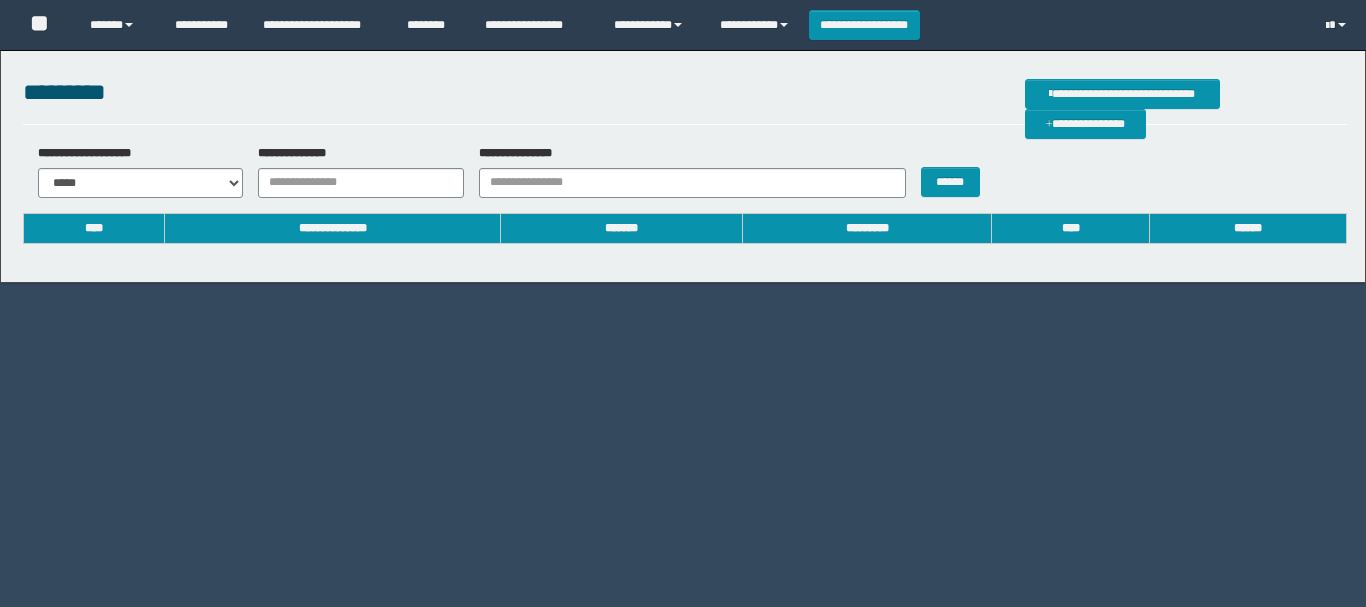 scroll, scrollTop: 0, scrollLeft: 0, axis: both 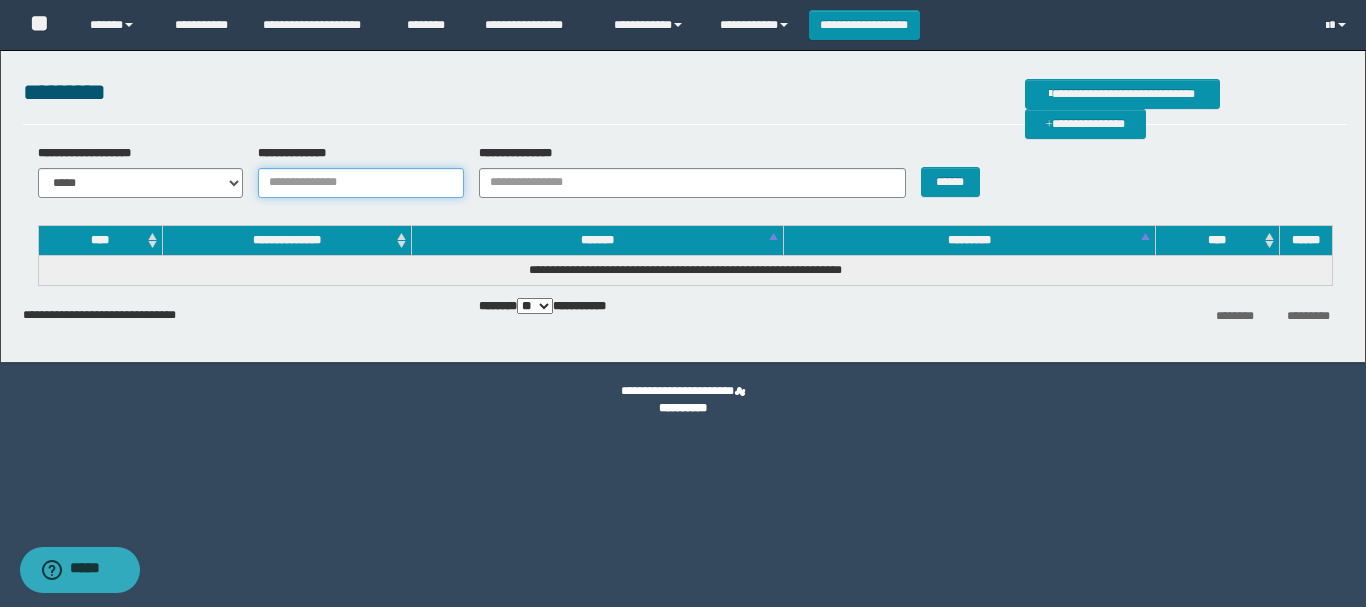 click on "**********" at bounding box center (361, 183) 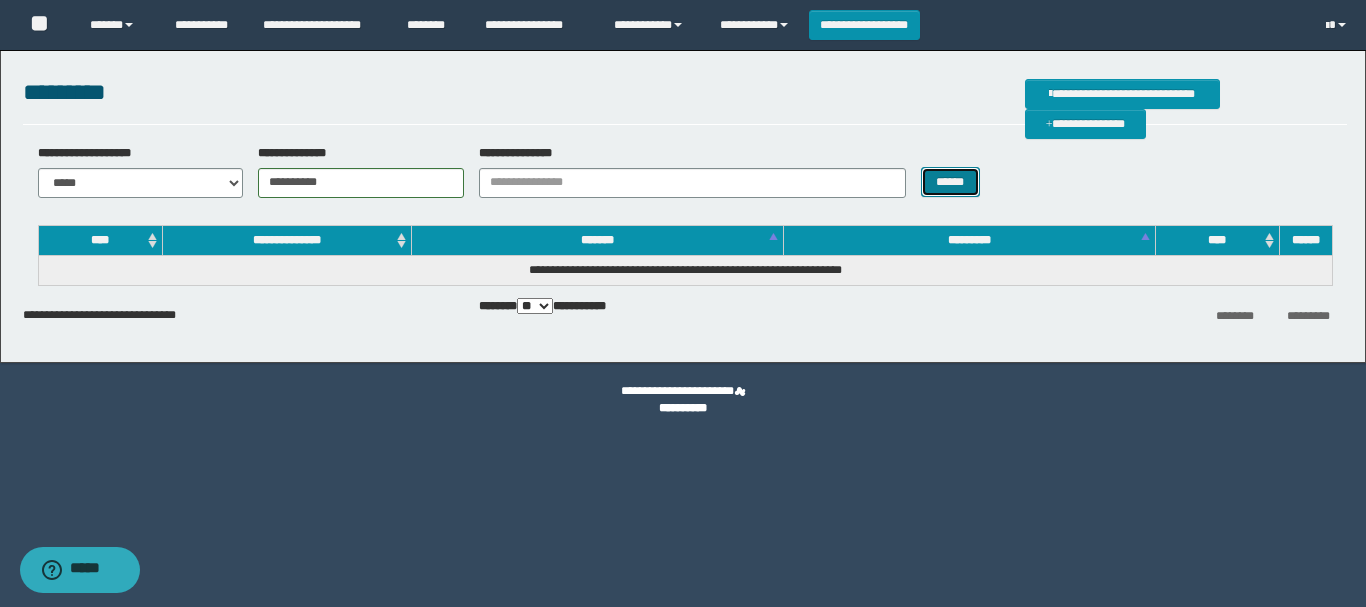 click on "******" at bounding box center (950, 182) 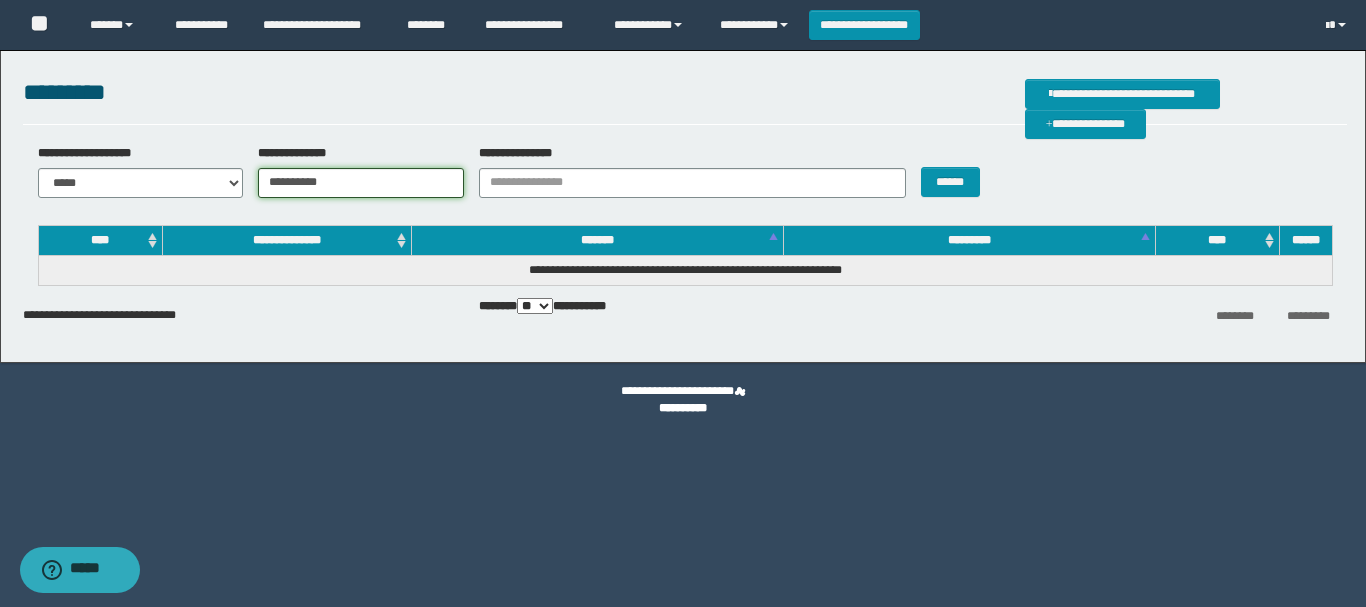 click on "**********" at bounding box center [685, 145] 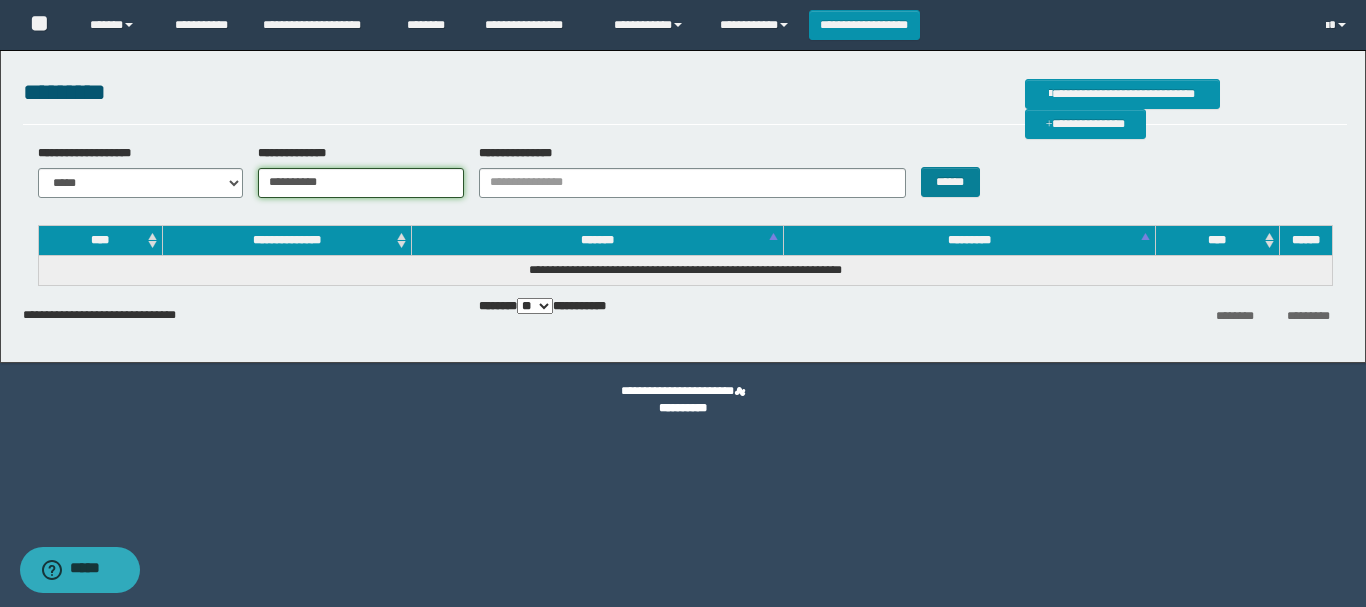 type on "**********" 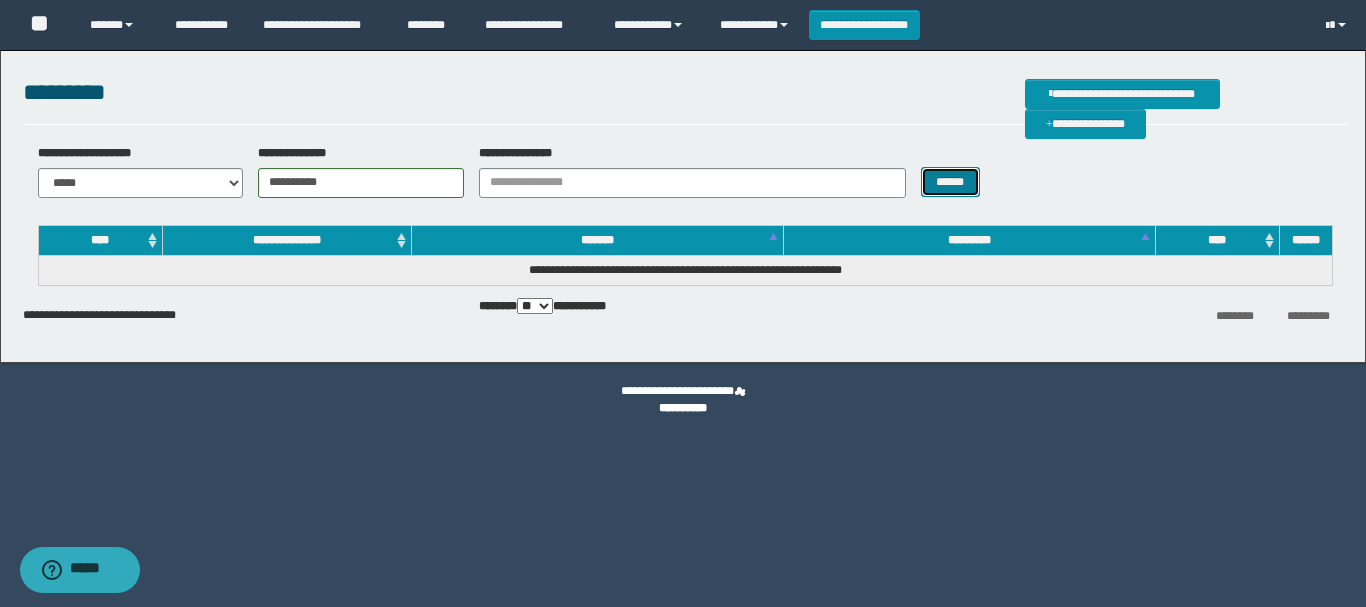 click on "******" at bounding box center (950, 182) 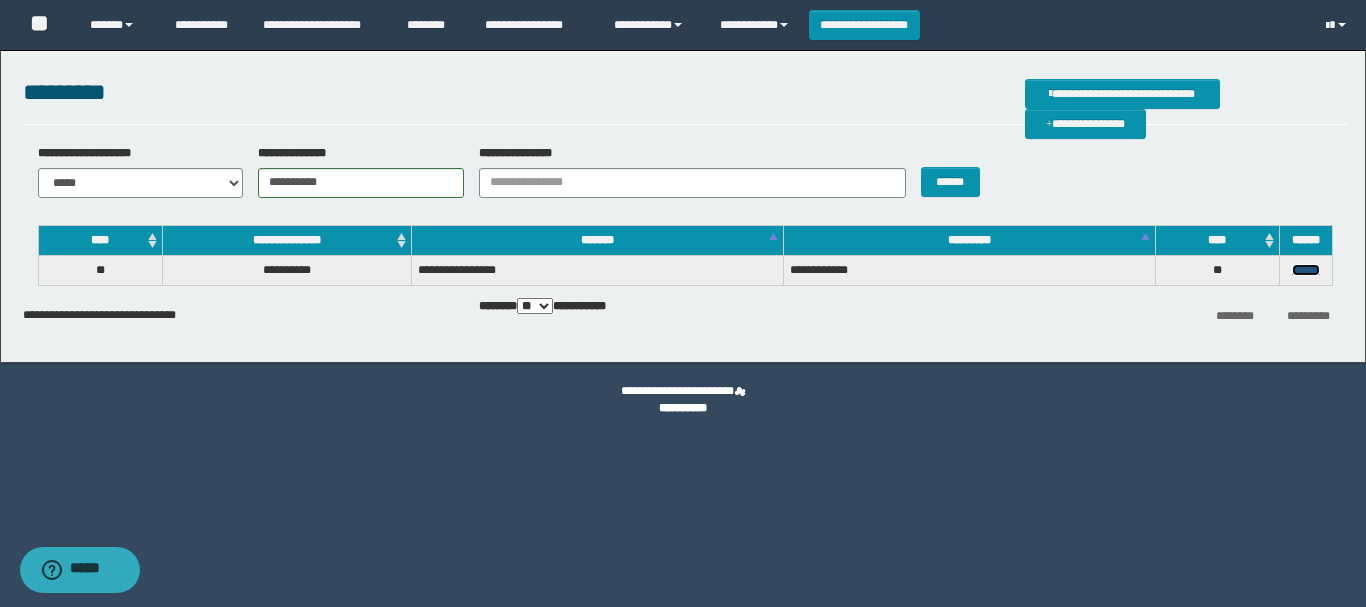 click on "******" at bounding box center [1306, 270] 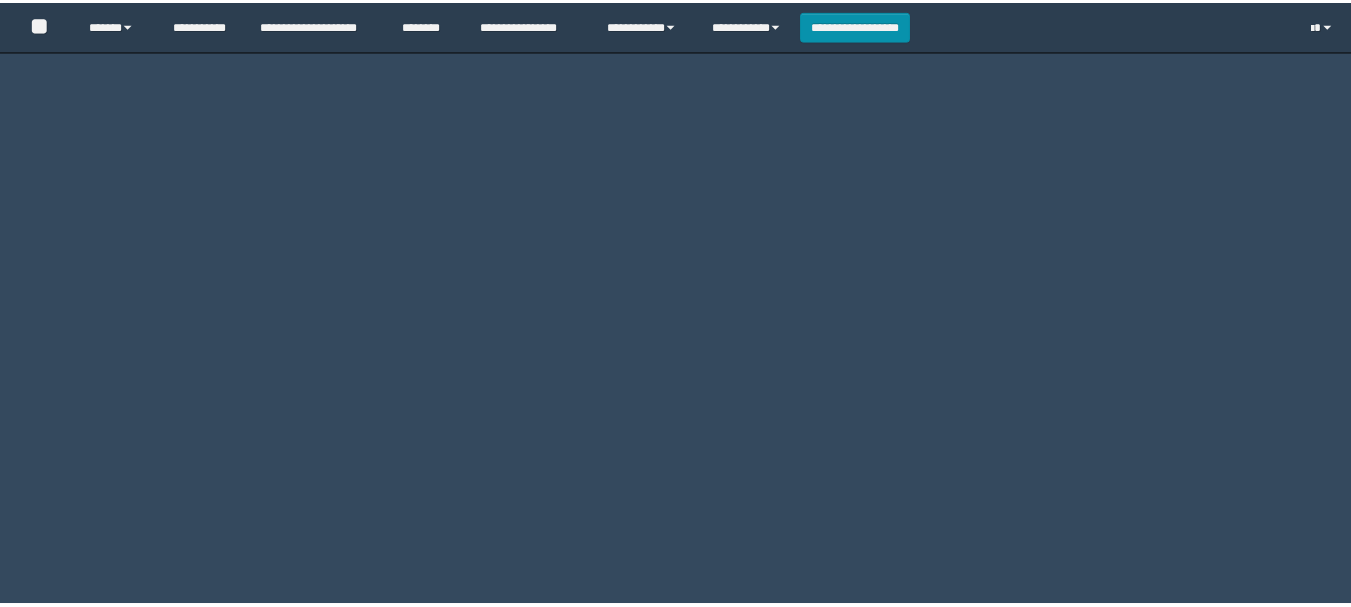 scroll, scrollTop: 0, scrollLeft: 0, axis: both 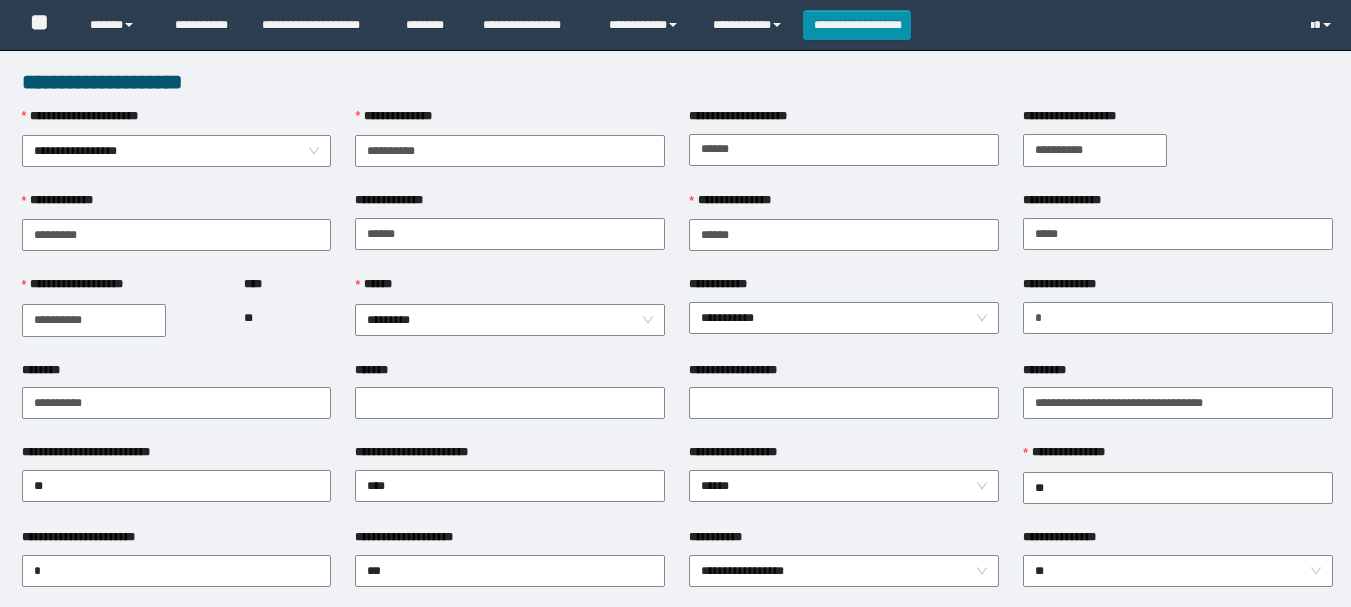 type on "**********" 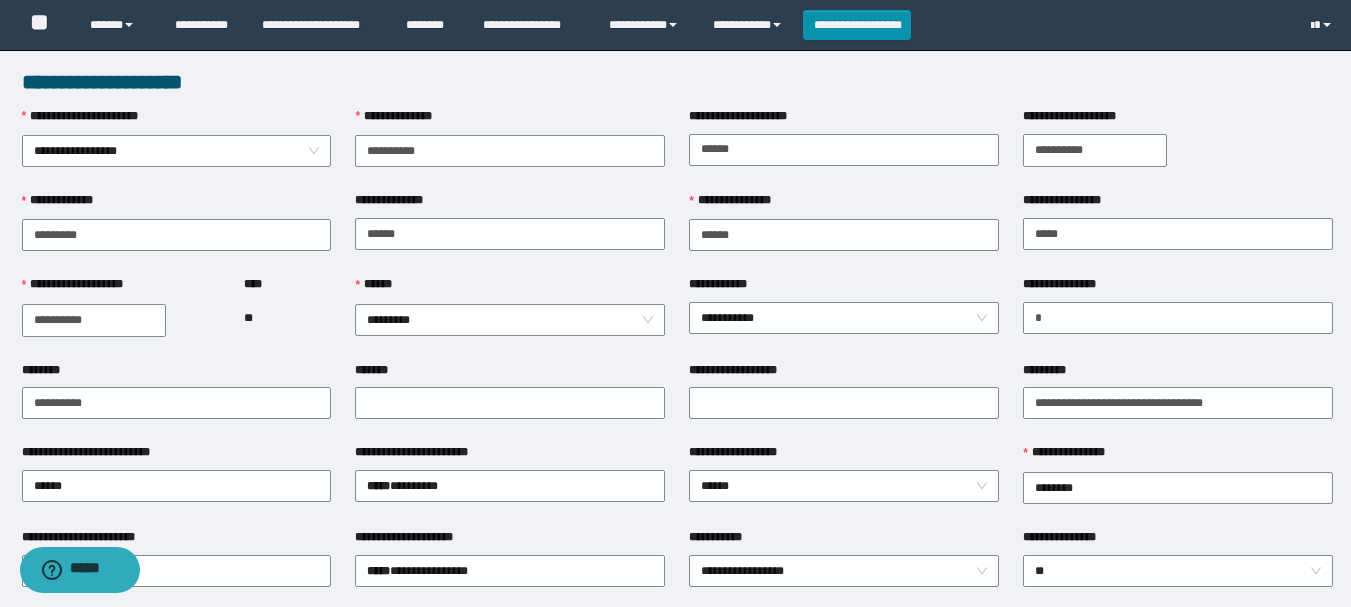 scroll, scrollTop: 0, scrollLeft: 0, axis: both 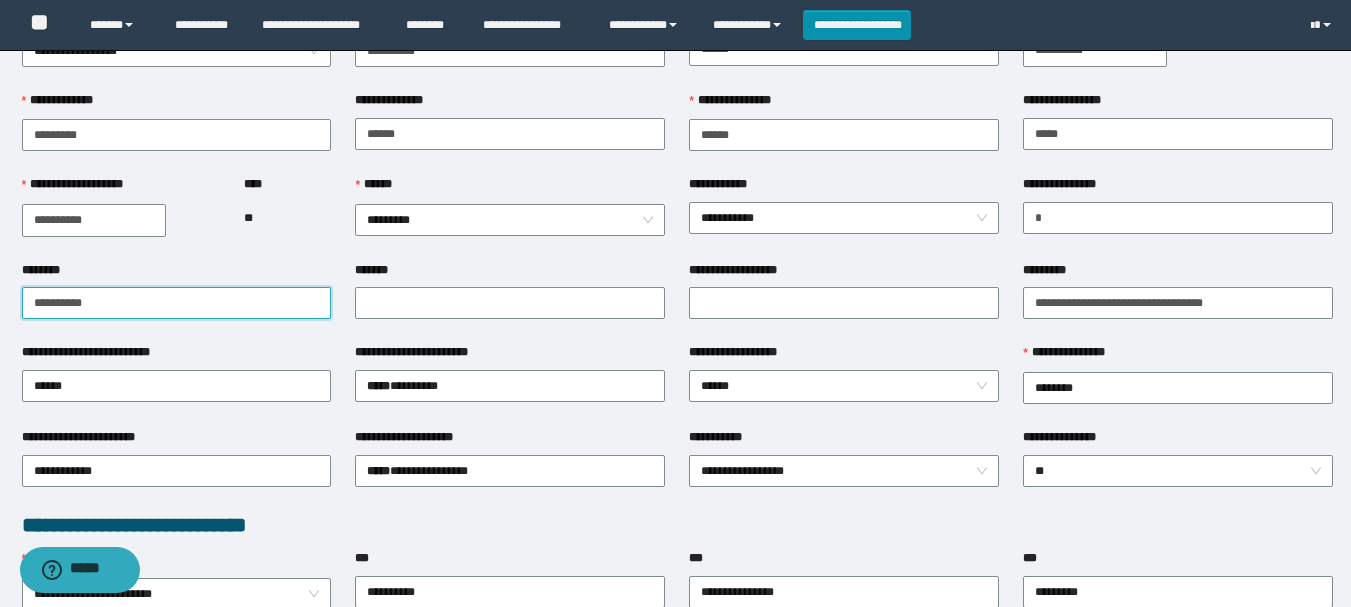 click on "**********" at bounding box center (177, 303) 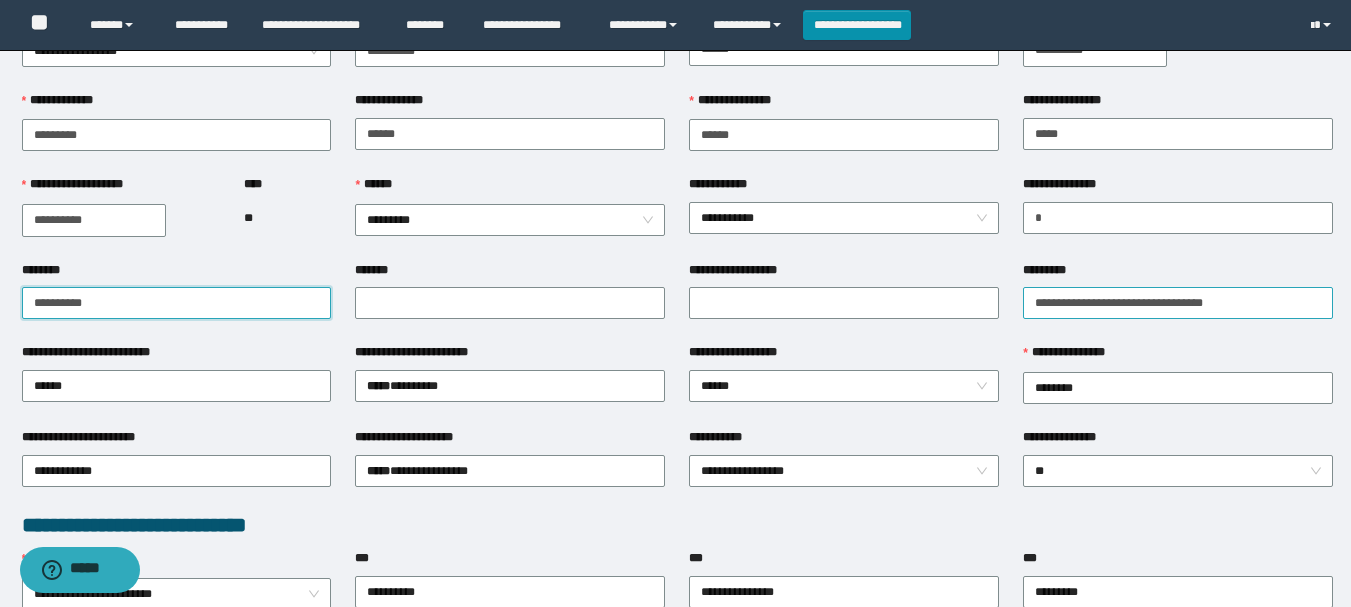 type on "**********" 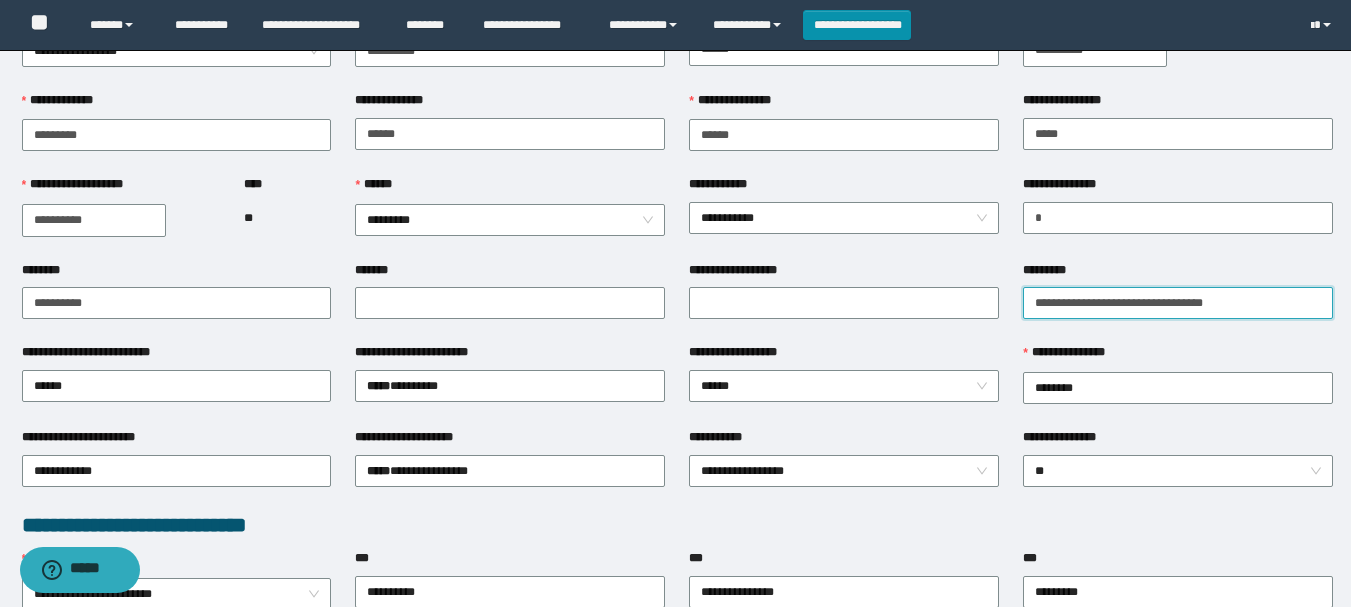click on "**********" at bounding box center (1178, 303) 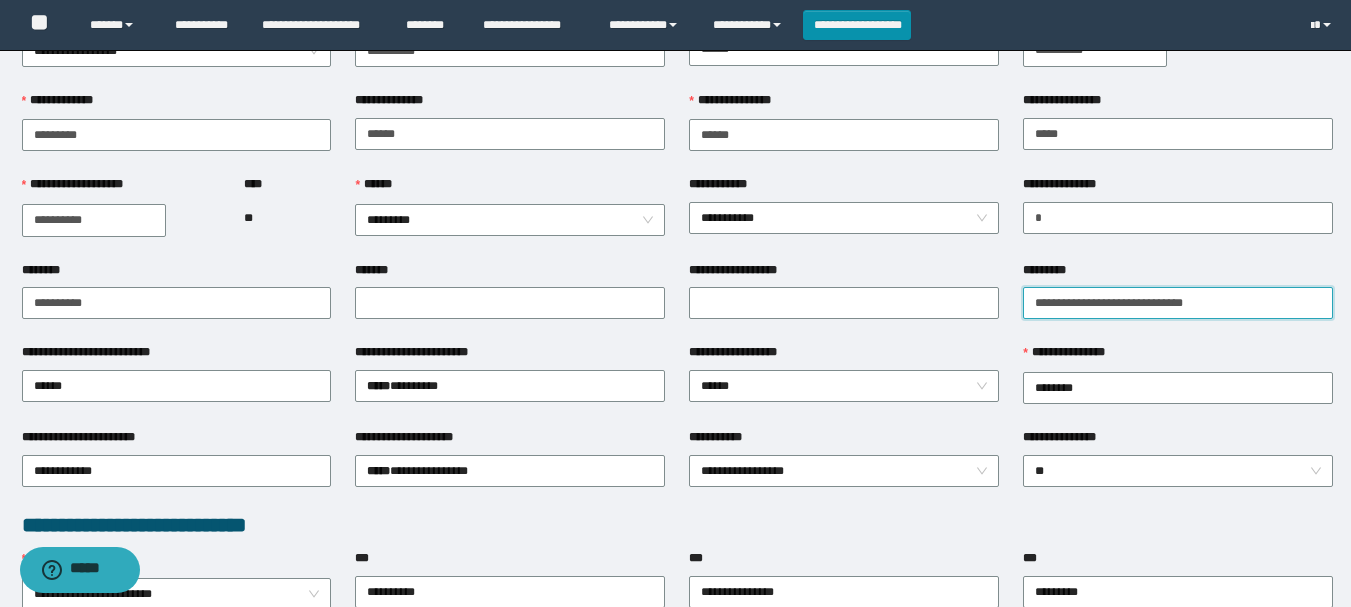 click on "**********" at bounding box center (1178, 303) 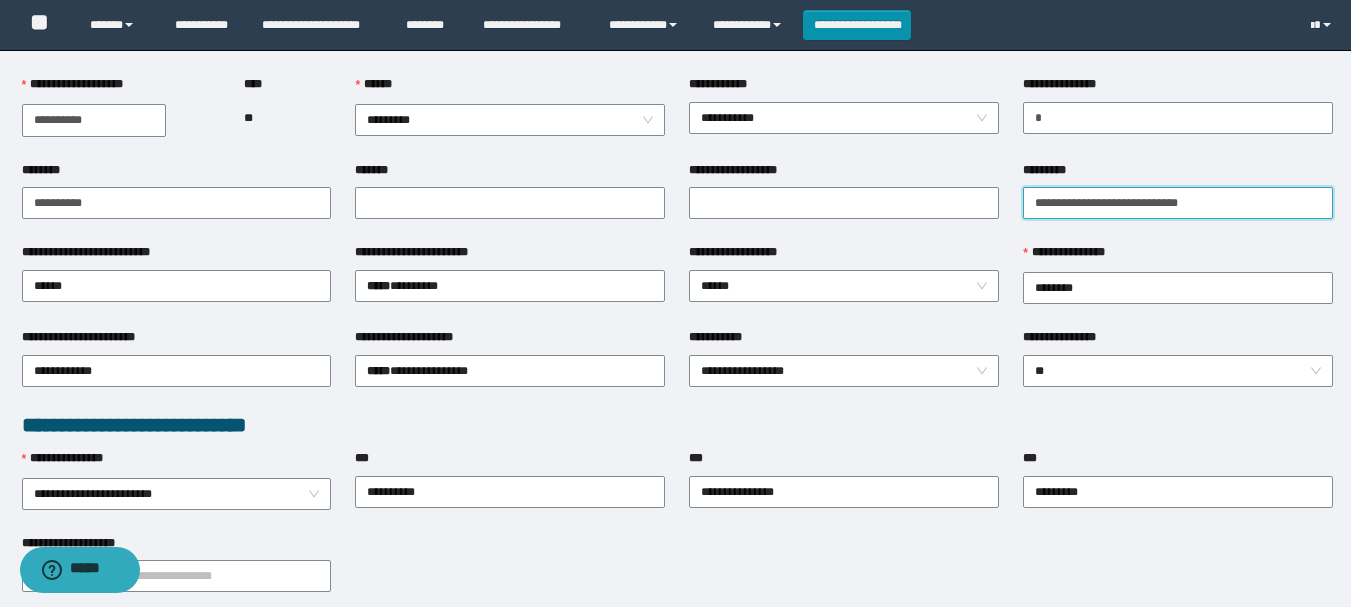 scroll, scrollTop: 300, scrollLeft: 0, axis: vertical 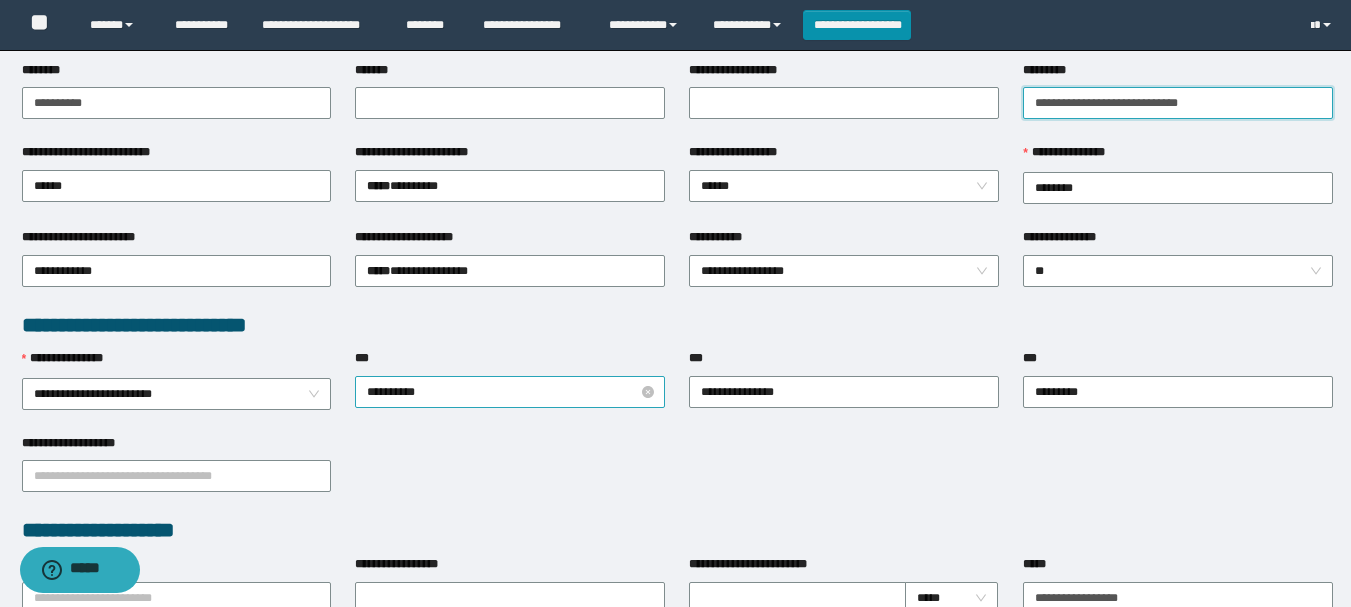 click on "**********" at bounding box center [510, 392] 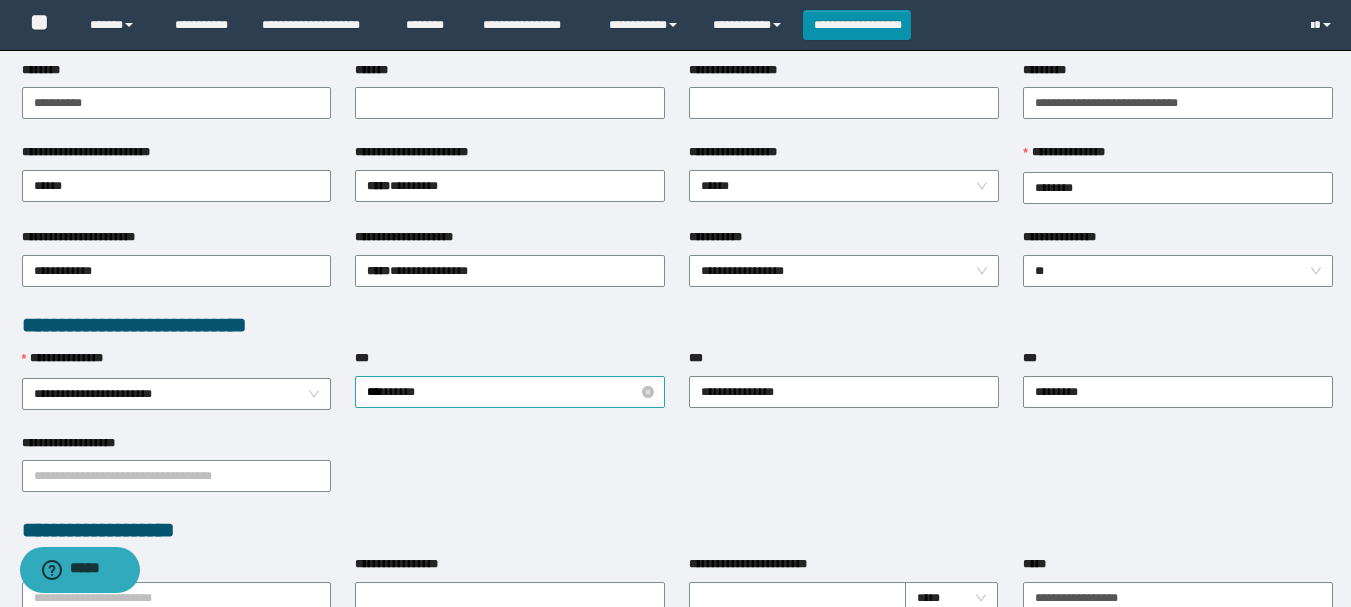 type on "****" 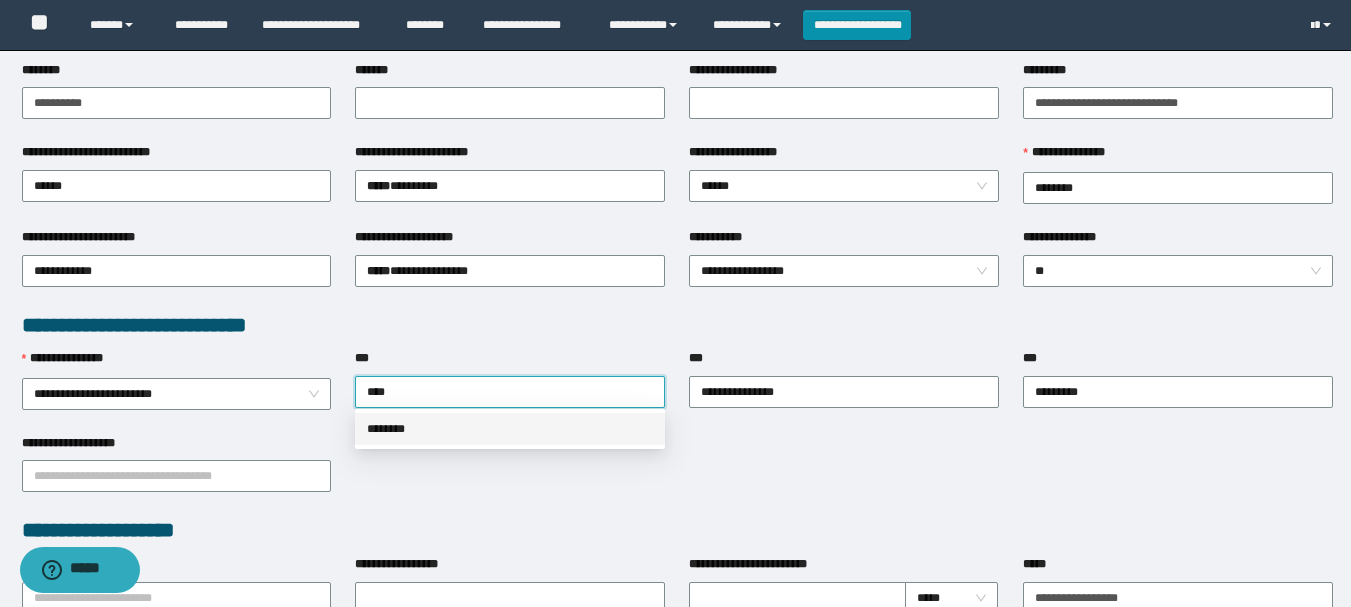 click on "********" at bounding box center (510, 429) 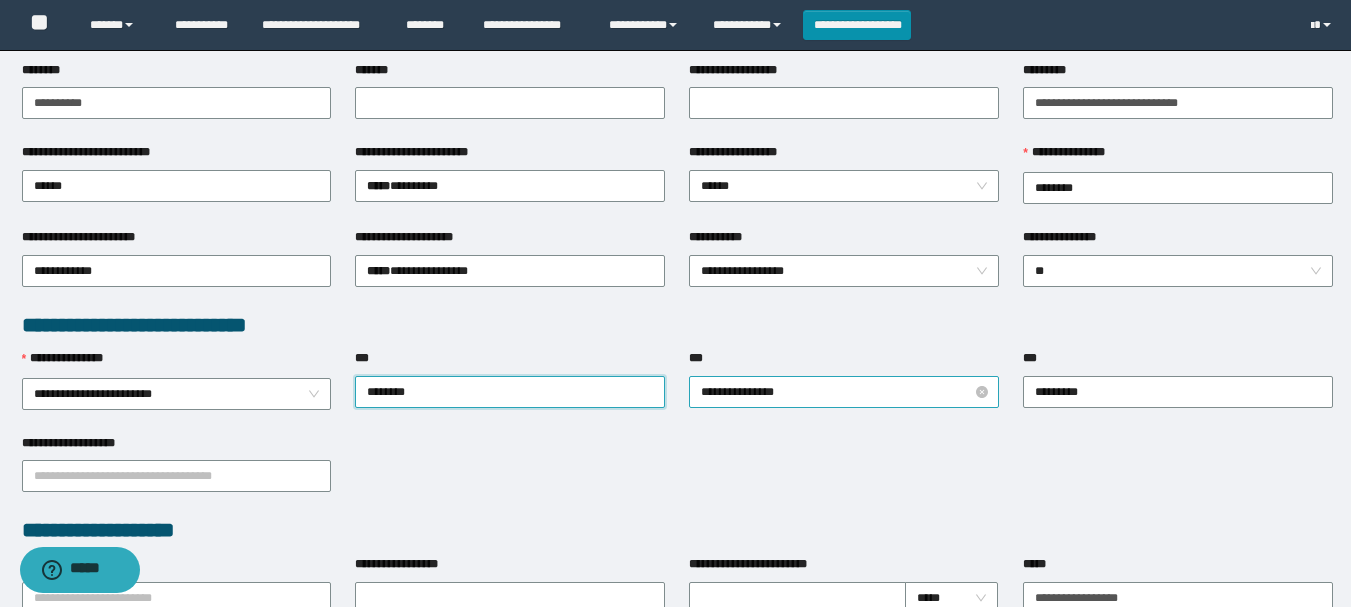 click on "**********" at bounding box center (844, 392) 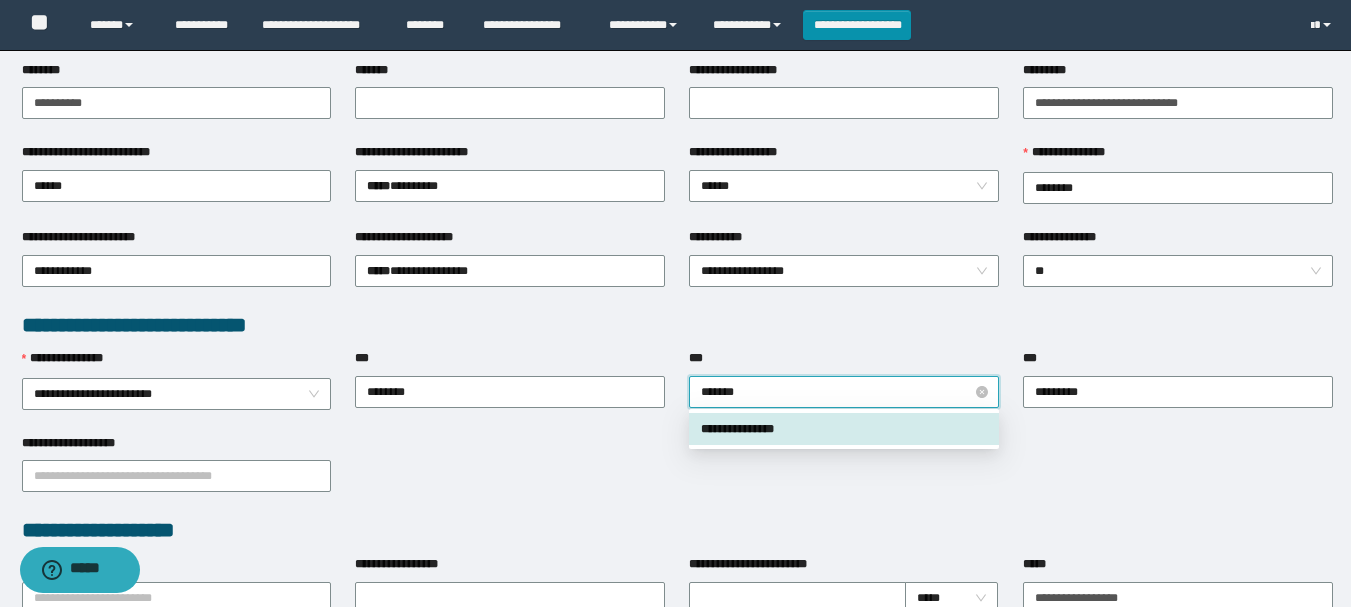 type on "********" 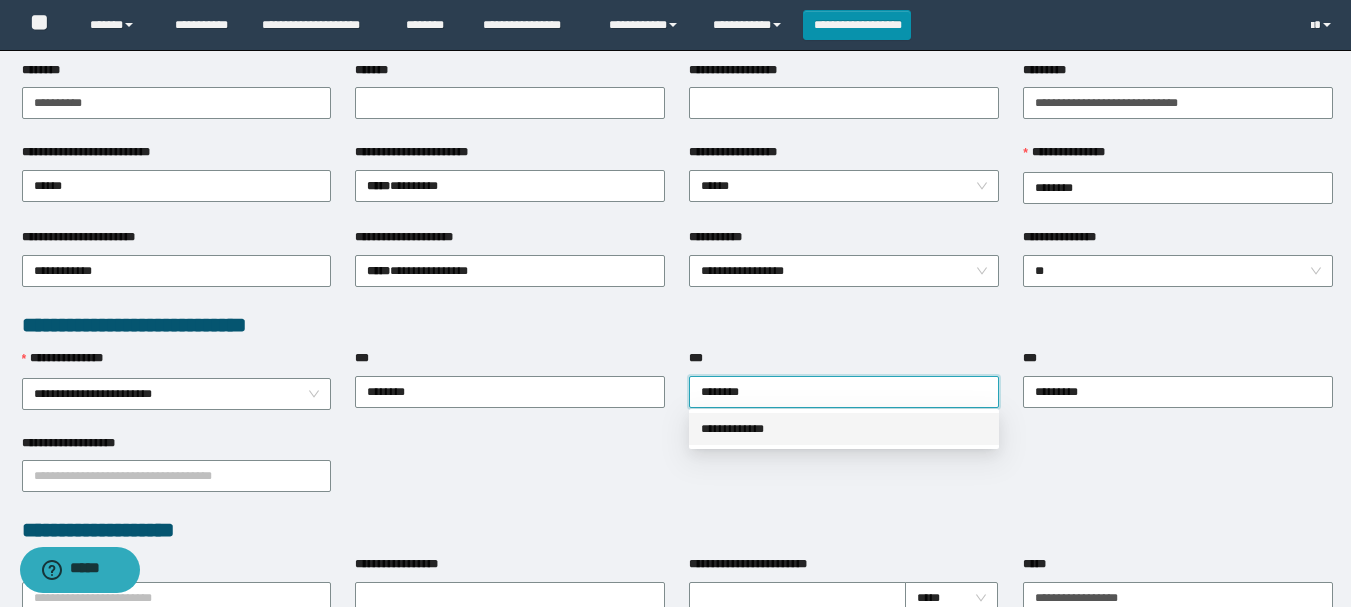 click on "**********" at bounding box center (844, 429) 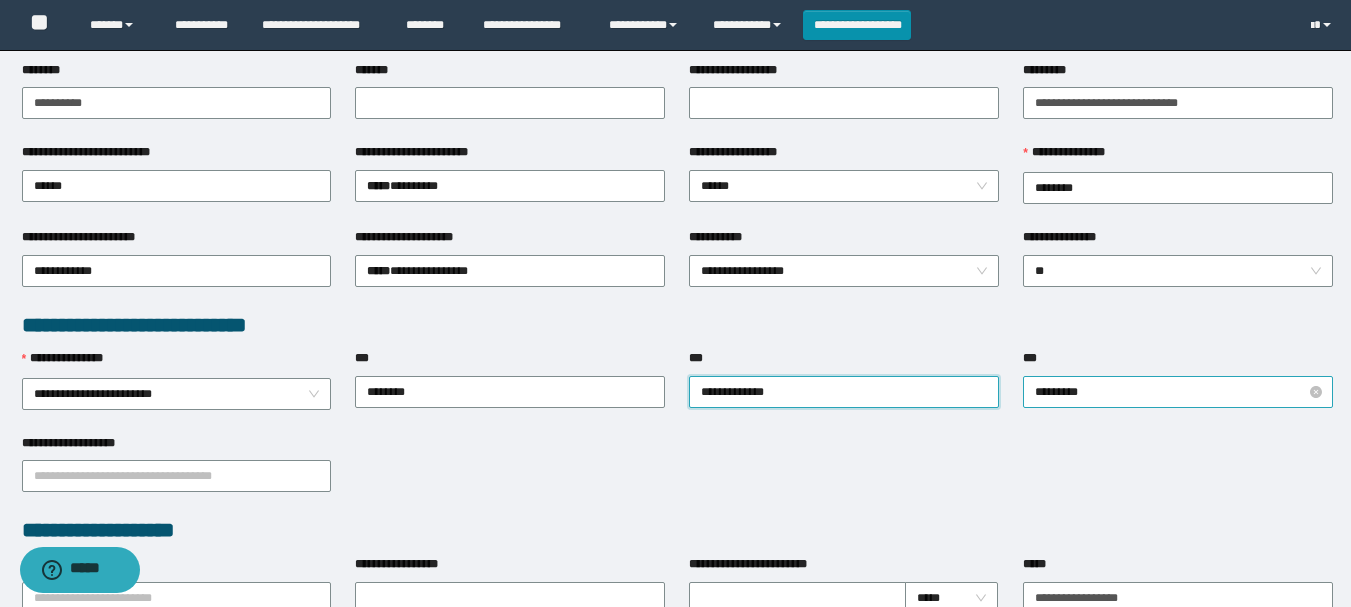 click on "*********" at bounding box center [1178, 392] 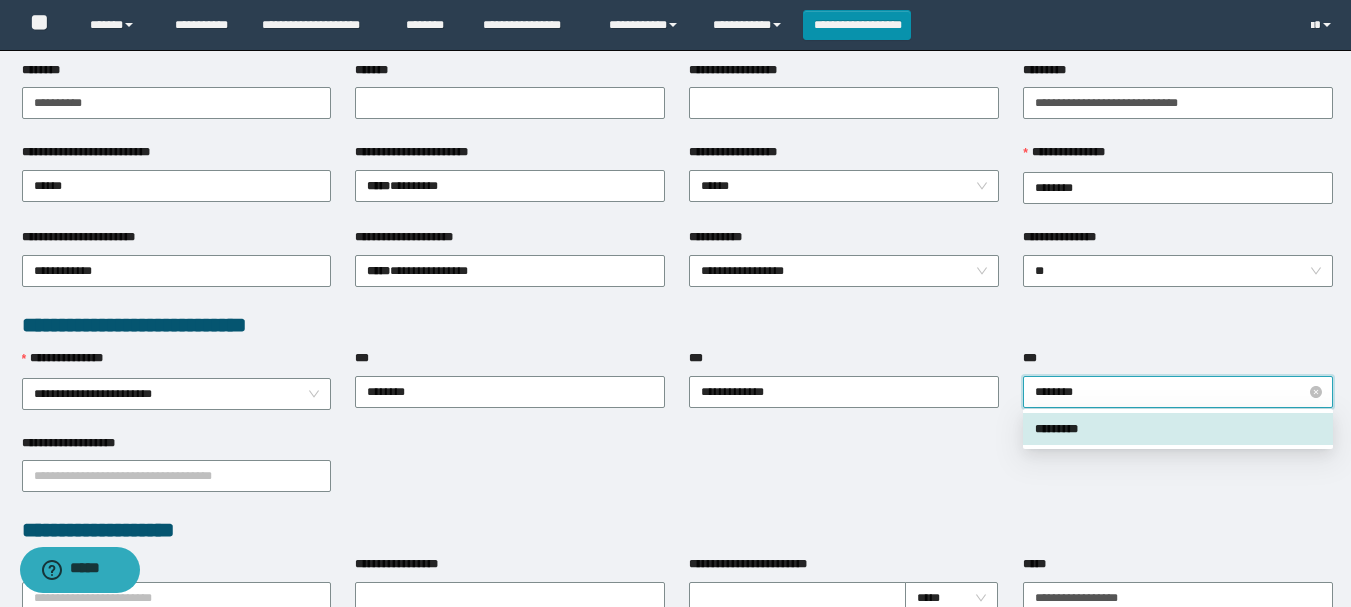 type on "*********" 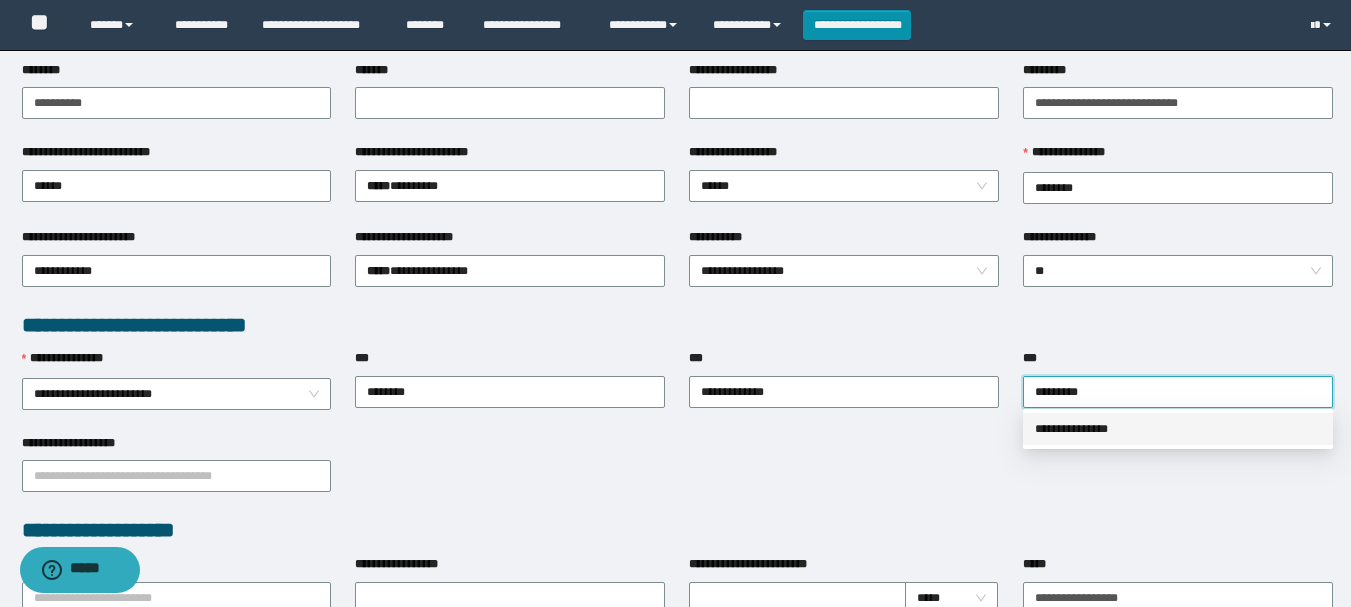 click on "**********" at bounding box center (1178, 429) 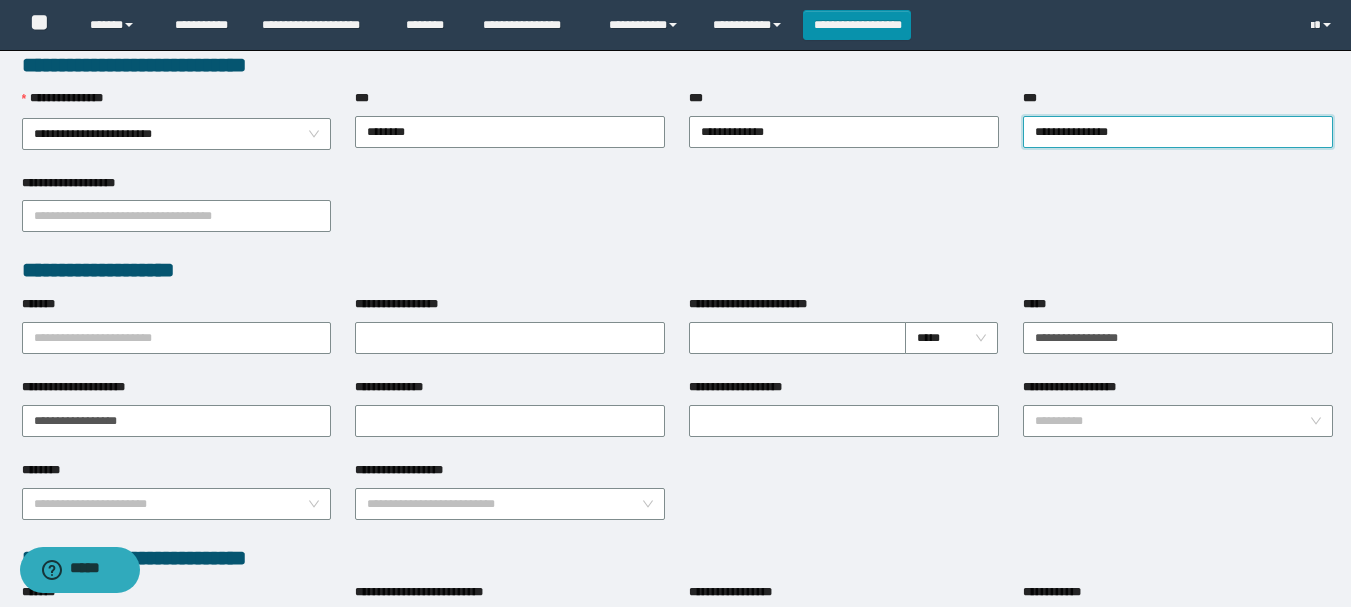 scroll, scrollTop: 600, scrollLeft: 0, axis: vertical 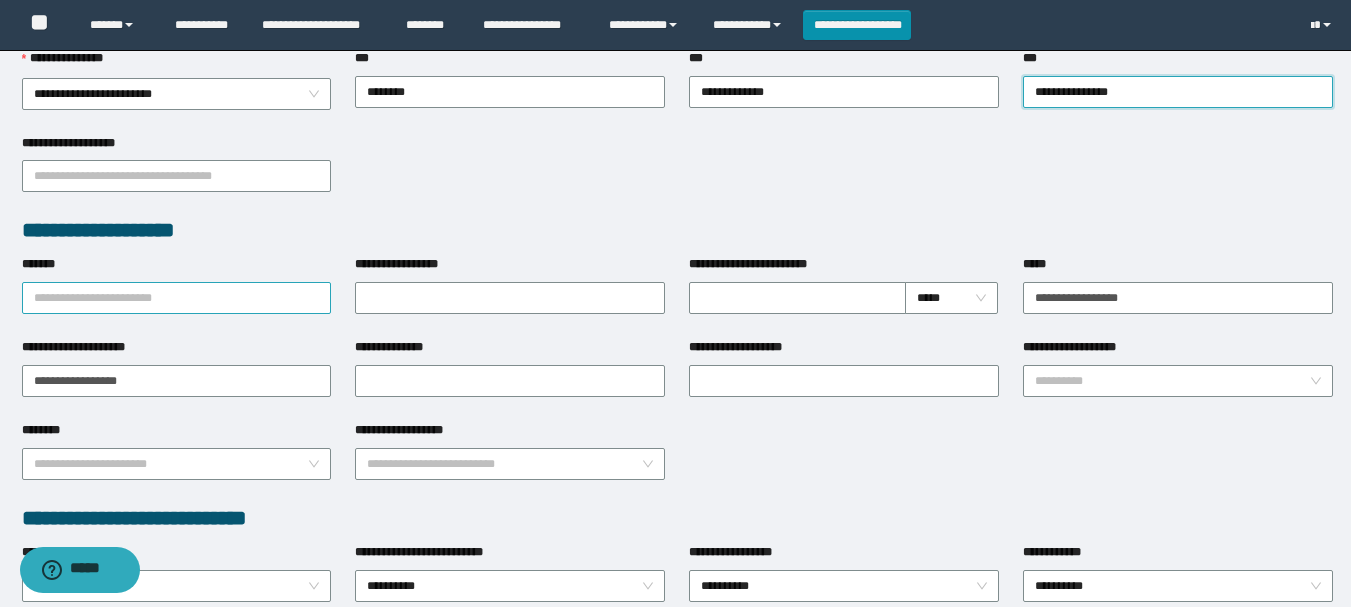 click on "*******" at bounding box center [177, 298] 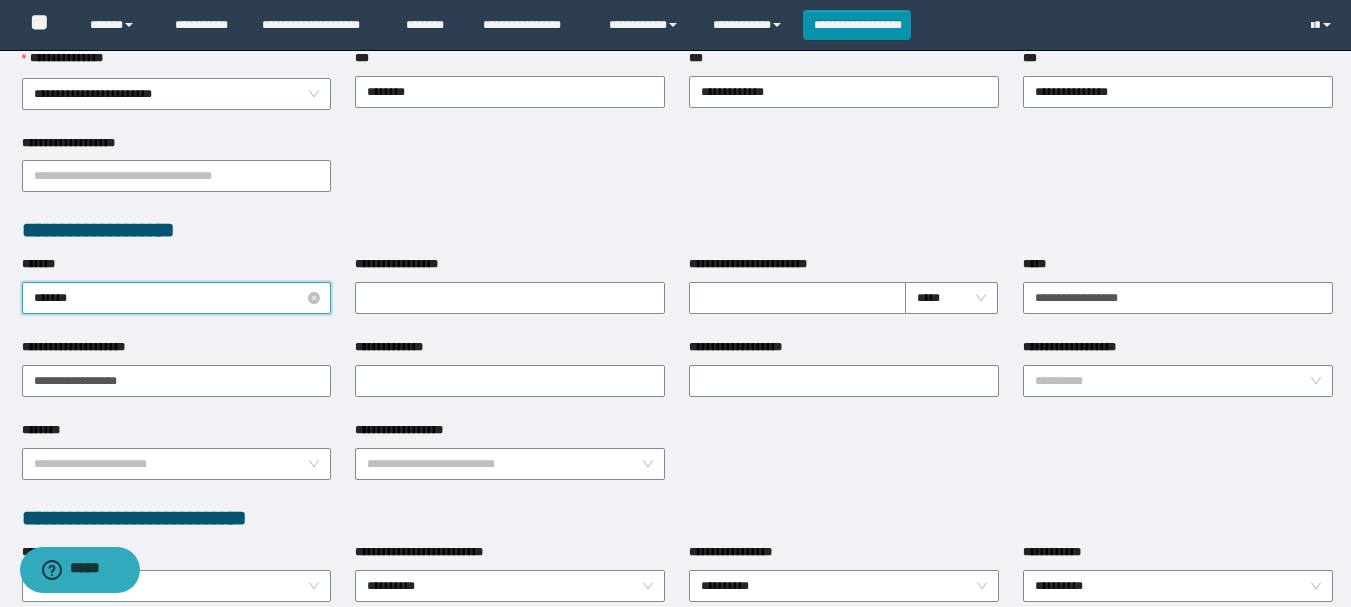 type on "********" 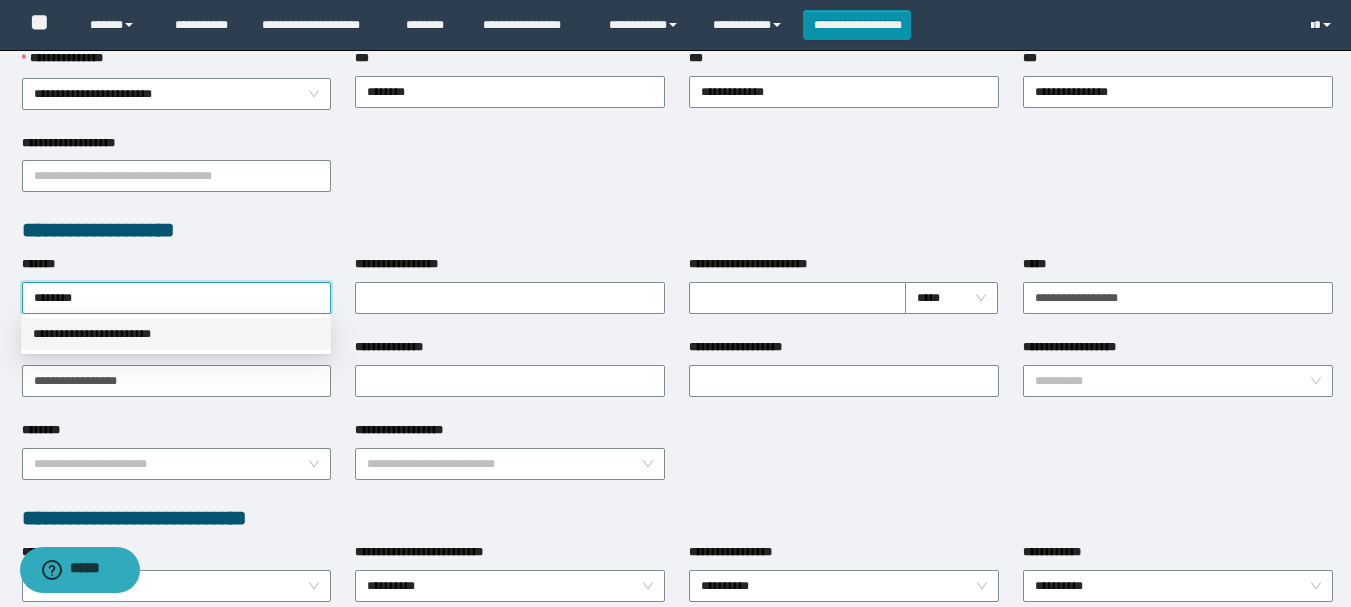 click on "**********" at bounding box center (176, 334) 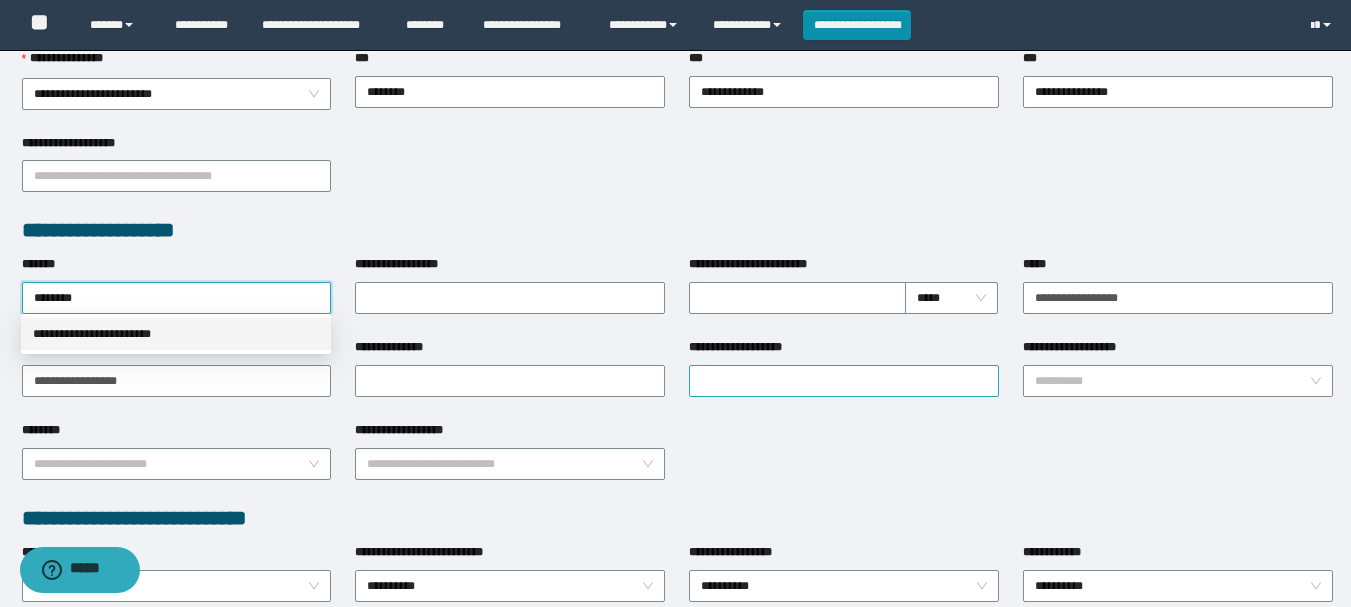 type 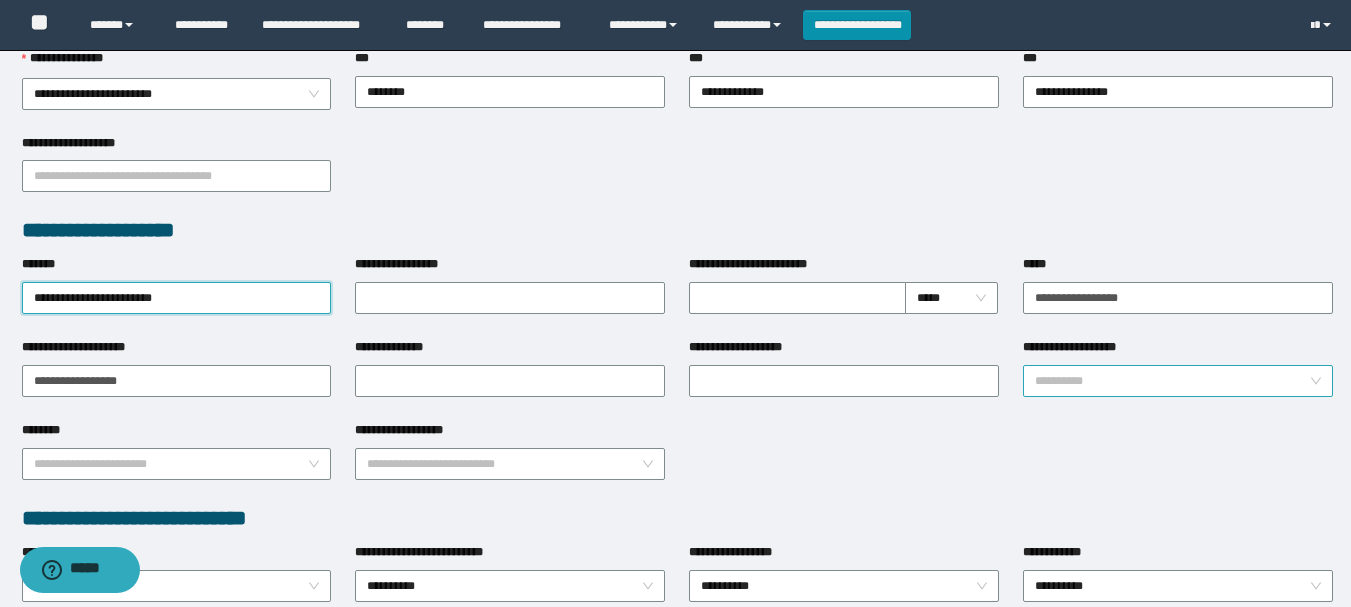 click on "**********" at bounding box center [1172, 381] 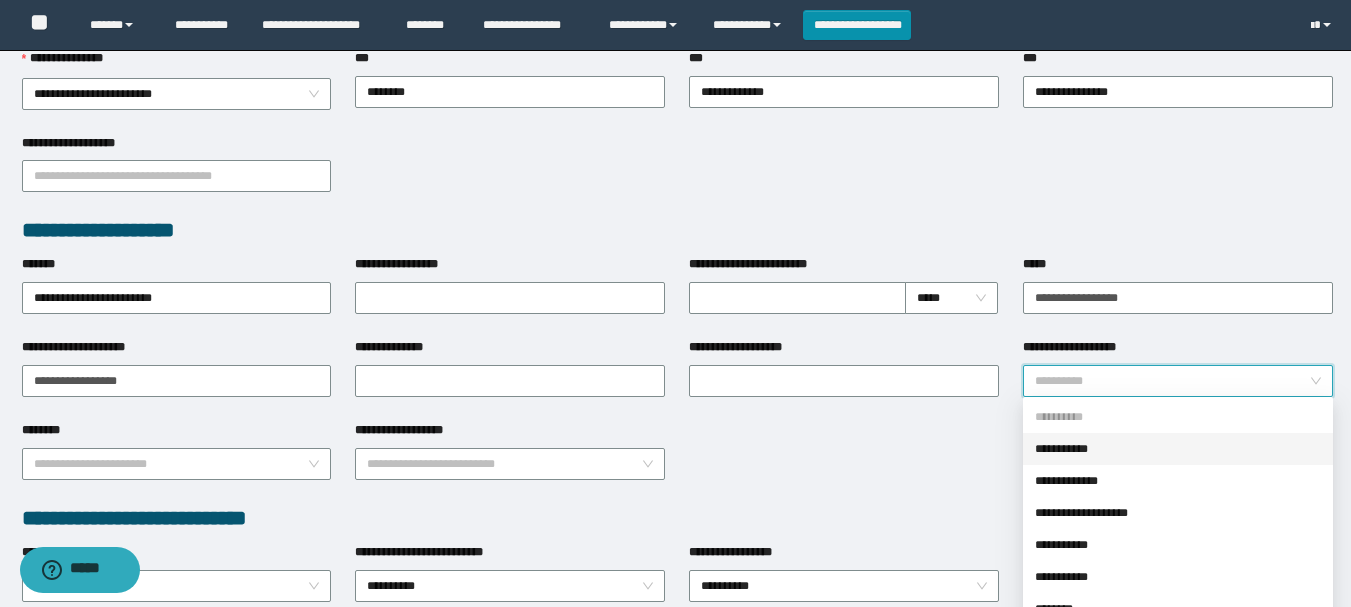 click on "**********" at bounding box center (1178, 449) 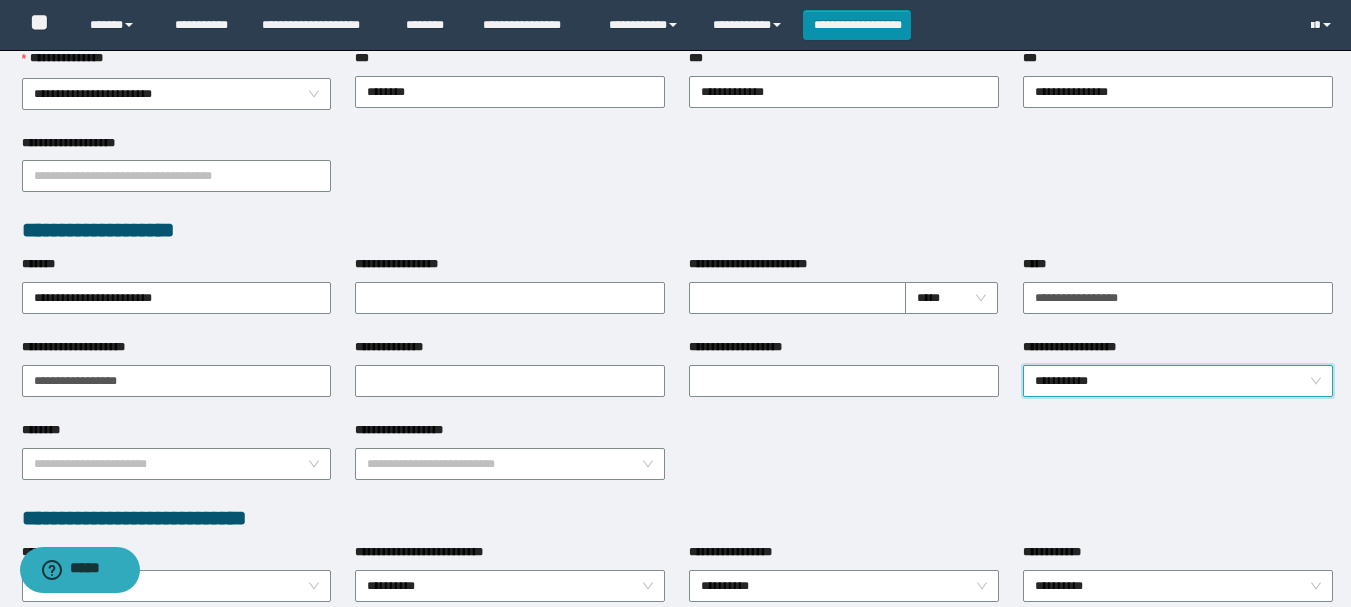 scroll, scrollTop: 1098, scrollLeft: 0, axis: vertical 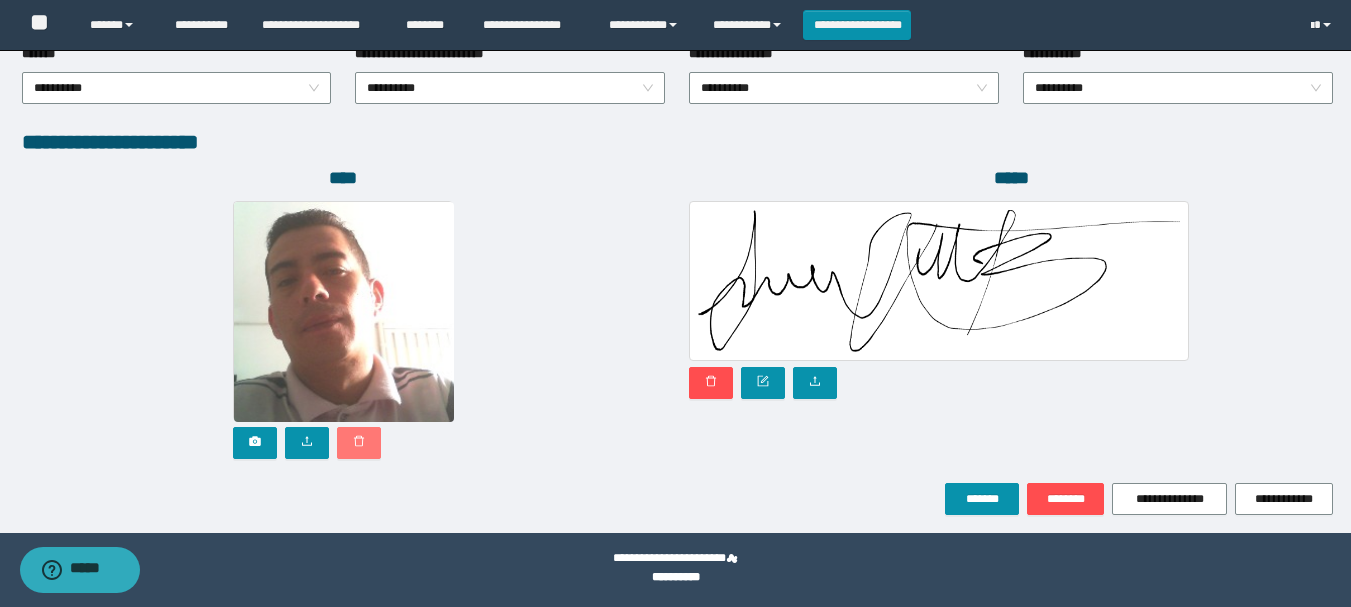 click 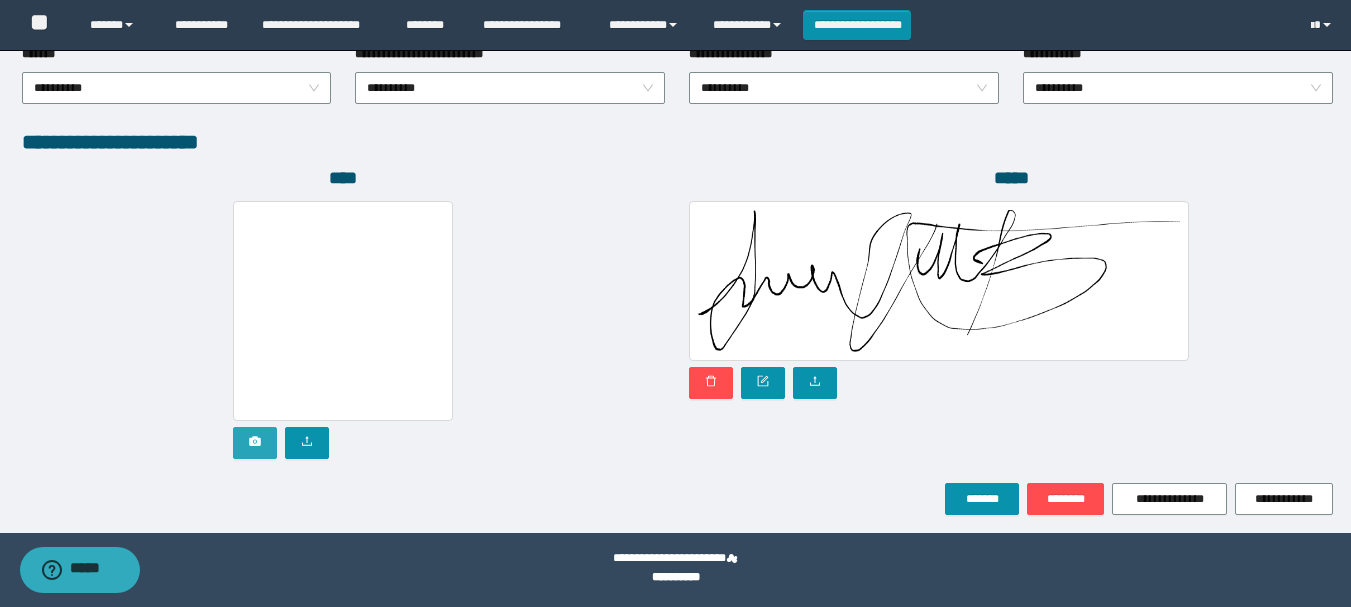 click at bounding box center [255, 443] 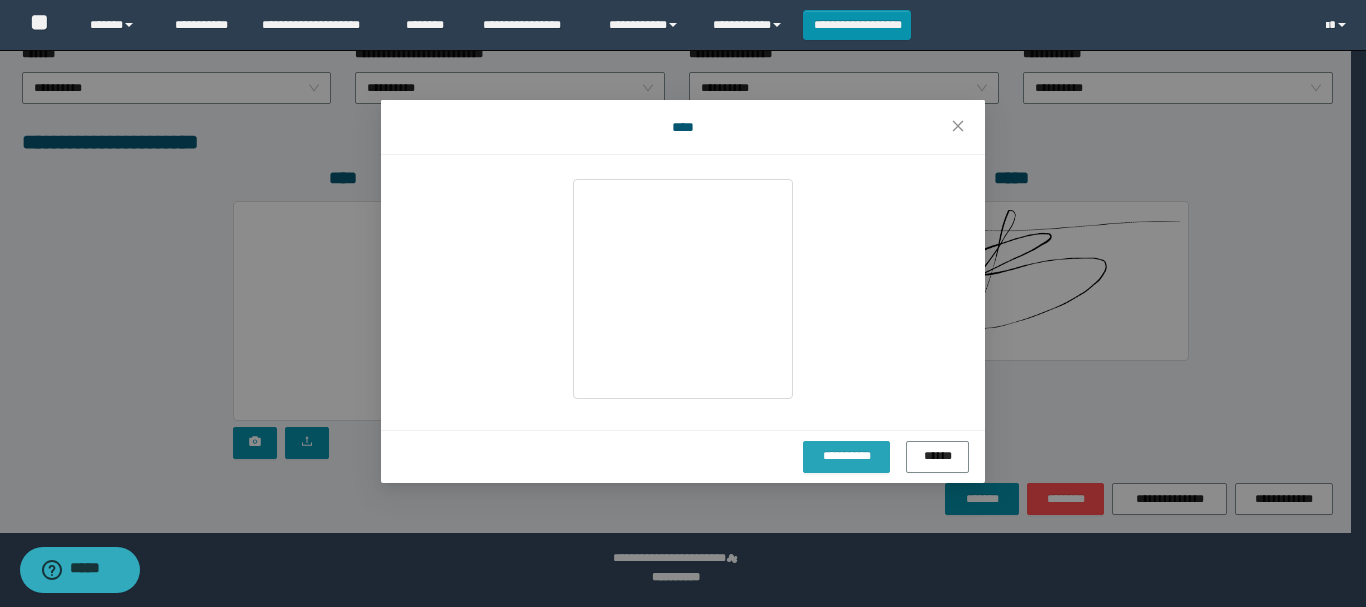 click on "**********" at bounding box center (846, 456) 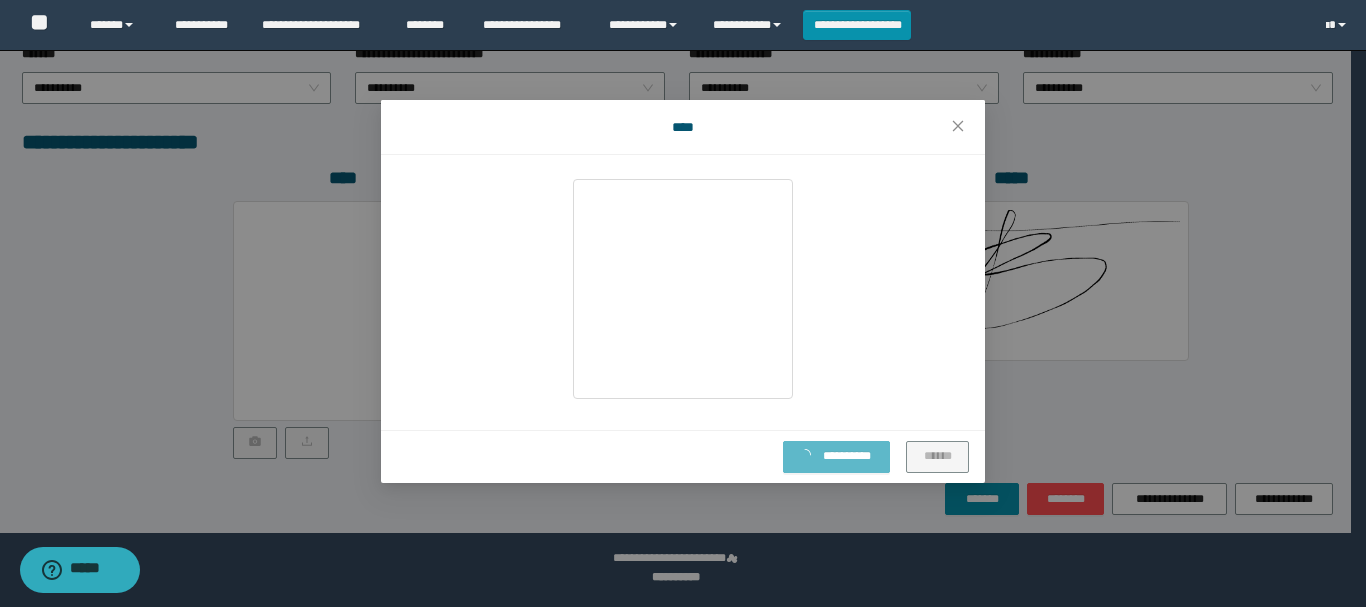 click on "**********" at bounding box center [683, 303] 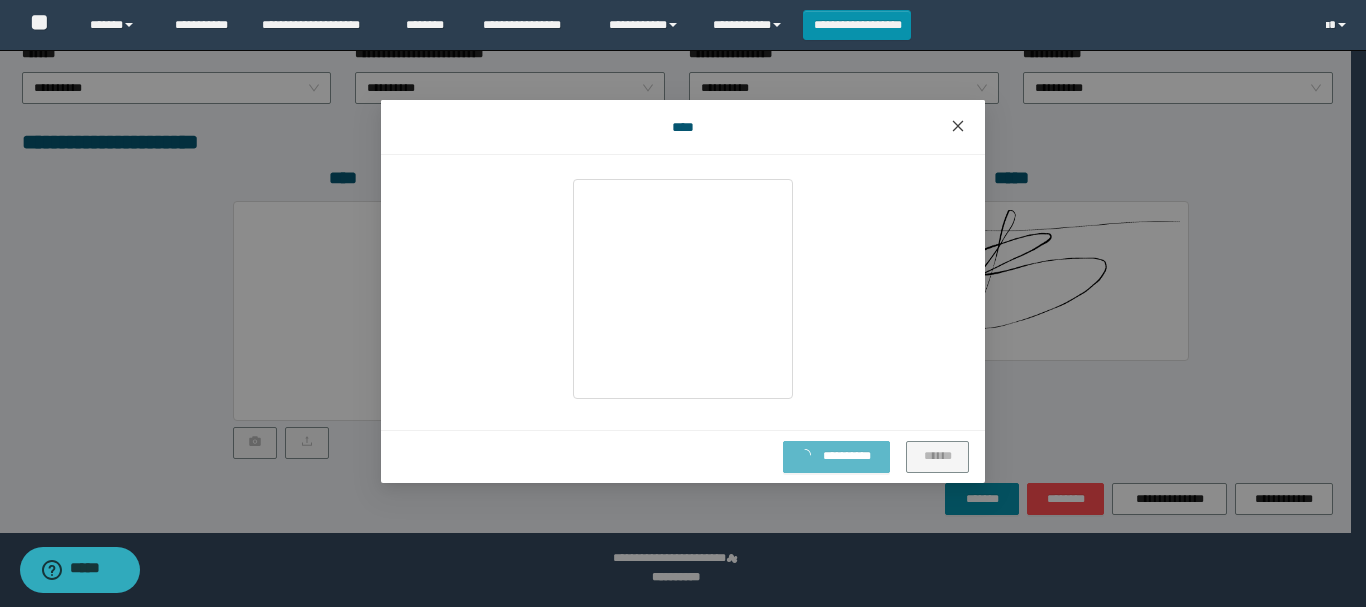 click 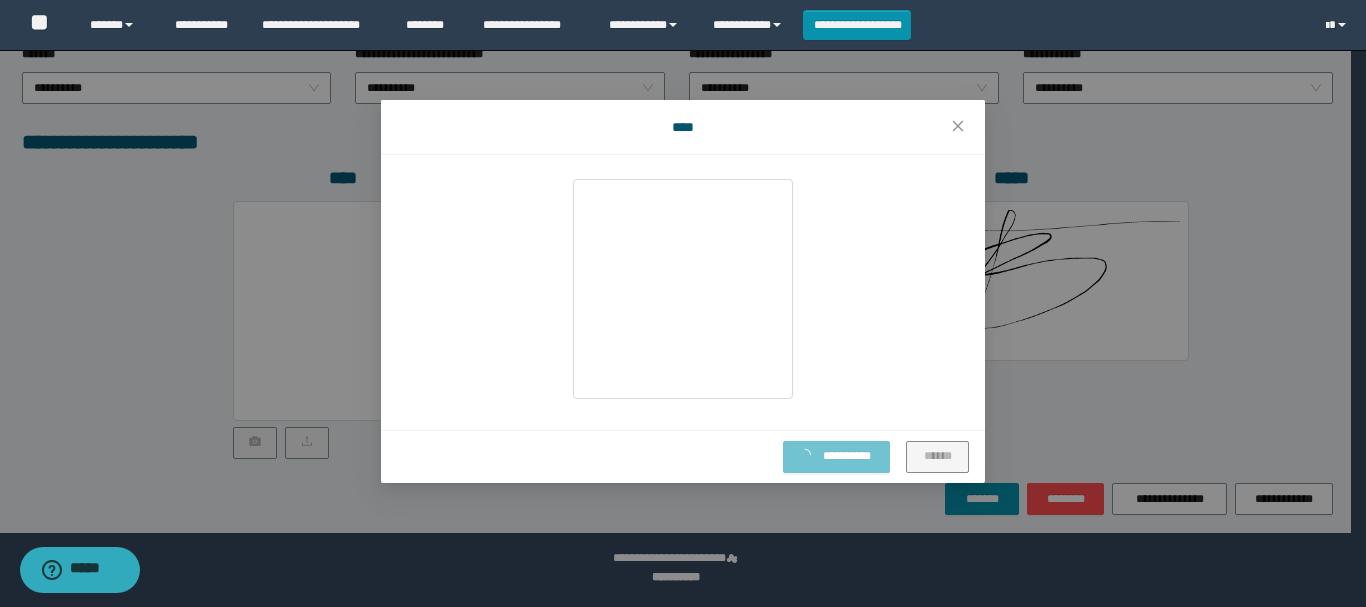 click 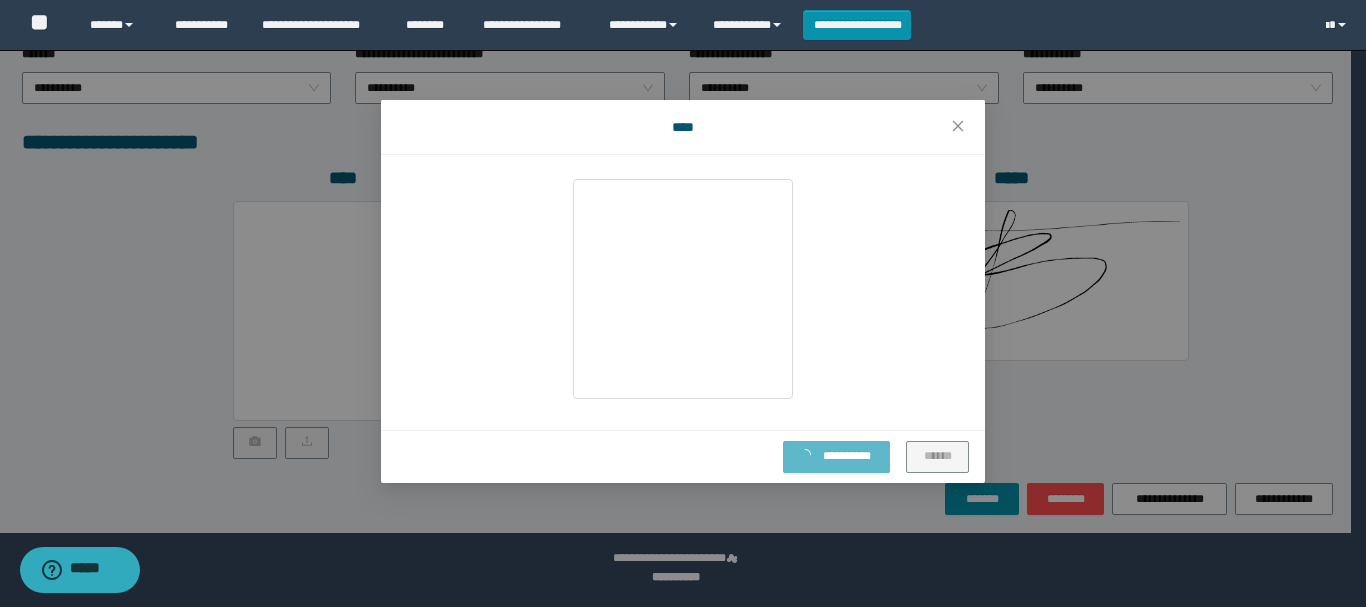 click on "**********" at bounding box center (683, 303) 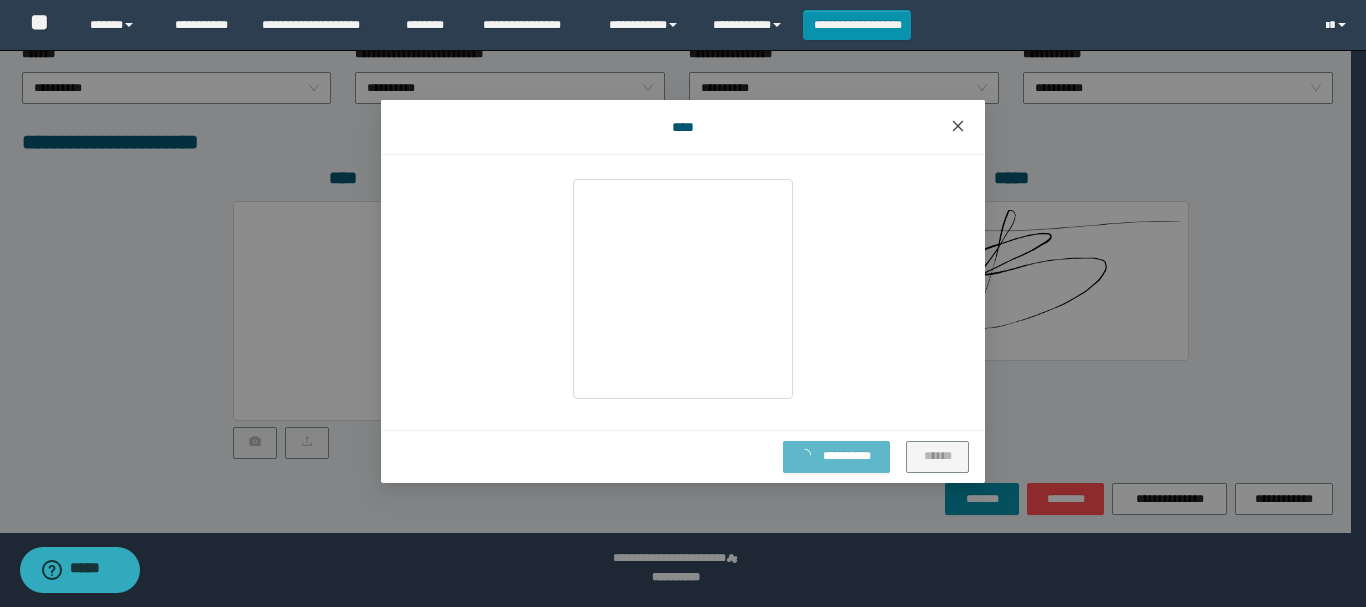 click 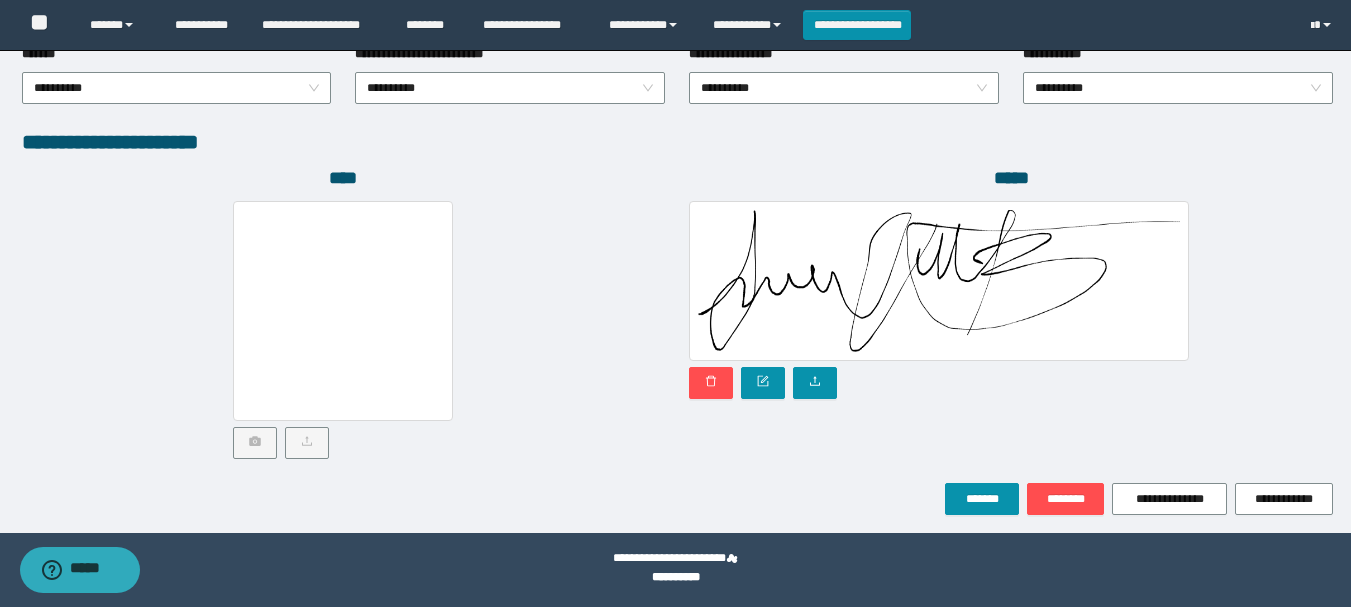 scroll, scrollTop: 698, scrollLeft: 0, axis: vertical 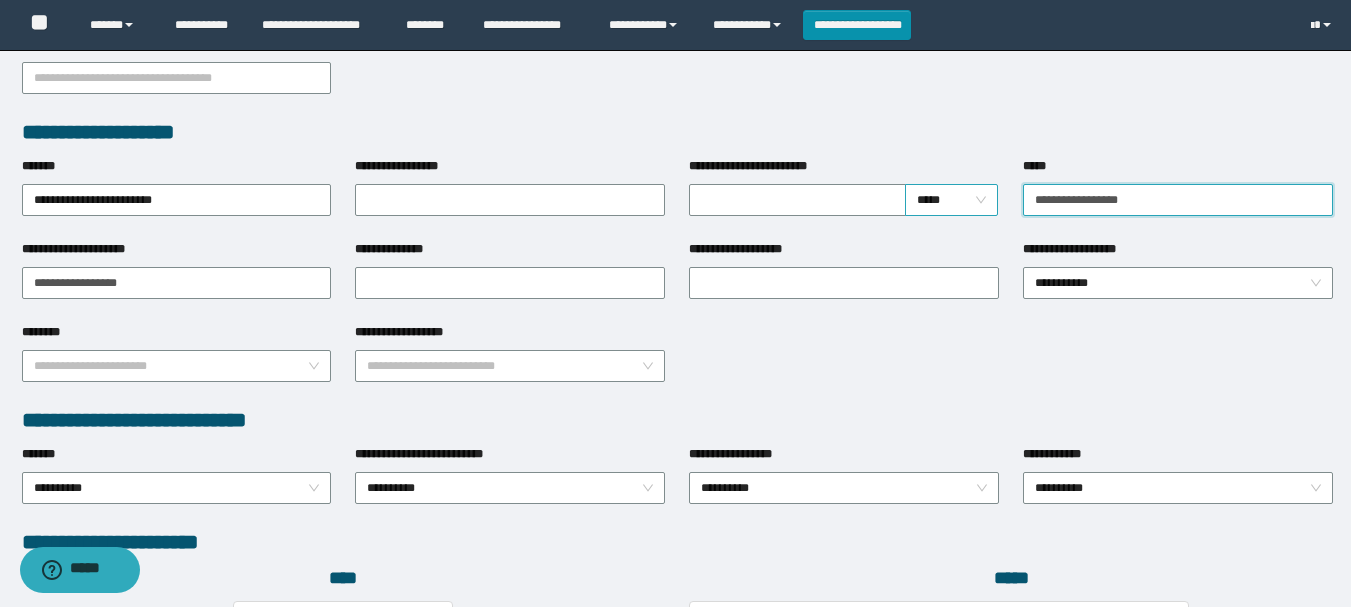 click on "**********" at bounding box center (677, 198) 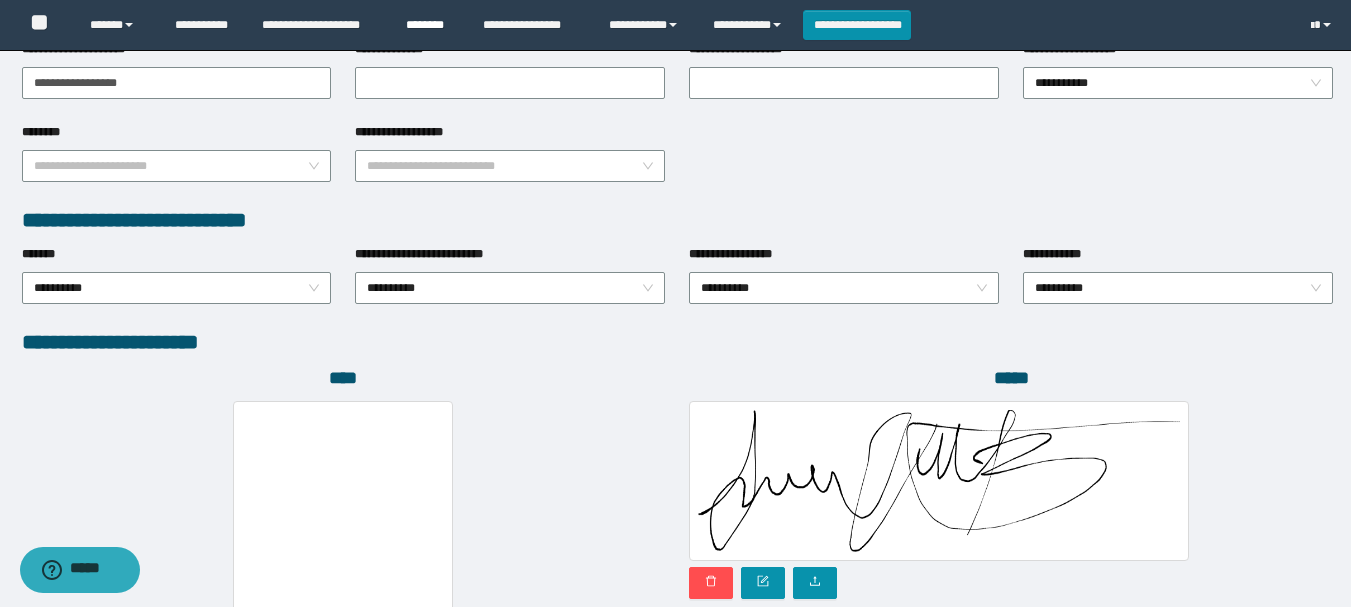 scroll, scrollTop: 1098, scrollLeft: 0, axis: vertical 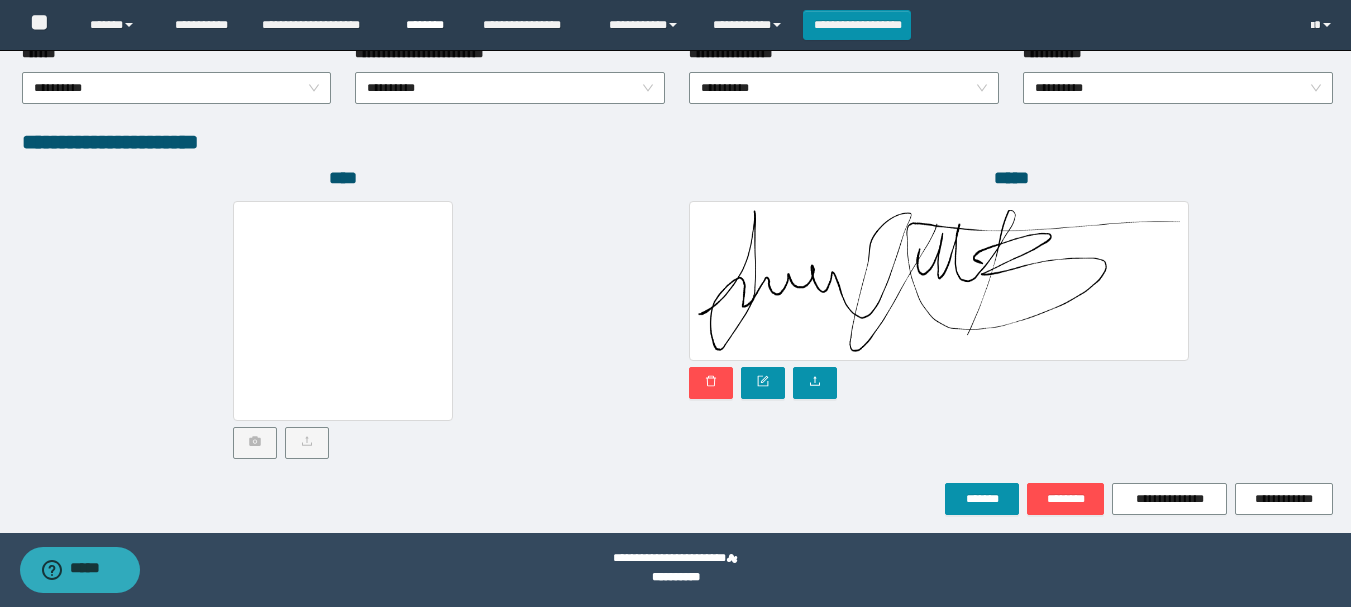 type on "*******" 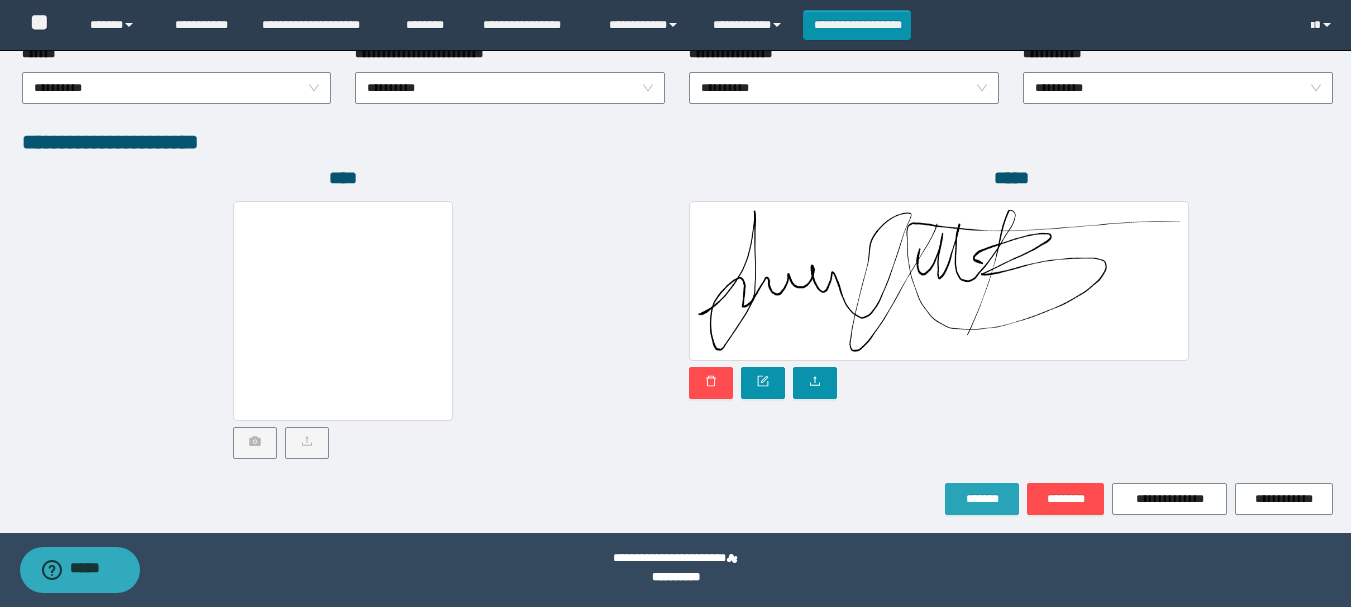 click on "*******" at bounding box center (982, 499) 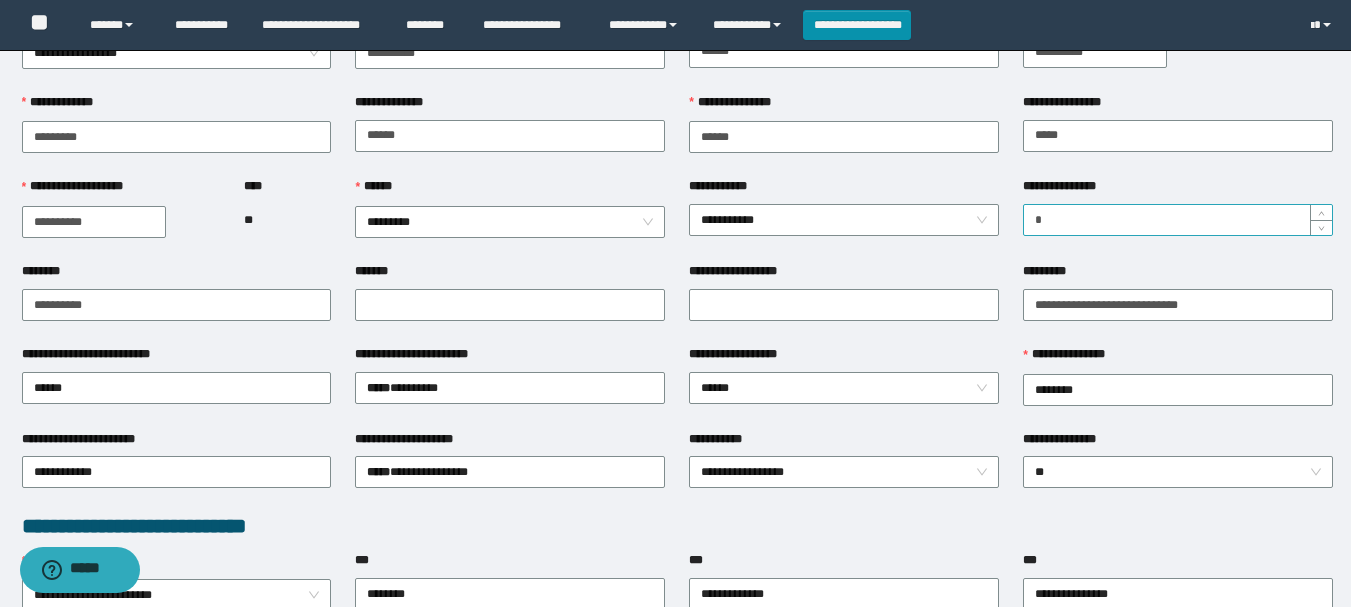 scroll, scrollTop: 0, scrollLeft: 0, axis: both 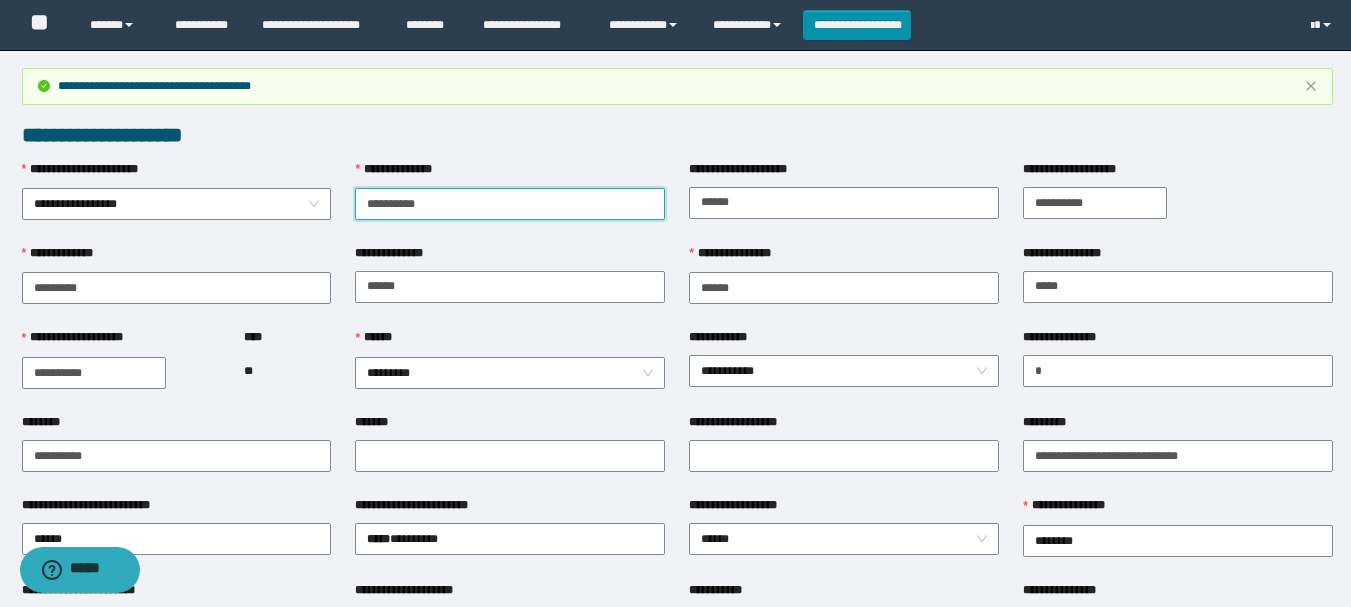 drag, startPoint x: 476, startPoint y: 209, endPoint x: 345, endPoint y: 208, distance: 131.00381 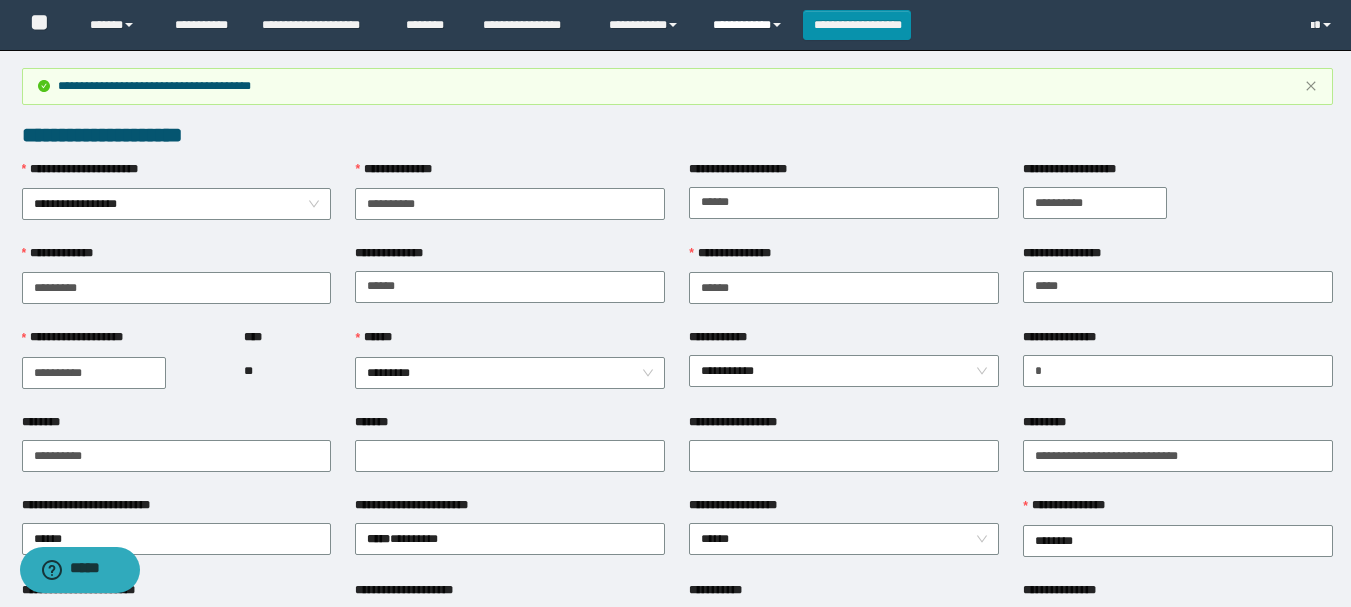 click on "**********" at bounding box center [750, 25] 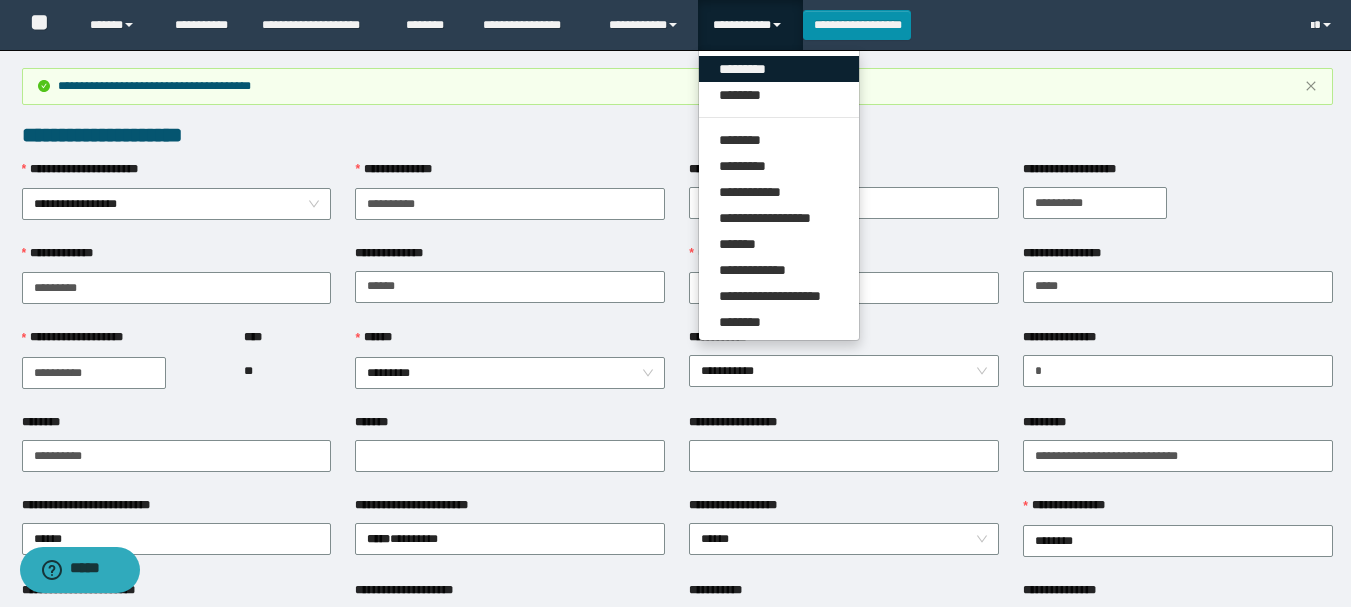 click on "*********" at bounding box center (779, 69) 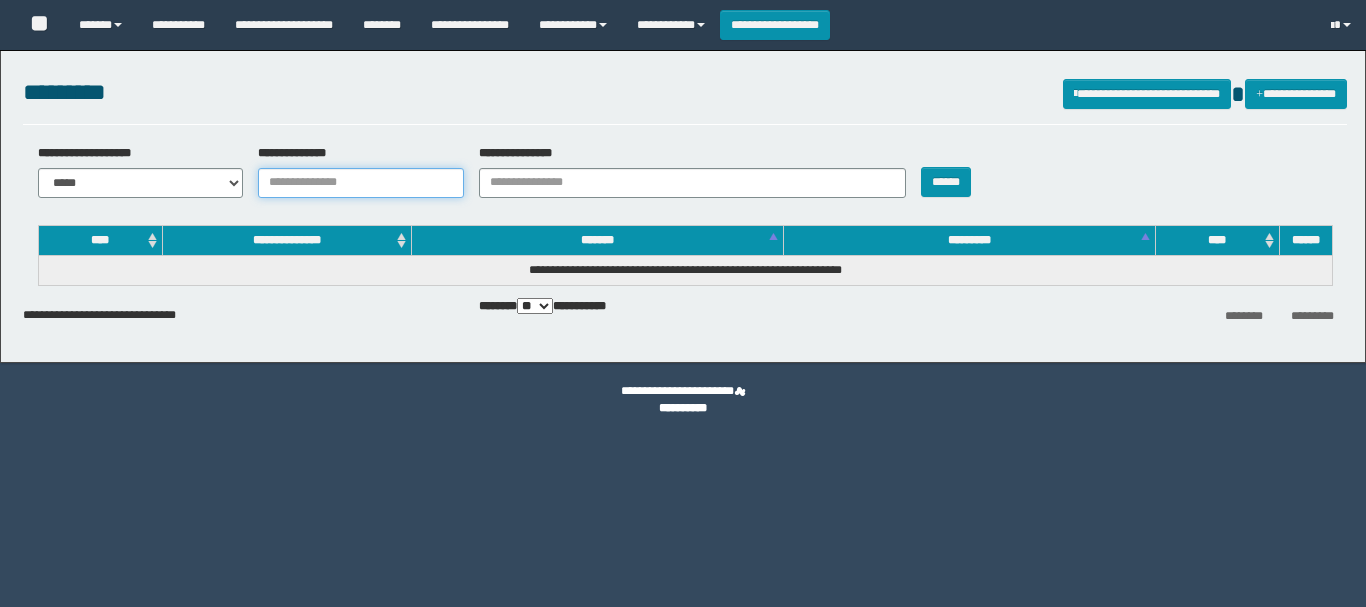 click on "**********" at bounding box center (361, 183) 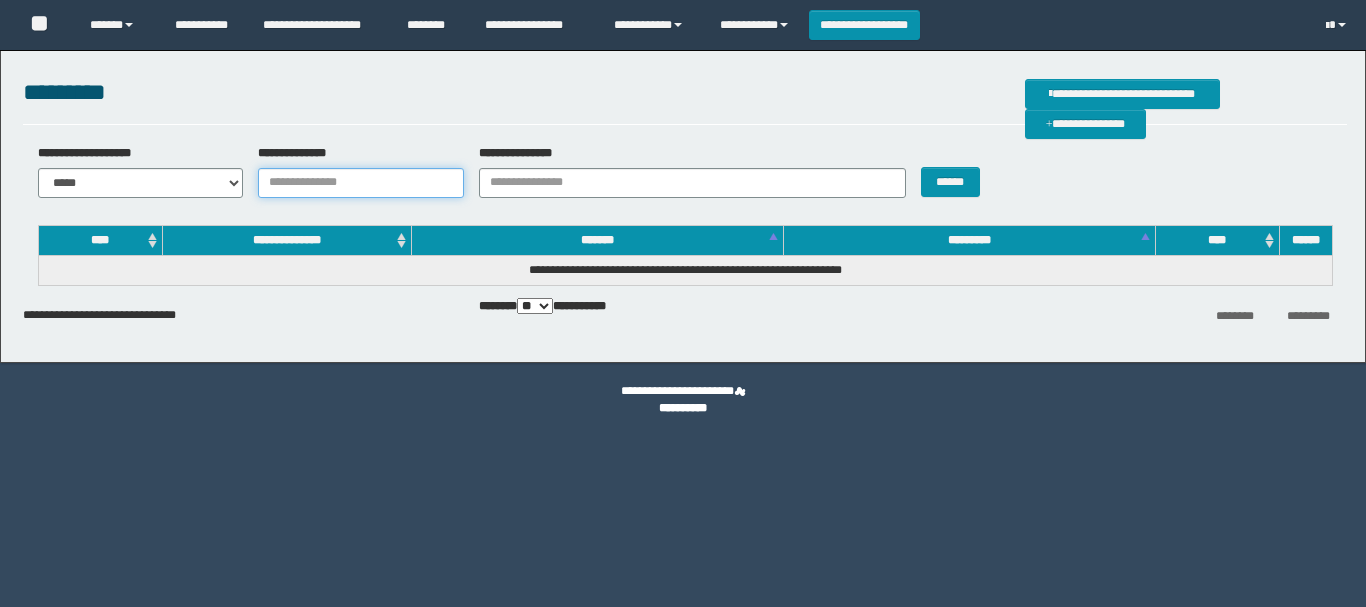 scroll, scrollTop: 0, scrollLeft: 0, axis: both 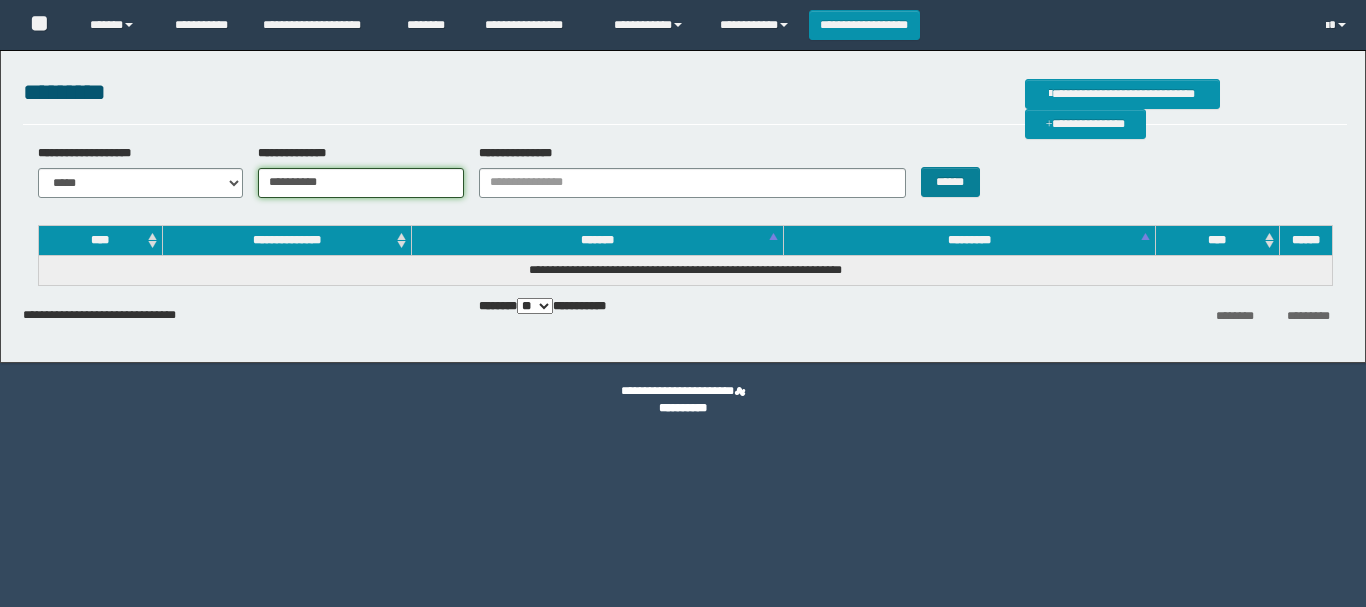 type on "**********" 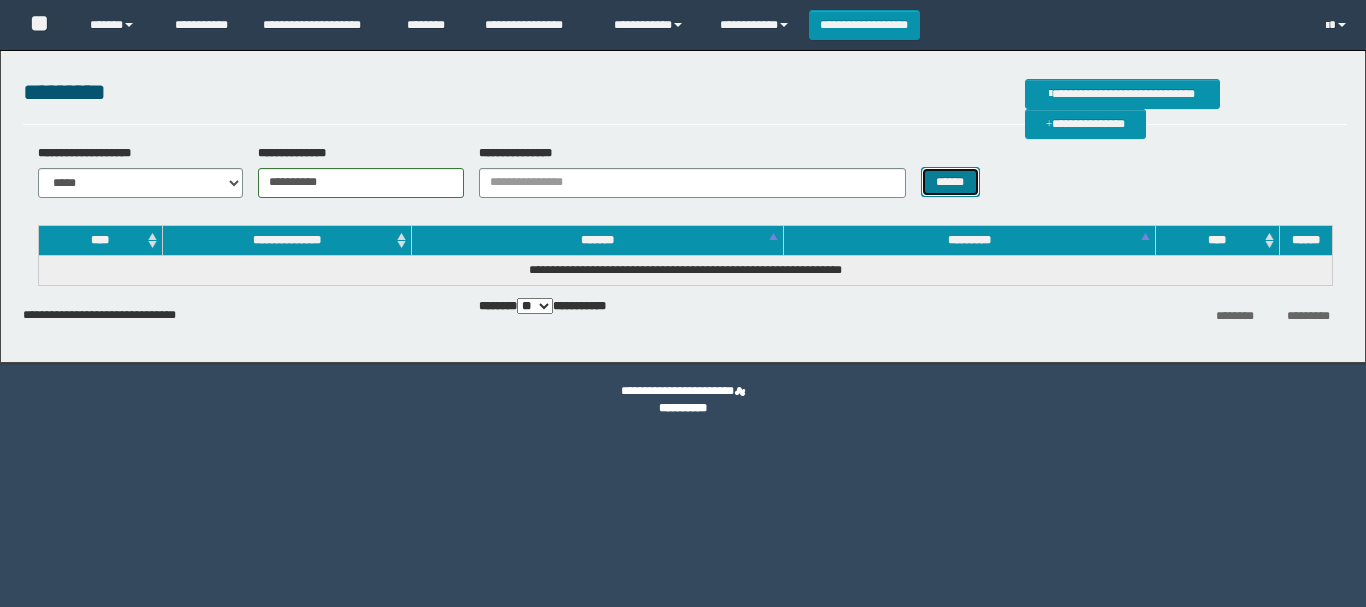 click on "******" at bounding box center (950, 182) 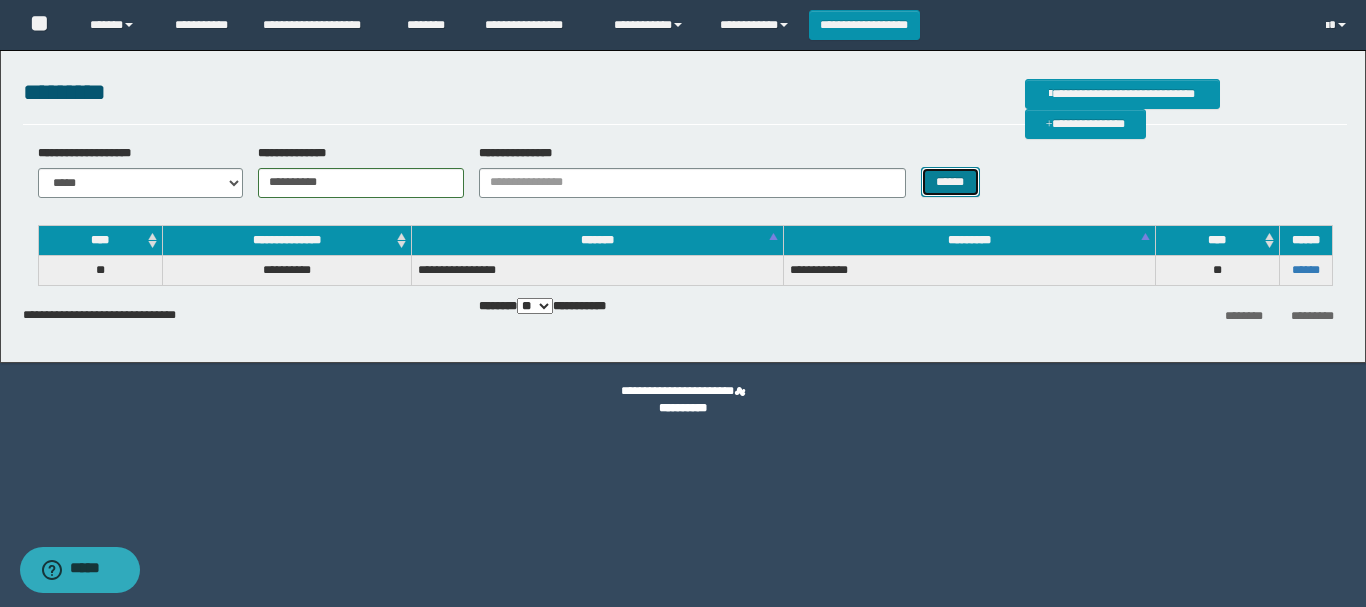 scroll, scrollTop: 0, scrollLeft: 0, axis: both 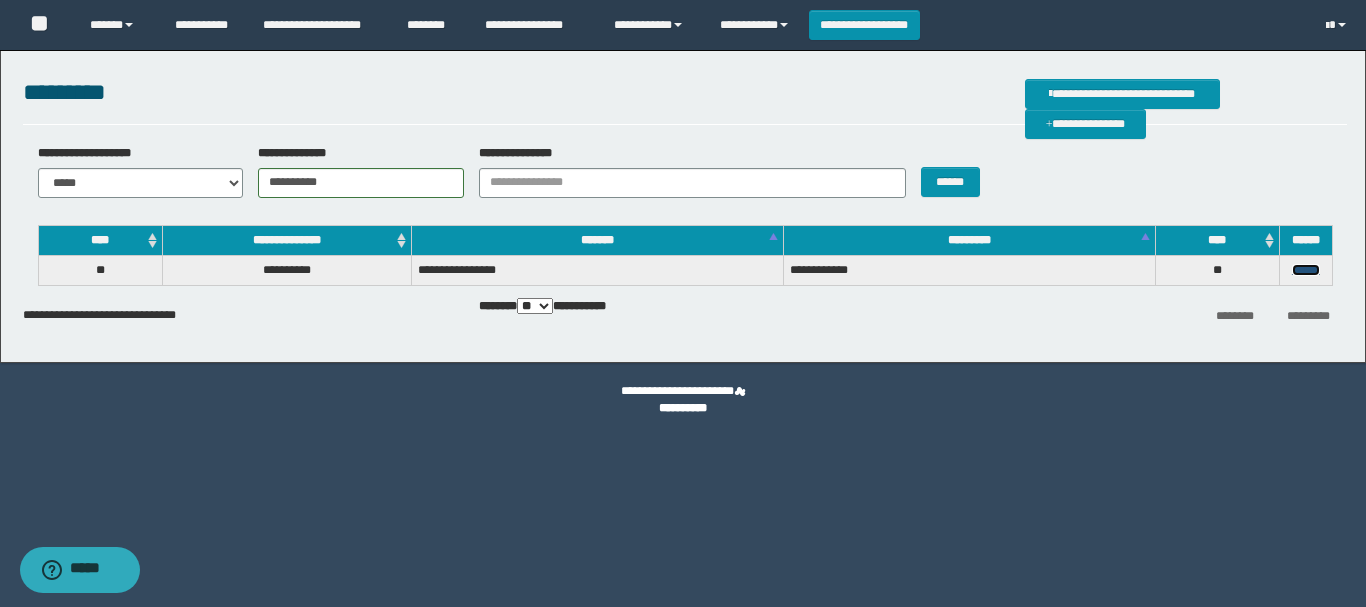 click on "******" at bounding box center [1306, 270] 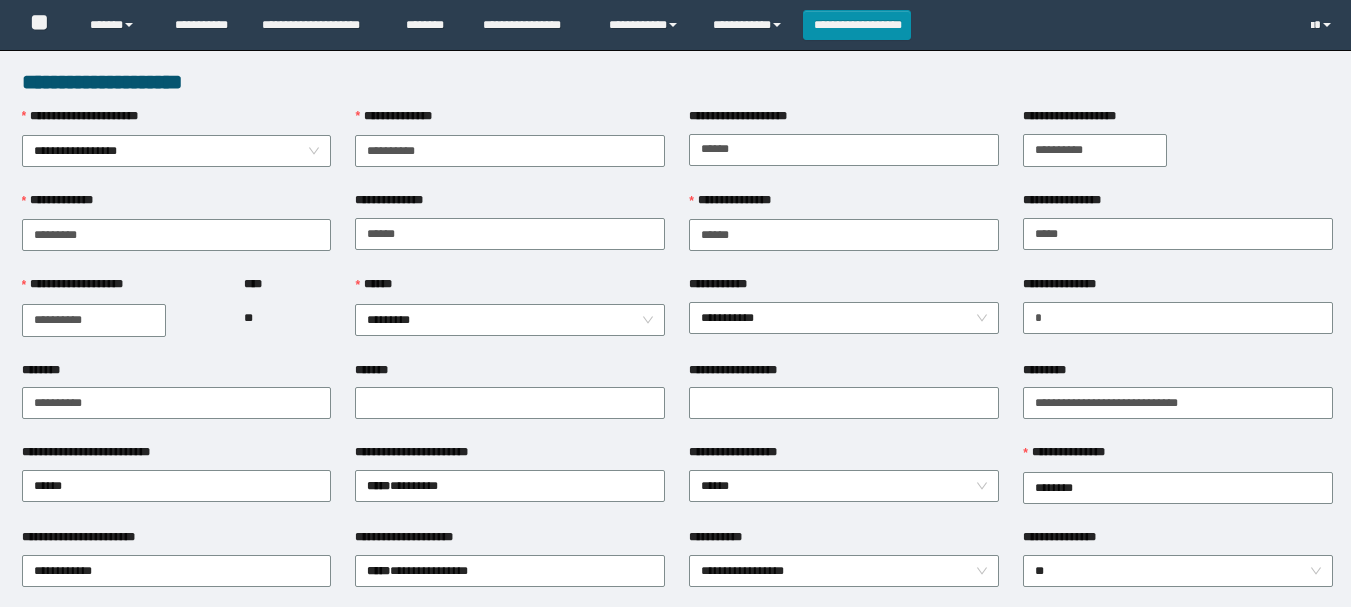 scroll, scrollTop: 0, scrollLeft: 0, axis: both 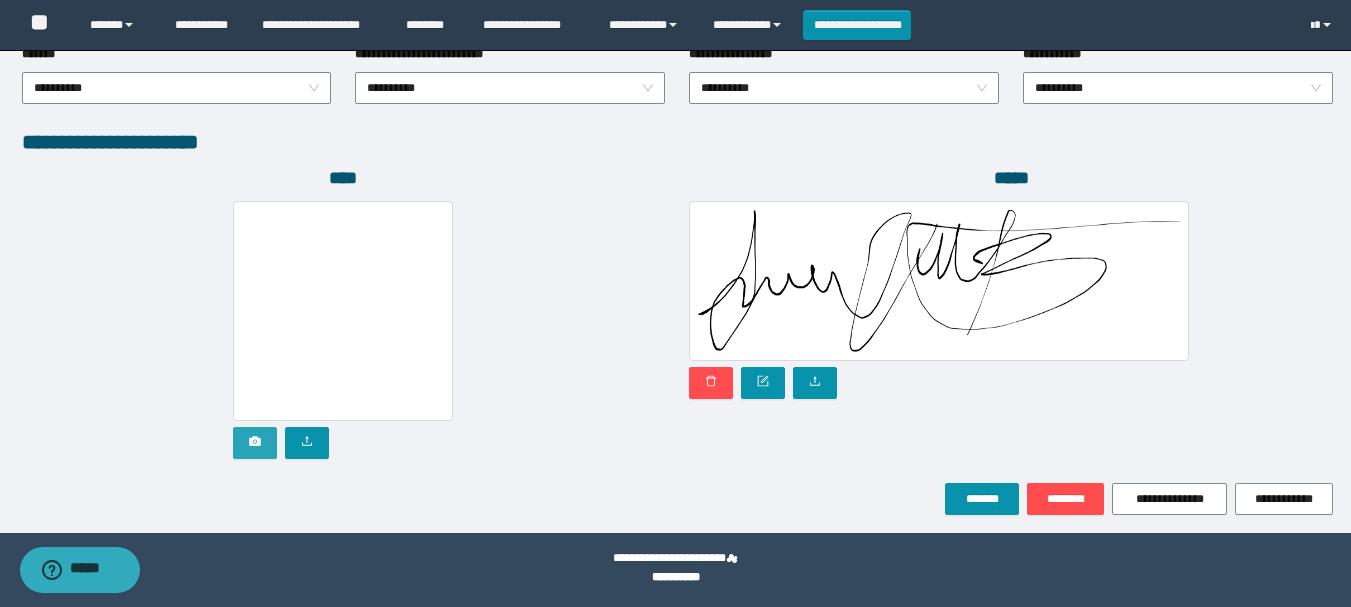 click 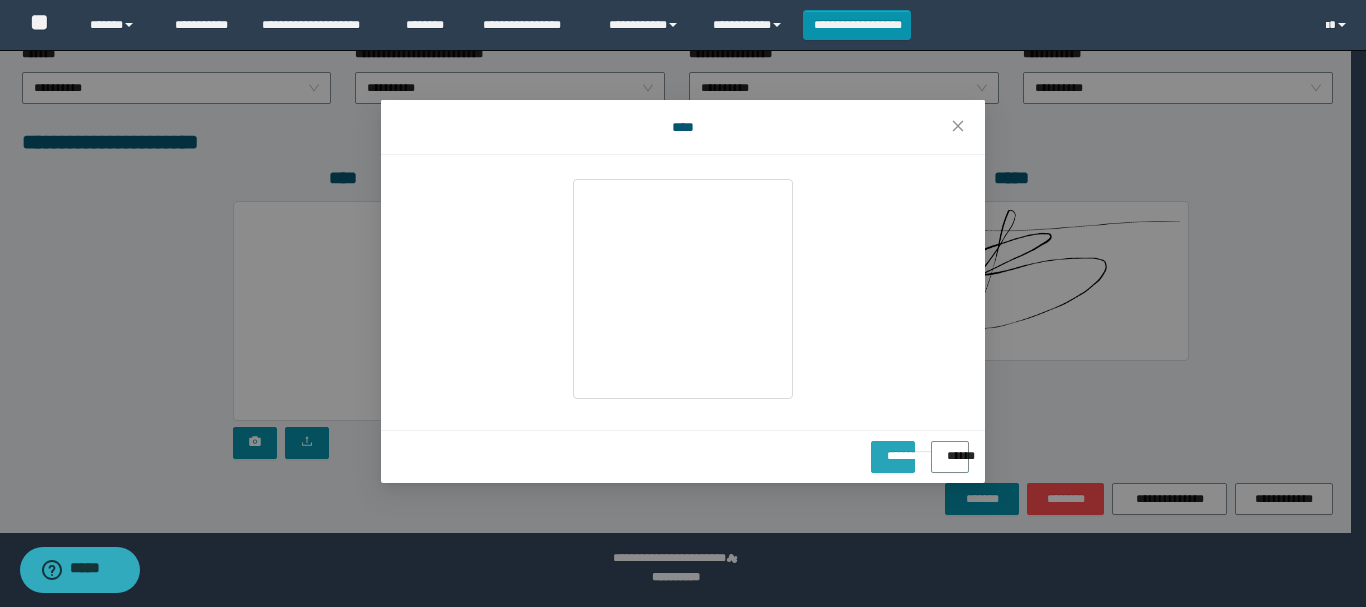 click on "**********" at bounding box center (893, 449) 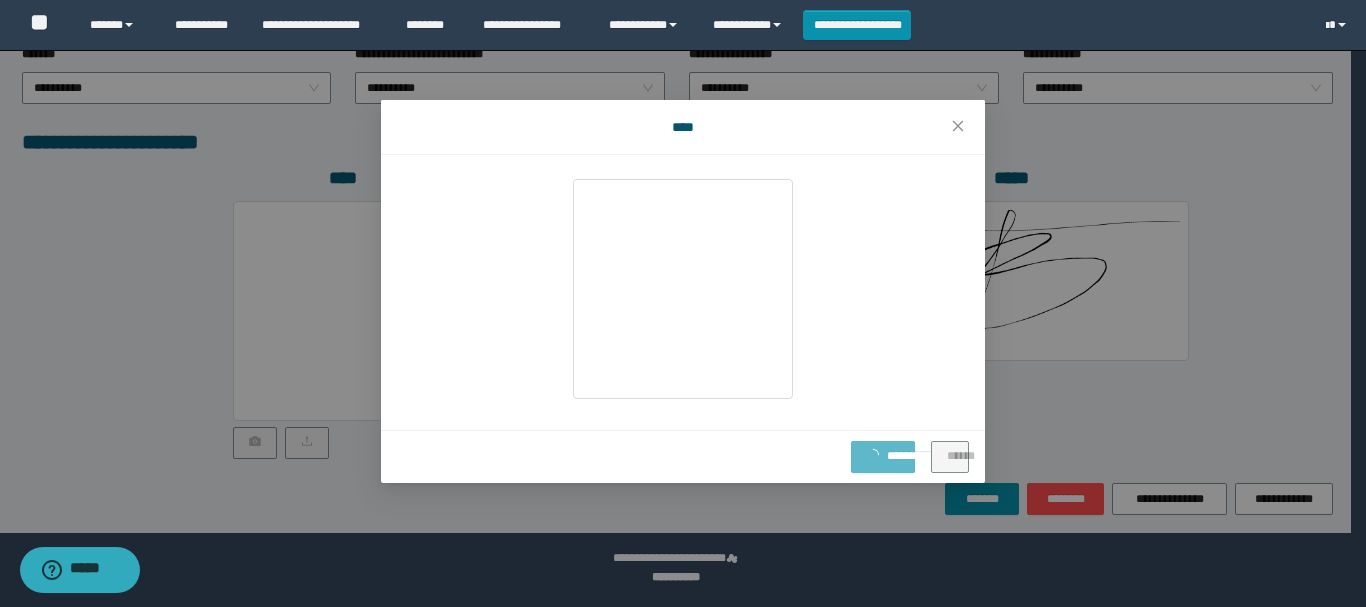 click on "**********" at bounding box center (683, 303) 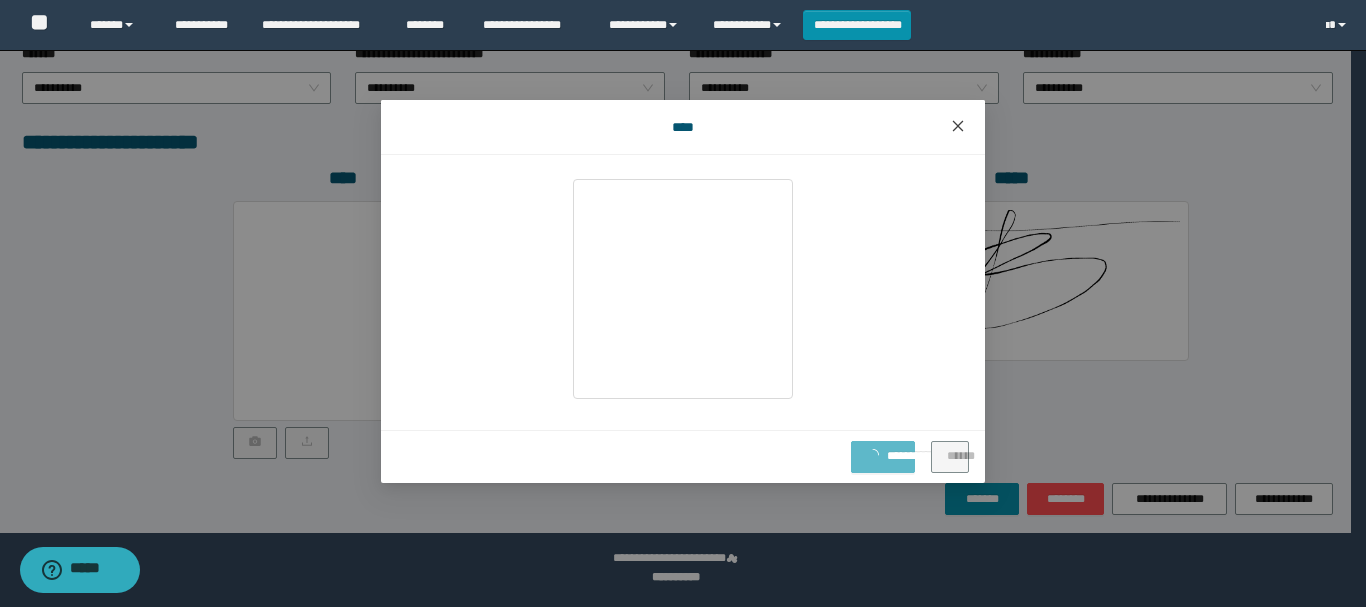 click at bounding box center (958, 127) 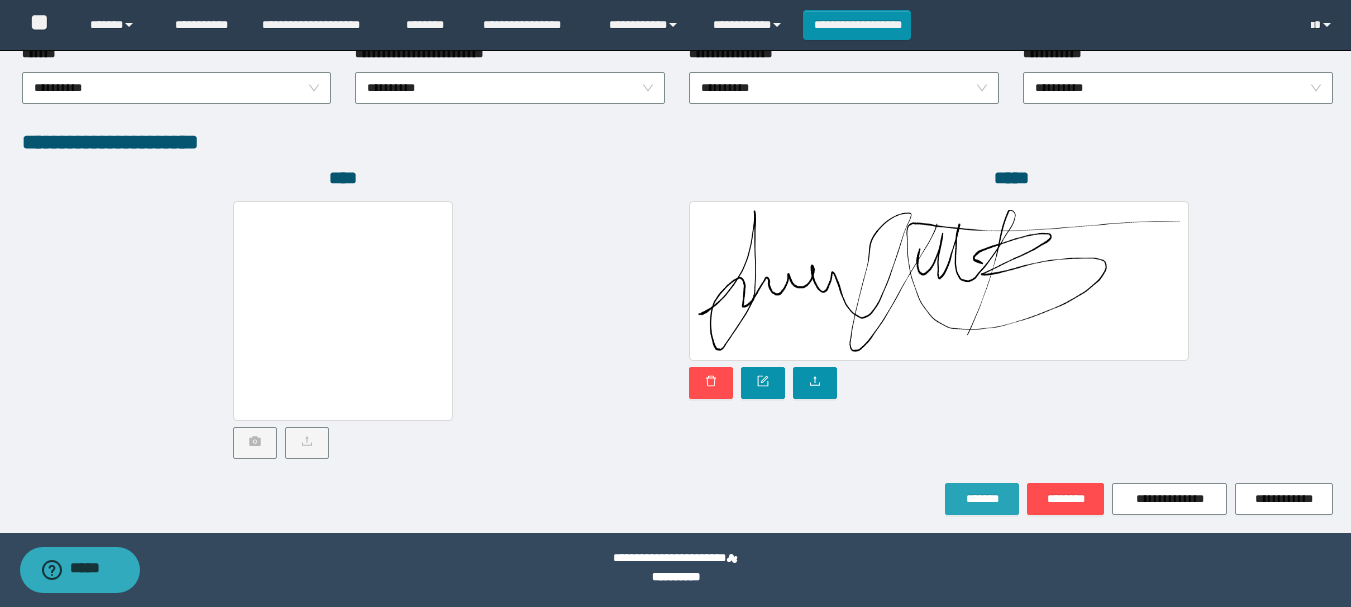 drag, startPoint x: 980, startPoint y: 491, endPoint x: 53, endPoint y: 12, distance: 1043.4414 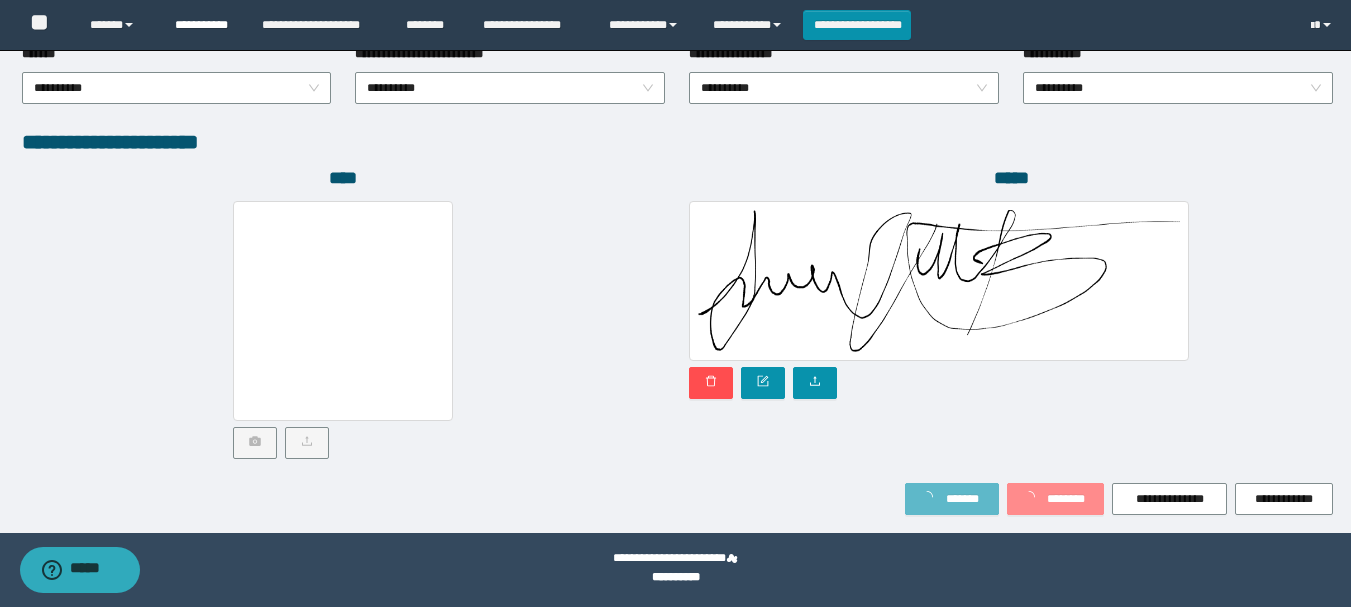 click on "**********" at bounding box center [203, 25] 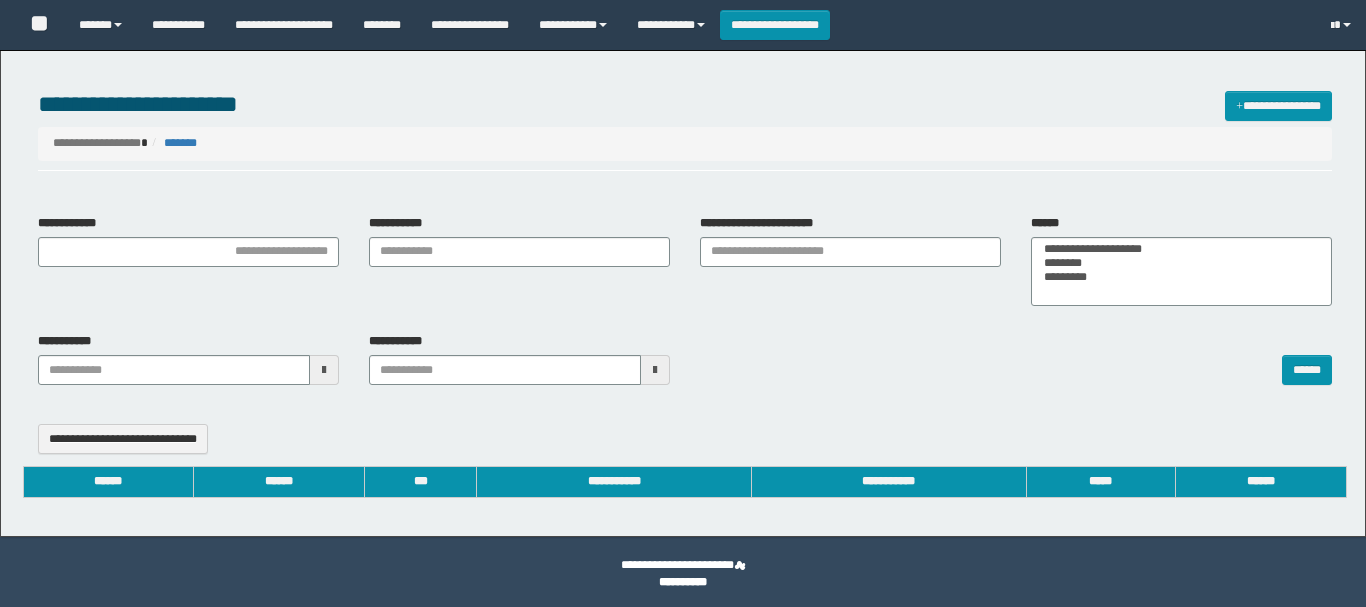 select 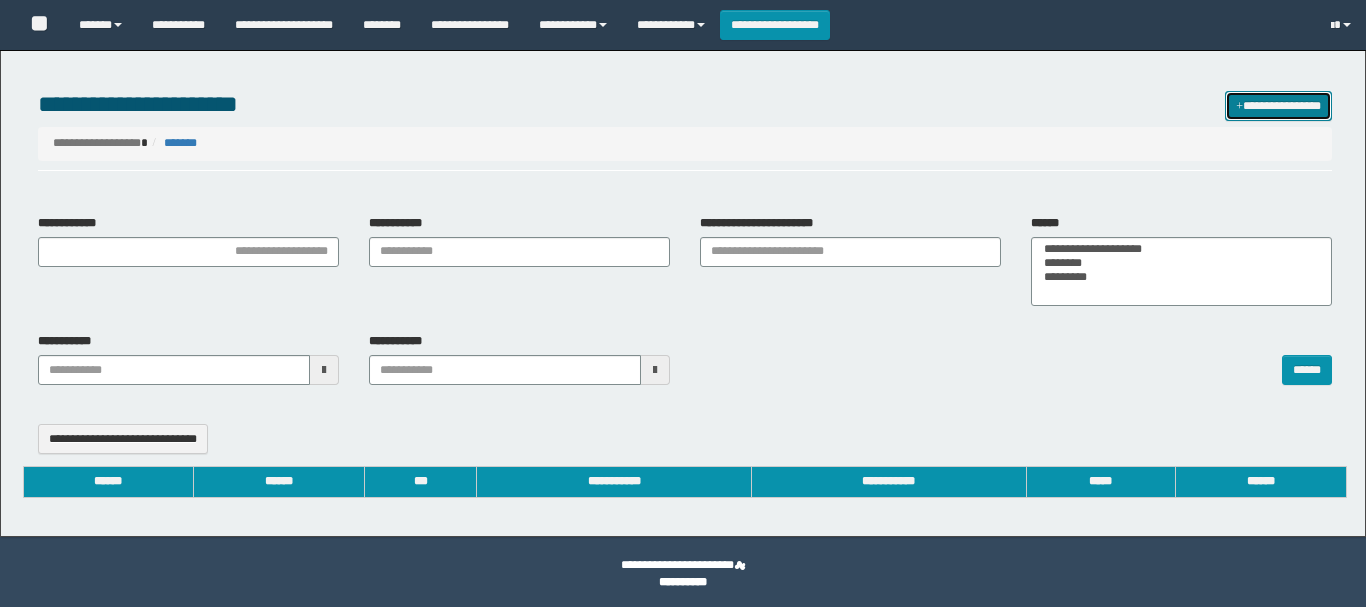 click on "**********" at bounding box center (1278, 106) 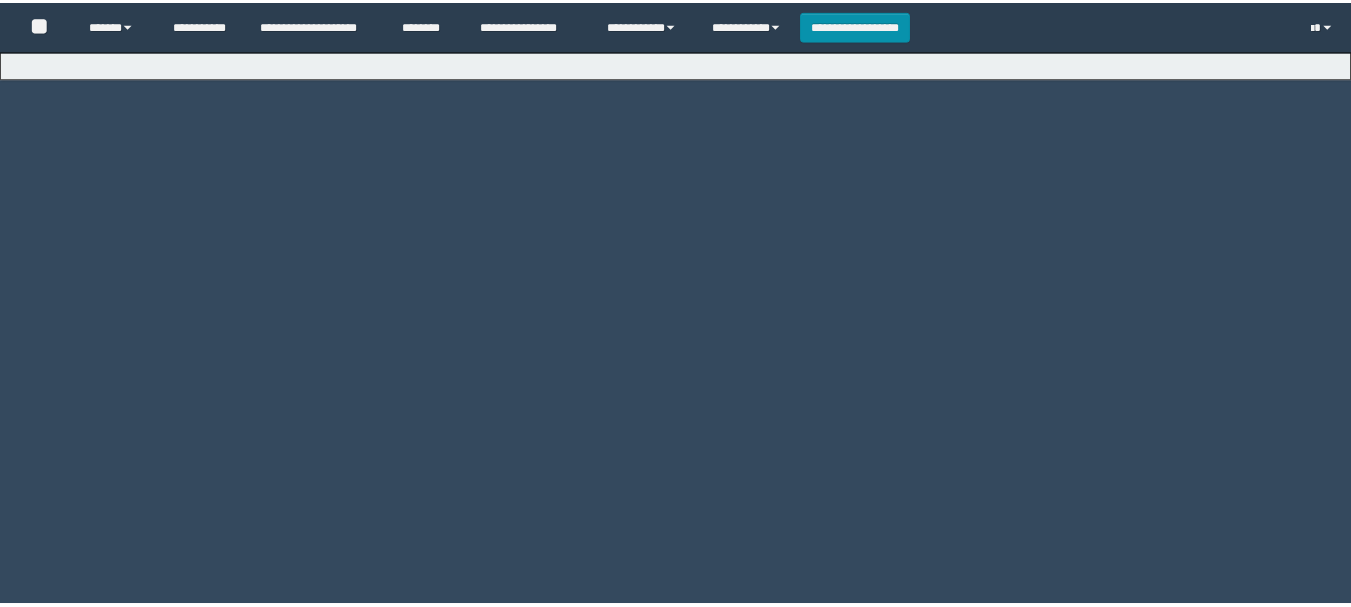 scroll, scrollTop: 0, scrollLeft: 0, axis: both 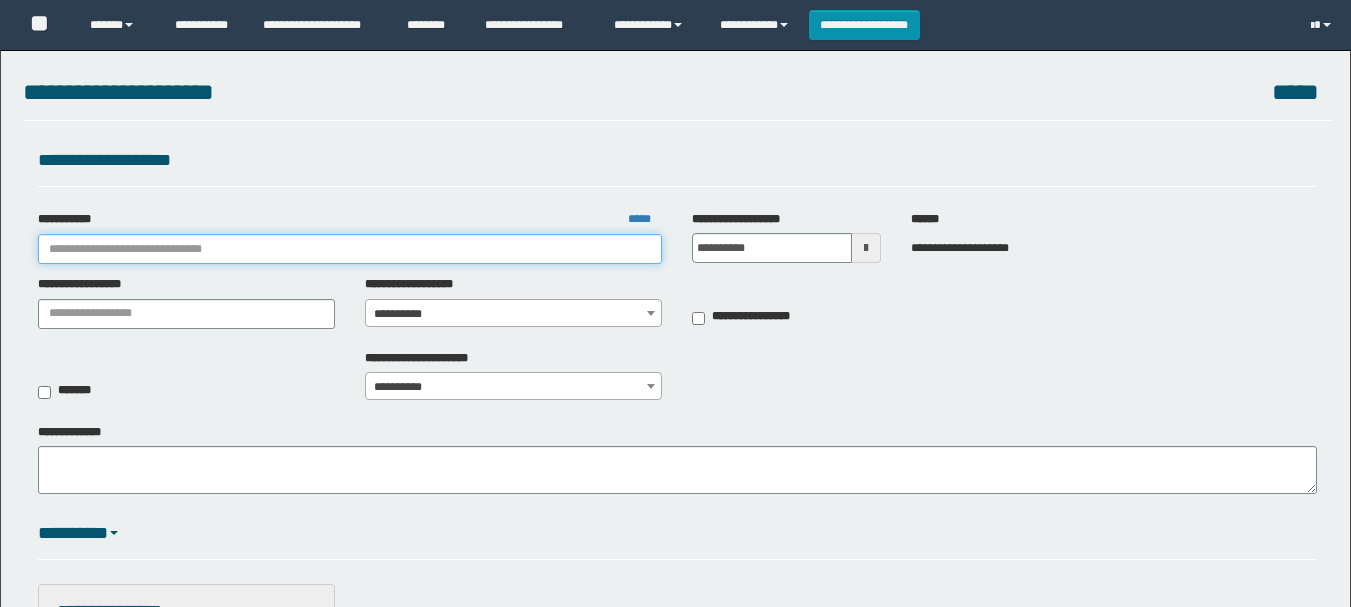 click on "**********" at bounding box center [350, 249] 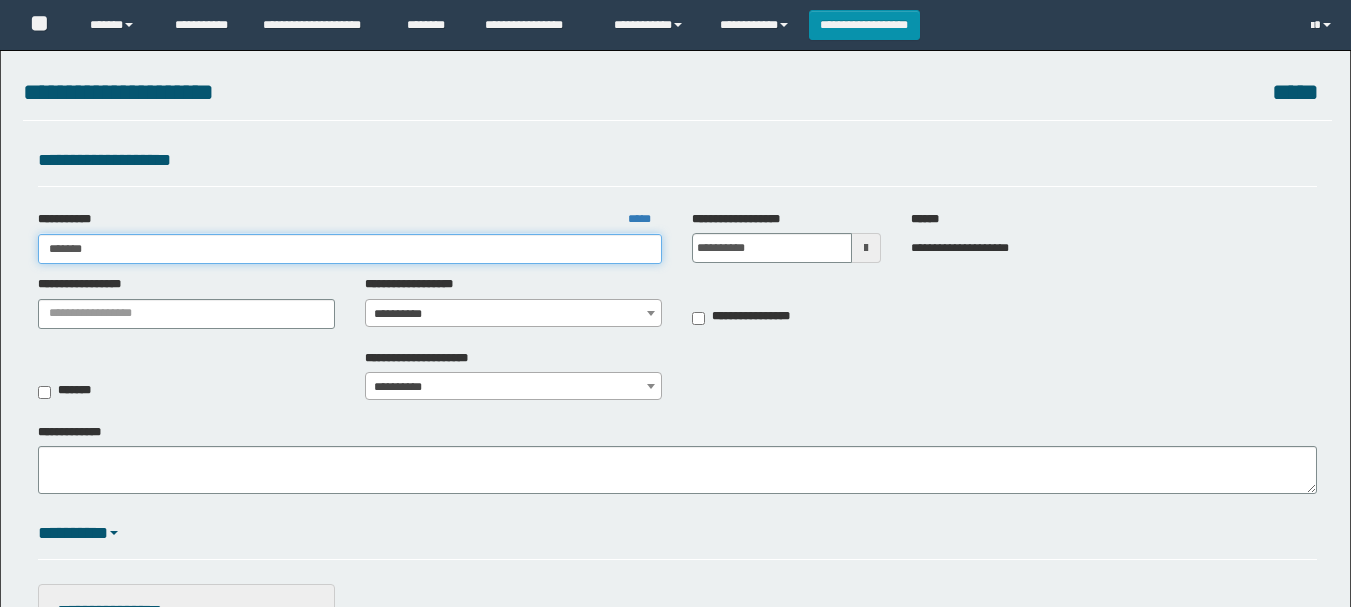 type on "********" 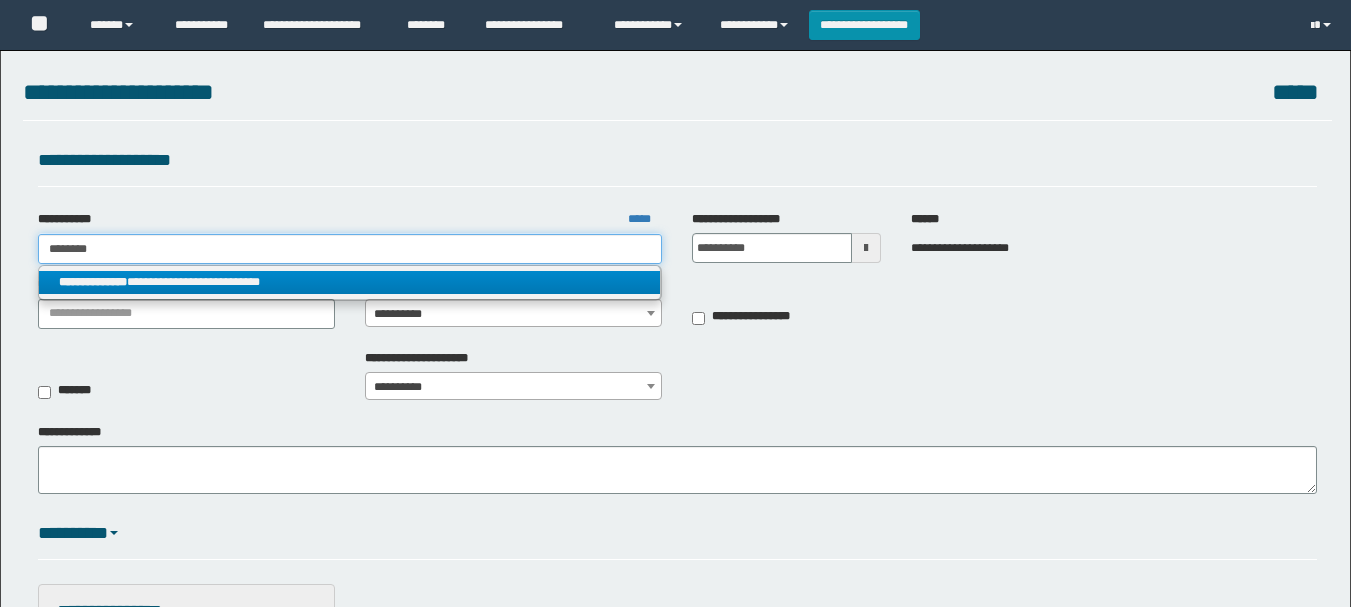 type on "********" 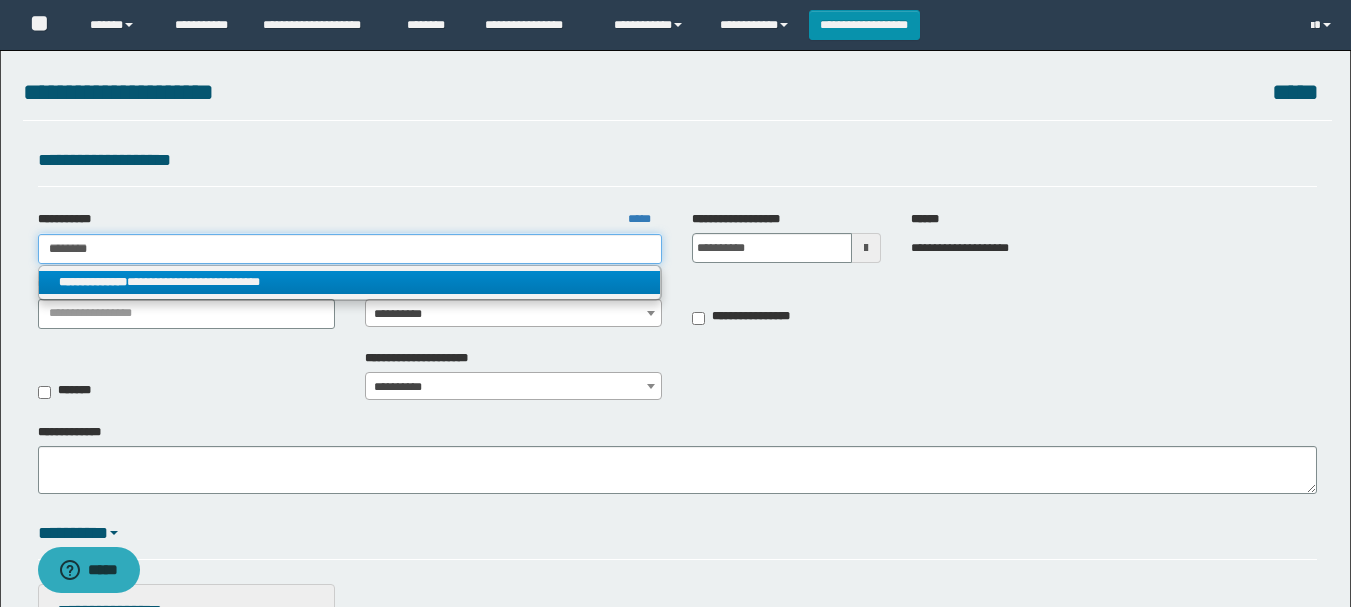 type on "********" 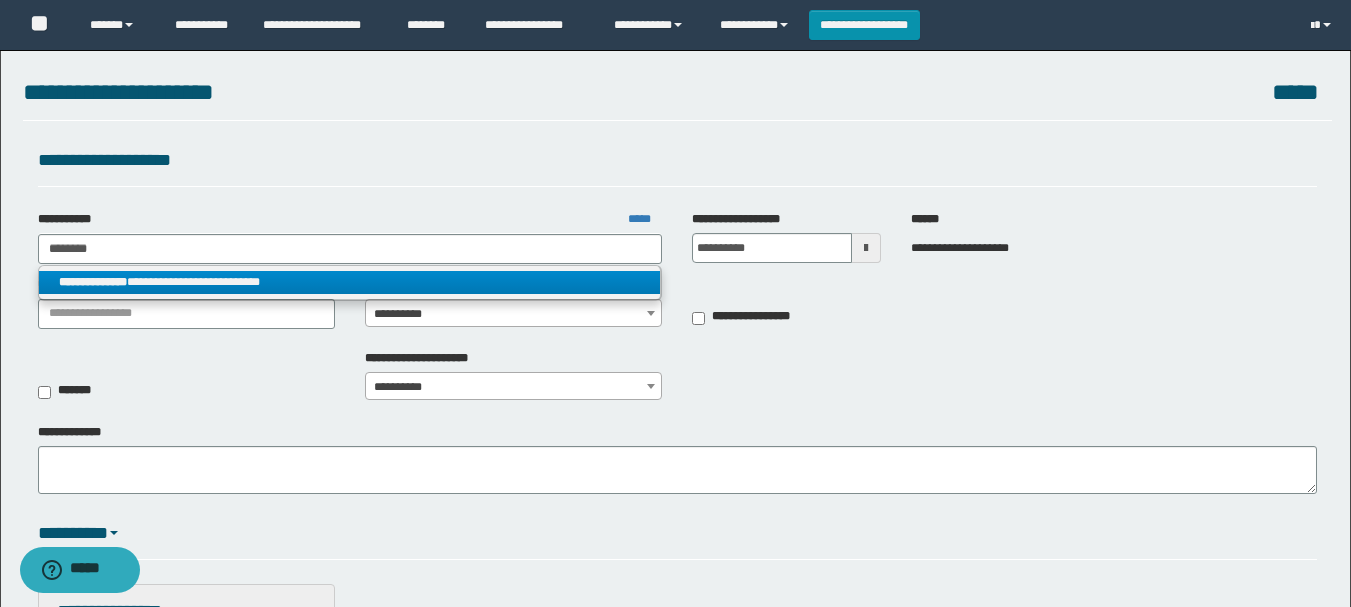 click on "**********" at bounding box center (350, 282) 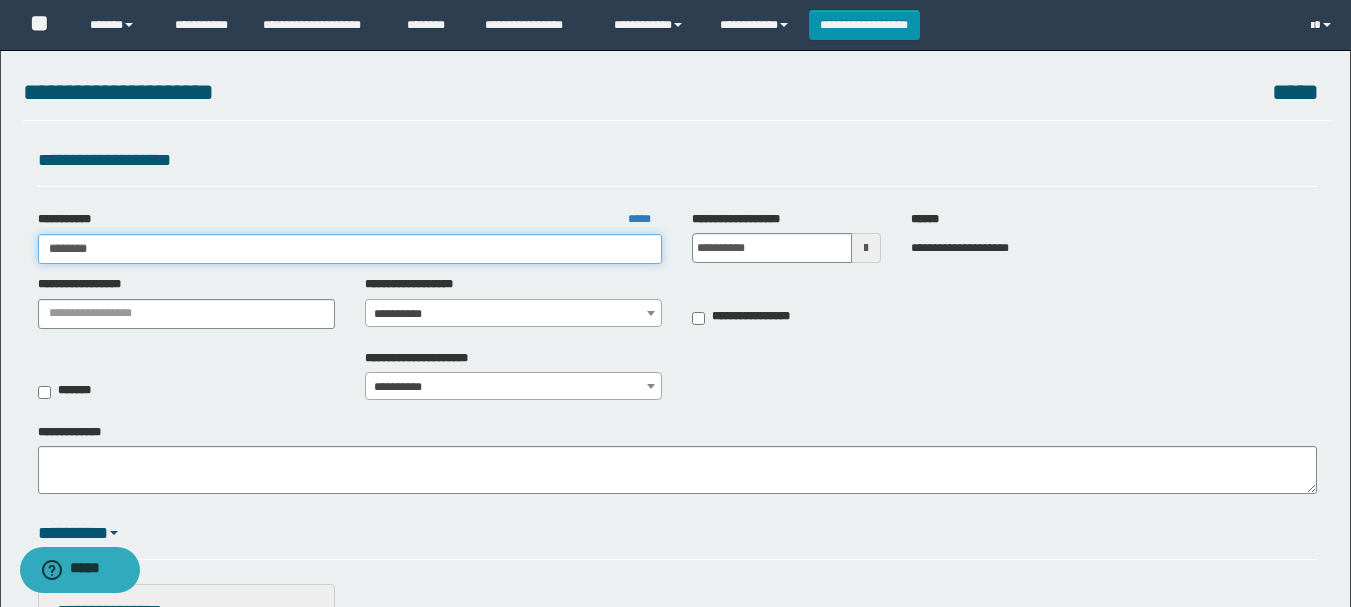 type 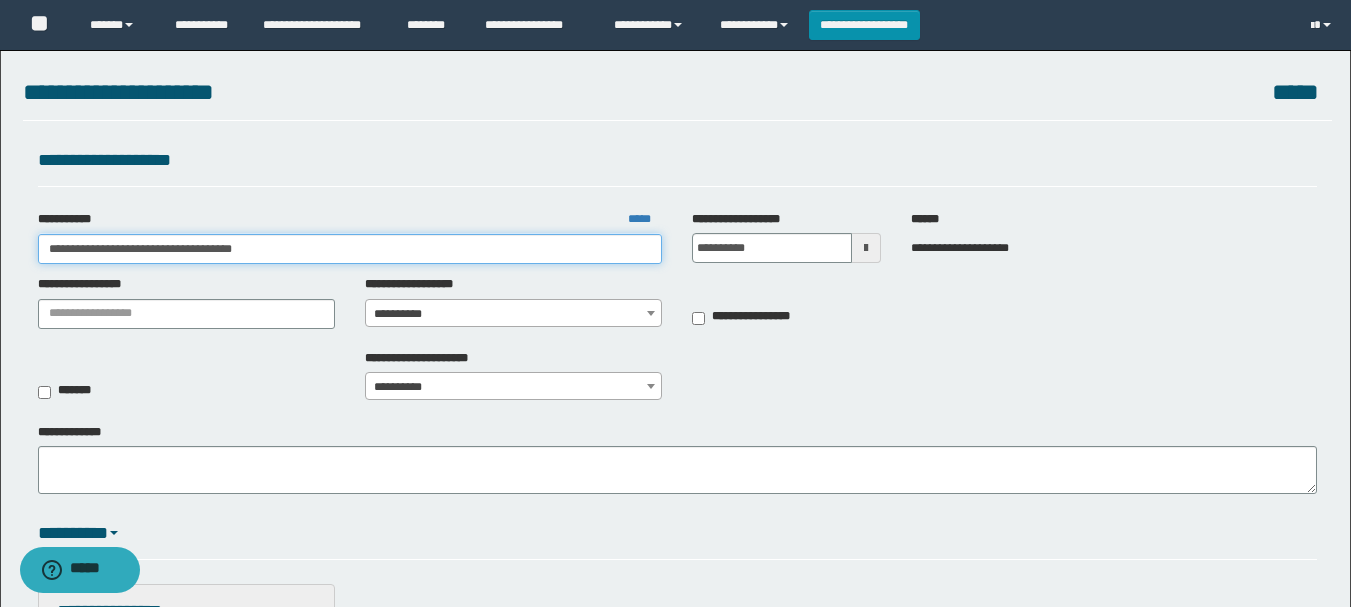 scroll, scrollTop: 0, scrollLeft: 0, axis: both 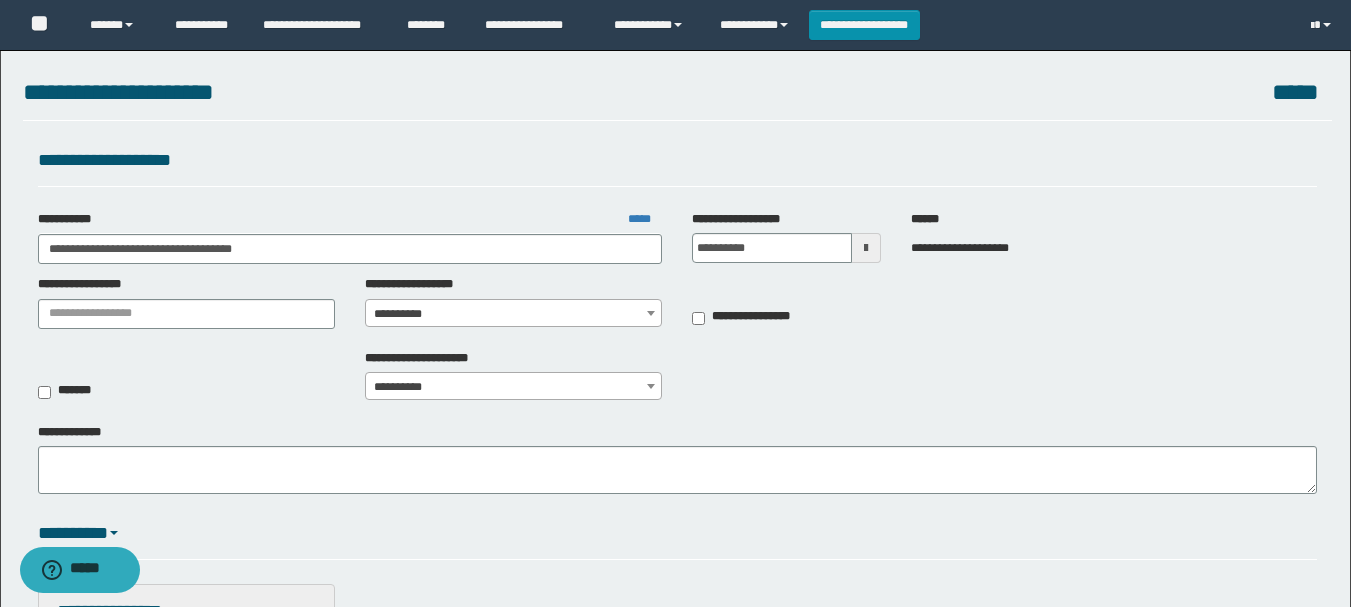 click on "**********" at bounding box center [513, 314] 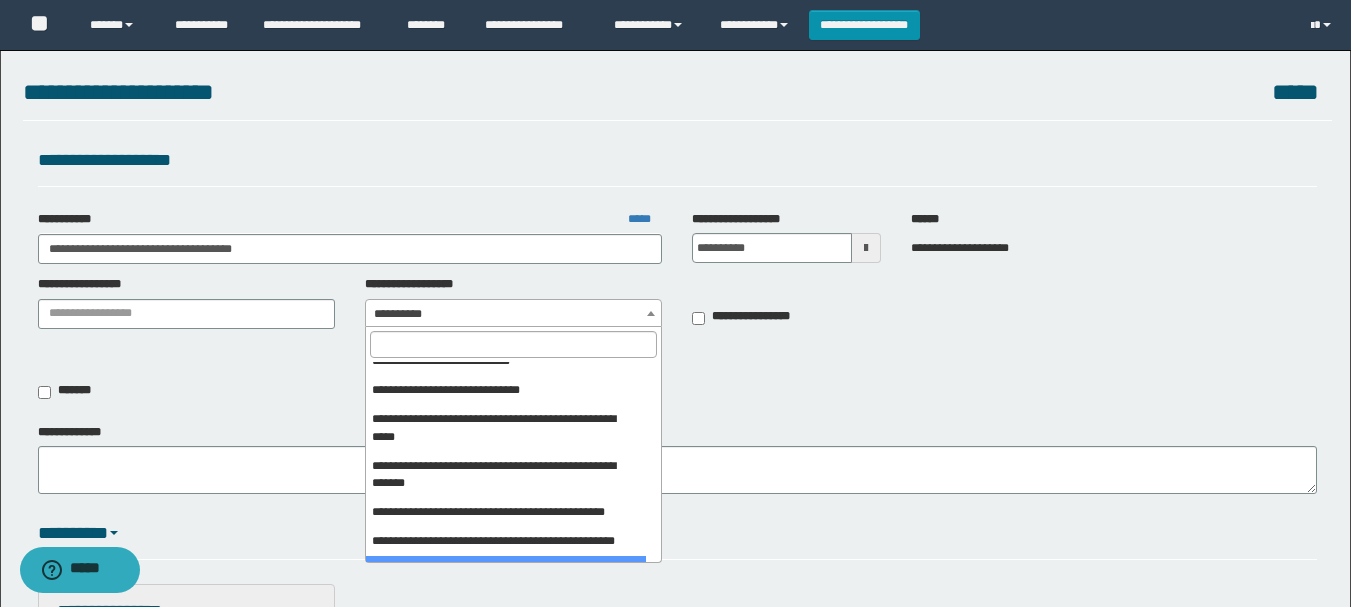 scroll, scrollTop: 500, scrollLeft: 0, axis: vertical 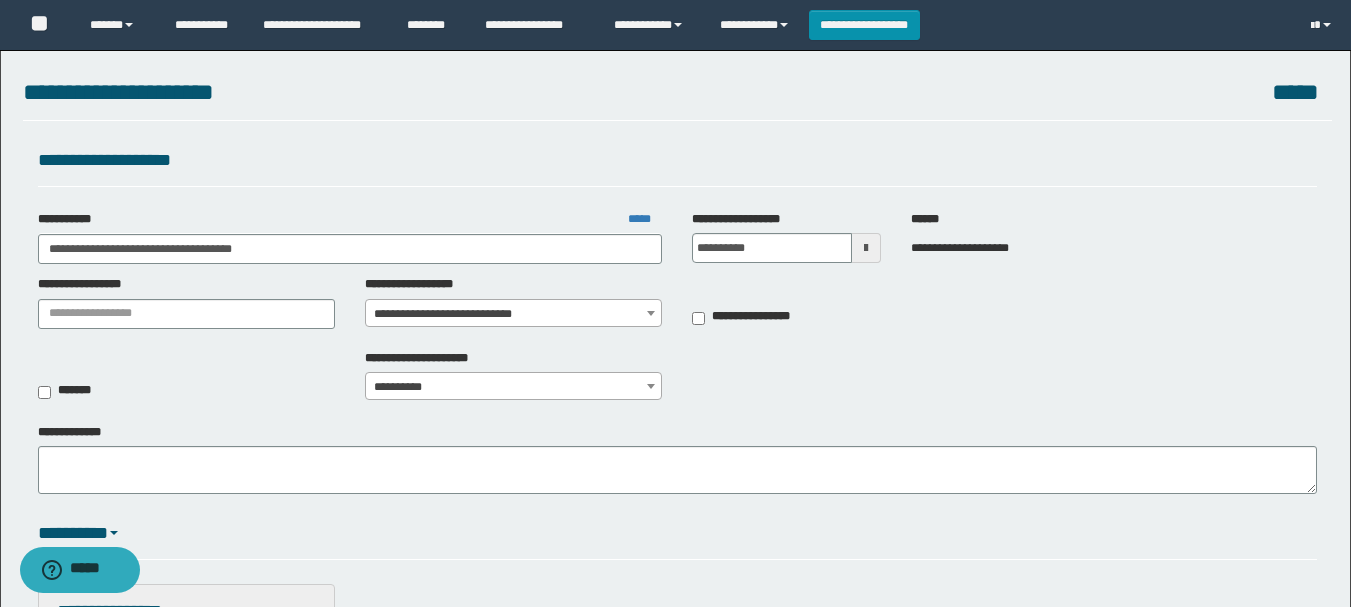 select on "***" 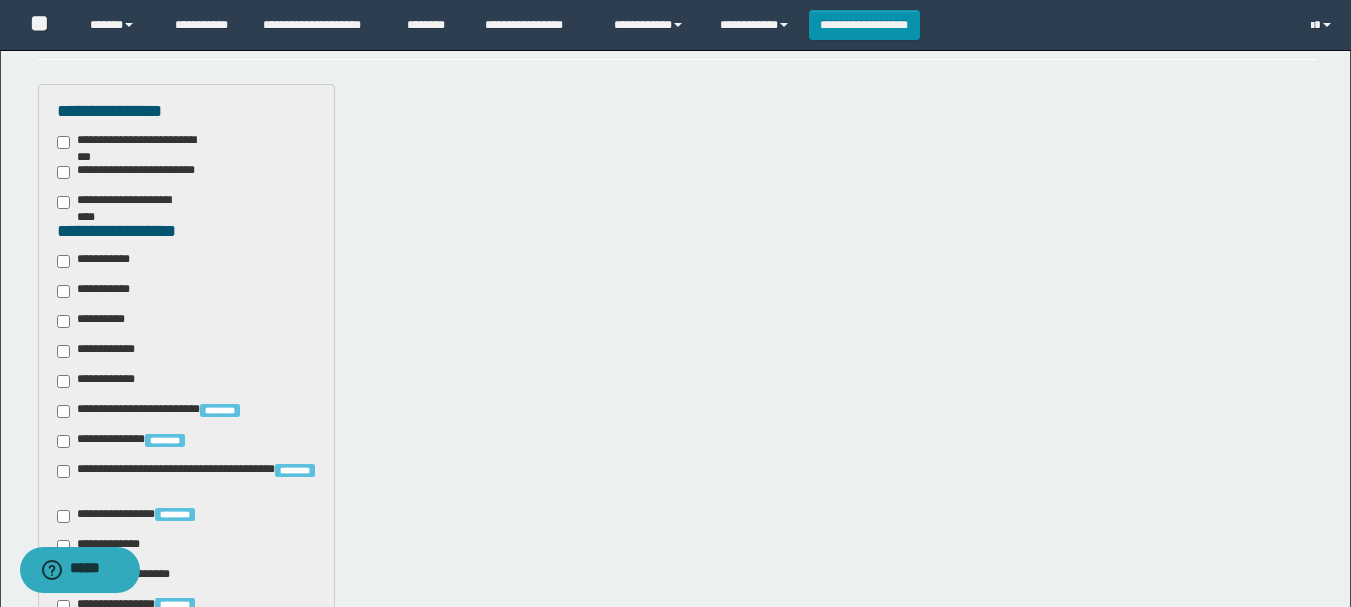 click on "**********" at bounding box center (99, 261) 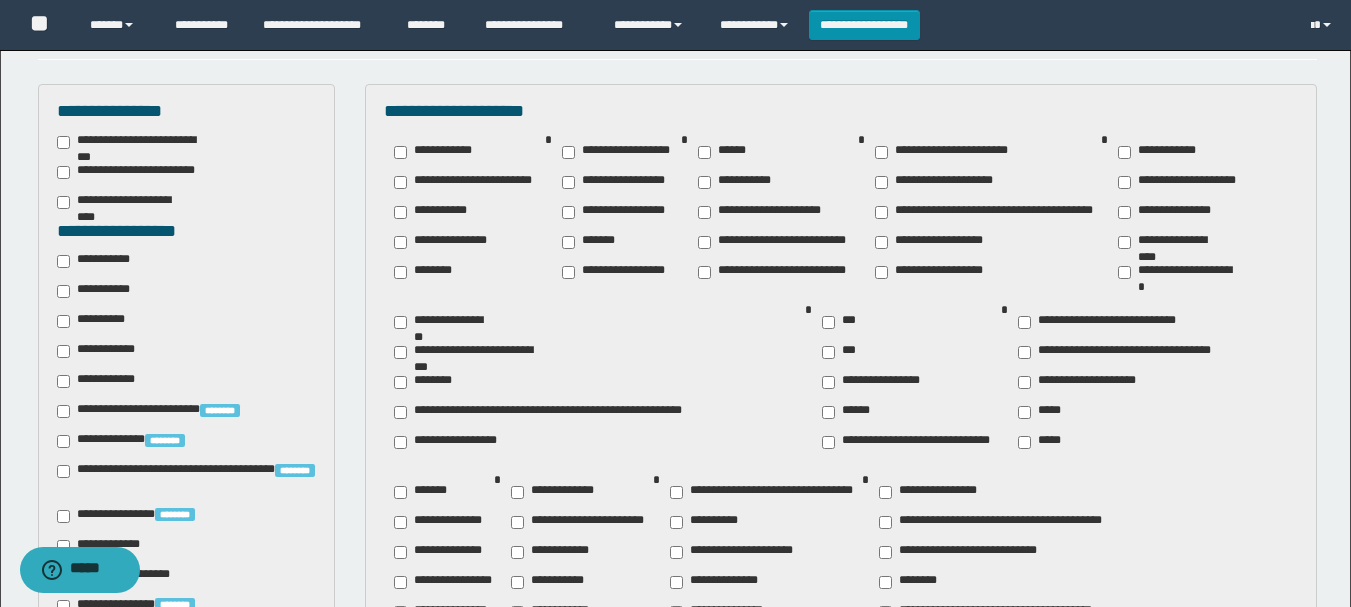 click on "**********" at bounding box center [97, 321] 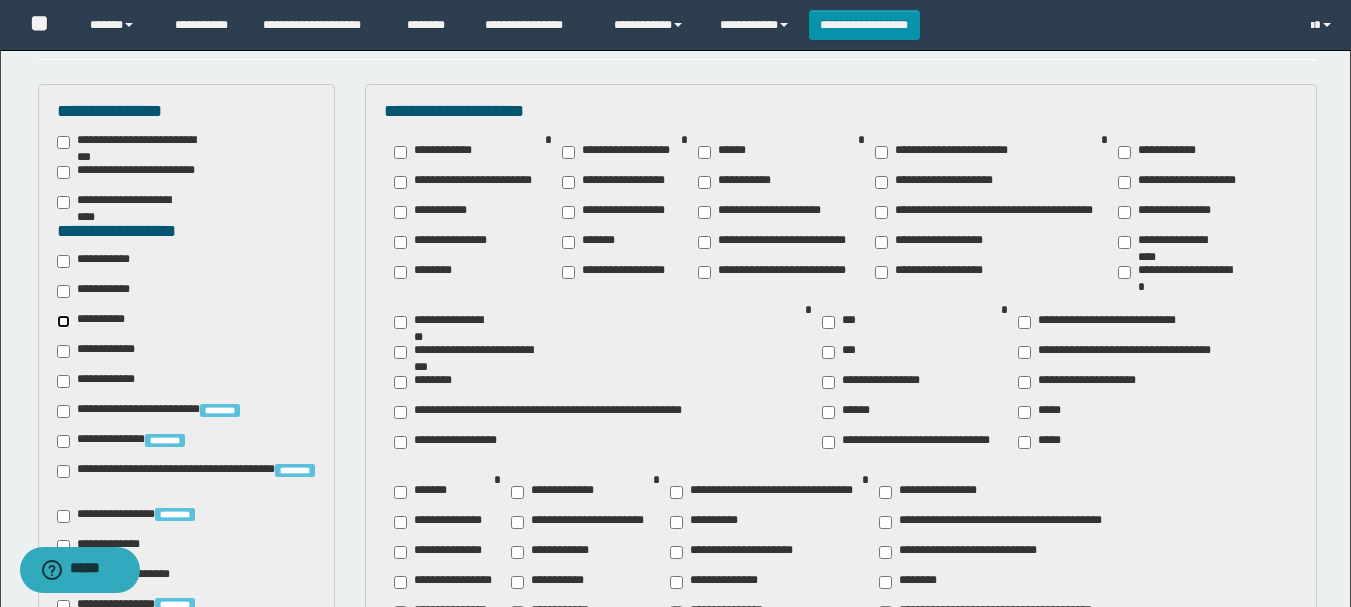 scroll, scrollTop: 700, scrollLeft: 0, axis: vertical 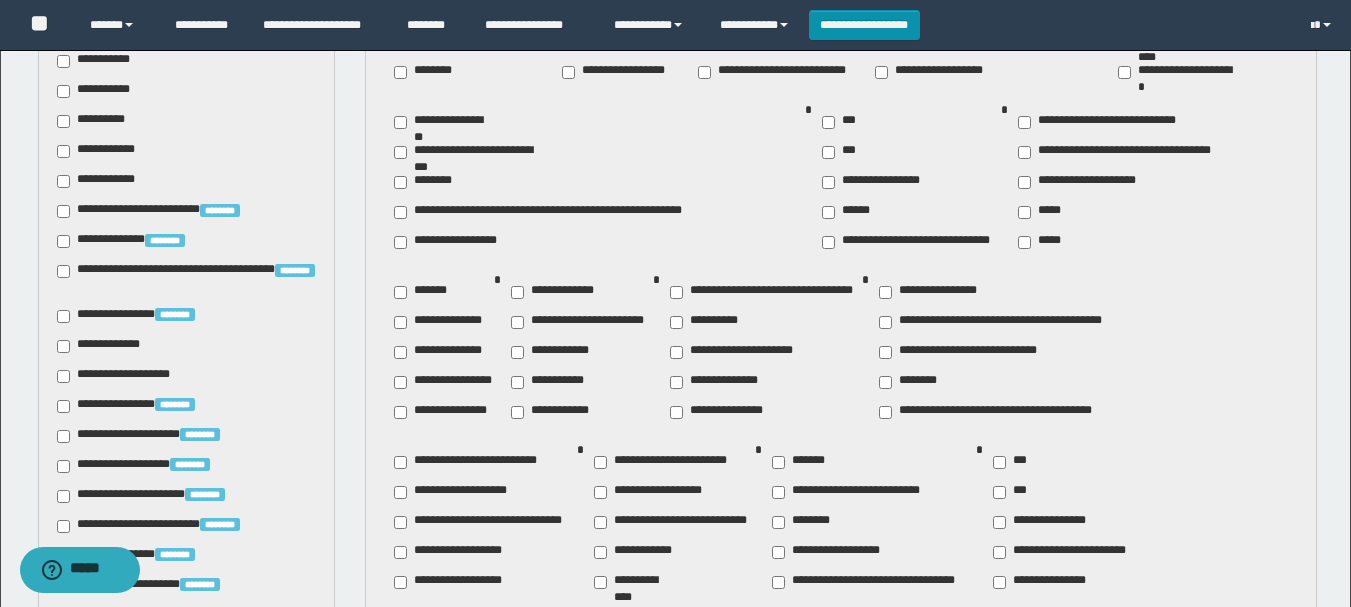 drag, startPoint x: 478, startPoint y: 379, endPoint x: 905, endPoint y: 590, distance: 476.28772 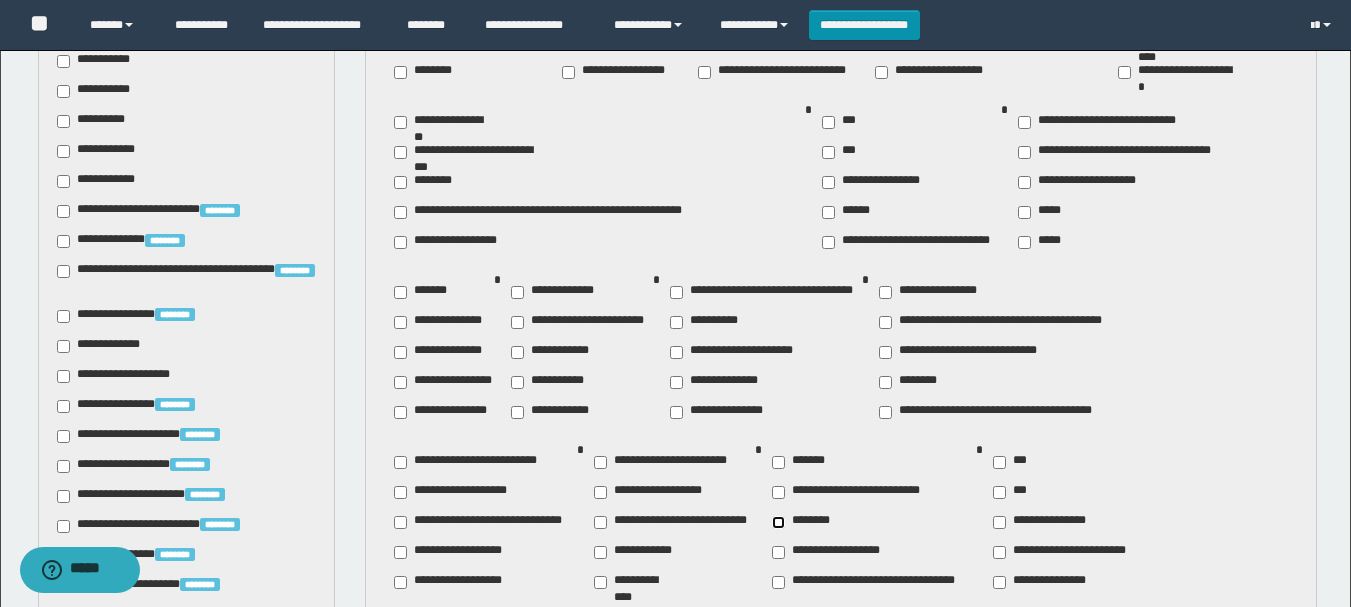 scroll, scrollTop: 1216, scrollLeft: 0, axis: vertical 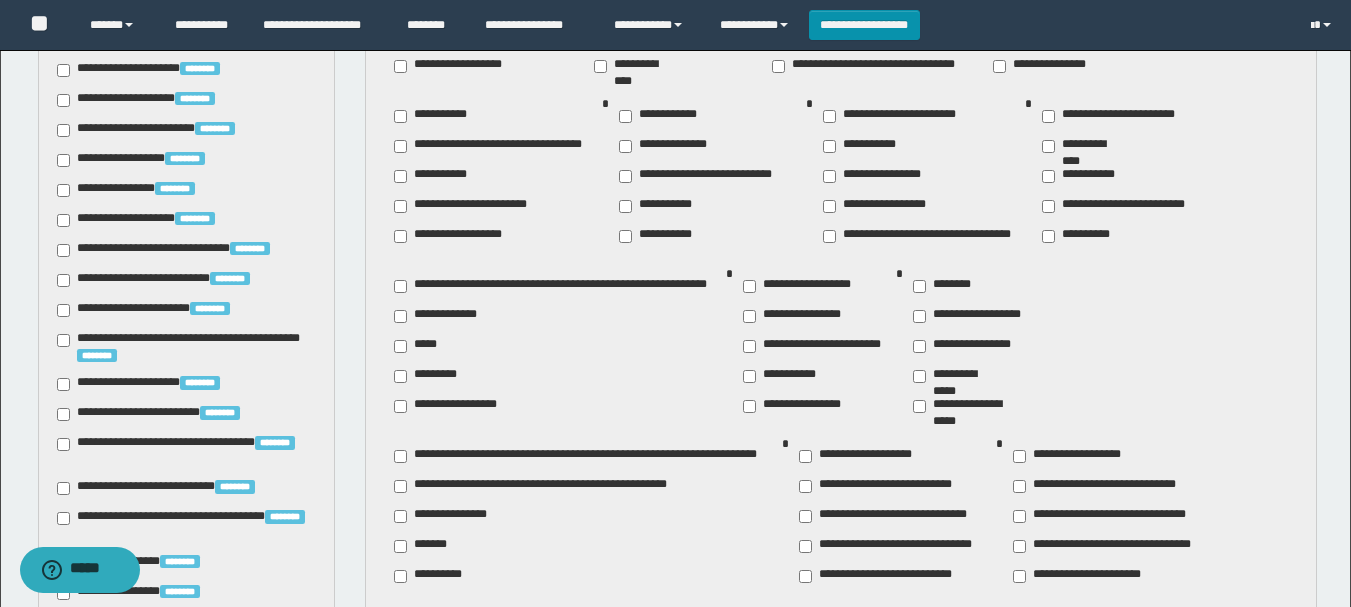 click on "**********" at bounding box center [814, 346] 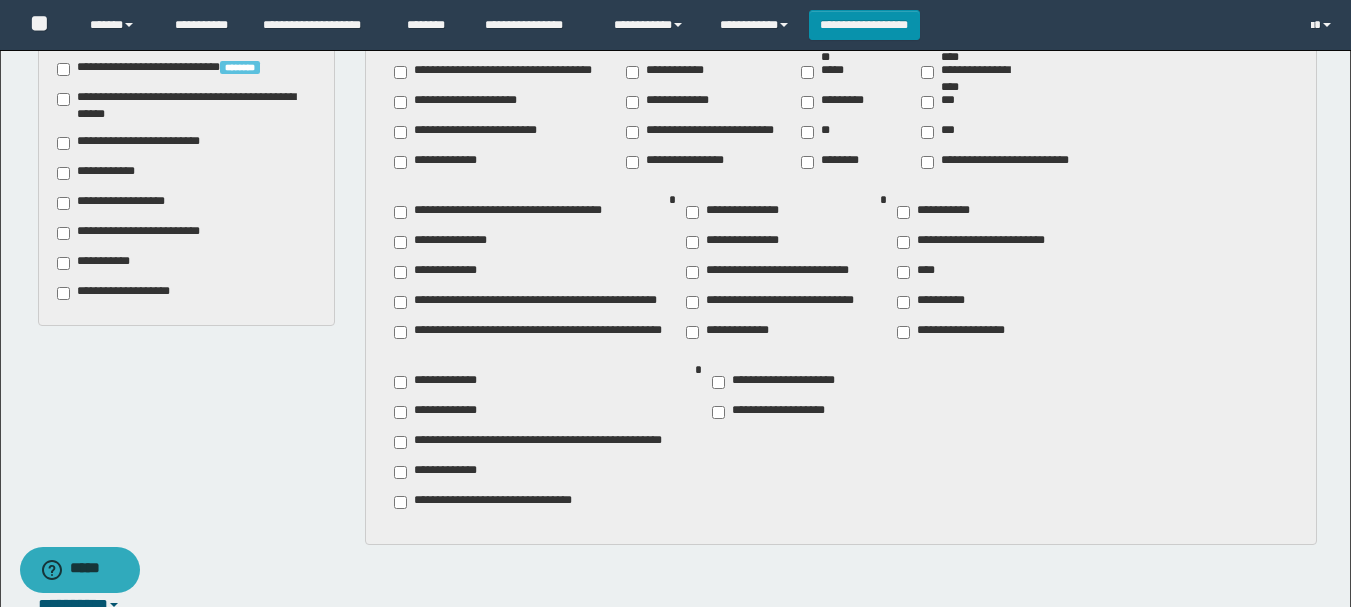 click on "**********" at bounding box center (728, 332) 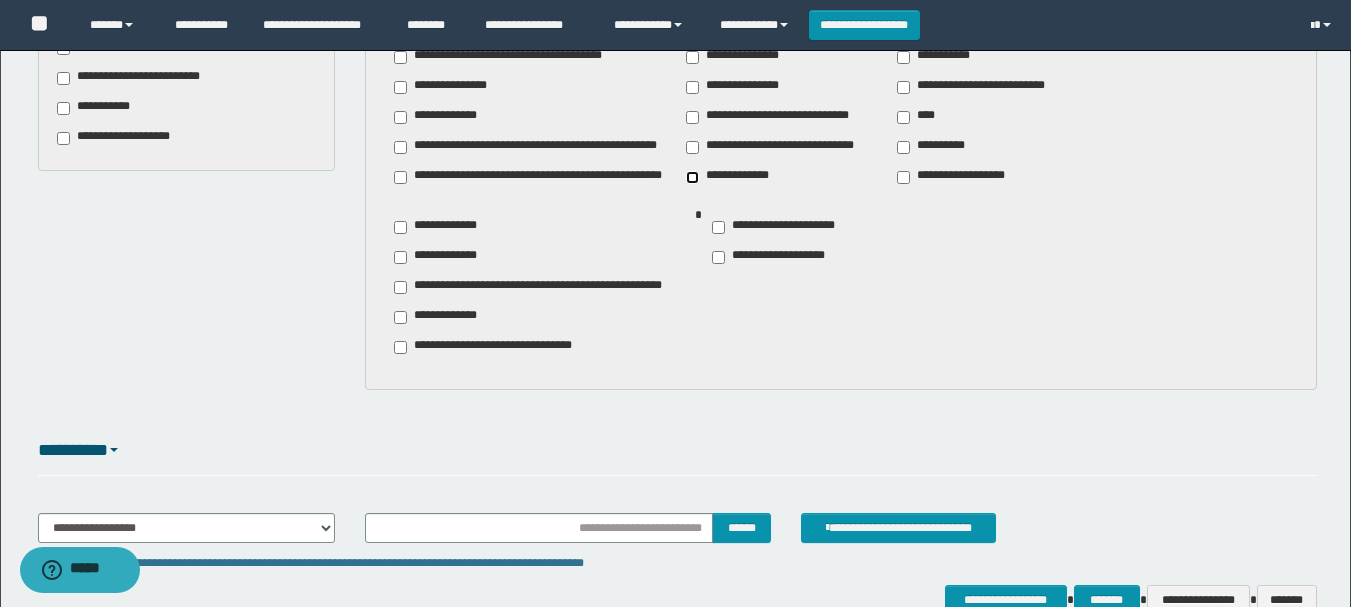 scroll, scrollTop: 2068, scrollLeft: 0, axis: vertical 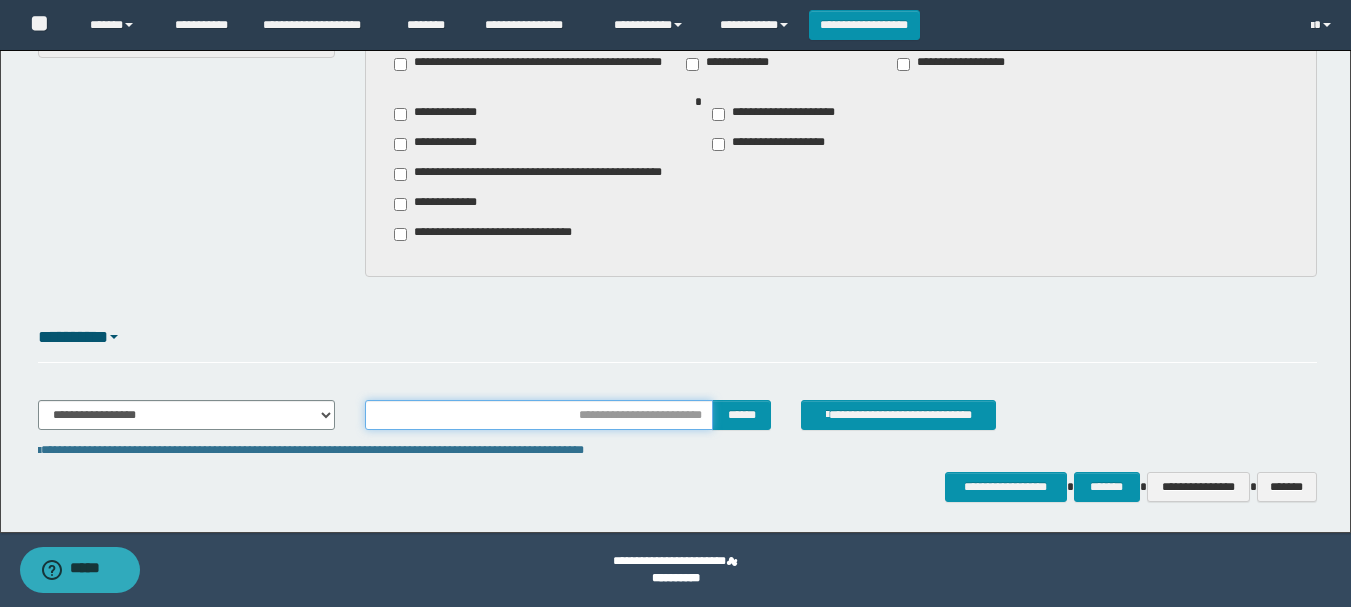 click at bounding box center (539, 415) 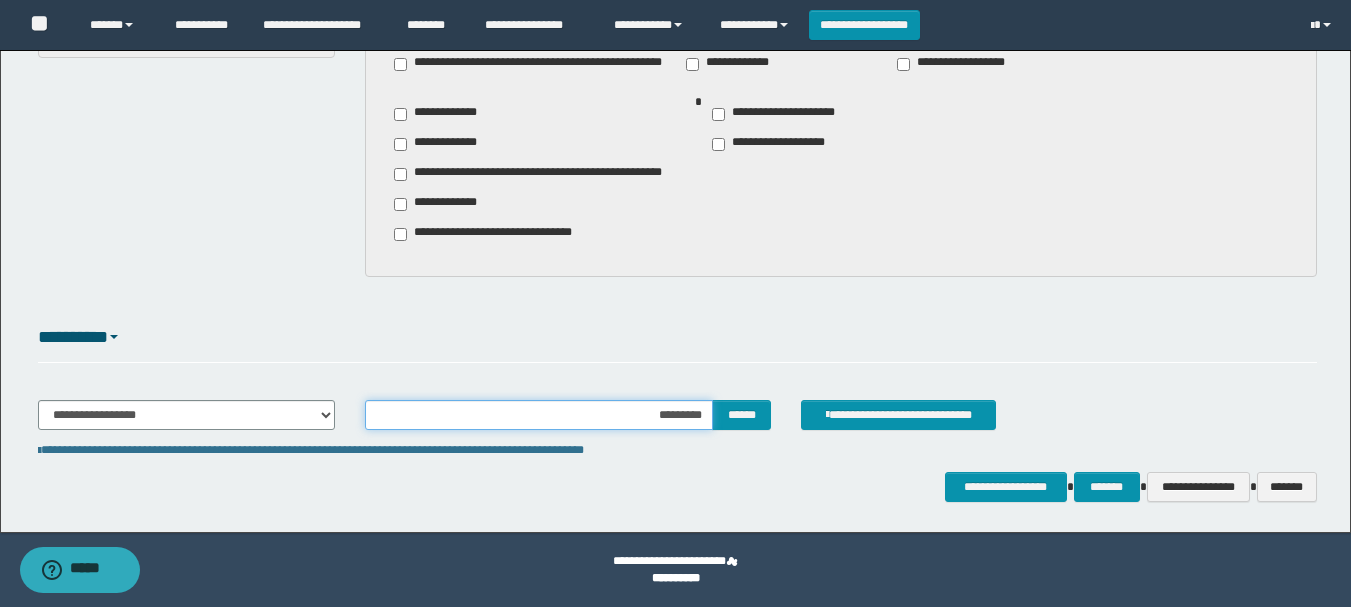 type on "**********" 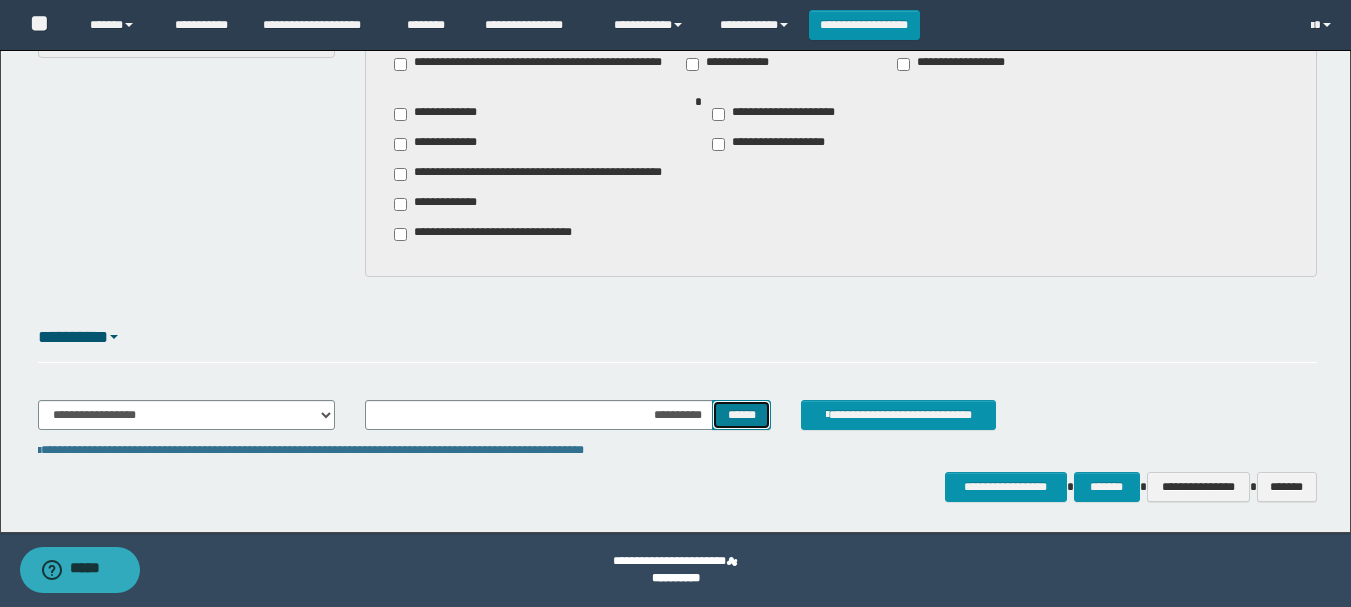click on "******" at bounding box center (741, 415) 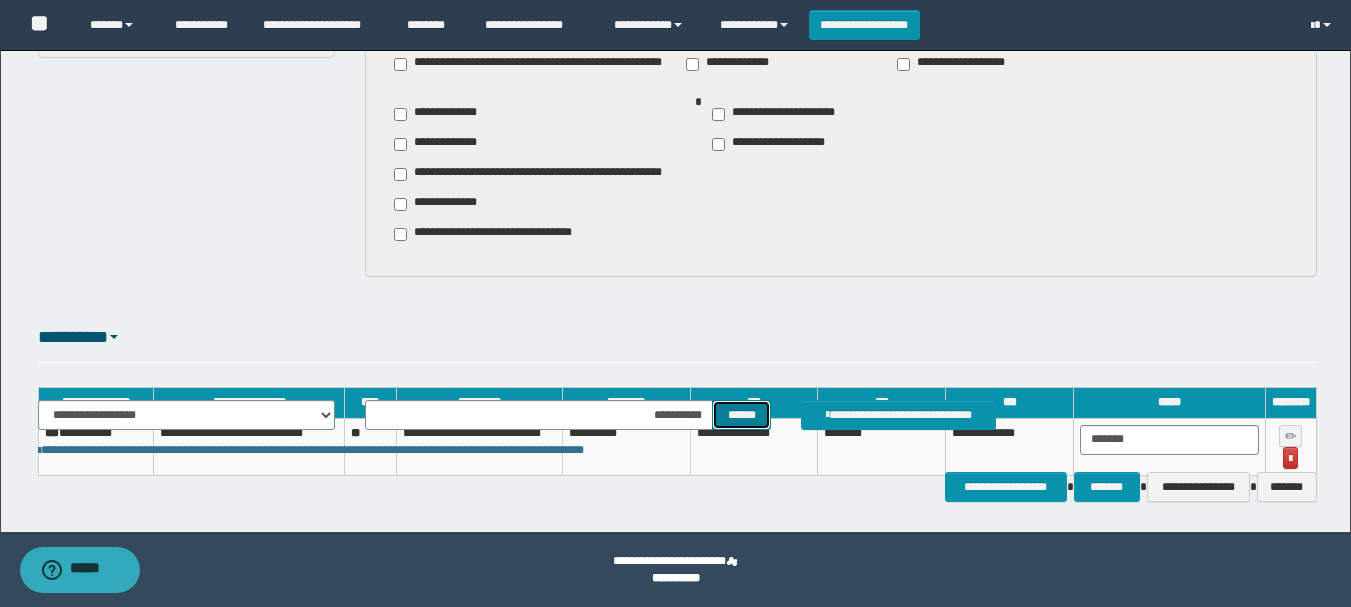 type 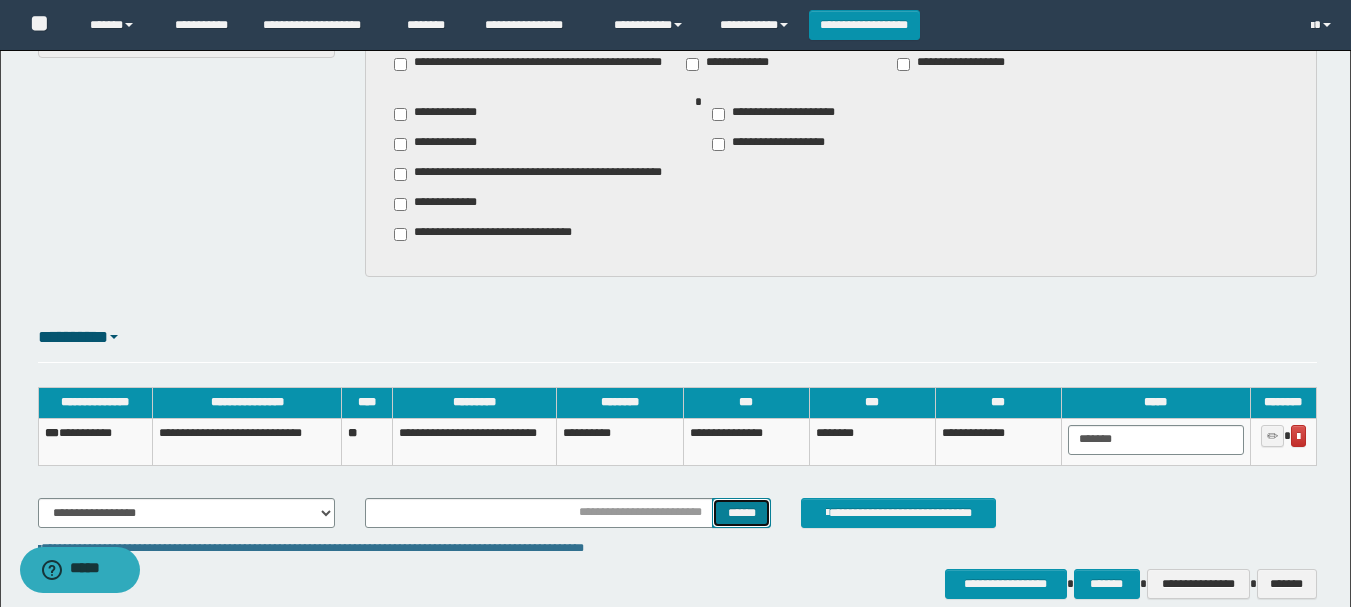 scroll, scrollTop: 2165, scrollLeft: 0, axis: vertical 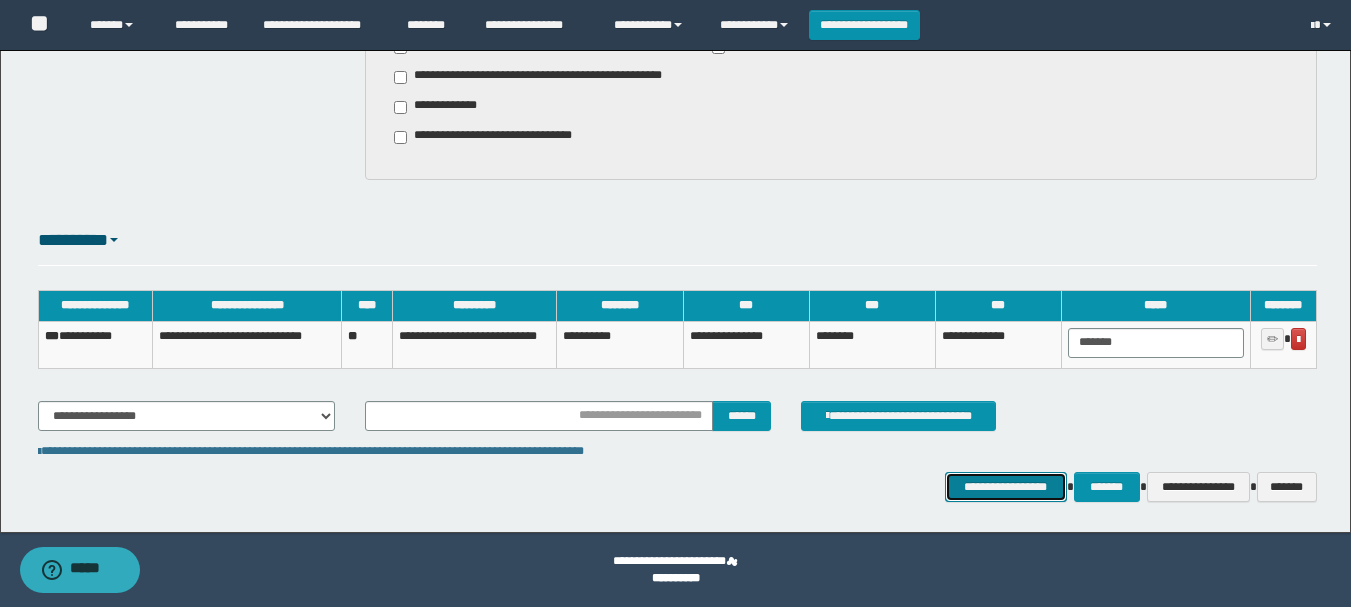 click on "**********" at bounding box center (1006, 487) 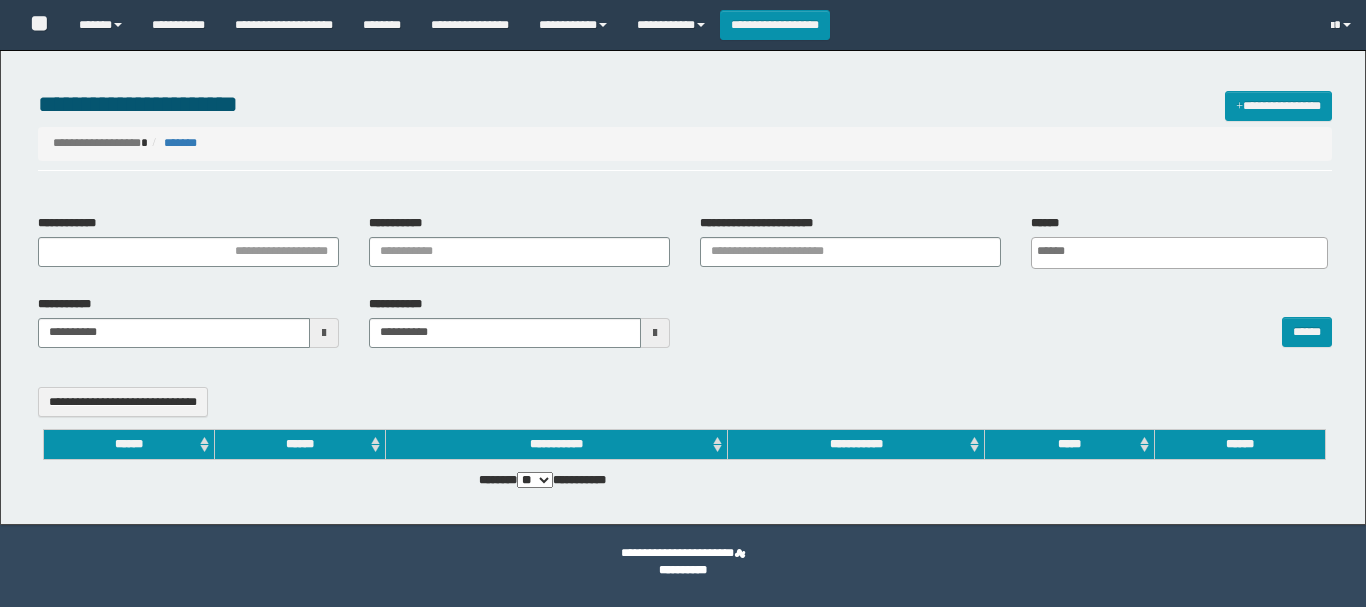 select 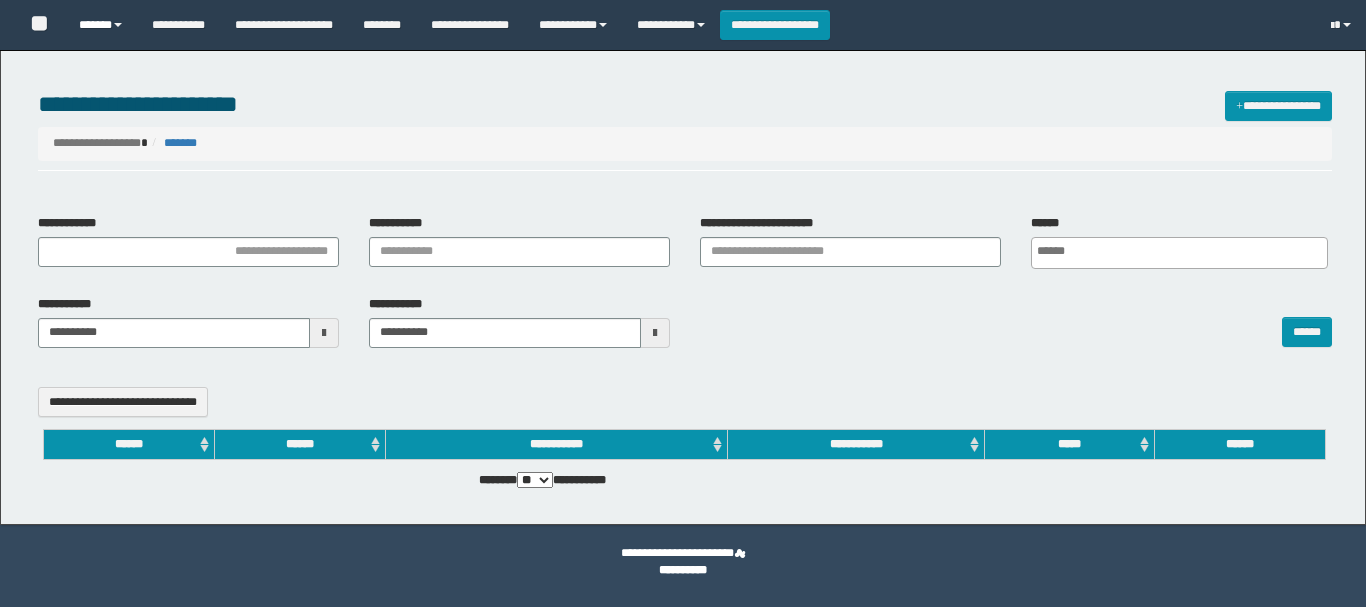 click on "******" at bounding box center [100, 25] 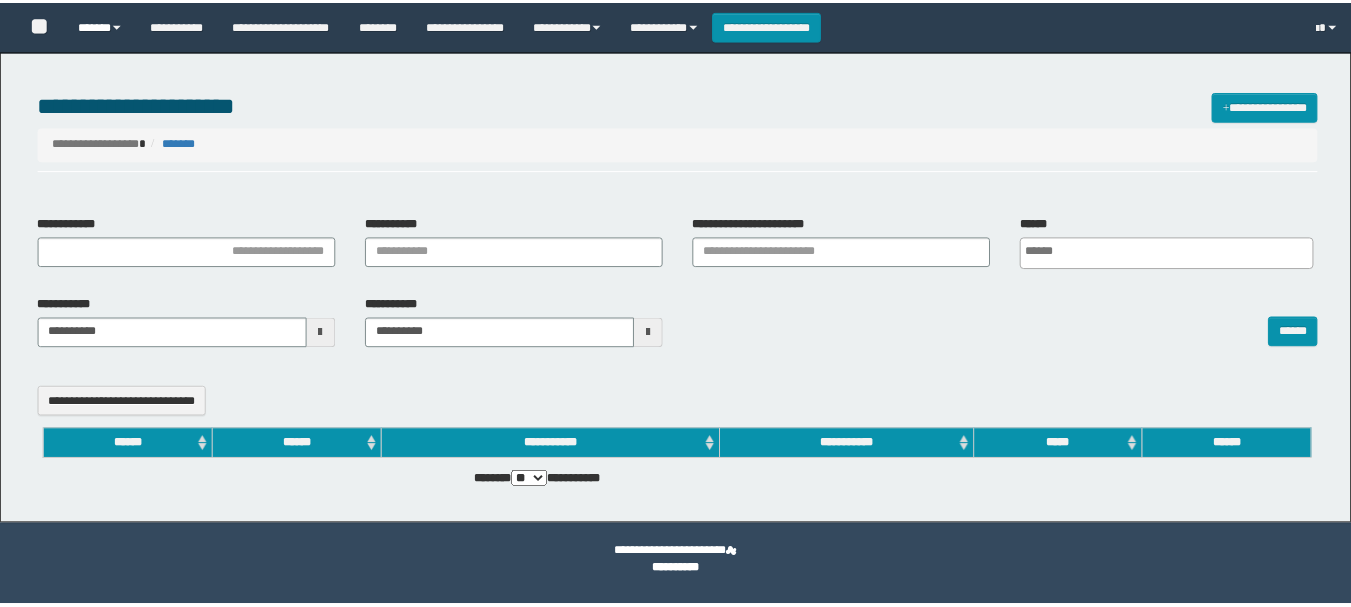 scroll, scrollTop: 0, scrollLeft: 0, axis: both 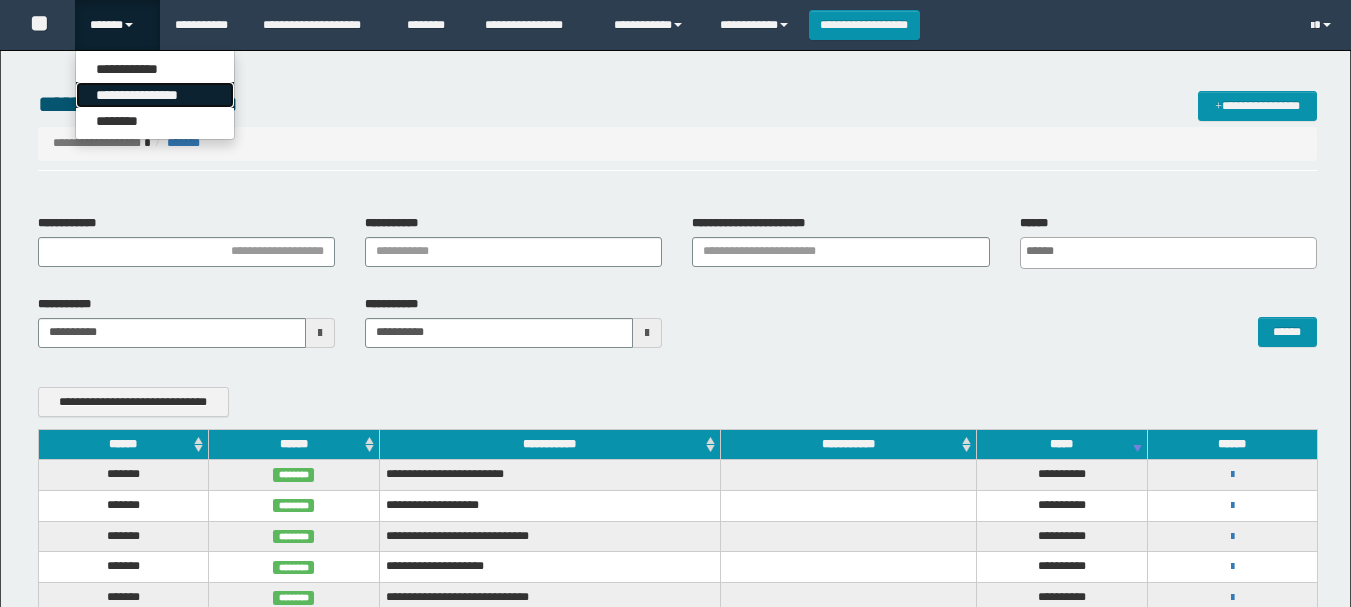 click on "**********" at bounding box center [155, 95] 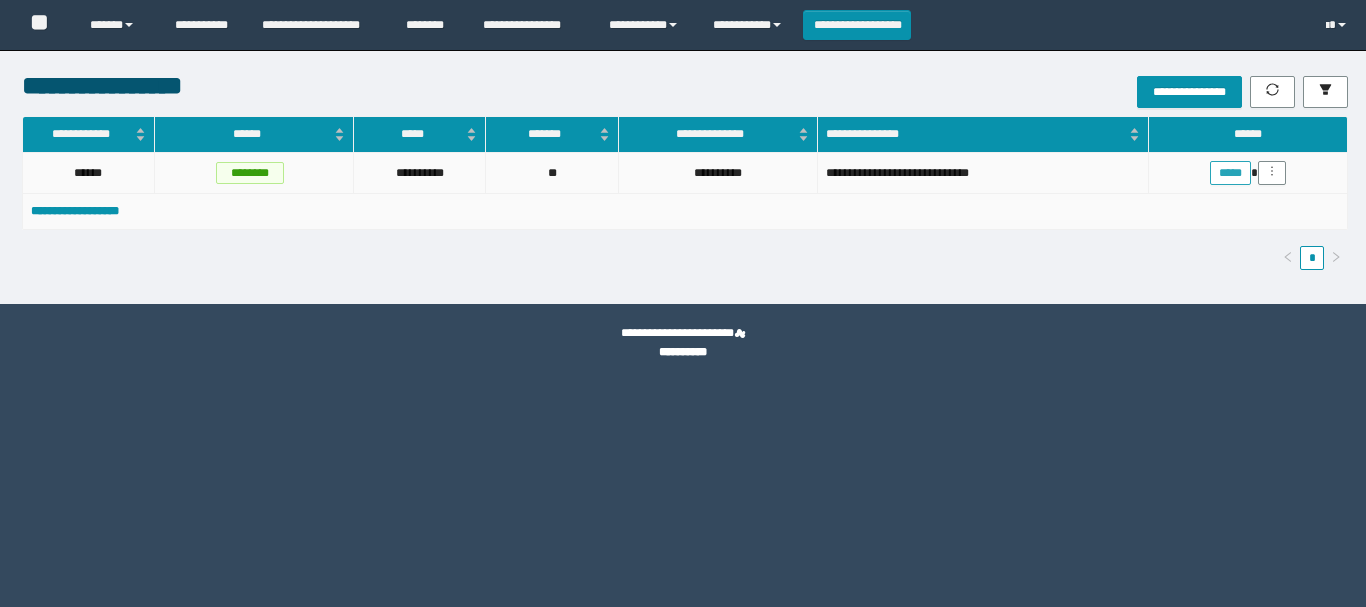 click on "*****" at bounding box center (1230, 173) 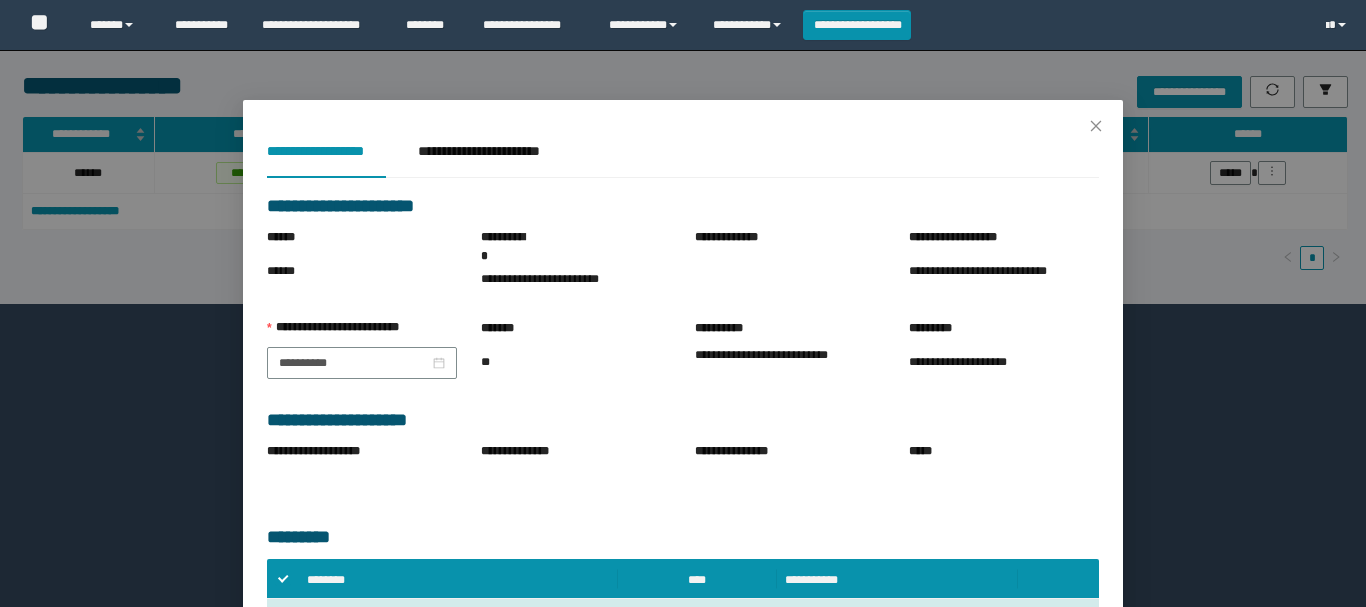 scroll, scrollTop: 166, scrollLeft: 0, axis: vertical 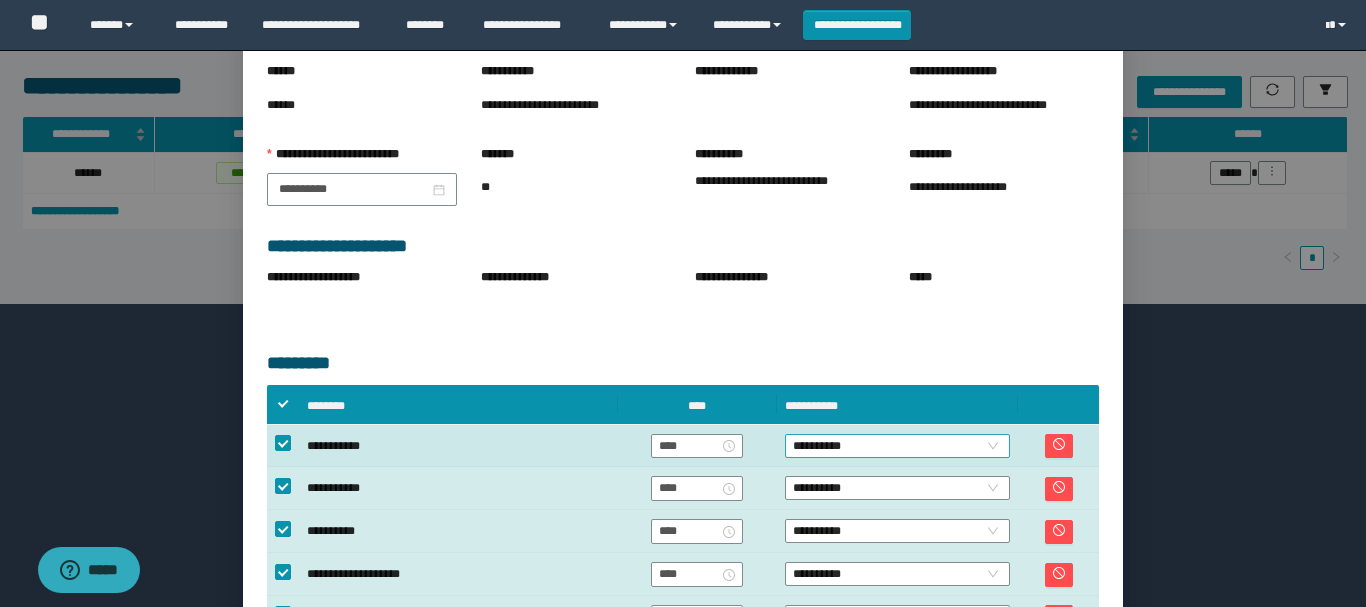 click on "**********" at bounding box center (897, 446) 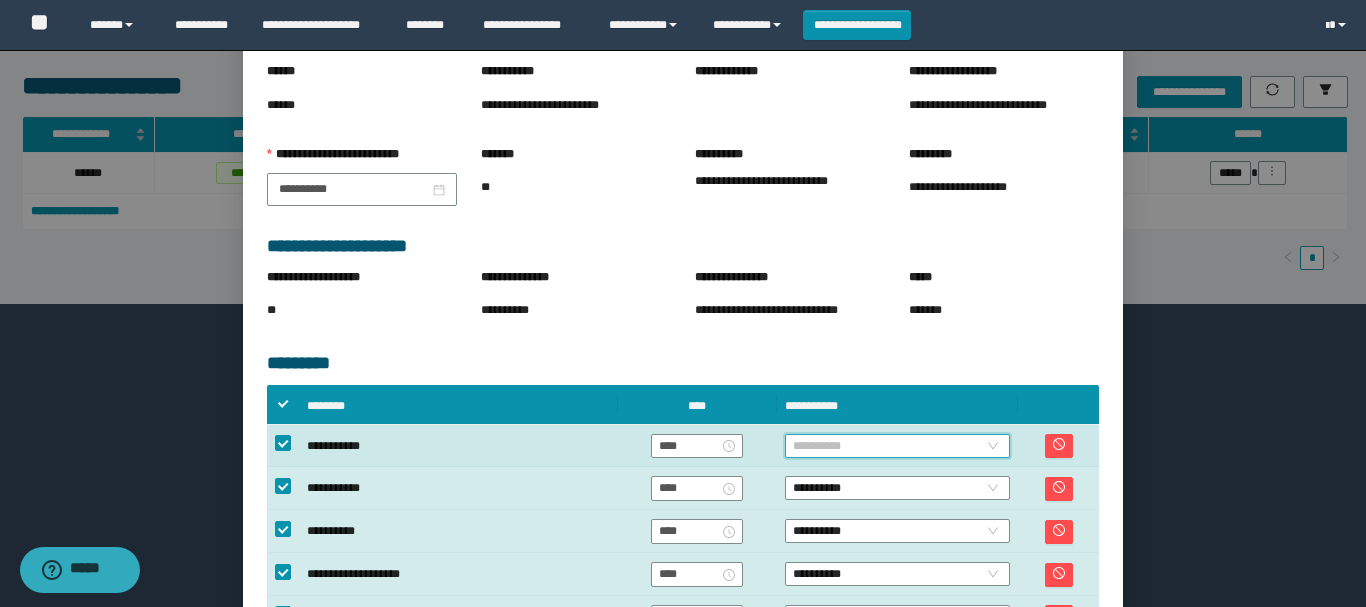 scroll, scrollTop: 345, scrollLeft: 0, axis: vertical 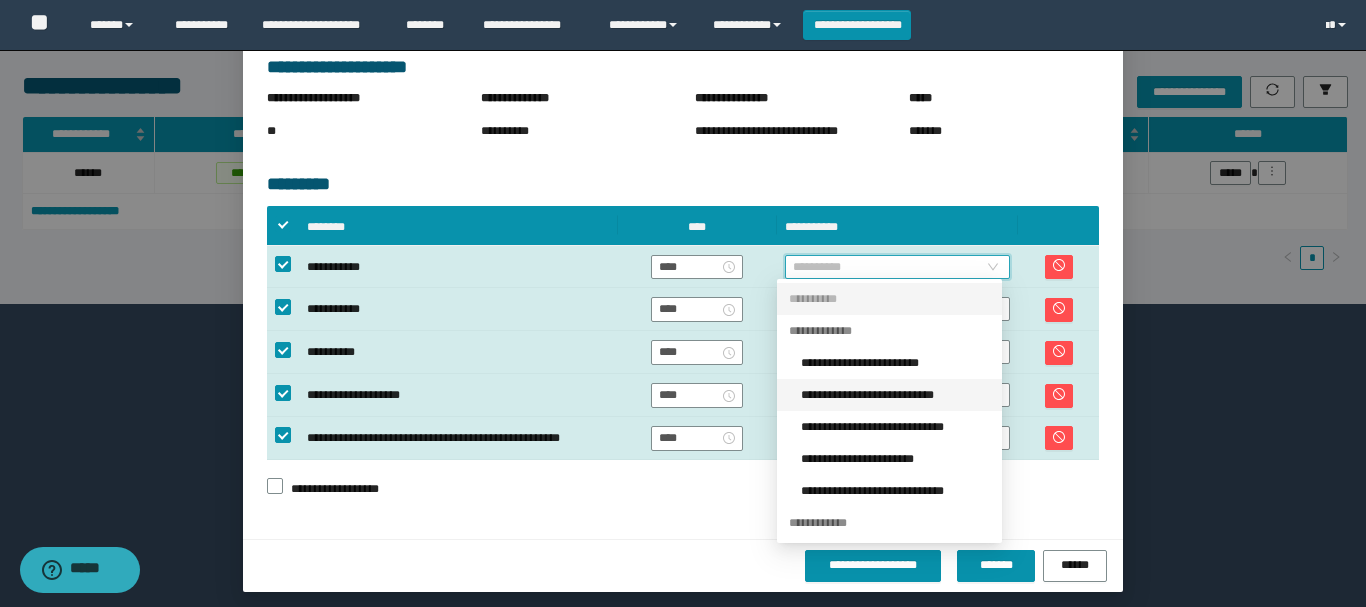 click on "**********" at bounding box center (895, 395) 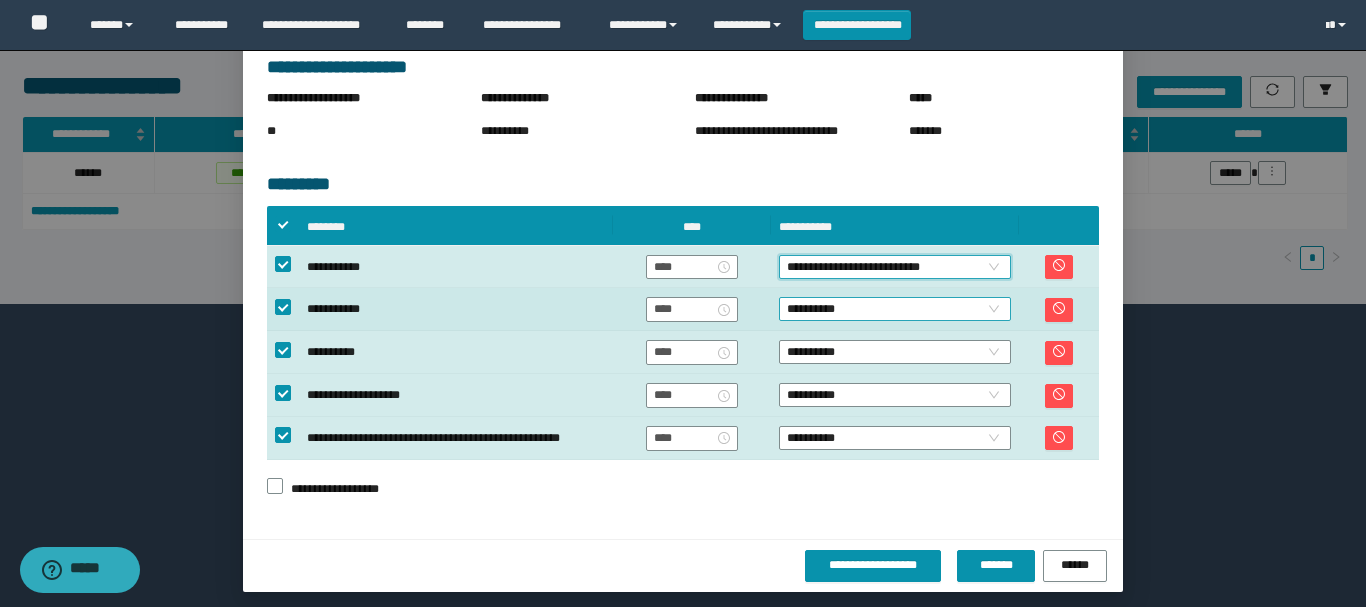 click on "**********" at bounding box center (895, 309) 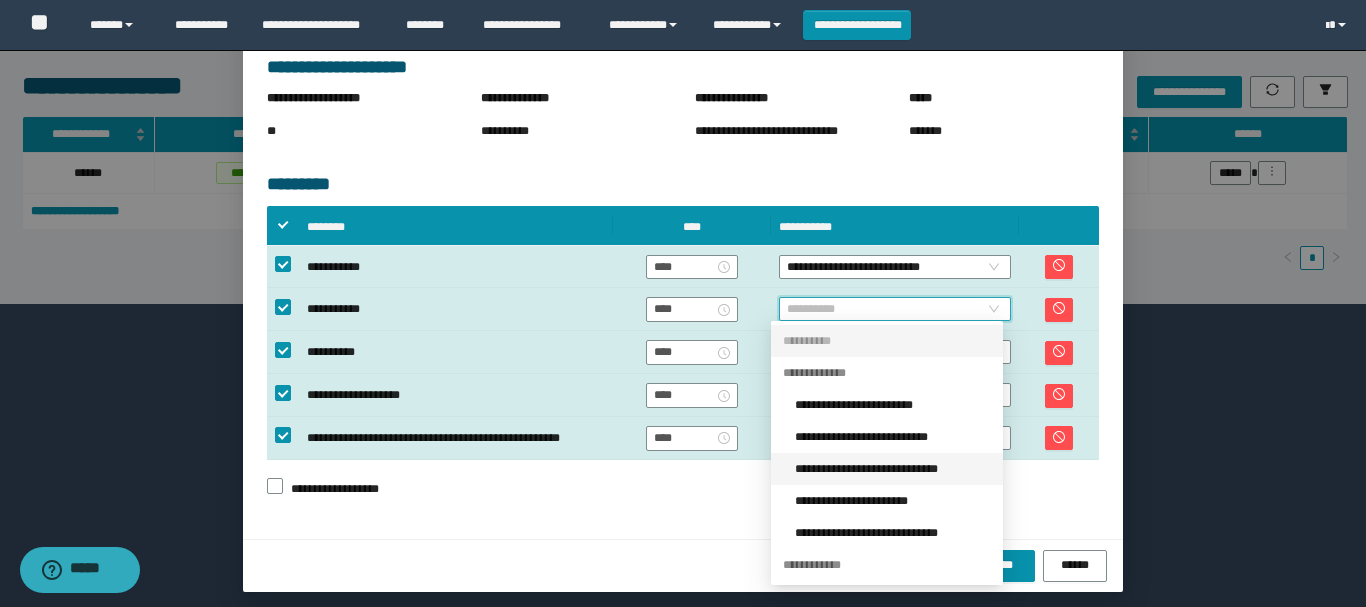 click on "**********" at bounding box center (887, 469) 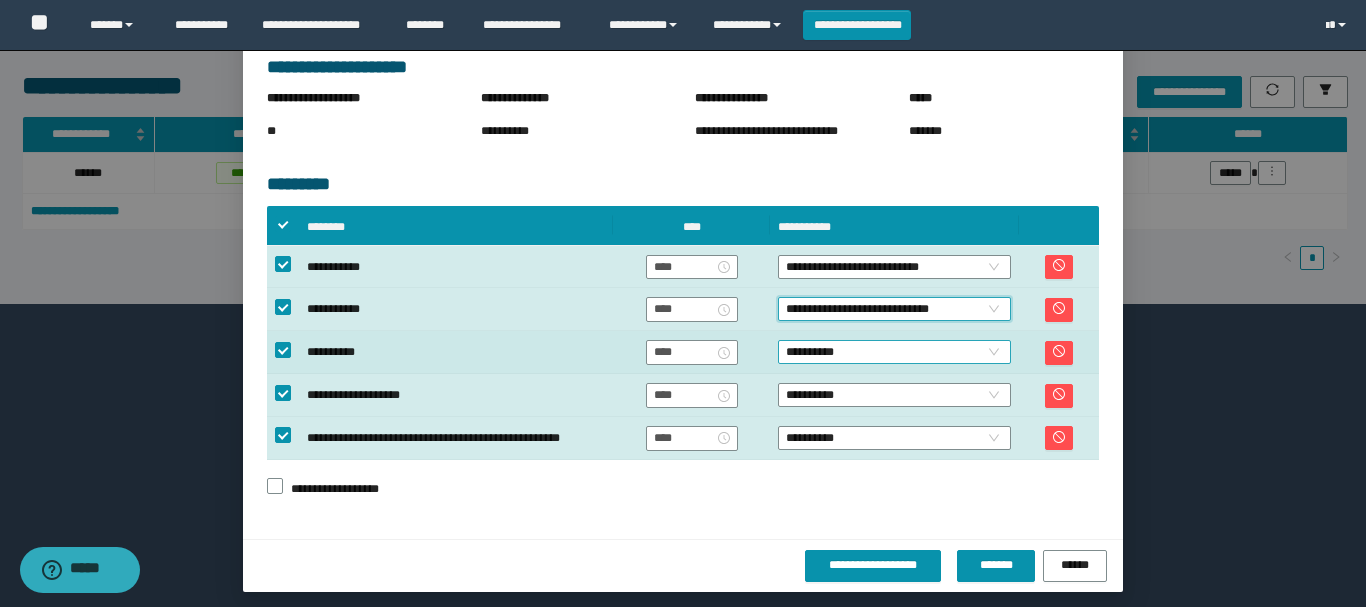 click on "**********" at bounding box center [894, 352] 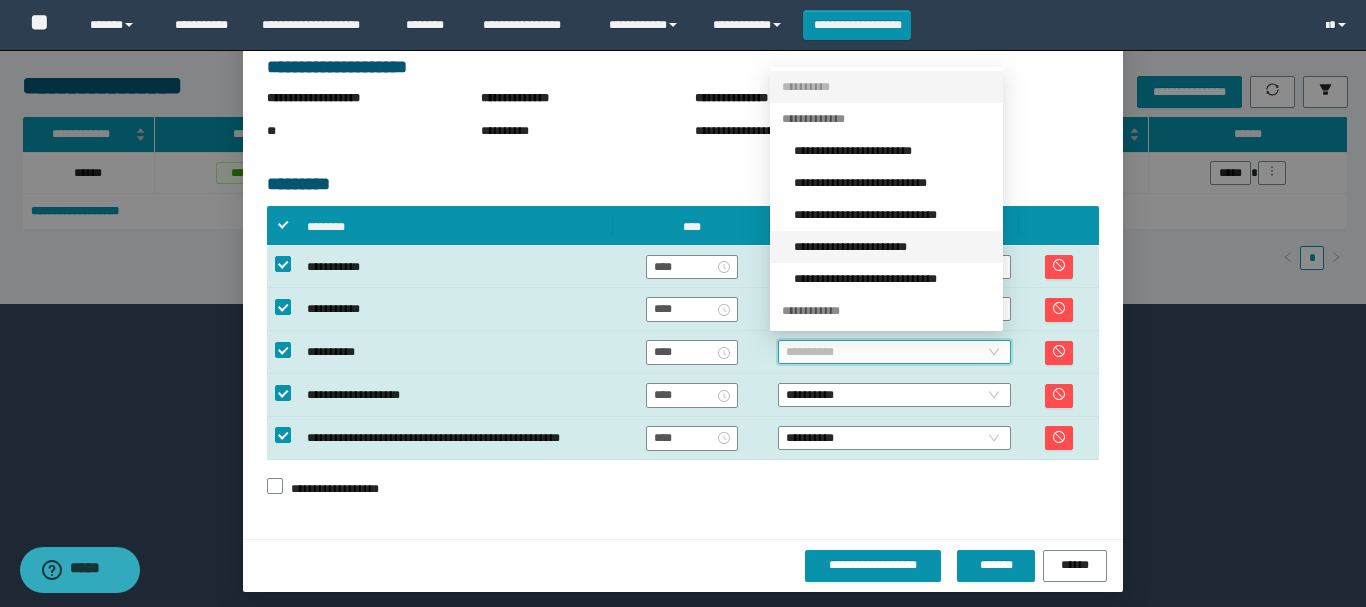 click on "**********" at bounding box center (892, 247) 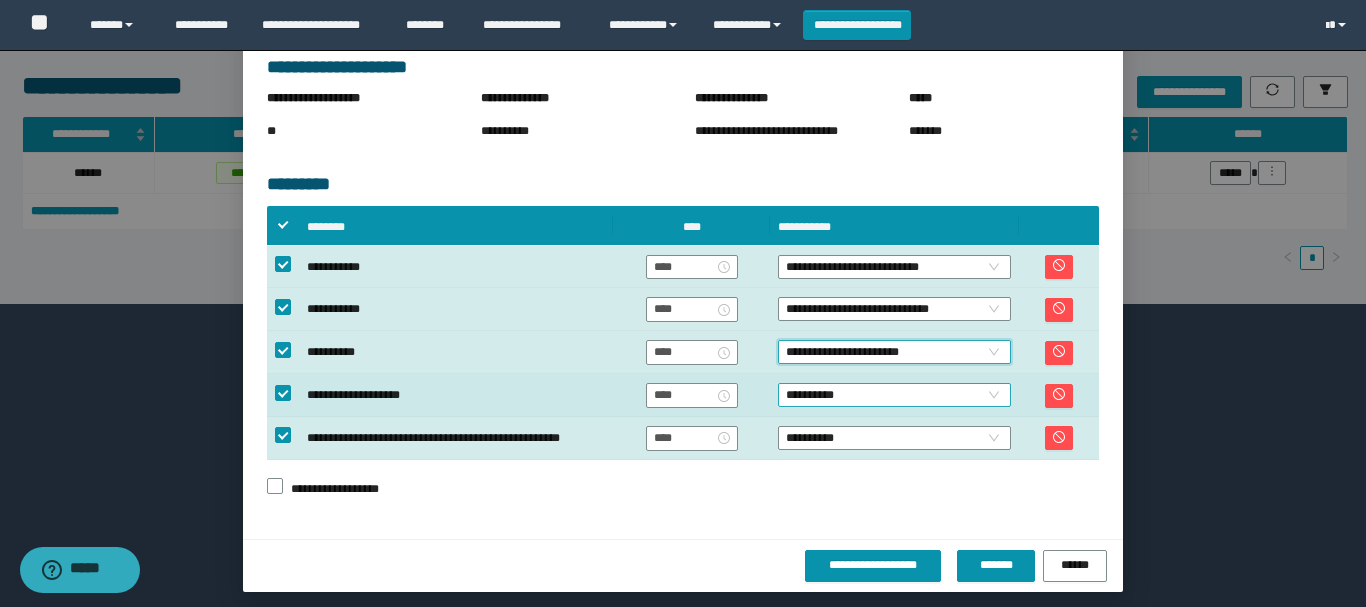 click on "**********" at bounding box center [894, 395] 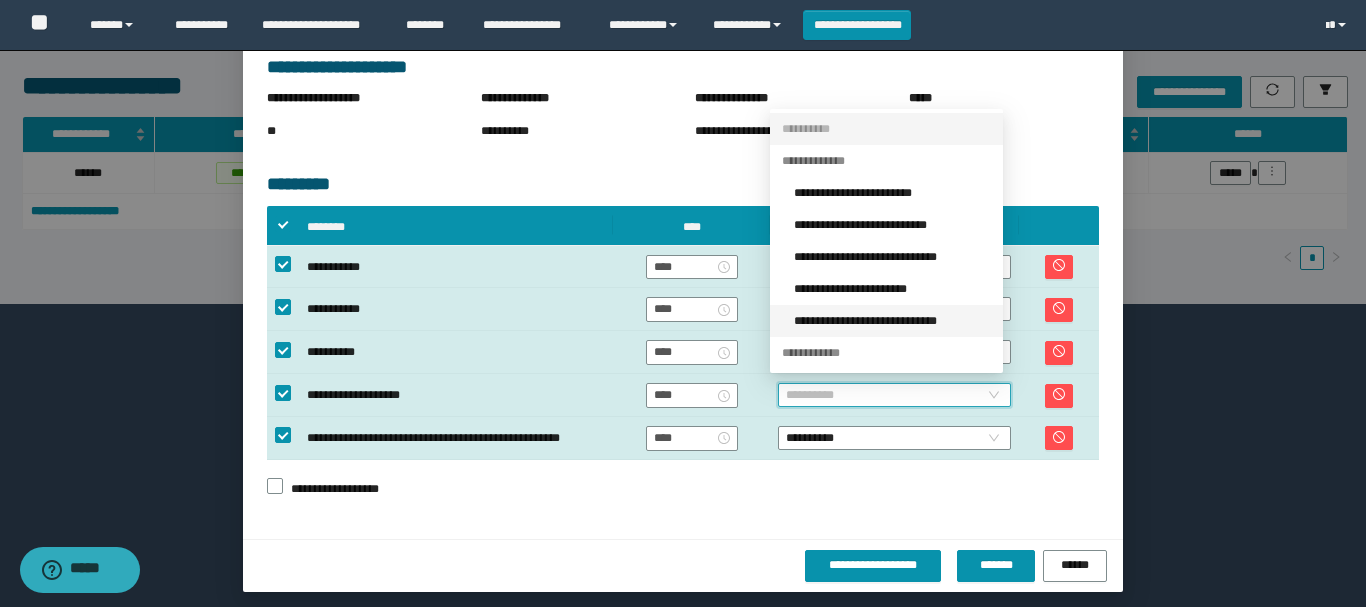 click on "**********" at bounding box center [892, 321] 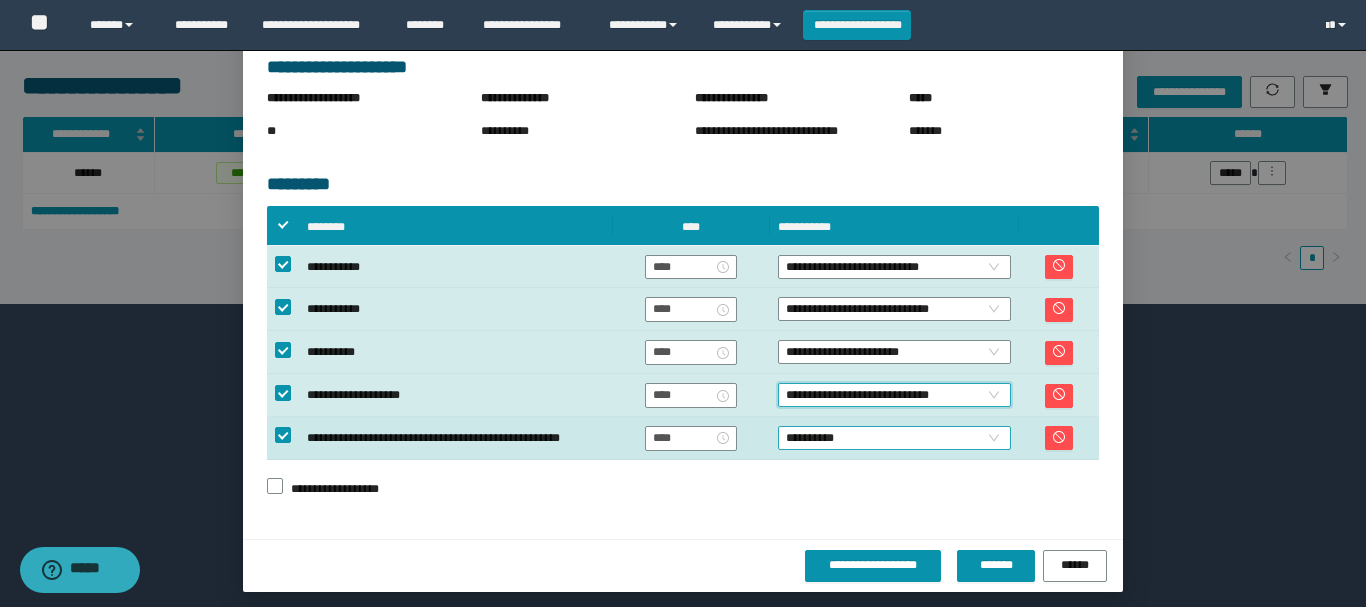 click on "**********" at bounding box center [894, 438] 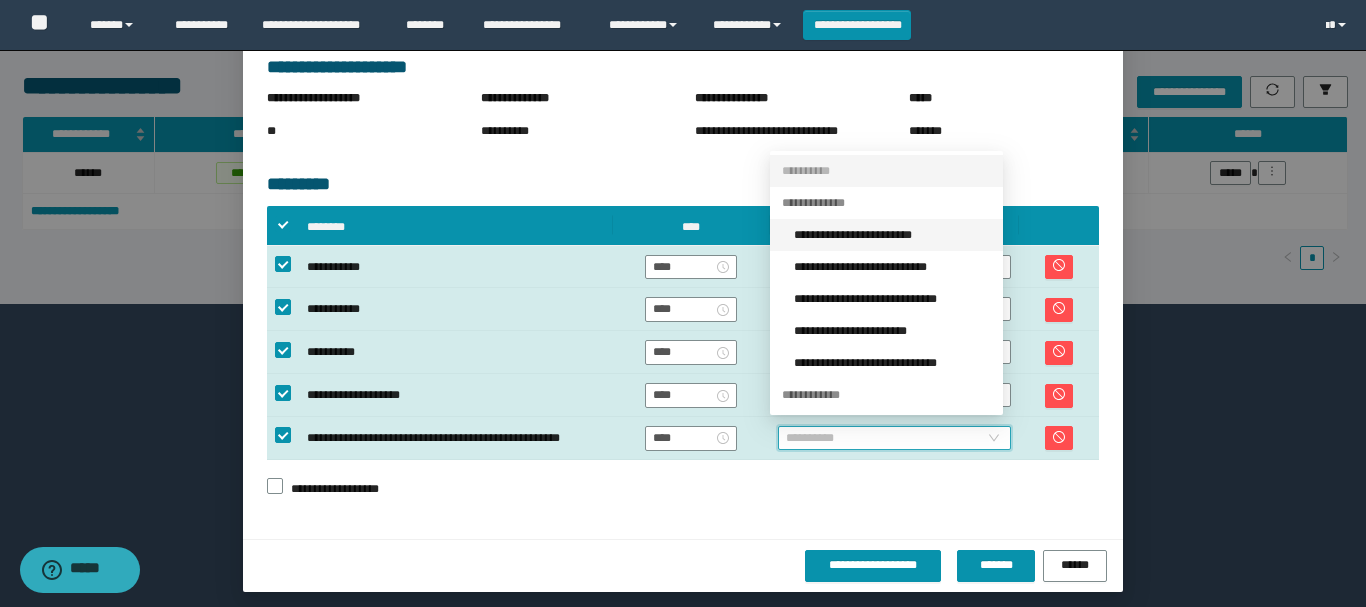 click on "**********" at bounding box center [892, 235] 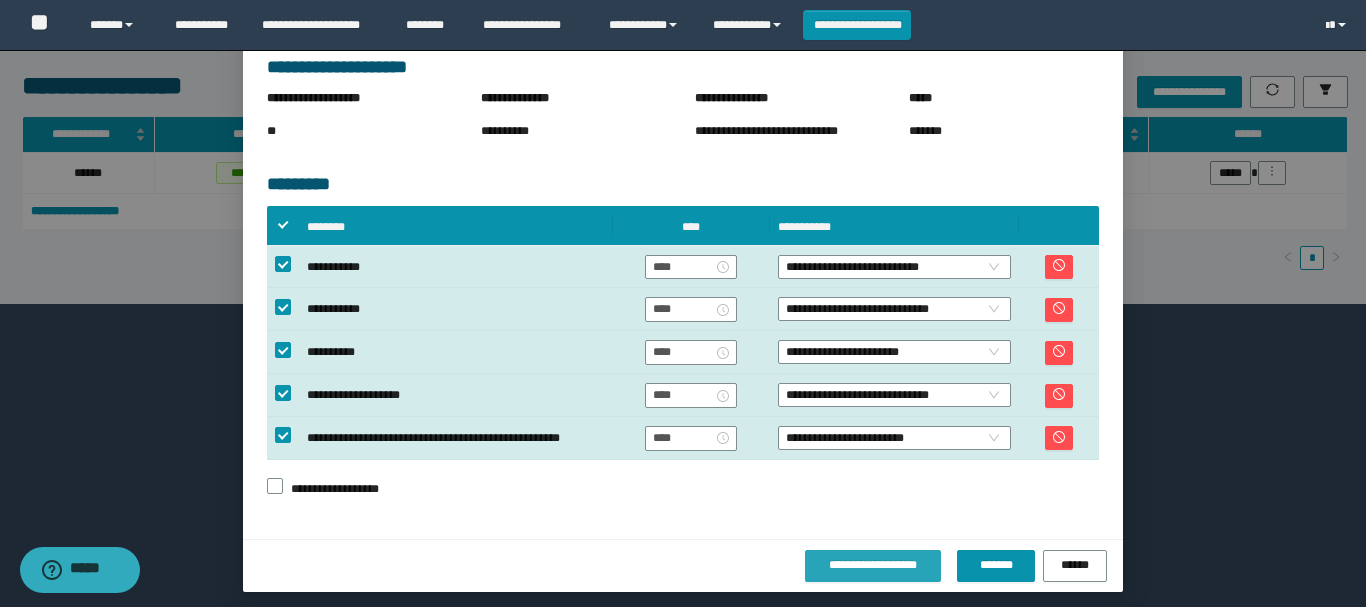 click on "**********" at bounding box center (873, 565) 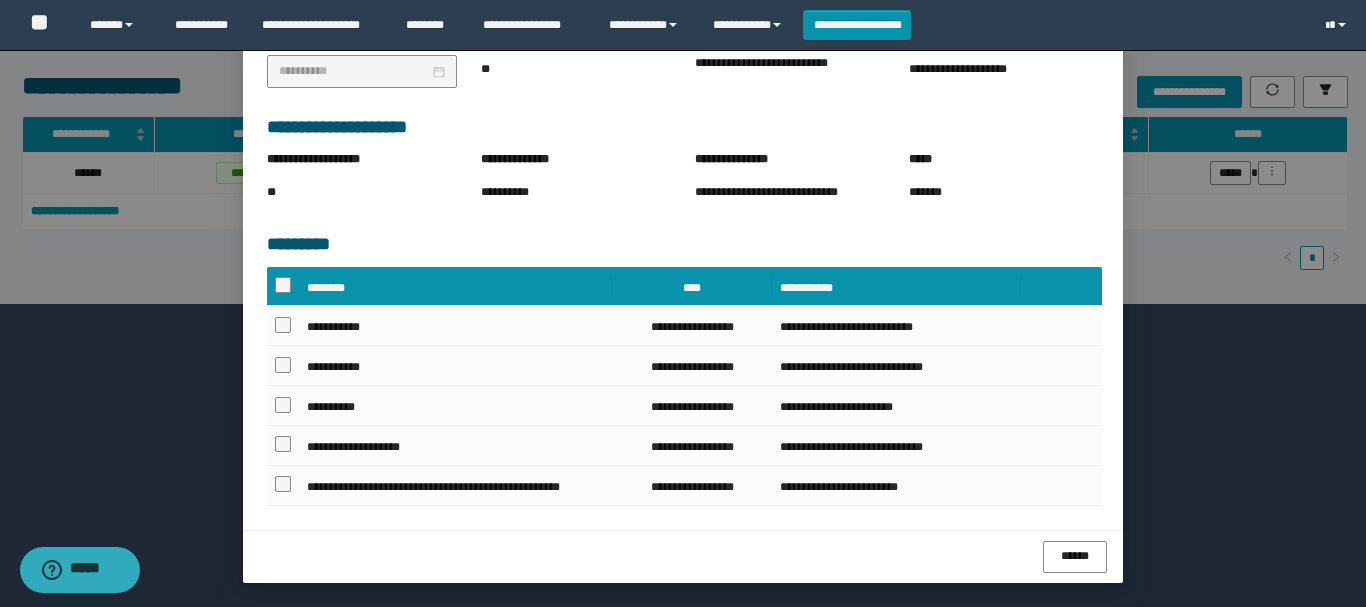 scroll, scrollTop: 325, scrollLeft: 0, axis: vertical 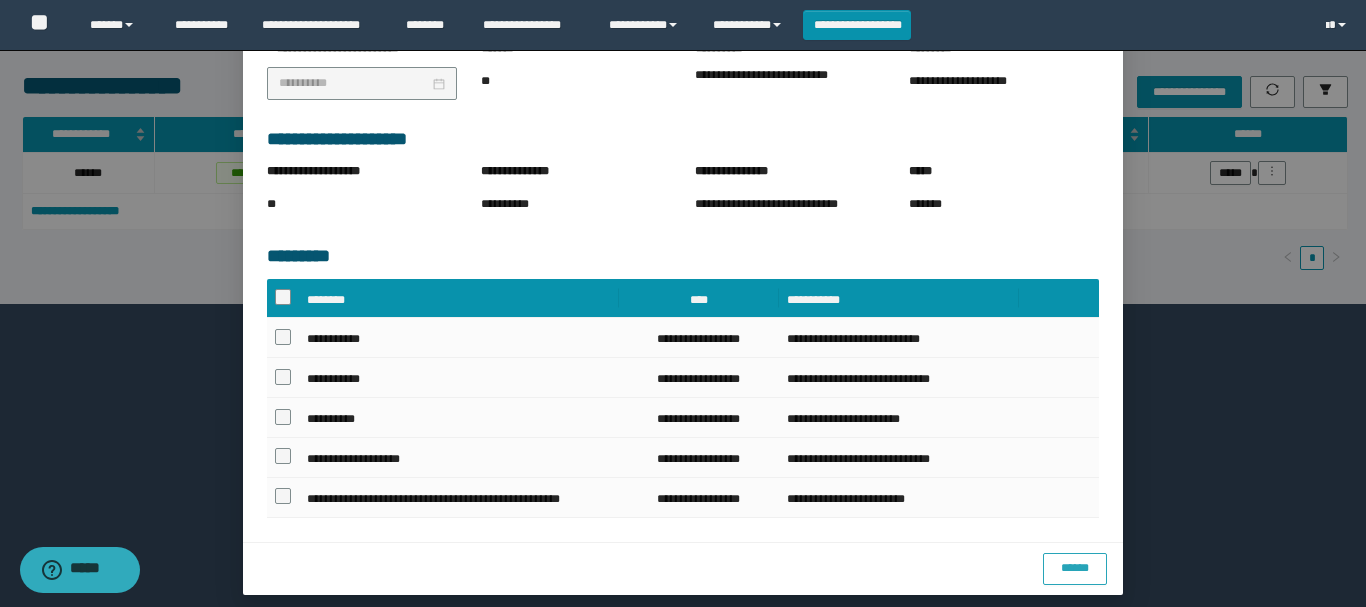 click on "******" at bounding box center [1075, 568] 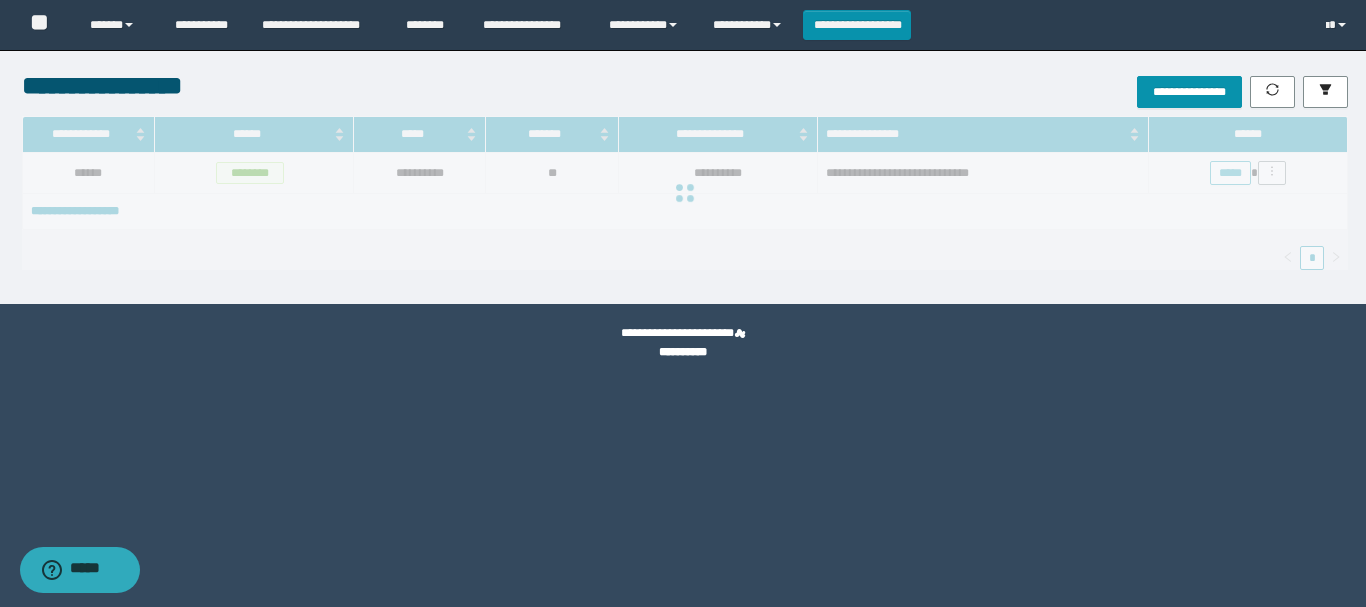 scroll, scrollTop: 0, scrollLeft: 0, axis: both 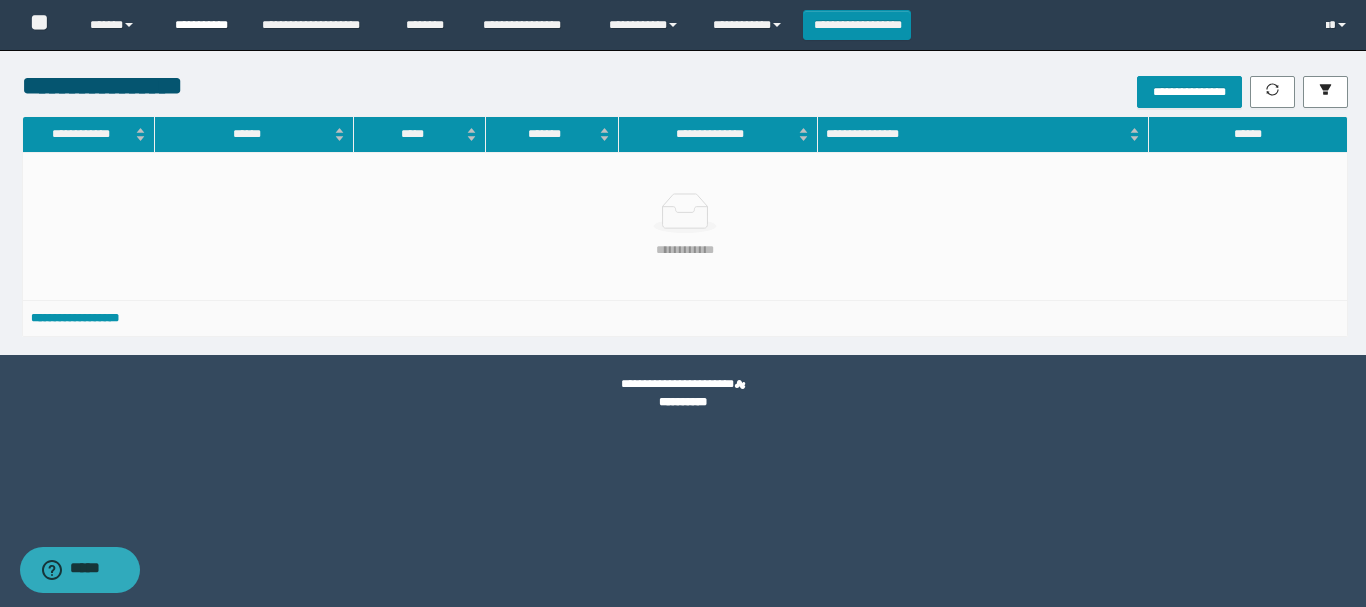 click on "**********" at bounding box center [203, 25] 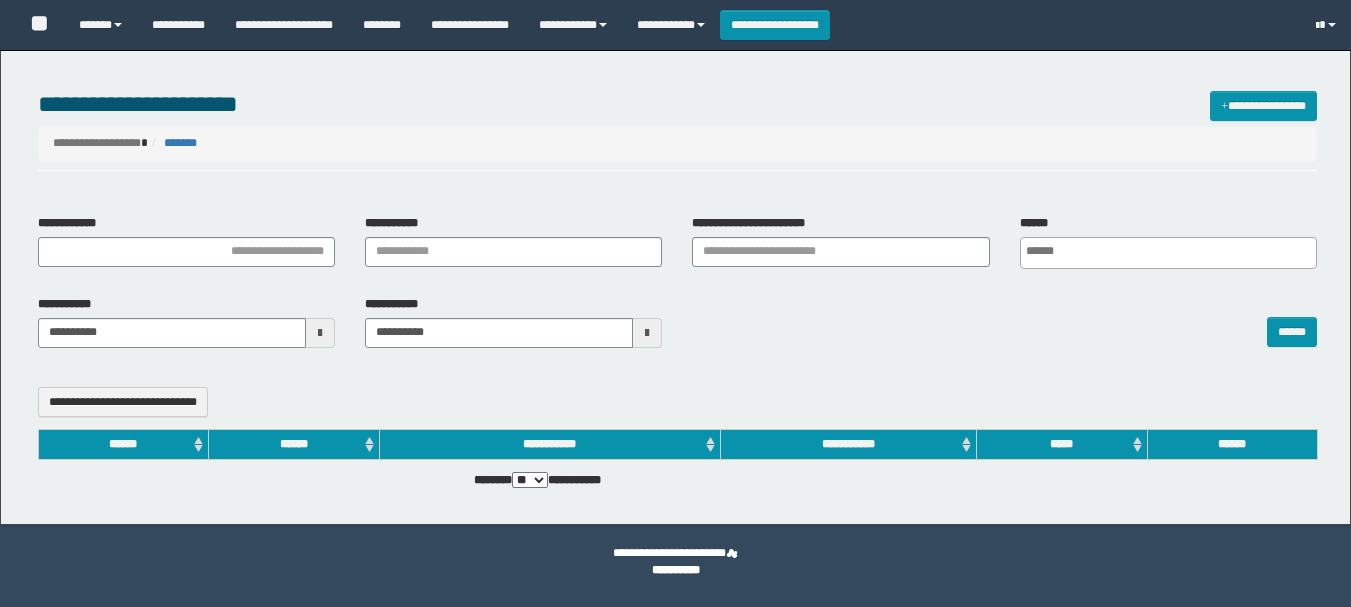 select 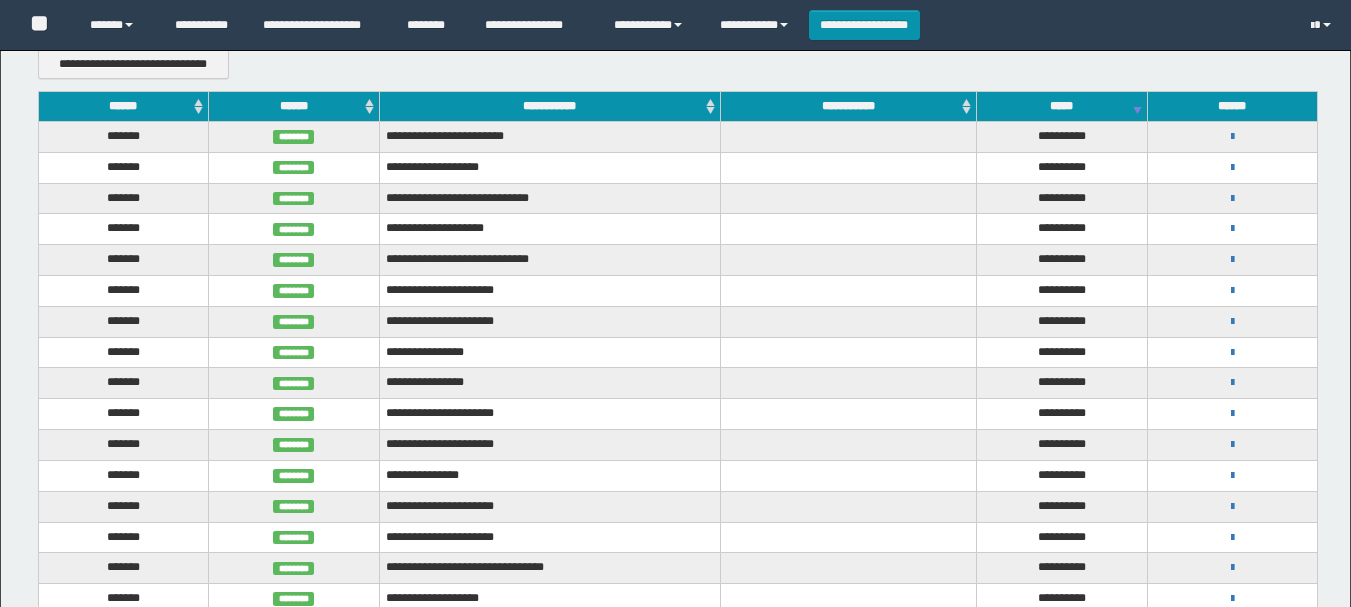 scroll, scrollTop: 400, scrollLeft: 0, axis: vertical 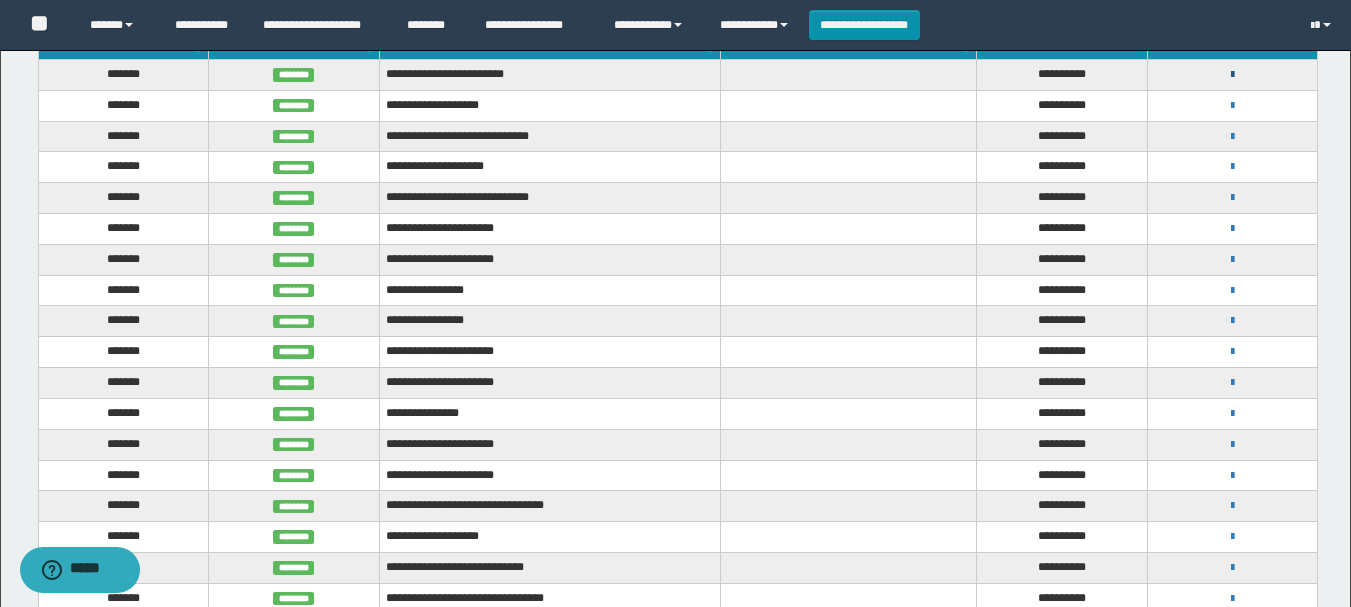click at bounding box center (1232, 75) 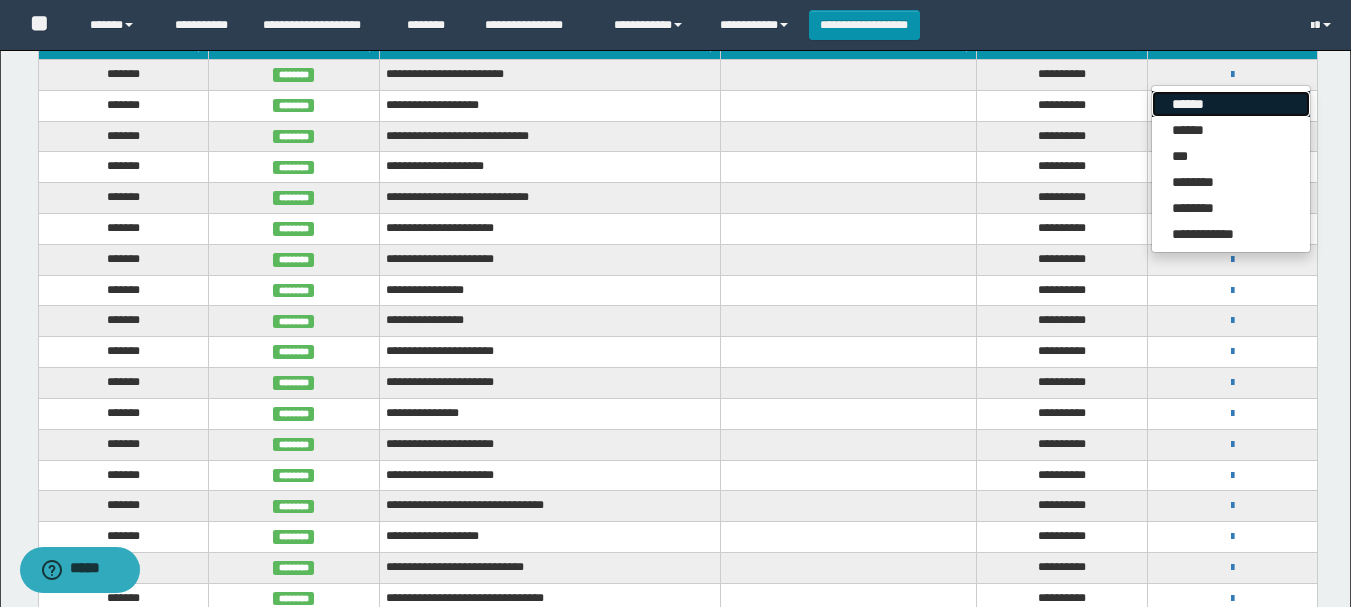 click on "******" at bounding box center [1231, 104] 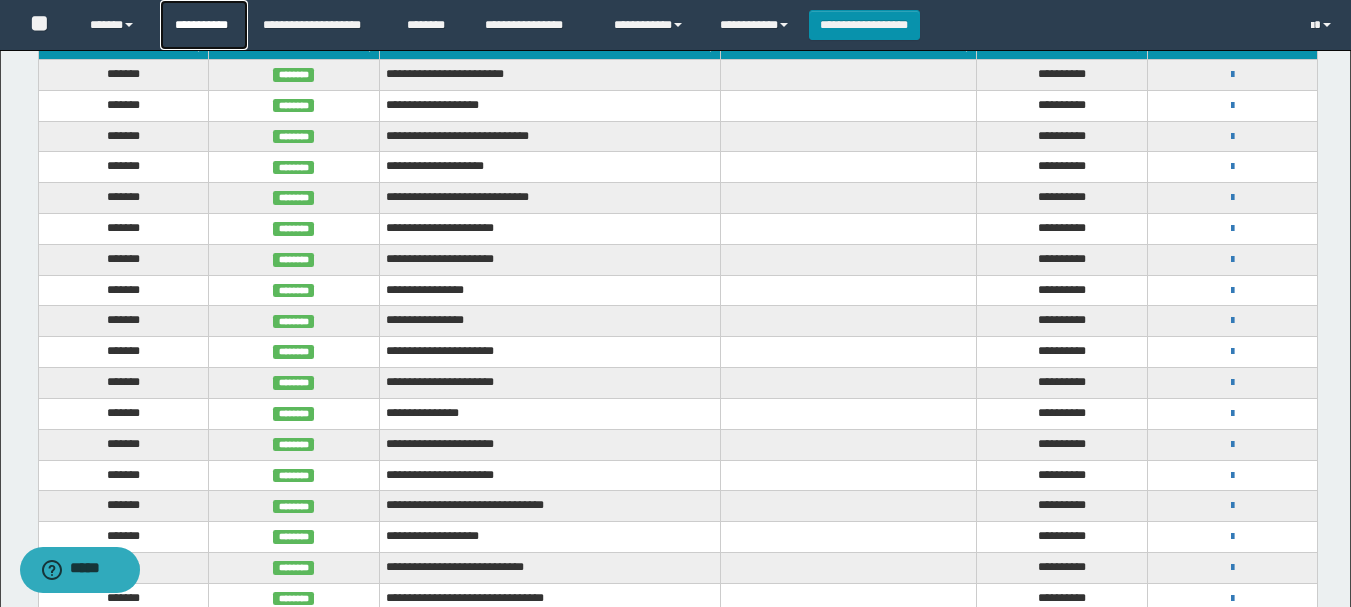 click on "**********" at bounding box center (204, 25) 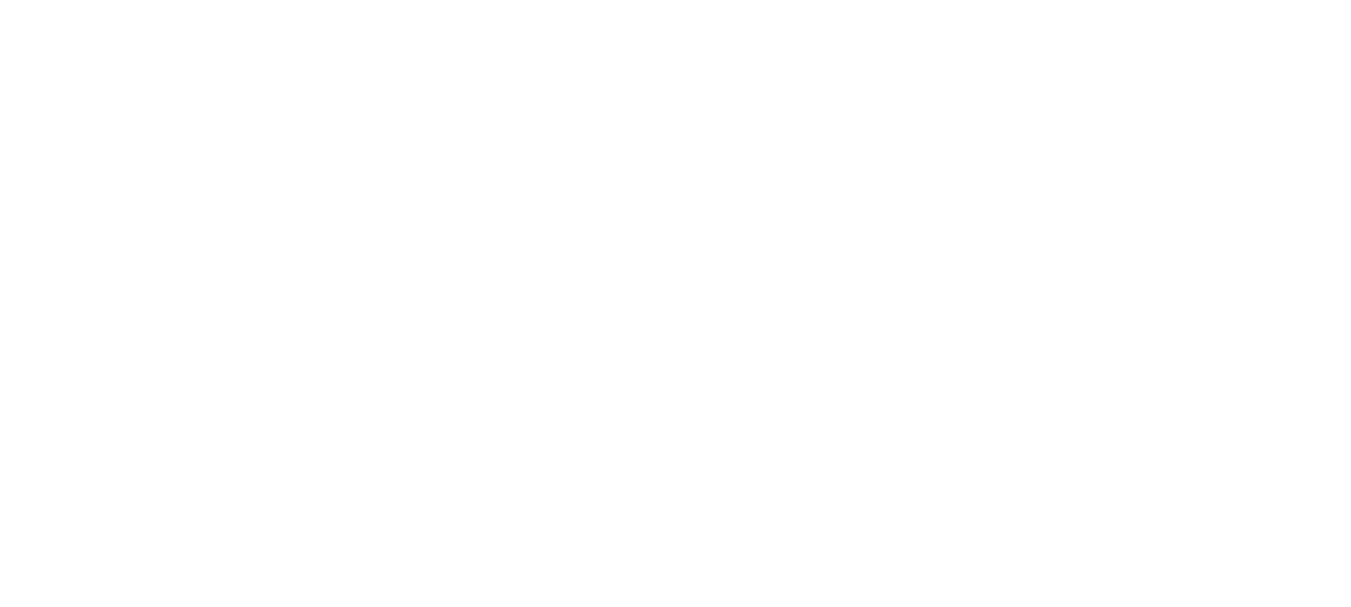 scroll, scrollTop: 0, scrollLeft: 0, axis: both 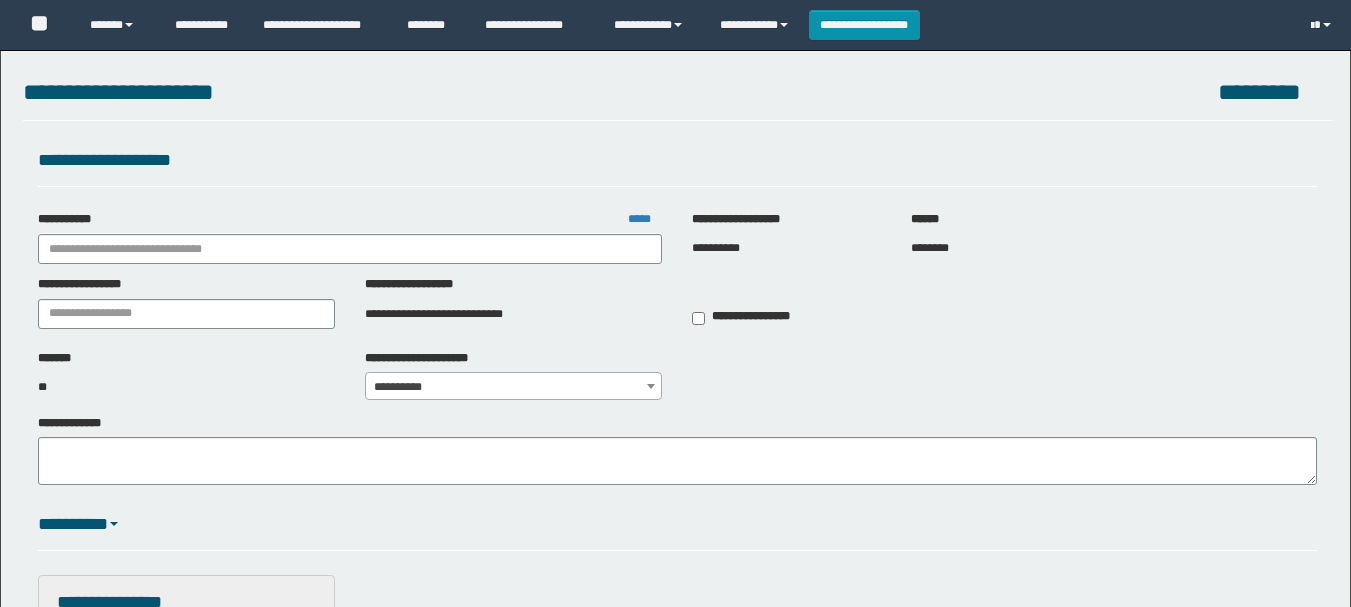 type on "**********" 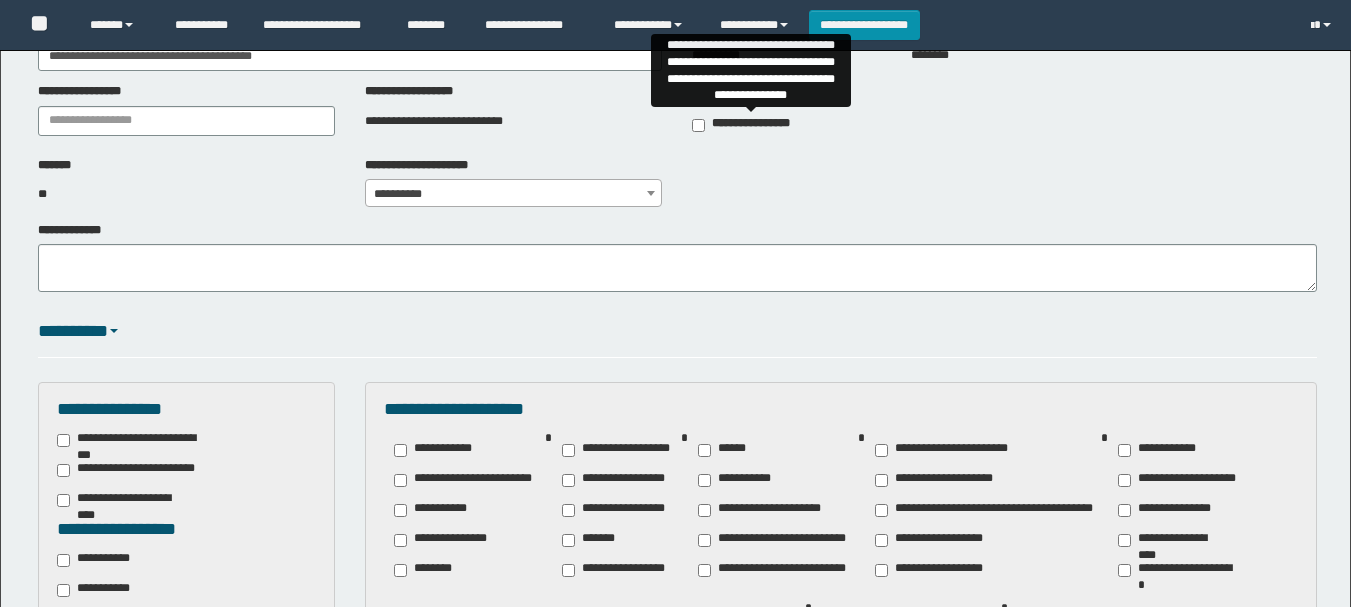 scroll, scrollTop: 497, scrollLeft: 0, axis: vertical 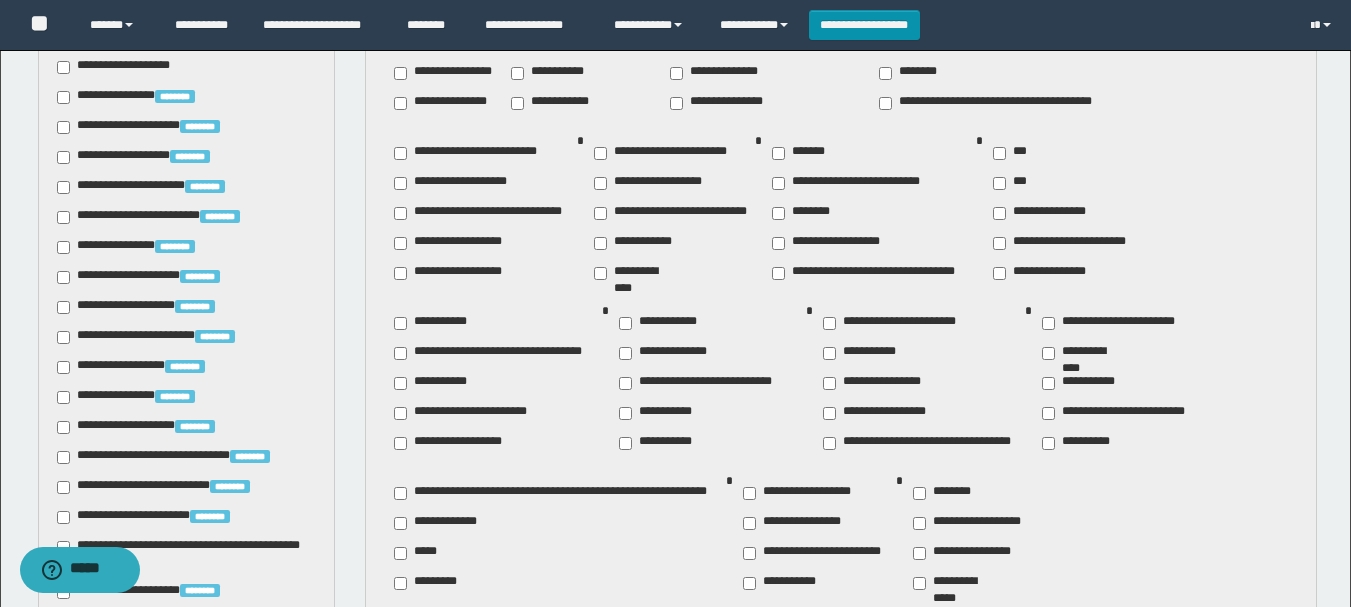 click on "**********" at bounding box center [156, 307] 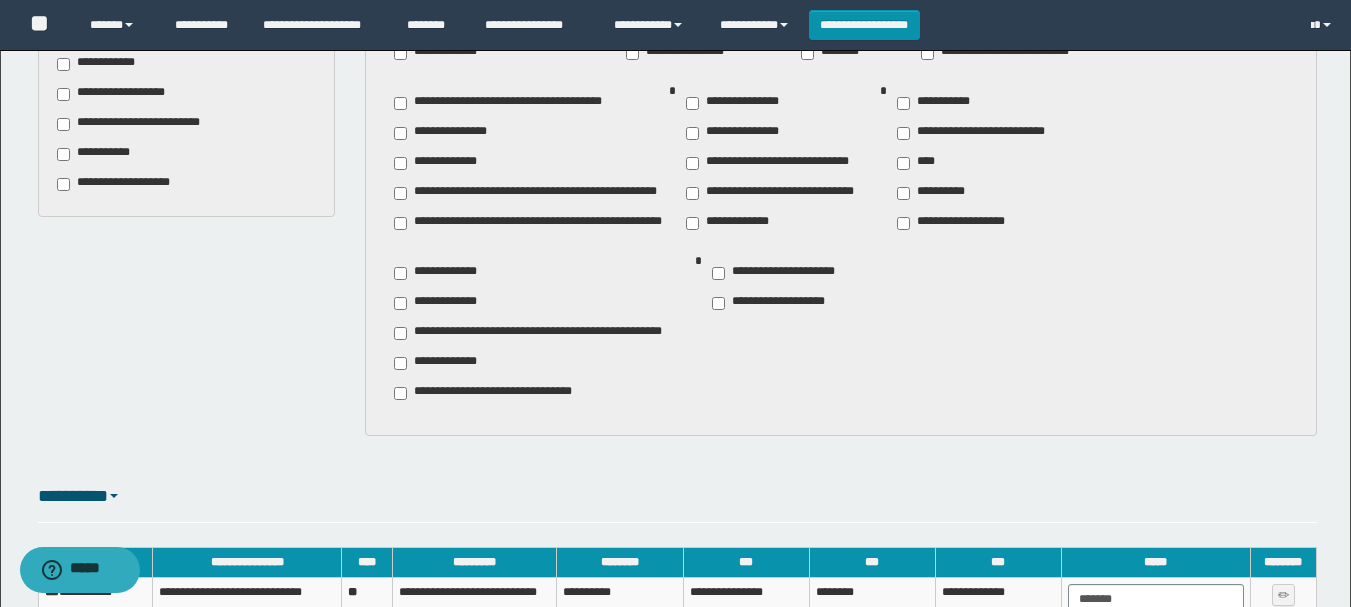 scroll, scrollTop: 2086, scrollLeft: 0, axis: vertical 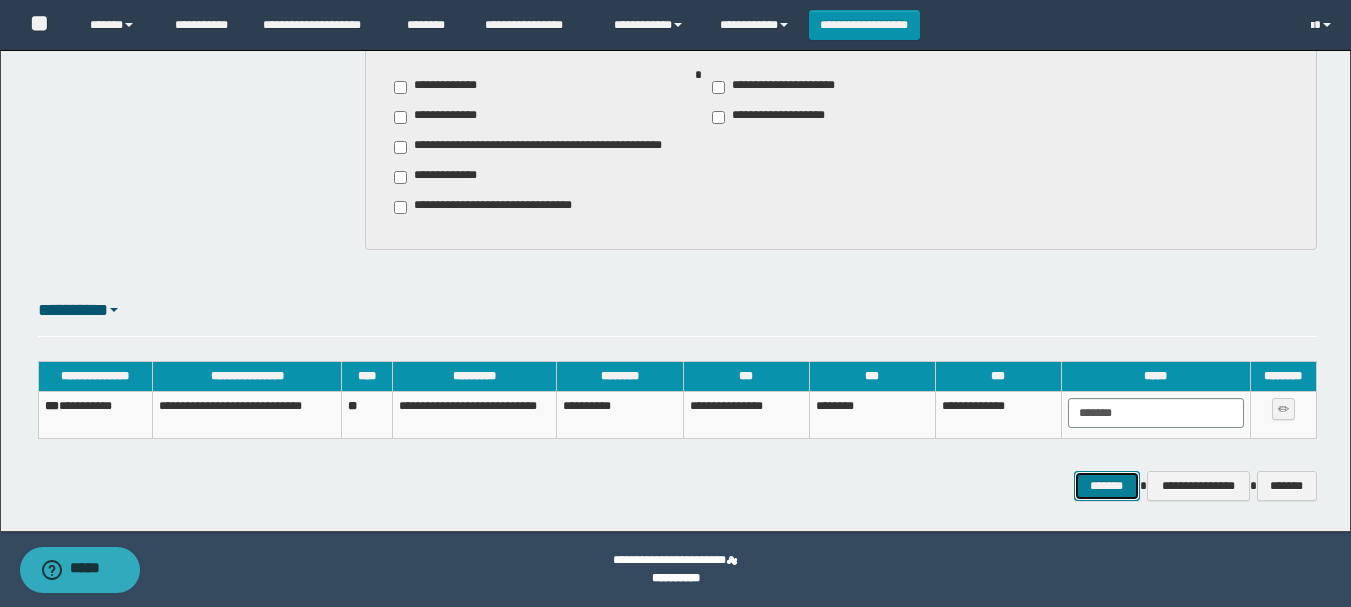 click on "*******" at bounding box center [1107, 486] 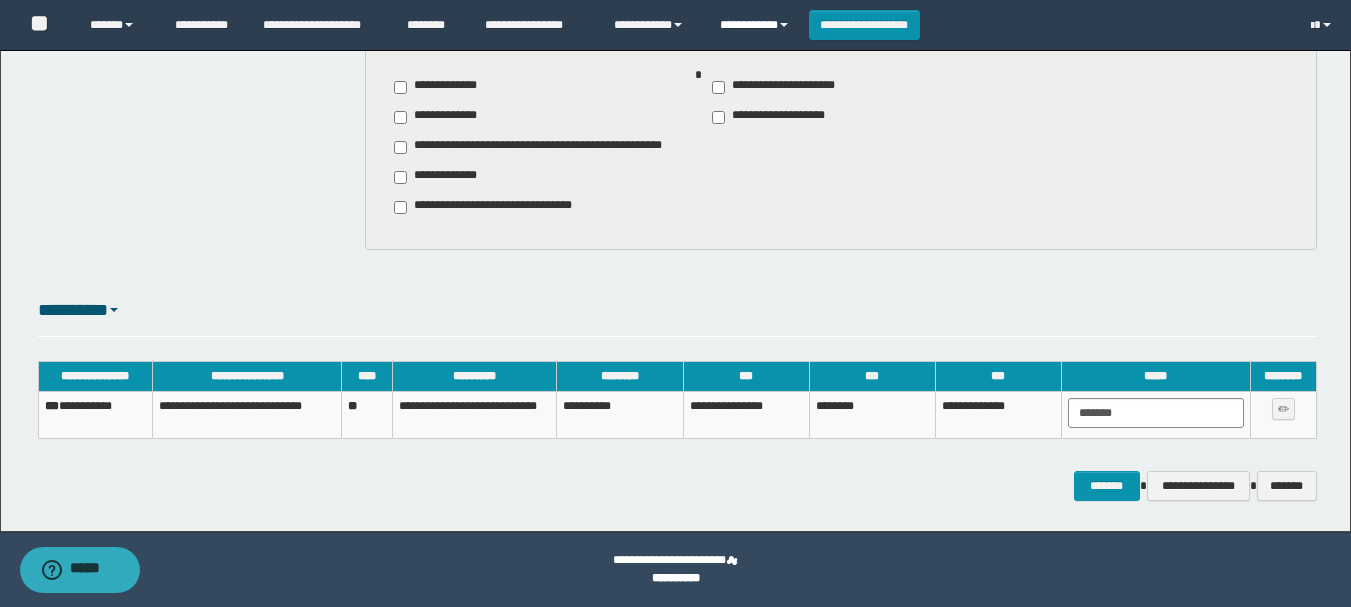 click on "**********" at bounding box center (757, 25) 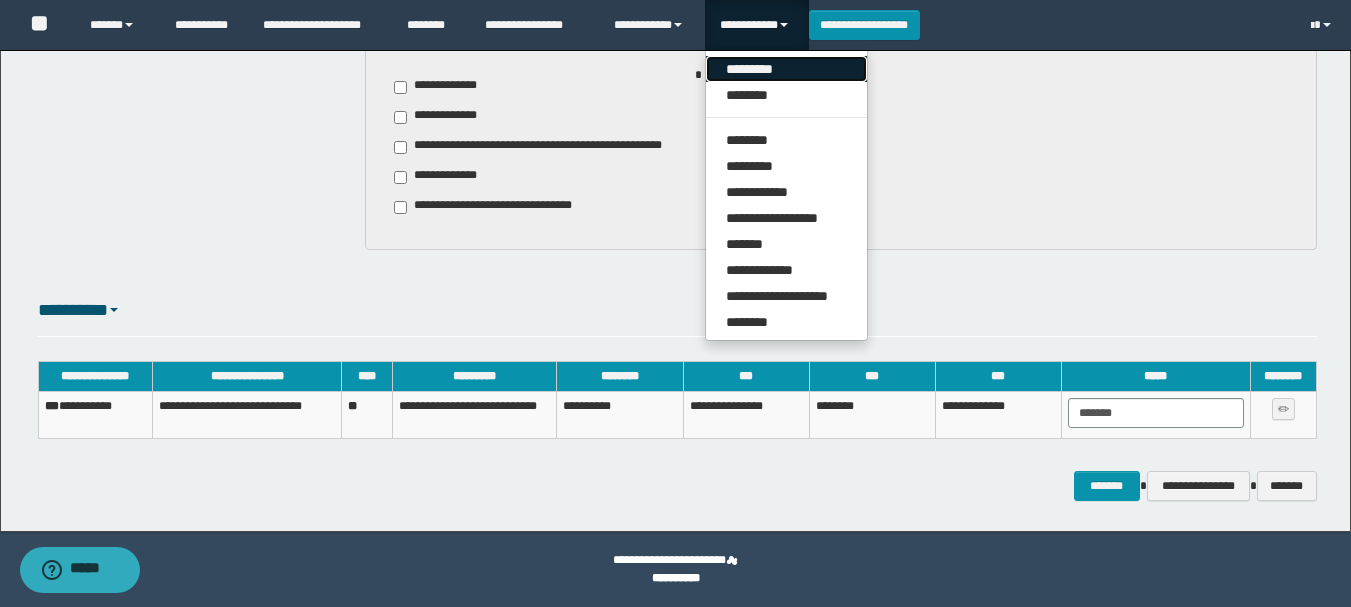 click on "*********" at bounding box center (786, 69) 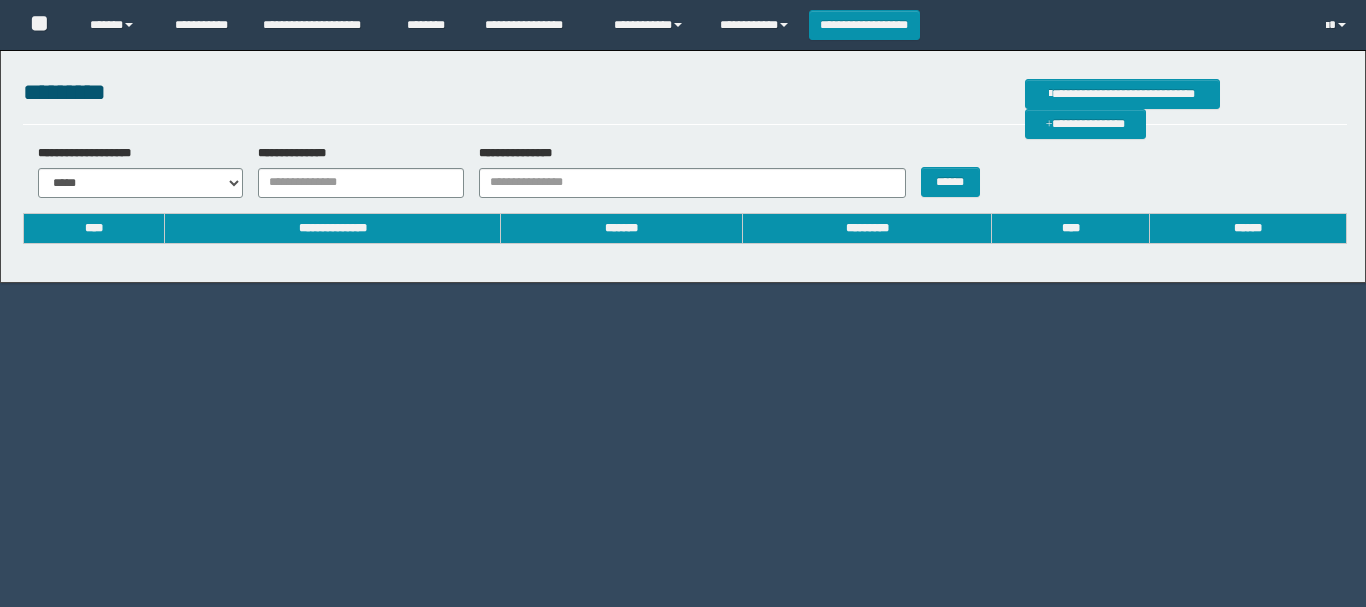 scroll, scrollTop: 0, scrollLeft: 0, axis: both 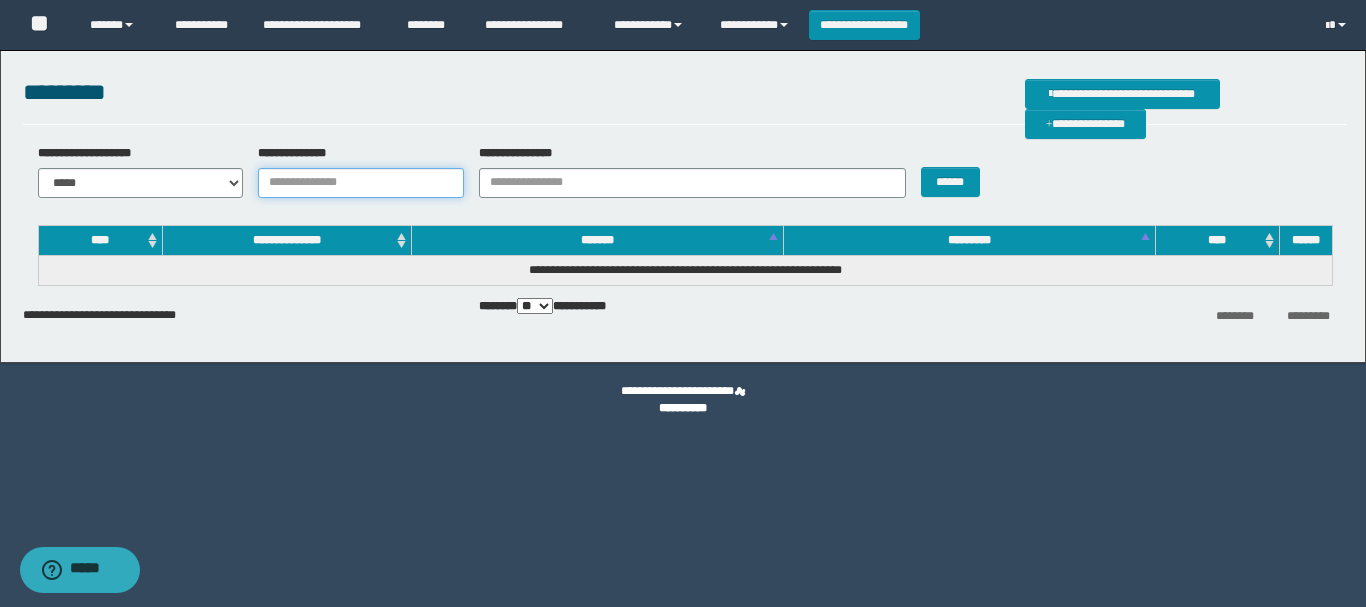 click on "**********" at bounding box center [361, 183] 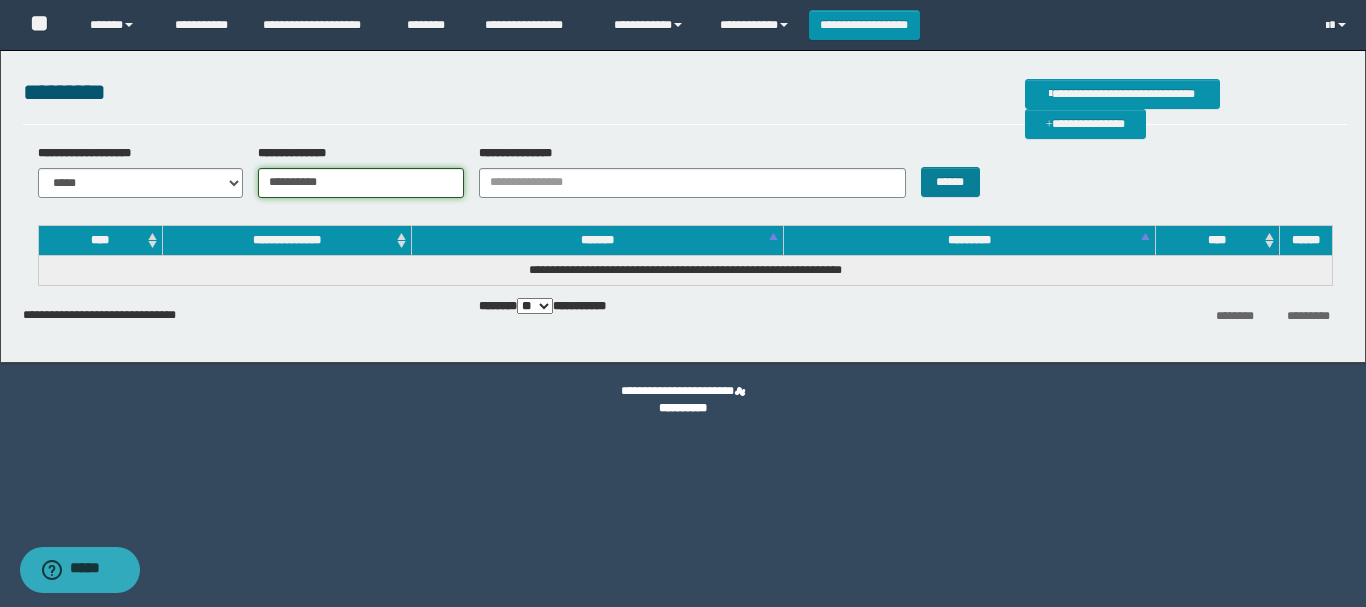 type on "**********" 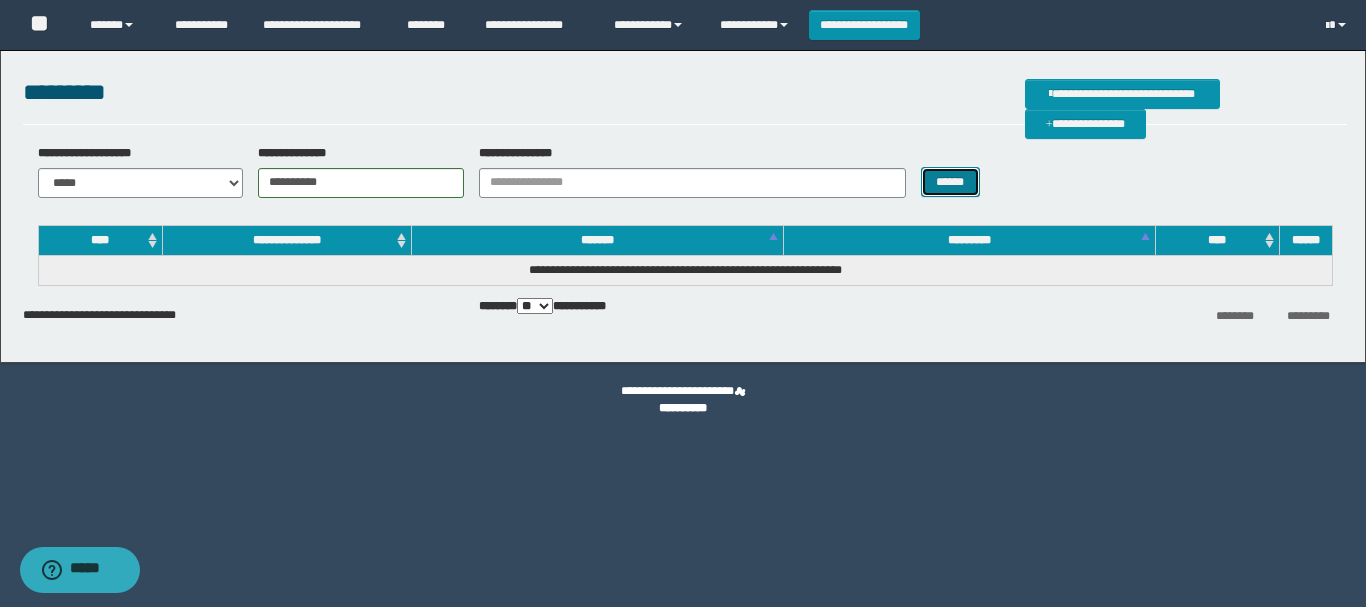 click on "******" at bounding box center (950, 182) 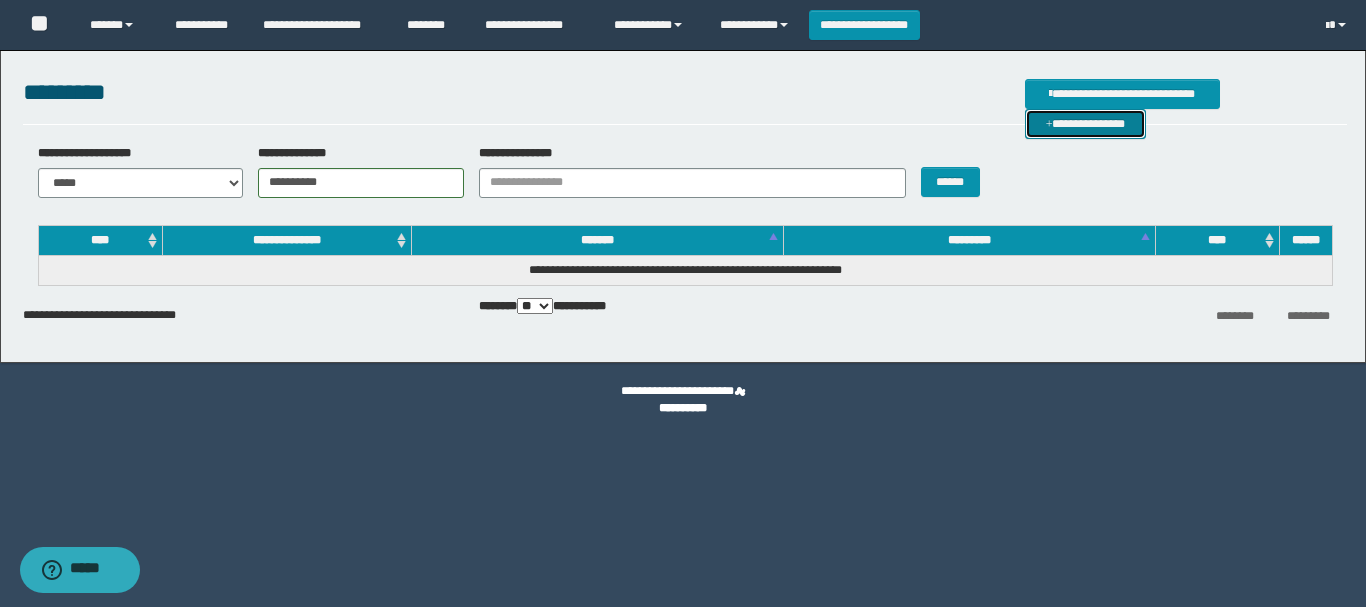 click on "**********" at bounding box center (1085, 124) 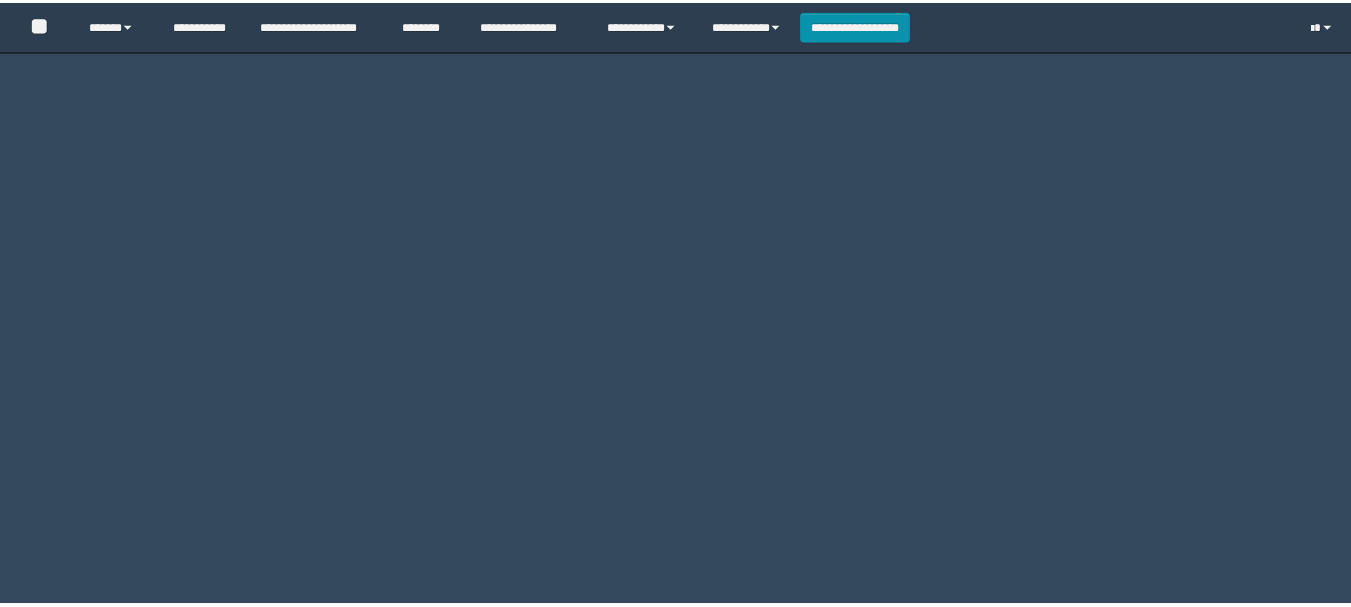 scroll, scrollTop: 0, scrollLeft: 0, axis: both 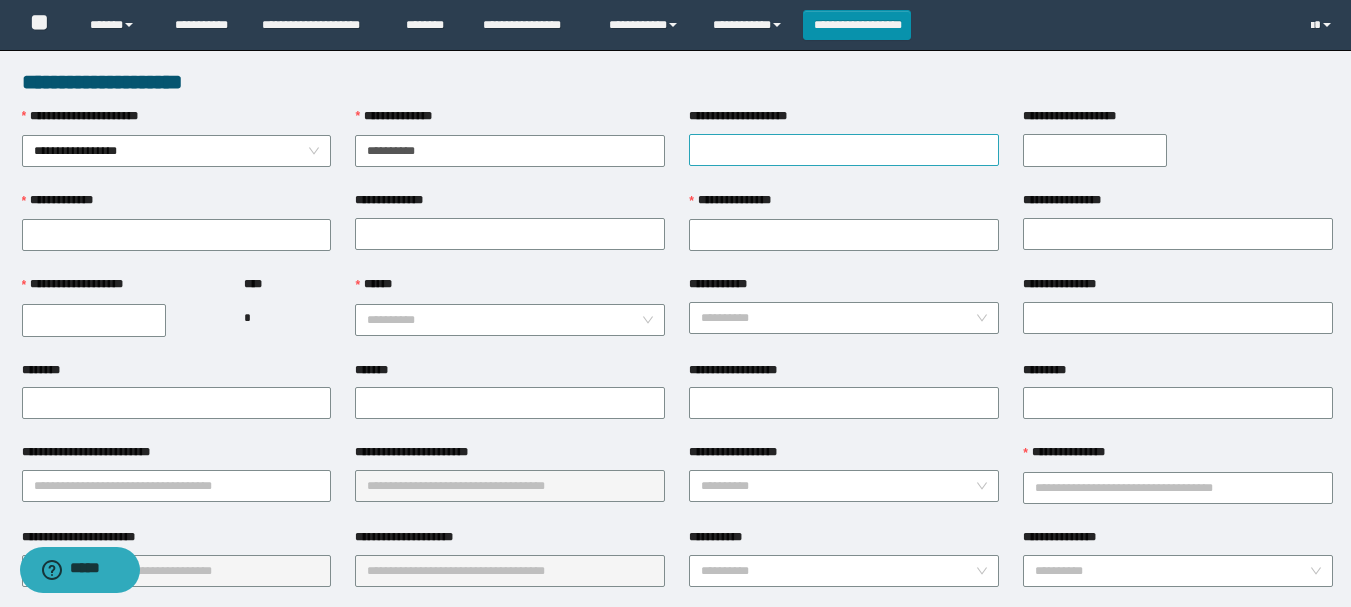 type on "**********" 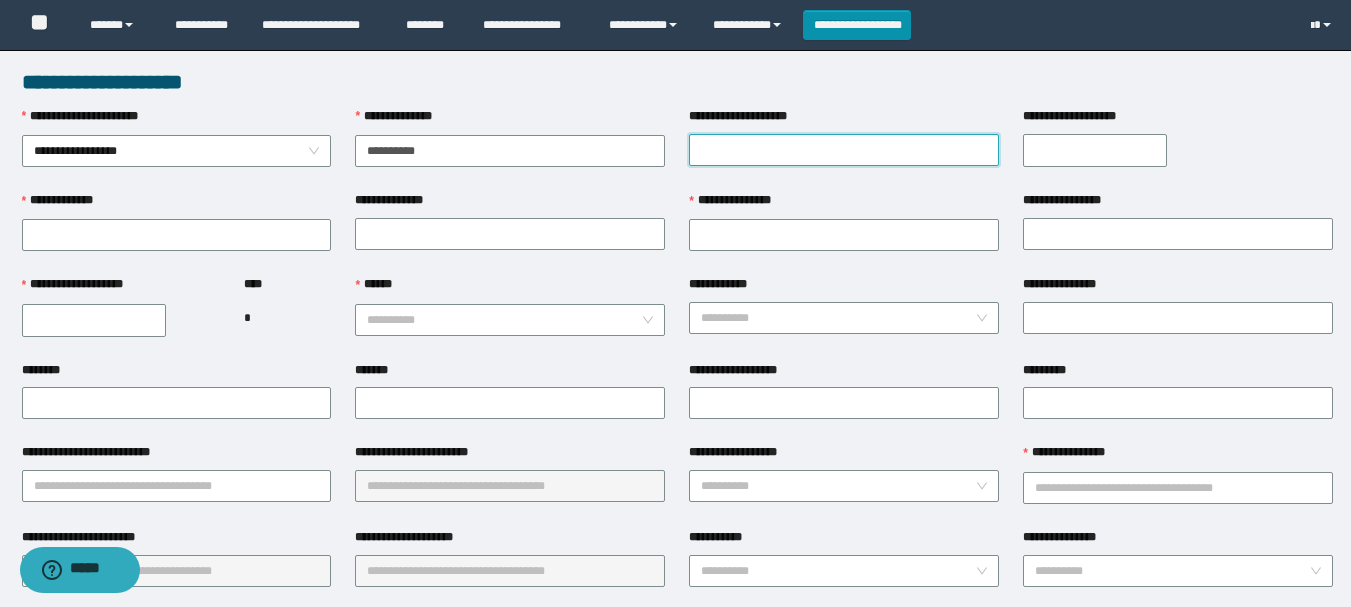click on "**********" at bounding box center [844, 150] 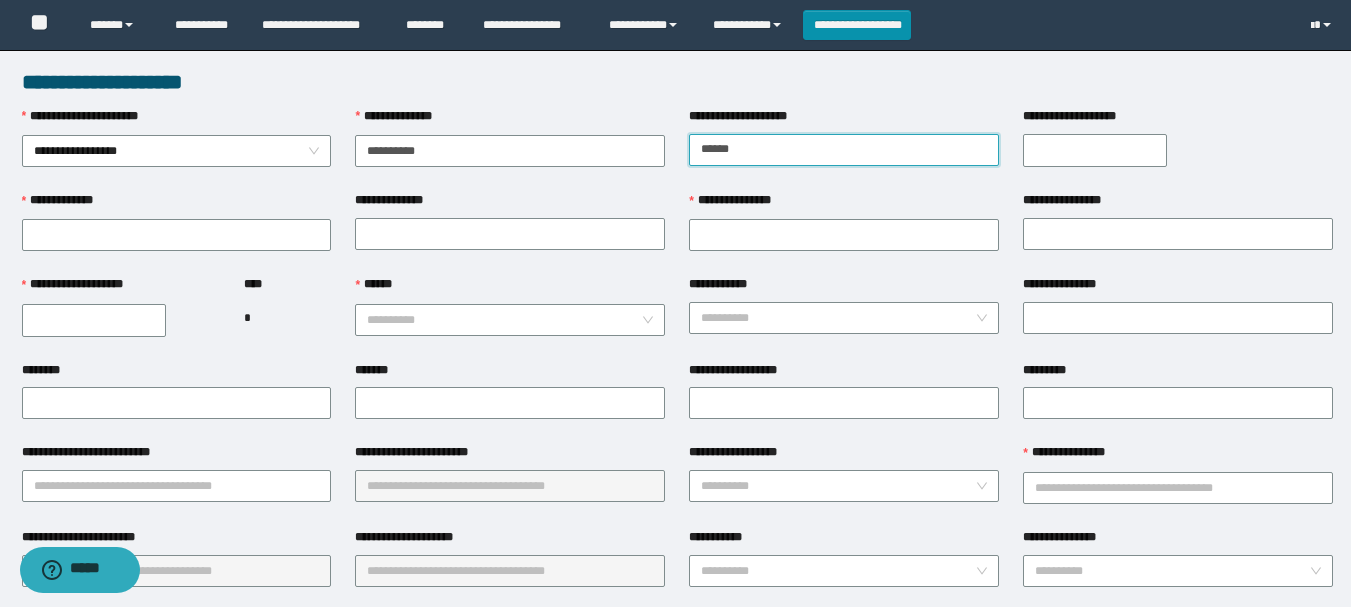 type on "******" 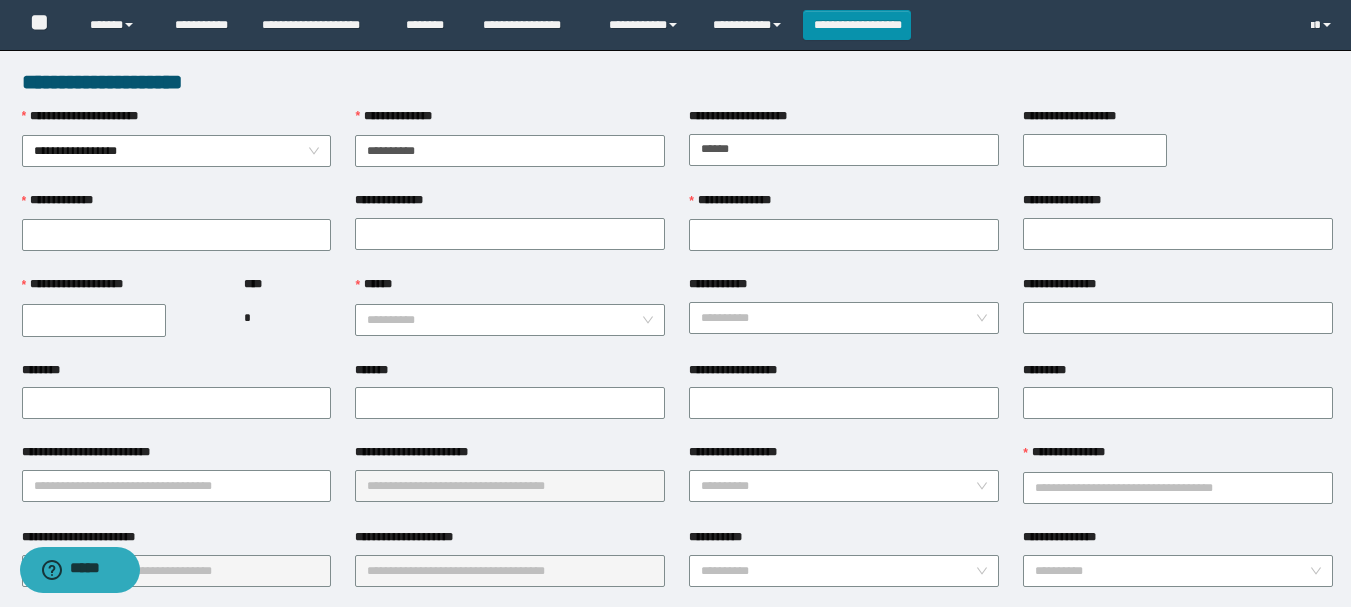 click on "**********" at bounding box center [1095, 150] 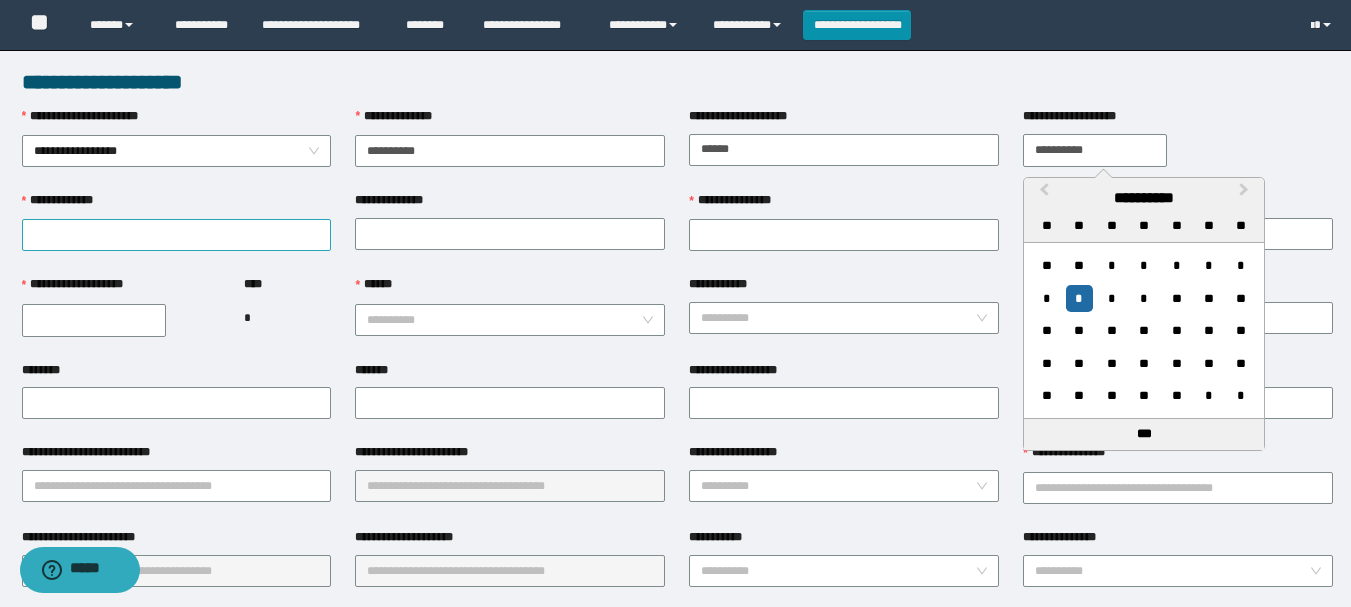 type on "**********" 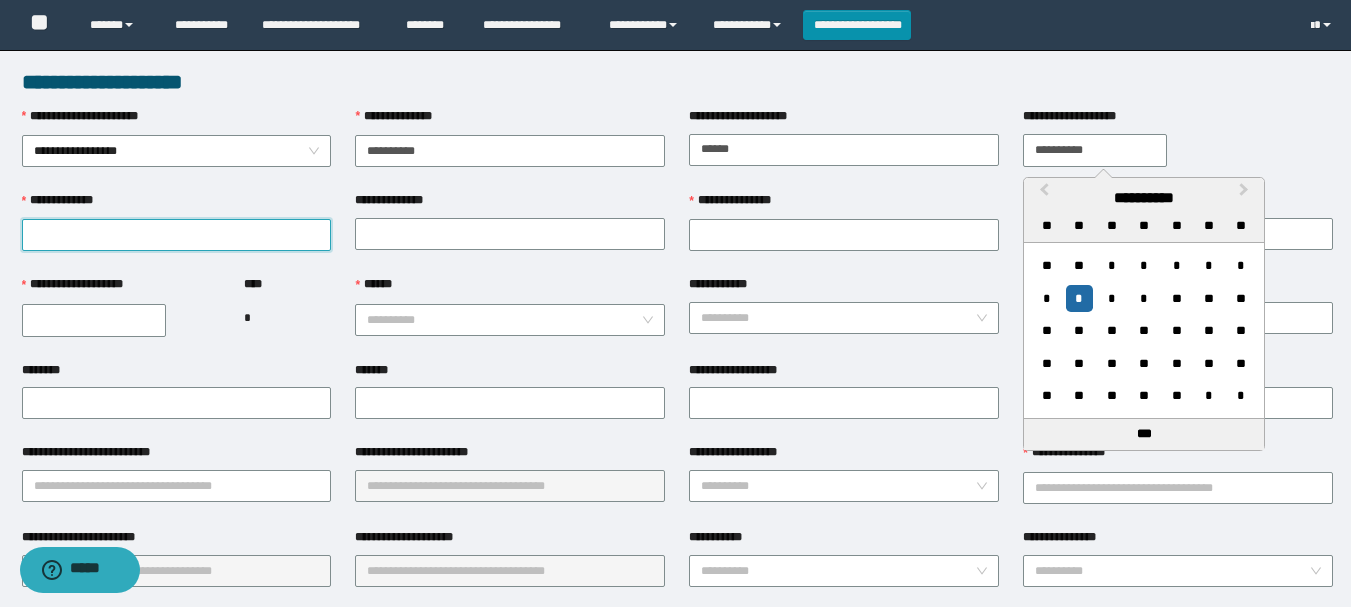 click on "**********" at bounding box center [177, 235] 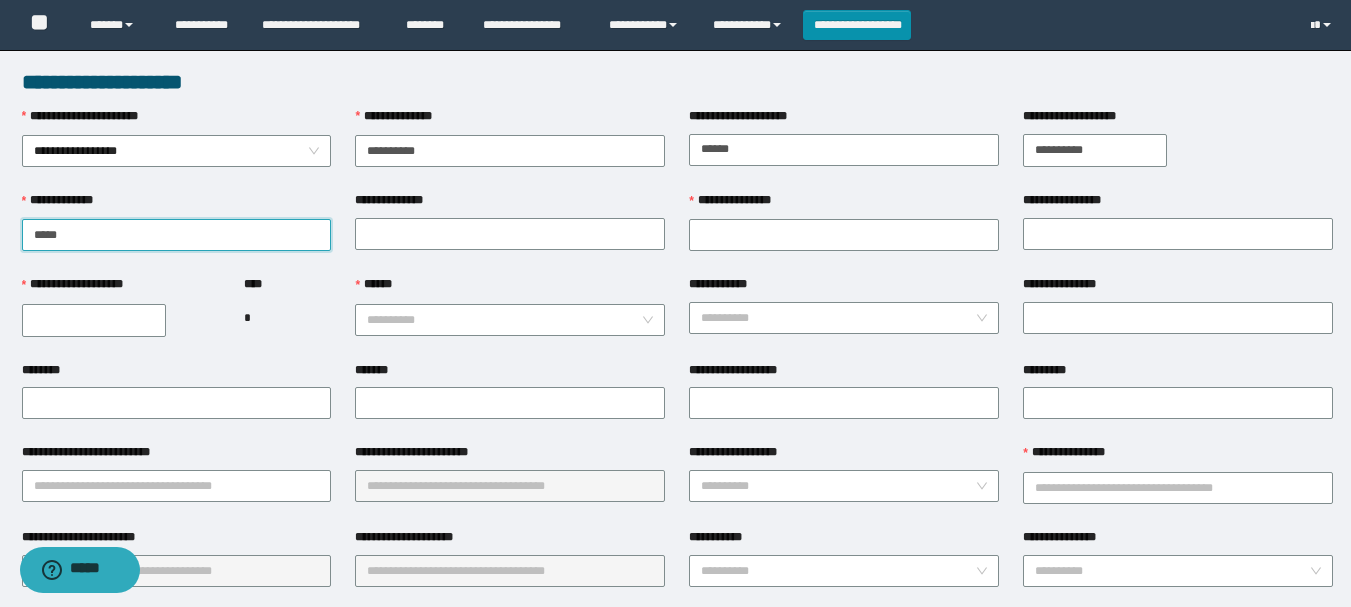 type on "*****" 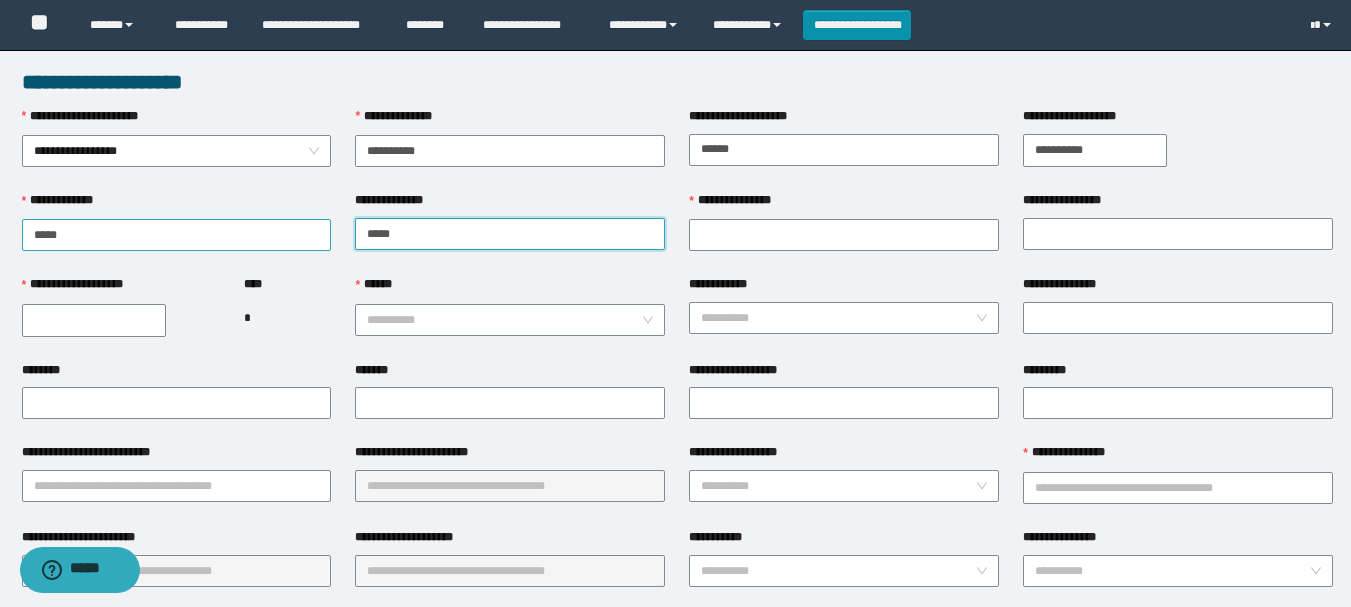 type on "*****" 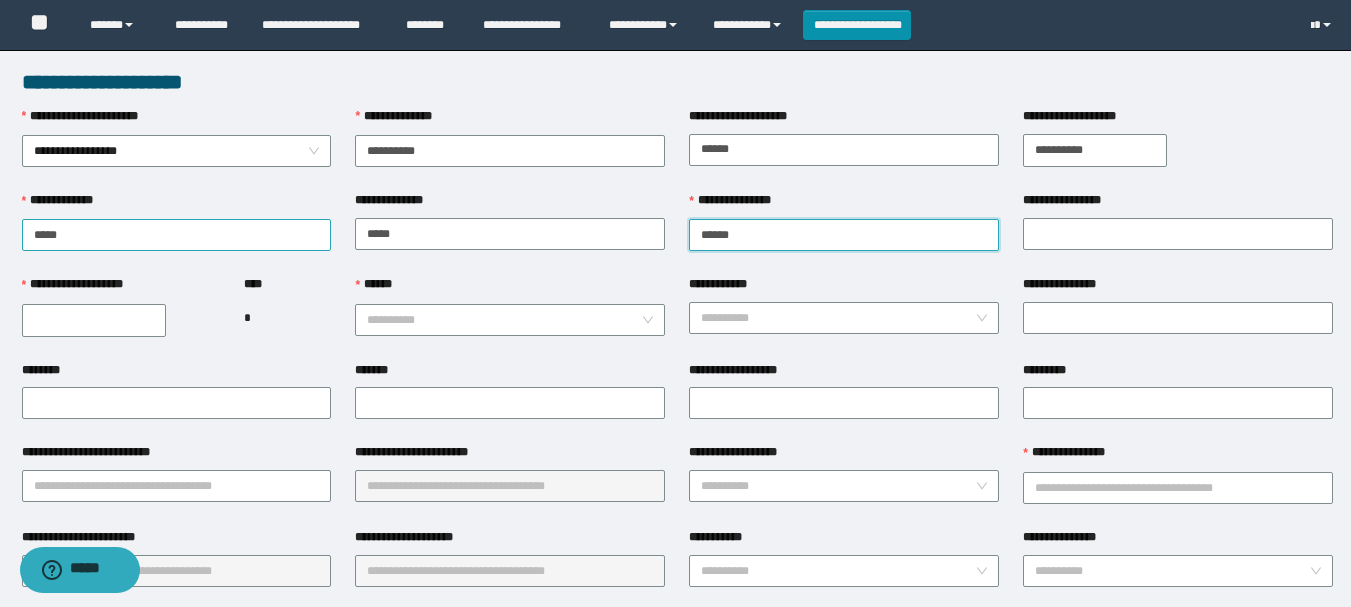 type on "******" 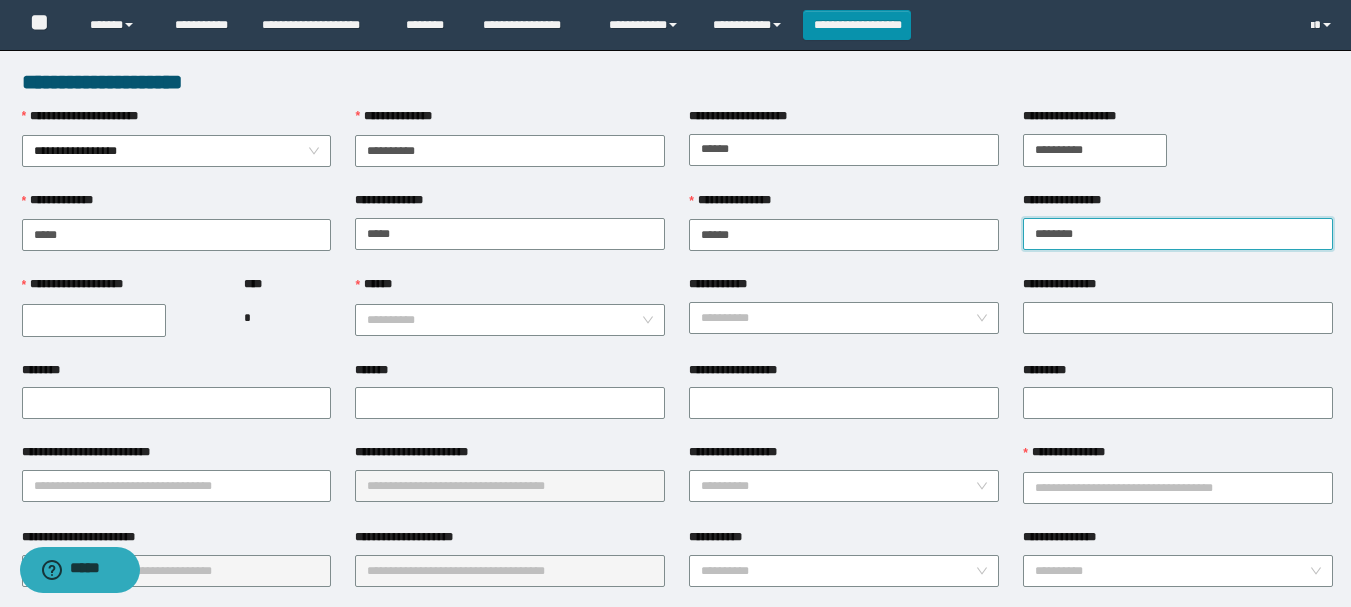 type on "********" 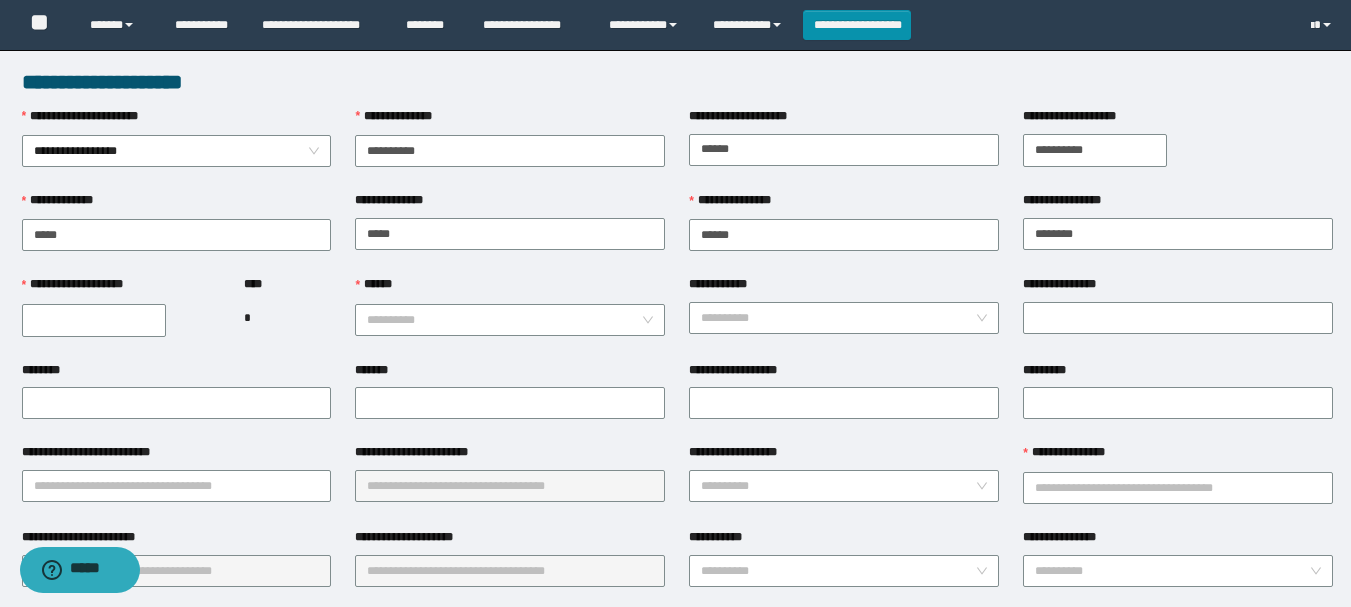 click on "**********" at bounding box center (94, 320) 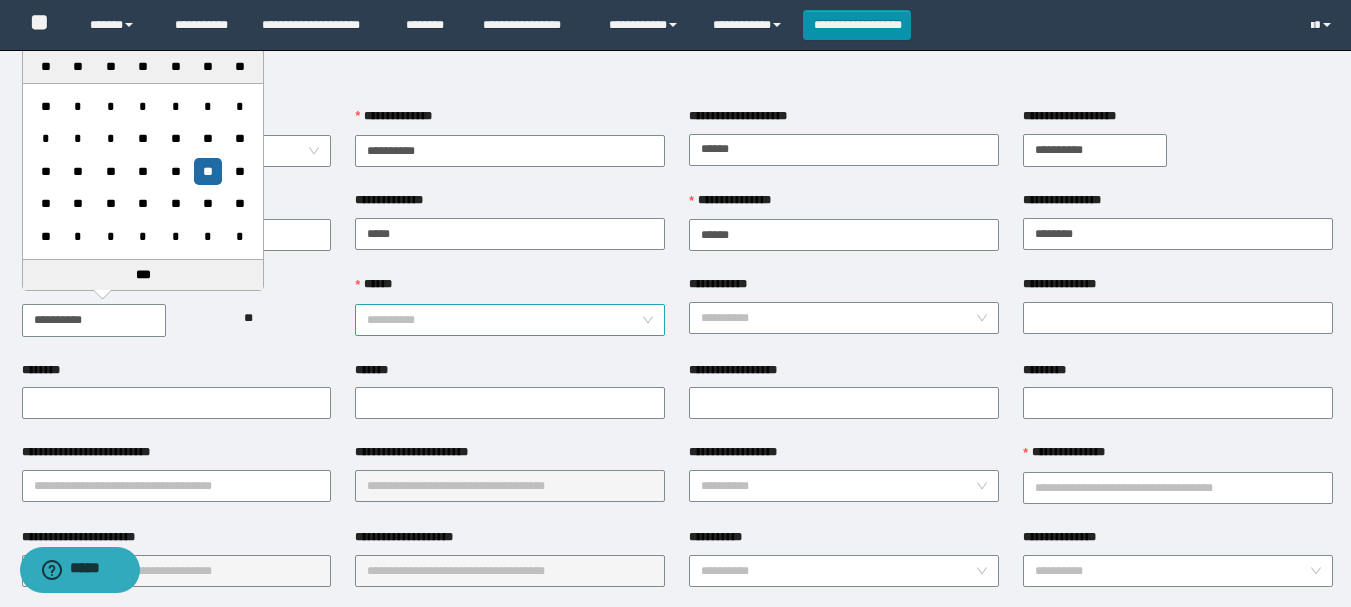 type on "**********" 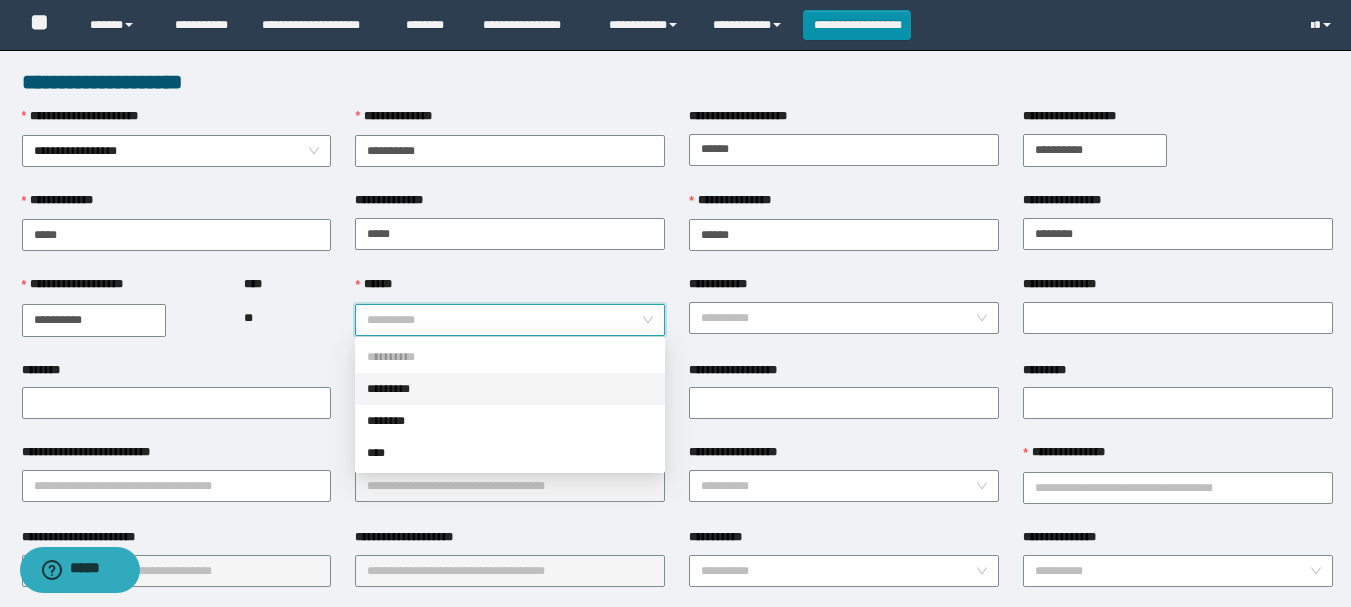 click on "*********" at bounding box center (510, 389) 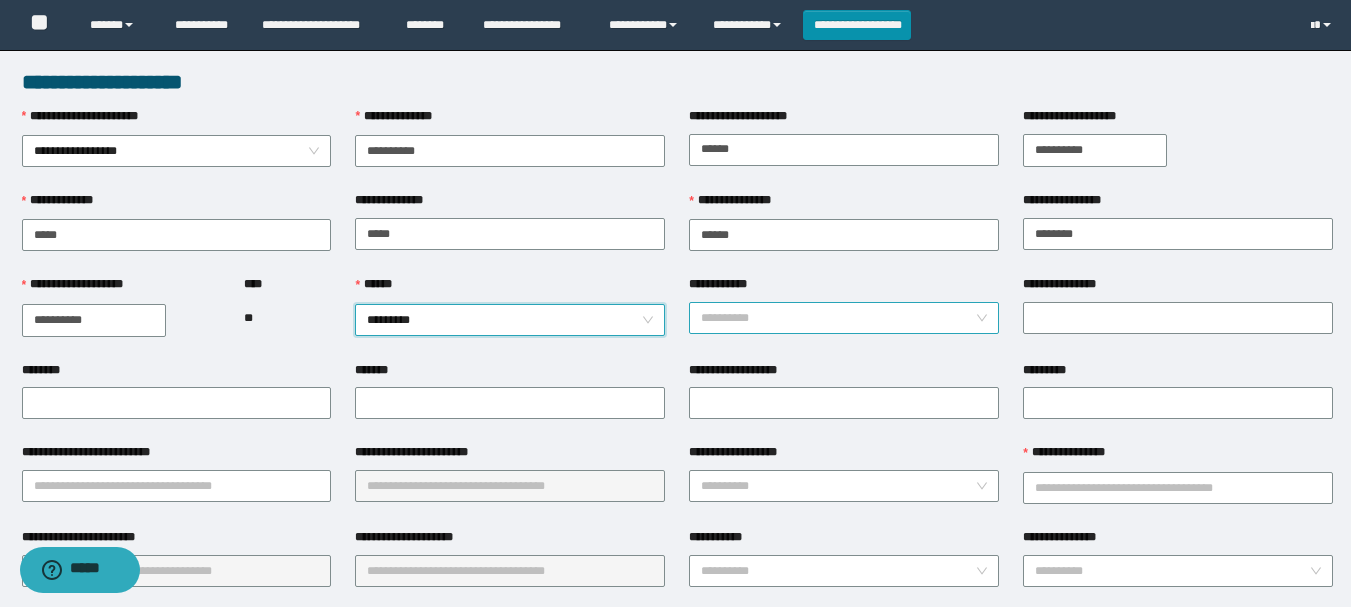 click on "**********" at bounding box center (838, 318) 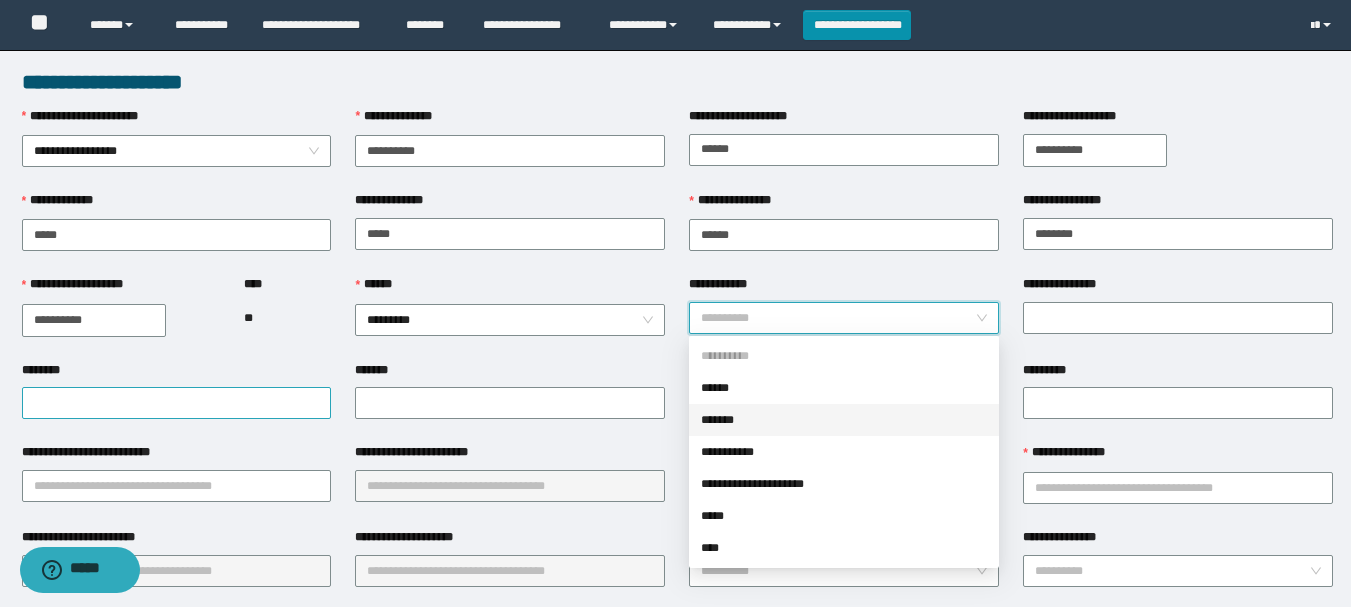drag, startPoint x: 728, startPoint y: 429, endPoint x: 229, endPoint y: 391, distance: 500.4448 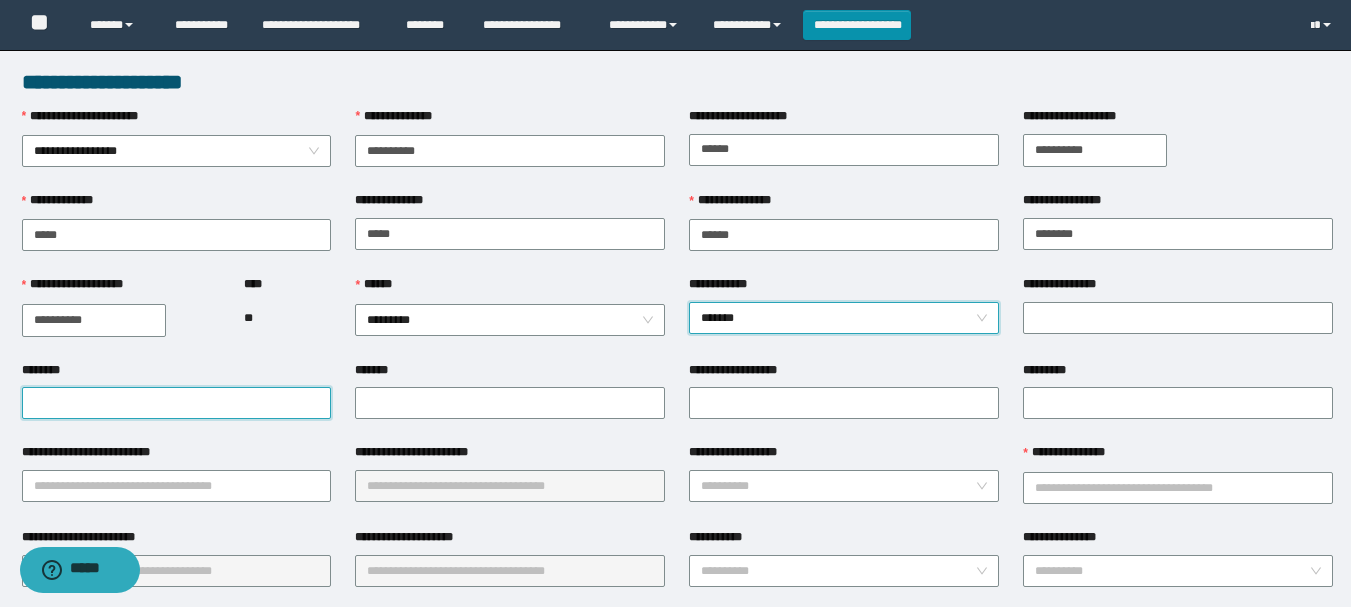 click on "********" at bounding box center (177, 403) 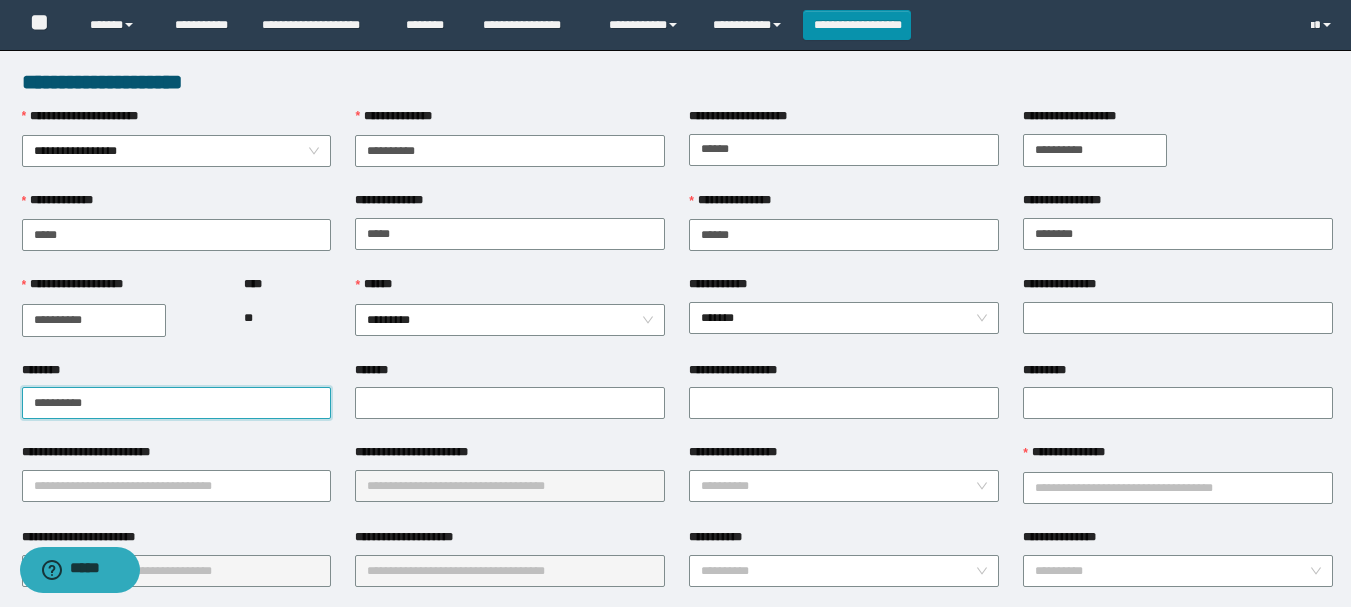 type on "**********" 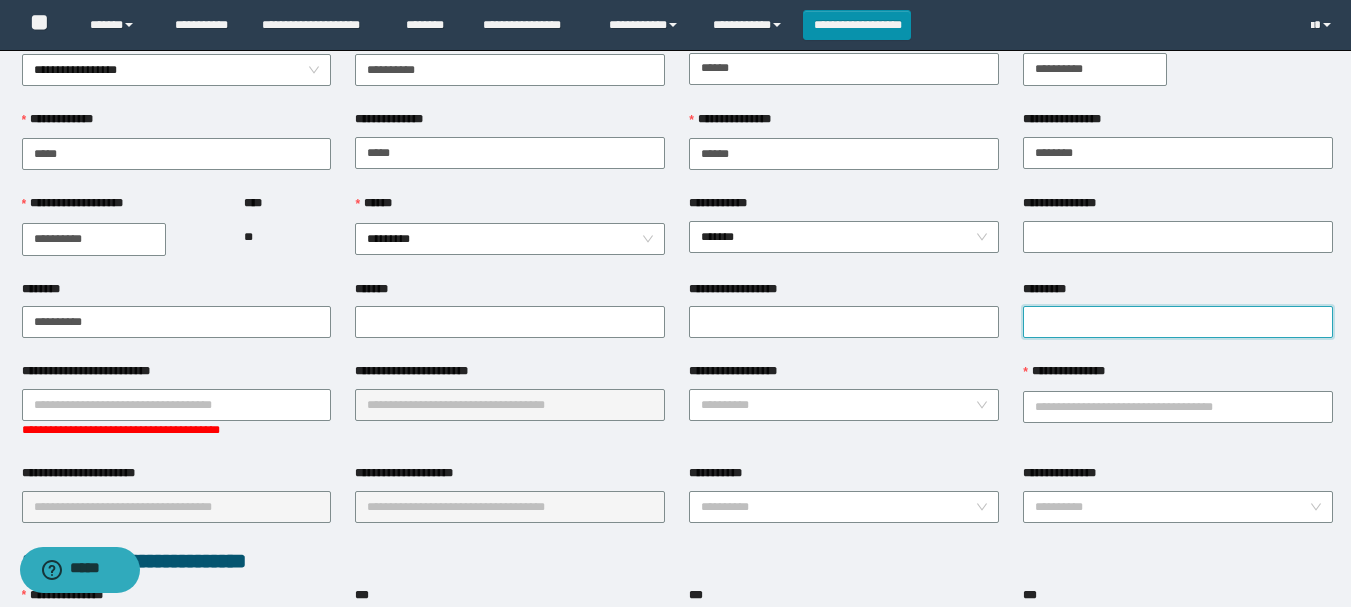 scroll, scrollTop: 100, scrollLeft: 0, axis: vertical 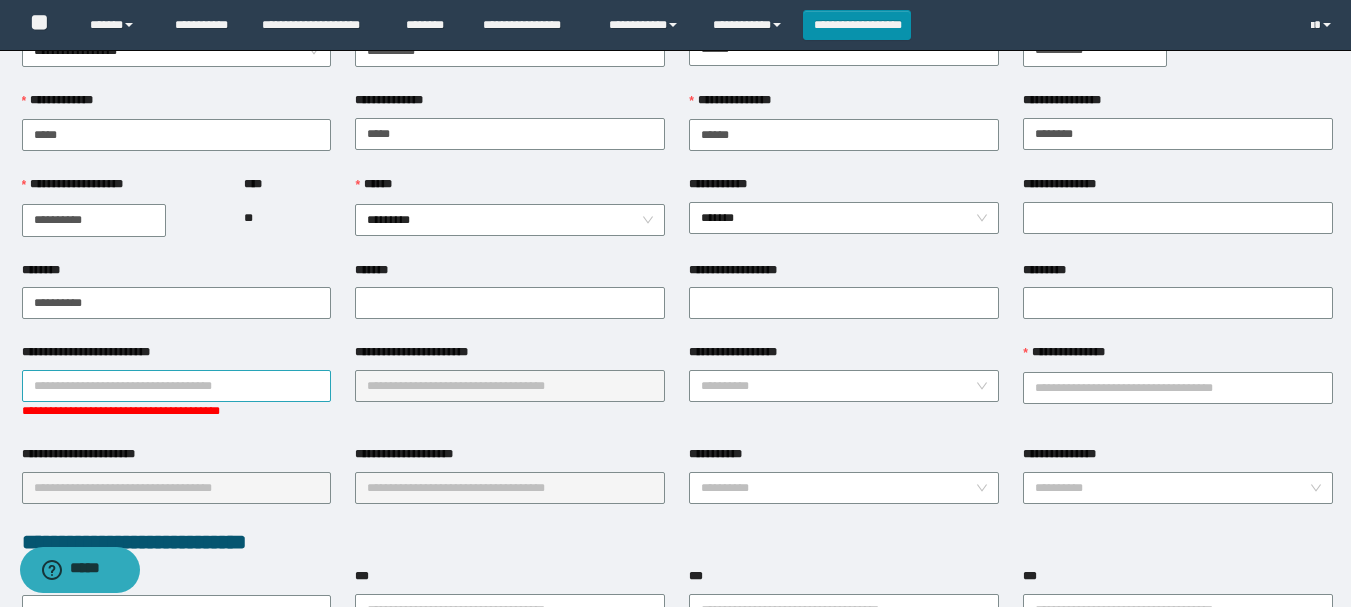 click on "**********" at bounding box center (177, 386) 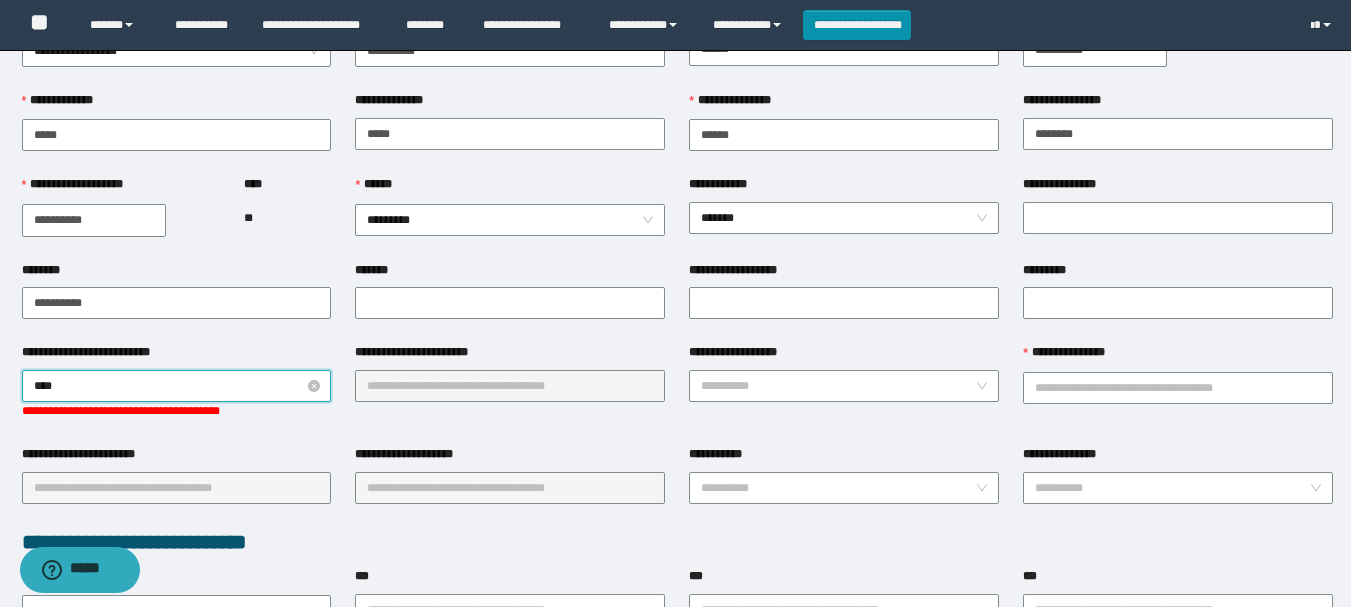 type on "*****" 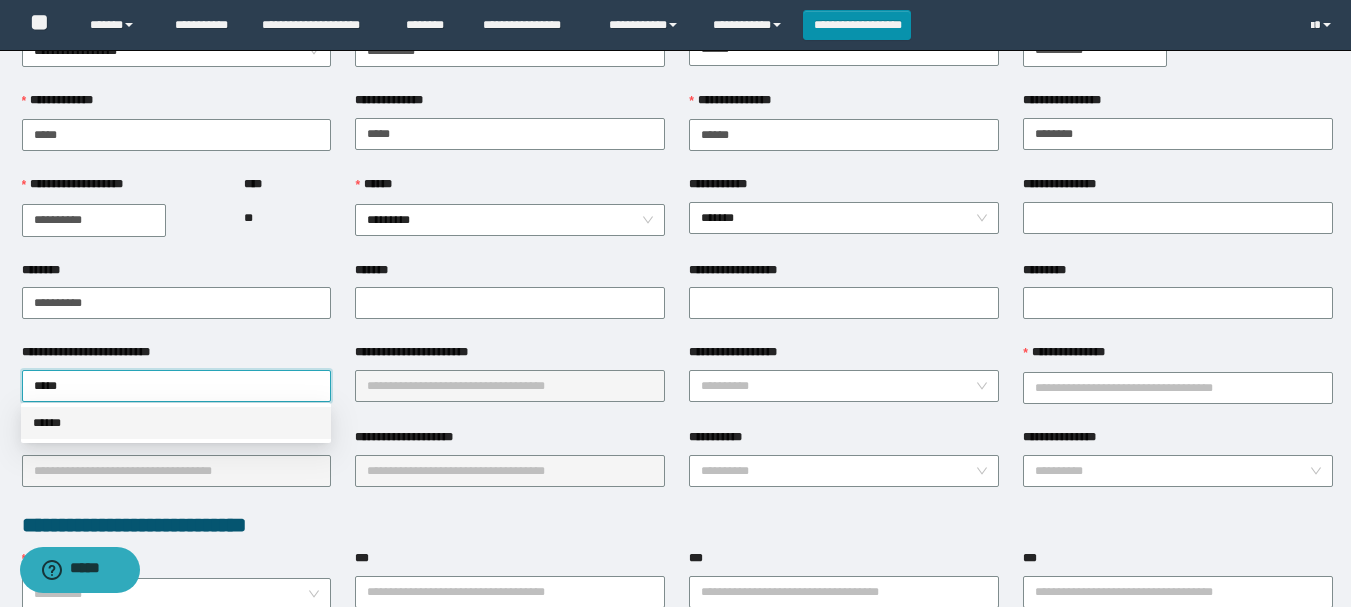 drag, startPoint x: 67, startPoint y: 425, endPoint x: 389, endPoint y: 391, distance: 323.79007 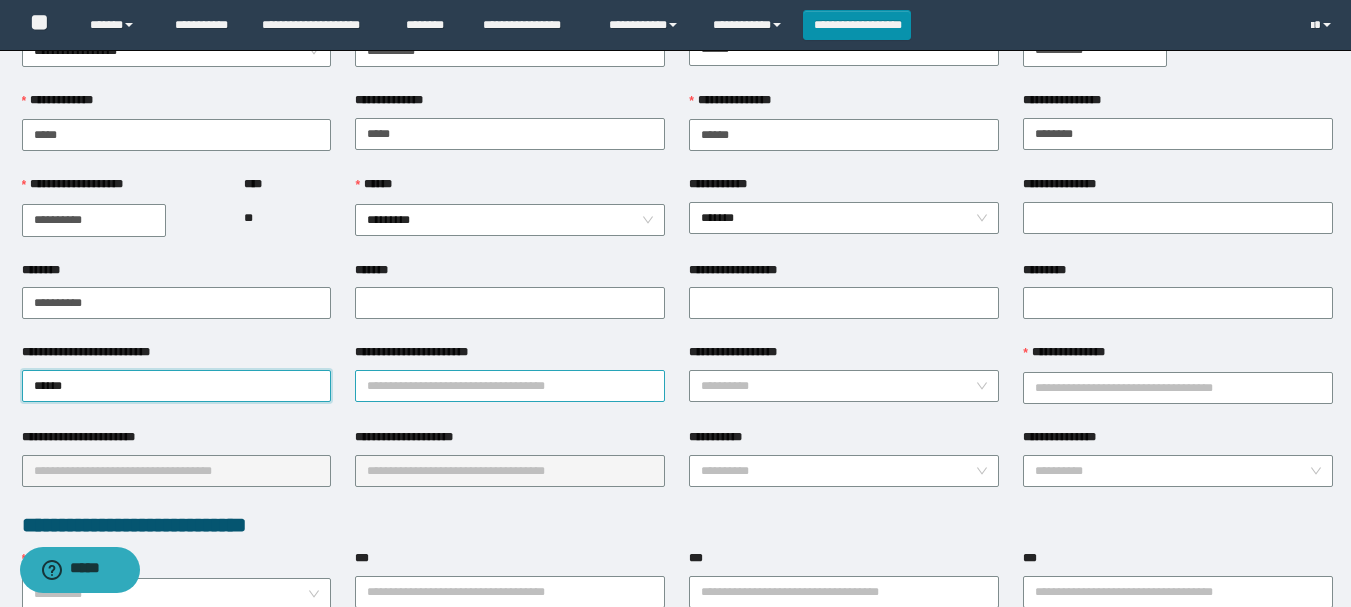 click on "**********" at bounding box center [510, 386] 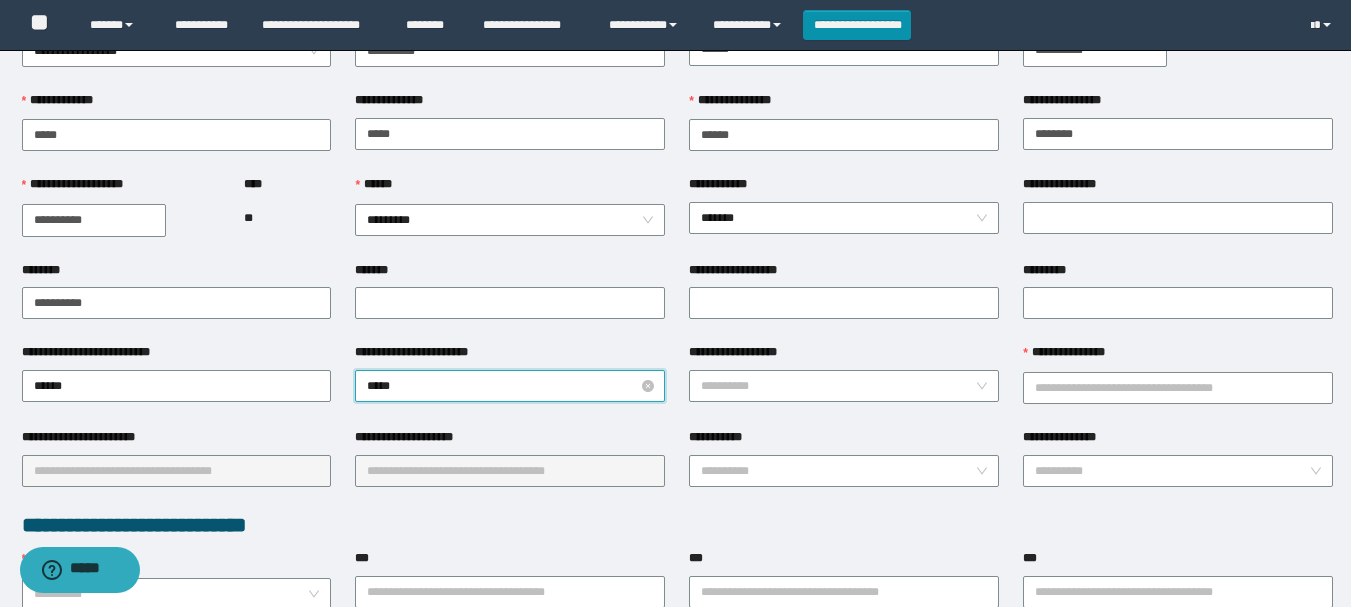 type on "******" 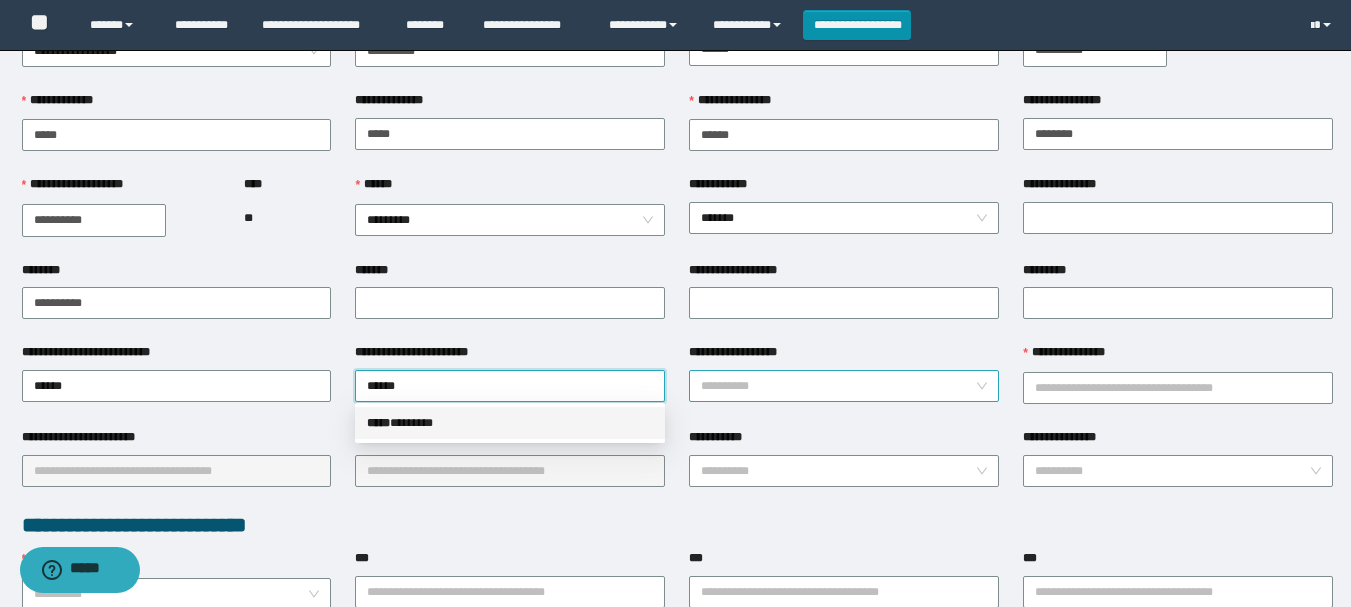 drag, startPoint x: 435, startPoint y: 423, endPoint x: 776, endPoint y: 375, distance: 344.36172 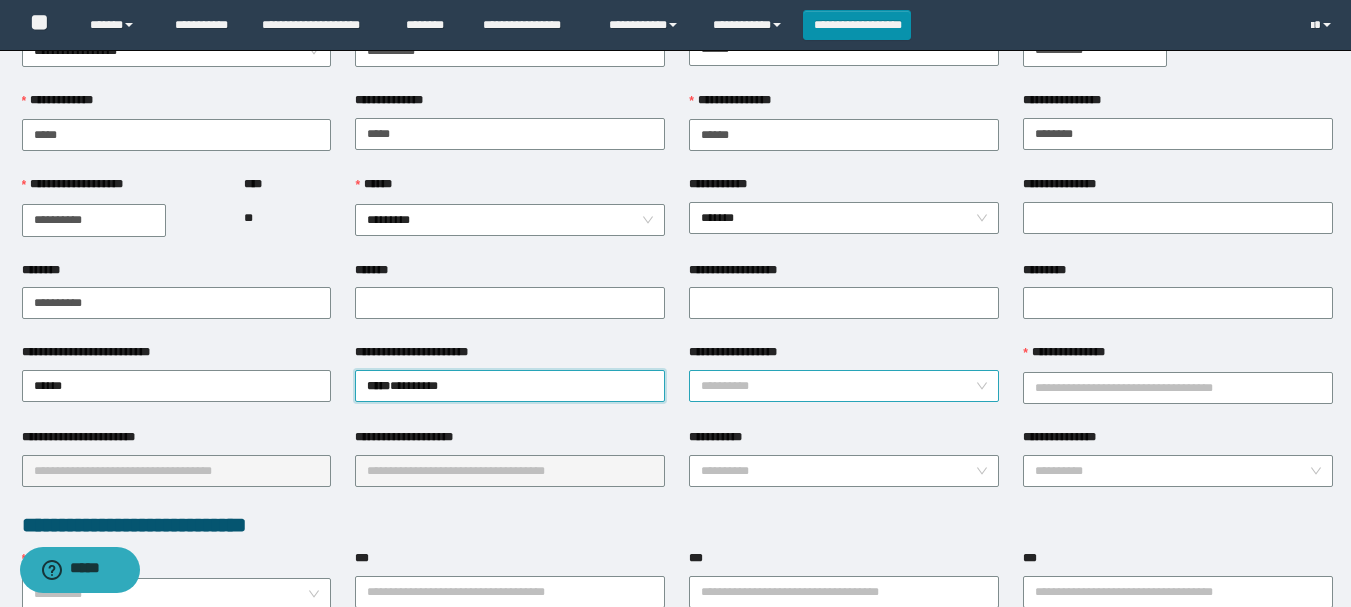 click on "**********" at bounding box center [838, 386] 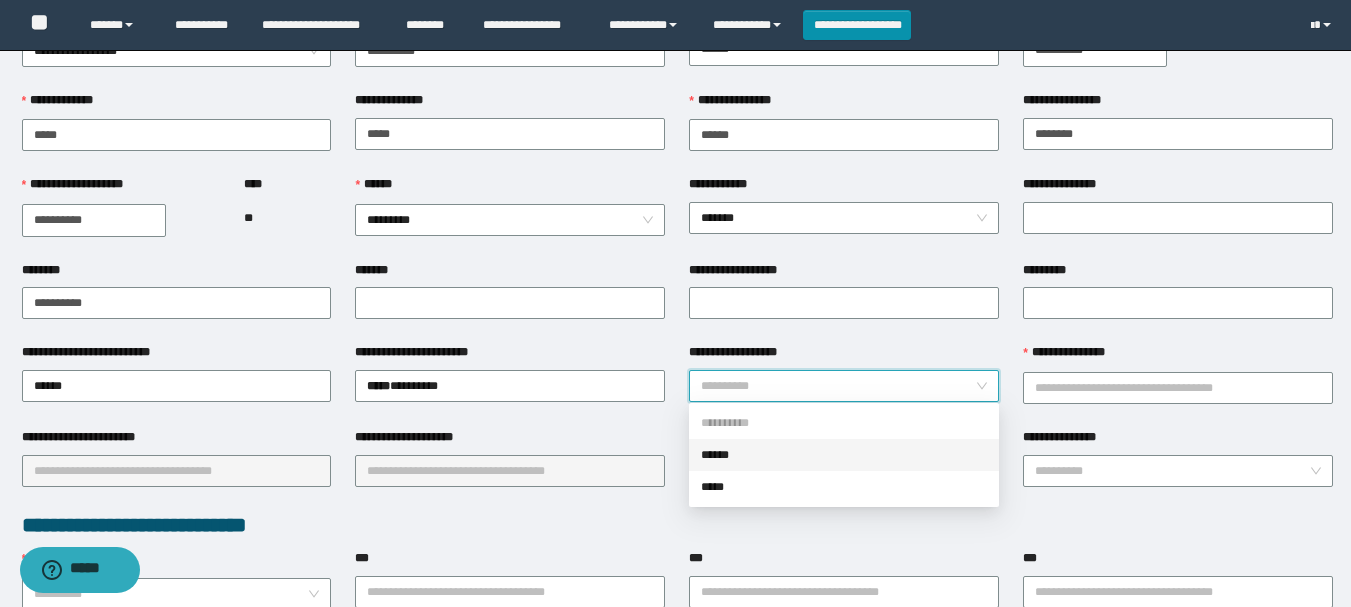 drag, startPoint x: 727, startPoint y: 463, endPoint x: 997, endPoint y: 397, distance: 277.94965 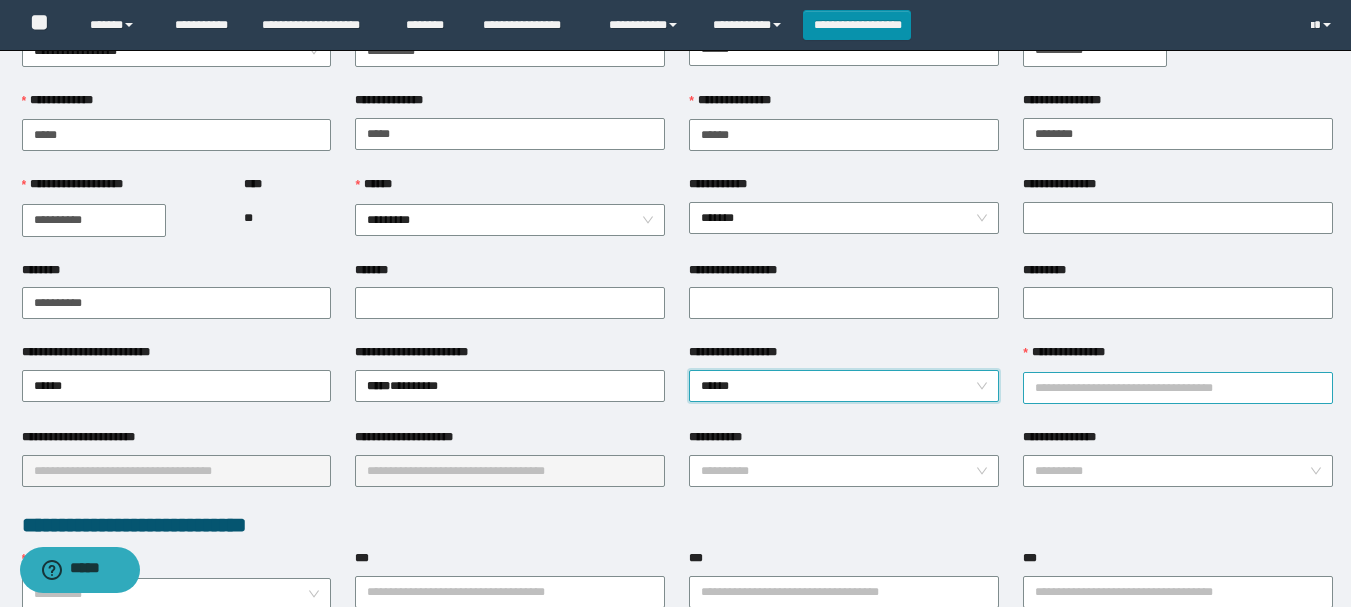 click on "**********" at bounding box center (1178, 388) 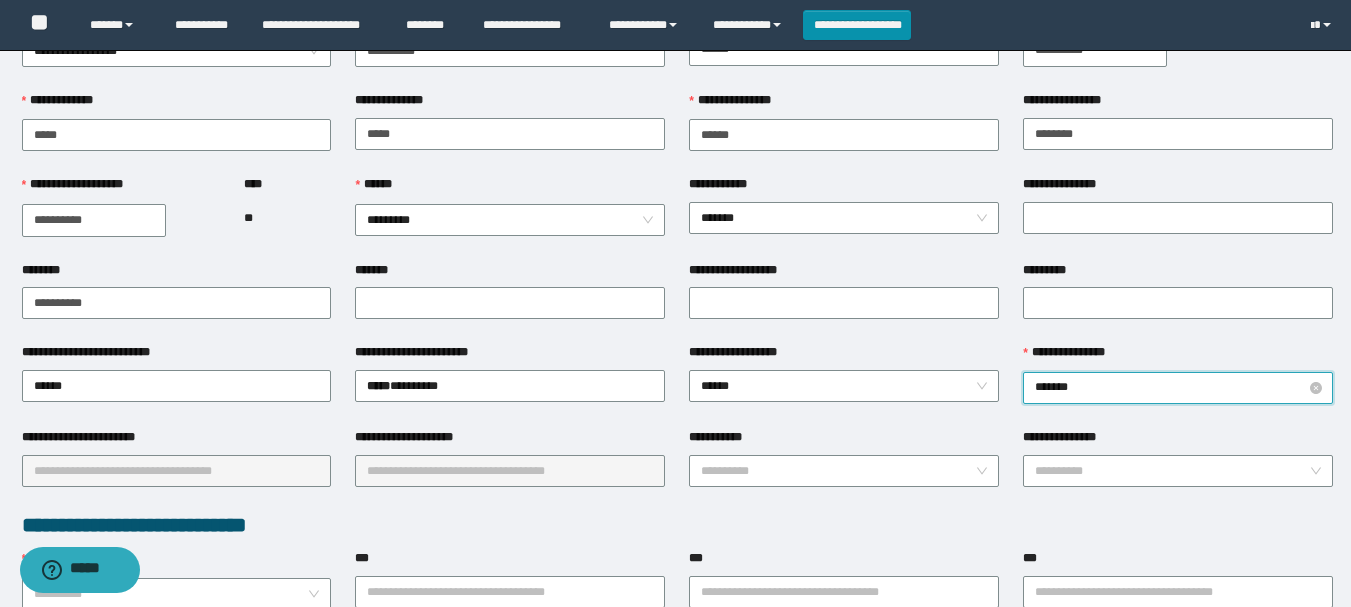 type on "********" 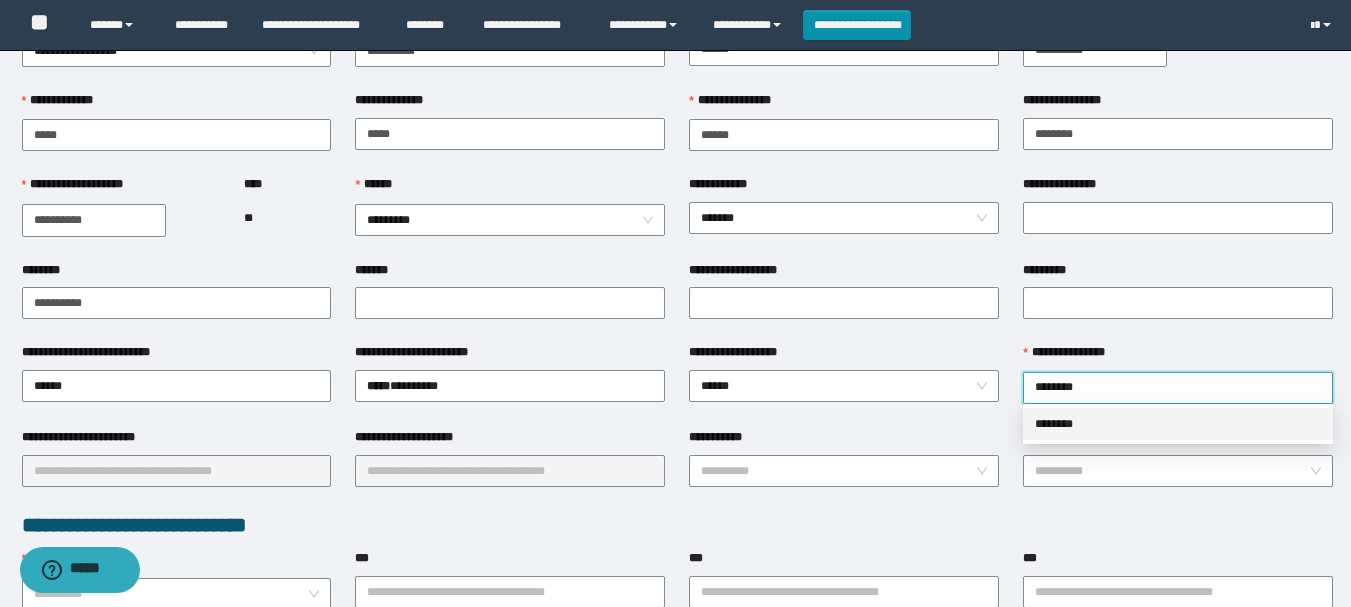 click on "********" at bounding box center [1178, 424] 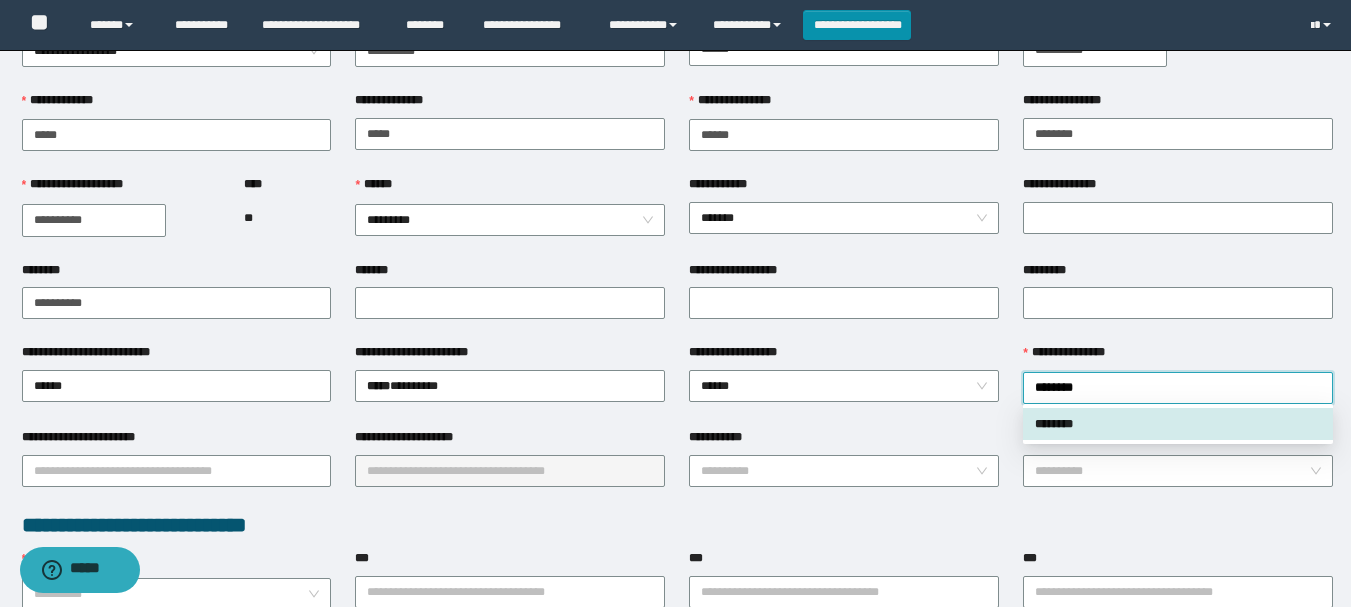 type 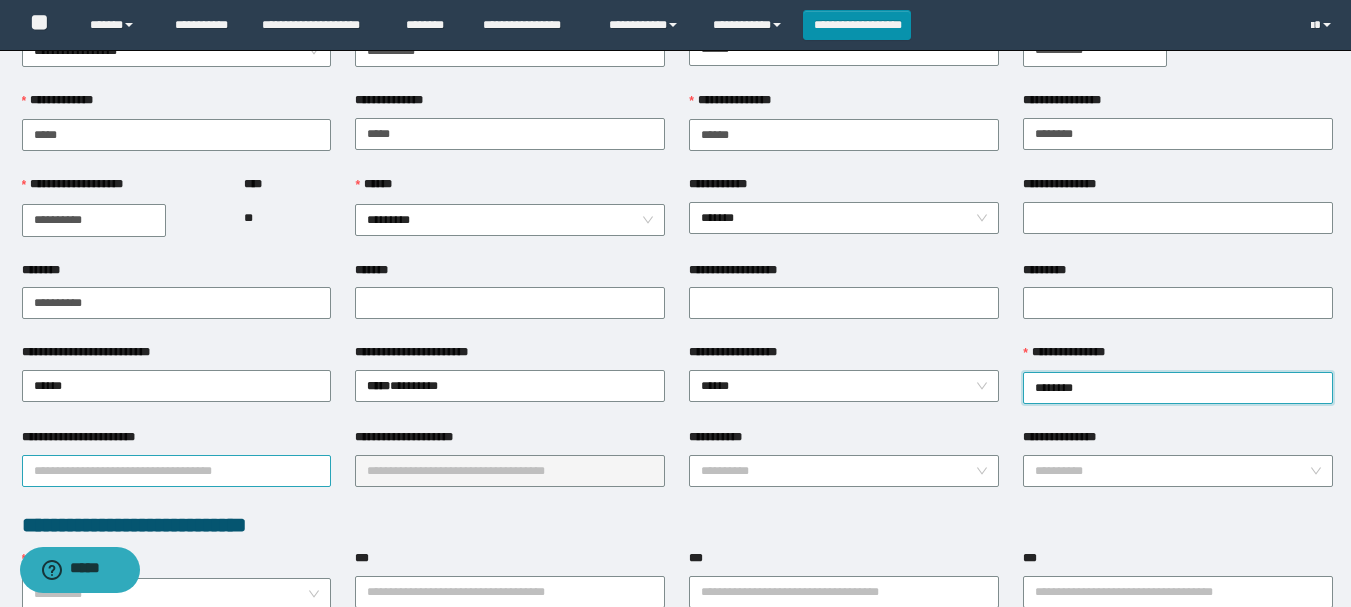 click on "**********" at bounding box center (177, 471) 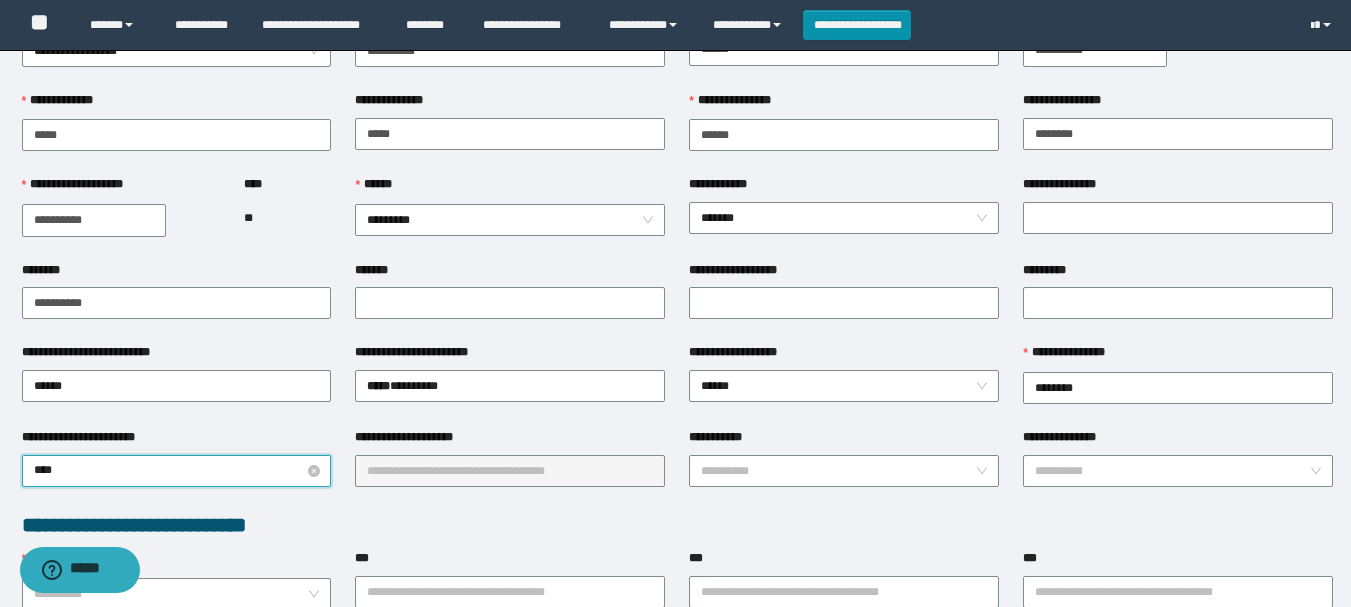 type on "*****" 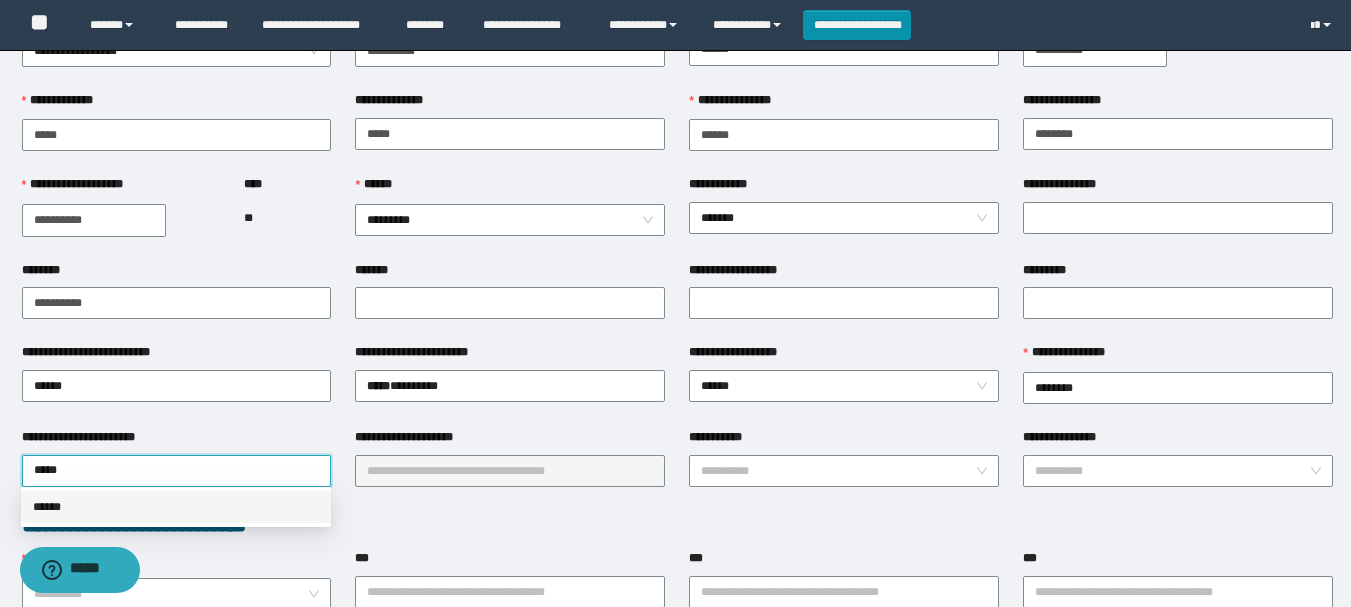 click on "******" at bounding box center [176, 507] 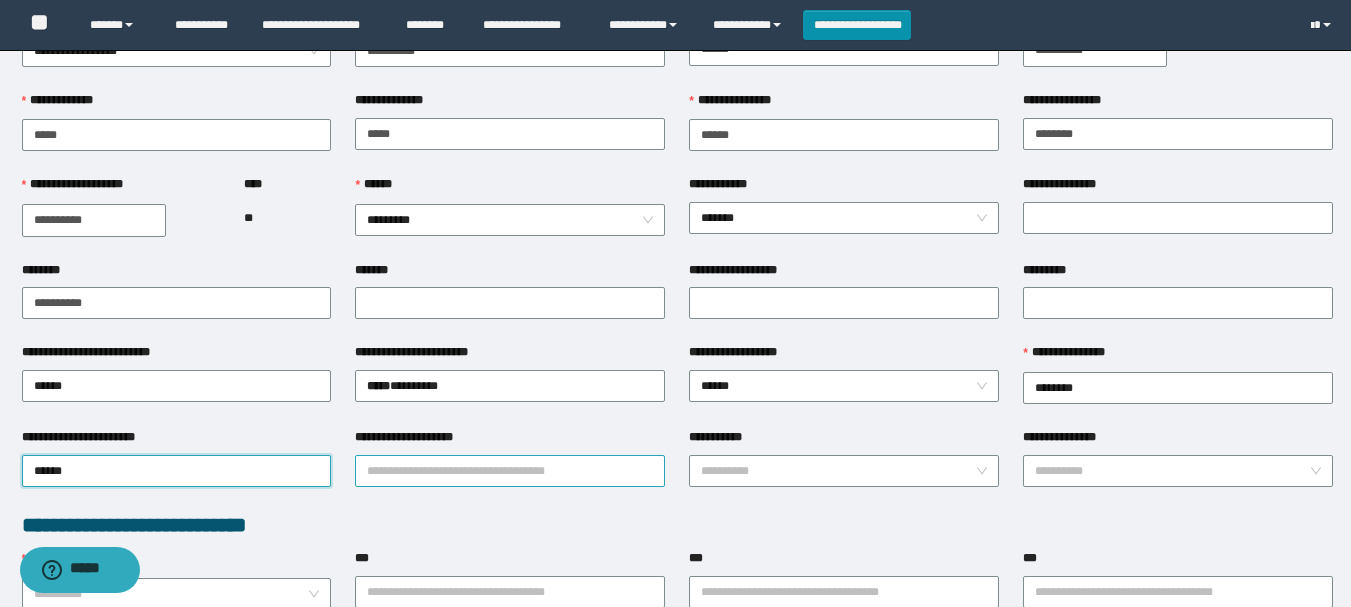 click on "**********" at bounding box center (510, 471) 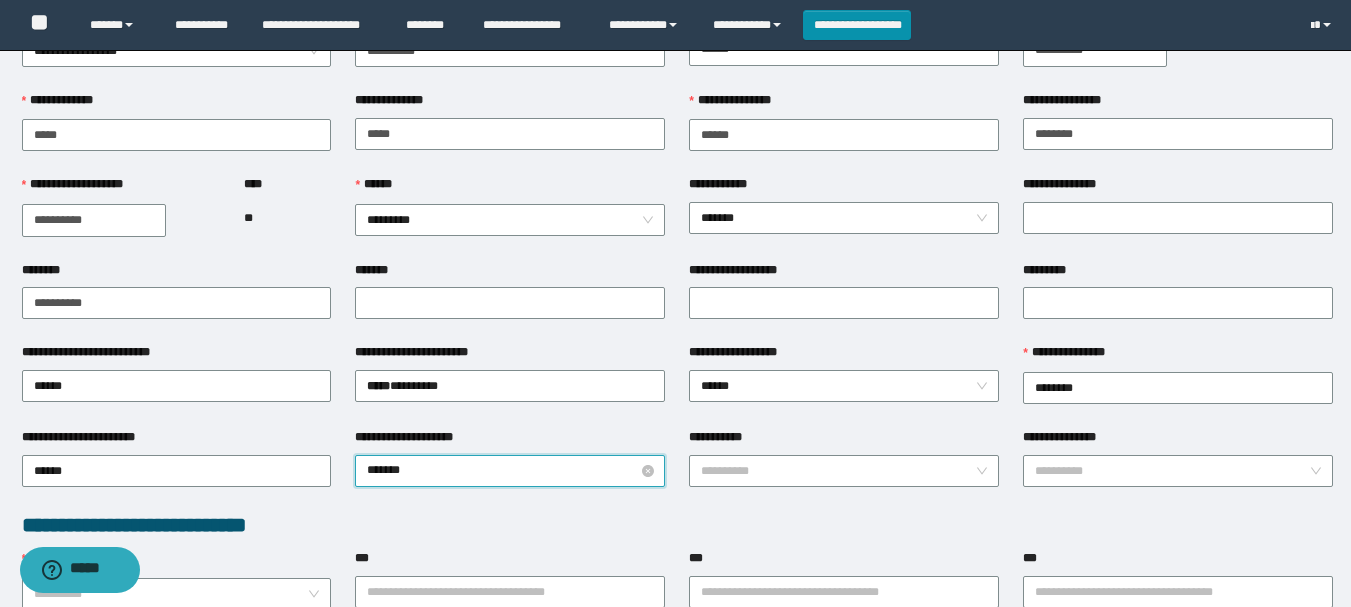 type on "********" 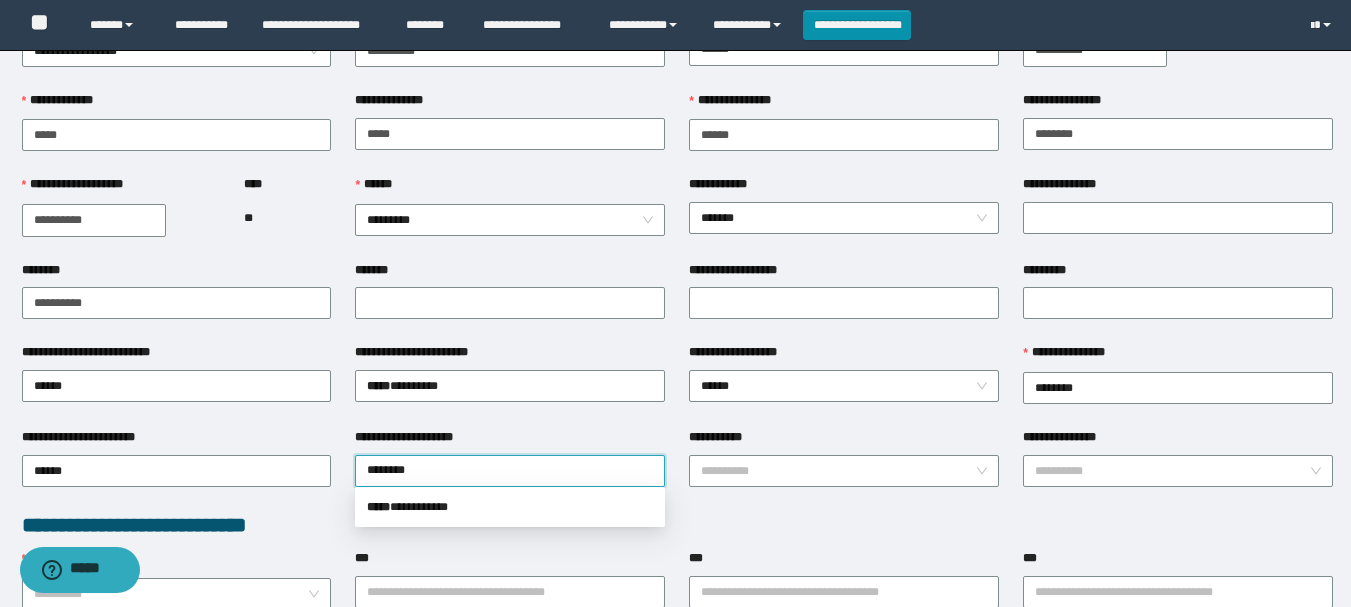 click on "***** * *********" at bounding box center [510, 507] 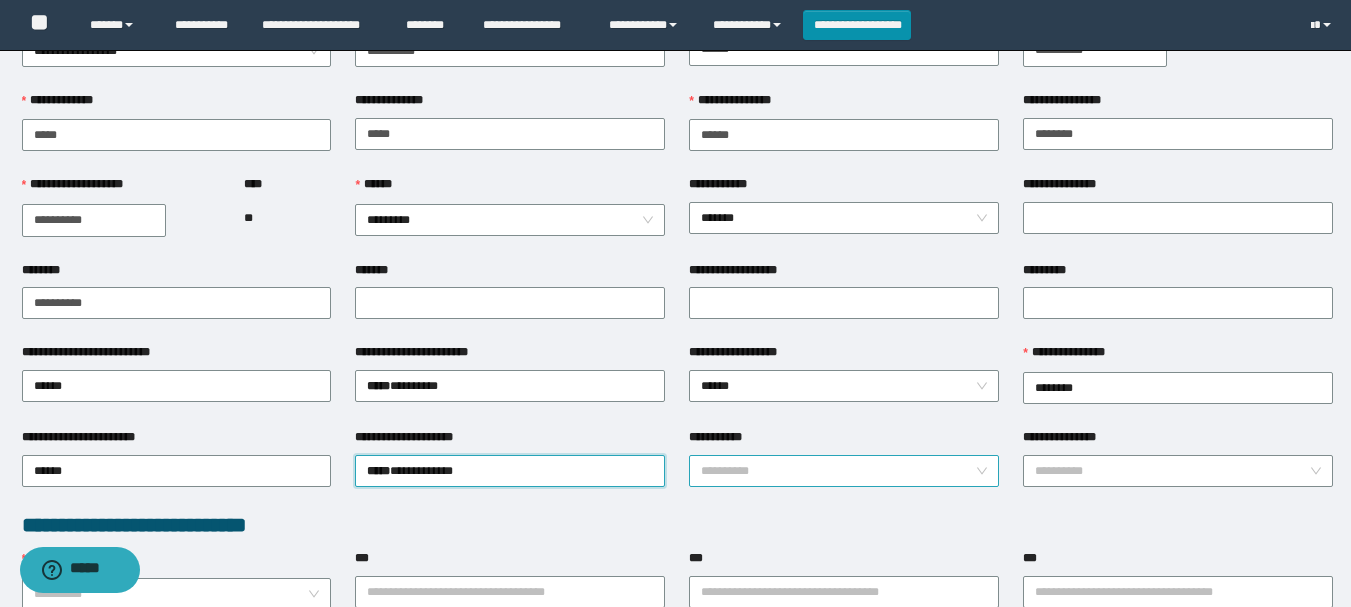 drag, startPoint x: 732, startPoint y: 470, endPoint x: 722, endPoint y: 465, distance: 11.18034 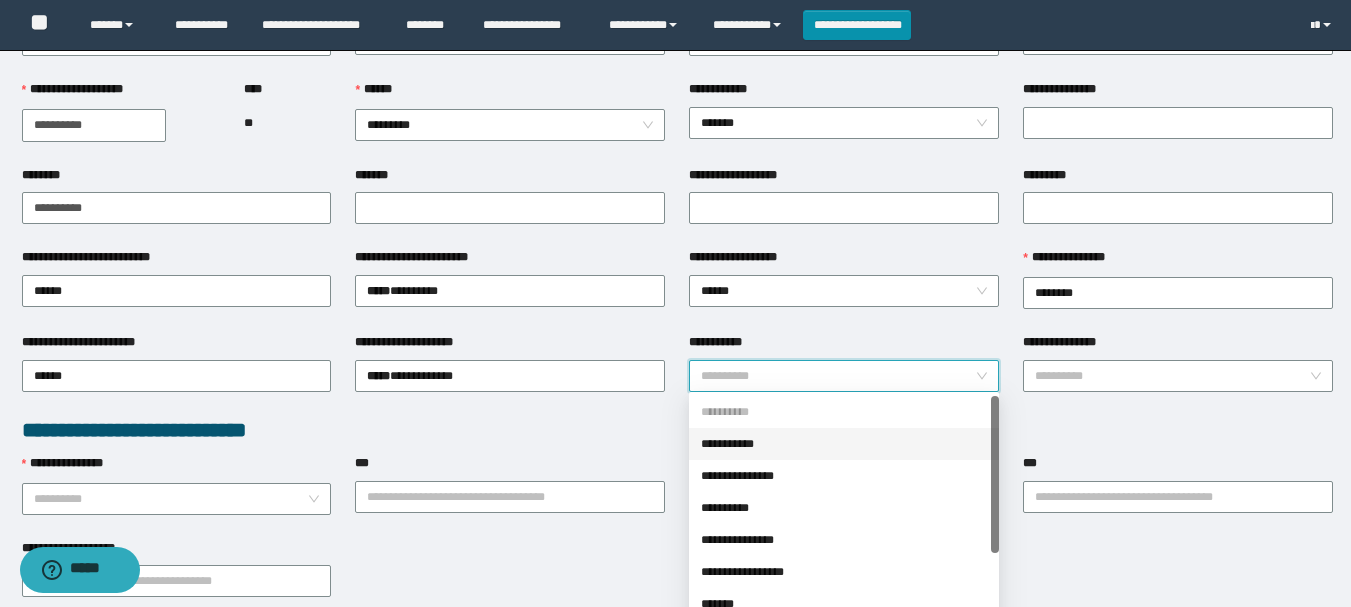 scroll, scrollTop: 200, scrollLeft: 0, axis: vertical 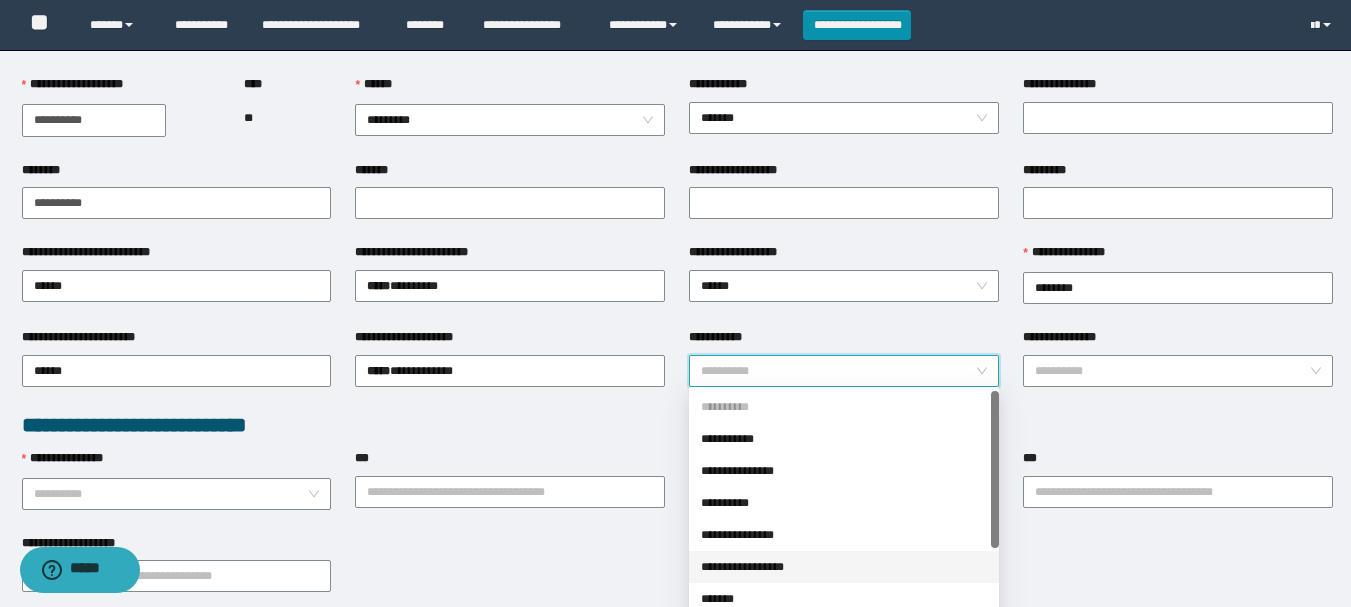 click on "**********" at bounding box center [844, 567] 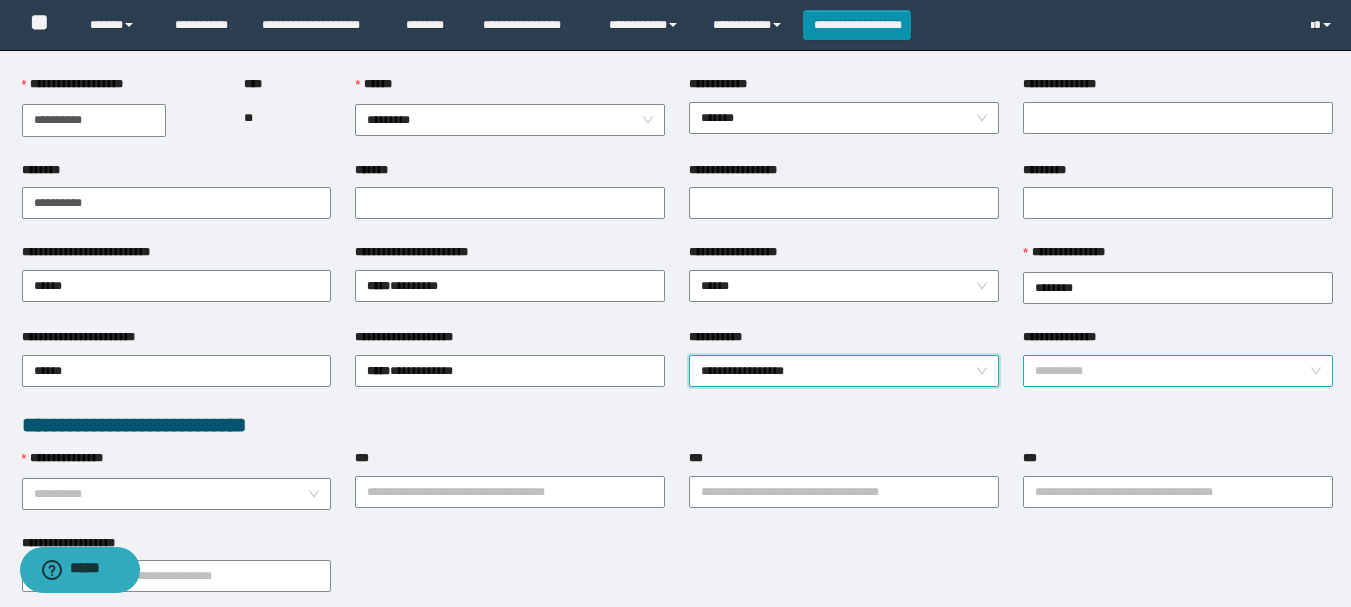 click on "**********" at bounding box center (1172, 371) 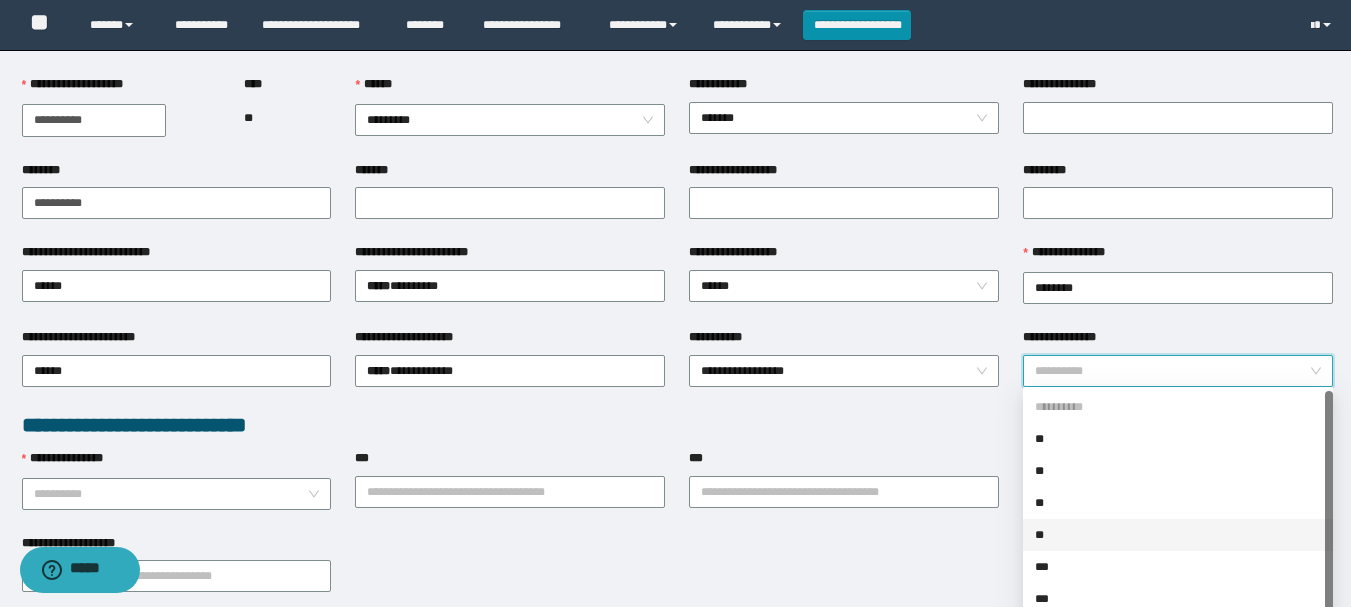 scroll, scrollTop: 32, scrollLeft: 0, axis: vertical 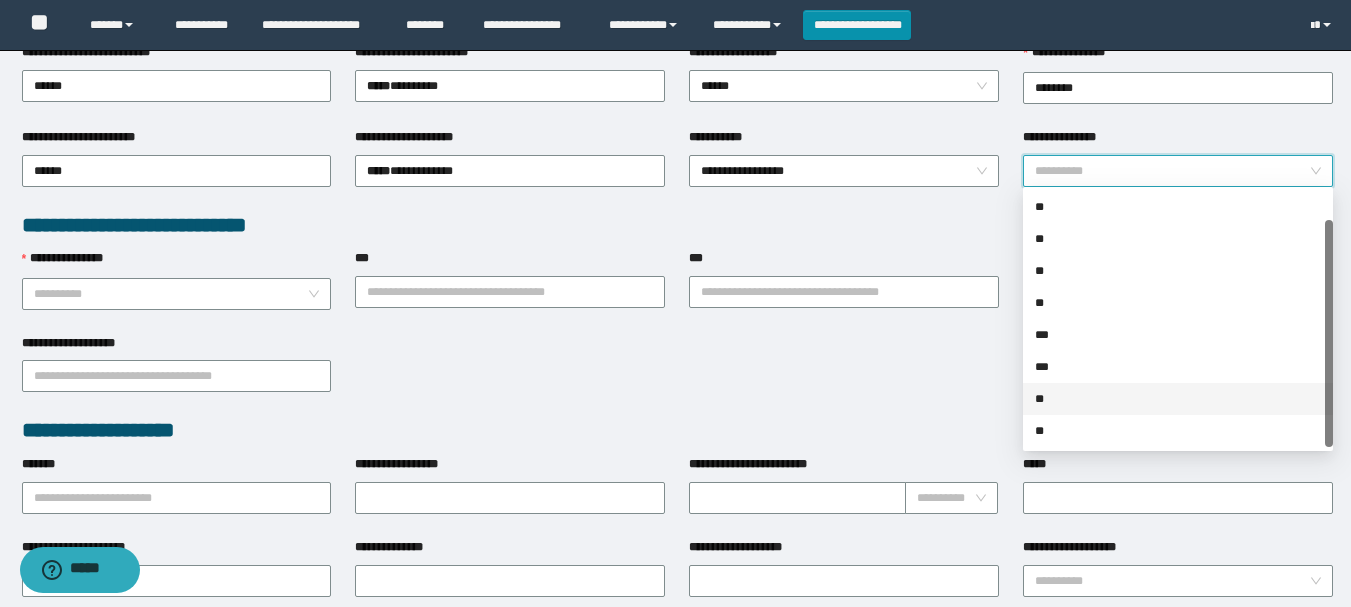 click on "**" at bounding box center (1178, 399) 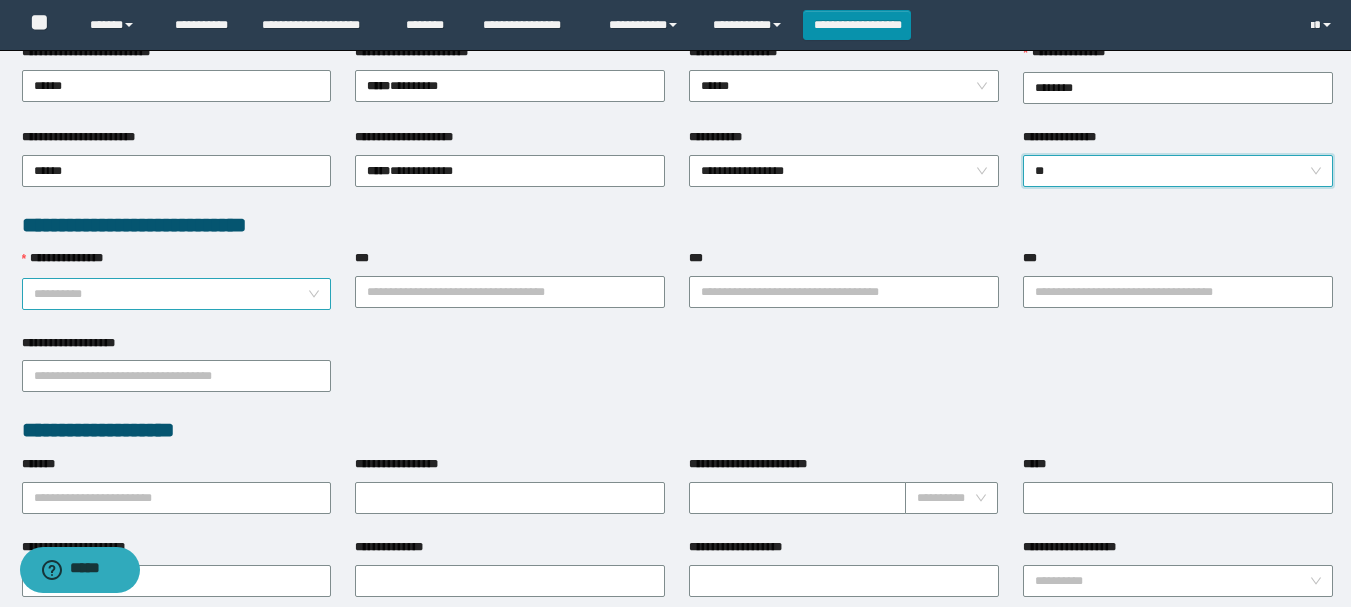 click on "**********" at bounding box center [171, 294] 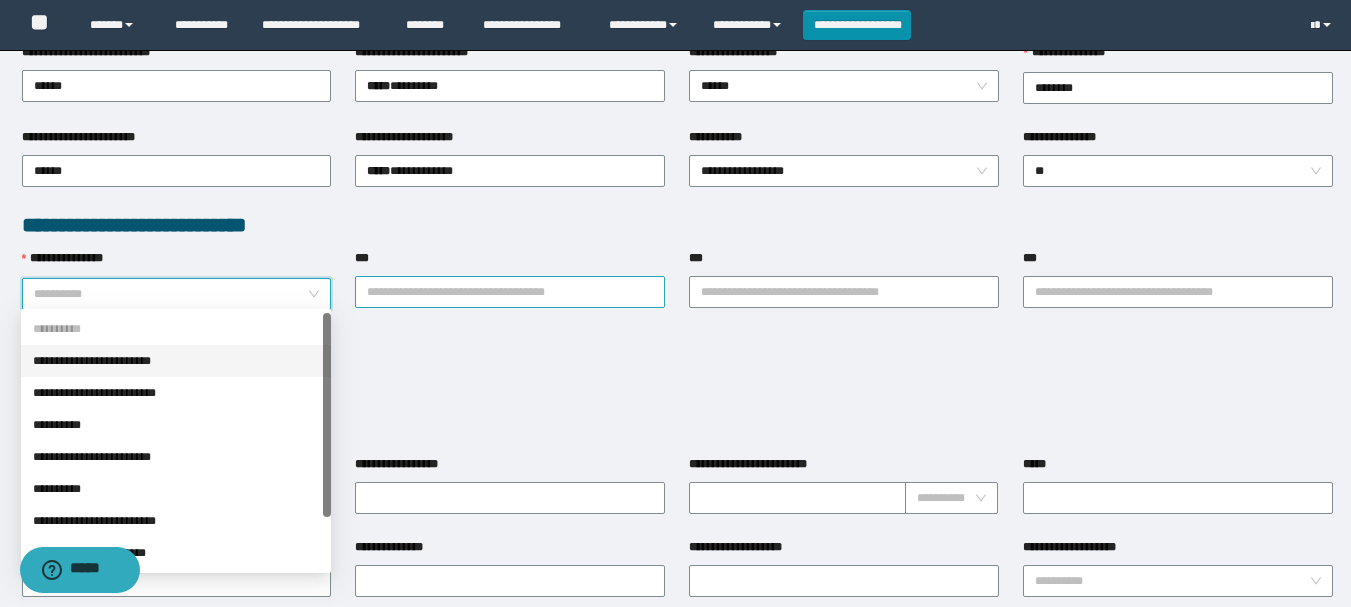 drag, startPoint x: 75, startPoint y: 362, endPoint x: 462, endPoint y: 278, distance: 396.01135 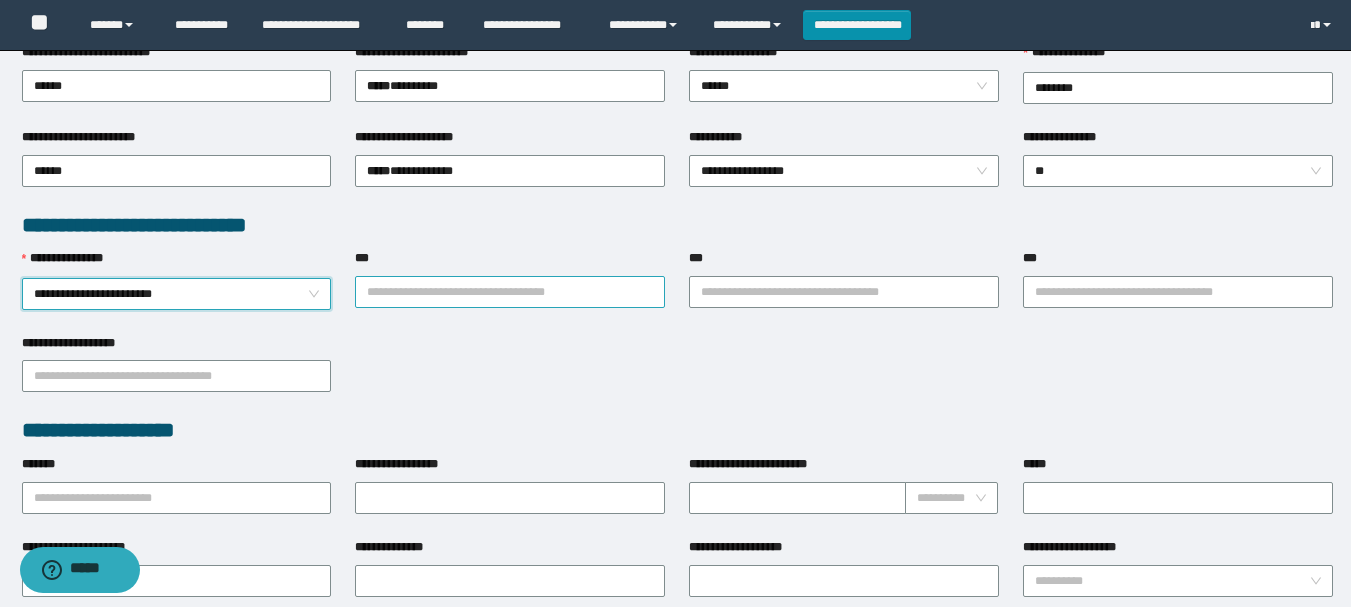 click on "***" at bounding box center [510, 292] 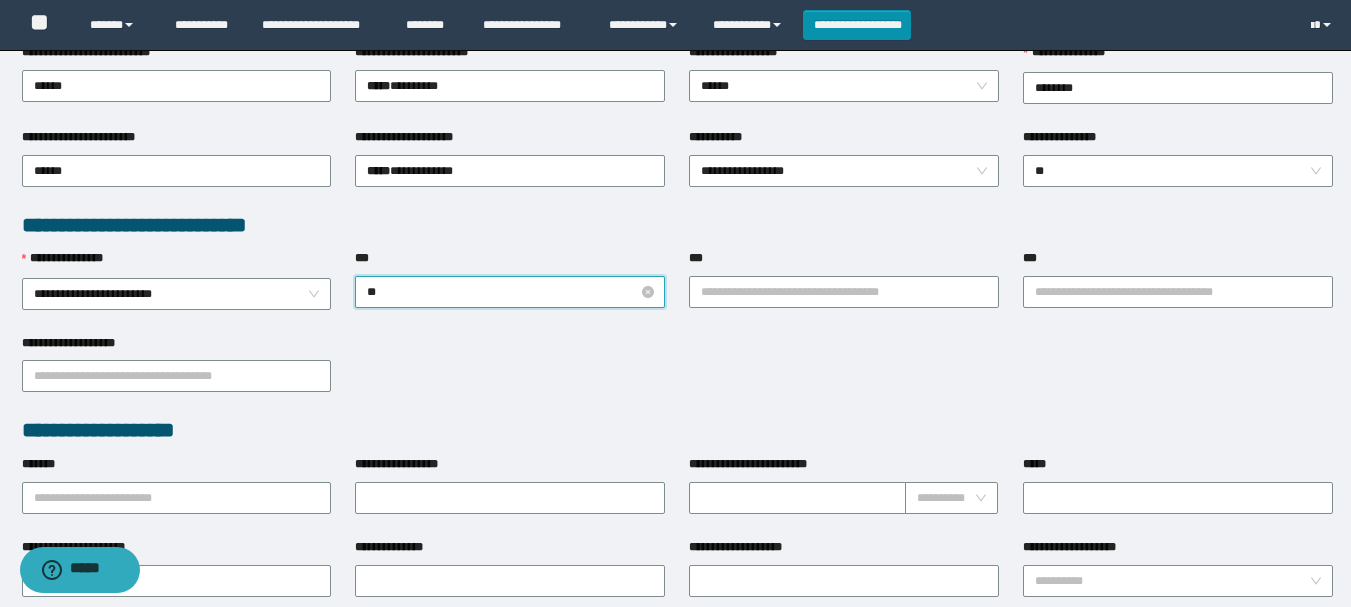 type on "***" 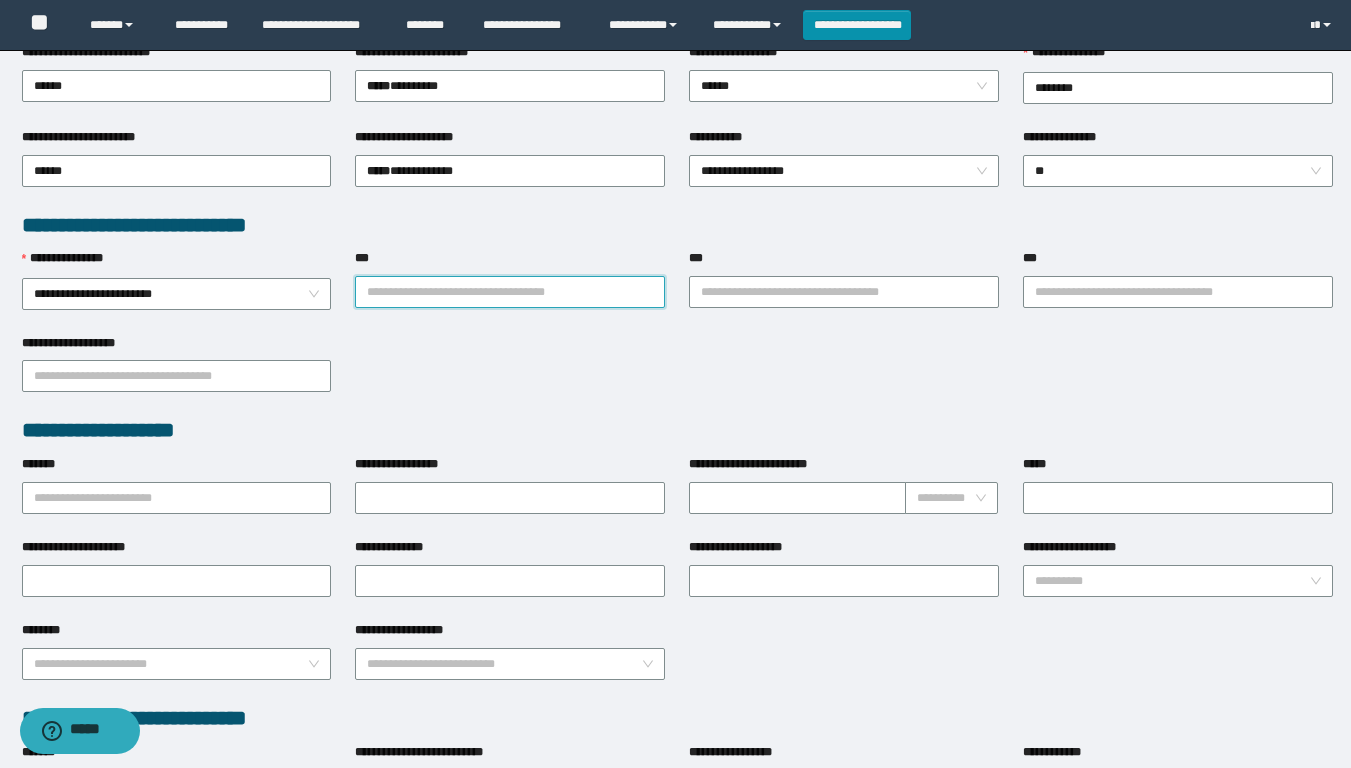 click on "**********" at bounding box center [844, 56] 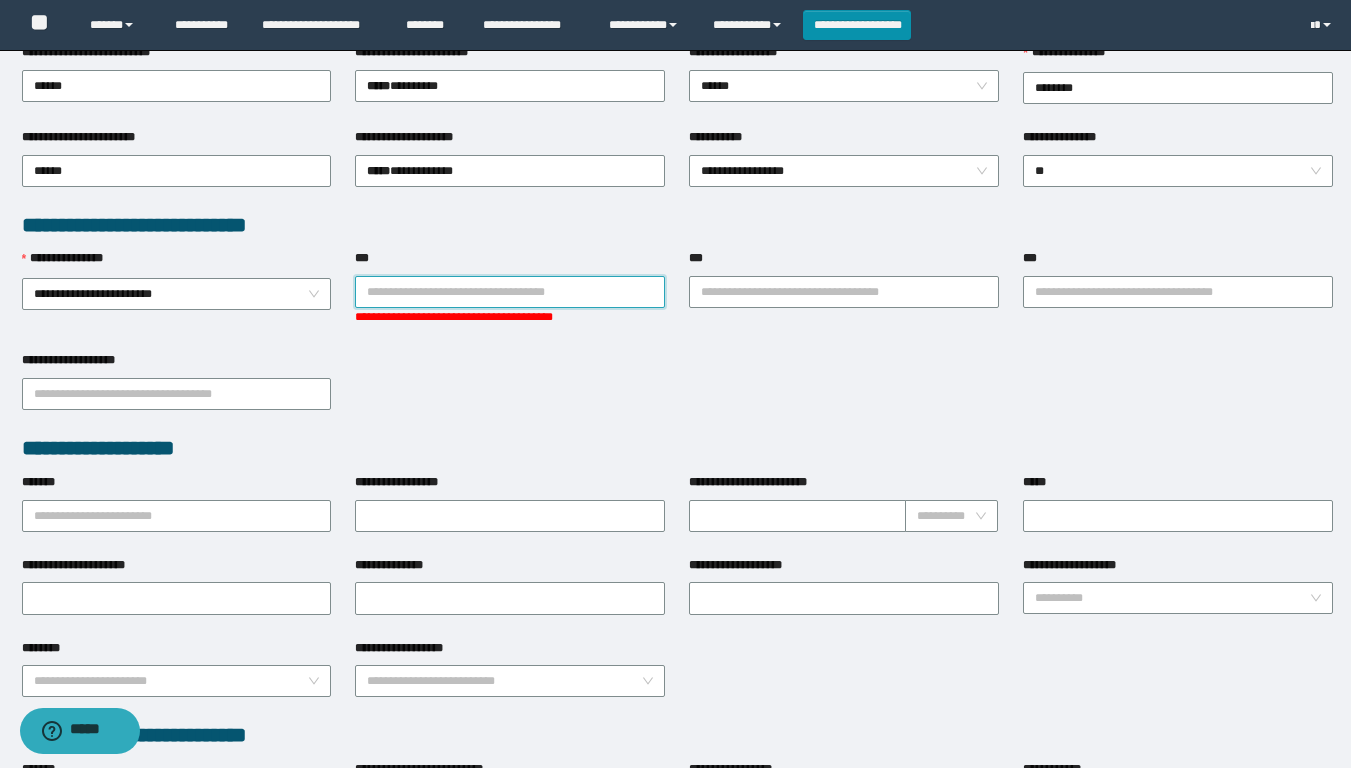 click on "***" at bounding box center (510, 292) 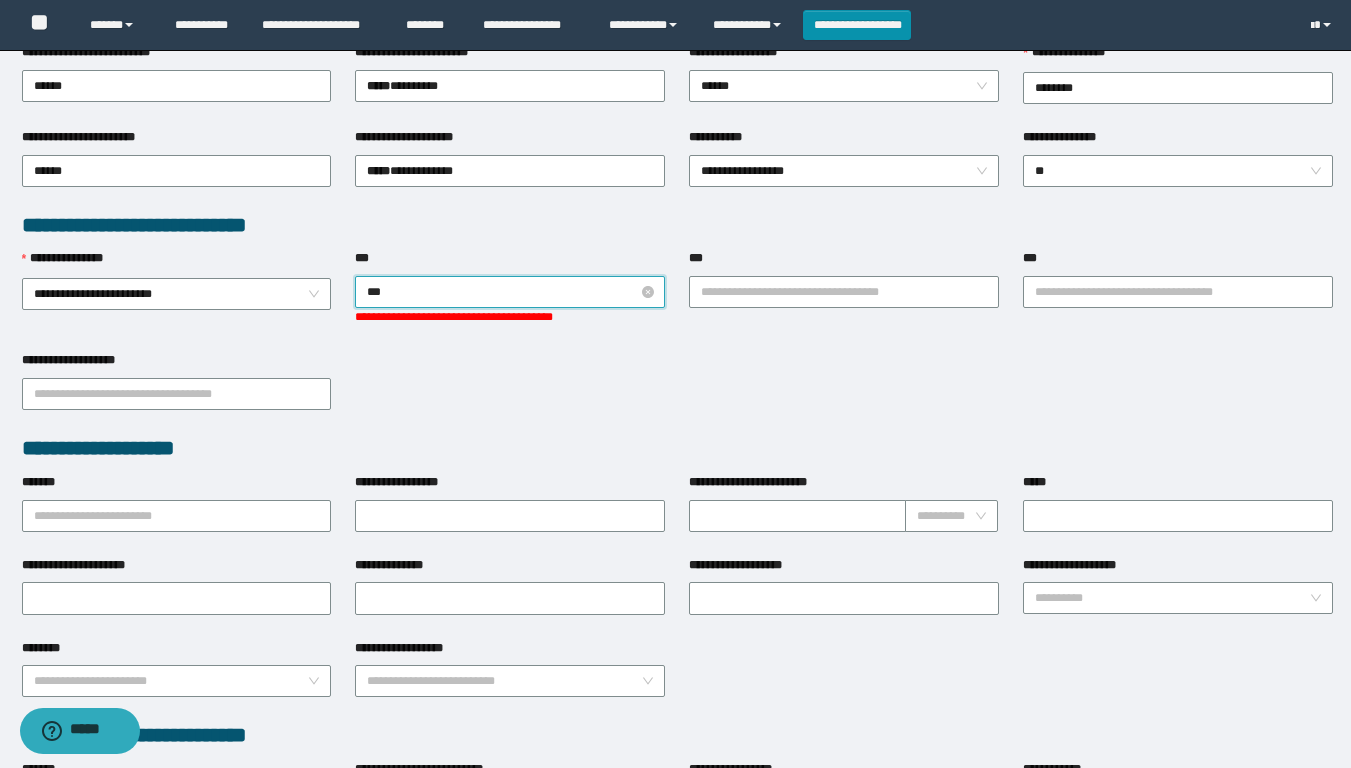 type on "****" 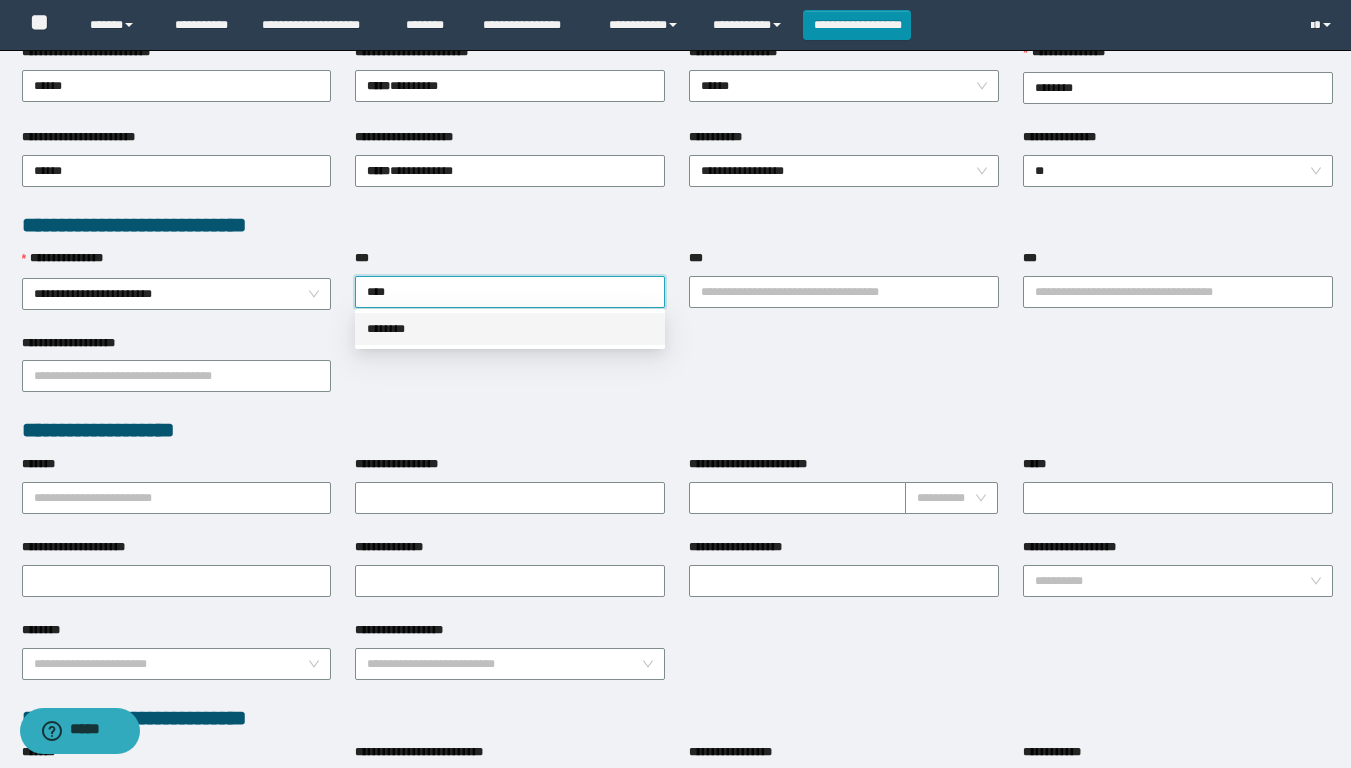 click on "********" at bounding box center [510, 329] 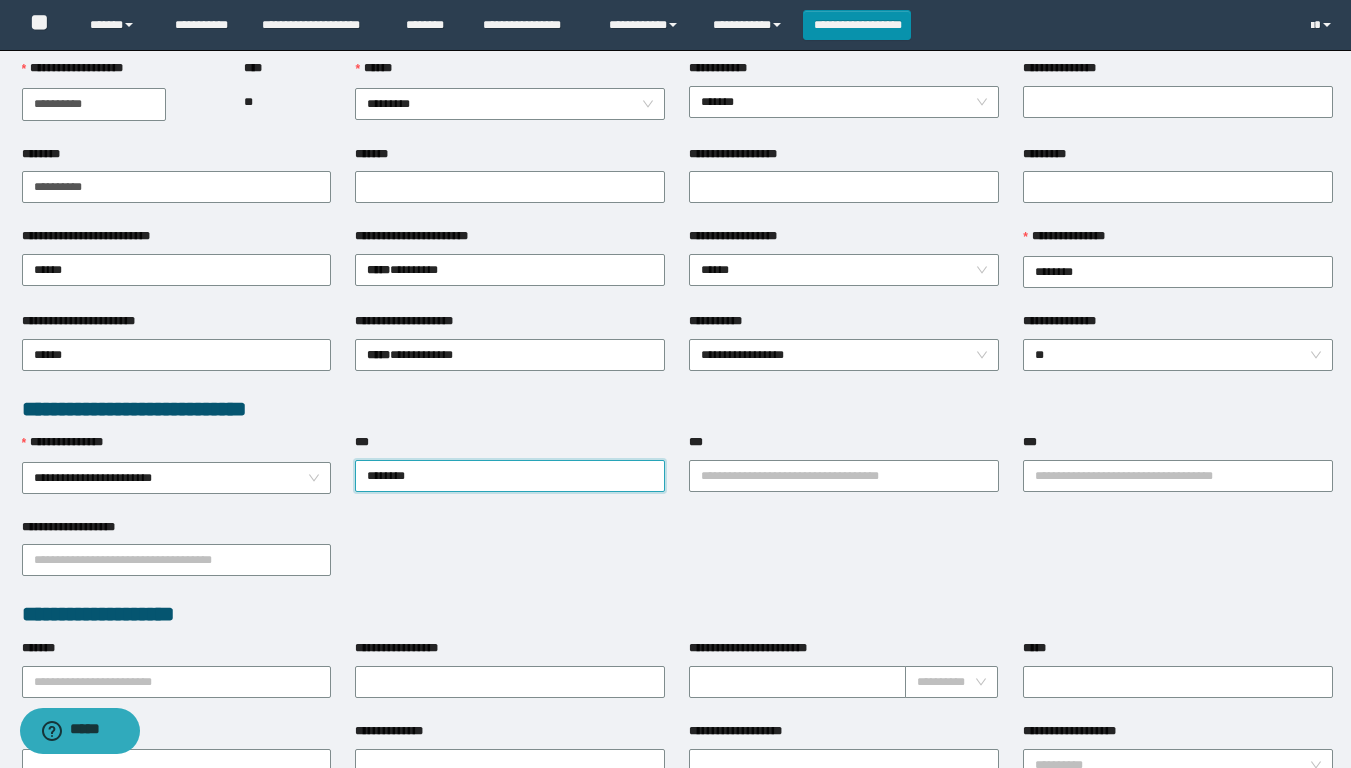 scroll, scrollTop: 200, scrollLeft: 0, axis: vertical 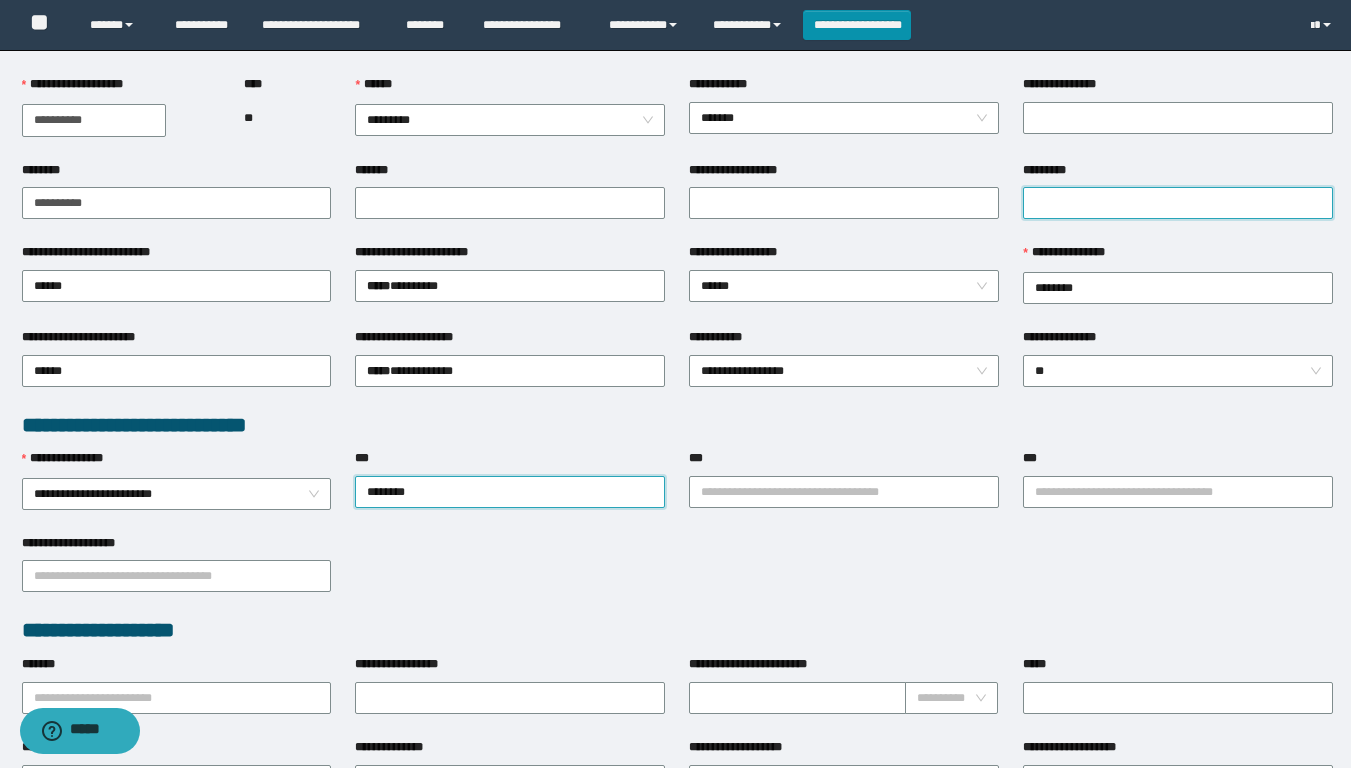 click on "*********" at bounding box center (1178, 203) 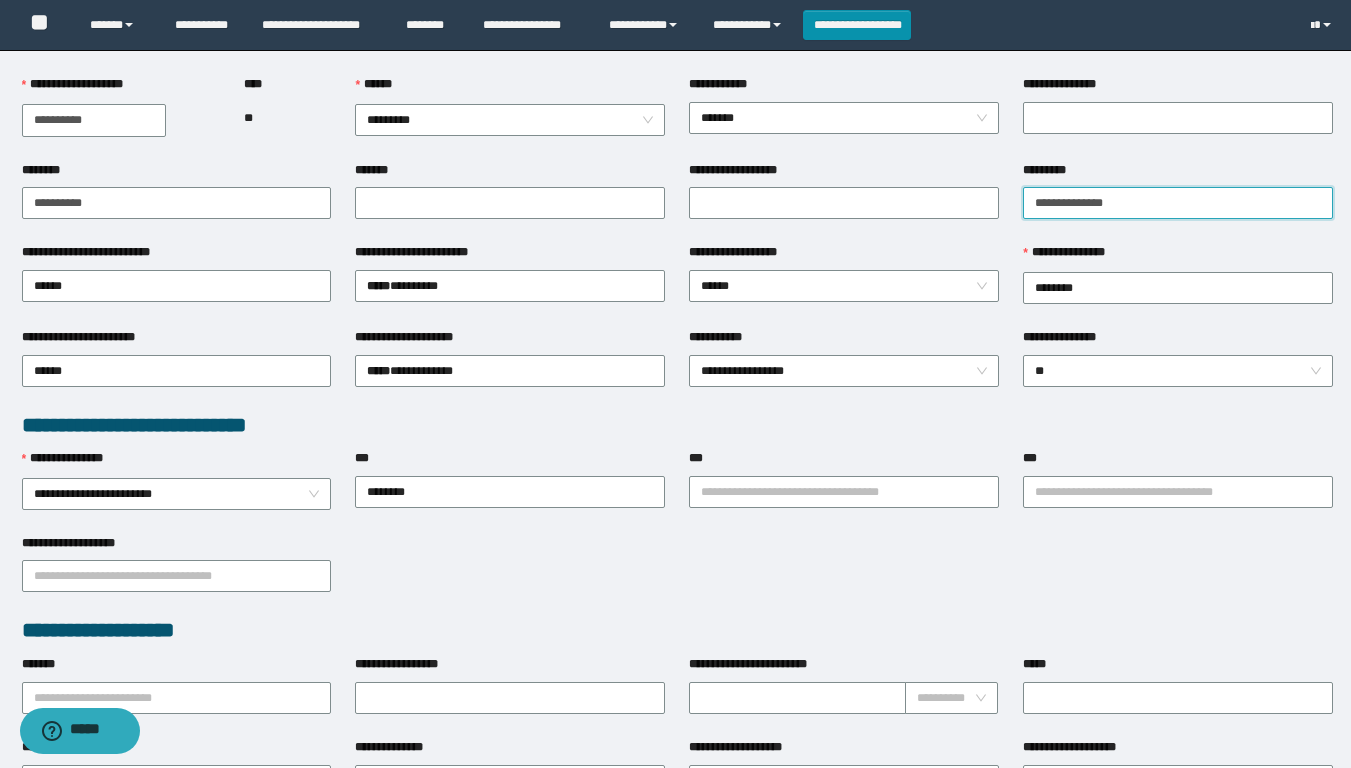 click on "**********" at bounding box center (1178, 203) 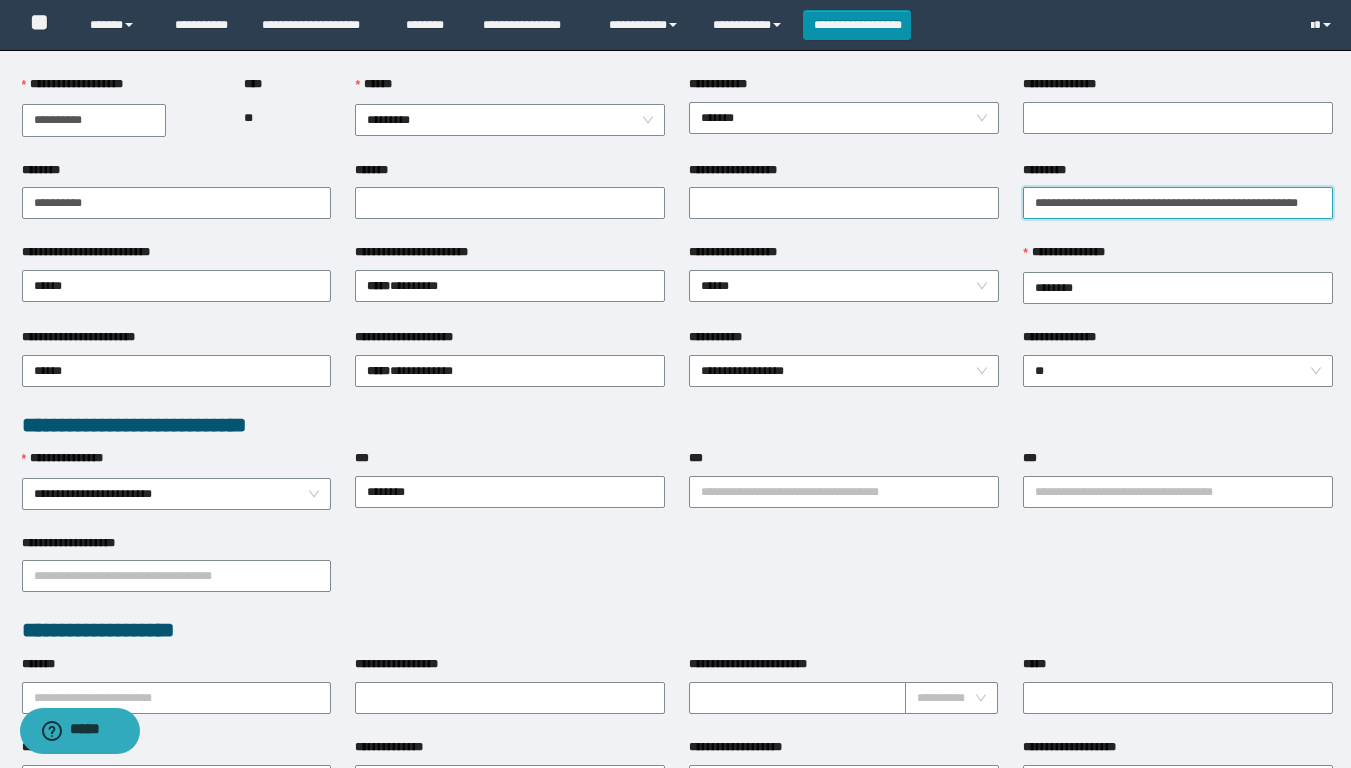 scroll, scrollTop: 0, scrollLeft: 9, axis: horizontal 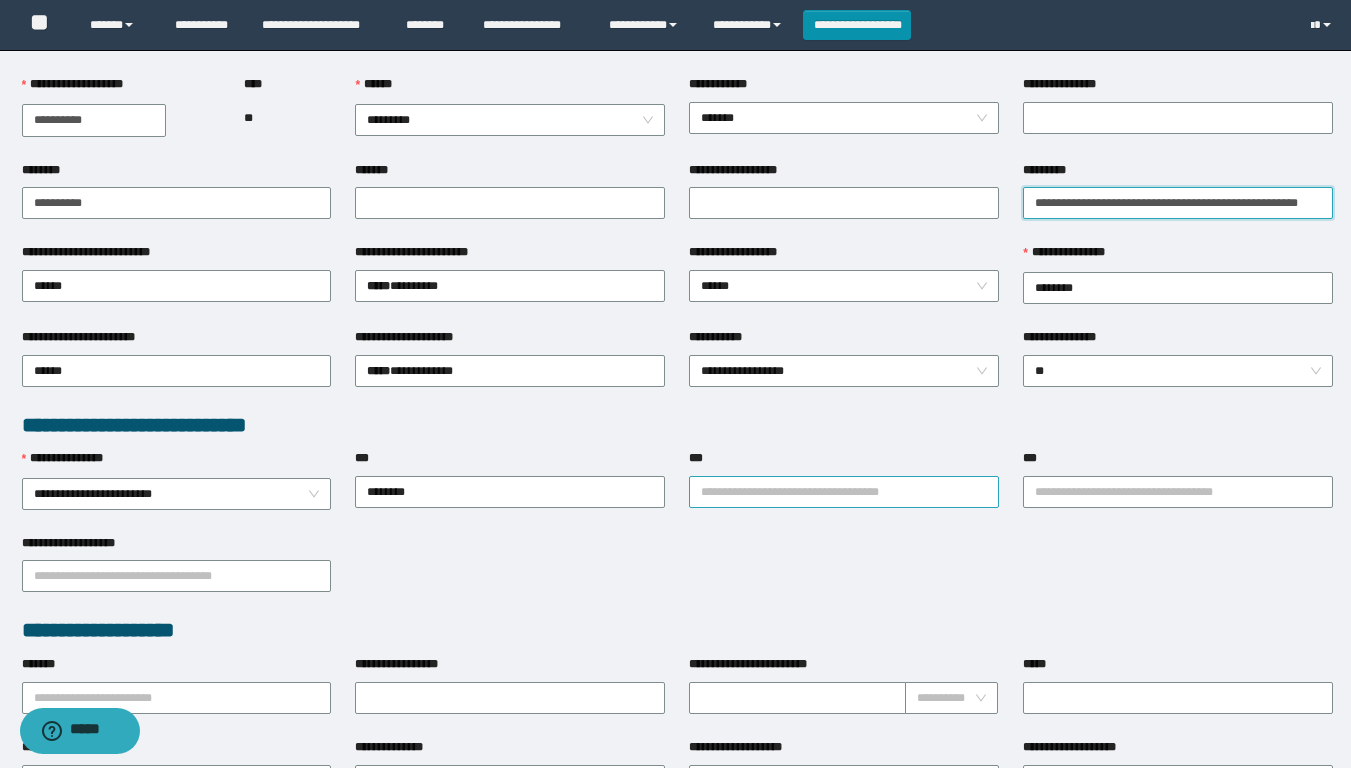 type on "**********" 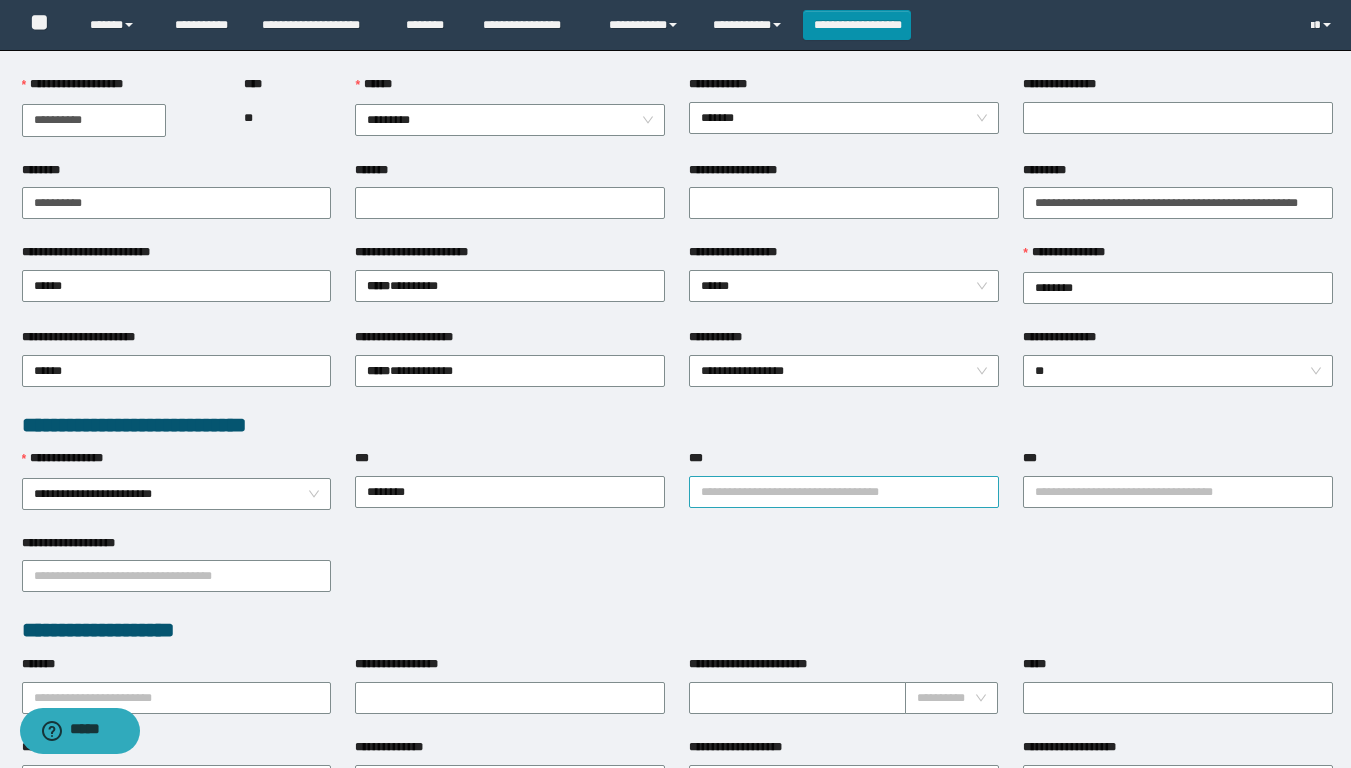 scroll, scrollTop: 0, scrollLeft: 0, axis: both 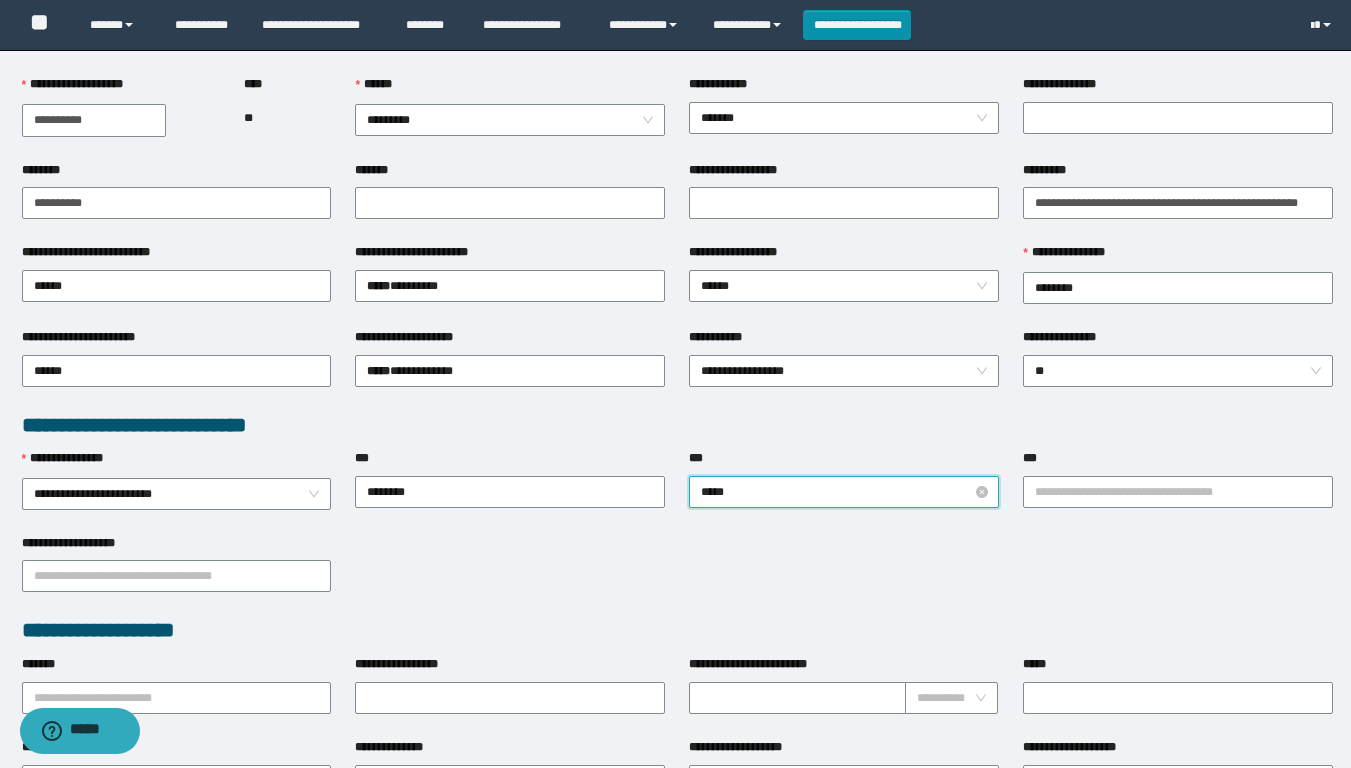 type on "******" 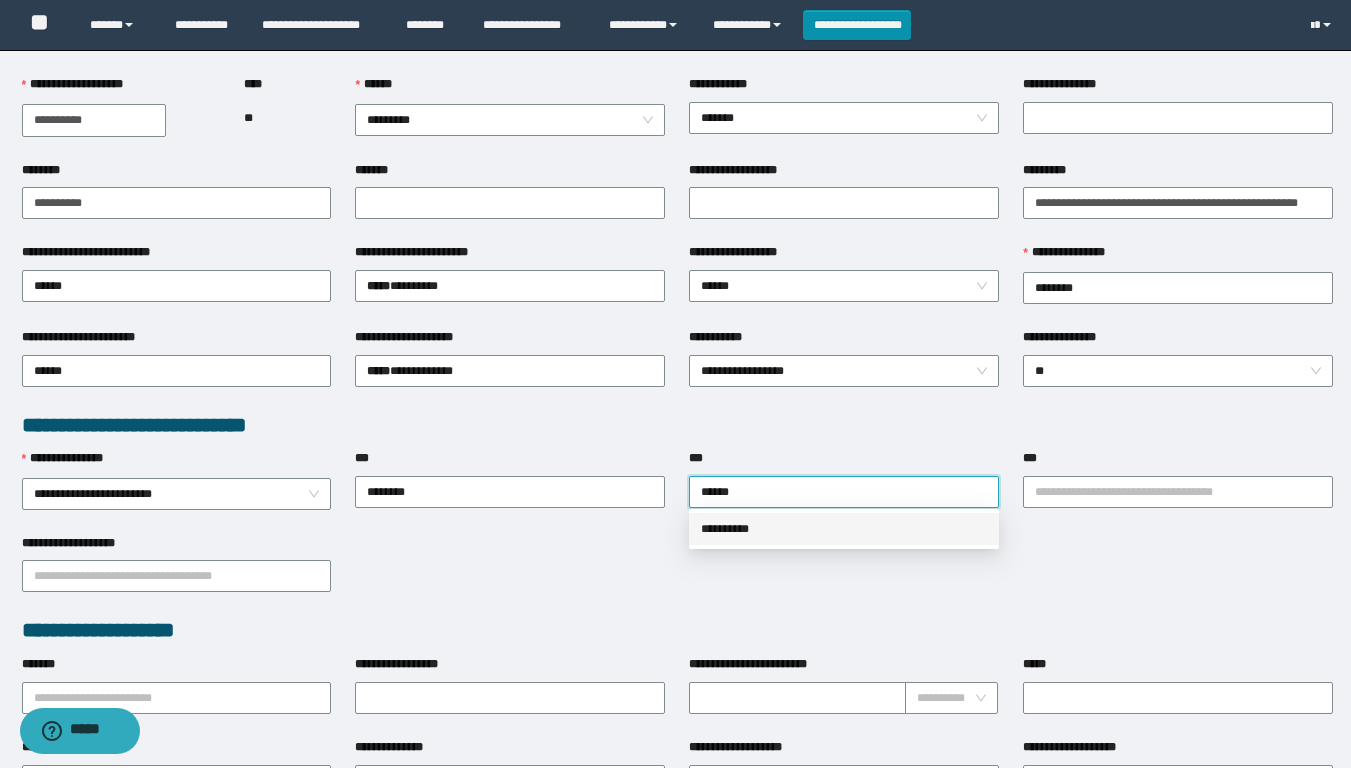 drag, startPoint x: 793, startPoint y: 529, endPoint x: 941, endPoint y: 528, distance: 148.00337 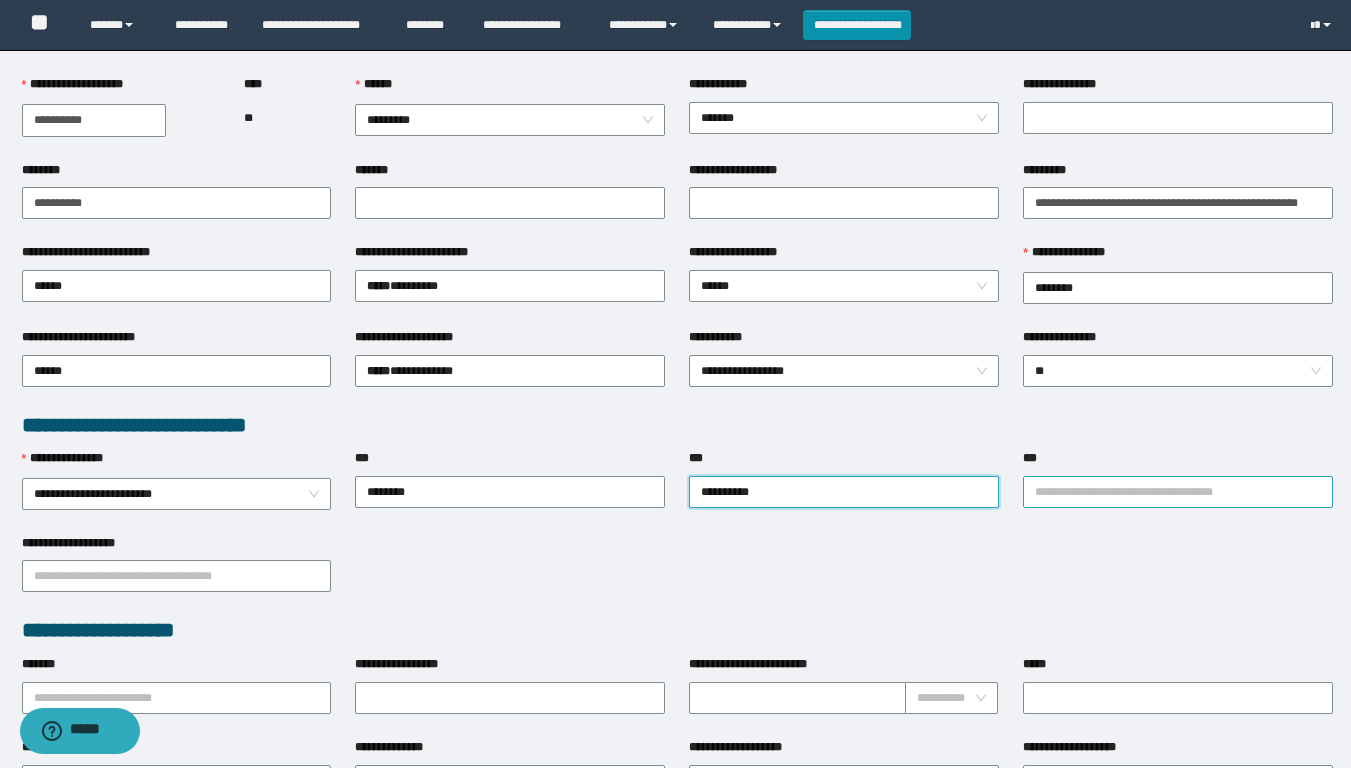 click on "***" at bounding box center [1178, 492] 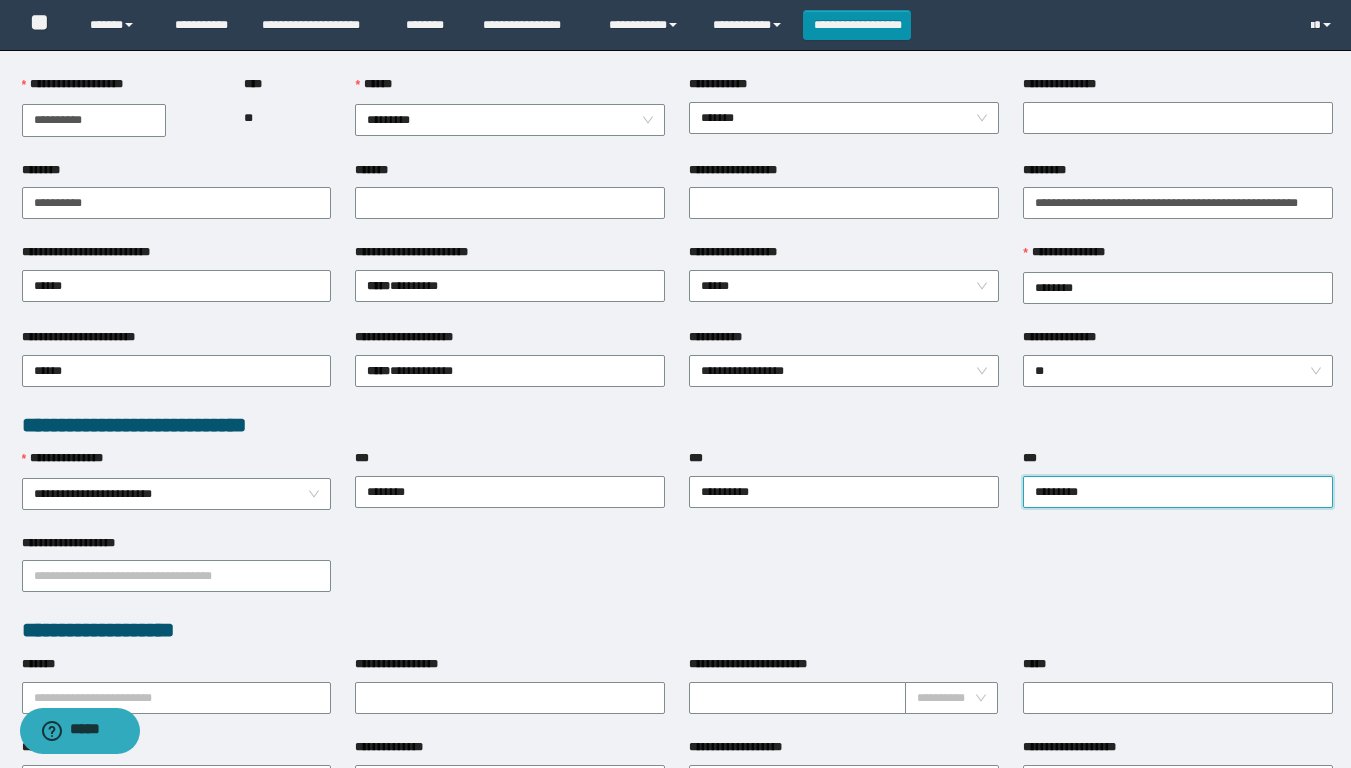 type on "********" 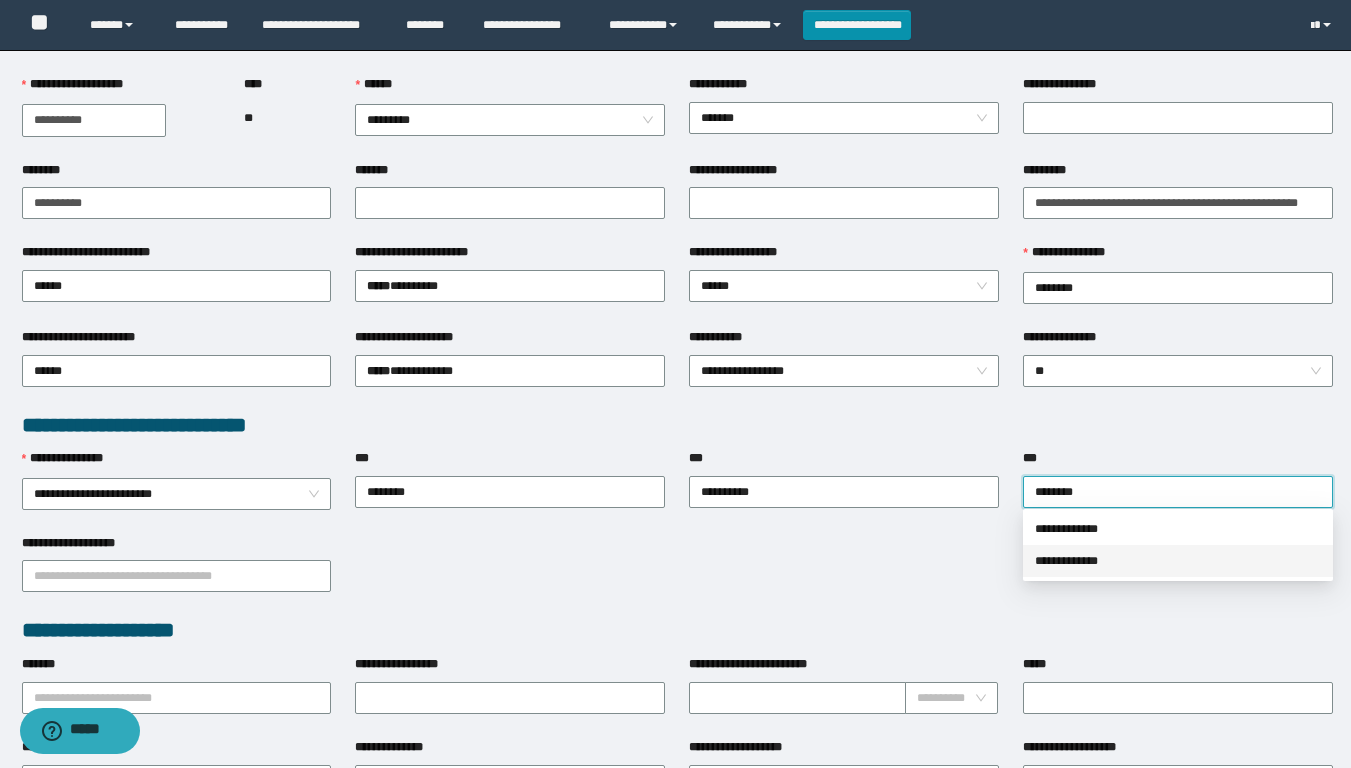 click on "**********" at bounding box center (1178, 561) 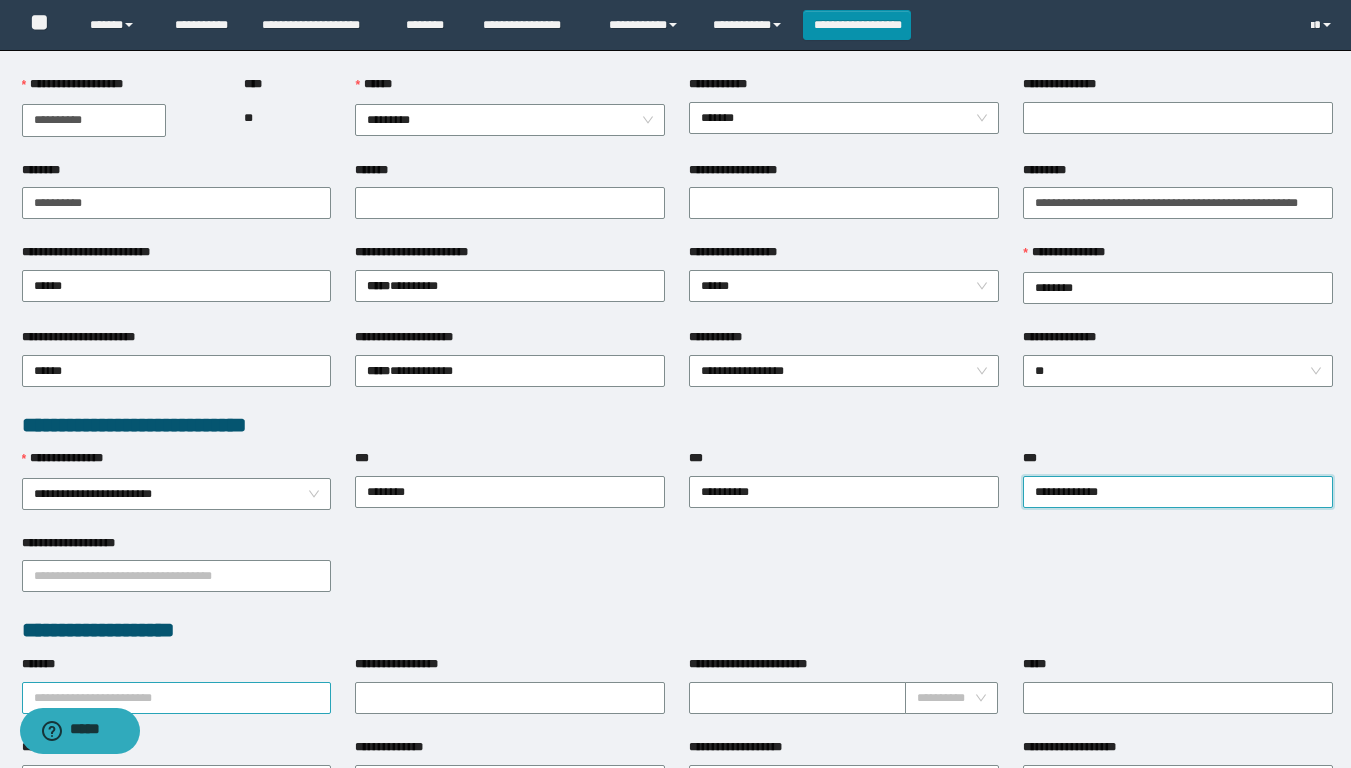 scroll, scrollTop: 400, scrollLeft: 0, axis: vertical 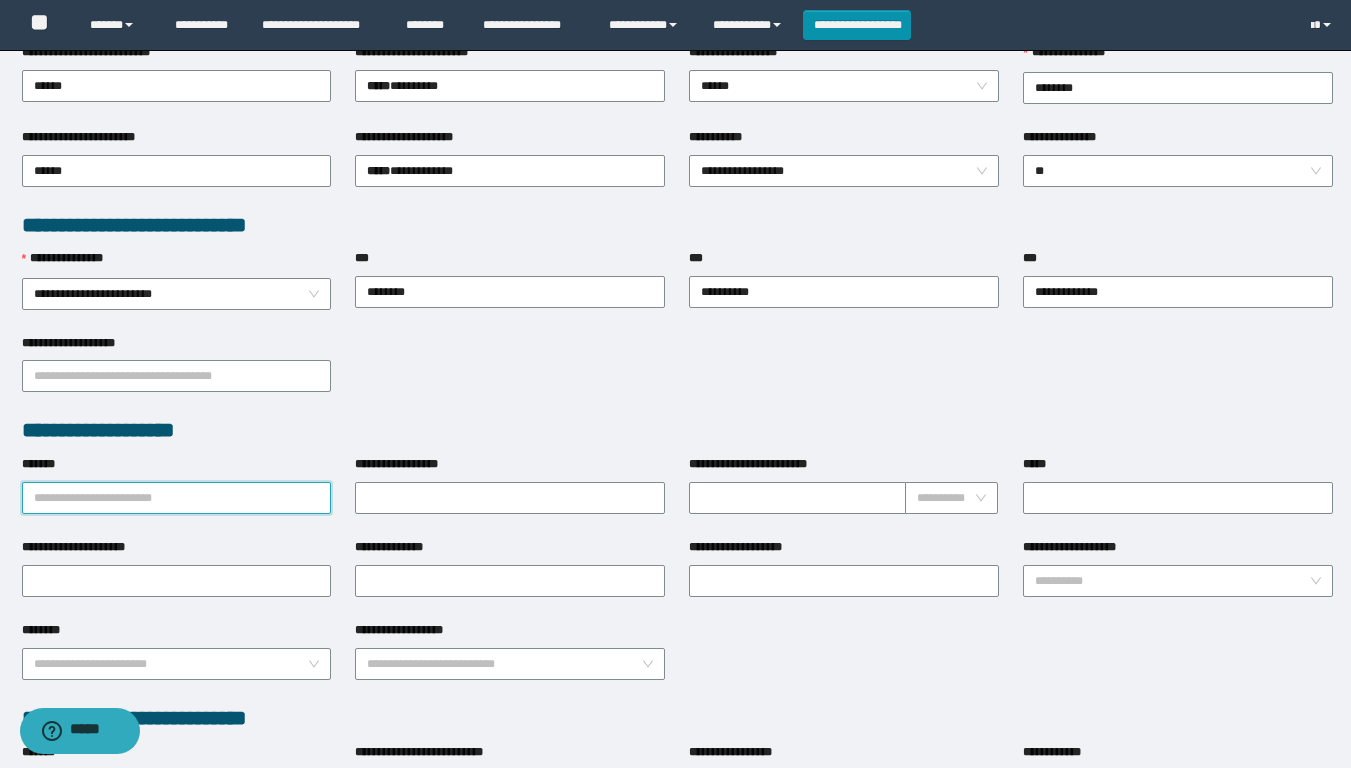 click on "*******" at bounding box center [177, 498] 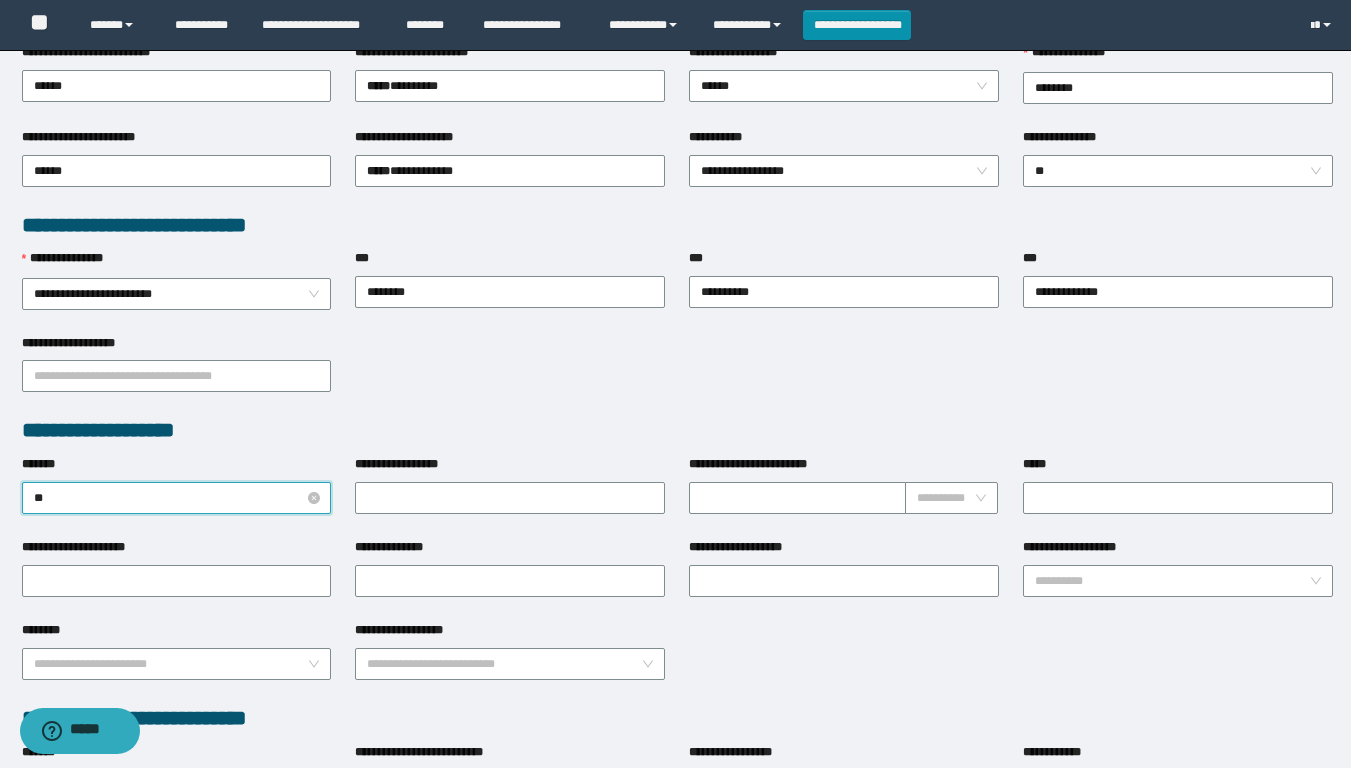 type on "***" 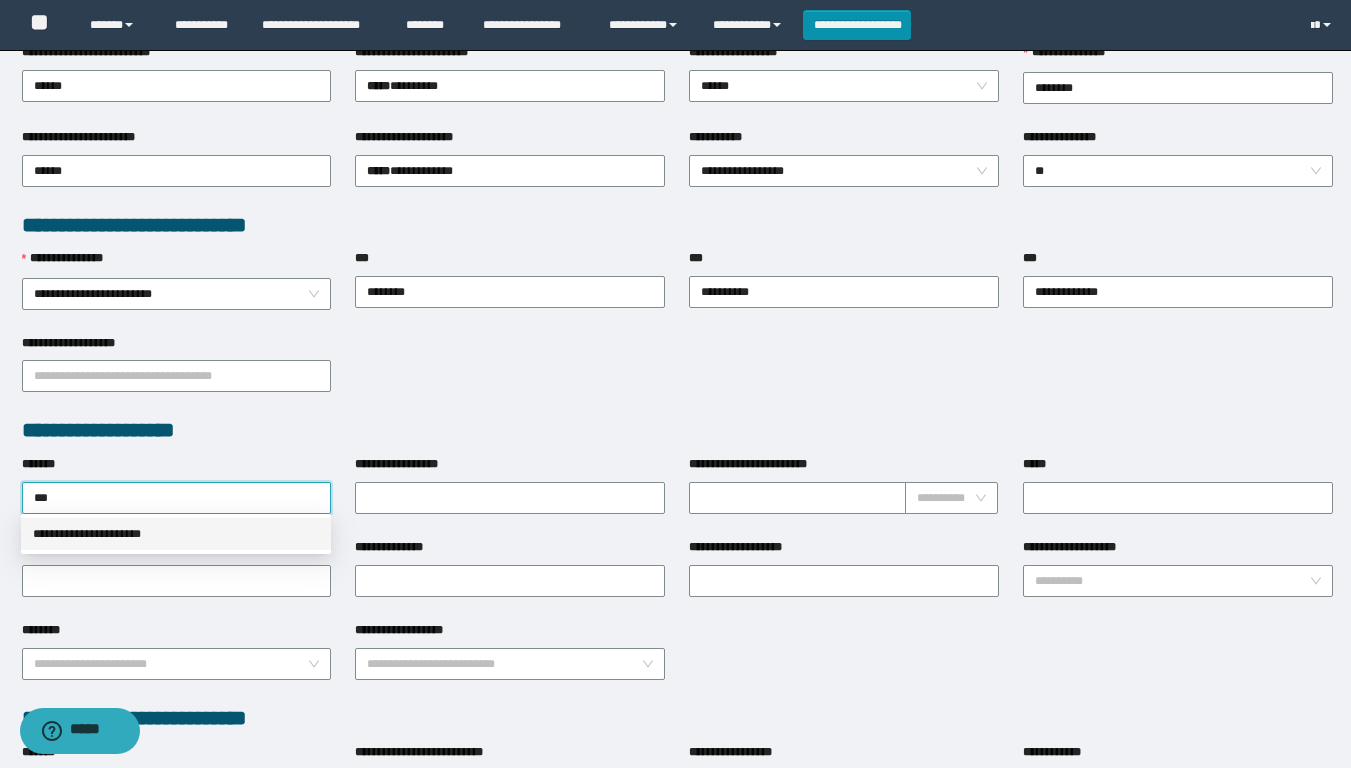 drag, startPoint x: 100, startPoint y: 538, endPoint x: 1216, endPoint y: 517, distance: 1116.1975 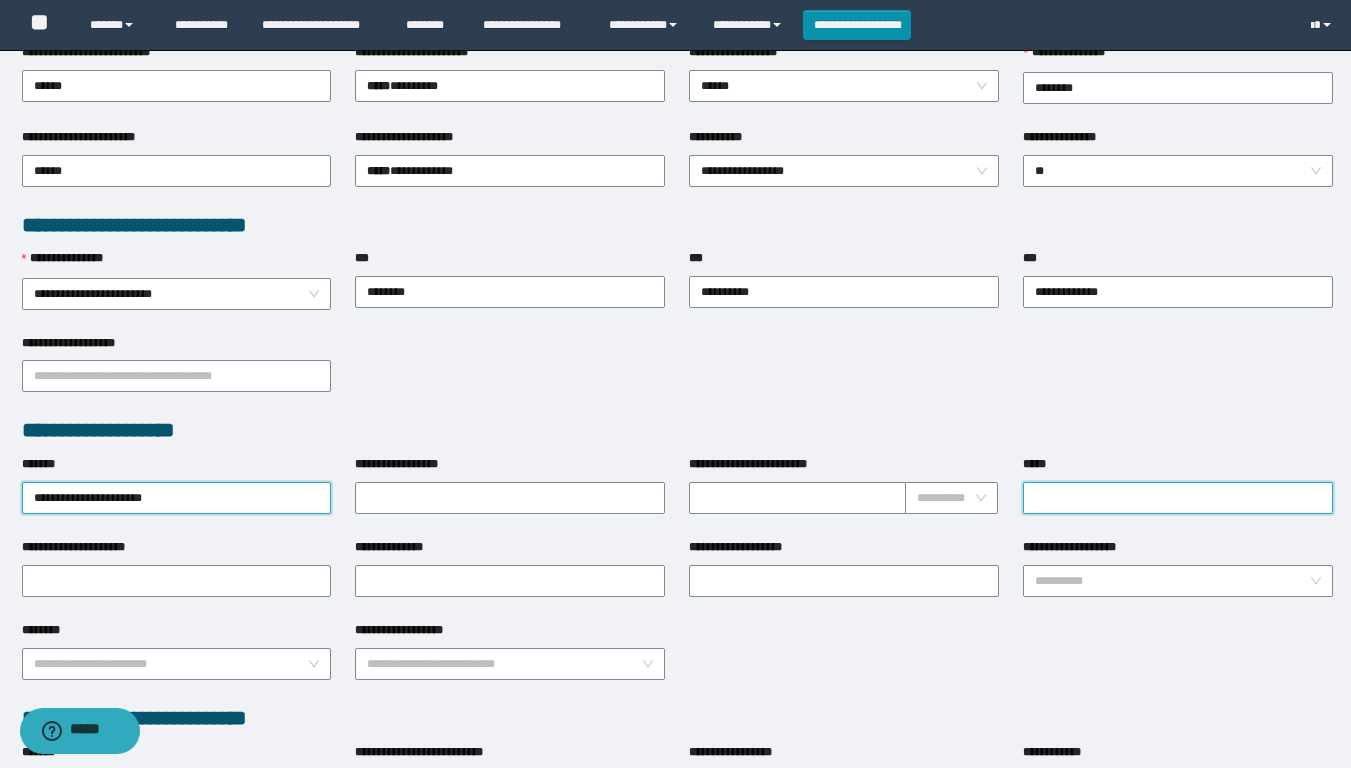 click on "*****" at bounding box center [1178, 498] 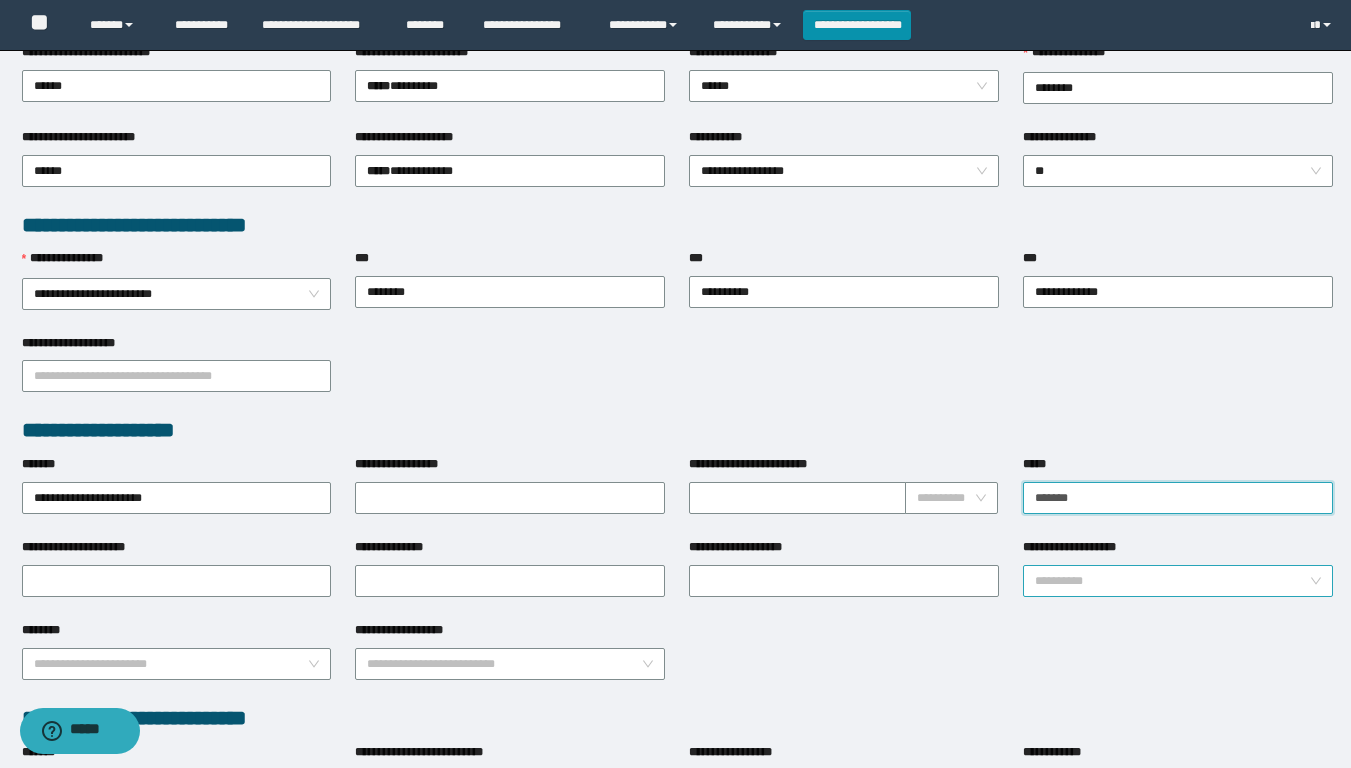 type on "*******" 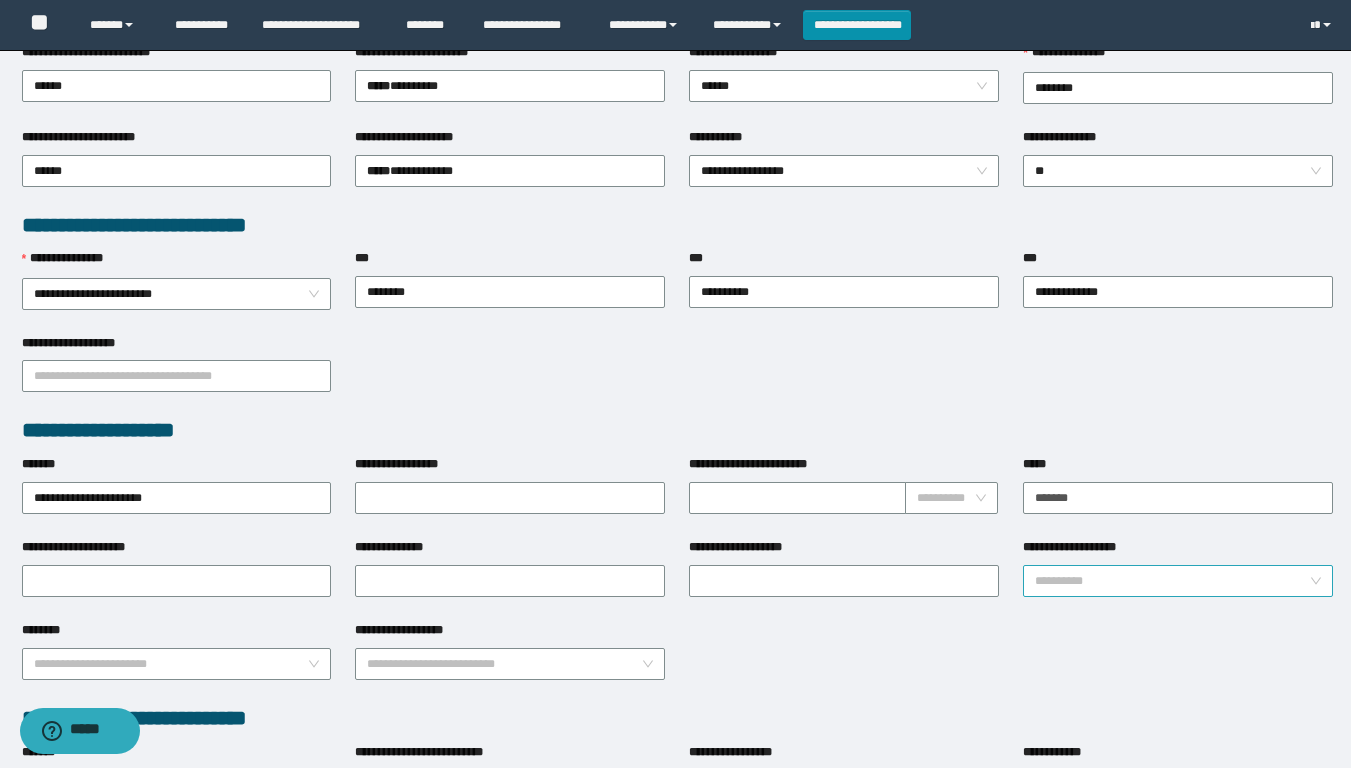 click on "**********" at bounding box center [1172, 581] 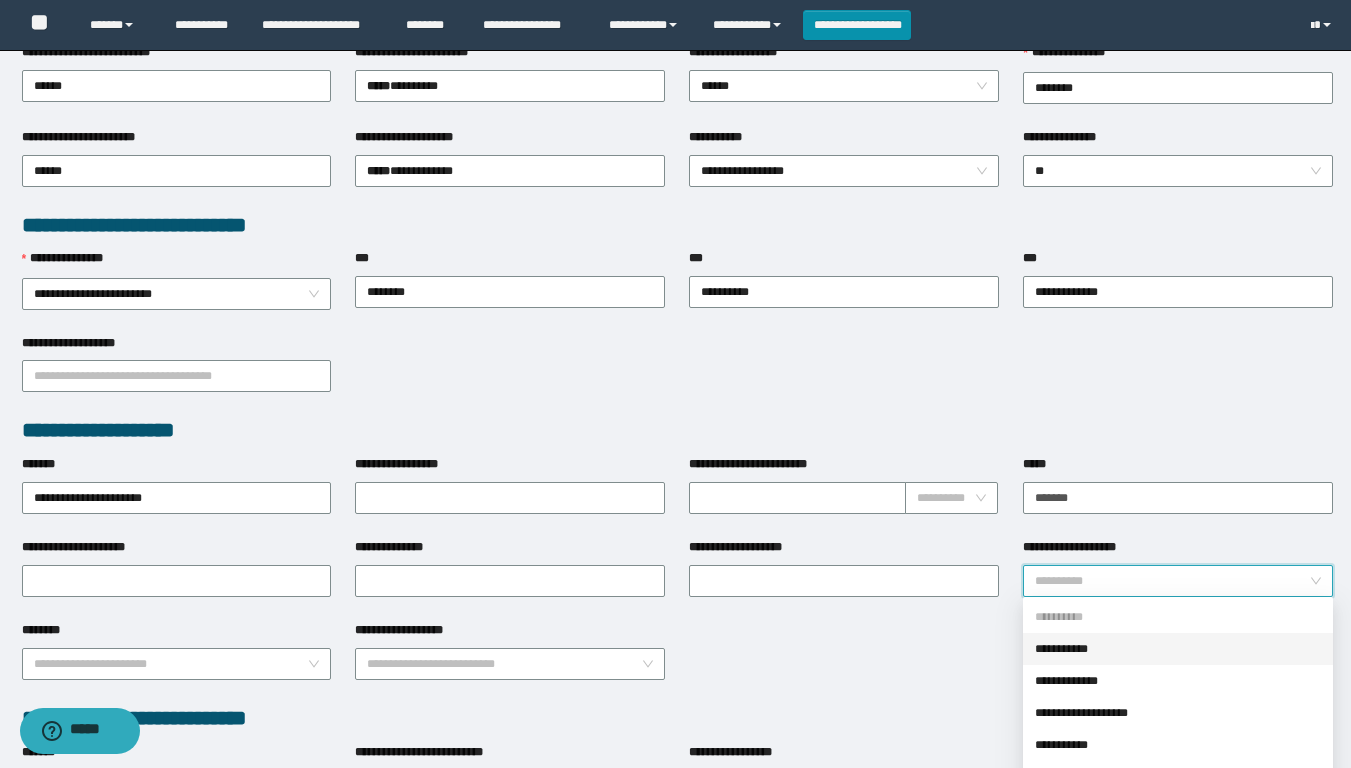 click on "**********" at bounding box center (1178, 649) 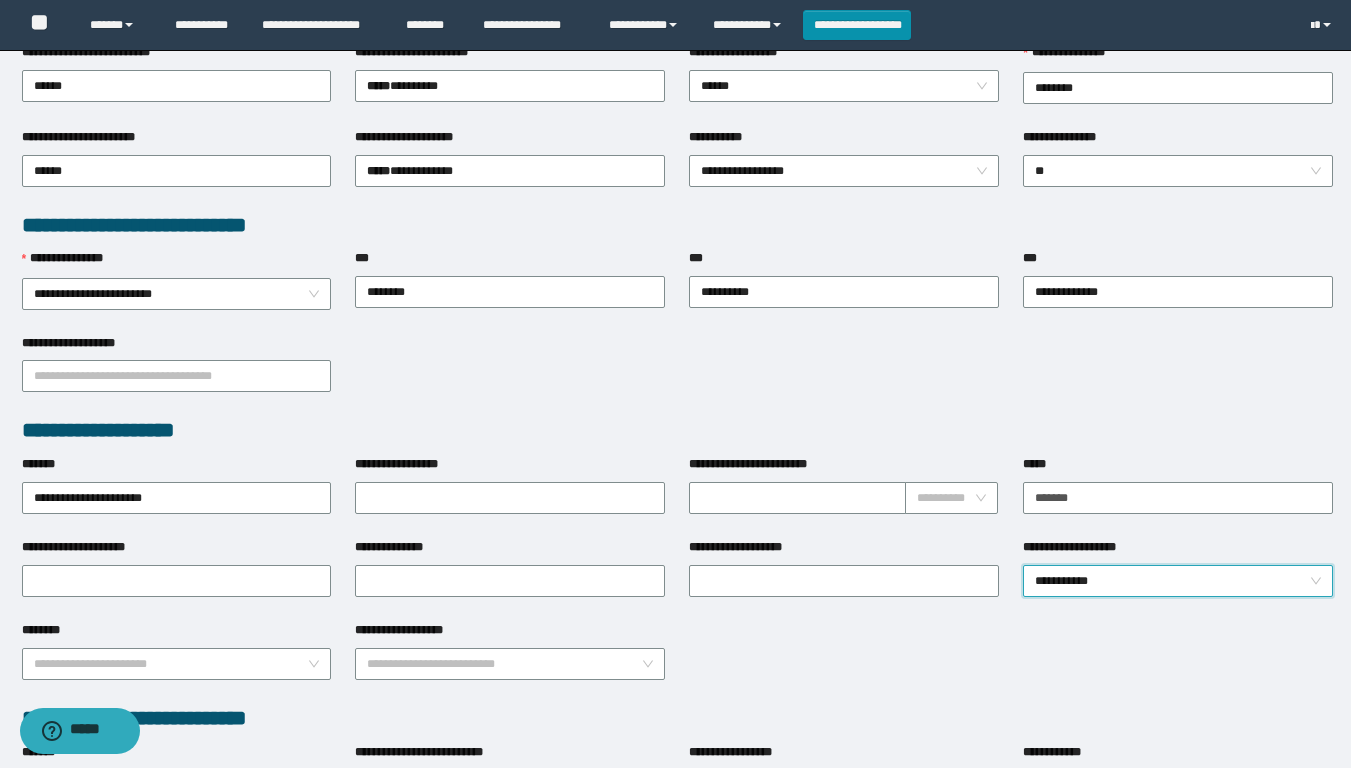 scroll, scrollTop: 937, scrollLeft: 0, axis: vertical 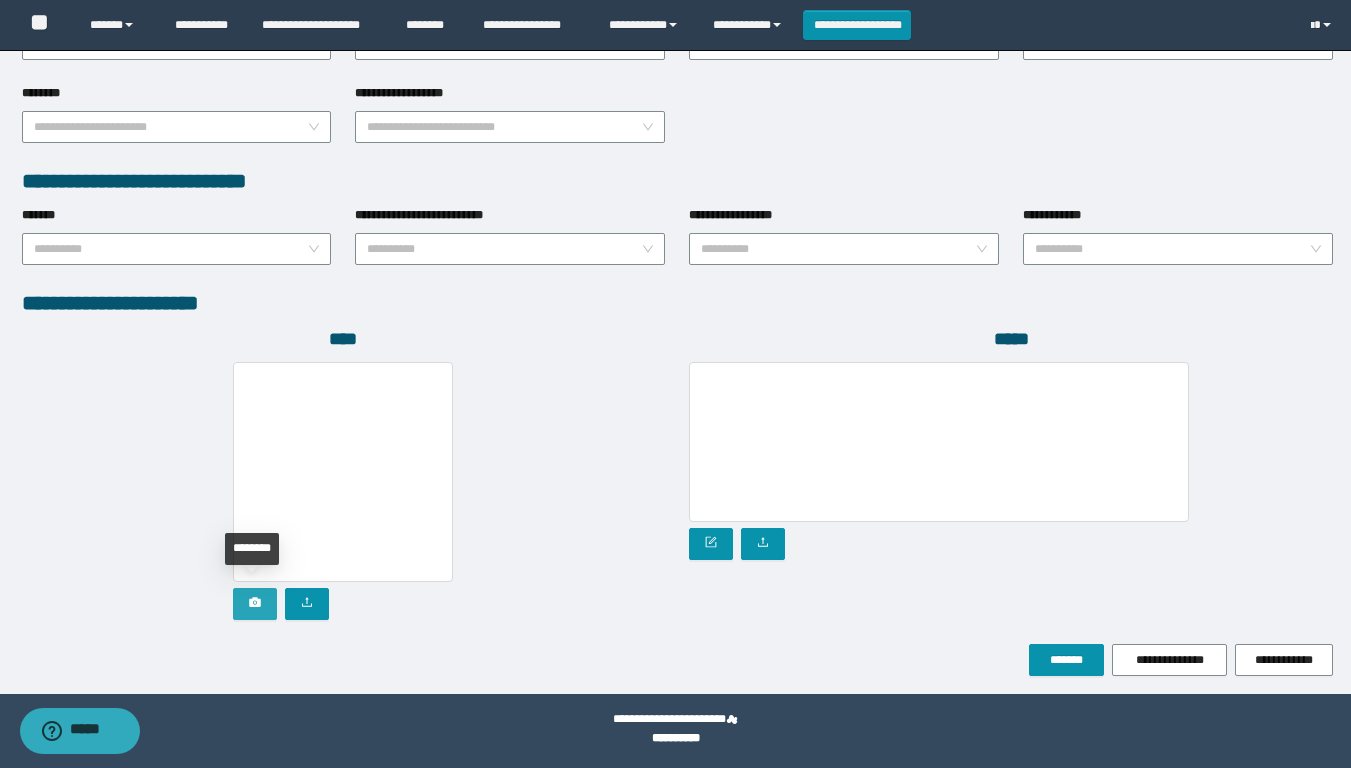 click 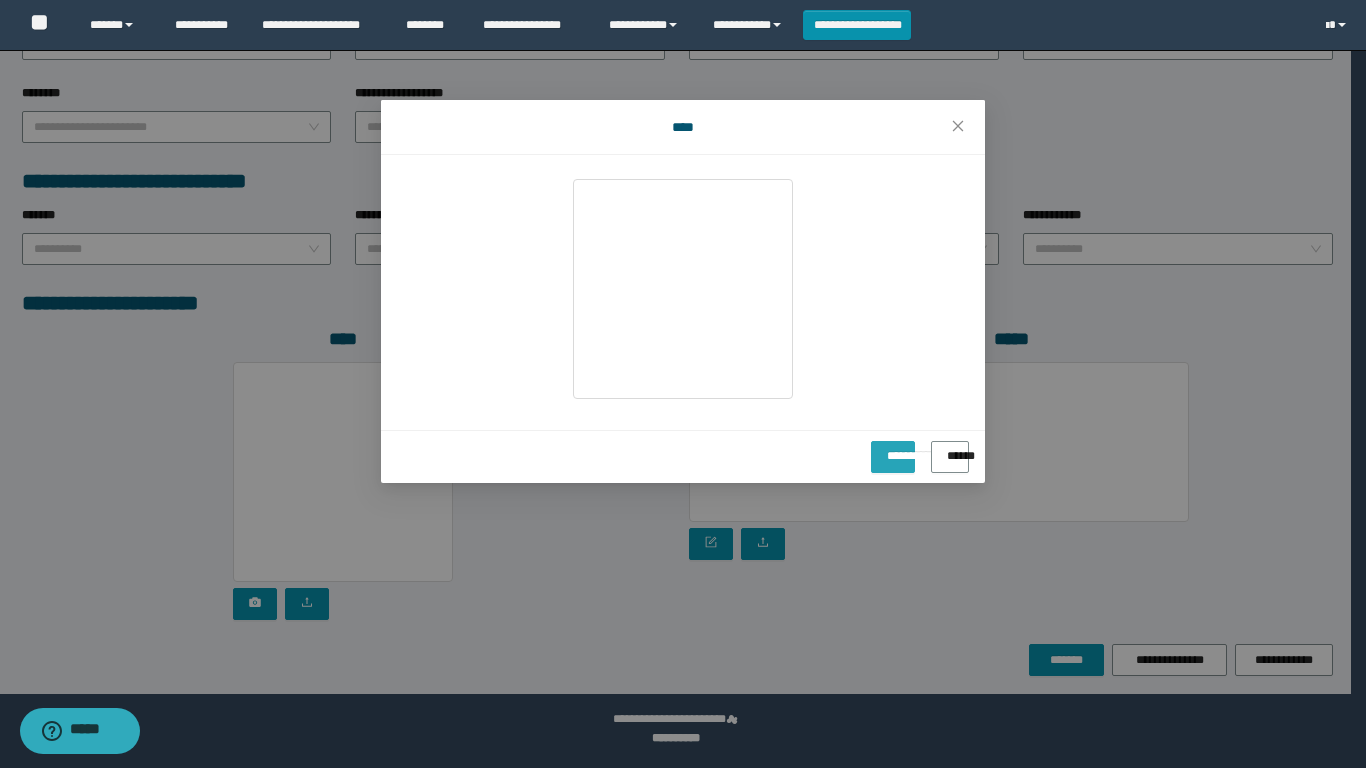 click on "**********" at bounding box center [893, 449] 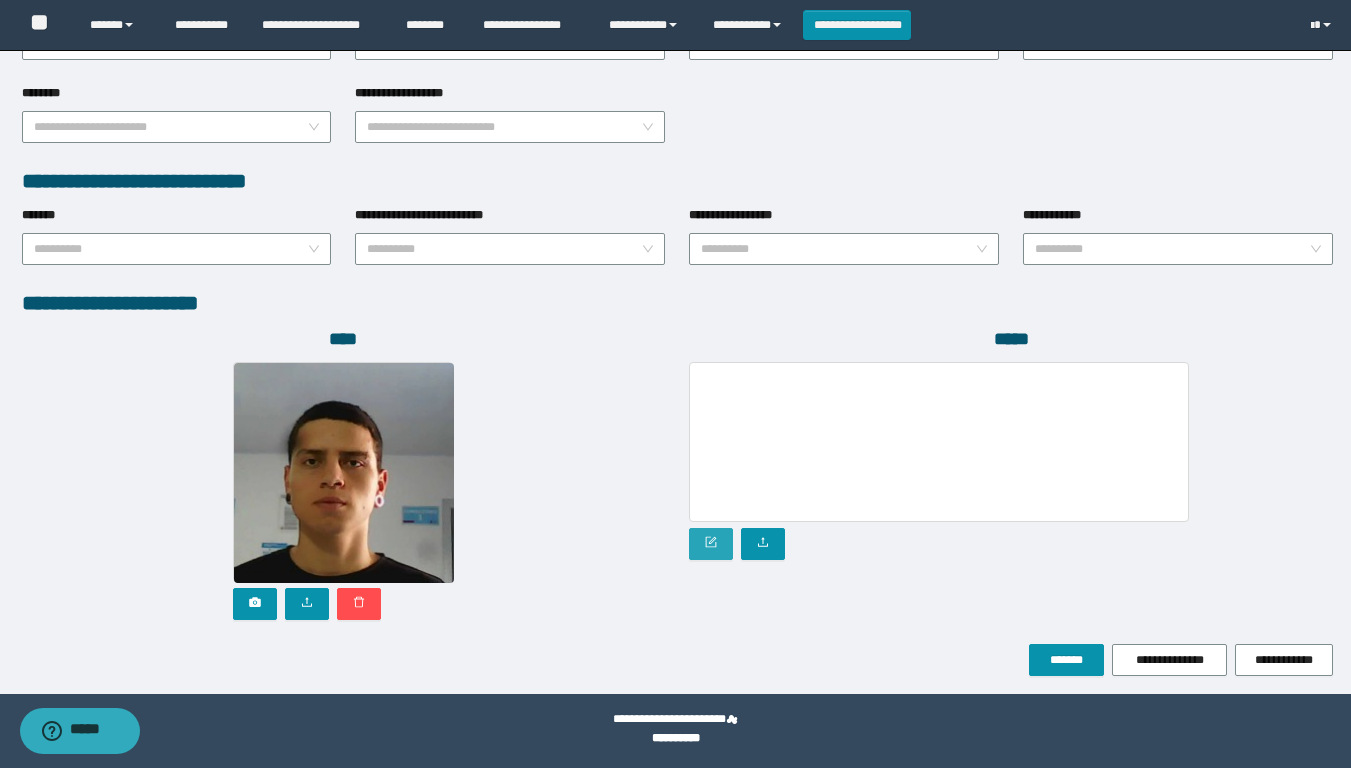 click 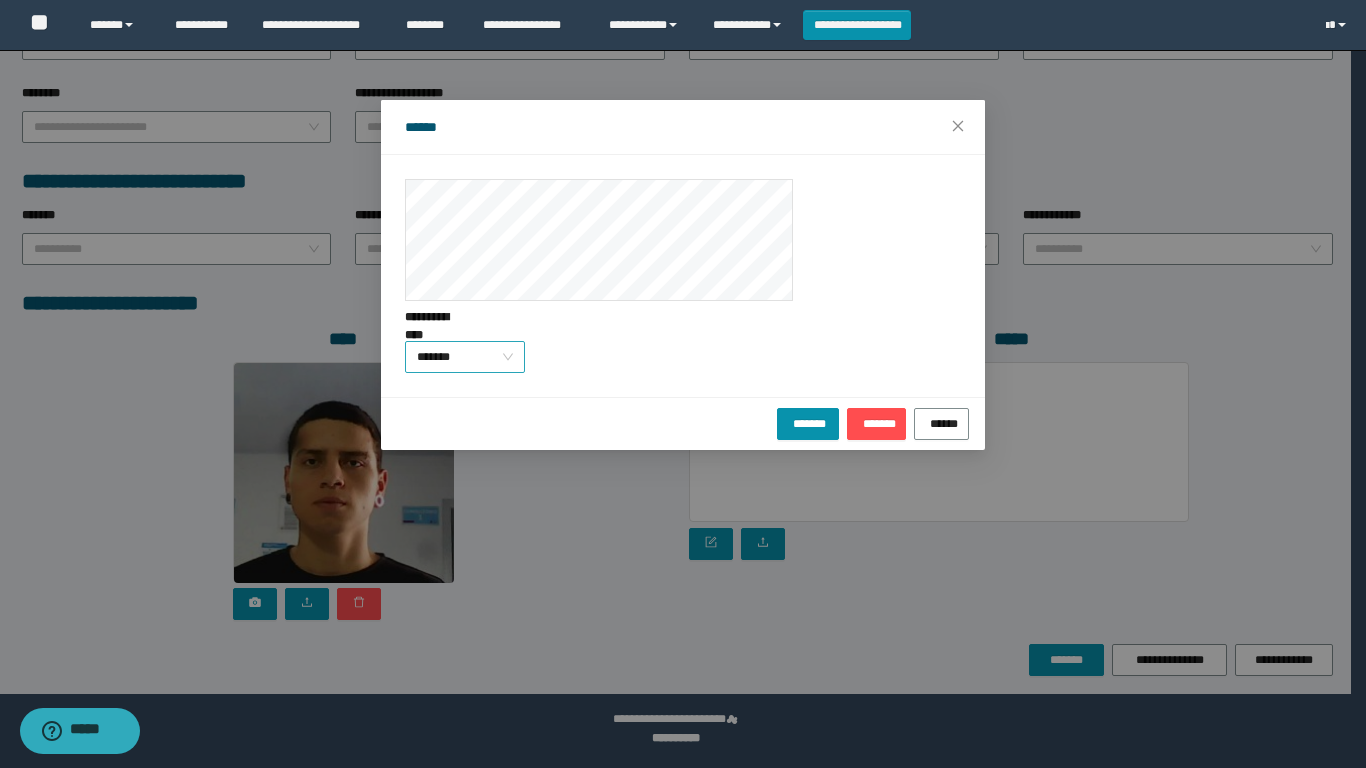 click on "*******" at bounding box center [465, 357] 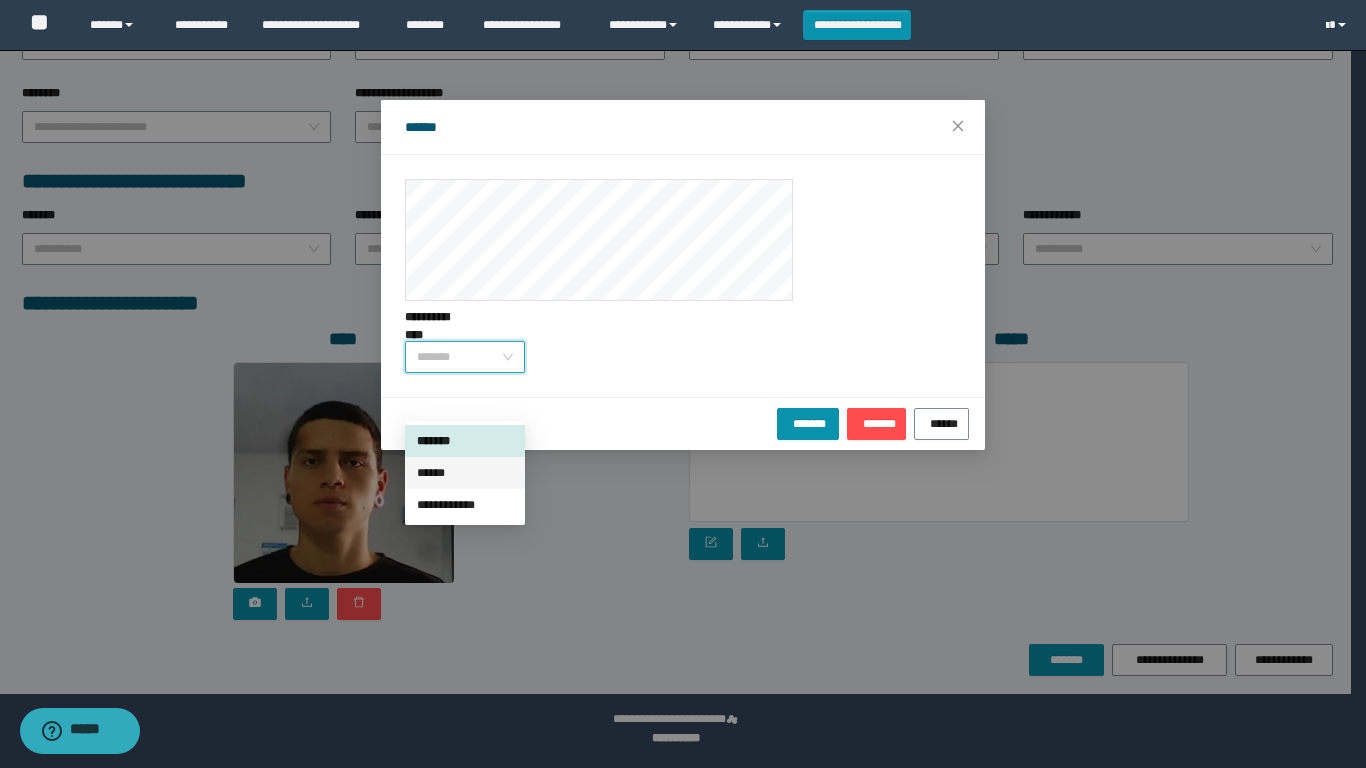 click on "******" at bounding box center [465, 473] 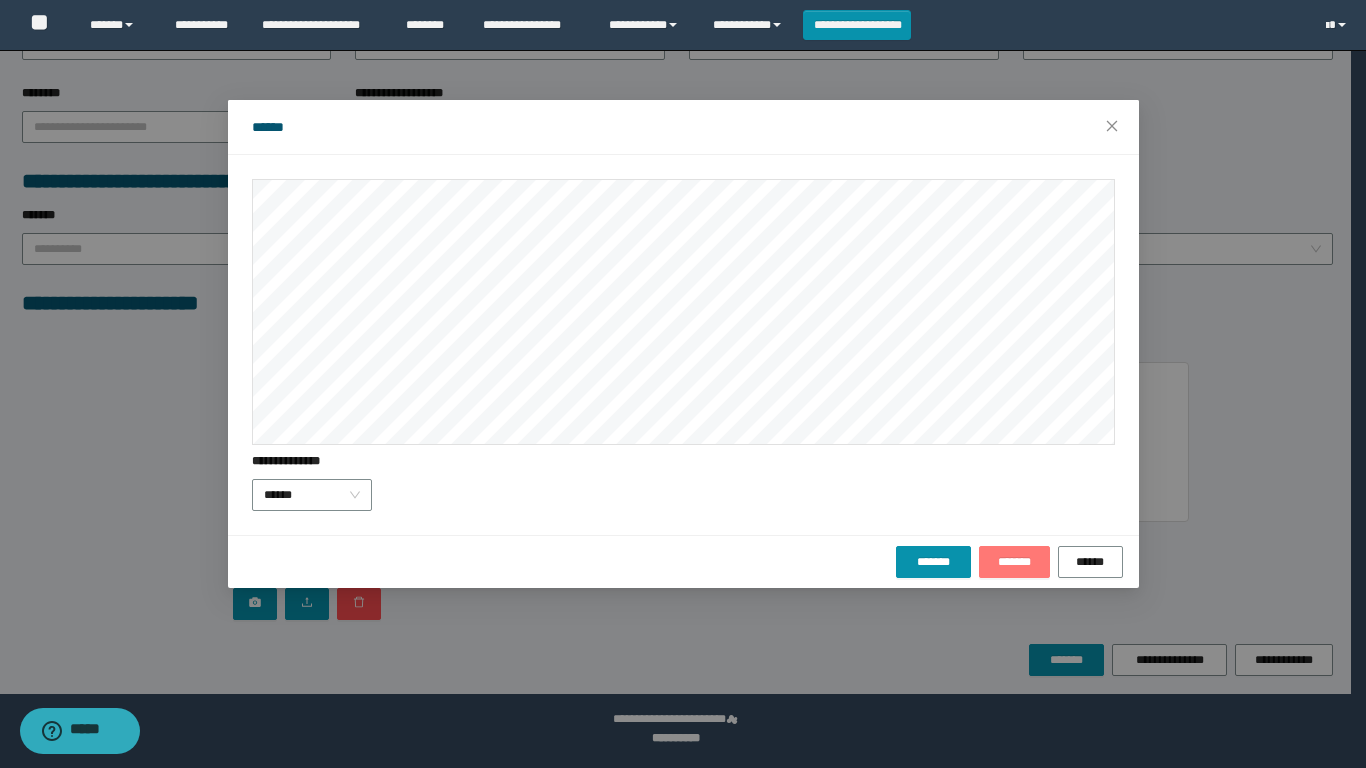 click on "*******" at bounding box center [1014, 562] 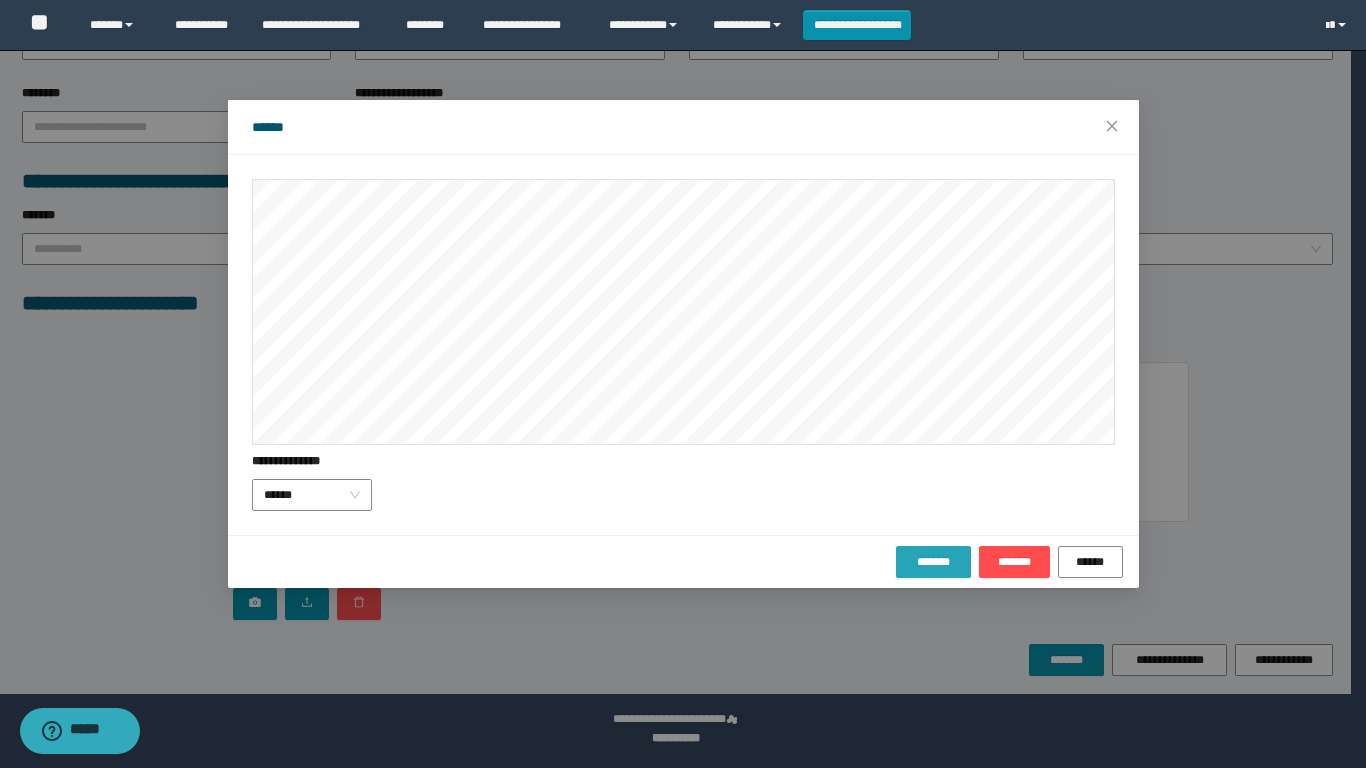 click on "*******" at bounding box center [933, 562] 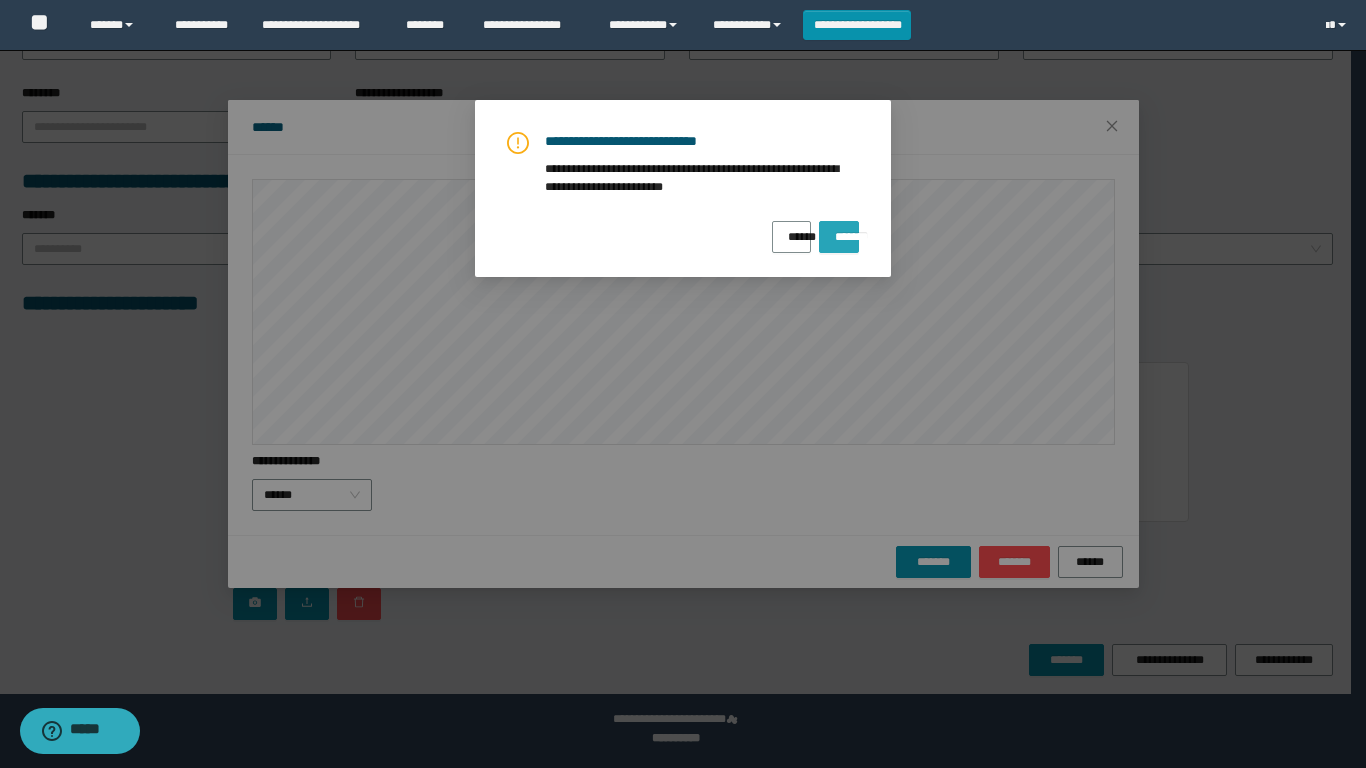 click on "*******" at bounding box center [839, 230] 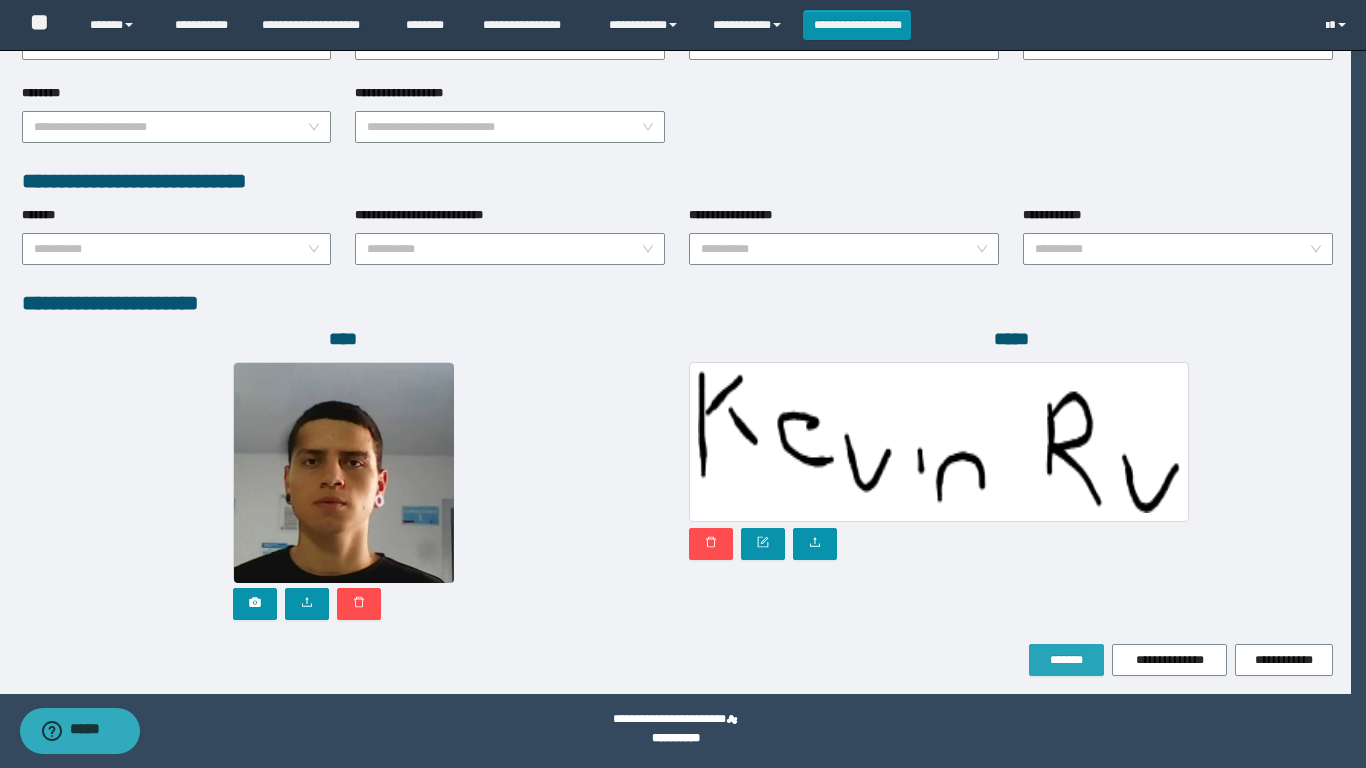 click on "*******" at bounding box center [1066, 660] 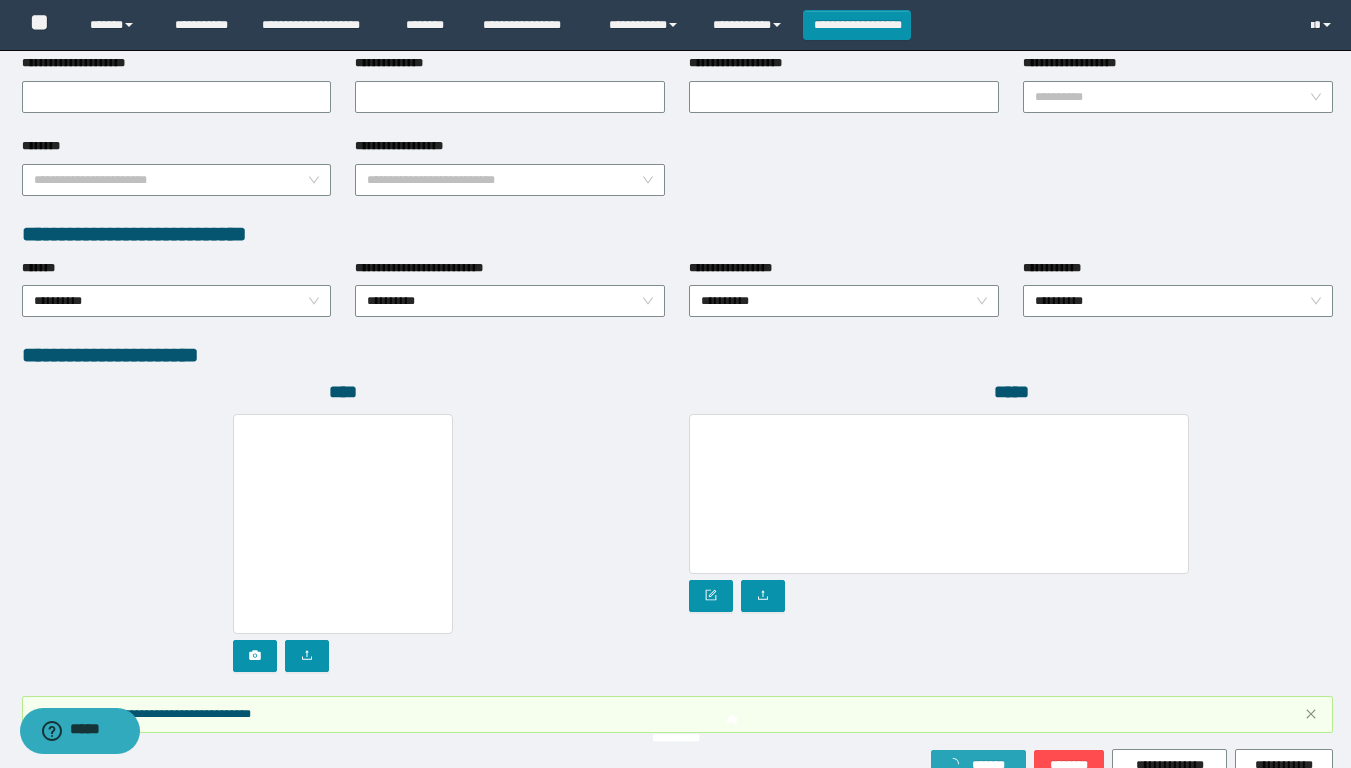 type 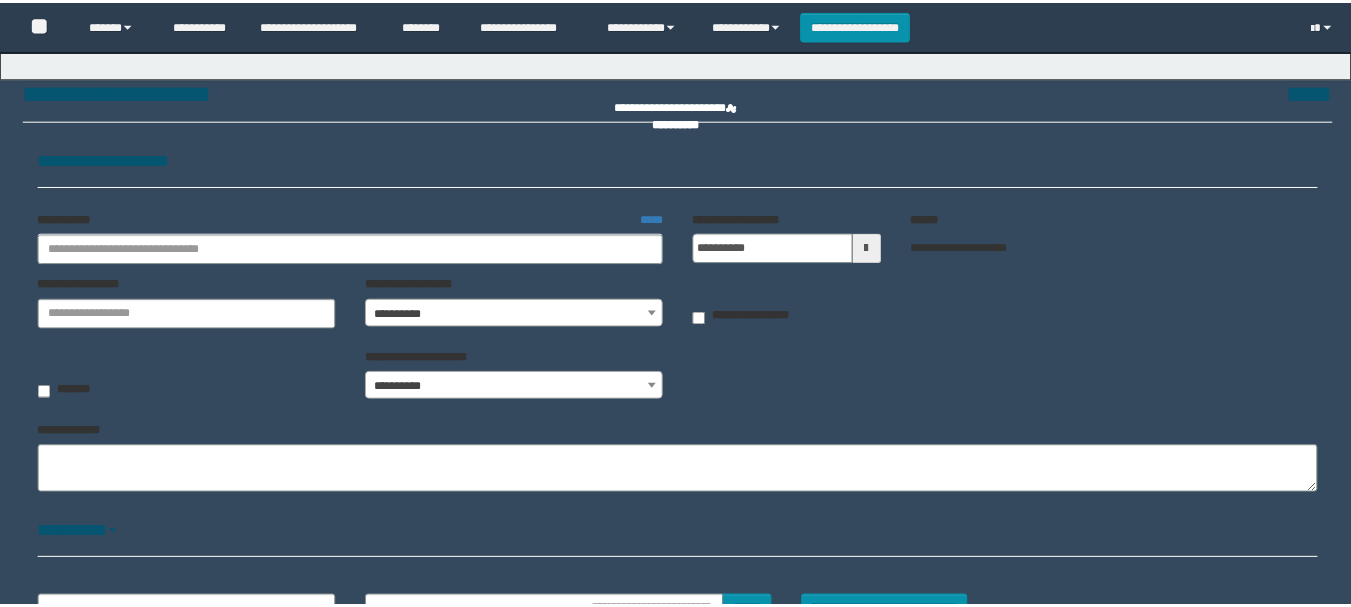 scroll, scrollTop: 0, scrollLeft: 0, axis: both 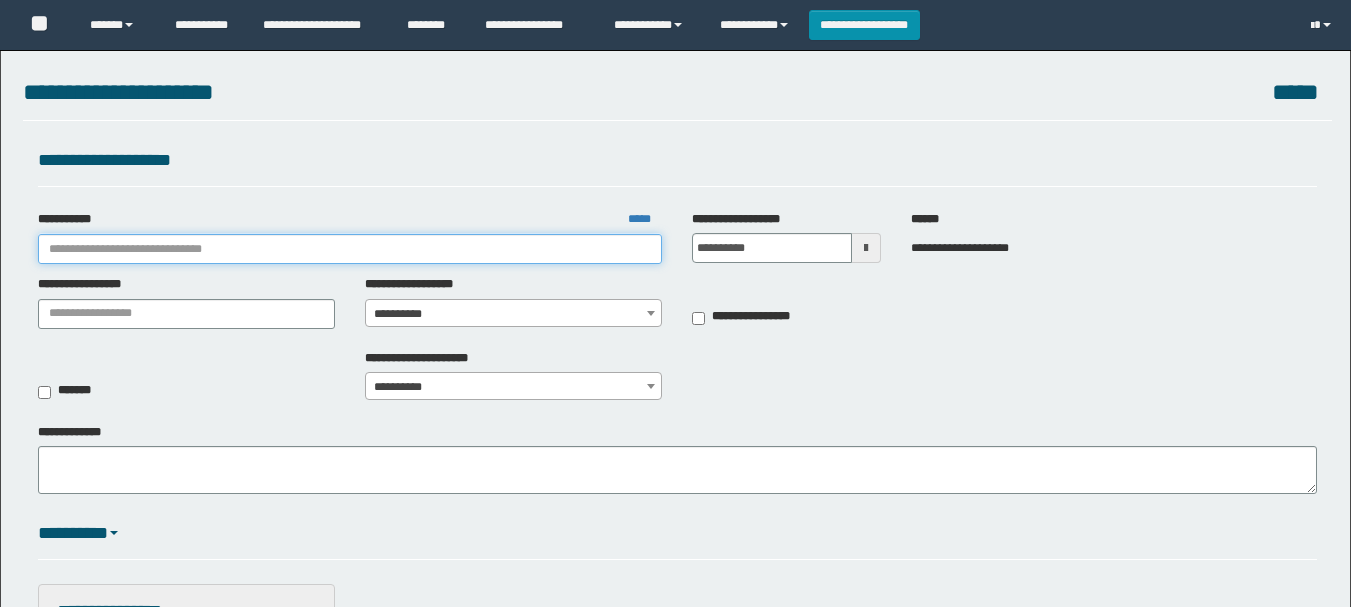 click on "**********" at bounding box center (350, 249) 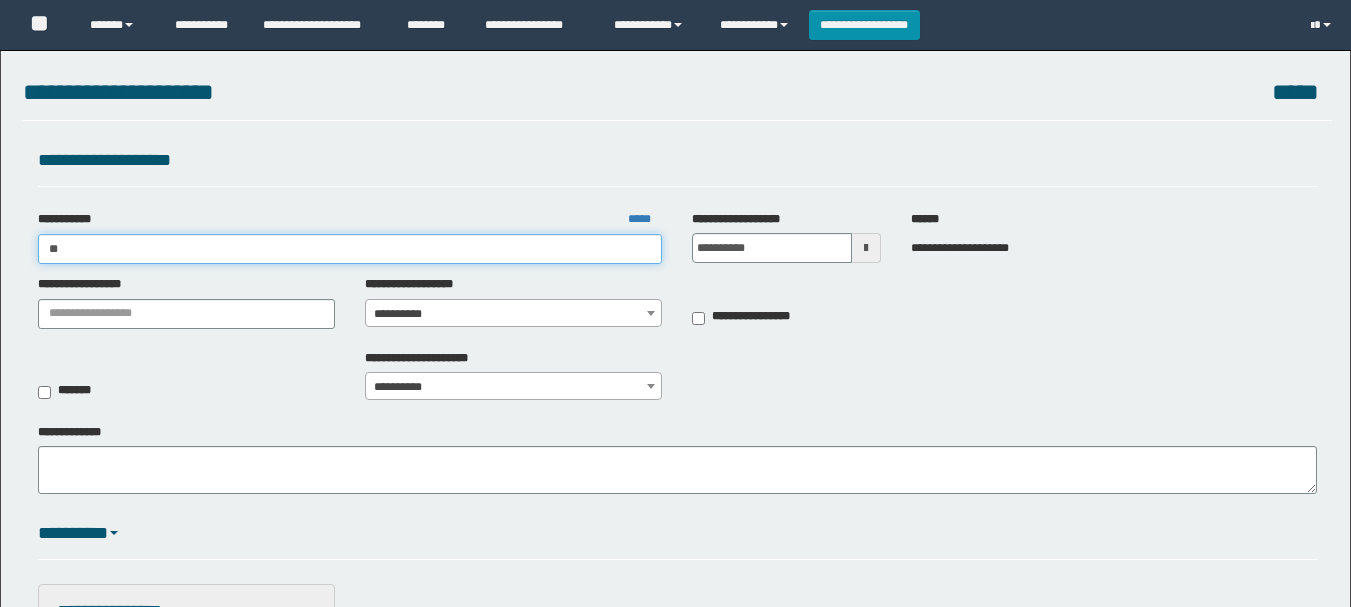 type on "***" 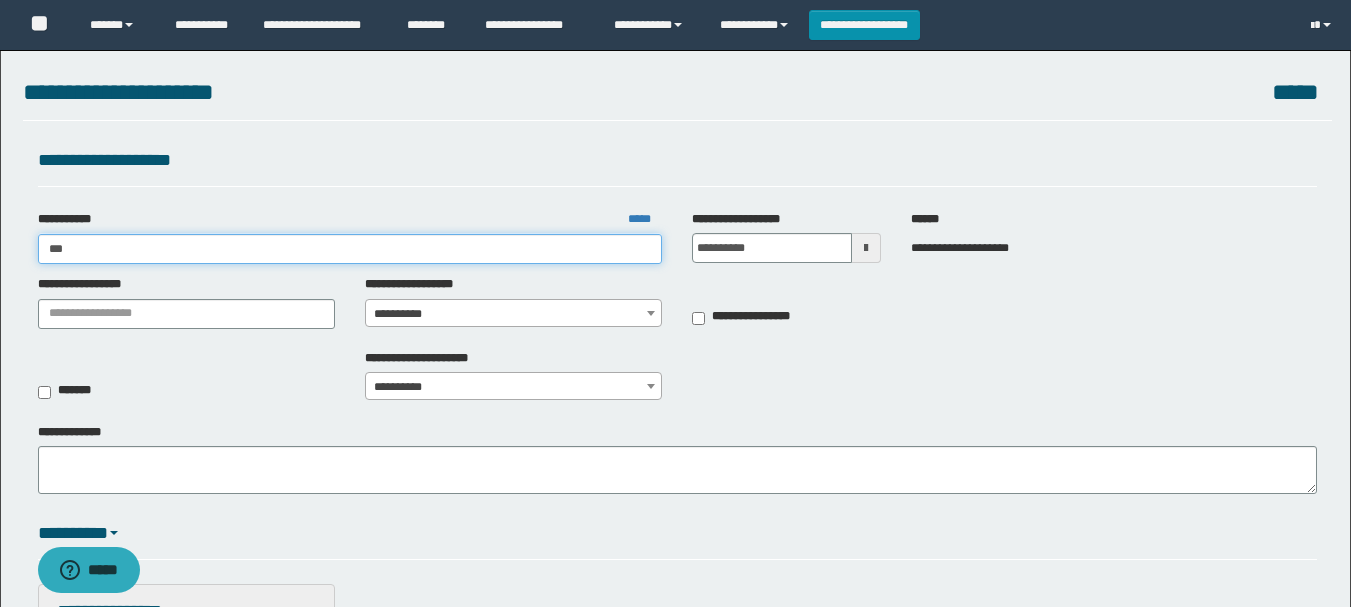 scroll, scrollTop: 0, scrollLeft: 0, axis: both 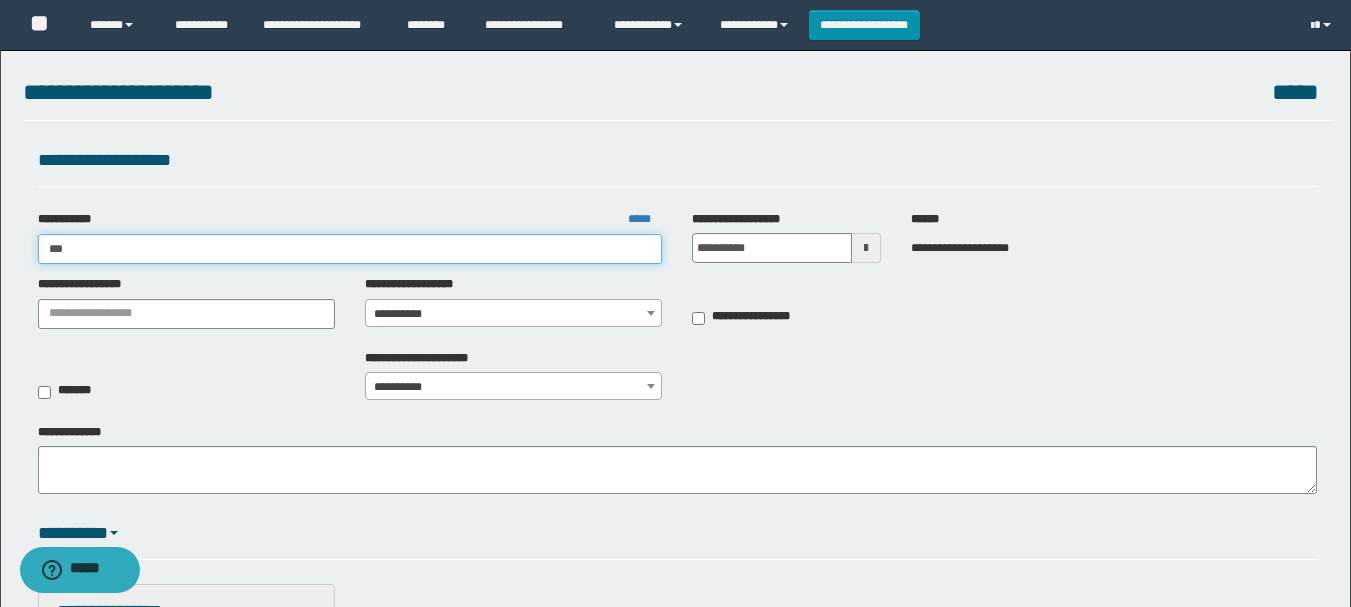 type on "***" 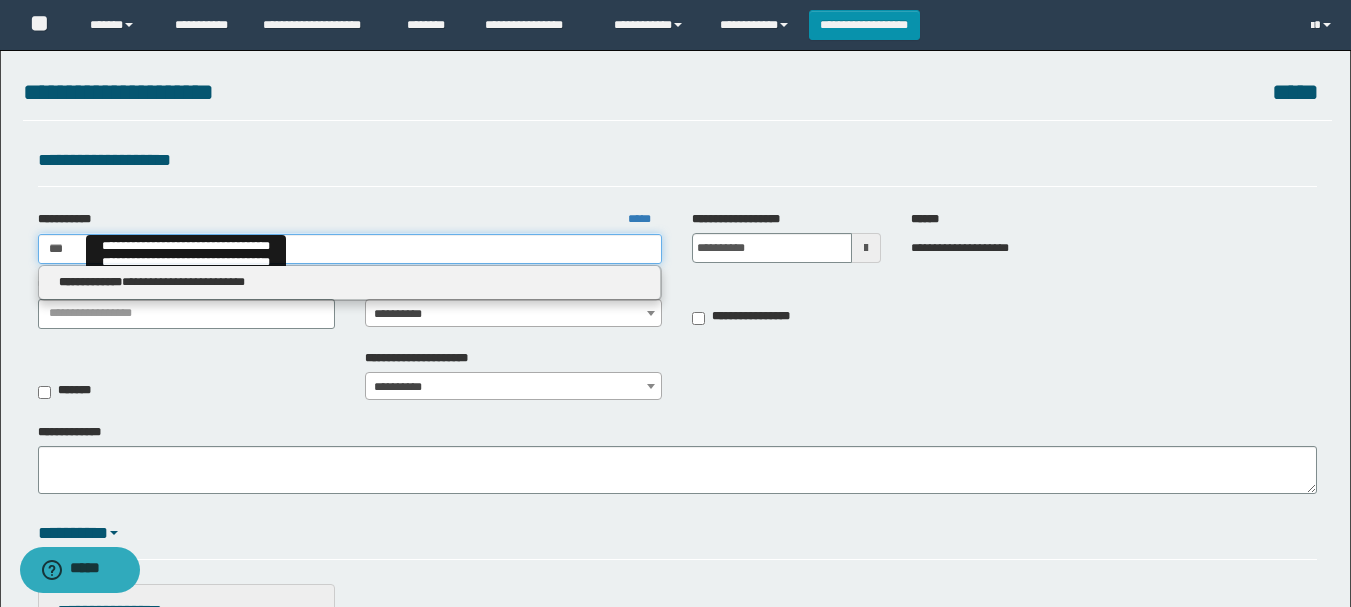 type on "***" 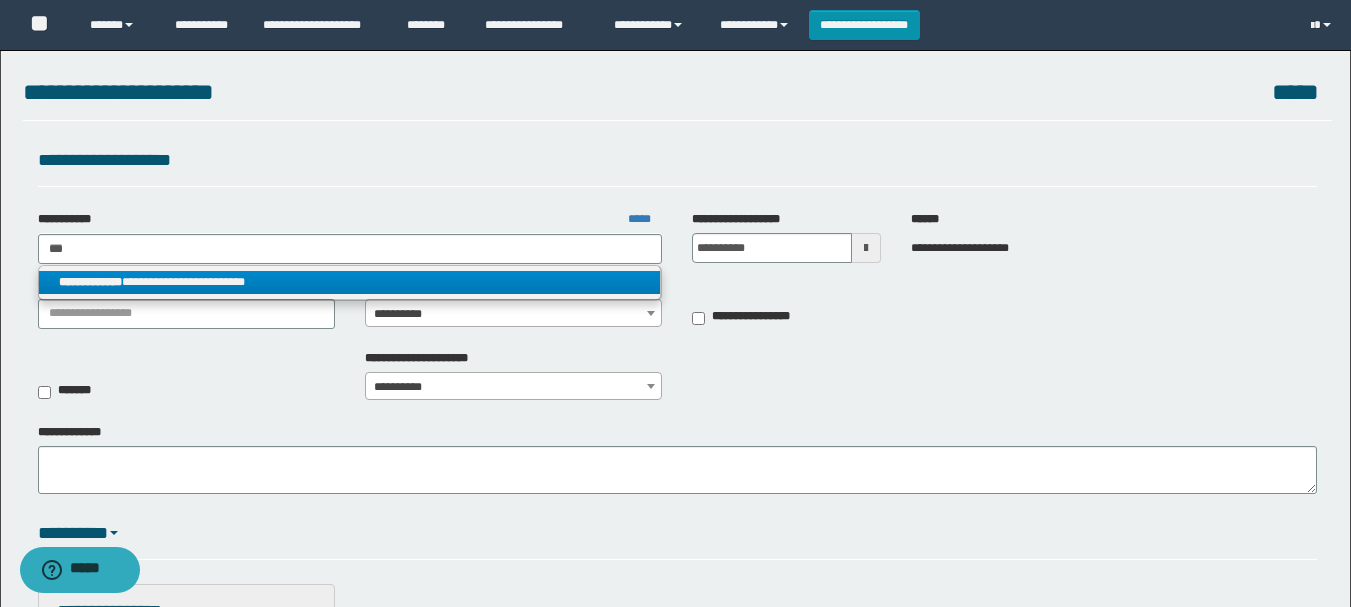 click on "**********" at bounding box center (350, 282) 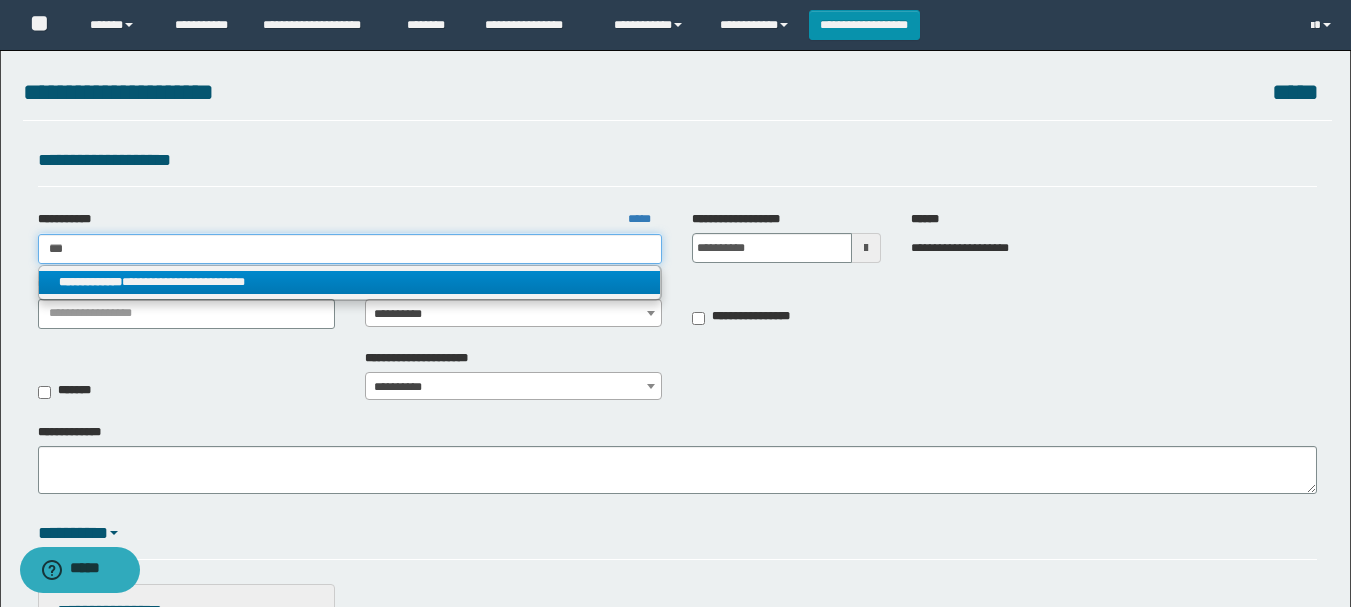 type 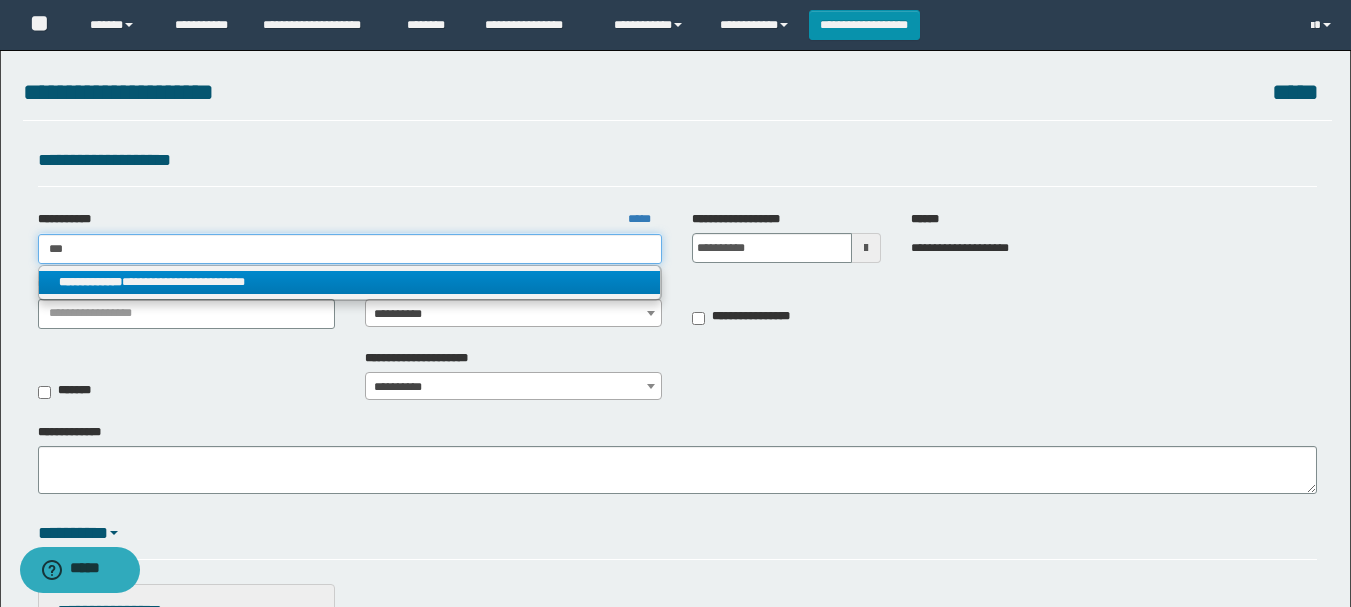type on "**********" 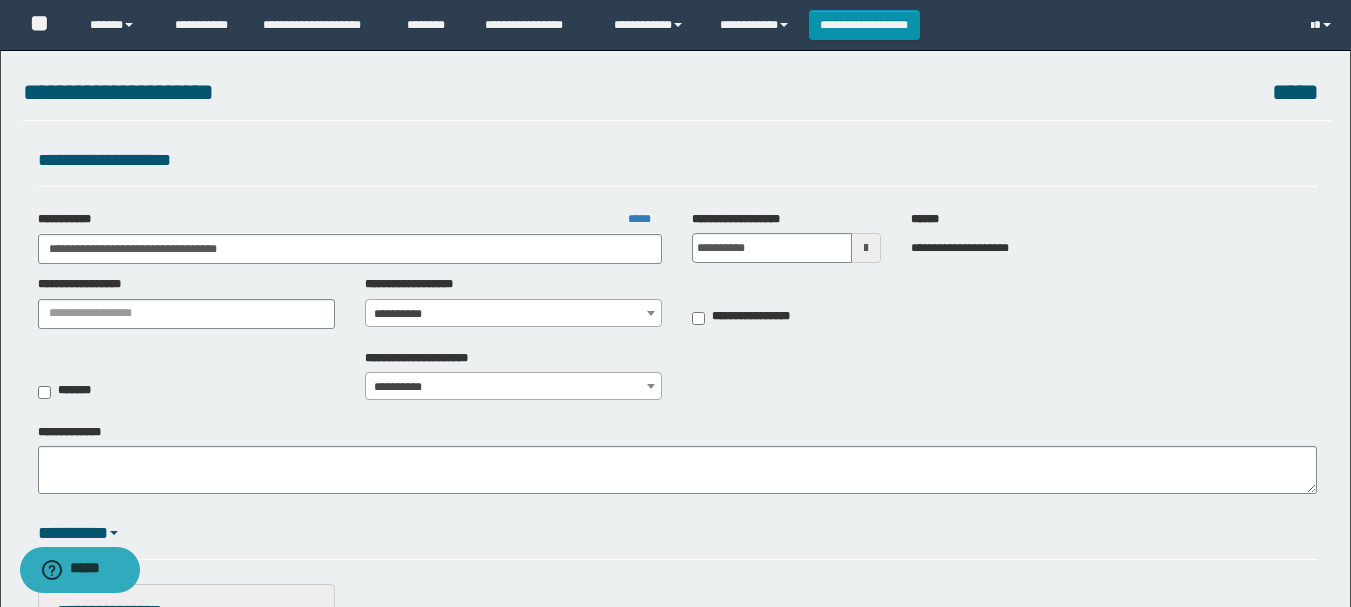 click on "**********" at bounding box center [513, 314] 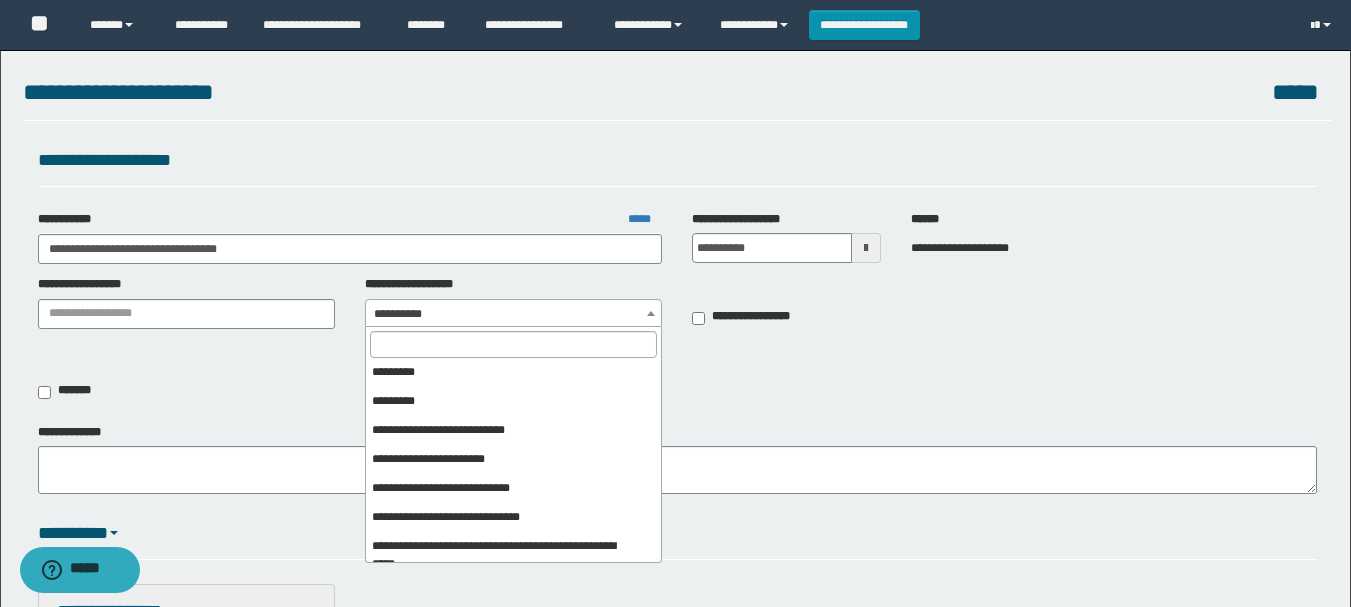 scroll, scrollTop: 400, scrollLeft: 0, axis: vertical 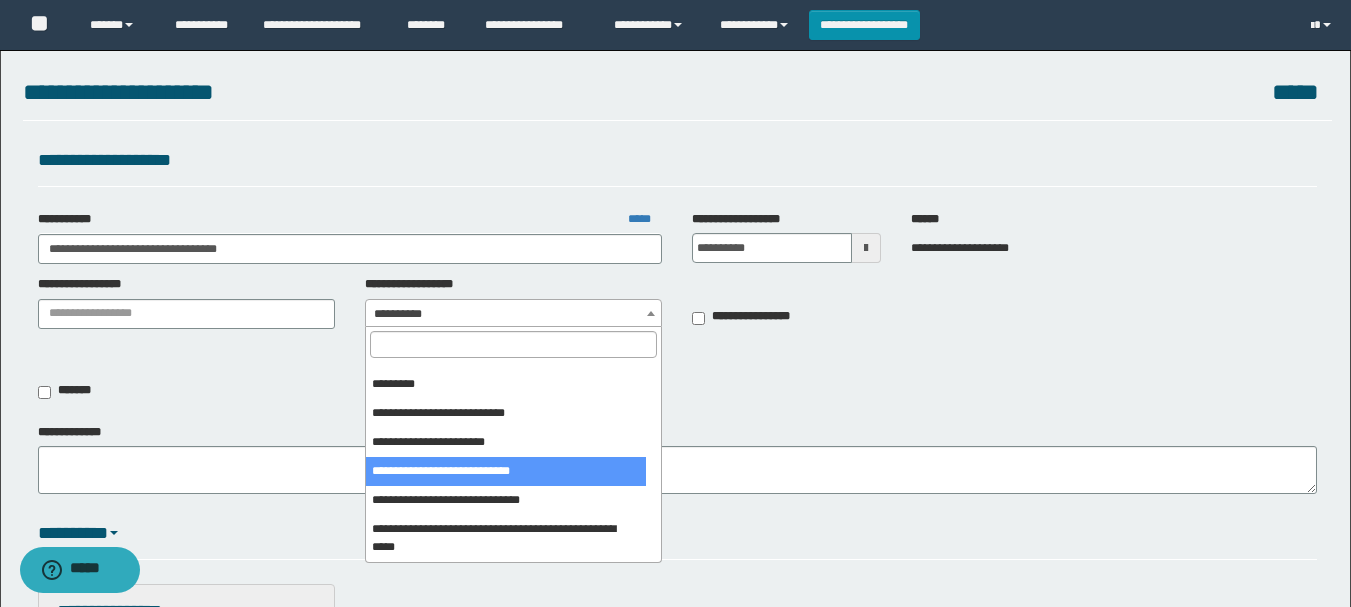 select on "***" 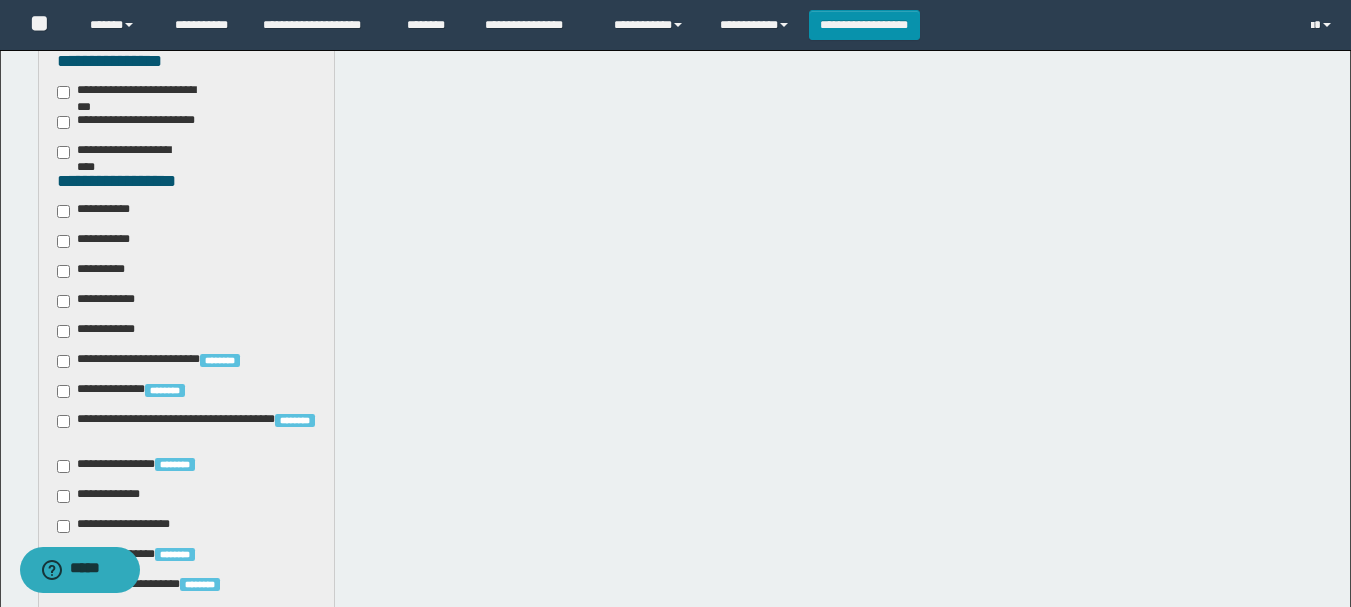 scroll, scrollTop: 600, scrollLeft: 0, axis: vertical 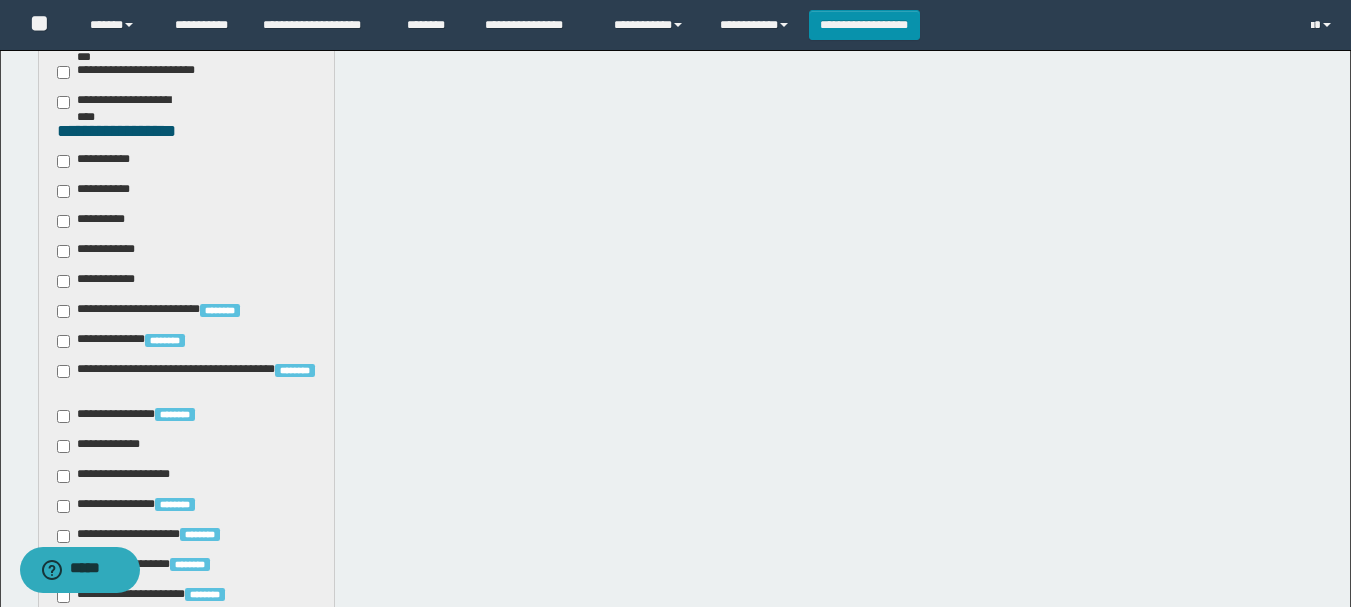 click on "**********" at bounding box center (99, 161) 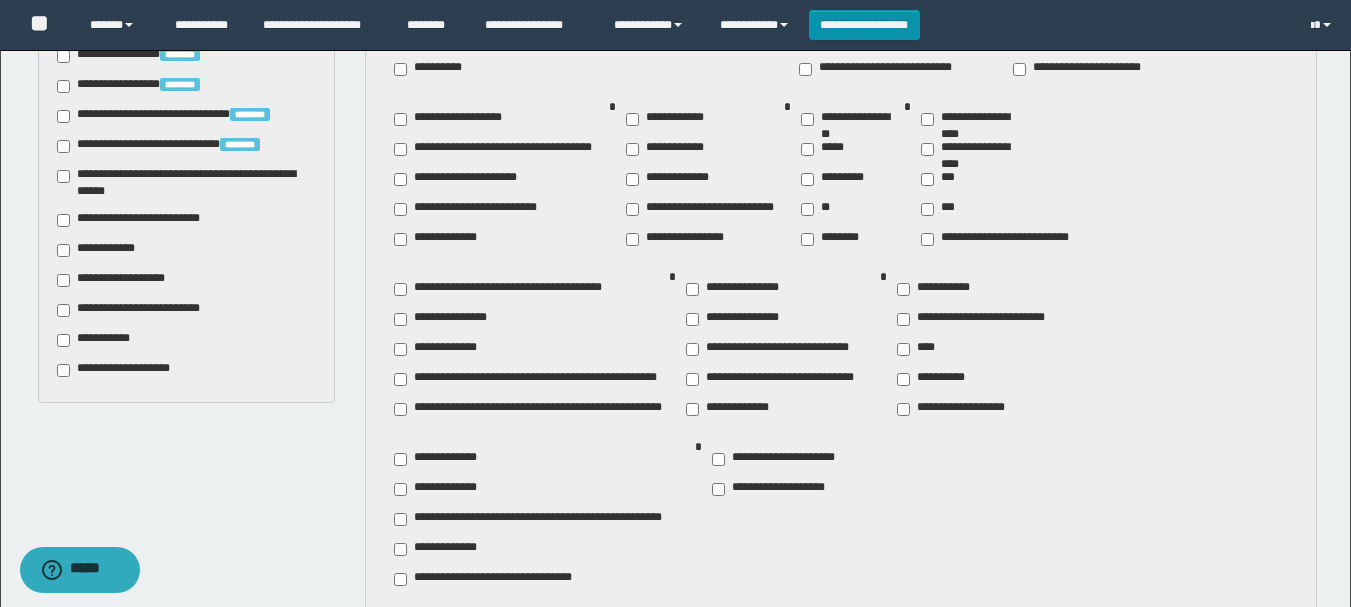 scroll, scrollTop: 1800, scrollLeft: 0, axis: vertical 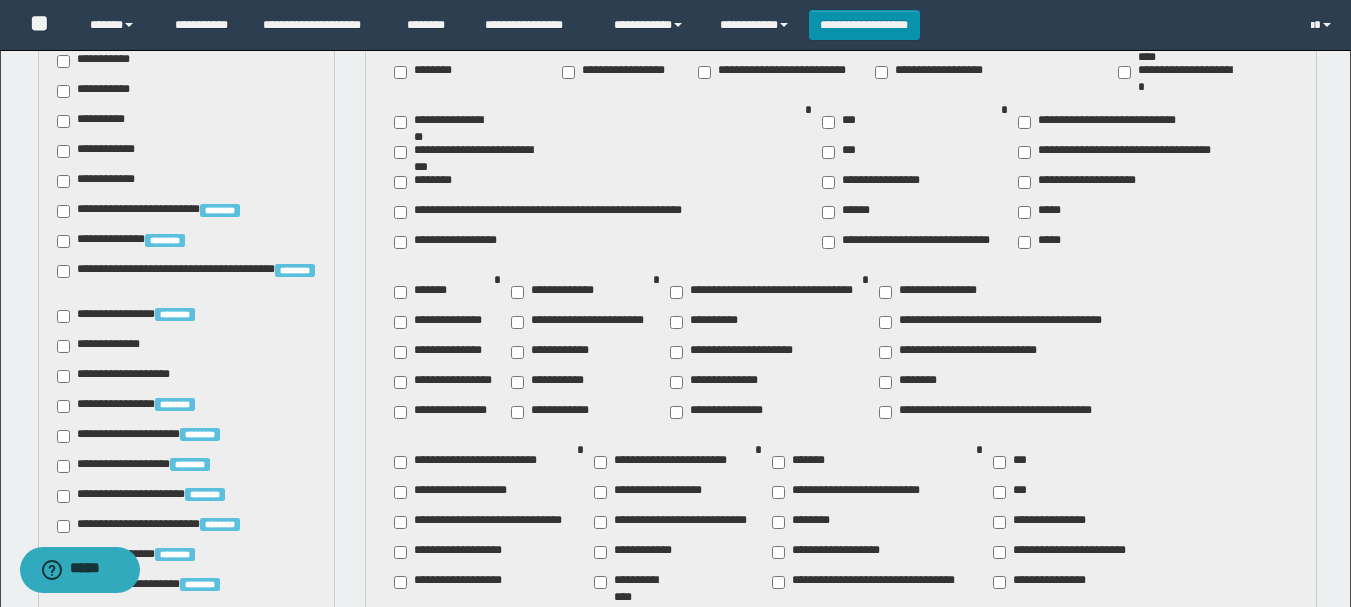click on "**********" at bounding box center (444, 382) 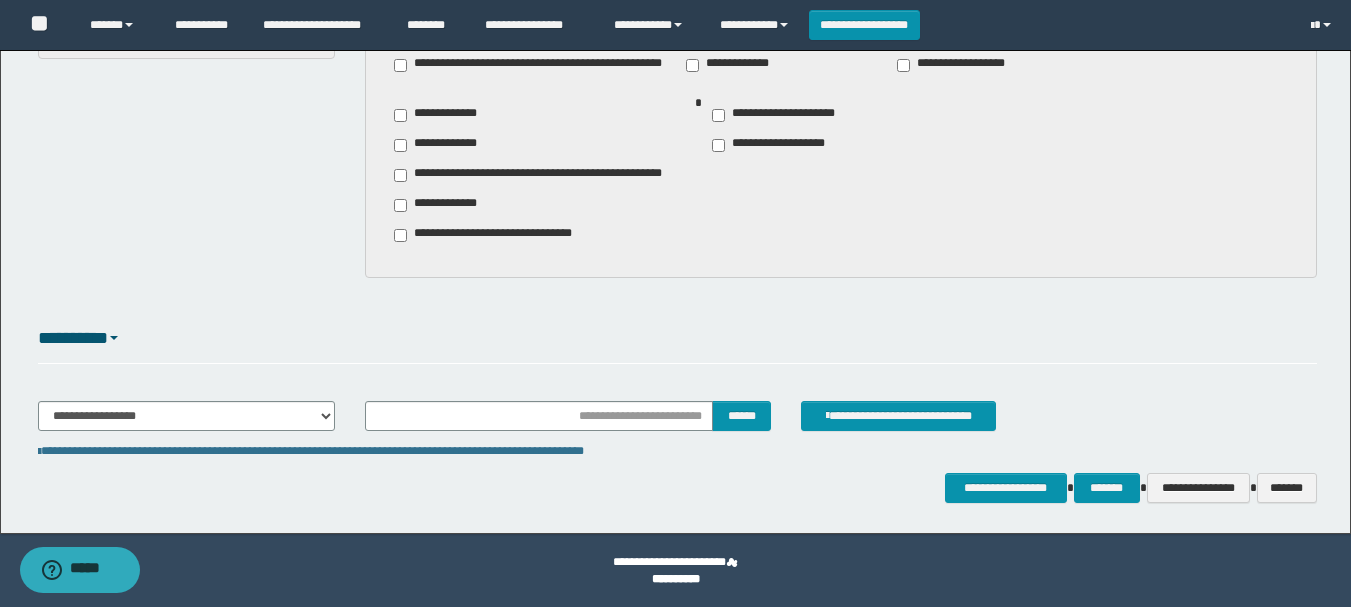 scroll, scrollTop: 2068, scrollLeft: 0, axis: vertical 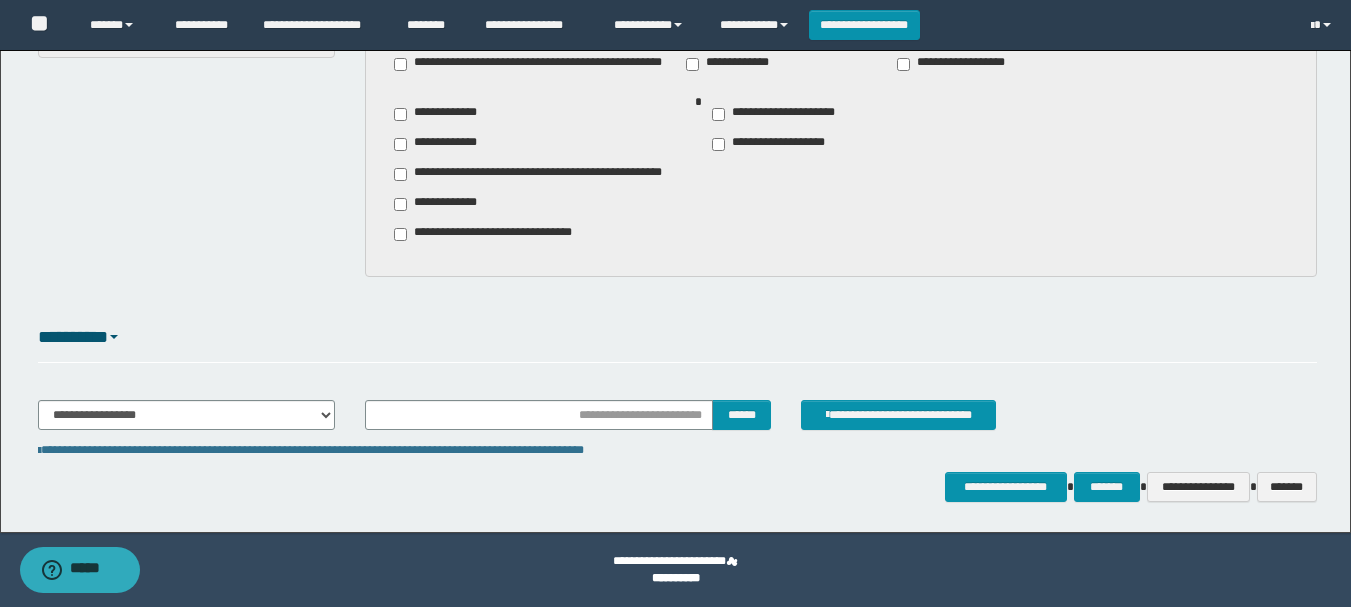 click on "**********" at bounding box center [728, 64] 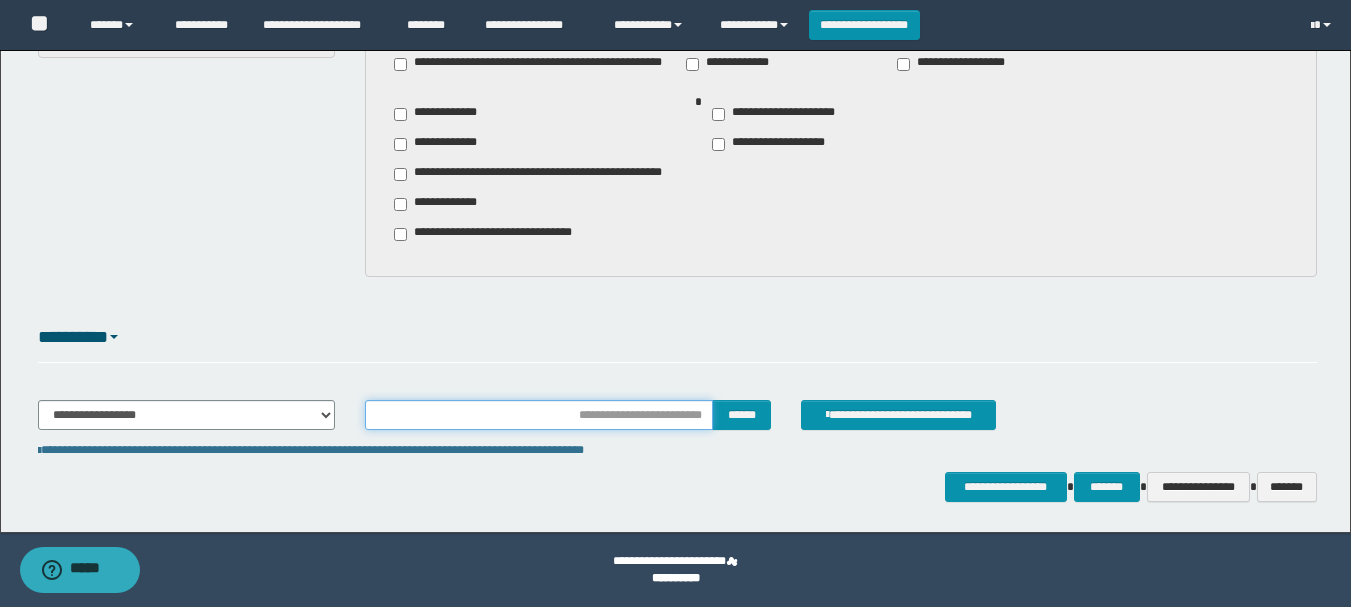 click at bounding box center [539, 415] 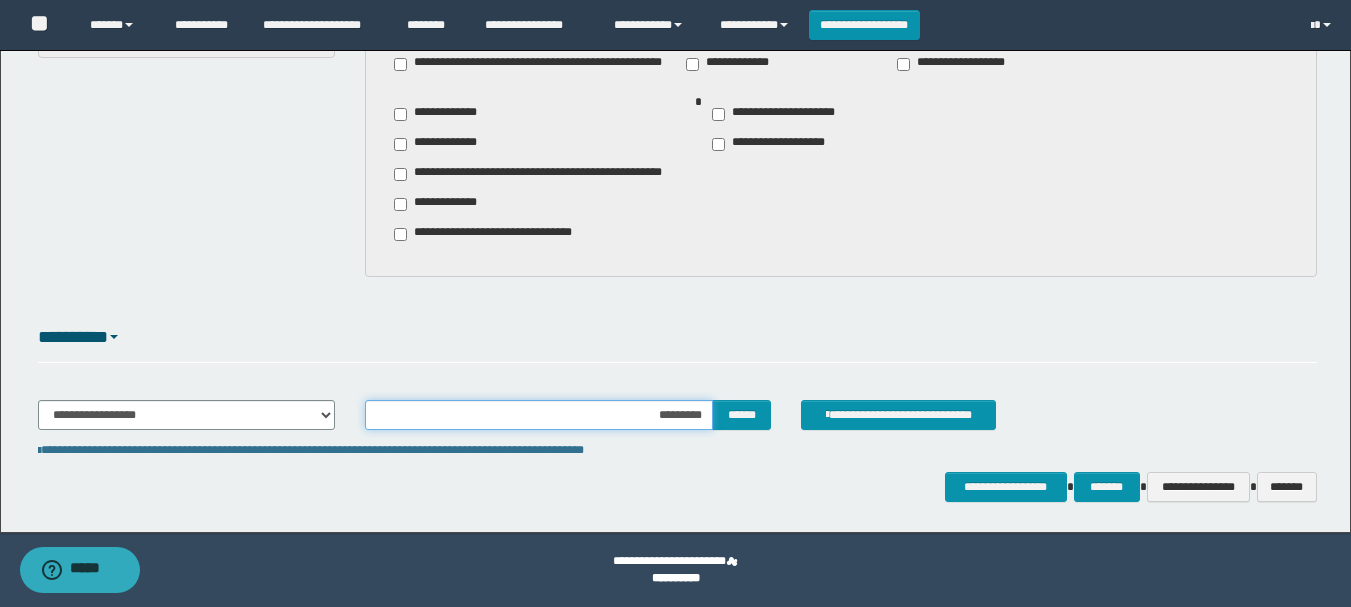 type on "**********" 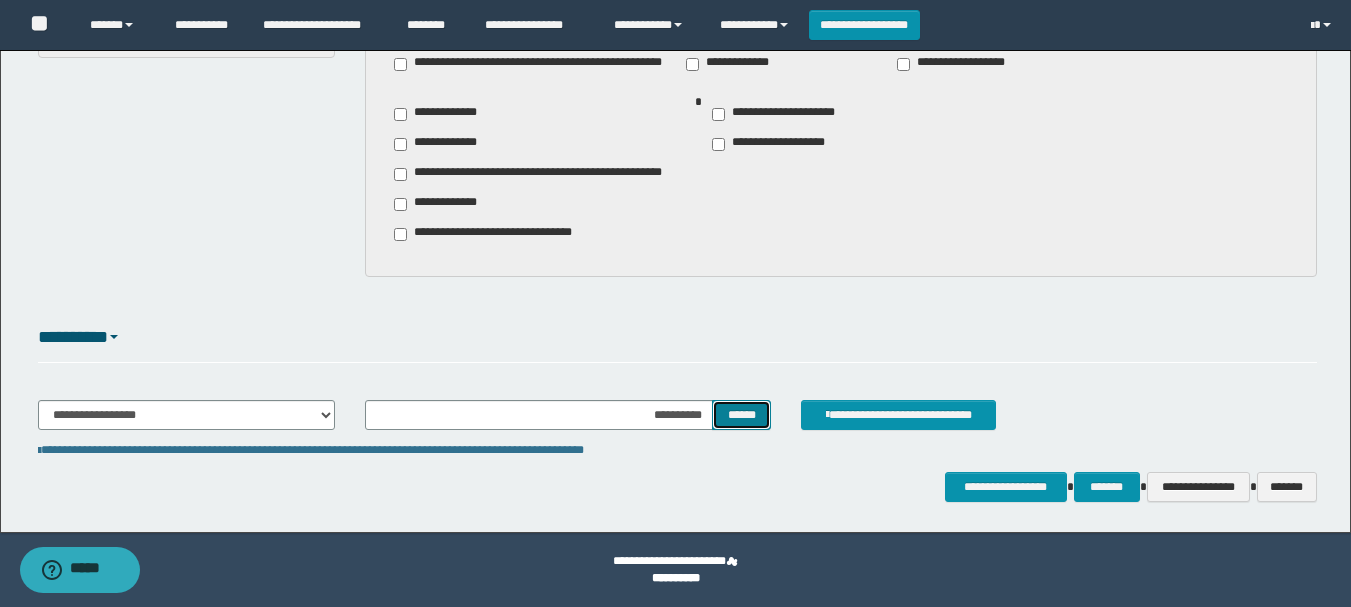 click on "******" at bounding box center (741, 415) 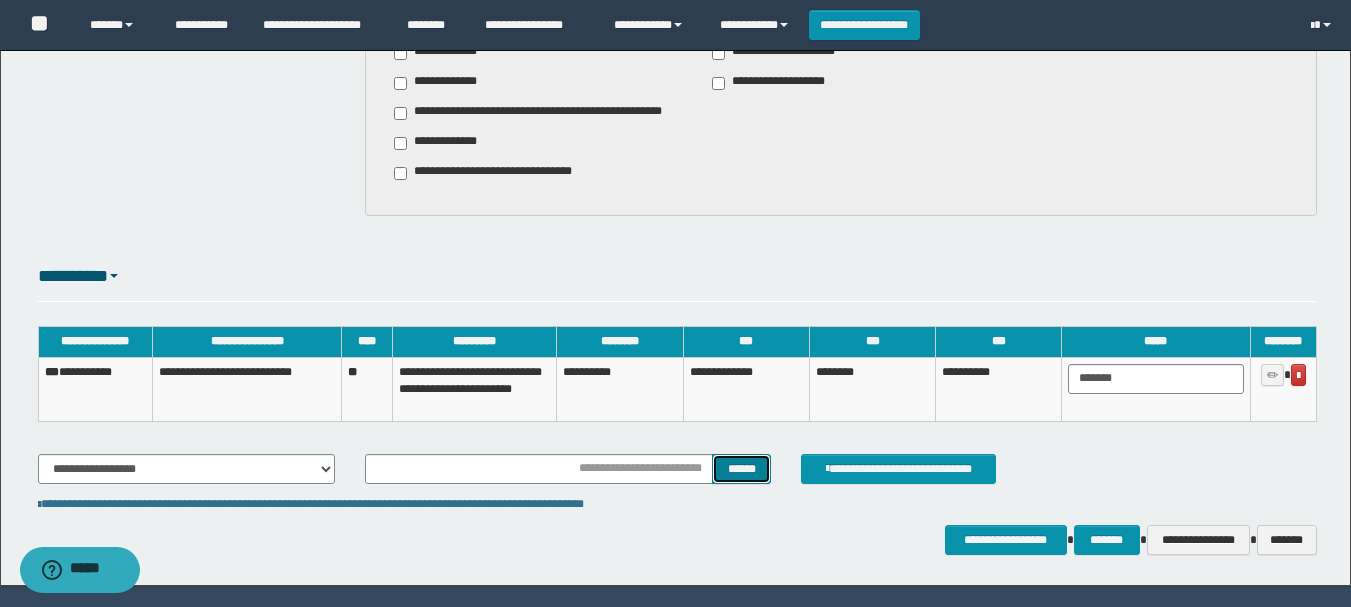 scroll, scrollTop: 2182, scrollLeft: 0, axis: vertical 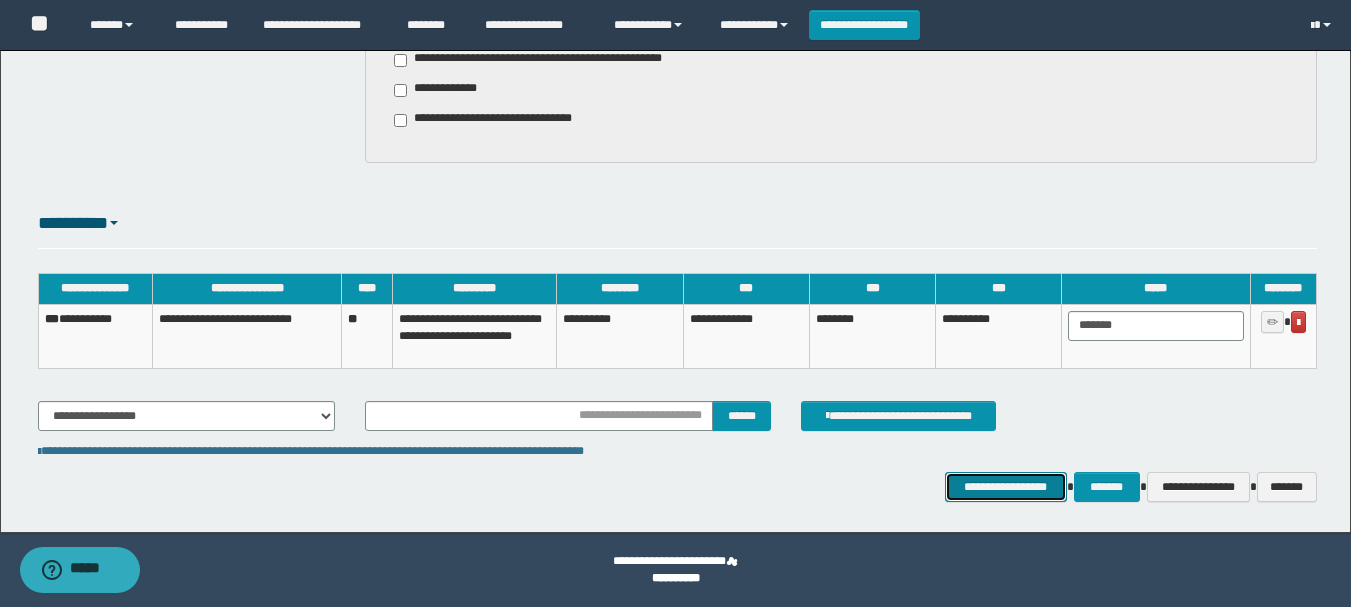 click on "**********" at bounding box center (1006, 487) 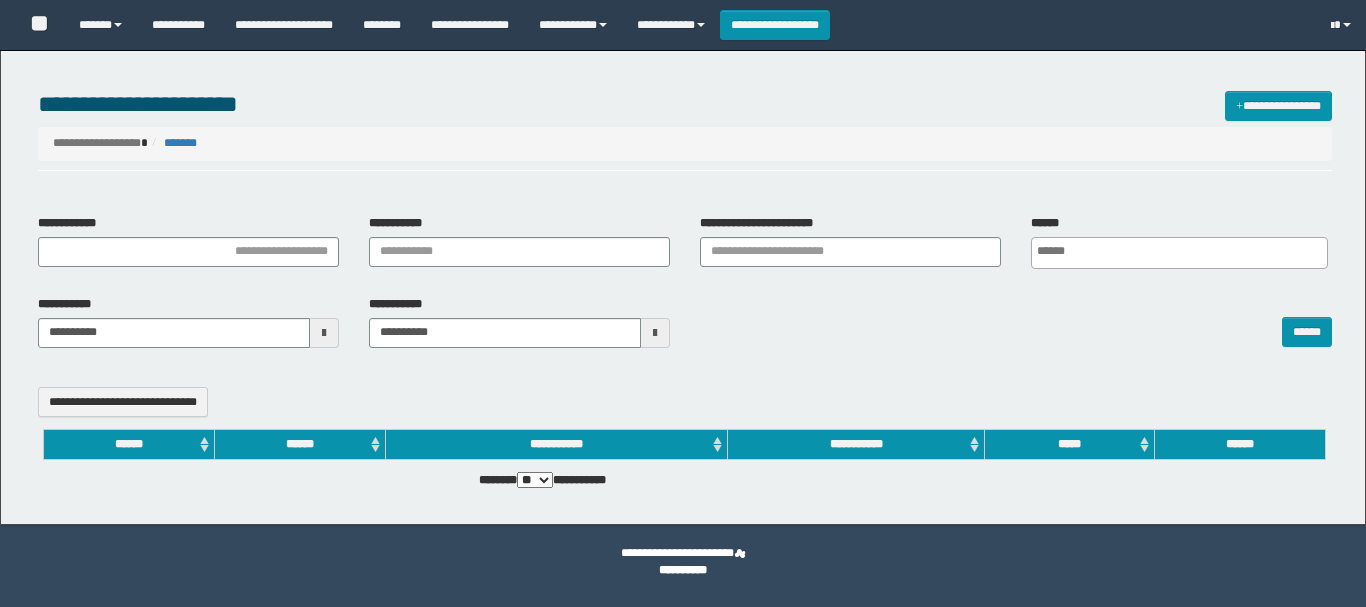 select 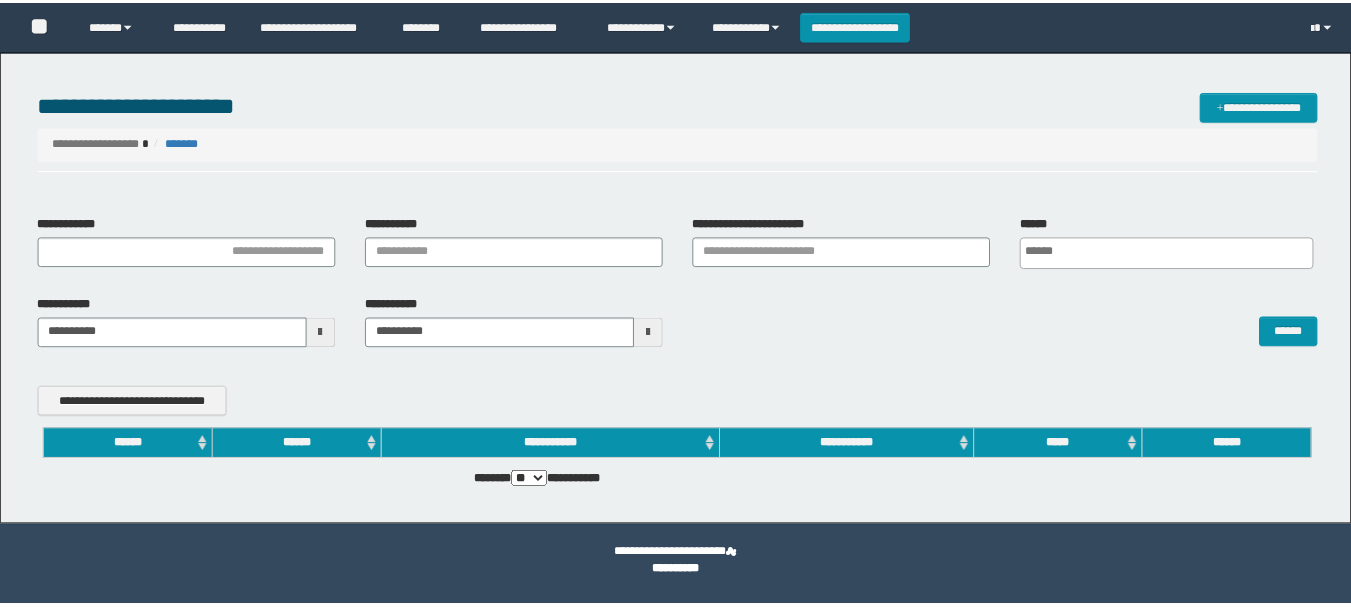 scroll, scrollTop: 0, scrollLeft: 0, axis: both 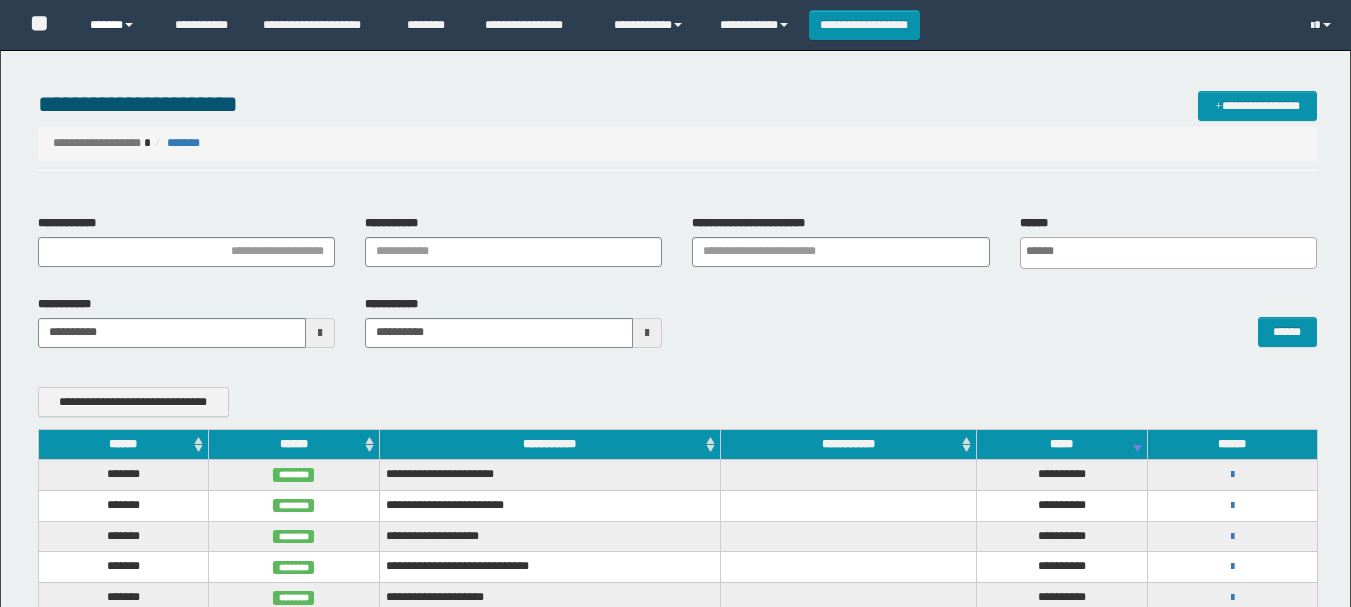 click on "******" at bounding box center [117, 25] 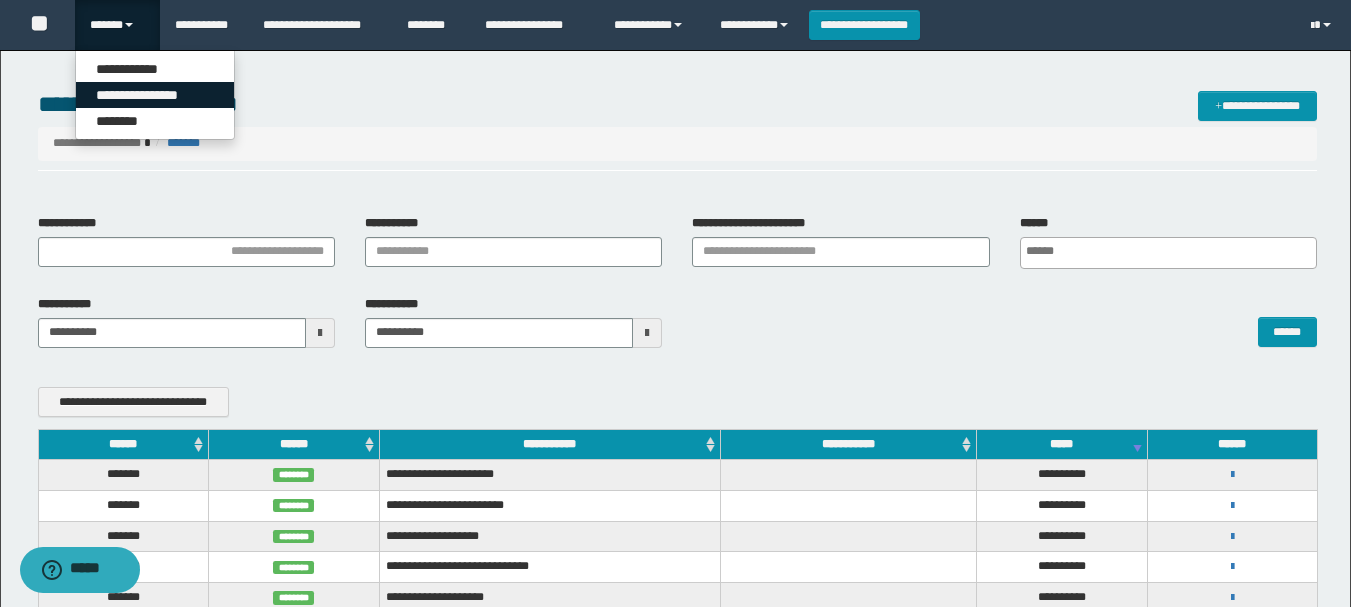 scroll, scrollTop: 0, scrollLeft: 0, axis: both 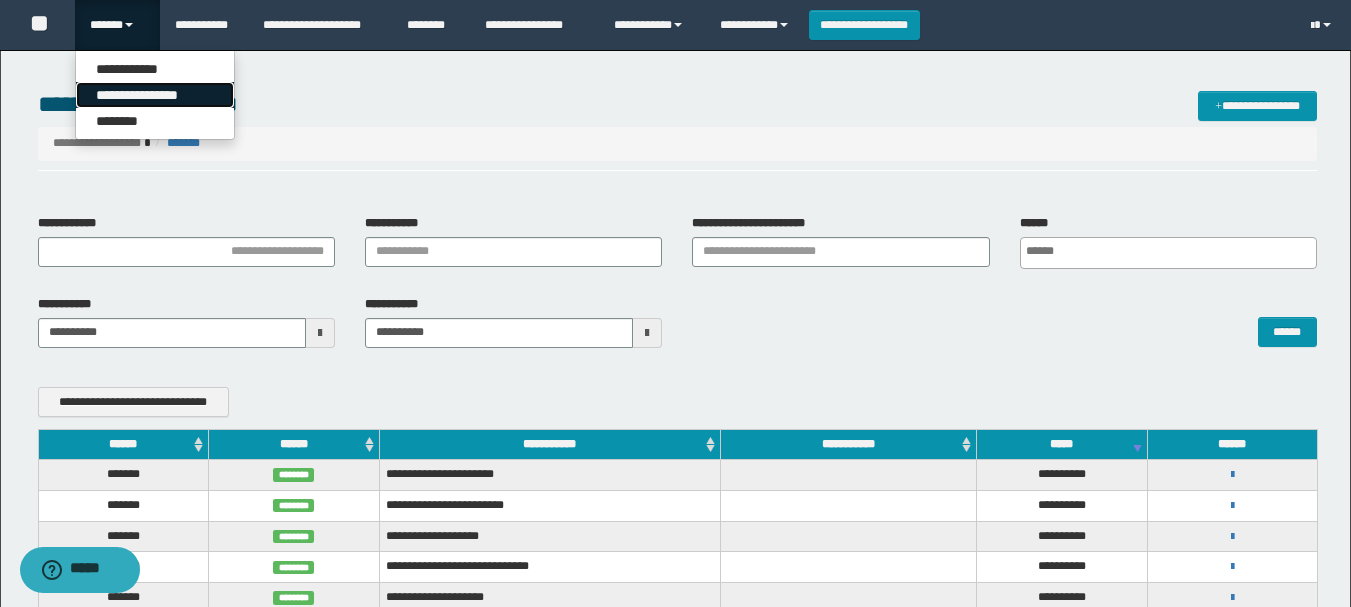 click on "**********" at bounding box center [155, 95] 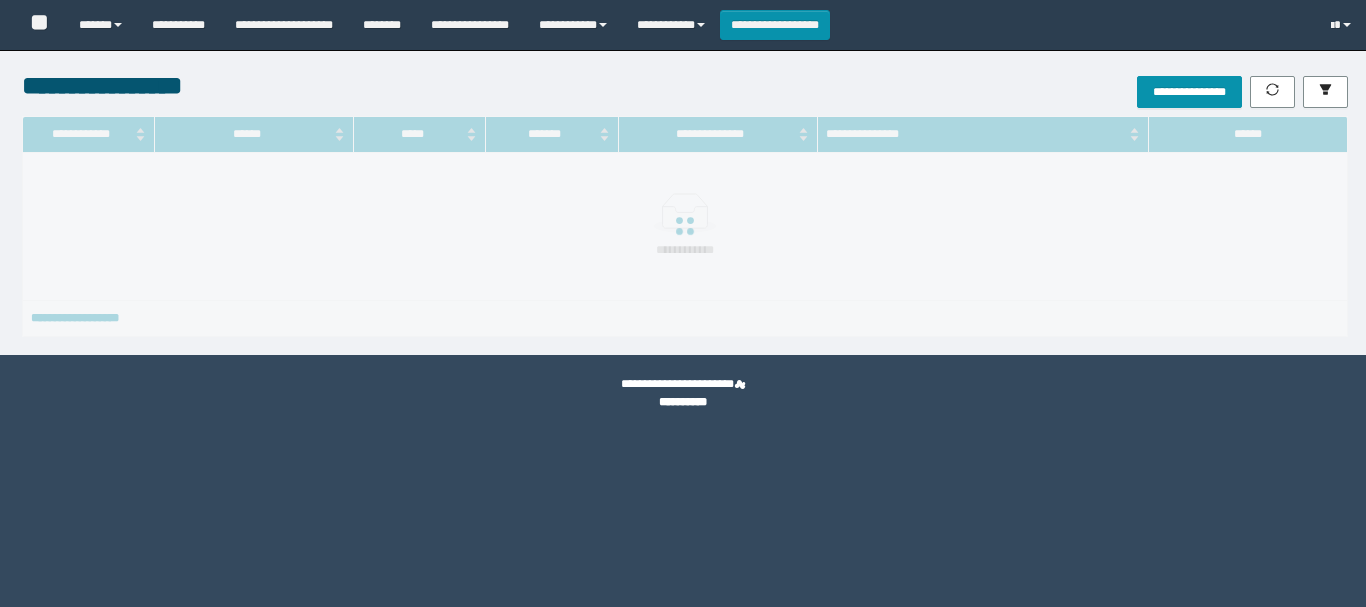 scroll, scrollTop: 0, scrollLeft: 0, axis: both 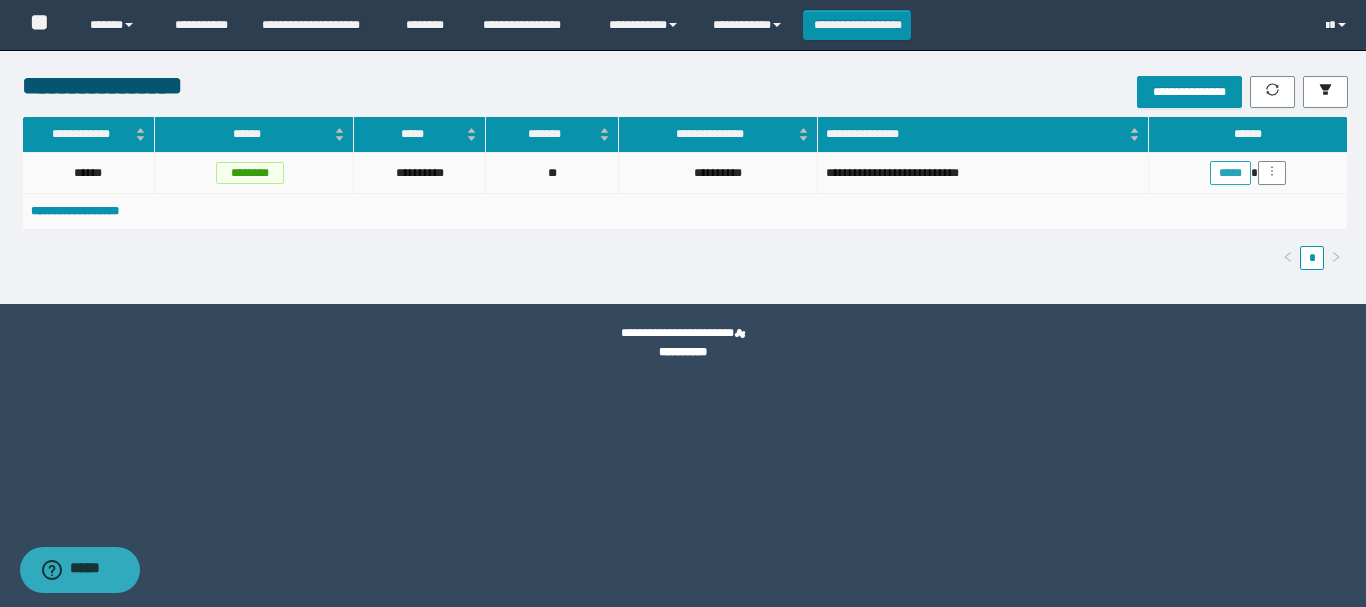 click on "*****" at bounding box center (1230, 173) 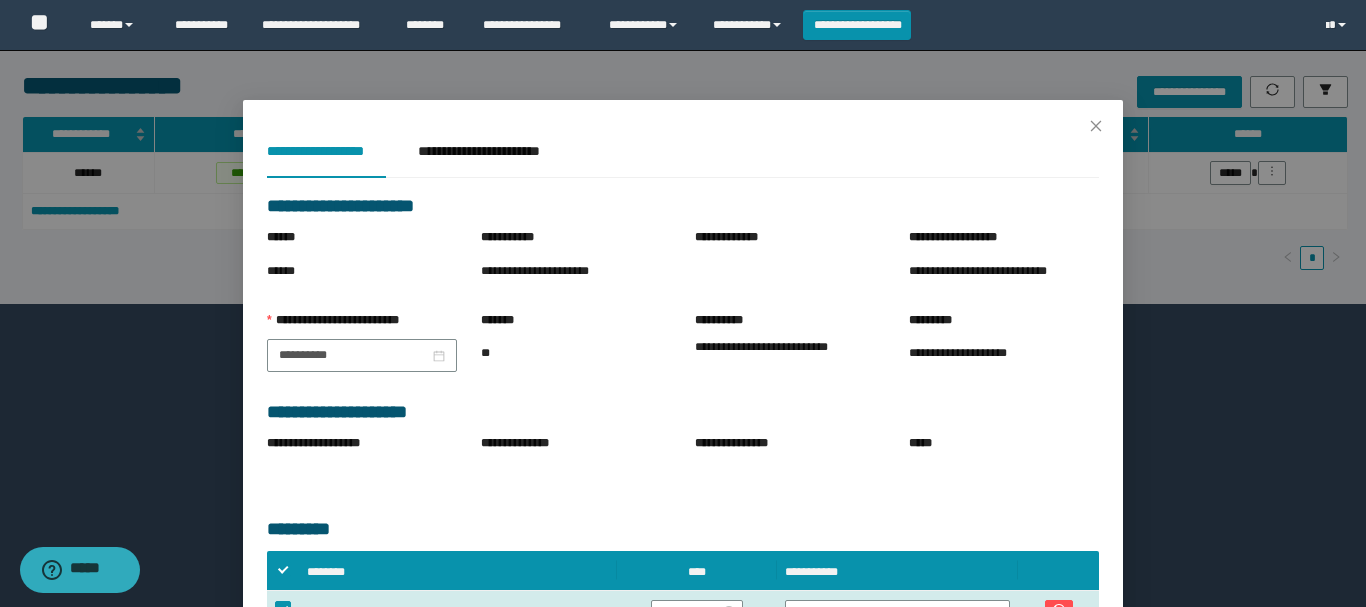 scroll, scrollTop: 303, scrollLeft: 0, axis: vertical 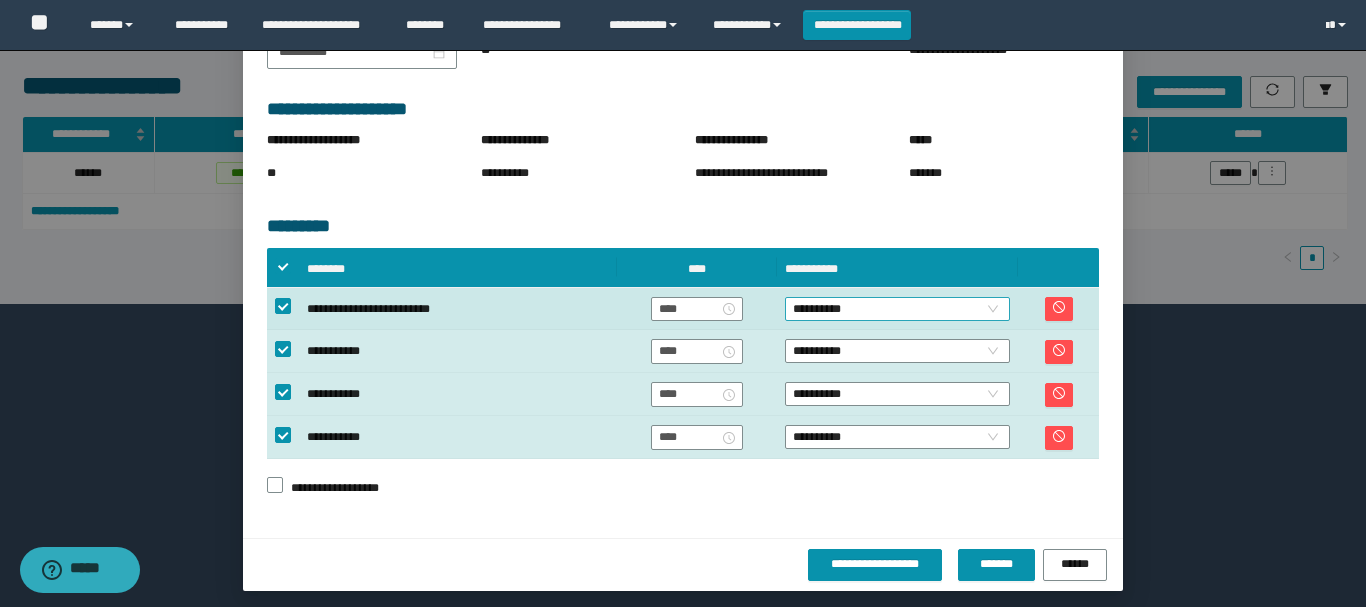 click on "**********" at bounding box center [897, 309] 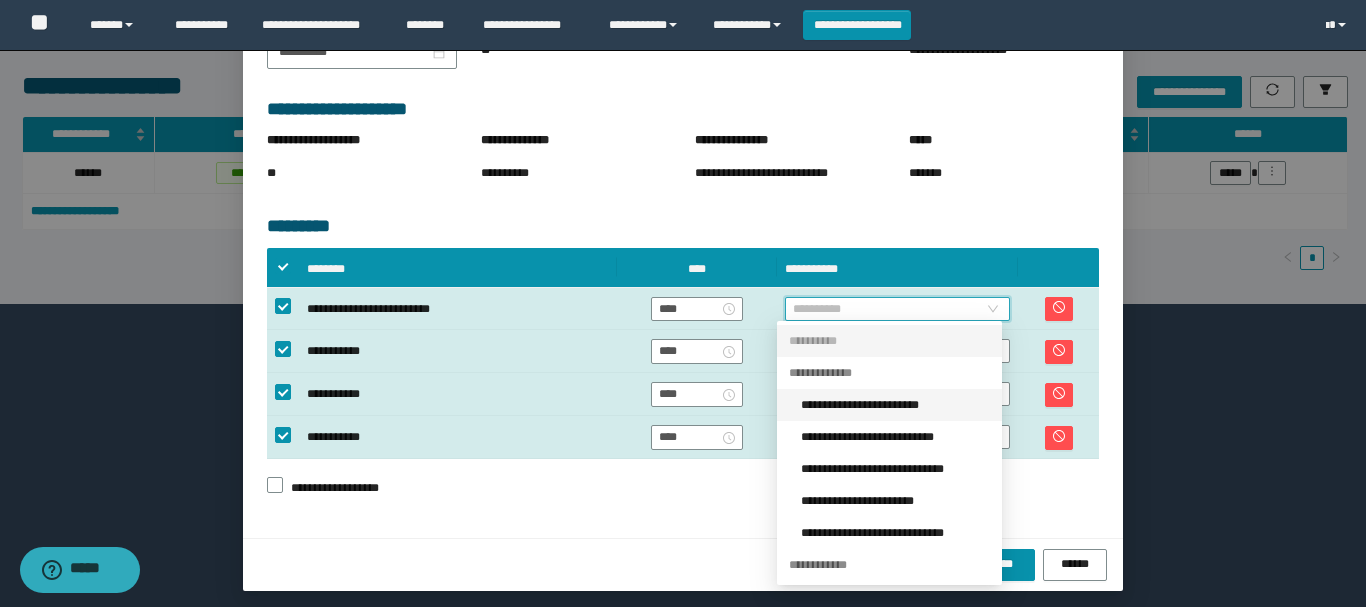click on "**********" at bounding box center [895, 405] 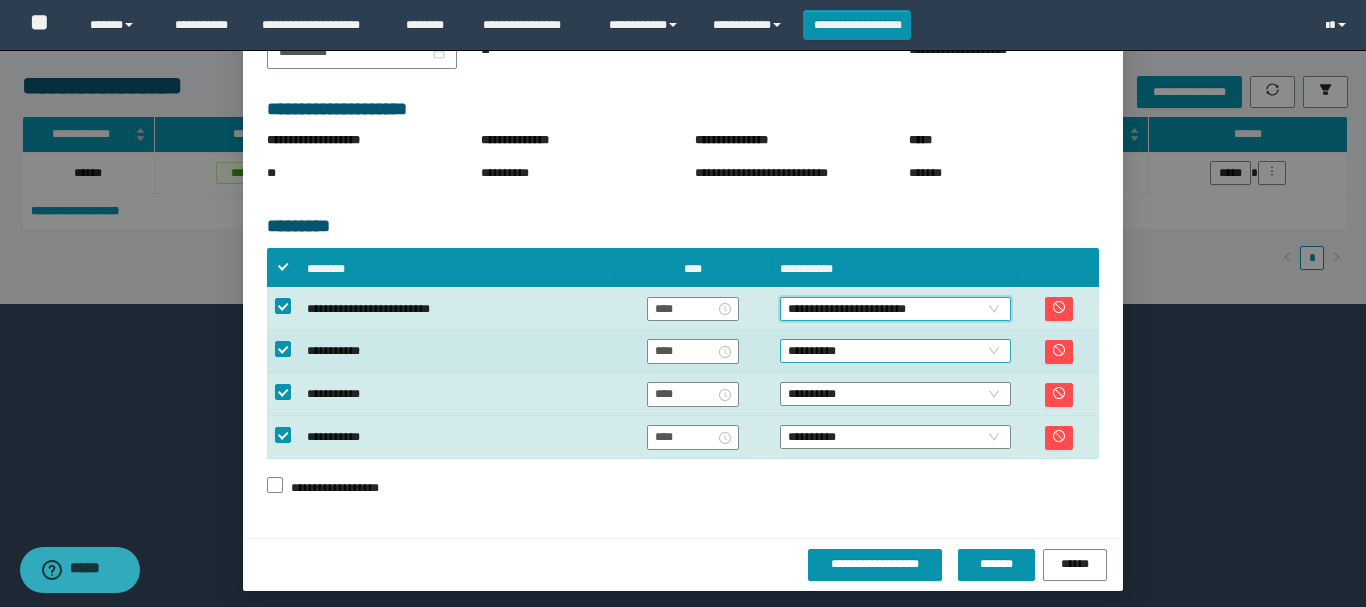 click on "**********" at bounding box center [895, 351] 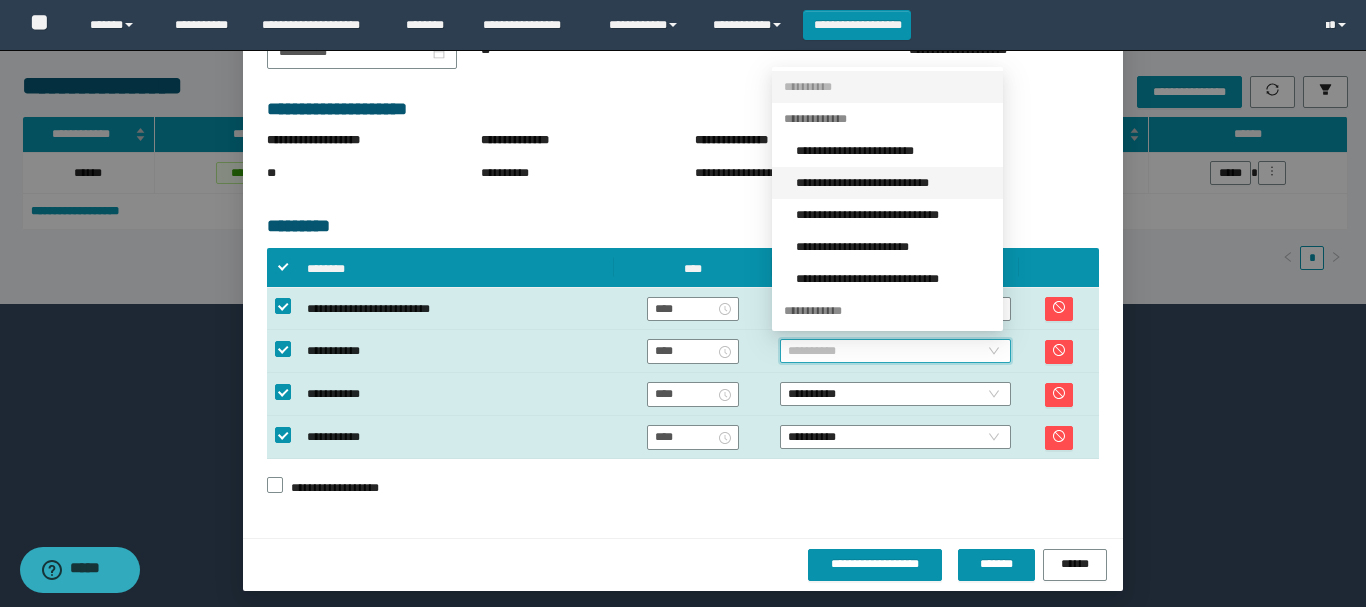 click on "**********" at bounding box center (893, 183) 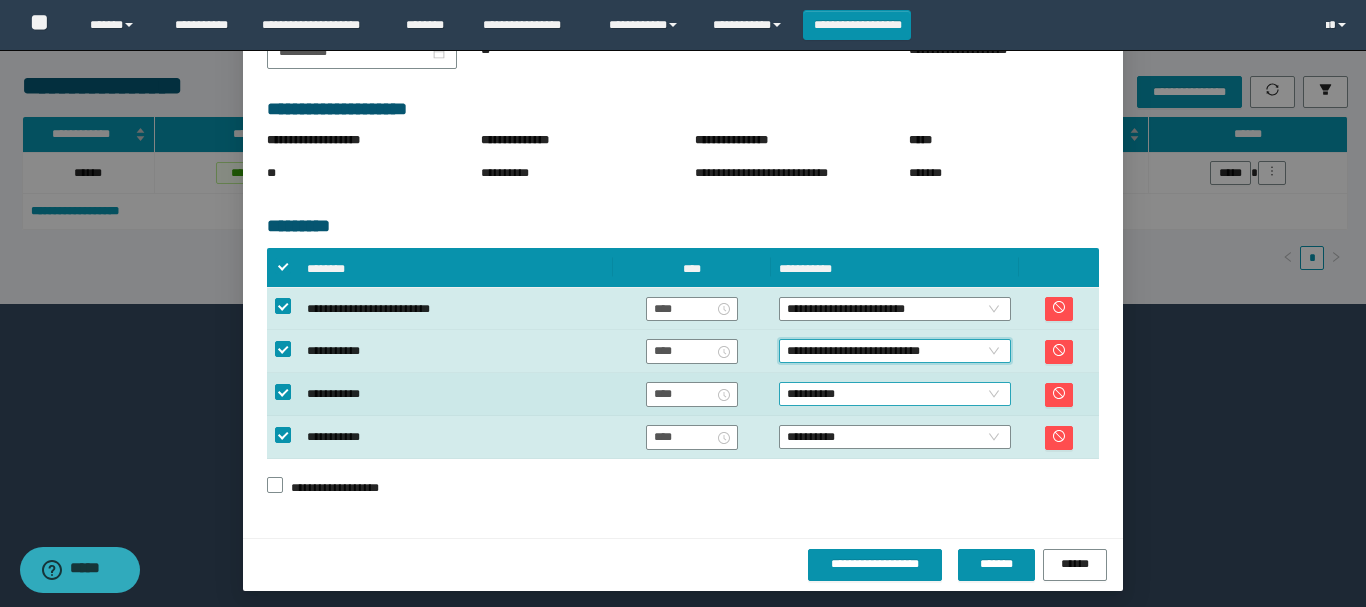click on "**********" at bounding box center [895, 394] 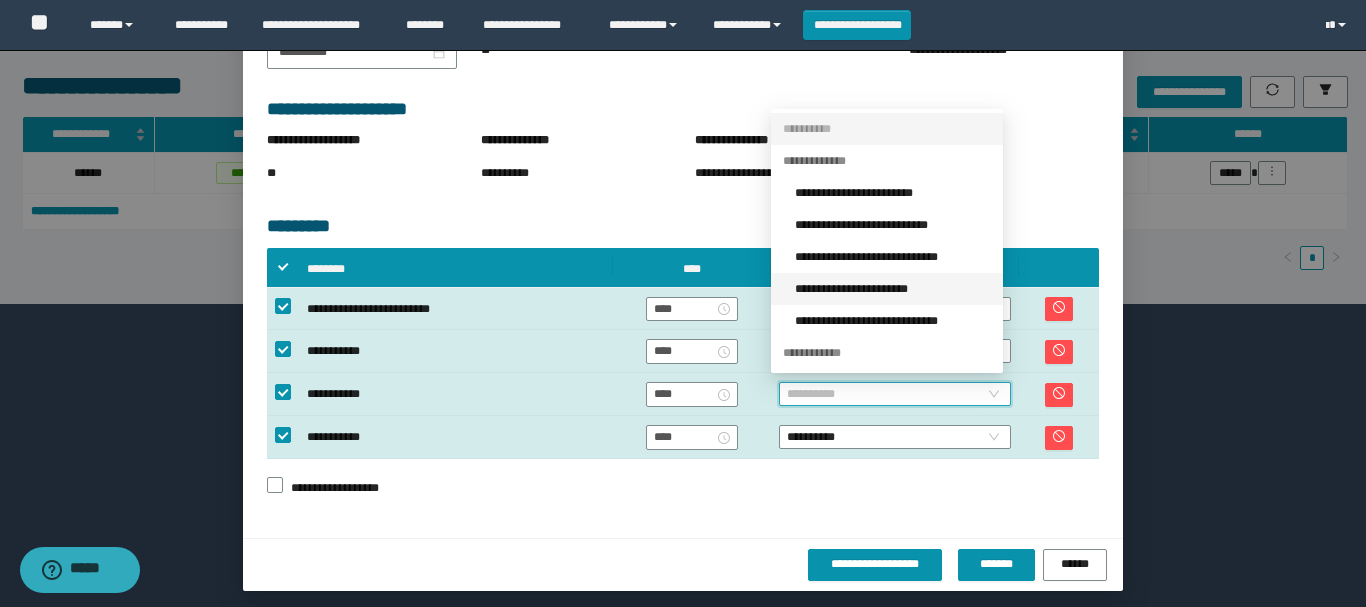 click on "**********" at bounding box center [893, 289] 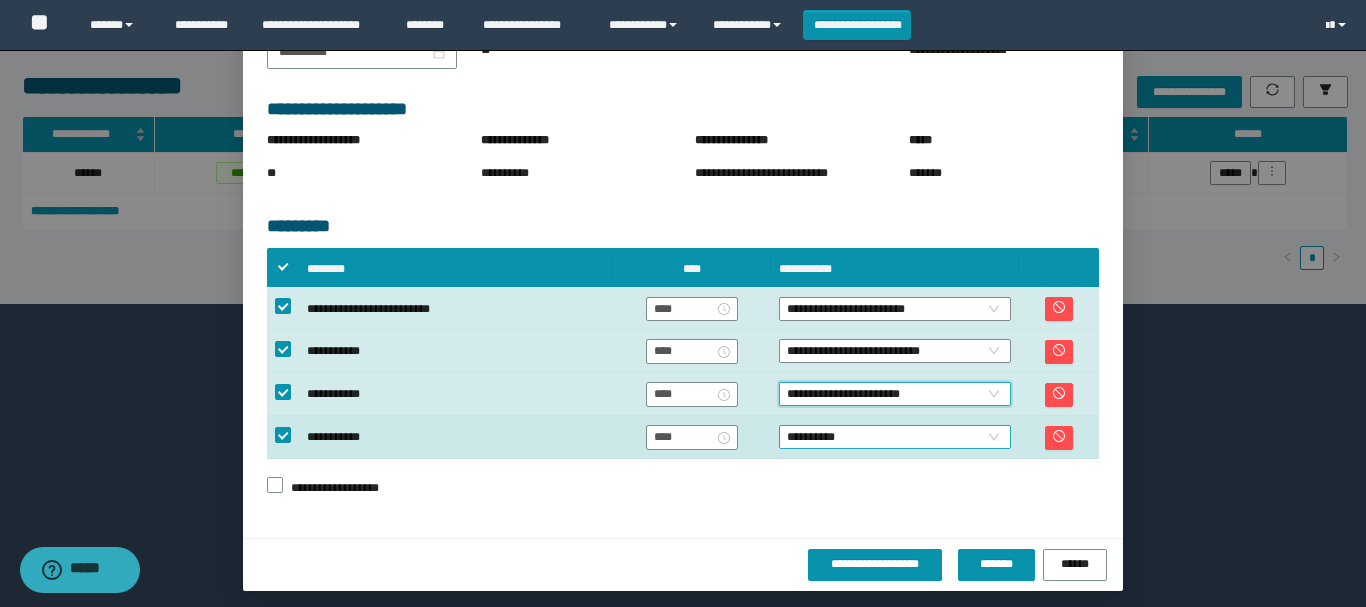 click on "**********" at bounding box center [895, 437] 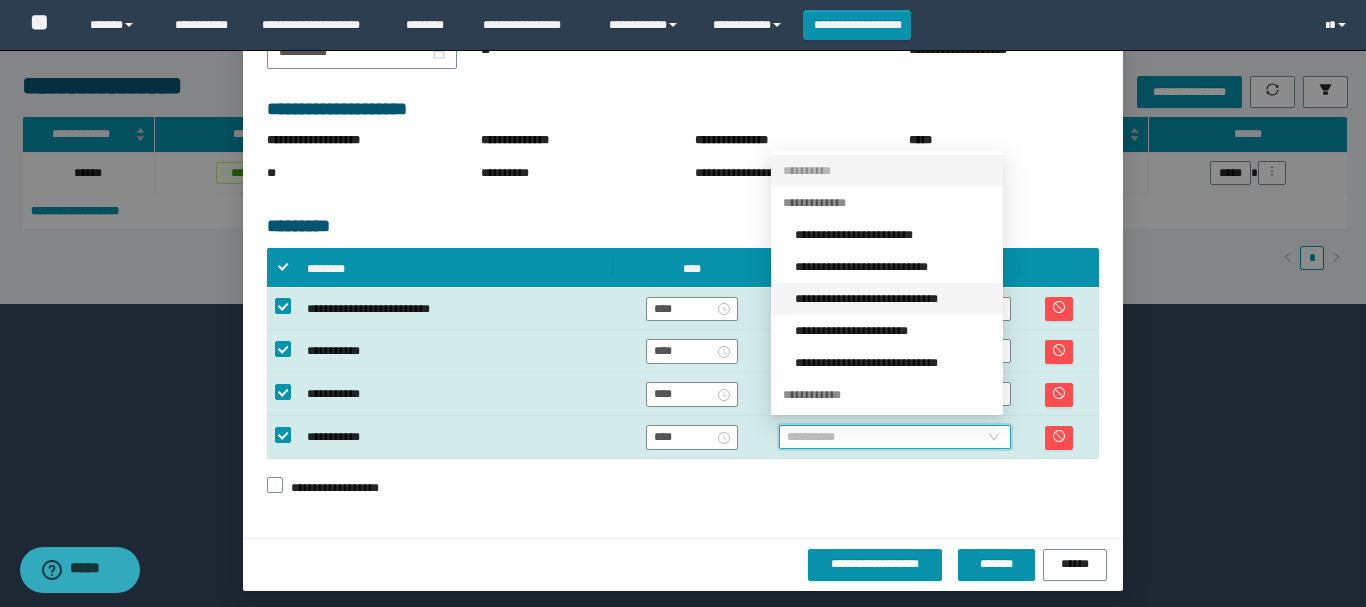 click on "**********" at bounding box center (893, 299) 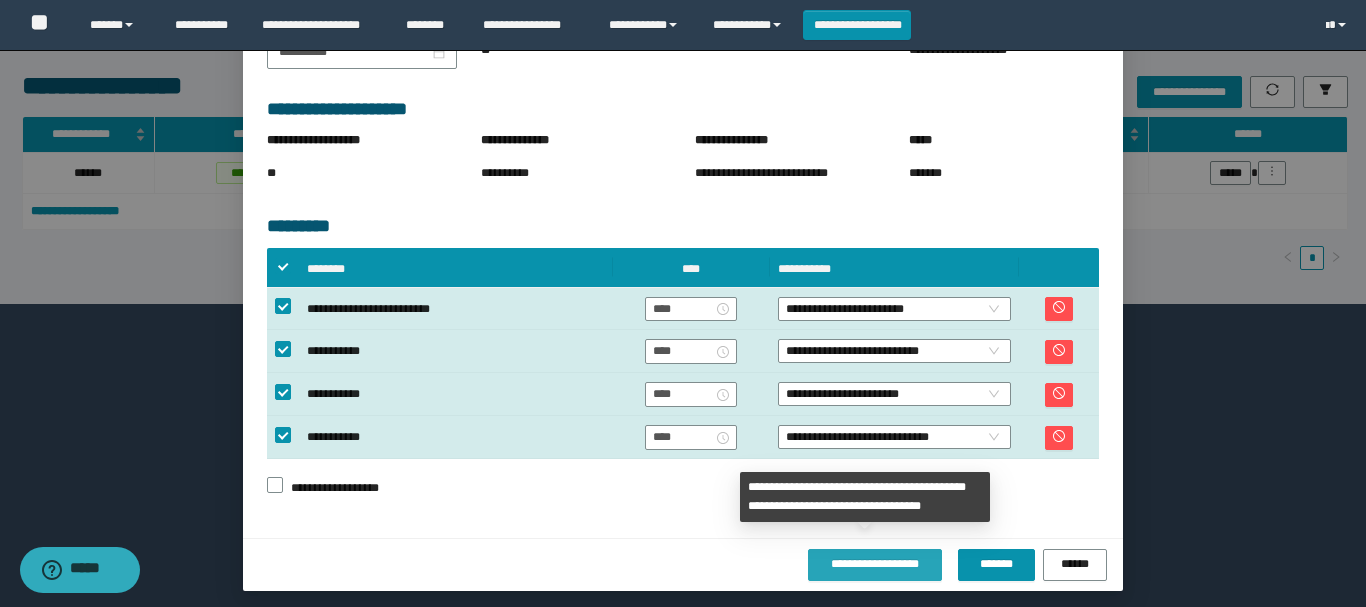 click on "**********" at bounding box center (875, 564) 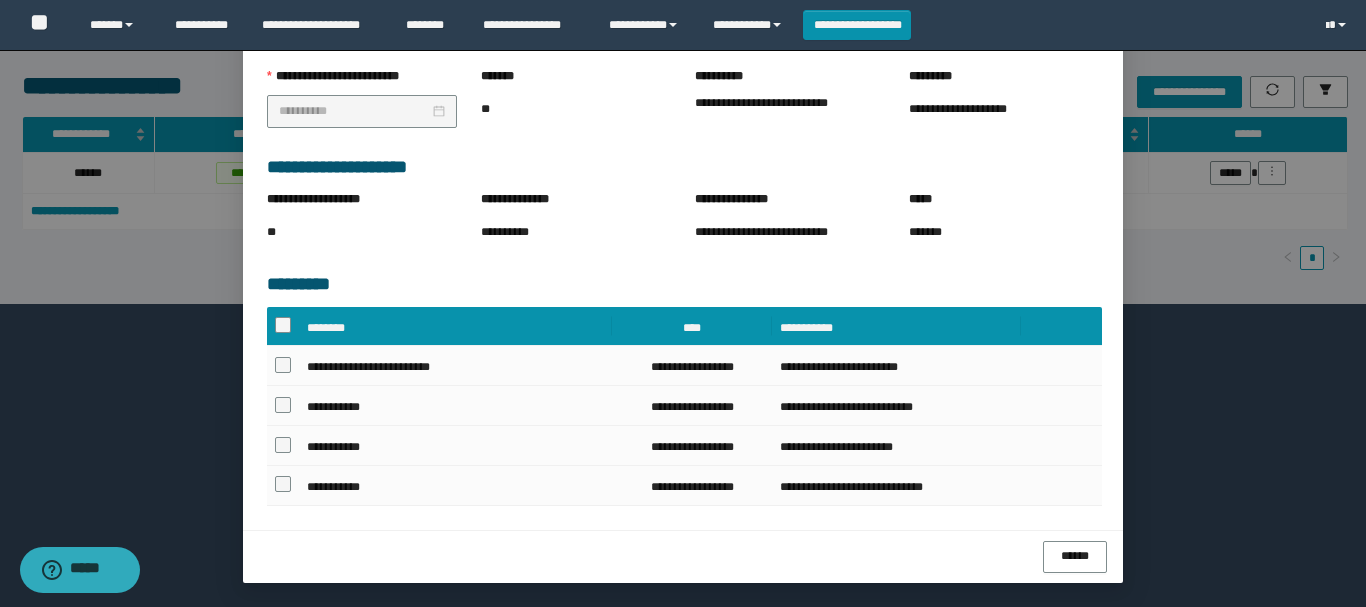 scroll, scrollTop: 287, scrollLeft: 0, axis: vertical 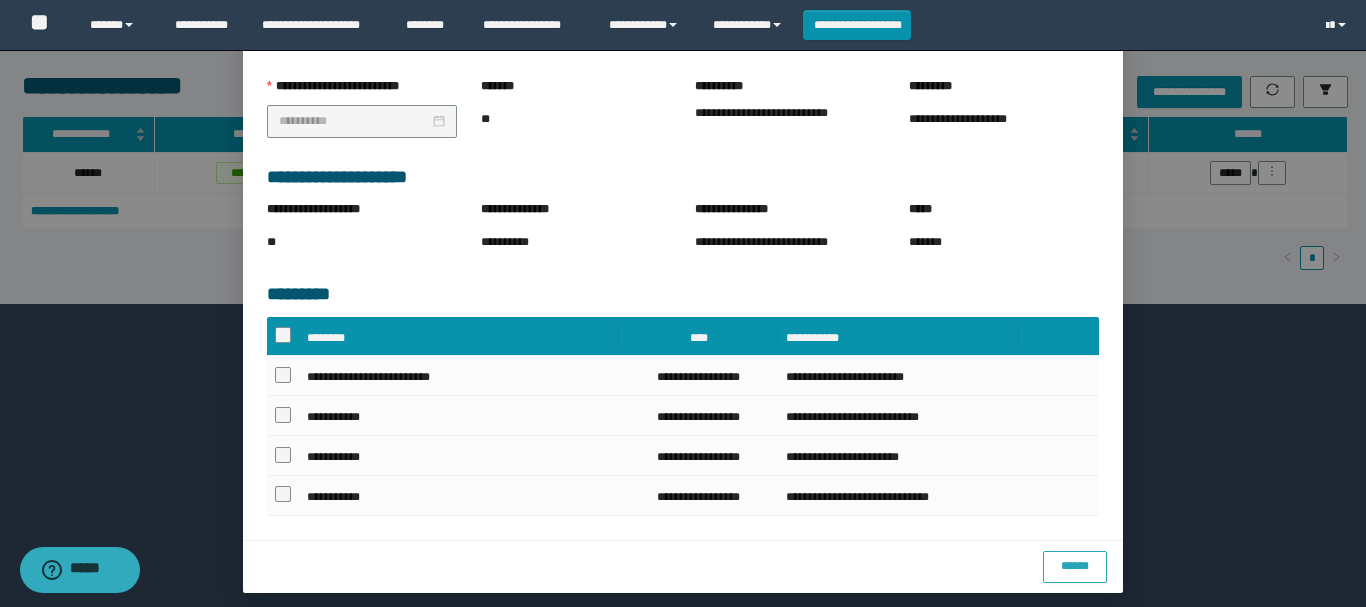 click on "******" at bounding box center (1075, 566) 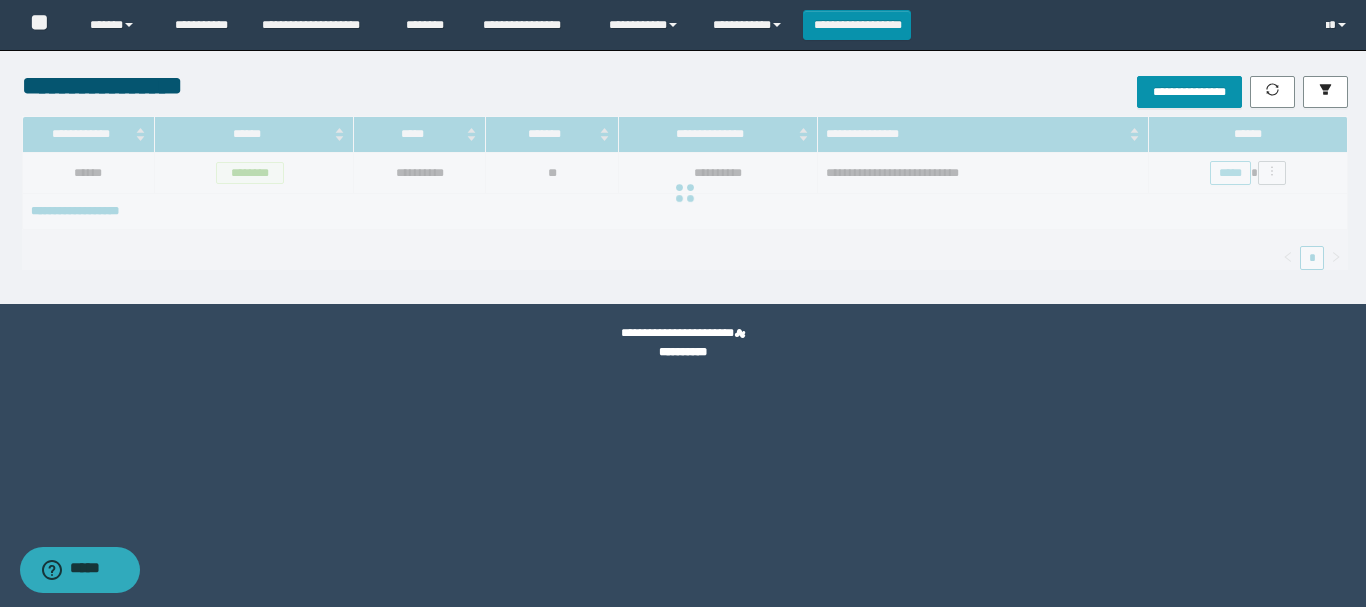 scroll, scrollTop: 0, scrollLeft: 0, axis: both 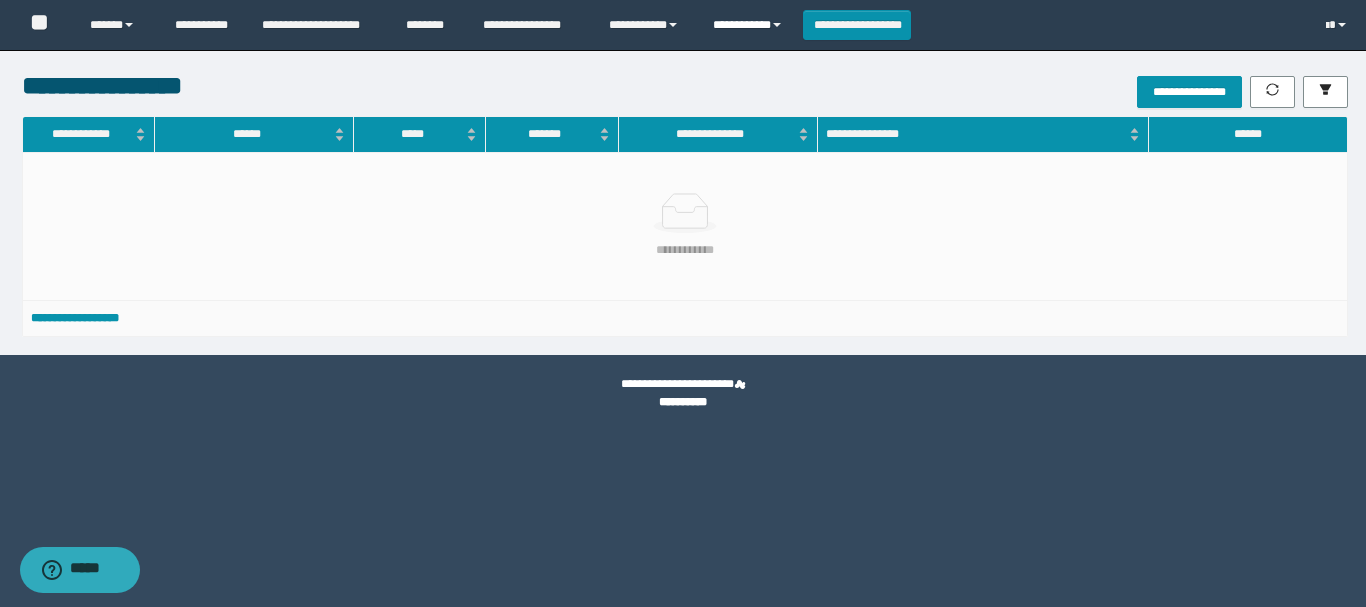 click on "**********" at bounding box center (750, 25) 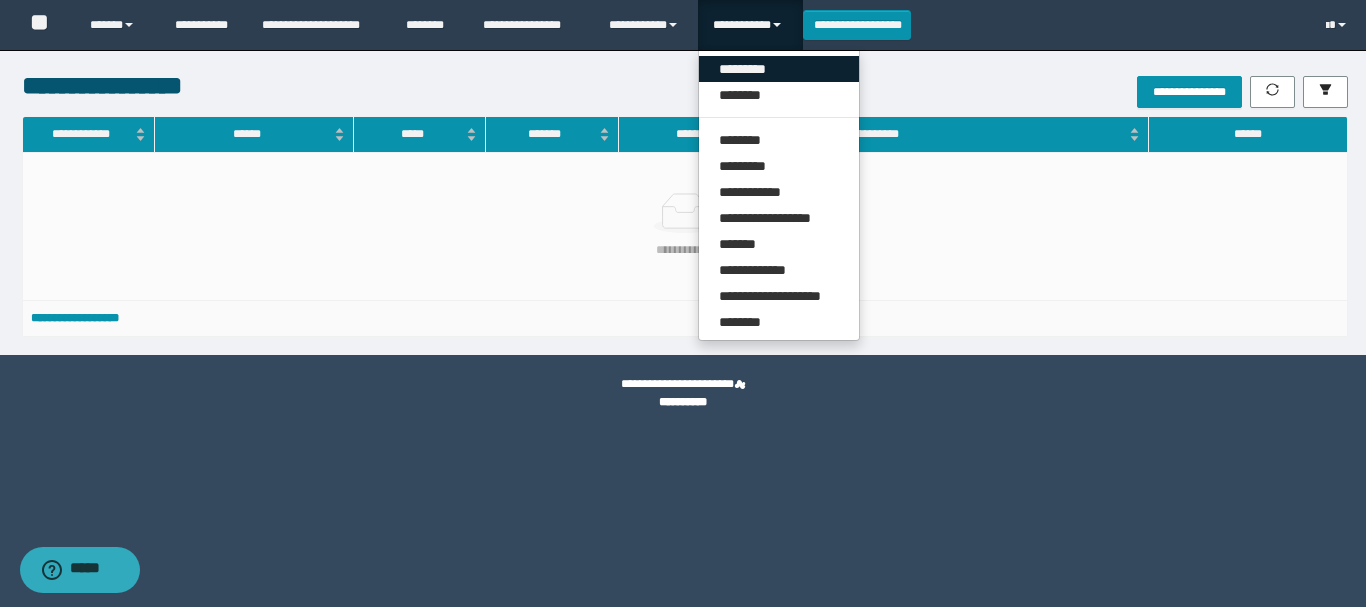 click on "*********" at bounding box center [779, 69] 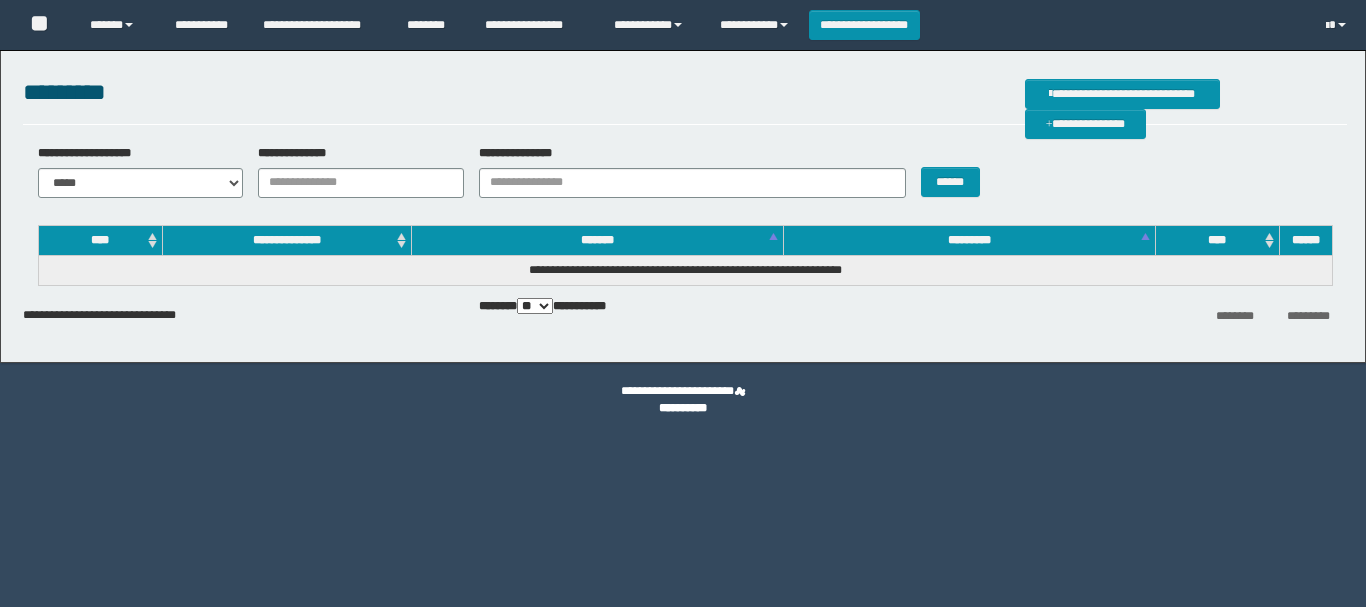scroll, scrollTop: 0, scrollLeft: 0, axis: both 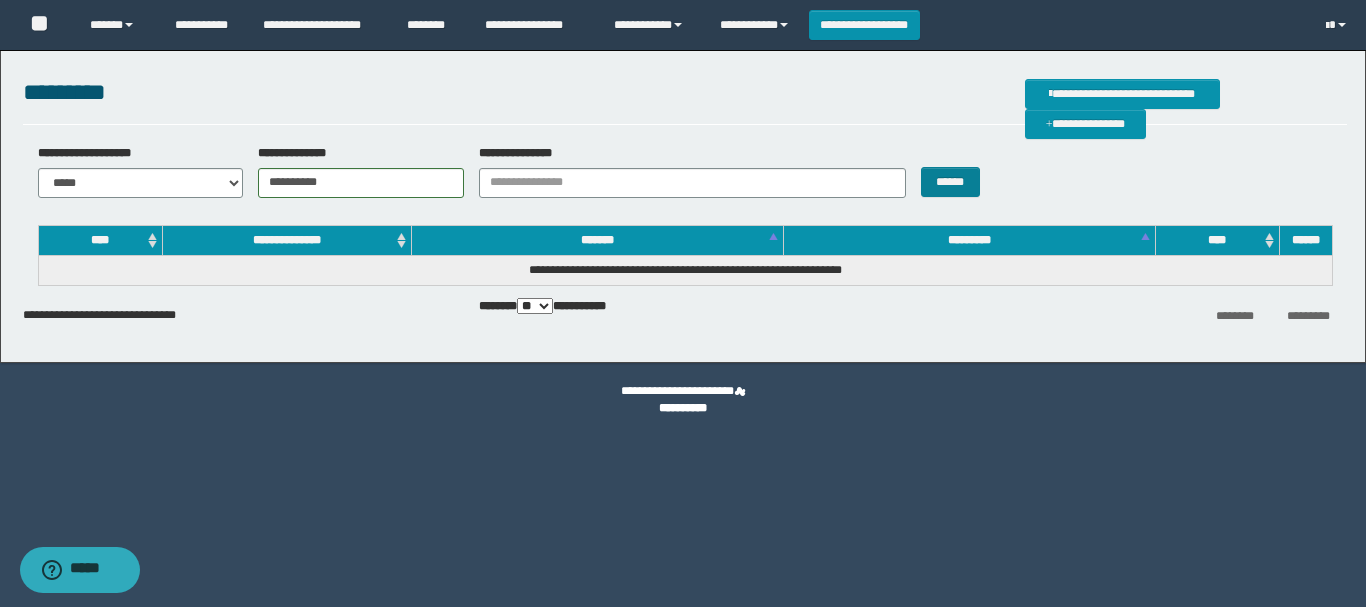 type on "**********" 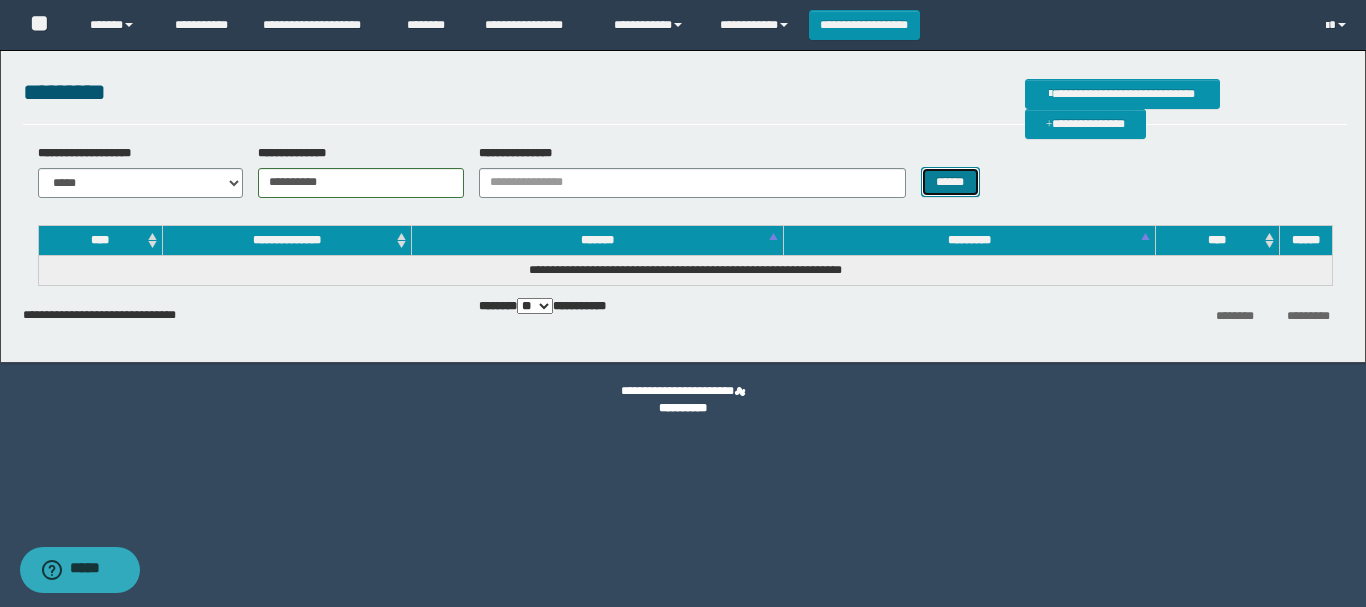 click on "******" at bounding box center [950, 182] 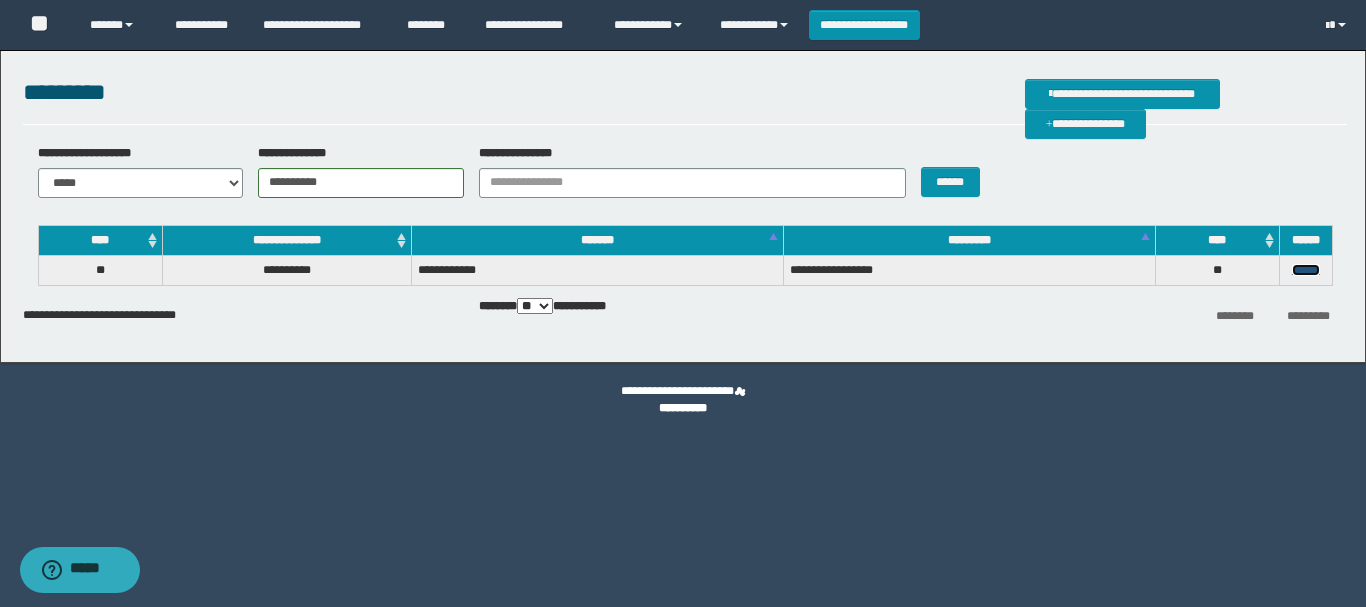 click on "******" at bounding box center [1306, 270] 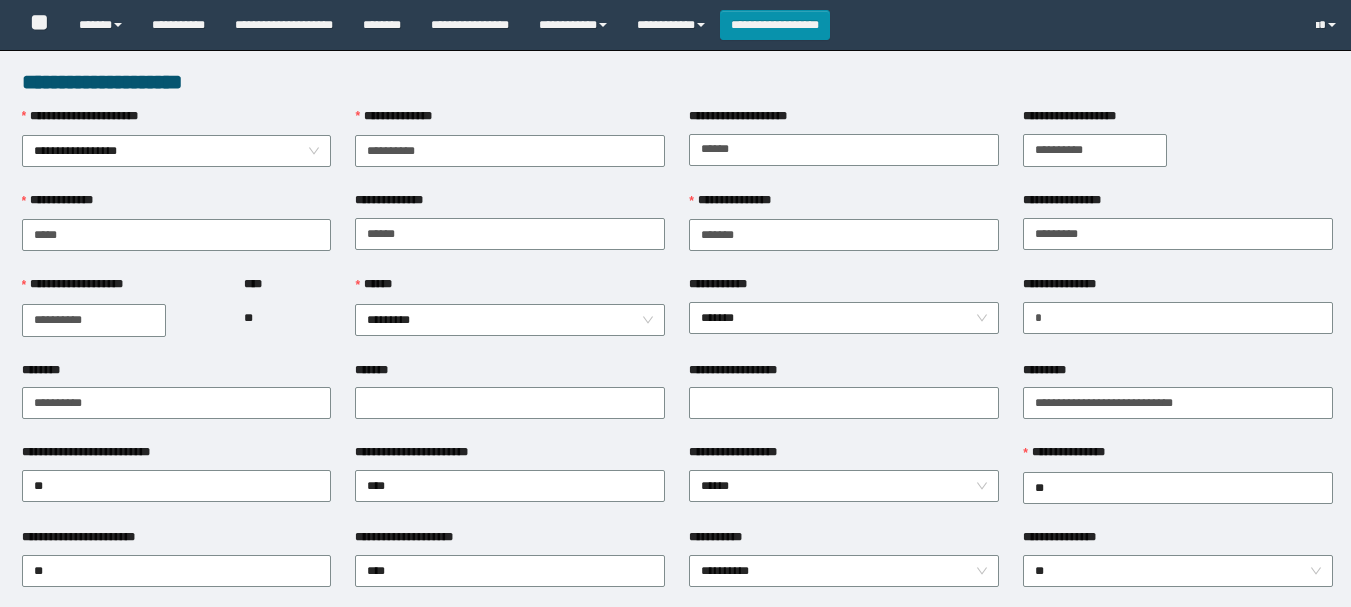 scroll, scrollTop: 0, scrollLeft: 0, axis: both 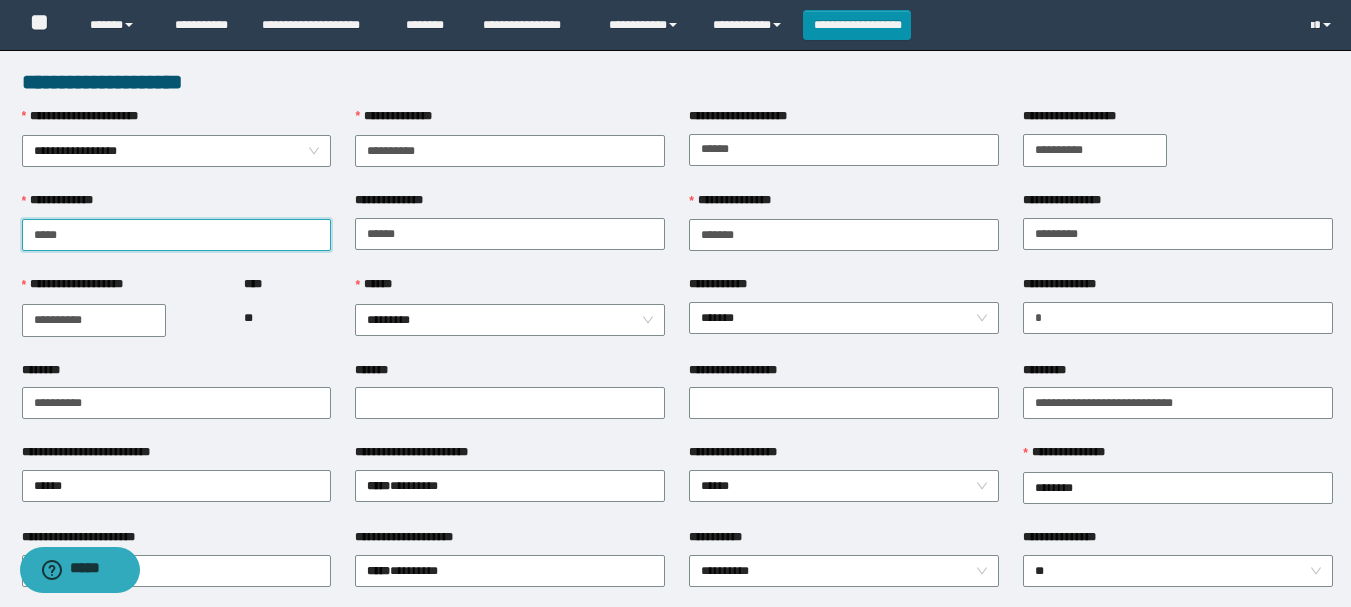 click on "*****" at bounding box center [177, 235] 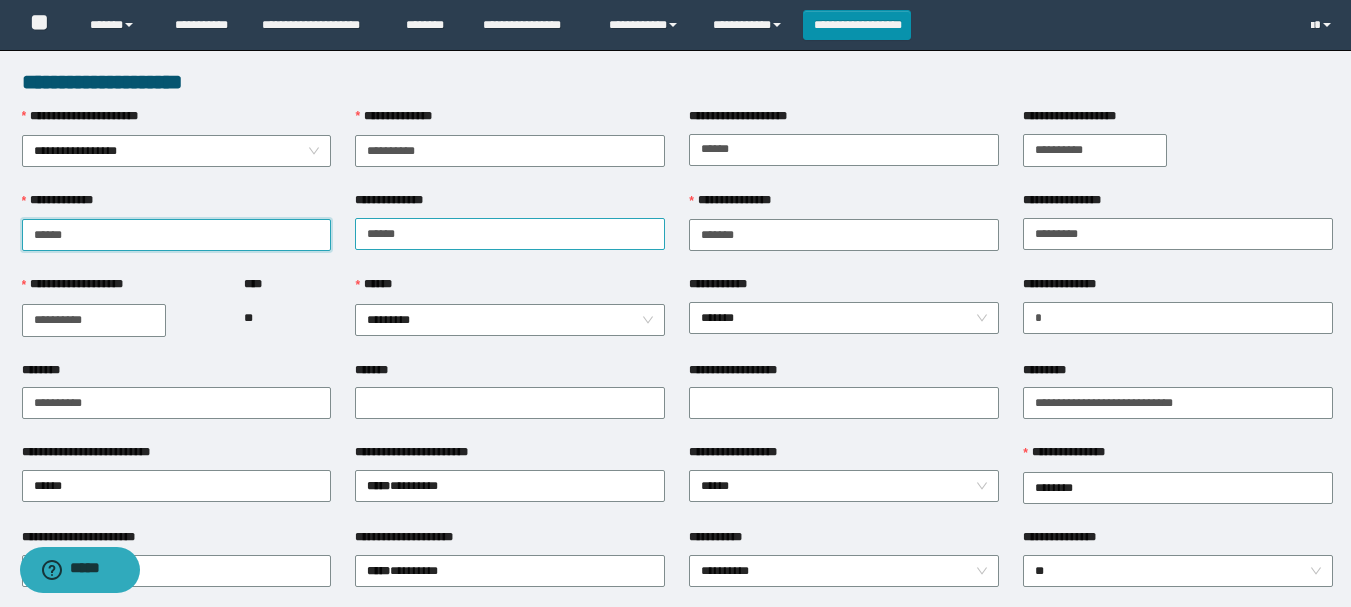 type on "*****" 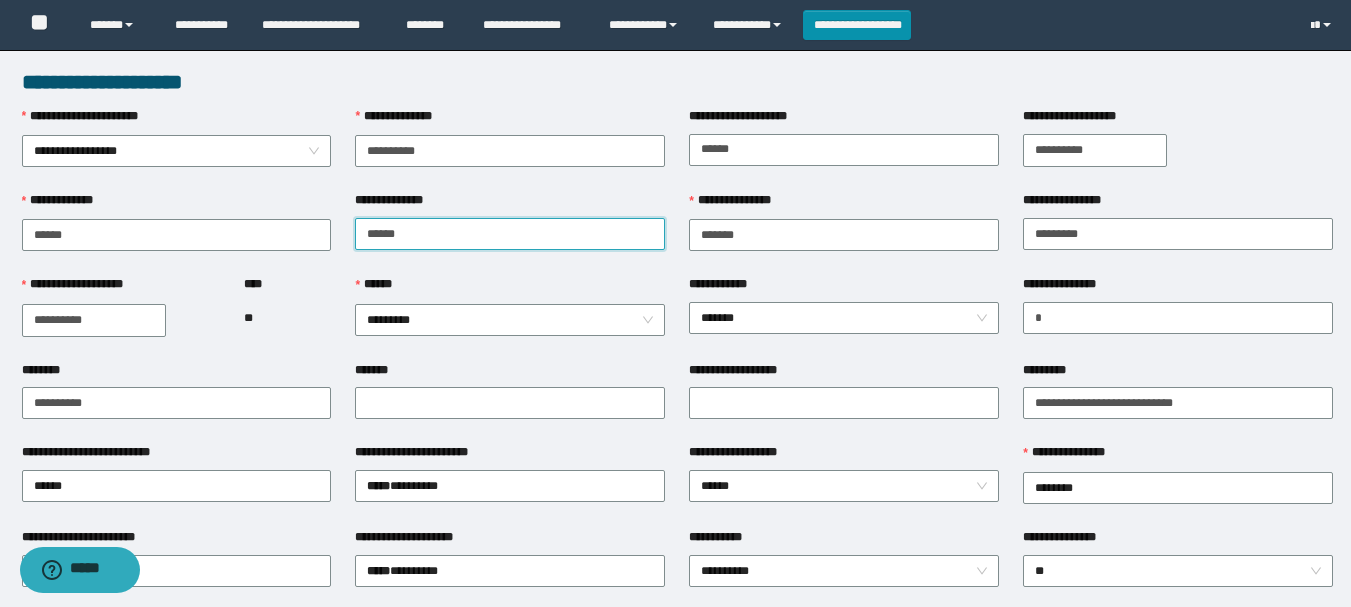 click on "******" at bounding box center (510, 234) 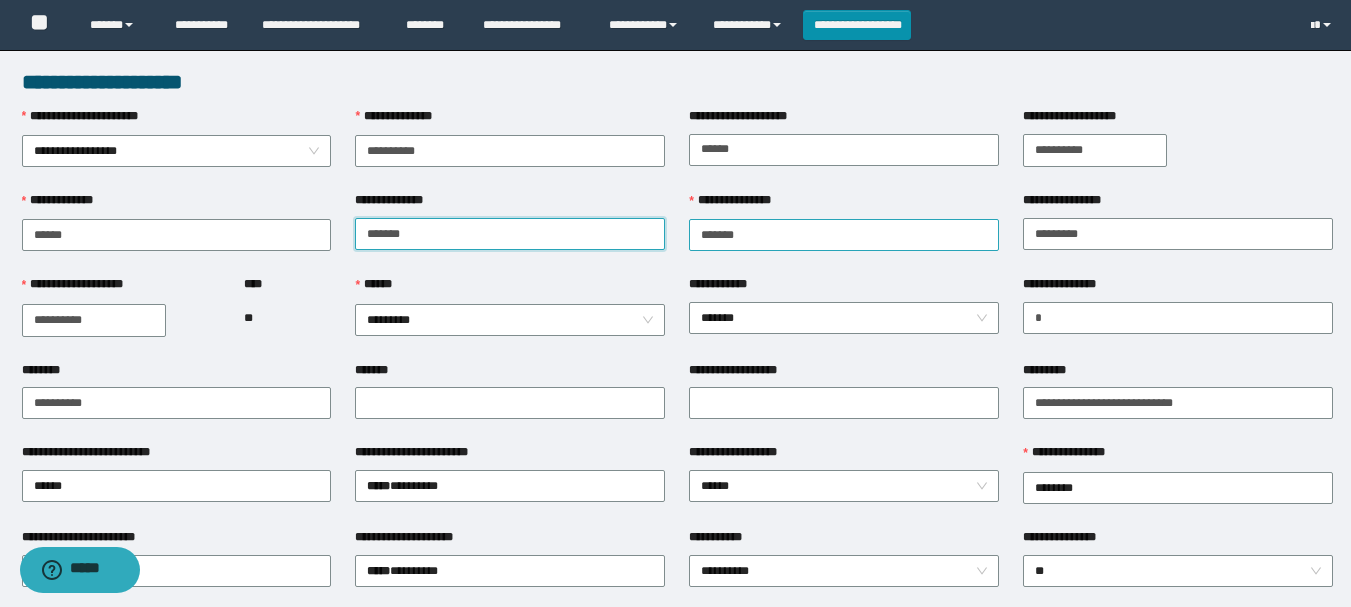 type on "******" 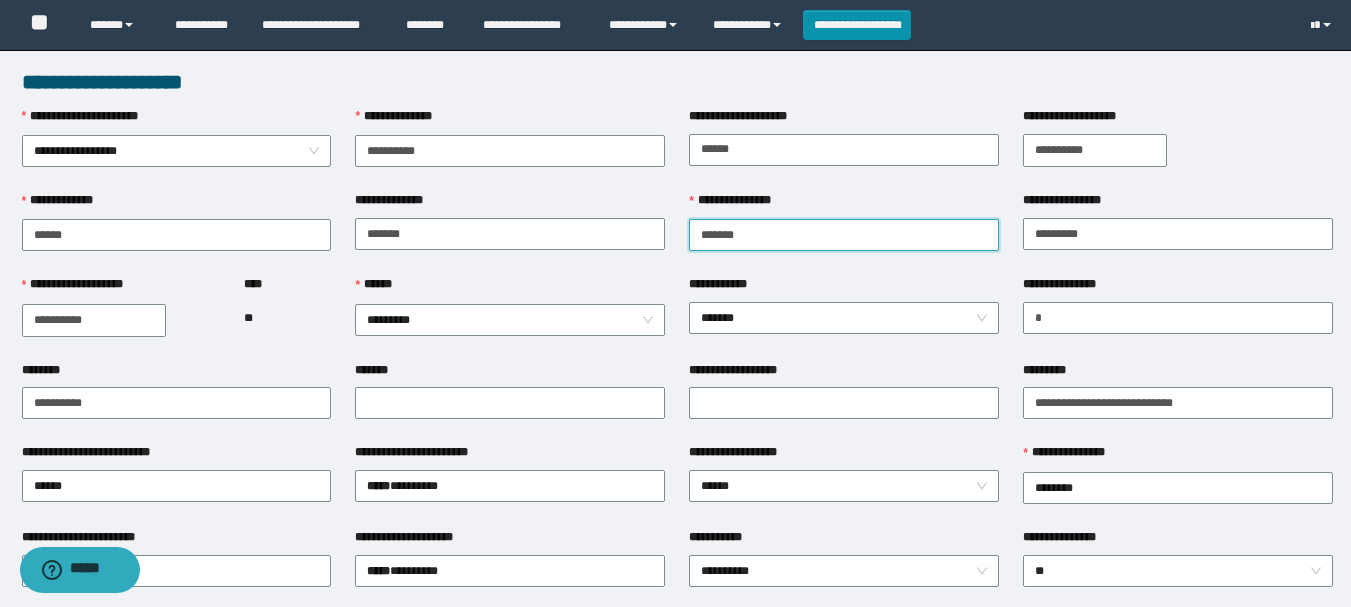 click on "*******" at bounding box center [844, 235] 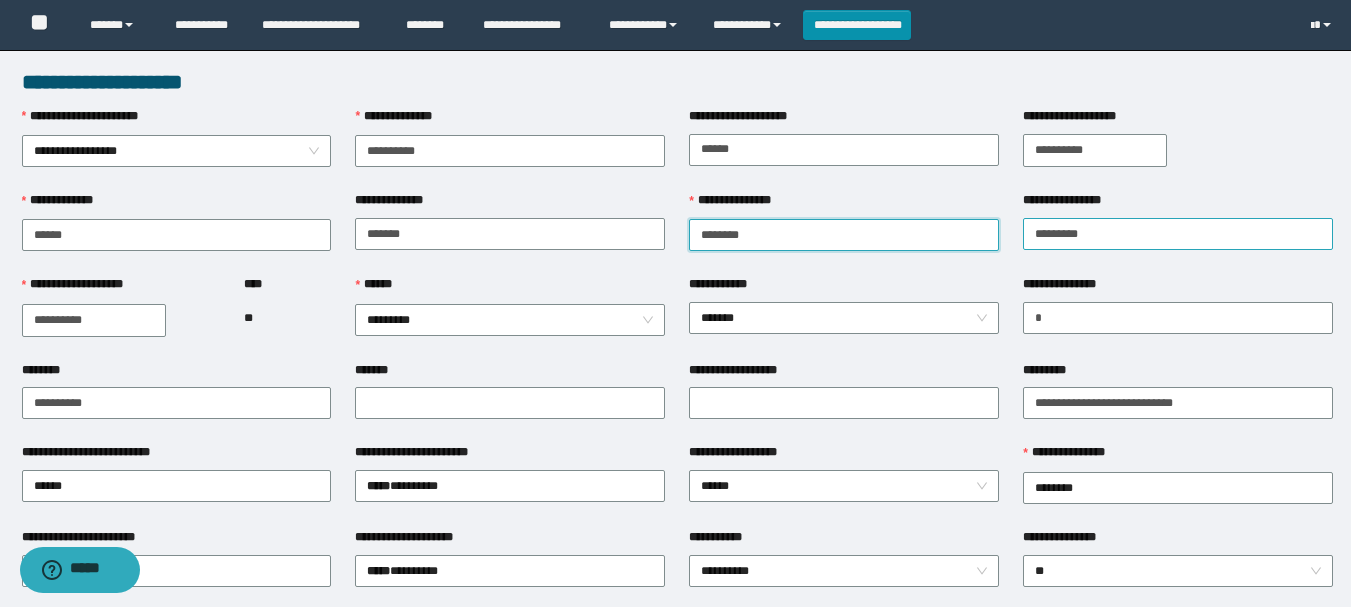type on "*******" 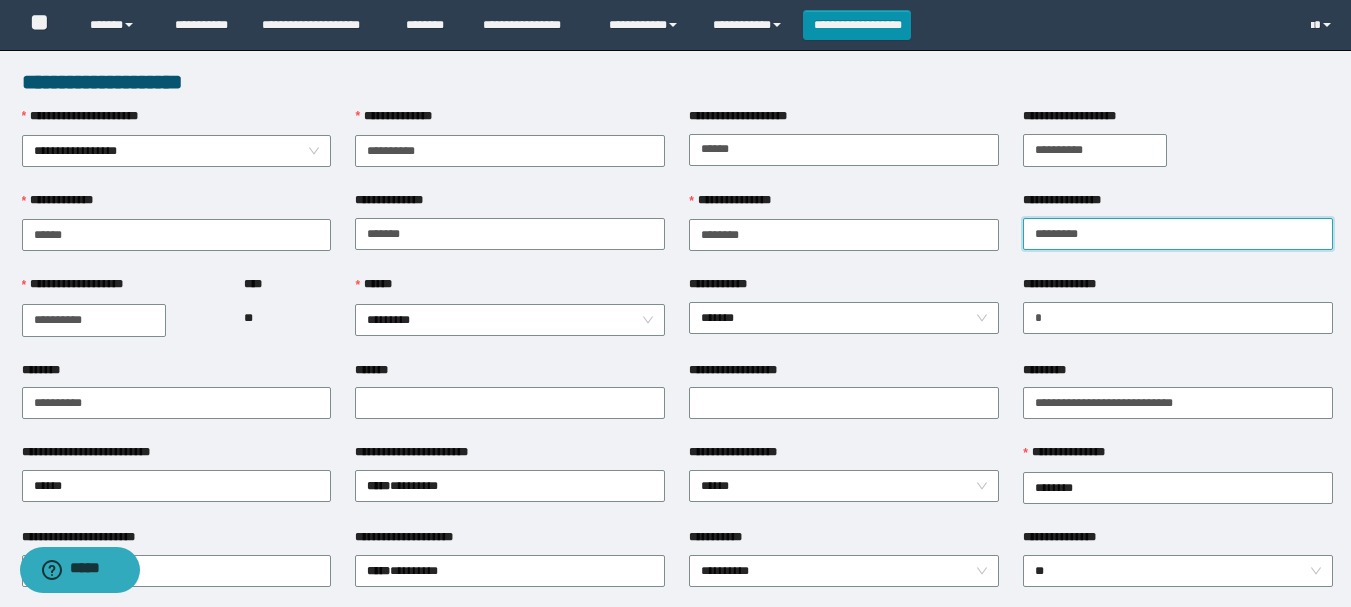click on "*********" at bounding box center (1178, 234) 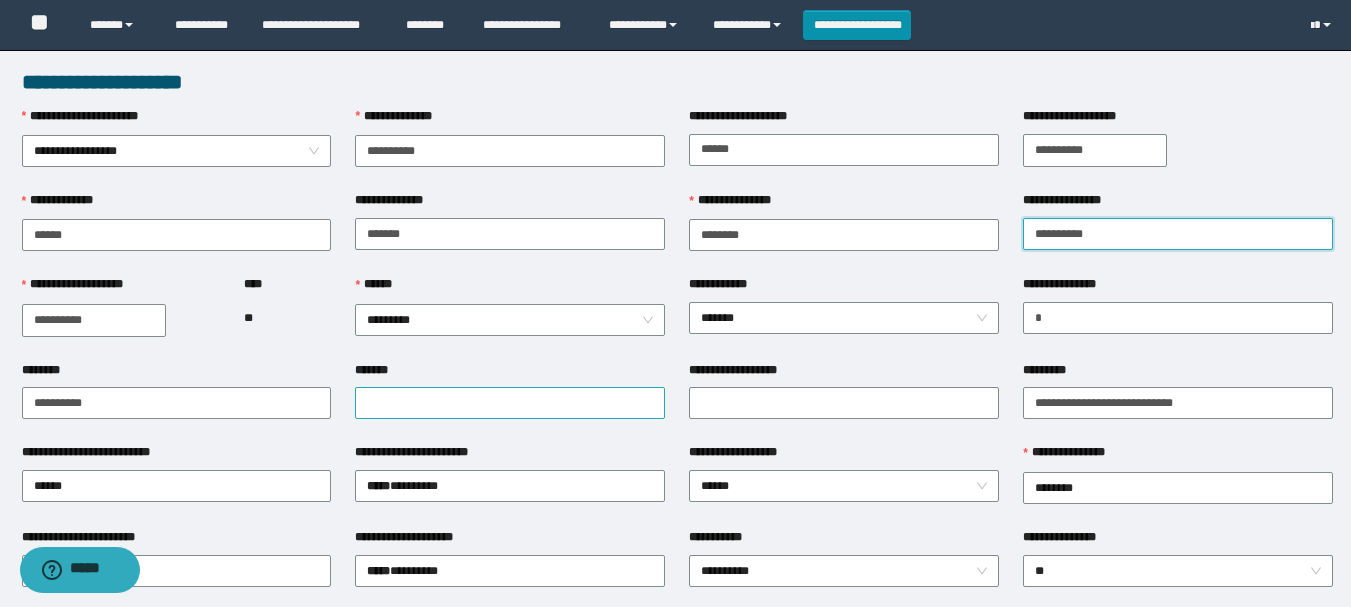 scroll, scrollTop: 100, scrollLeft: 0, axis: vertical 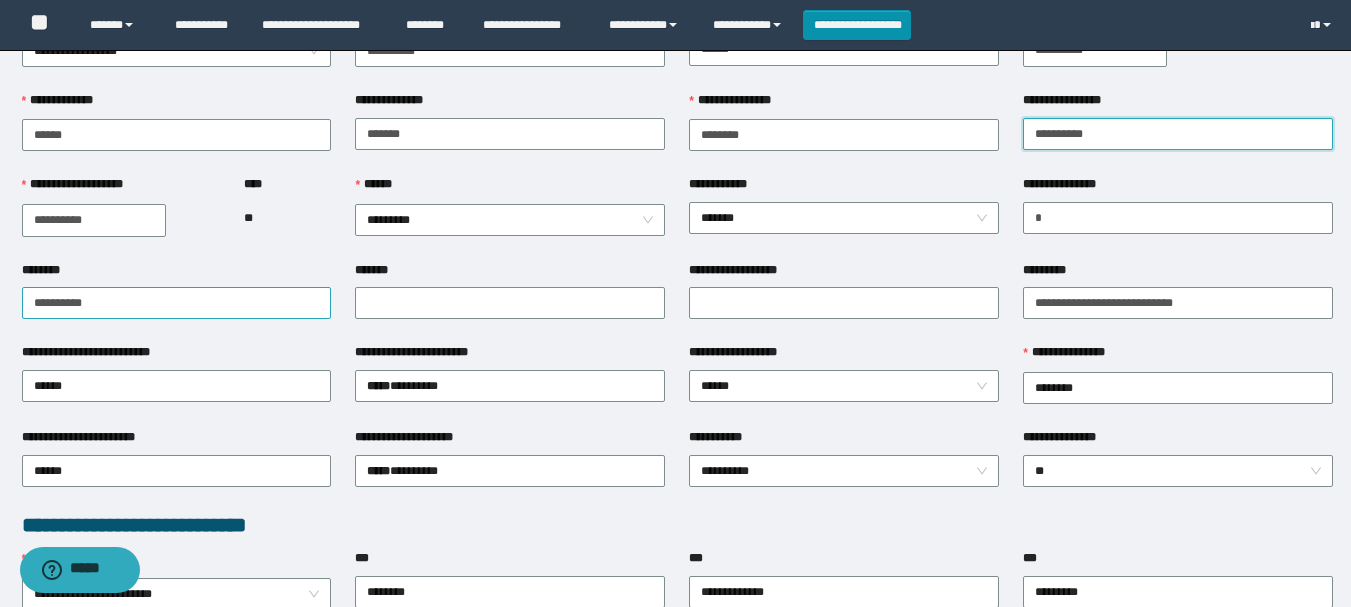 type on "*********" 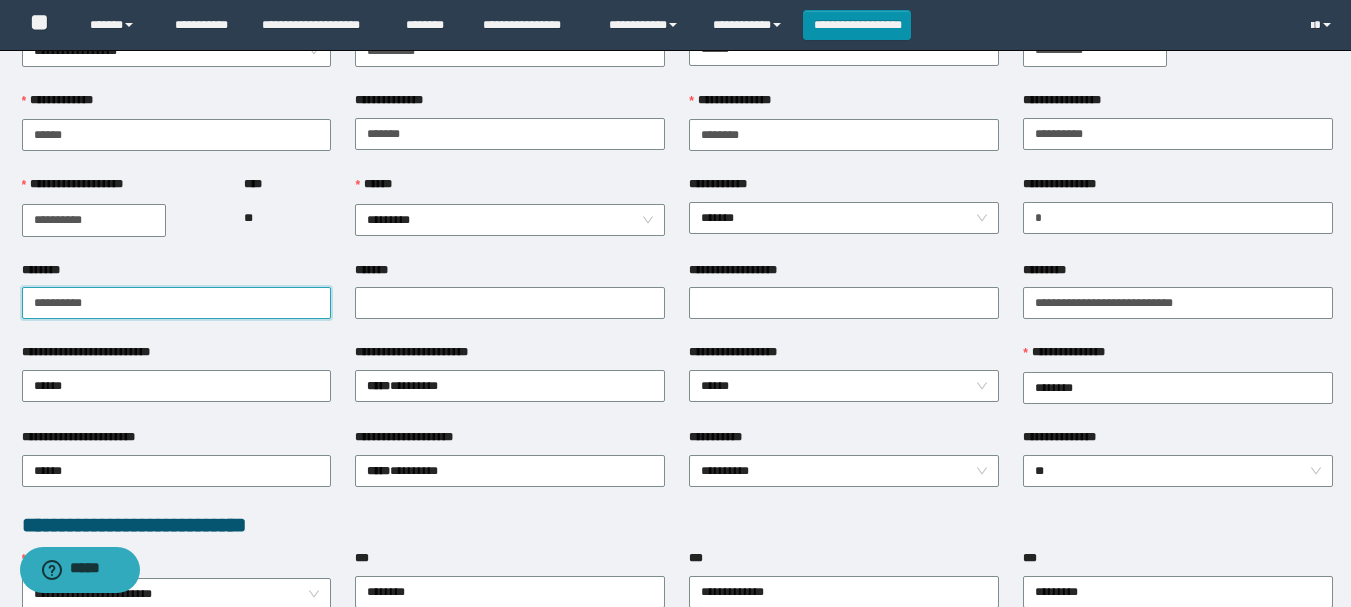 drag, startPoint x: 135, startPoint y: 303, endPoint x: 0, endPoint y: 298, distance: 135.09256 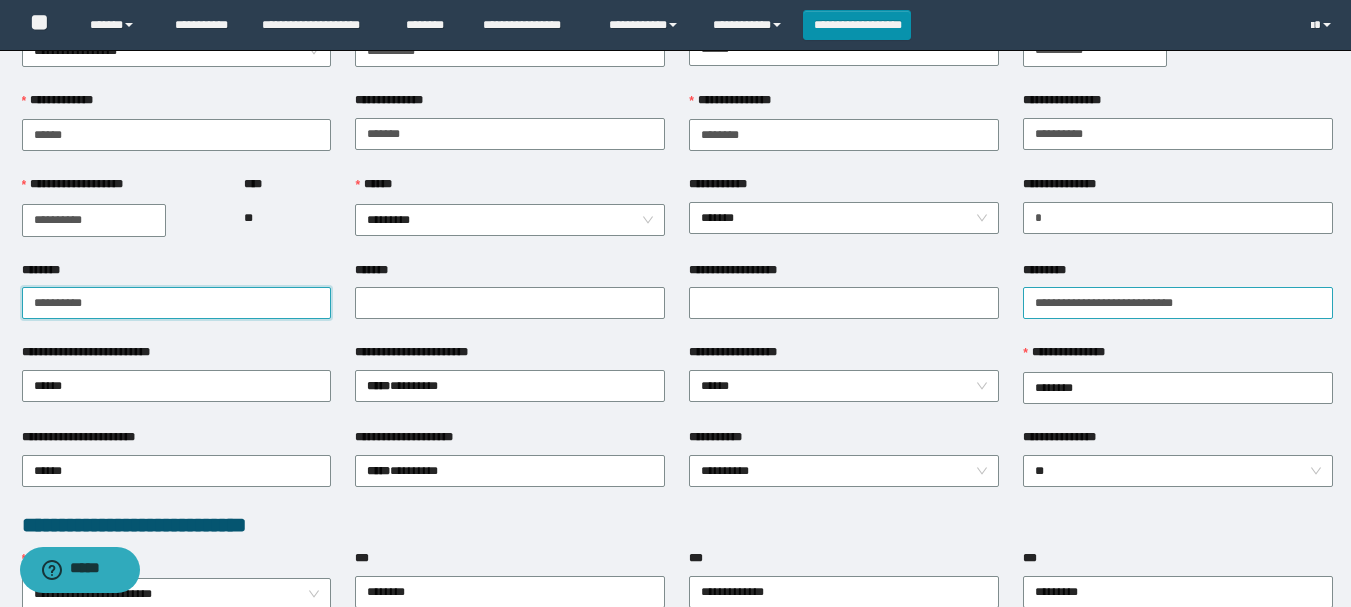 type on "**********" 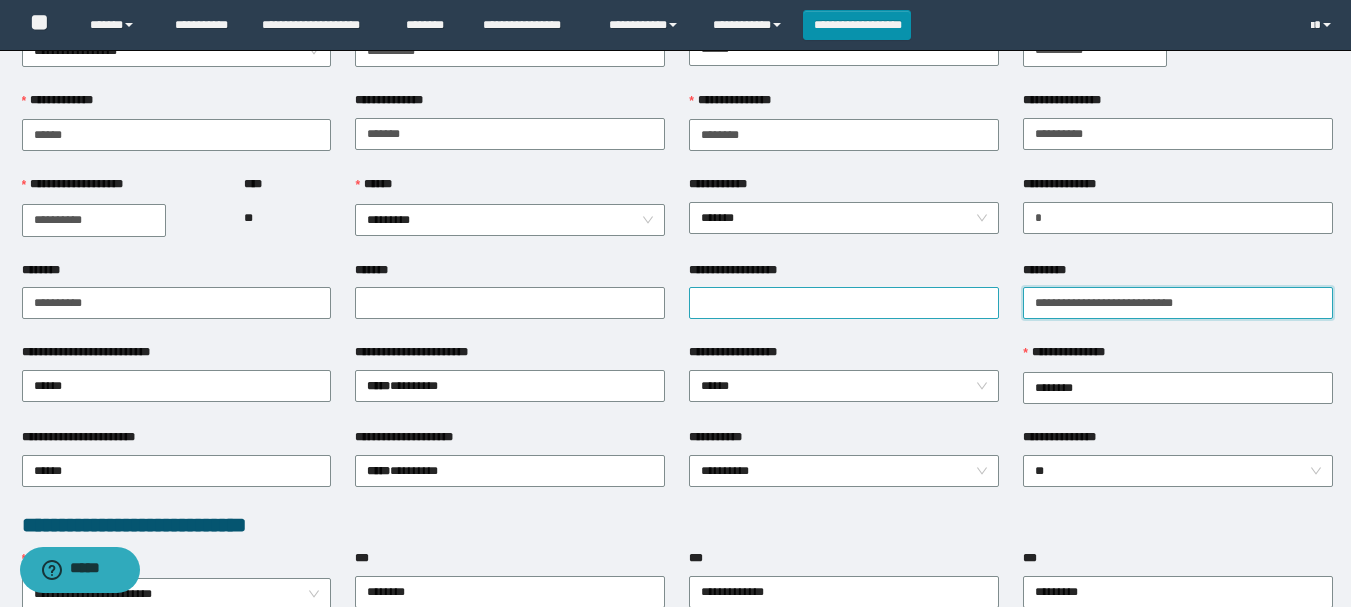 drag, startPoint x: 1205, startPoint y: 301, endPoint x: 906, endPoint y: 290, distance: 299.20227 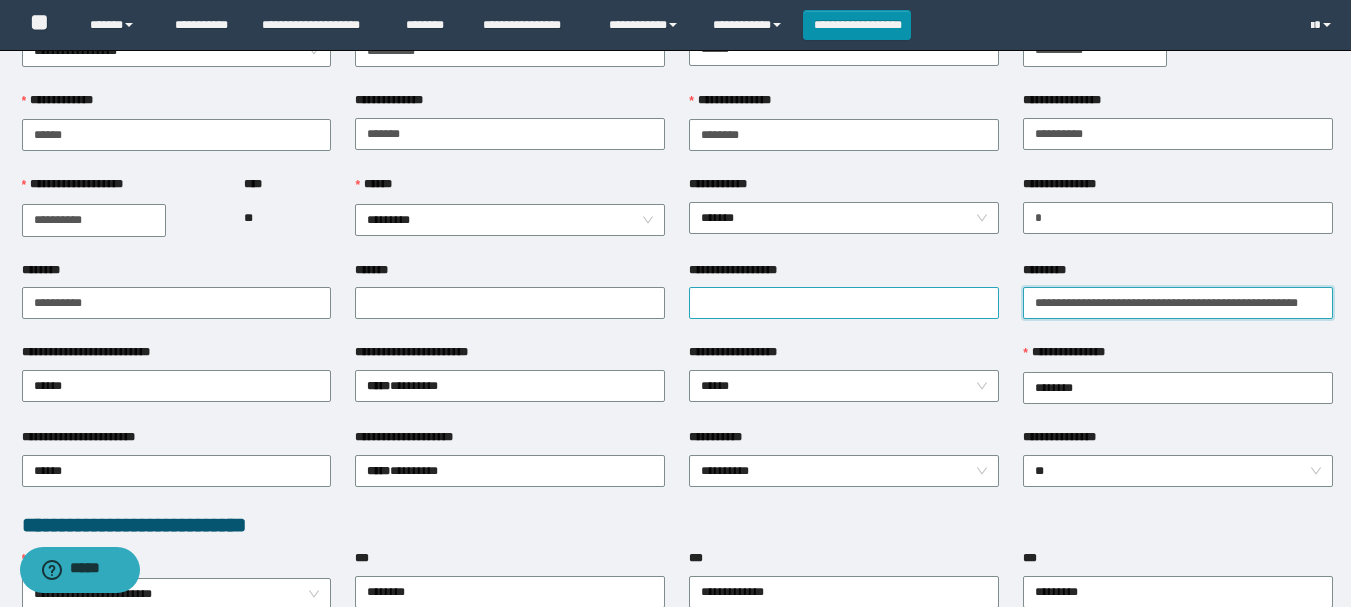 scroll, scrollTop: 0, scrollLeft: 3, axis: horizontal 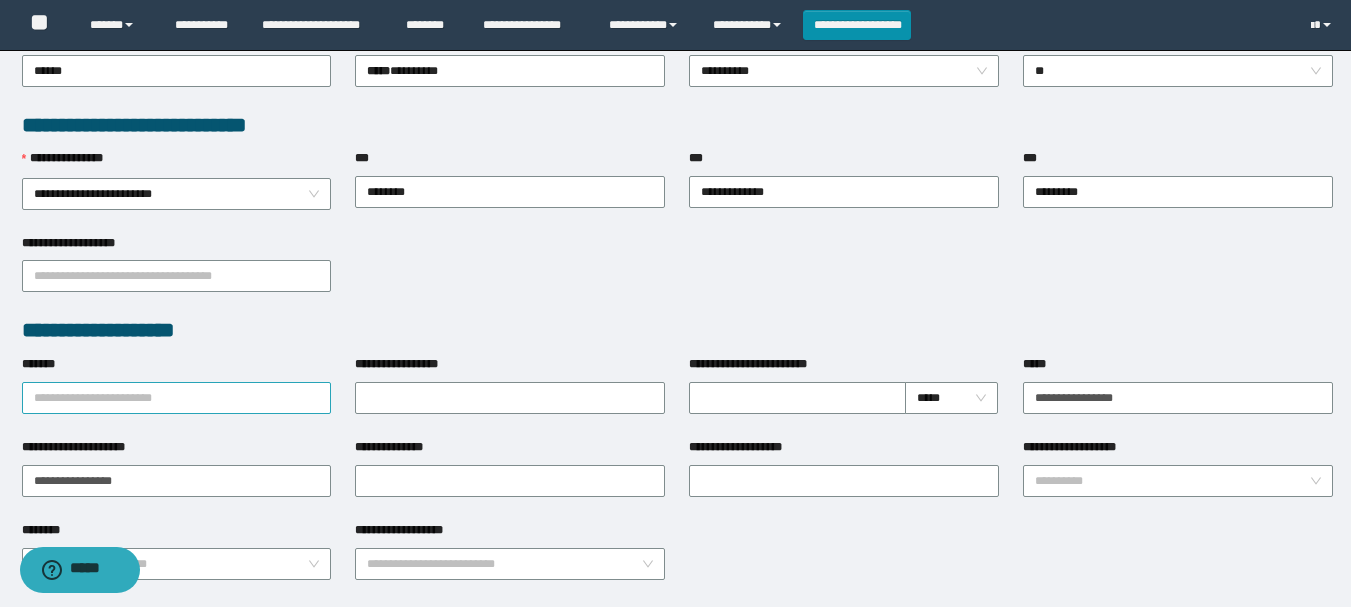 type on "**********" 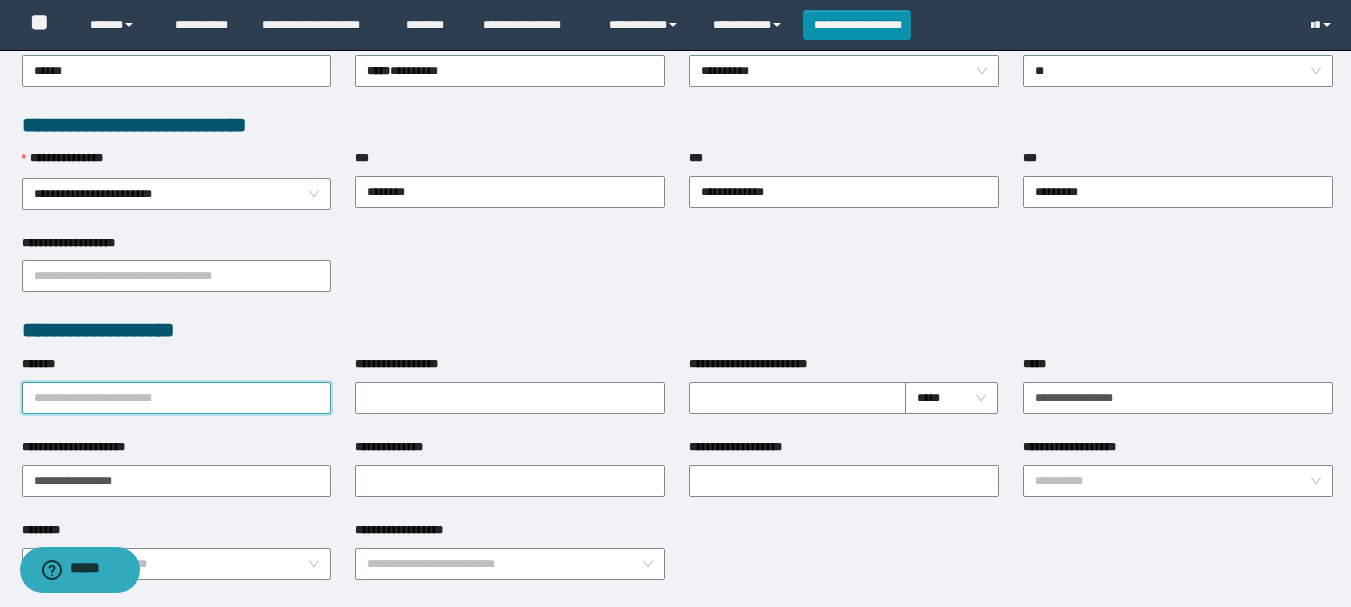 click on "*******" at bounding box center (177, 398) 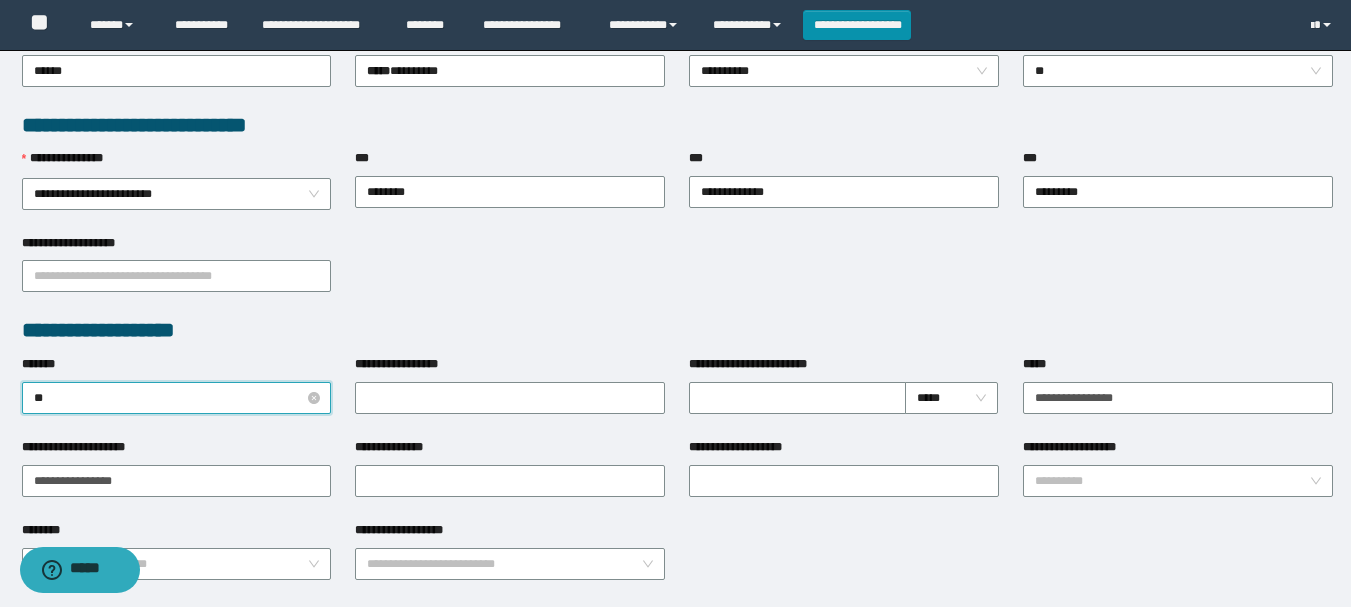 type on "***" 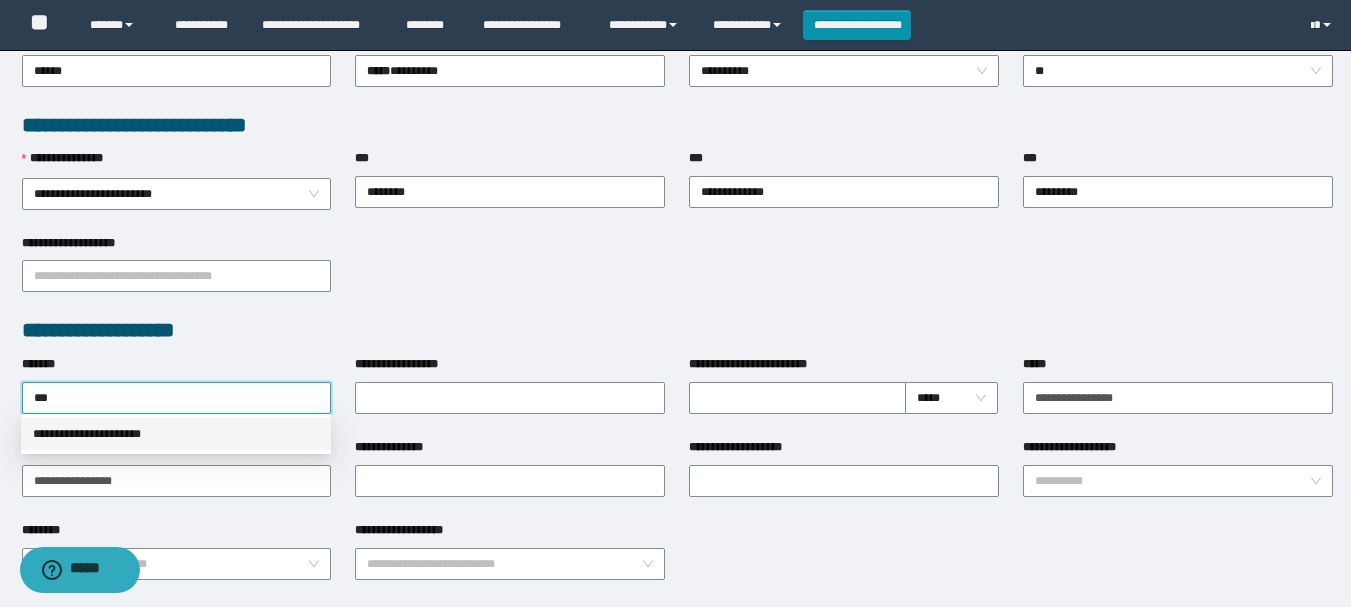 click on "**********" at bounding box center [176, 434] 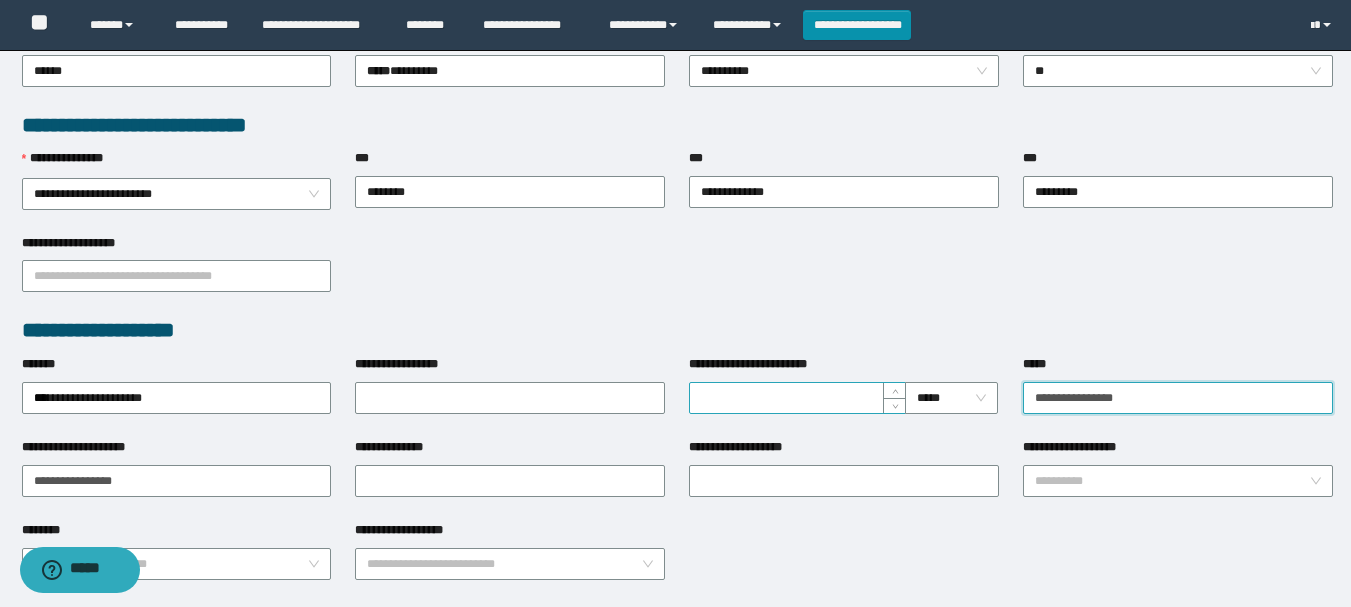drag, startPoint x: 1152, startPoint y: 396, endPoint x: 850, endPoint y: 387, distance: 302.13406 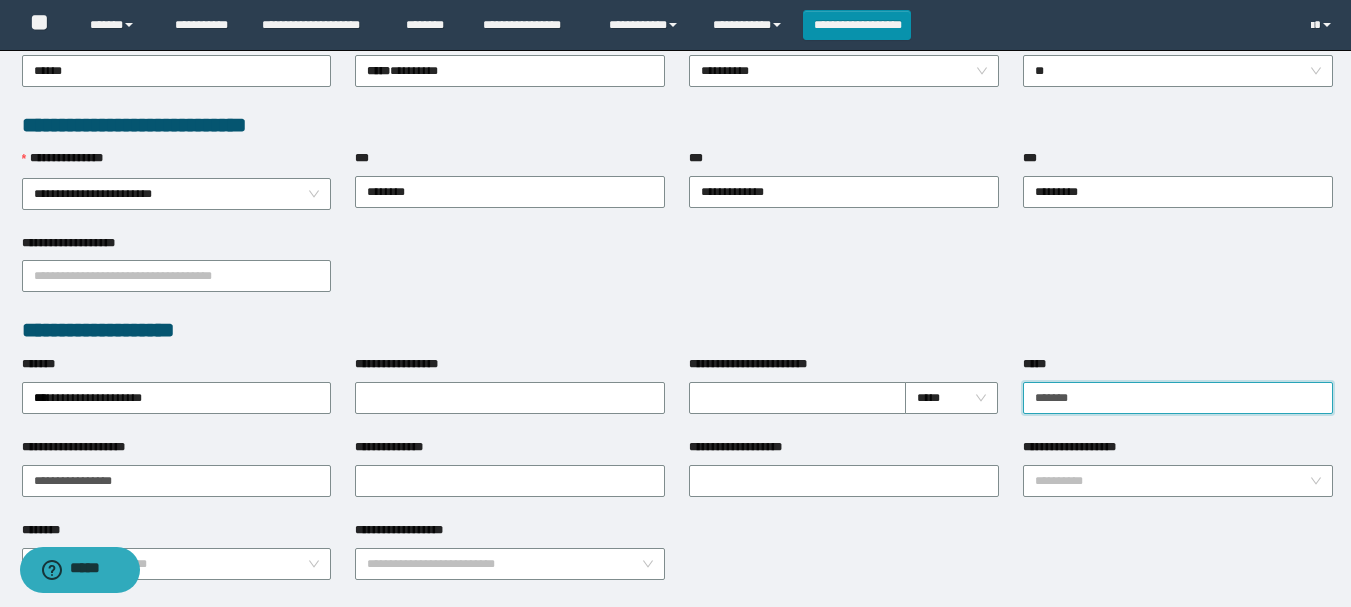 click on "*******" at bounding box center [1178, 398] 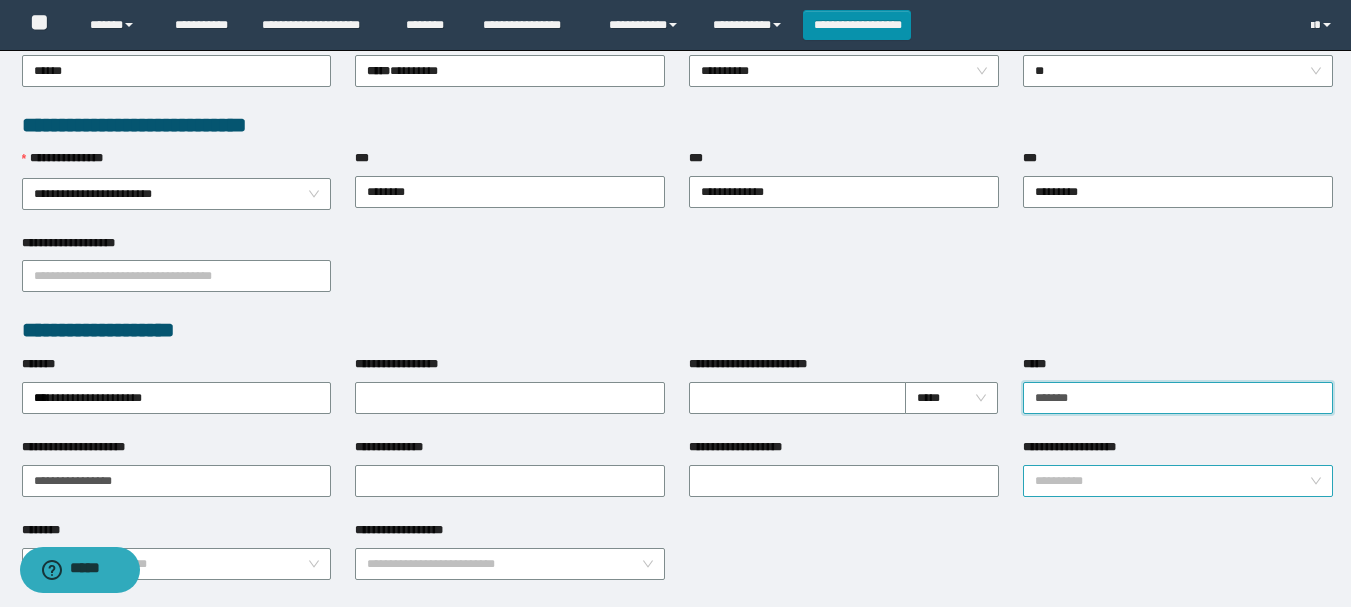 type on "*******" 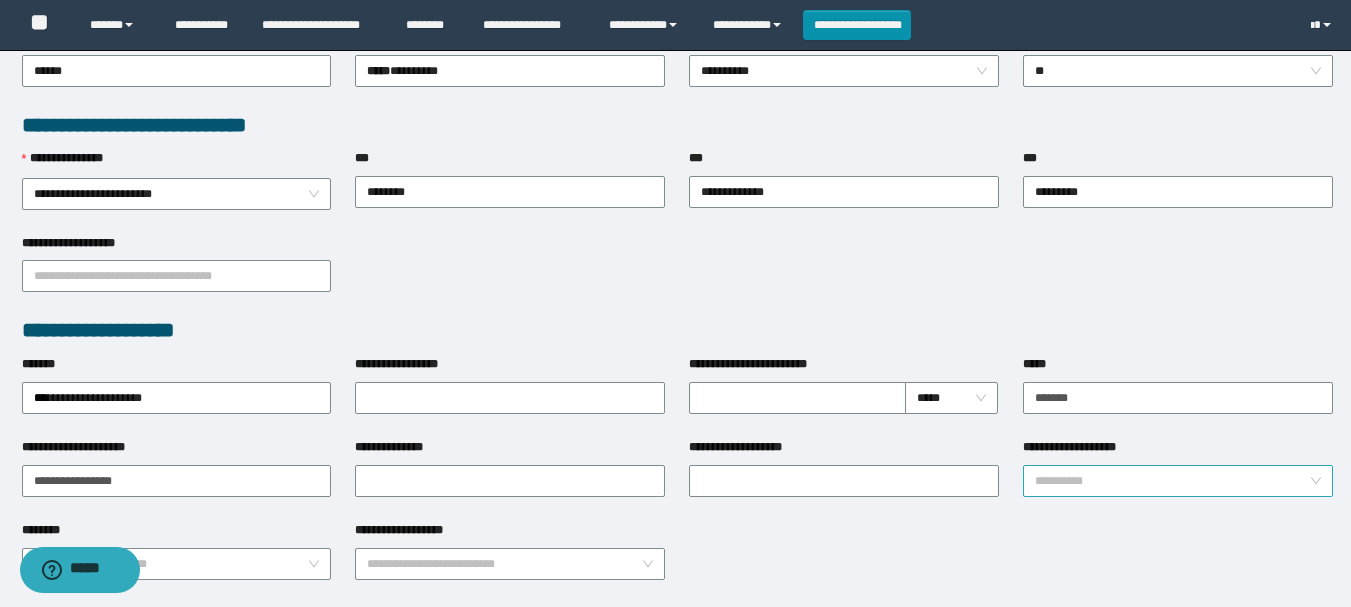 click on "**********" at bounding box center [1172, 481] 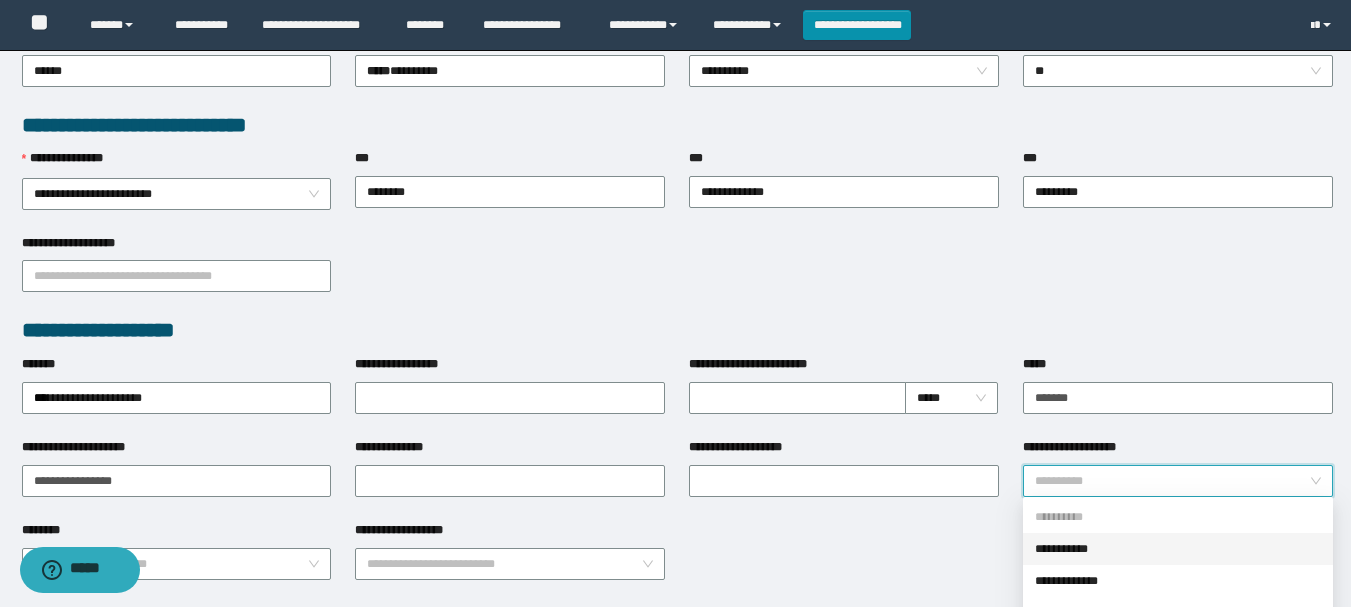 drag, startPoint x: 1087, startPoint y: 541, endPoint x: 453, endPoint y: 517, distance: 634.4541 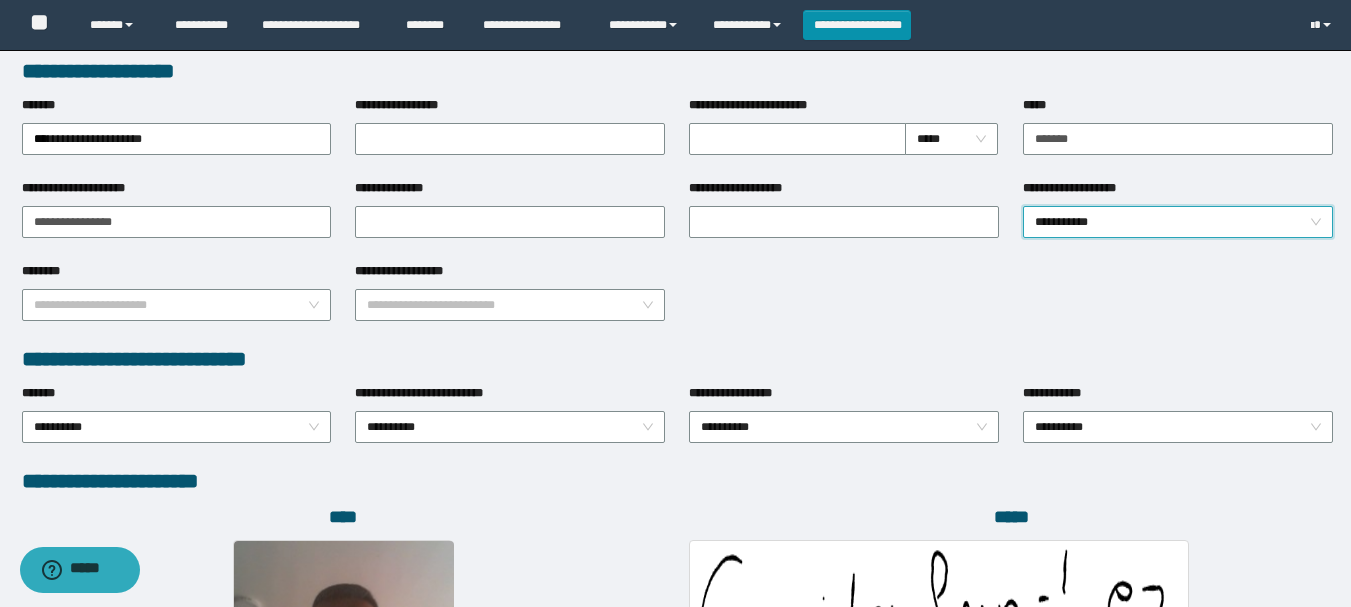 scroll, scrollTop: 1098, scrollLeft: 0, axis: vertical 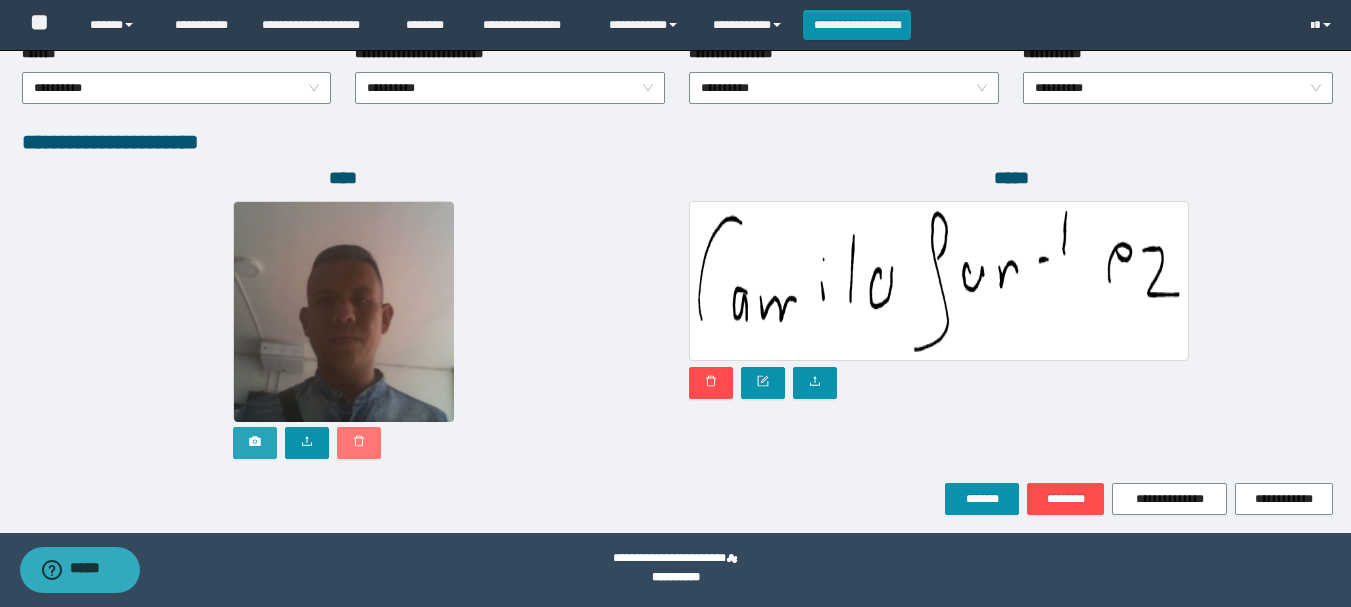 click 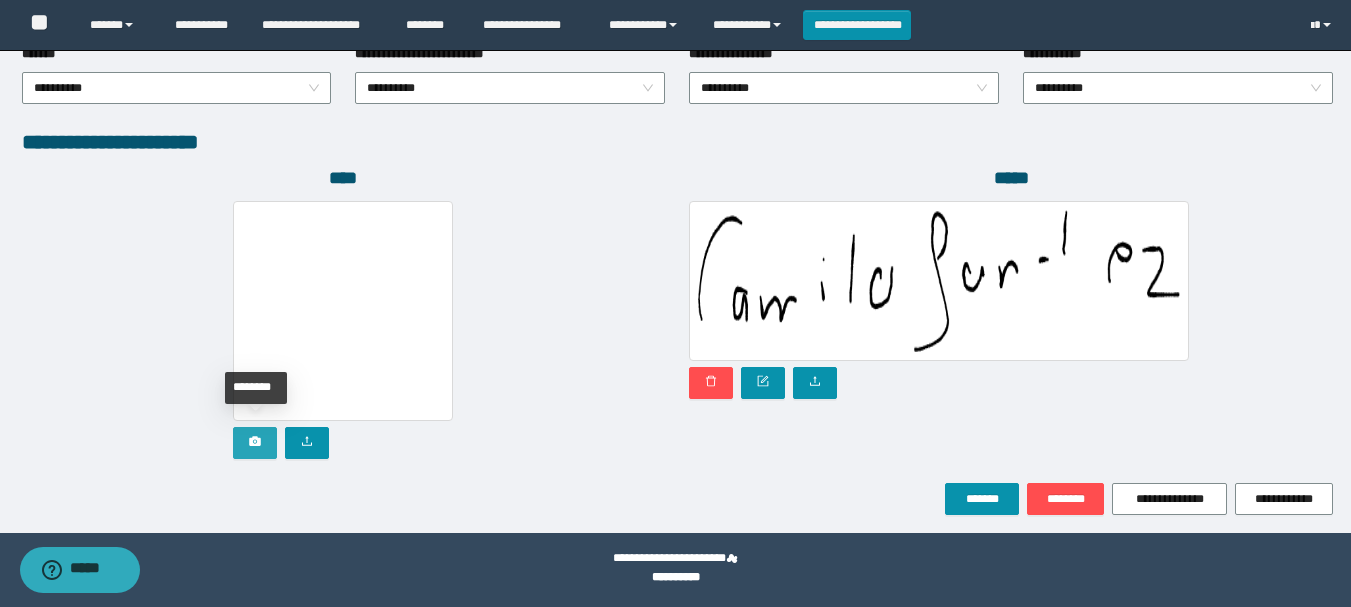 click at bounding box center (255, 443) 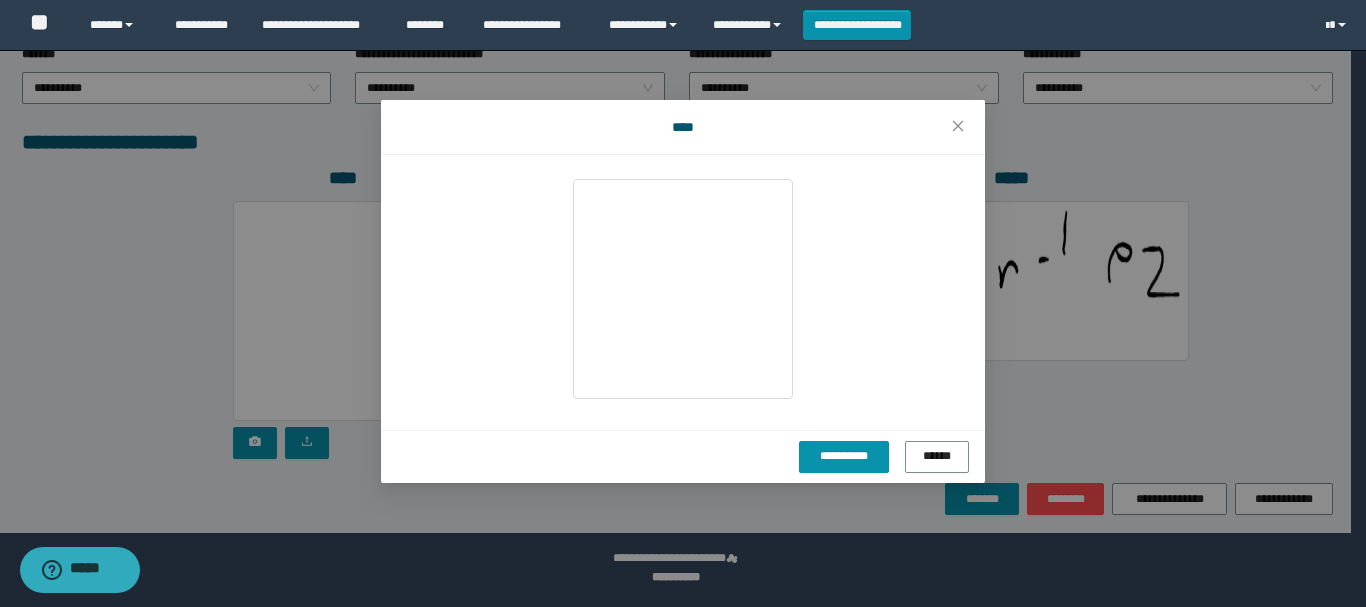 click on "**********" at bounding box center (683, 303) 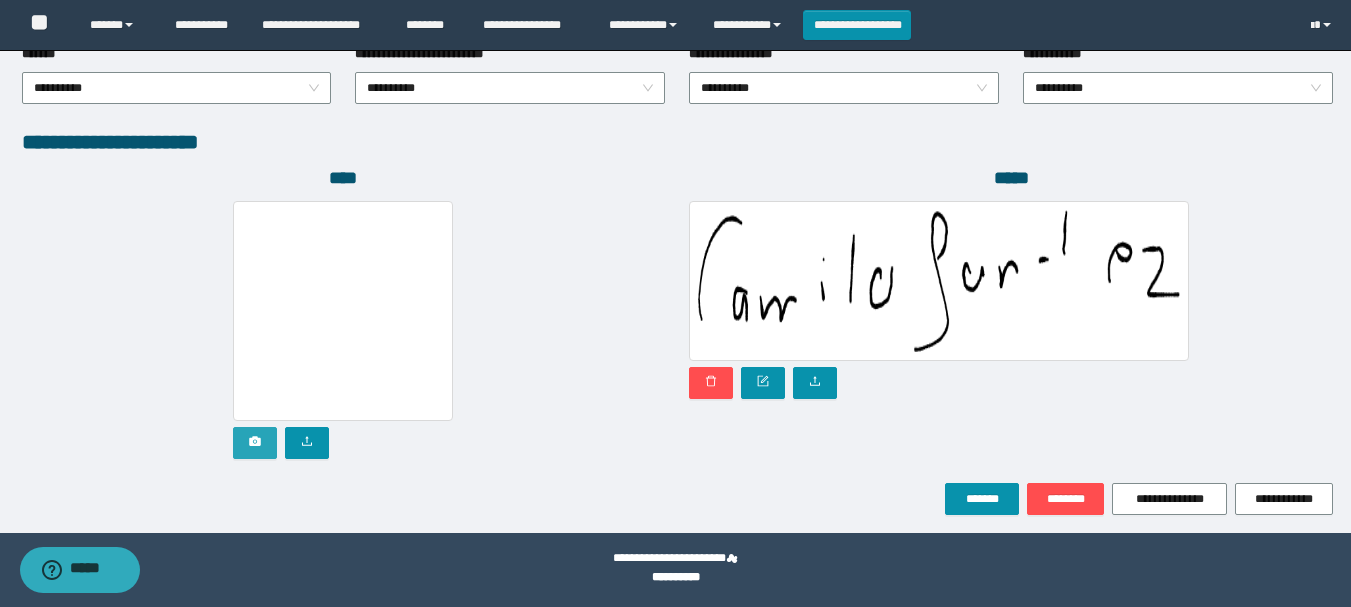 click at bounding box center [255, 443] 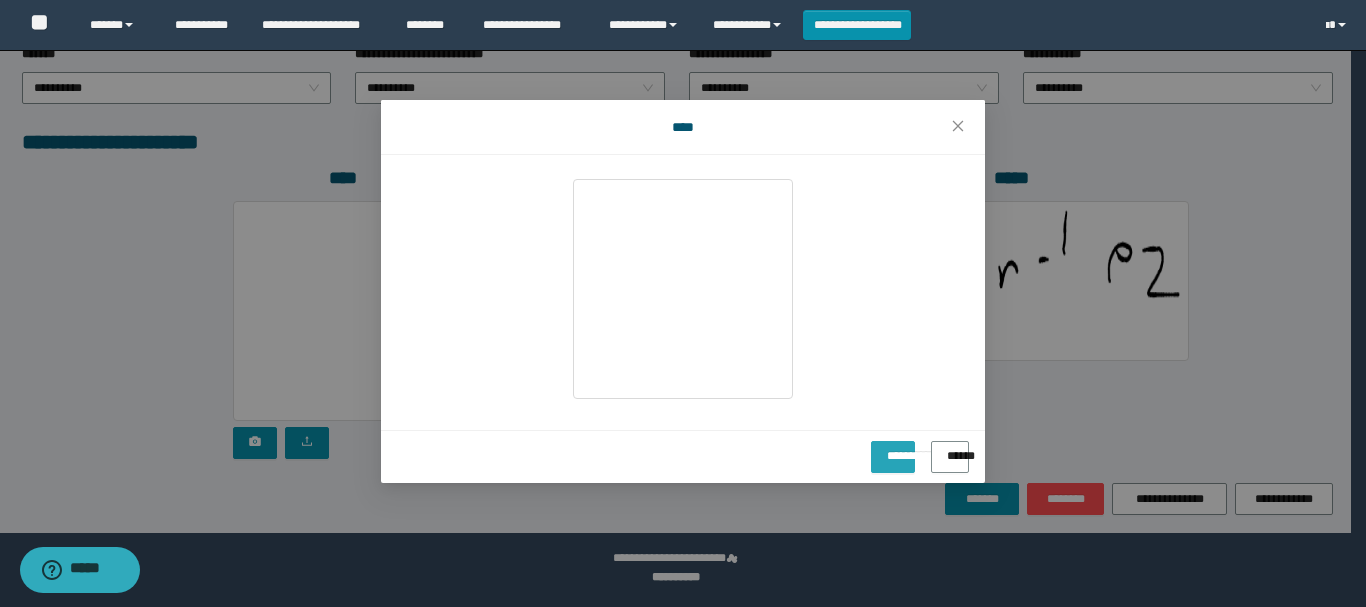 click on "**********" at bounding box center (893, 449) 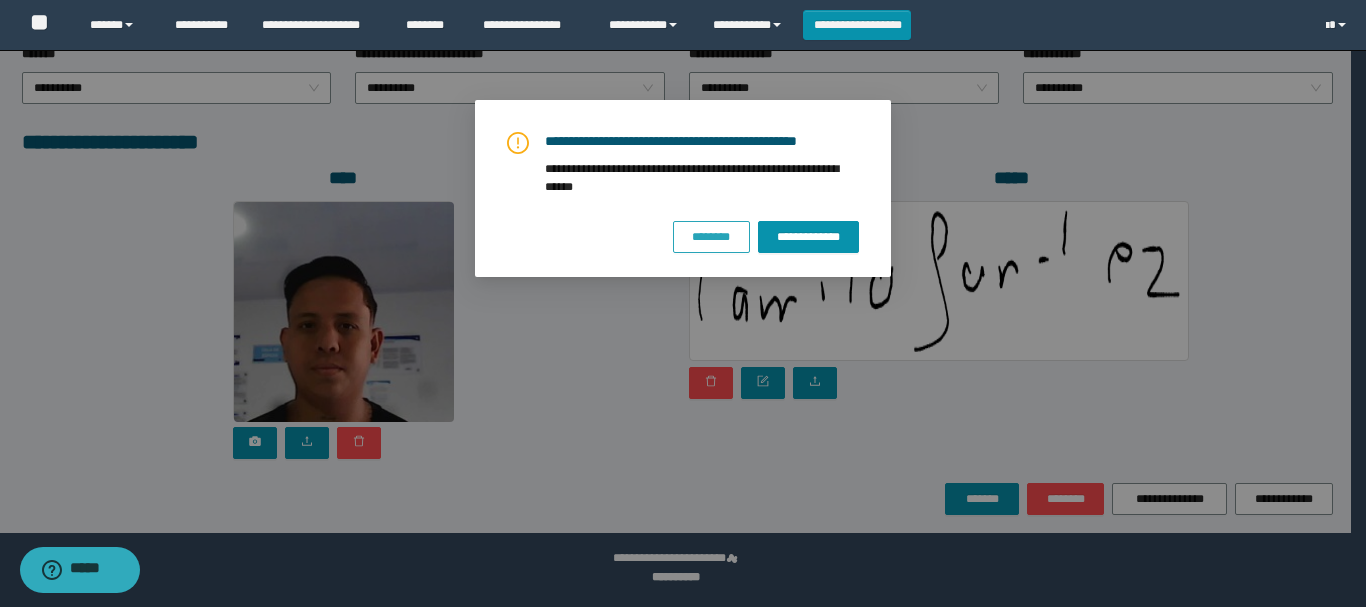 click on "********" at bounding box center (711, 237) 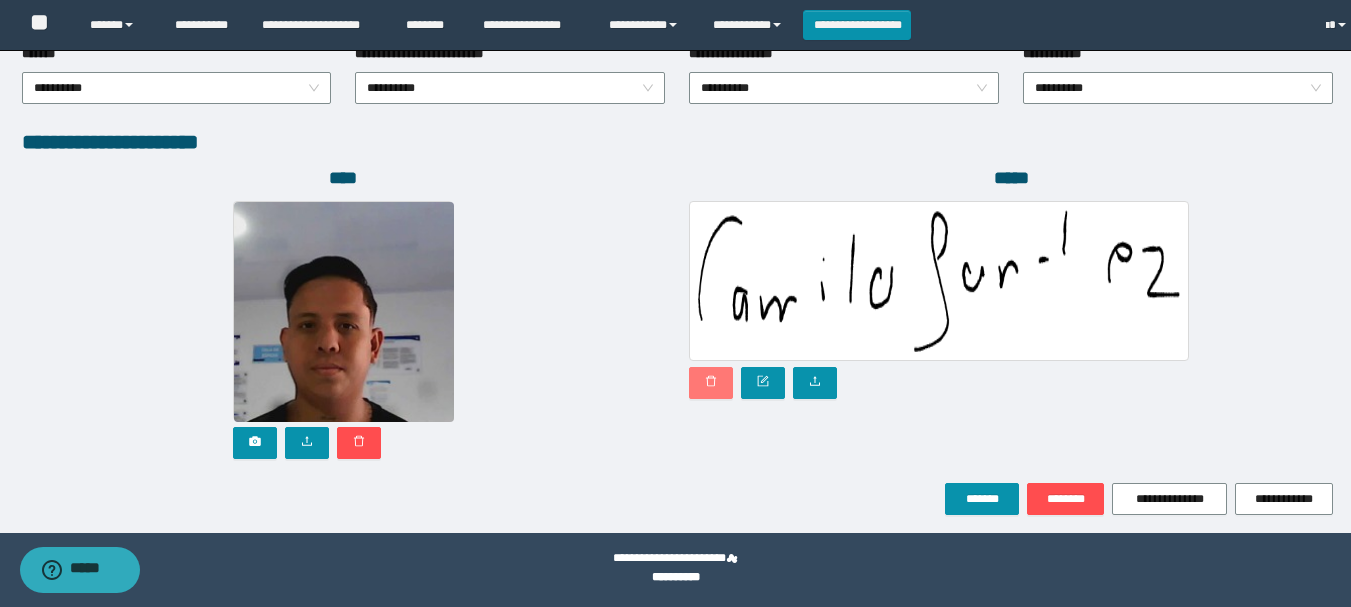 click 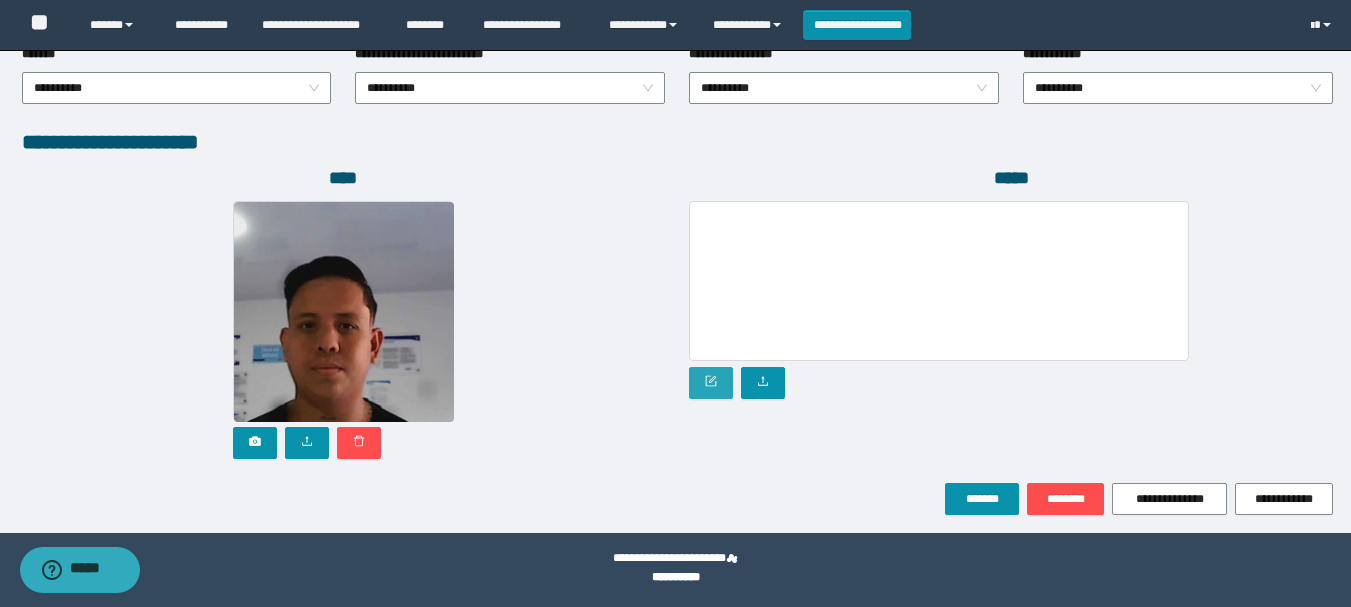 click 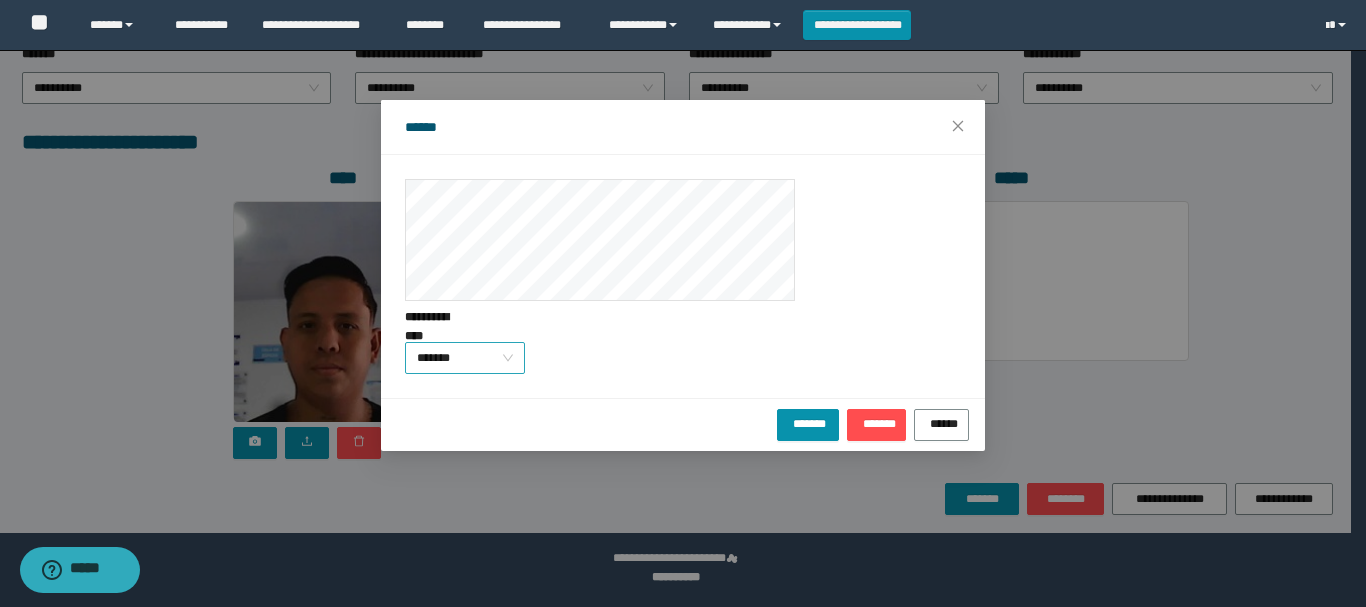 click on "*******" at bounding box center [465, 358] 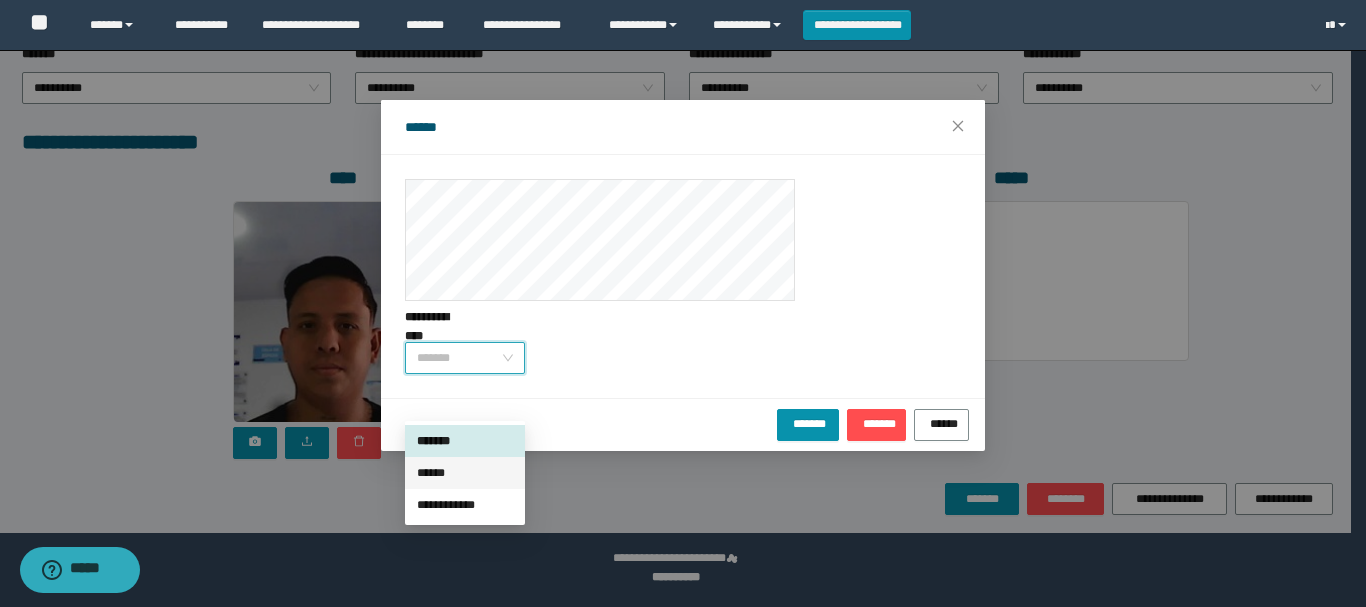 click on "******" at bounding box center [465, 473] 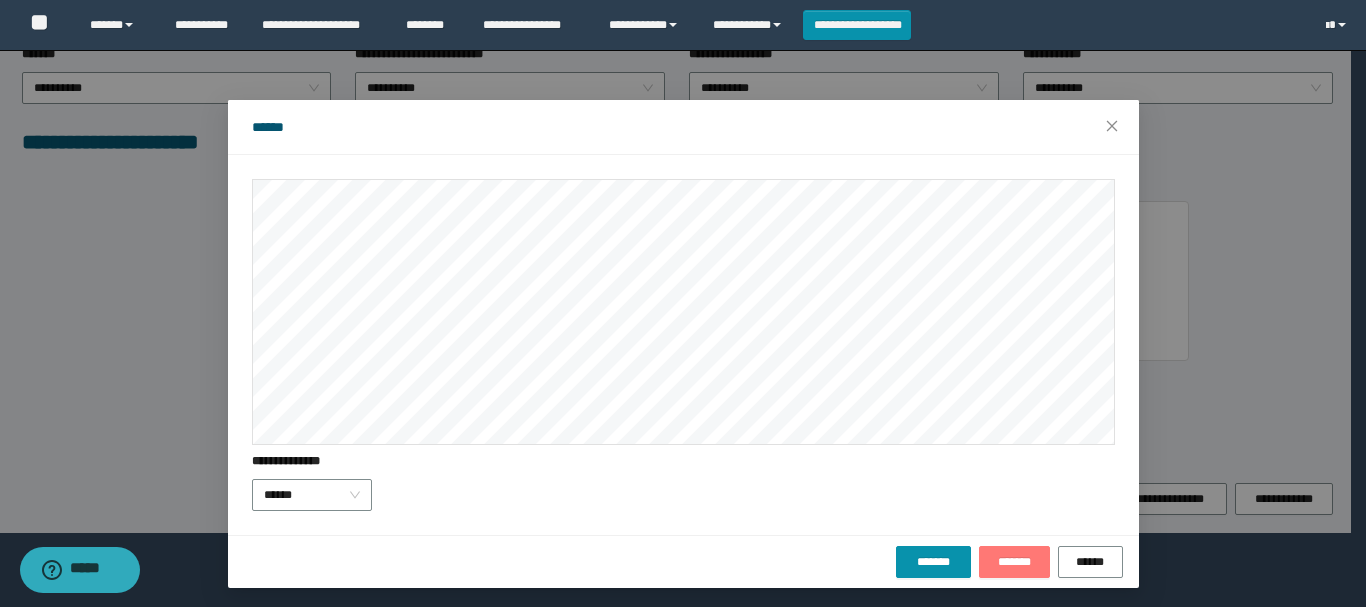 click on "*******" at bounding box center (1014, 562) 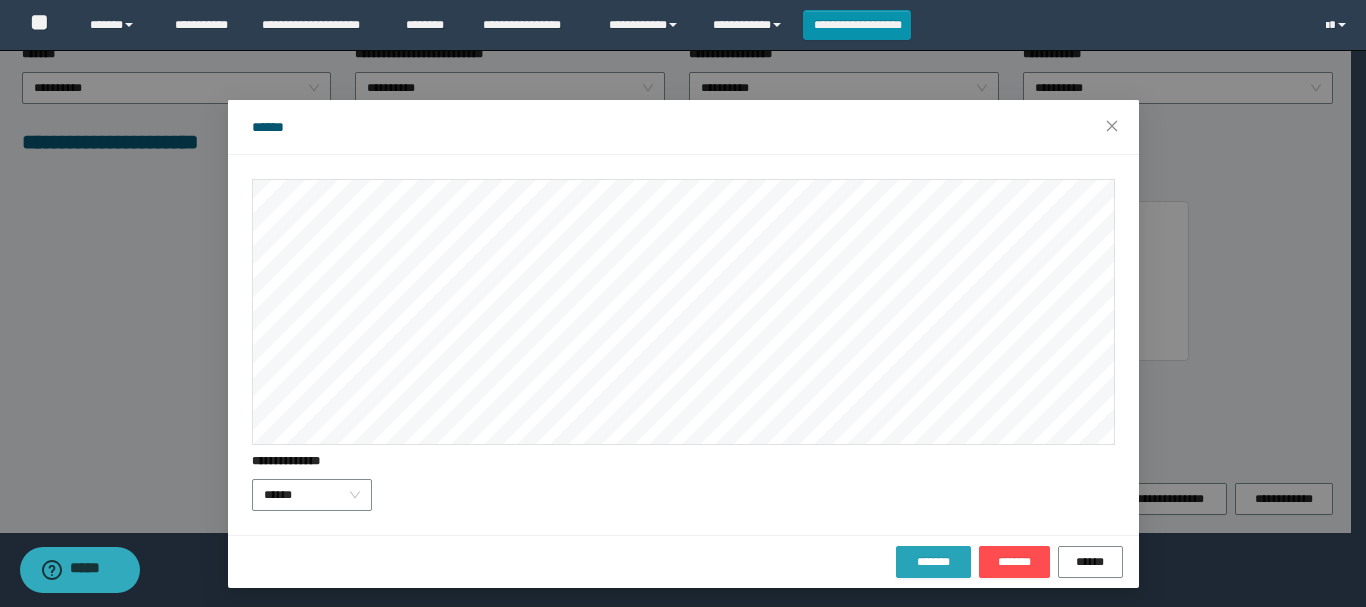 click on "*******" at bounding box center [933, 562] 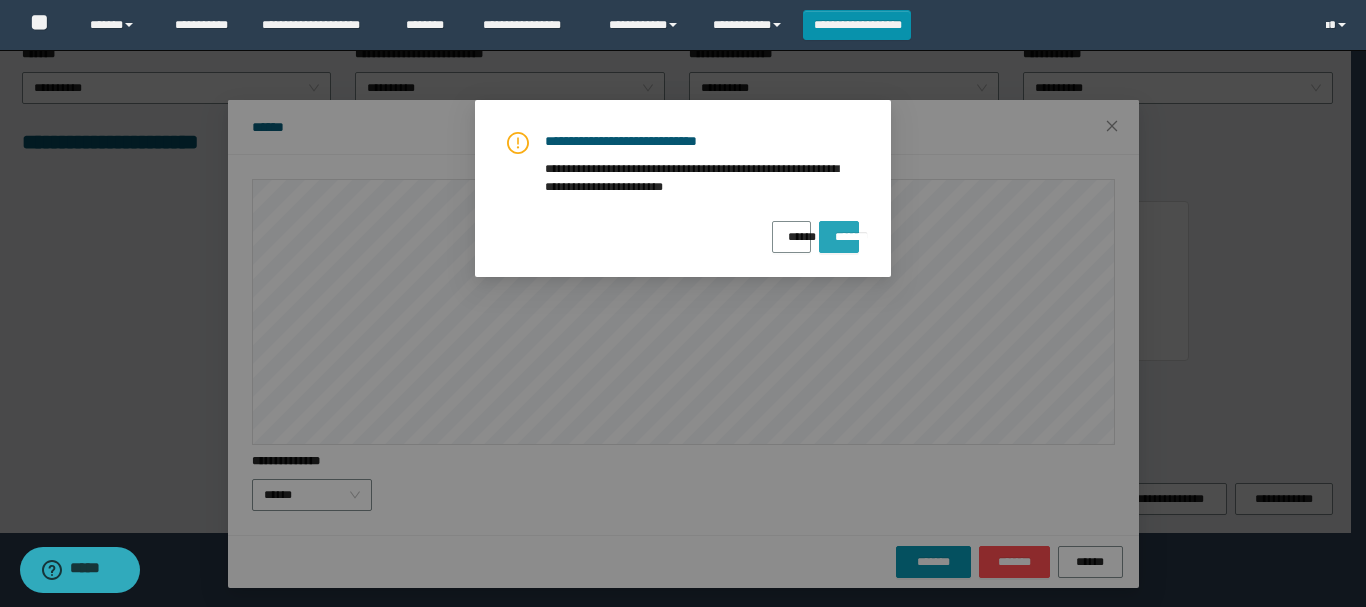 click on "*******" at bounding box center [839, 230] 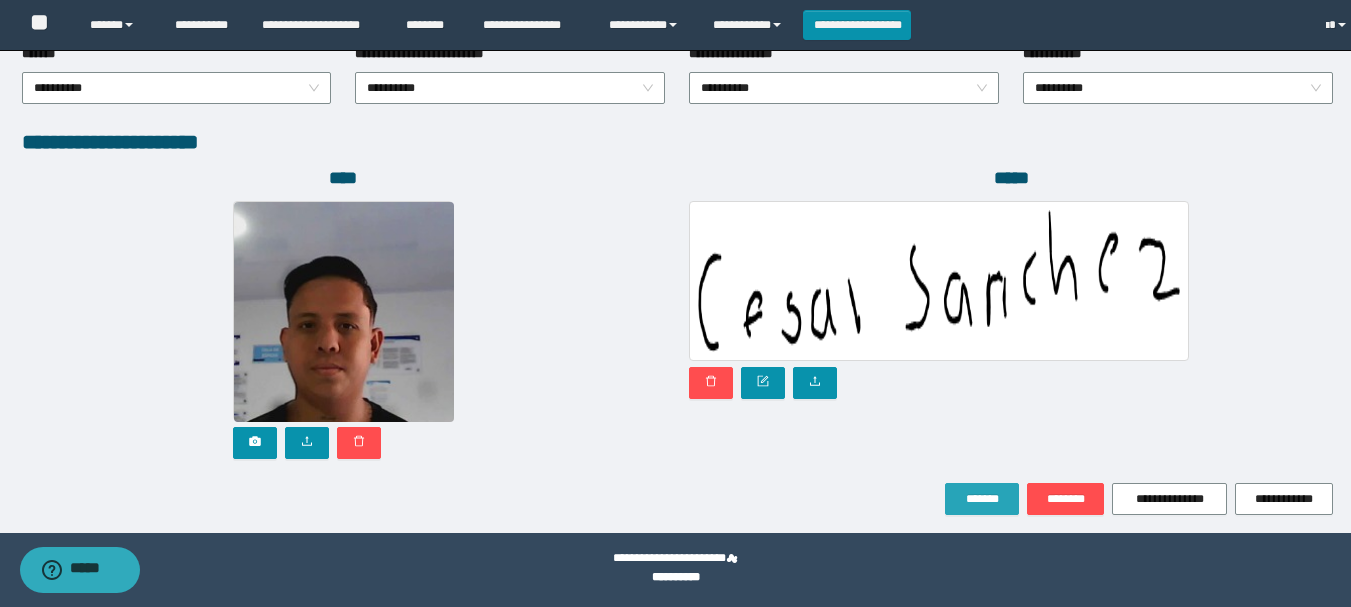 click on "*******" at bounding box center (982, 499) 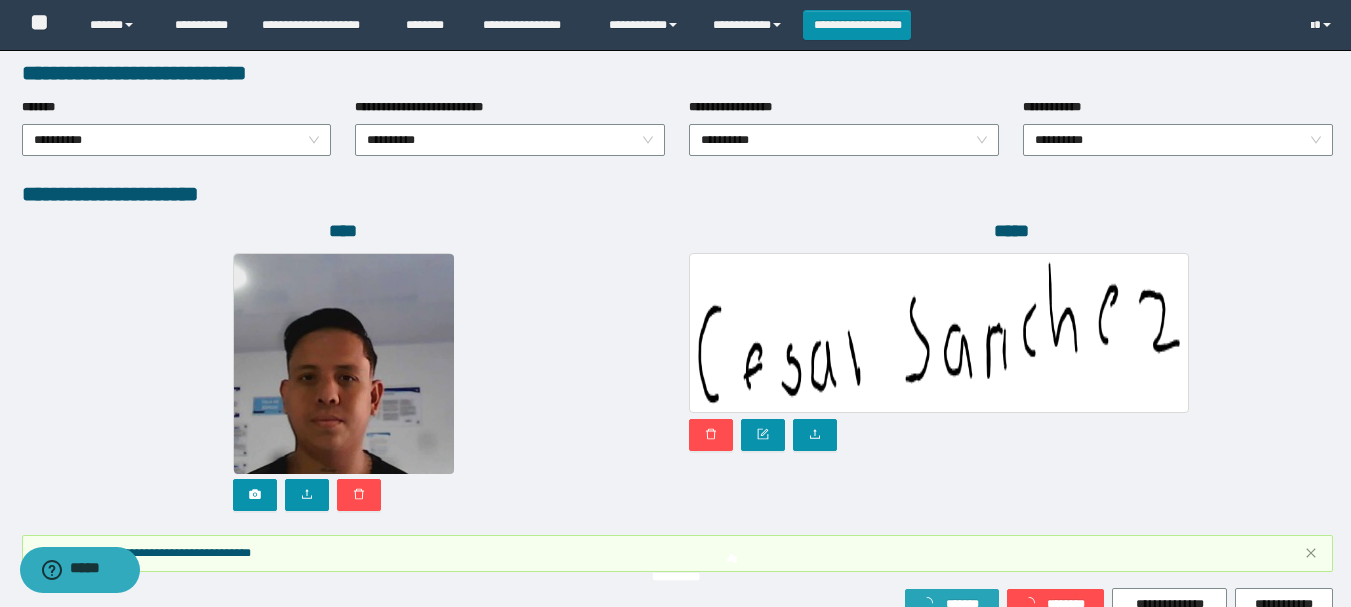 scroll, scrollTop: 1151, scrollLeft: 0, axis: vertical 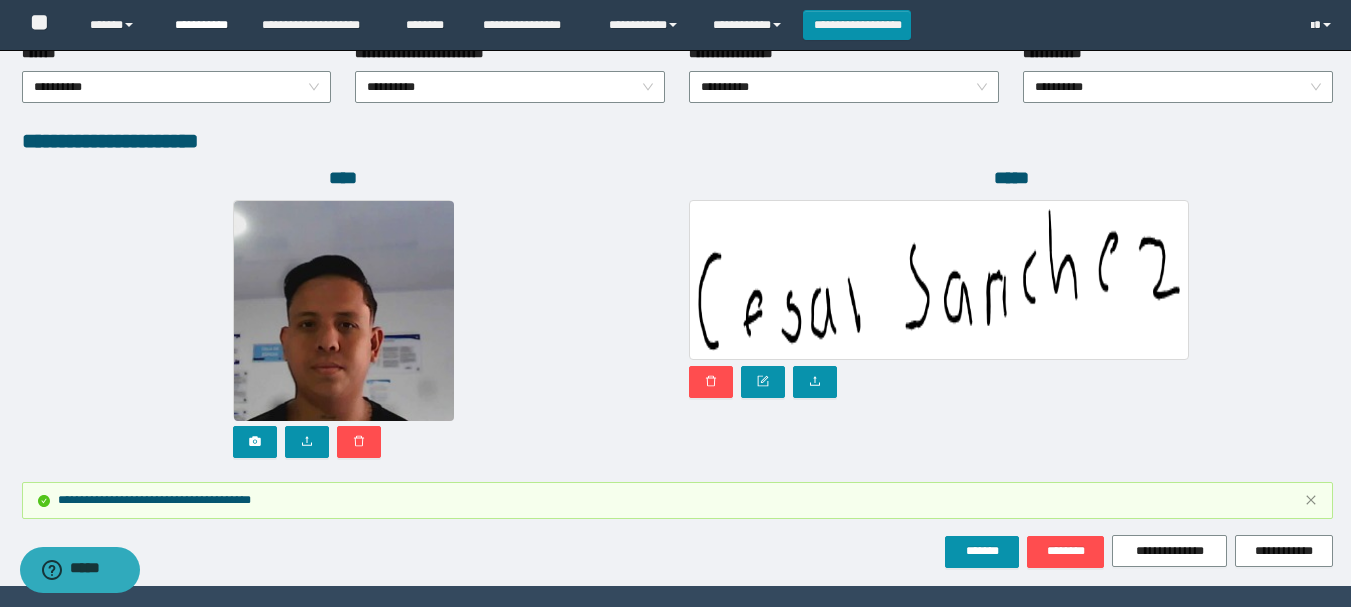 click on "**********" at bounding box center [203, 25] 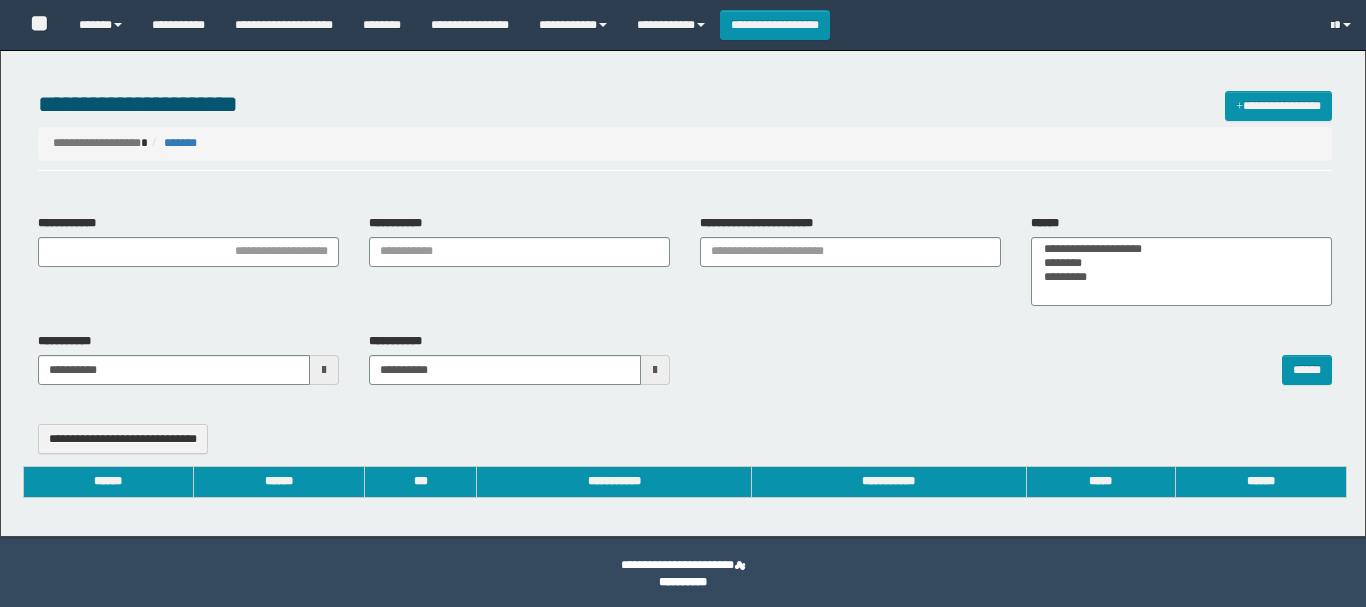 select 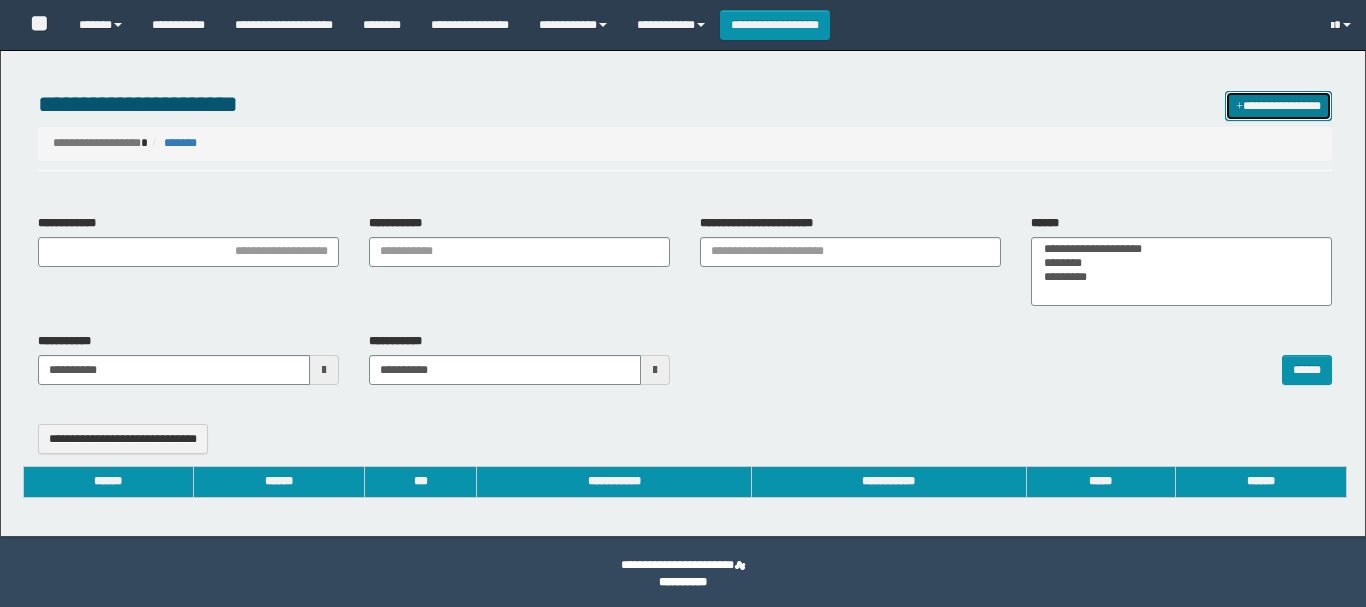 click on "**********" at bounding box center (1278, 106) 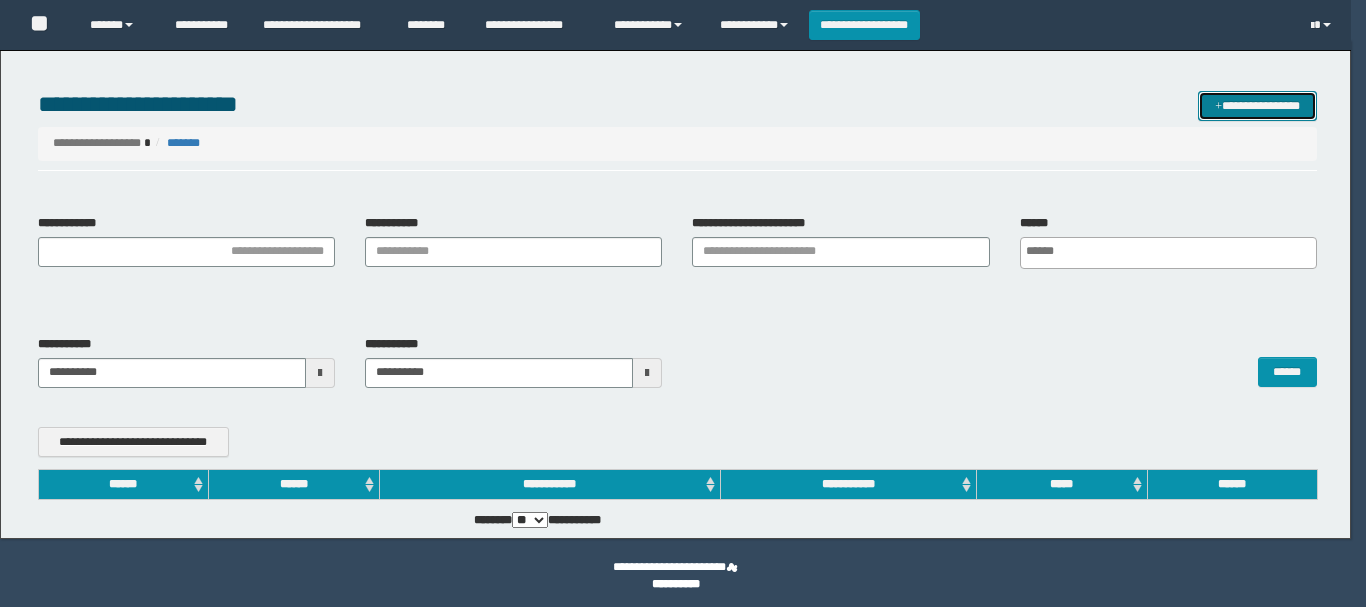 type on "**********" 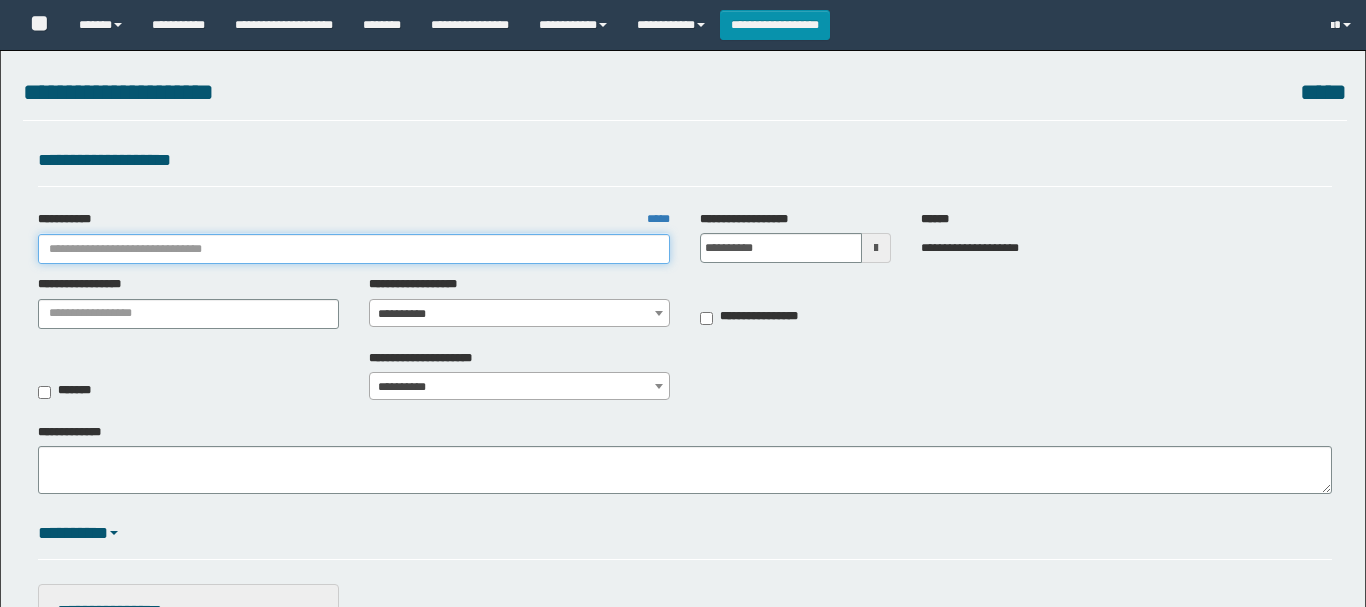 click on "**********" at bounding box center (354, 249) 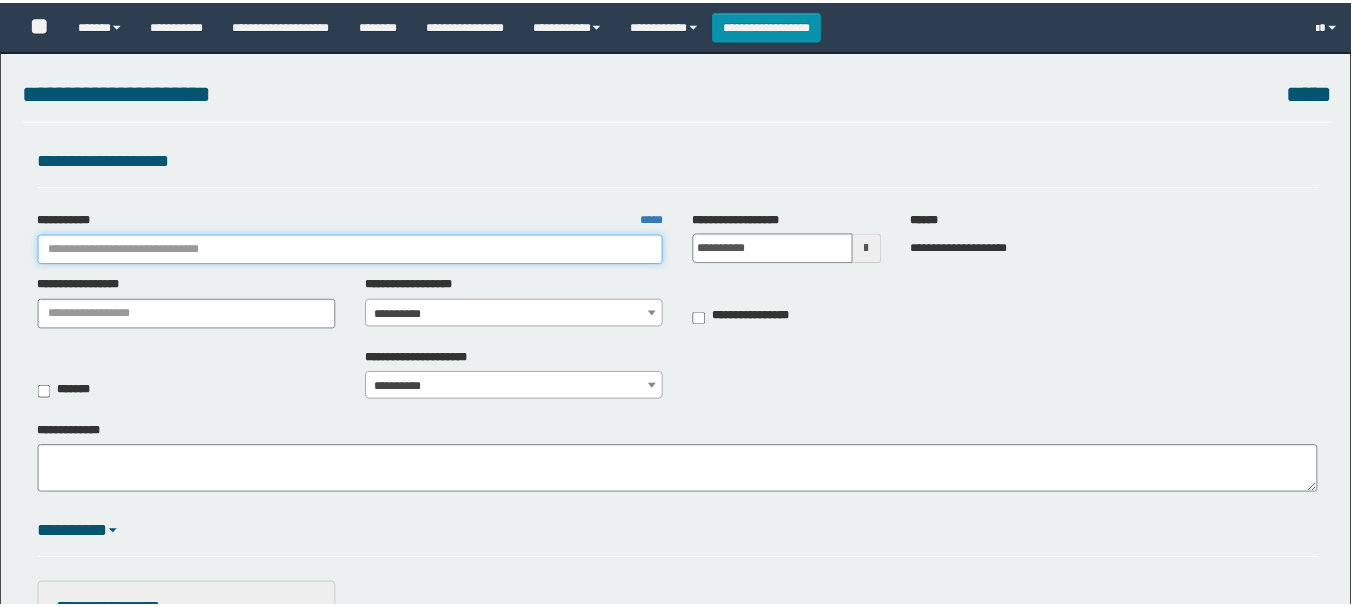 scroll, scrollTop: 0, scrollLeft: 0, axis: both 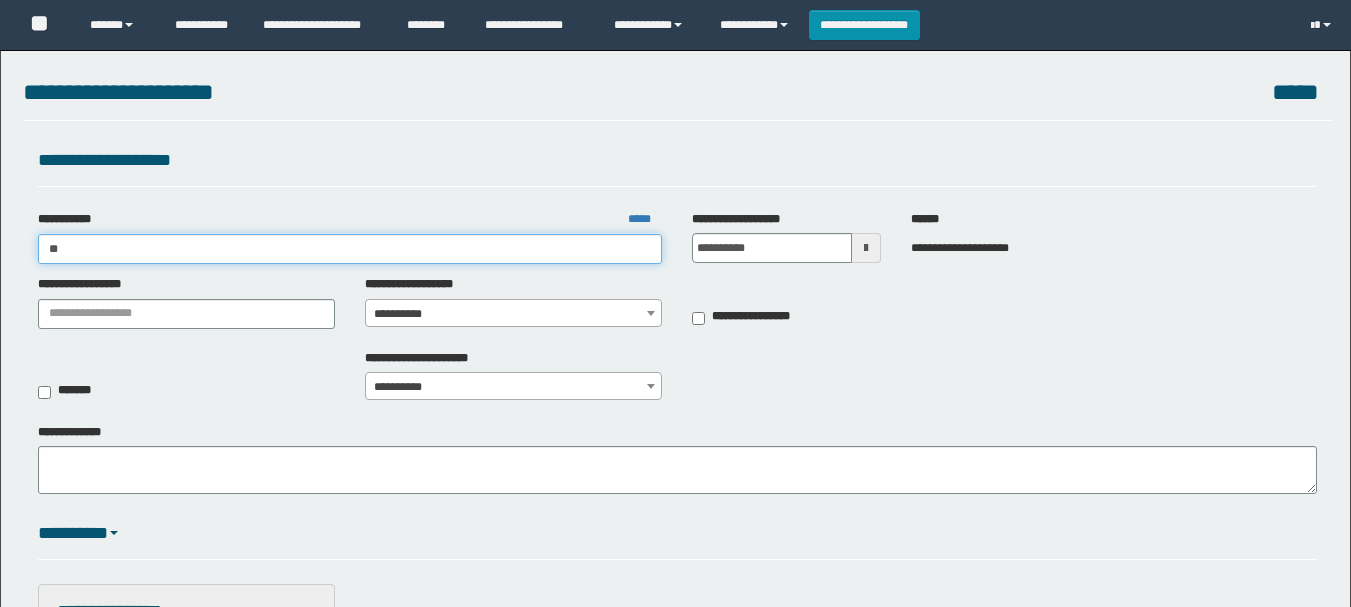 type on "***" 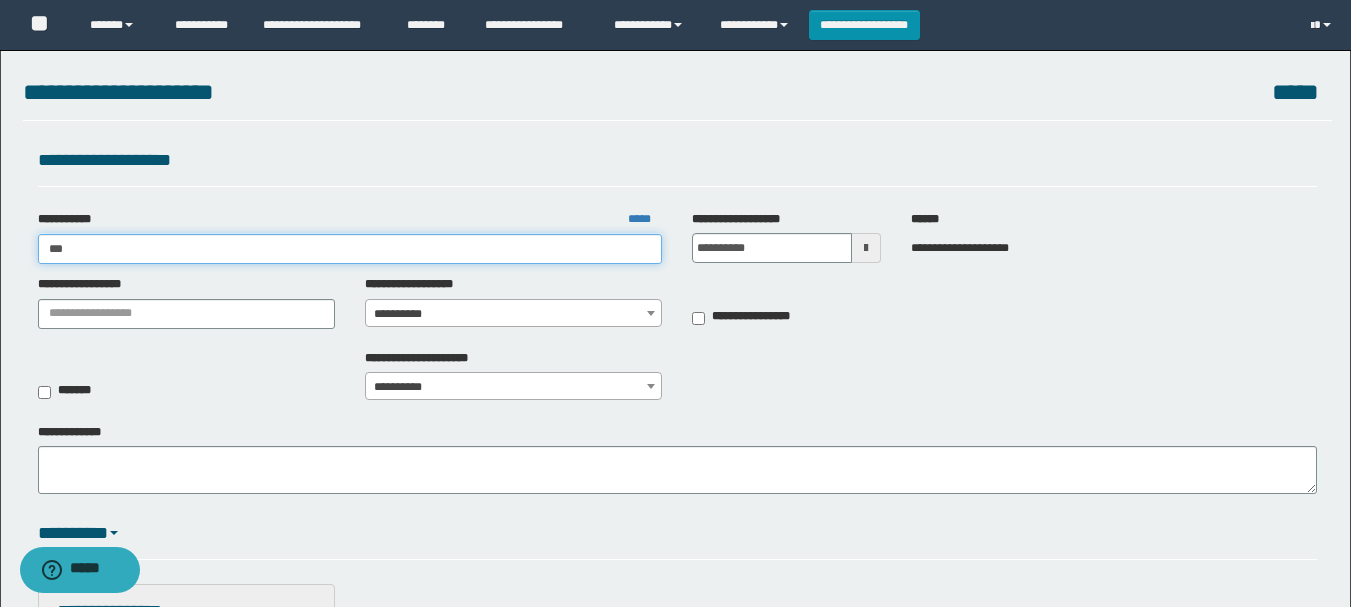 scroll, scrollTop: 0, scrollLeft: 0, axis: both 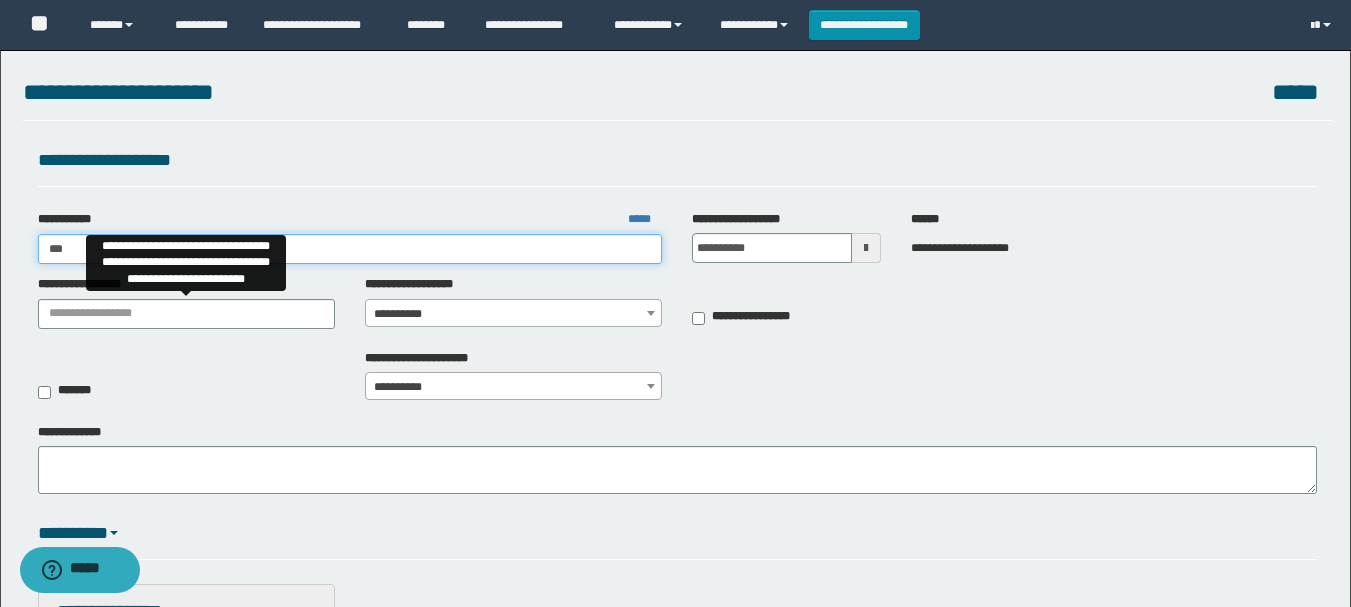 type on "***" 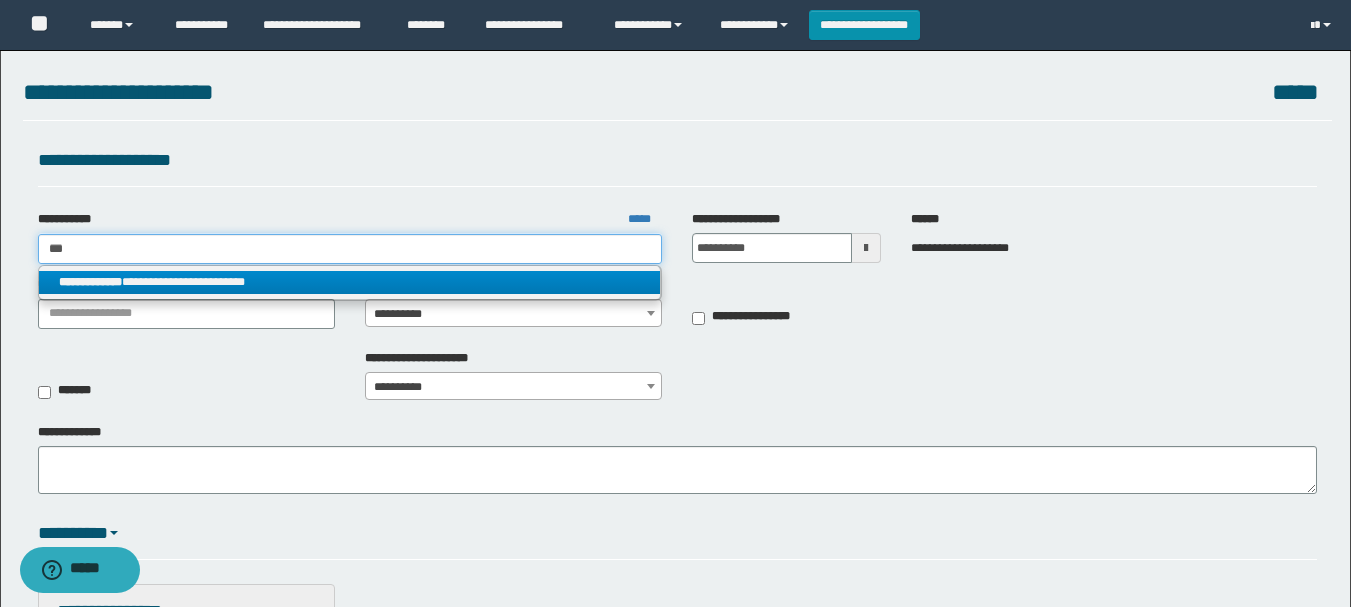 type on "***" 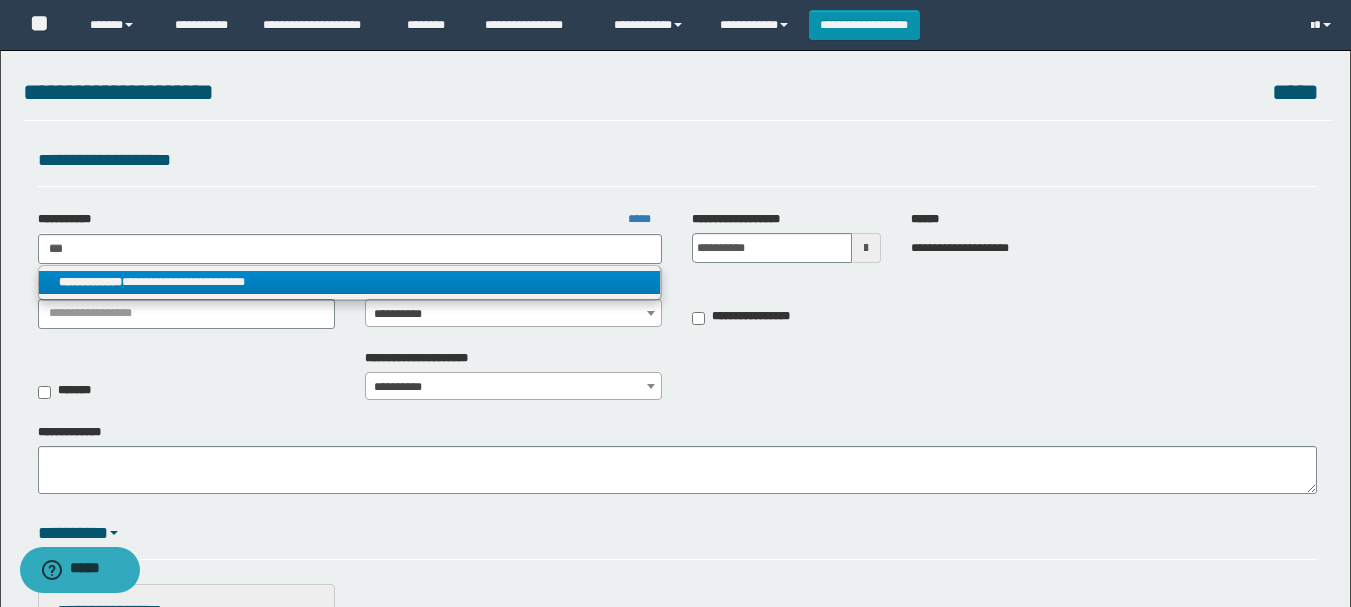 drag, startPoint x: 207, startPoint y: 280, endPoint x: 463, endPoint y: 340, distance: 262.93726 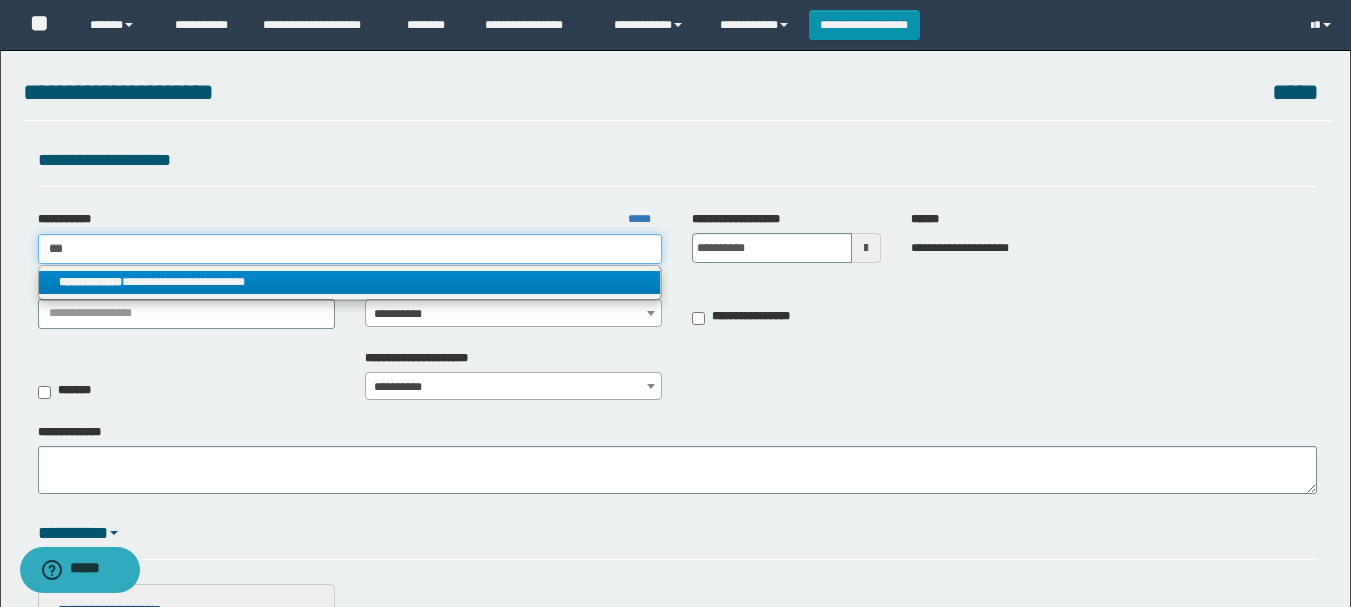 type 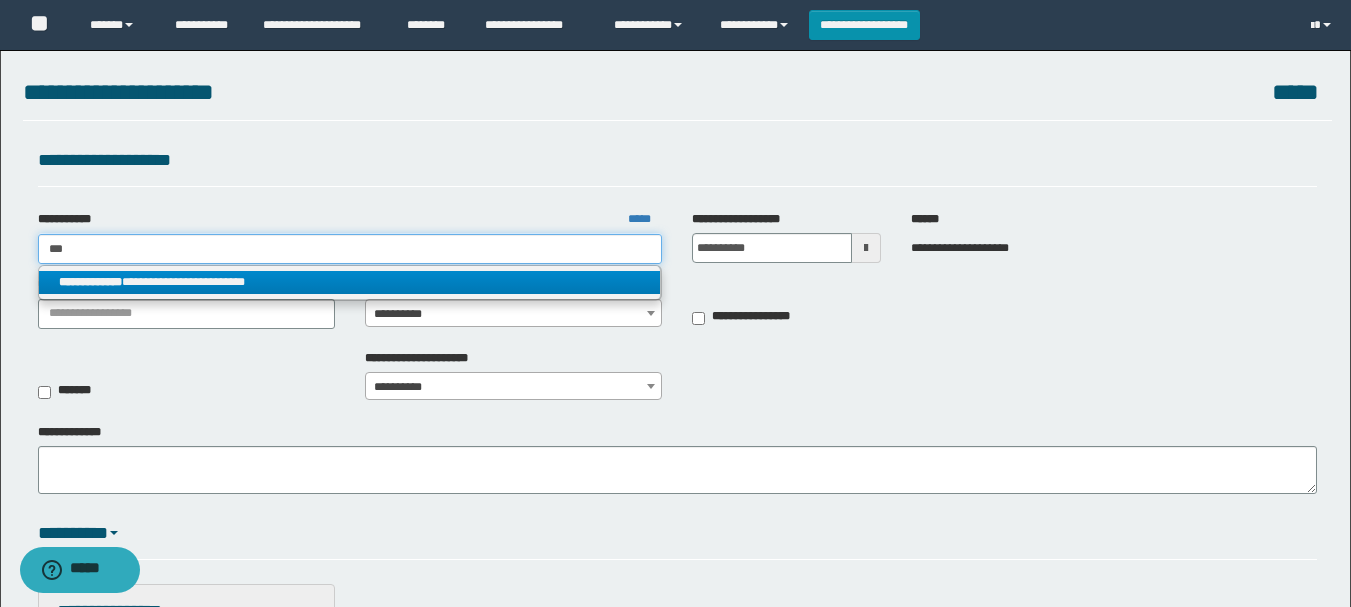 type on "**********" 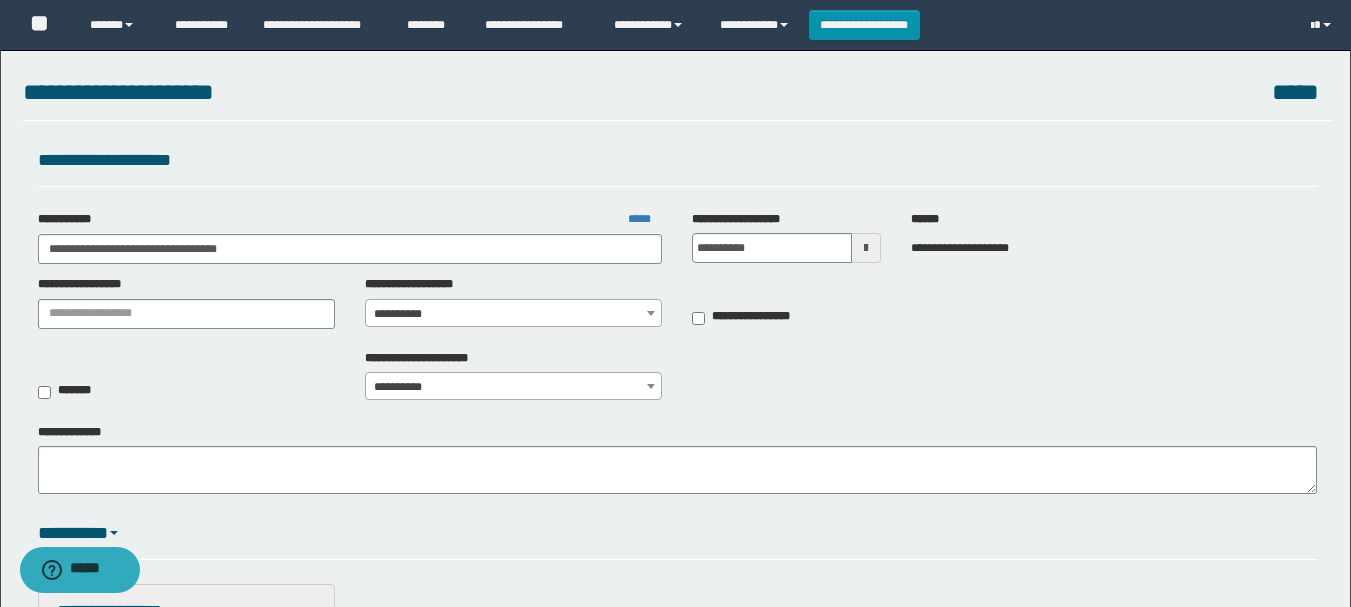 click on "**********" at bounding box center [513, 314] 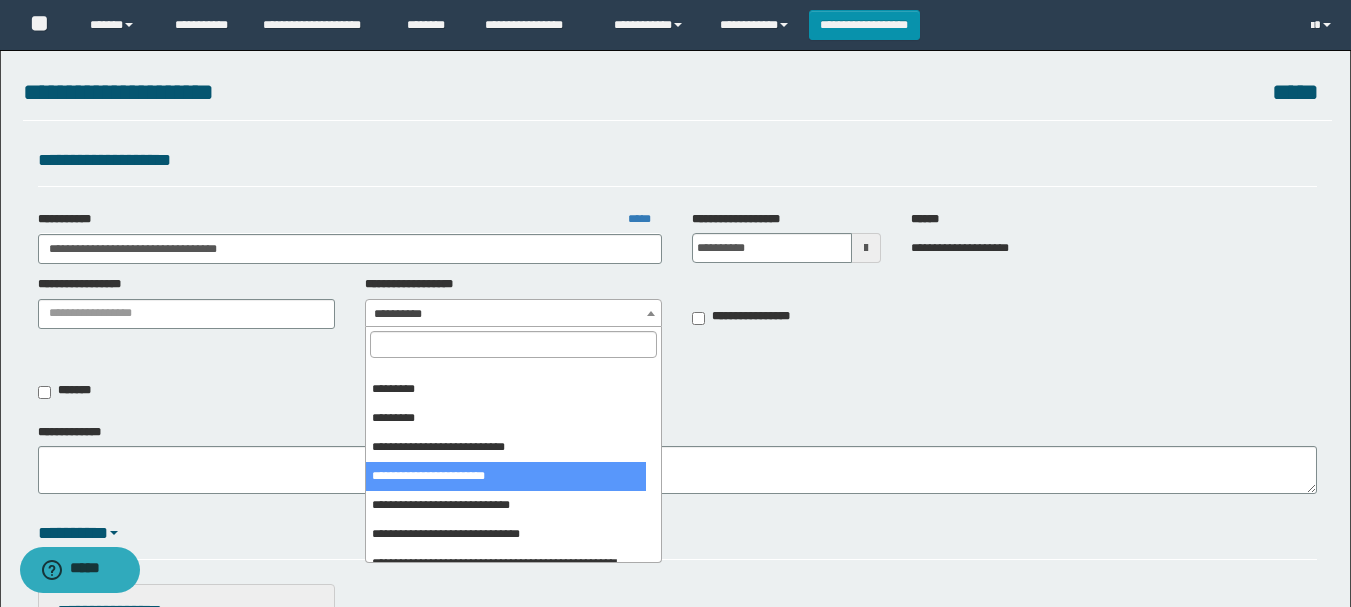 scroll, scrollTop: 400, scrollLeft: 0, axis: vertical 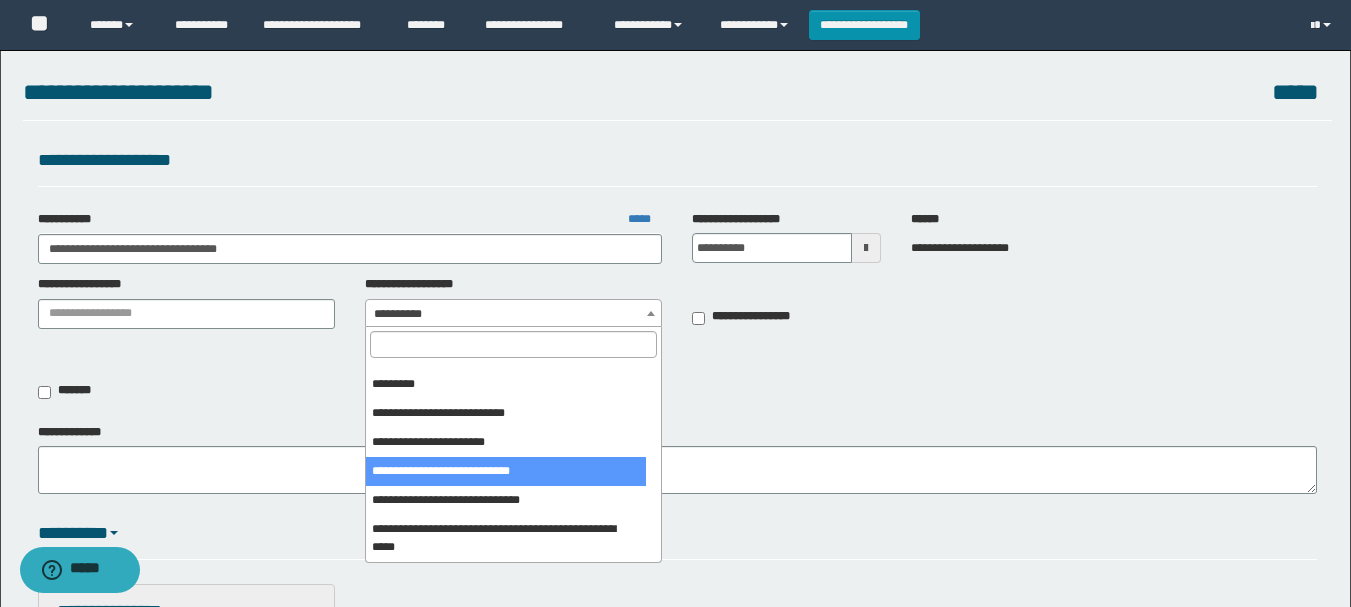 select on "***" 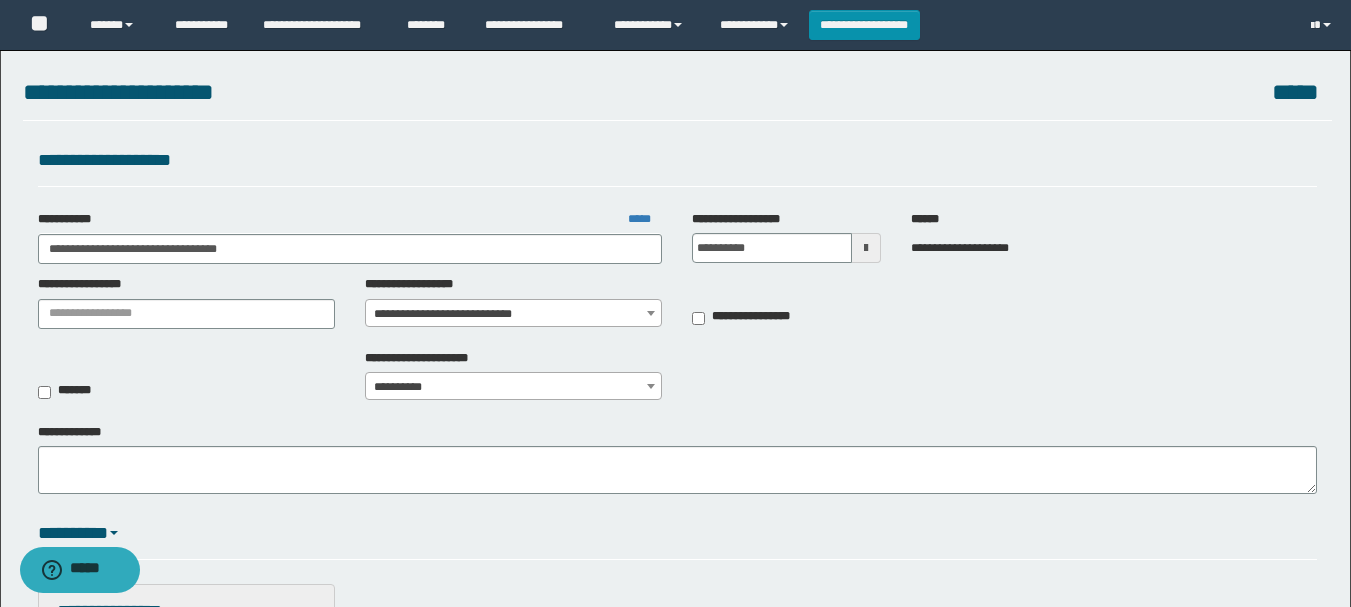 scroll, scrollTop: 500, scrollLeft: 0, axis: vertical 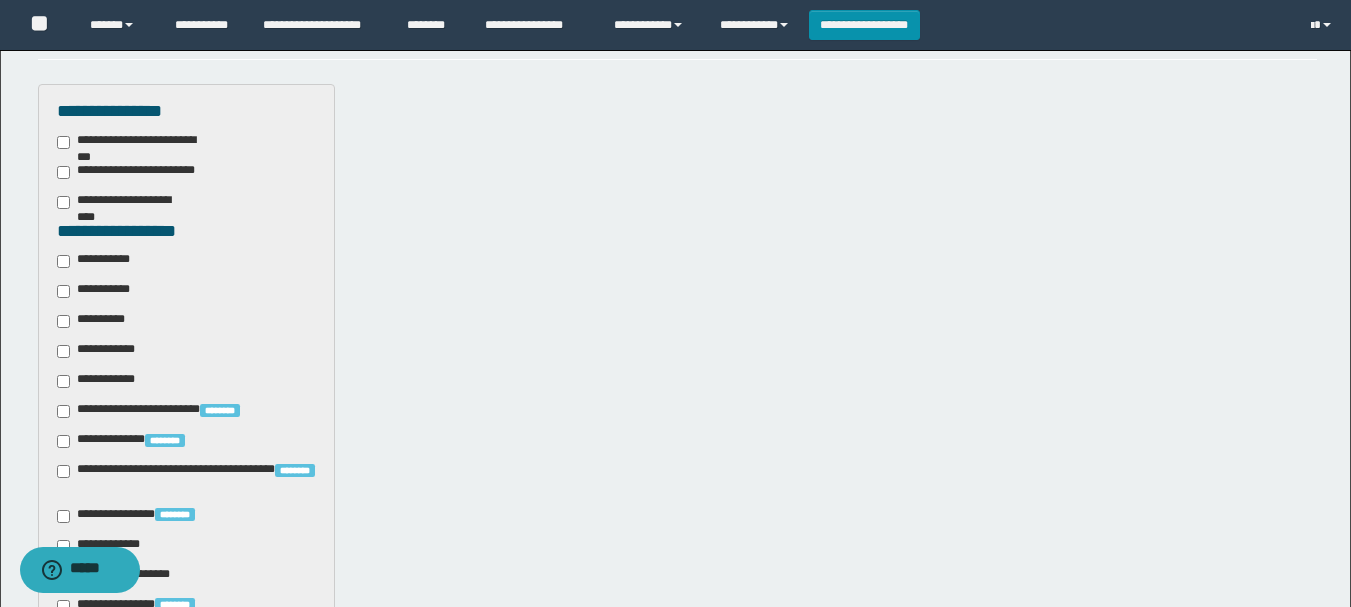 click on "**********" at bounding box center (99, 261) 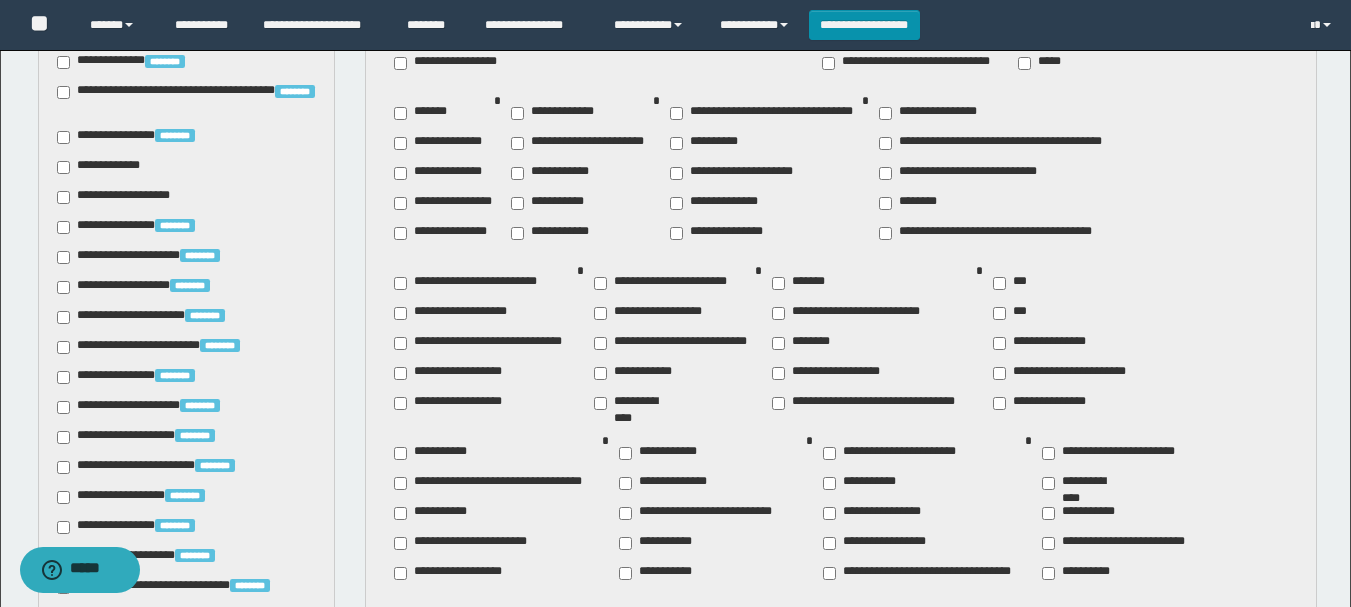 scroll, scrollTop: 500, scrollLeft: 0, axis: vertical 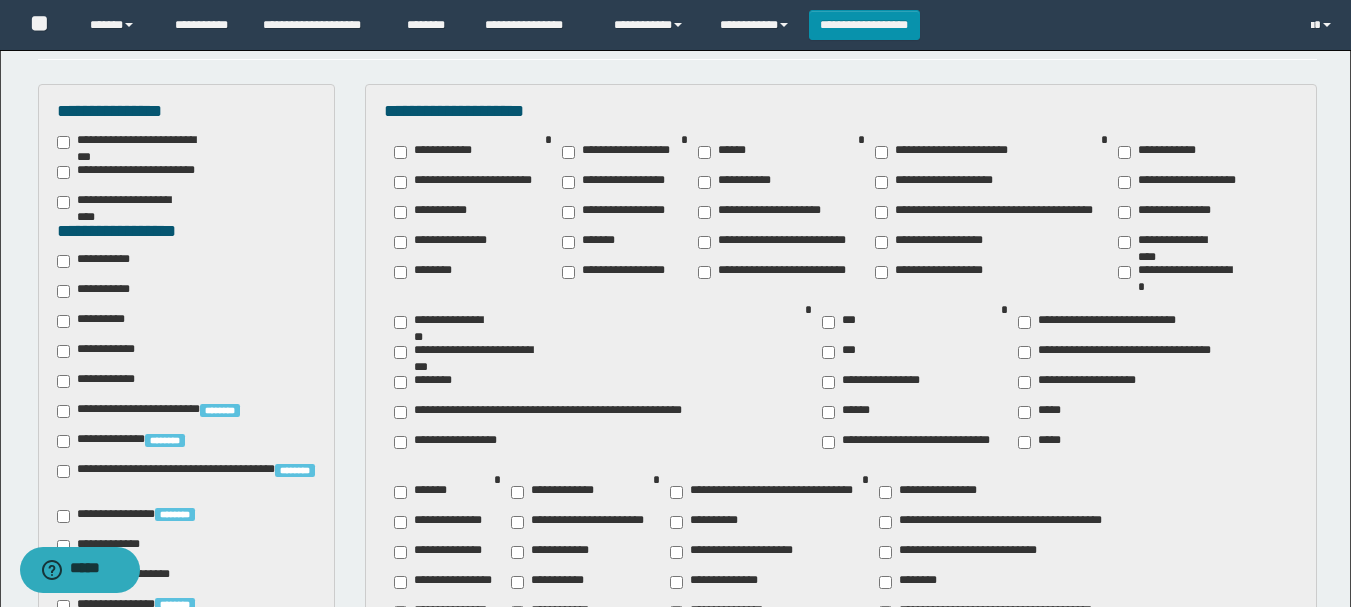 click on "**********" at bounding box center [444, 582] 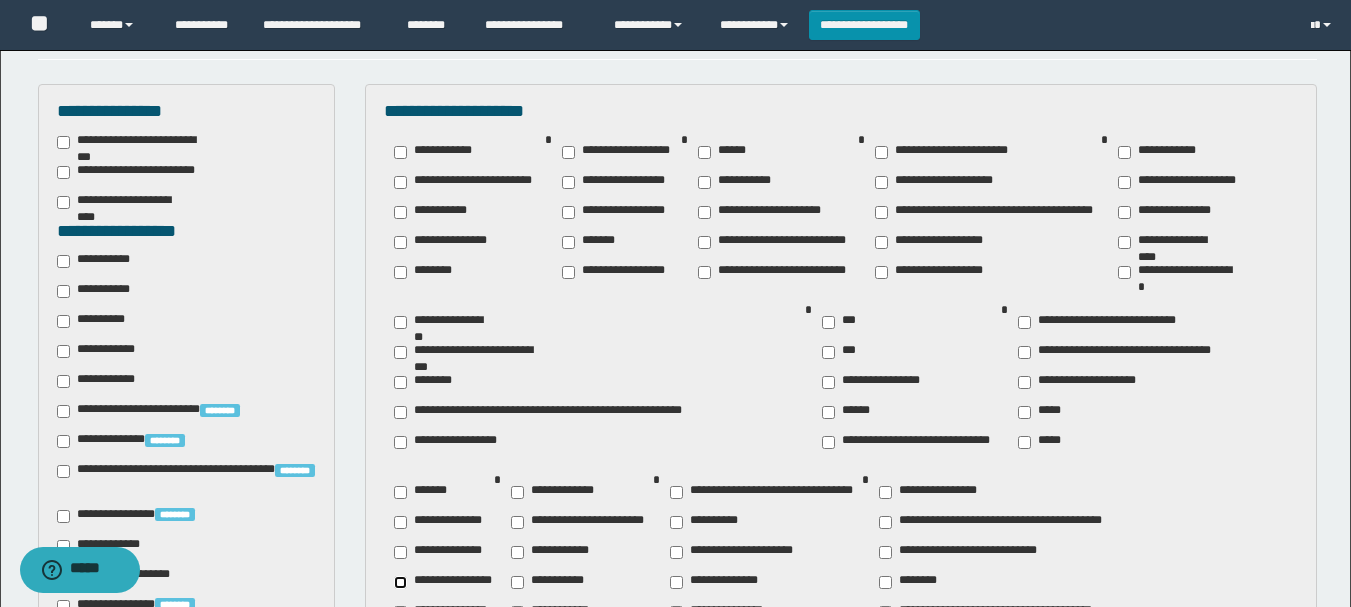 scroll, scrollTop: 1100, scrollLeft: 0, axis: vertical 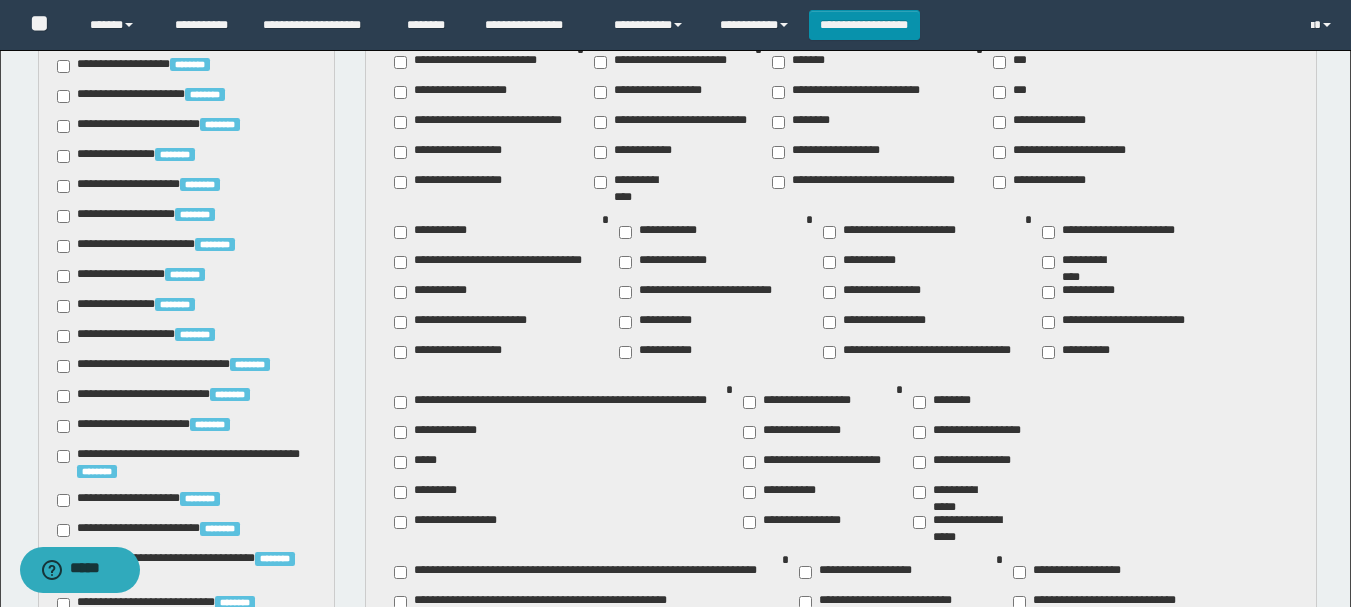 click on "********" at bounding box center (805, 122) 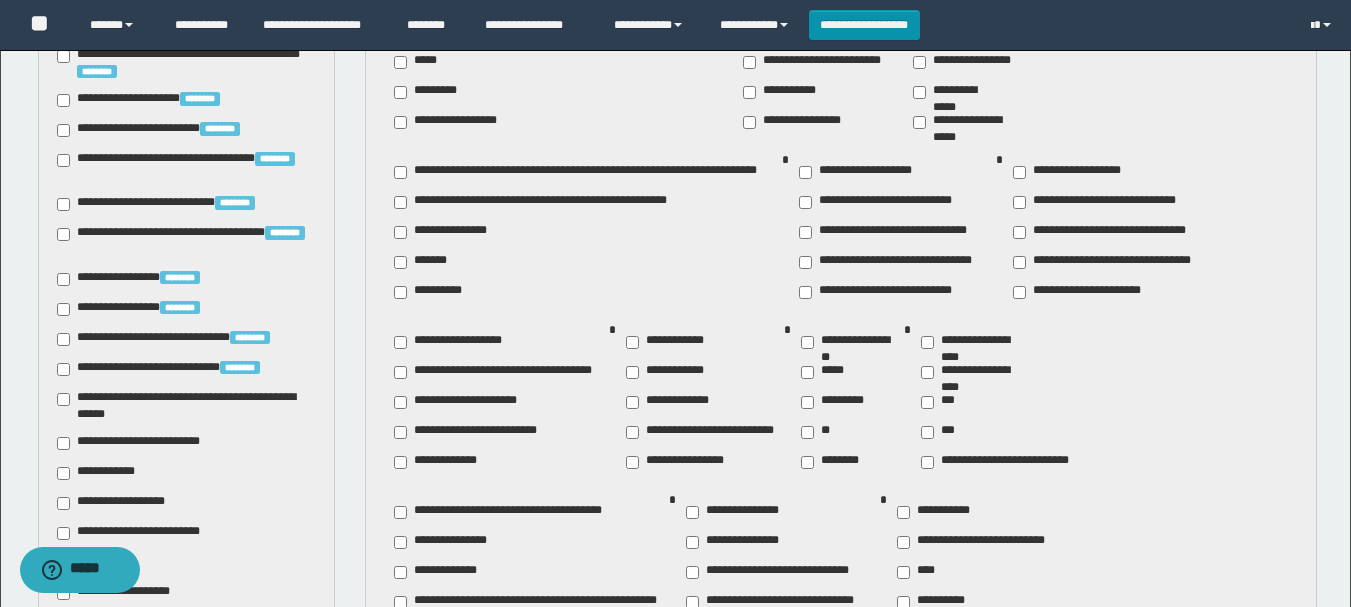 scroll, scrollTop: 1800, scrollLeft: 0, axis: vertical 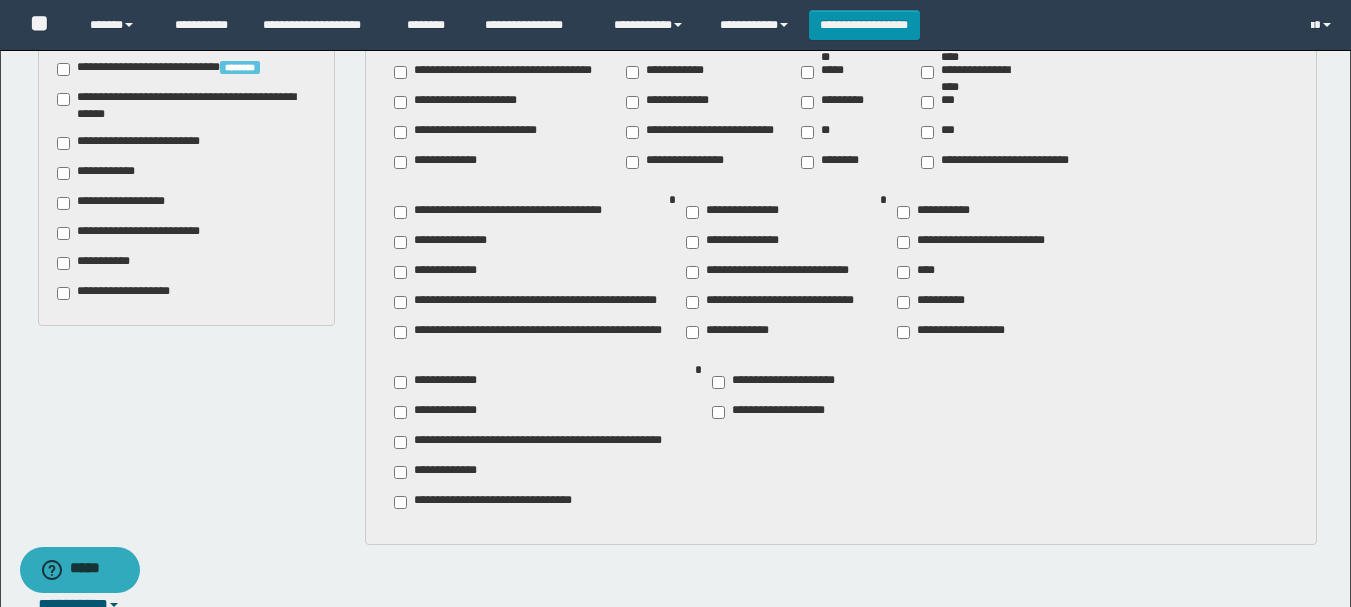 click on "**********" at bounding box center [728, 332] 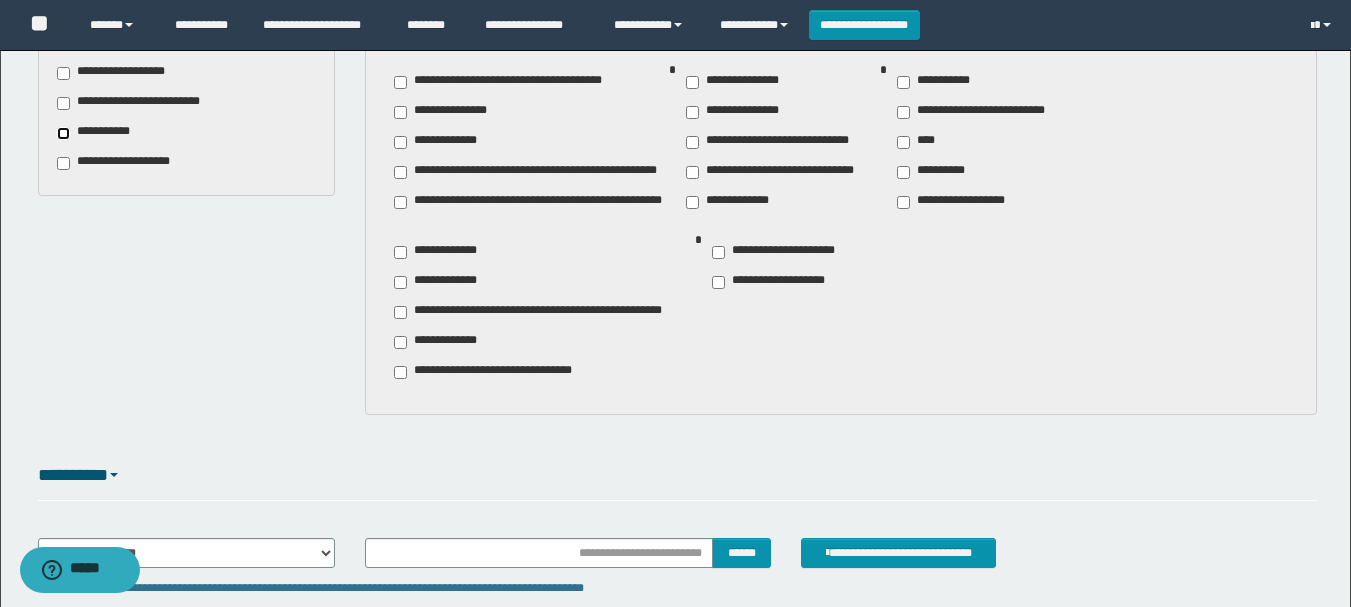scroll, scrollTop: 2068, scrollLeft: 0, axis: vertical 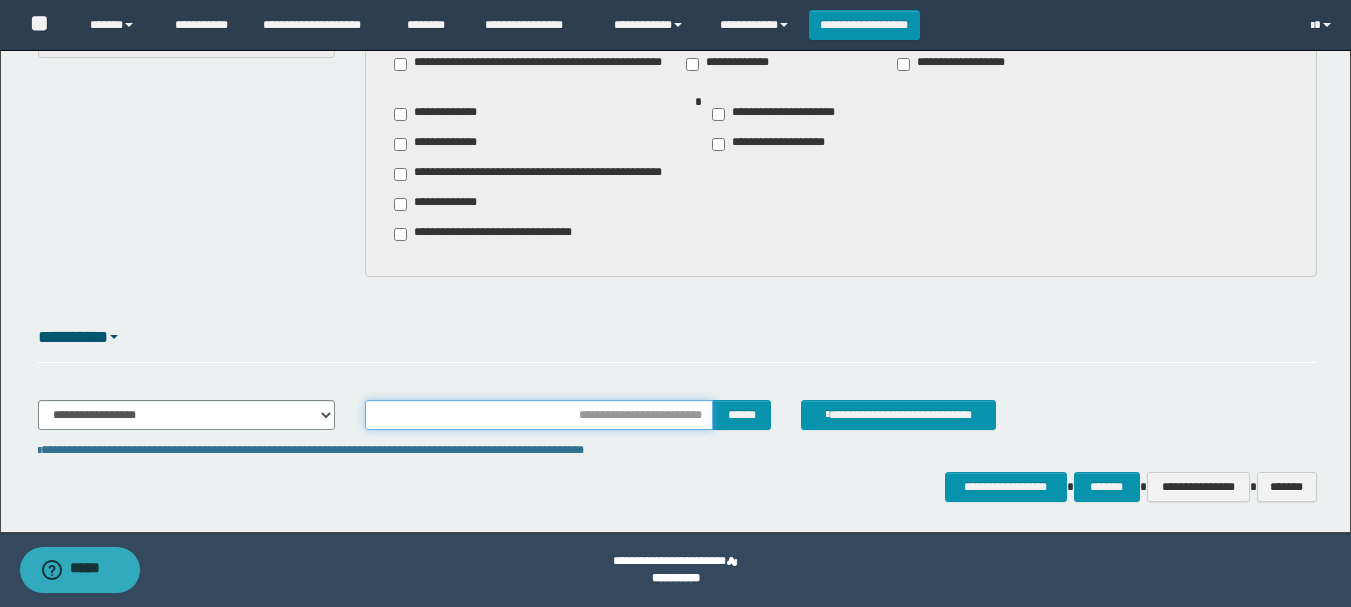 click at bounding box center (539, 415) 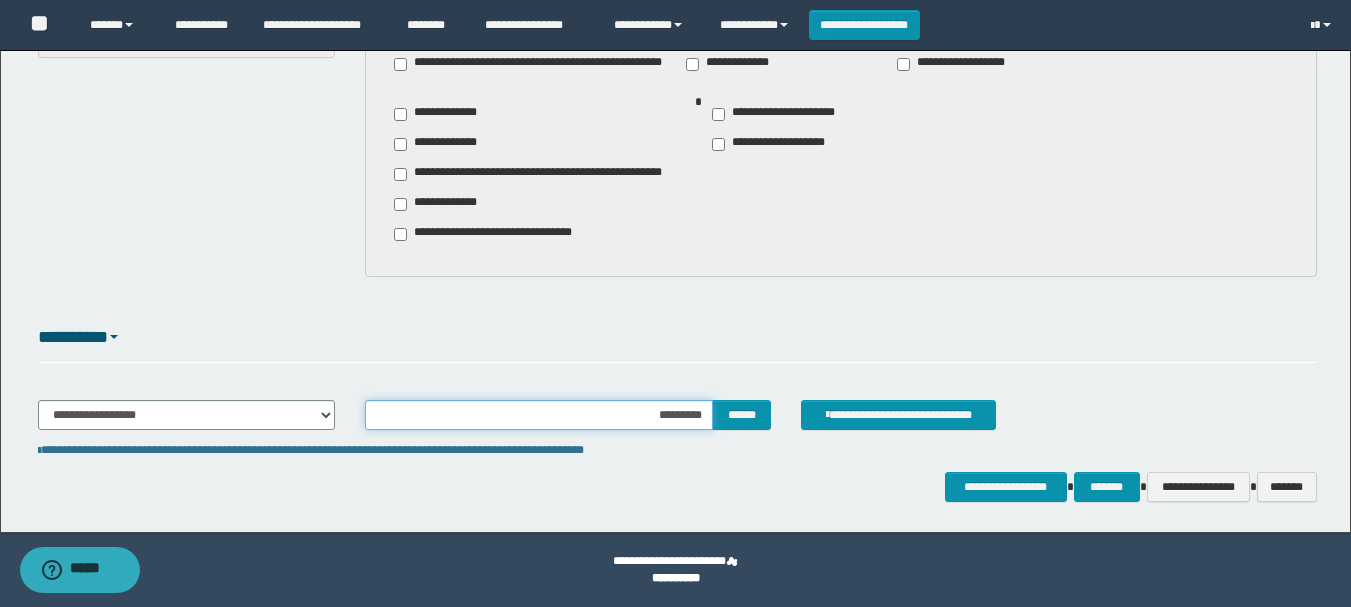 type on "**********" 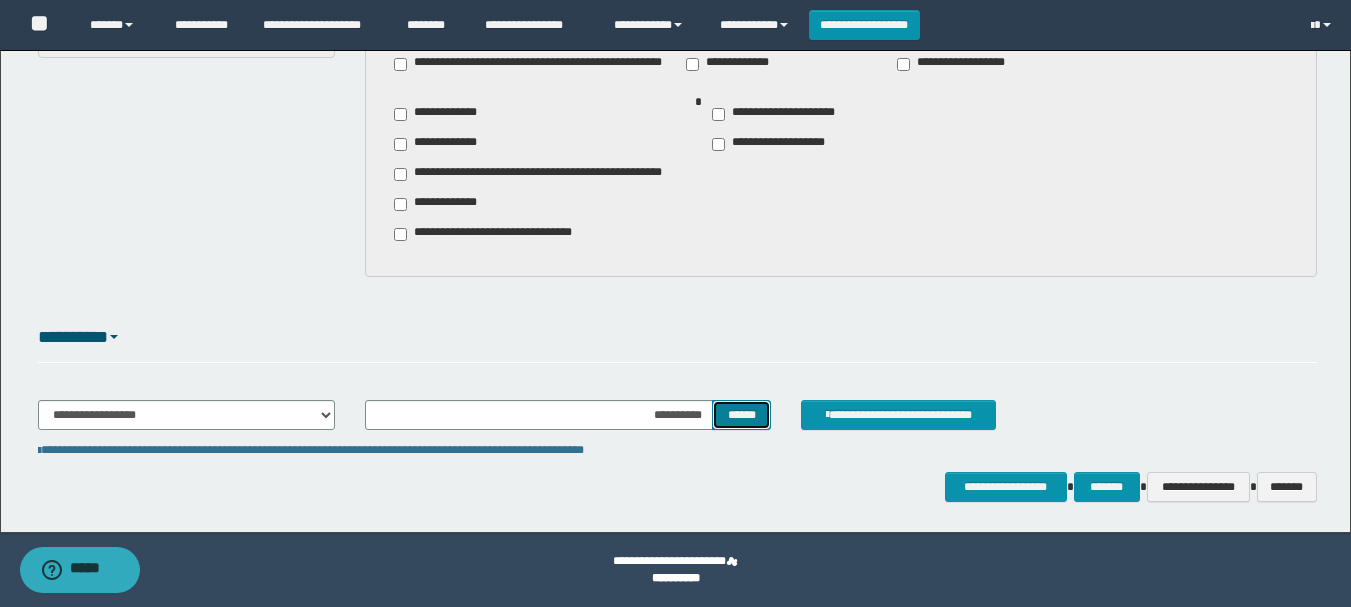 click on "******" at bounding box center (741, 415) 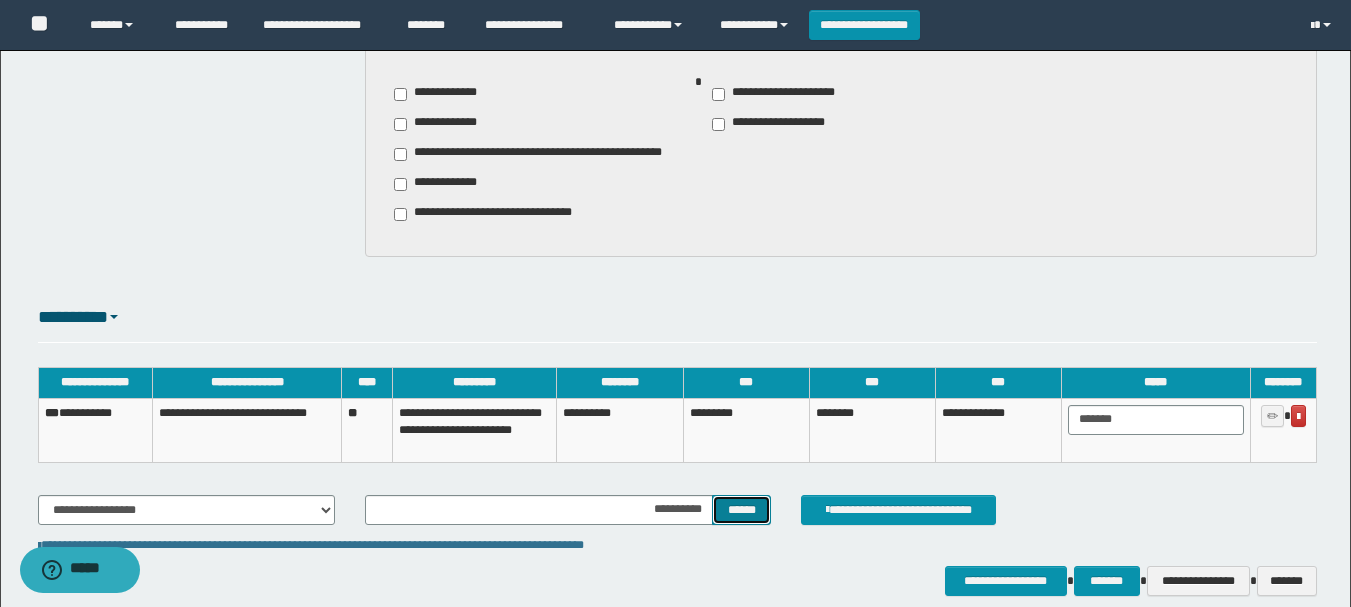 scroll, scrollTop: 2182, scrollLeft: 0, axis: vertical 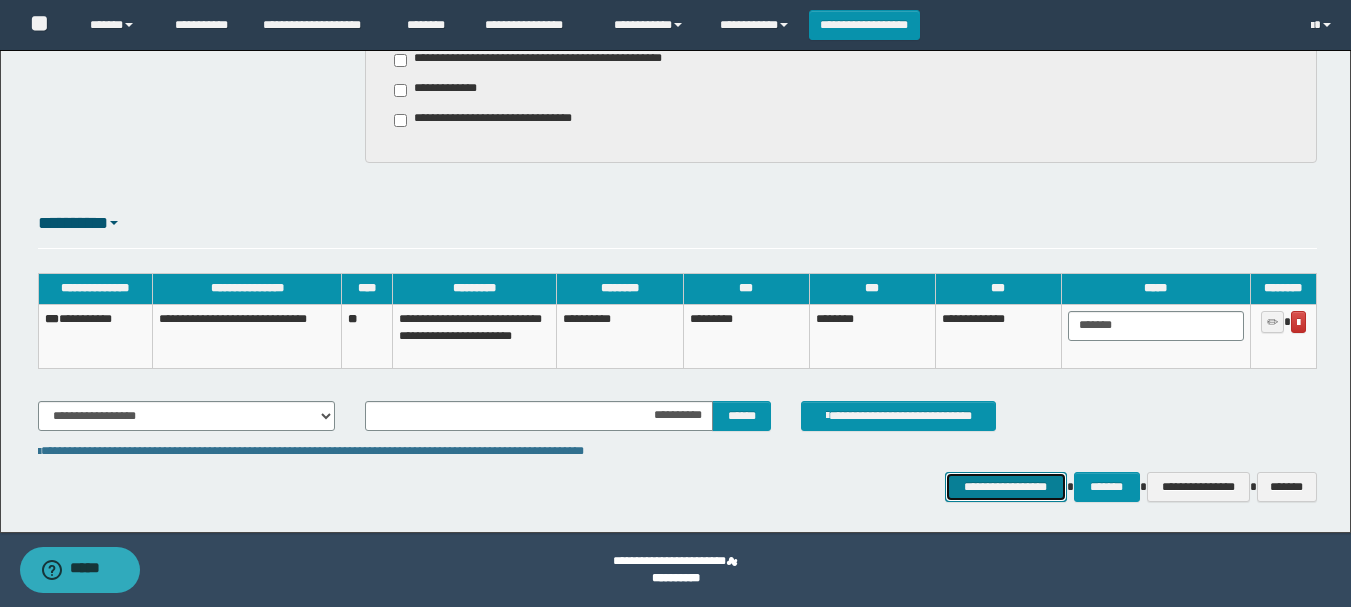 click on "**********" at bounding box center (1006, 487) 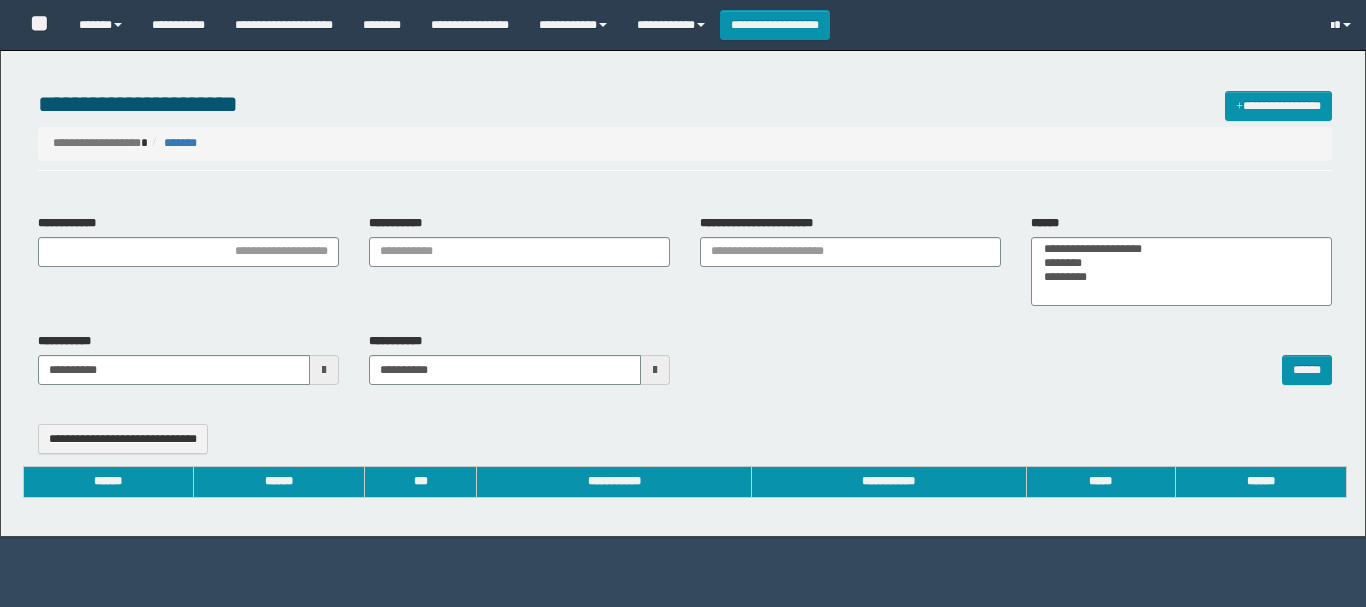 select 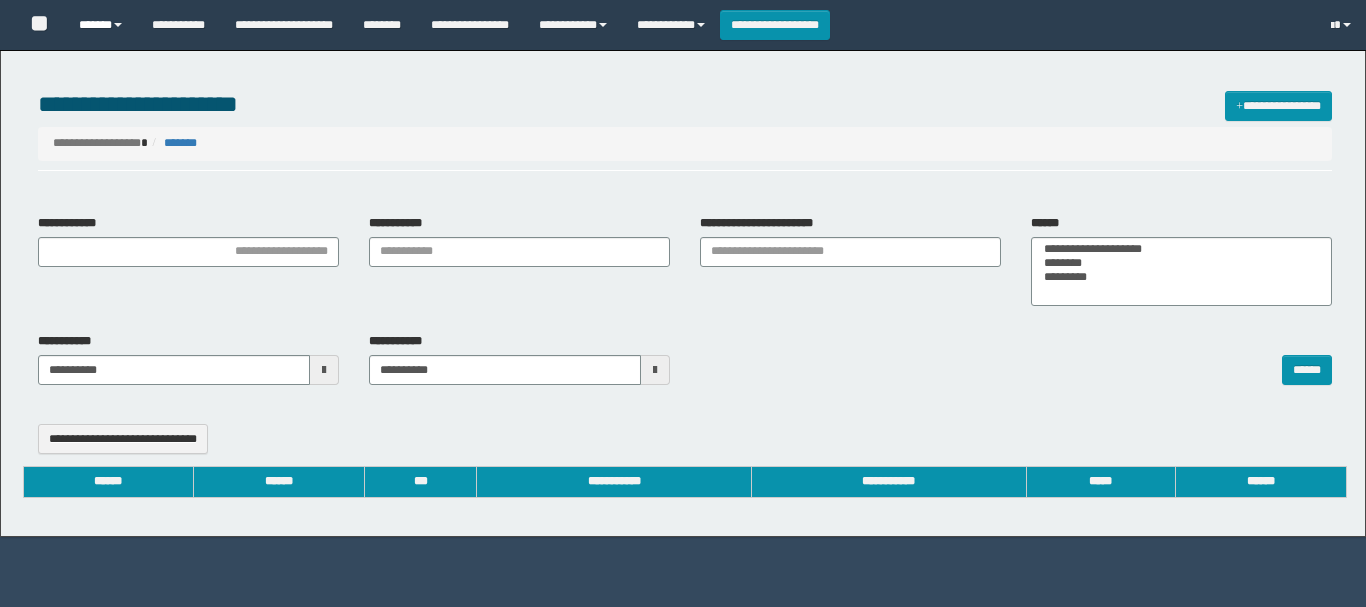 click on "******" at bounding box center (100, 25) 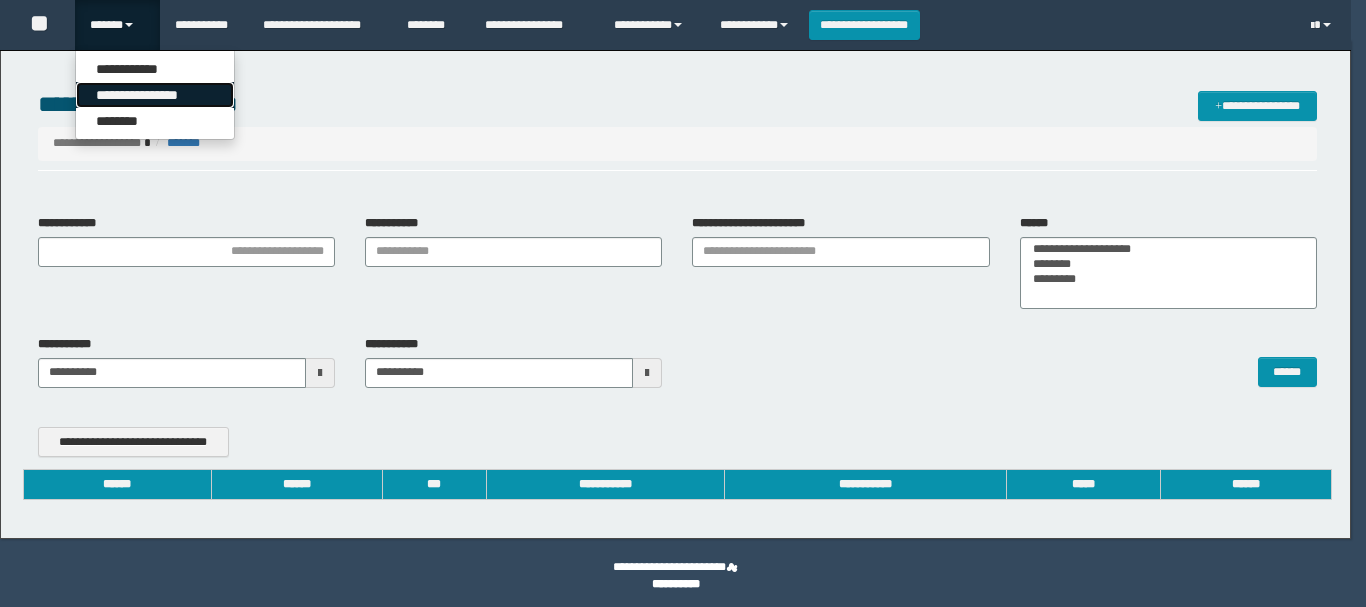 click on "**********" at bounding box center [155, 95] 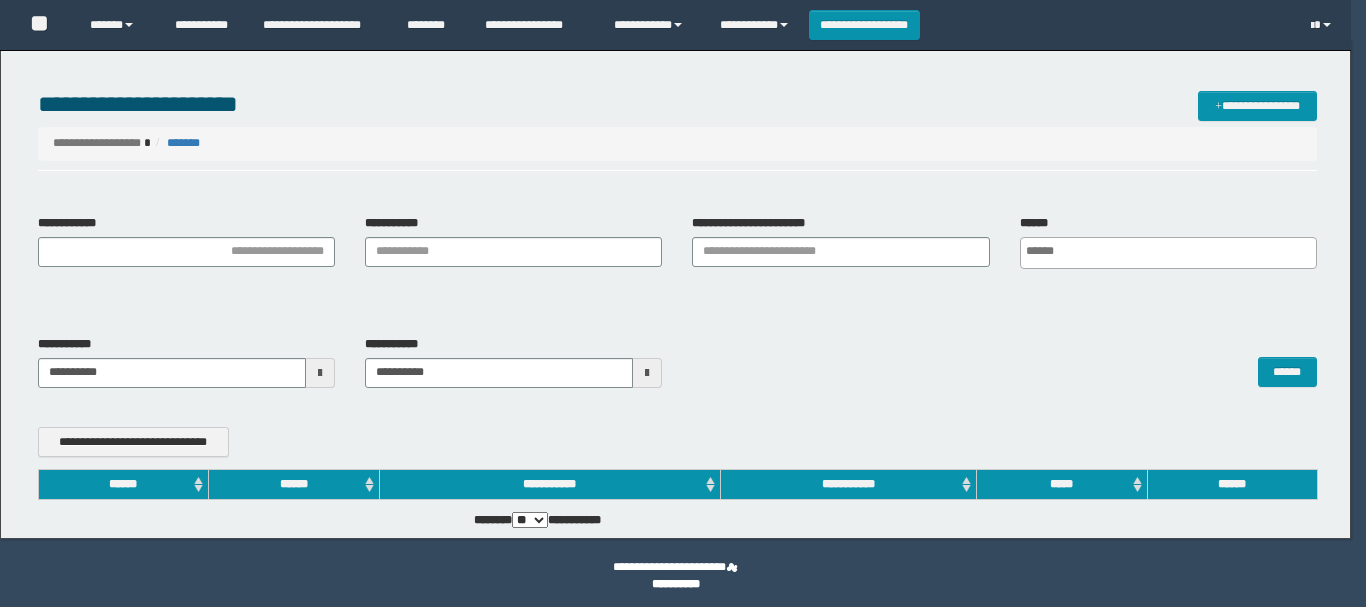 type on "**********" 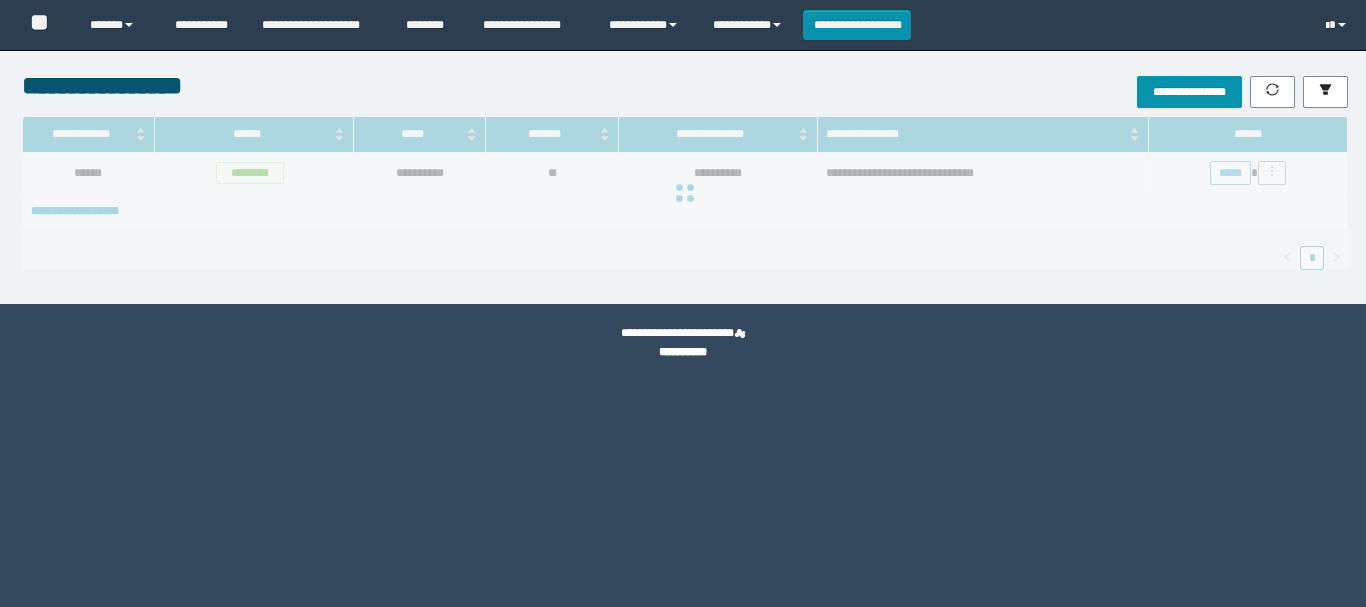 scroll, scrollTop: 0, scrollLeft: 0, axis: both 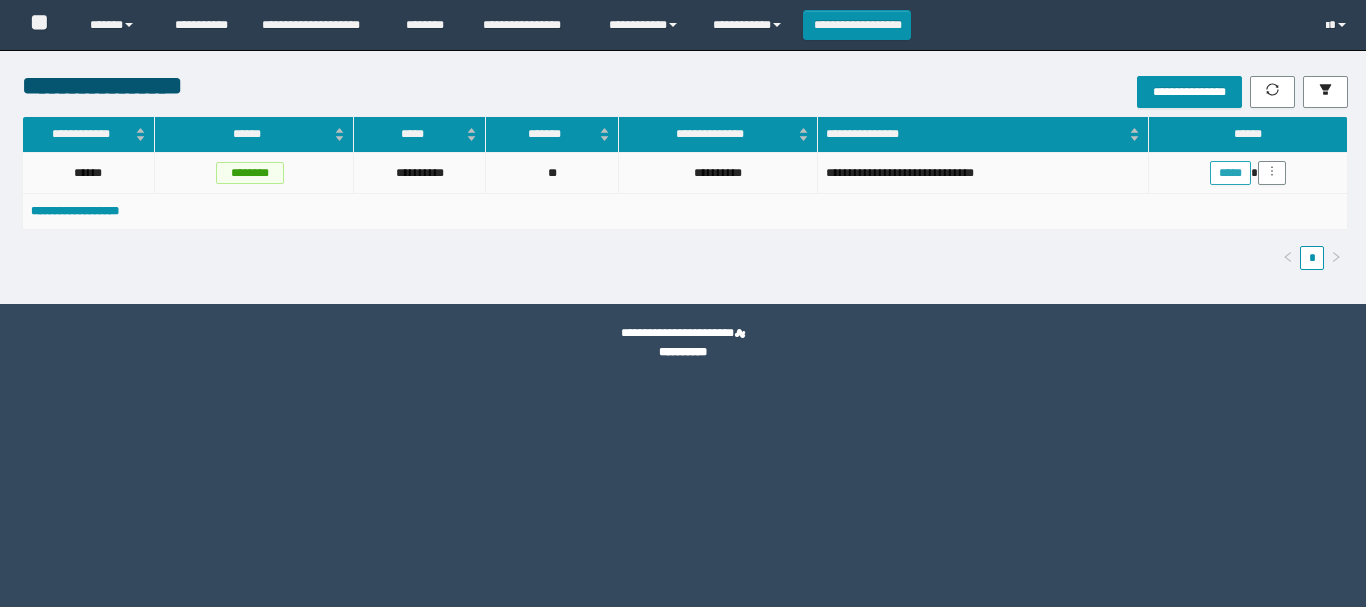 click on "*****" at bounding box center (1230, 173) 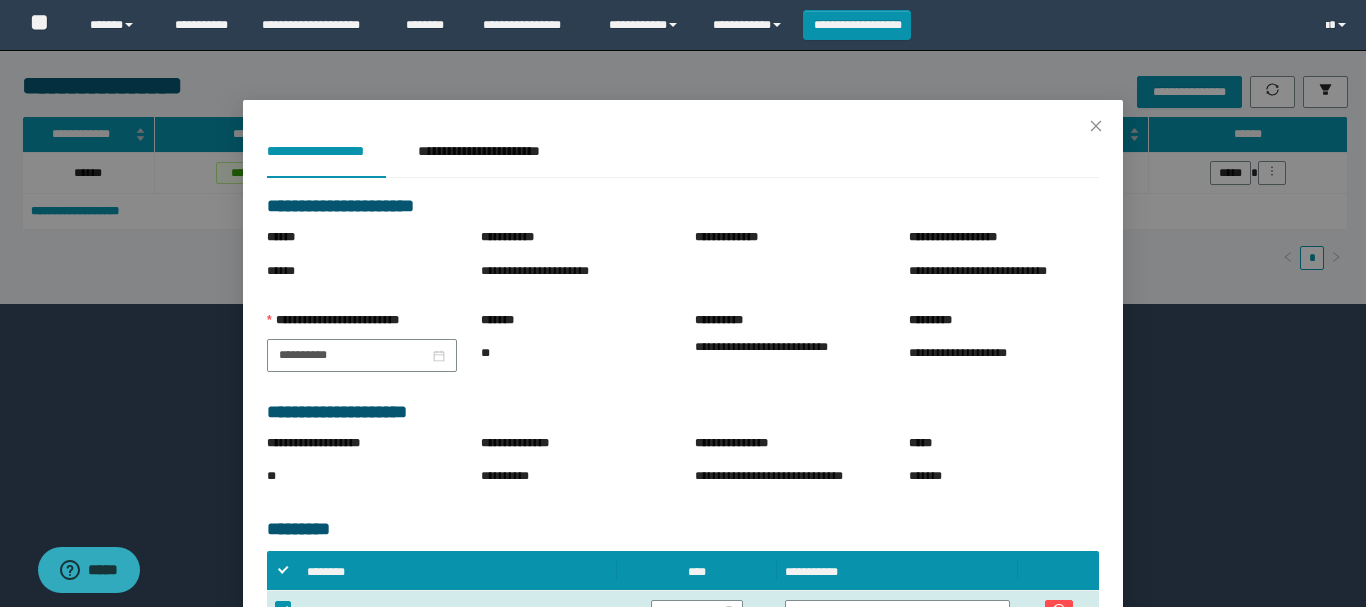 scroll, scrollTop: 66, scrollLeft: 0, axis: vertical 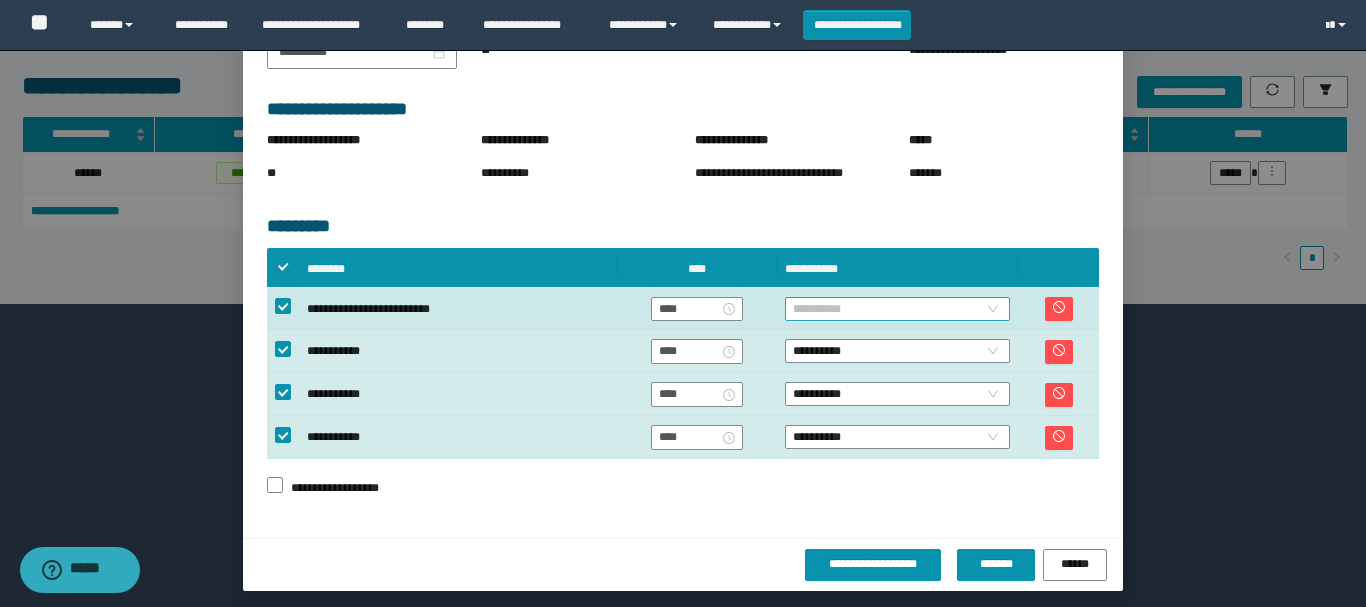 click on "**********" at bounding box center (897, 309) 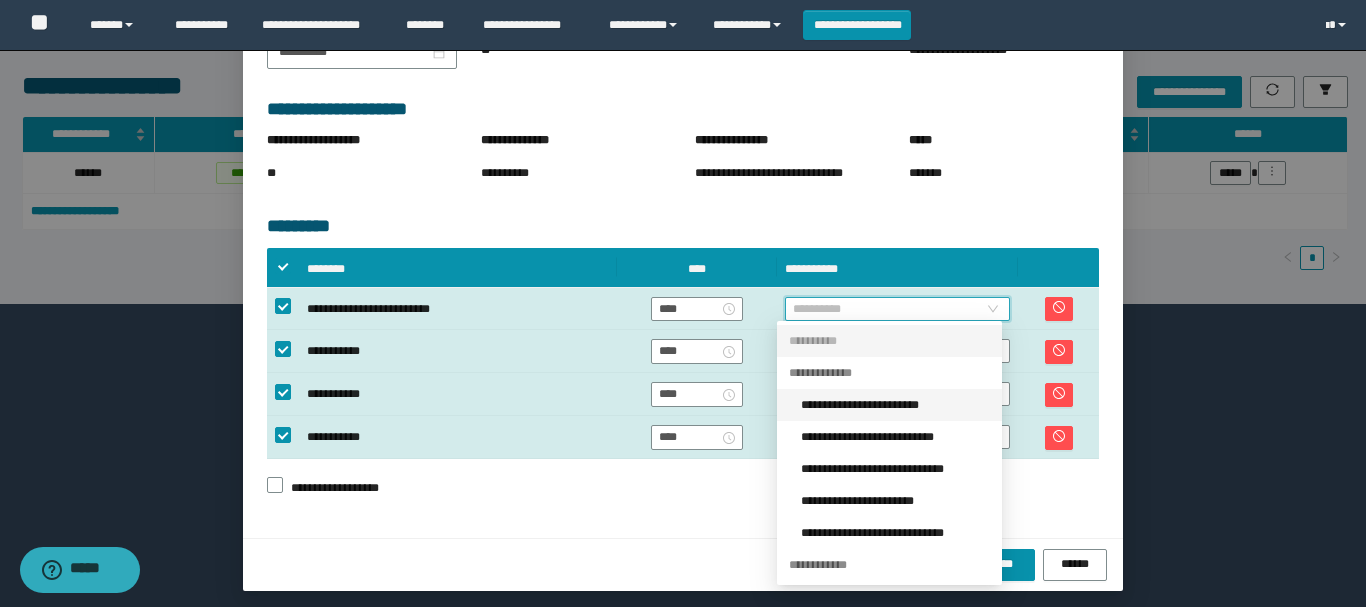 click on "**********" at bounding box center [895, 405] 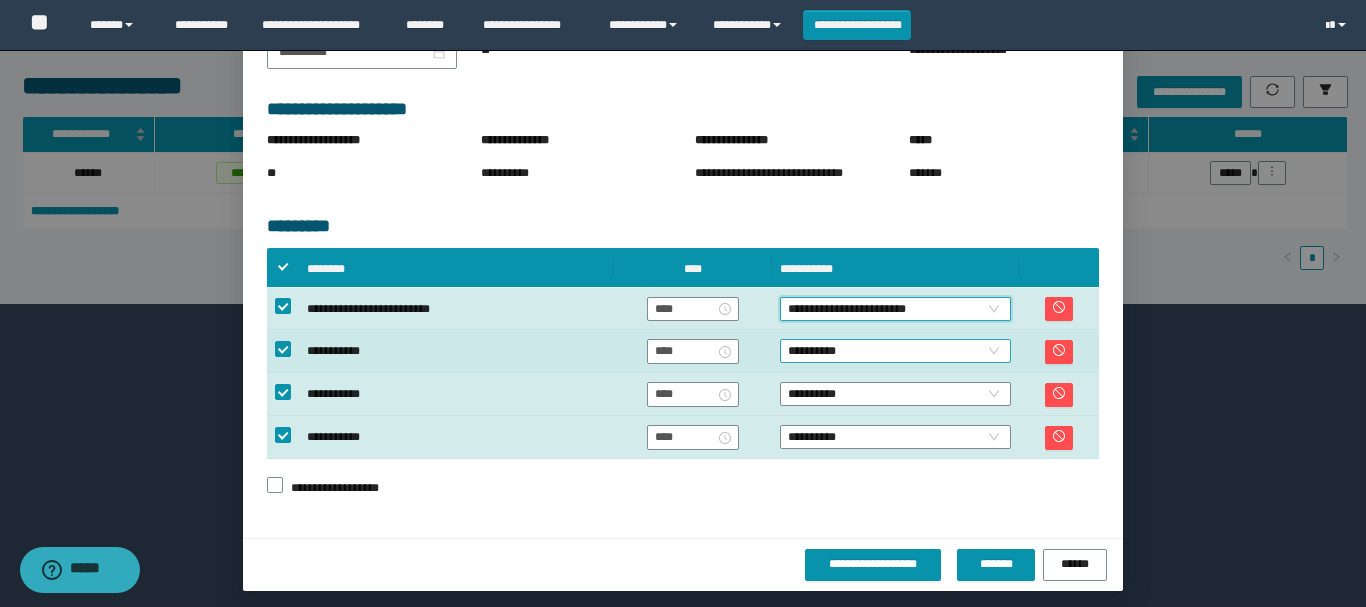 click on "**********" at bounding box center (895, 351) 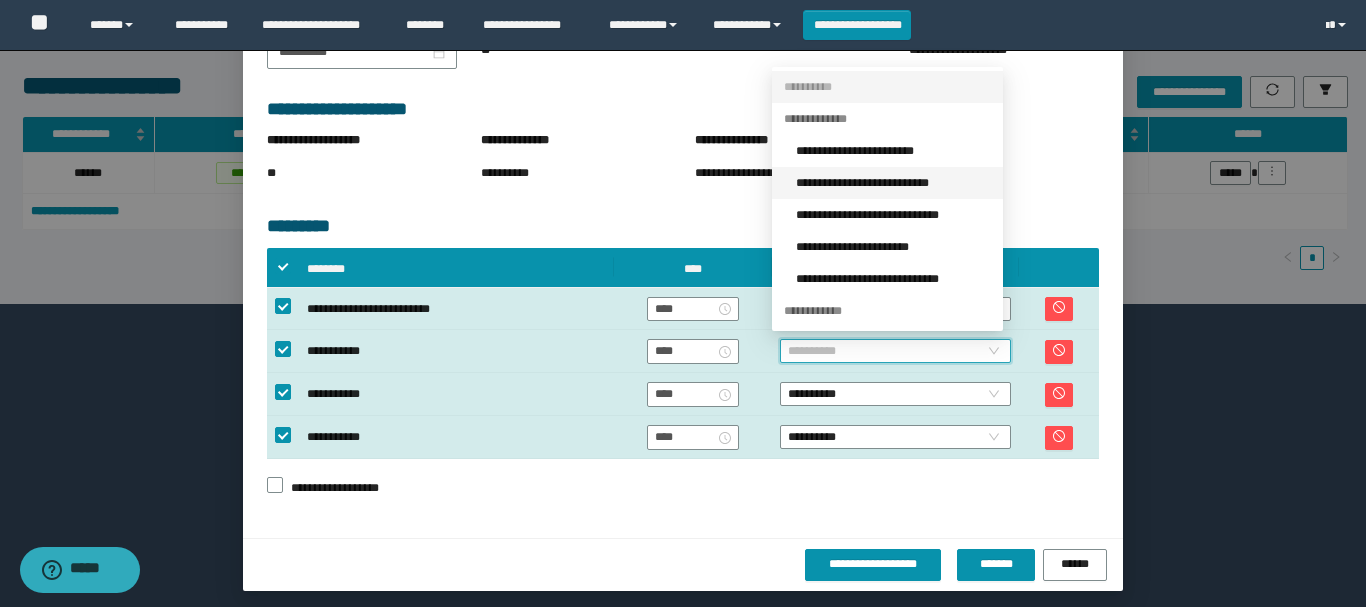 click on "**********" at bounding box center [893, 183] 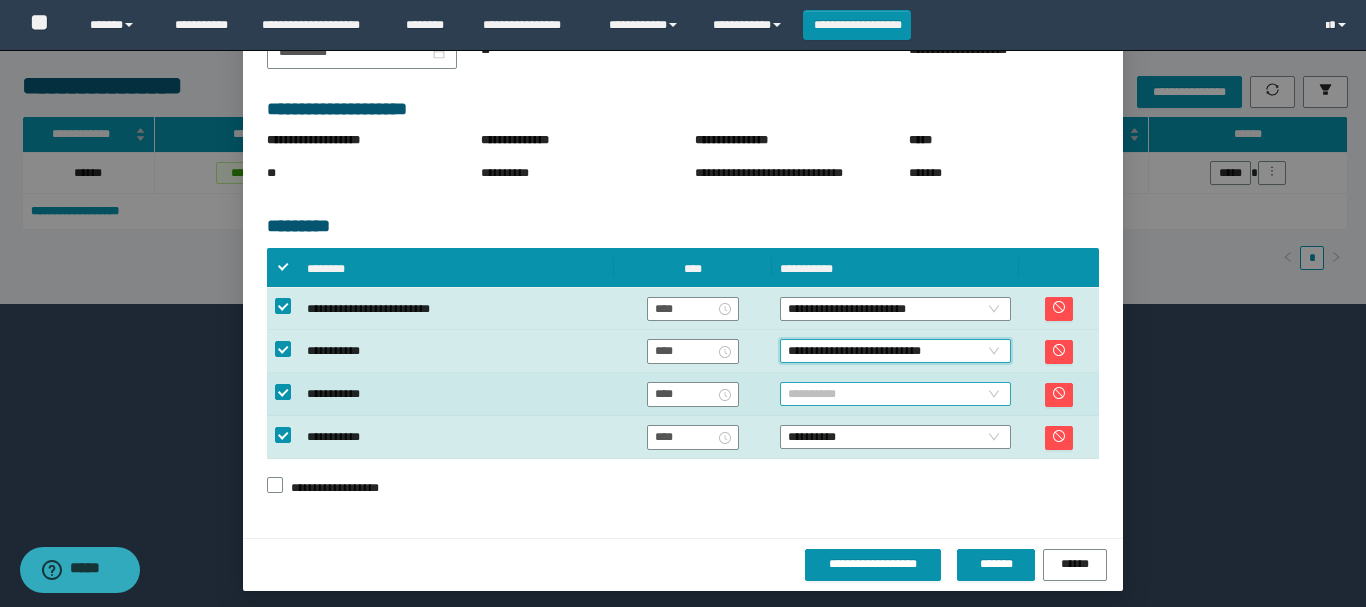 click on "**********" at bounding box center (895, 394) 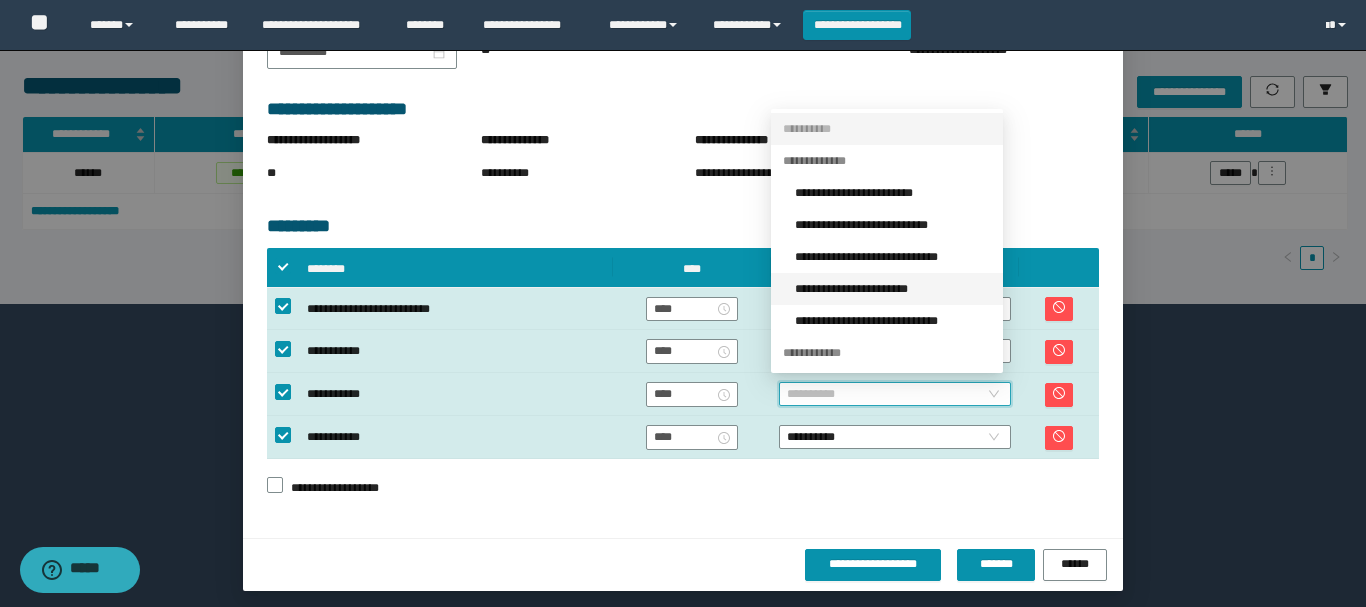 click on "**********" at bounding box center (893, 289) 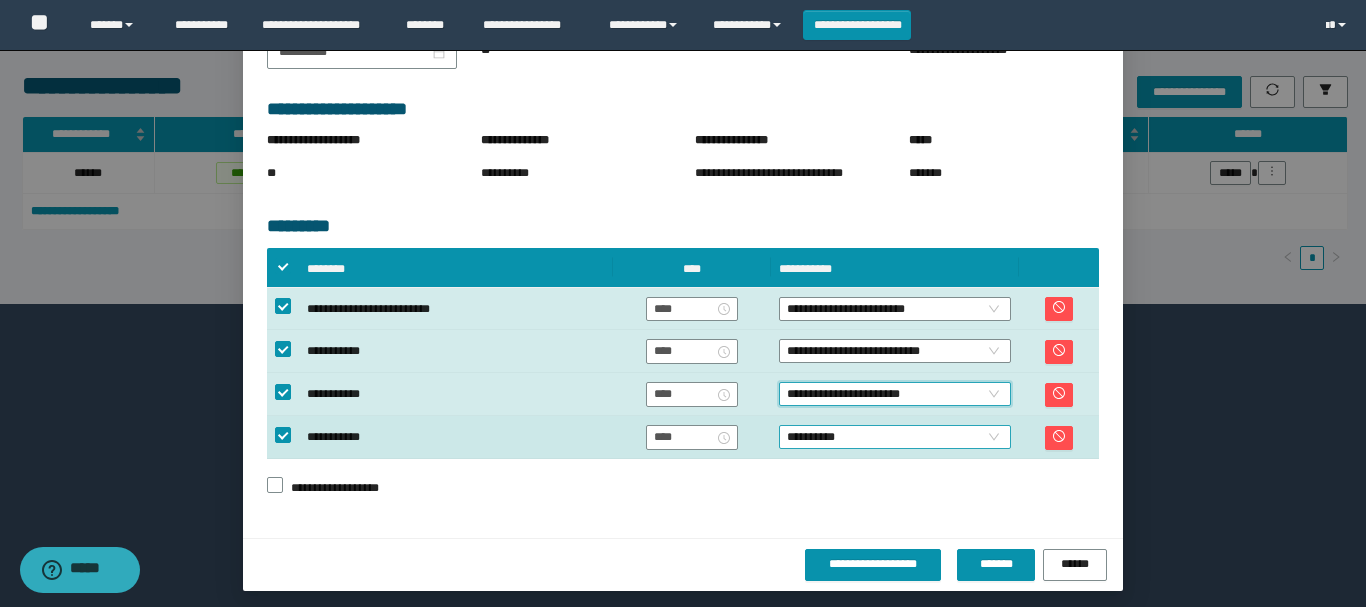 click on "**********" at bounding box center (895, 437) 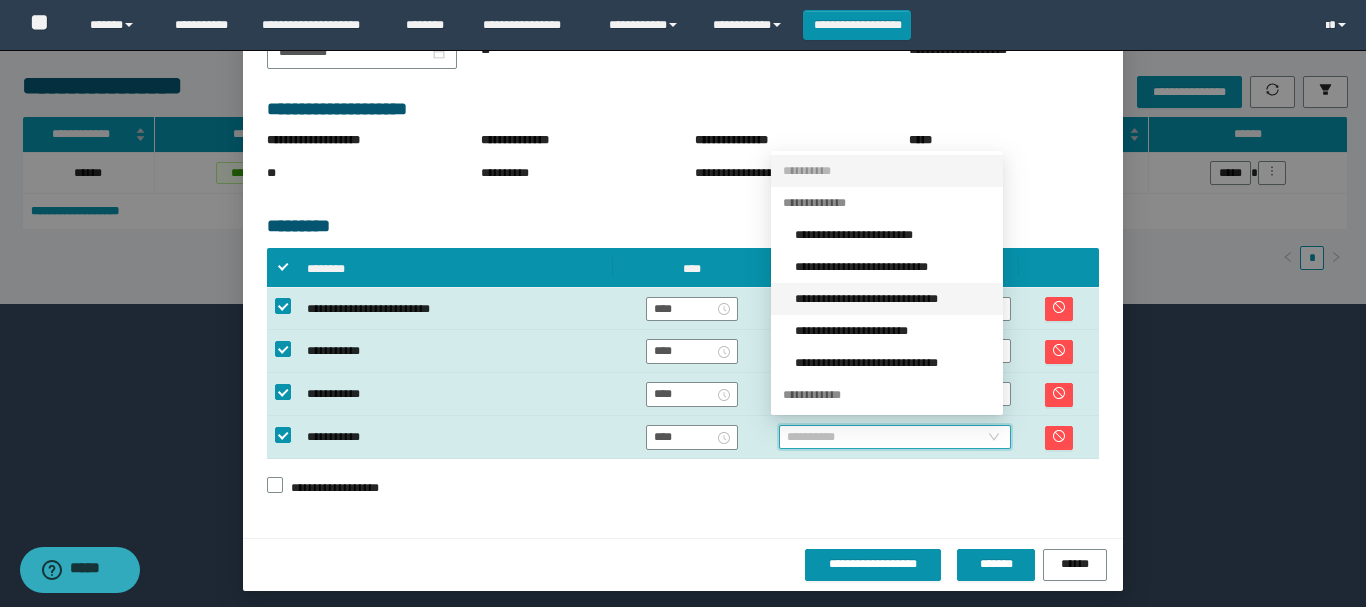 click on "**********" at bounding box center (893, 299) 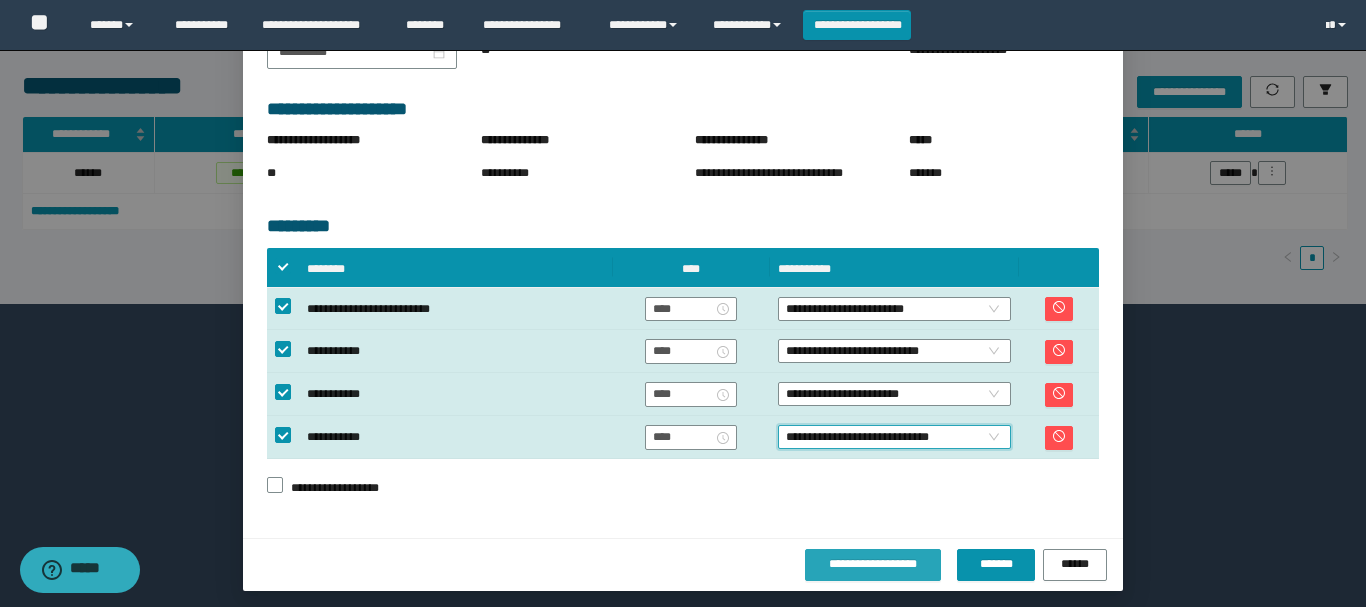 click on "**********" at bounding box center [873, 564] 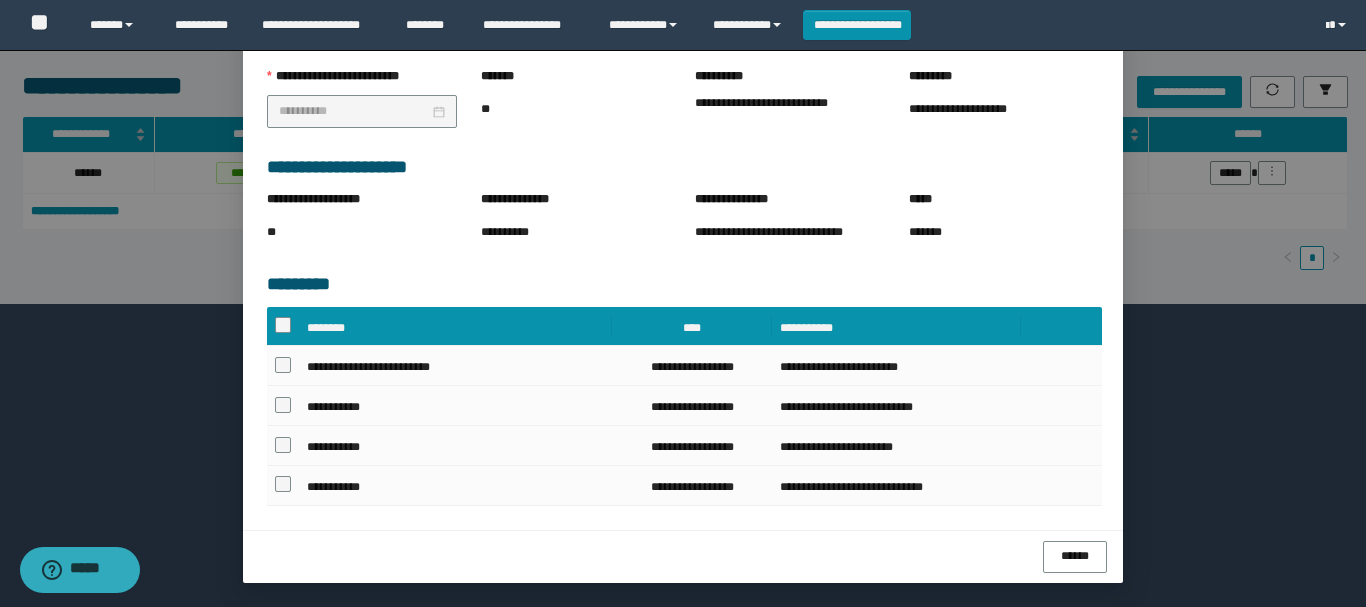 scroll, scrollTop: 287, scrollLeft: 0, axis: vertical 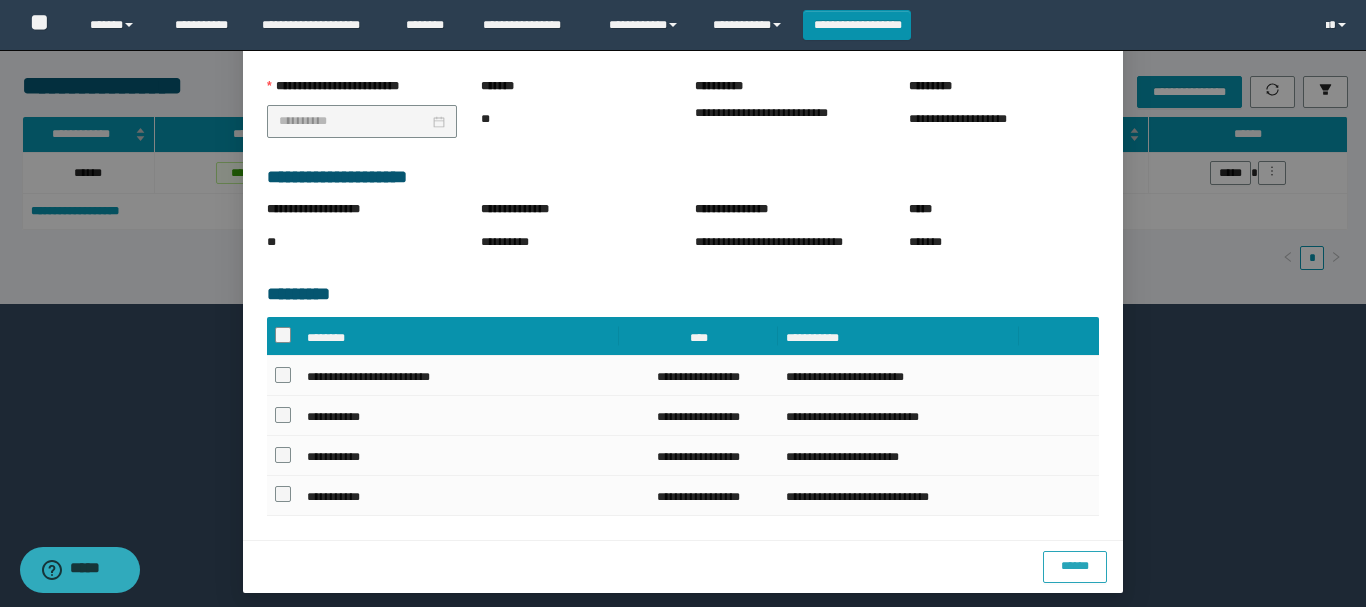 click on "******" at bounding box center [1075, 567] 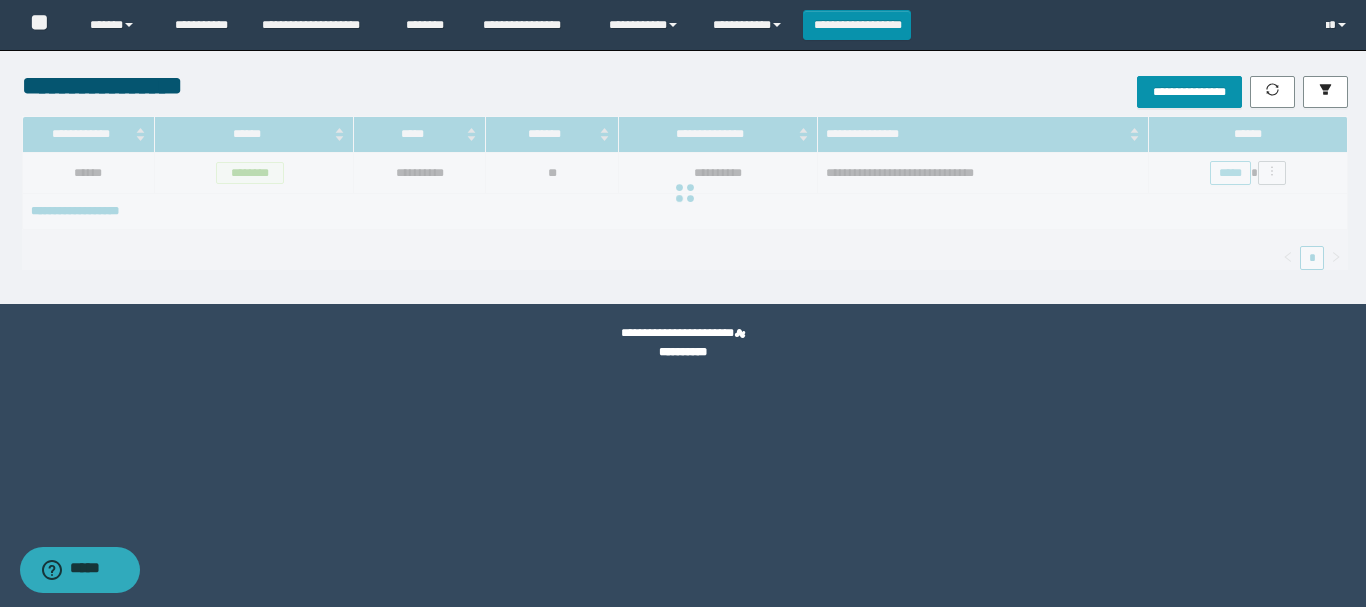 scroll, scrollTop: 0, scrollLeft: 0, axis: both 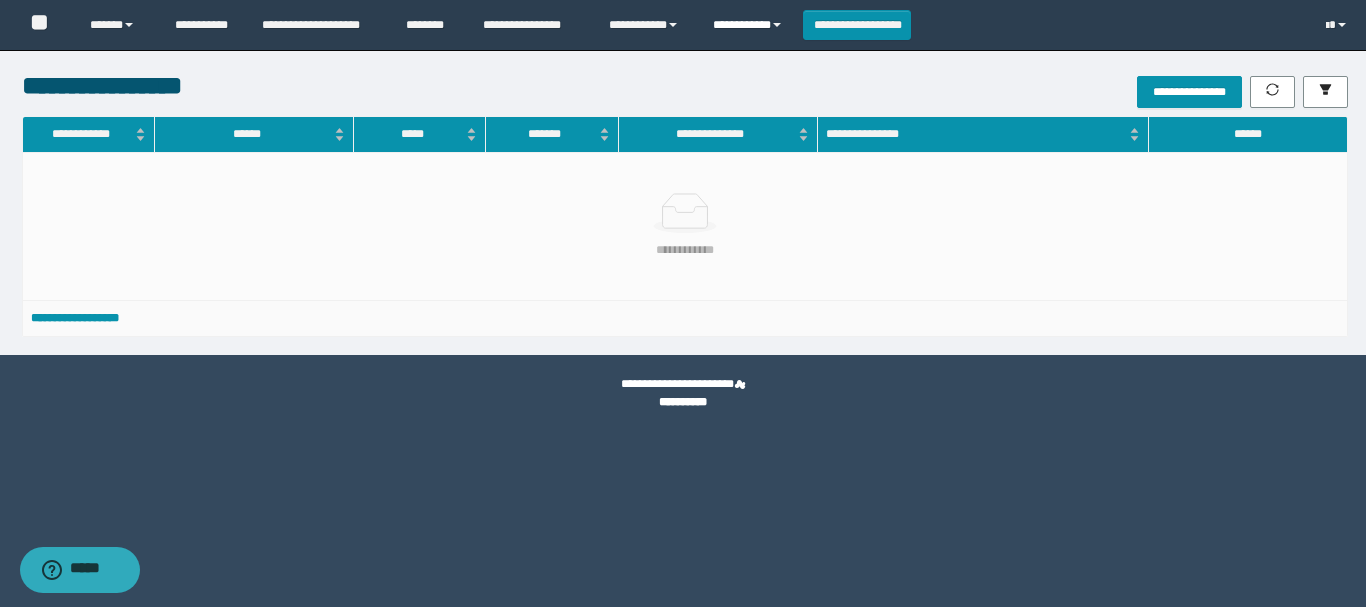 click on "**********" at bounding box center (750, 25) 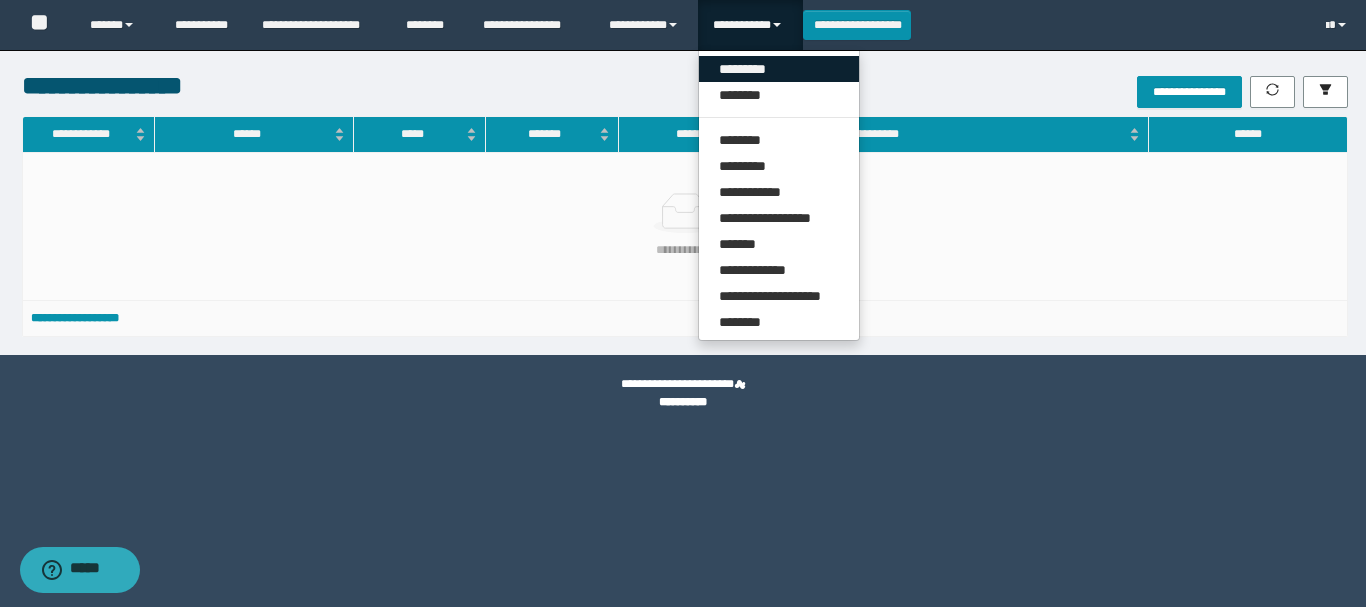 click on "*********" at bounding box center (779, 69) 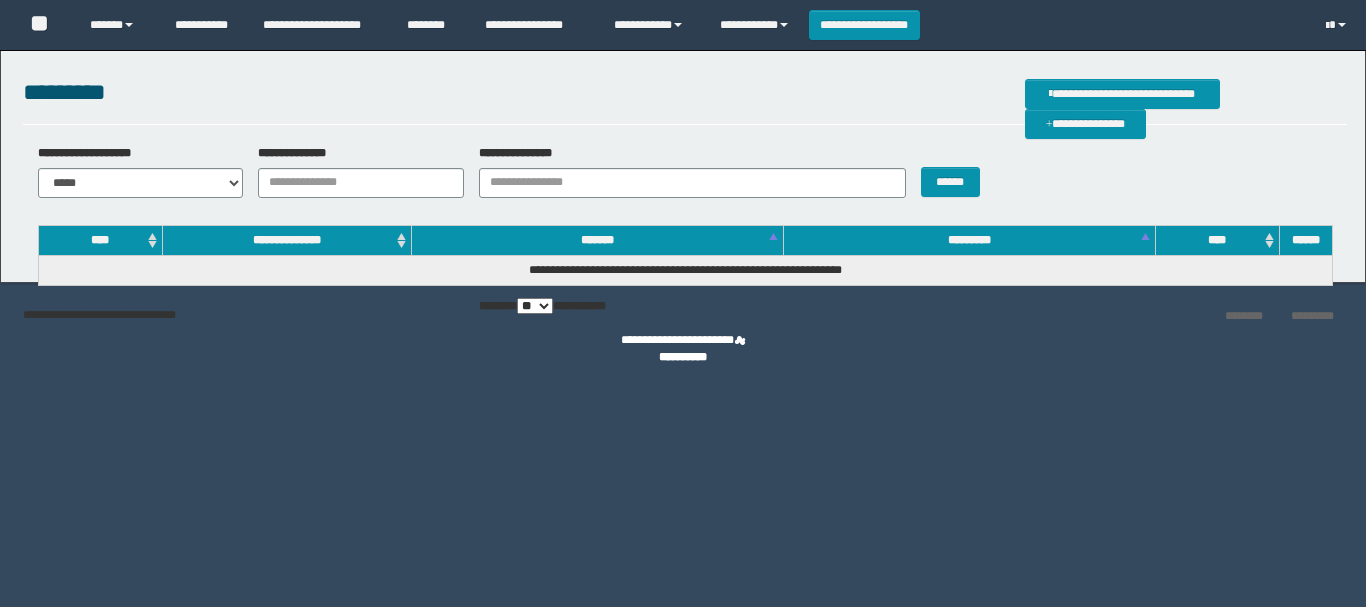 scroll, scrollTop: 0, scrollLeft: 0, axis: both 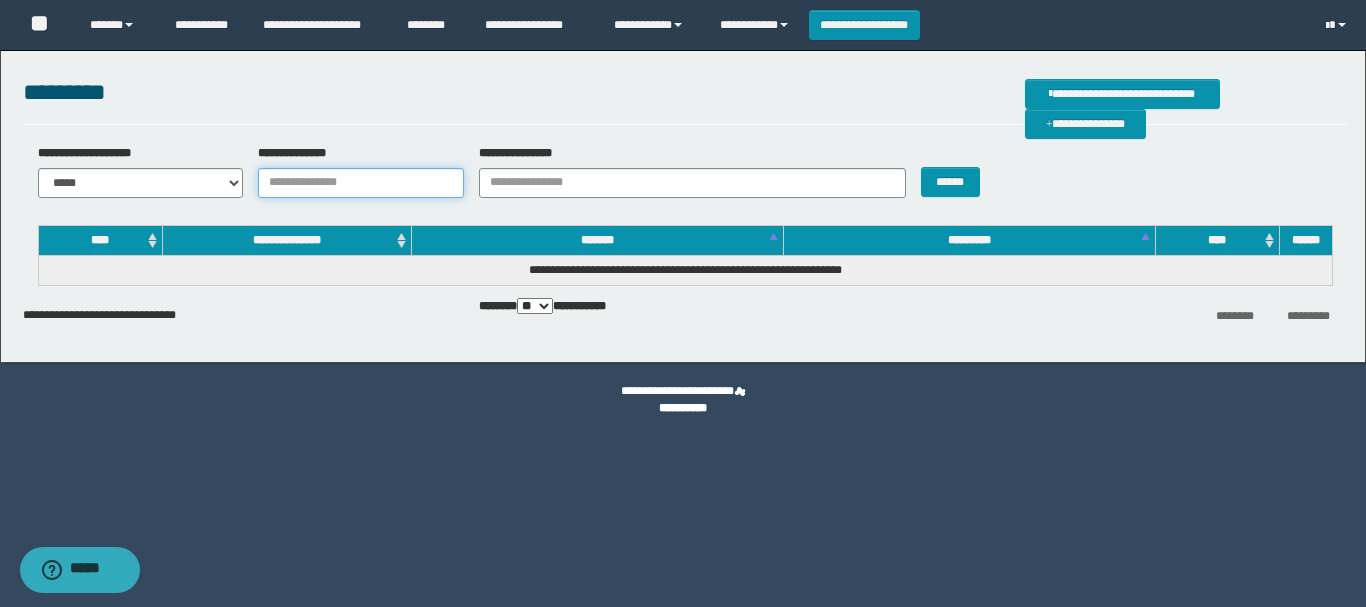 click on "**********" at bounding box center (361, 183) 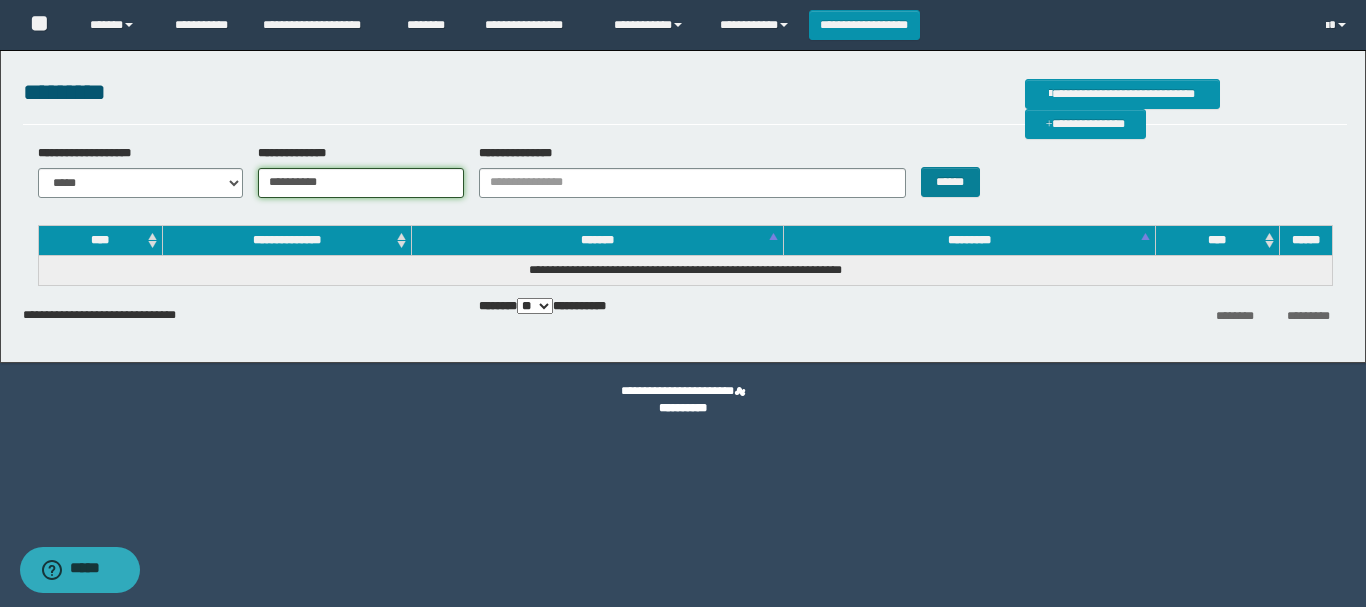 type on "**********" 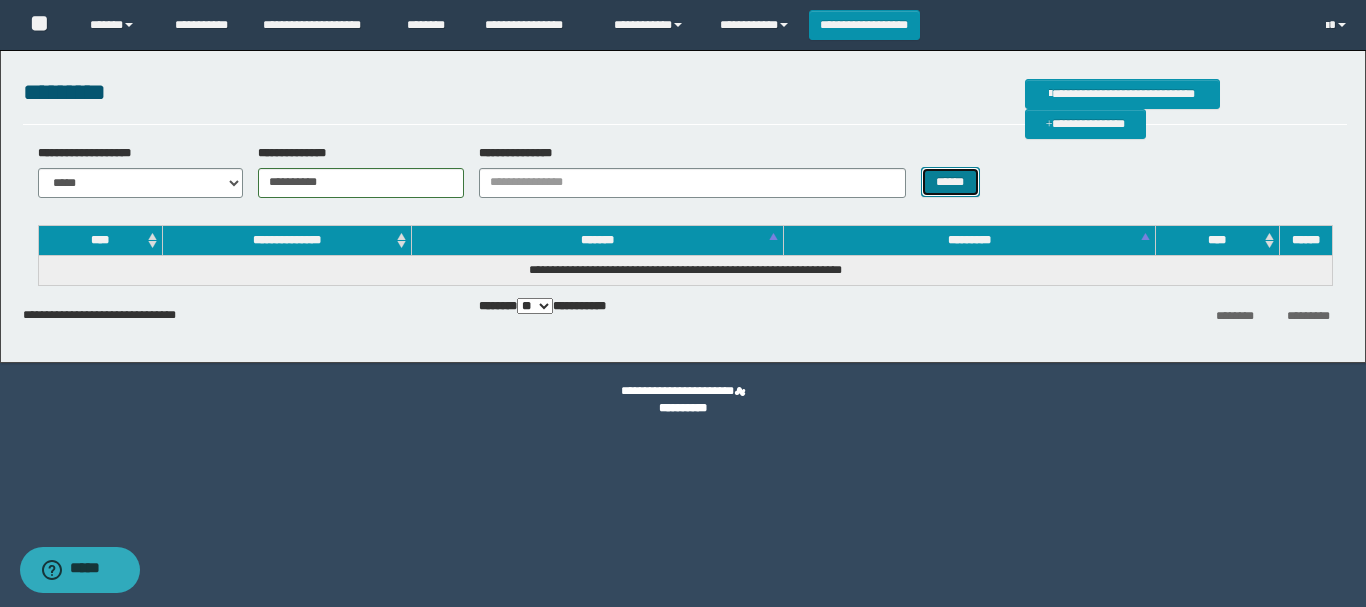 click on "******" at bounding box center (950, 182) 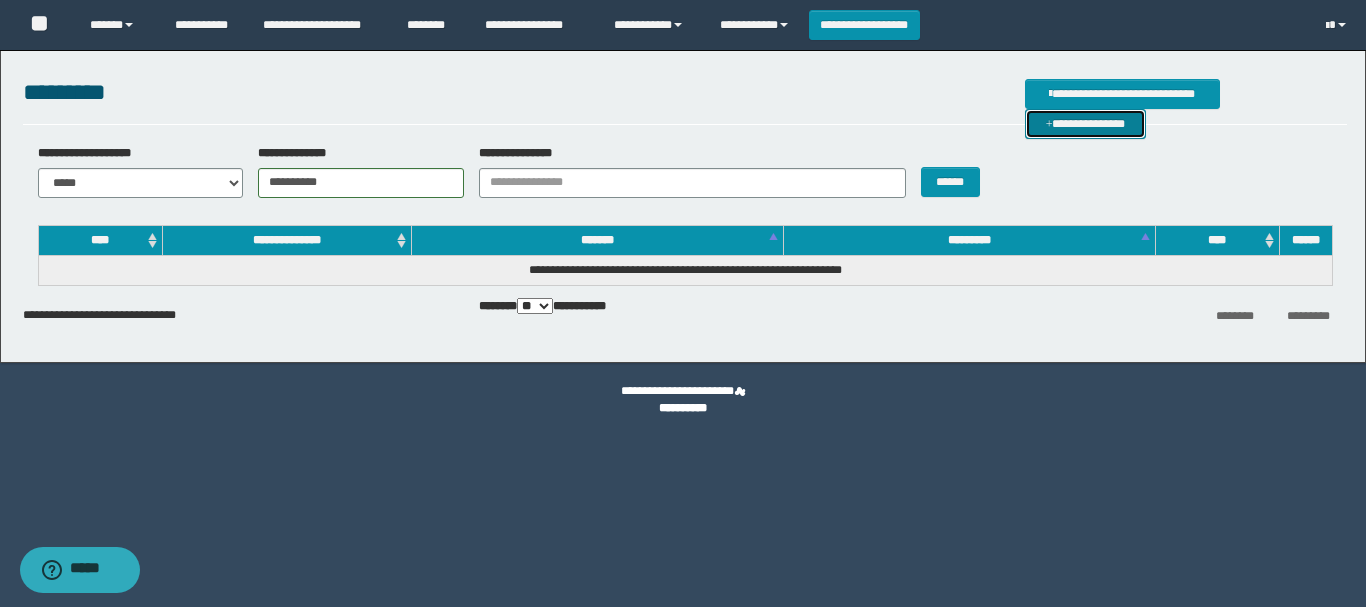click on "**********" at bounding box center (1085, 124) 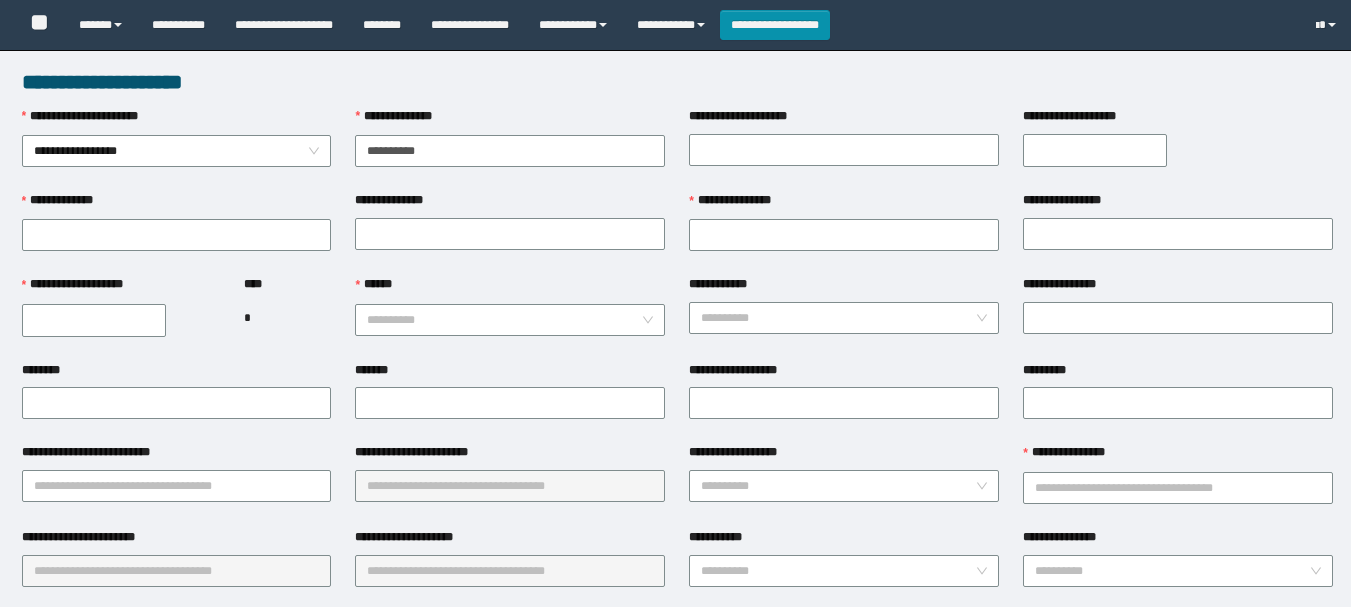 scroll, scrollTop: 0, scrollLeft: 0, axis: both 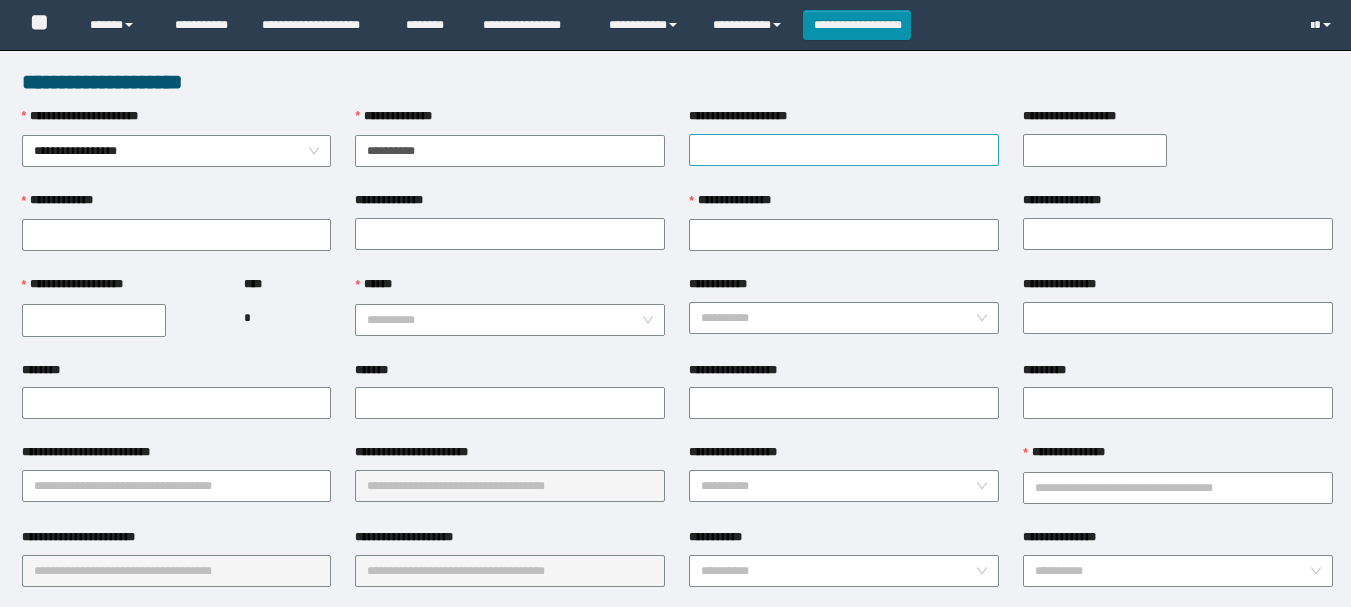 type on "**********" 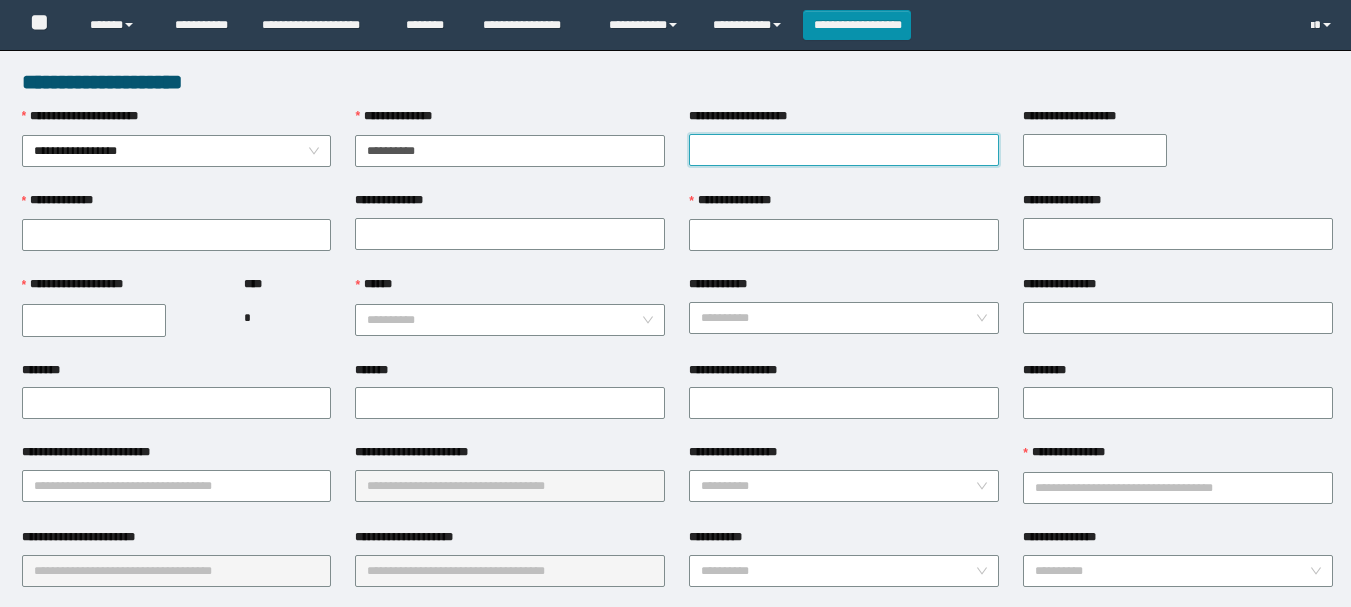 click on "**********" at bounding box center [844, 150] 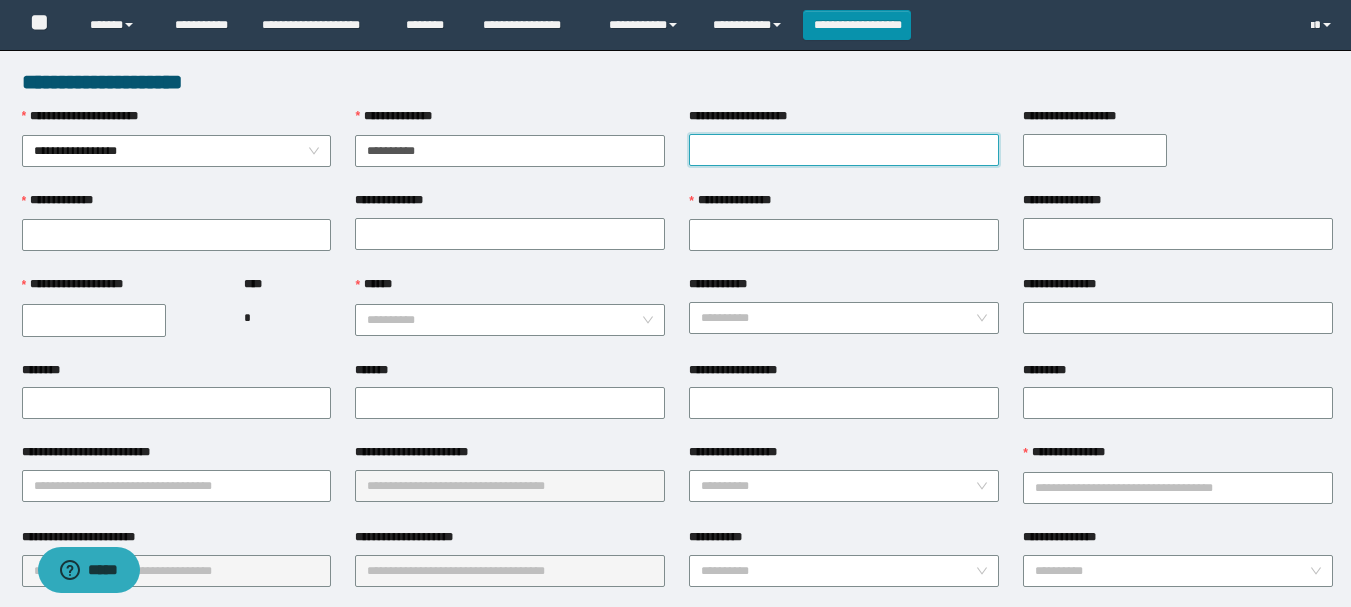 scroll, scrollTop: 0, scrollLeft: 0, axis: both 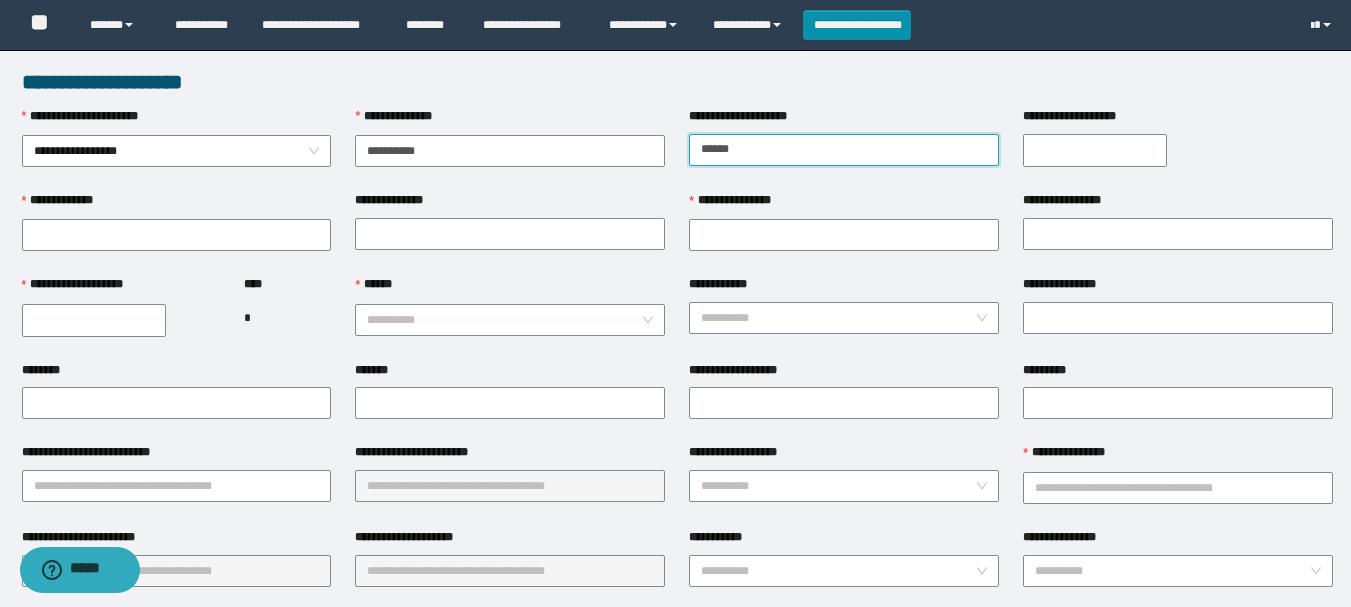 type on "******" 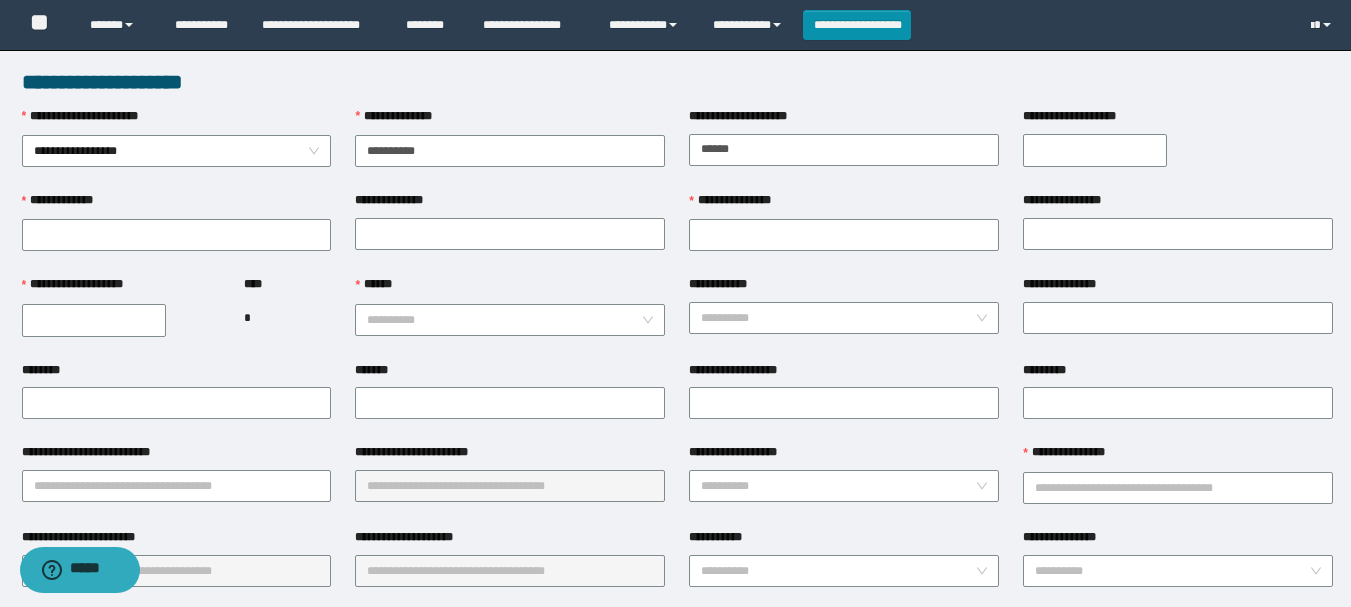 click on "**********" at bounding box center [1095, 150] 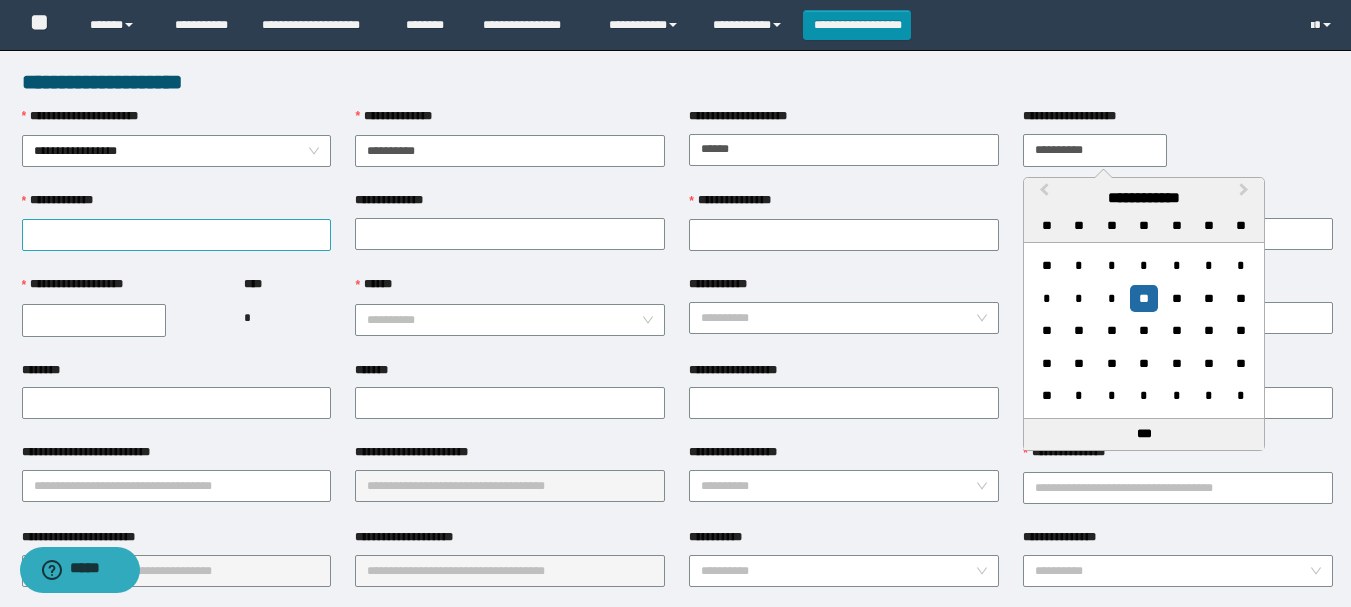type on "**********" 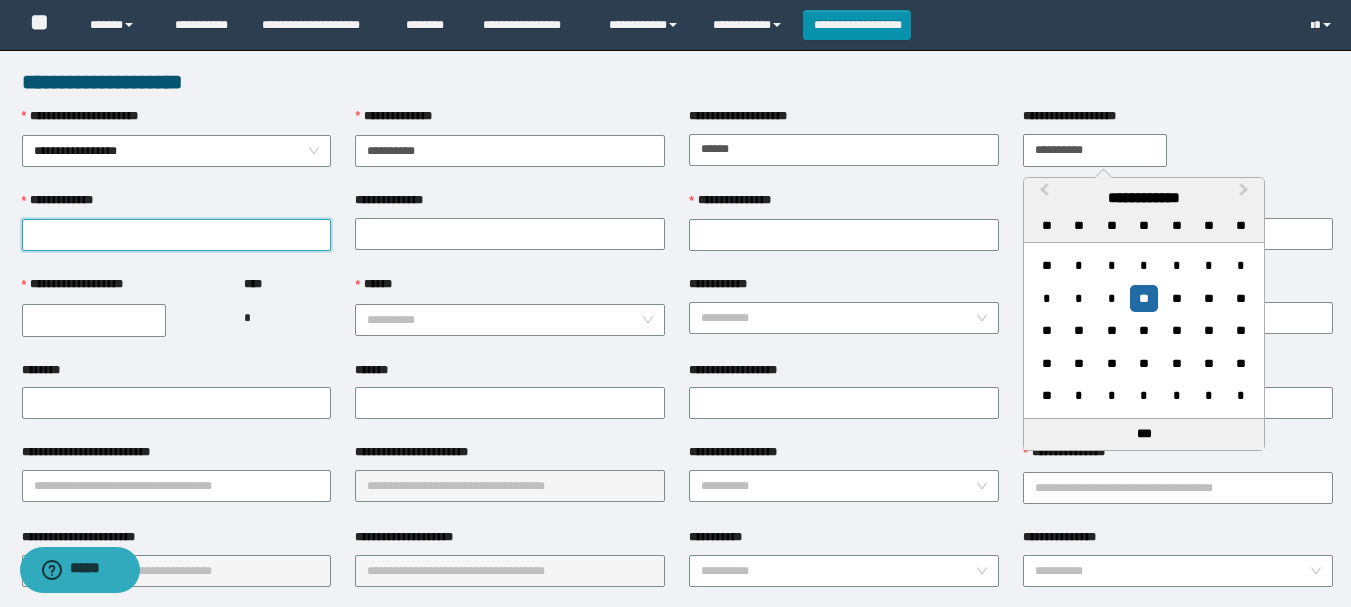 click on "**********" at bounding box center (177, 235) 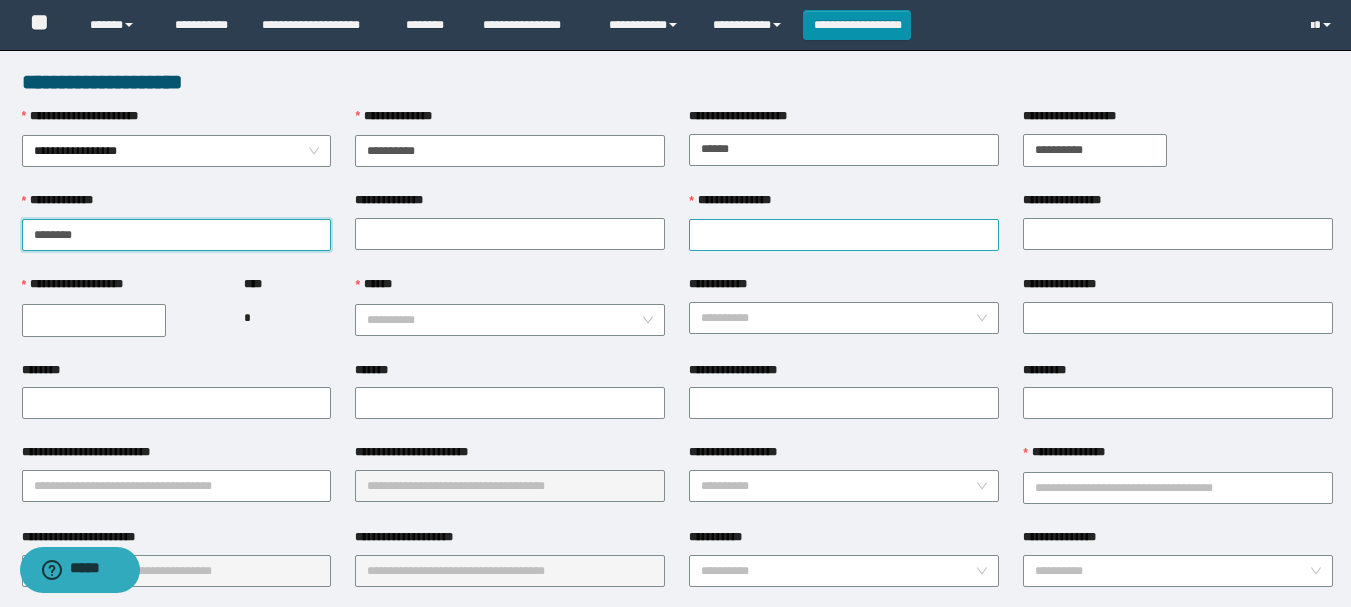 type on "********" 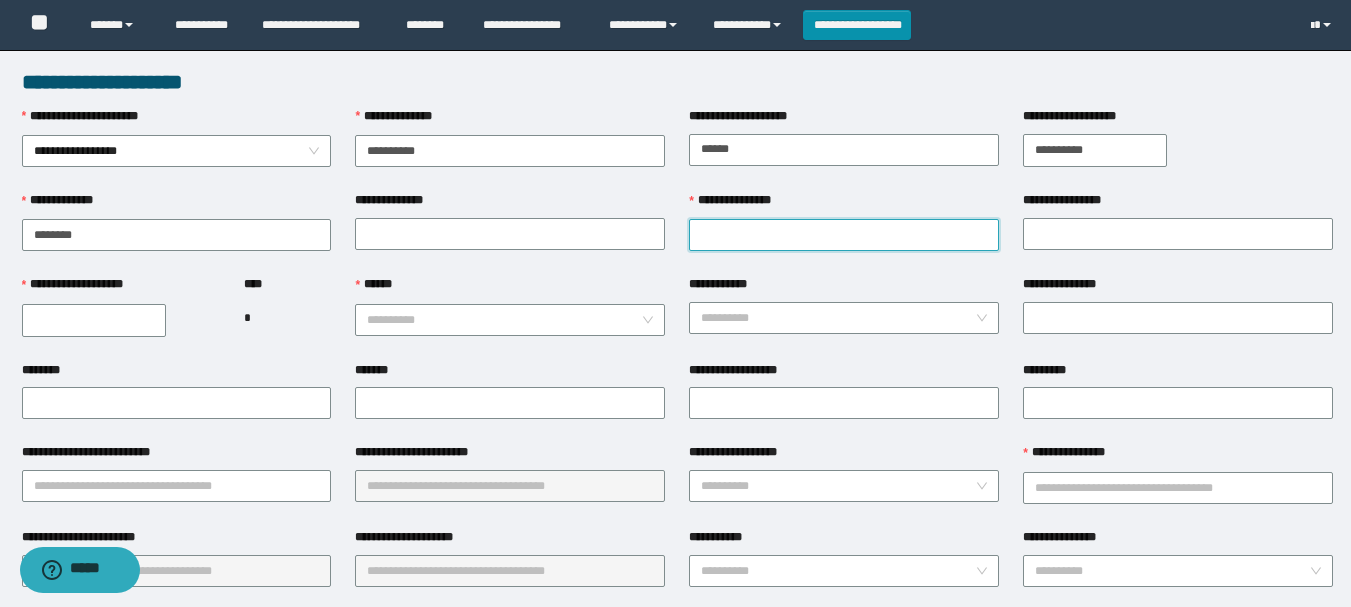 click on "**********" at bounding box center (844, 235) 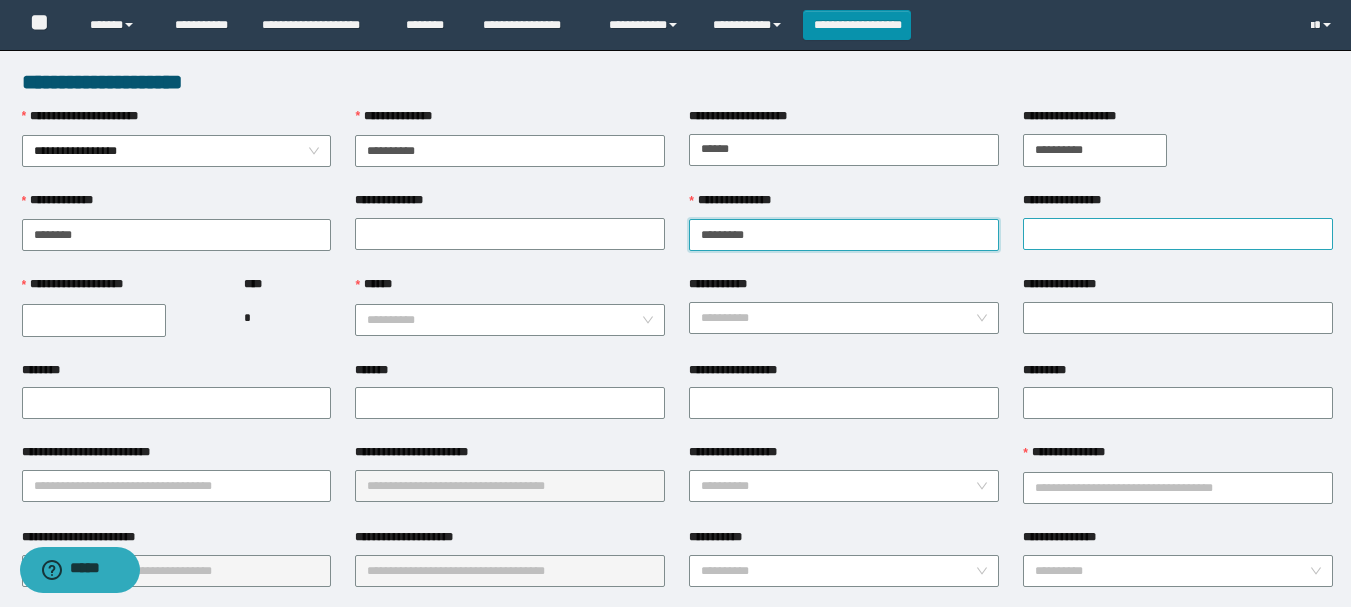 type on "*********" 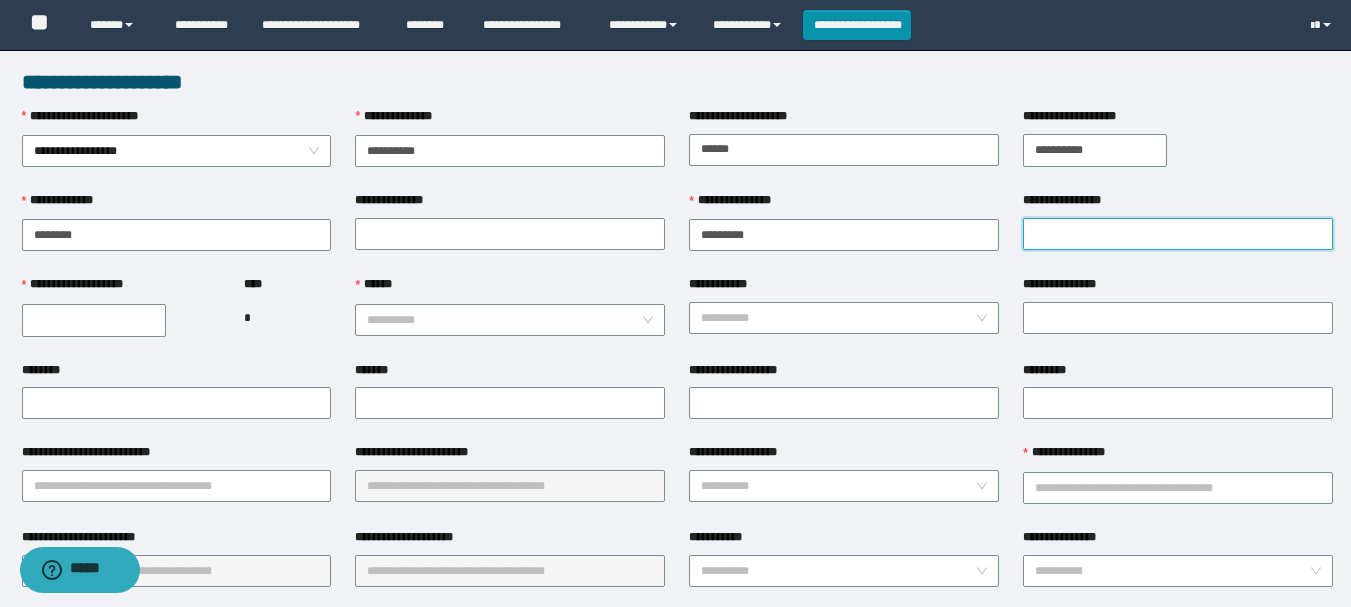 click on "**********" at bounding box center (1178, 234) 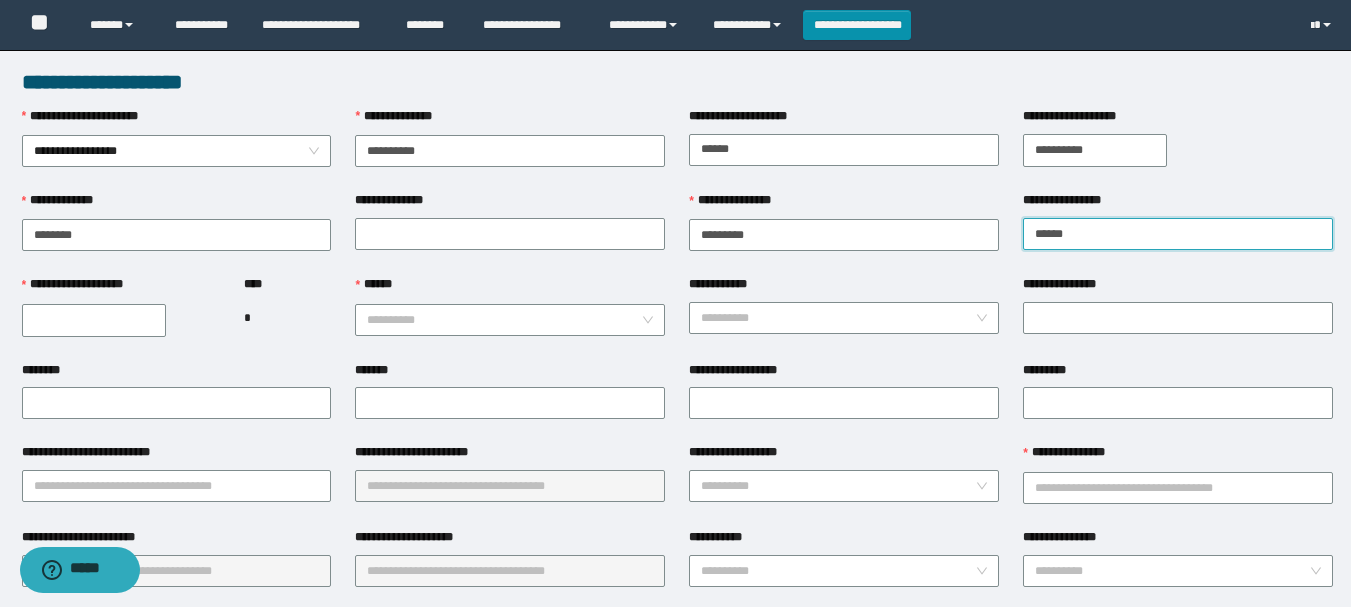 type on "******" 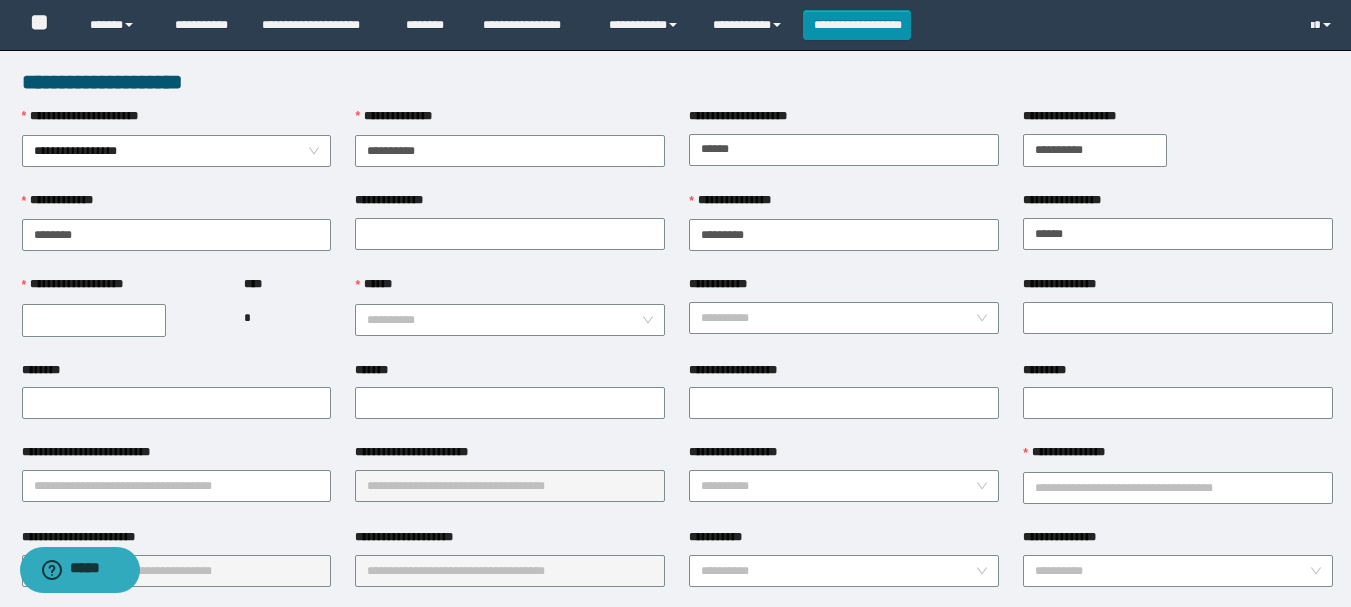 click on "**********" at bounding box center (94, 320) 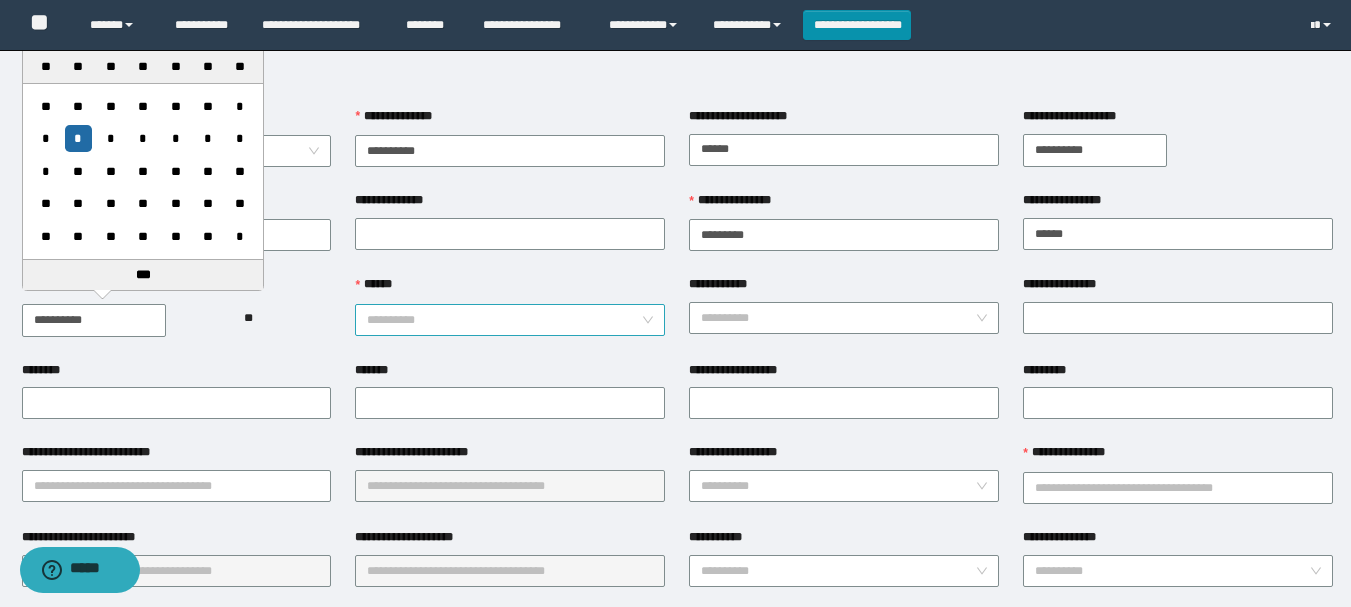 type on "**********" 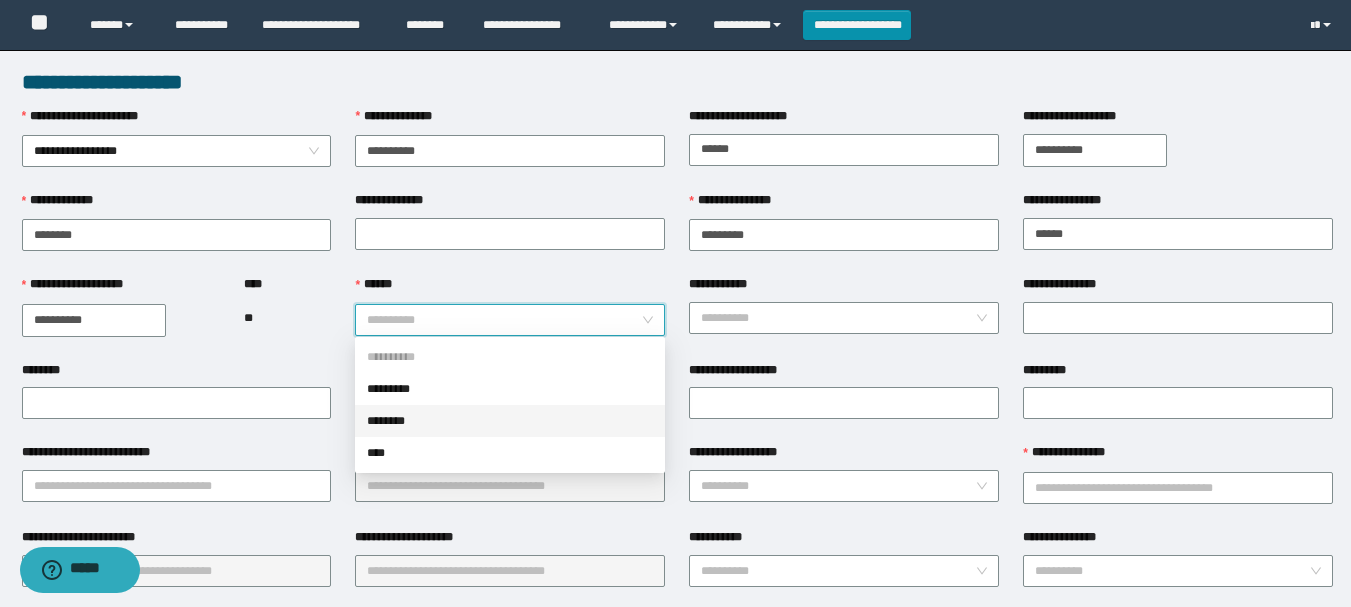 drag, startPoint x: 400, startPoint y: 423, endPoint x: 713, endPoint y: 356, distance: 320.0906 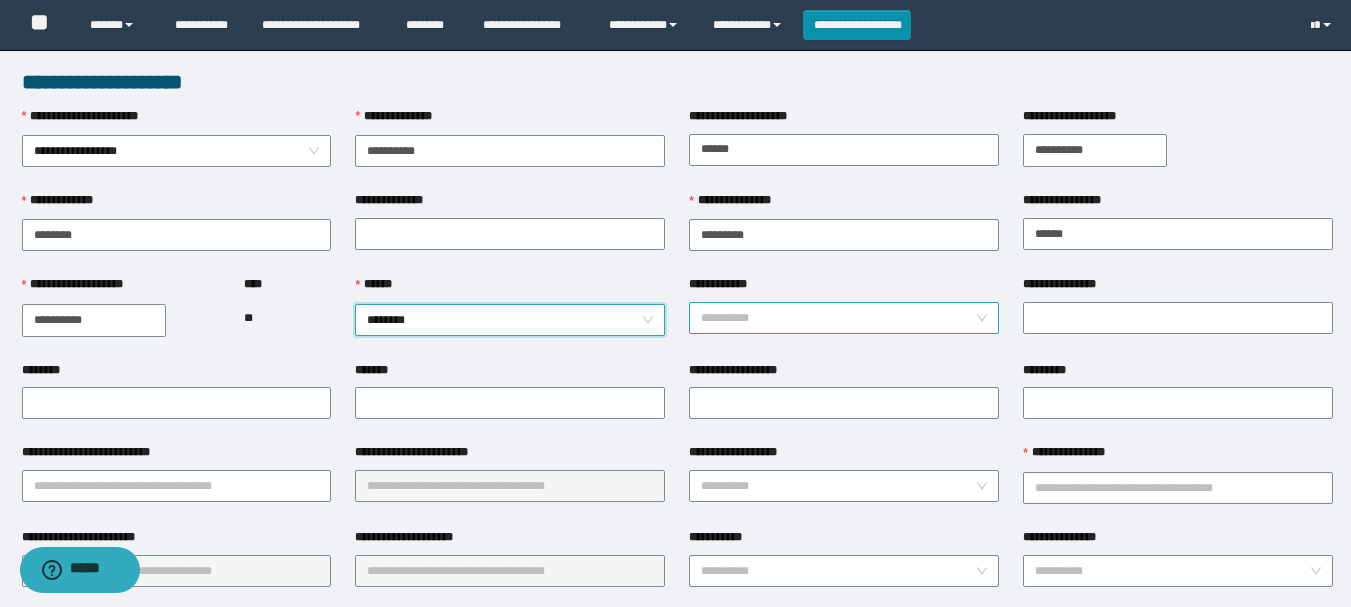 click on "**********" at bounding box center (838, 318) 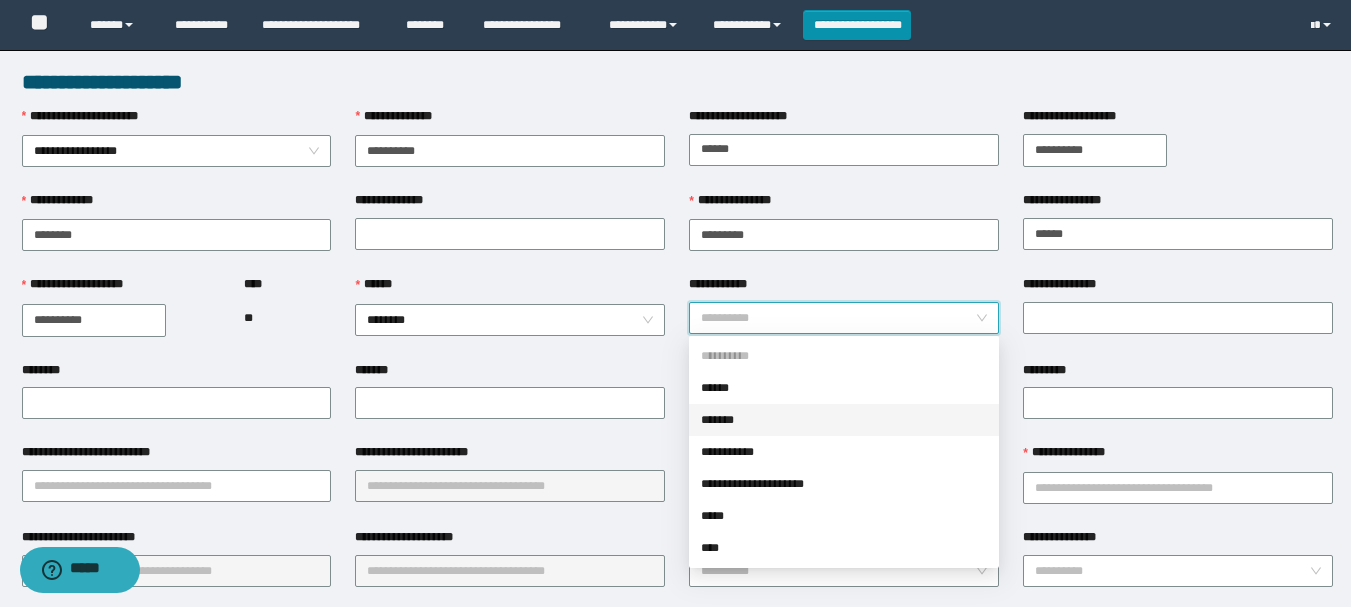 drag, startPoint x: 739, startPoint y: 414, endPoint x: 720, endPoint y: 382, distance: 37.215588 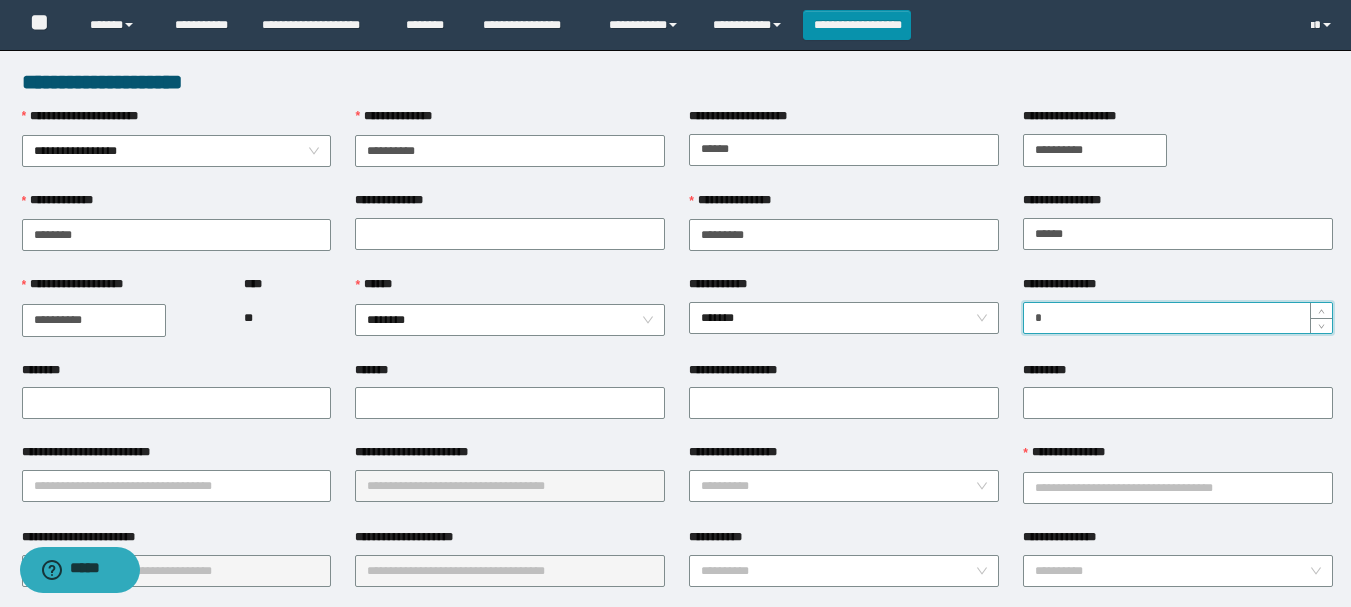 type on "*" 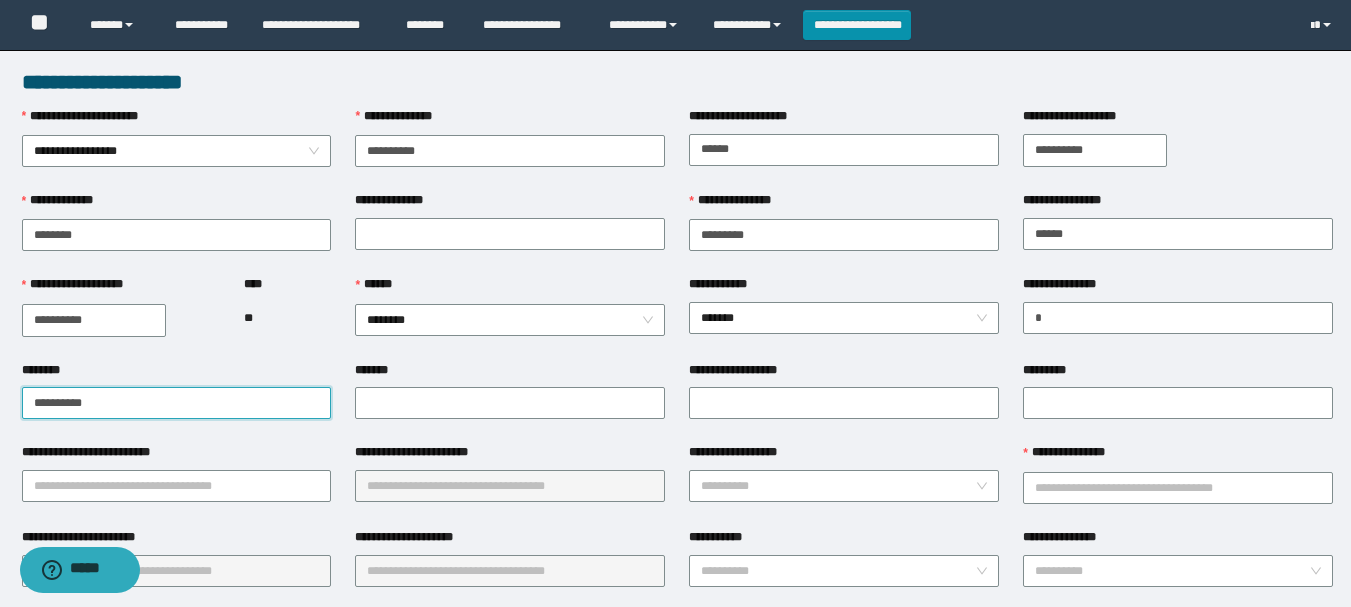 type on "**********" 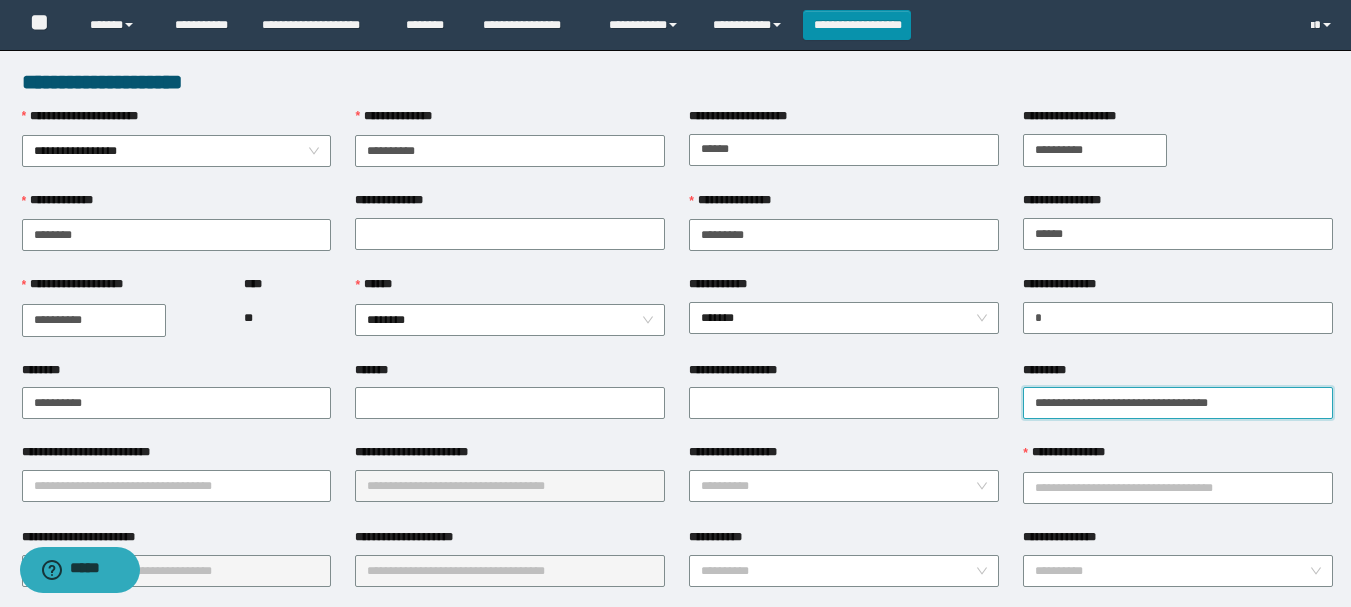 scroll, scrollTop: 200, scrollLeft: 0, axis: vertical 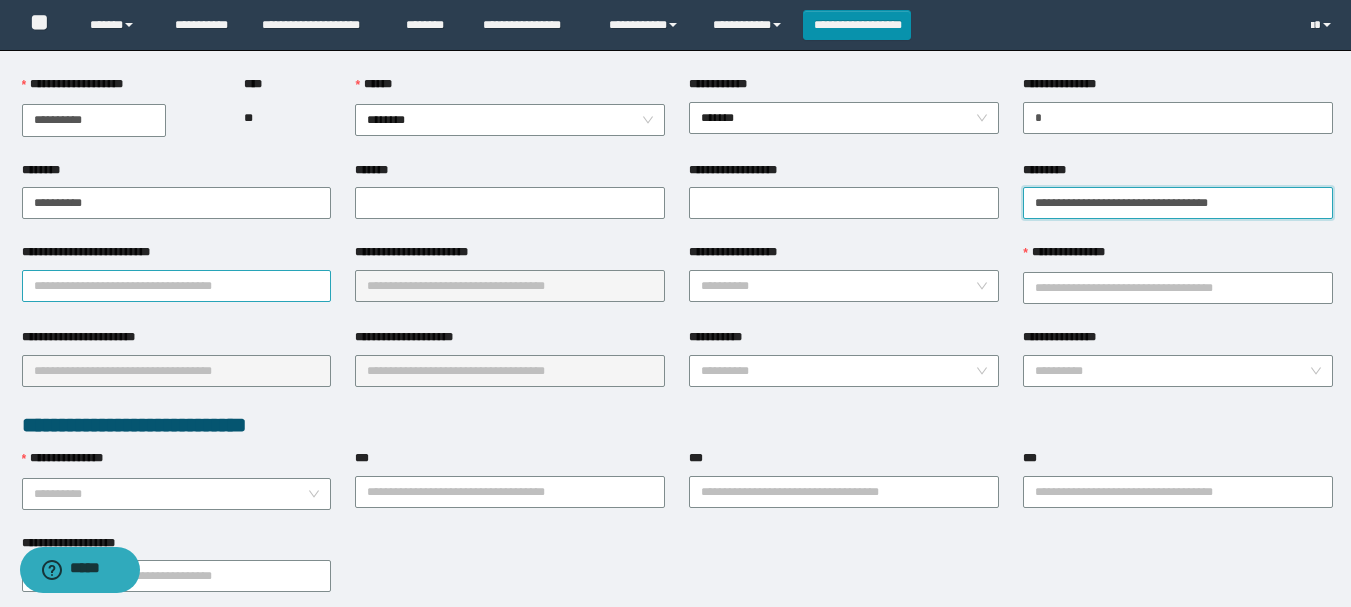 type on "**********" 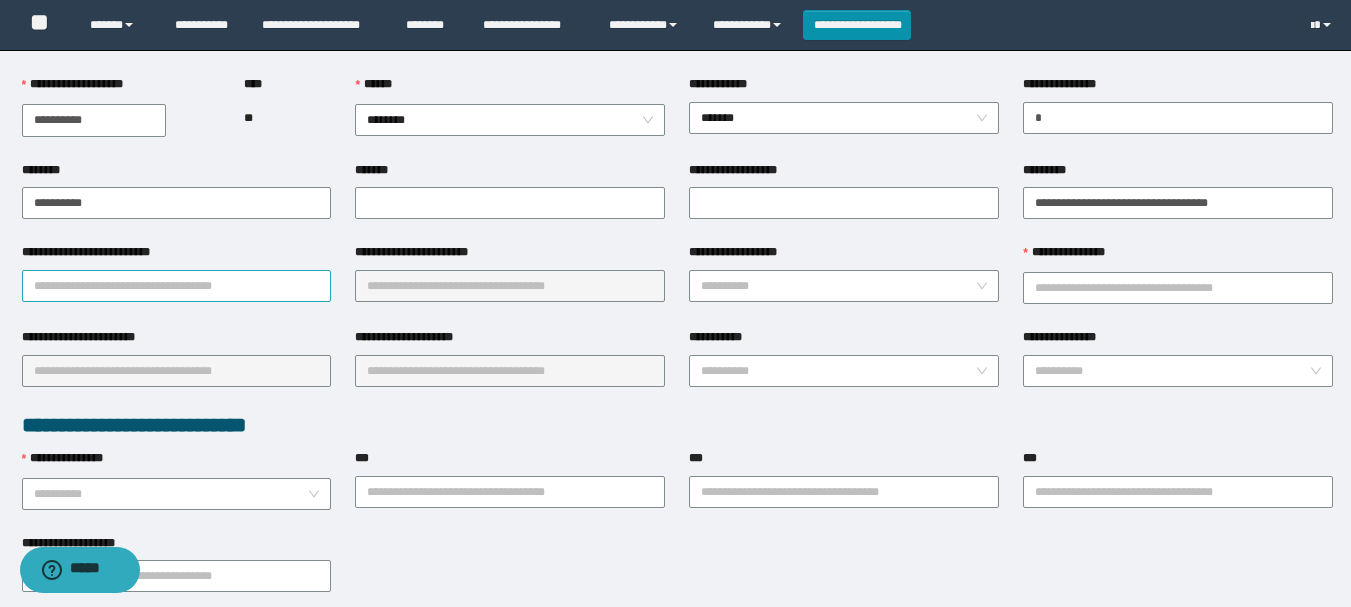 click on "**********" at bounding box center [177, 286] 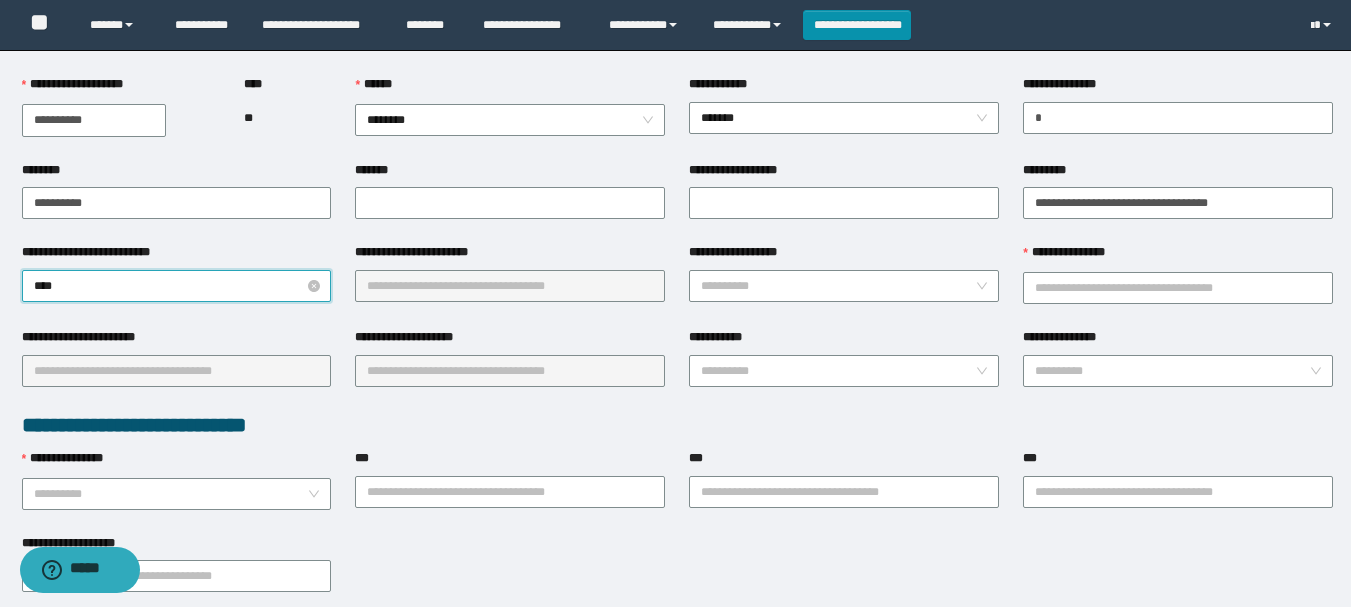 type on "*****" 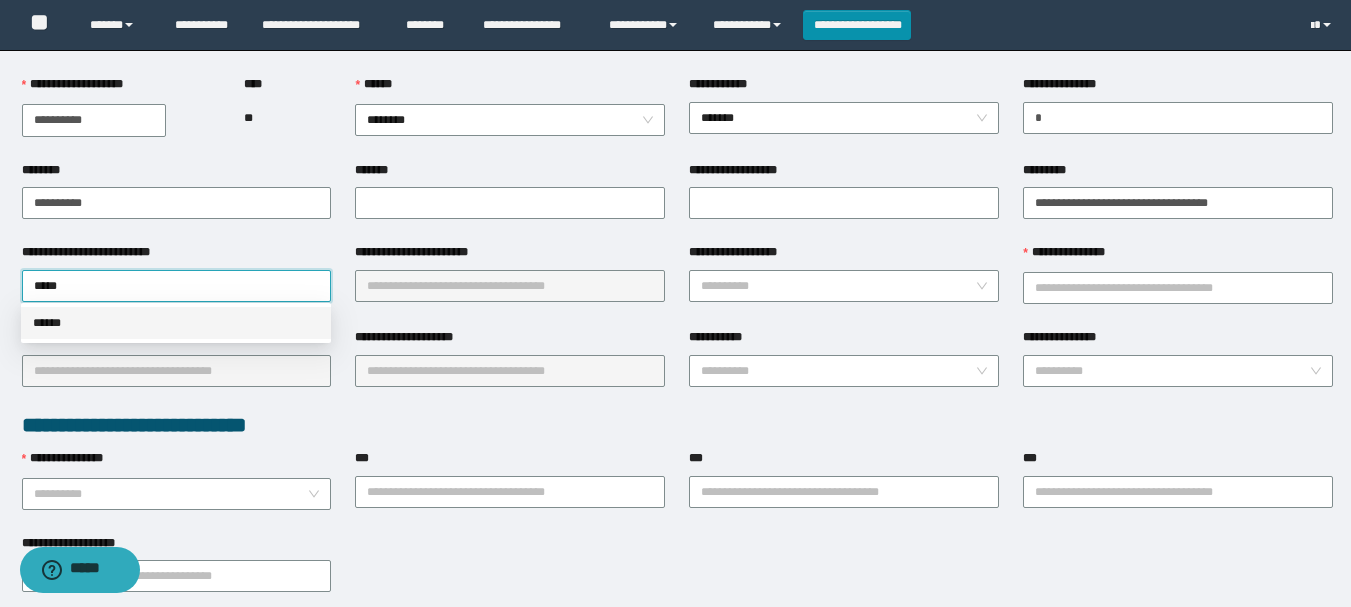 drag, startPoint x: 62, startPoint y: 323, endPoint x: 440, endPoint y: 280, distance: 380.4379 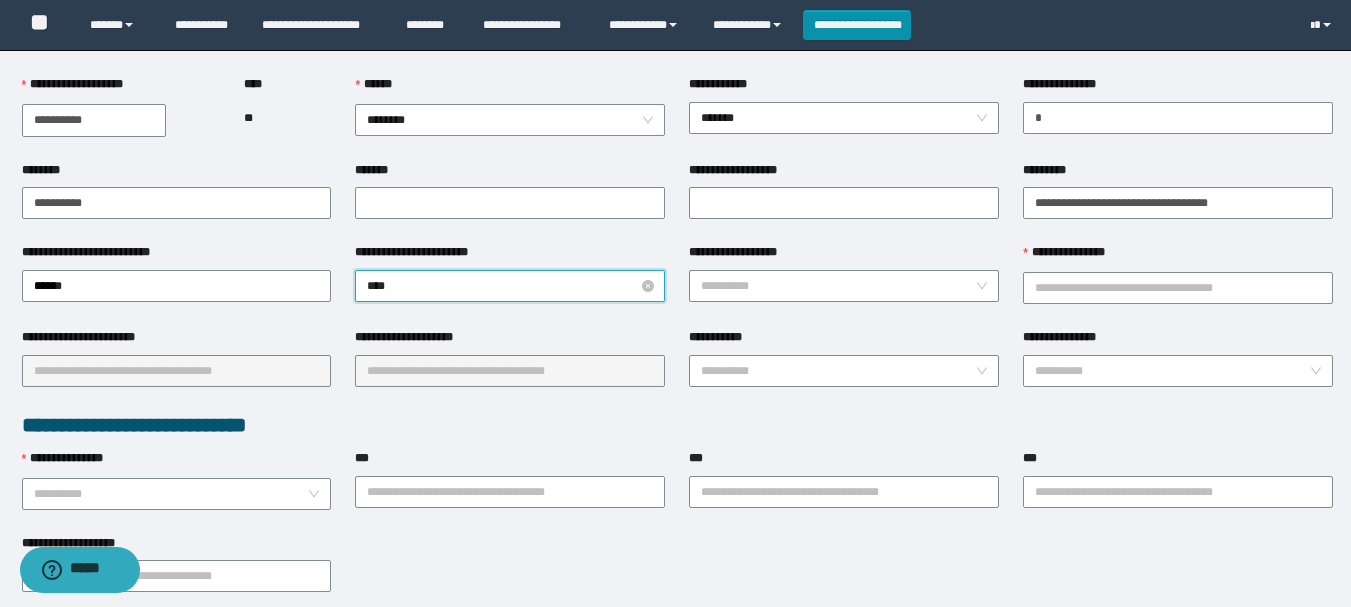 type on "*****" 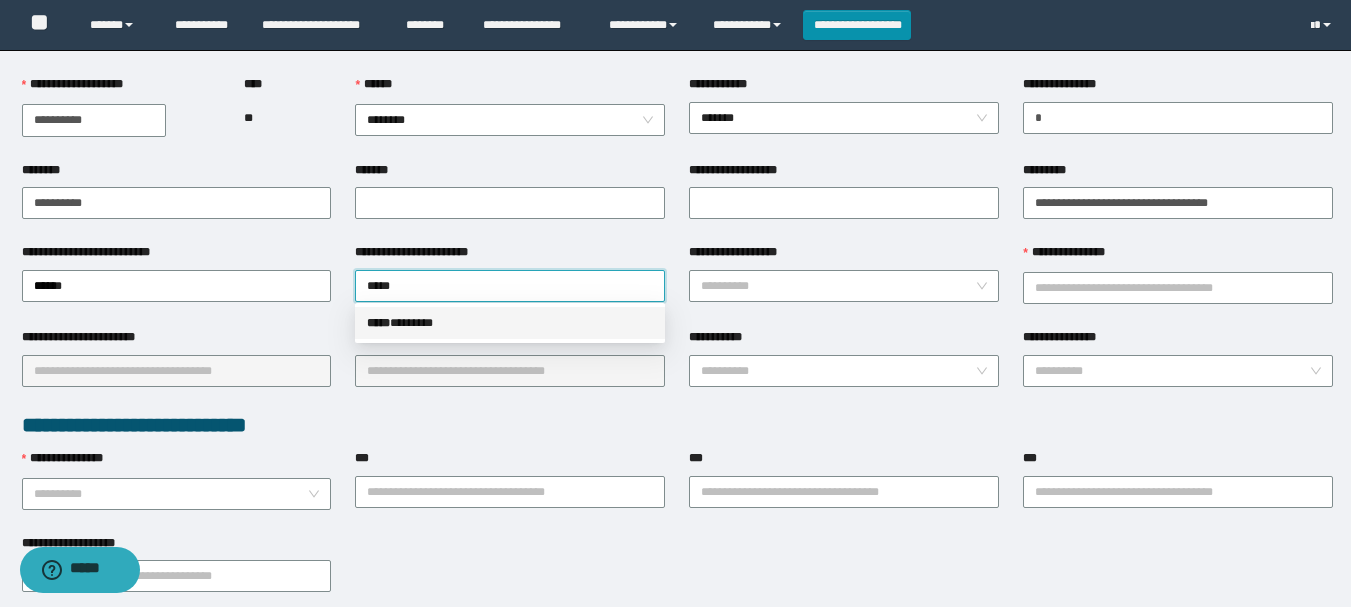 click on "***** * ******" at bounding box center [510, 323] 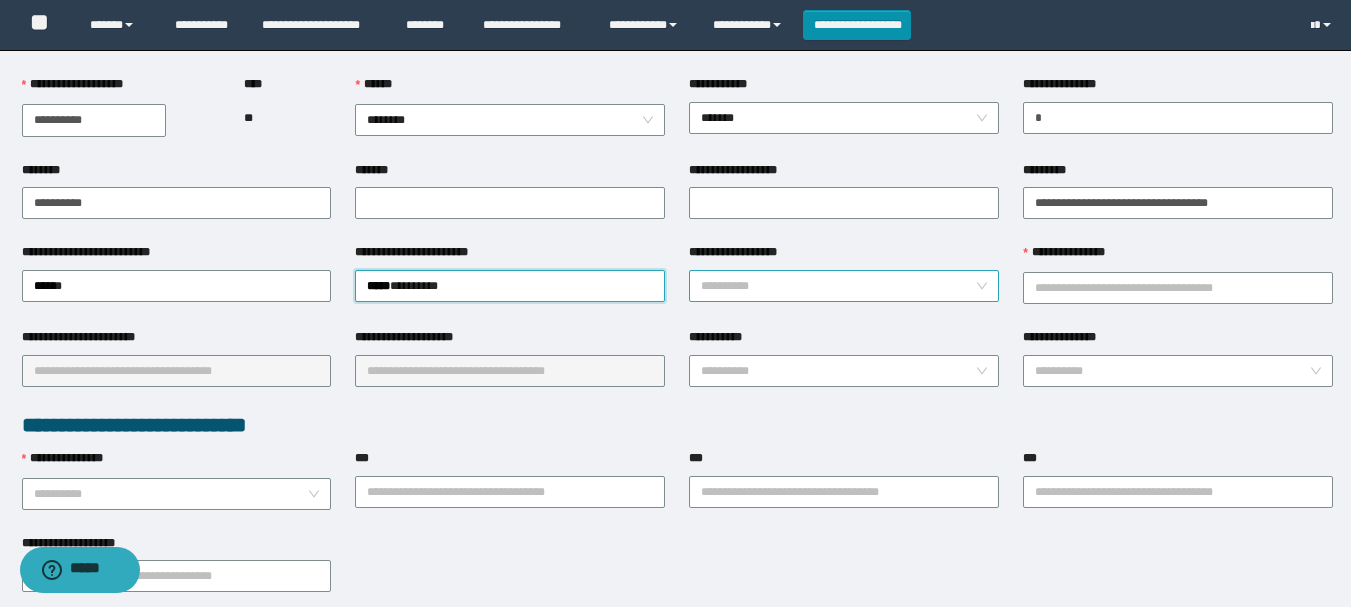 click on "**********" at bounding box center [838, 286] 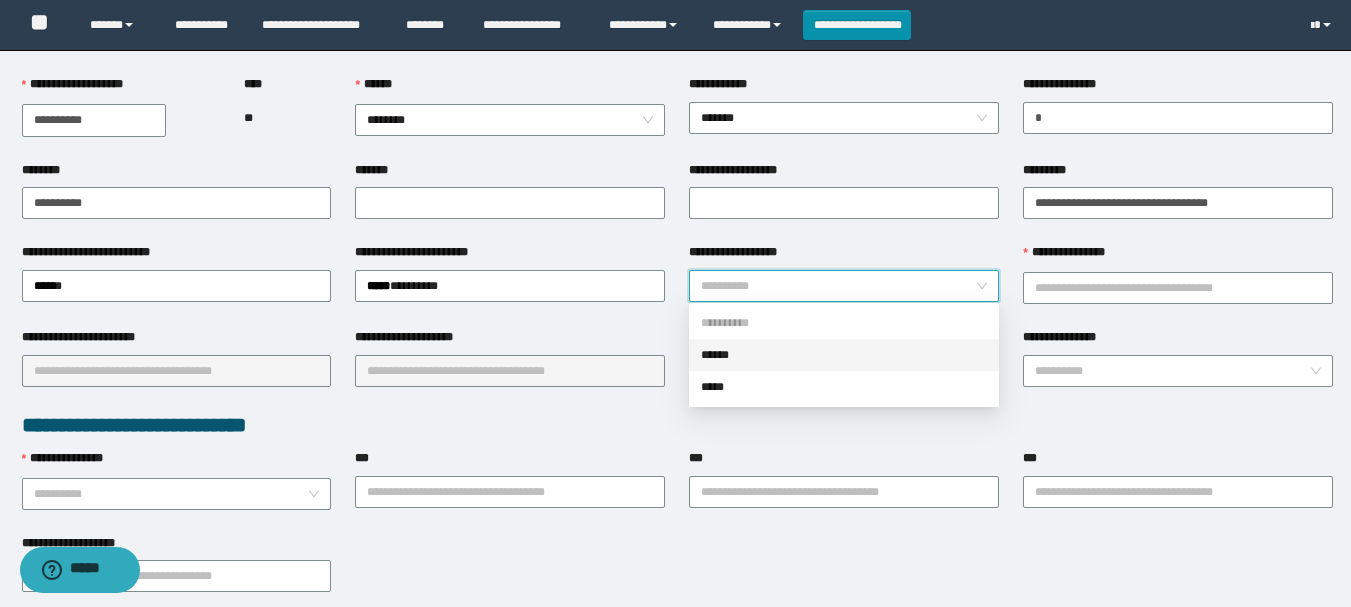click on "******" at bounding box center (844, 355) 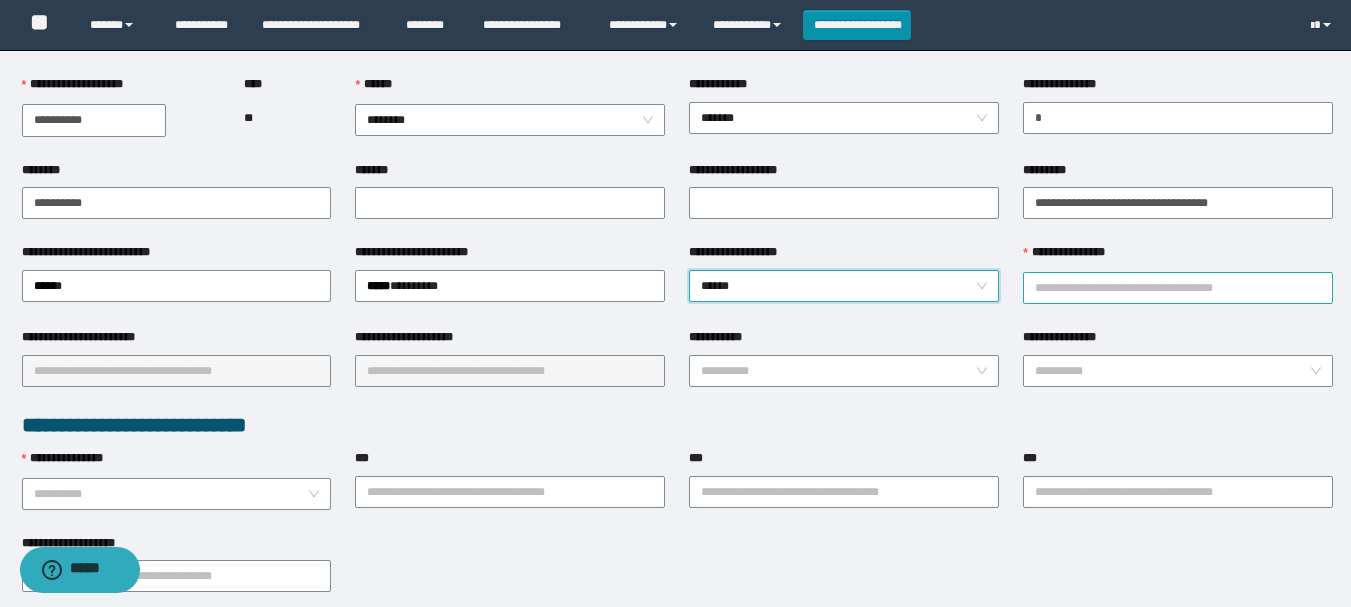 click on "**********" at bounding box center (1178, 288) 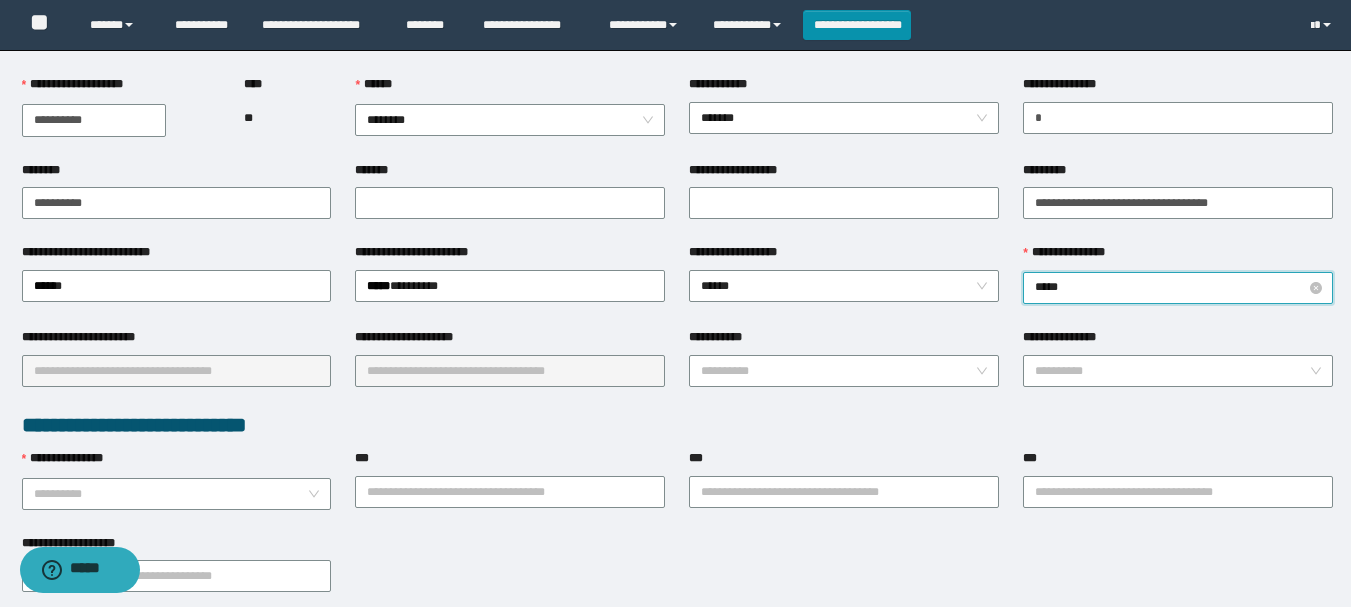 type on "******" 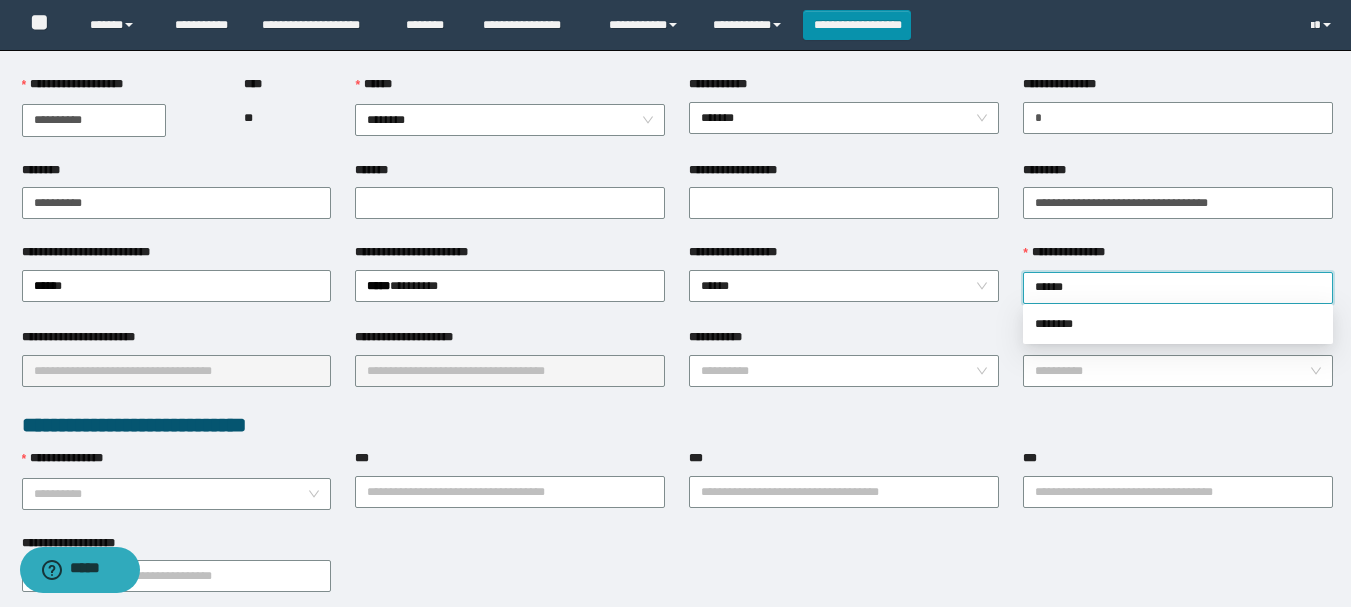 drag, startPoint x: 1067, startPoint y: 318, endPoint x: 162, endPoint y: 361, distance: 906.021 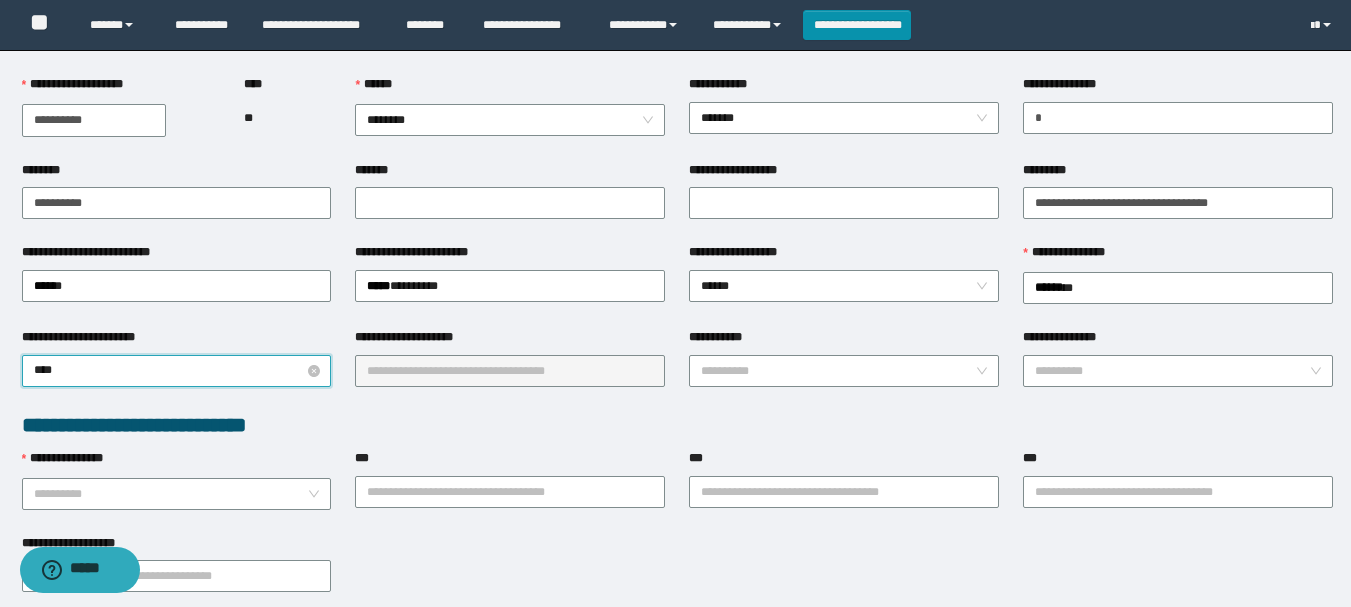type on "*****" 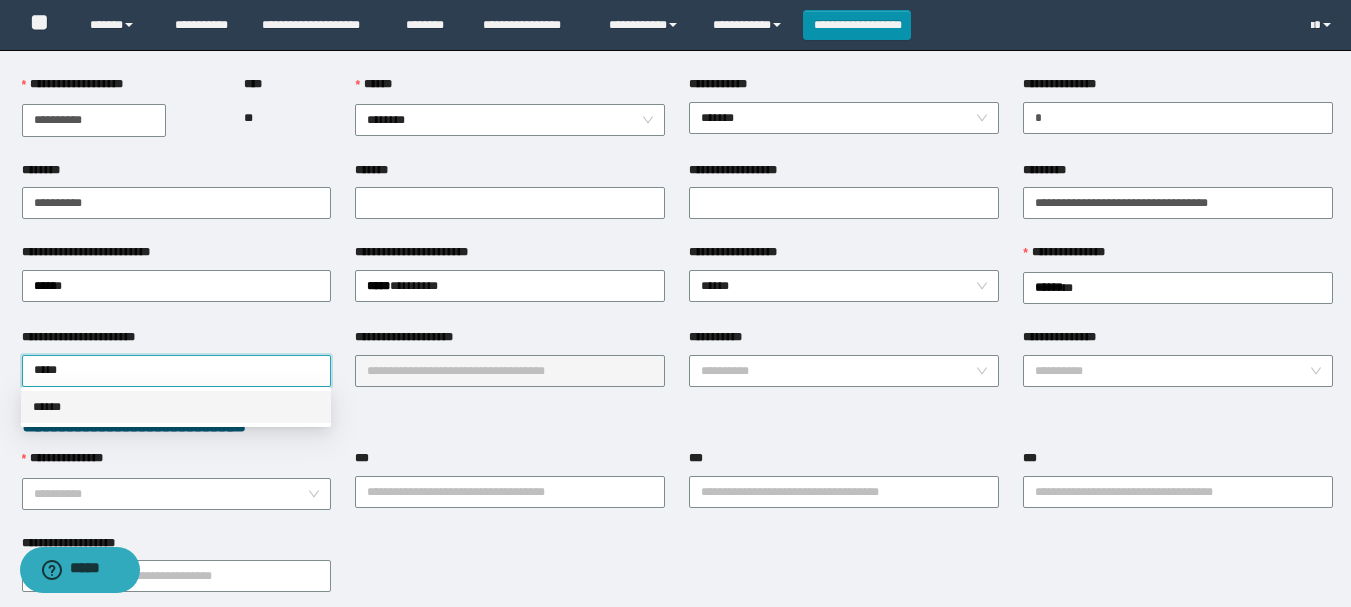 drag, startPoint x: 60, startPoint y: 406, endPoint x: 464, endPoint y: 362, distance: 406.38898 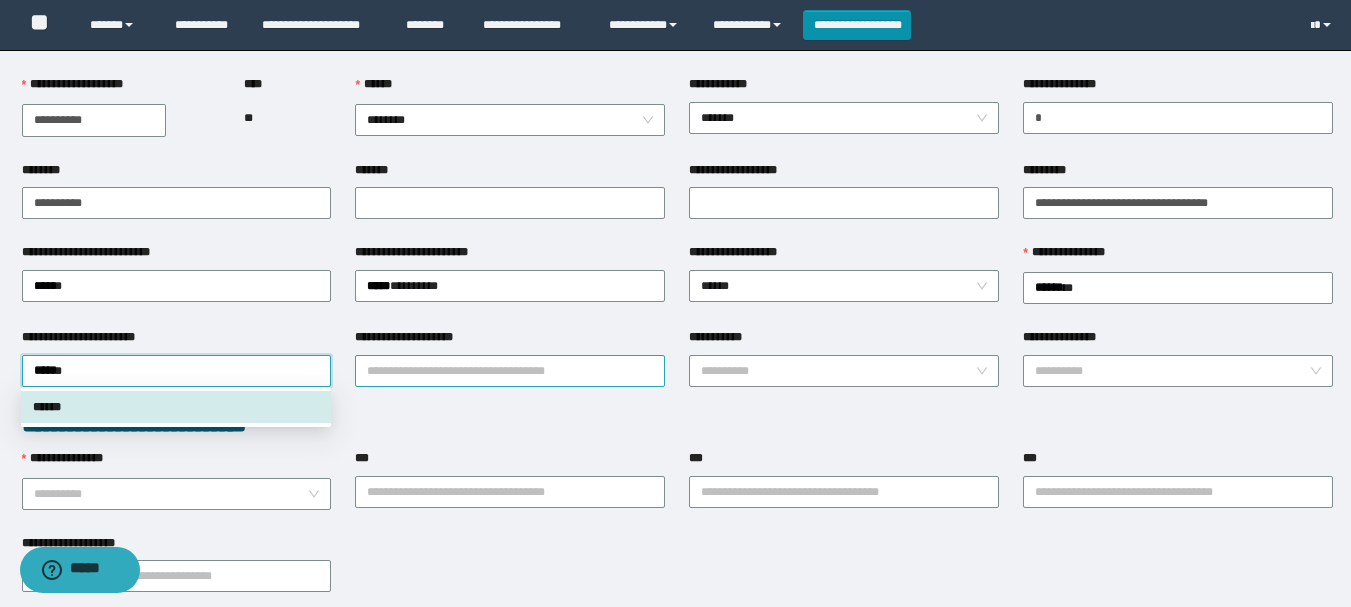 click on "**********" at bounding box center [510, 371] 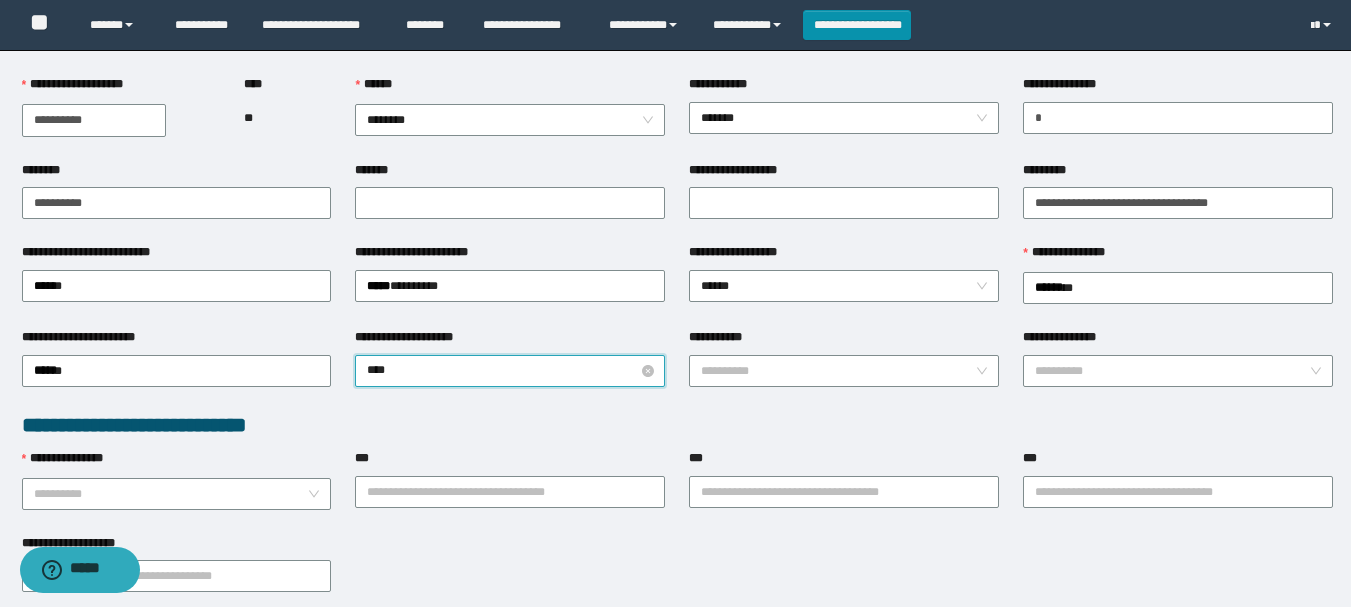 type on "*****" 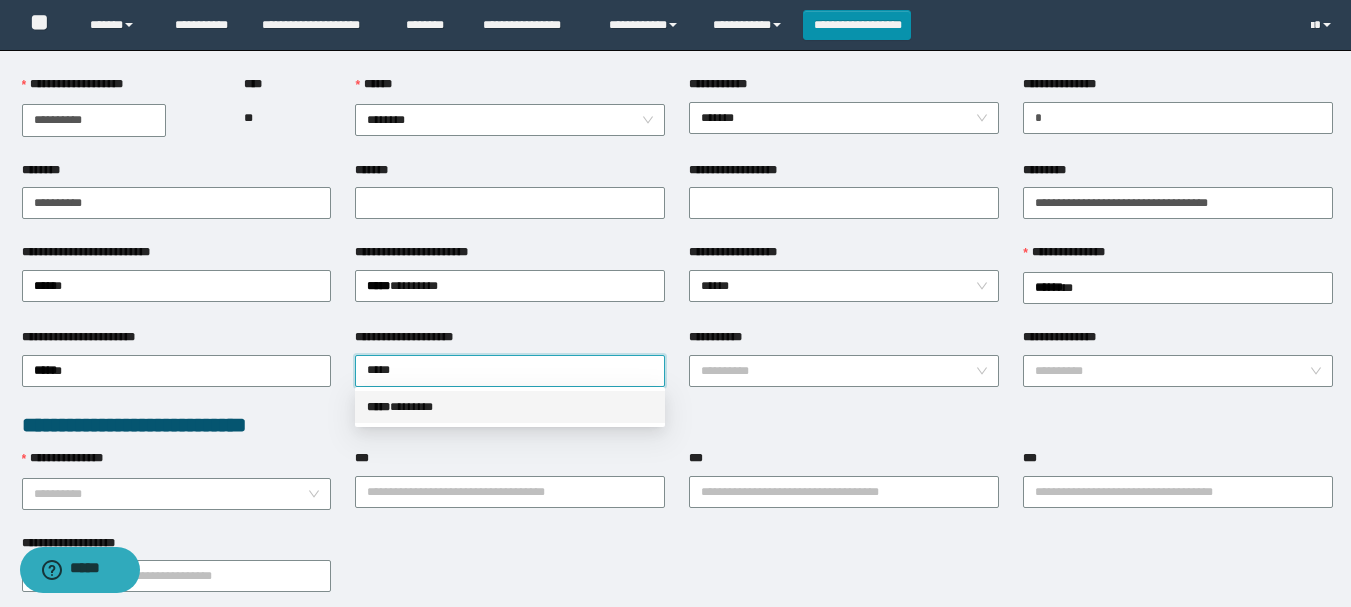 drag, startPoint x: 397, startPoint y: 407, endPoint x: 590, endPoint y: 407, distance: 193 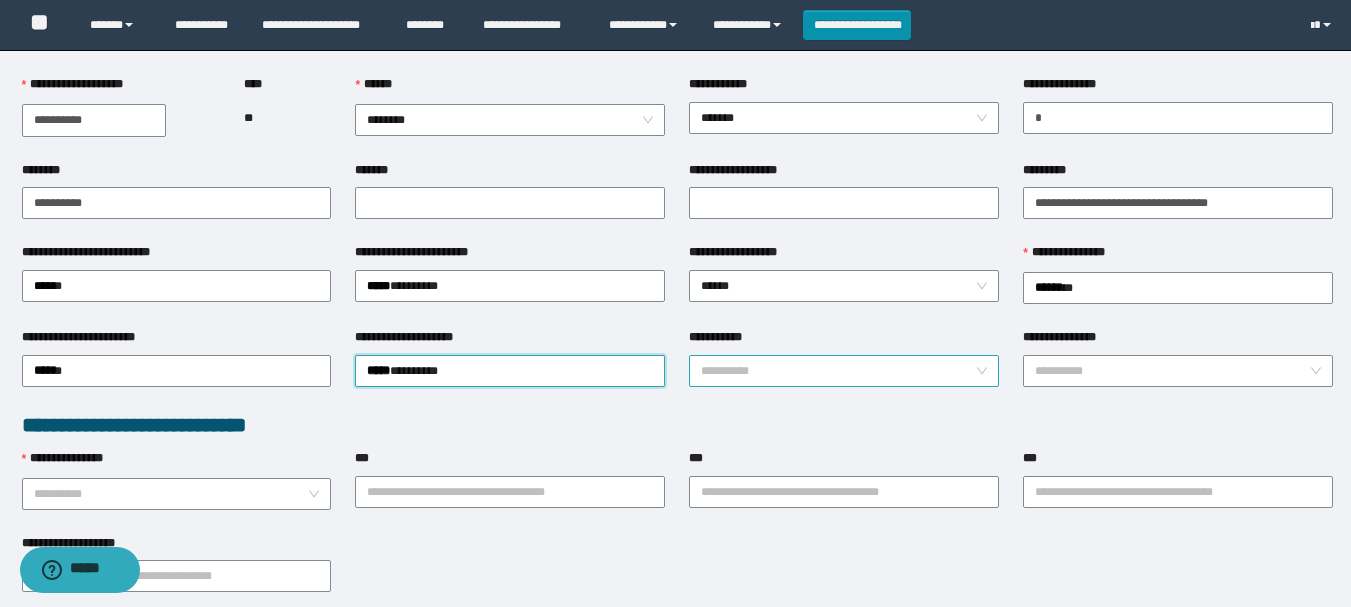 click on "**********" at bounding box center [838, 371] 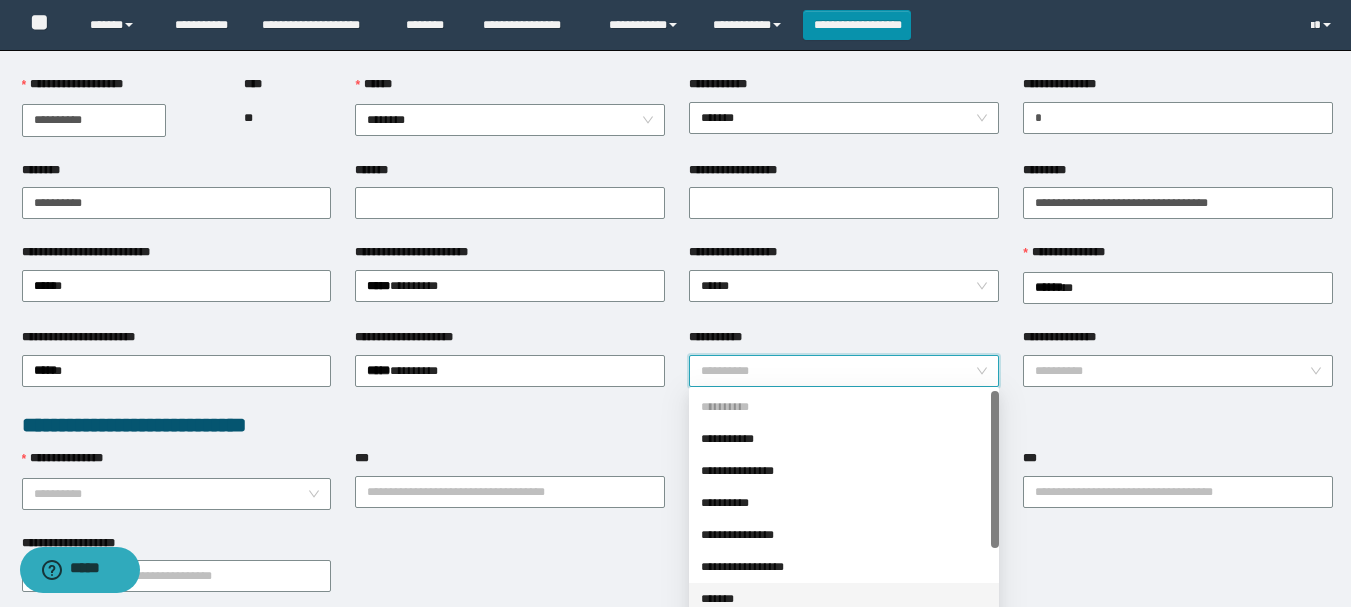 click on "*******" at bounding box center [844, 599] 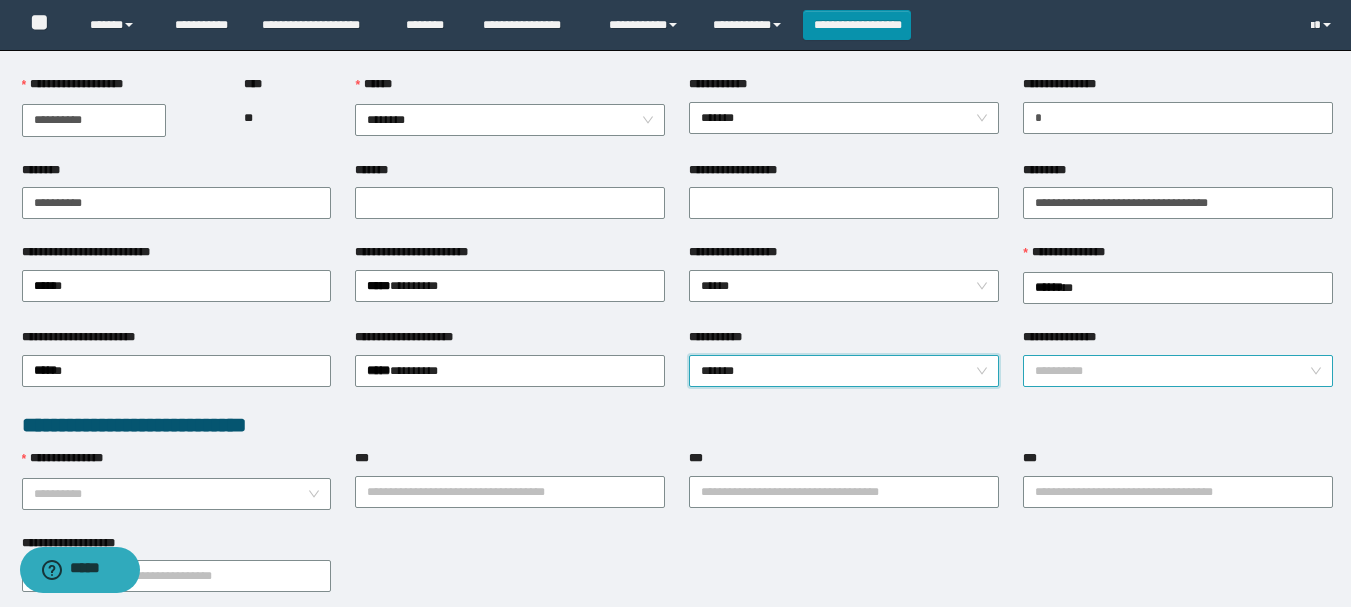 click on "**********" at bounding box center (1172, 371) 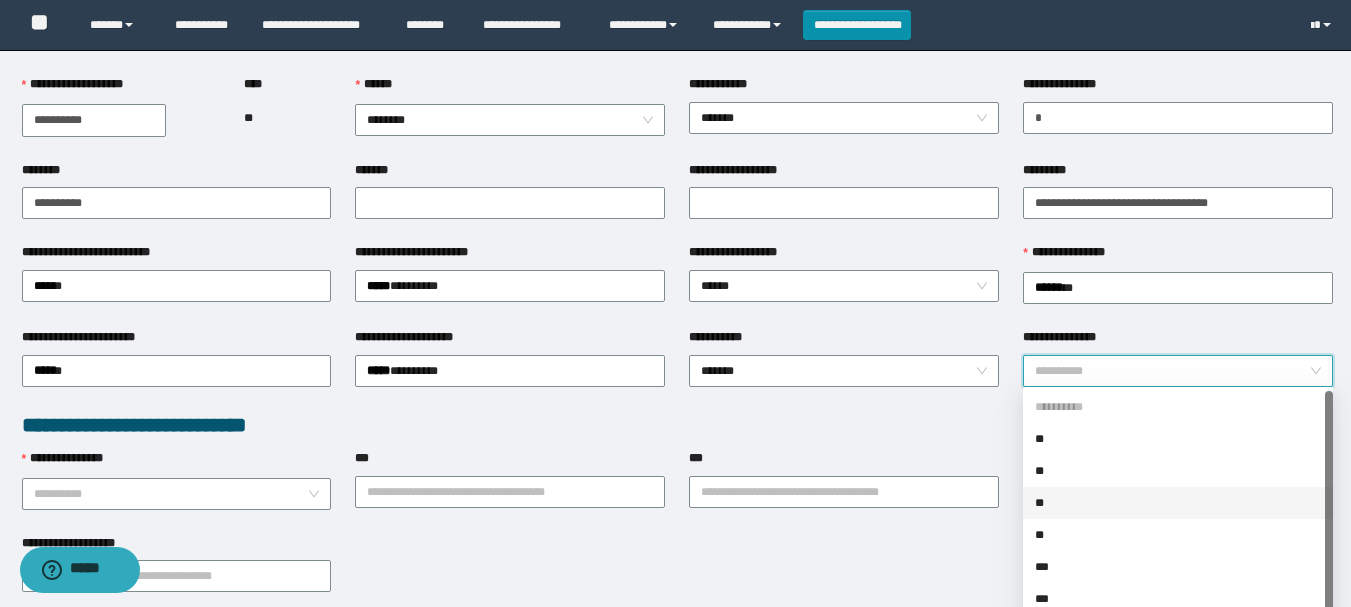 click on "**" at bounding box center [1178, 503] 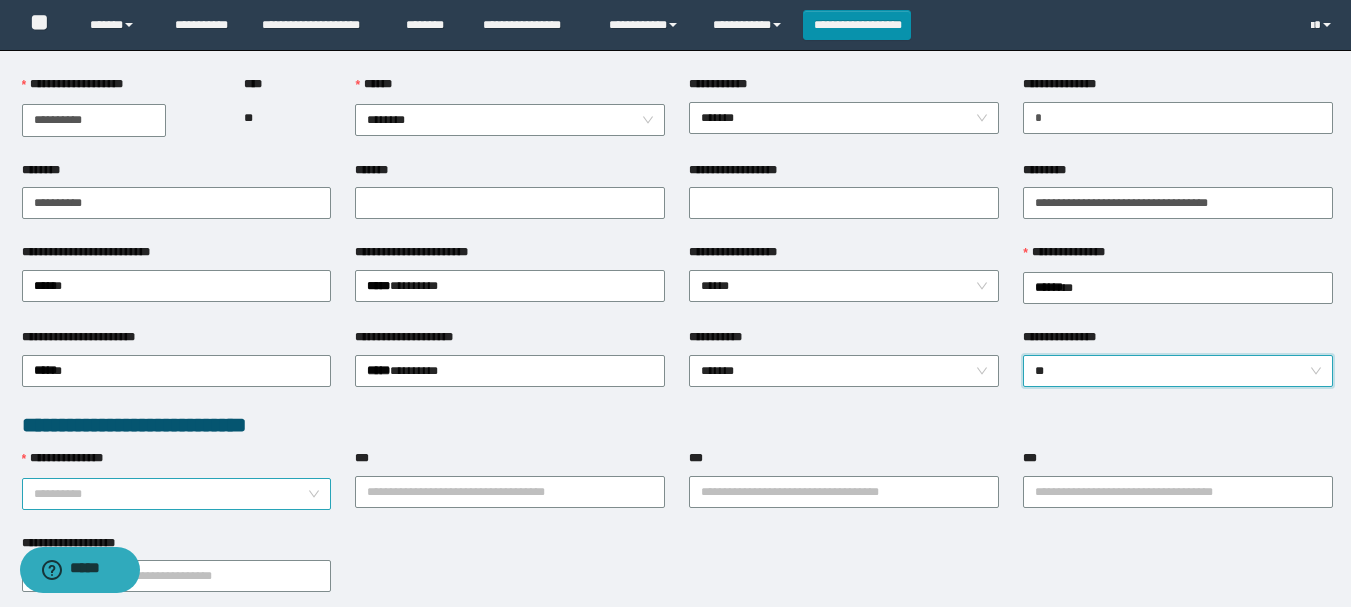 click on "**********" at bounding box center [171, 494] 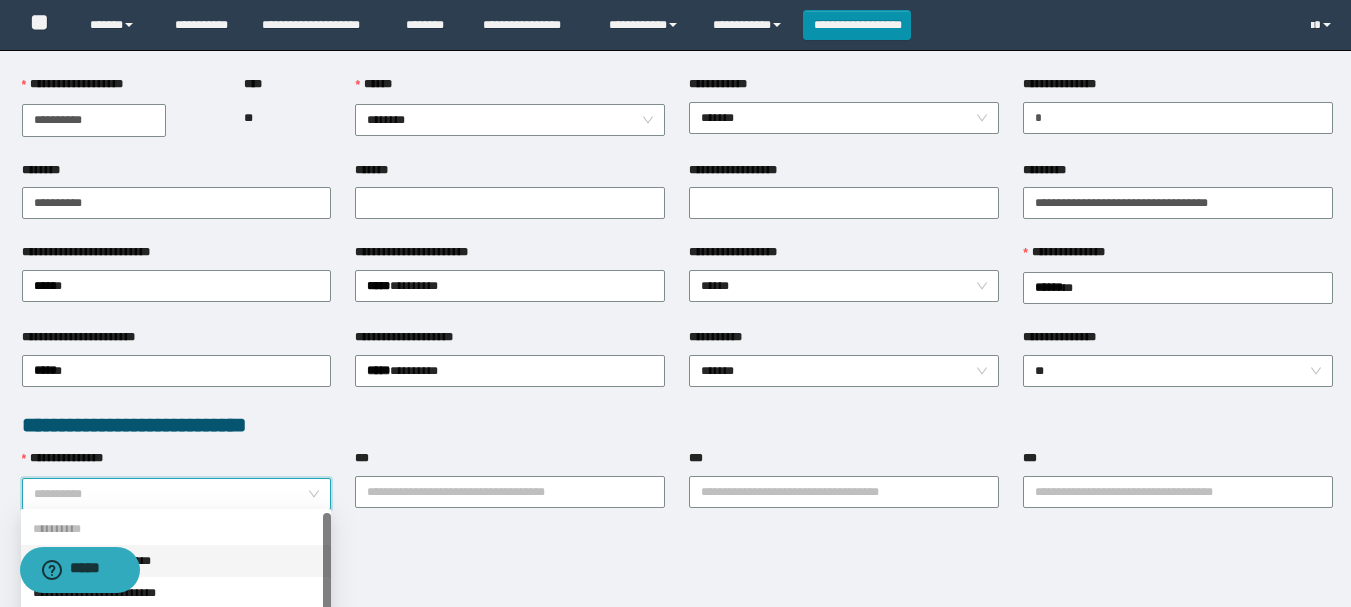 drag, startPoint x: 156, startPoint y: 556, endPoint x: 343, endPoint y: 514, distance: 191.65855 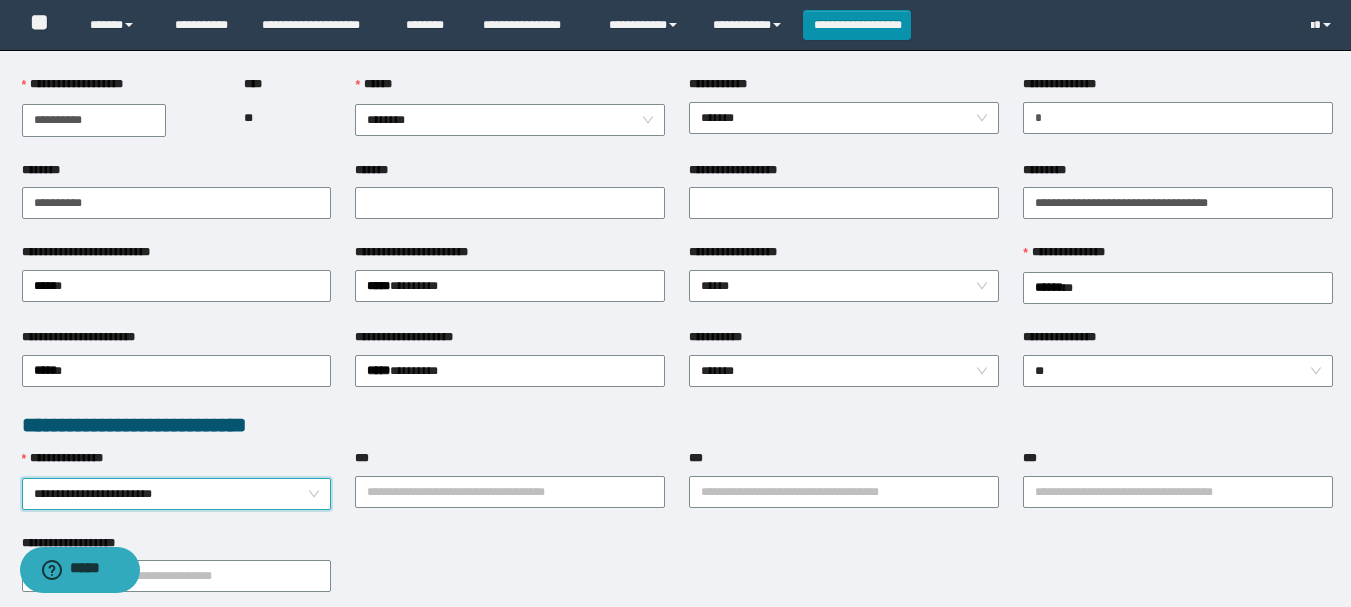 click on "**********" at bounding box center [844, 478] 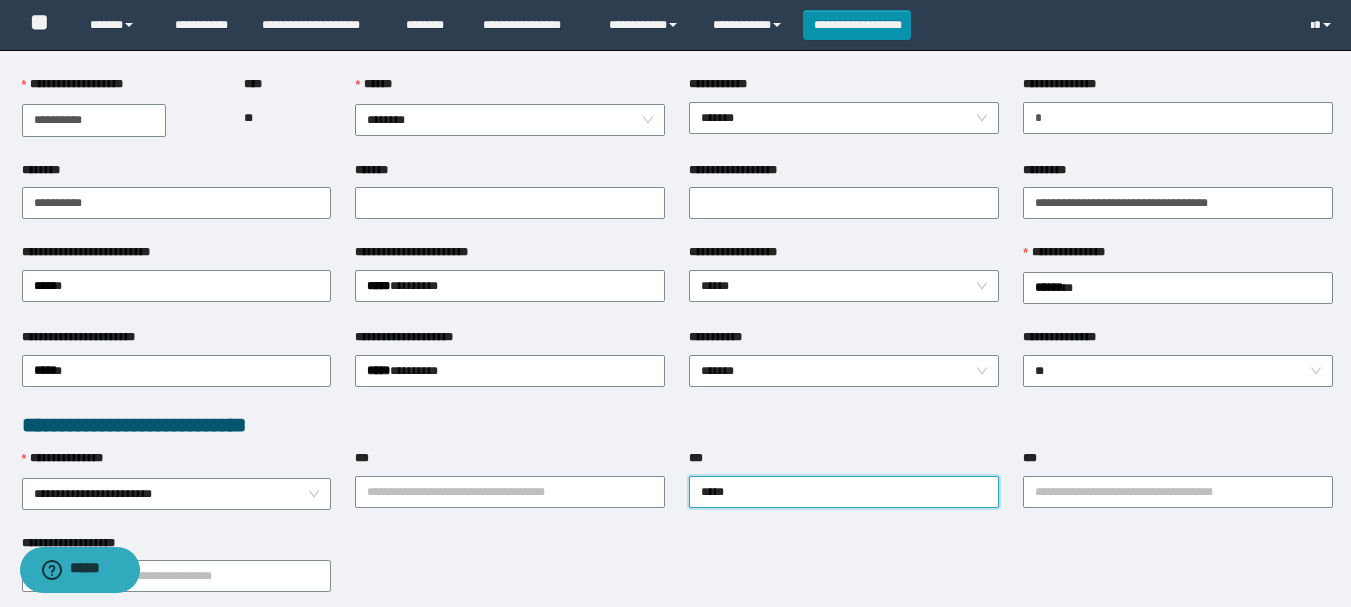 type on "******" 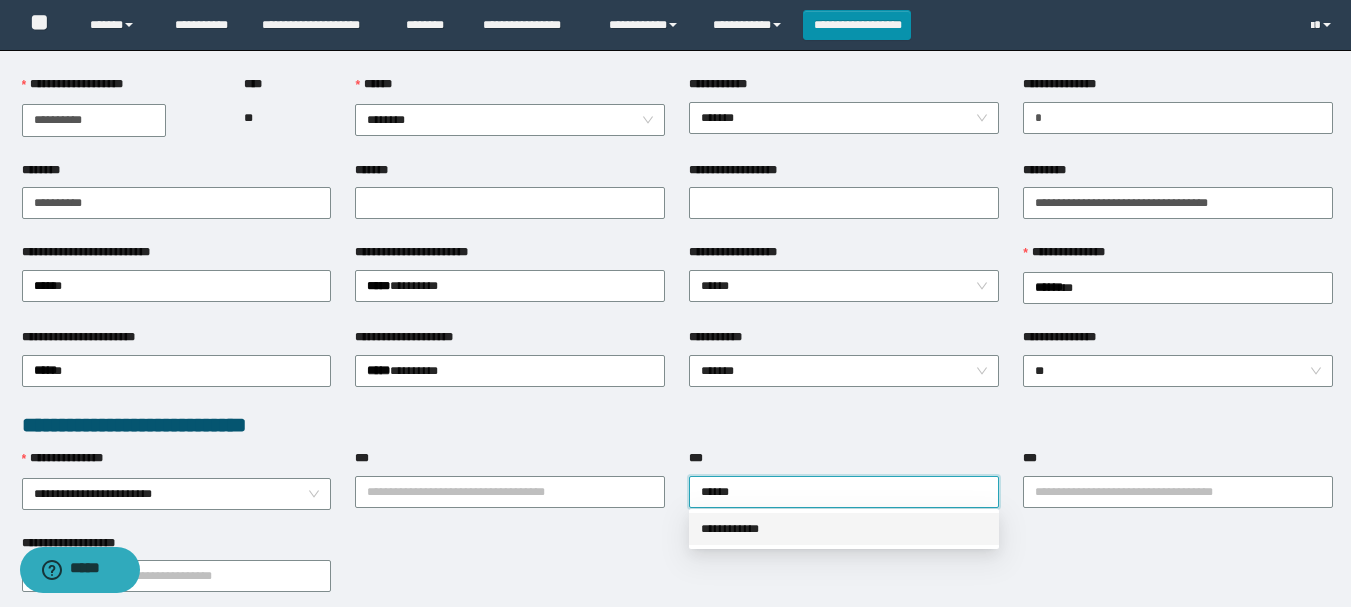 click on "**********" at bounding box center [844, 529] 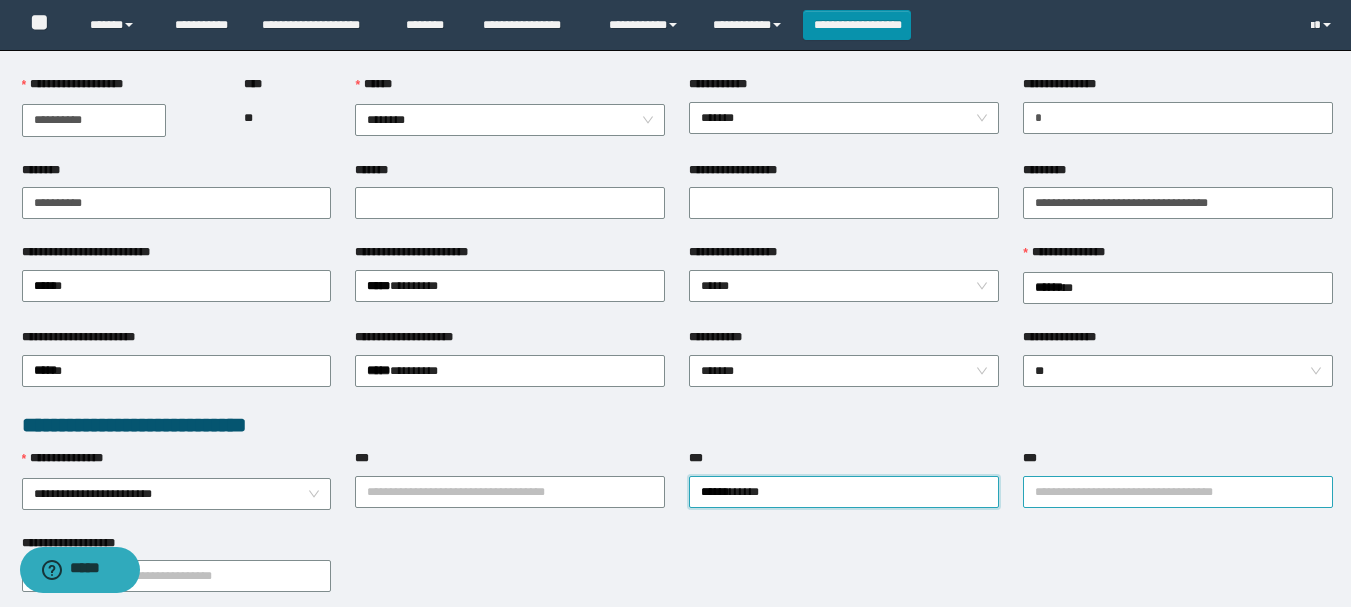 click on "***" at bounding box center (1178, 492) 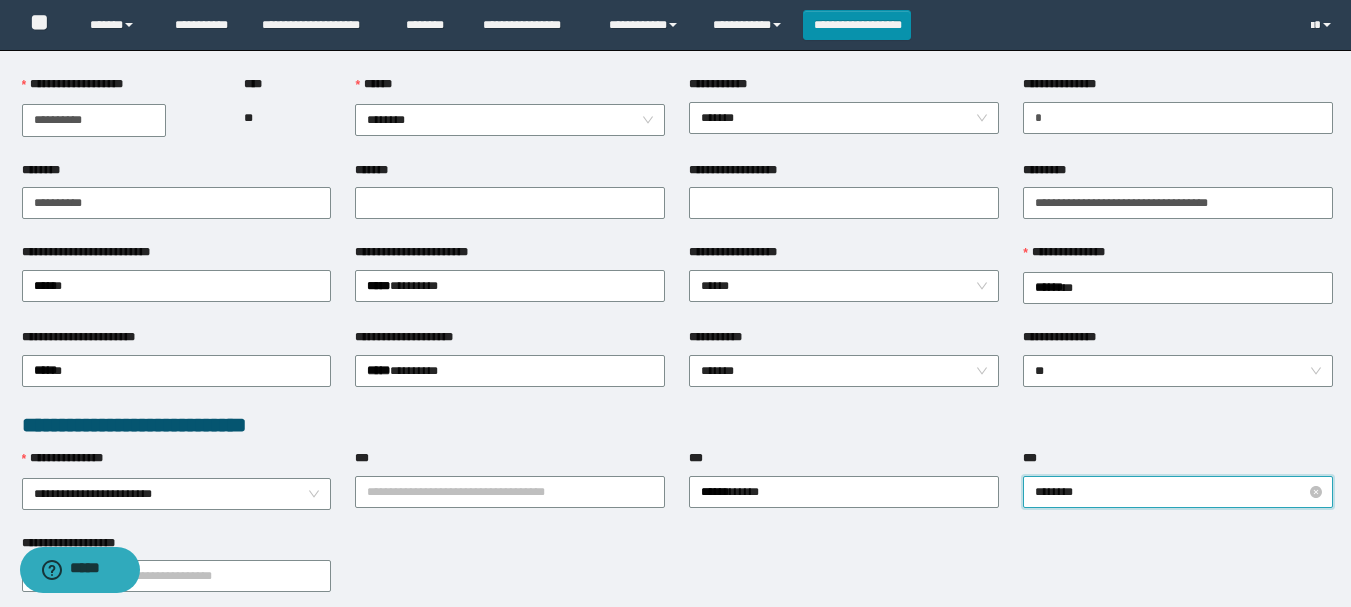 type on "*********" 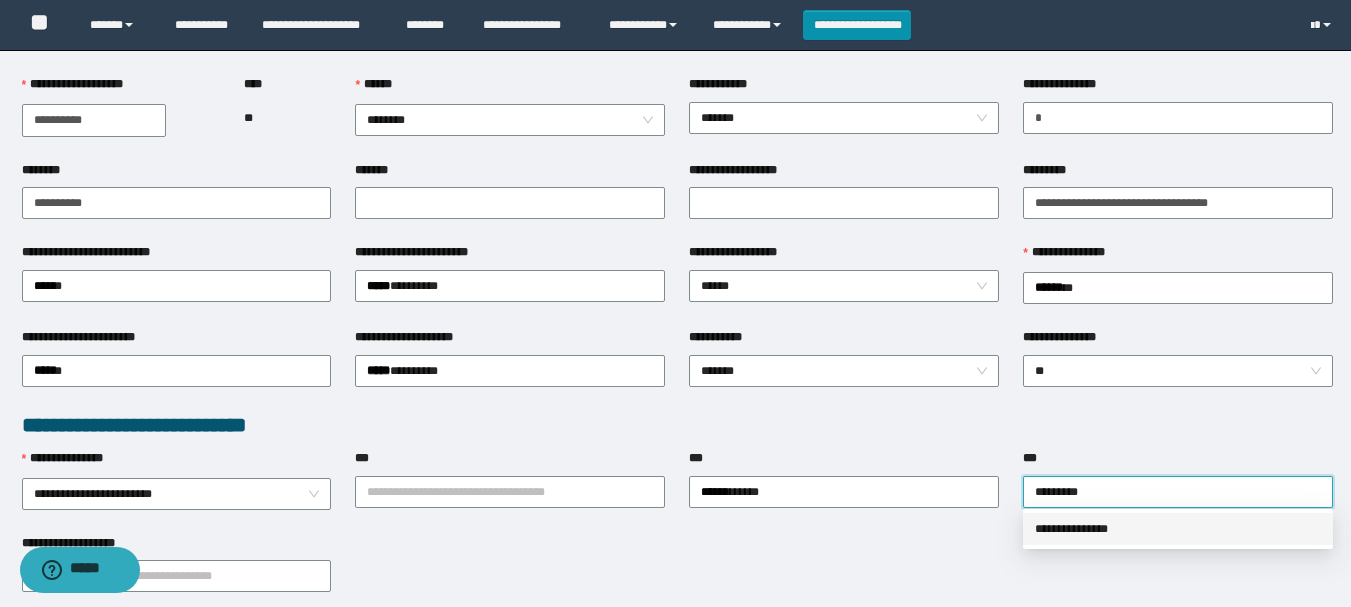 drag, startPoint x: 1115, startPoint y: 541, endPoint x: 1104, endPoint y: 538, distance: 11.401754 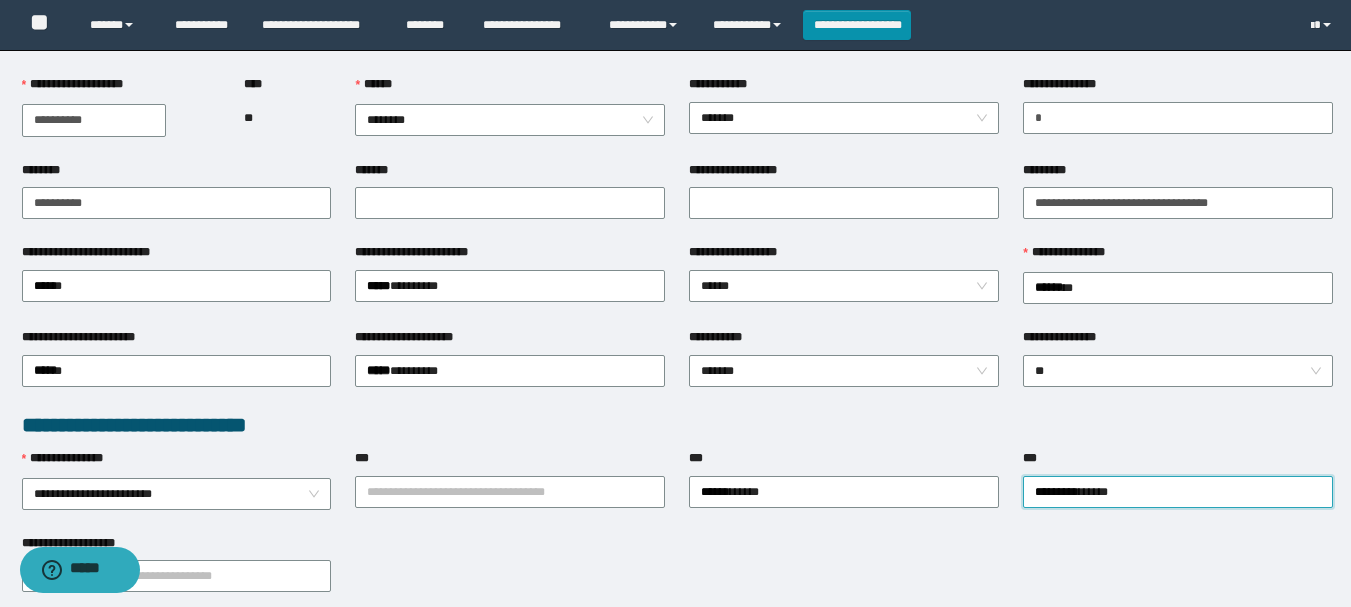 scroll, scrollTop: 300, scrollLeft: 0, axis: vertical 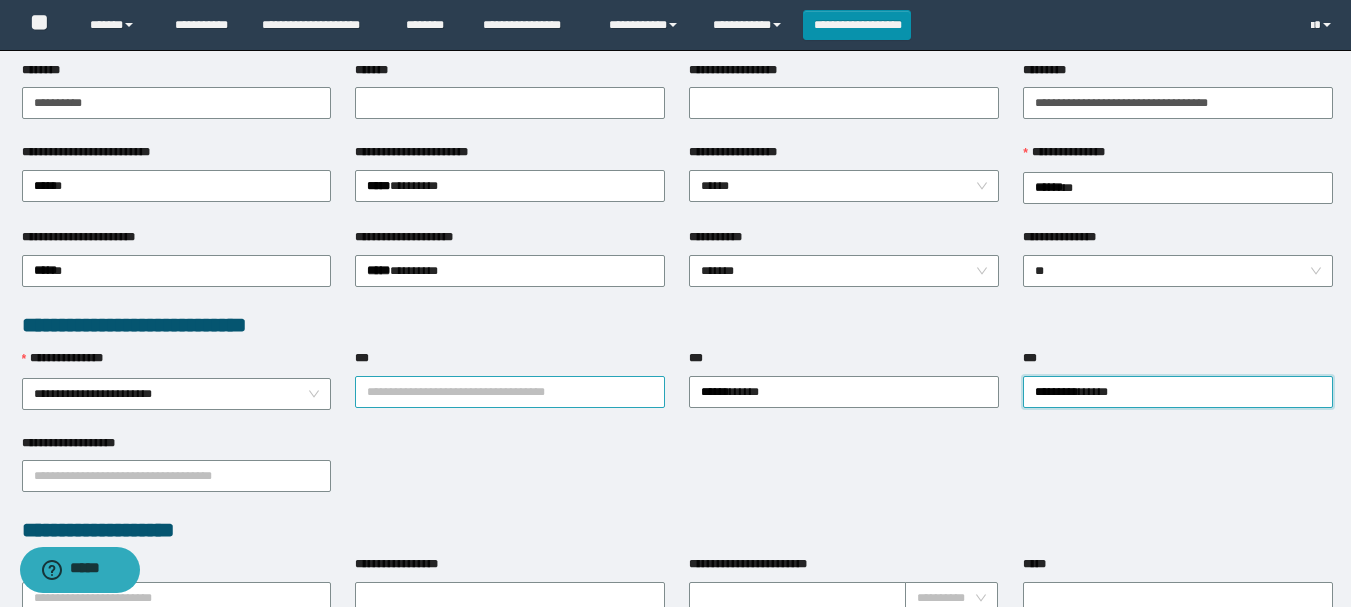 click on "***" at bounding box center [510, 392] 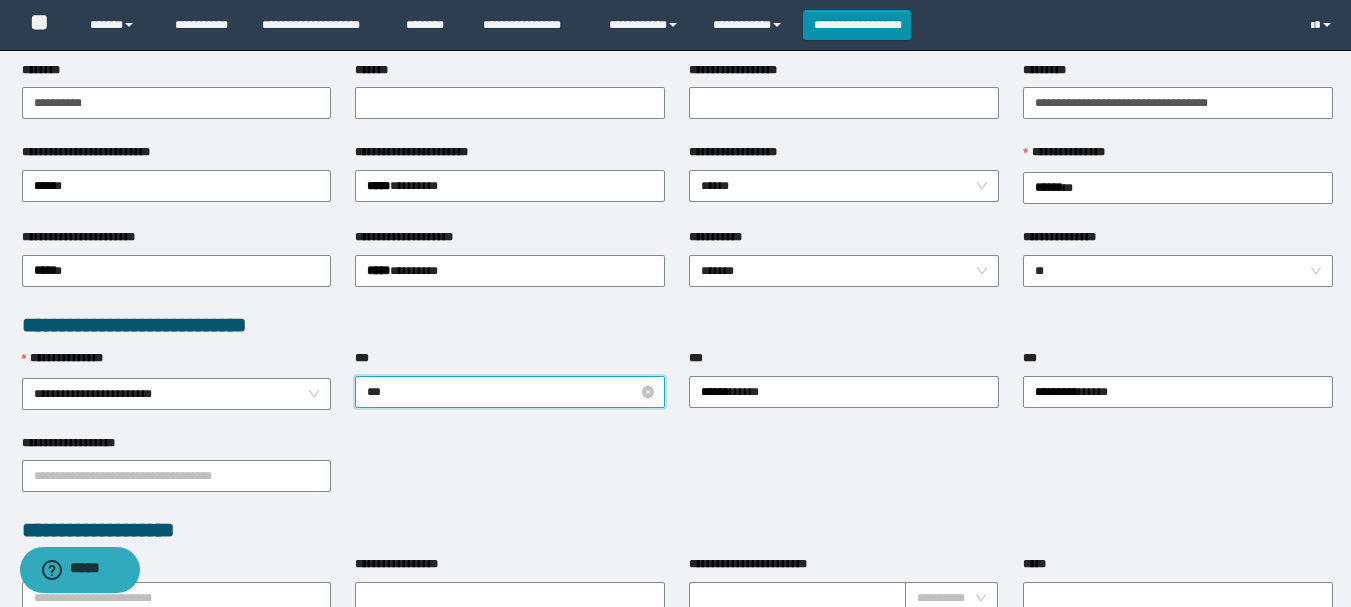 type on "****" 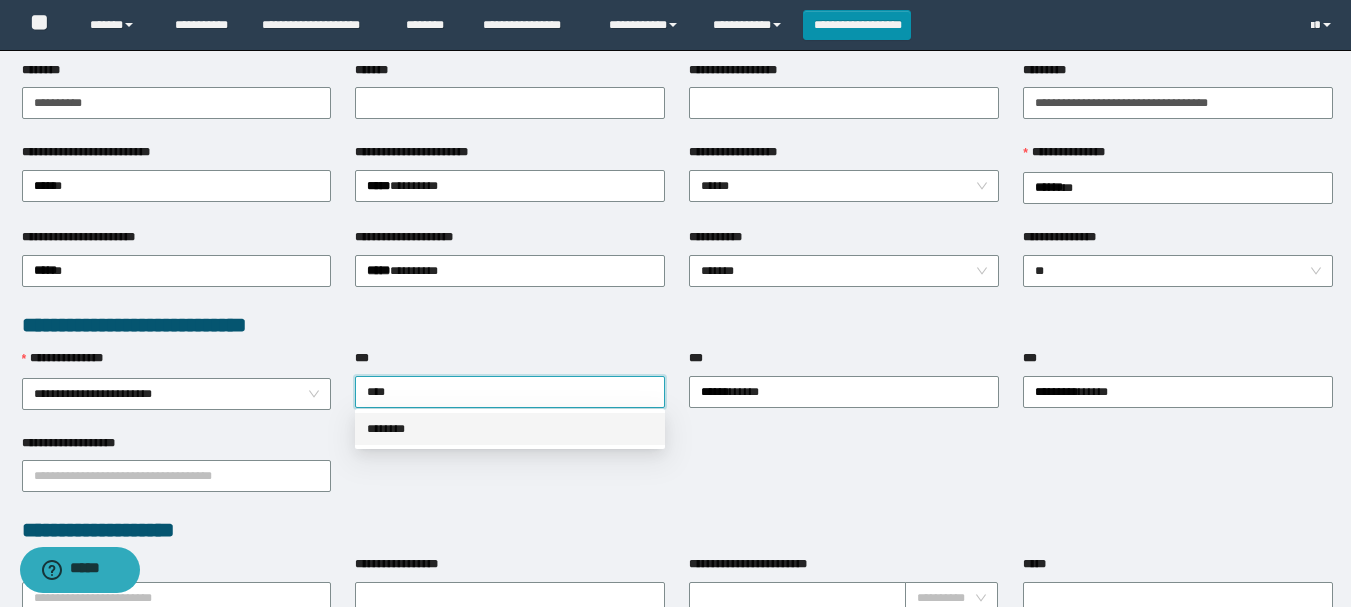 click on "********" at bounding box center [510, 429] 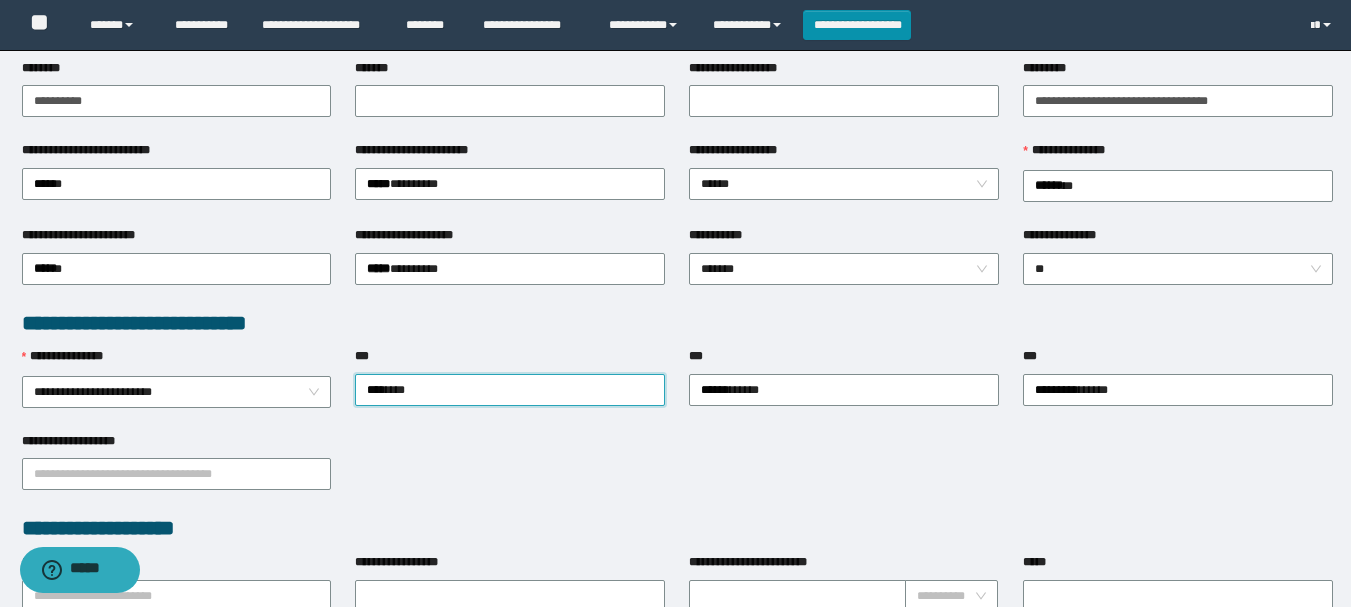 scroll, scrollTop: 700, scrollLeft: 0, axis: vertical 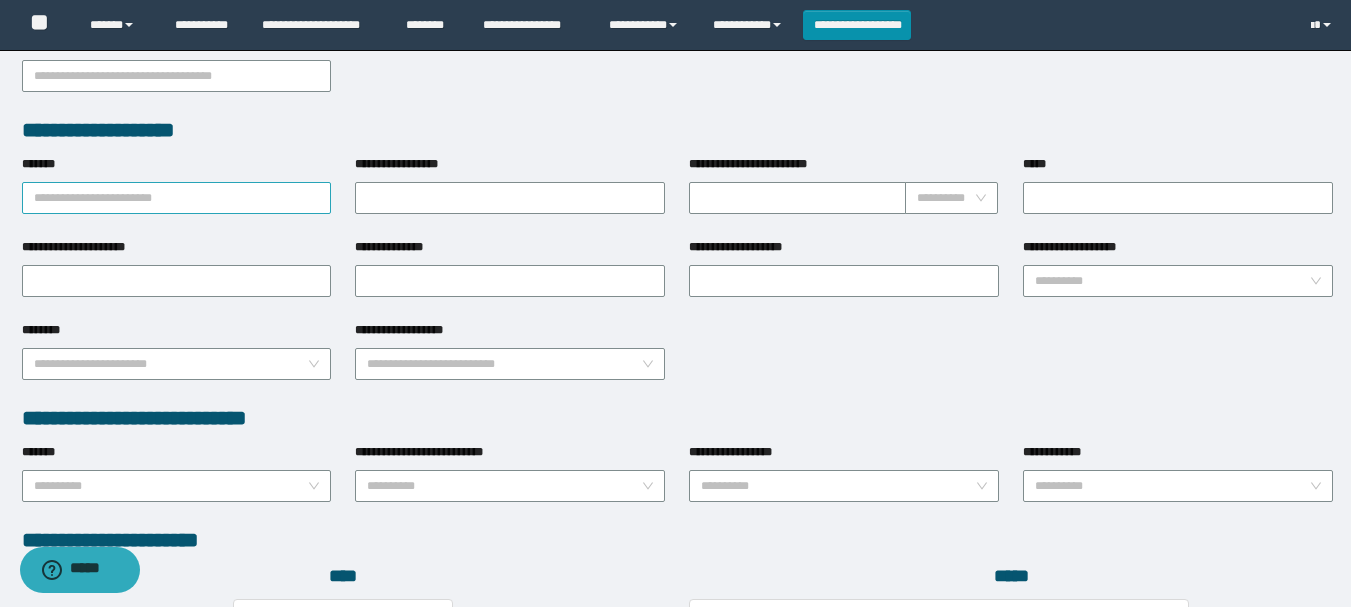 click on "*******" at bounding box center (177, 198) 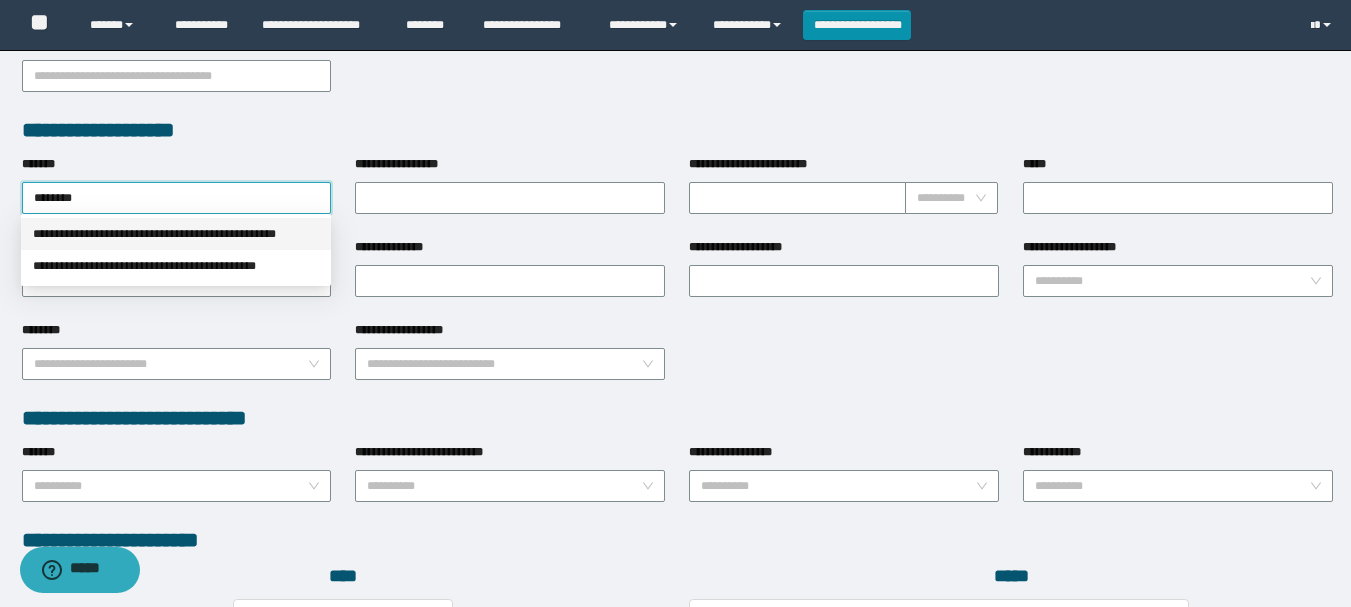 drag, startPoint x: 125, startPoint y: 192, endPoint x: 0, endPoint y: 188, distance: 125.06398 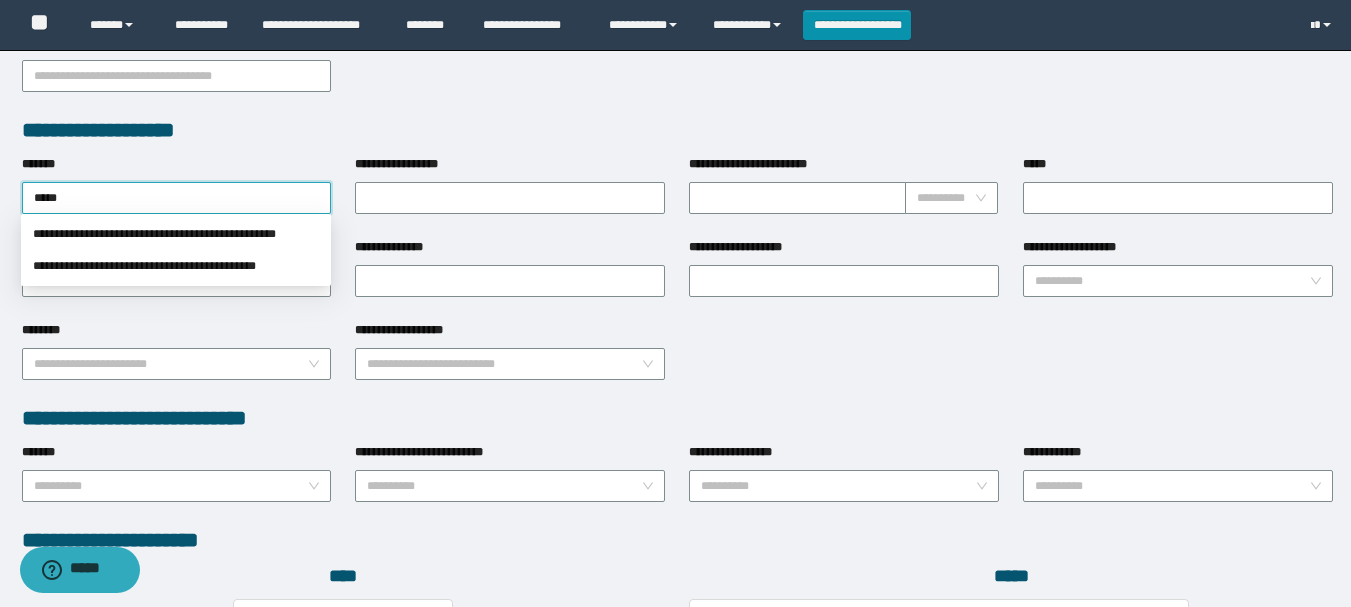 type on "******" 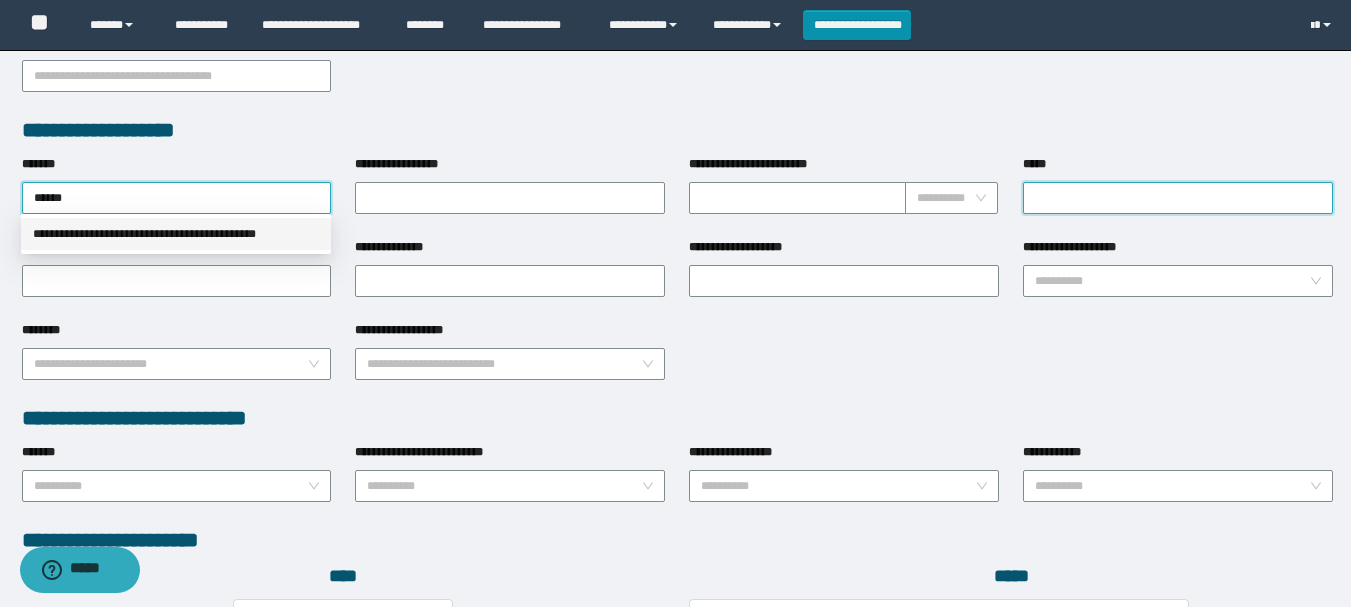 click on "*****" at bounding box center (1178, 198) 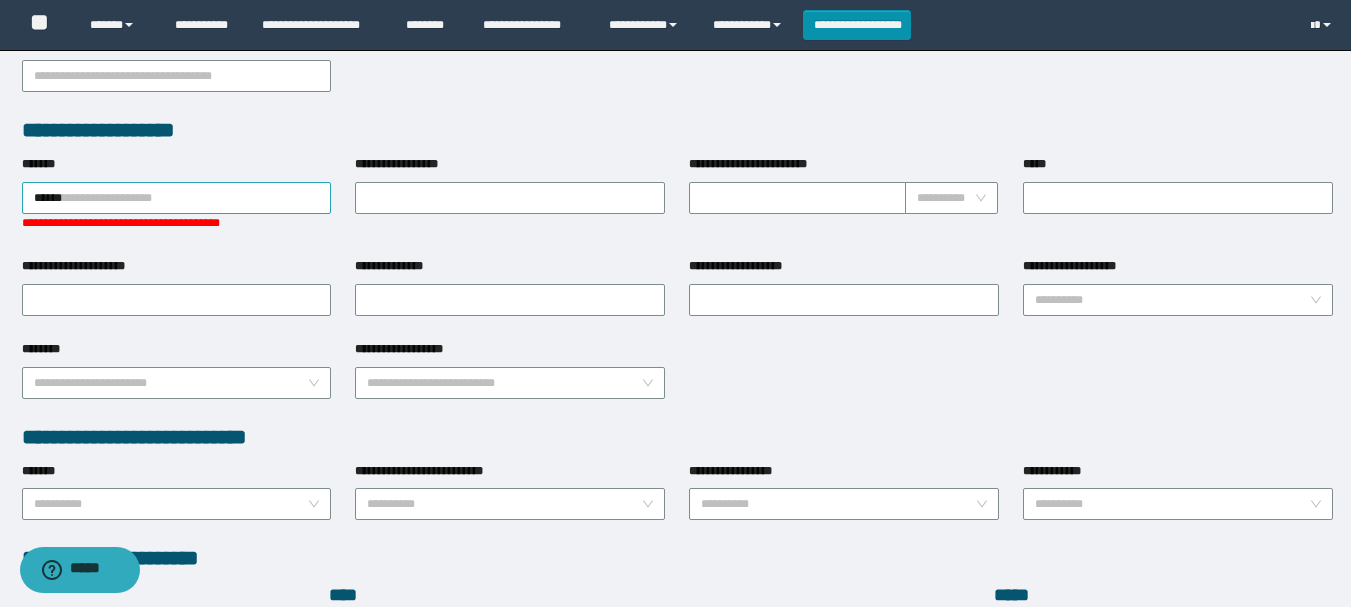 click on "******" at bounding box center [177, 198] 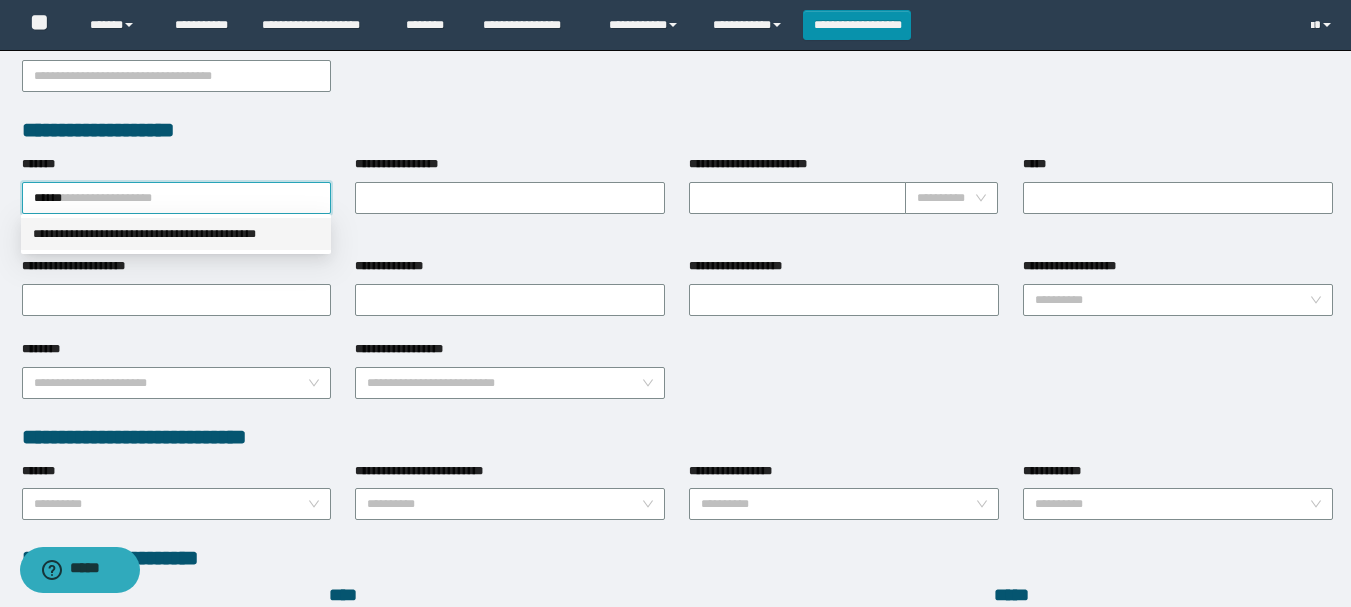 click on "**********" at bounding box center (176, 234) 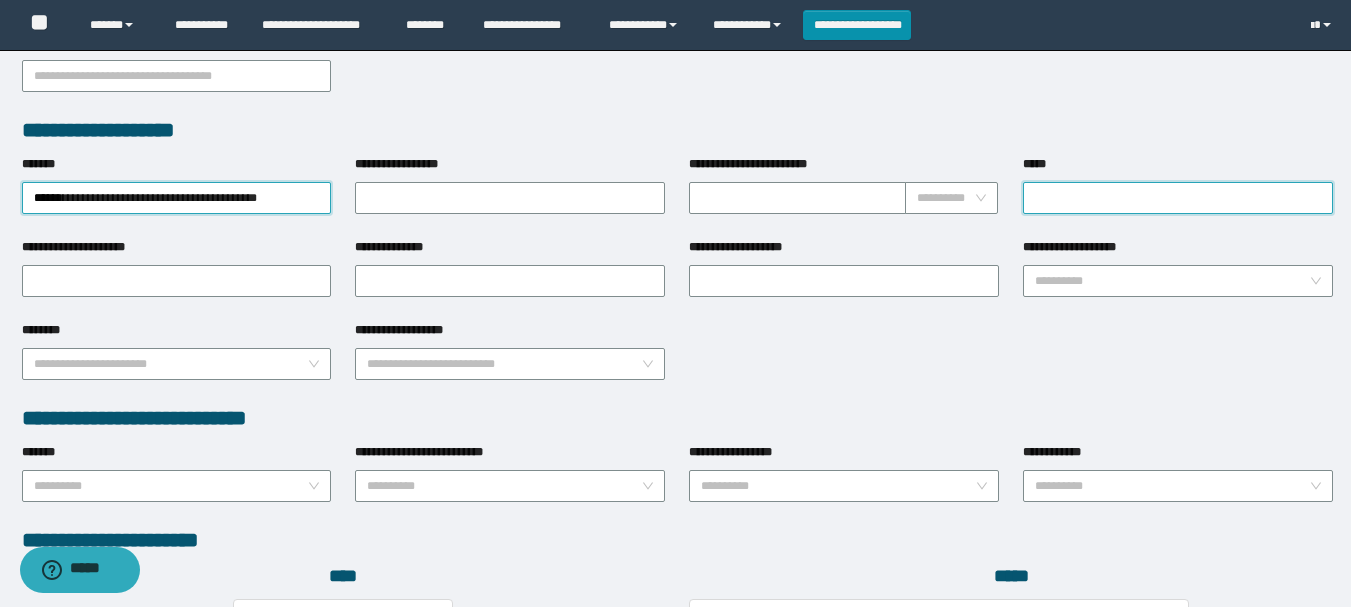 click on "*****" at bounding box center (1178, 198) 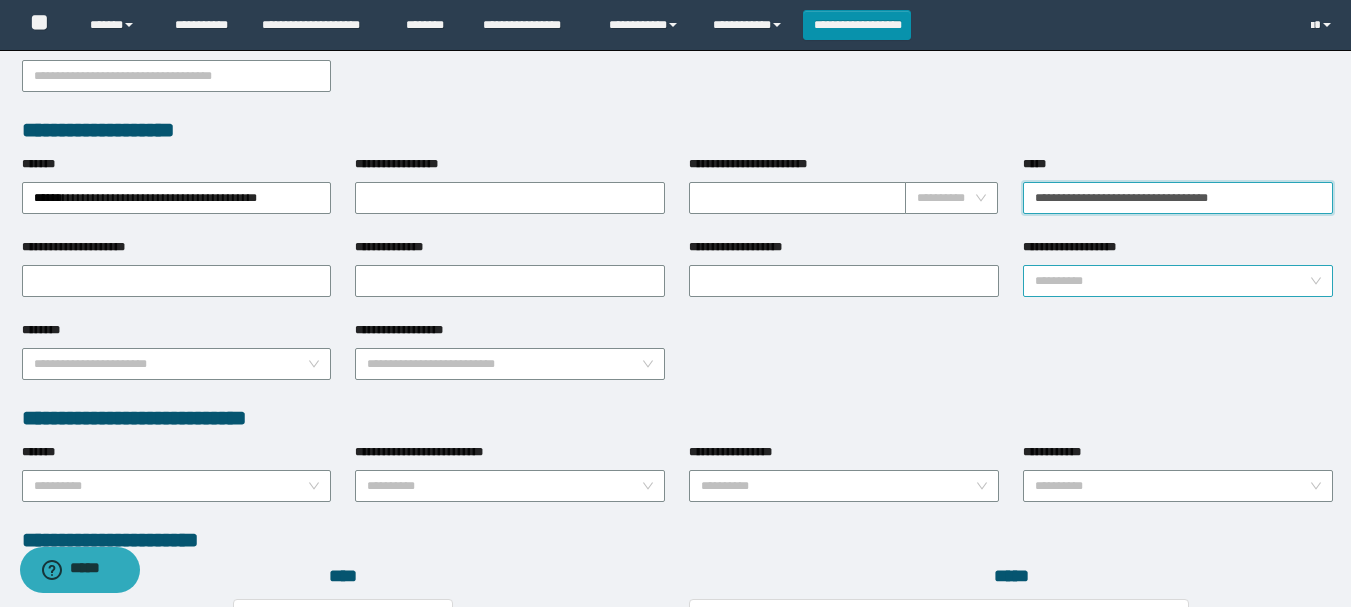 type on "**********" 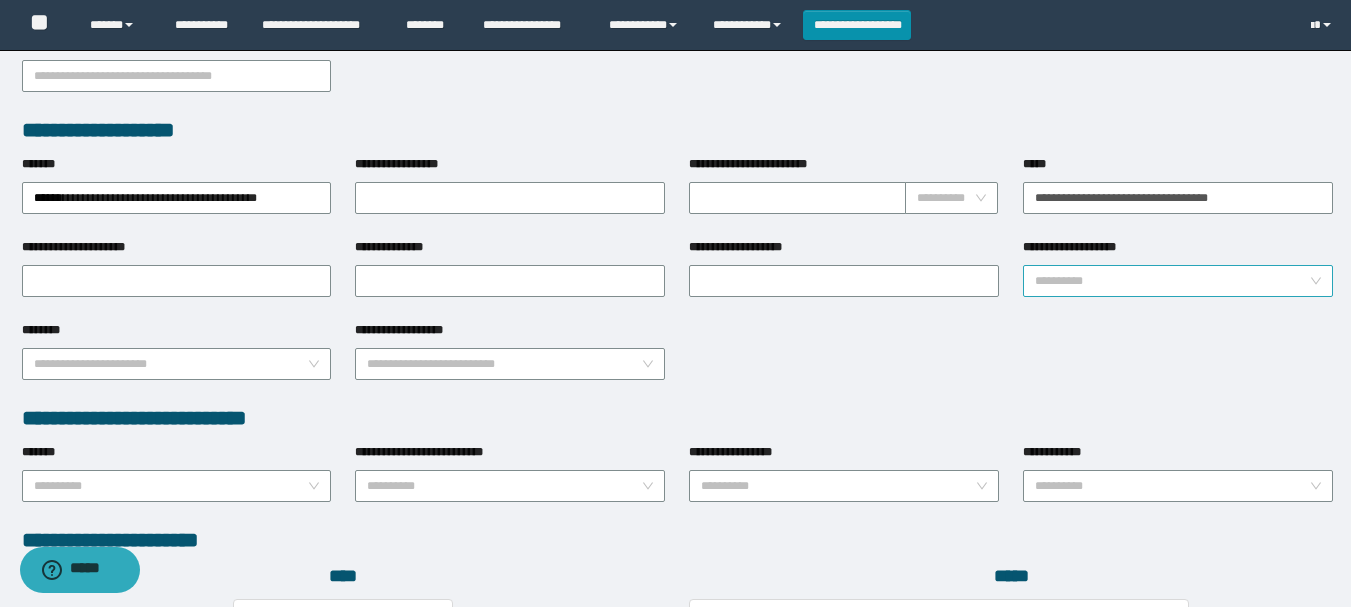 click on "**********" at bounding box center (1172, 281) 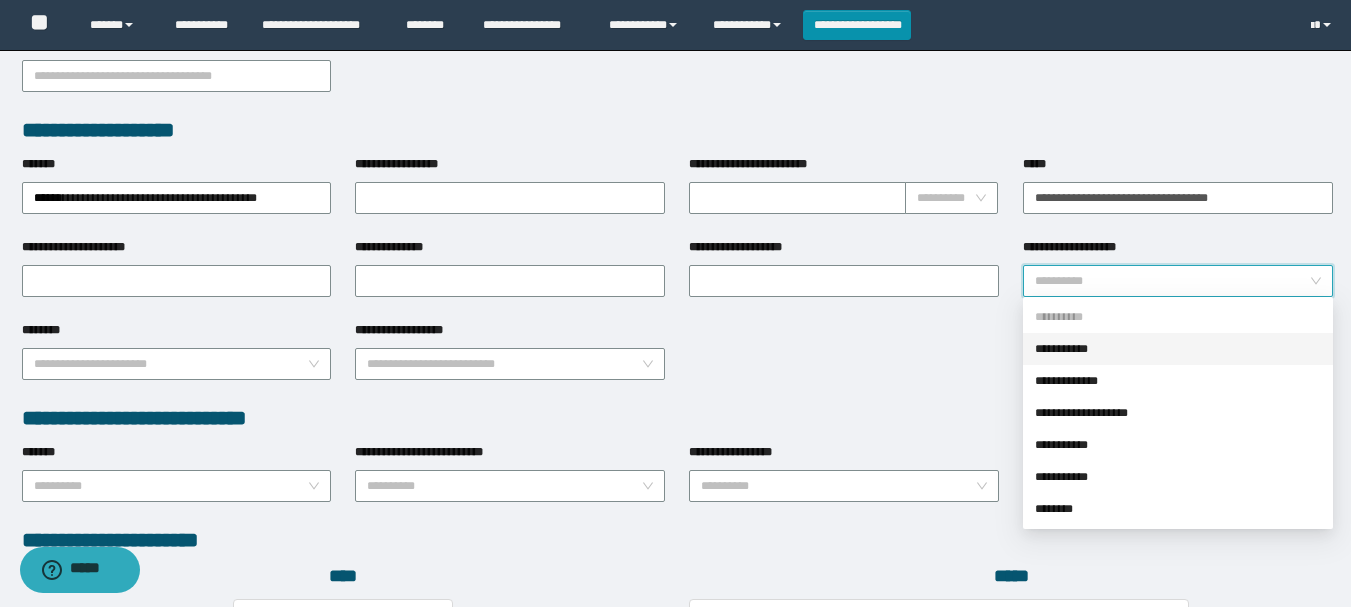 click on "**********" at bounding box center (1178, 349) 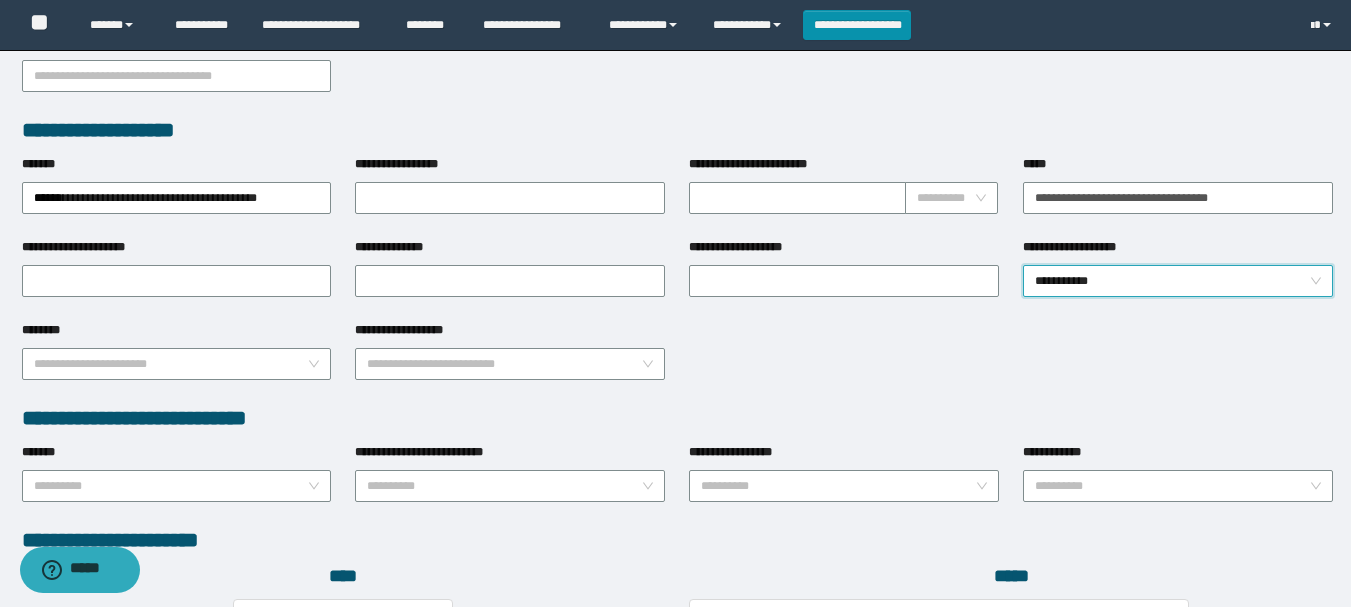 scroll, scrollTop: 1098, scrollLeft: 0, axis: vertical 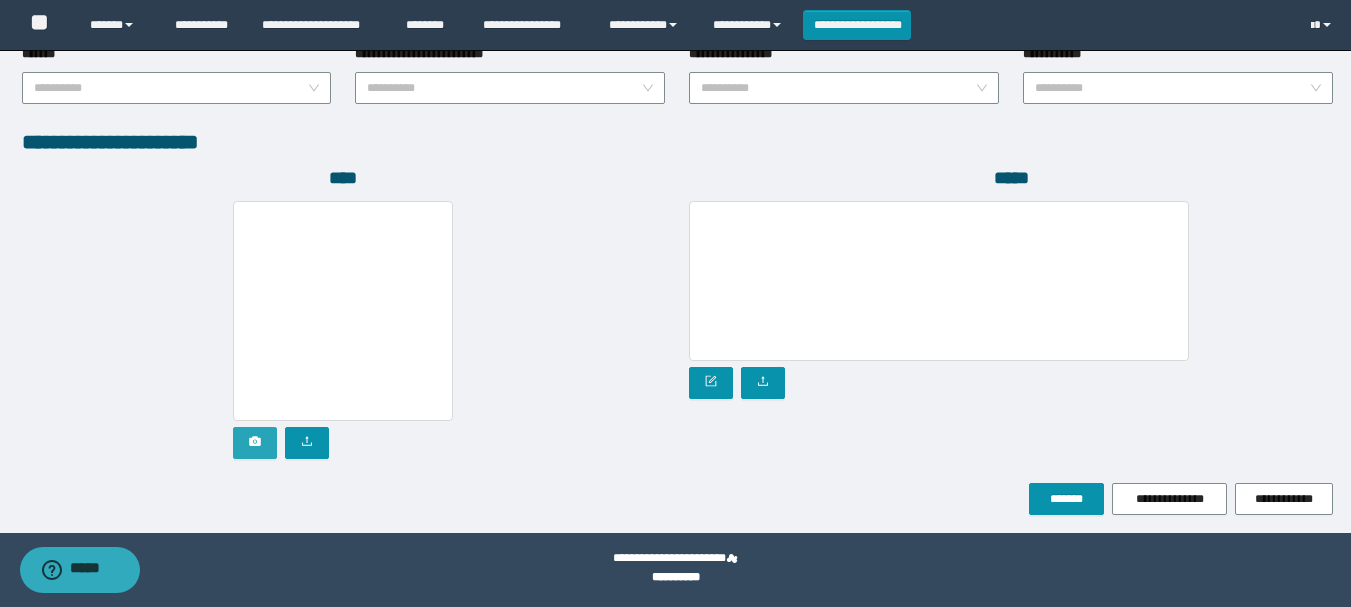 click 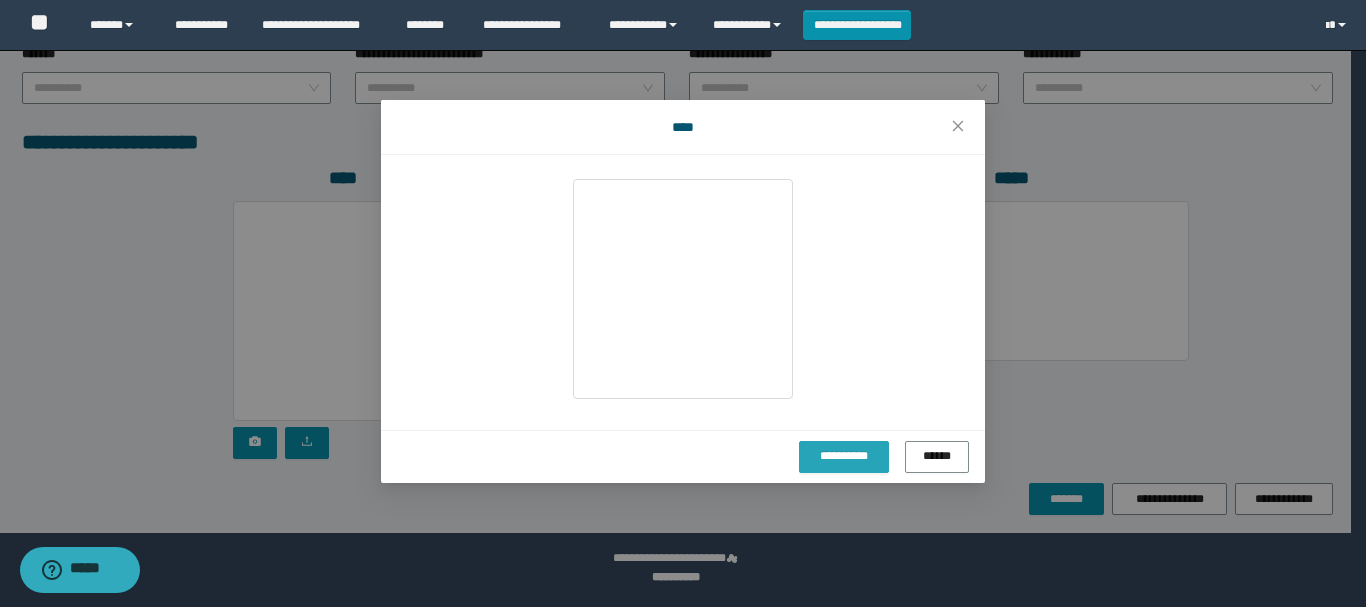 click on "**********" at bounding box center [844, 456] 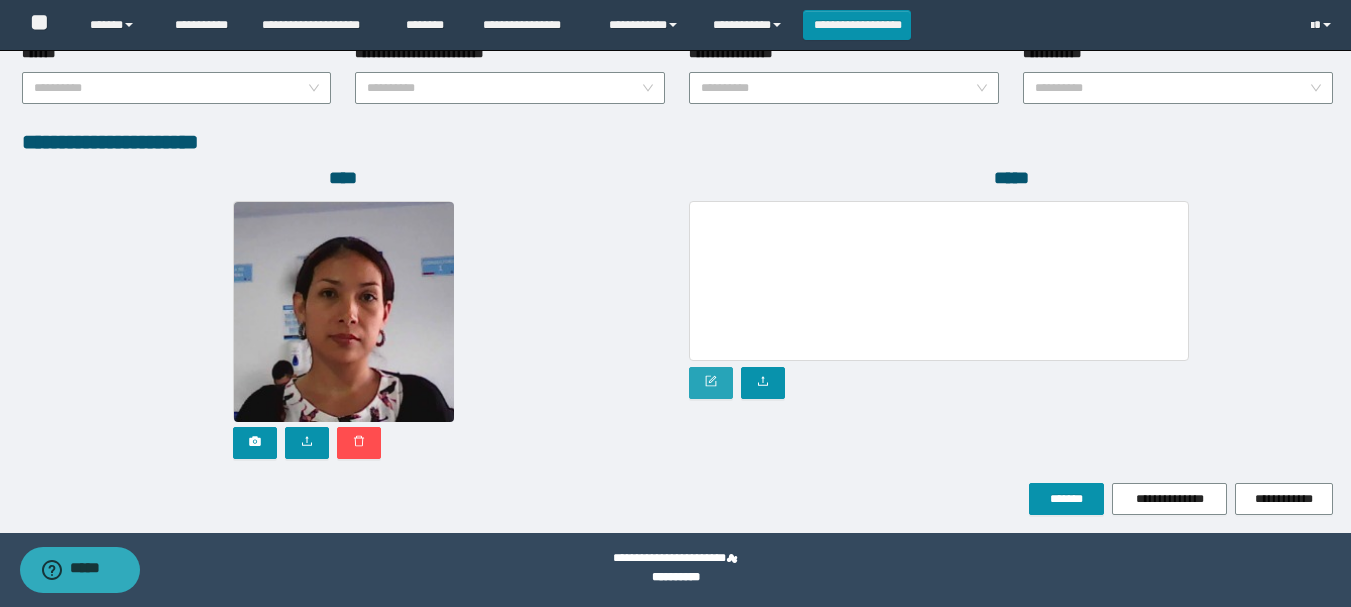 click 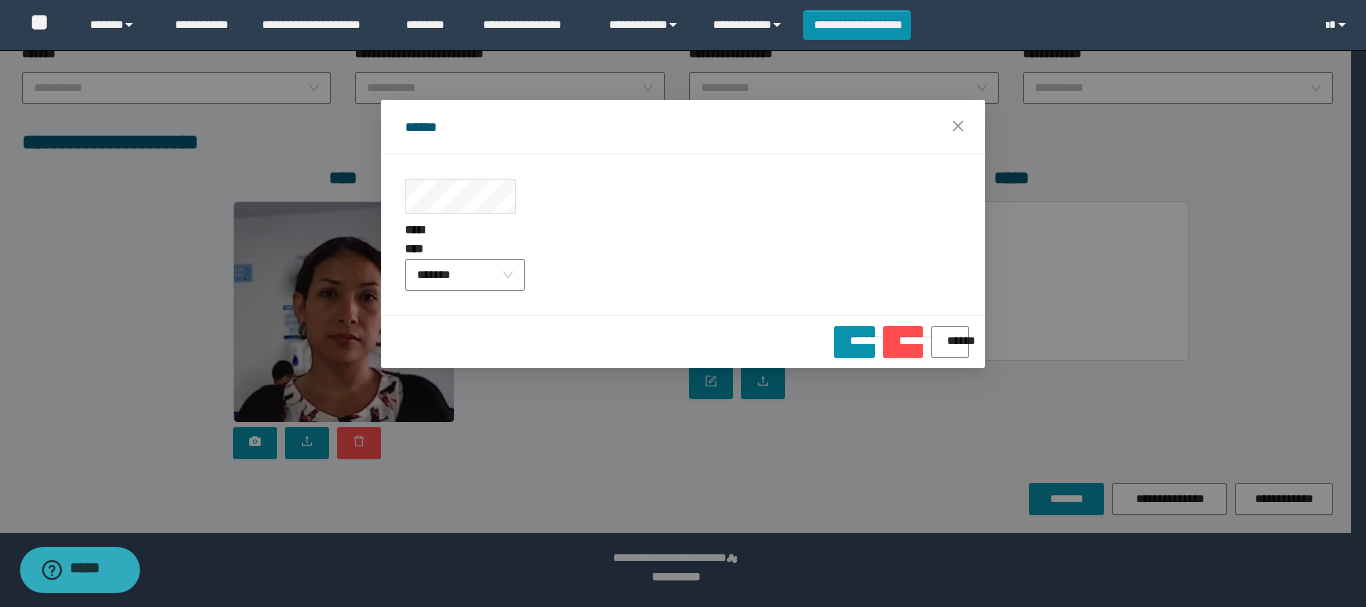 click on "**********" at bounding box center (683, 240) 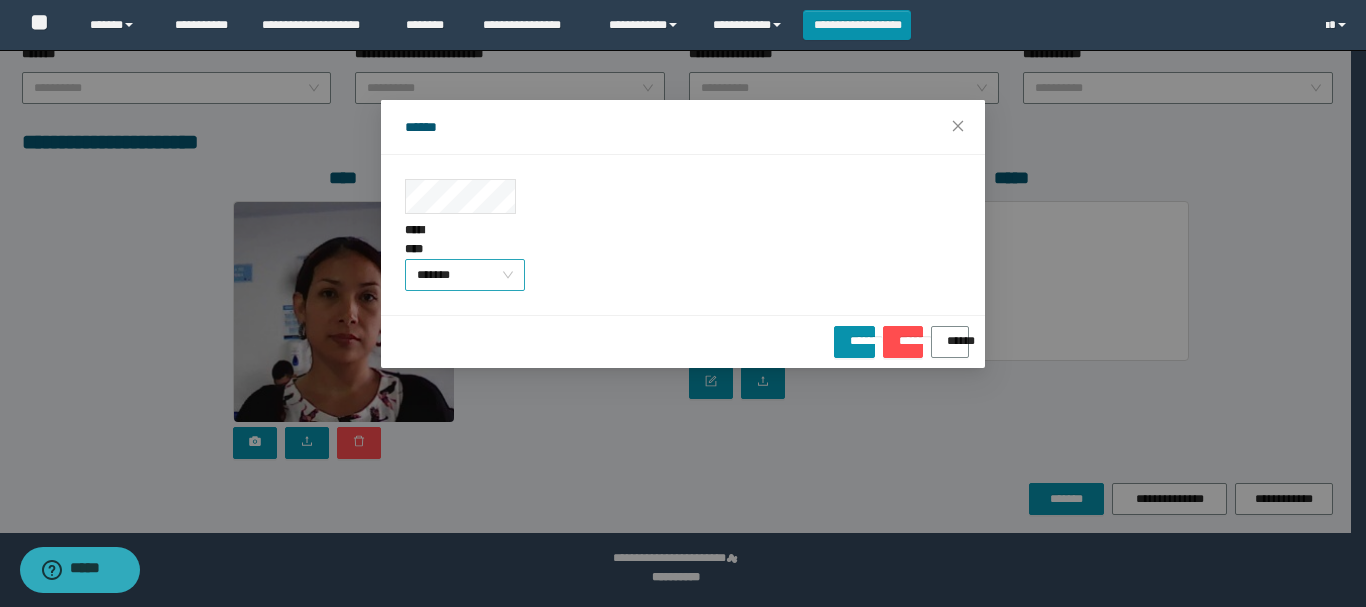 click on "*******" at bounding box center (465, 275) 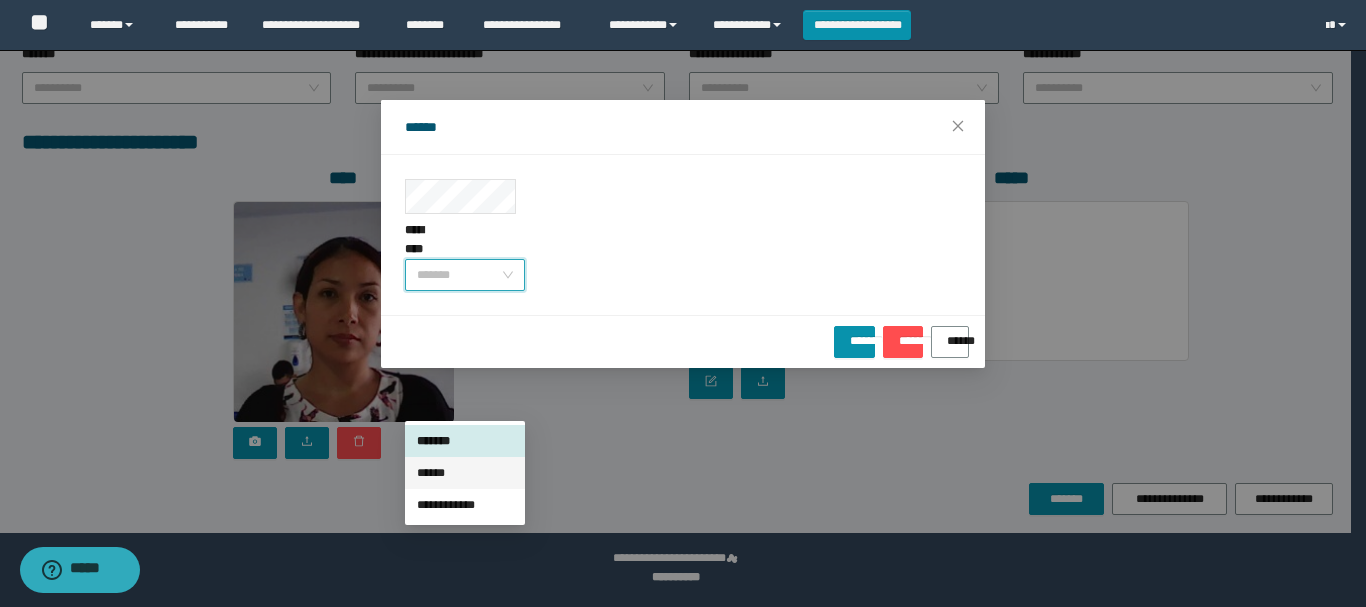 click on "******" at bounding box center (465, 473) 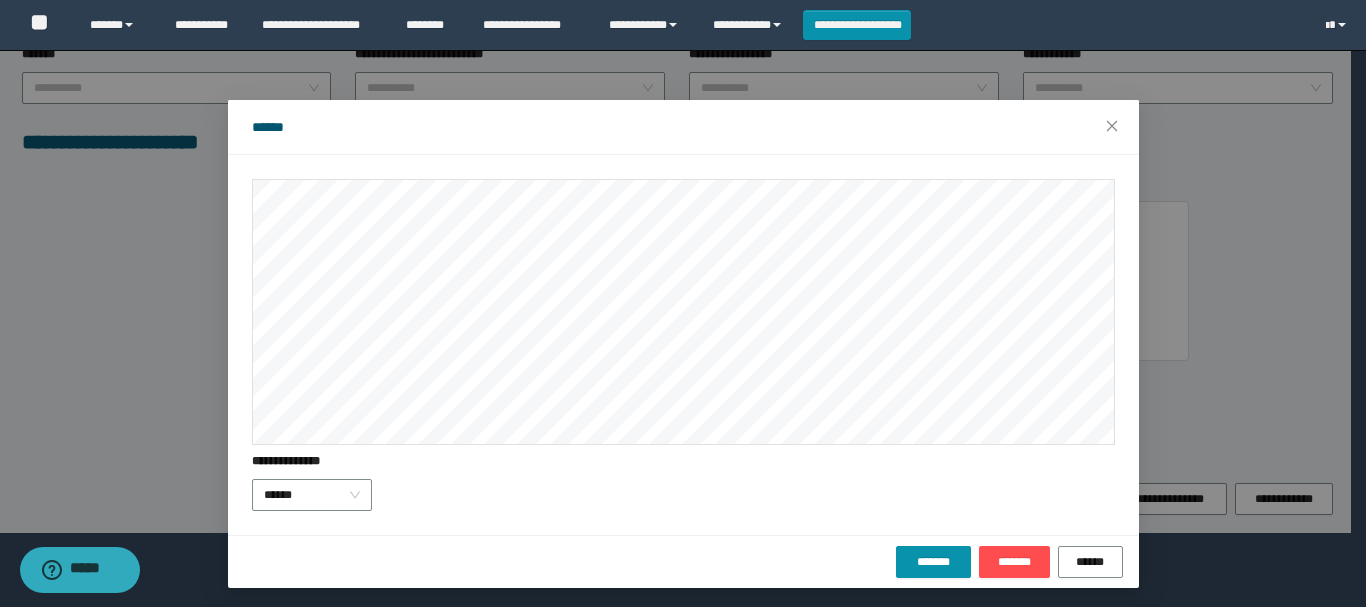 drag, startPoint x: 223, startPoint y: 280, endPoint x: 228, endPoint y: 328, distance: 48.259712 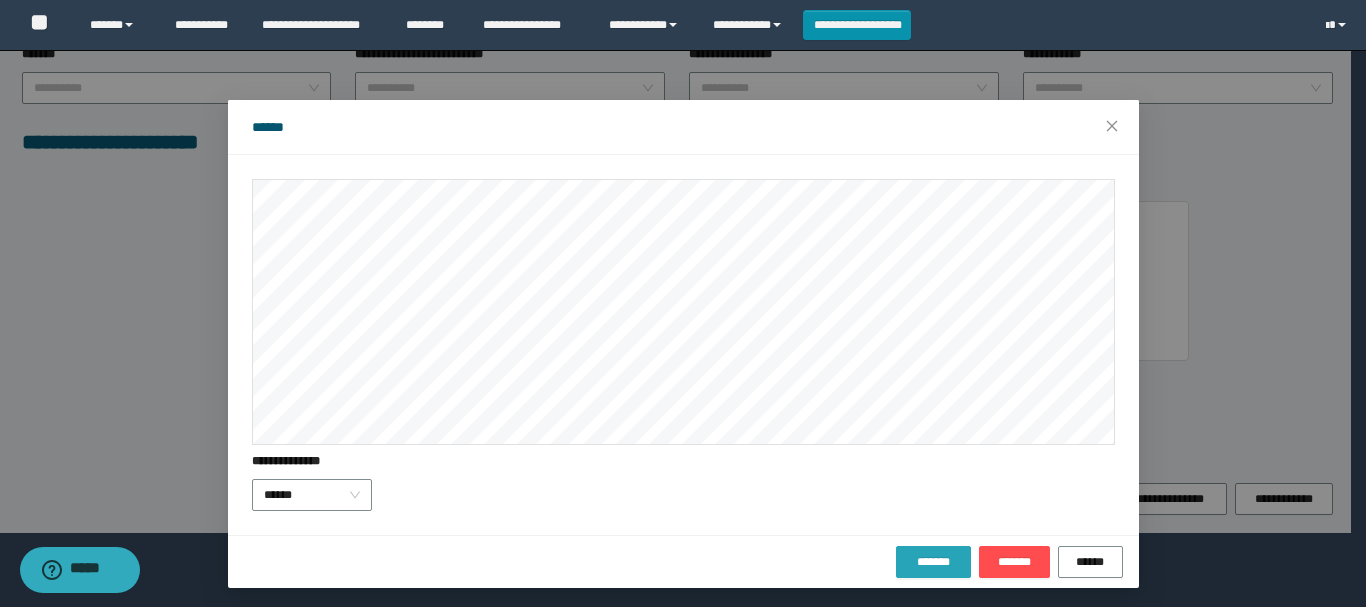 click on "*******" at bounding box center (933, 562) 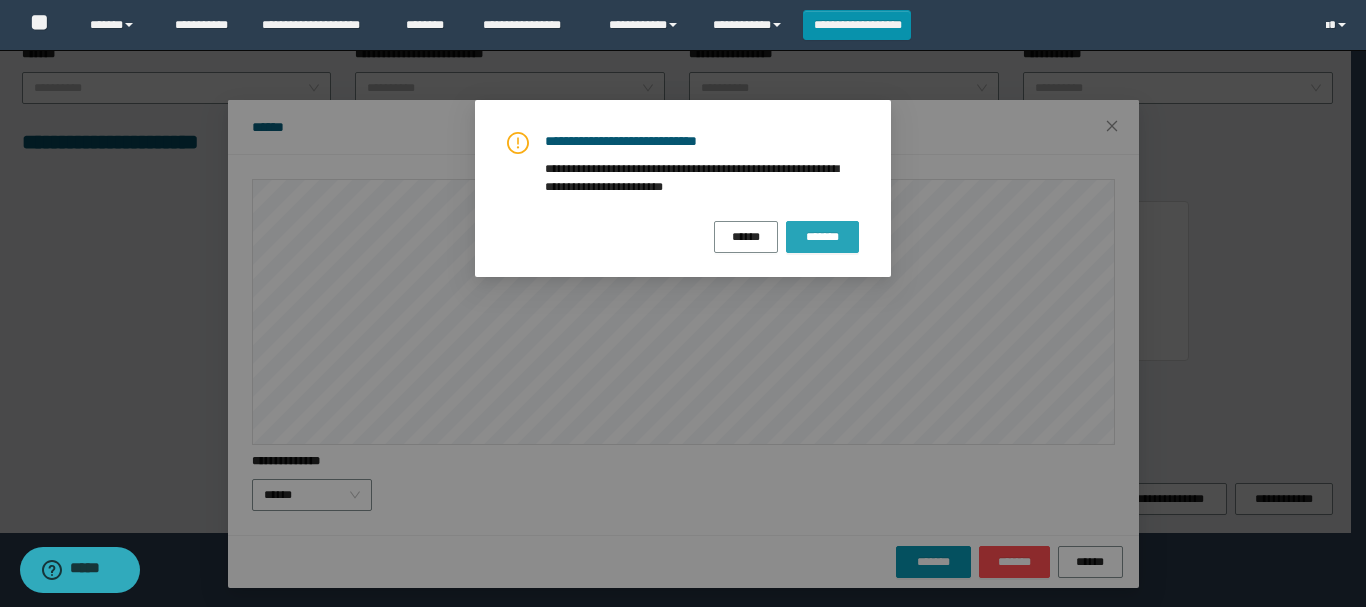 click on "*******" at bounding box center [822, 237] 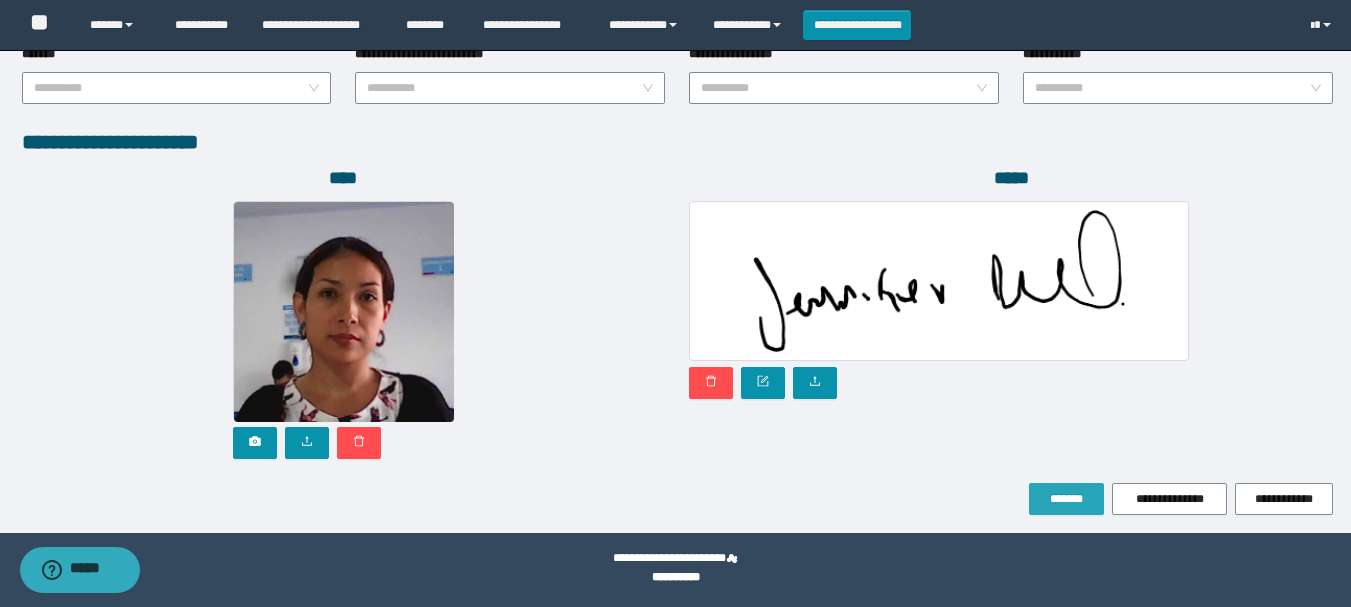 click on "*******" at bounding box center (1066, 499) 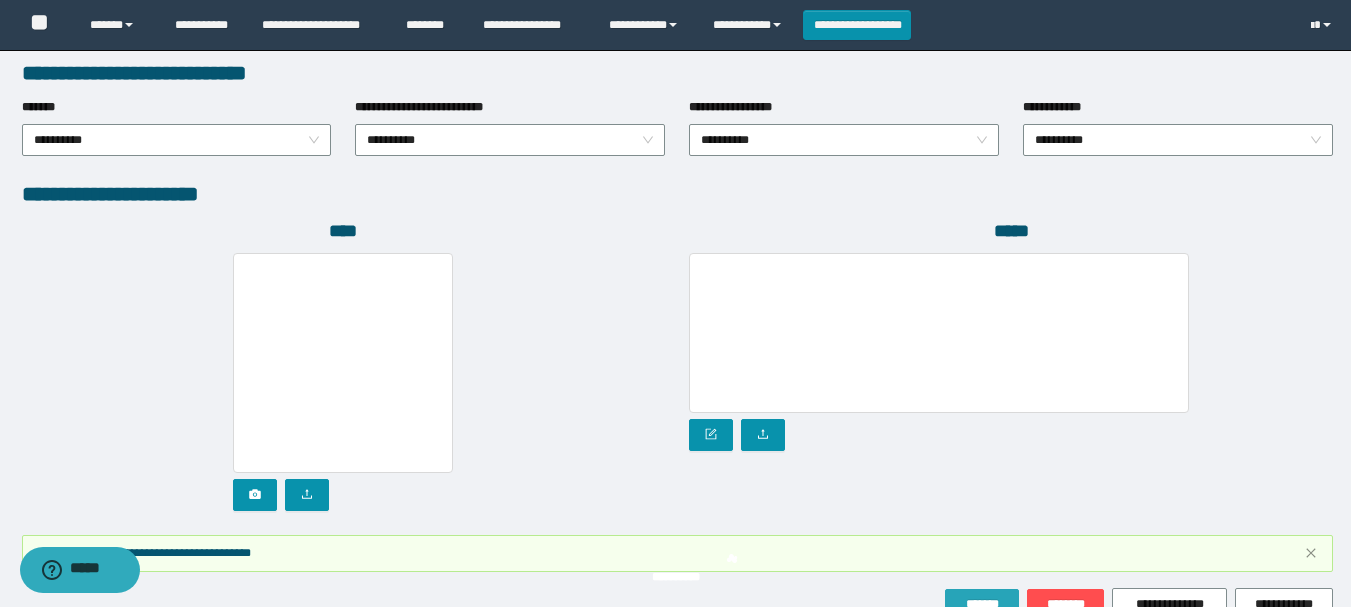 scroll, scrollTop: 1151, scrollLeft: 0, axis: vertical 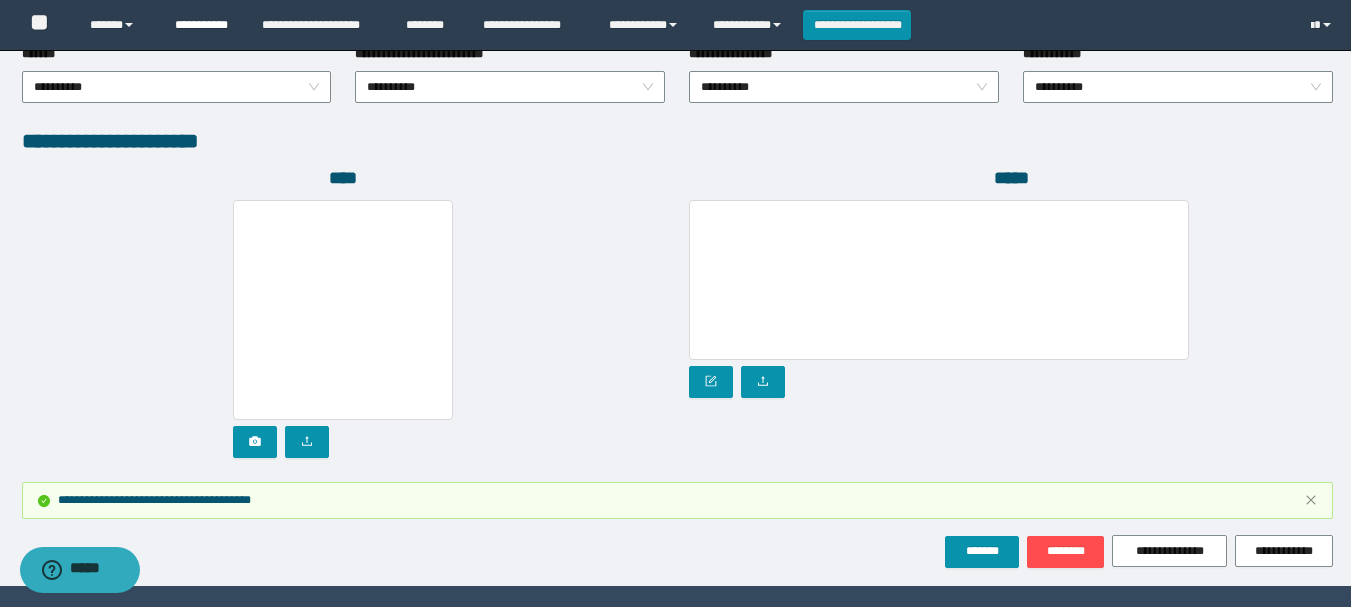 click on "**********" at bounding box center (203, 25) 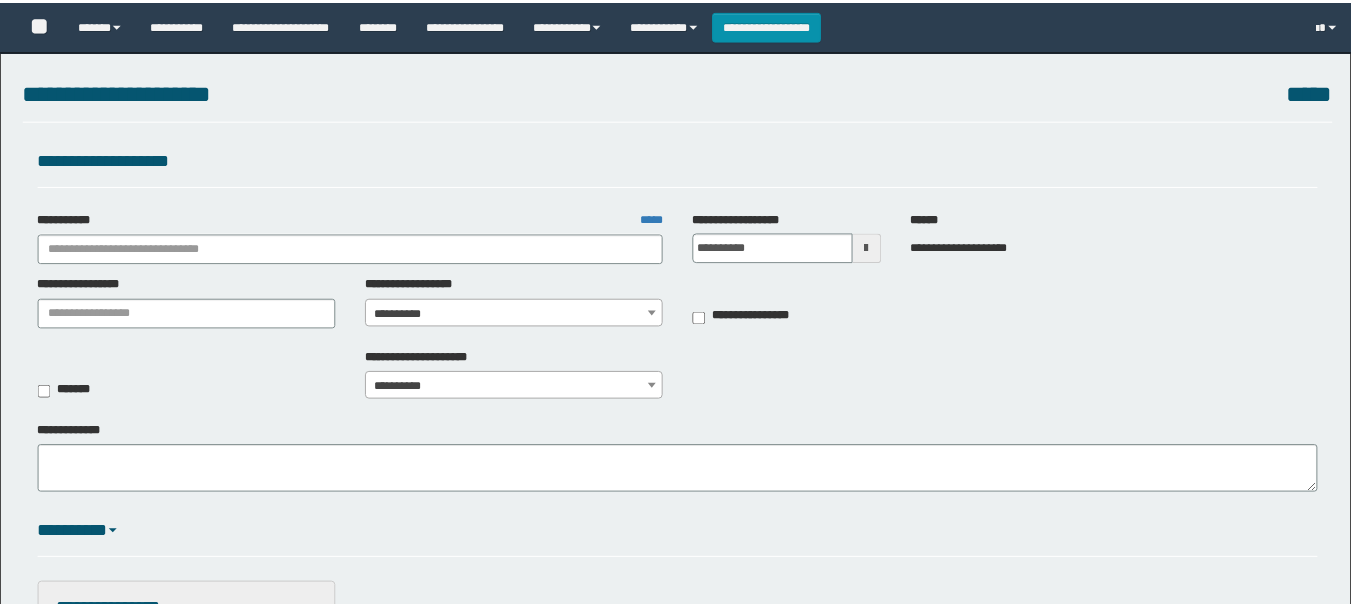 scroll, scrollTop: 0, scrollLeft: 0, axis: both 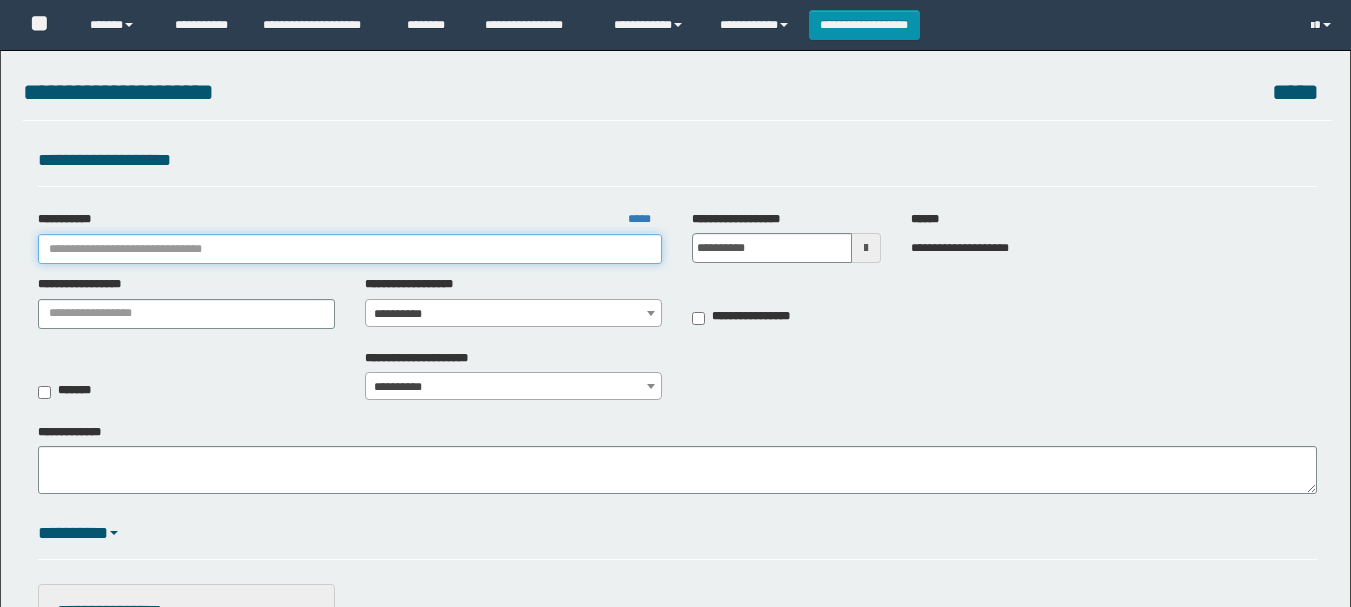 click on "**********" at bounding box center [350, 249] 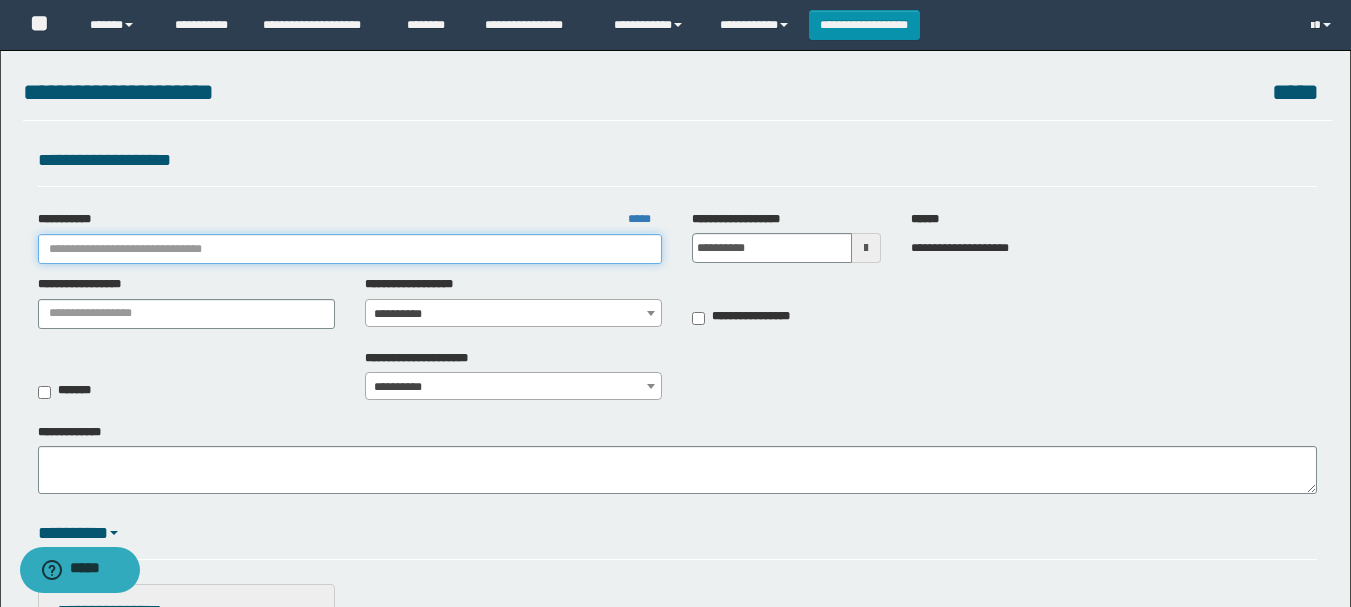 scroll, scrollTop: 0, scrollLeft: 0, axis: both 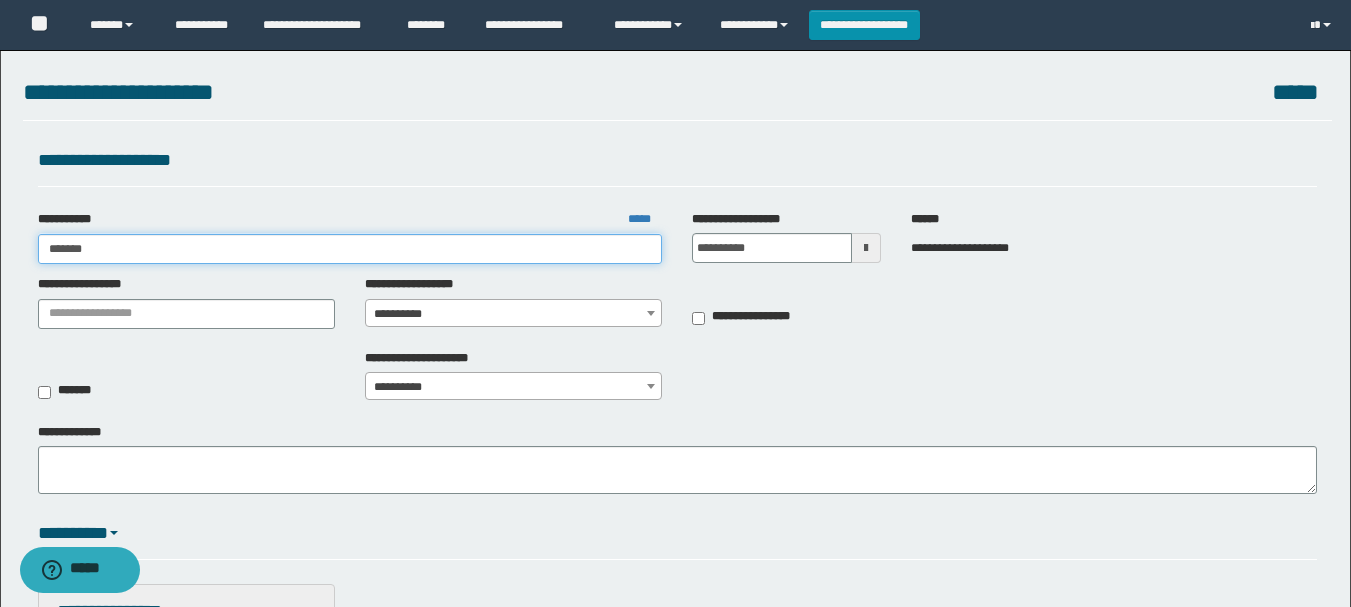 type on "*******" 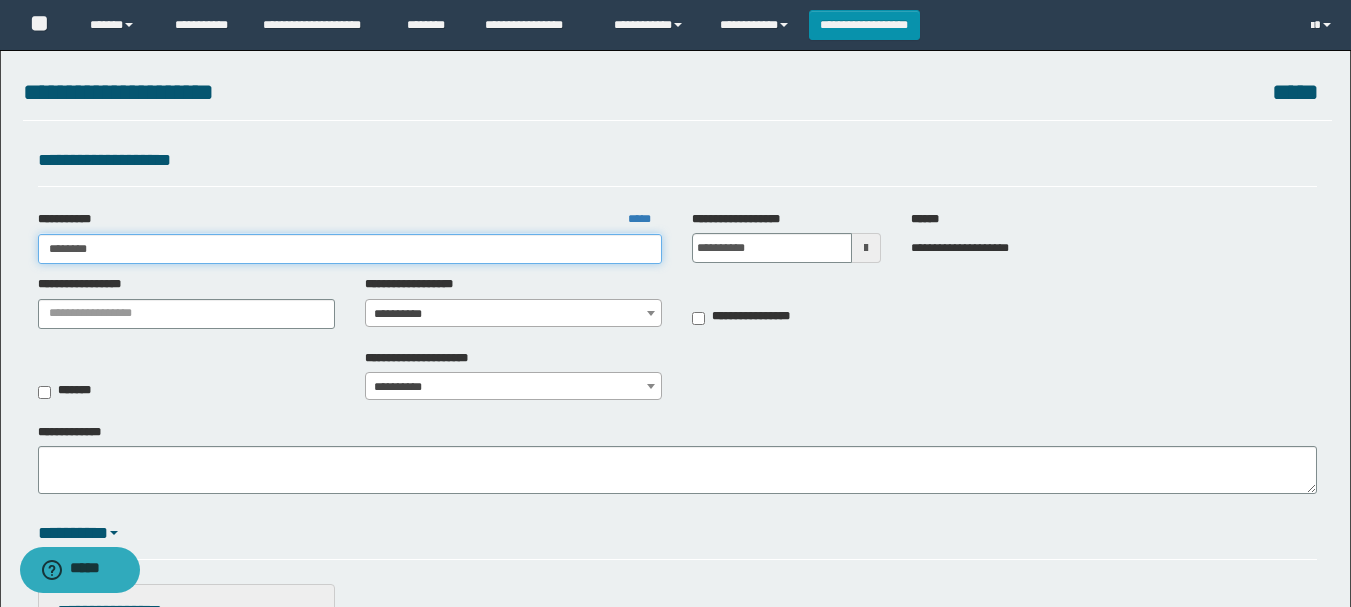 type on "*******" 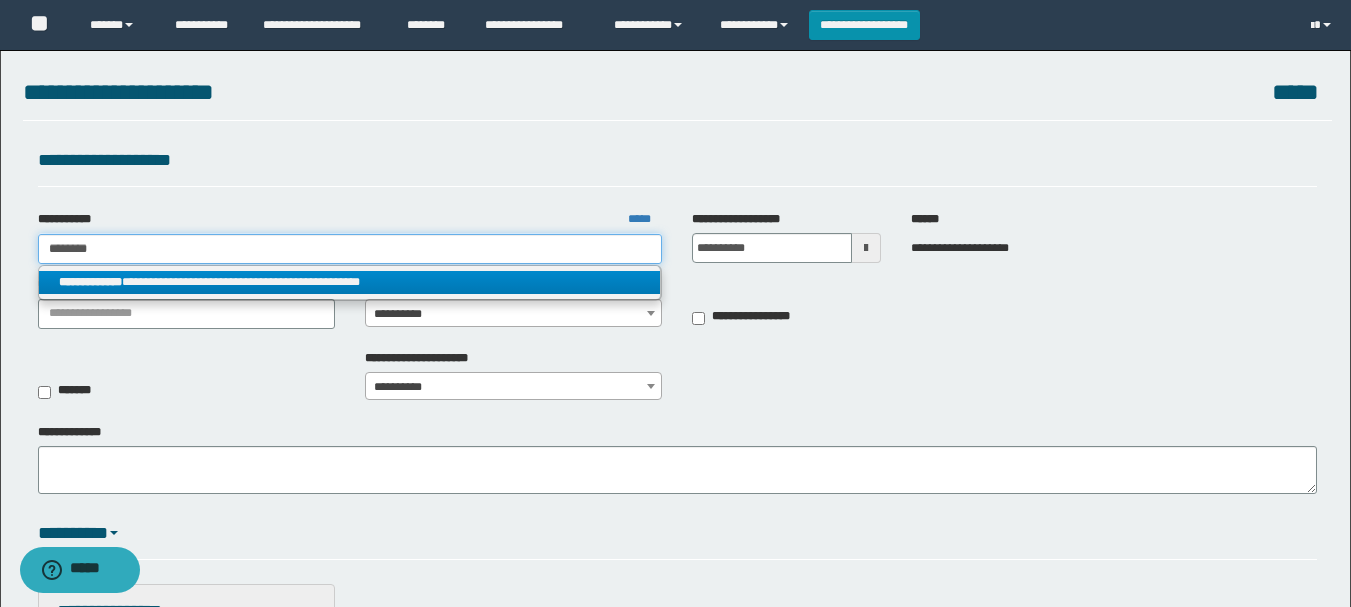 type on "*******" 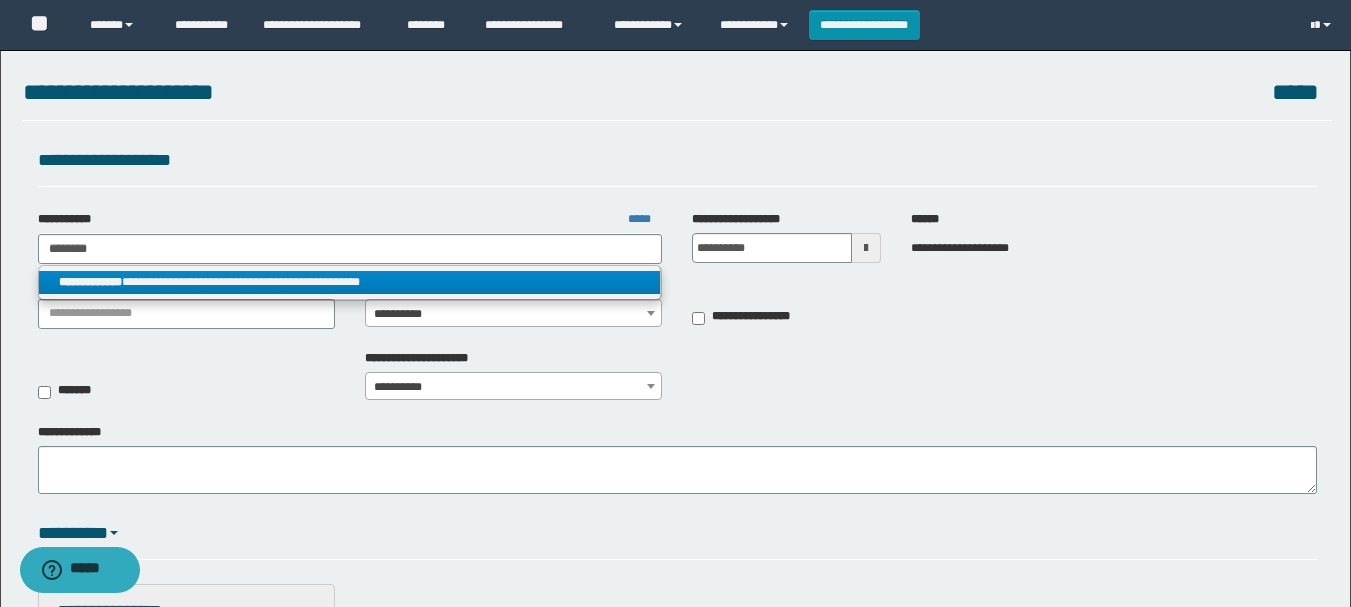 click on "**********" at bounding box center [350, 282] 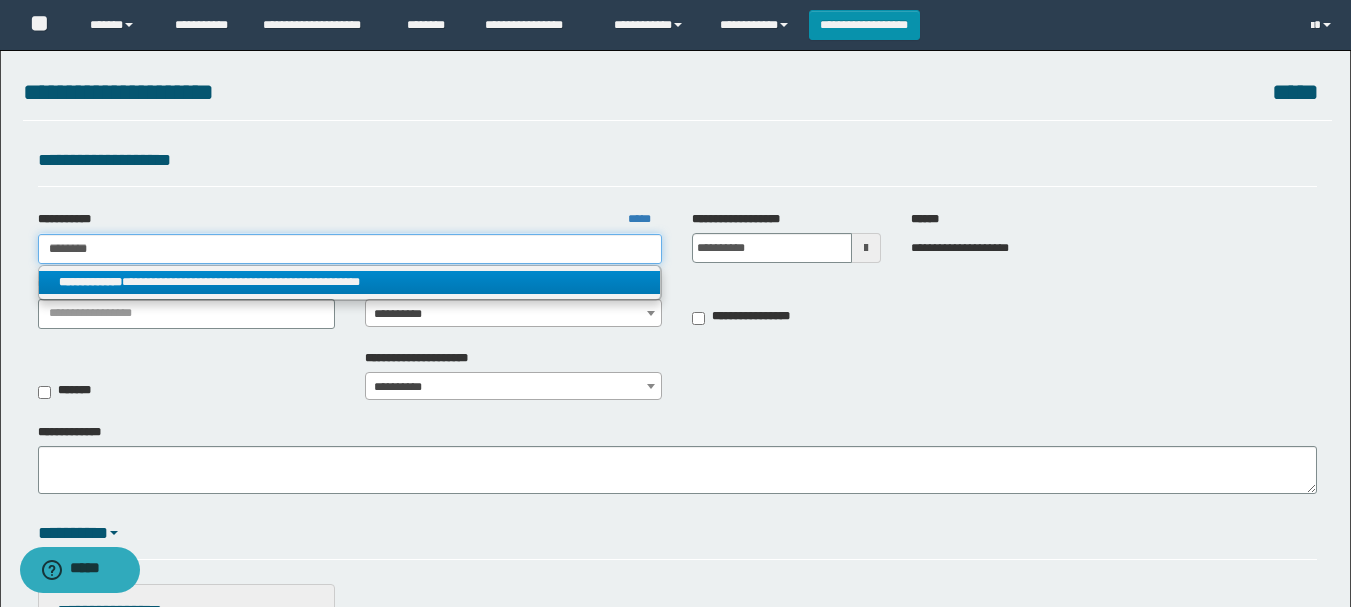 type 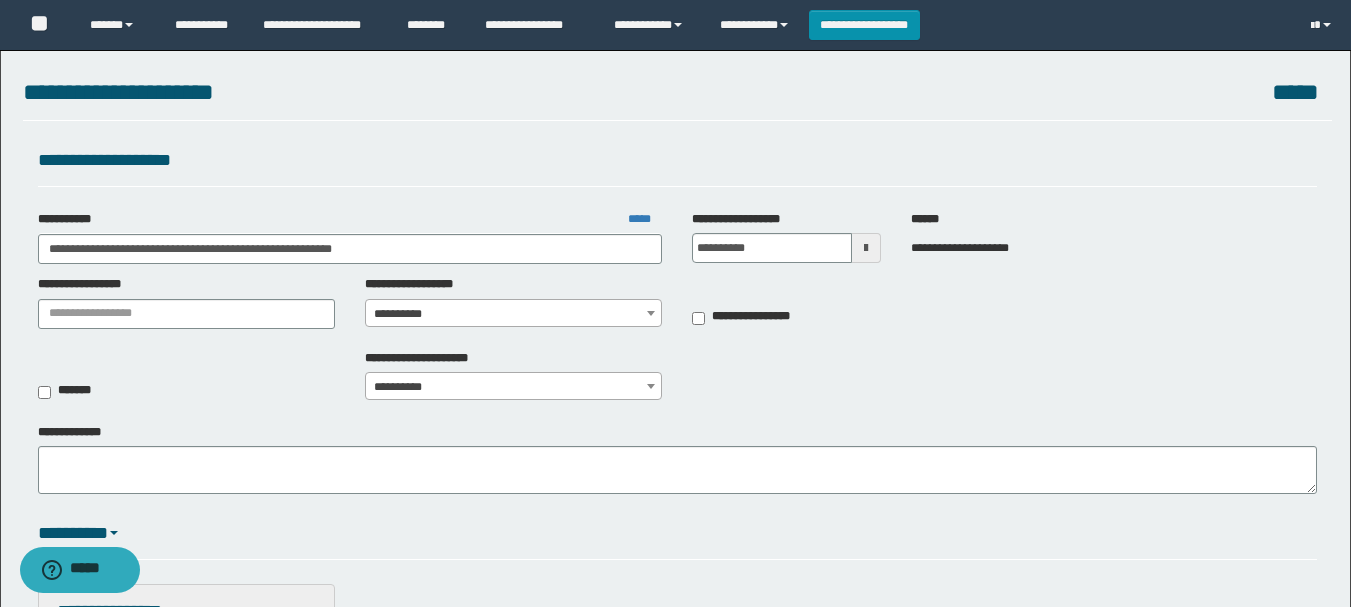click on "**********" at bounding box center (513, 314) 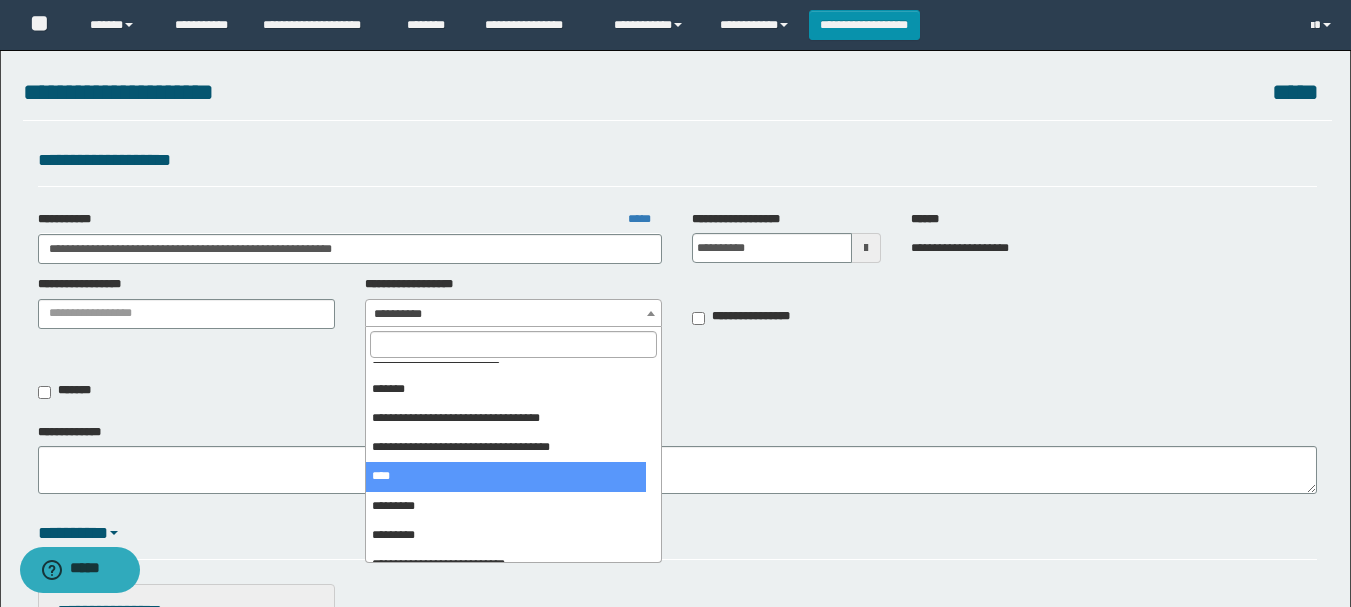 scroll, scrollTop: 200, scrollLeft: 0, axis: vertical 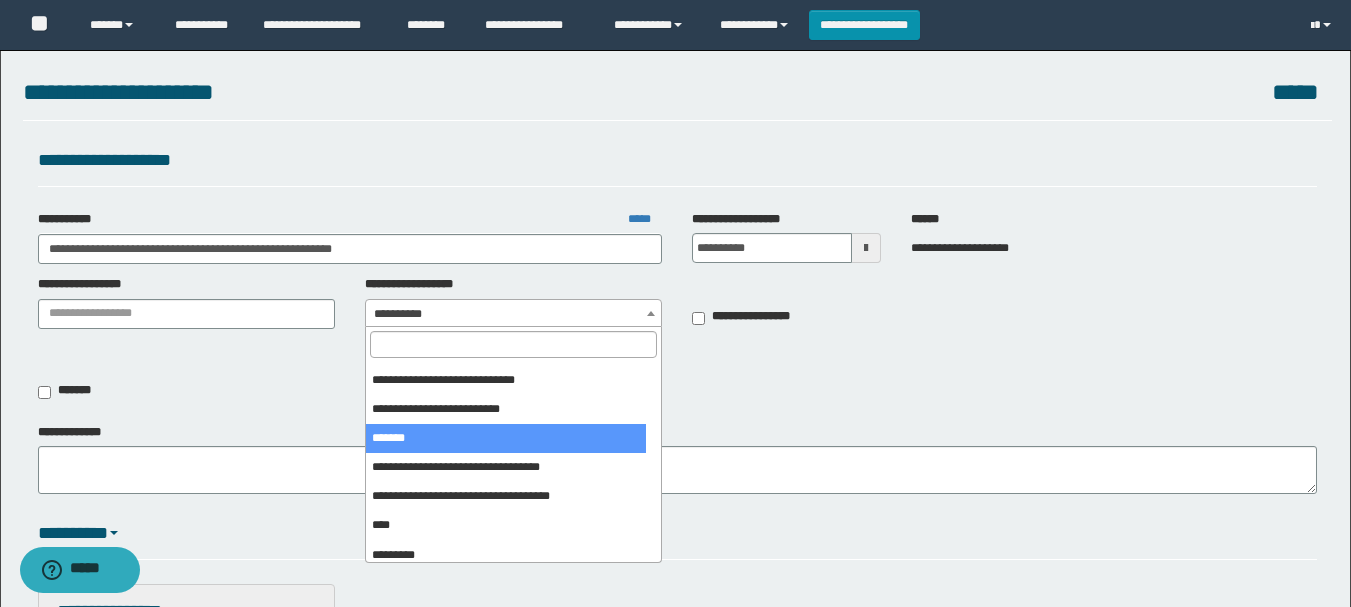 select on "***" 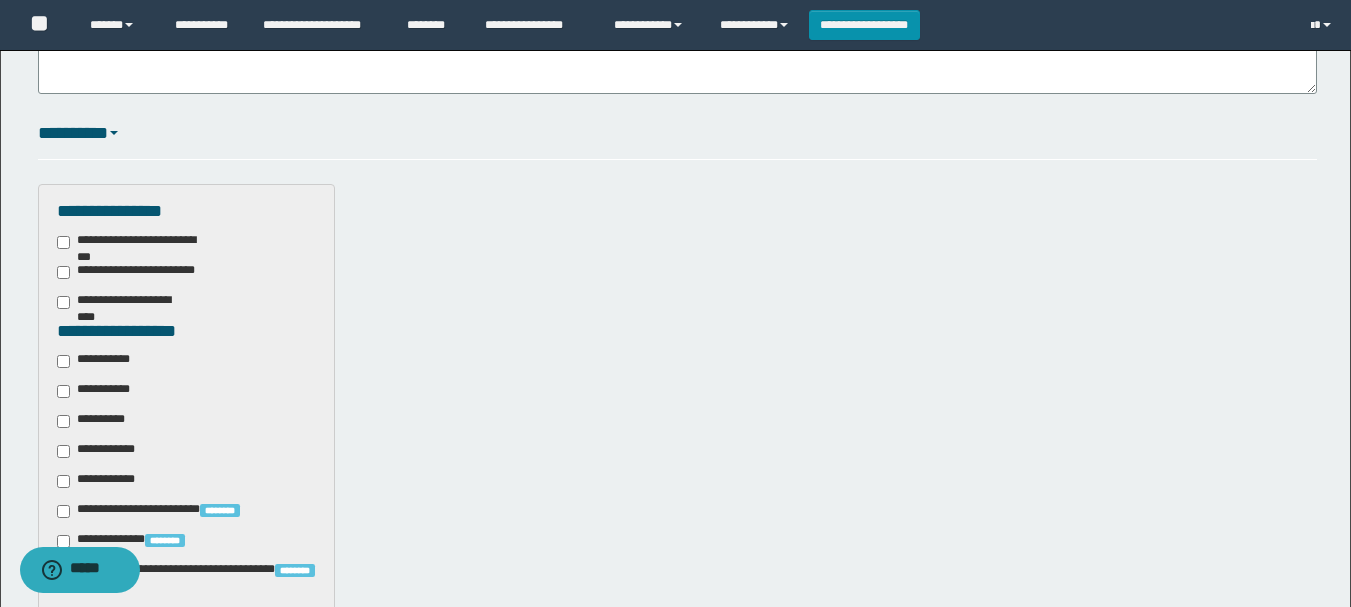 scroll, scrollTop: 500, scrollLeft: 0, axis: vertical 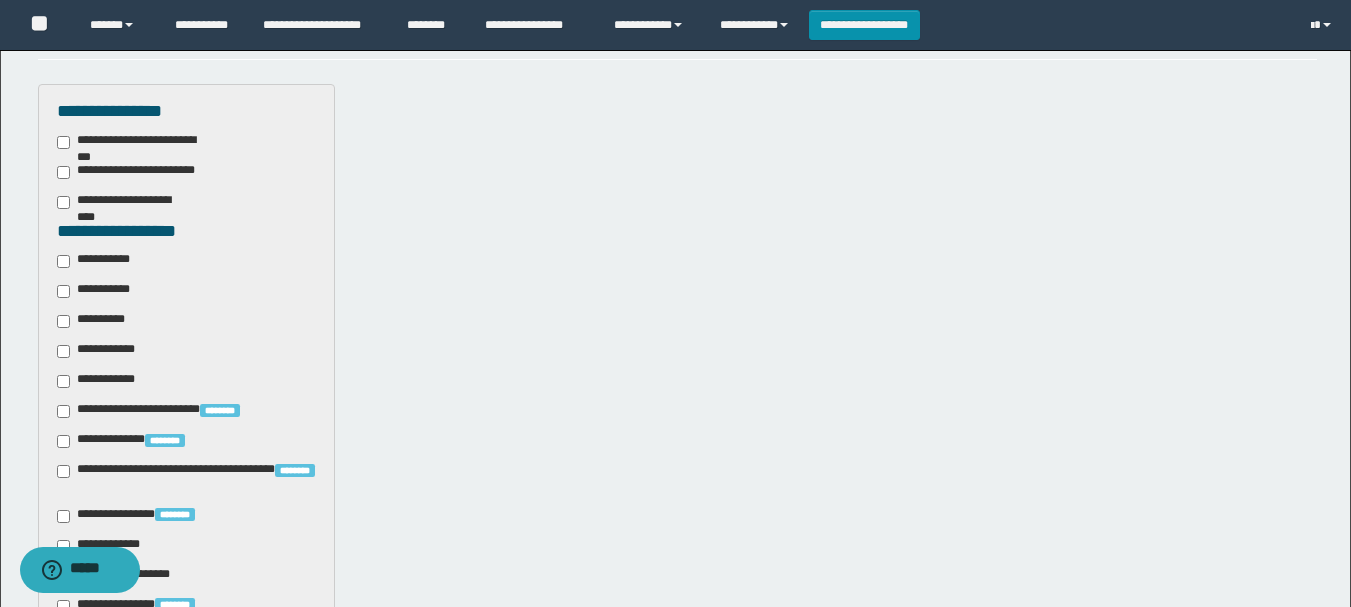 click on "**********" at bounding box center [99, 261] 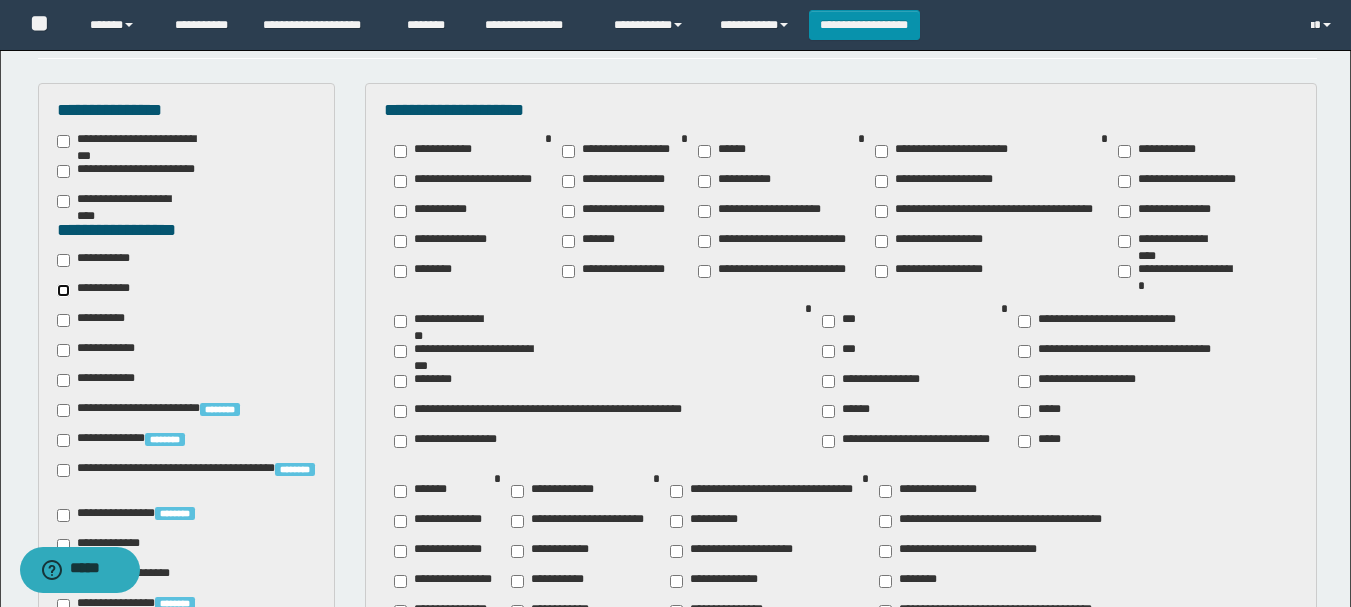 scroll, scrollTop: 600, scrollLeft: 0, axis: vertical 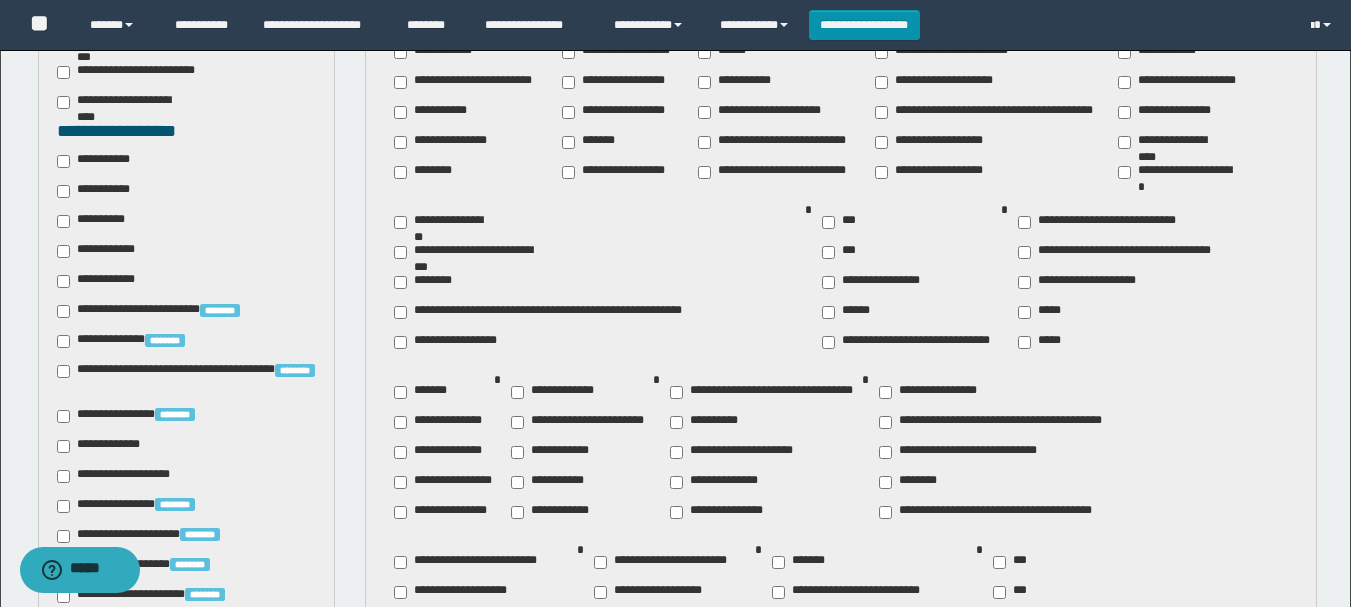 click on "**********" at bounding box center [444, 482] 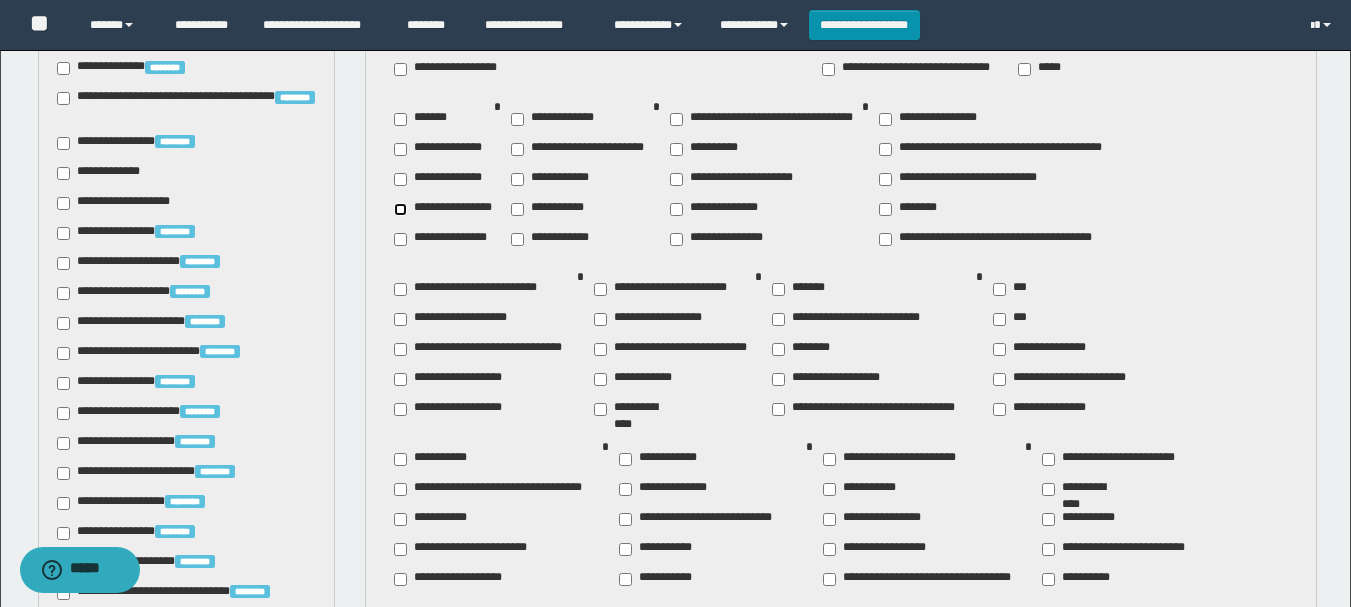 scroll, scrollTop: 900, scrollLeft: 0, axis: vertical 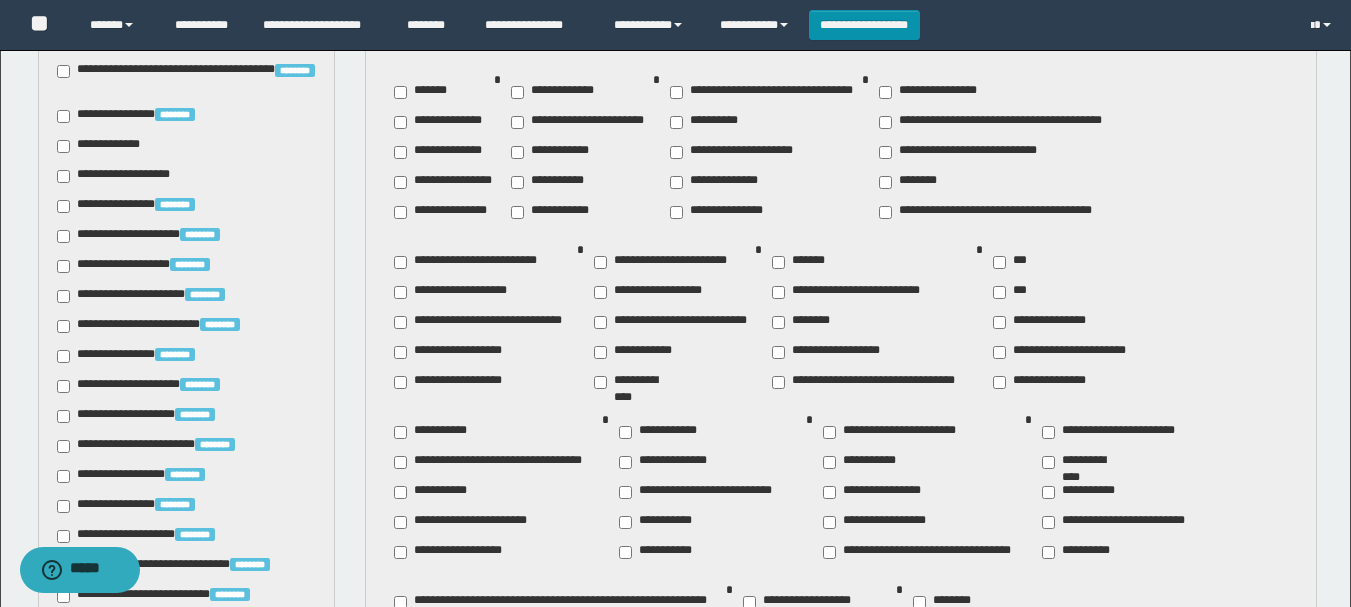 click on "********" at bounding box center [805, 322] 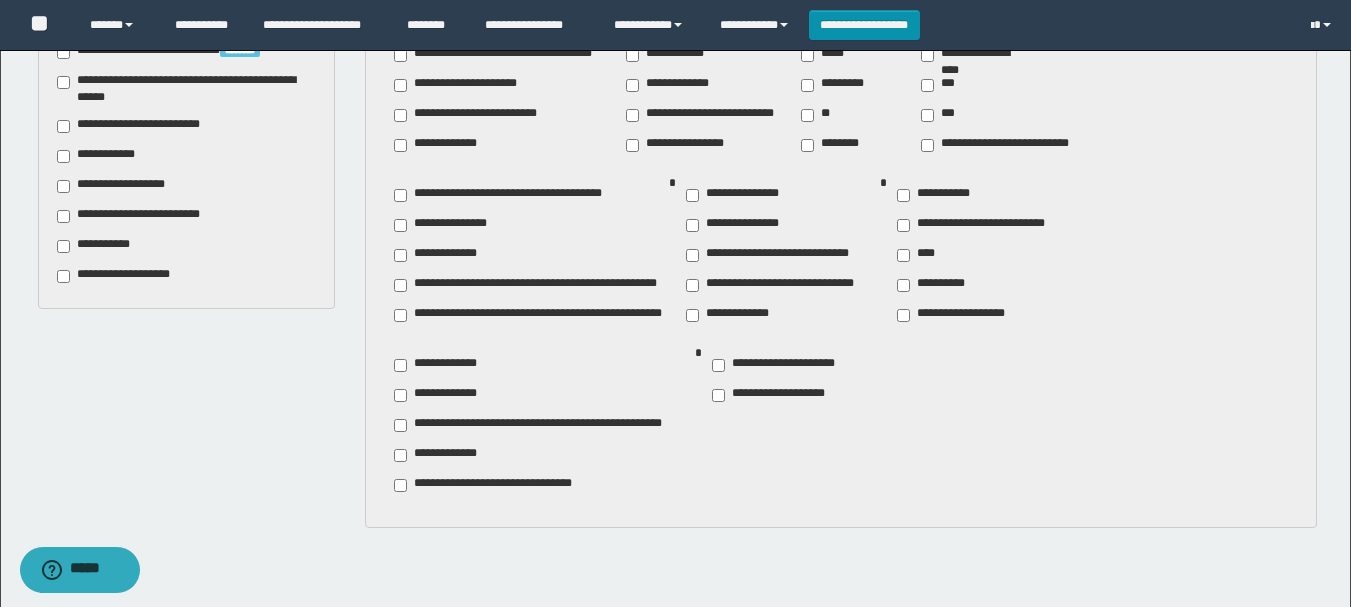 scroll, scrollTop: 1900, scrollLeft: 0, axis: vertical 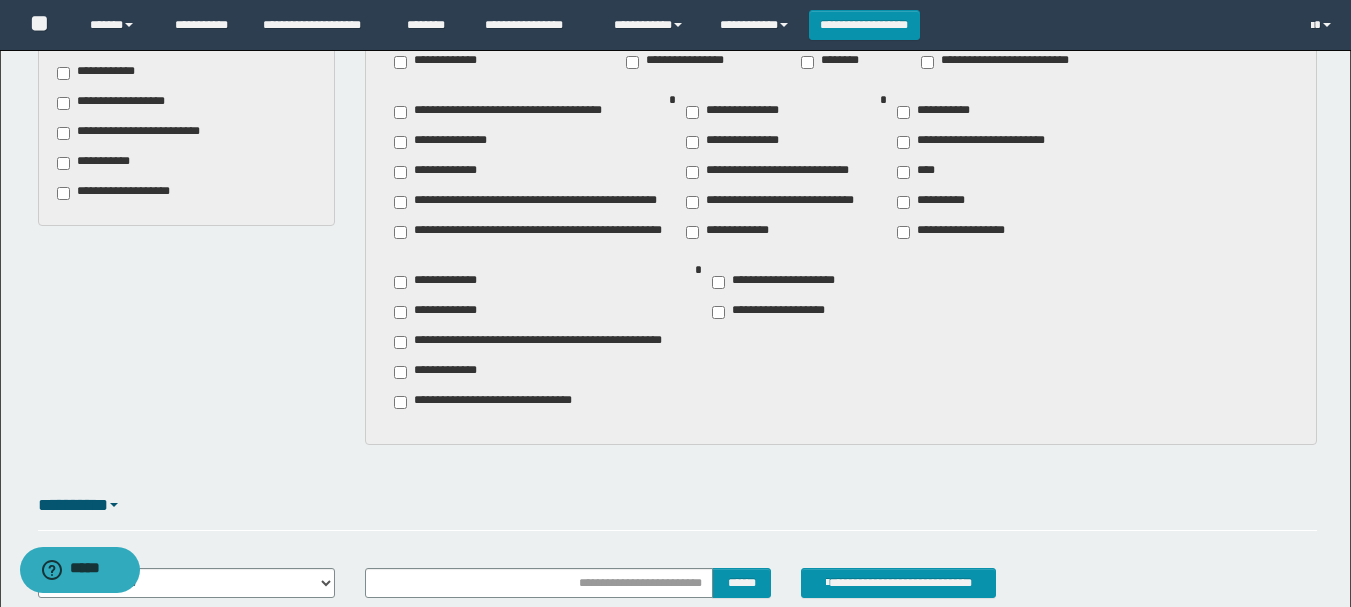 click on "**********" at bounding box center [728, 232] 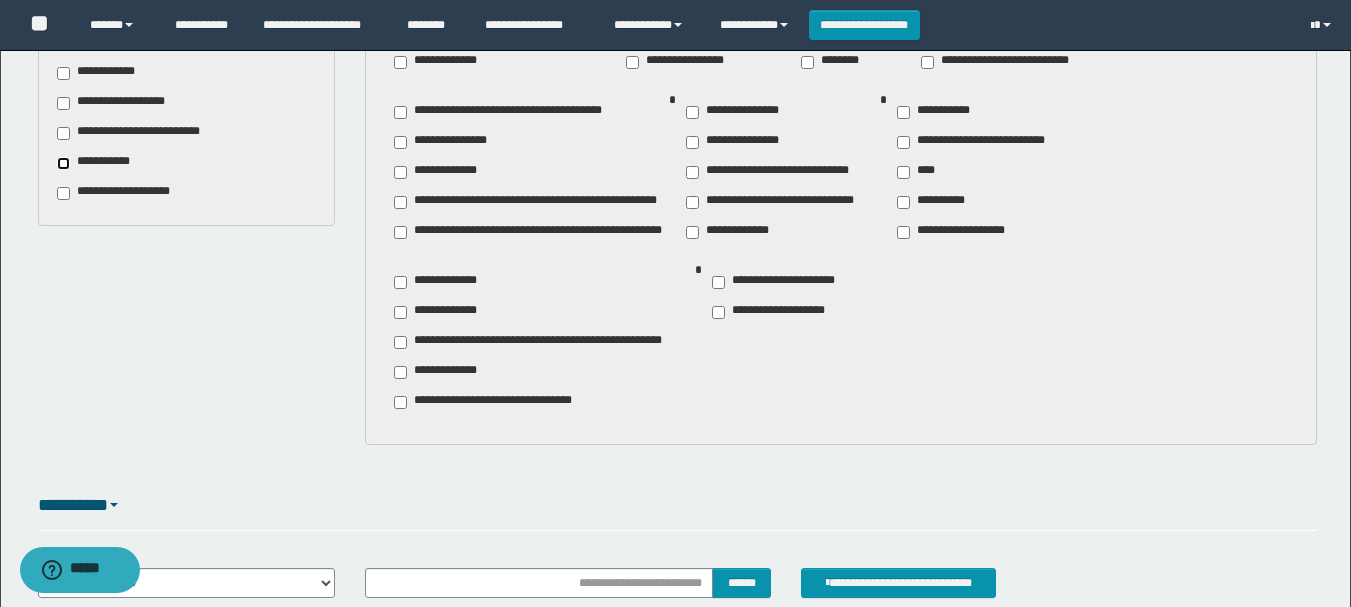 scroll, scrollTop: 1800, scrollLeft: 0, axis: vertical 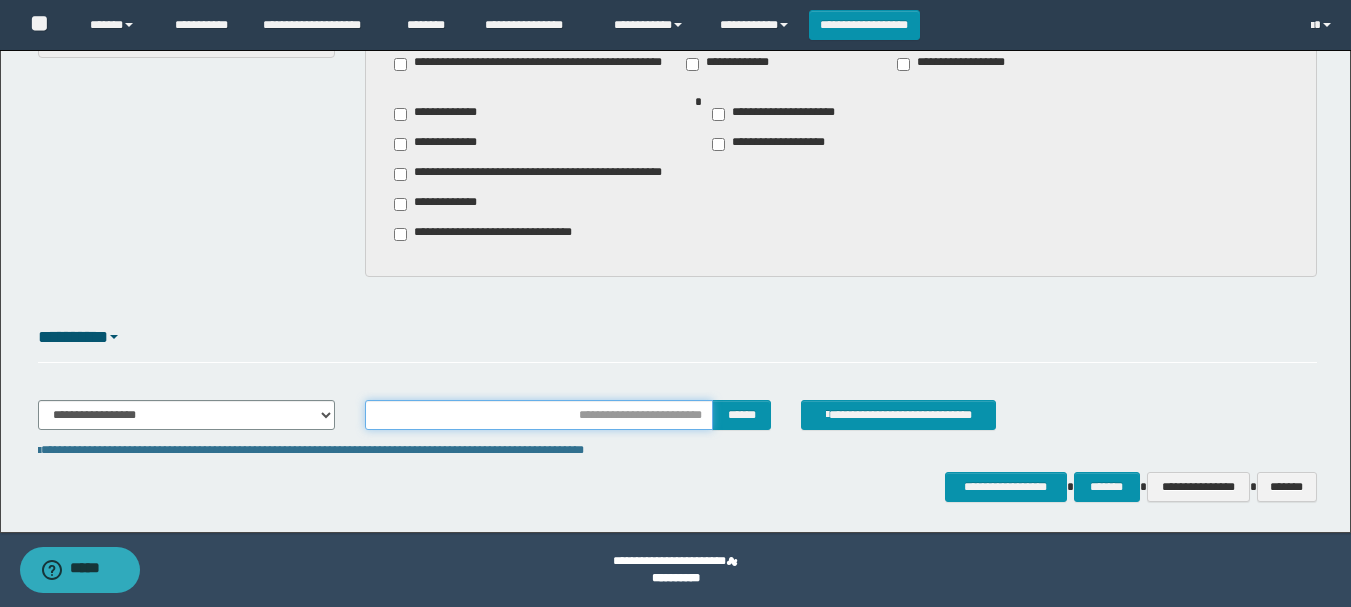 click at bounding box center (539, 415) 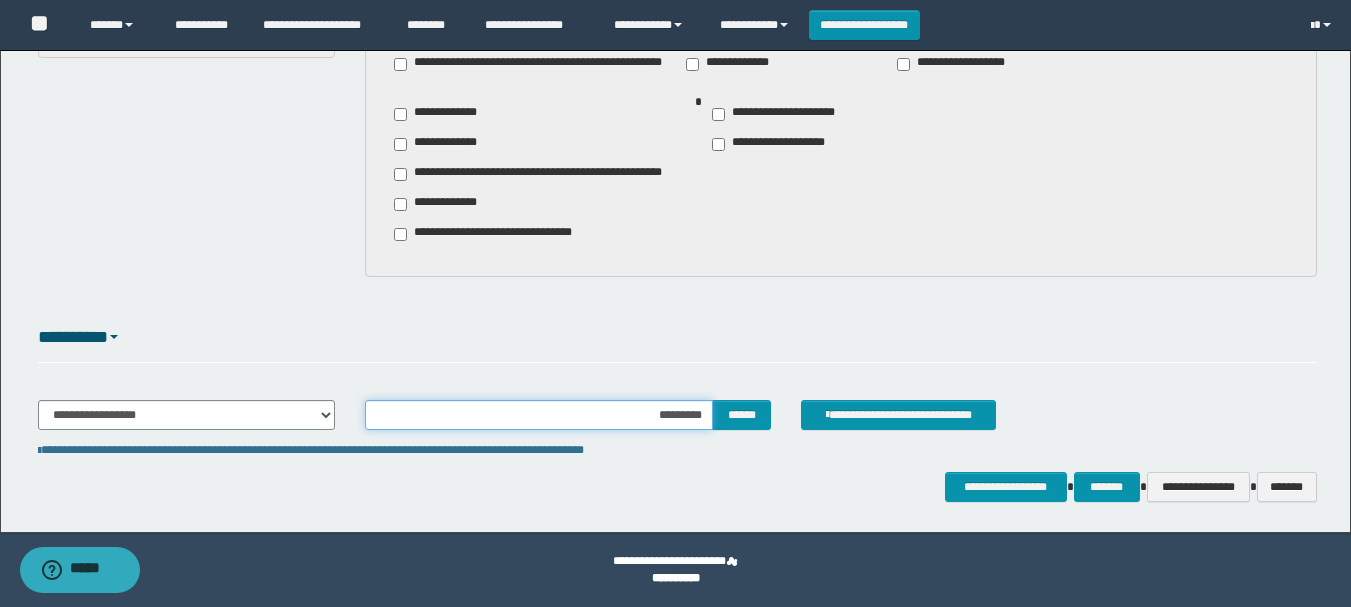 type on "**********" 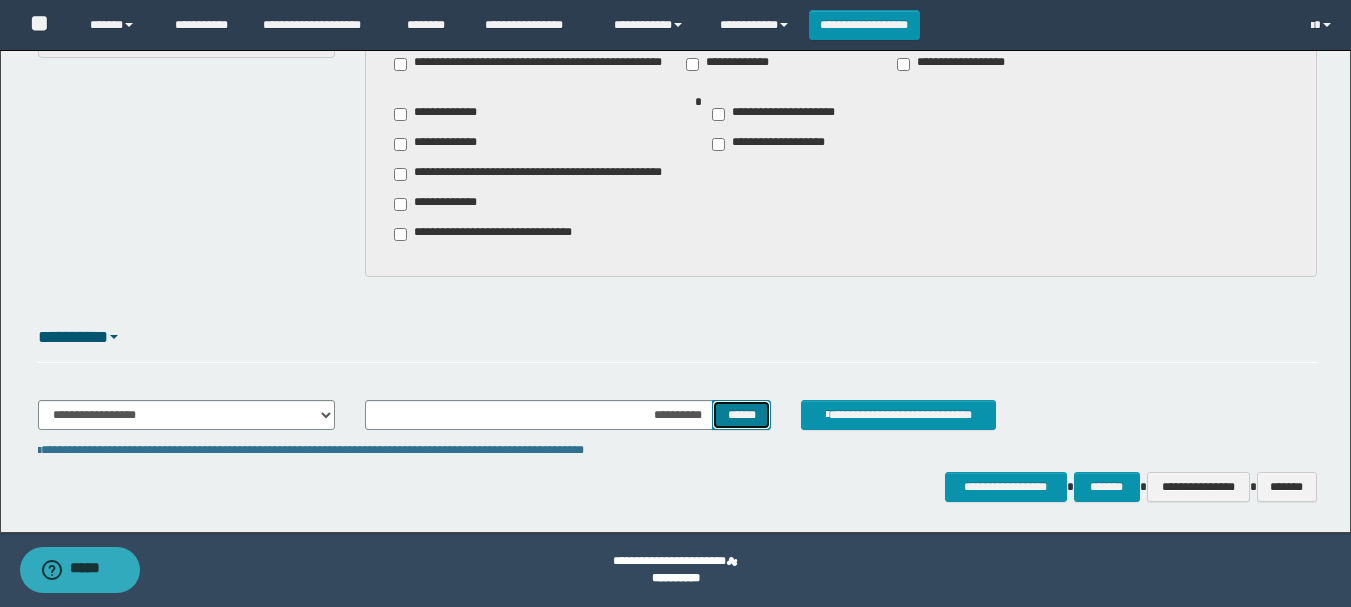click on "******" at bounding box center (741, 415) 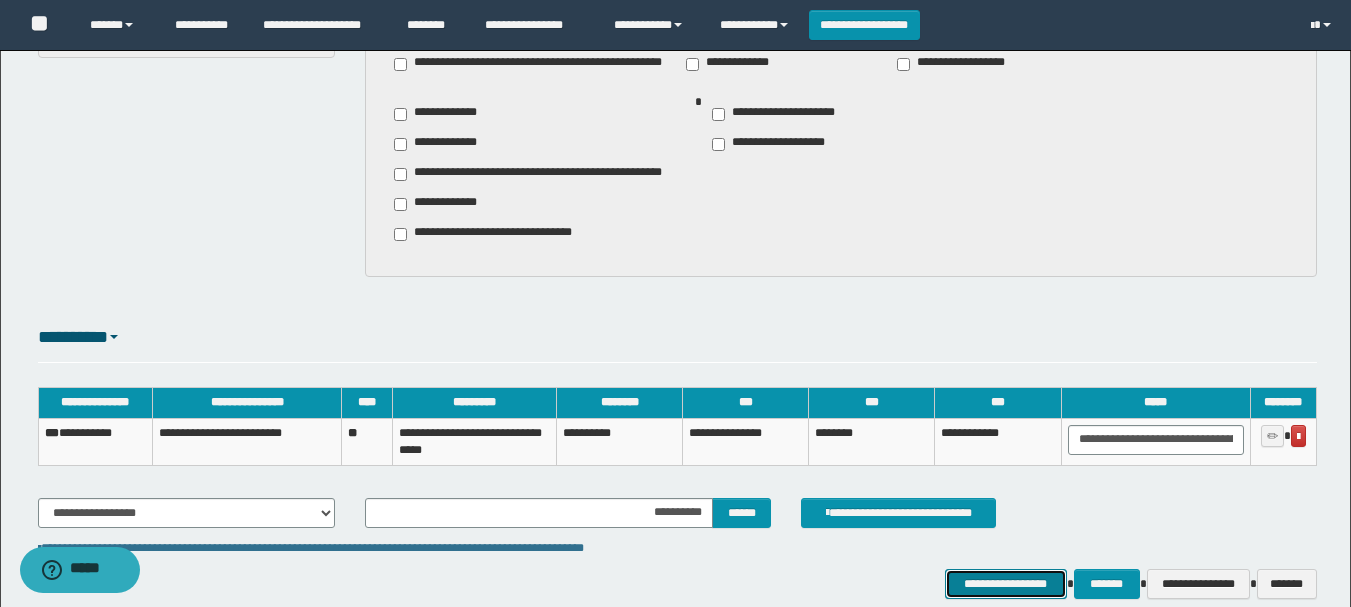 click on "**********" at bounding box center [1006, 584] 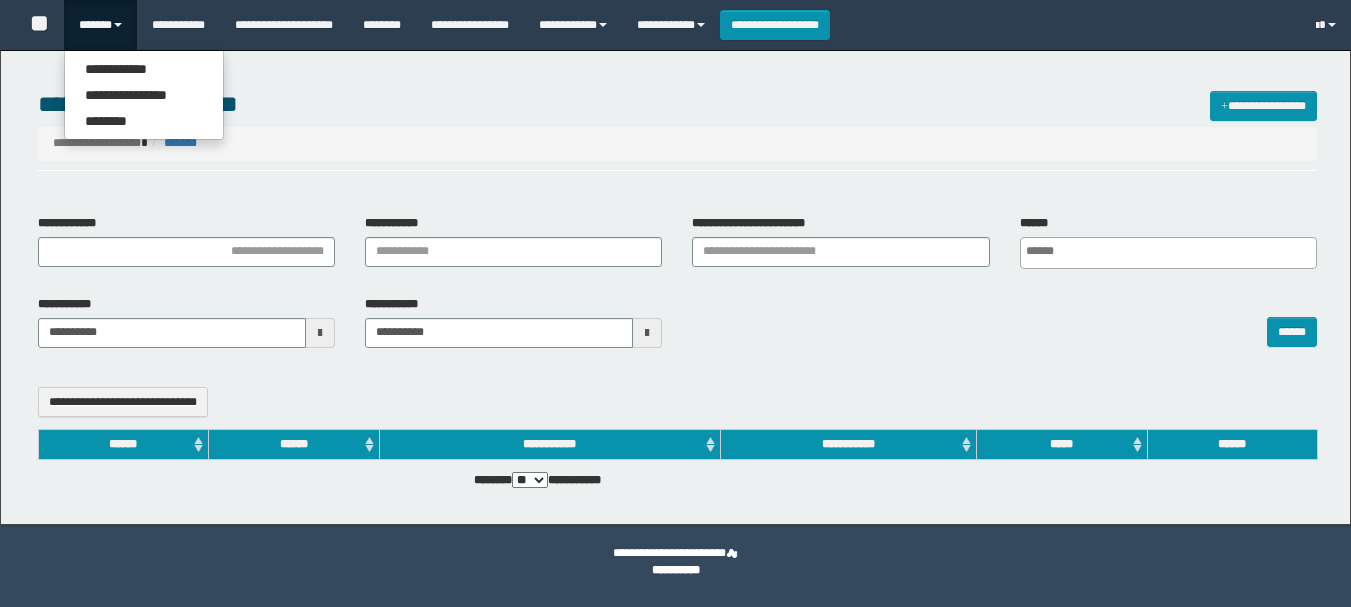 select 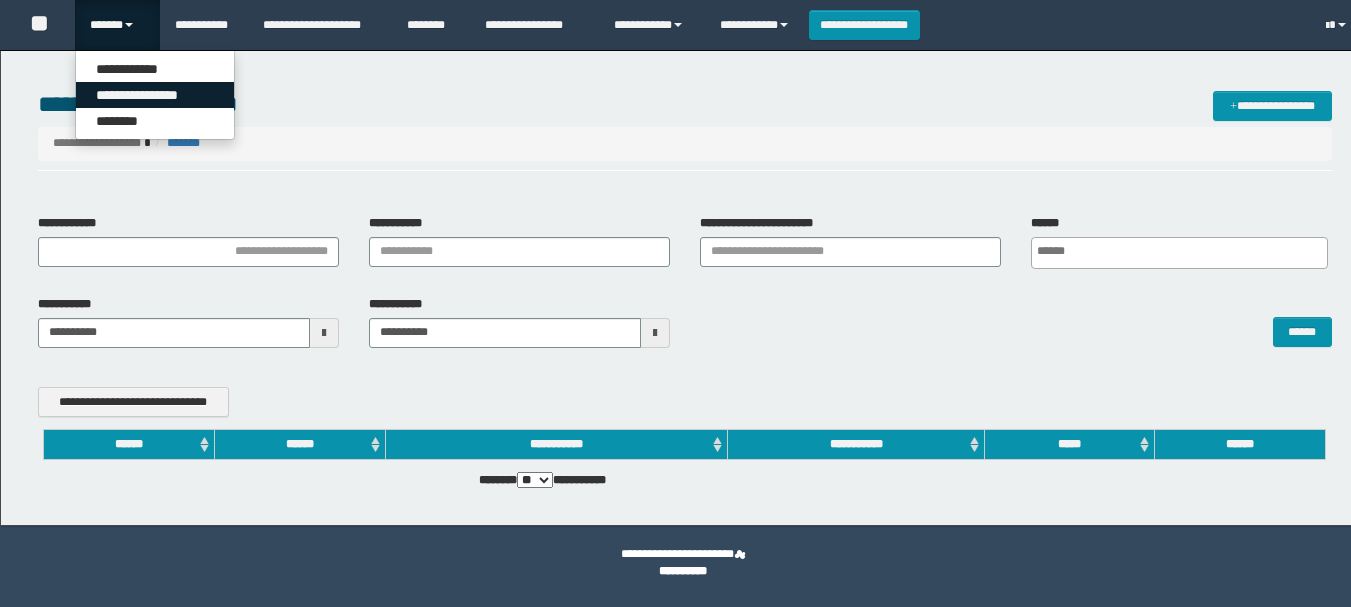 scroll, scrollTop: 0, scrollLeft: 0, axis: both 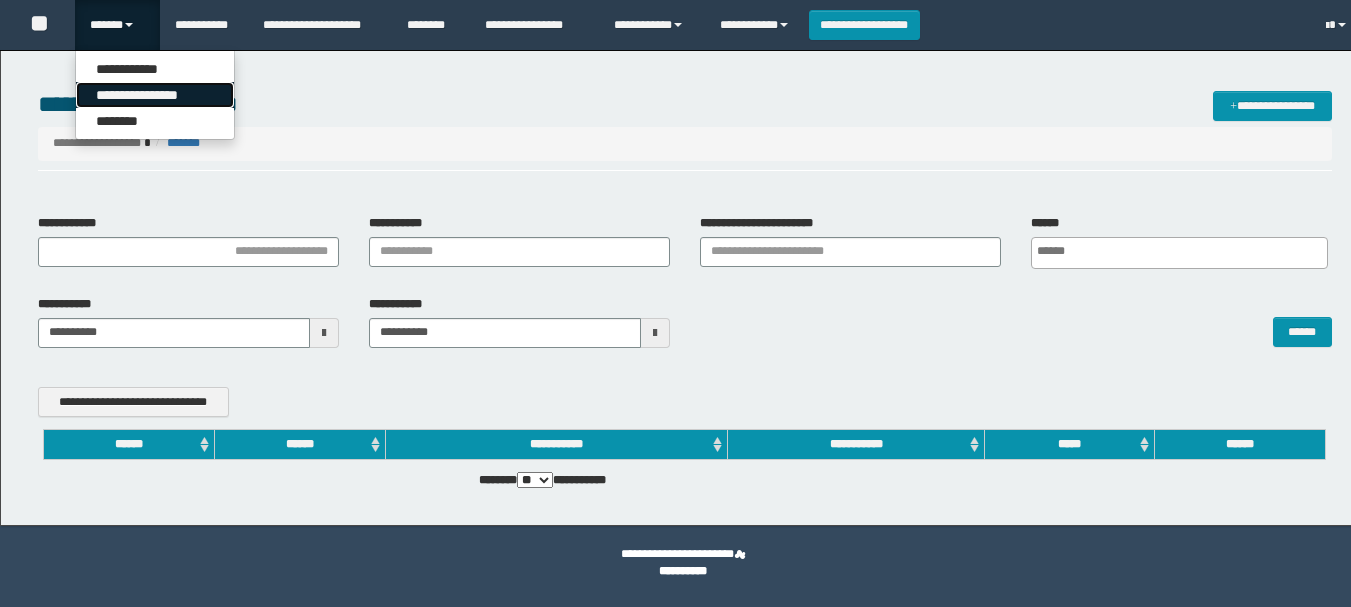 click on "**********" at bounding box center (155, 95) 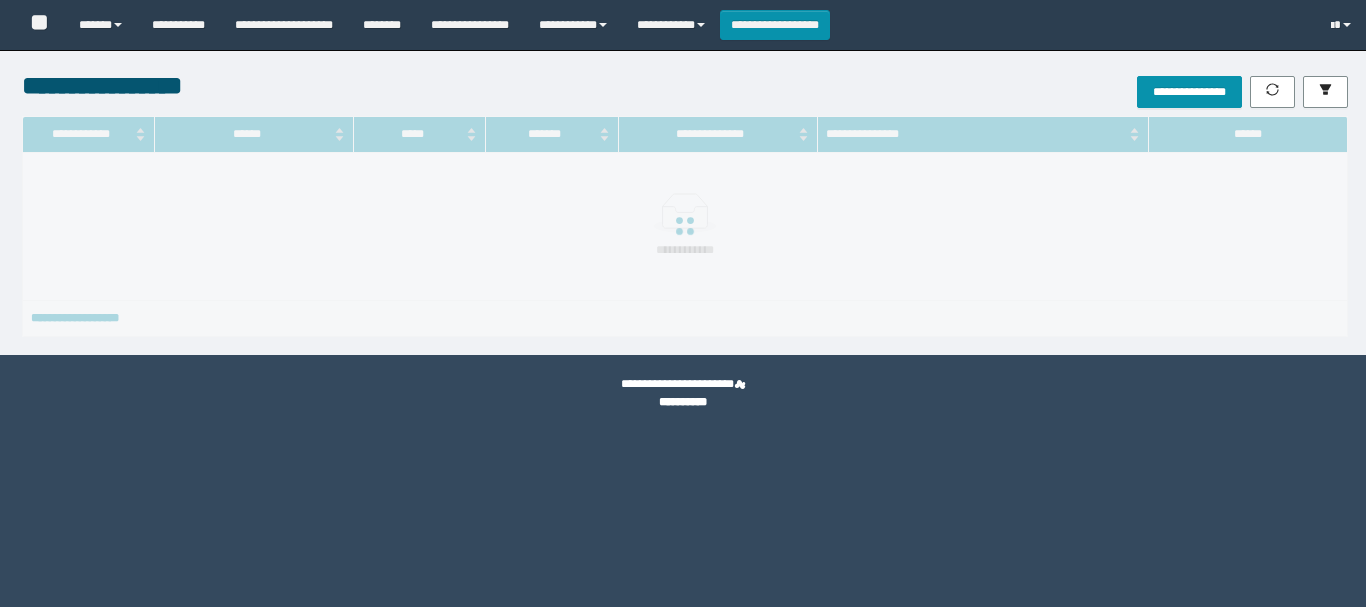 scroll, scrollTop: 0, scrollLeft: 0, axis: both 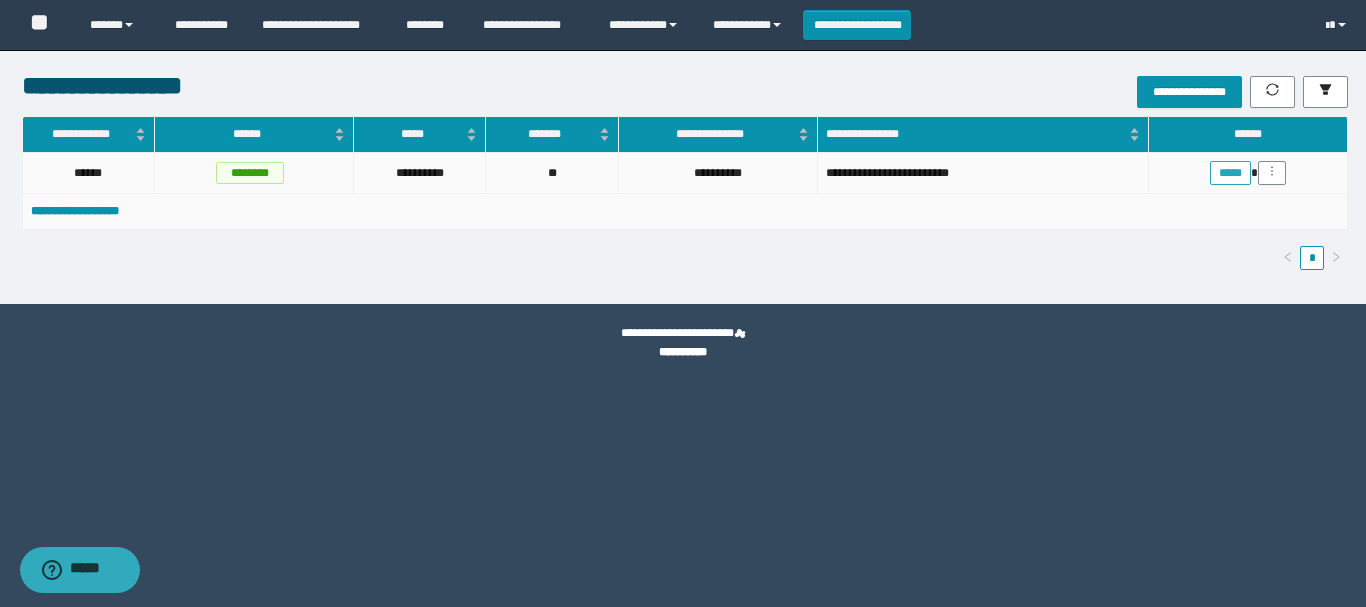 click on "*****" at bounding box center (1230, 173) 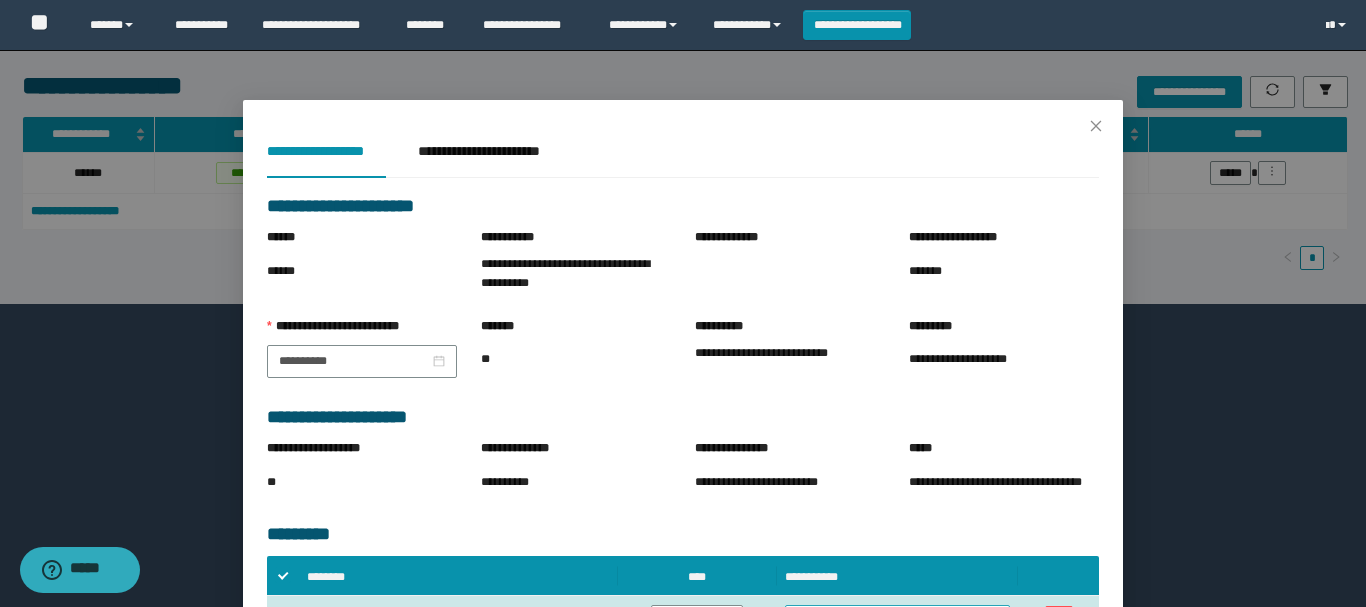 scroll, scrollTop: 309, scrollLeft: 0, axis: vertical 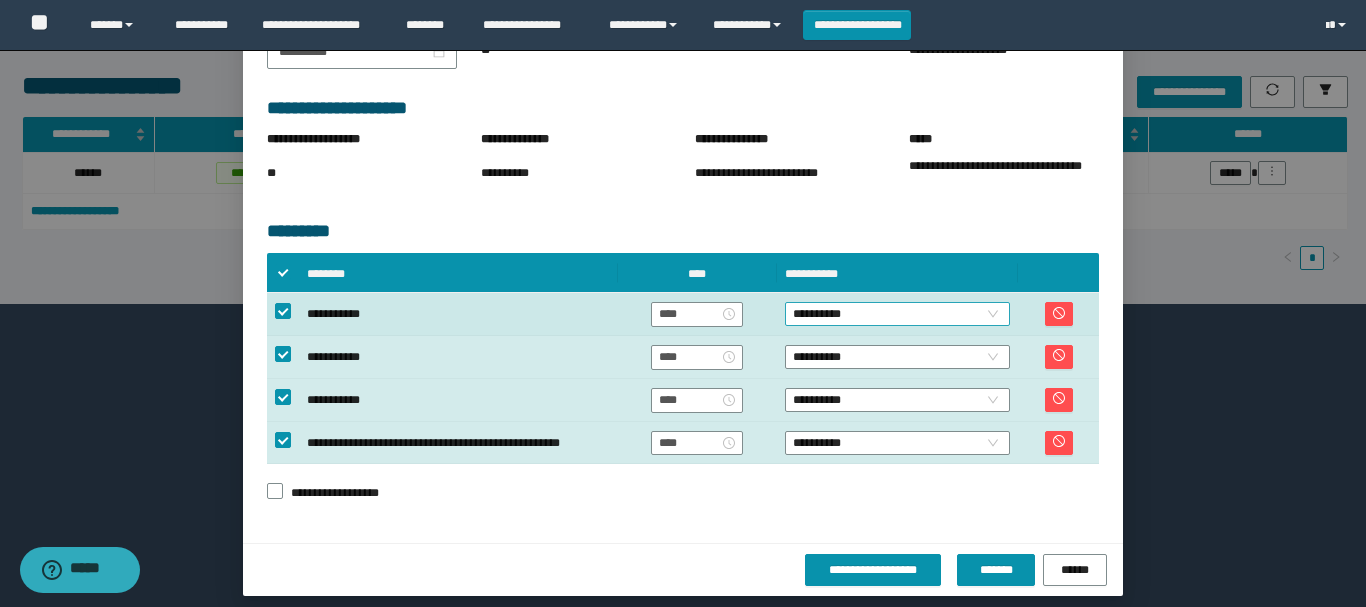 click on "**********" at bounding box center [897, 314] 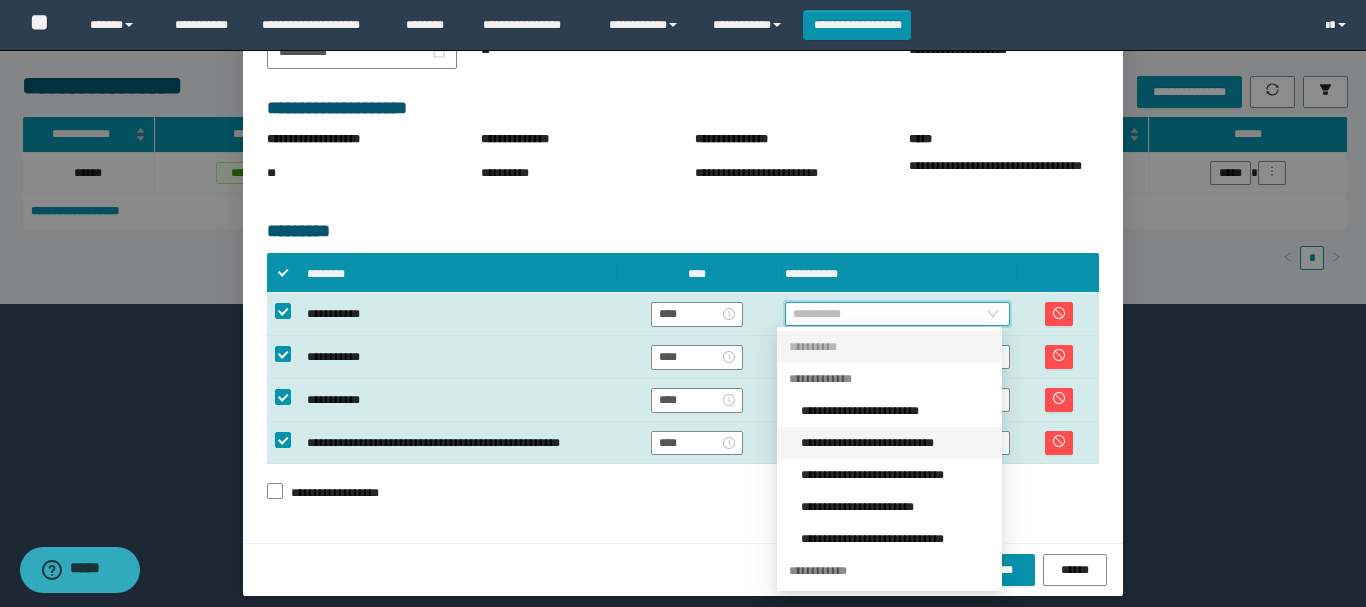 click on "**********" at bounding box center [895, 443] 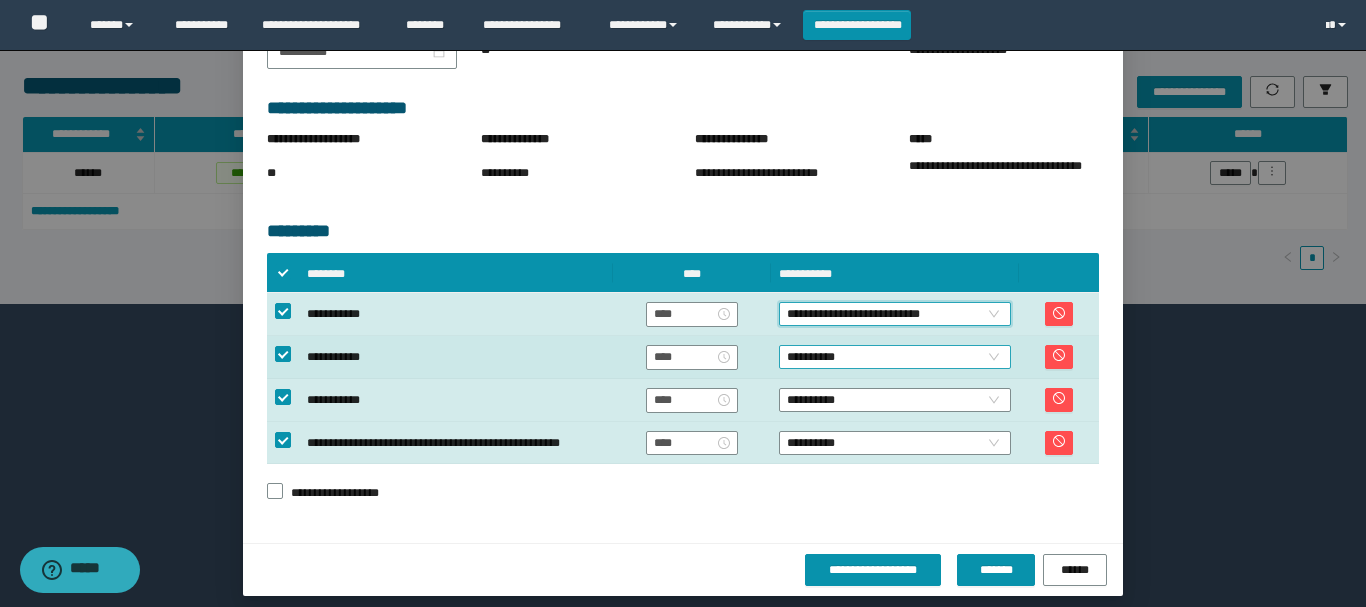 click on "**********" at bounding box center [895, 357] 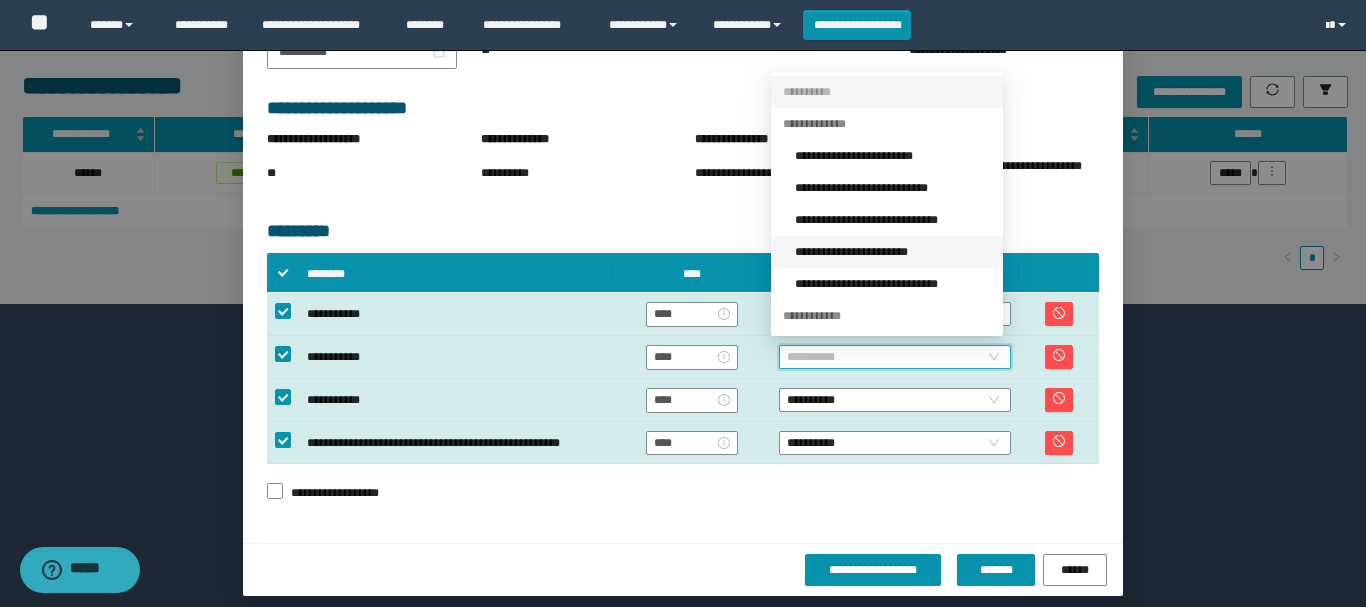 click on "**********" at bounding box center [893, 252] 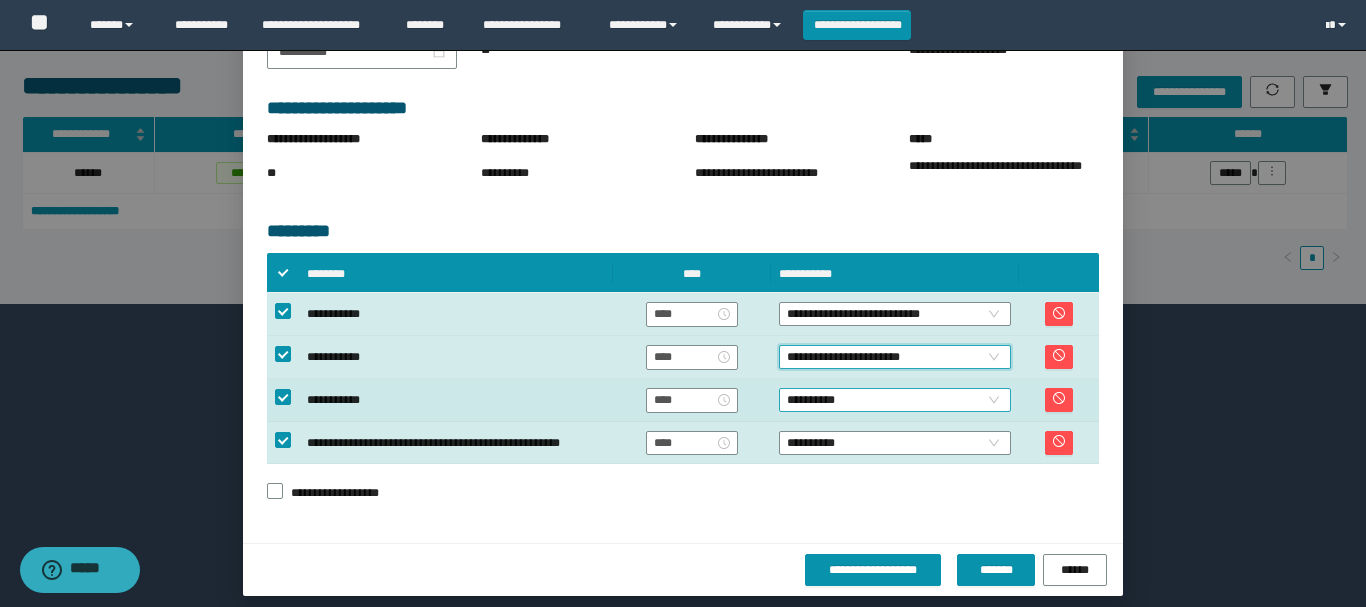 click on "**********" at bounding box center [895, 400] 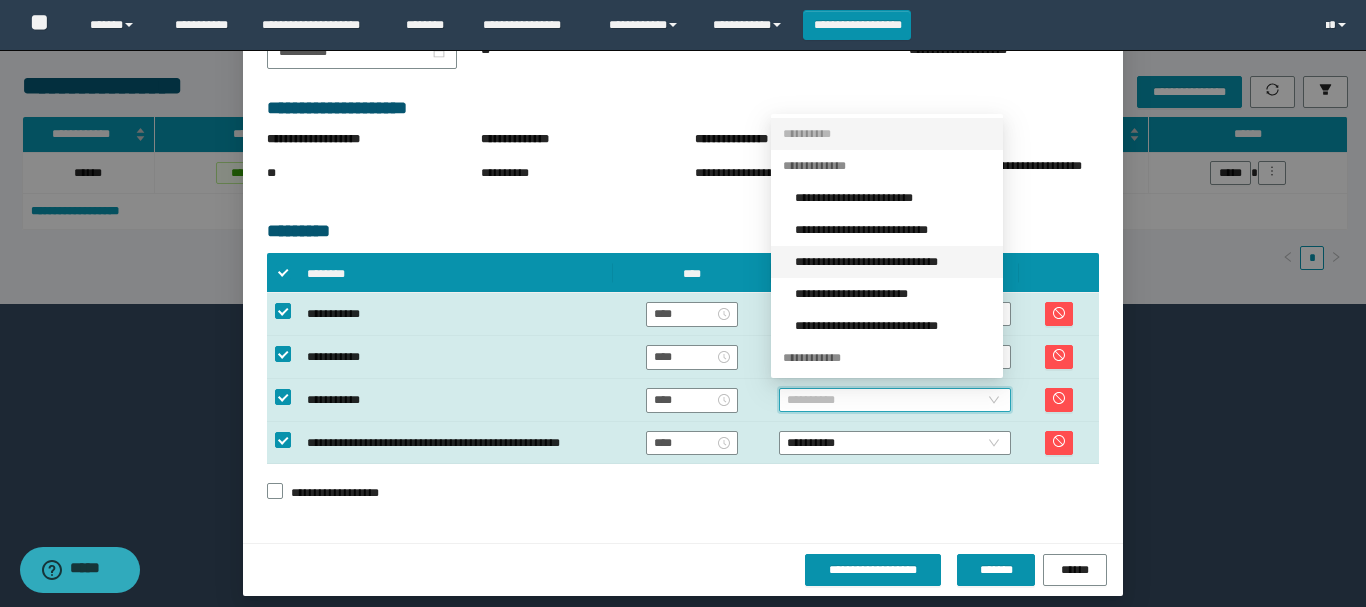 click on "**********" at bounding box center (893, 262) 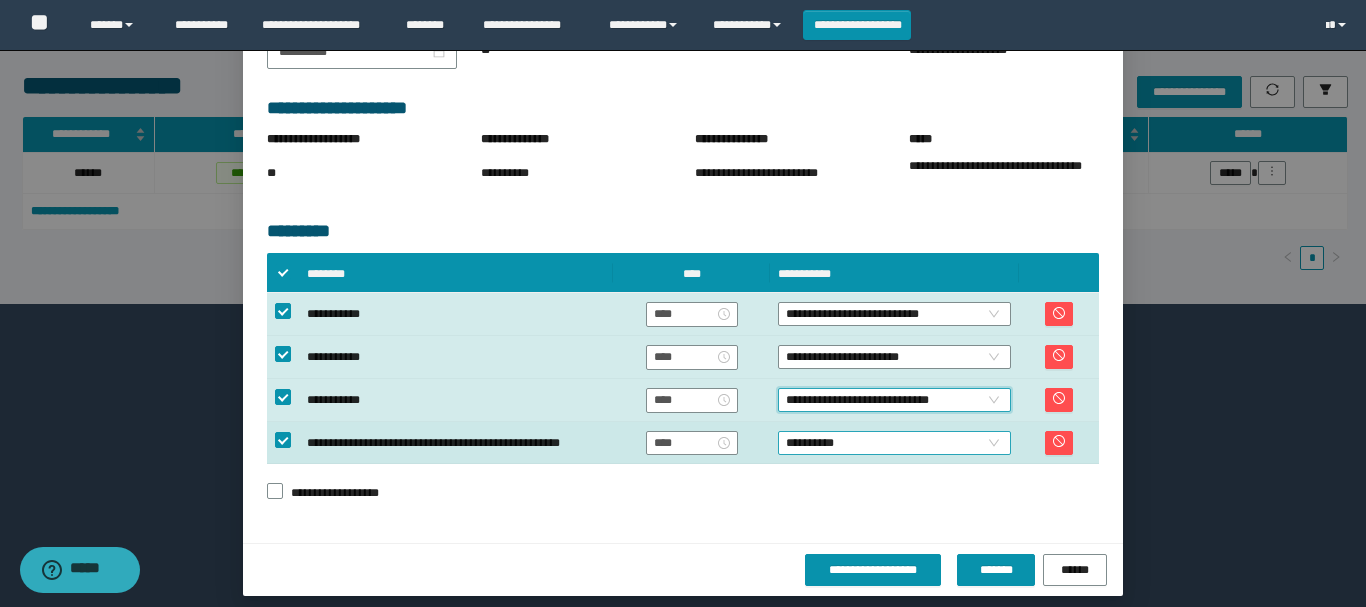 click on "**********" at bounding box center [894, 443] 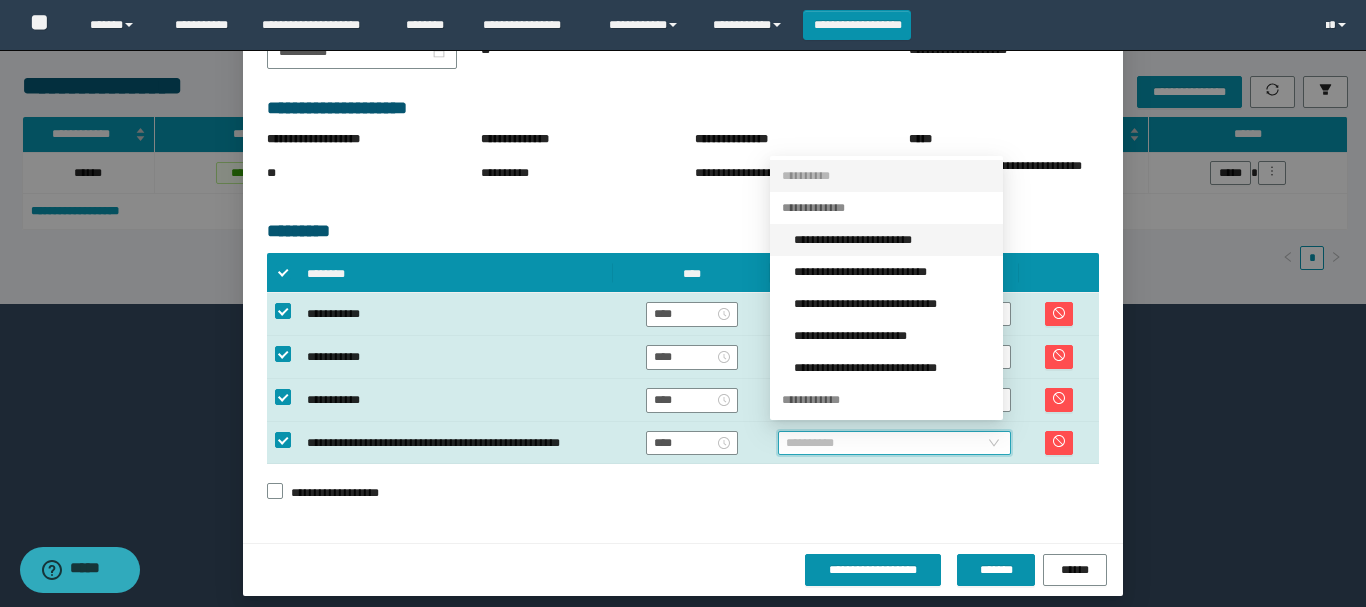 click on "**********" at bounding box center (886, 240) 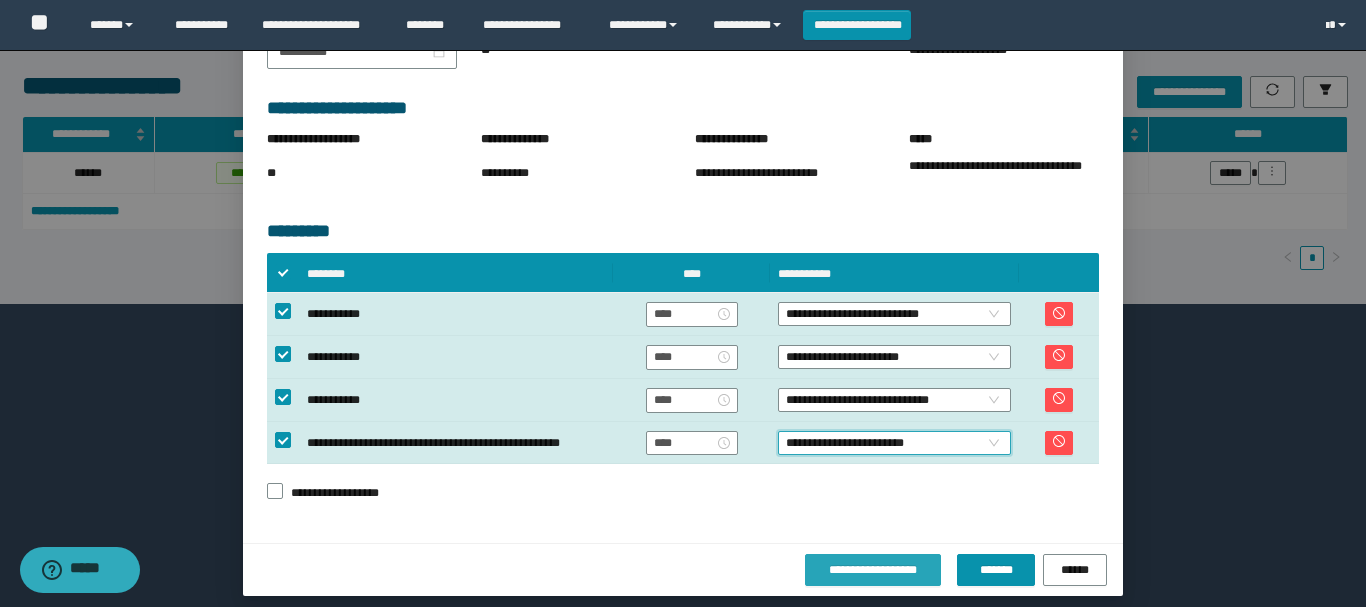 click on "**********" at bounding box center (873, 570) 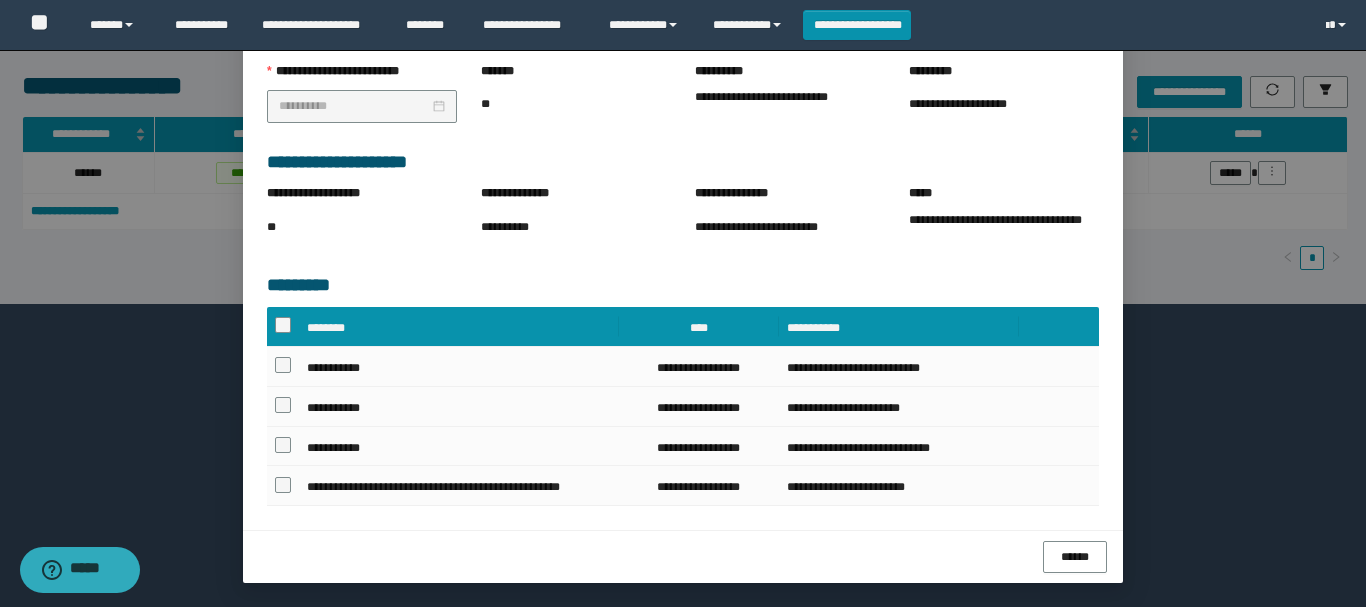 scroll, scrollTop: 298, scrollLeft: 0, axis: vertical 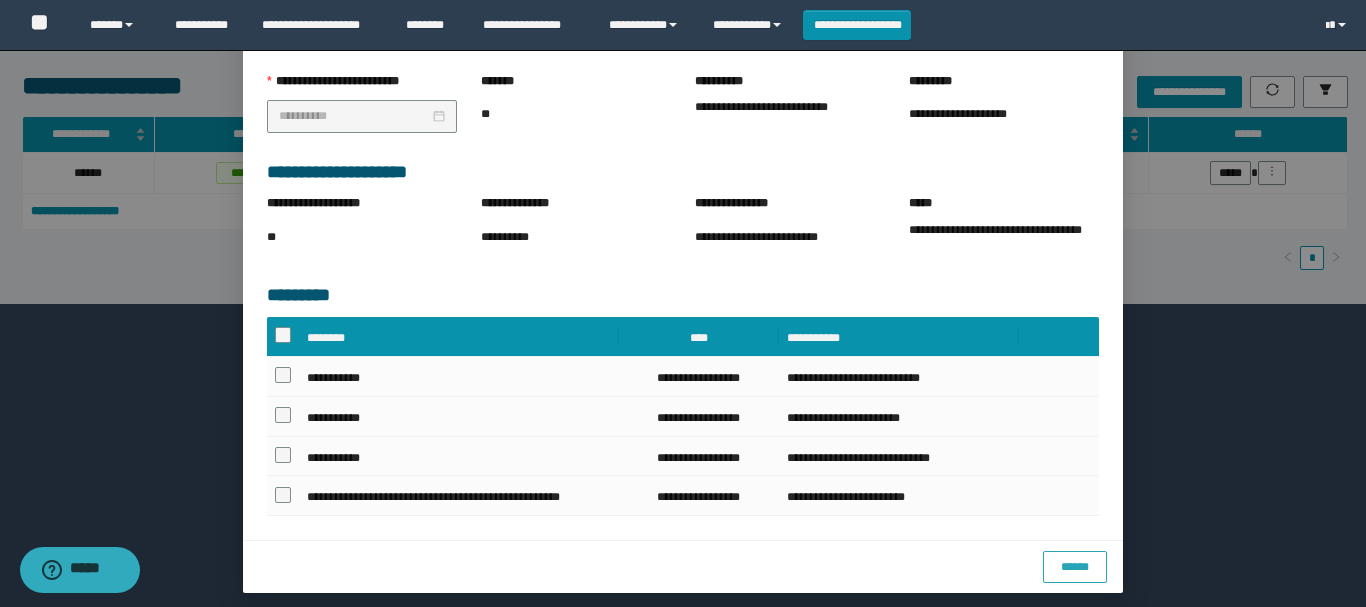 click on "******" at bounding box center [1075, 567] 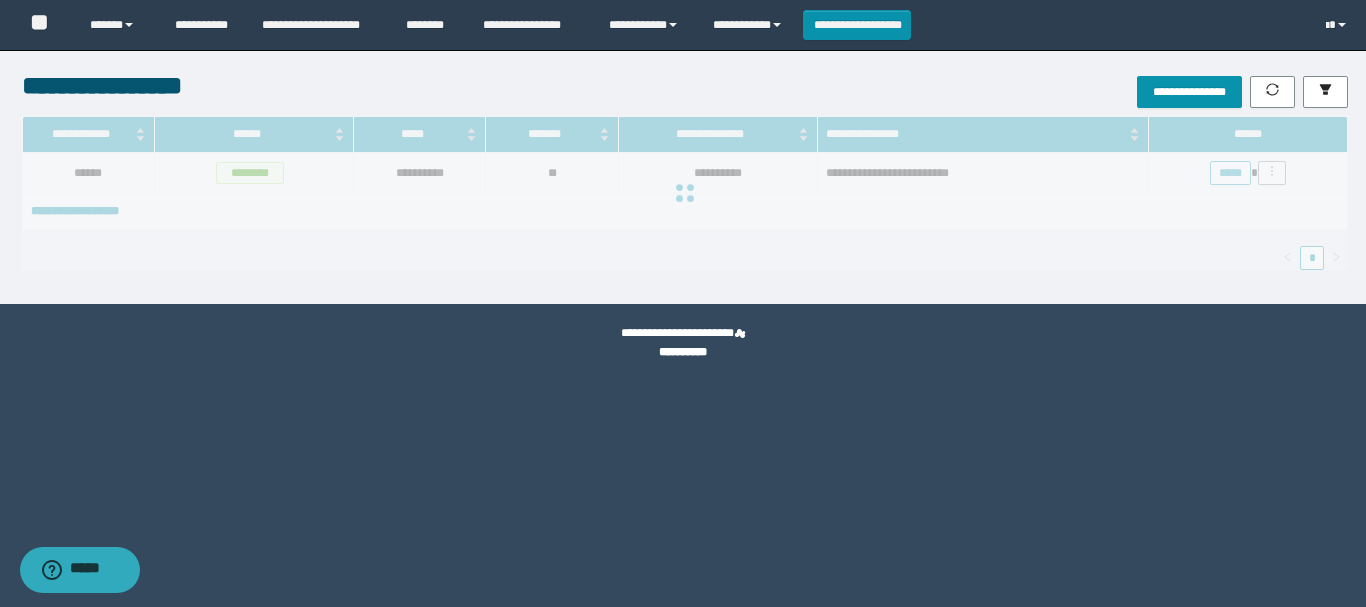 scroll, scrollTop: 0, scrollLeft: 0, axis: both 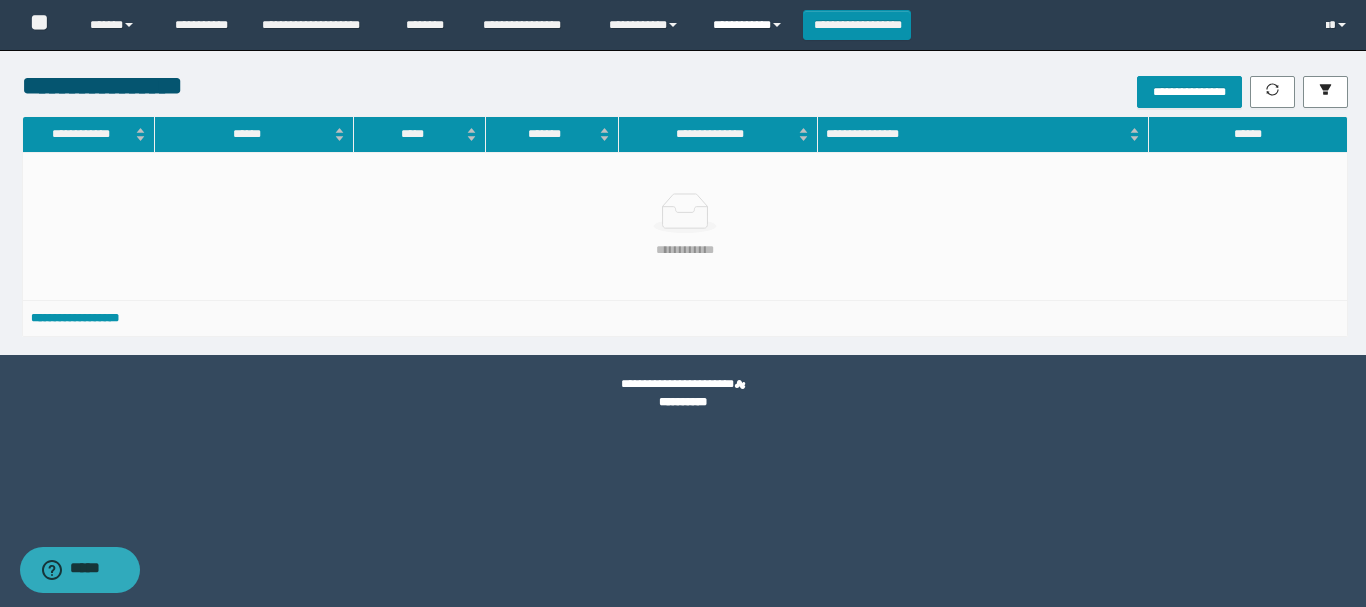 click on "**********" at bounding box center [750, 25] 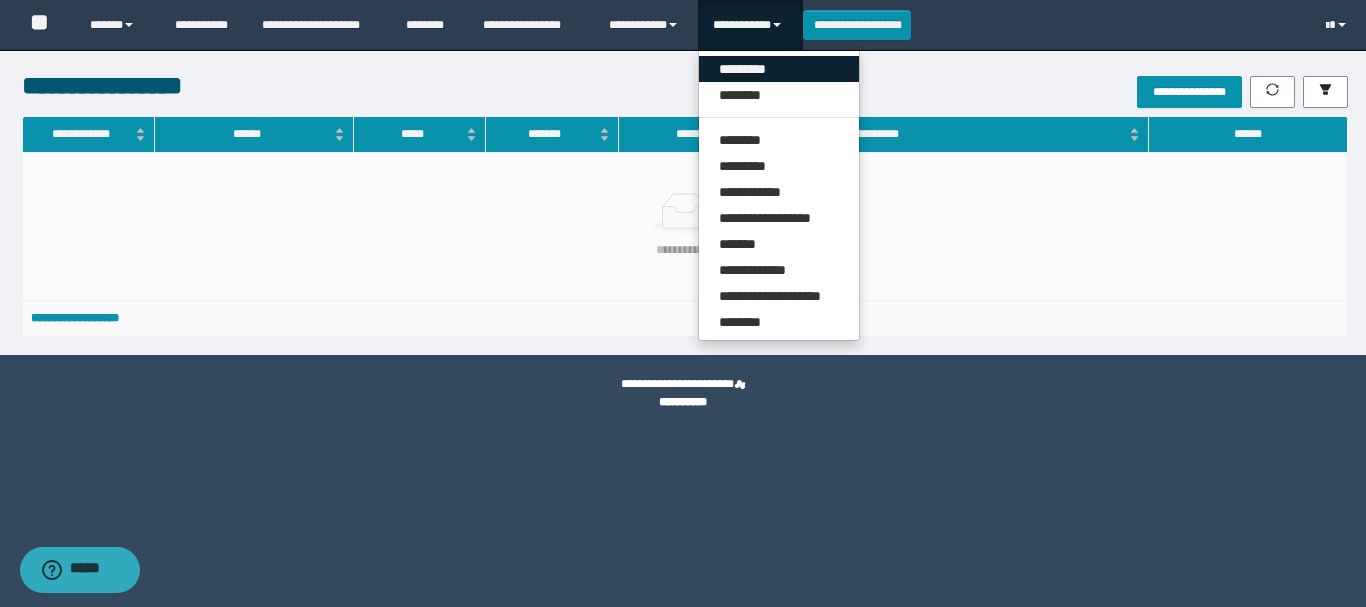 click on "*********" at bounding box center (779, 69) 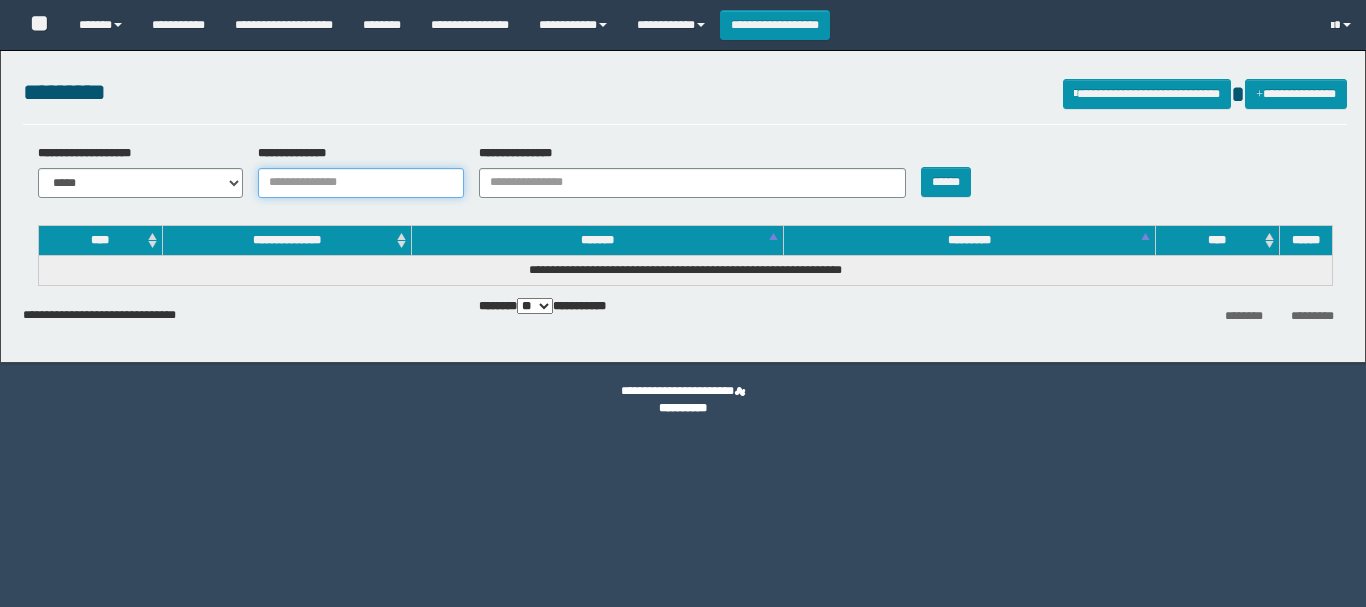click on "**********" at bounding box center [361, 183] 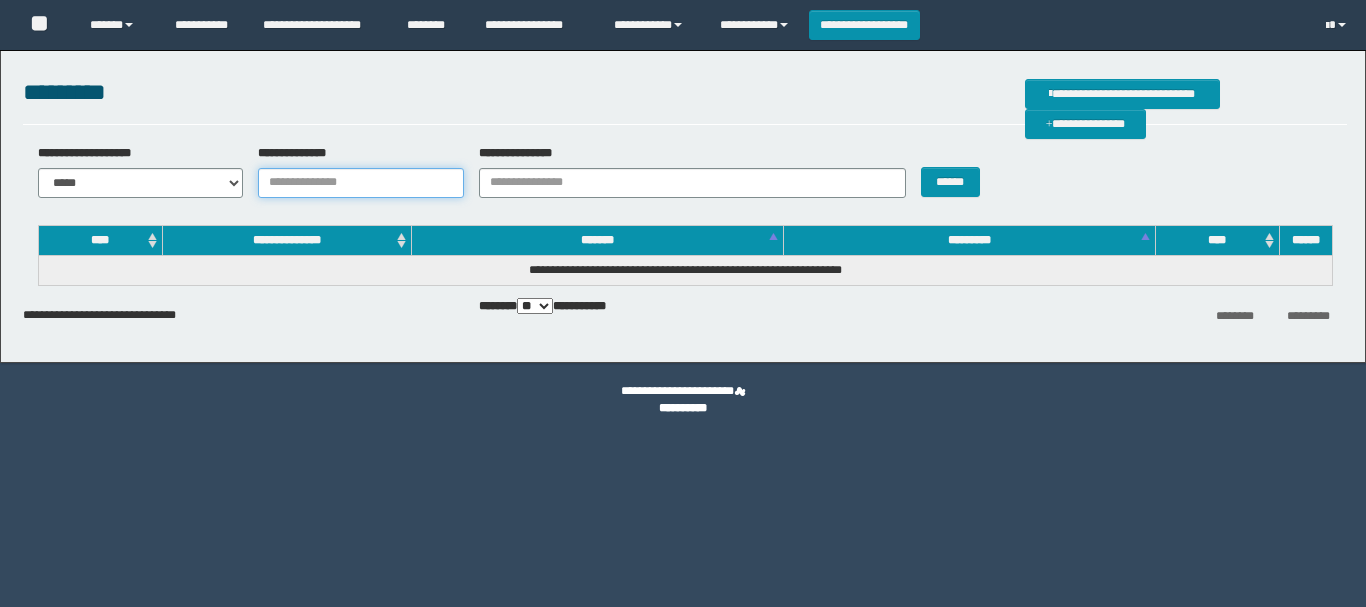 scroll, scrollTop: 0, scrollLeft: 0, axis: both 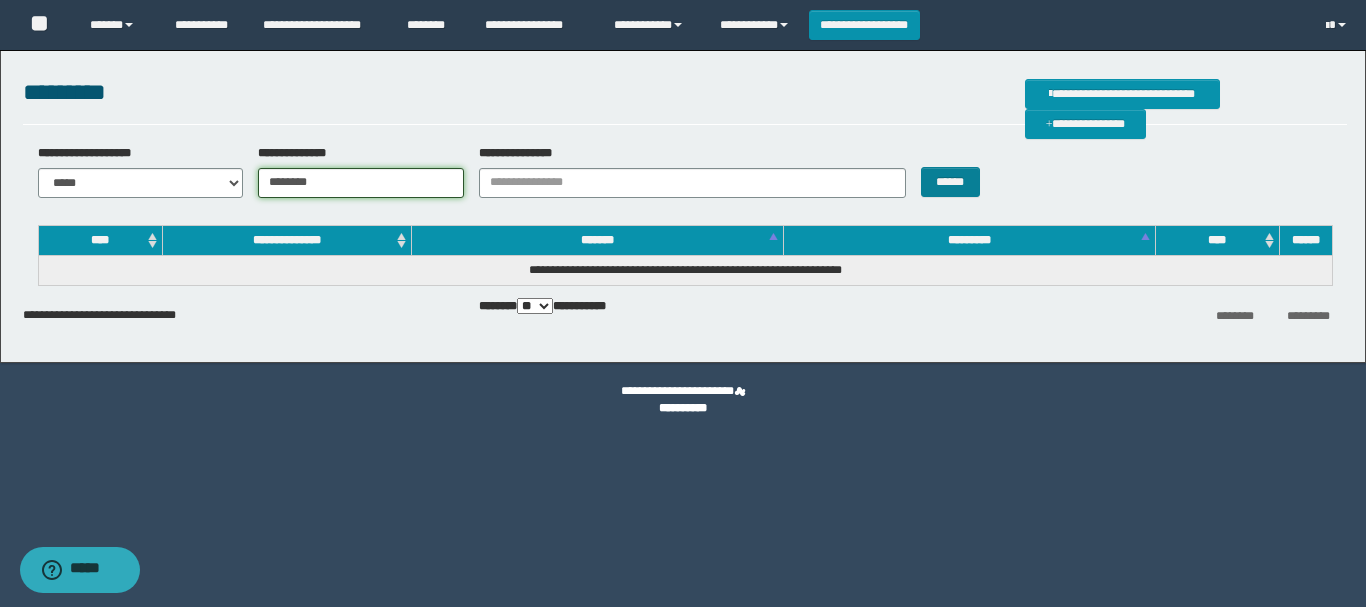 type on "********" 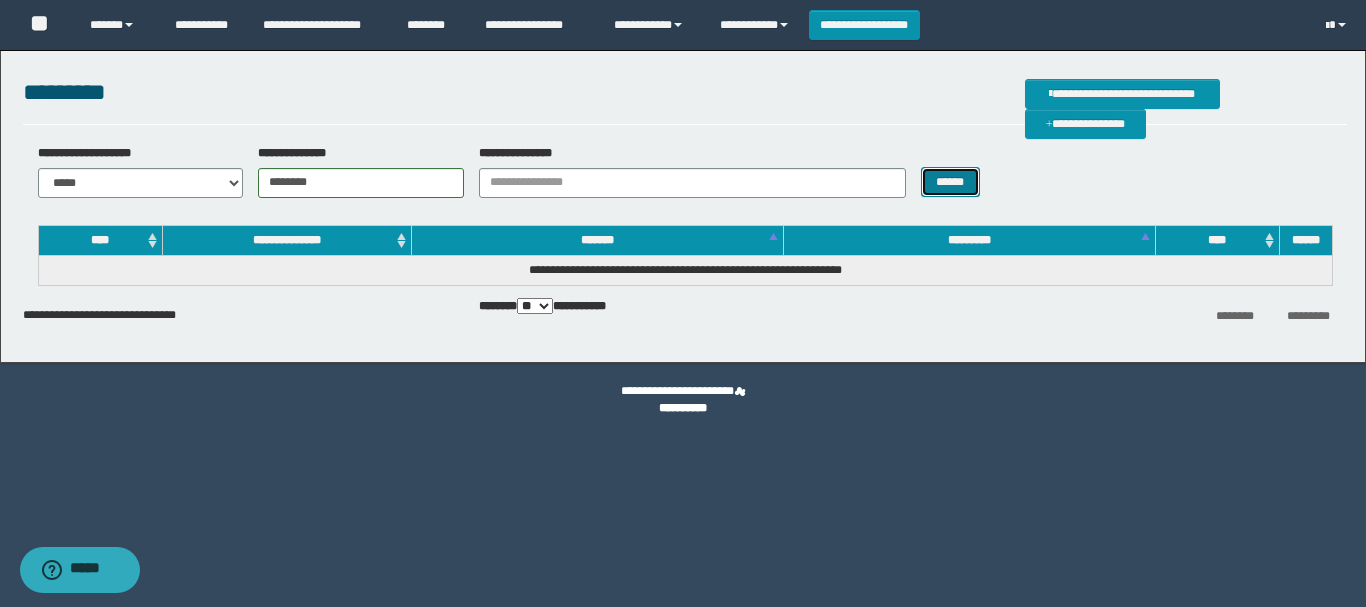 click on "******" at bounding box center [950, 182] 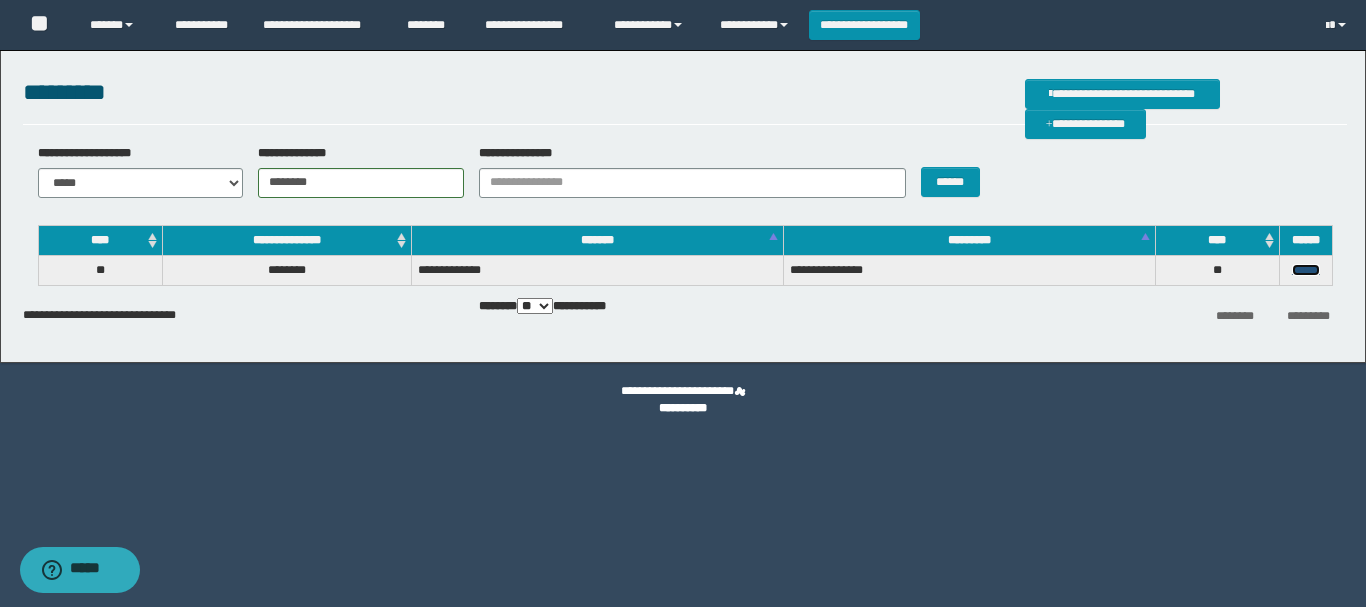 click on "******" at bounding box center [1306, 270] 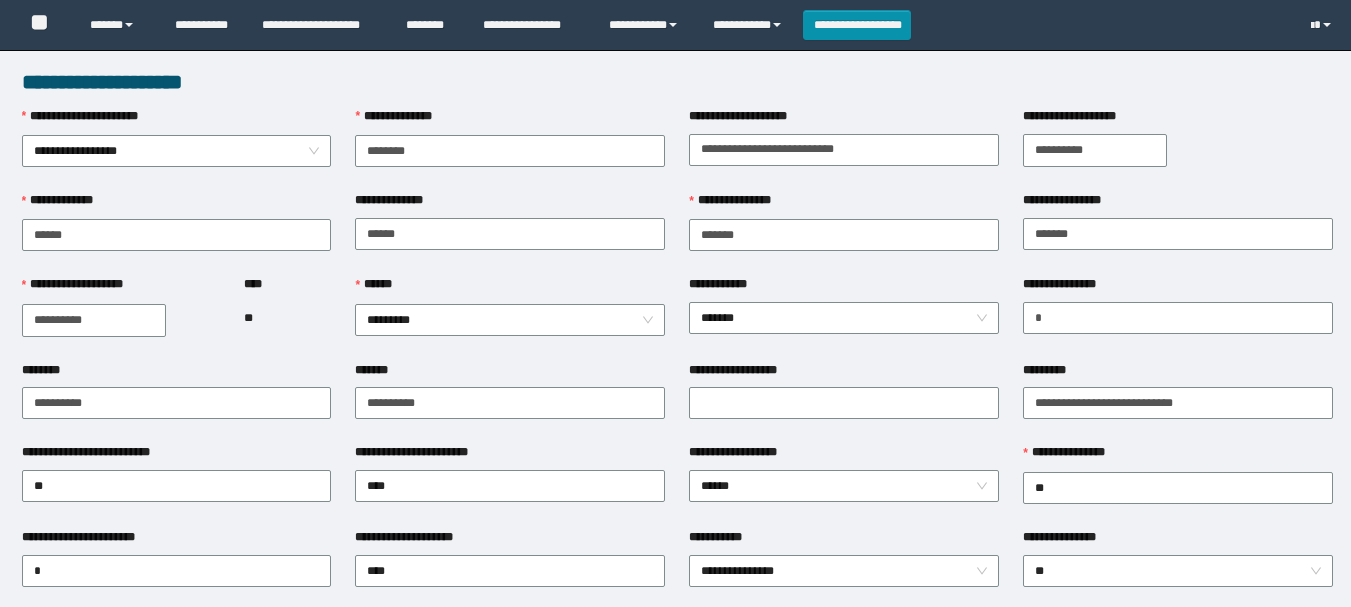 scroll, scrollTop: 0, scrollLeft: 0, axis: both 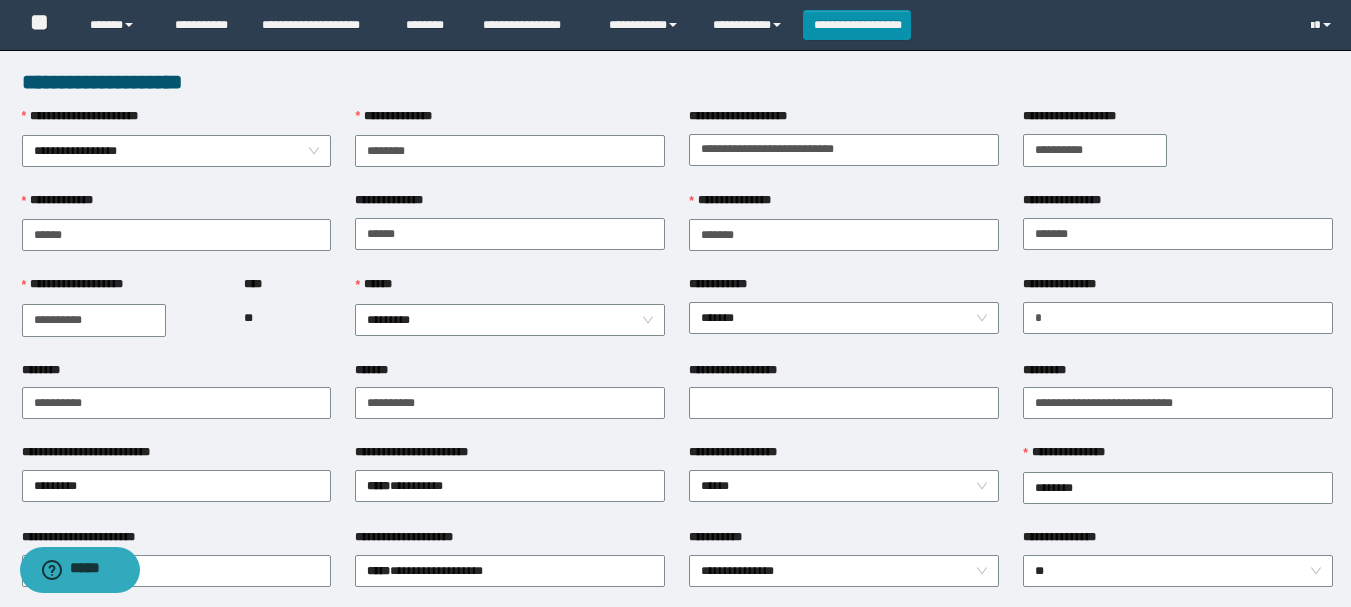 drag, startPoint x: 1090, startPoint y: 322, endPoint x: 1019, endPoint y: 316, distance: 71.25307 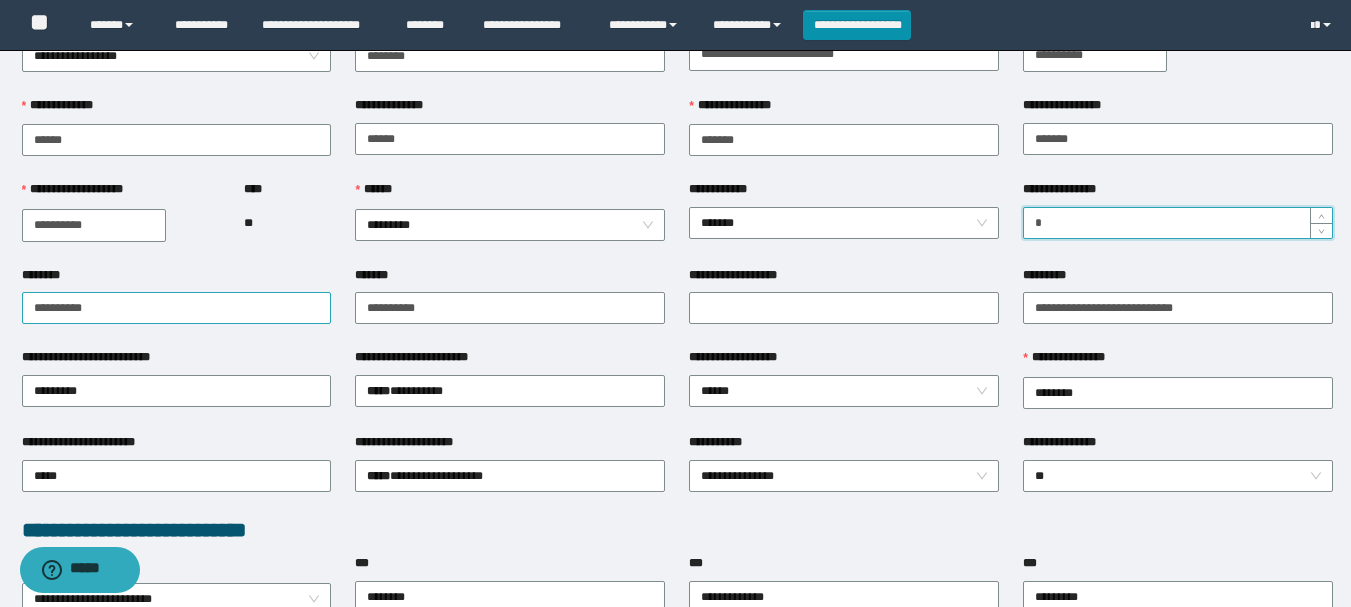 scroll, scrollTop: 100, scrollLeft: 0, axis: vertical 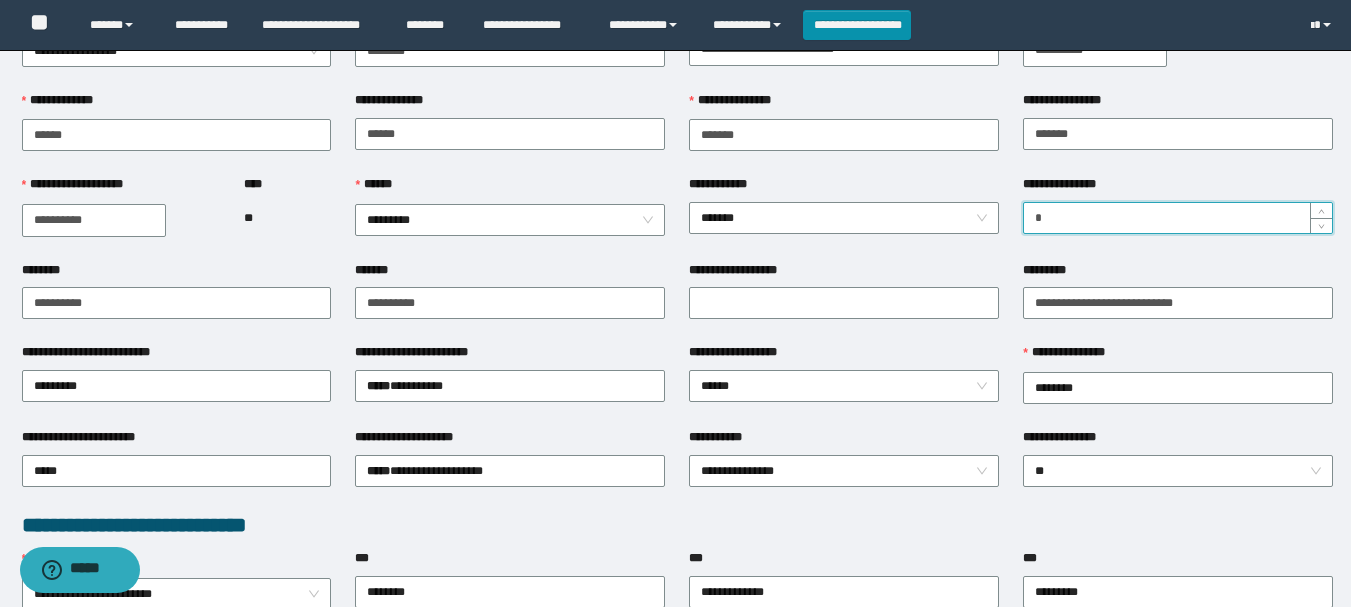 type on "*" 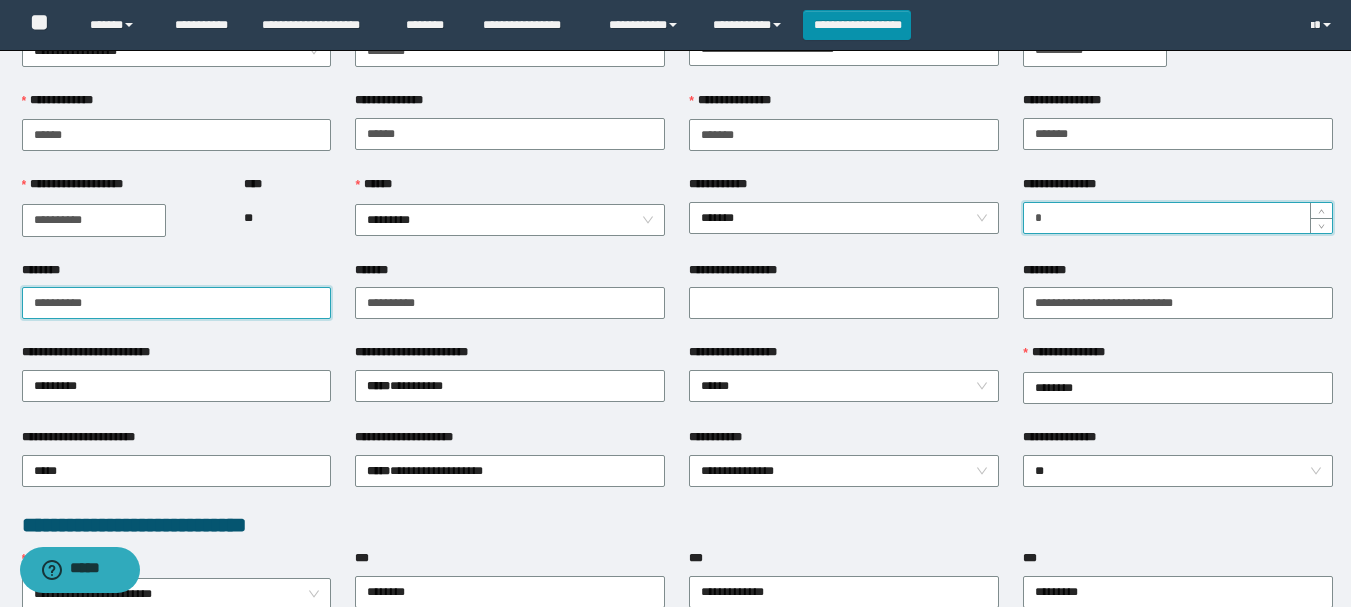 click on "**********" at bounding box center (675, 740) 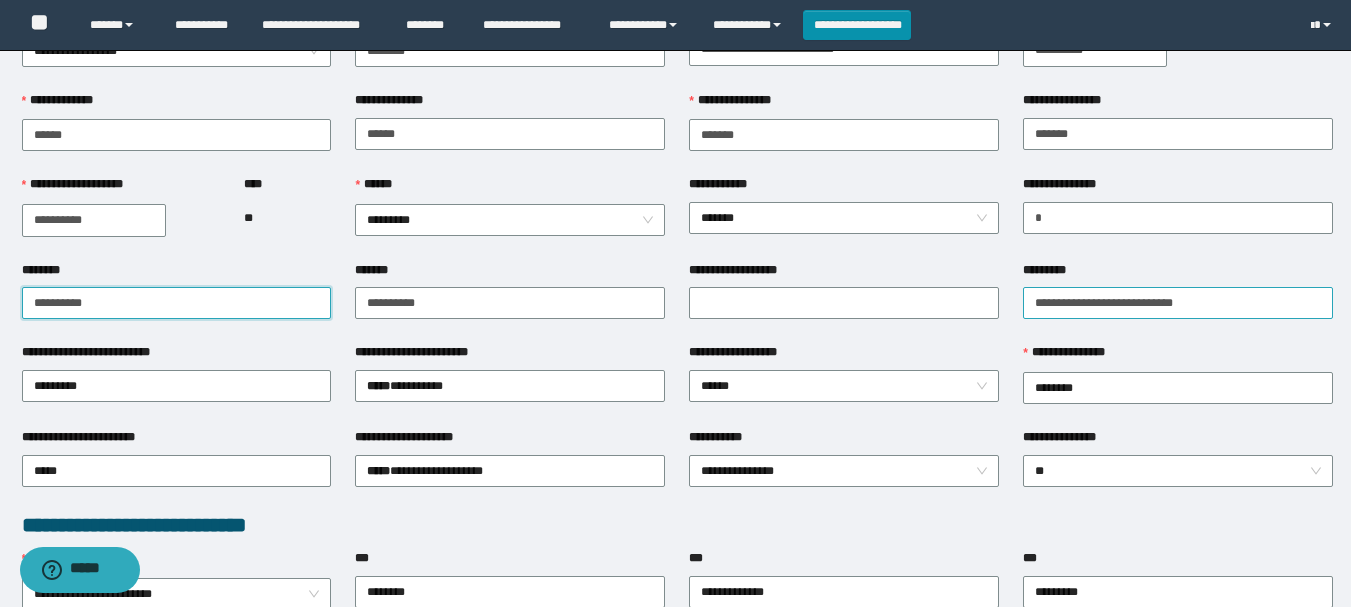 type on "**********" 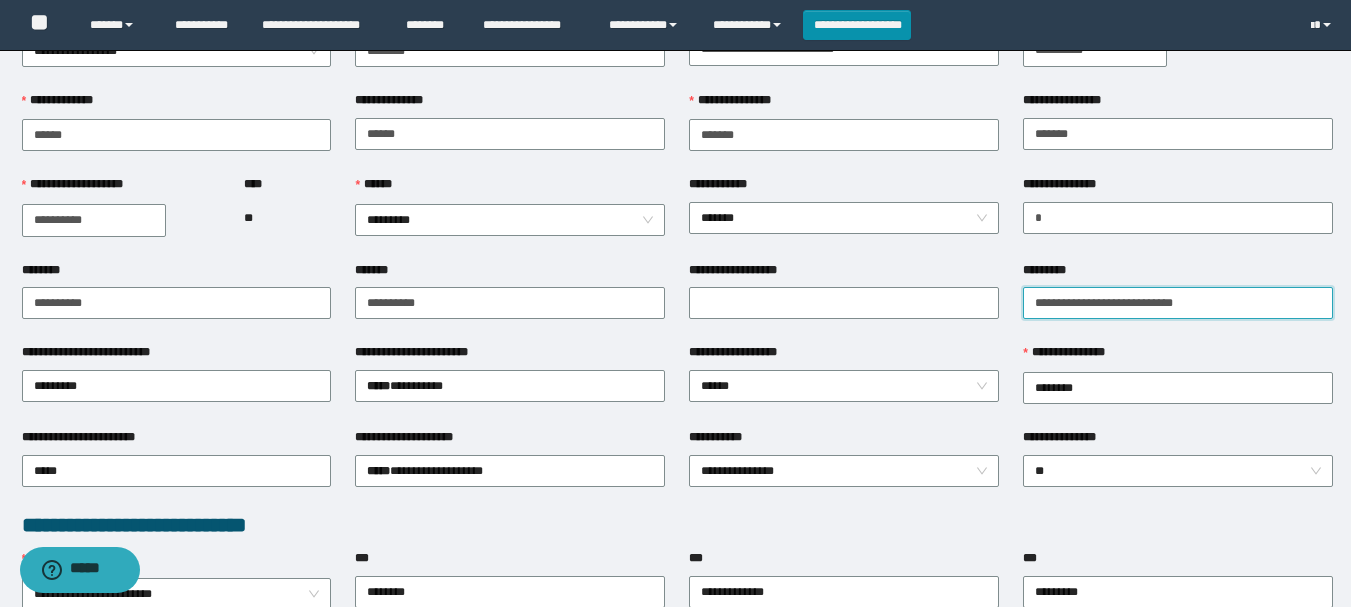 click on "*********" at bounding box center (1178, 303) 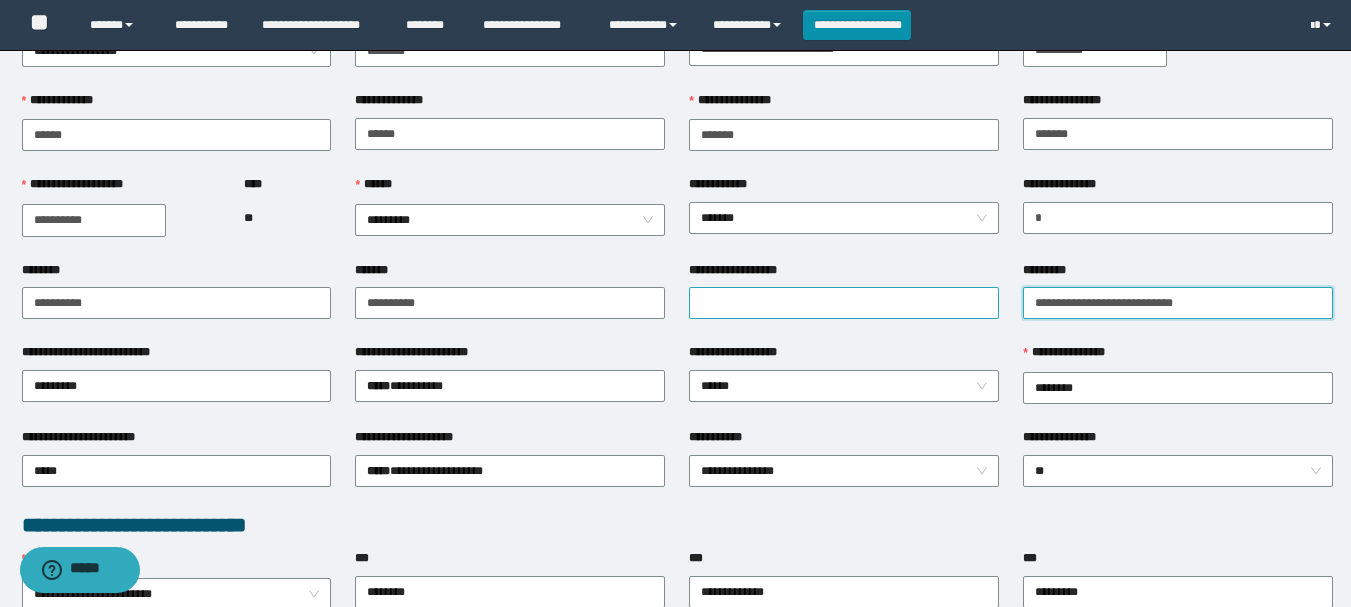 drag, startPoint x: 1217, startPoint y: 303, endPoint x: 881, endPoint y: 300, distance: 336.0134 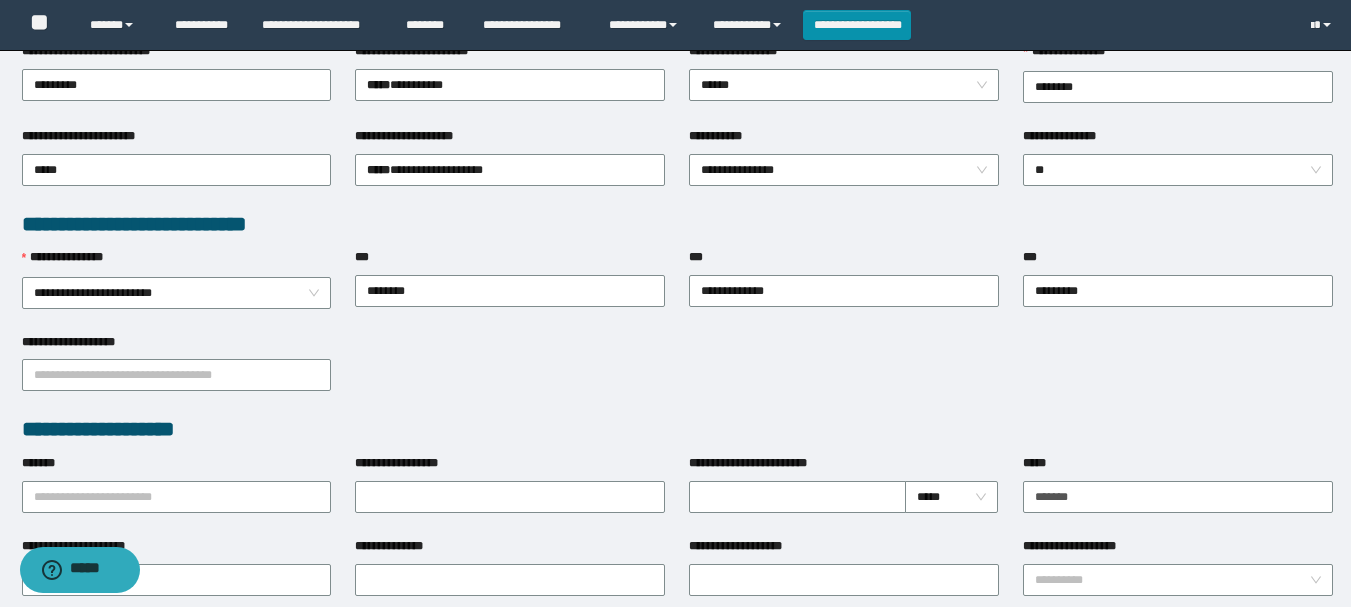 scroll, scrollTop: 500, scrollLeft: 0, axis: vertical 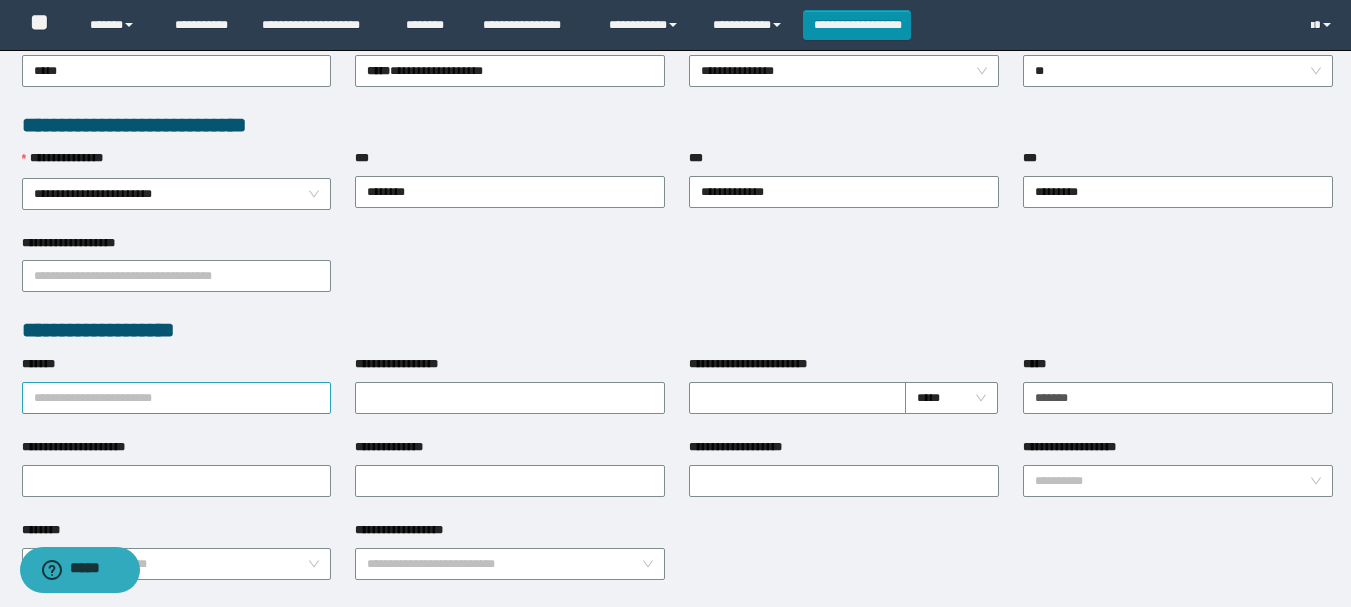 type on "**********" 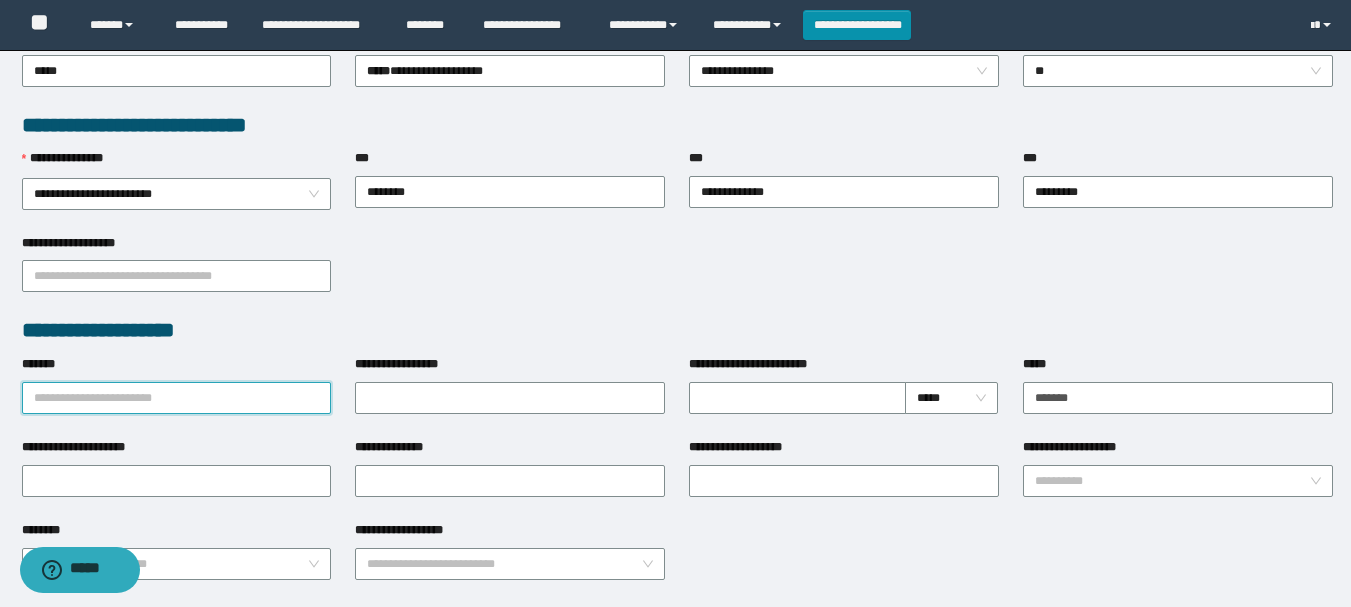 click on "*******" at bounding box center [177, 398] 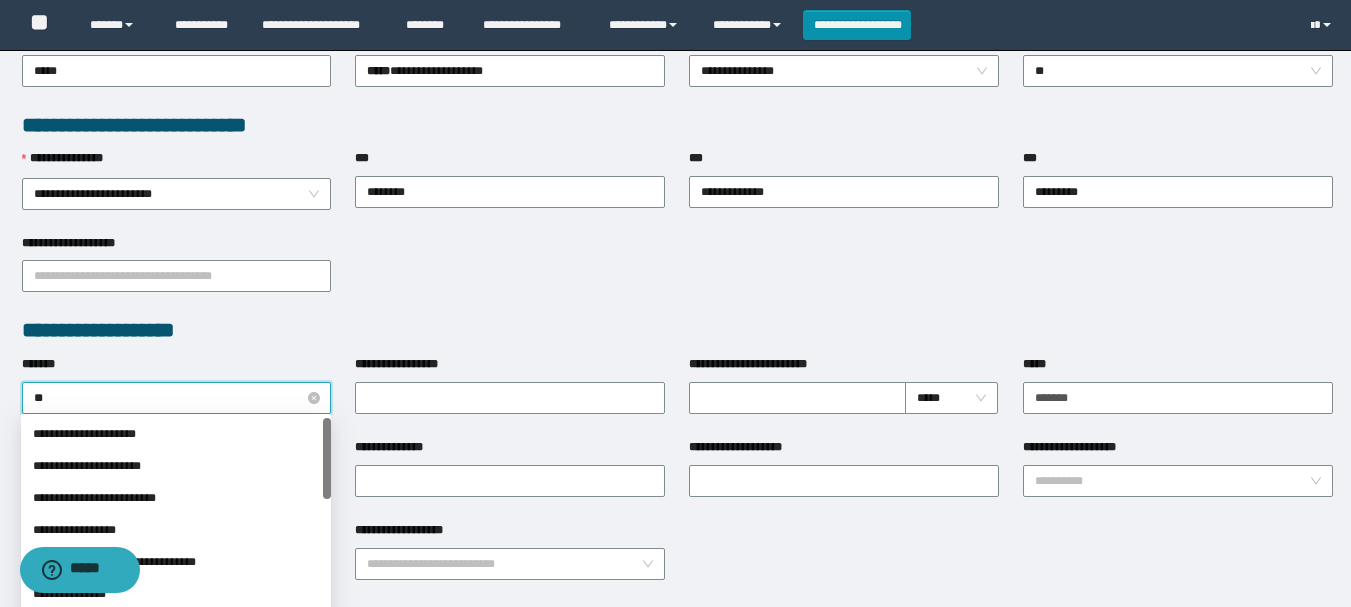 type on "***" 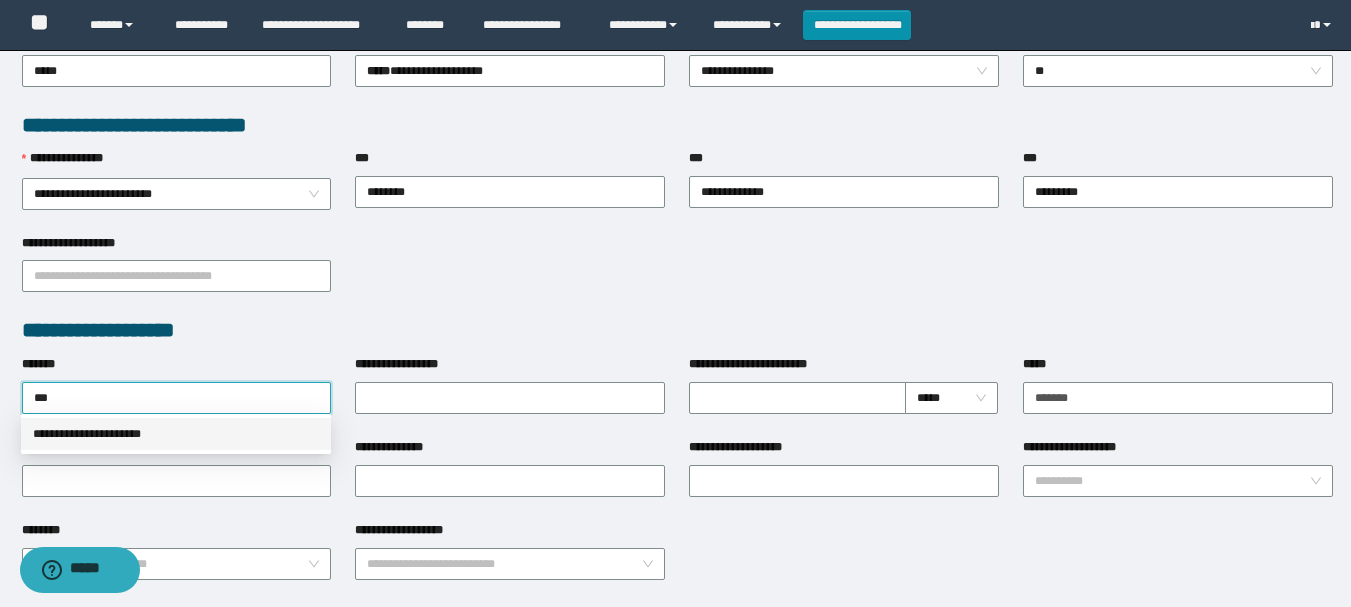 drag, startPoint x: 75, startPoint y: 434, endPoint x: 1072, endPoint y: 339, distance: 1001.51587 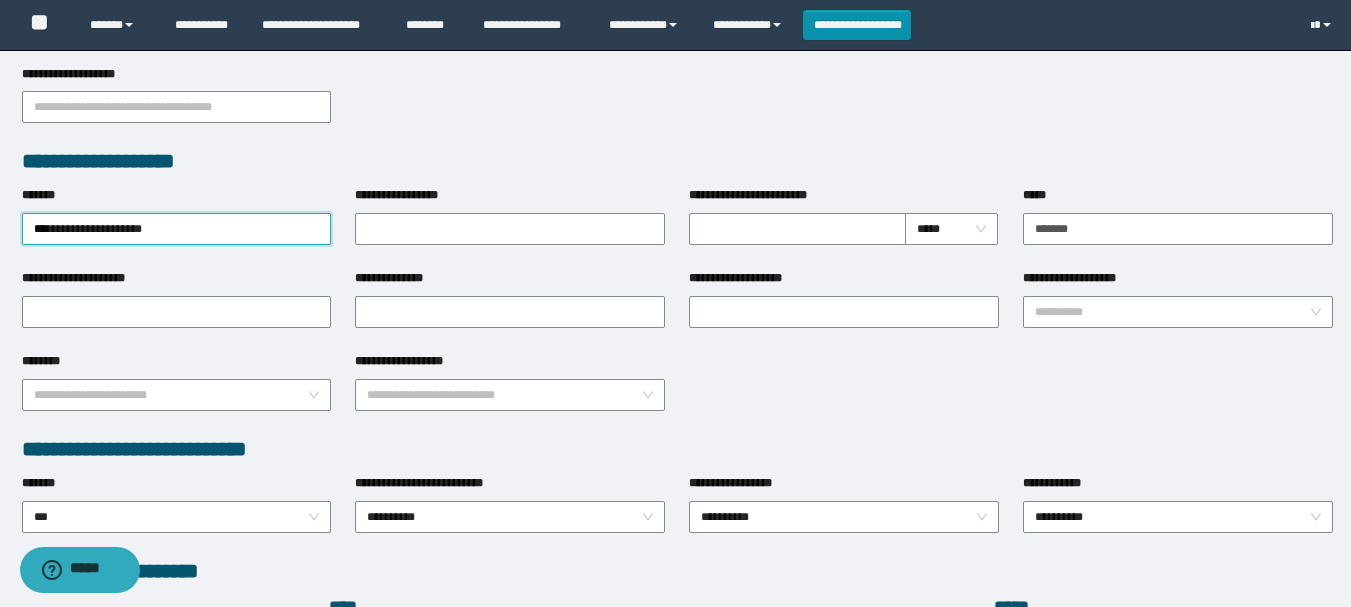 scroll, scrollTop: 700, scrollLeft: 0, axis: vertical 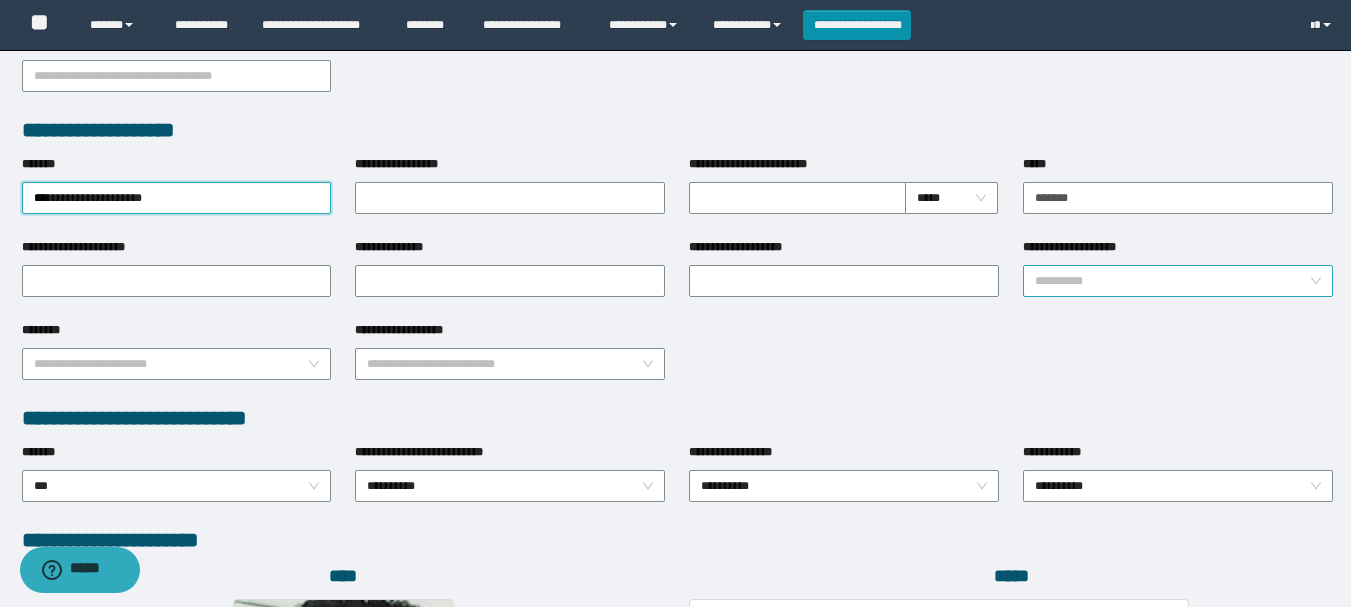 click on "**********" at bounding box center (1172, 281) 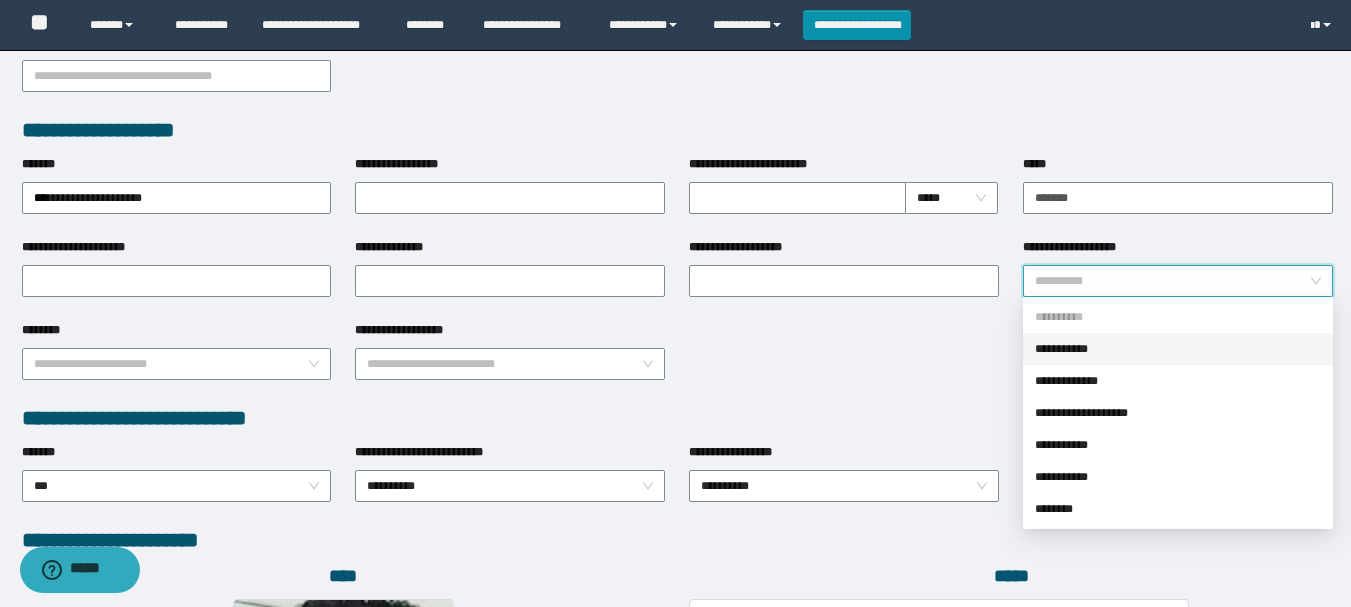 click on "**********" at bounding box center [1178, 349] 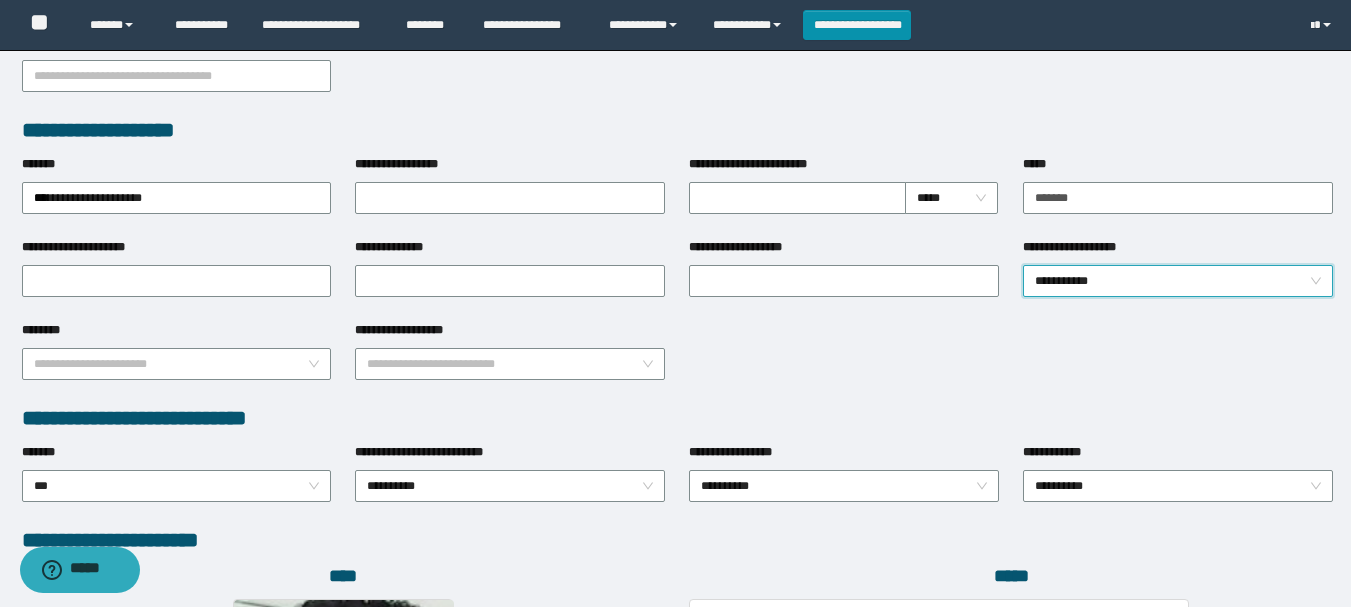 scroll, scrollTop: 1098, scrollLeft: 0, axis: vertical 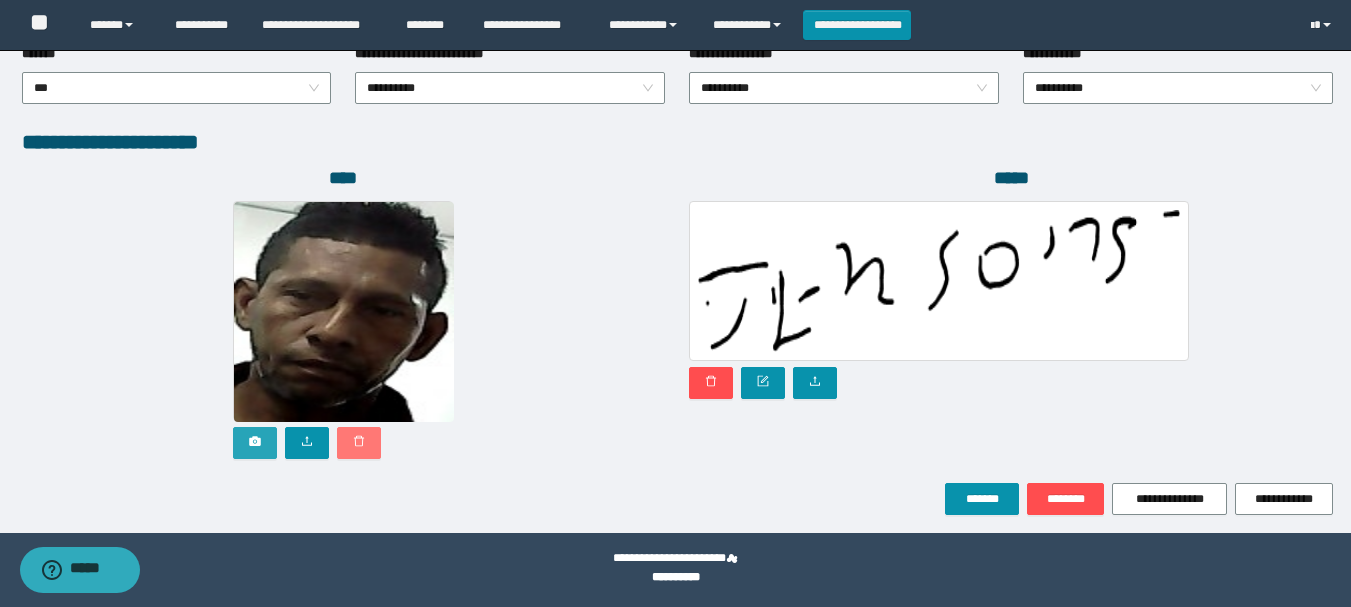 click at bounding box center [359, 443] 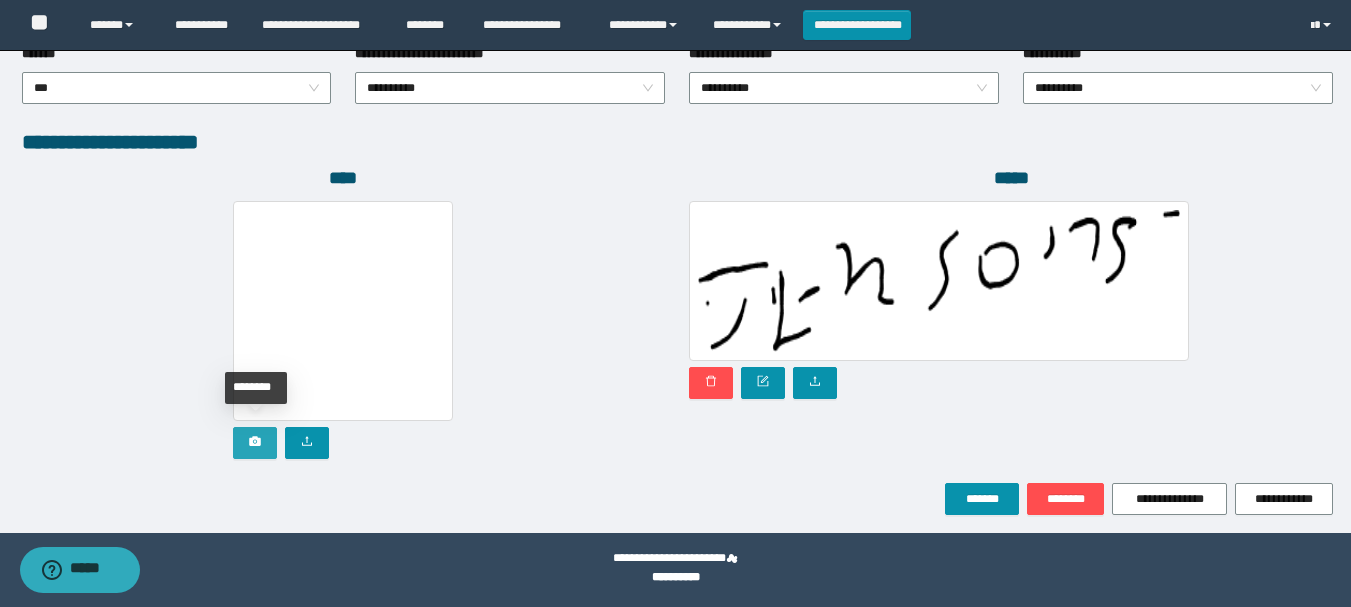 click at bounding box center [255, 443] 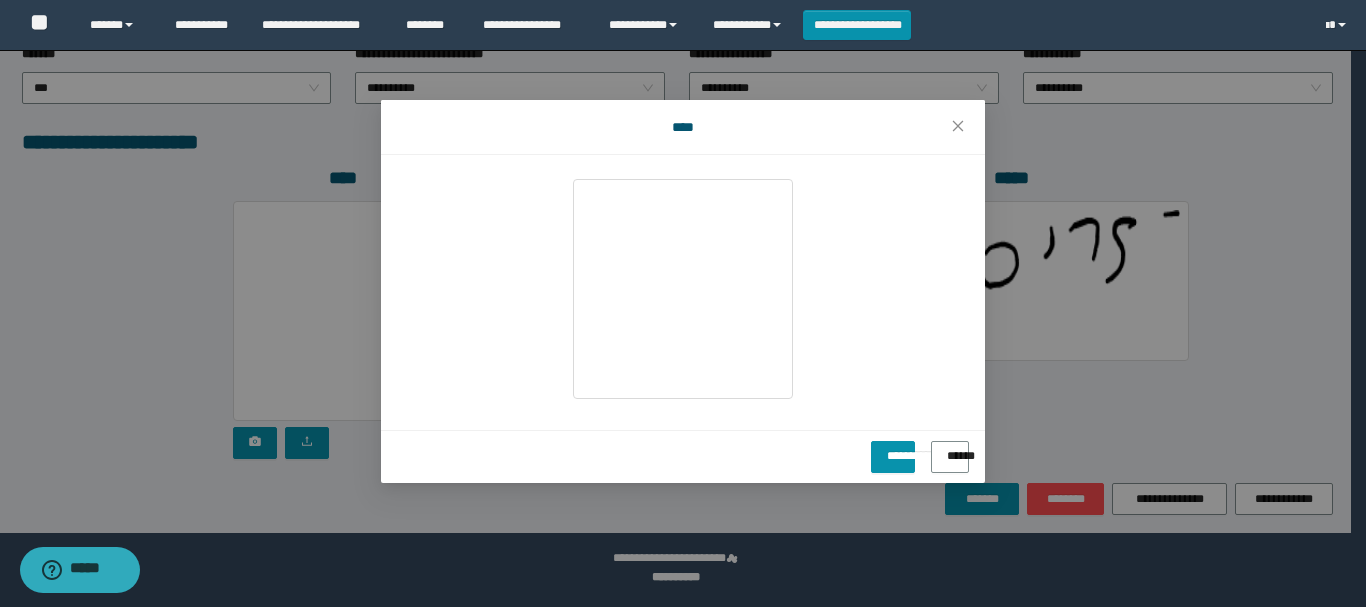 click on "**********" at bounding box center (683, 456) 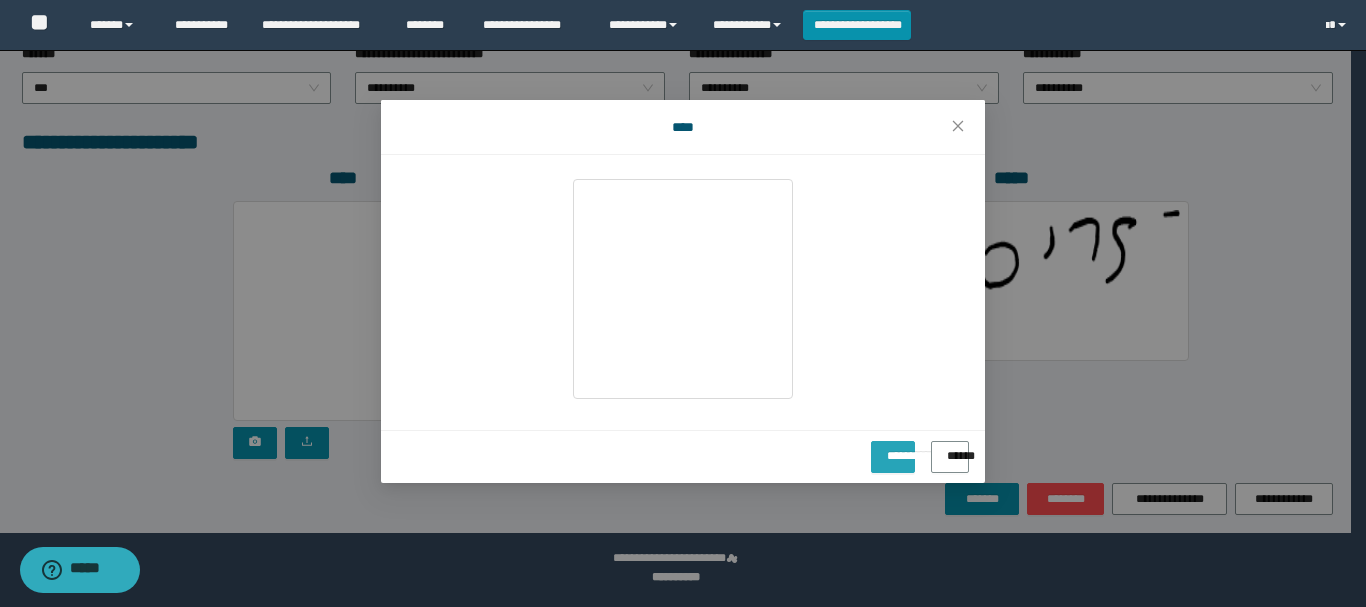 click on "**********" at bounding box center [893, 449] 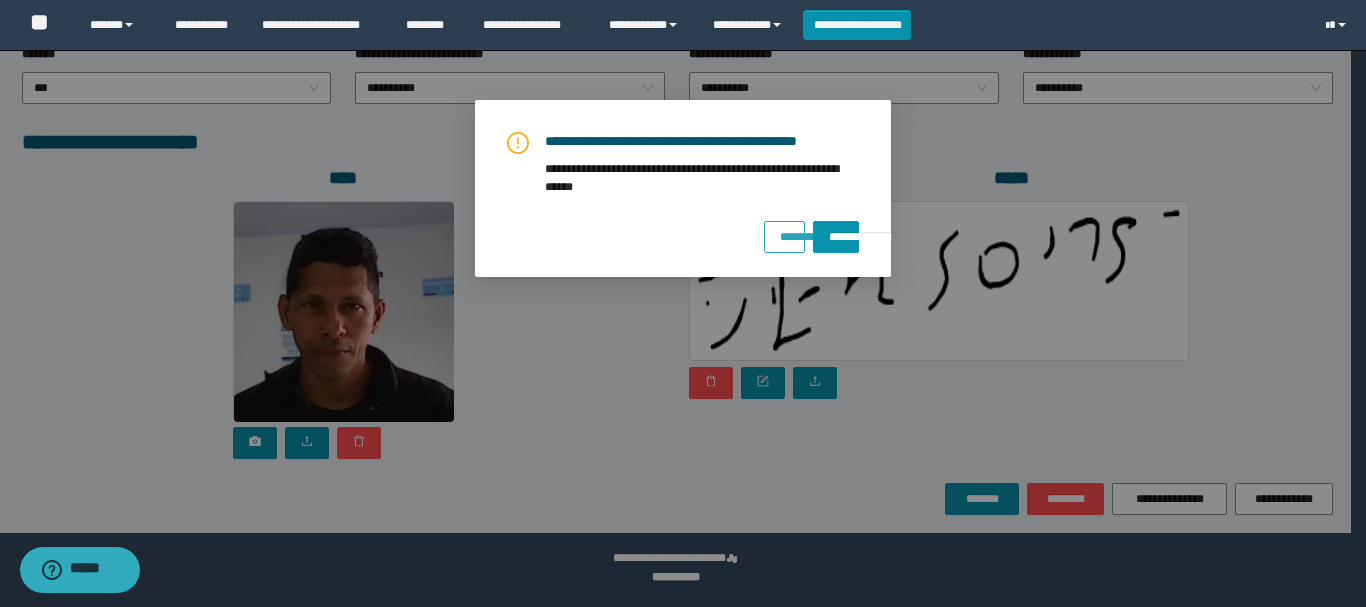 click on "********" at bounding box center (784, 230) 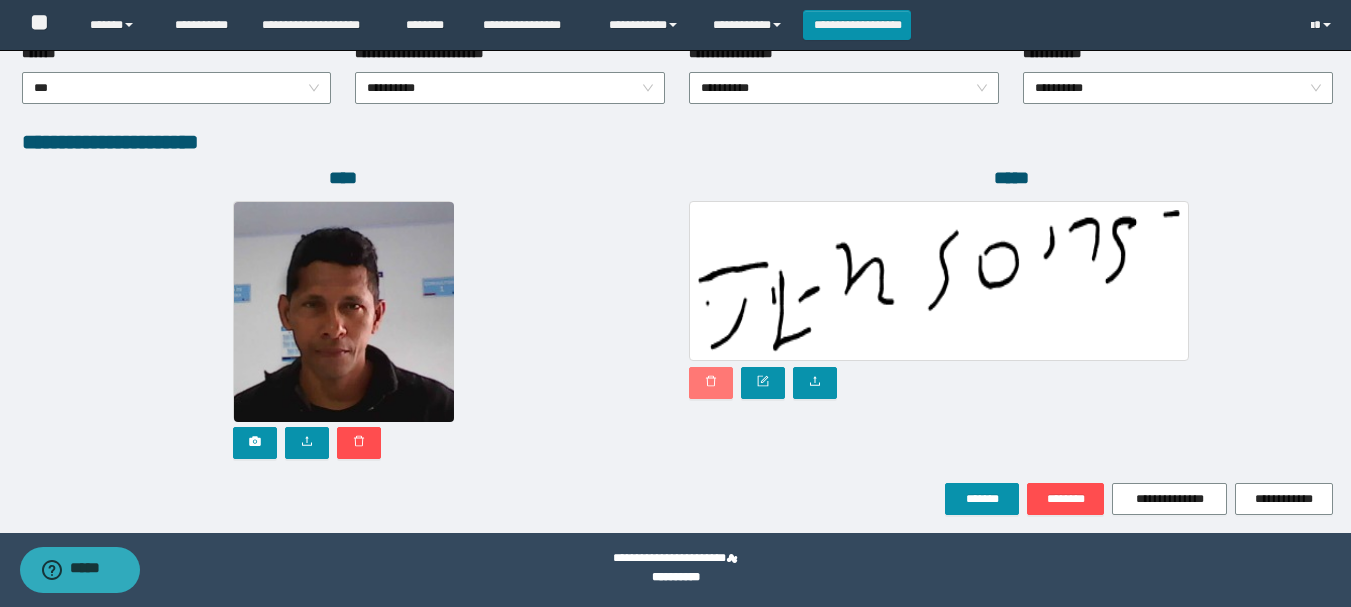 click at bounding box center (711, 383) 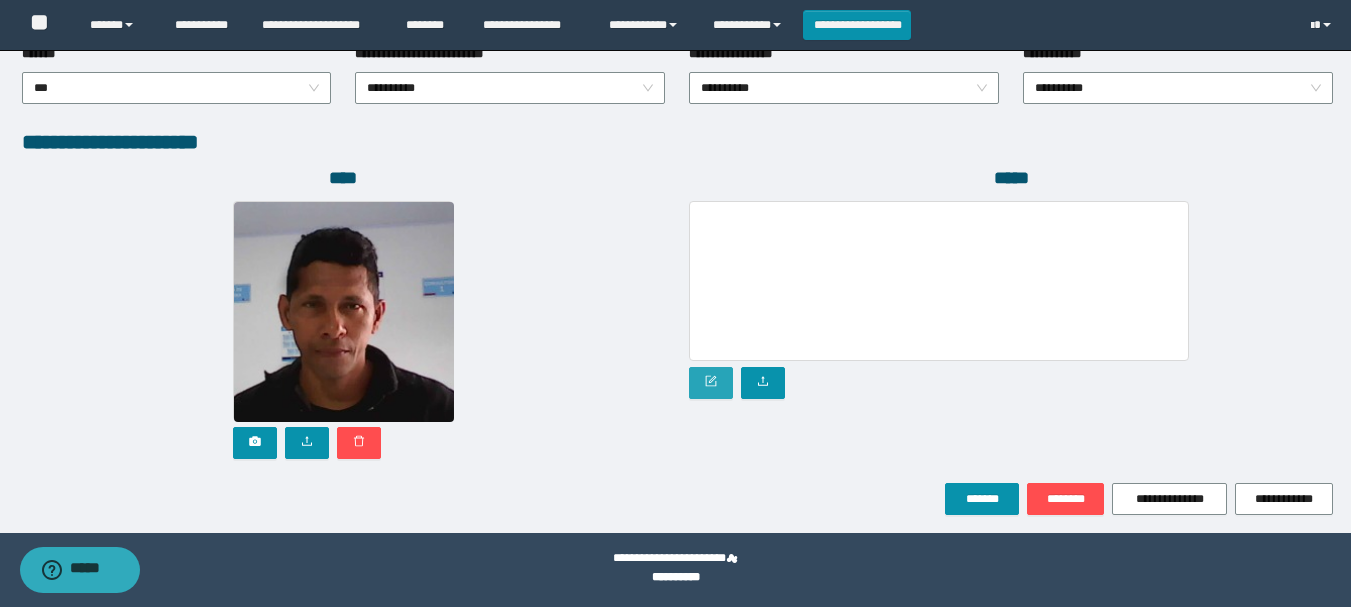 click at bounding box center [711, 383] 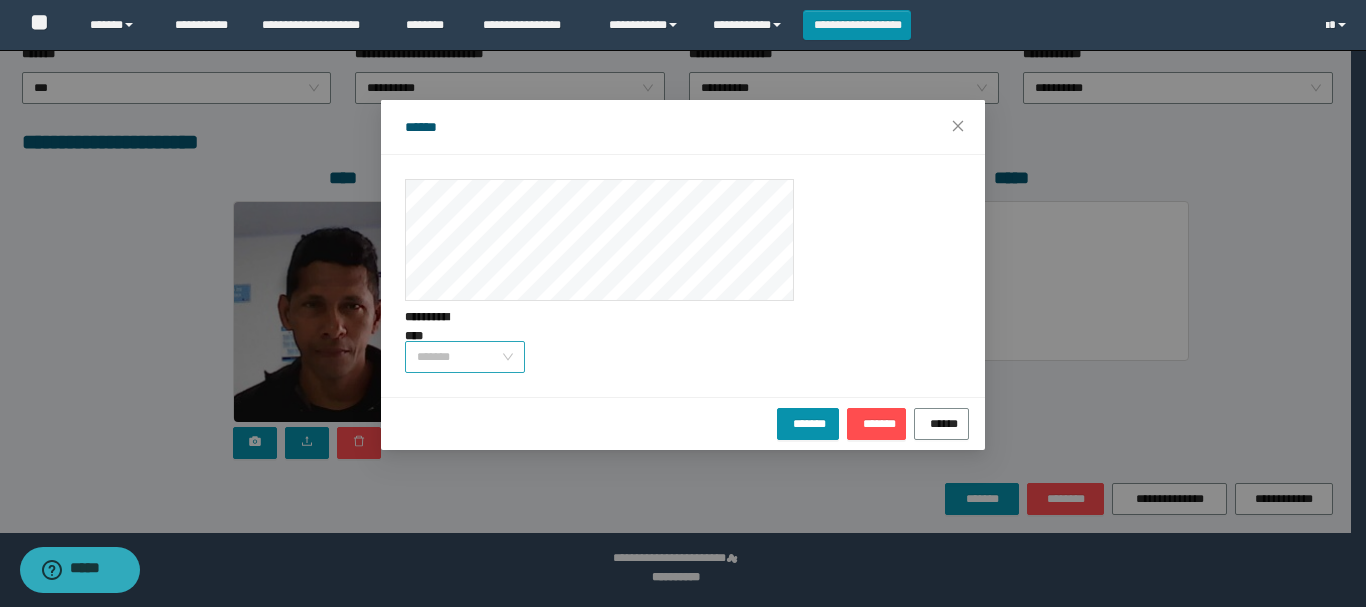 click on "*******" at bounding box center (465, 357) 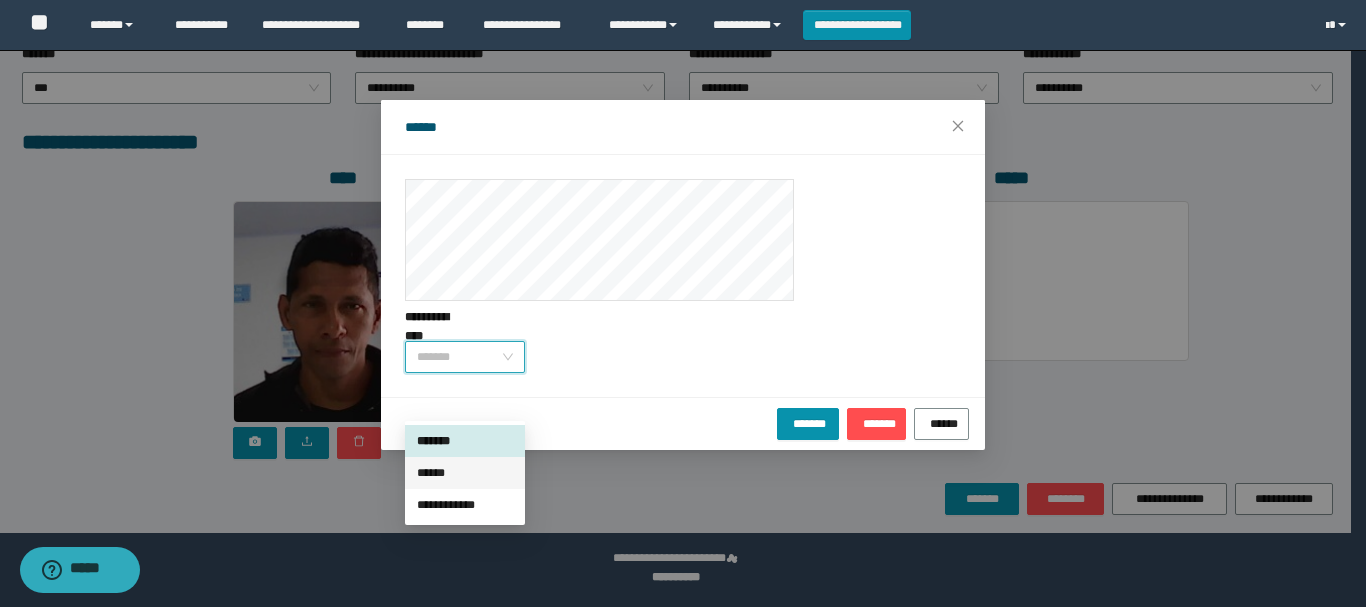 click on "******" at bounding box center (465, 473) 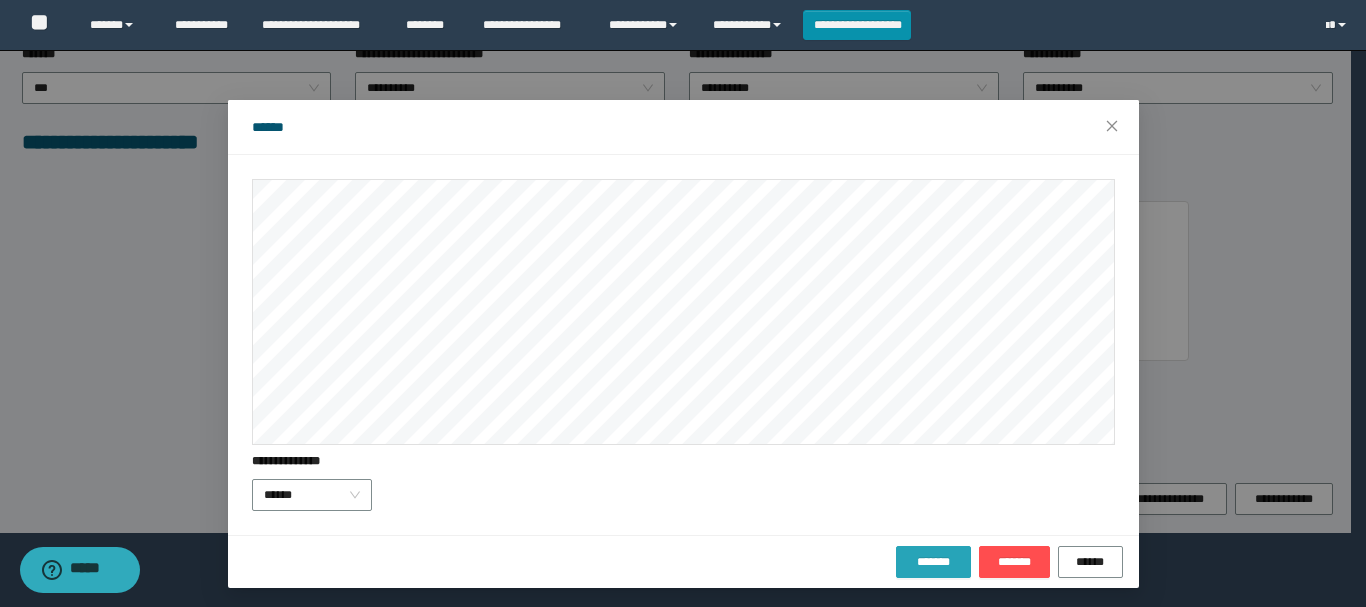 click on "*******" at bounding box center (933, 562) 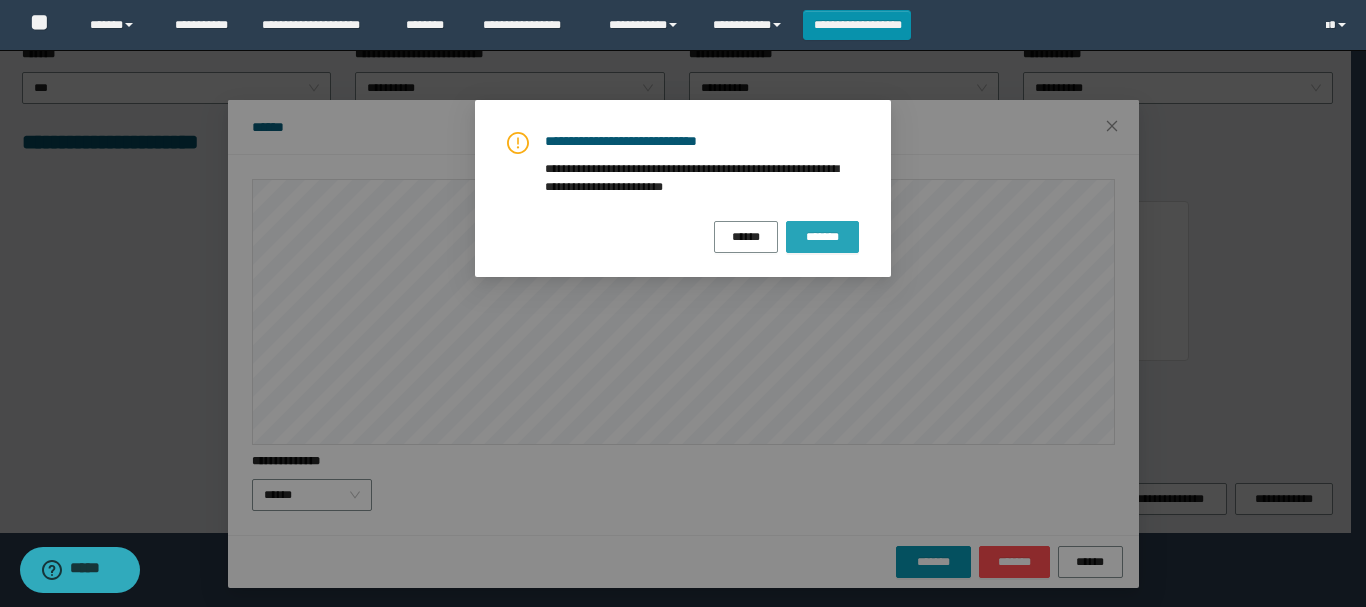 click on "*******" at bounding box center (822, 237) 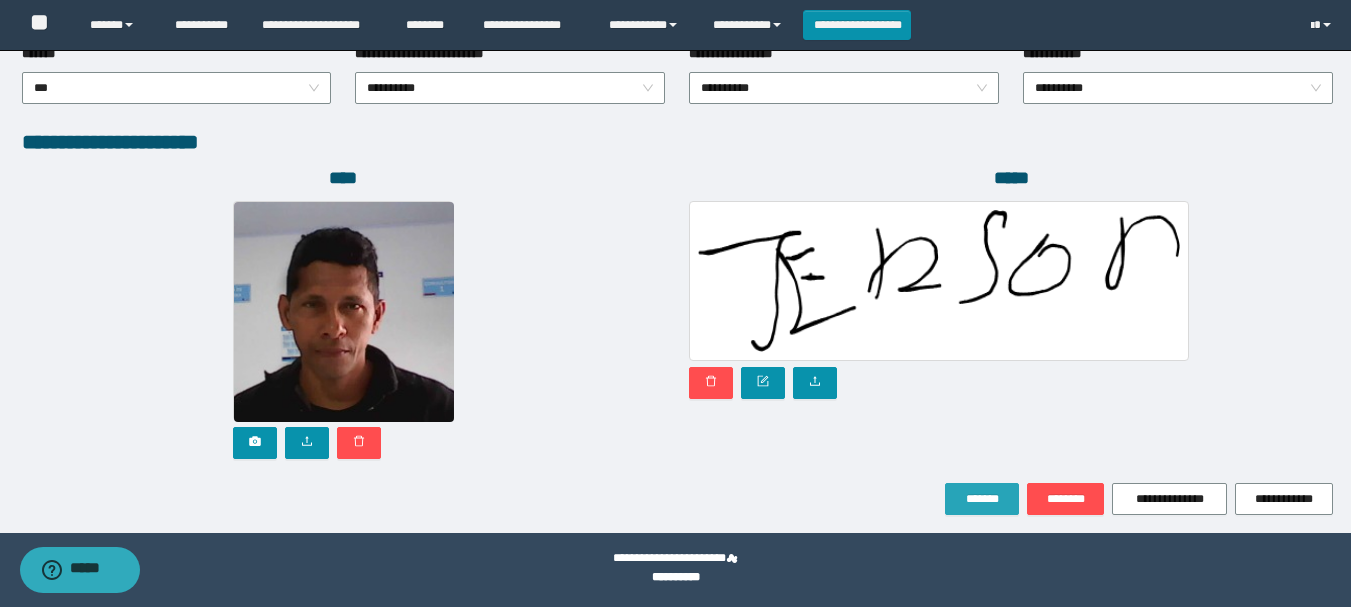 click on "*******" at bounding box center [982, 499] 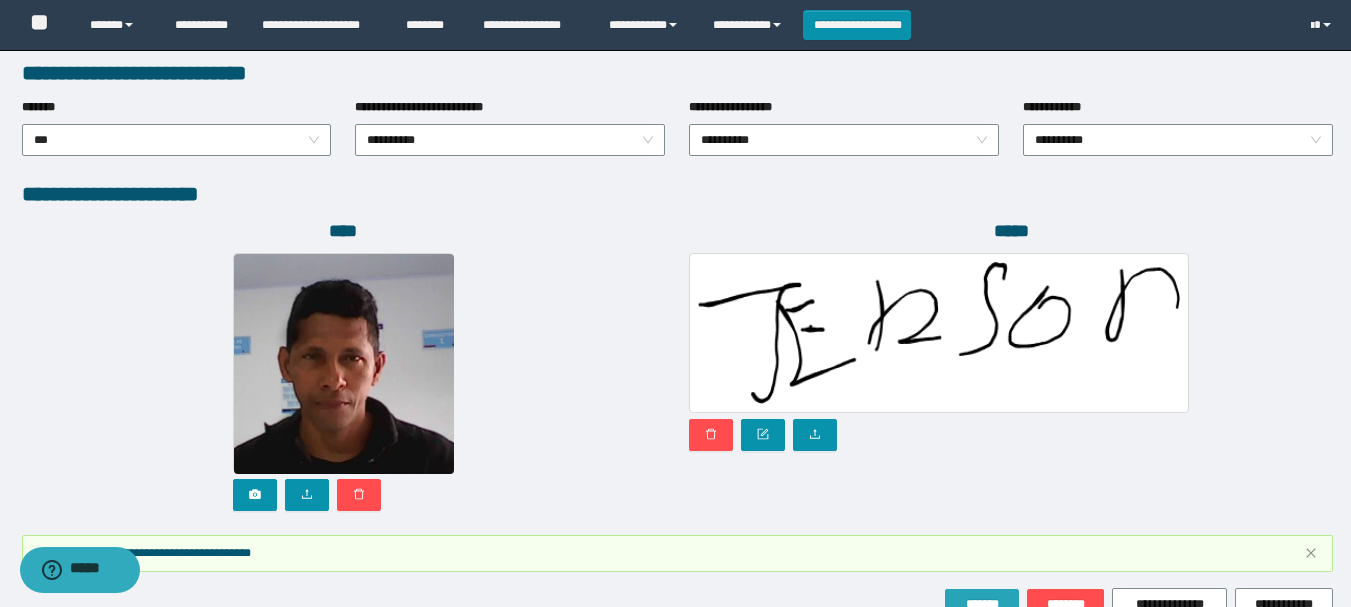 scroll, scrollTop: 1151, scrollLeft: 0, axis: vertical 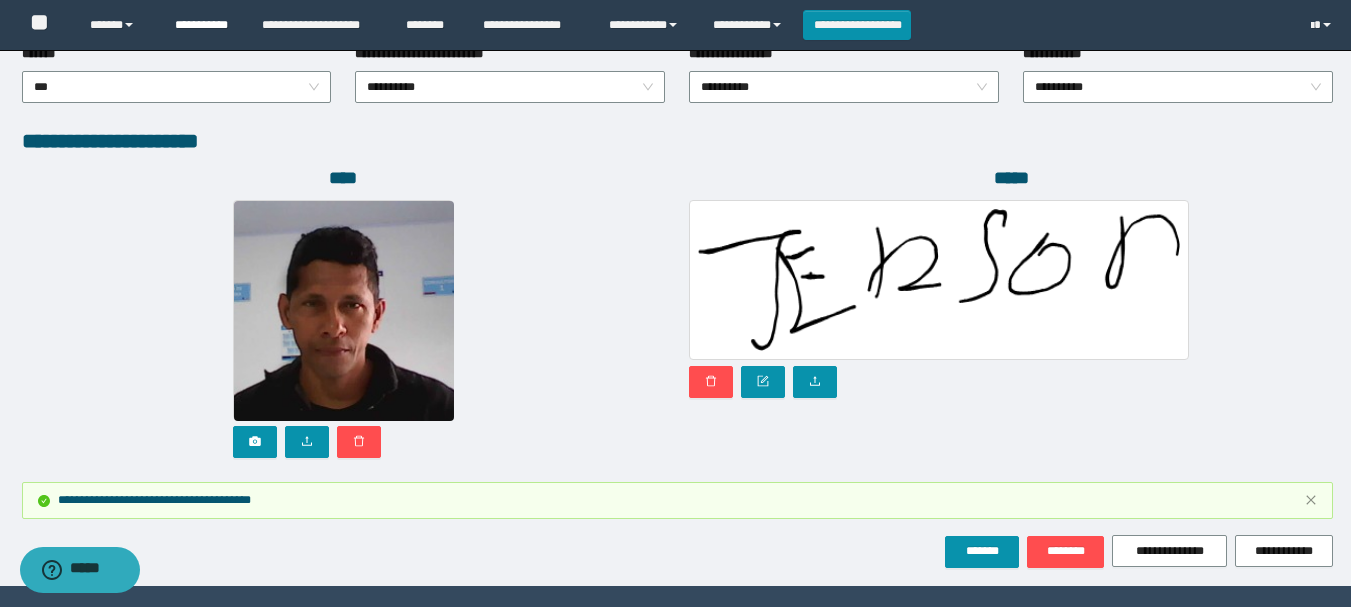 click on "**********" at bounding box center (203, 25) 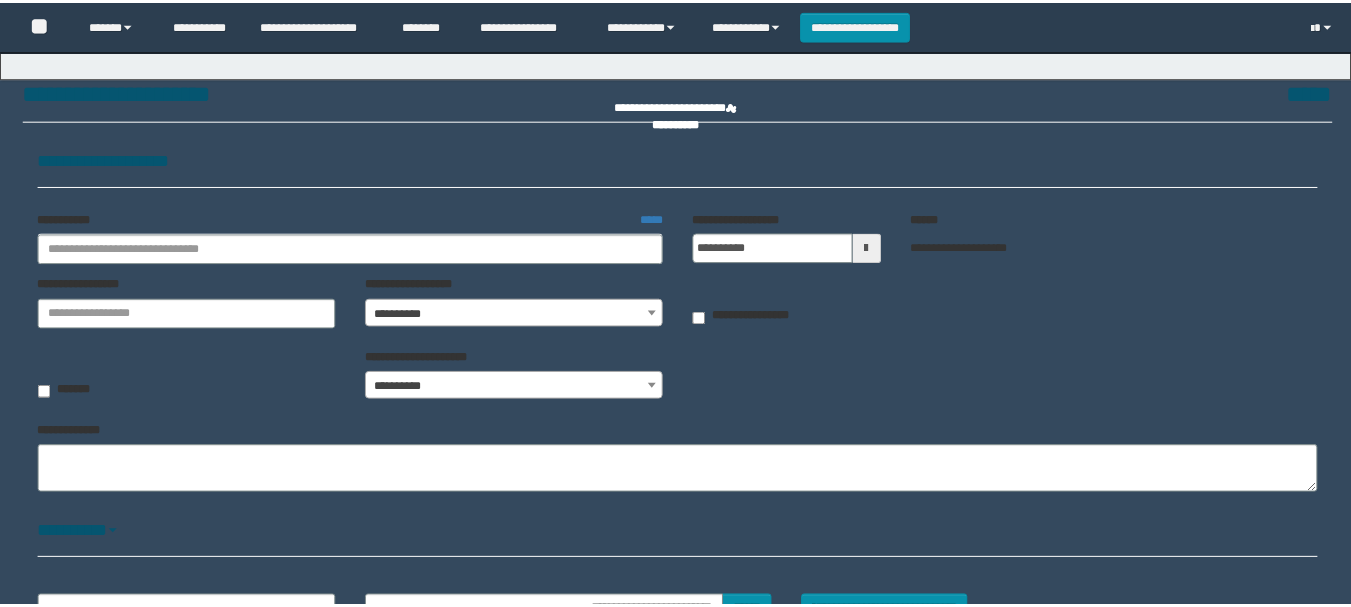 scroll, scrollTop: 0, scrollLeft: 0, axis: both 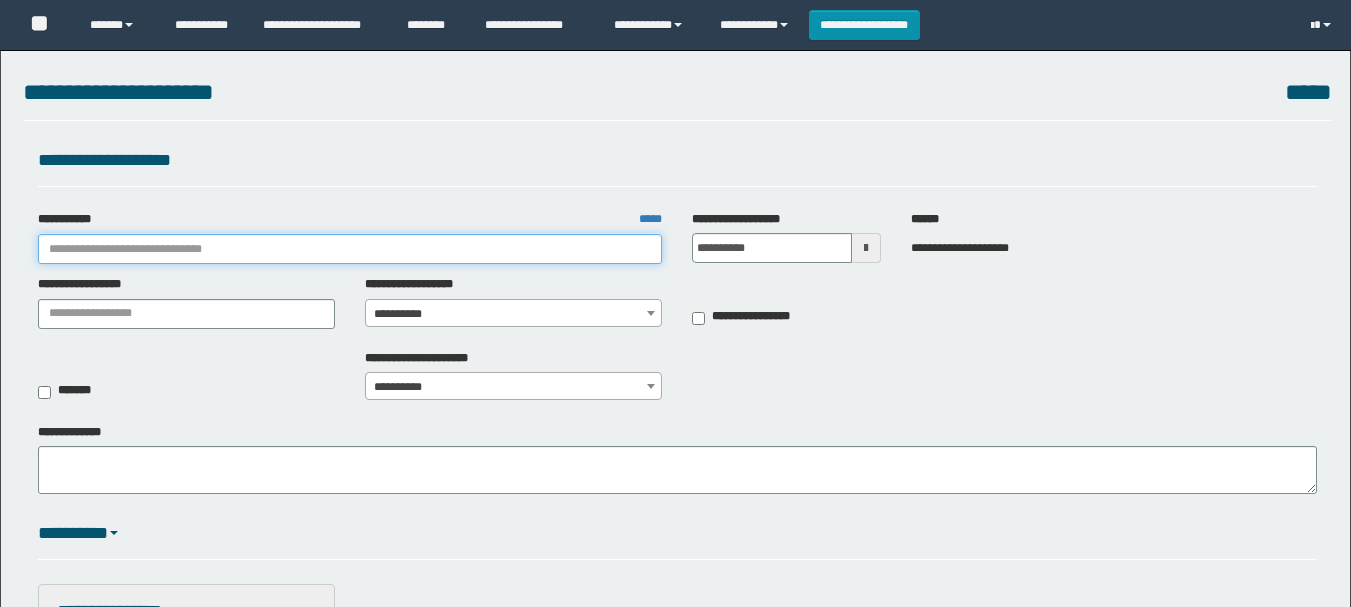 click on "**********" at bounding box center (350, 249) 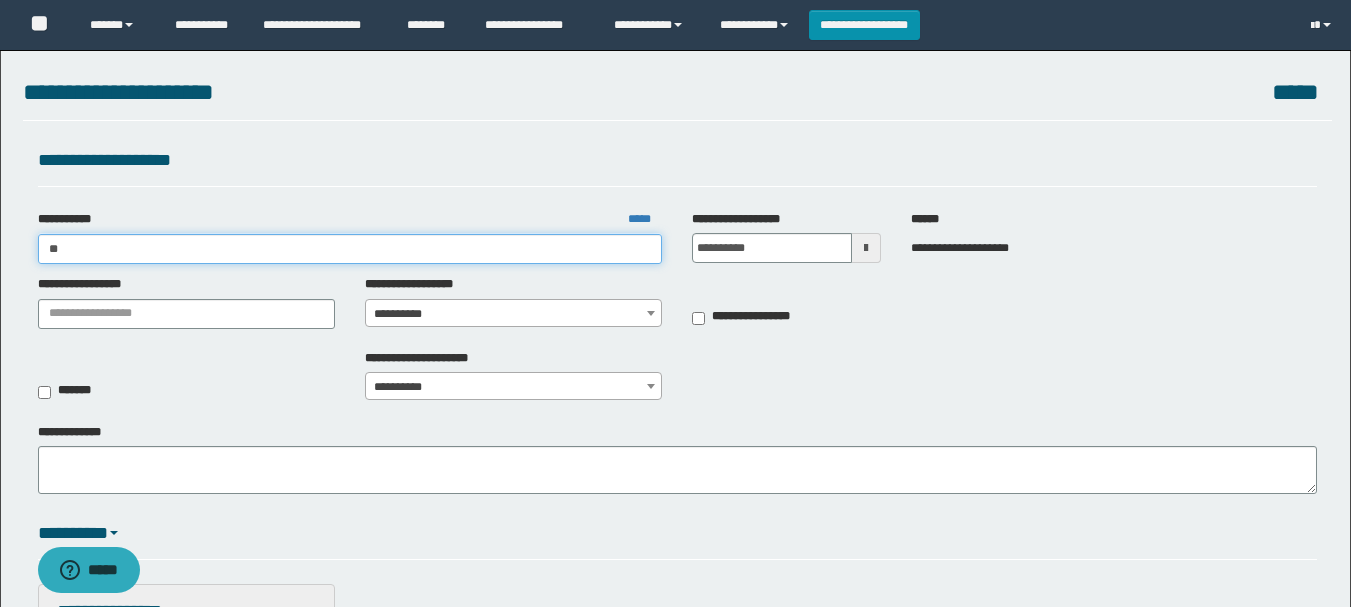 scroll, scrollTop: 0, scrollLeft: 0, axis: both 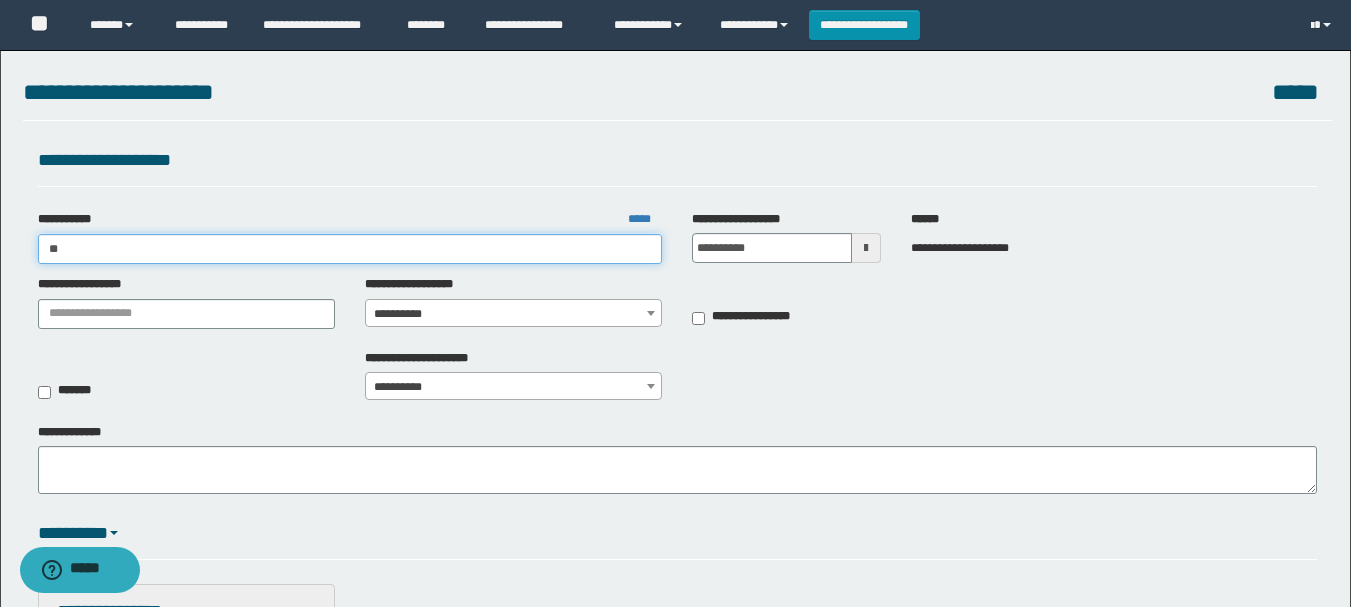 type on "***" 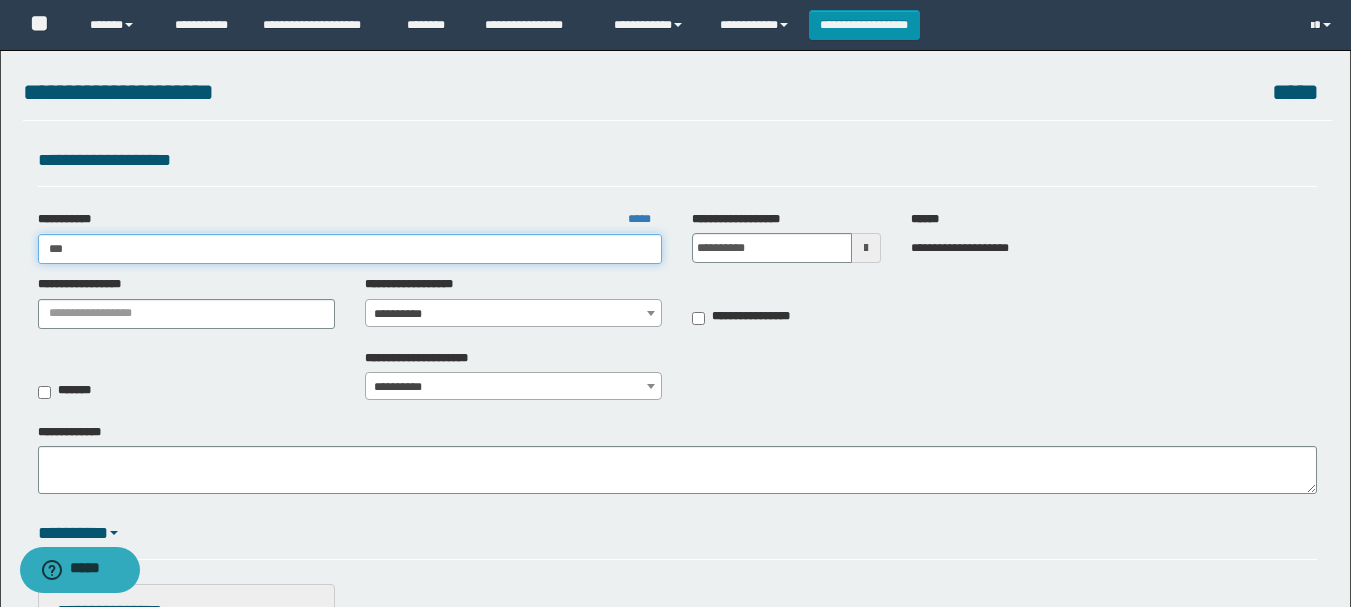 type on "***" 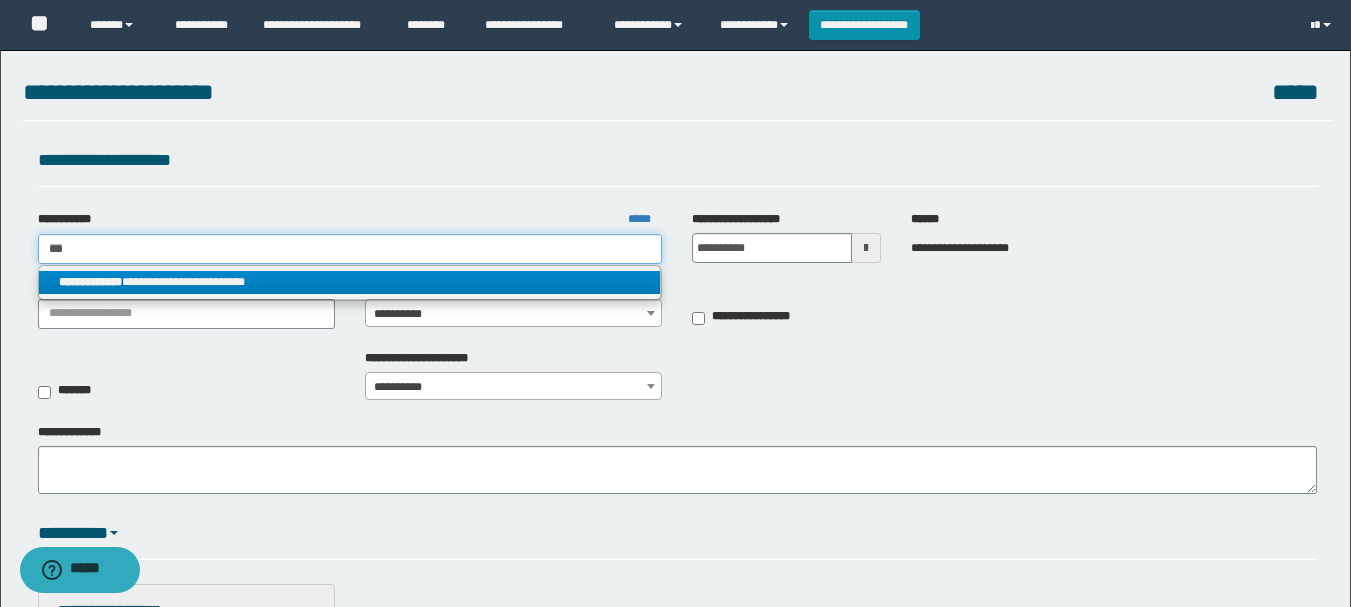 type on "***" 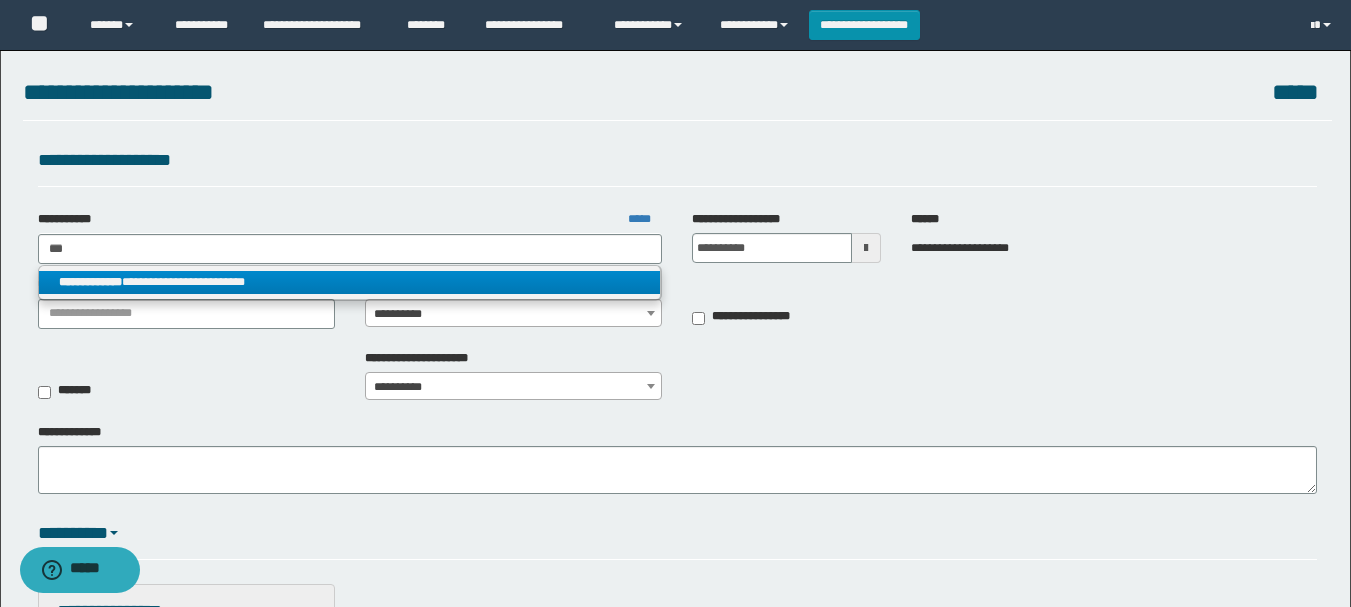 drag, startPoint x: 182, startPoint y: 276, endPoint x: 466, endPoint y: 306, distance: 285.5801 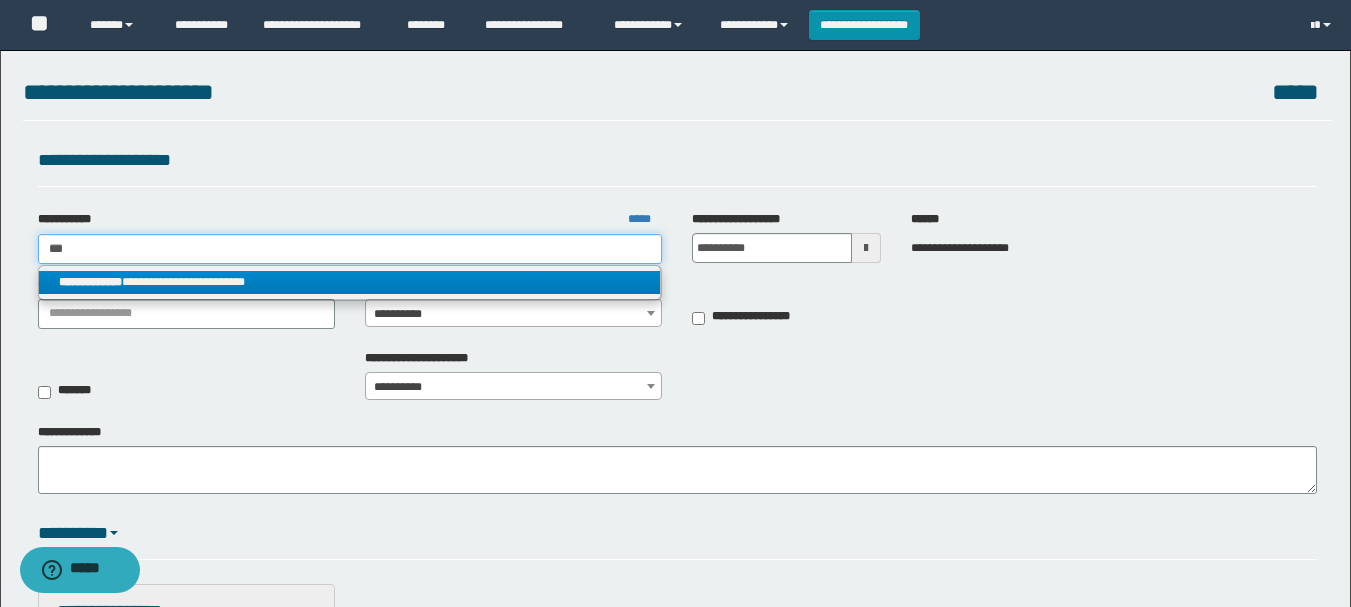 type 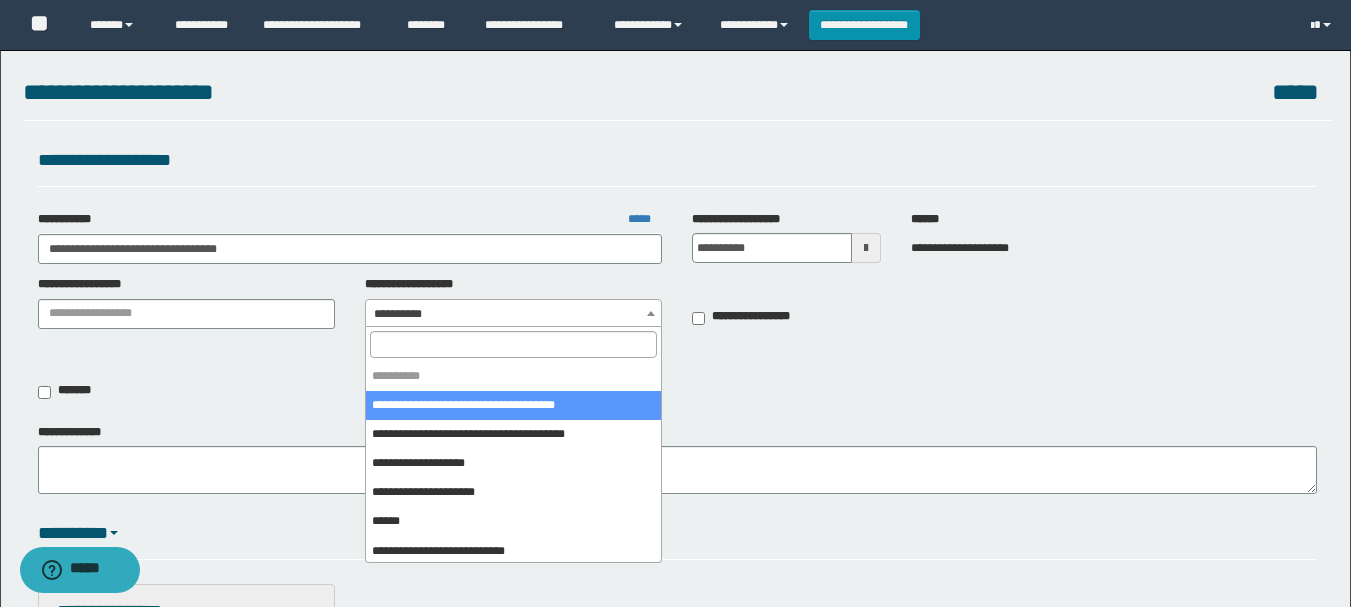 click on "**********" at bounding box center [513, 314] 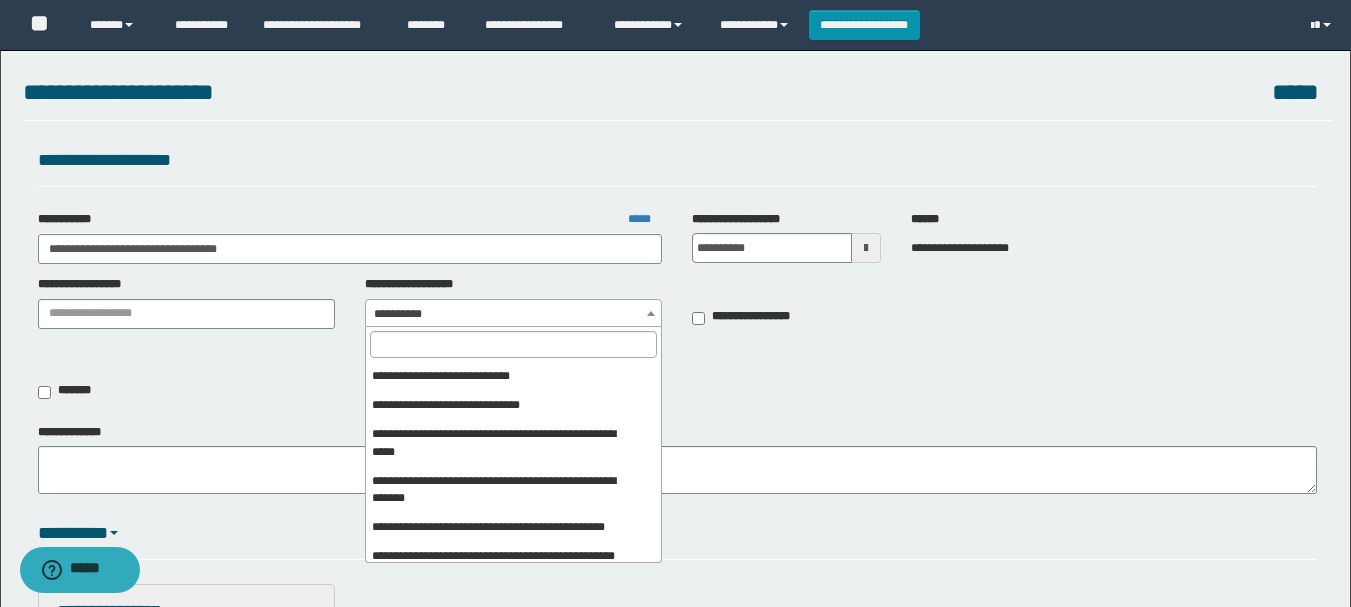scroll, scrollTop: 500, scrollLeft: 0, axis: vertical 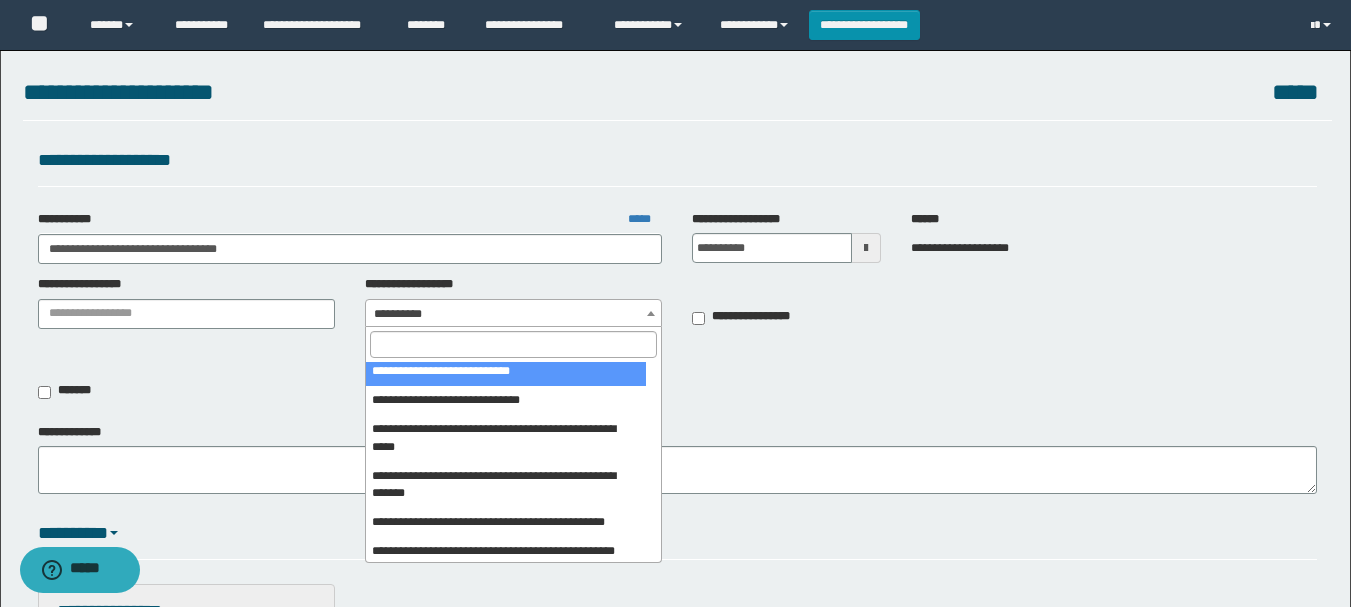 select on "***" 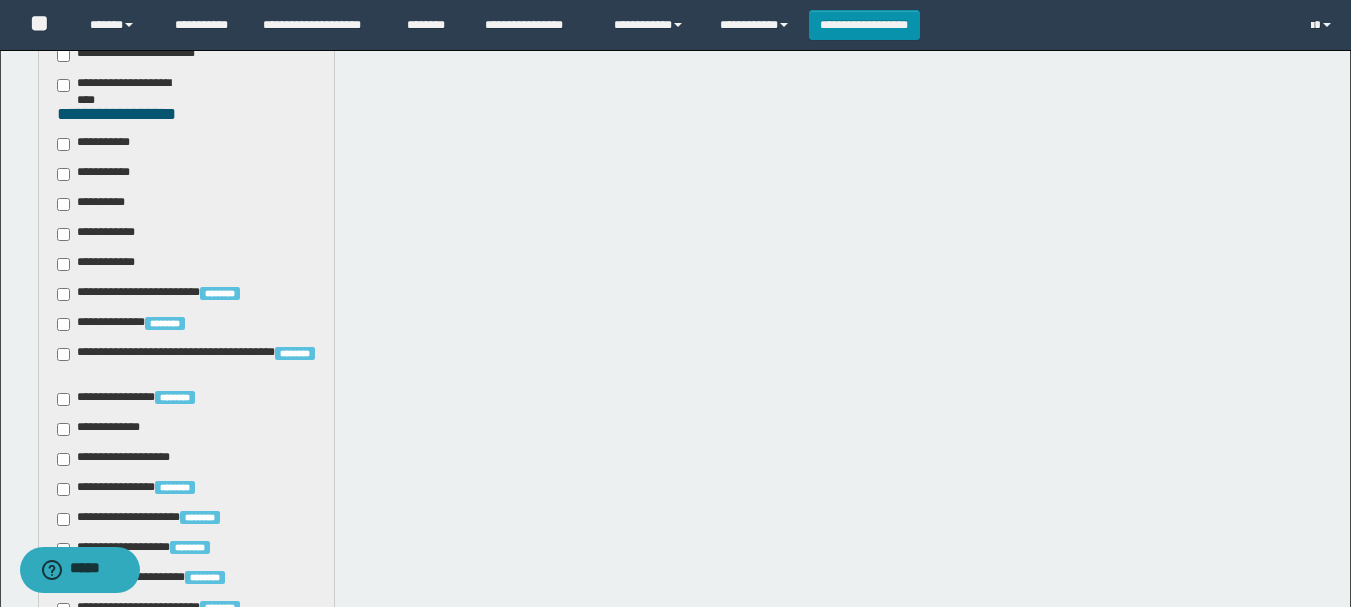 scroll, scrollTop: 700, scrollLeft: 0, axis: vertical 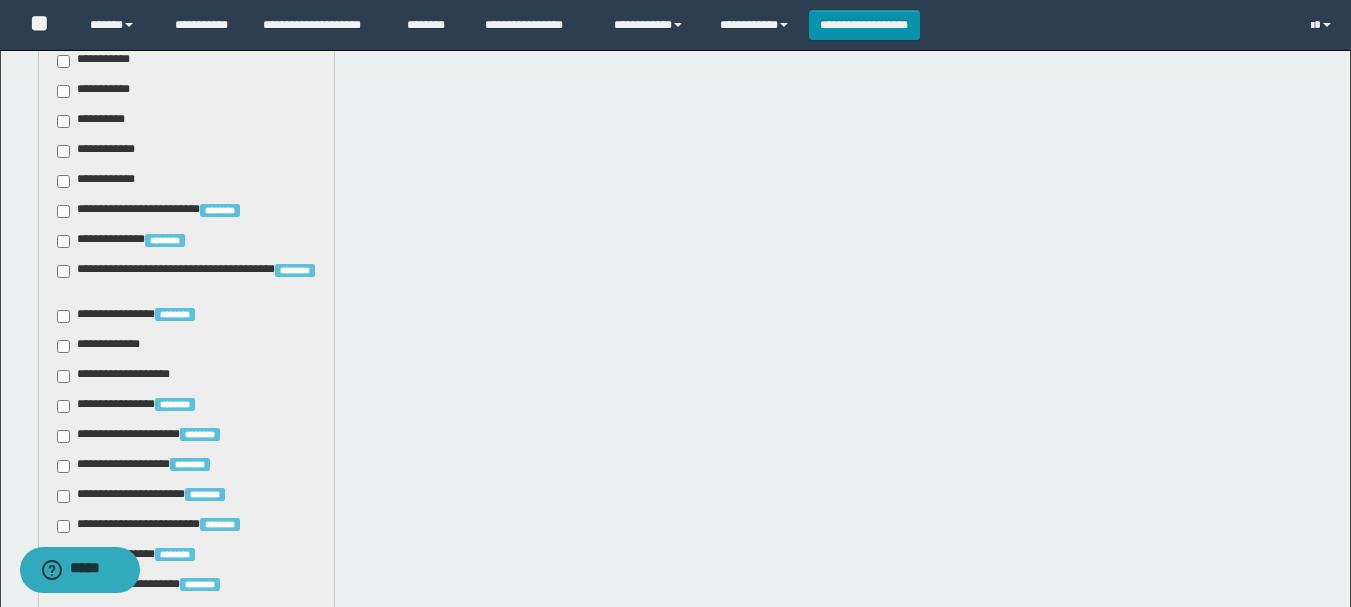 click on "**********" at bounding box center [99, 61] 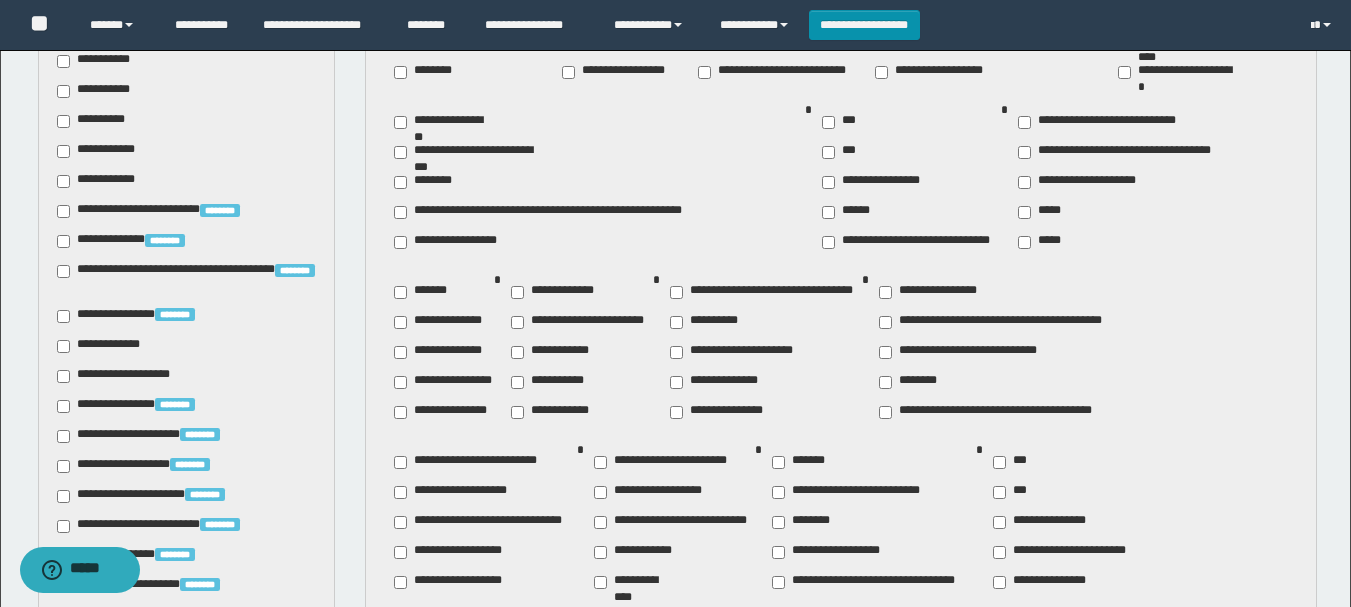 click on "**********" at bounding box center (444, 382) 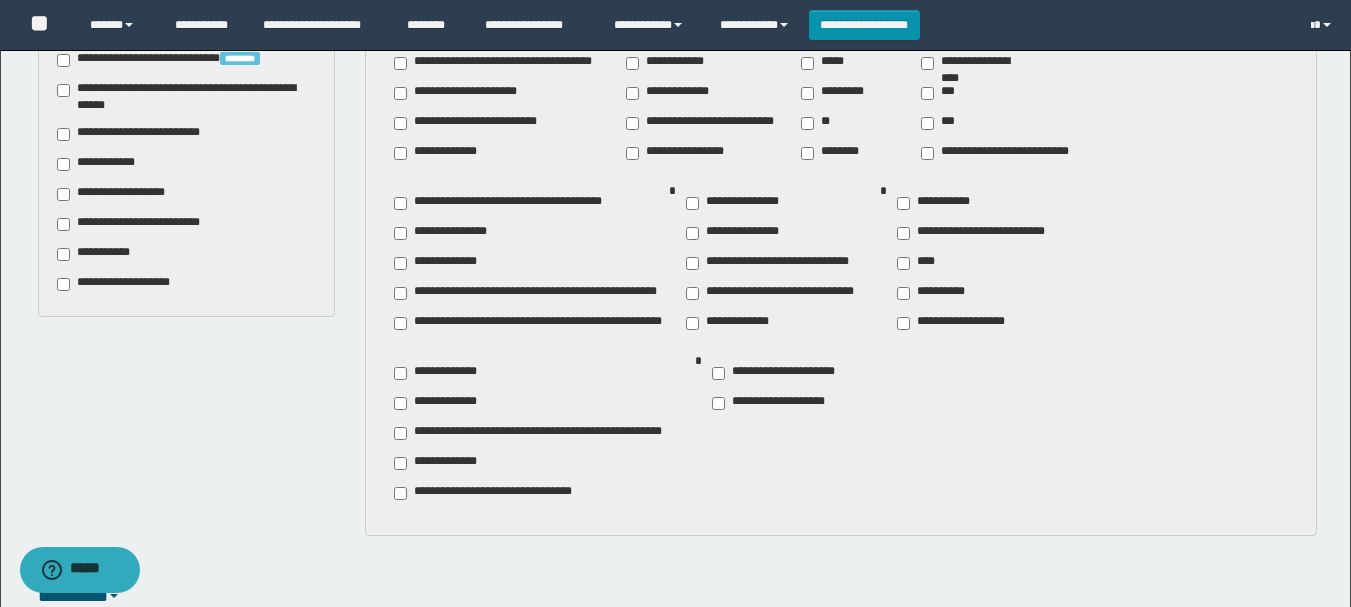 scroll, scrollTop: 1668, scrollLeft: 0, axis: vertical 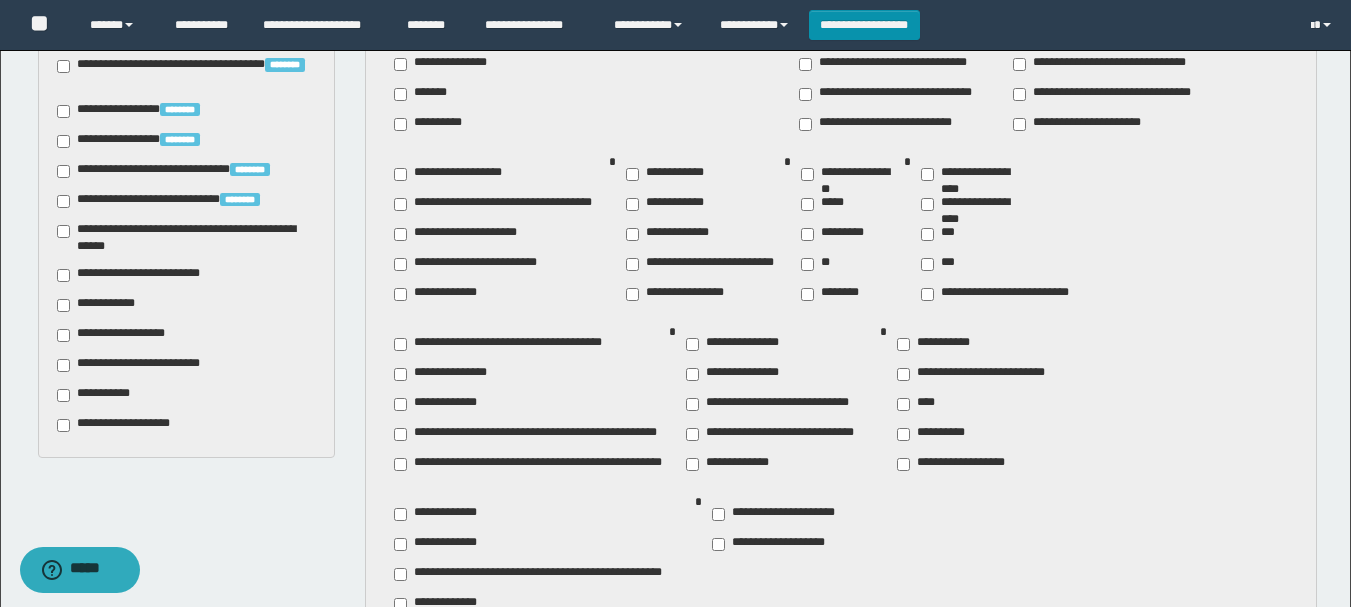 click on "**********" at bounding box center (728, 464) 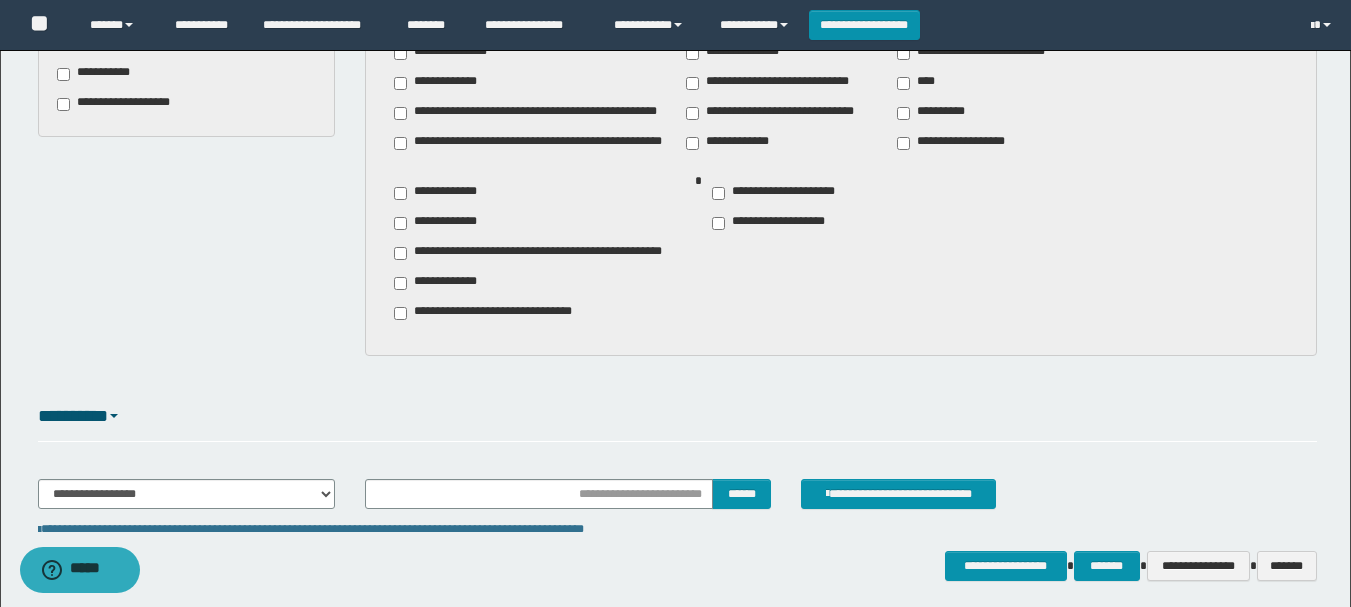 scroll, scrollTop: 2068, scrollLeft: 0, axis: vertical 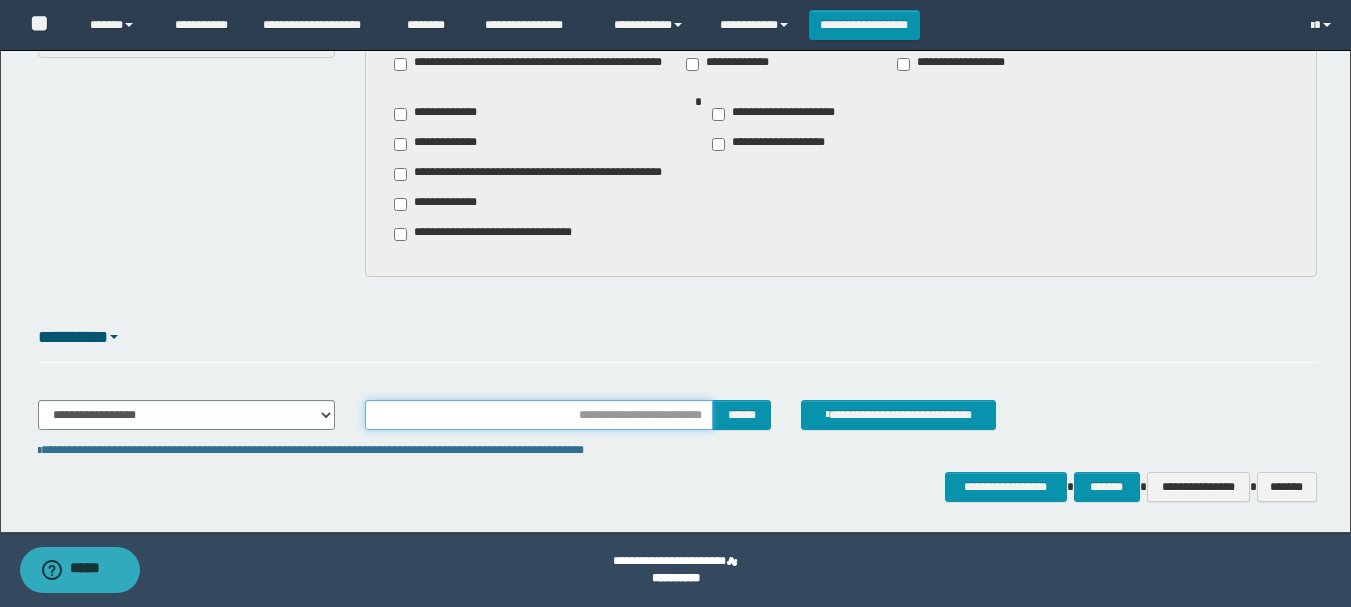 click at bounding box center (539, 415) 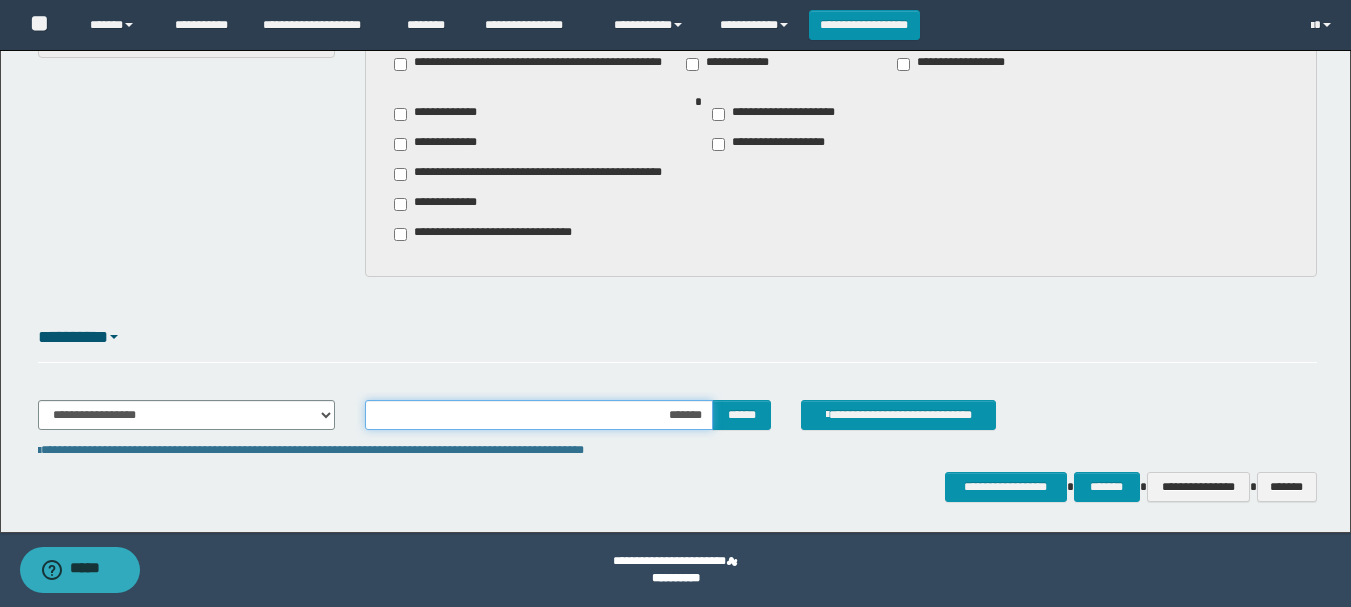 type on "********" 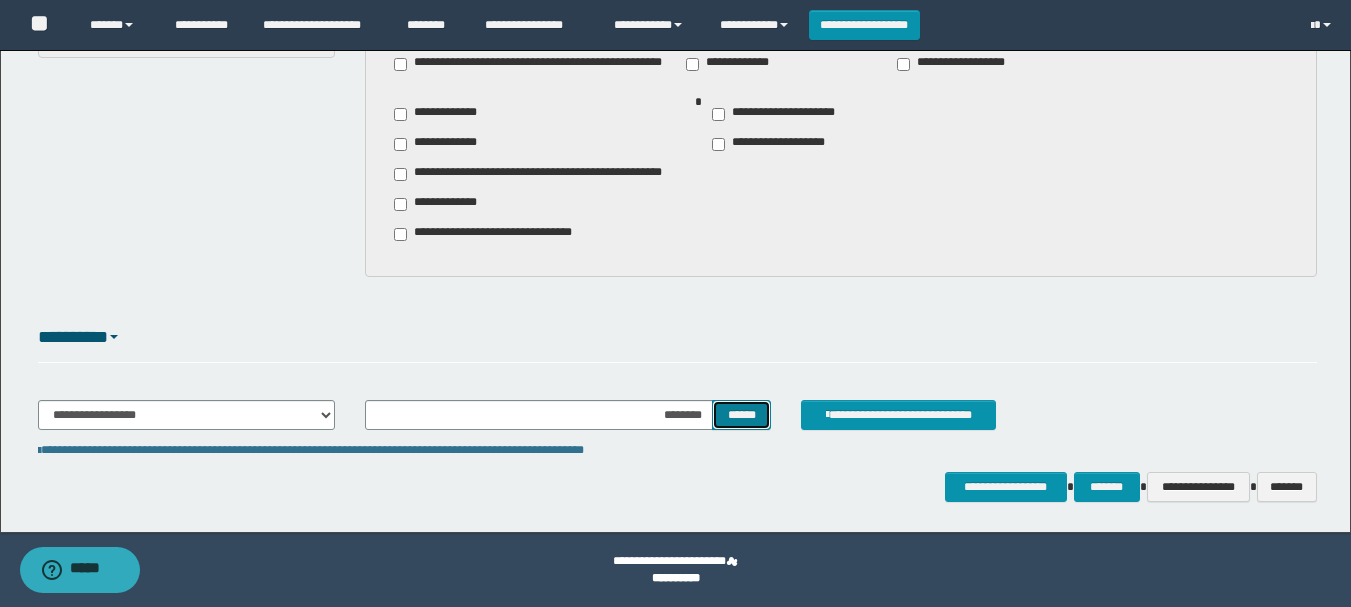 click on "******" at bounding box center [741, 415] 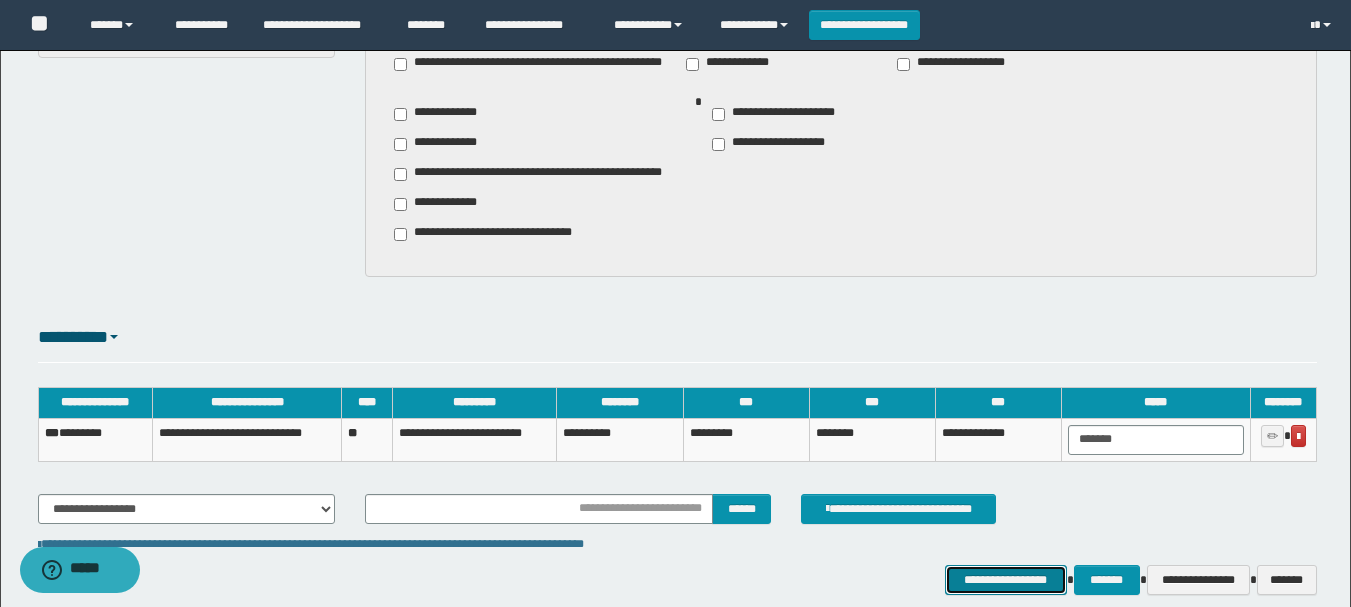 click on "**********" at bounding box center (1006, 580) 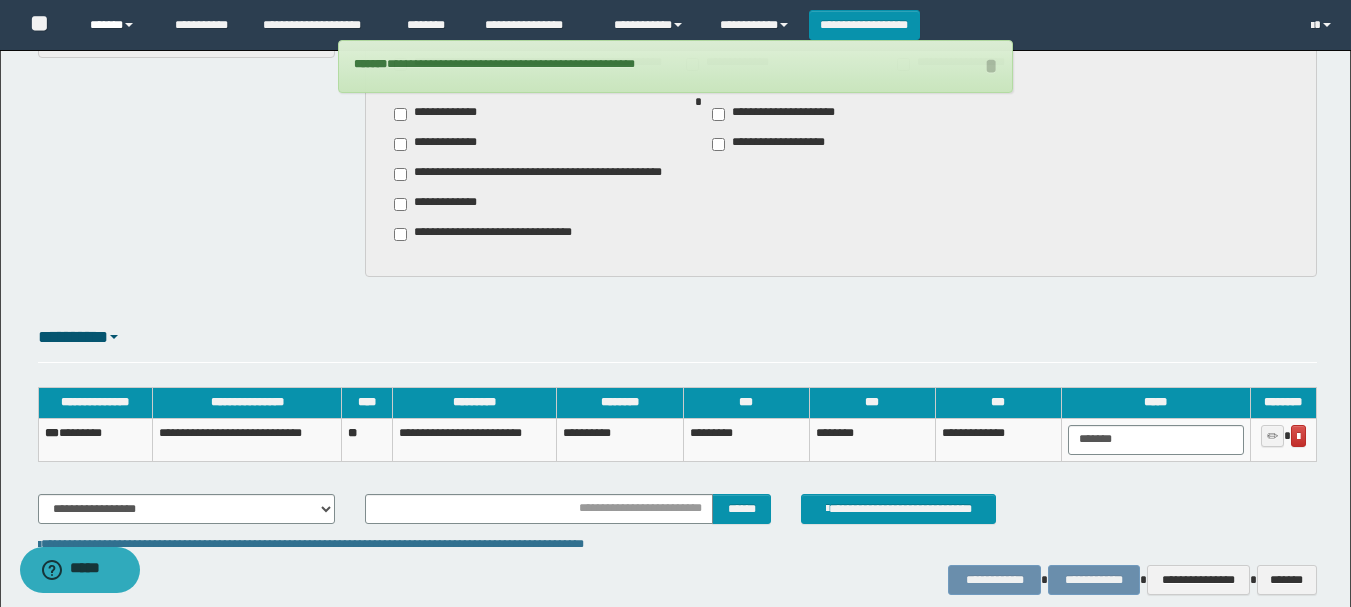 click on "******" at bounding box center (117, 25) 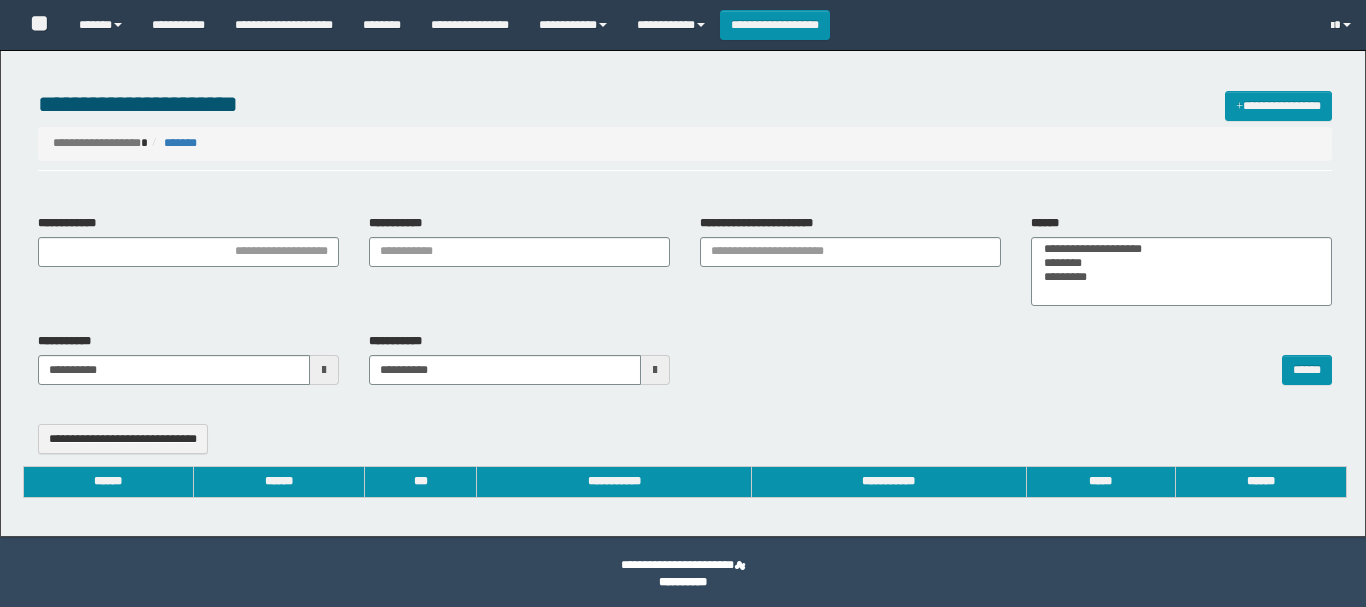 select 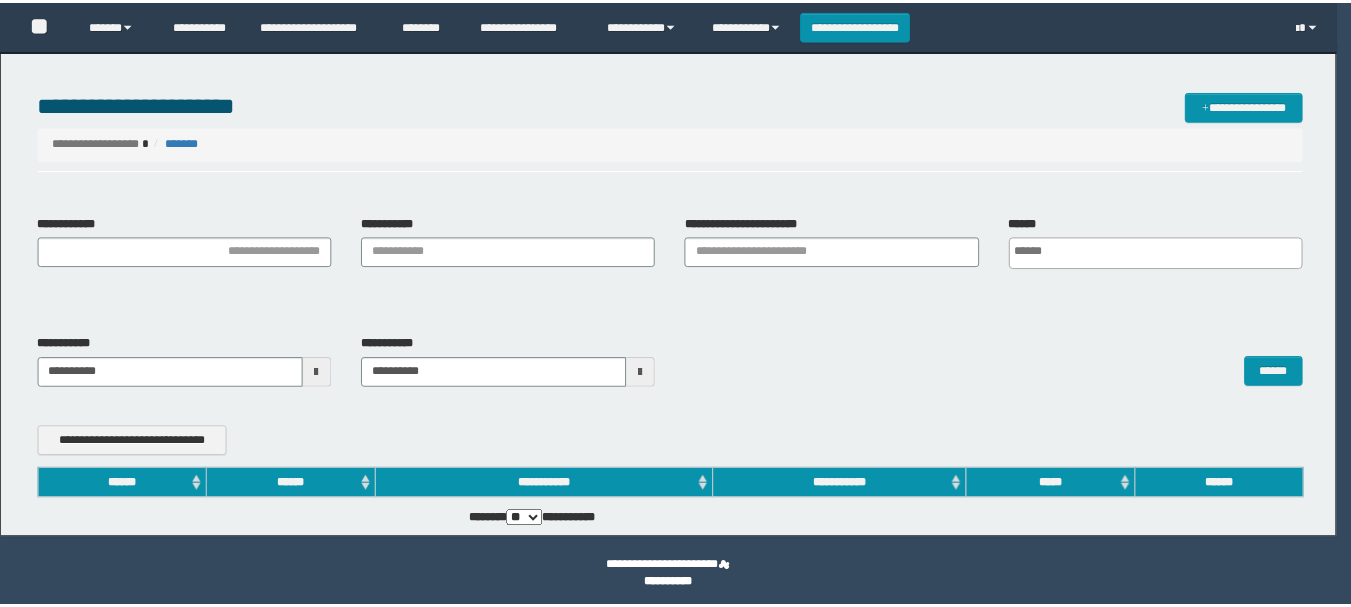 scroll, scrollTop: 0, scrollLeft: 0, axis: both 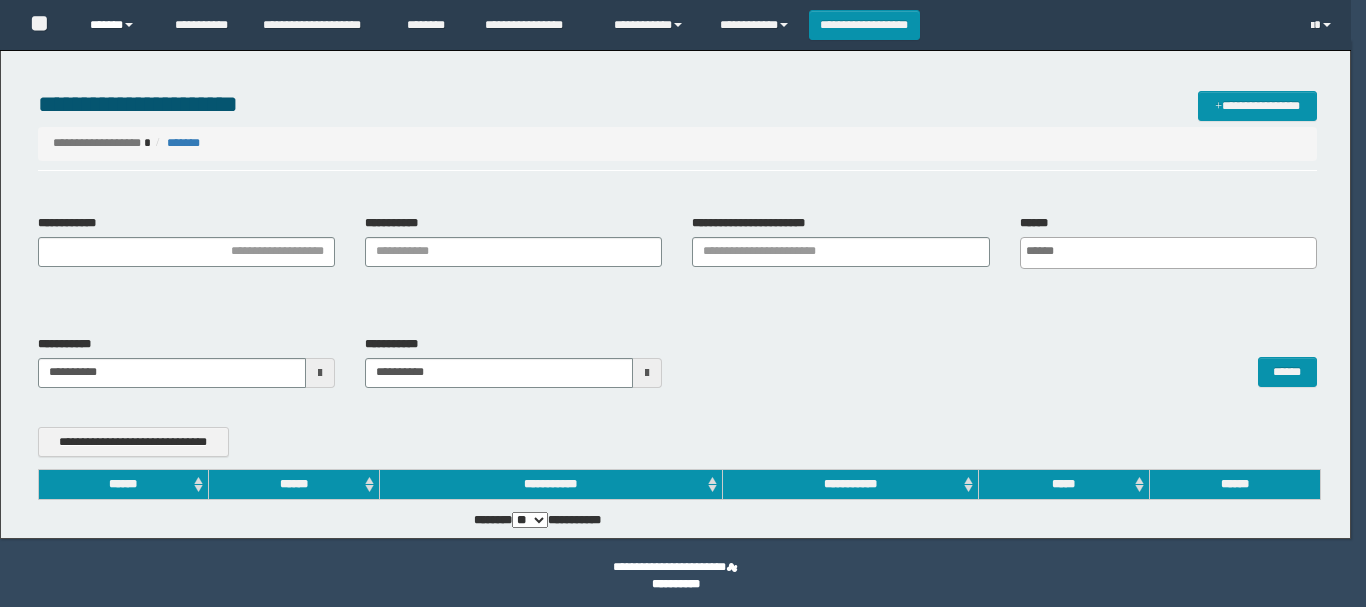 click on "******" at bounding box center (117, 25) 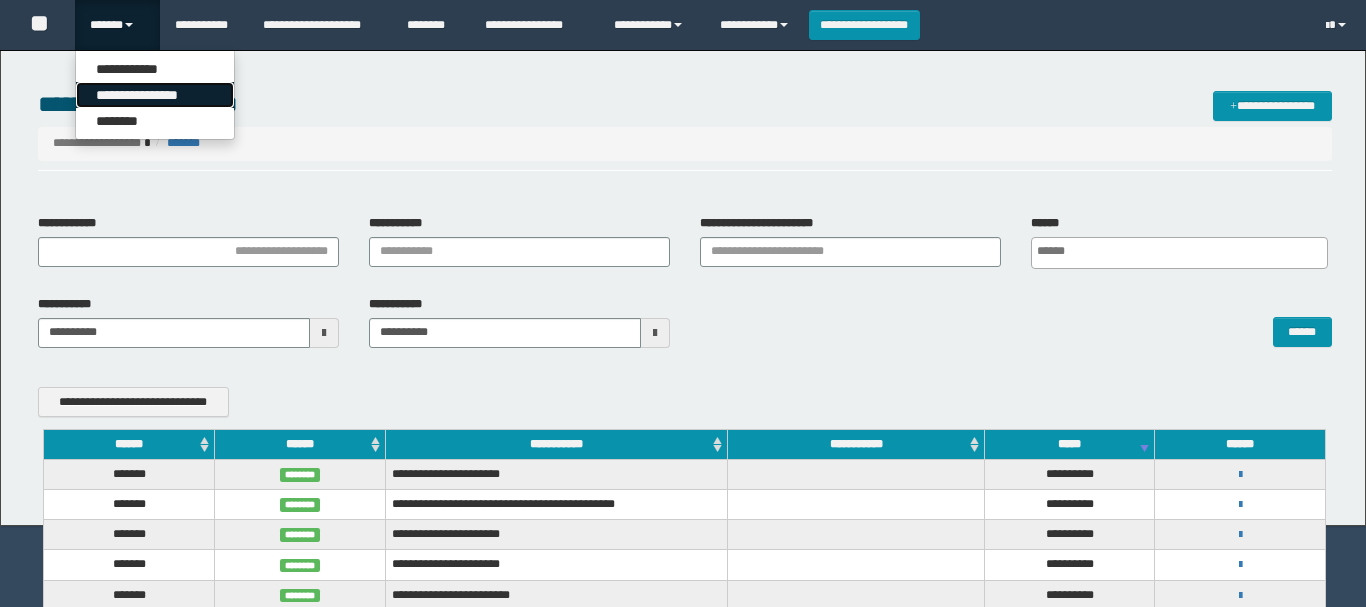 click on "**********" at bounding box center (155, 95) 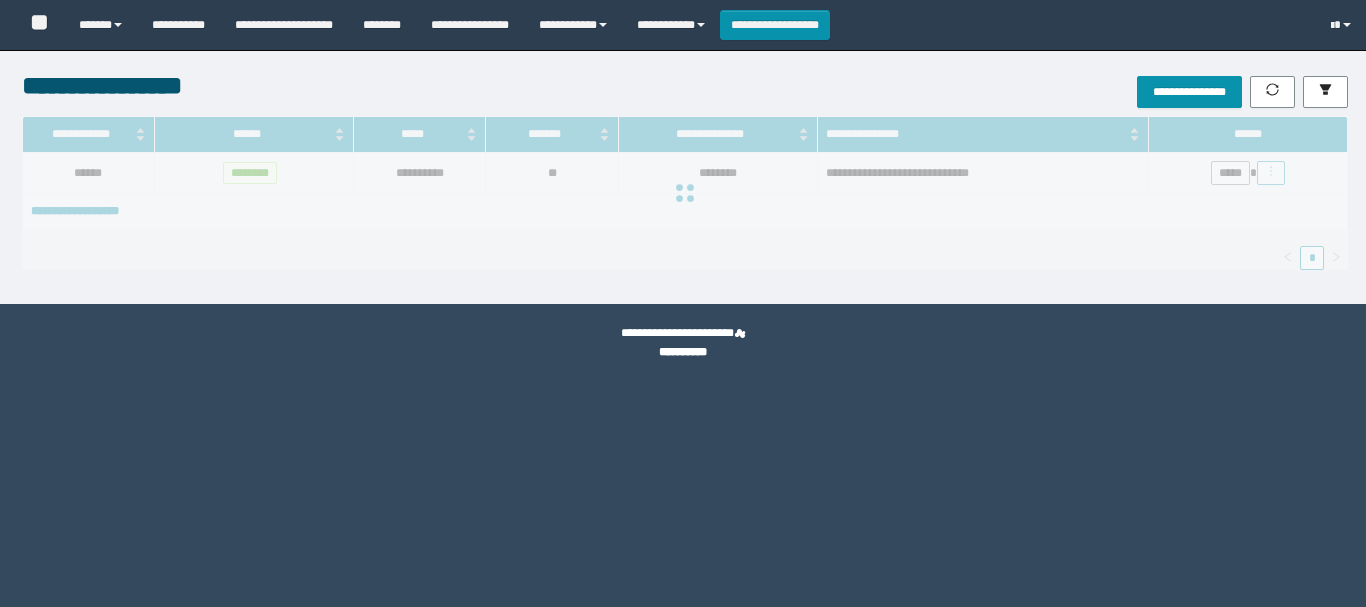 scroll, scrollTop: 0, scrollLeft: 0, axis: both 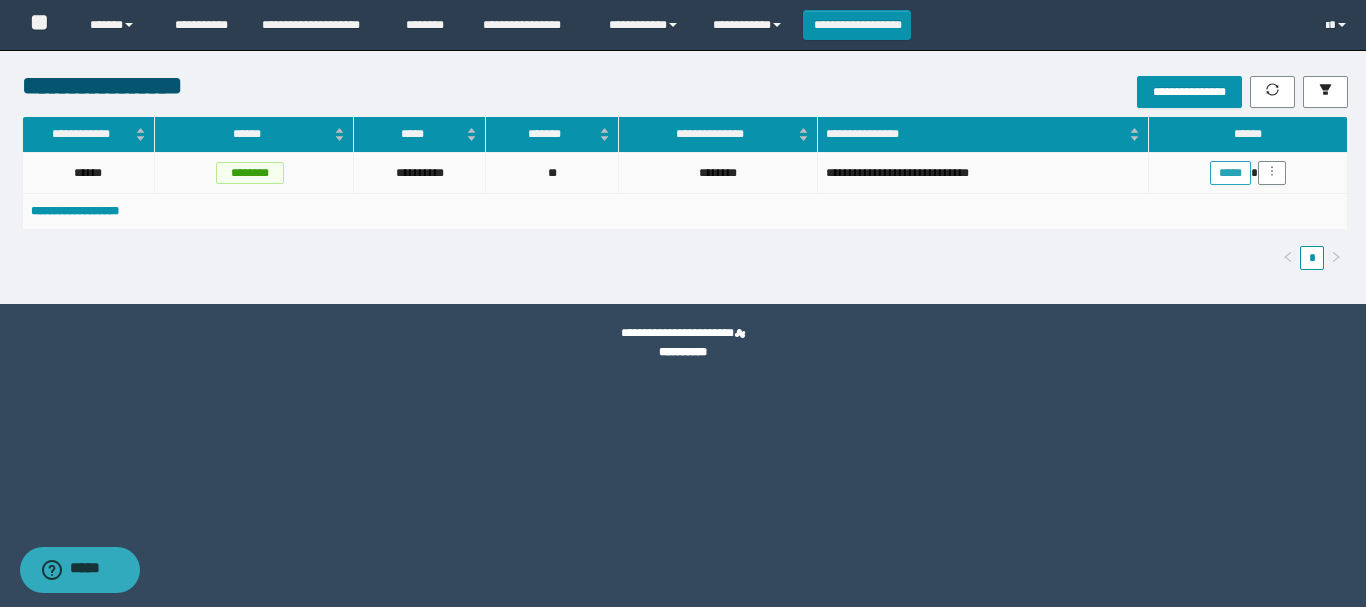 click on "*****" at bounding box center (1230, 173) 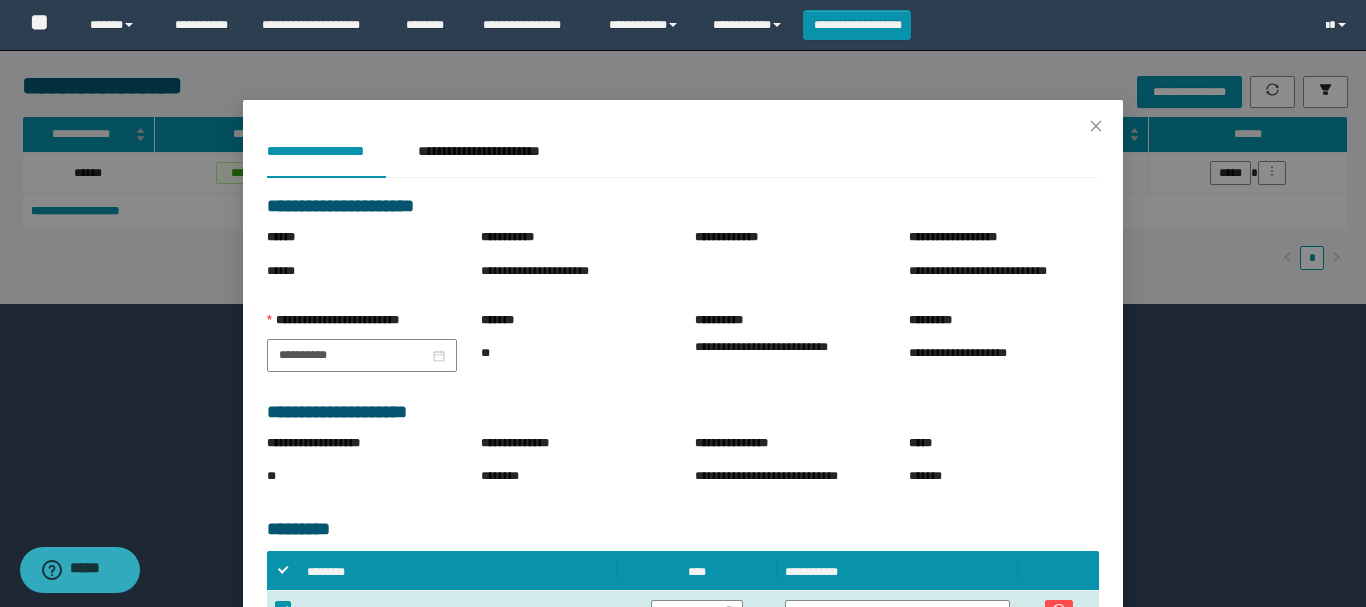 scroll, scrollTop: 303, scrollLeft: 0, axis: vertical 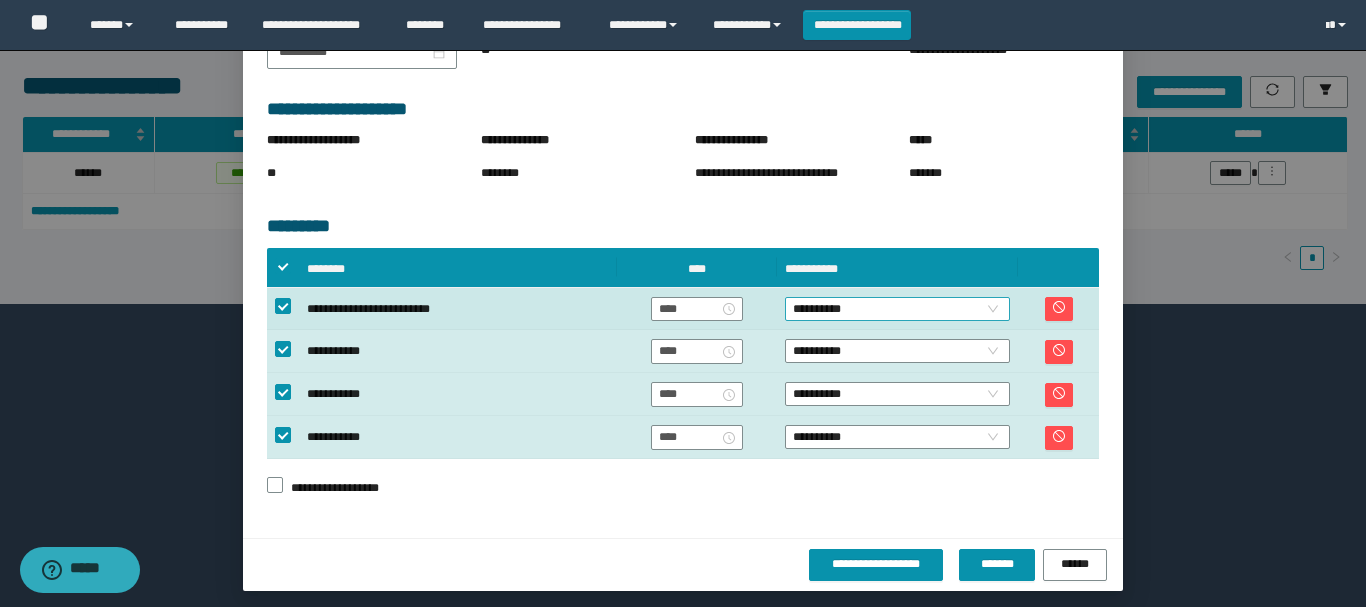 click on "**********" at bounding box center [897, 309] 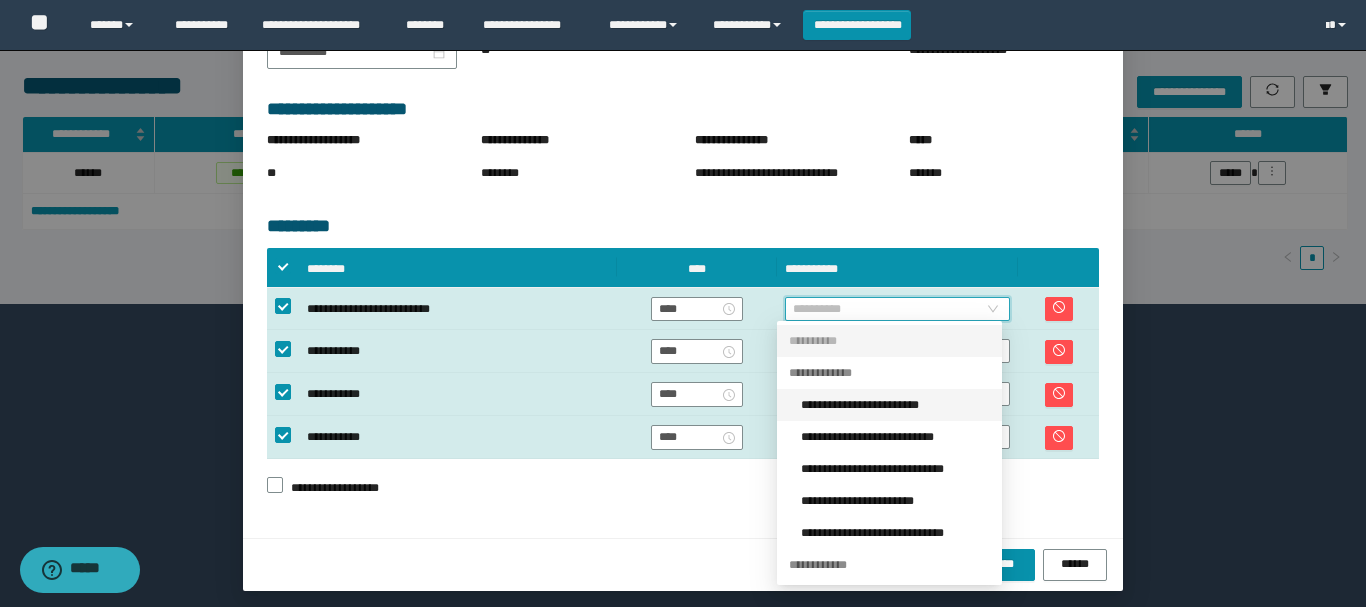 click on "**********" at bounding box center [895, 405] 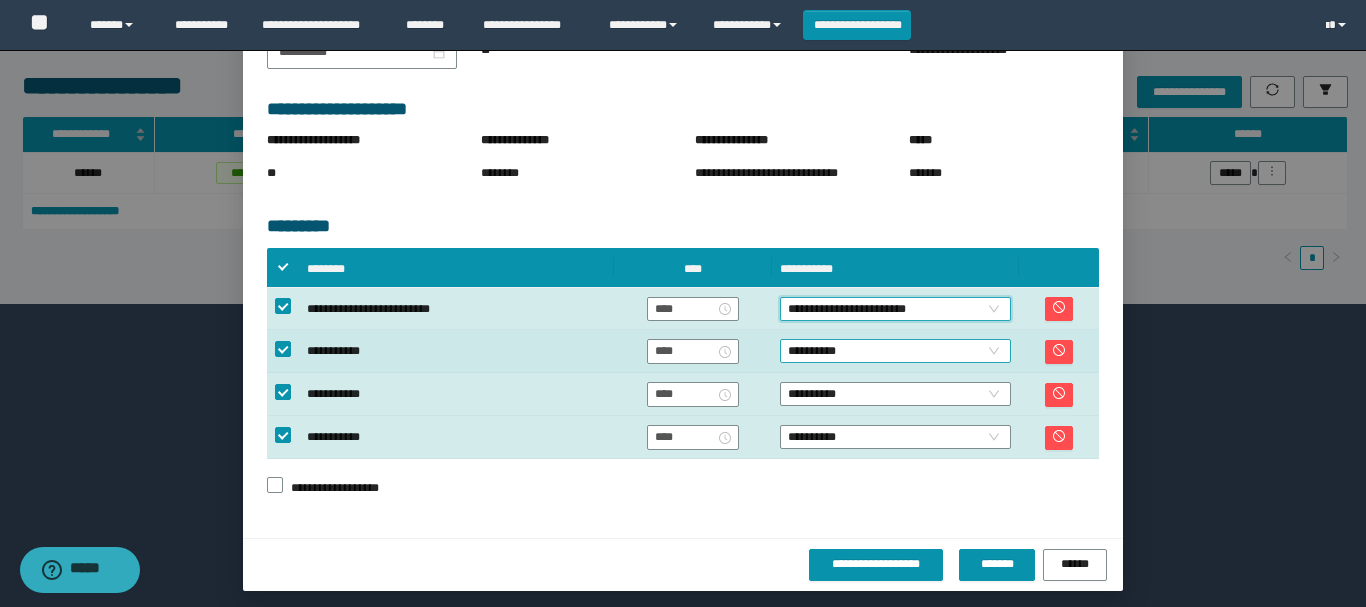 click on "**********" at bounding box center (895, 351) 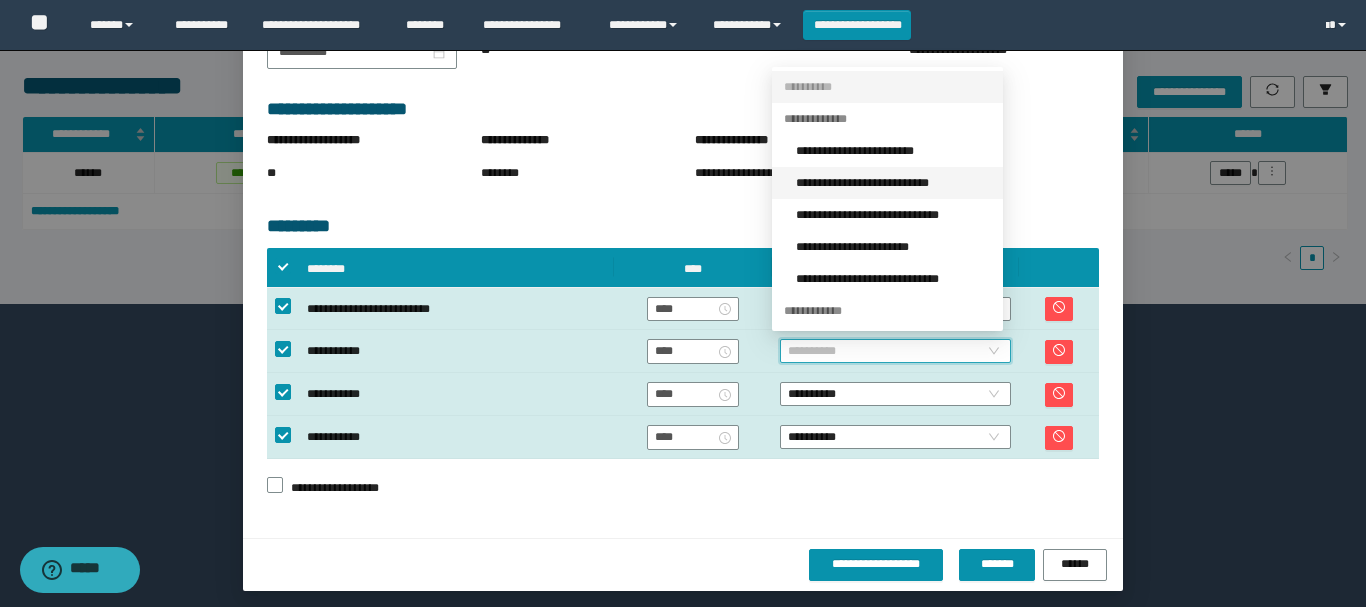 click on "**********" at bounding box center [893, 183] 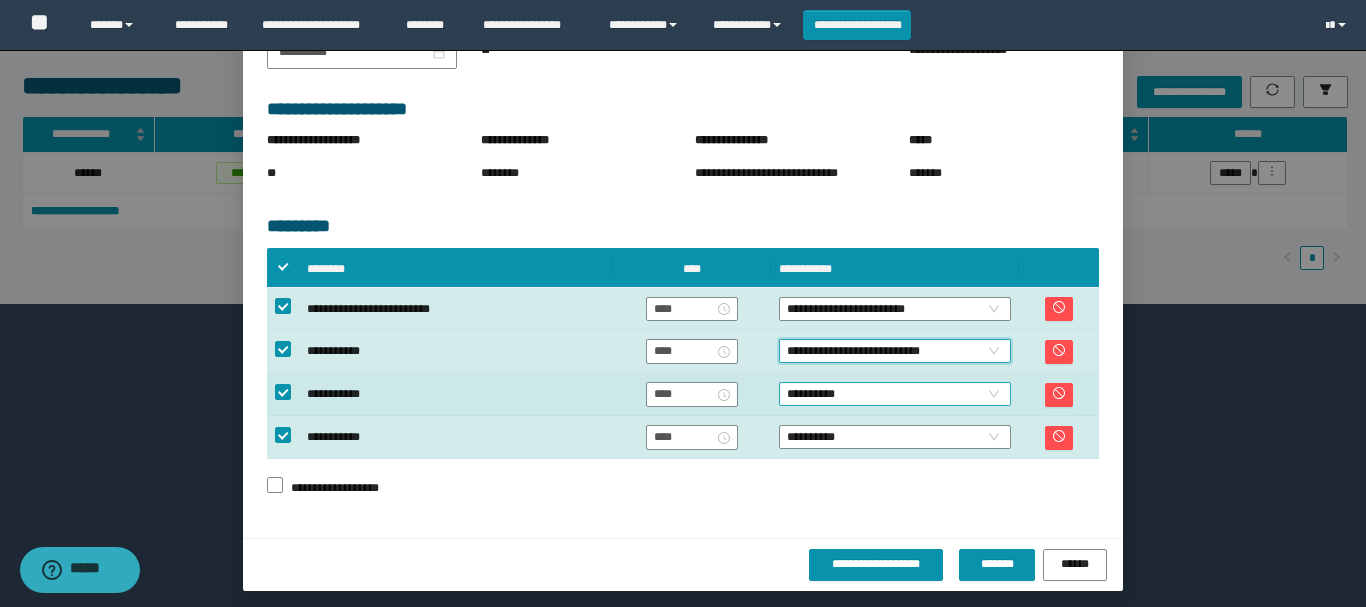 click on "**********" at bounding box center (895, 394) 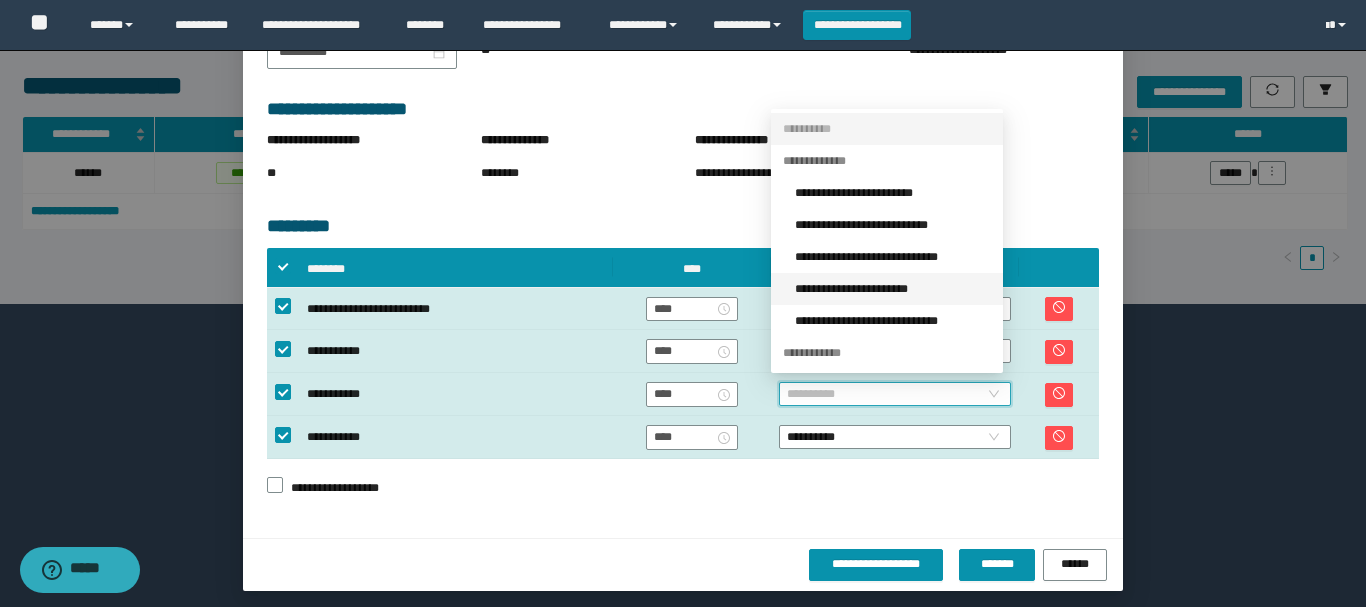 click on "**********" at bounding box center [893, 289] 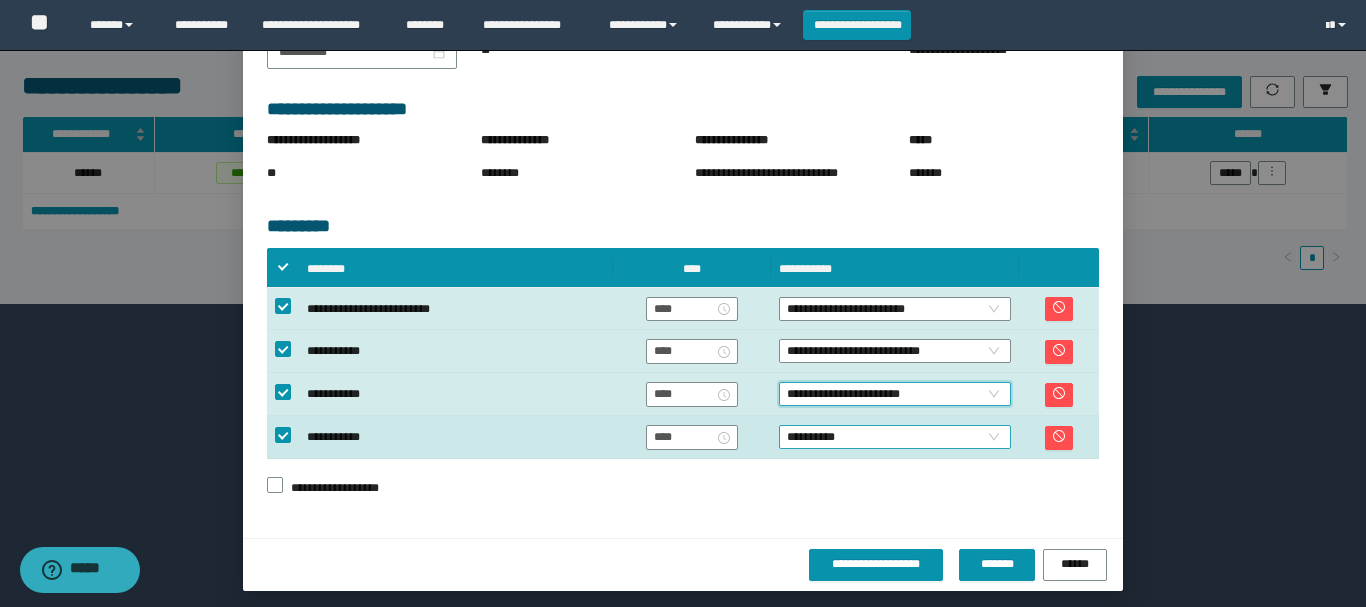 click on "**********" at bounding box center [895, 437] 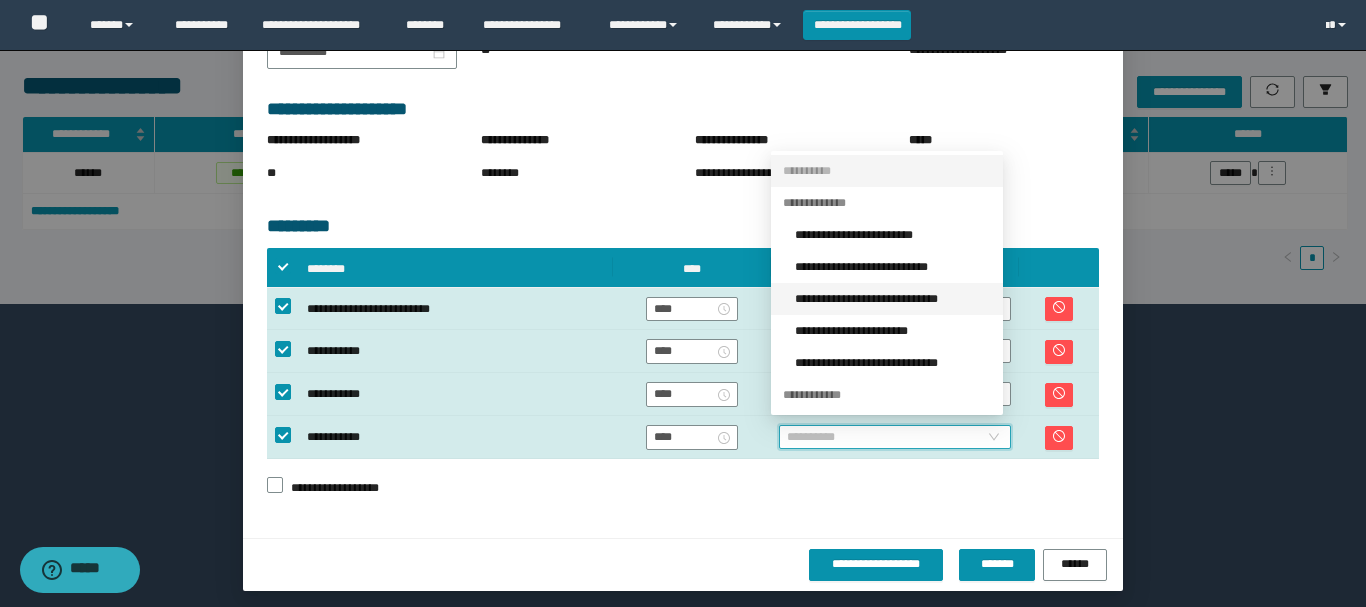 click on "**********" at bounding box center [893, 299] 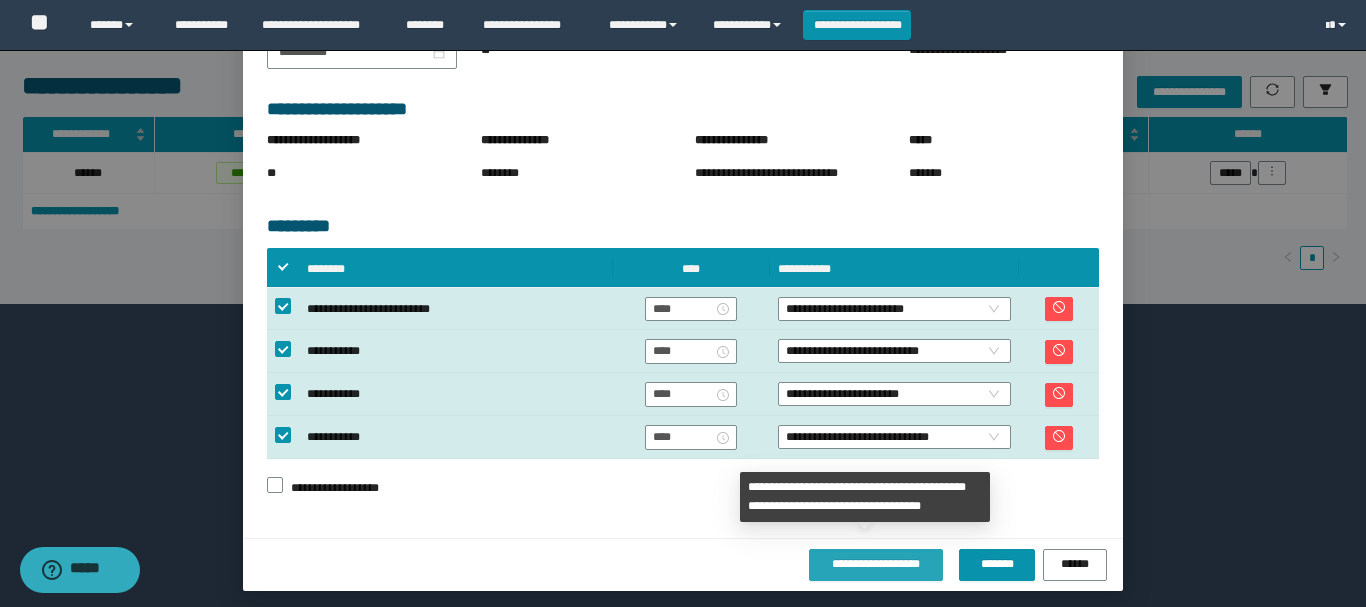 click on "**********" at bounding box center [876, 564] 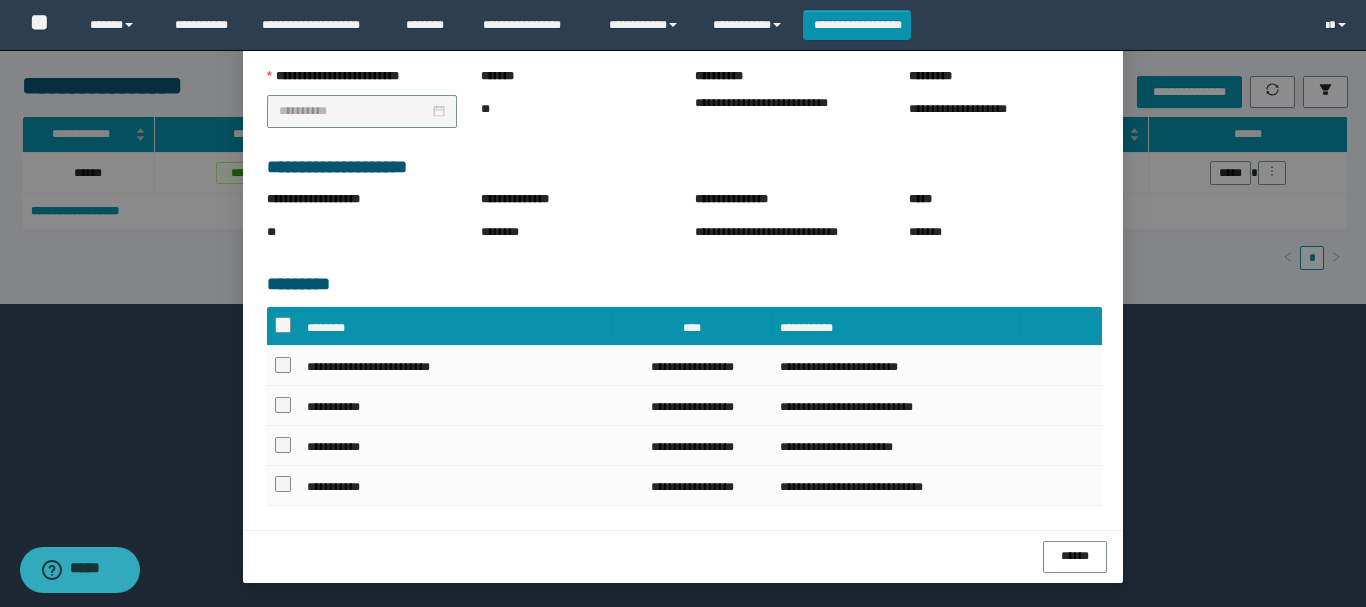 scroll, scrollTop: 287, scrollLeft: 0, axis: vertical 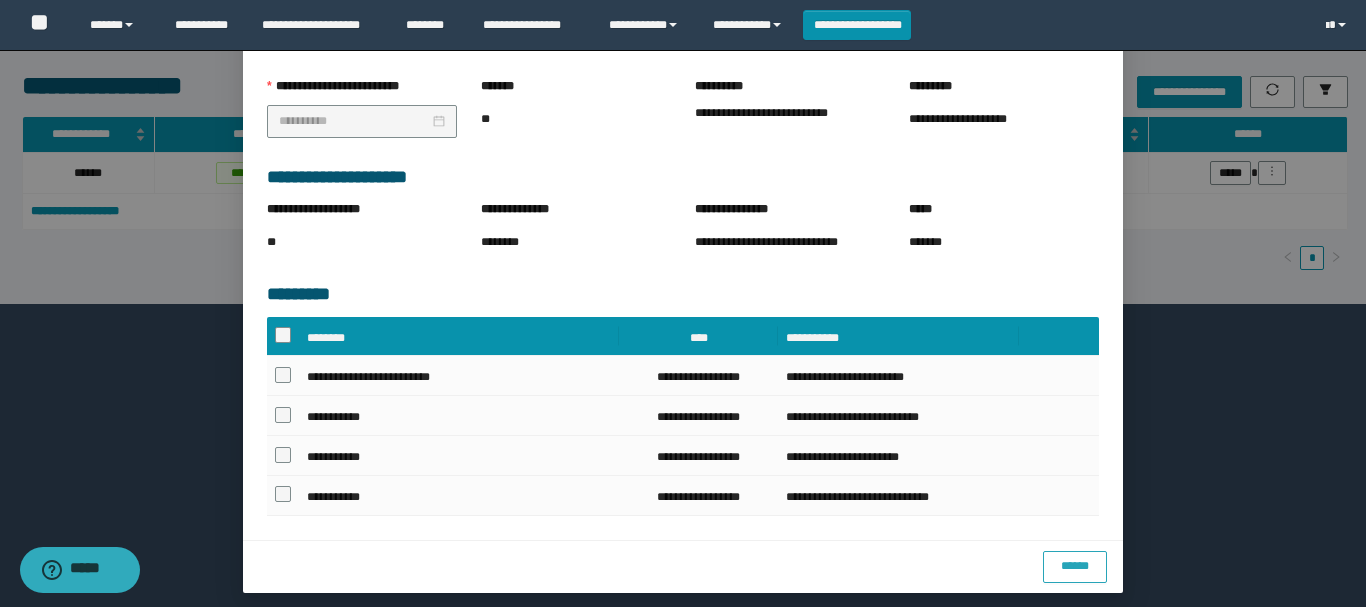 click on "******" at bounding box center (1075, 566) 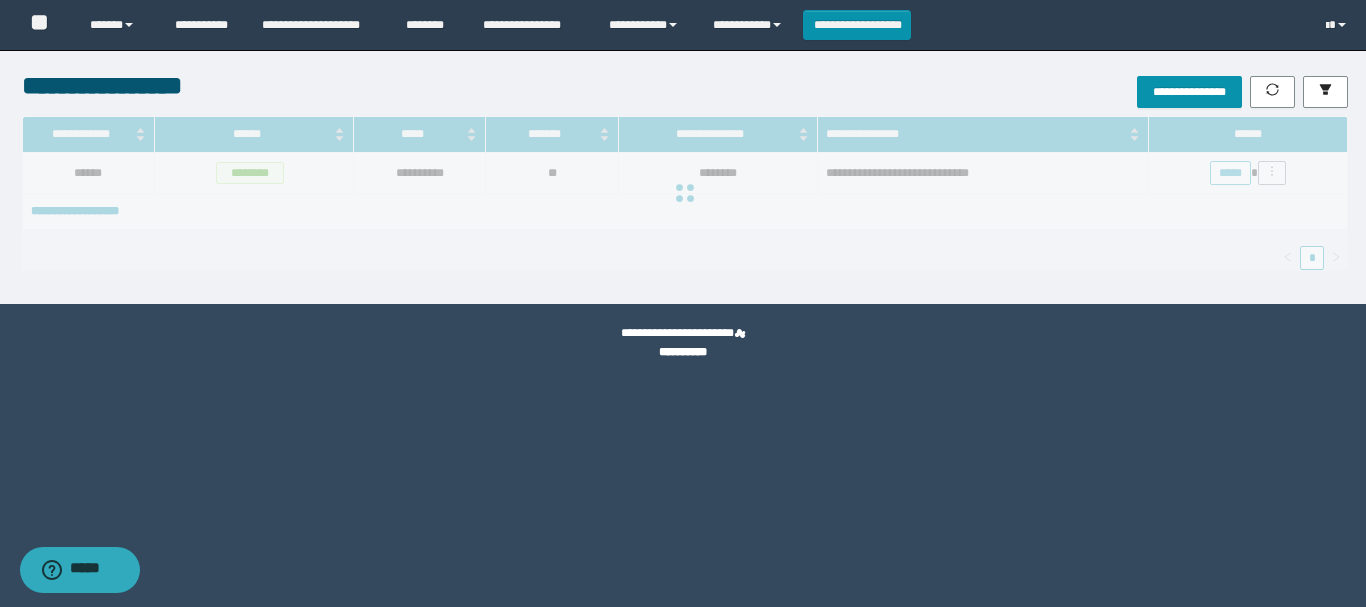 scroll, scrollTop: 0, scrollLeft: 0, axis: both 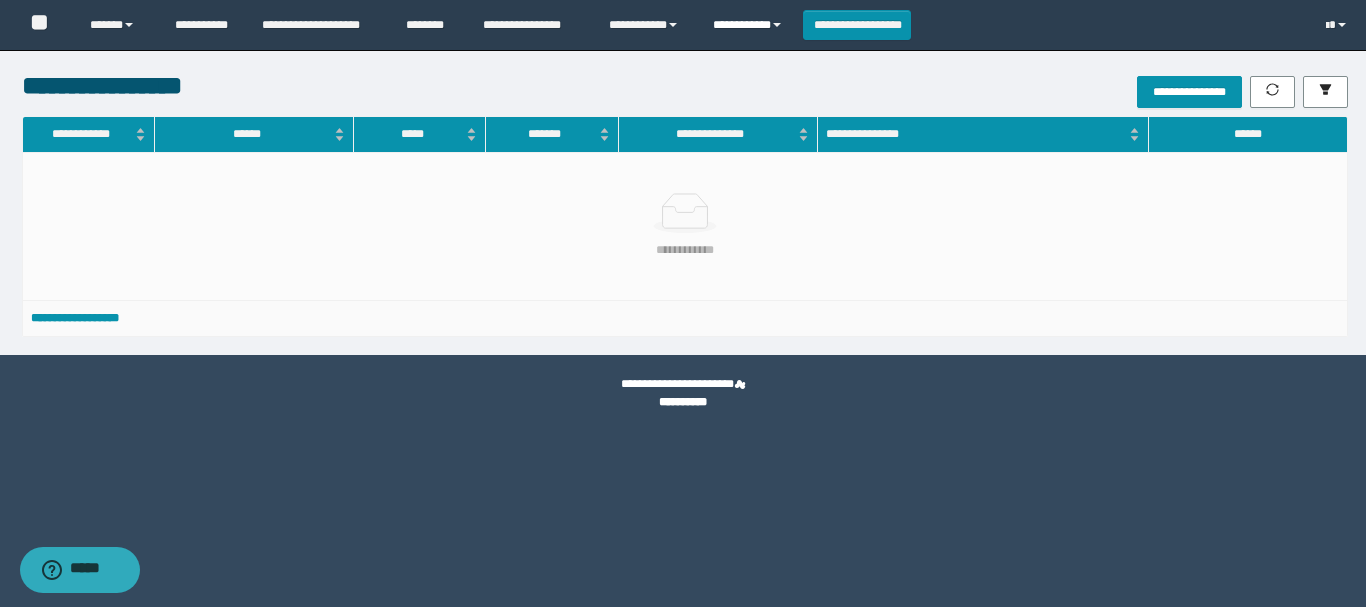 click on "**********" at bounding box center (750, 25) 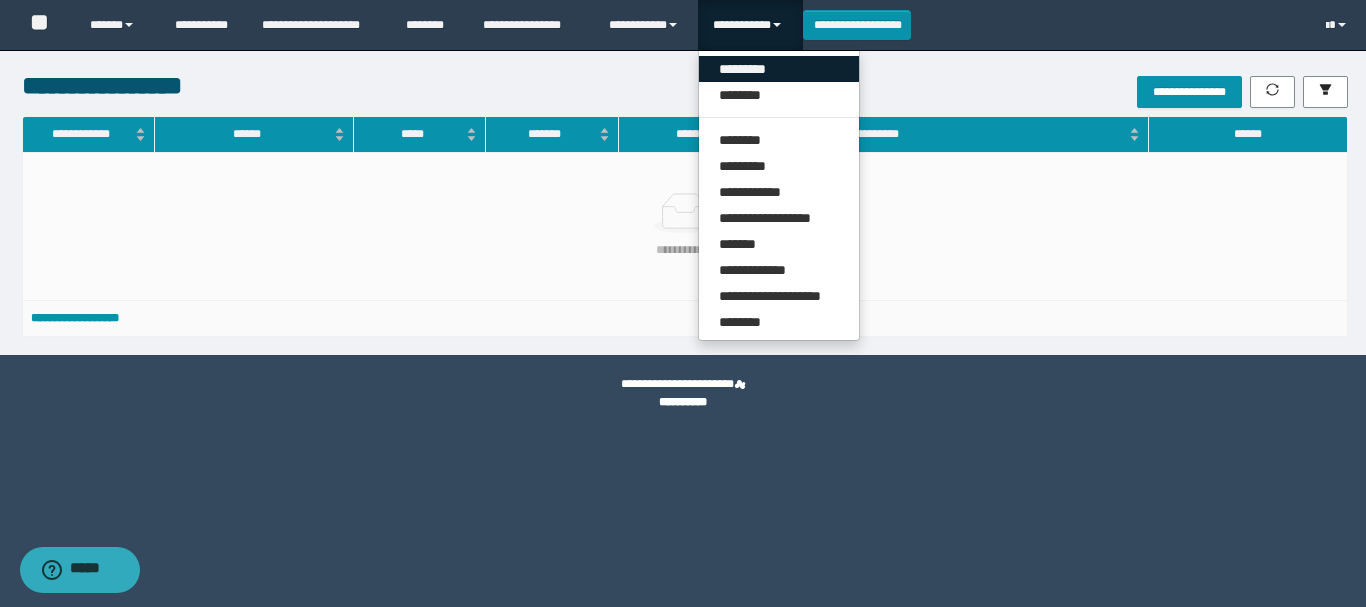 click on "*********" at bounding box center [779, 69] 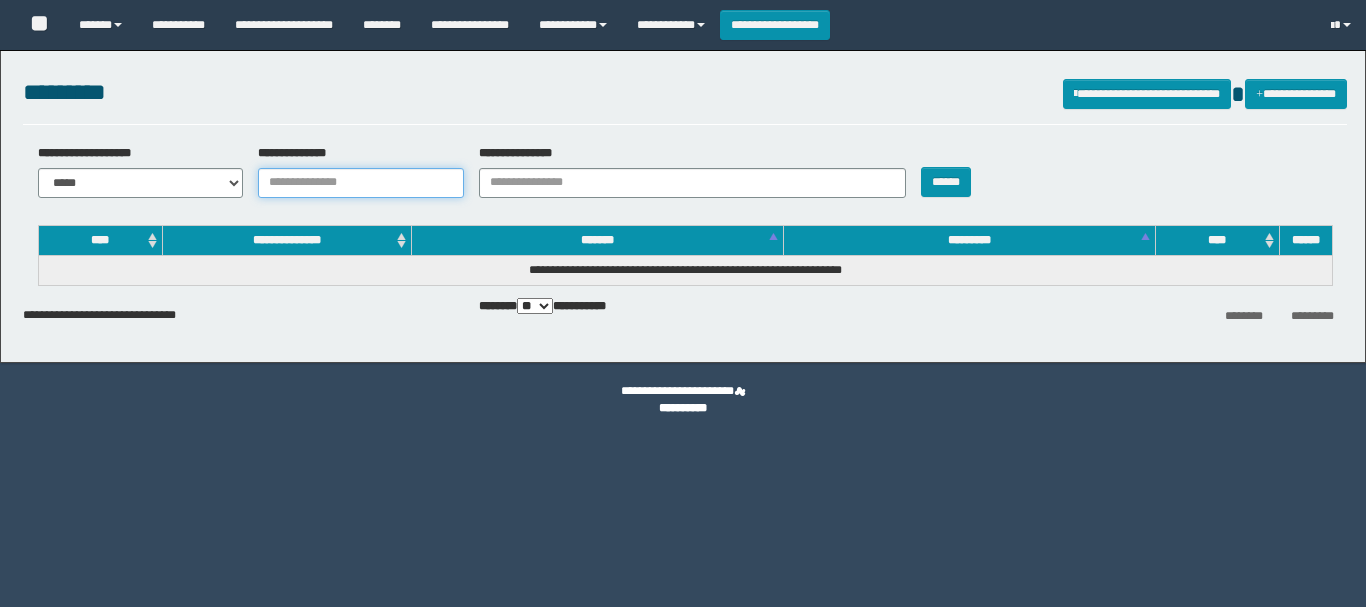 drag, startPoint x: 0, startPoint y: 0, endPoint x: 325, endPoint y: 183, distance: 372.9799 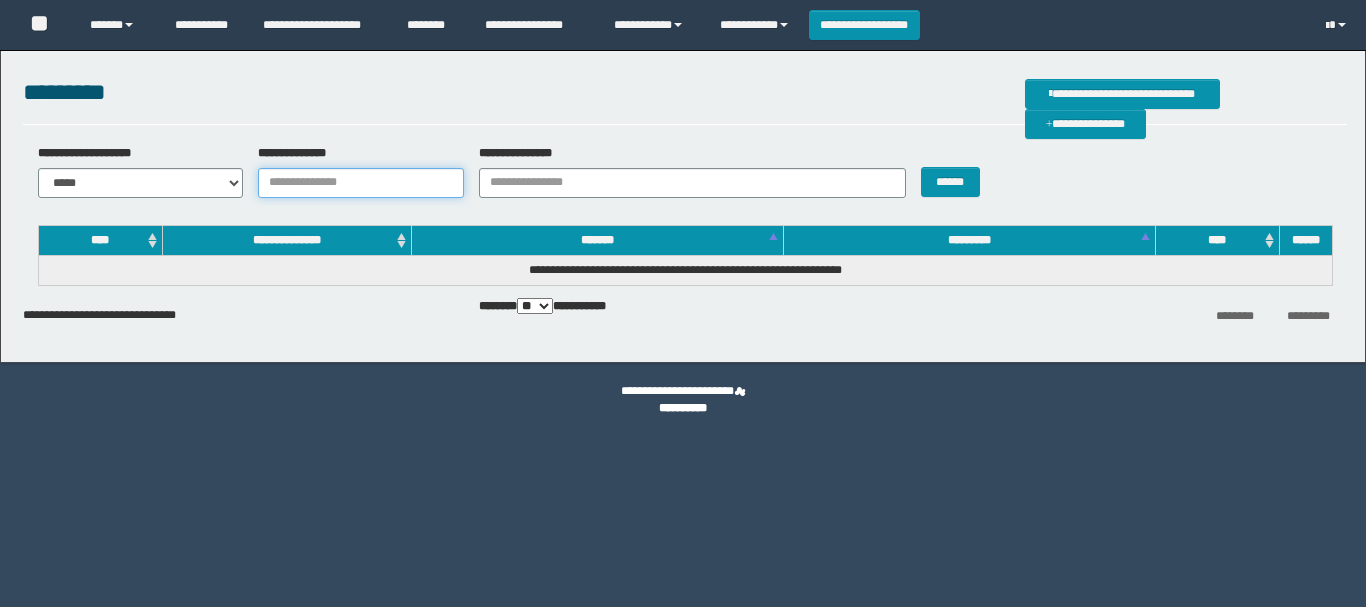 scroll, scrollTop: 0, scrollLeft: 0, axis: both 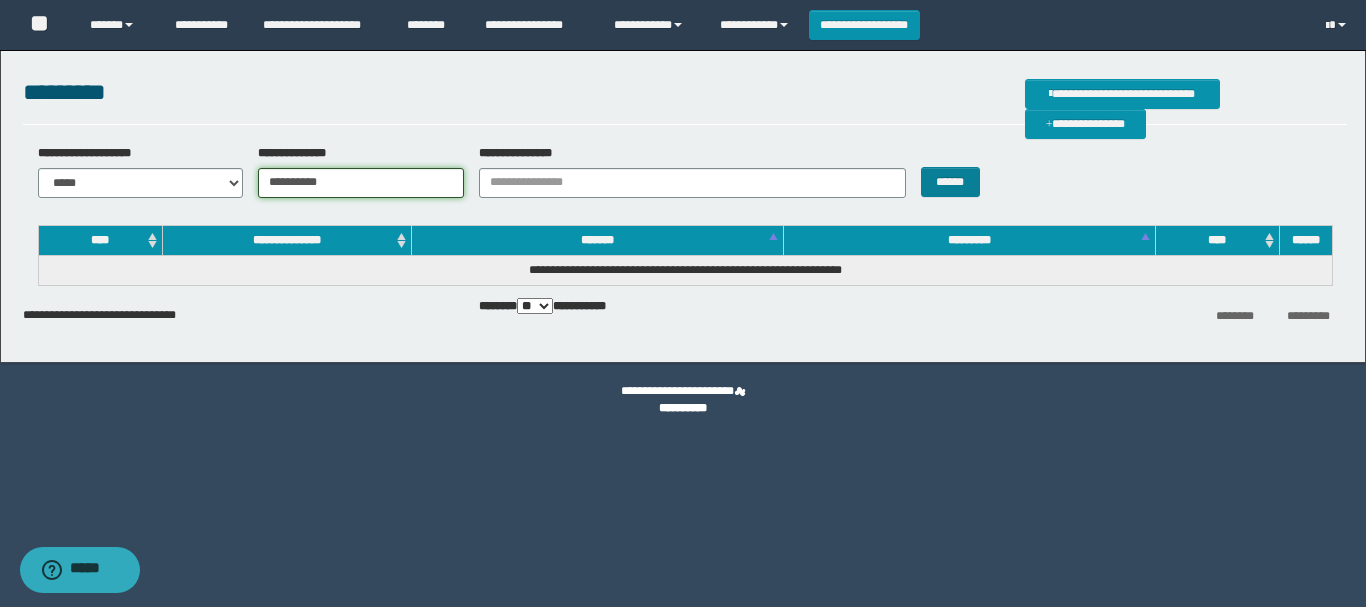 type on "**********" 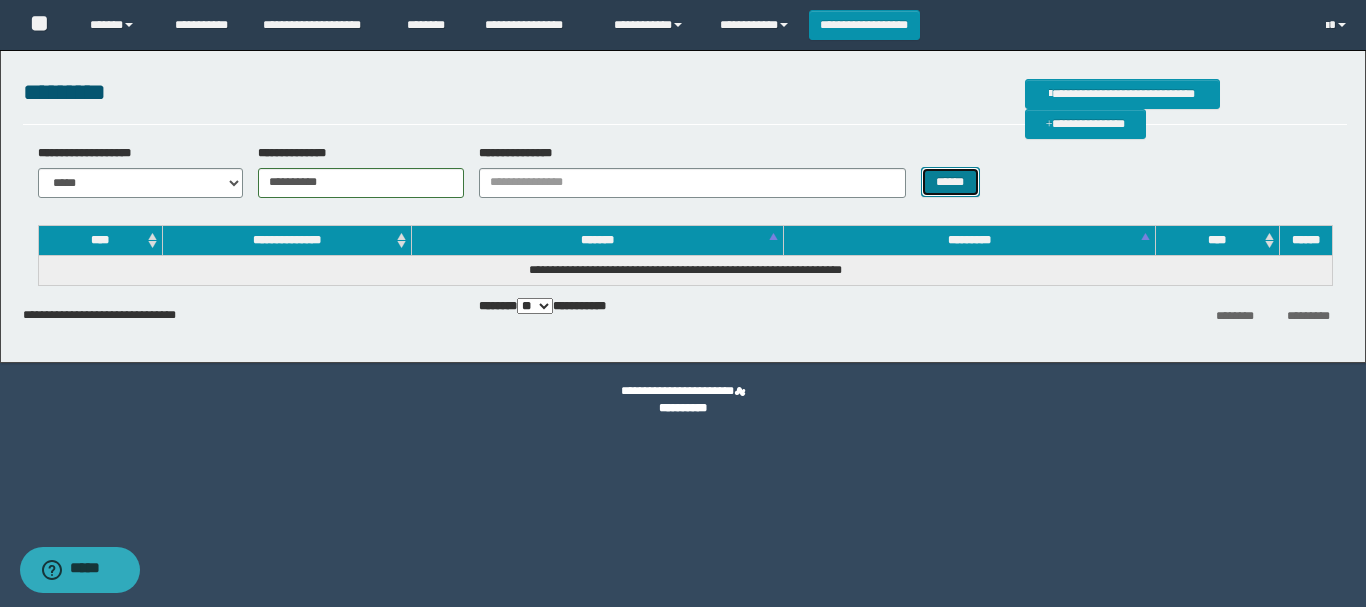 click on "******" at bounding box center [950, 182] 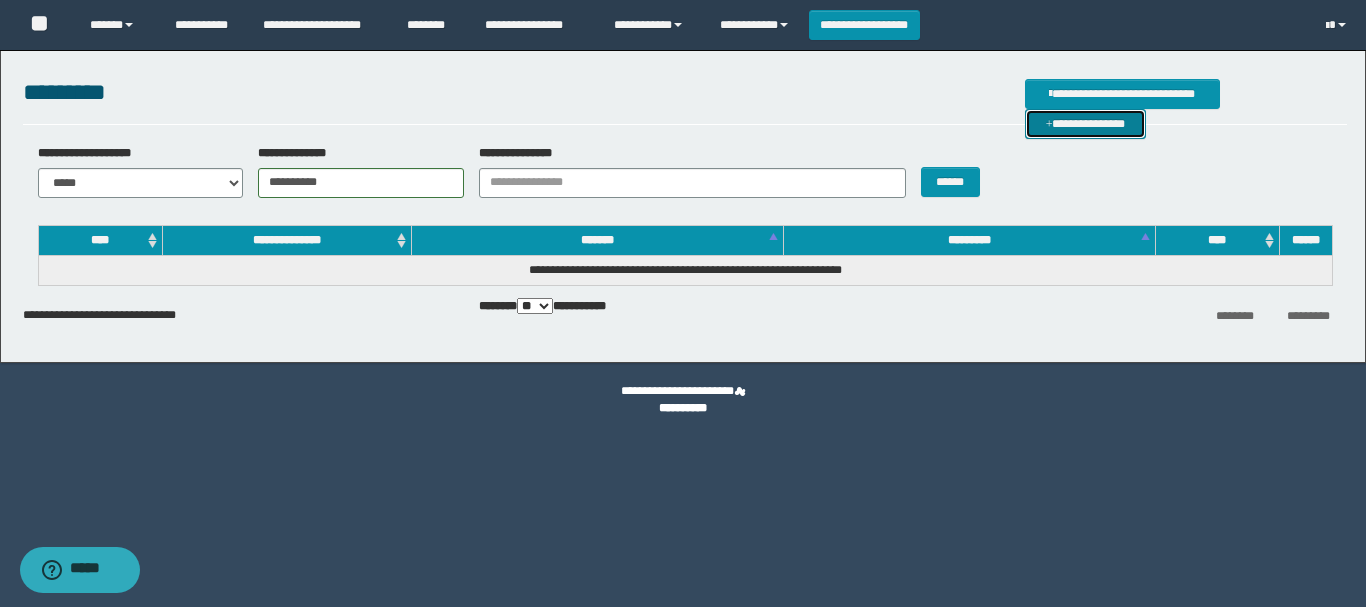 click on "**********" at bounding box center [1085, 124] 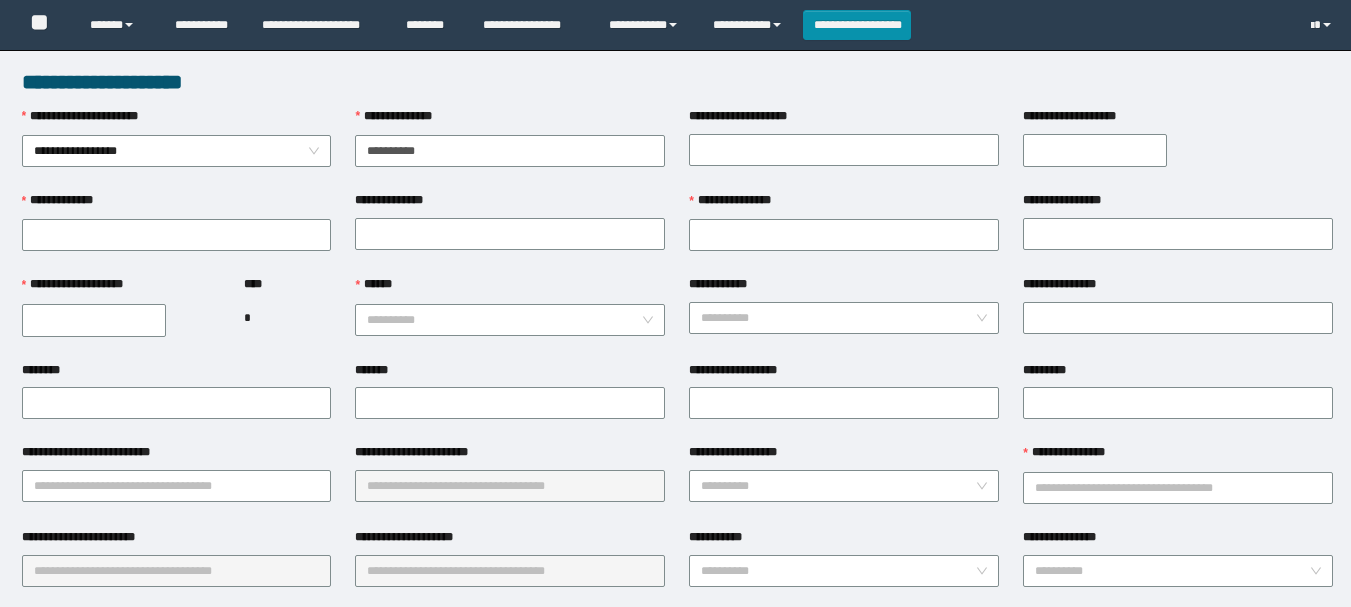 scroll, scrollTop: 0, scrollLeft: 0, axis: both 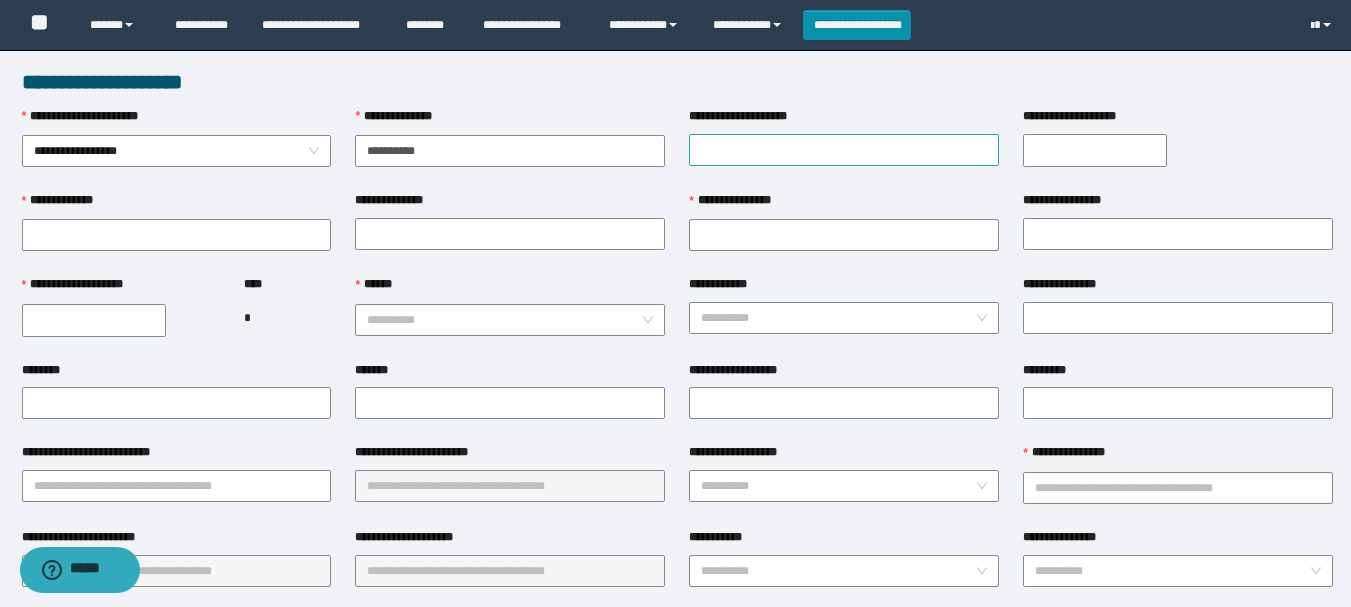 type on "**********" 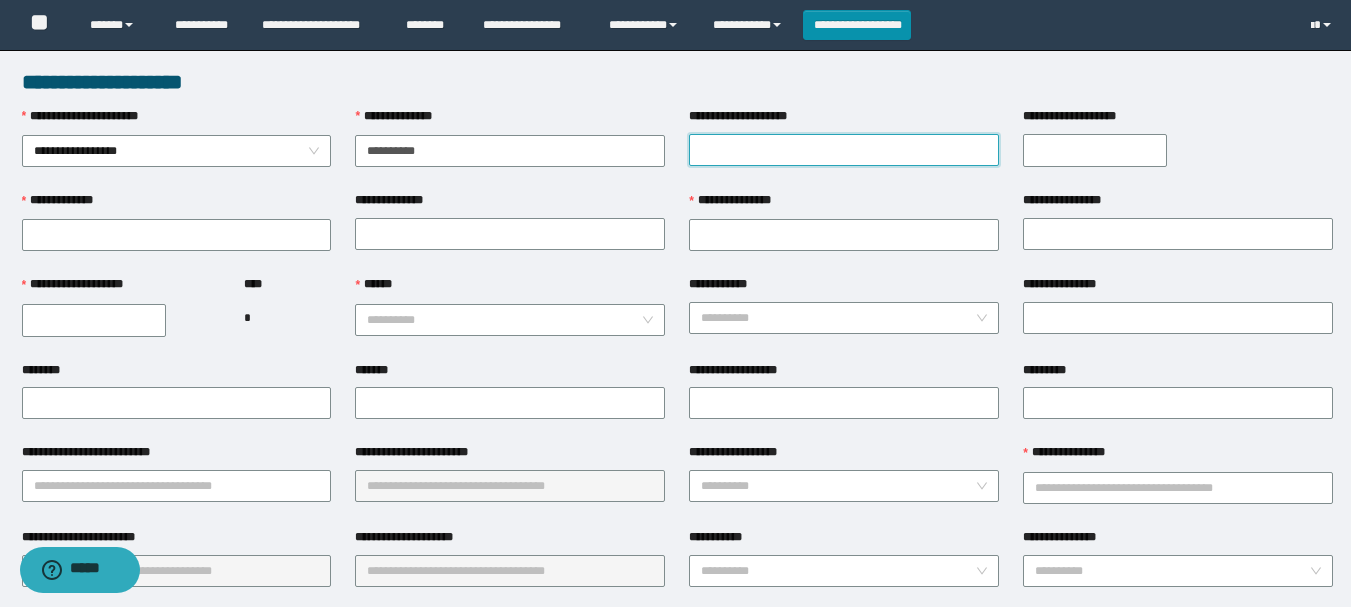 click on "**********" at bounding box center (844, 150) 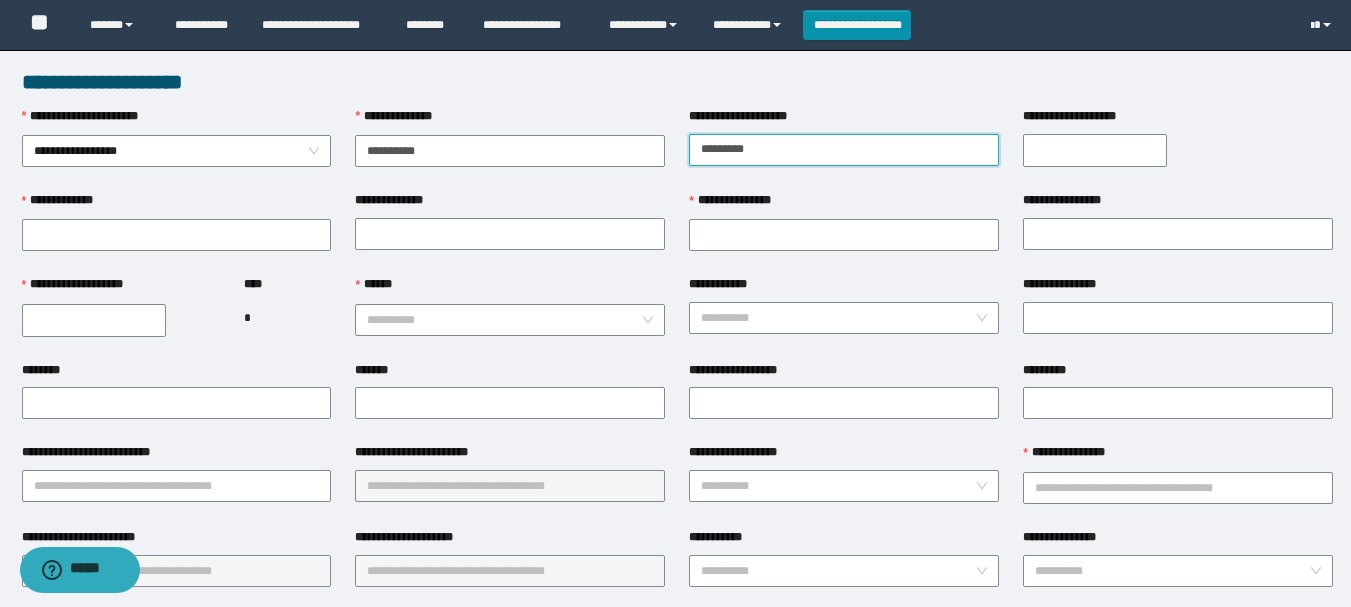 type on "*********" 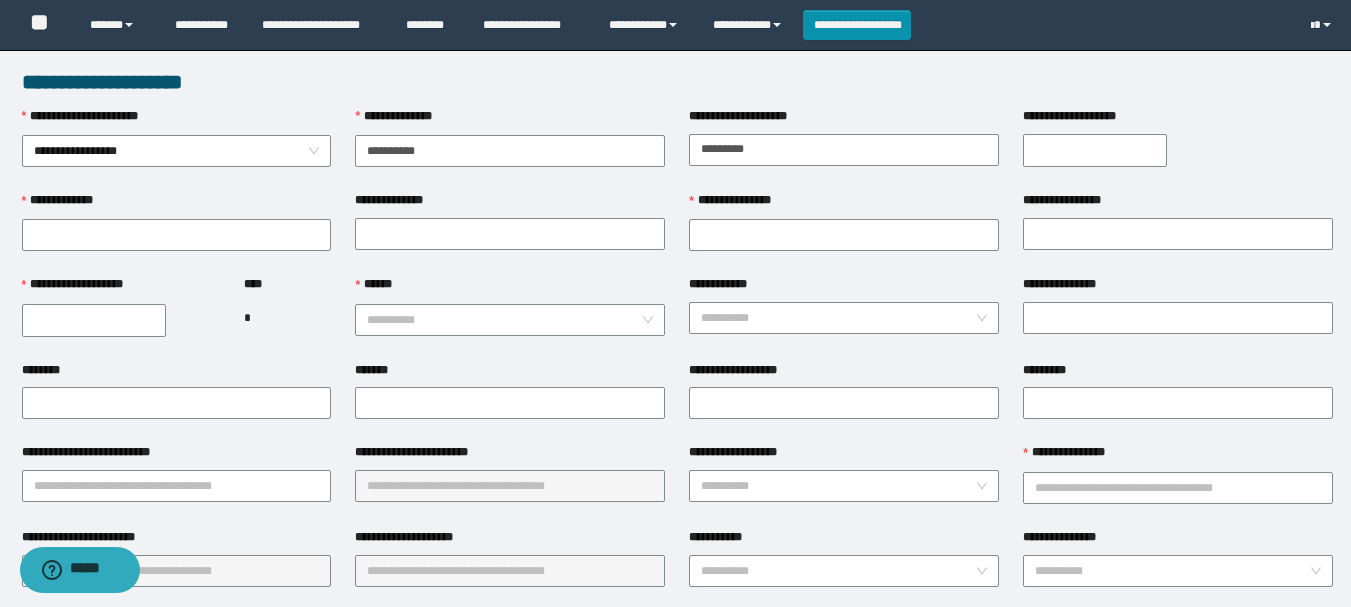 click on "**********" at bounding box center [1095, 150] 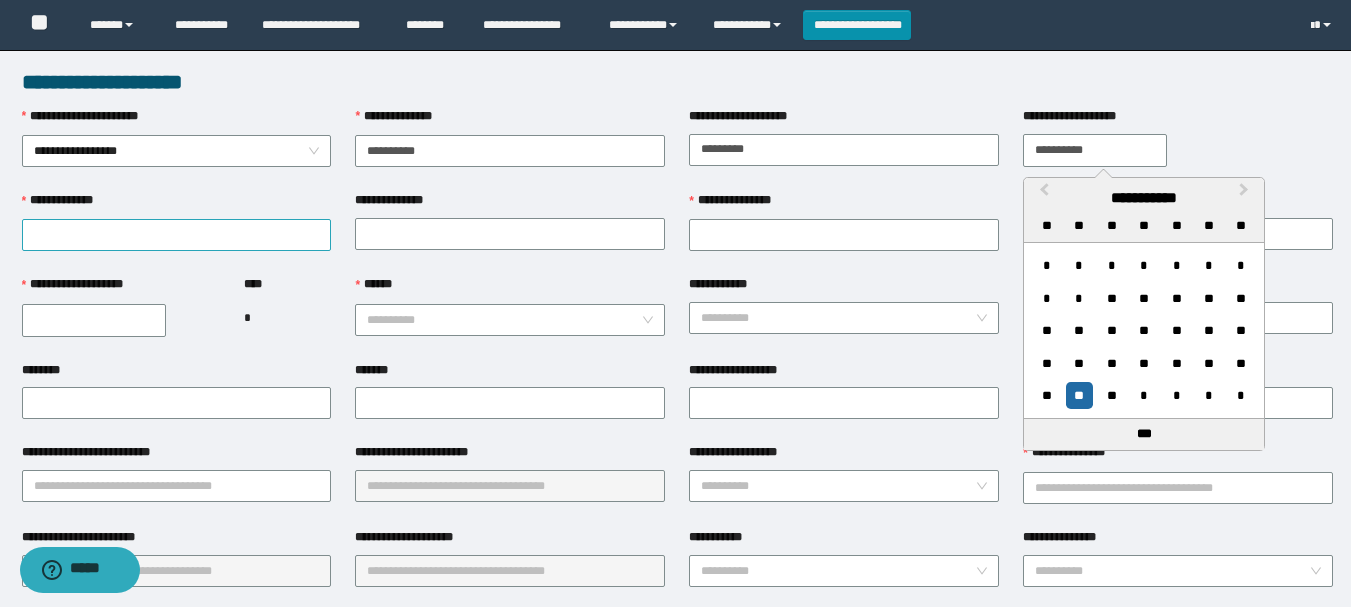 type on "**********" 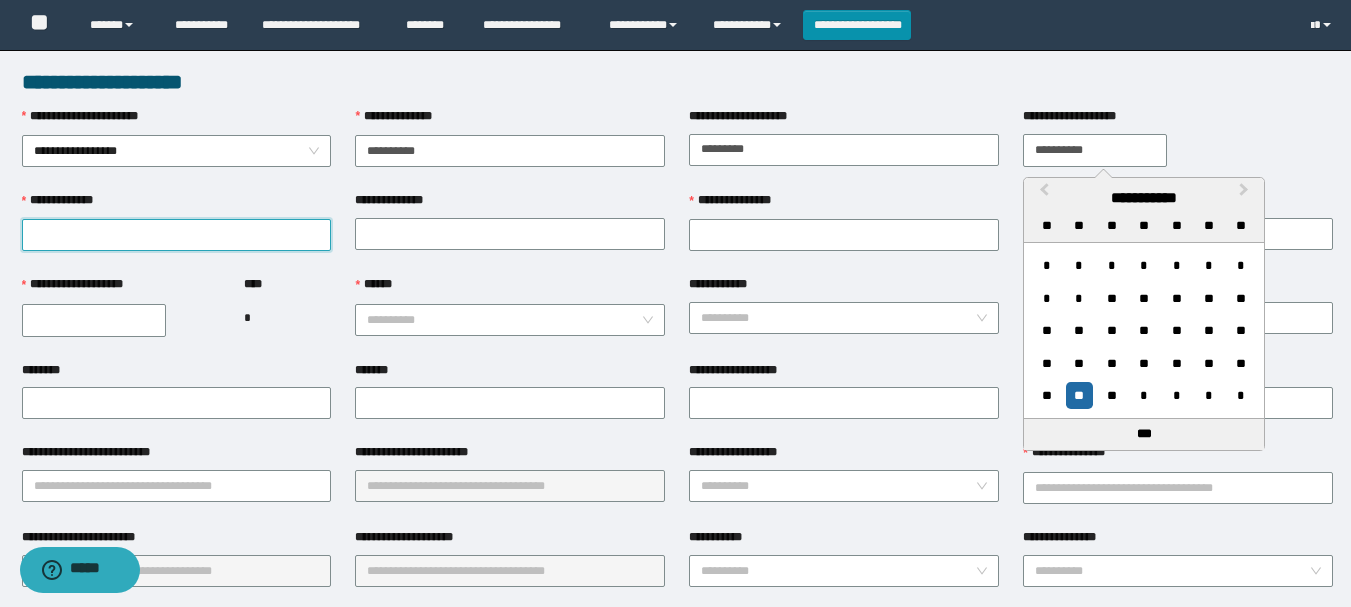click on "**********" at bounding box center (177, 235) 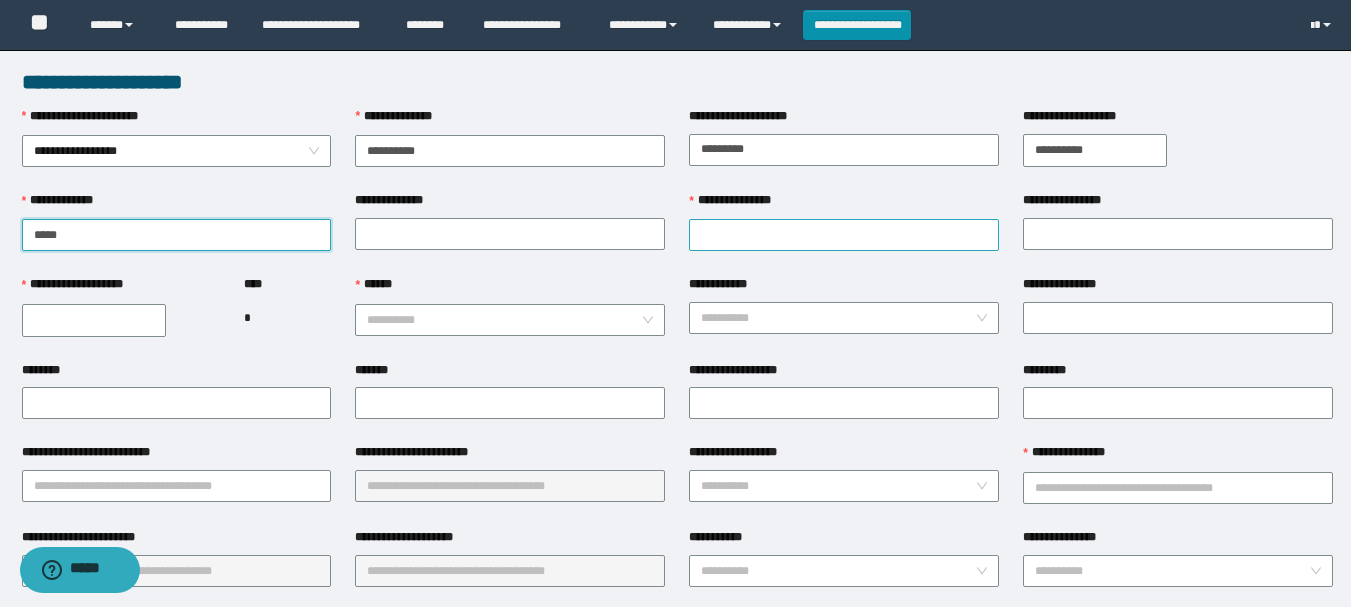 type on "*****" 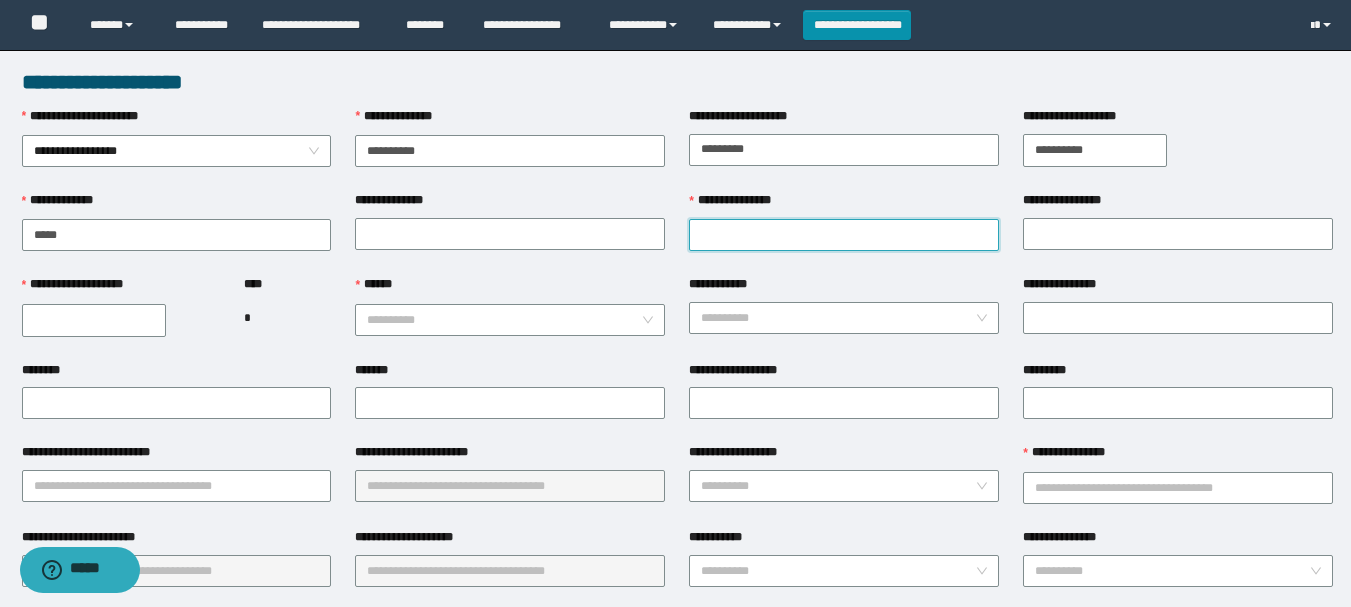 click on "**********" at bounding box center (844, 235) 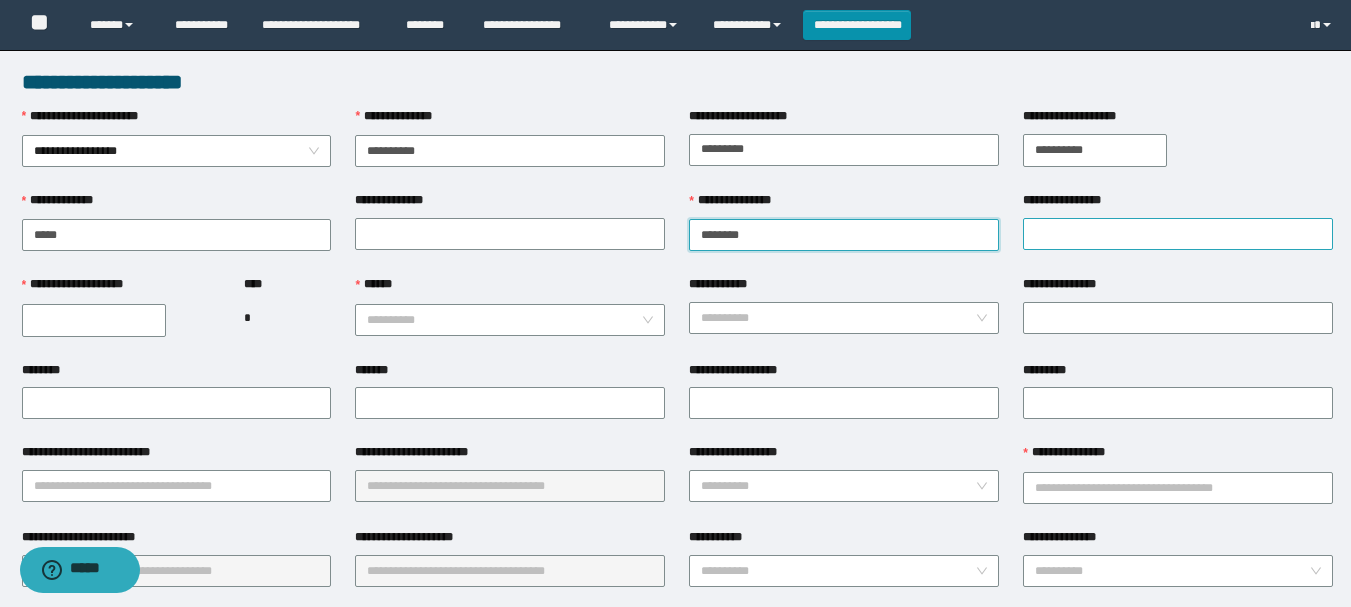 type on "********" 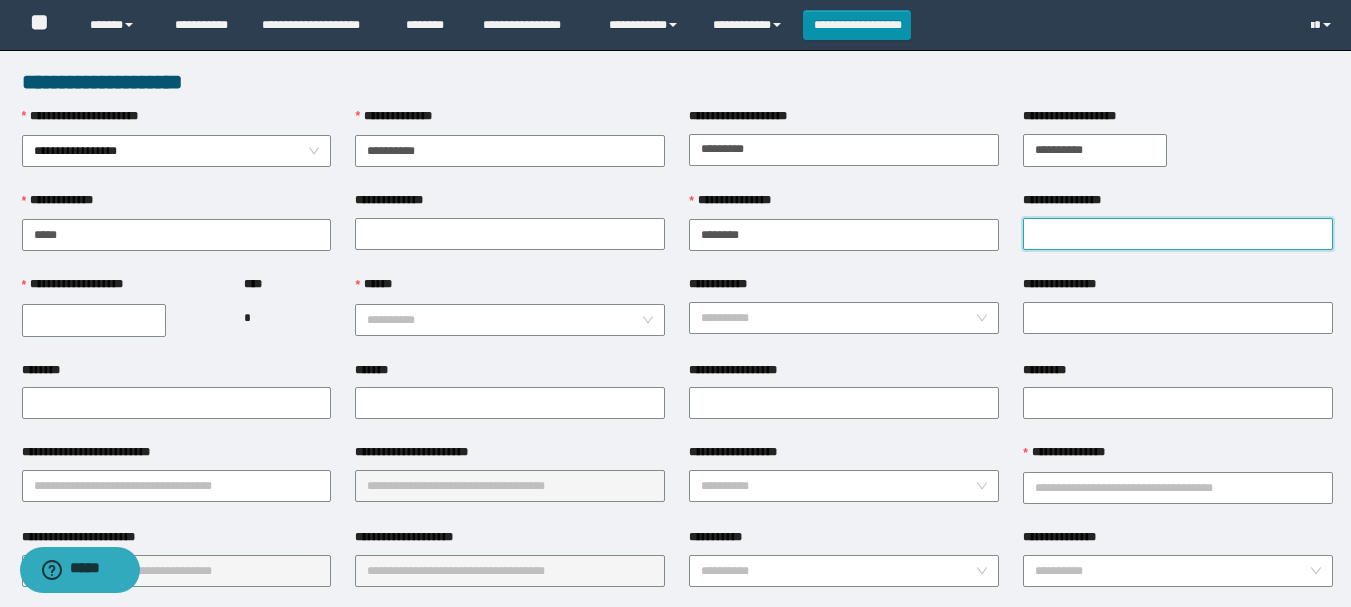 click on "**********" at bounding box center (1178, 234) 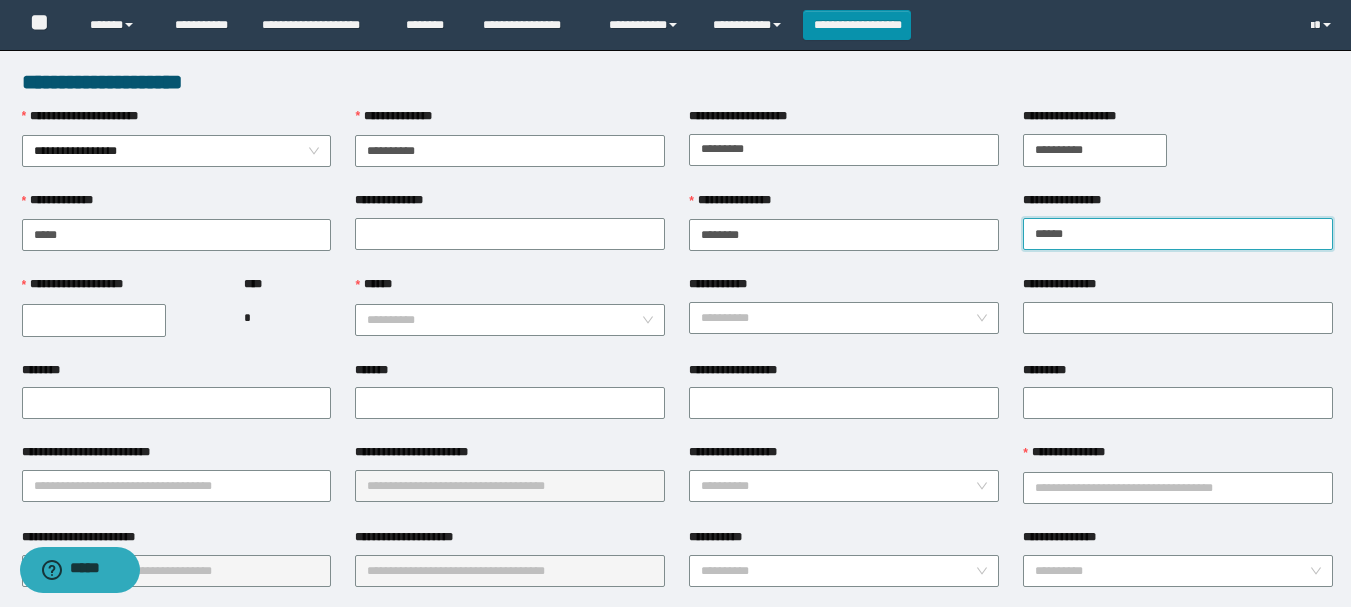 type on "******" 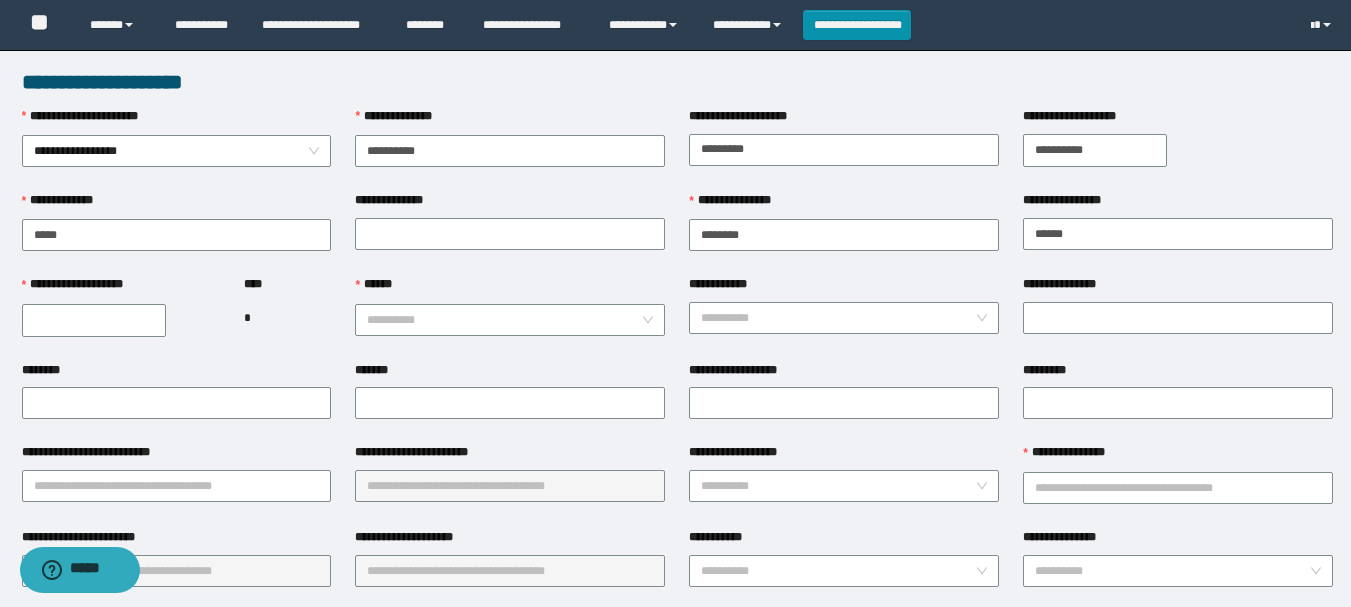 click on "**********" at bounding box center (94, 320) 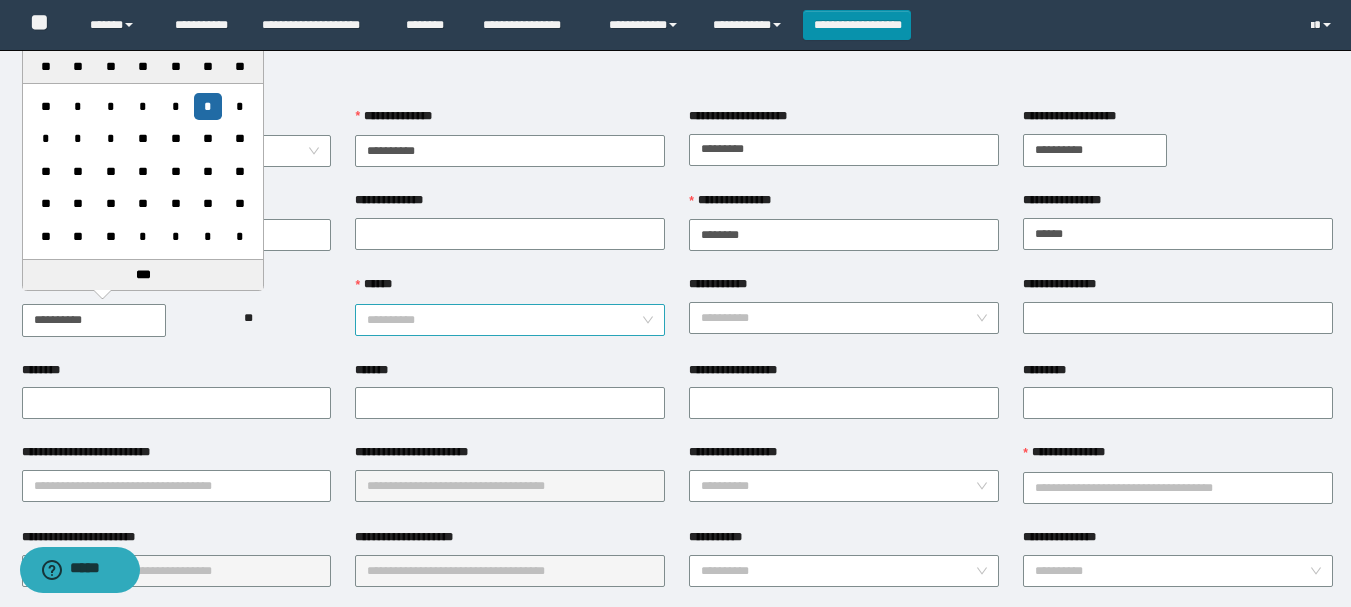 type on "**********" 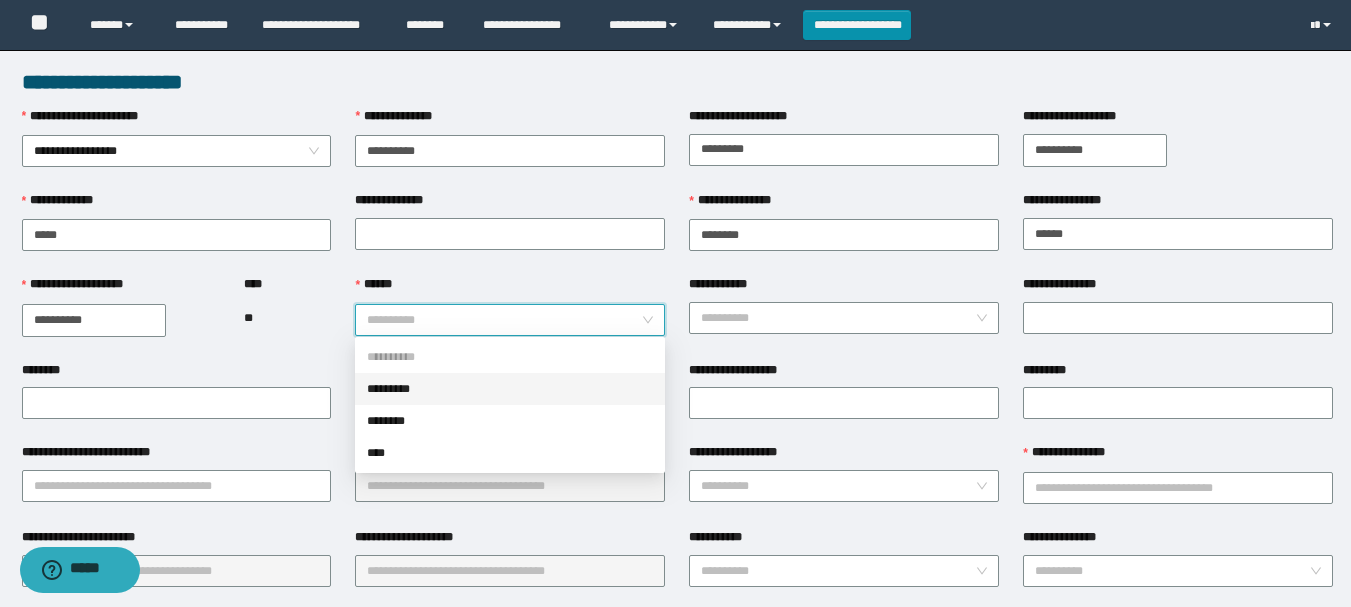 click on "*********" at bounding box center [510, 389] 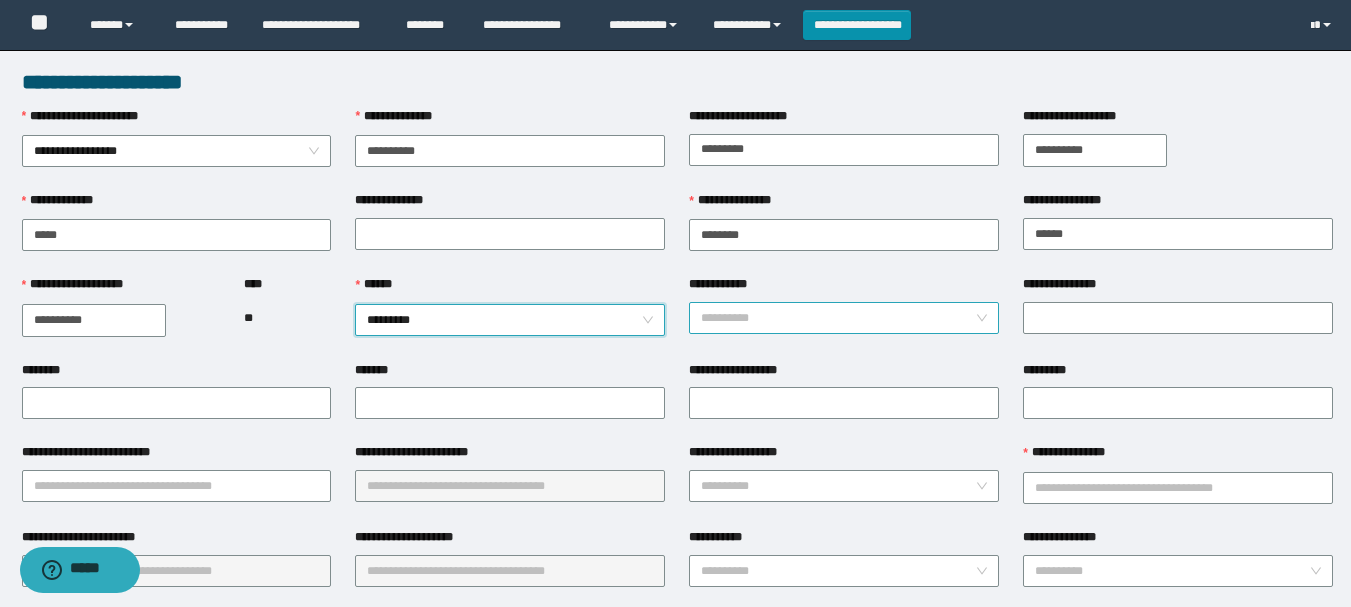 click on "**********" at bounding box center [838, 318] 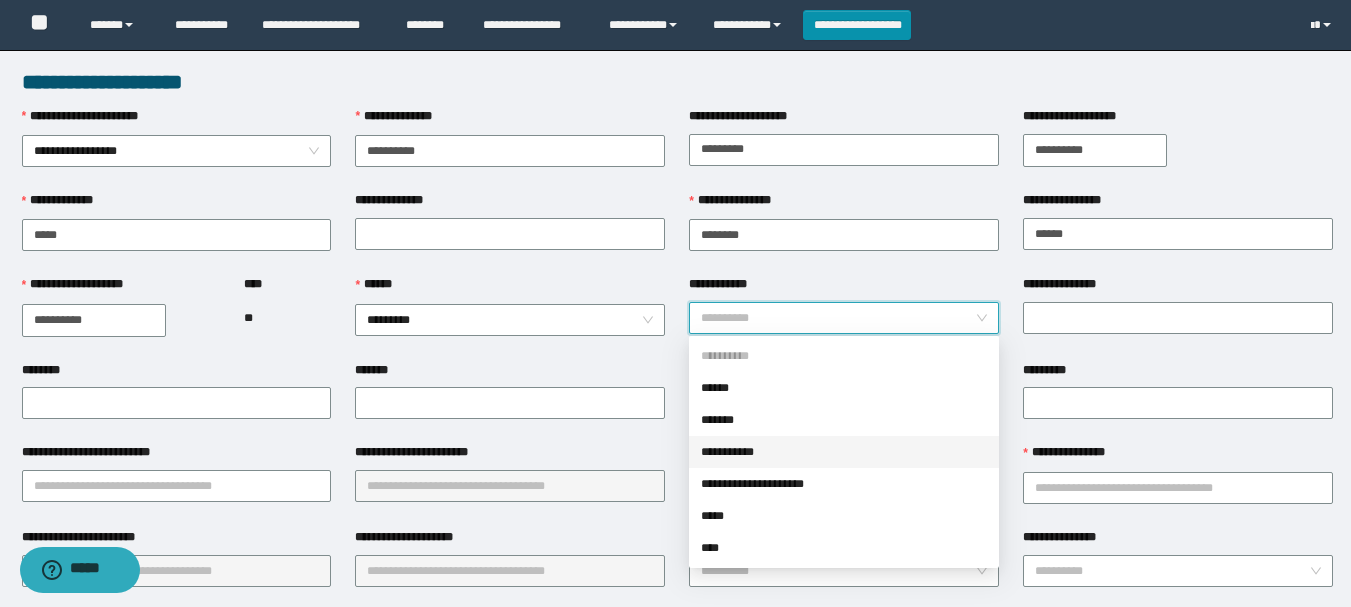 click on "**********" at bounding box center [844, 452] 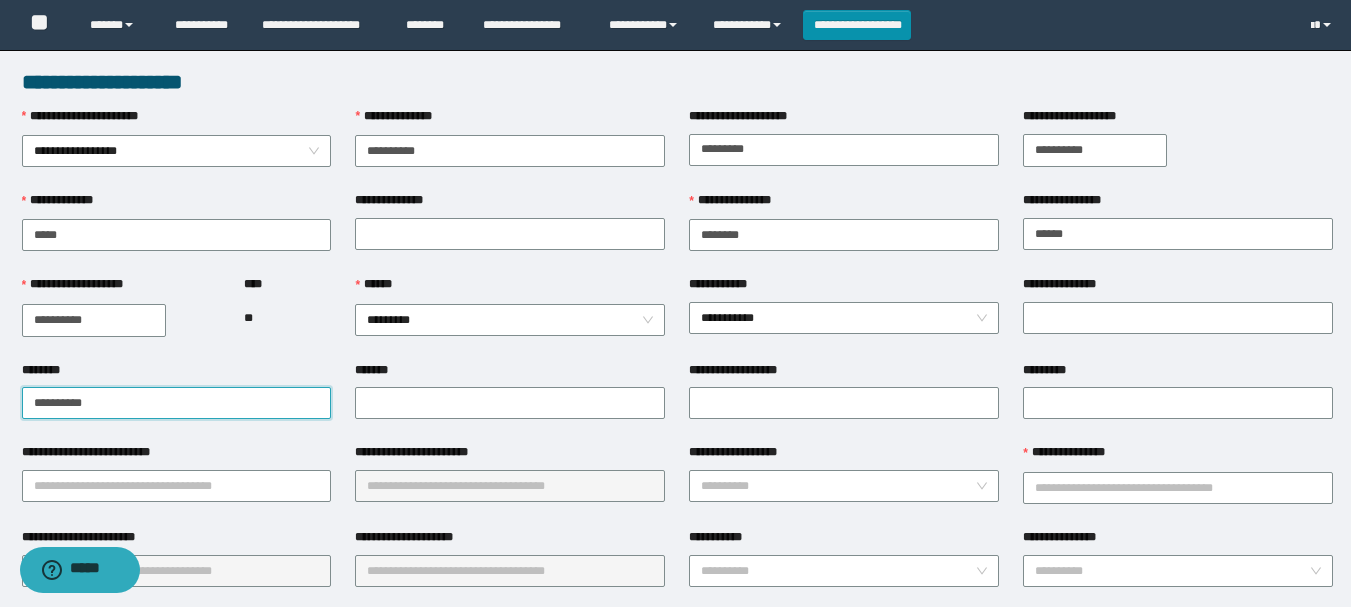 type on "**********" 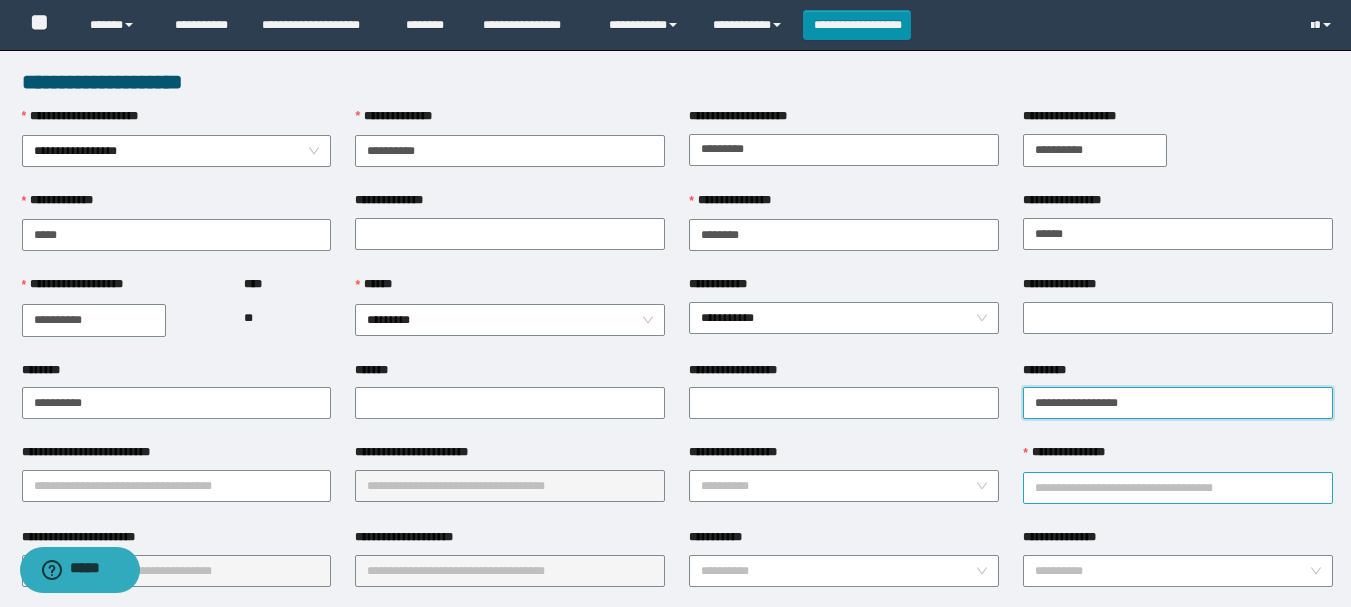 type on "**********" 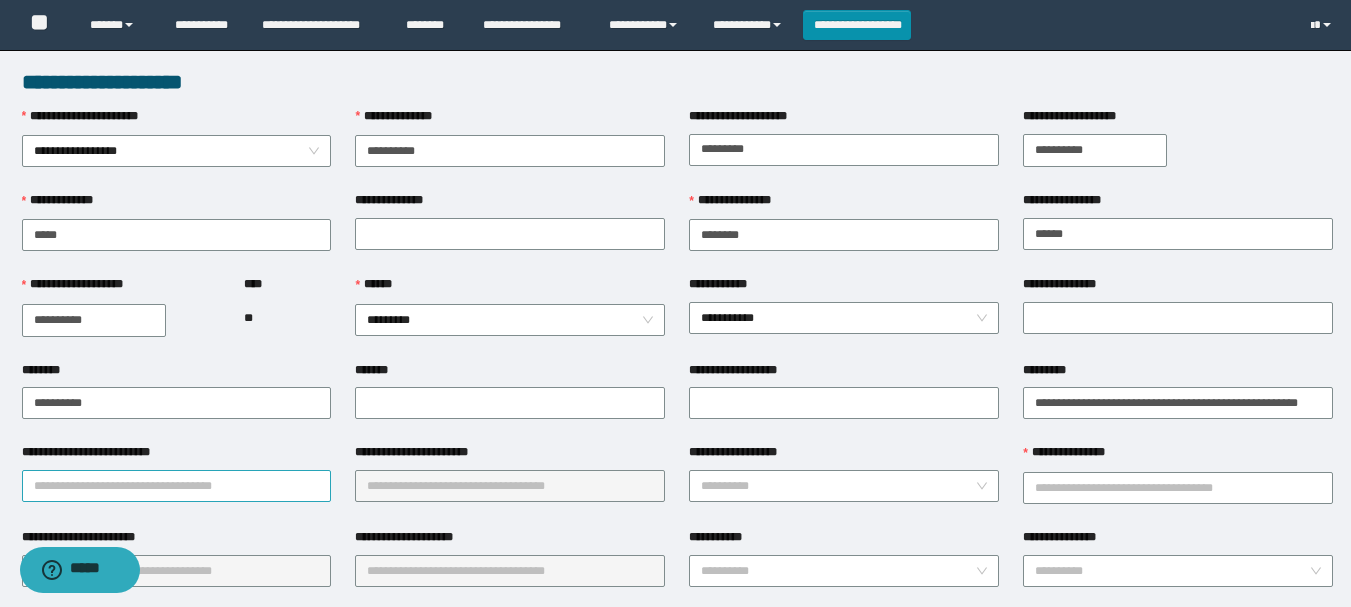 click on "**********" at bounding box center [177, 486] 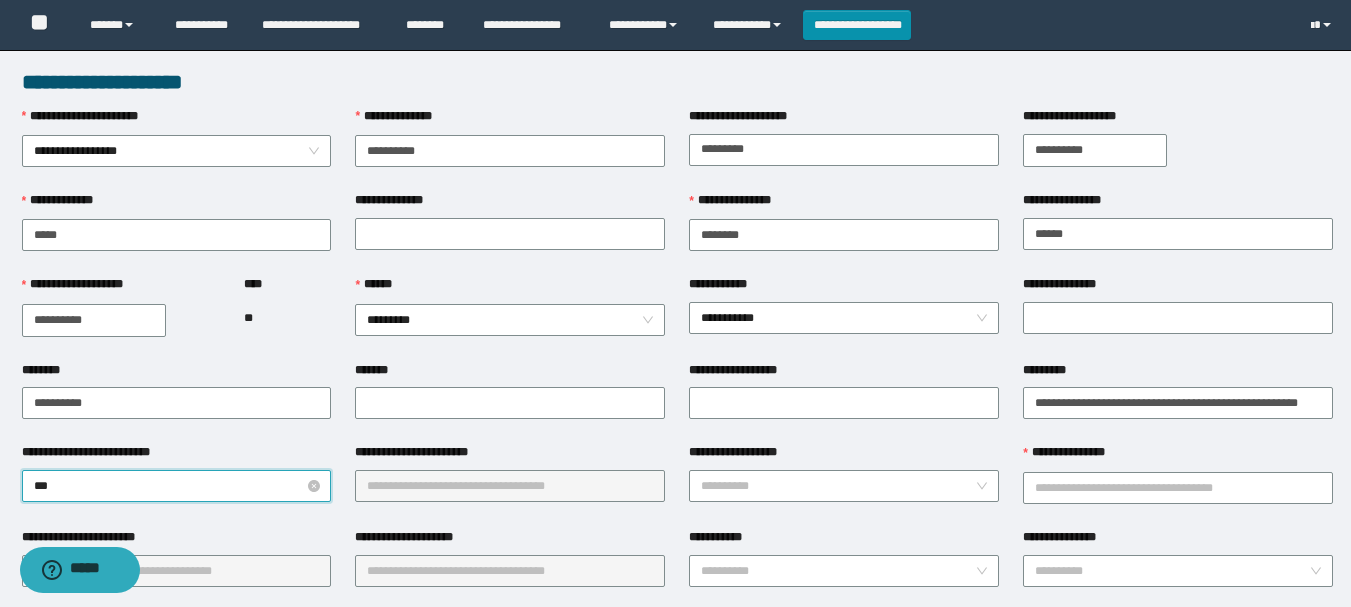 type on "****" 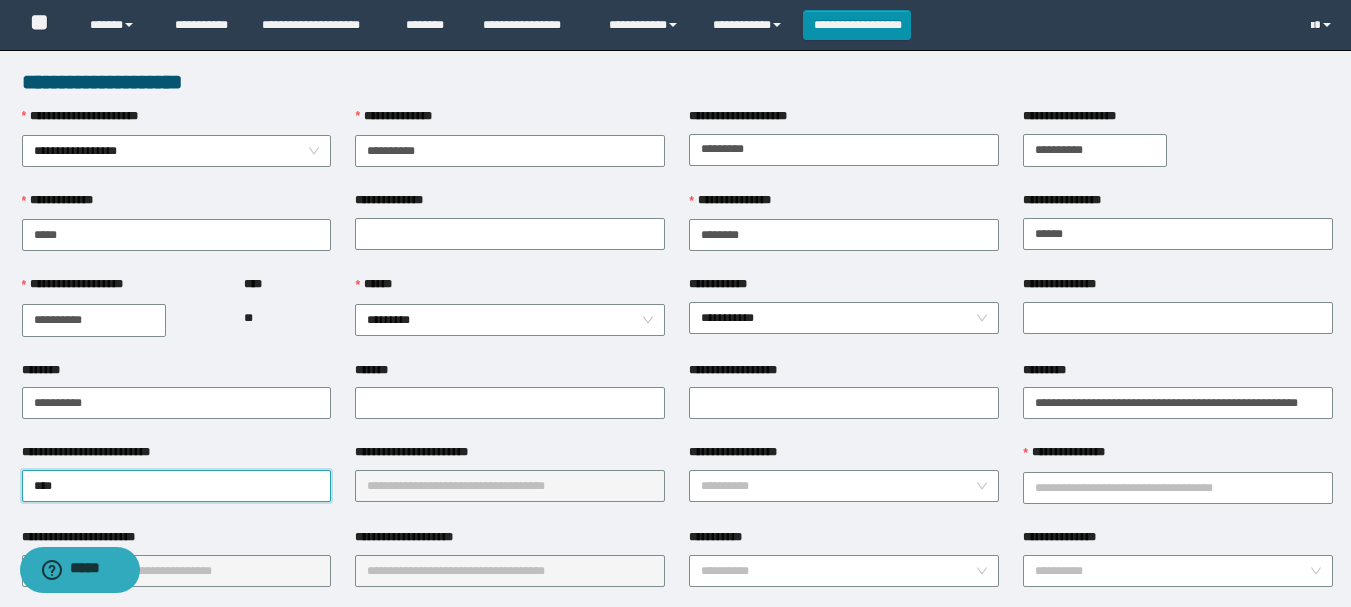 scroll, scrollTop: 300, scrollLeft: 0, axis: vertical 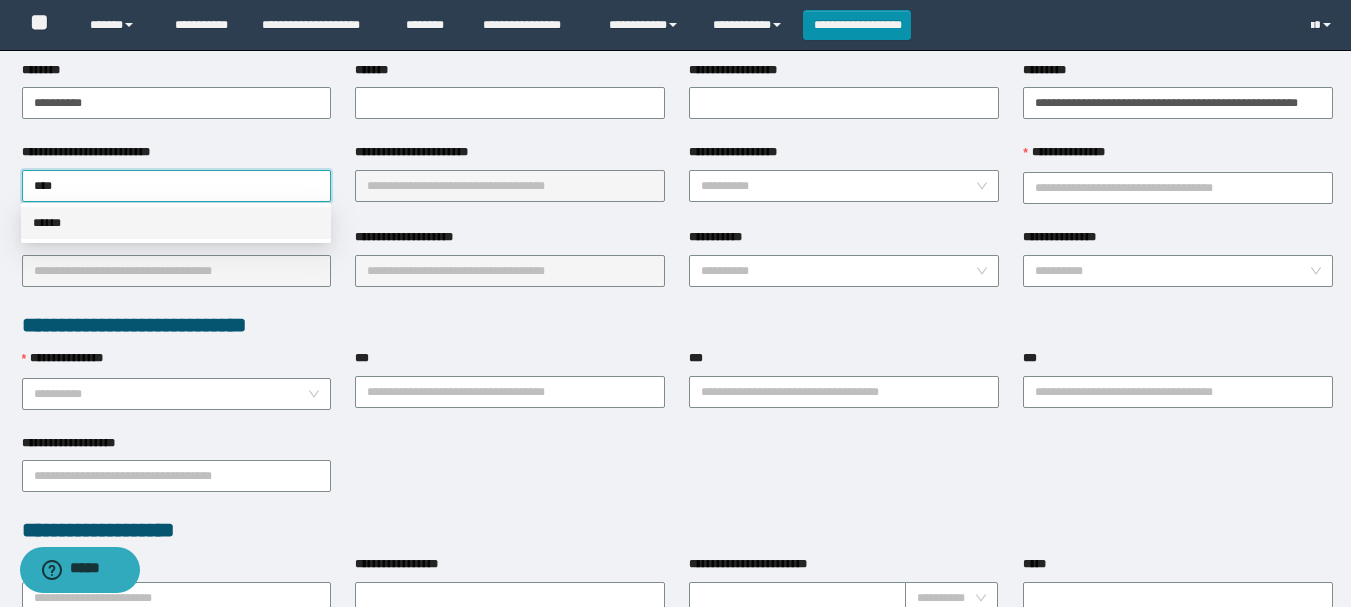 drag, startPoint x: 53, startPoint y: 227, endPoint x: 466, endPoint y: 201, distance: 413.8176 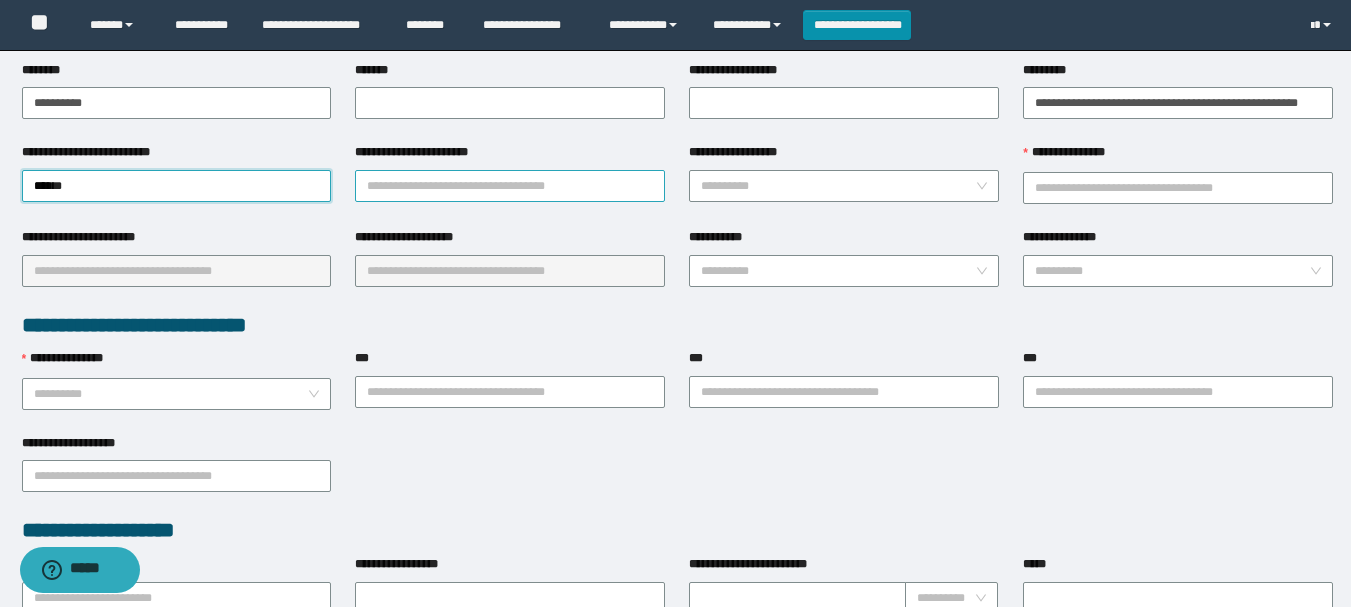 click on "**********" at bounding box center [510, 186] 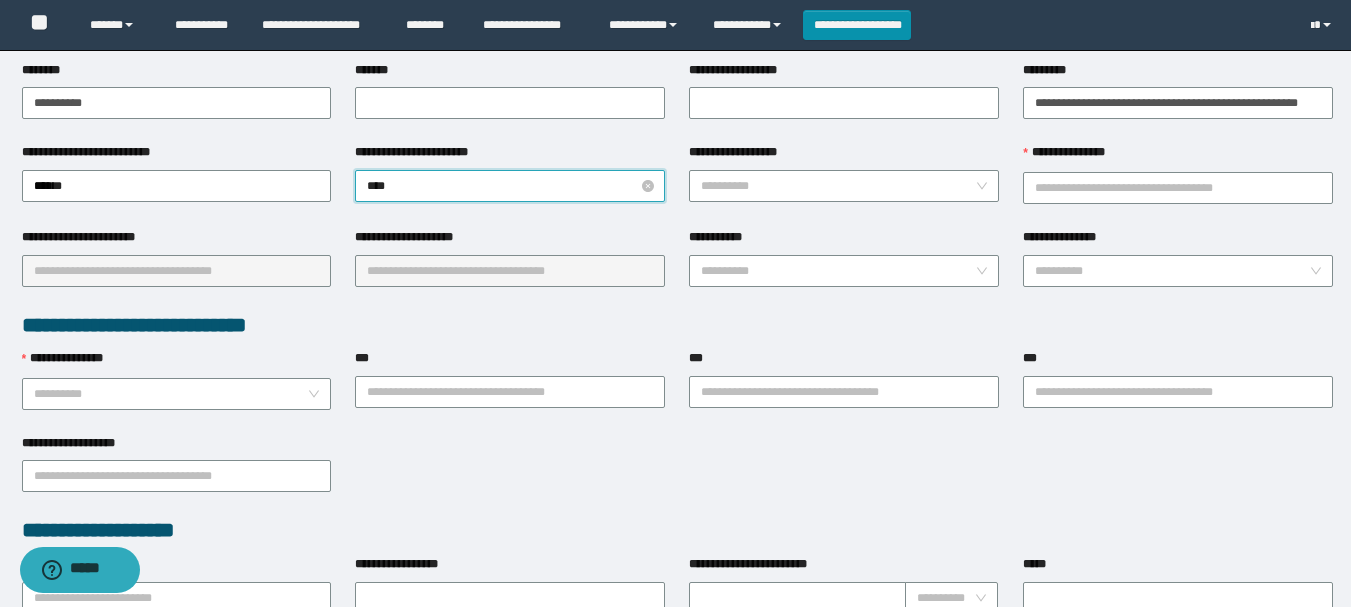type on "*****" 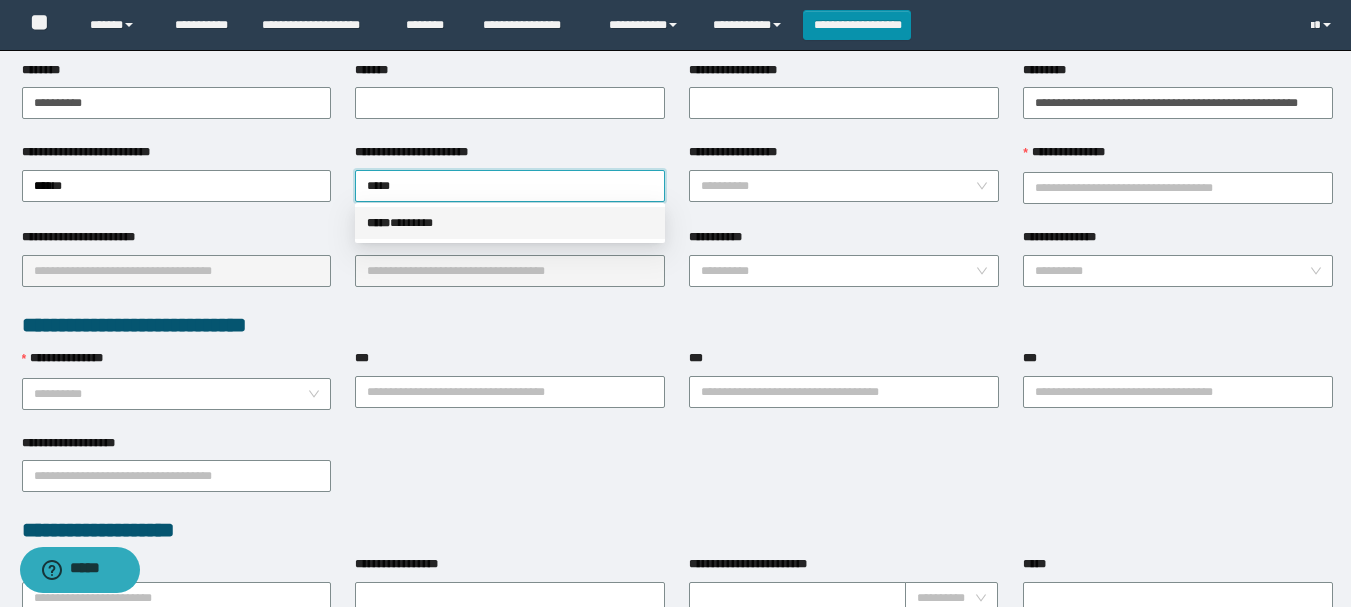click on "***** * ******" at bounding box center (510, 223) 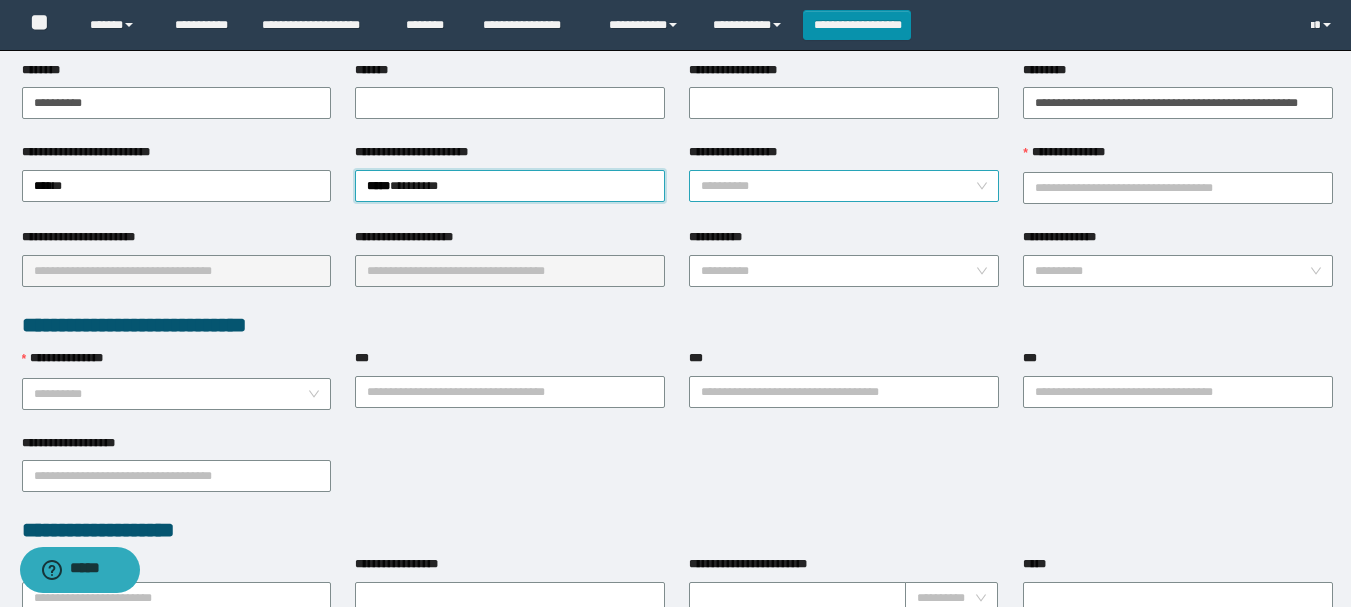 click on "**********" at bounding box center [838, 186] 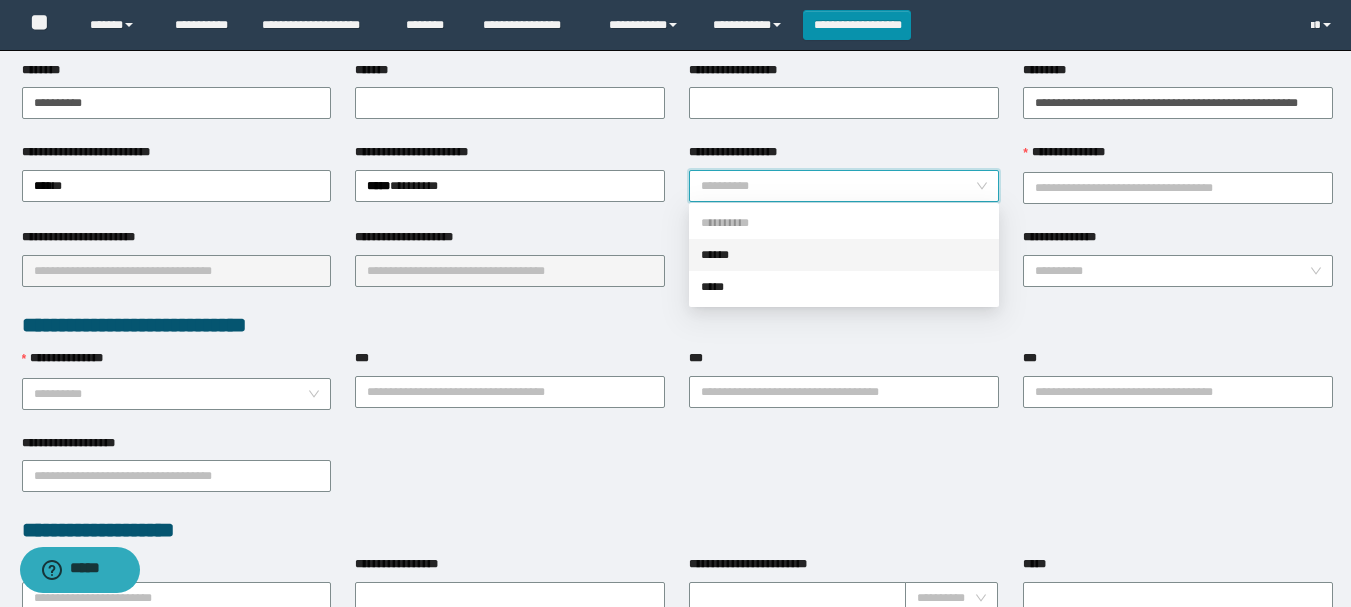 drag, startPoint x: 738, startPoint y: 256, endPoint x: 1114, endPoint y: 215, distance: 378.22876 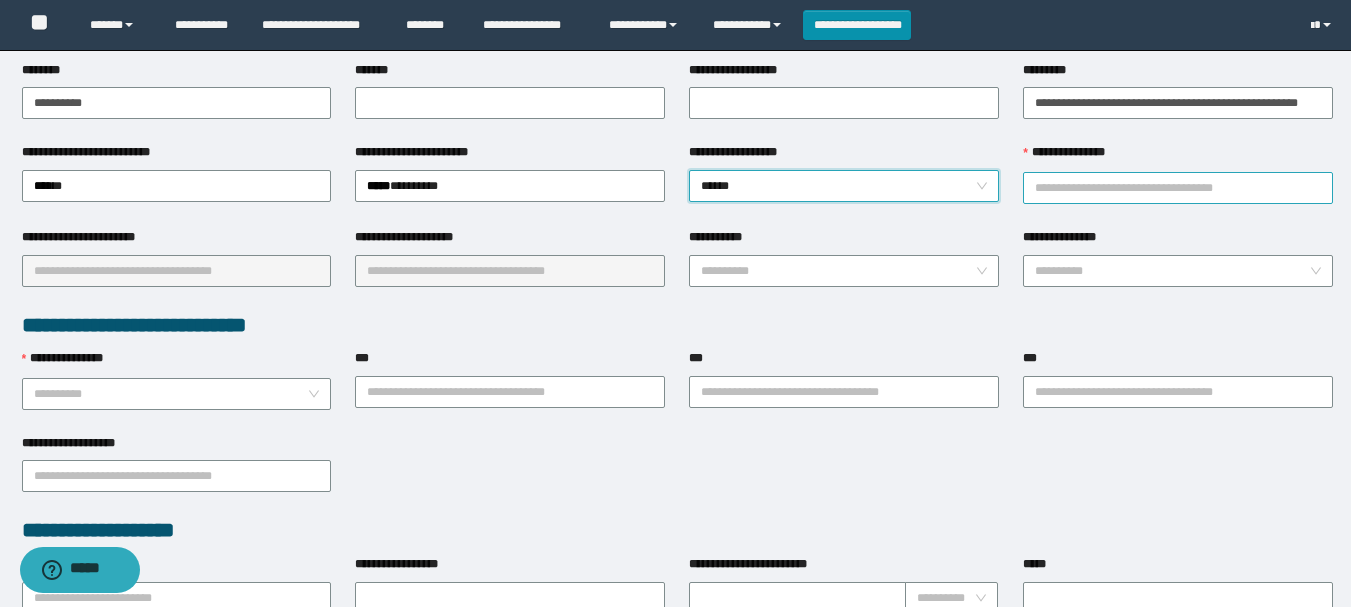 click on "**********" at bounding box center [1178, 188] 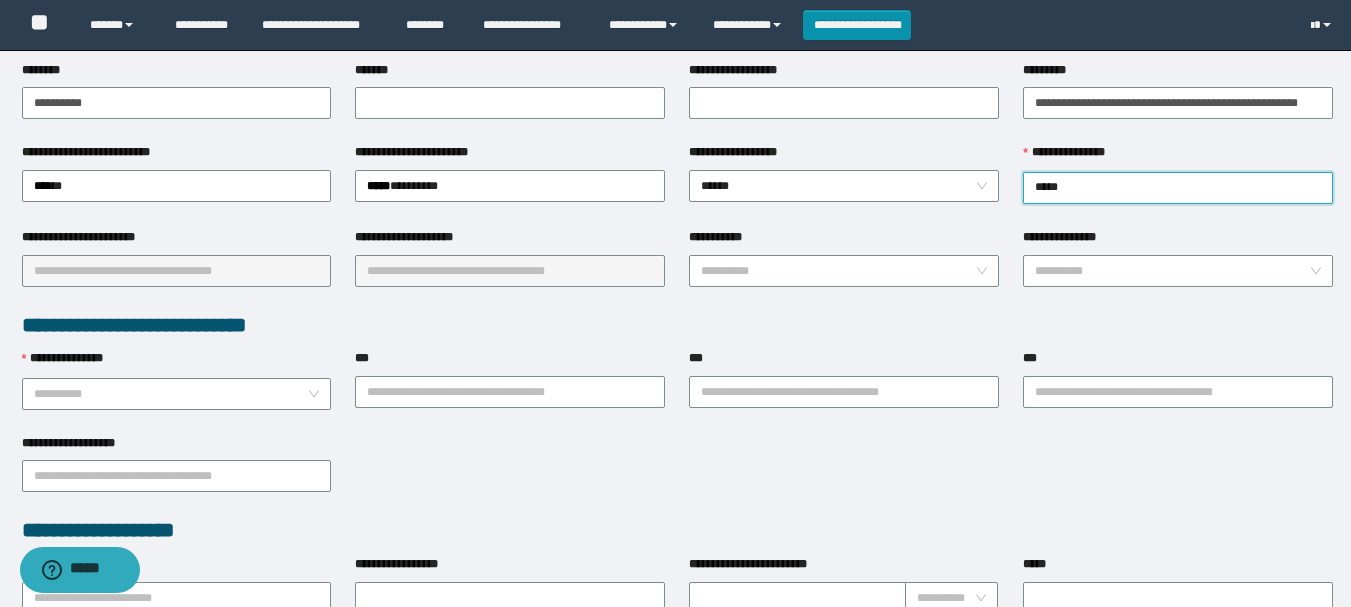 type on "******" 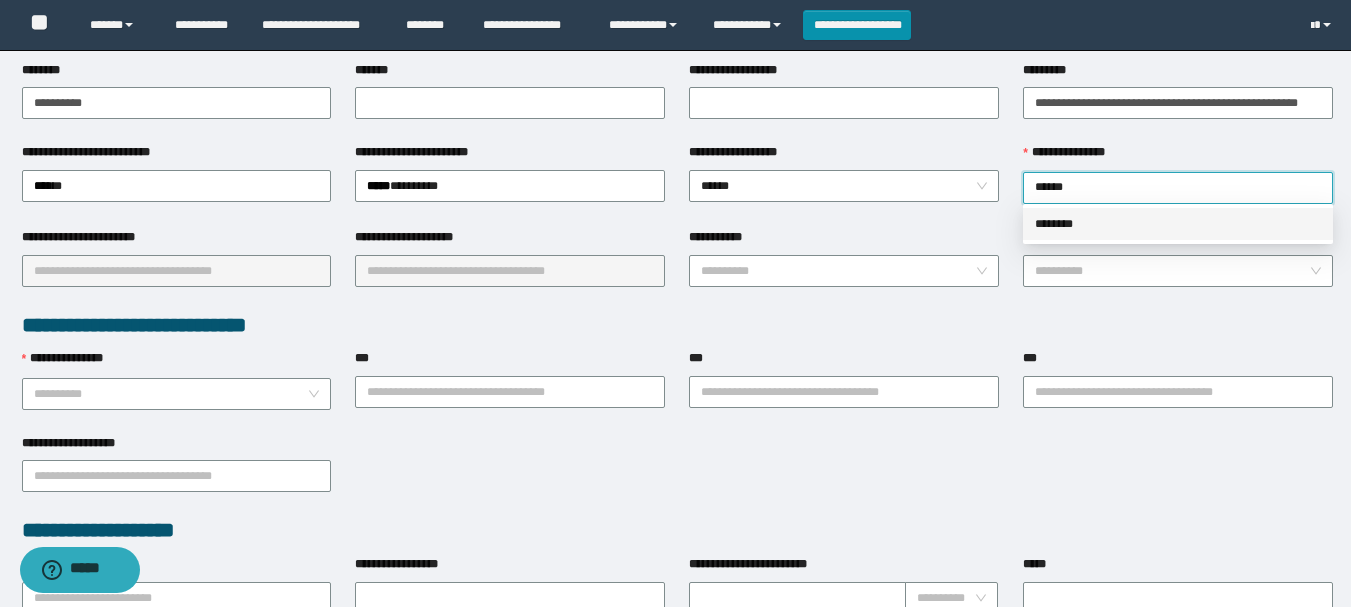 click on "********" at bounding box center [1178, 224] 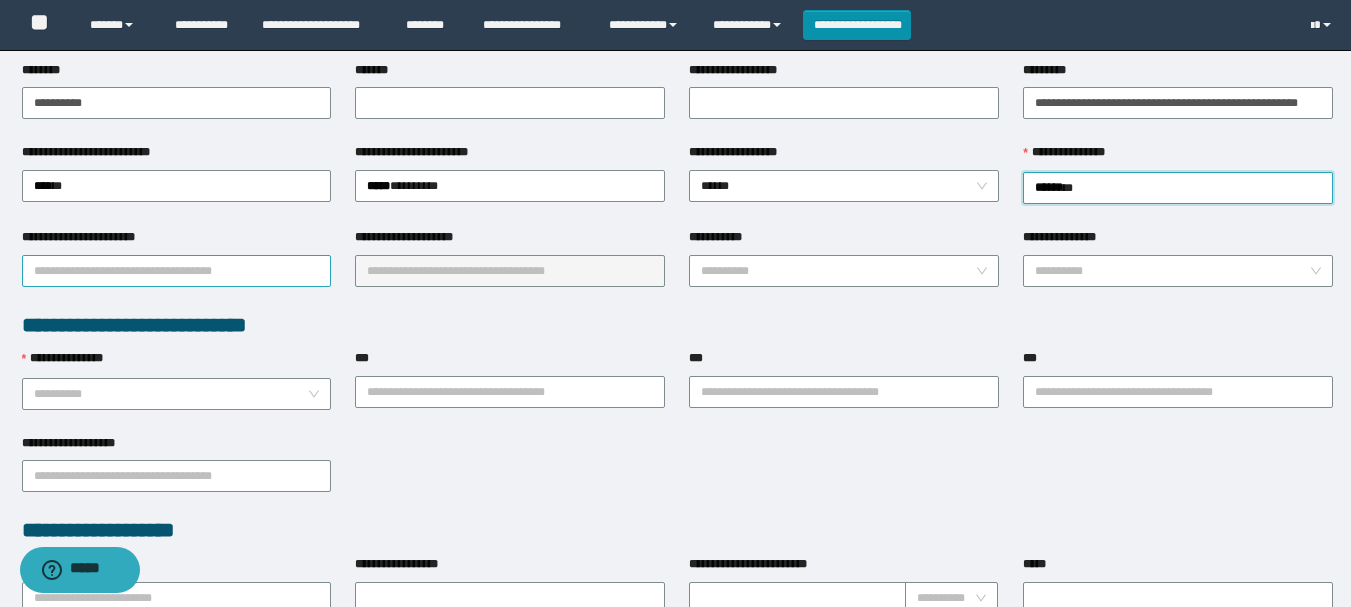 click on "**********" at bounding box center (177, 271) 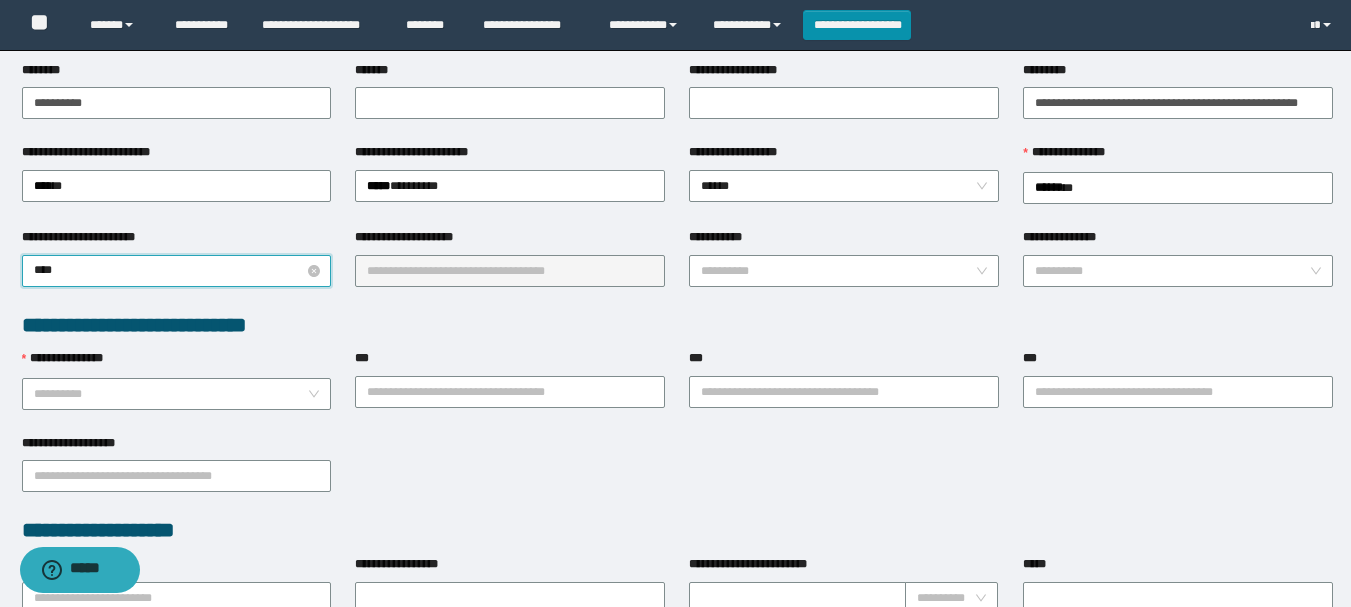 type on "*****" 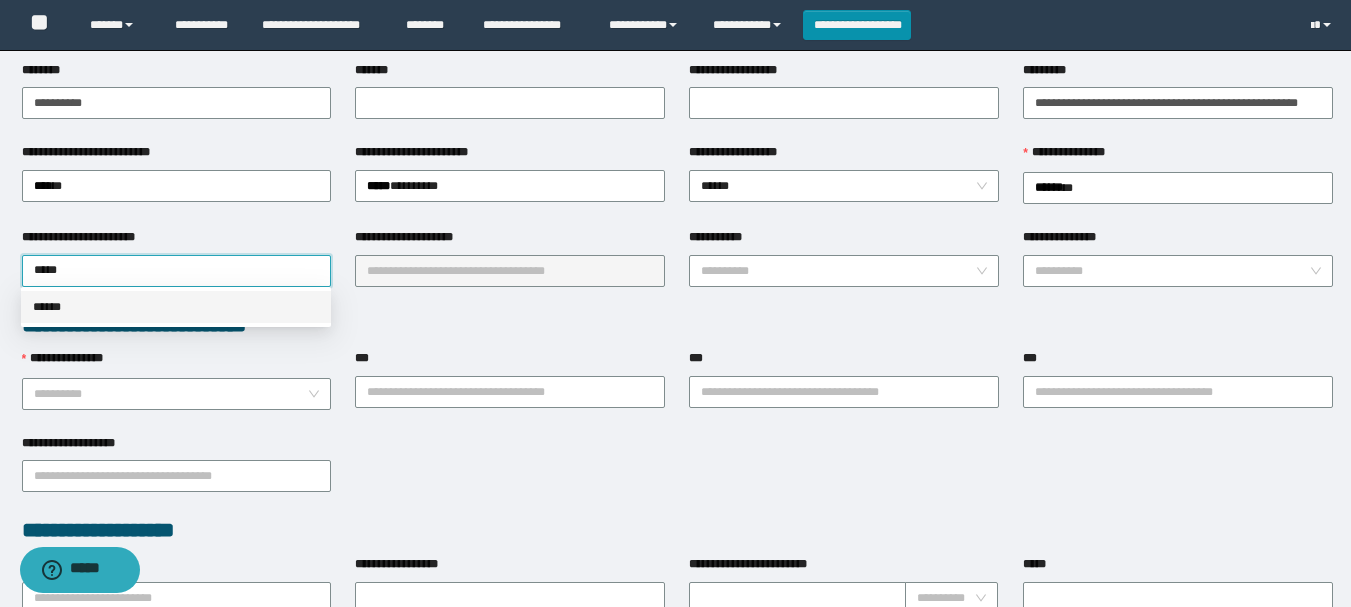 drag, startPoint x: 111, startPoint y: 305, endPoint x: 412, endPoint y: 257, distance: 304.80322 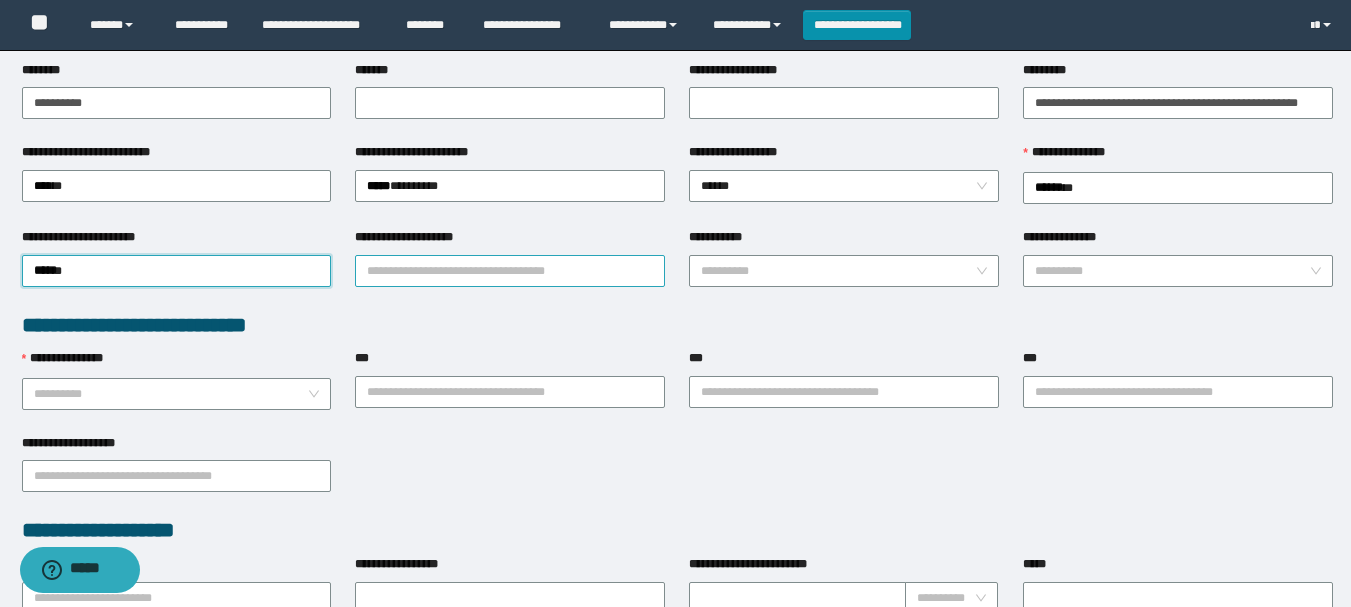 click on "**********" at bounding box center (510, 271) 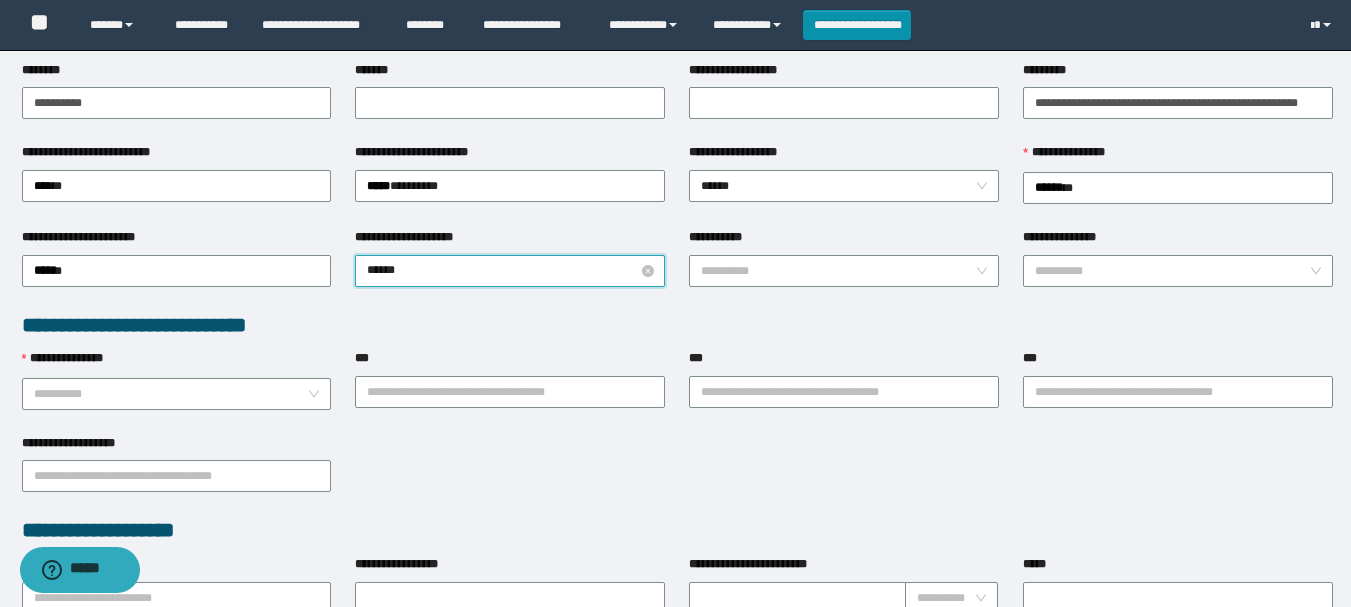 type on "*******" 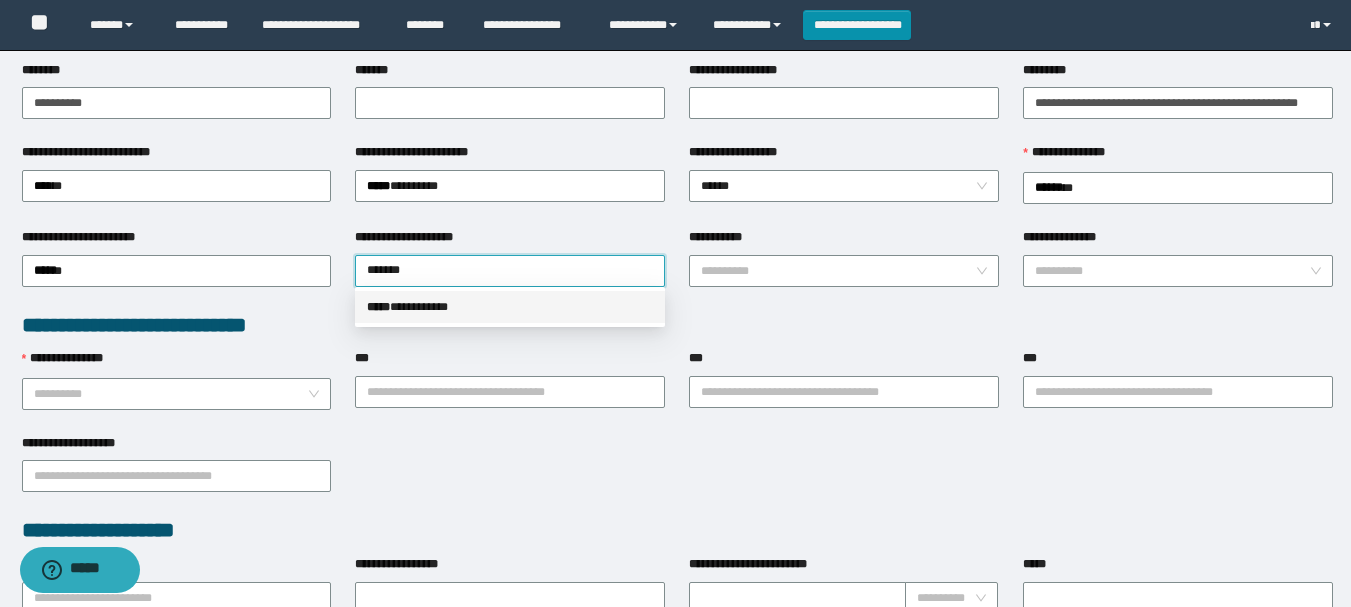 drag, startPoint x: 397, startPoint y: 314, endPoint x: 715, endPoint y: 295, distance: 318.5671 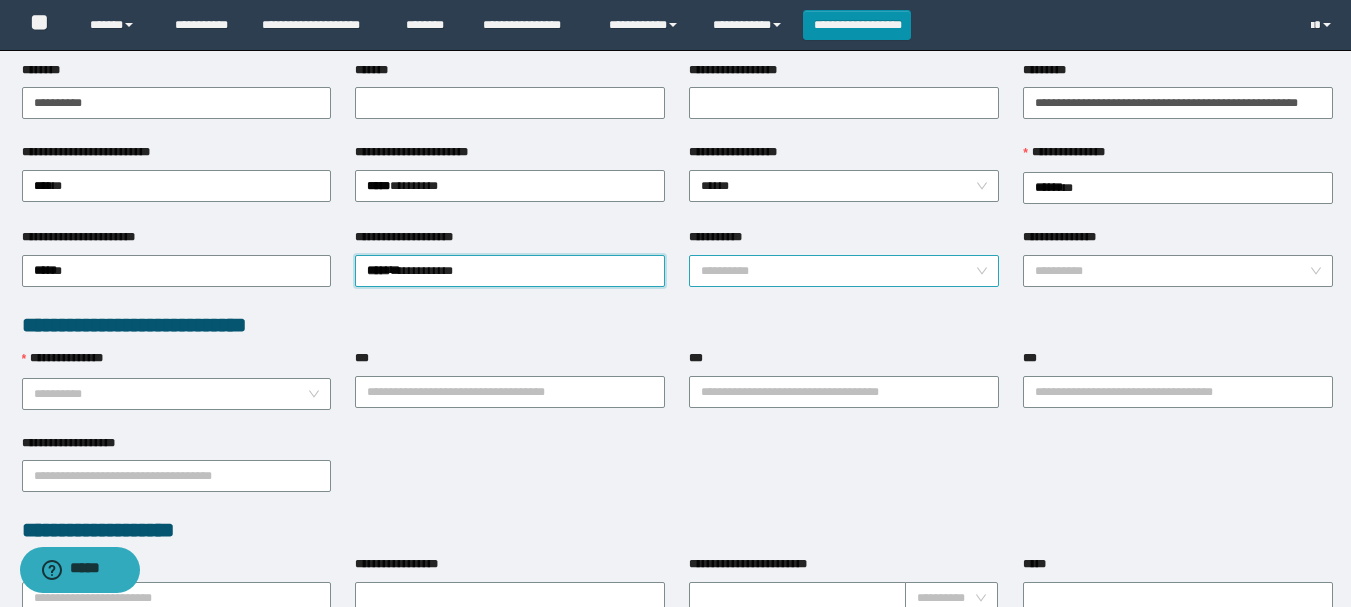 click on "**********" at bounding box center (838, 271) 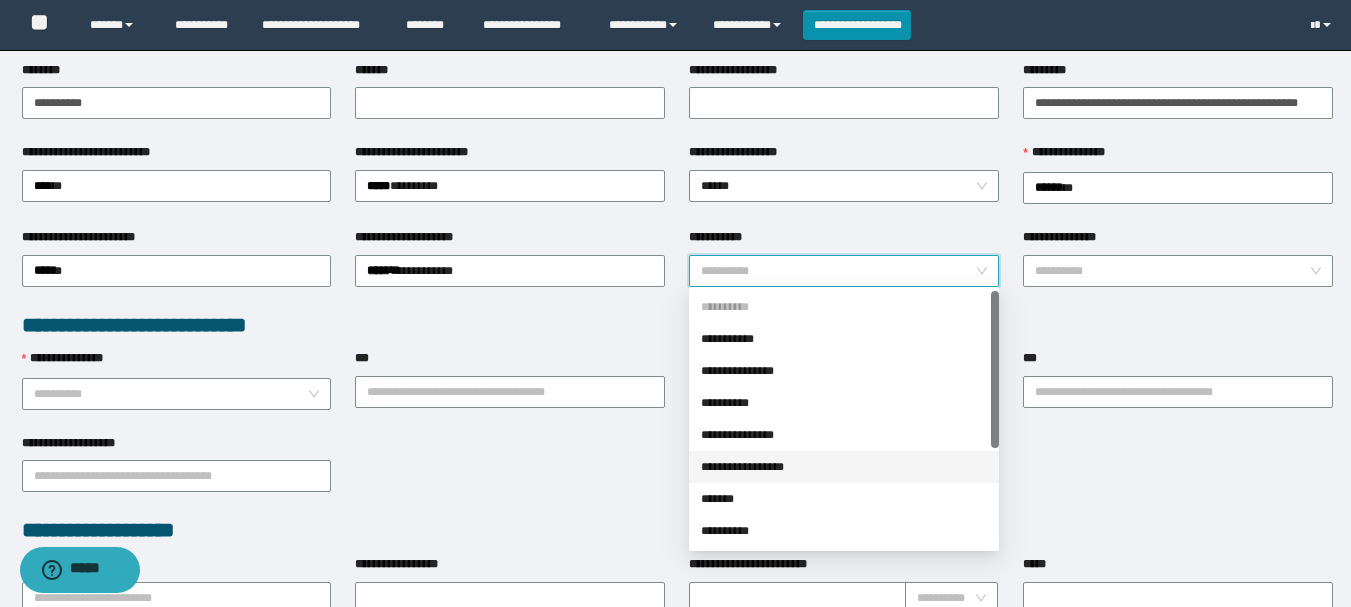 drag, startPoint x: 744, startPoint y: 467, endPoint x: 908, endPoint y: 391, distance: 180.75398 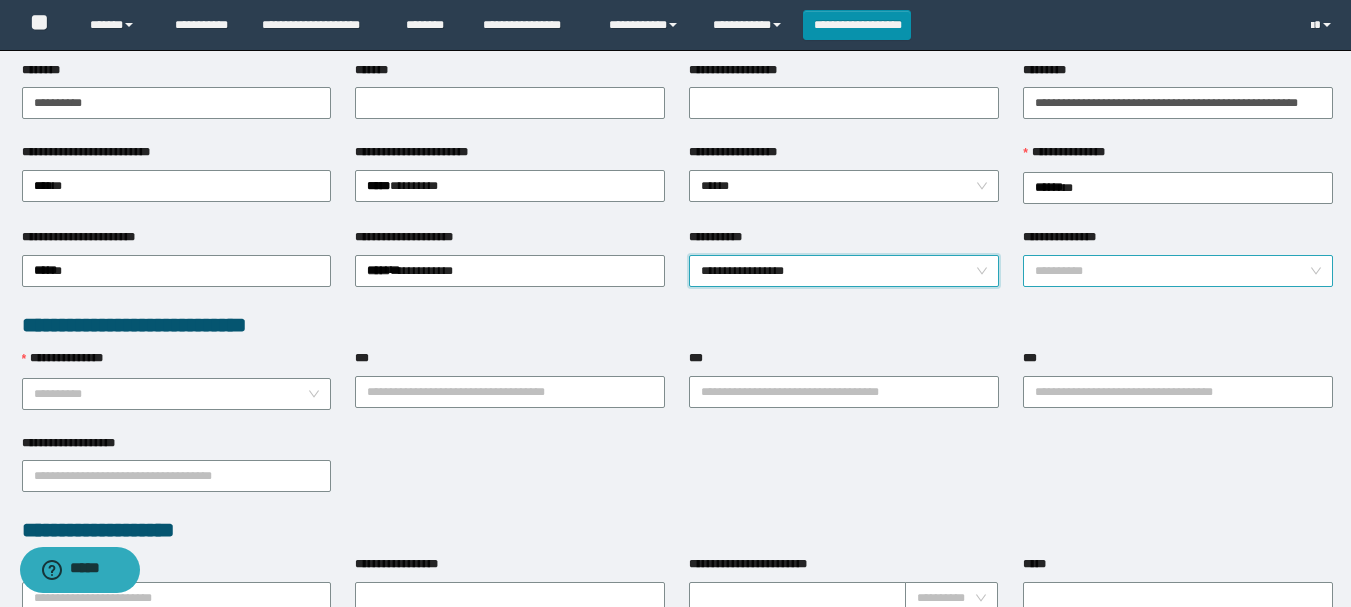 click on "**********" at bounding box center (1172, 271) 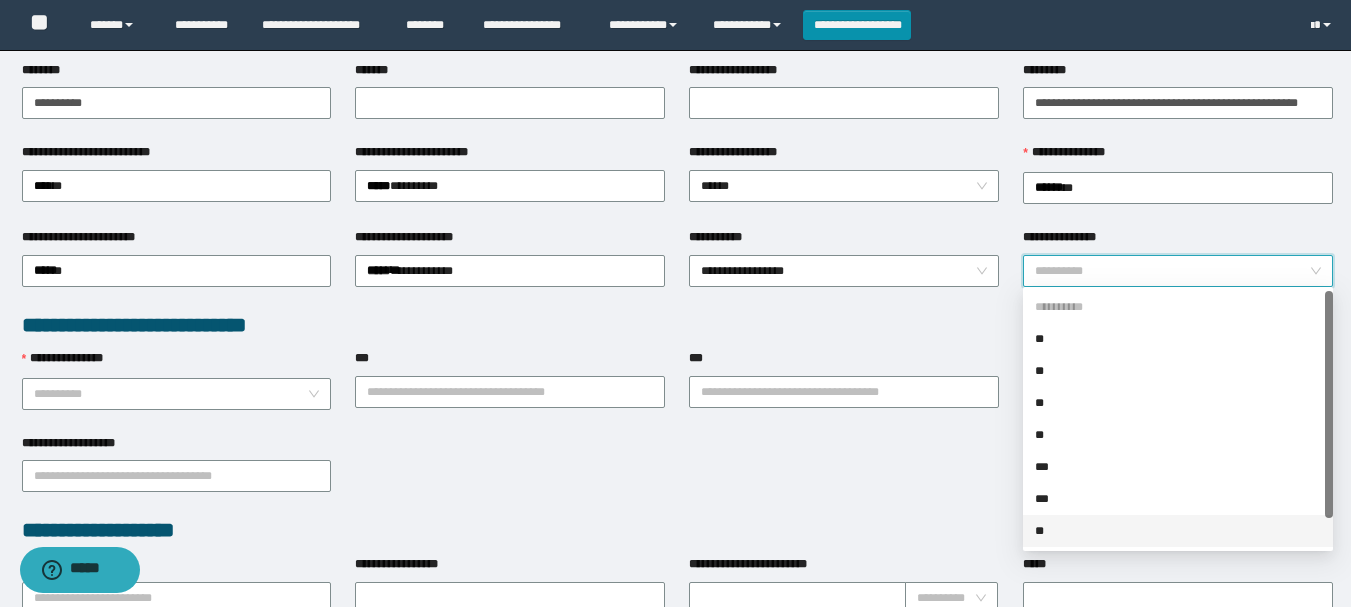 drag, startPoint x: 1053, startPoint y: 535, endPoint x: 546, endPoint y: 469, distance: 511.2778 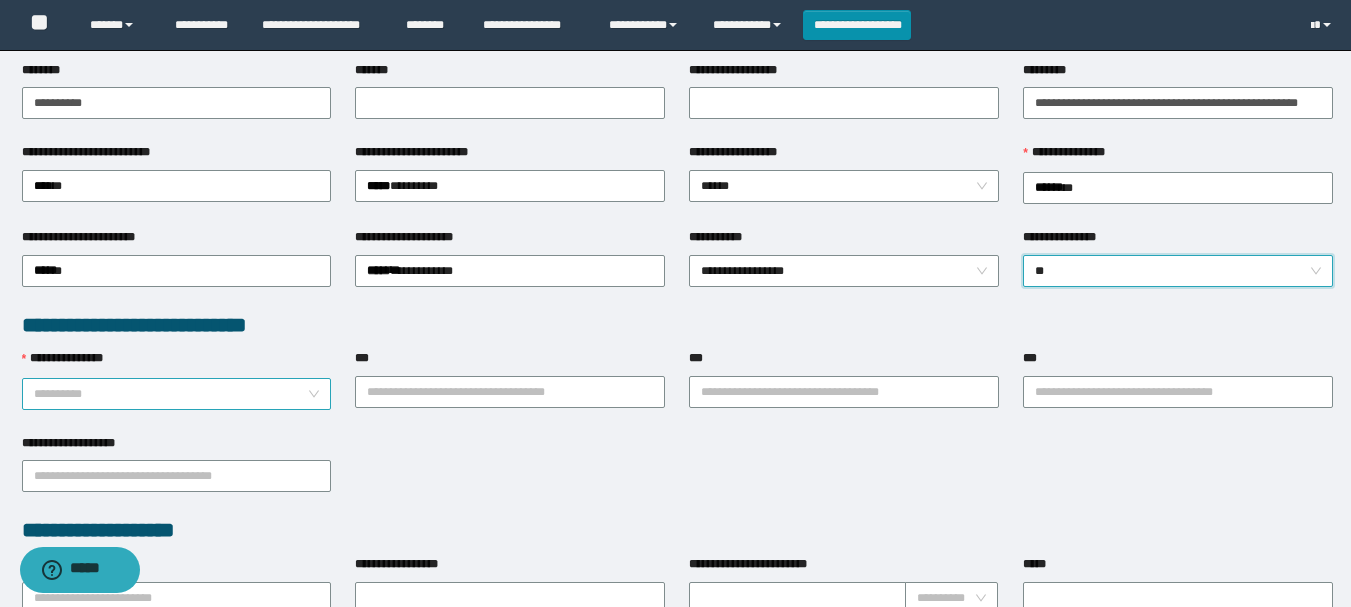 click on "**********" at bounding box center (171, 394) 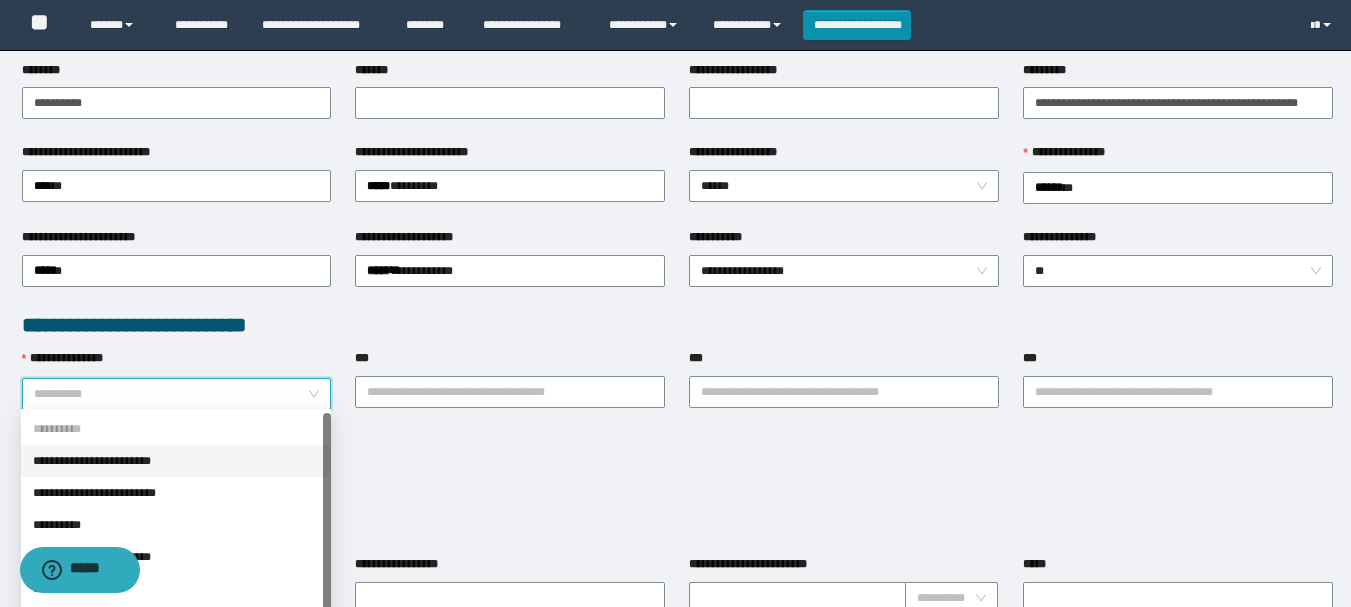 drag, startPoint x: 95, startPoint y: 458, endPoint x: 318, endPoint y: 416, distance: 226.92068 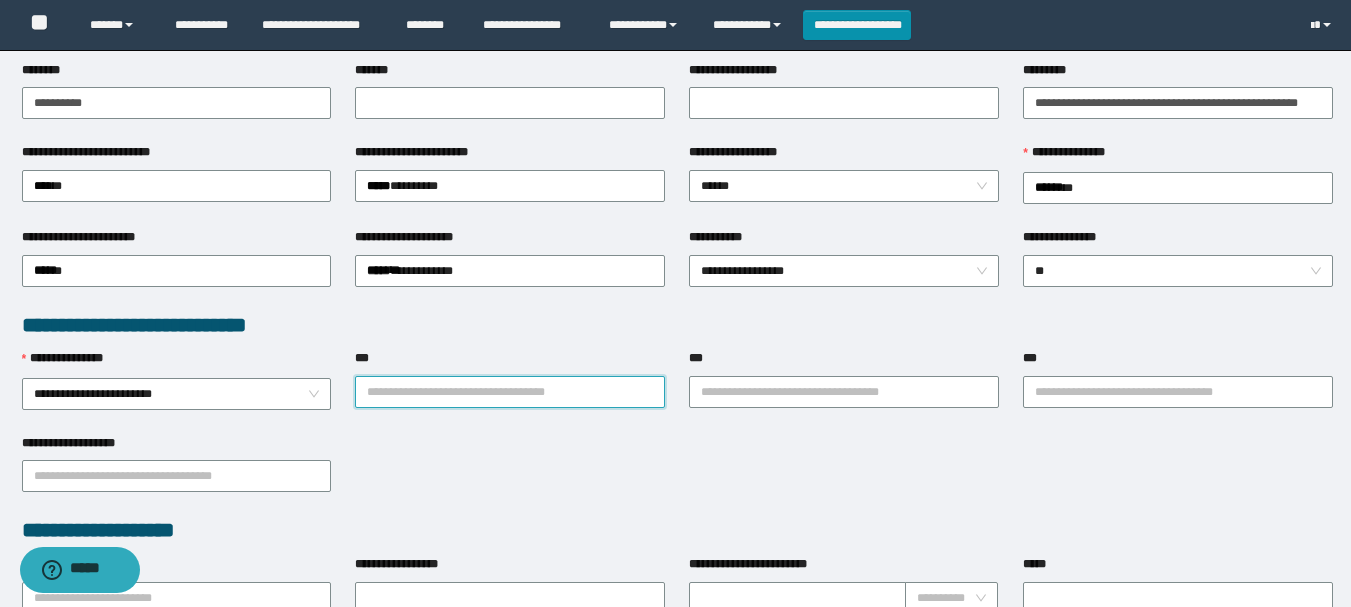 drag, startPoint x: 447, startPoint y: 389, endPoint x: 467, endPoint y: 385, distance: 20.396078 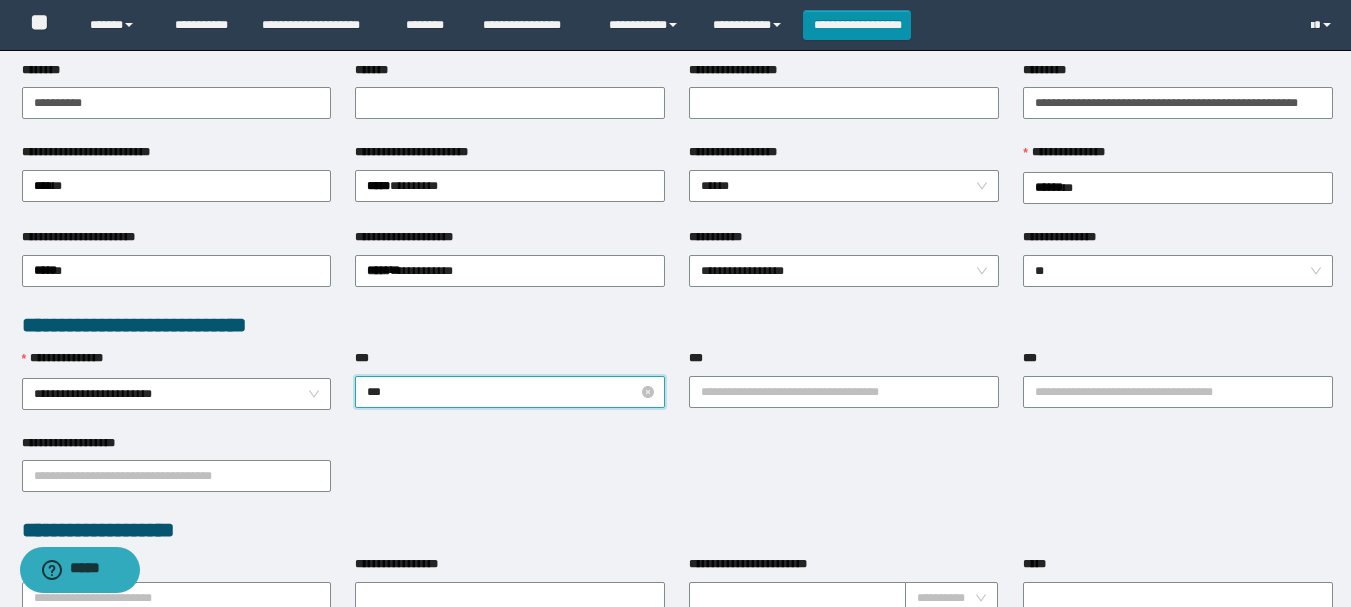 type on "****" 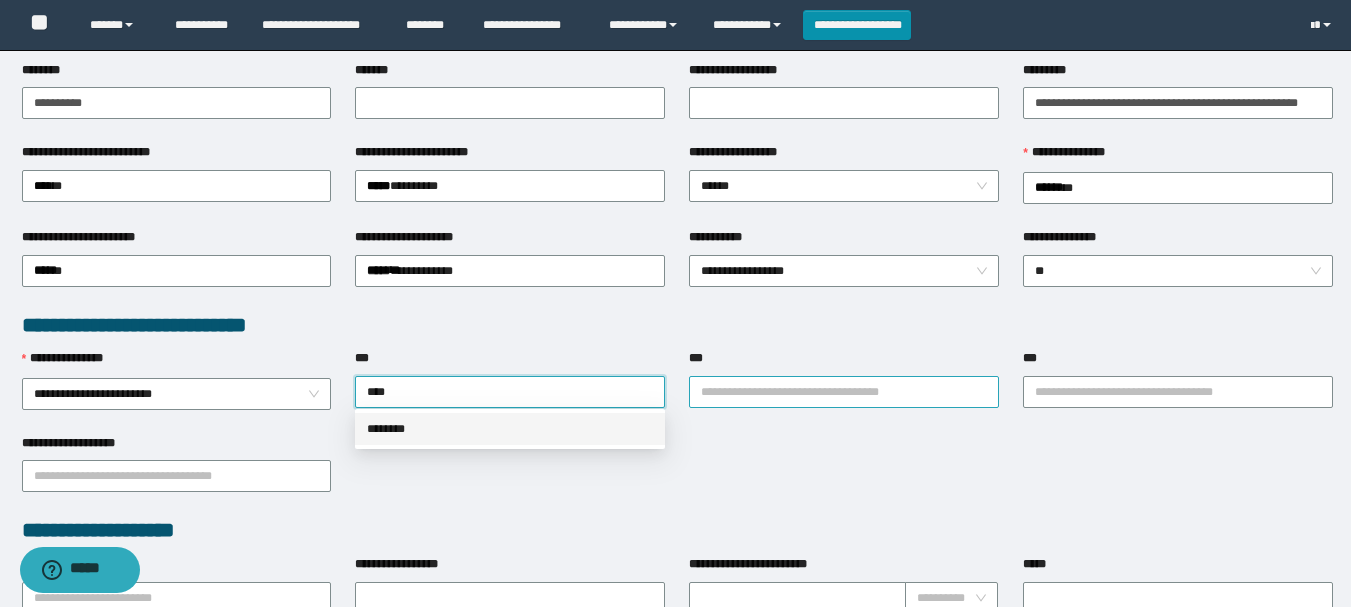 drag, startPoint x: 395, startPoint y: 428, endPoint x: 698, endPoint y: 401, distance: 304.2006 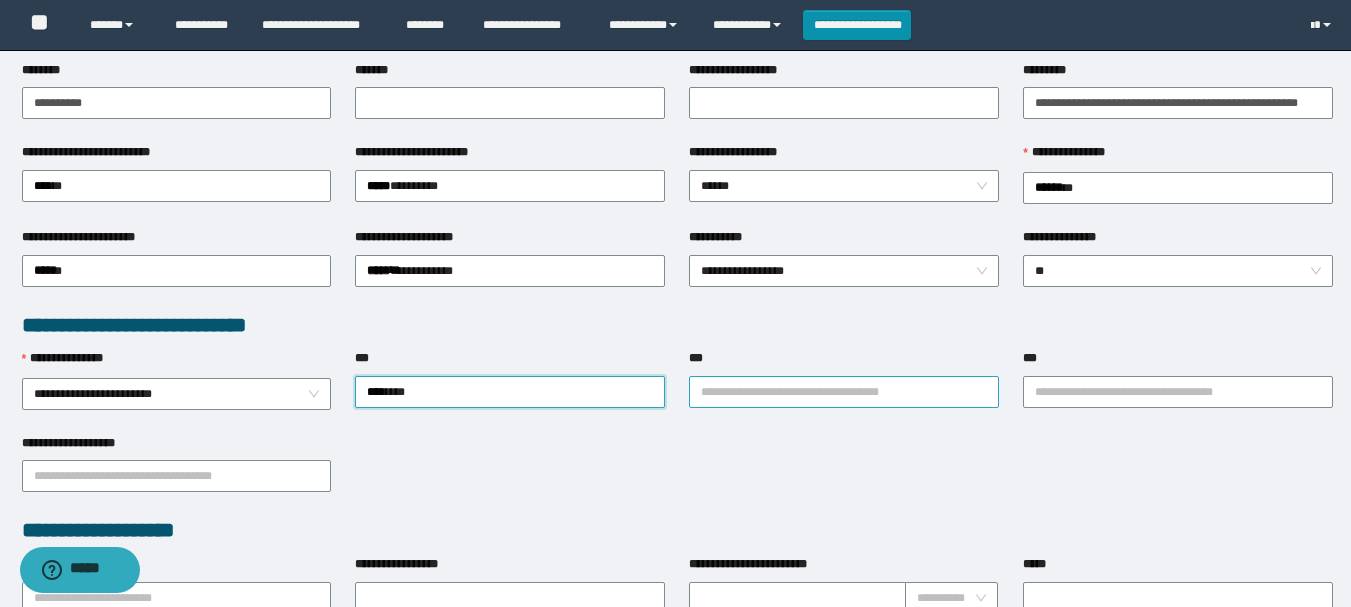 click on "***" at bounding box center [844, 392] 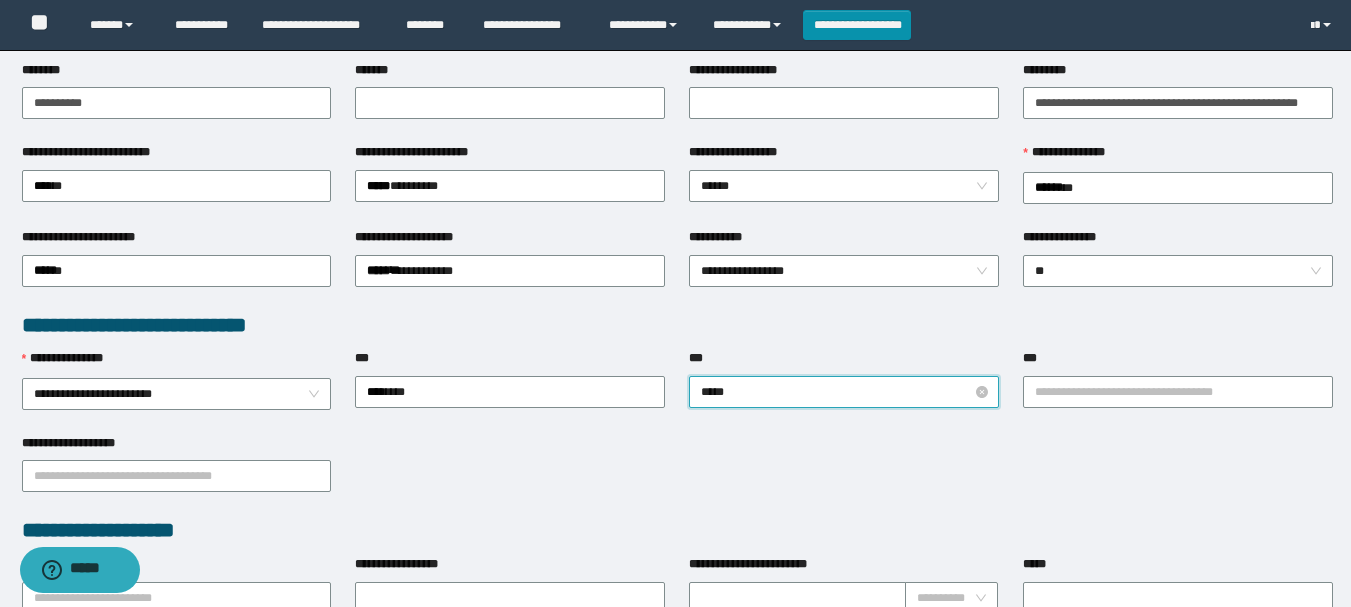 type on "******" 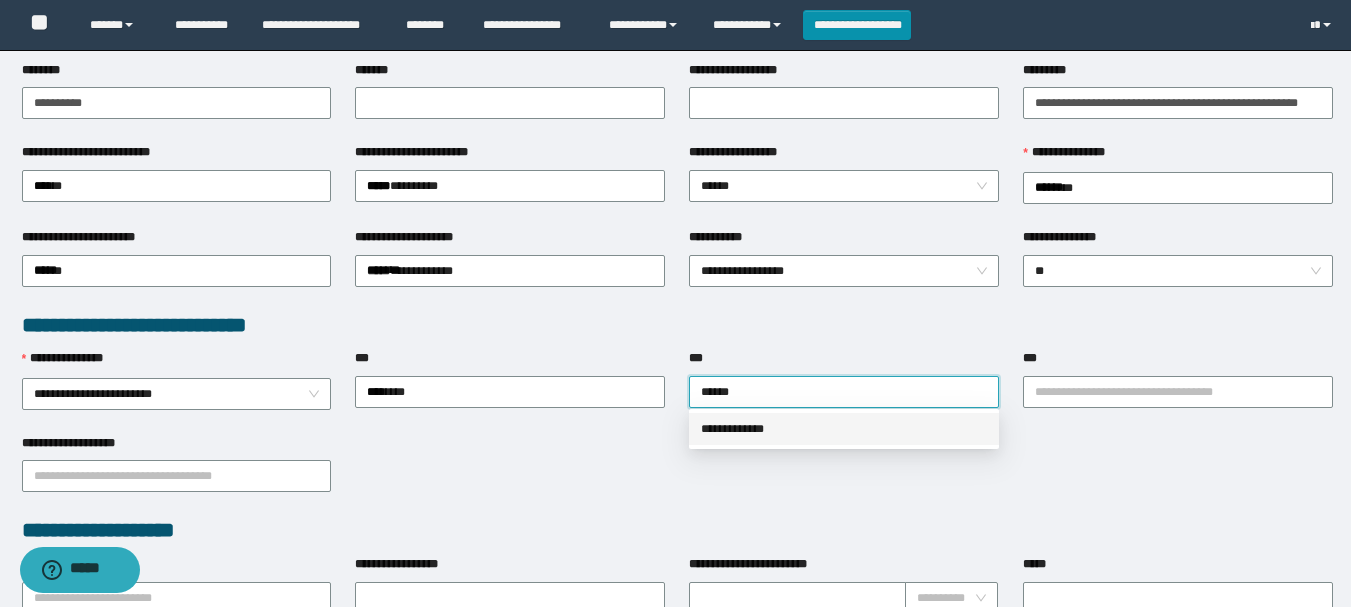 click on "**********" at bounding box center (844, 429) 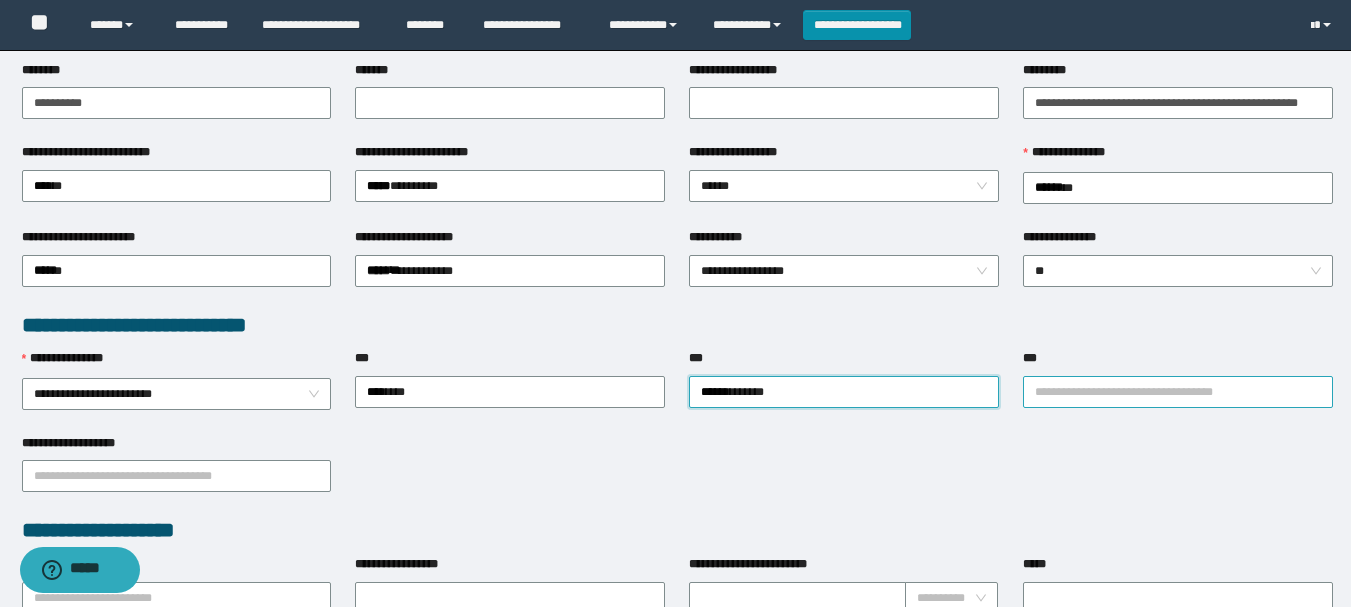 click on "***" at bounding box center (1178, 392) 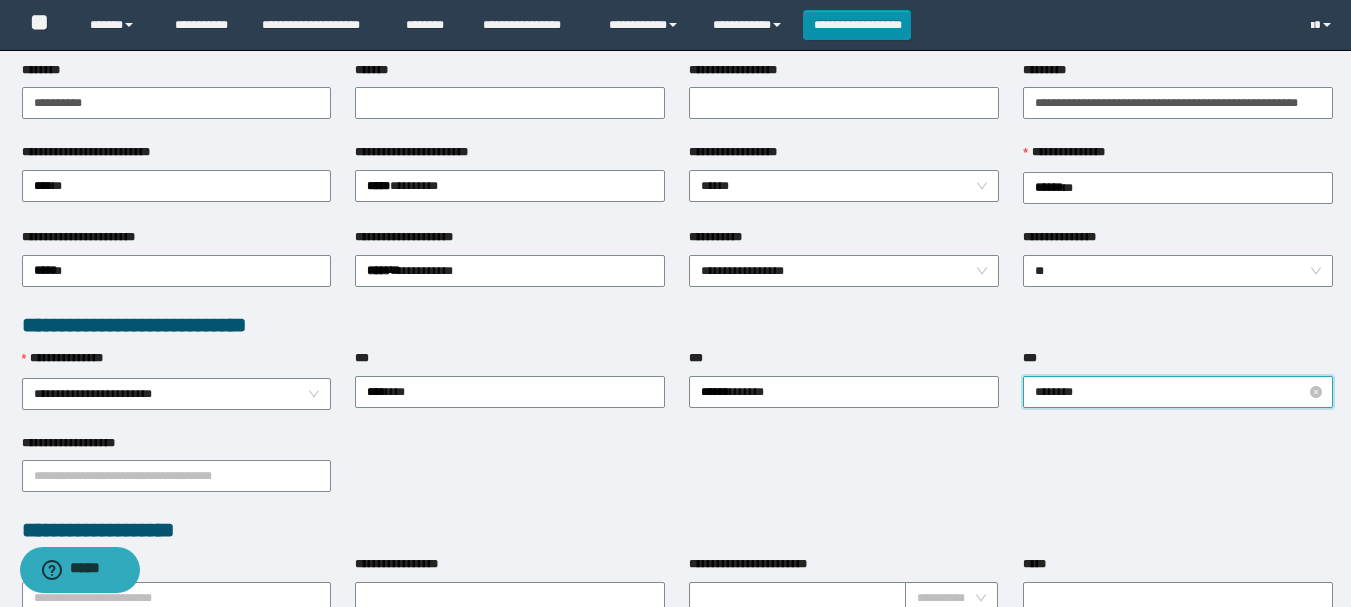 type on "*********" 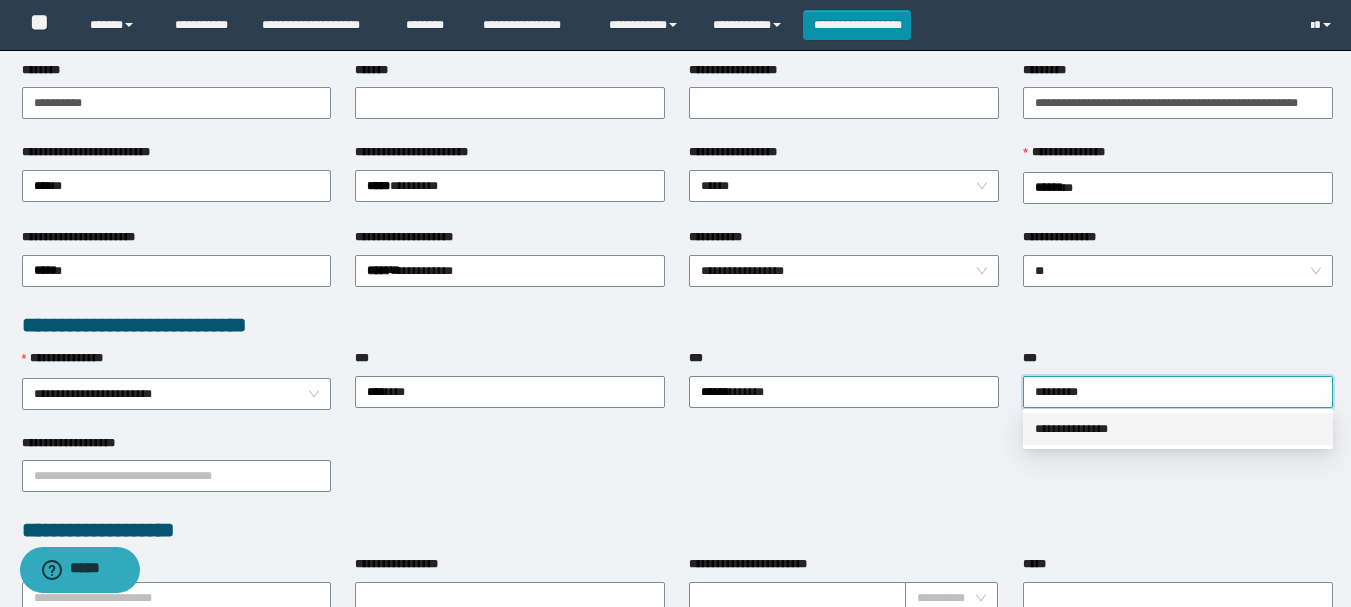 click on "**********" at bounding box center [1178, 429] 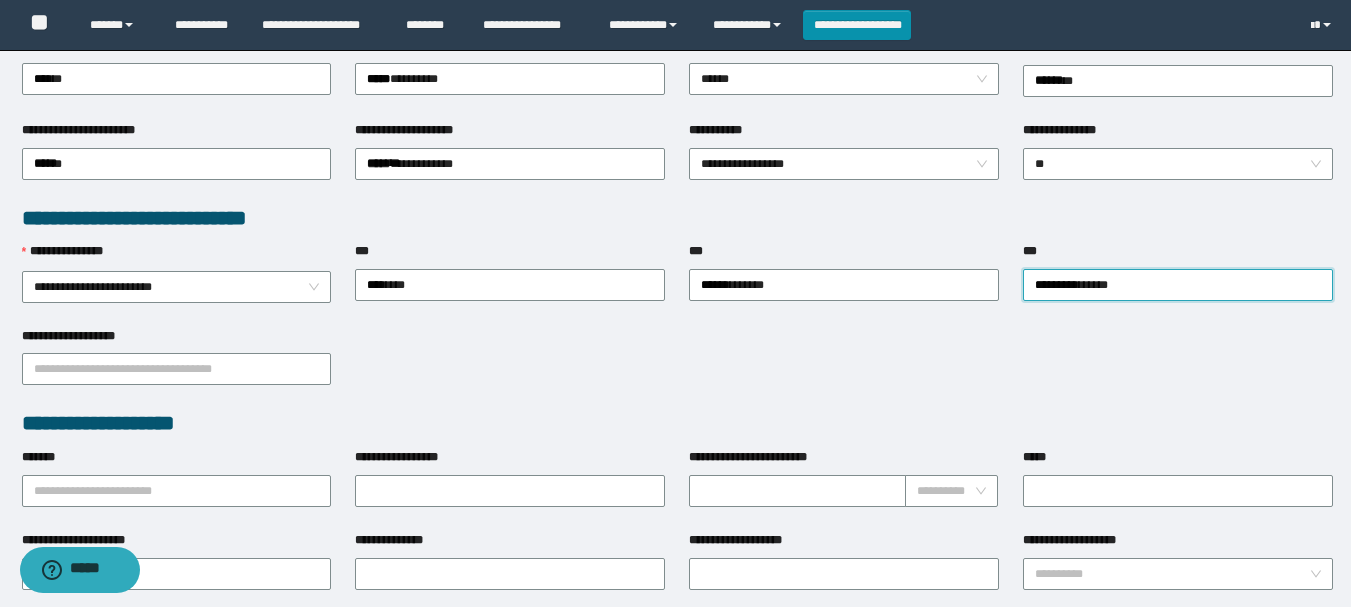 scroll, scrollTop: 600, scrollLeft: 0, axis: vertical 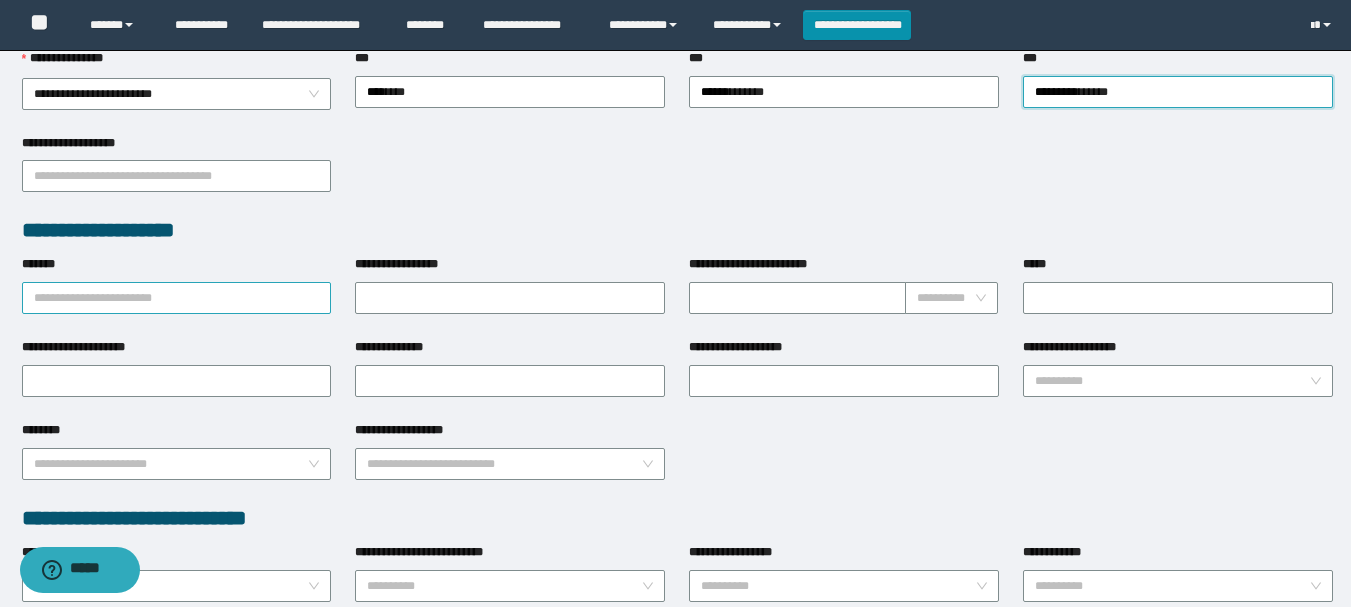 click on "*******" at bounding box center (177, 298) 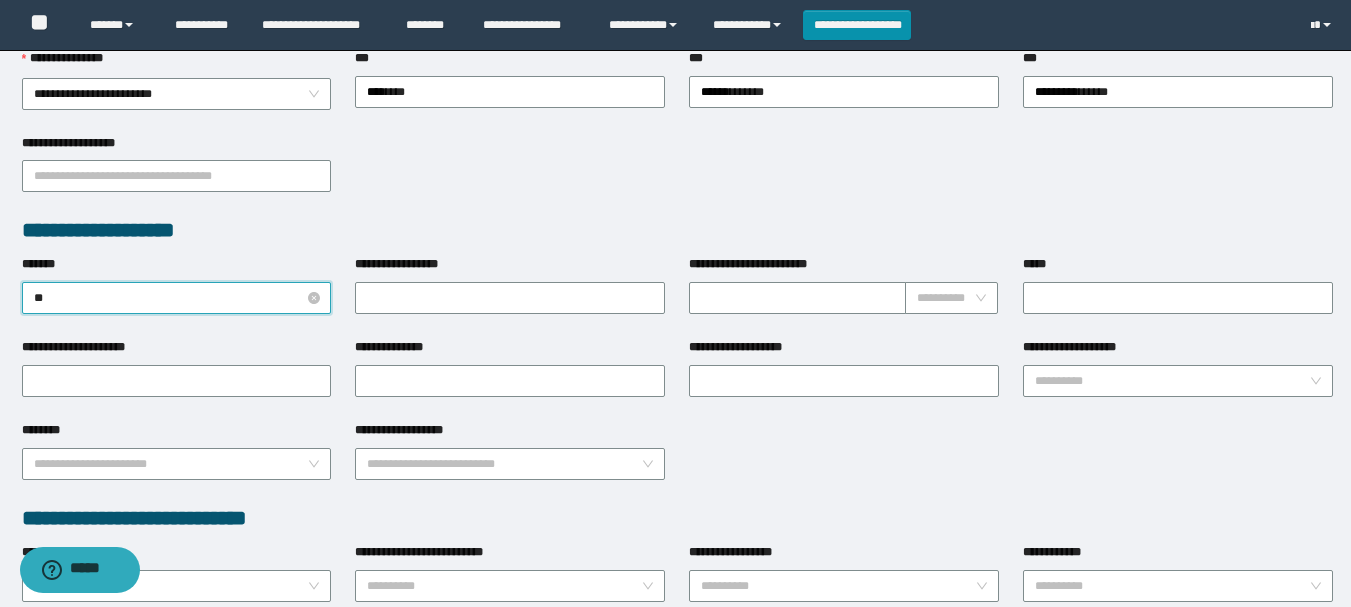 type on "***" 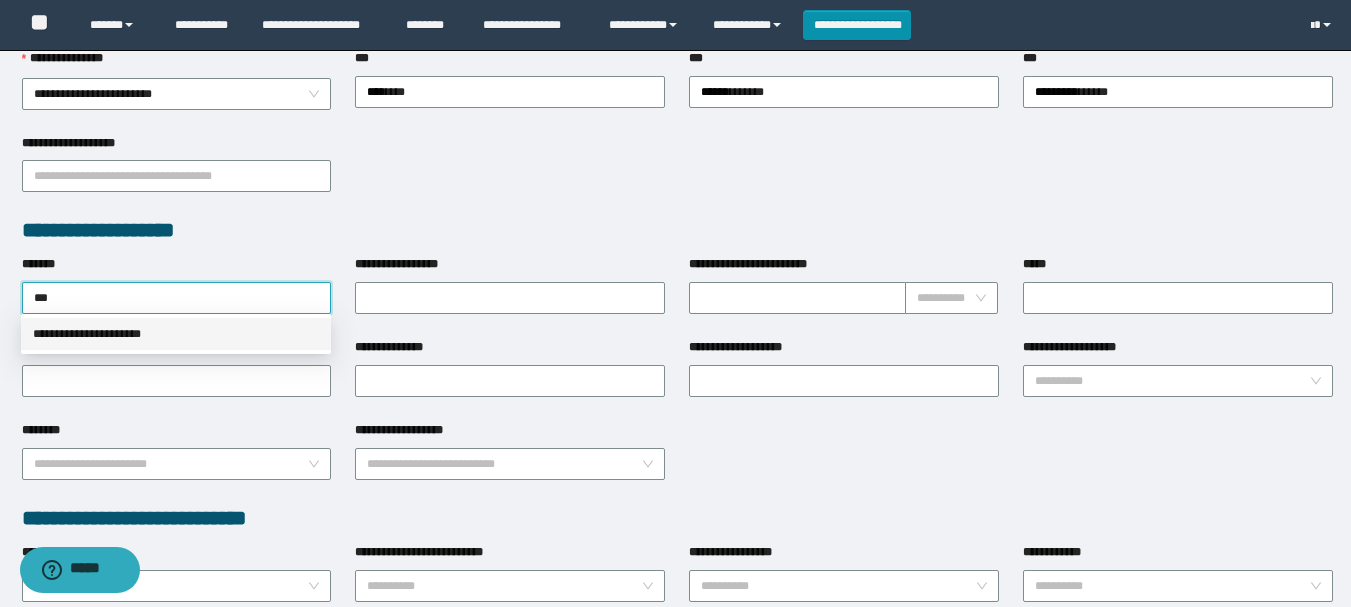drag, startPoint x: 113, startPoint y: 330, endPoint x: 1222, endPoint y: 317, distance: 1109.0762 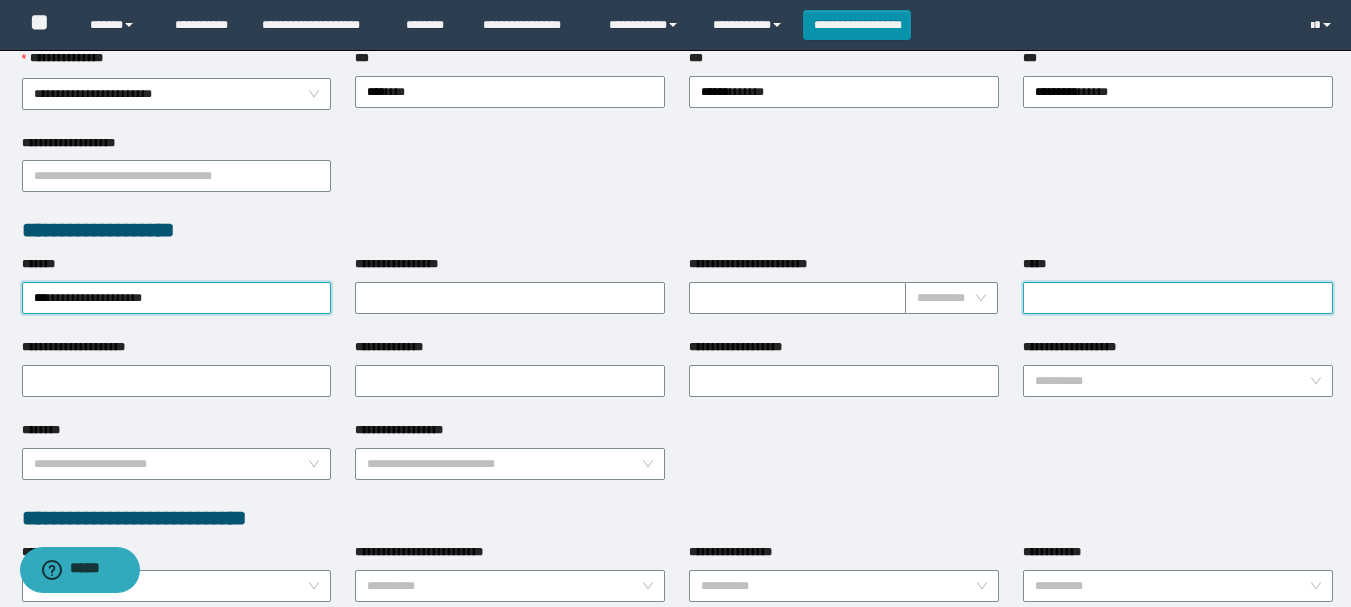 click on "*****" at bounding box center (1178, 298) 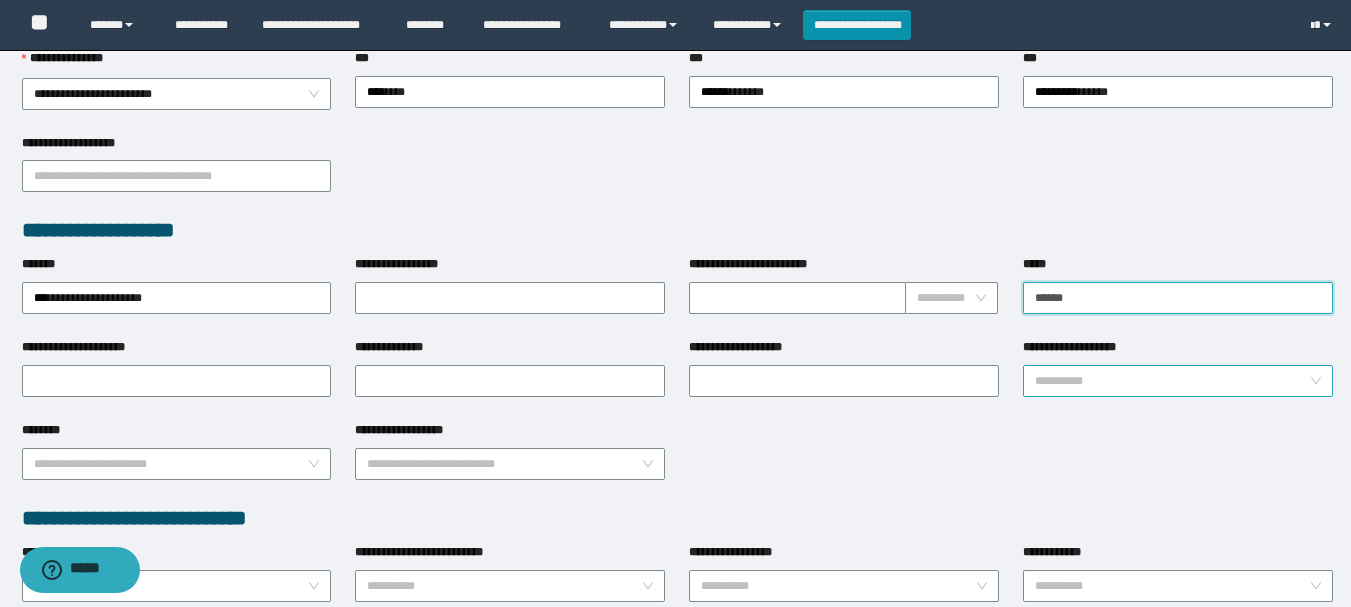 type on "*******" 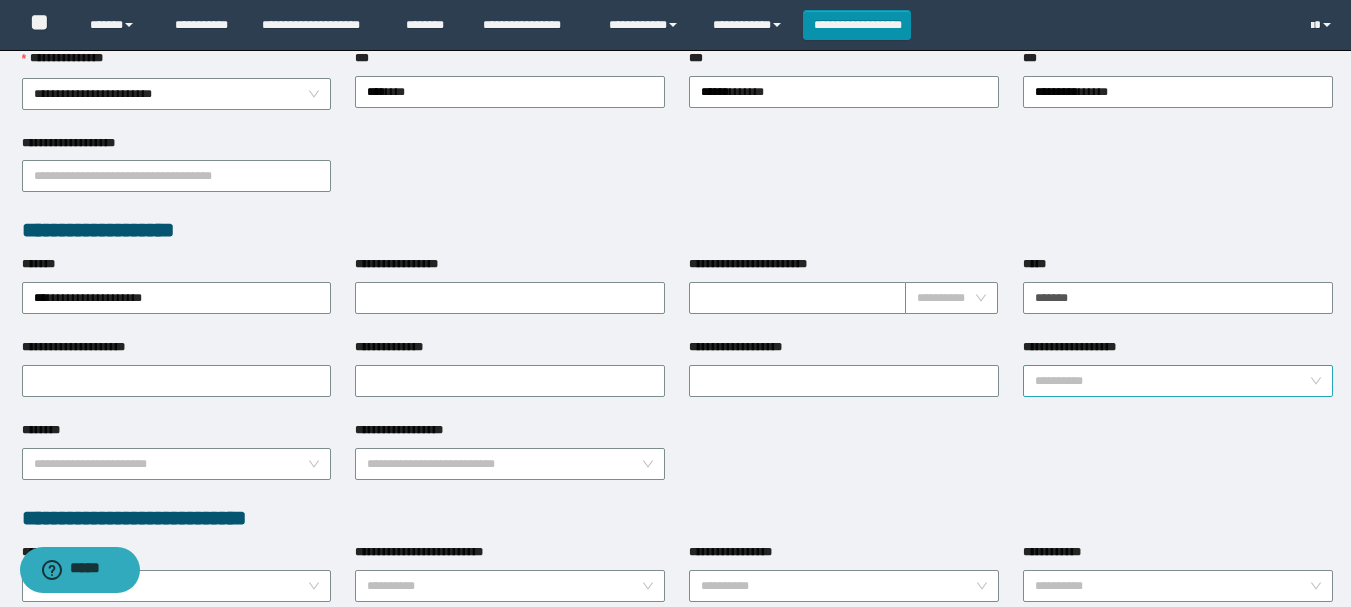 click on "**********" at bounding box center [1172, 381] 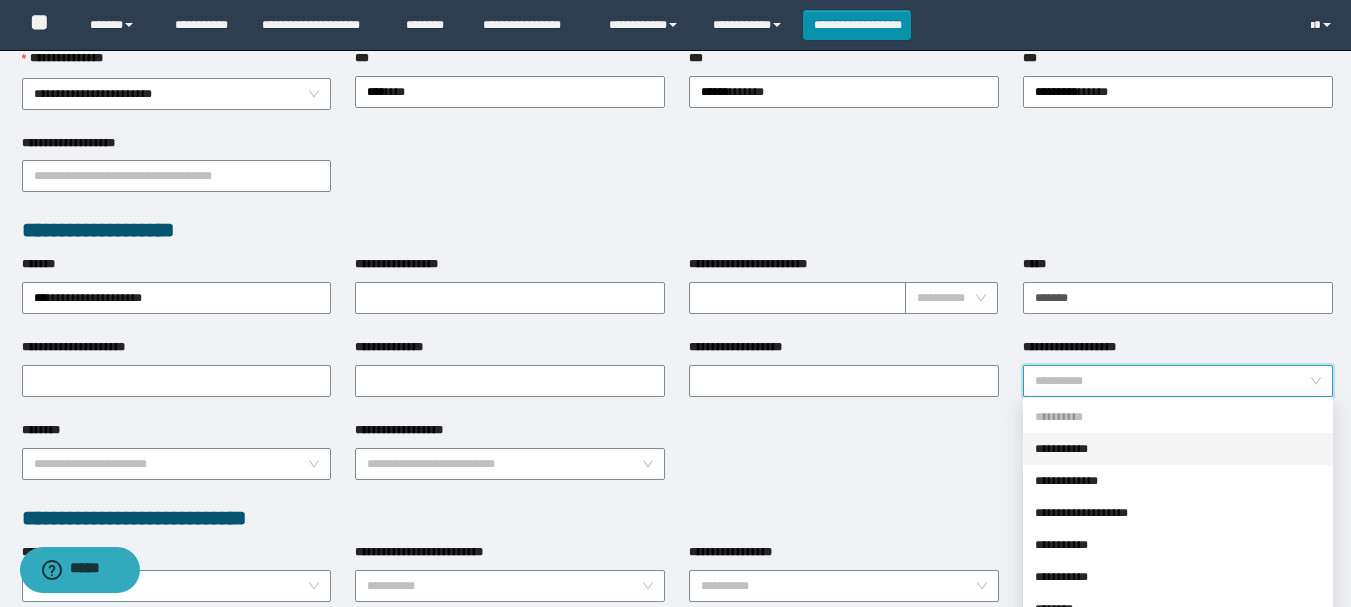 drag, startPoint x: 1059, startPoint y: 449, endPoint x: 1034, endPoint y: 448, distance: 25.019993 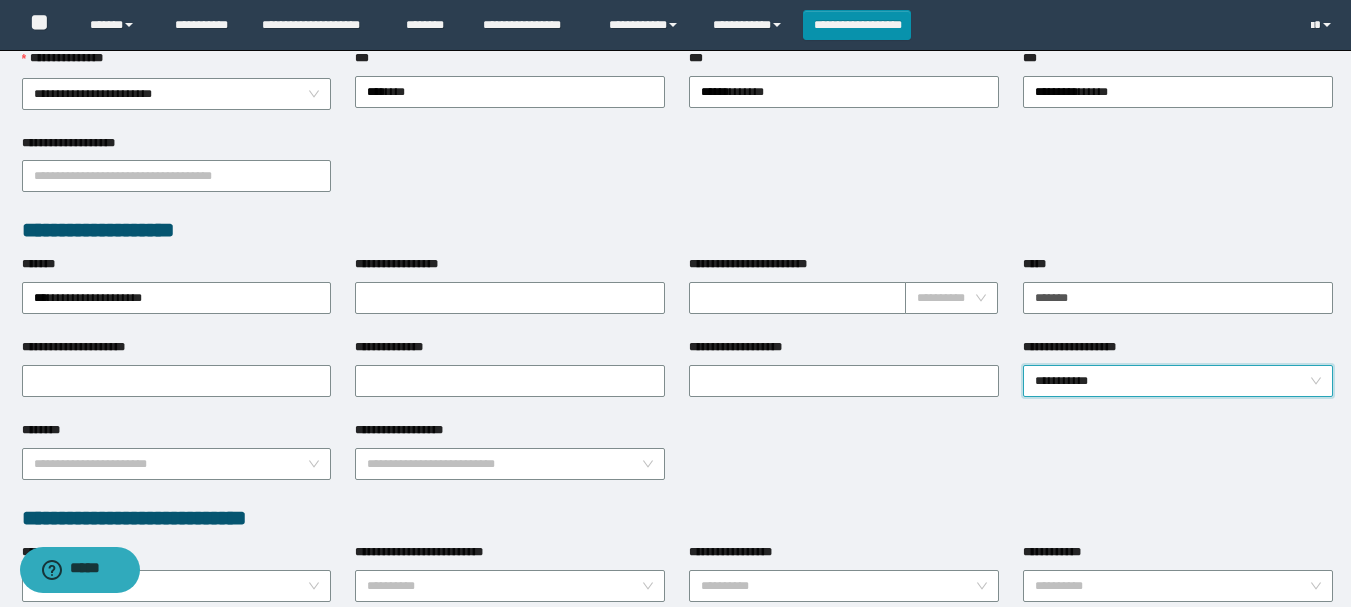 scroll, scrollTop: 1098, scrollLeft: 0, axis: vertical 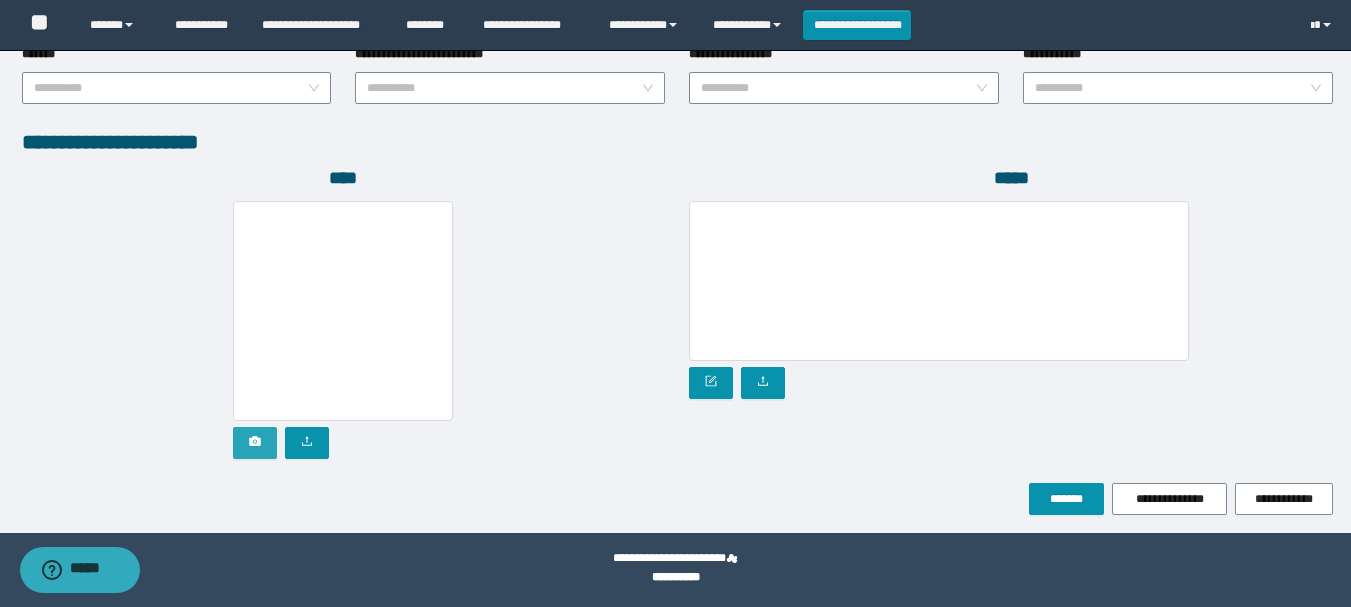 click at bounding box center (255, 443) 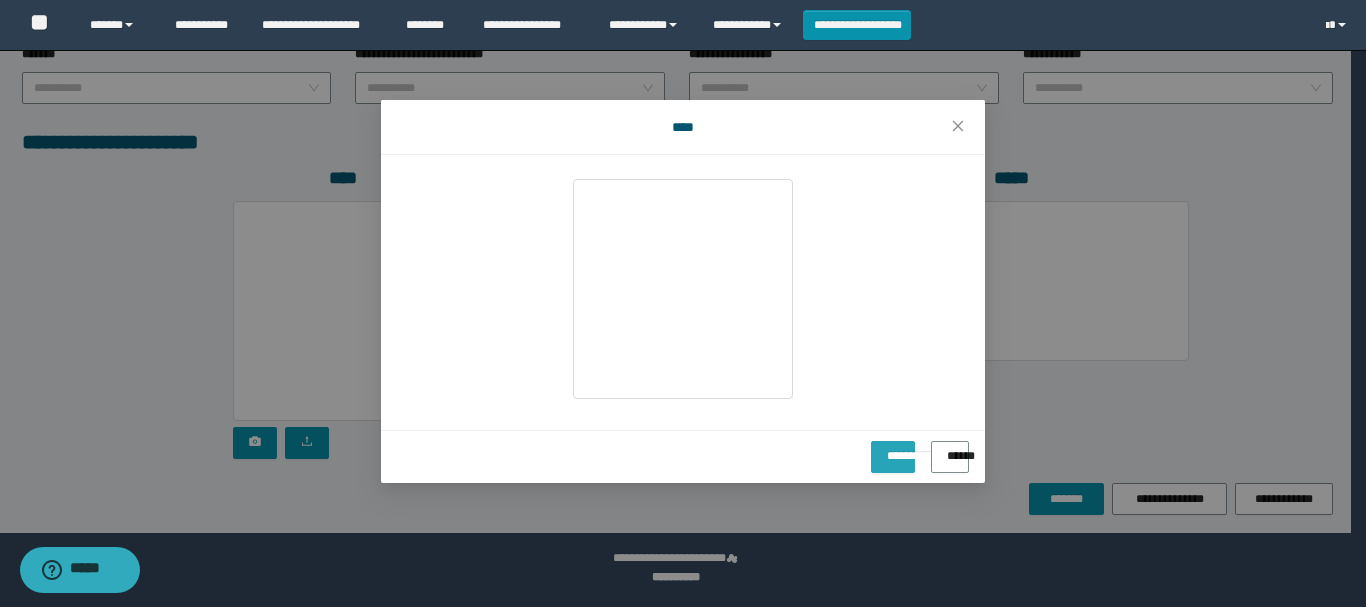 click on "**********" at bounding box center [893, 449] 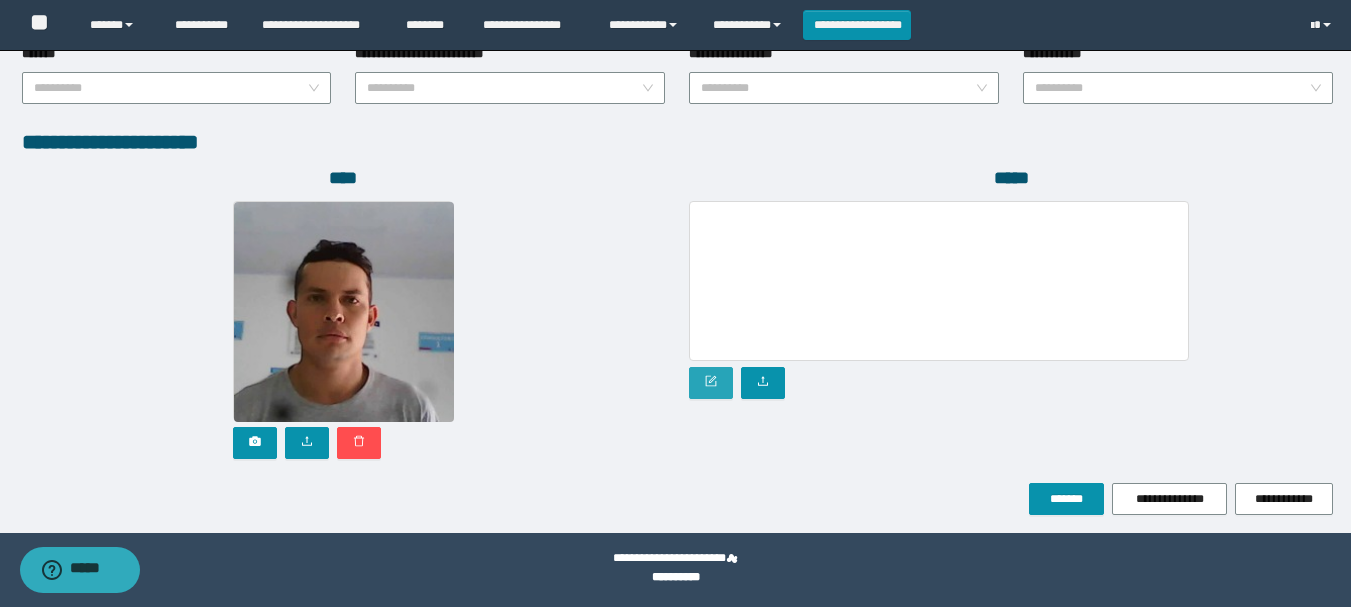 click at bounding box center (711, 383) 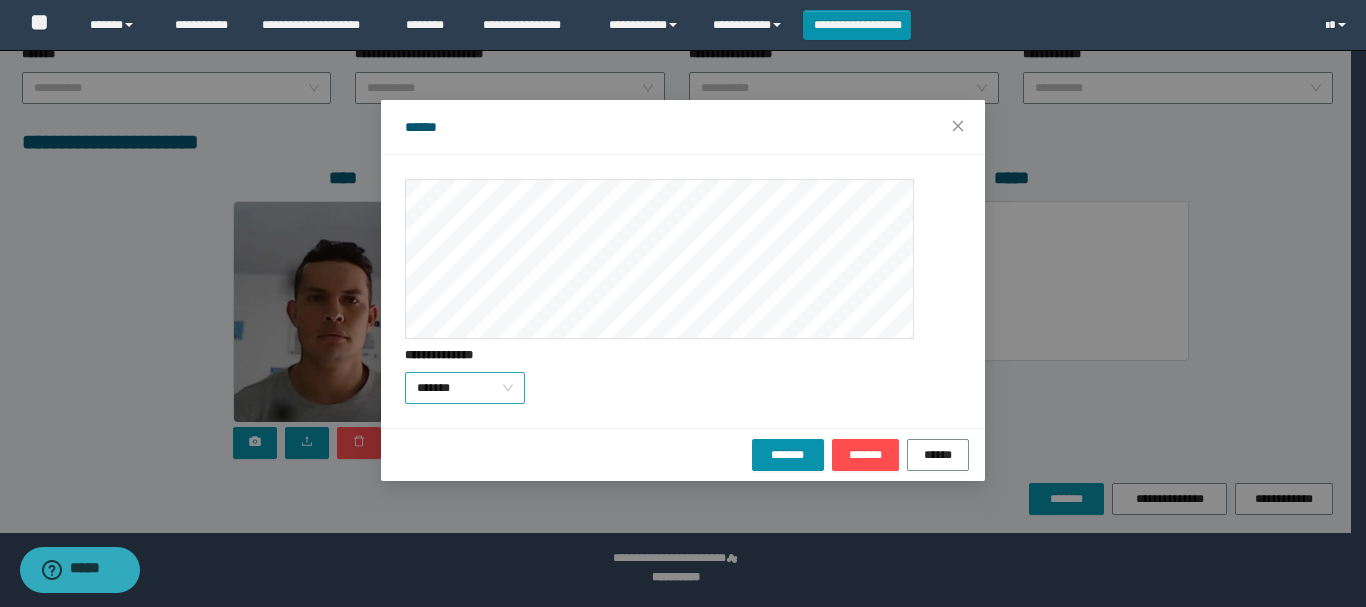 click on "*******" at bounding box center (465, 388) 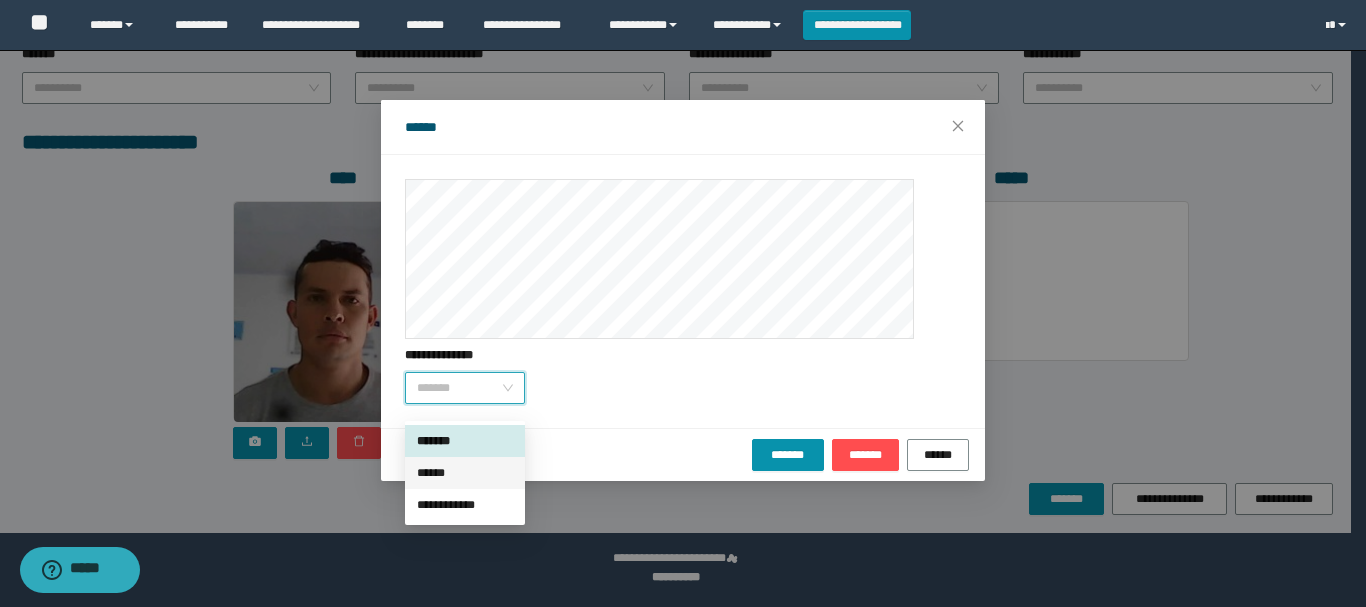 click on "******" at bounding box center (465, 473) 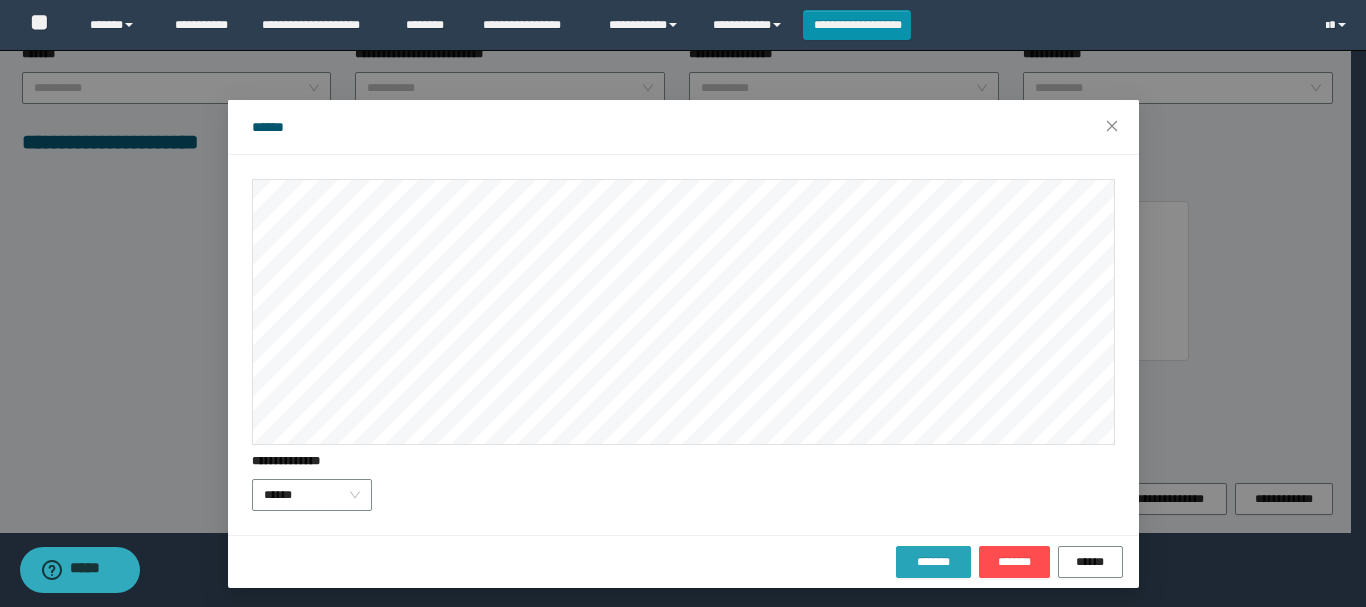 click on "*******" at bounding box center [933, 562] 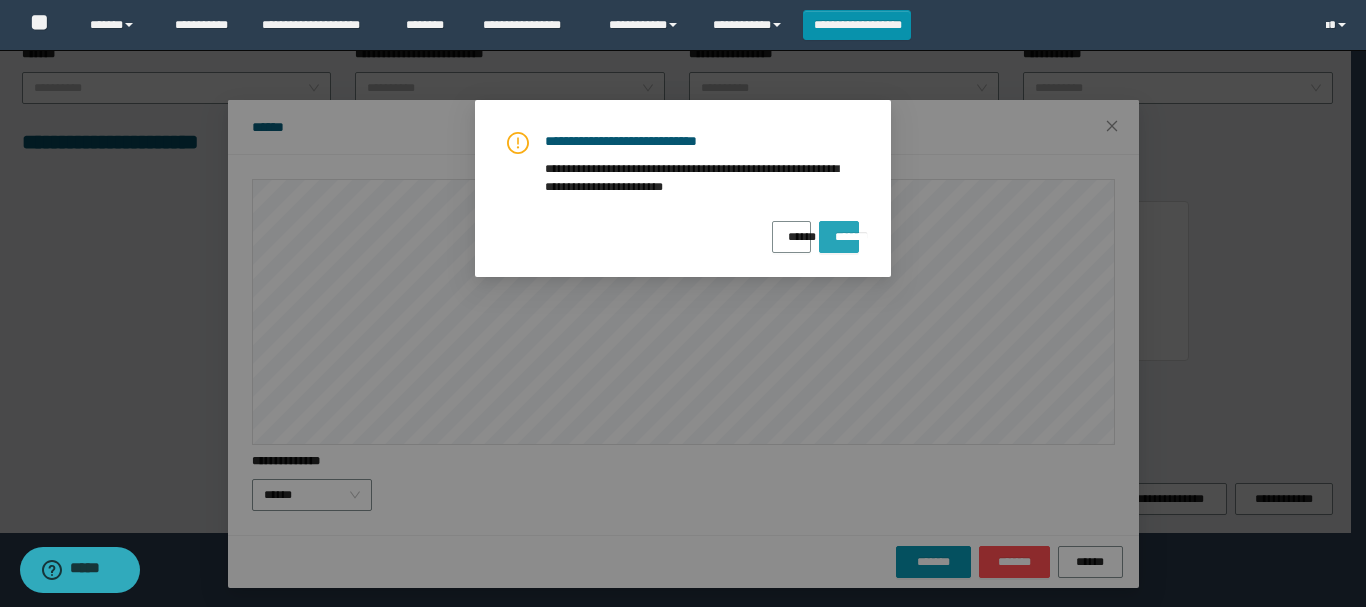 click on "*******" at bounding box center (839, 230) 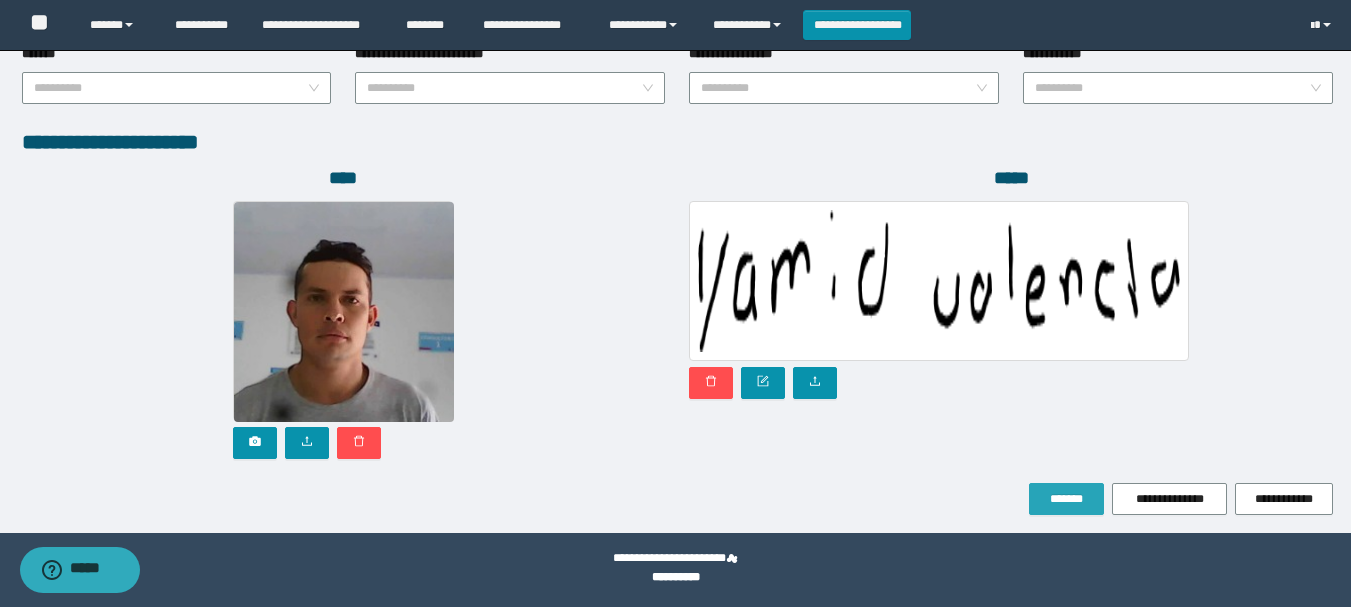click on "*******" at bounding box center (1066, 499) 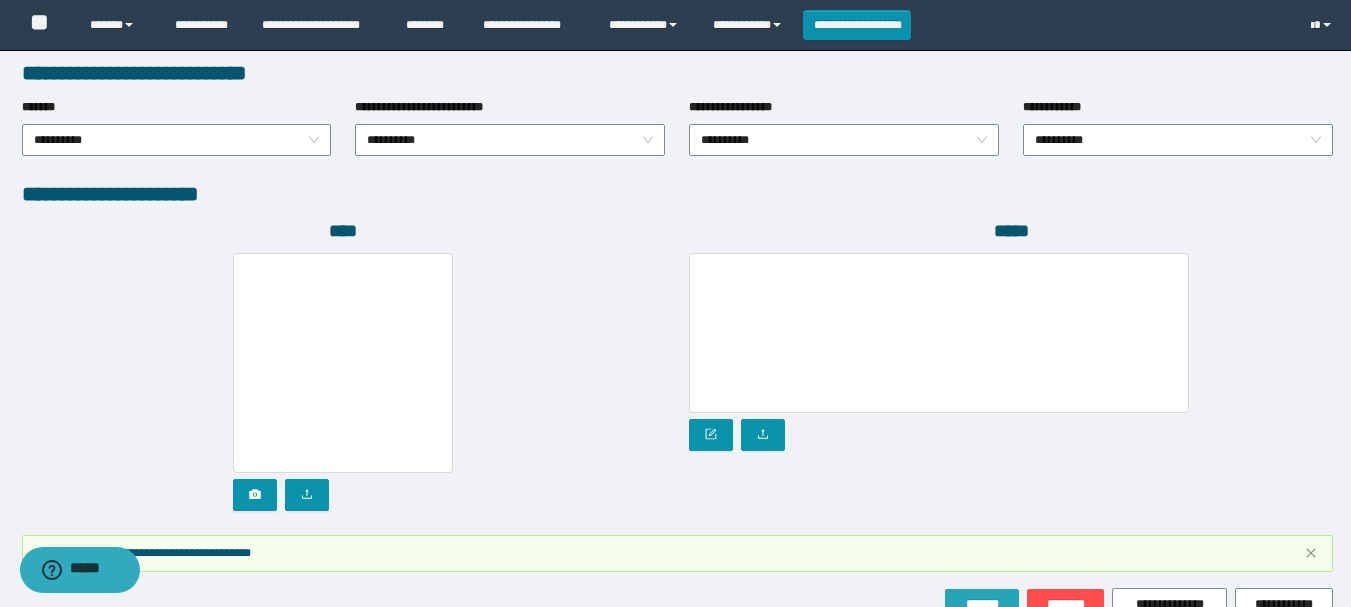 scroll, scrollTop: 1151, scrollLeft: 0, axis: vertical 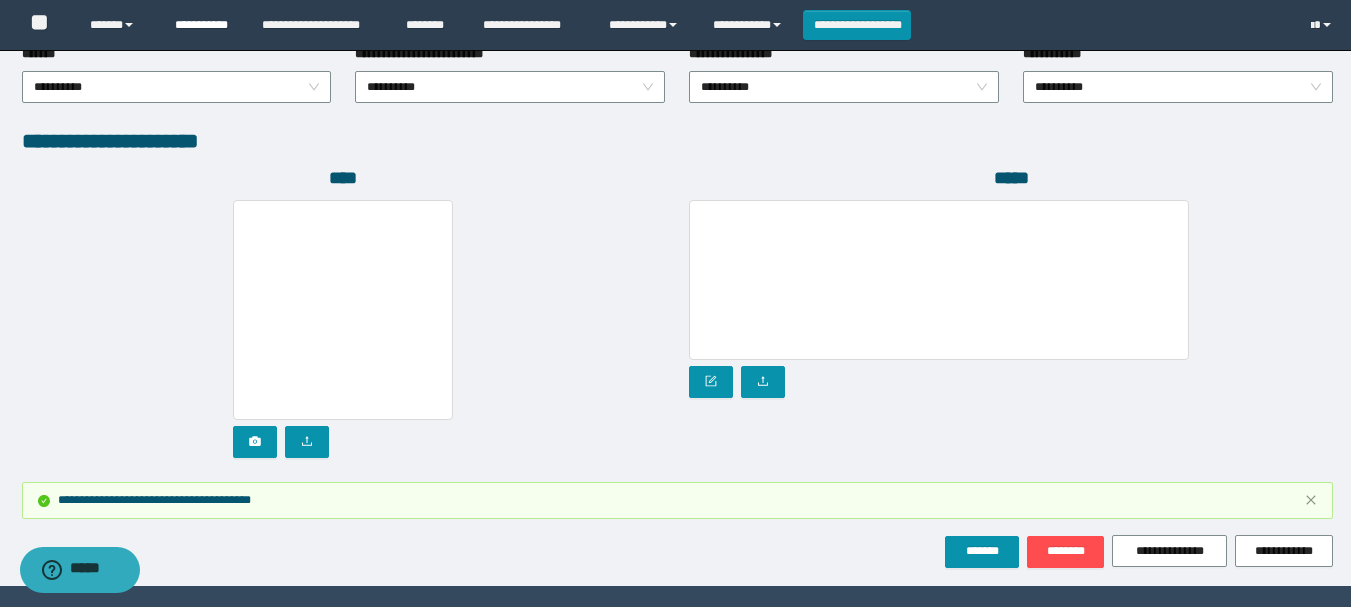 click on "**********" at bounding box center [203, 25] 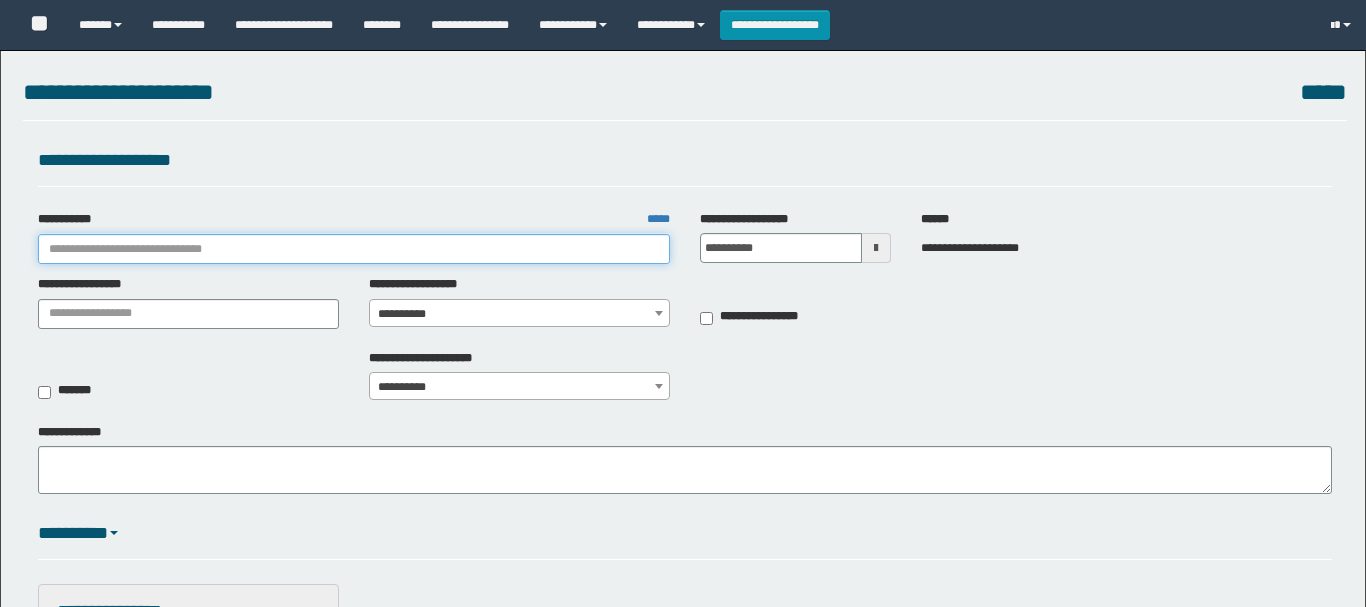 click on "**********" at bounding box center [354, 249] 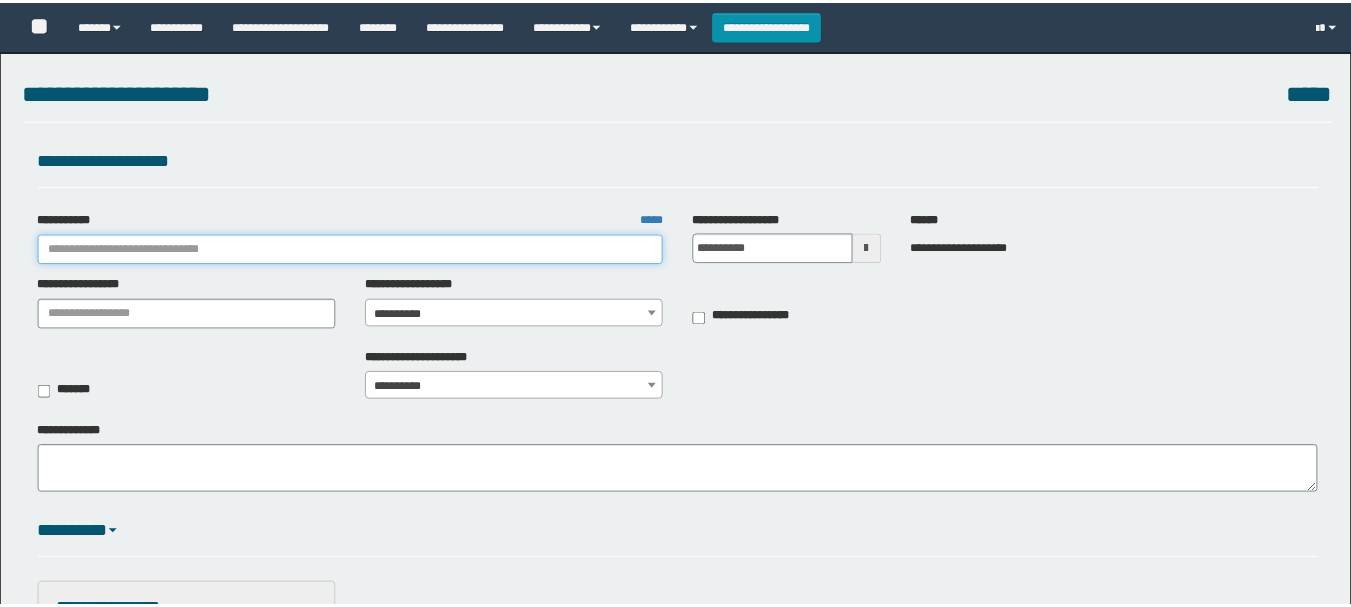 scroll, scrollTop: 0, scrollLeft: 0, axis: both 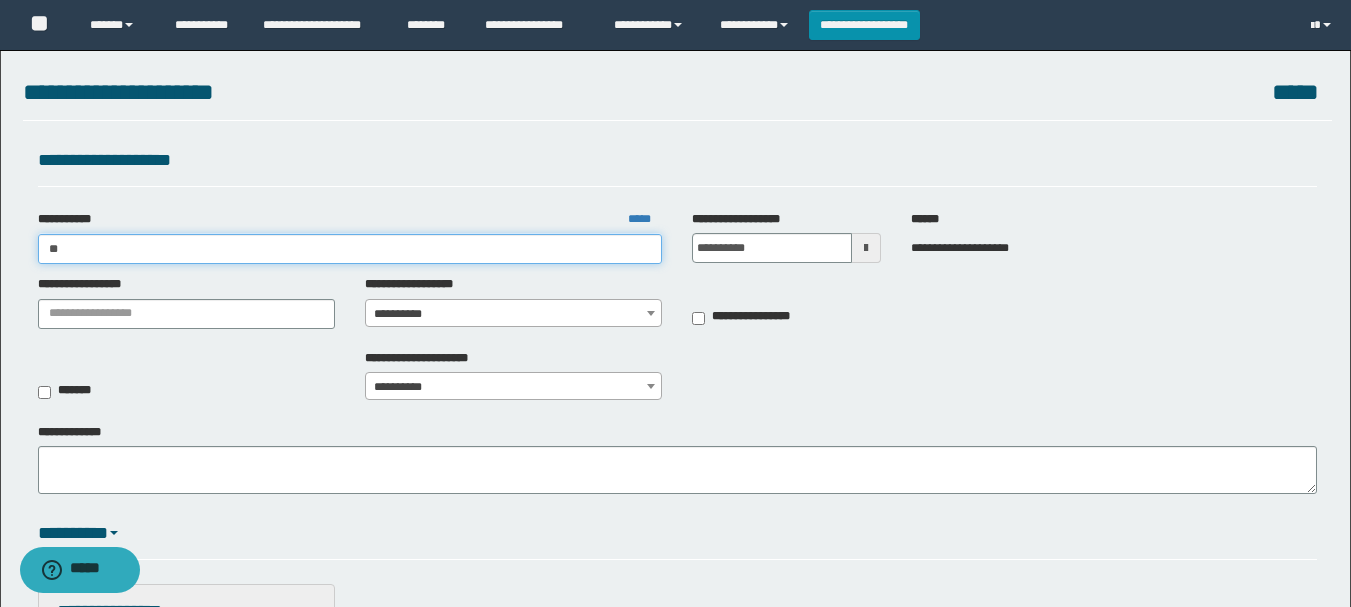 type on "***" 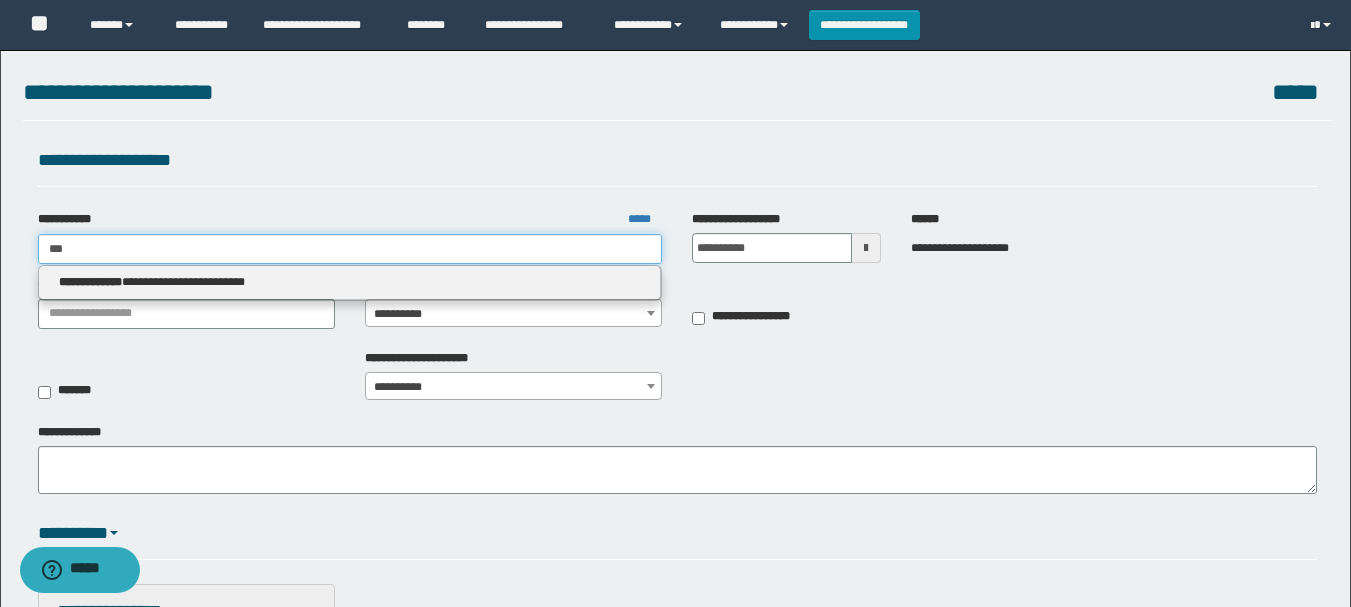 type on "***" 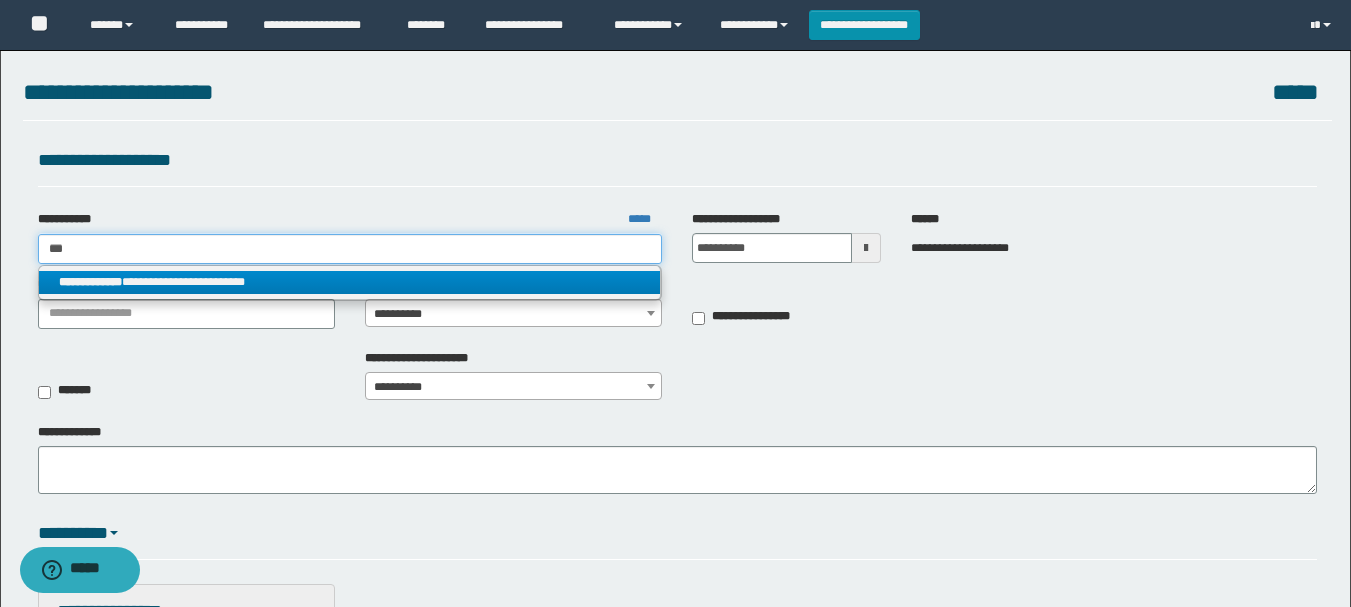 type on "***" 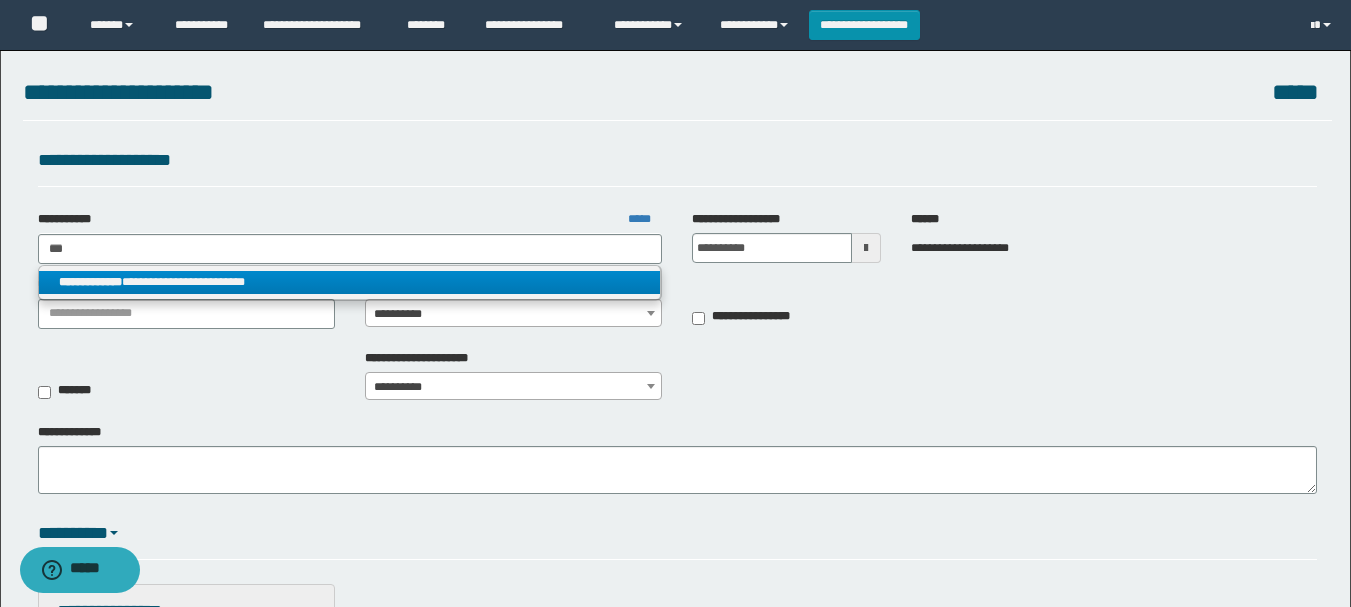 click on "**********" at bounding box center [350, 282] 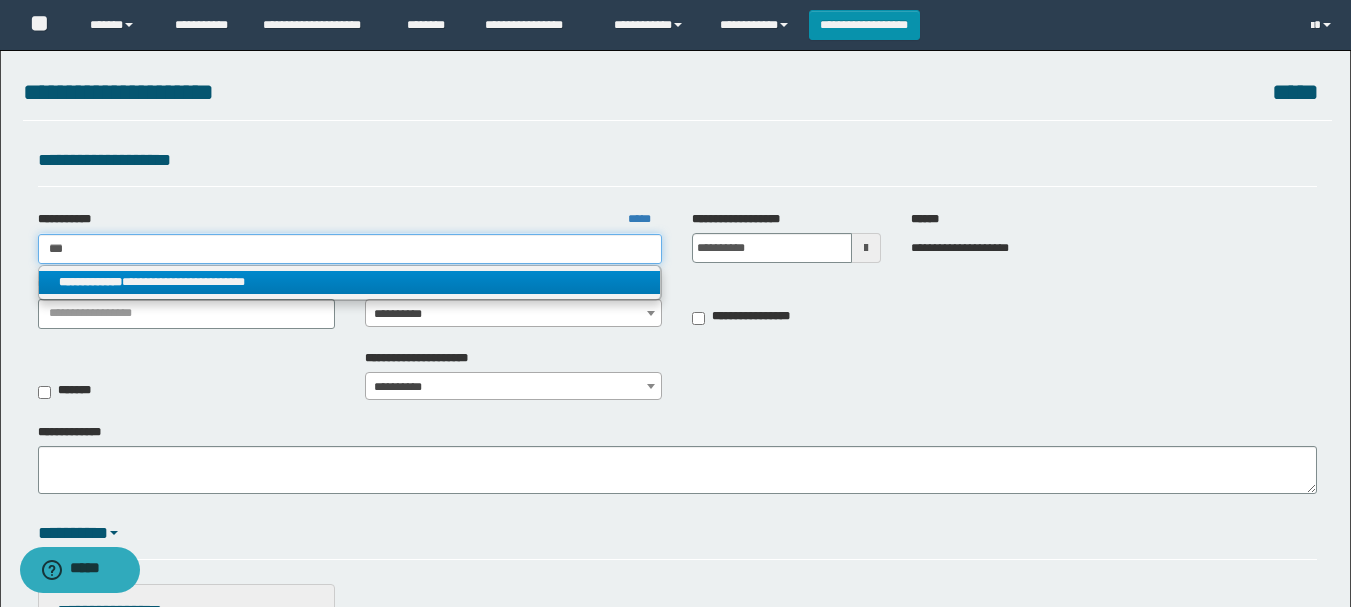 type 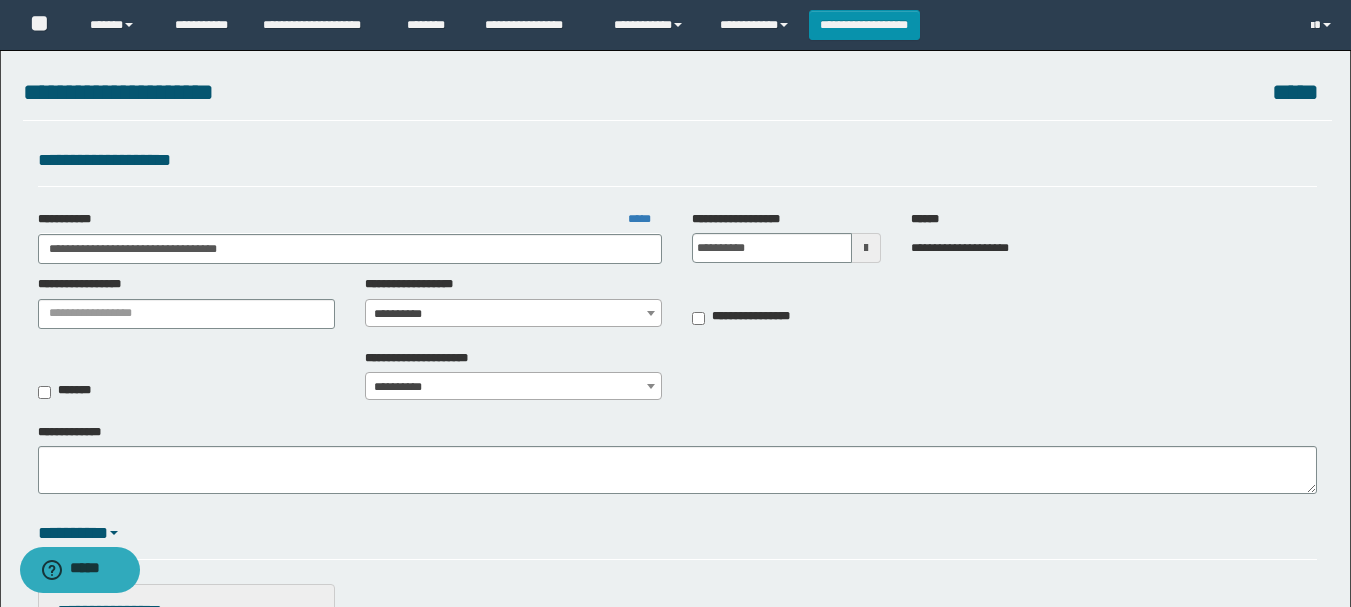 click on "**********" at bounding box center [513, 314] 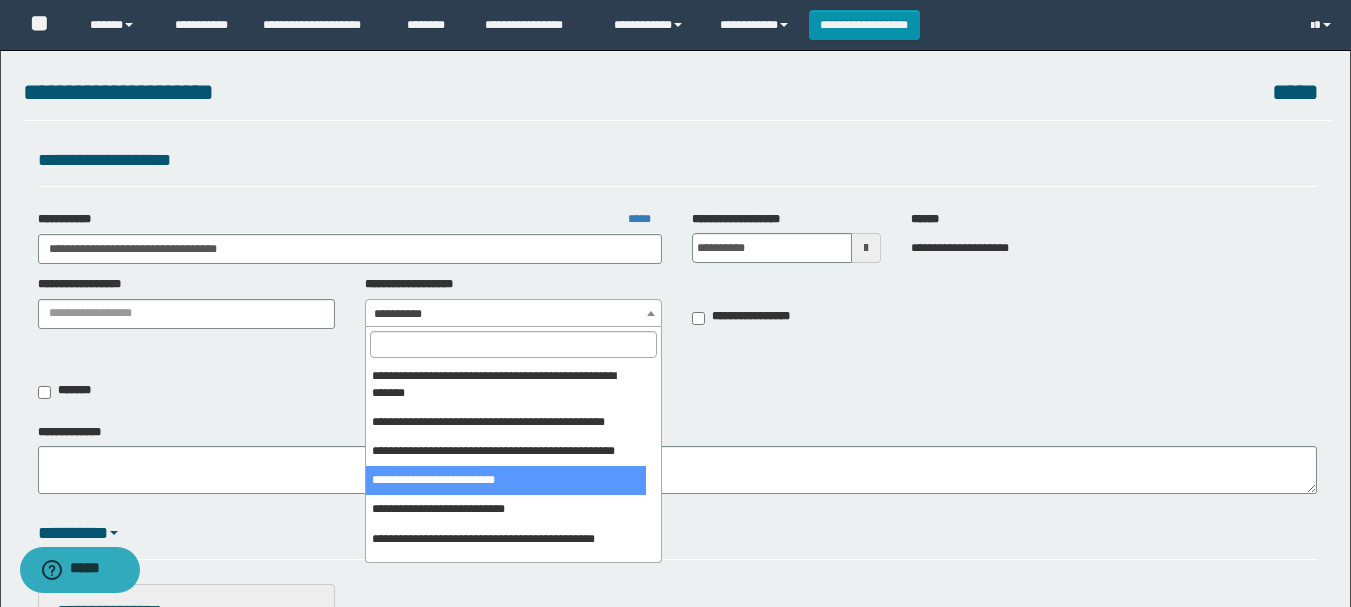 scroll, scrollTop: 500, scrollLeft: 0, axis: vertical 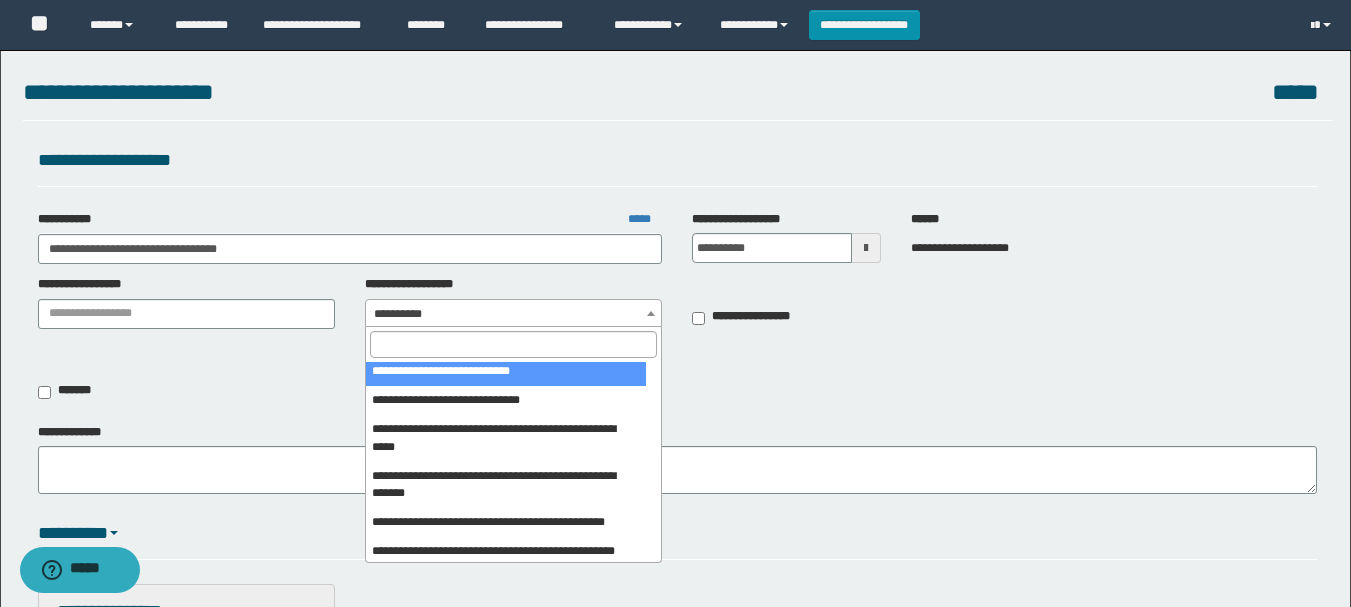 select on "***" 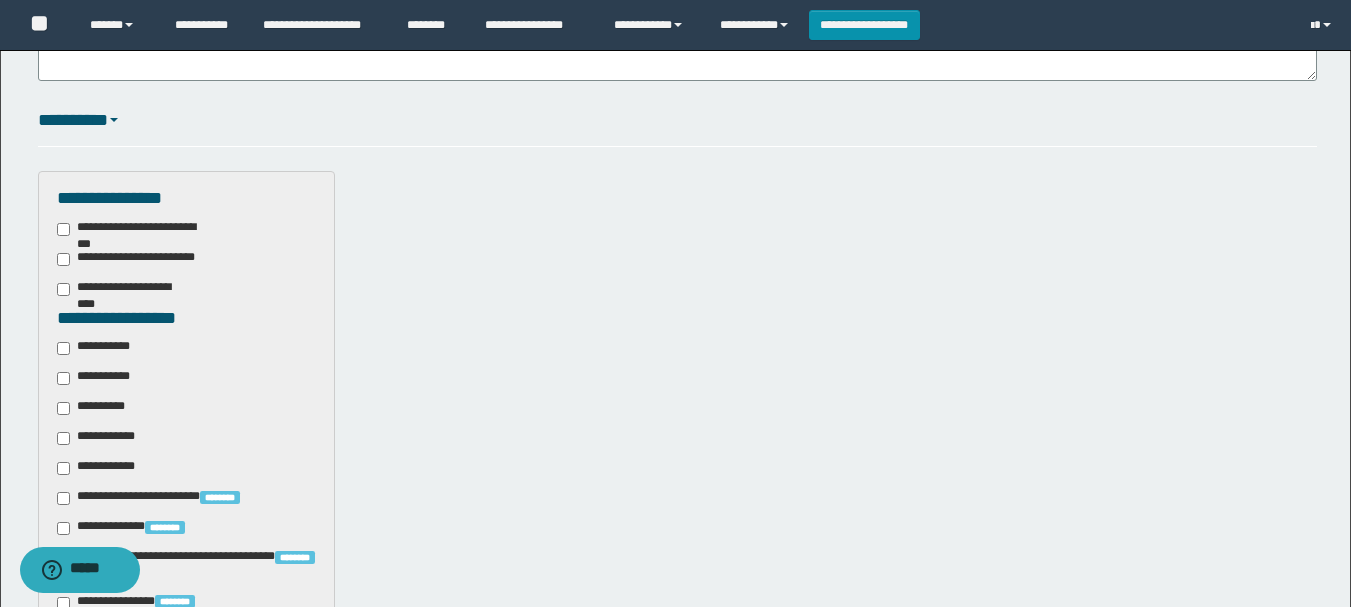 scroll, scrollTop: 600, scrollLeft: 0, axis: vertical 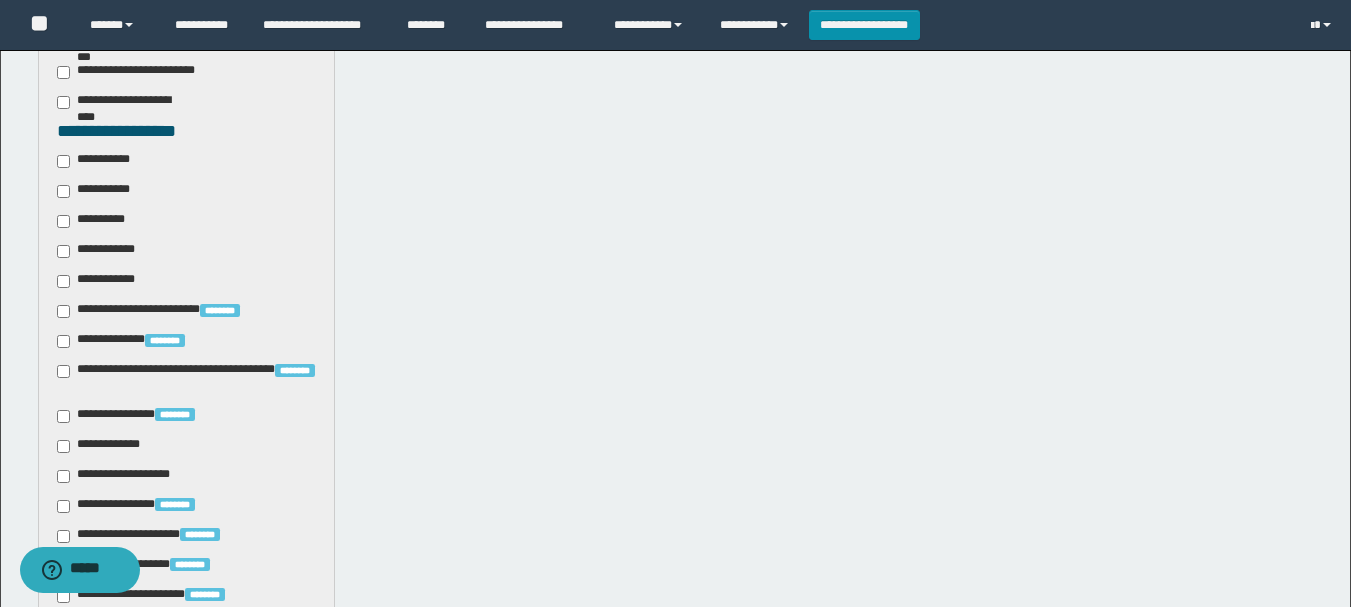 click on "**********" at bounding box center [99, 161] 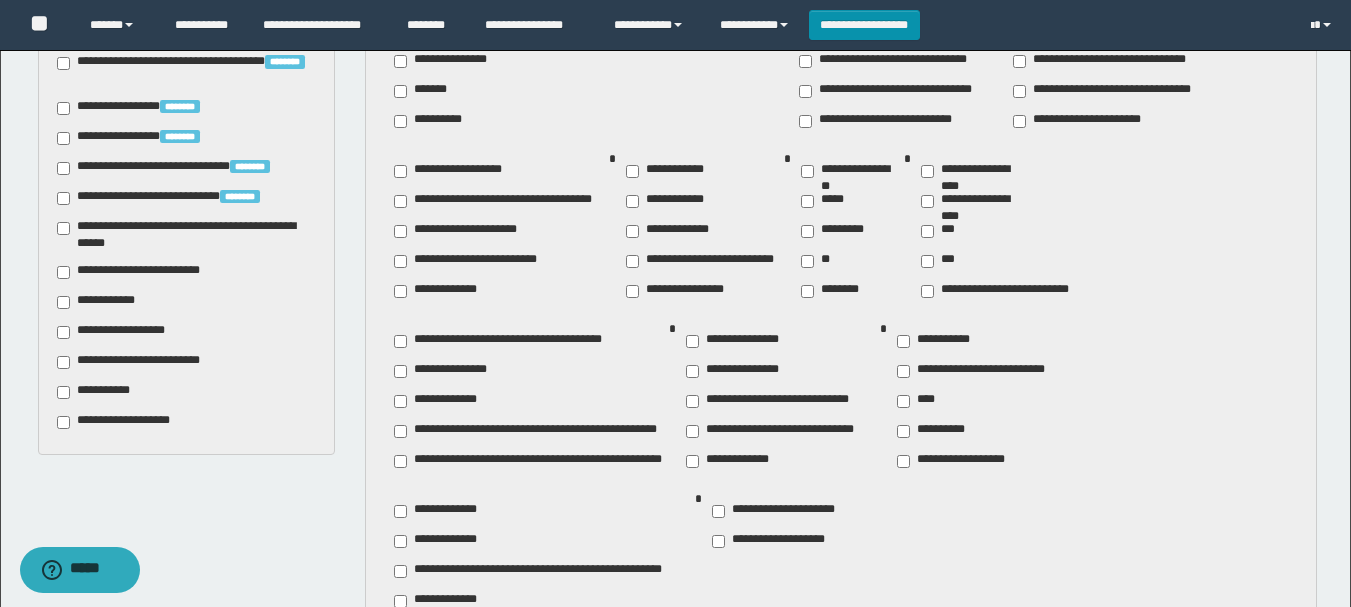 scroll, scrollTop: 1700, scrollLeft: 0, axis: vertical 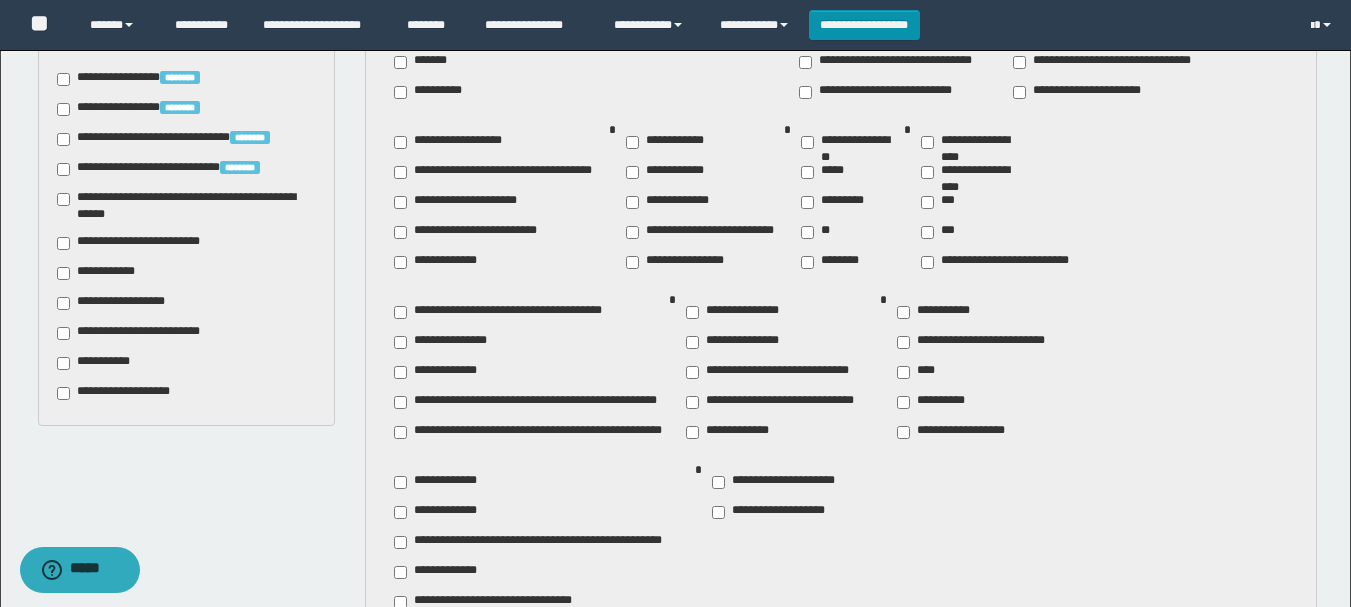 click on "**********" at bounding box center [143, 333] 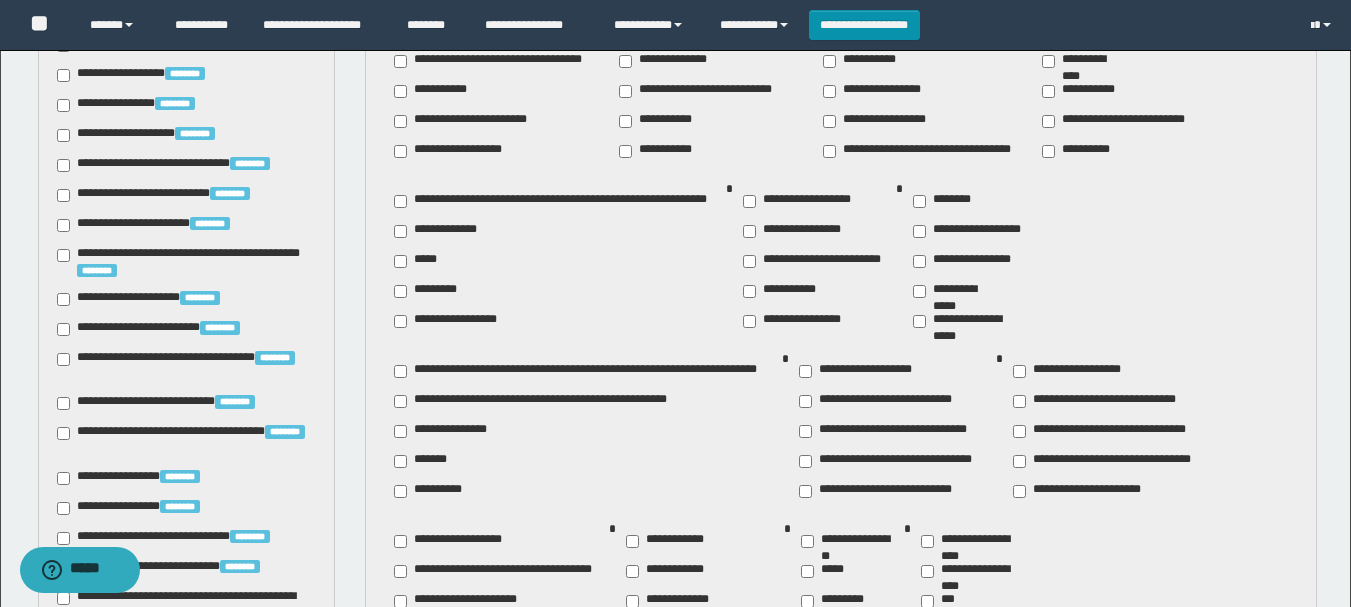 scroll, scrollTop: 900, scrollLeft: 0, axis: vertical 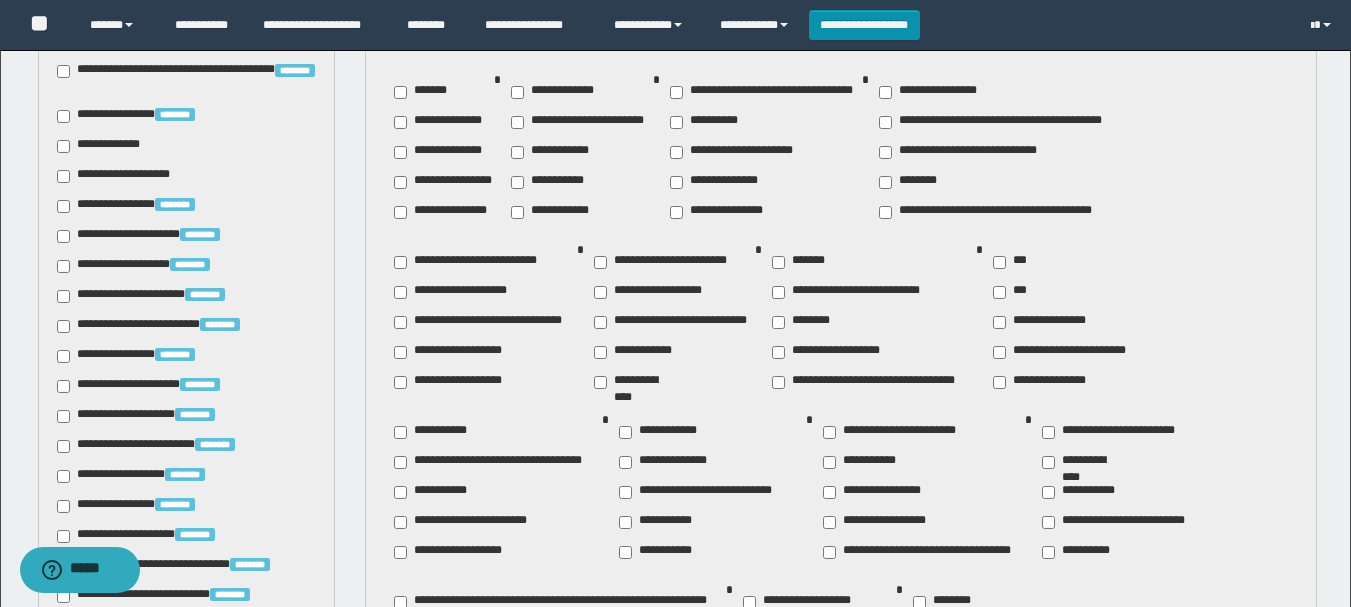 click on "**********" at bounding box center (444, 182) 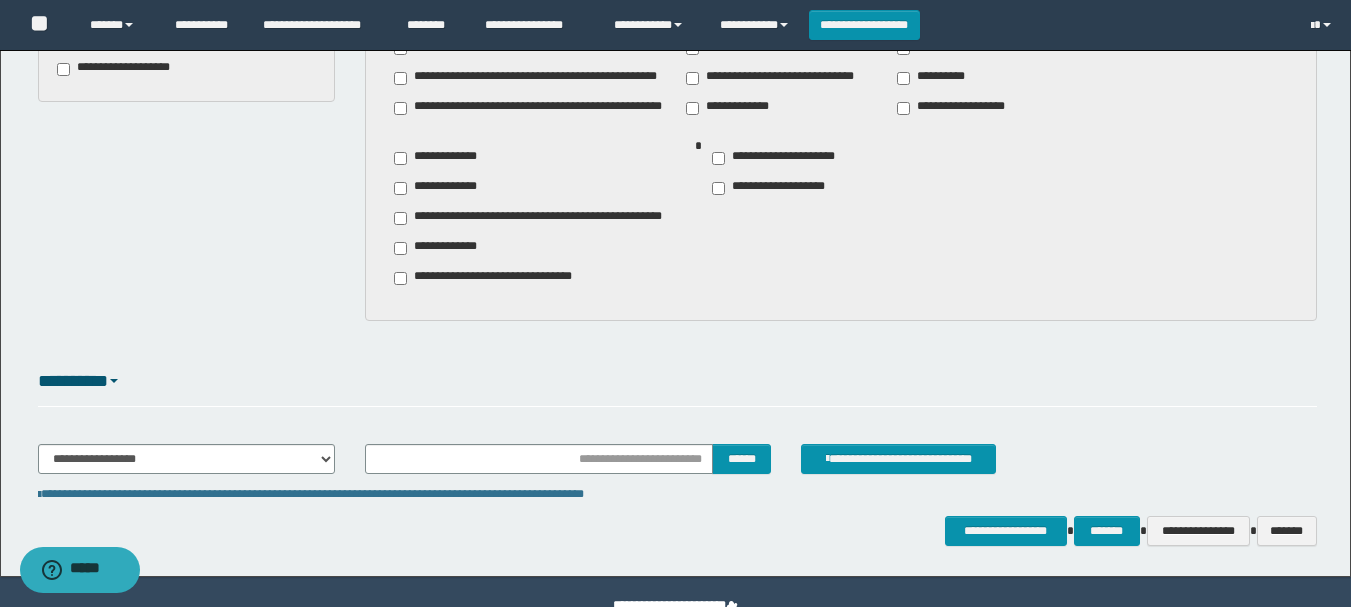 scroll, scrollTop: 2068, scrollLeft: 0, axis: vertical 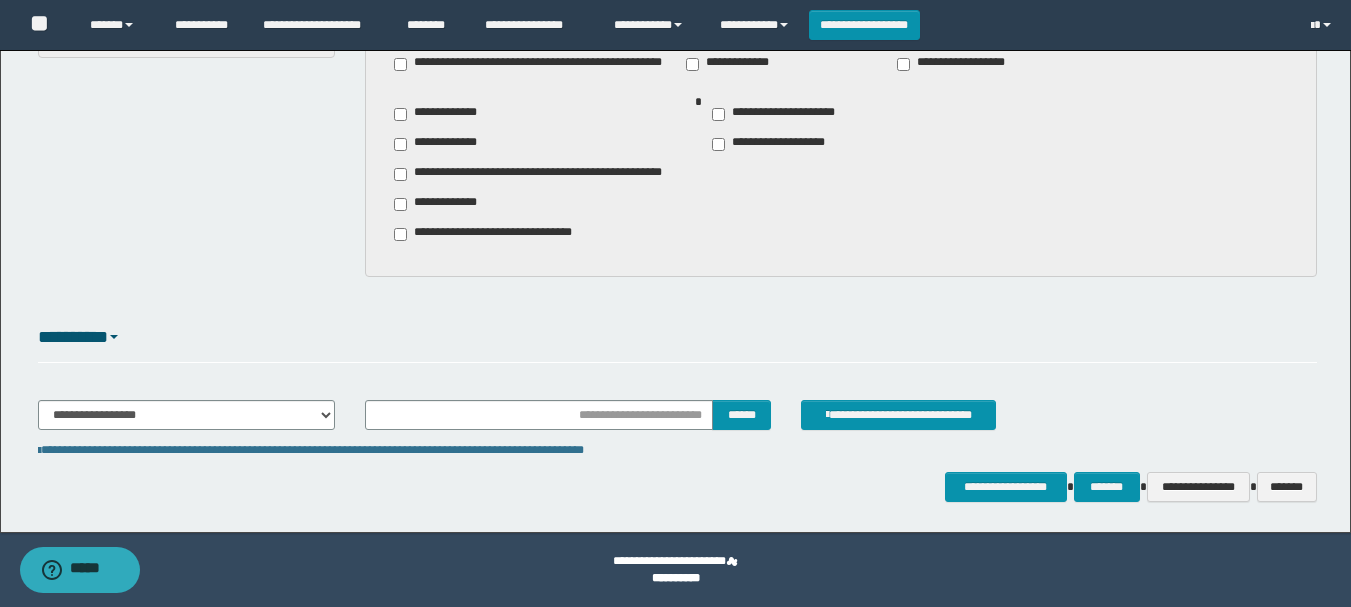 click on "**********" at bounding box center (728, 64) 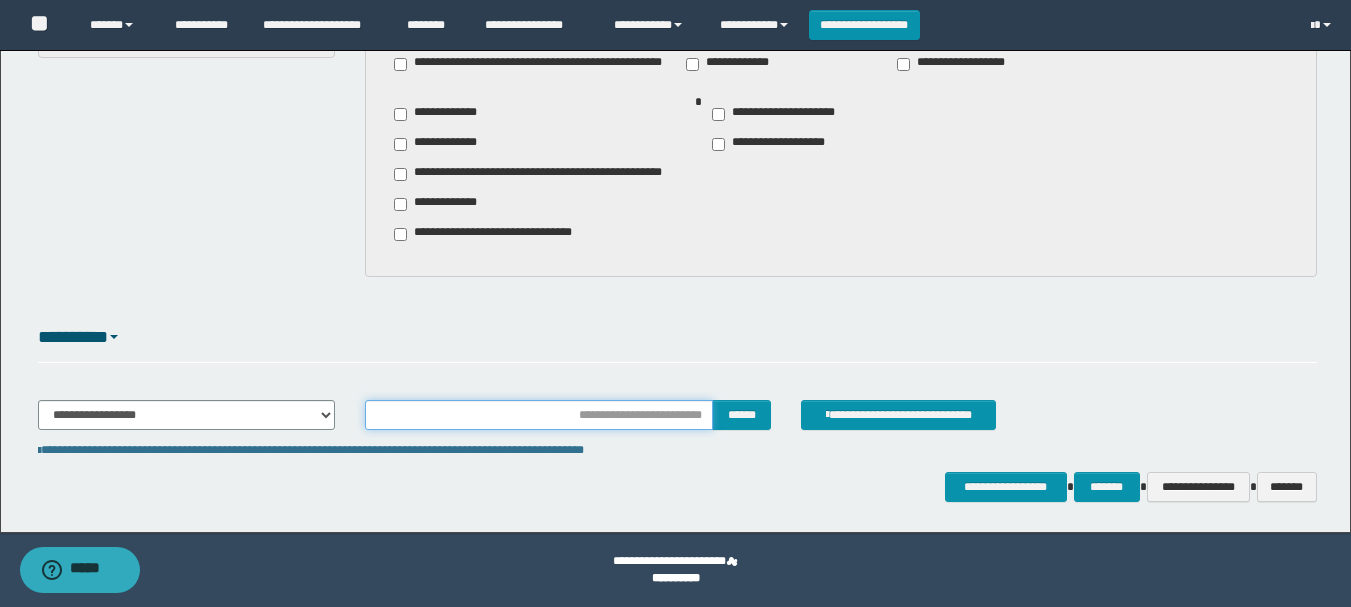 click at bounding box center (539, 415) 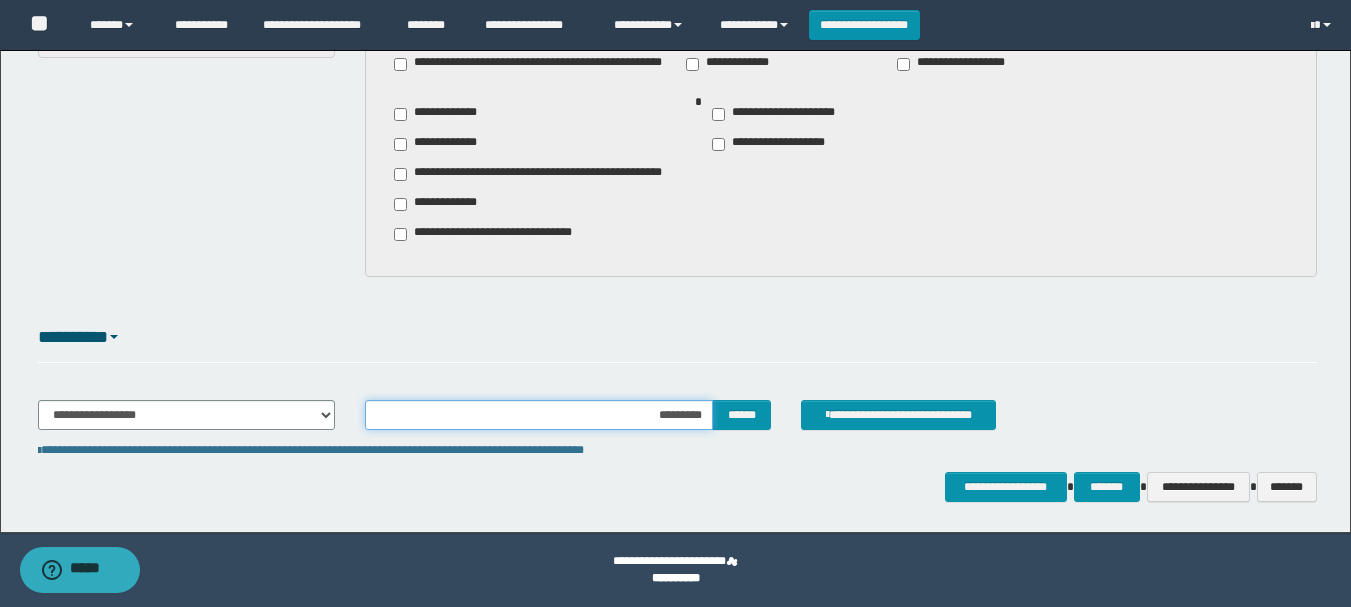 type on "**********" 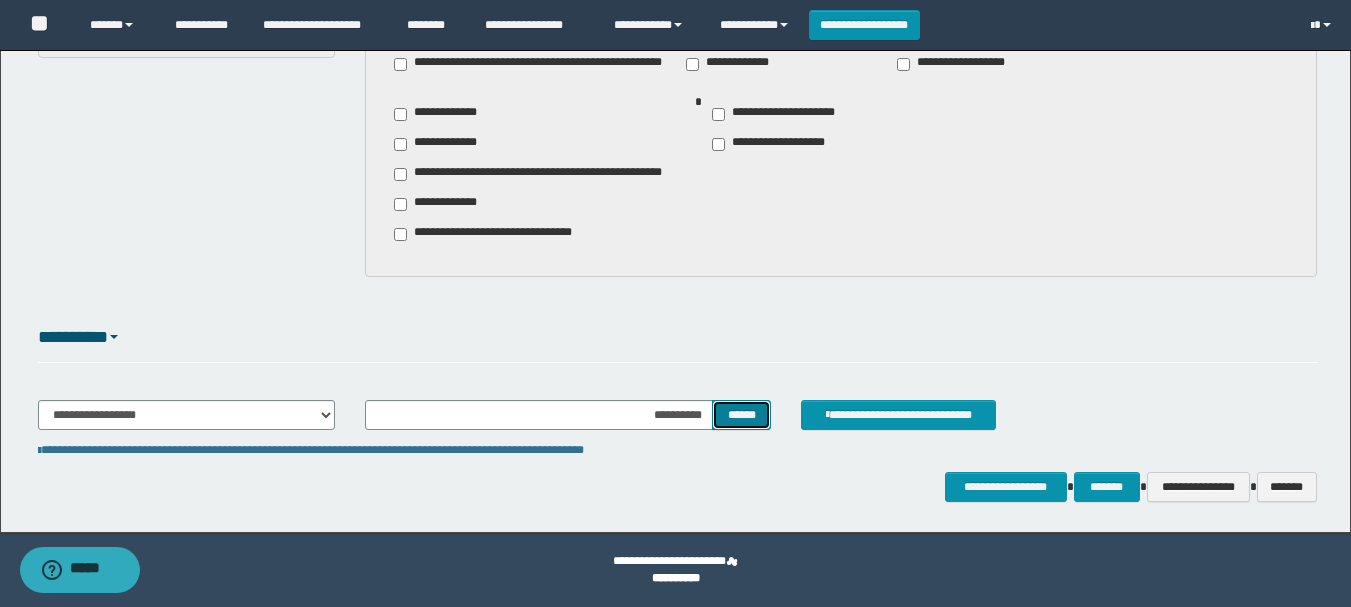 click on "******" at bounding box center [741, 415] 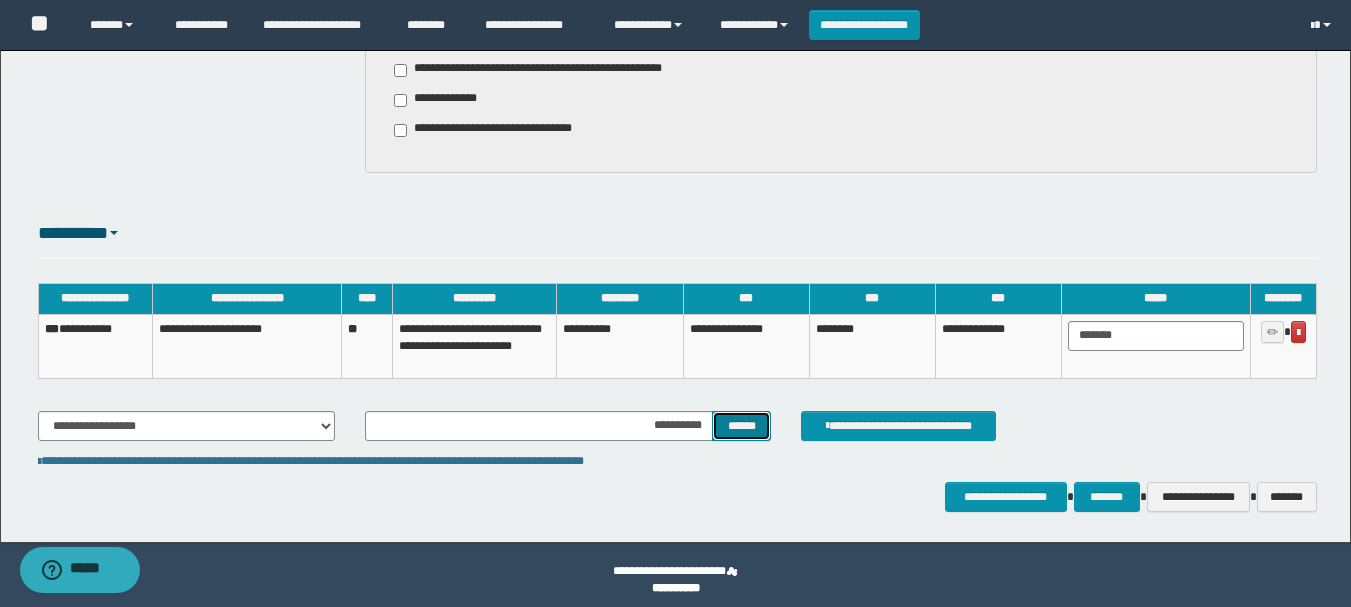 scroll, scrollTop: 2182, scrollLeft: 0, axis: vertical 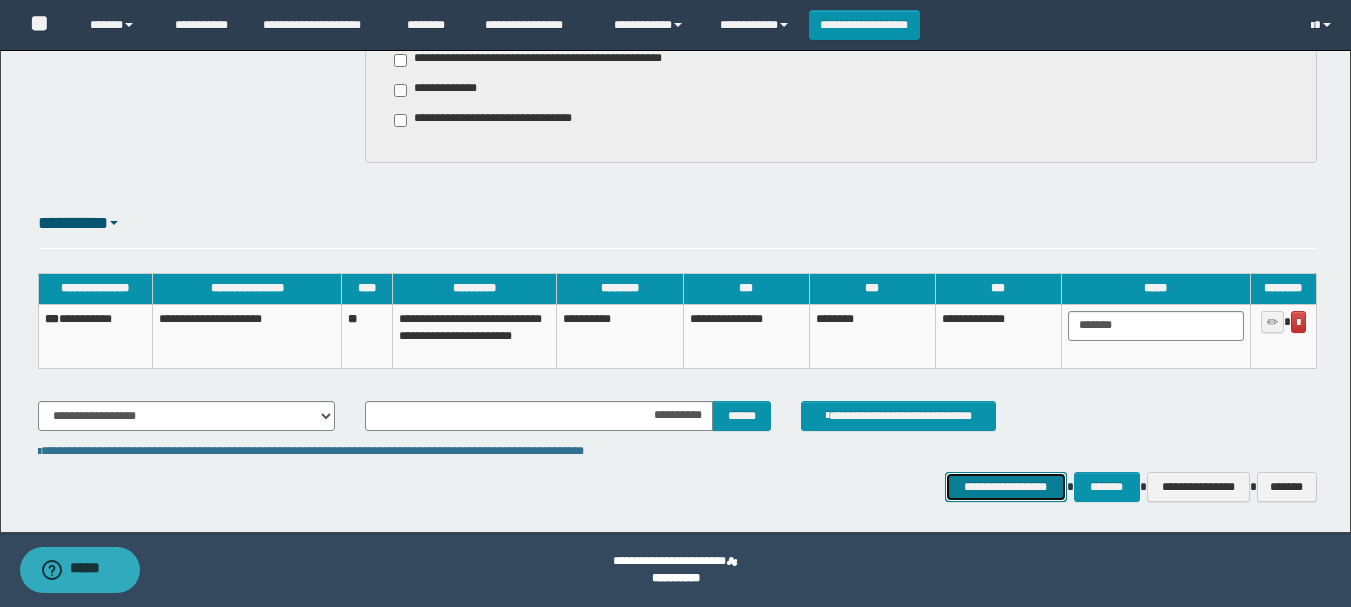 click on "**********" at bounding box center [1006, 487] 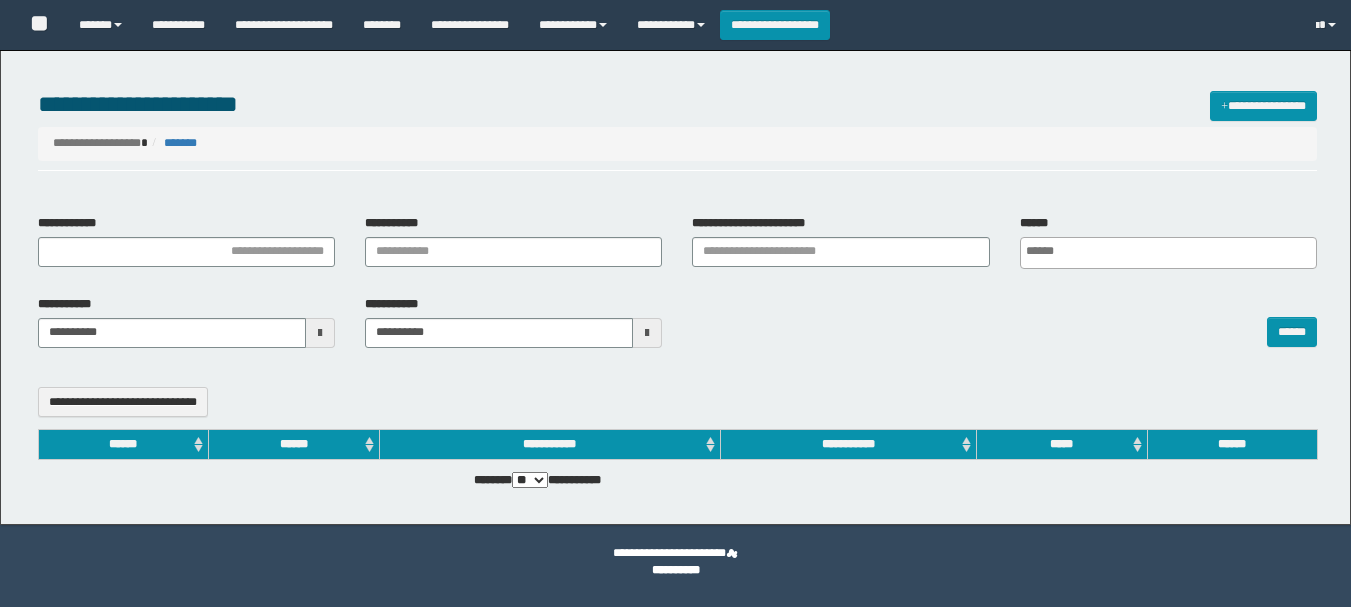 select 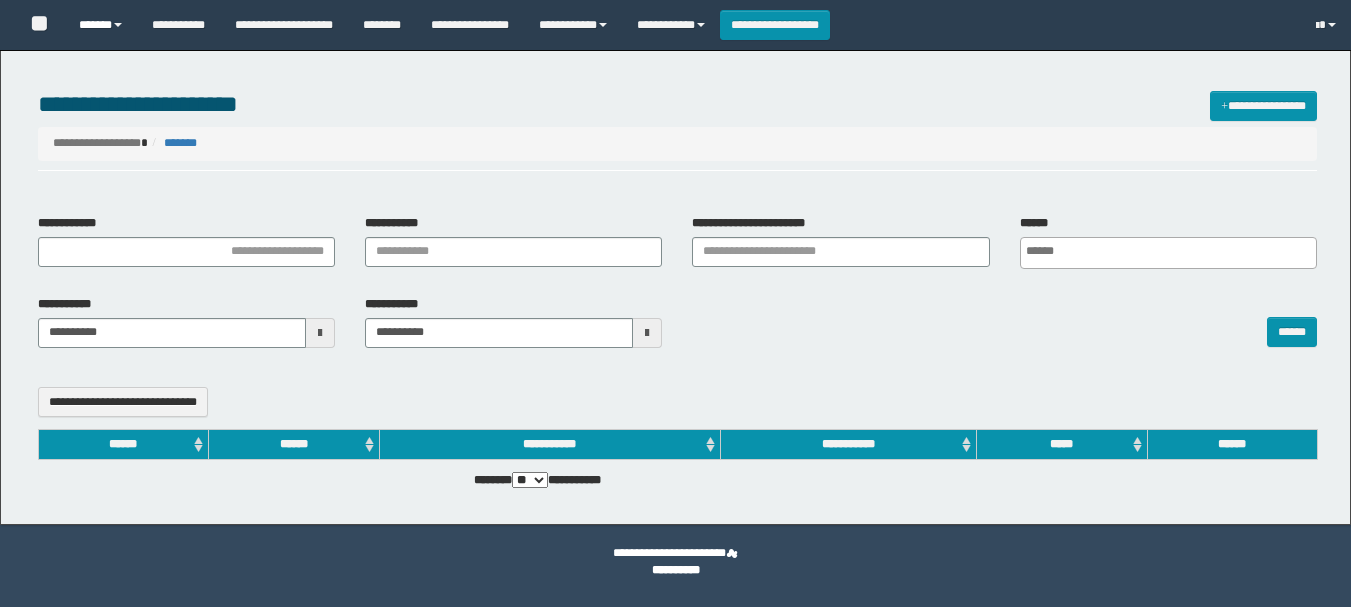 scroll, scrollTop: 0, scrollLeft: 0, axis: both 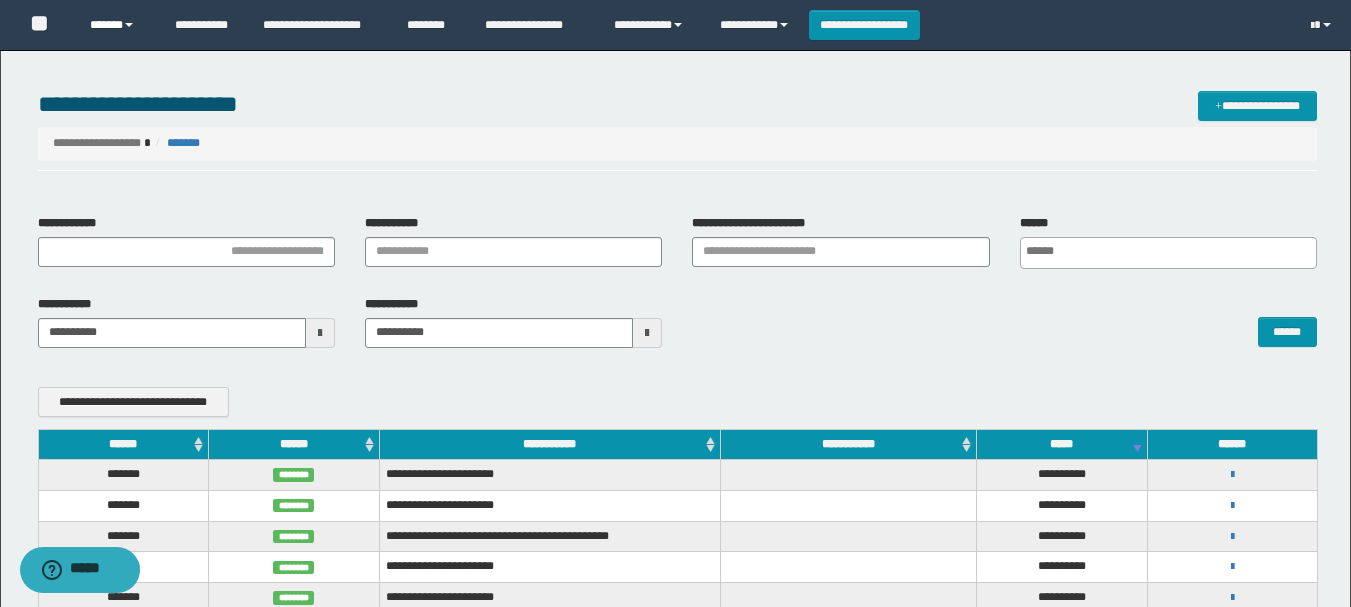 click on "******" at bounding box center [117, 25] 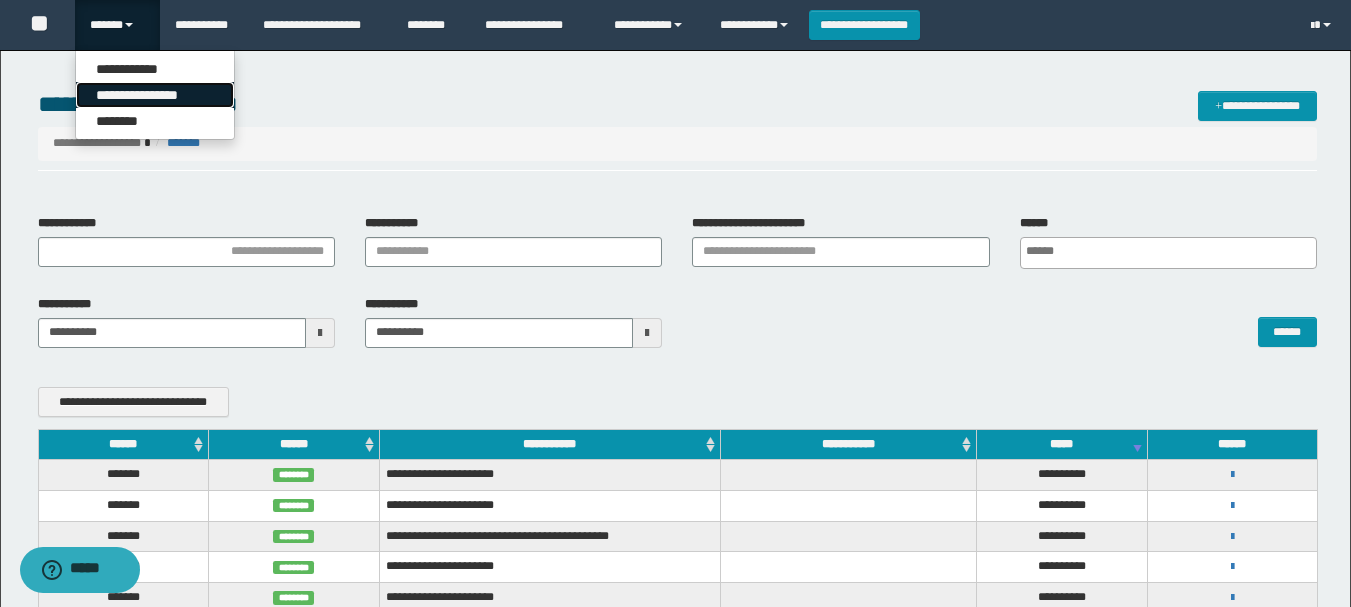 click on "**********" at bounding box center (155, 95) 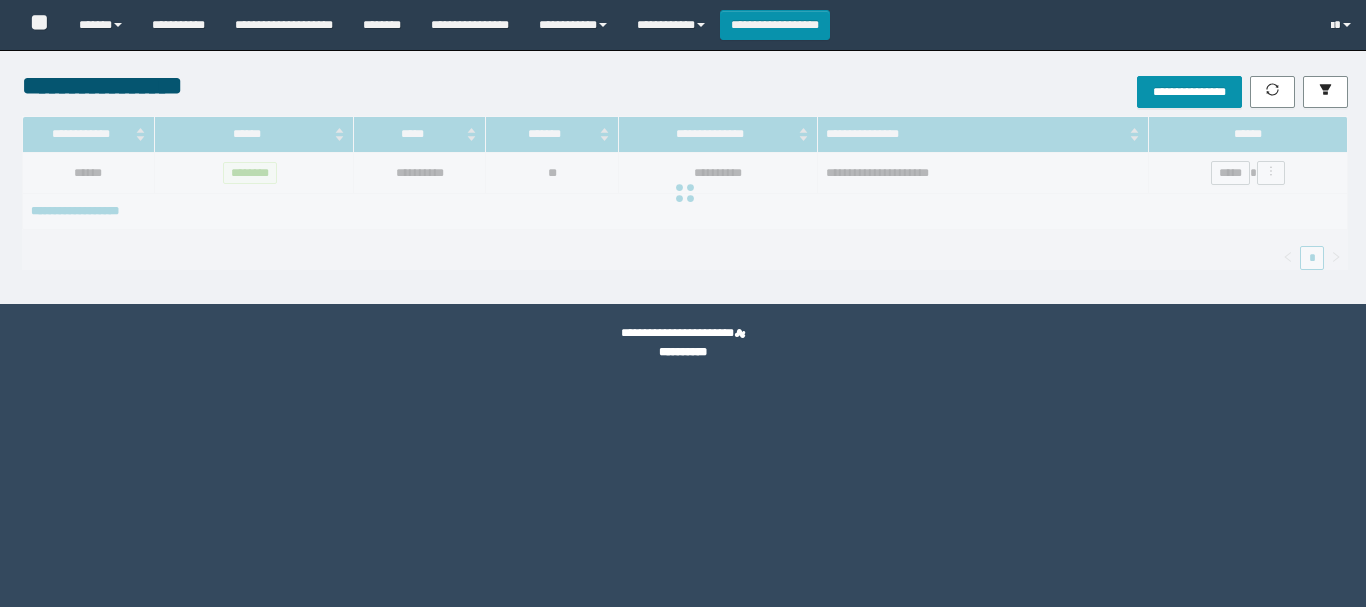 scroll, scrollTop: 0, scrollLeft: 0, axis: both 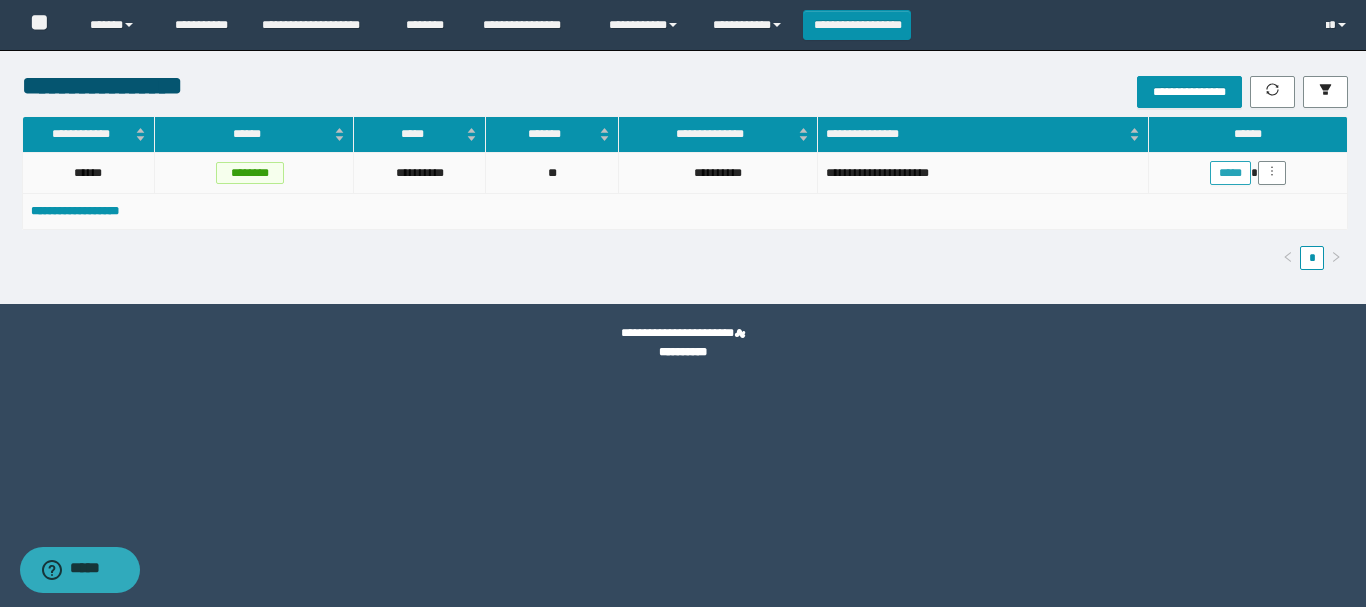 click on "*****" at bounding box center [1230, 173] 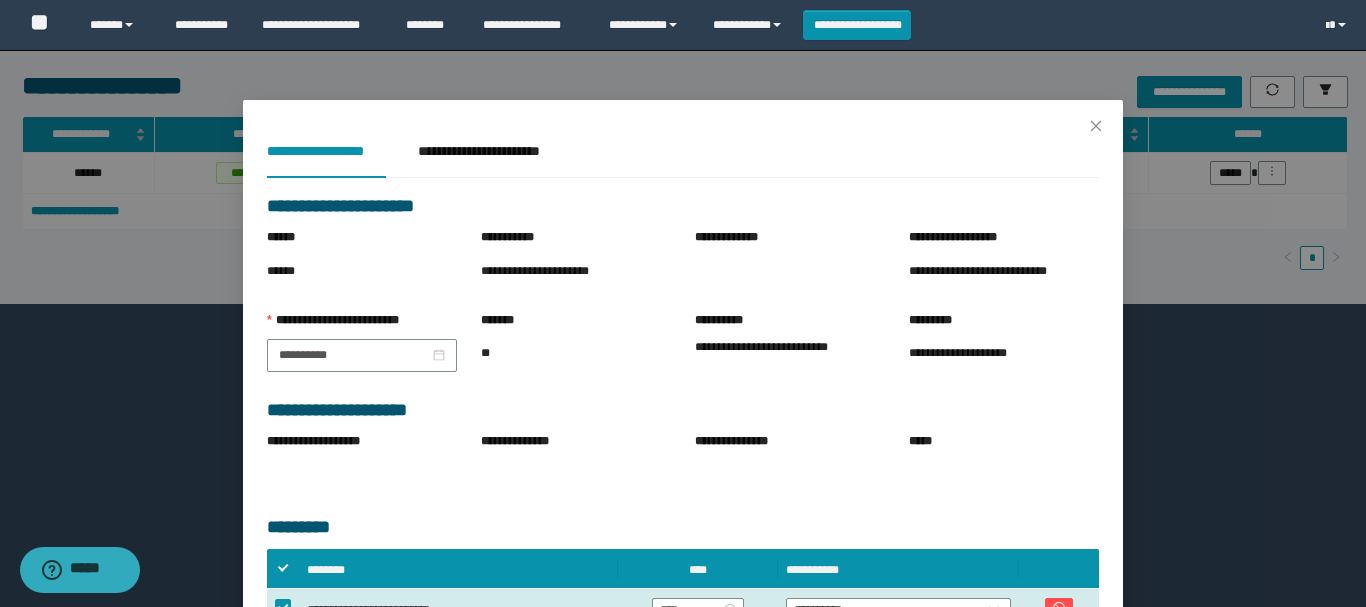 scroll, scrollTop: 303, scrollLeft: 0, axis: vertical 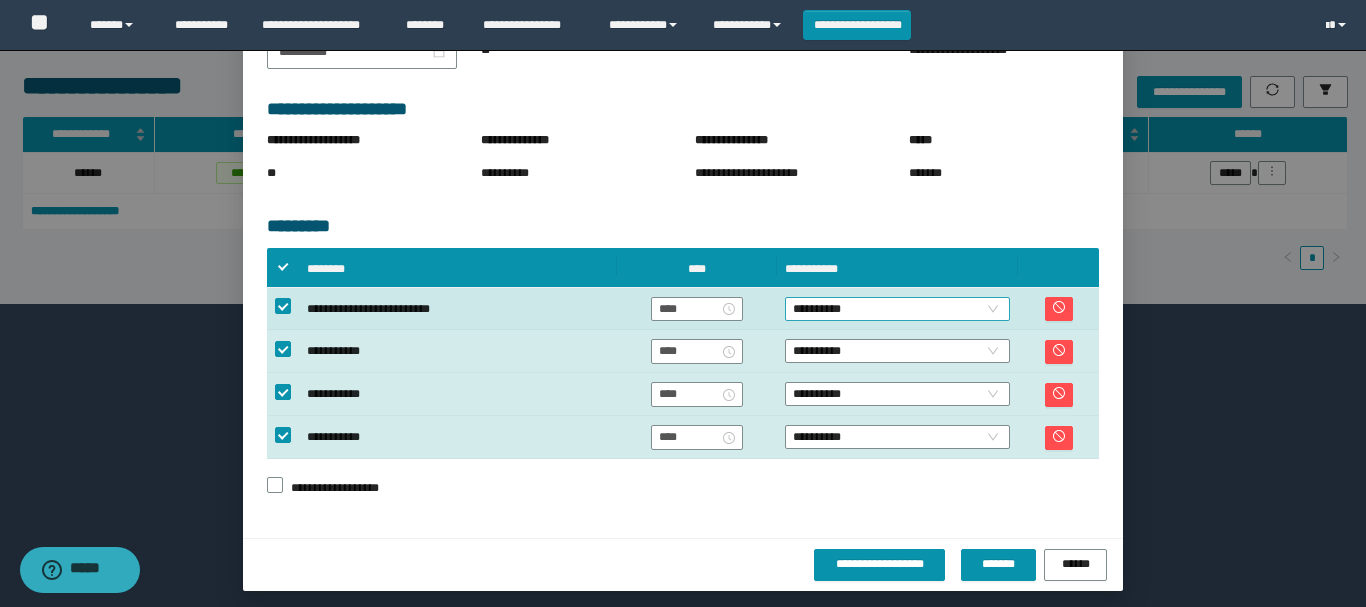 click on "**********" at bounding box center [897, 309] 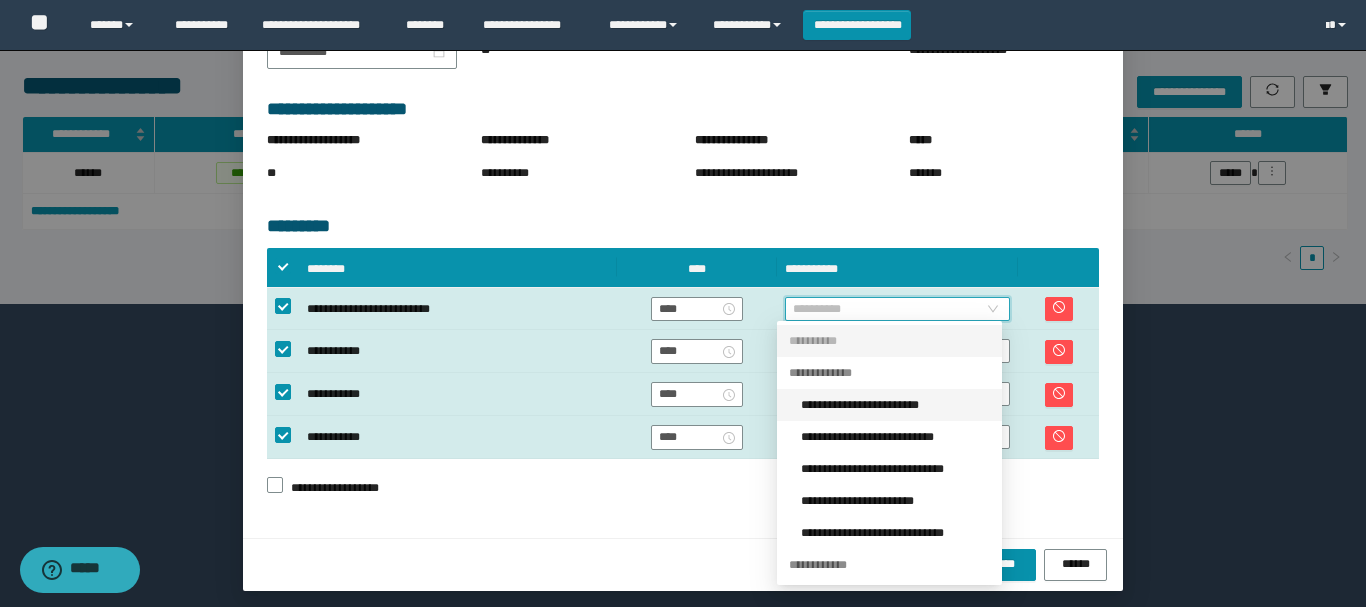 click on "**********" at bounding box center (895, 405) 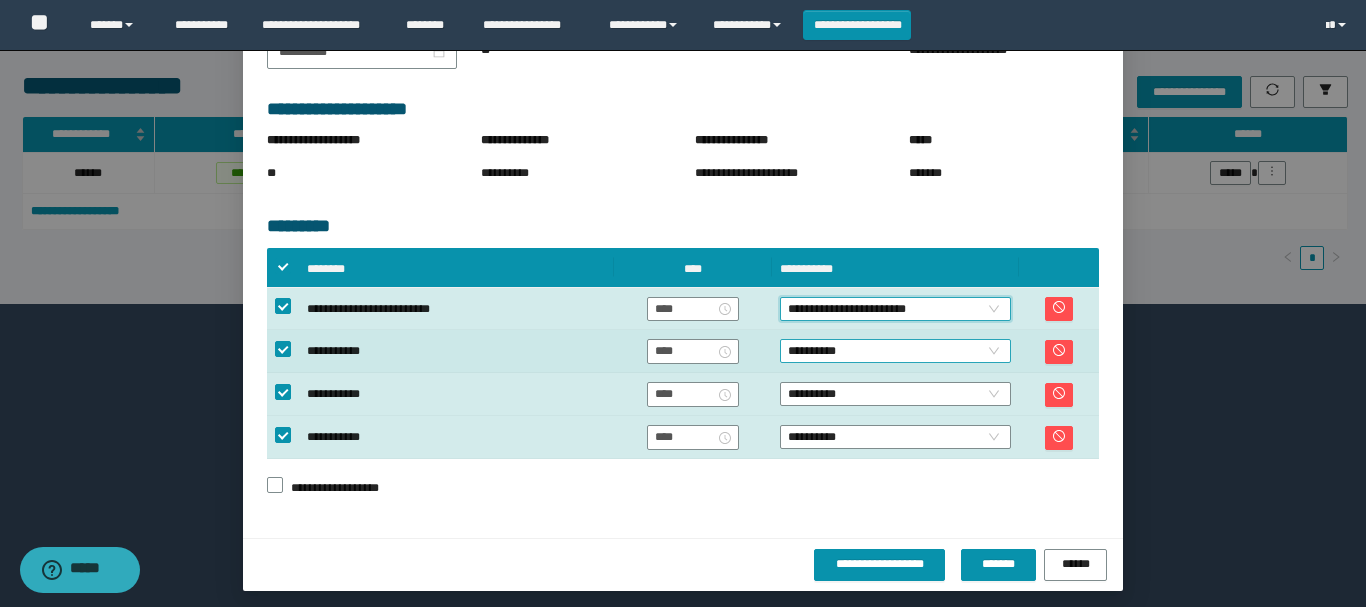 click on "**********" at bounding box center [895, 351] 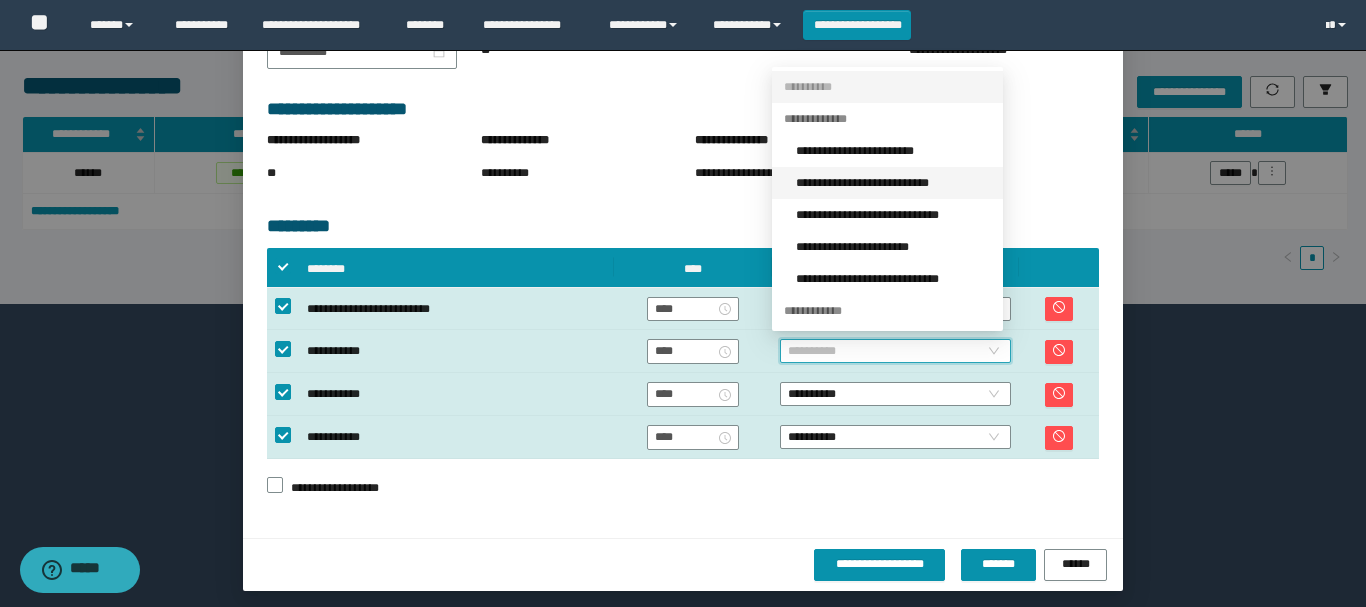 click on "**********" at bounding box center [893, 183] 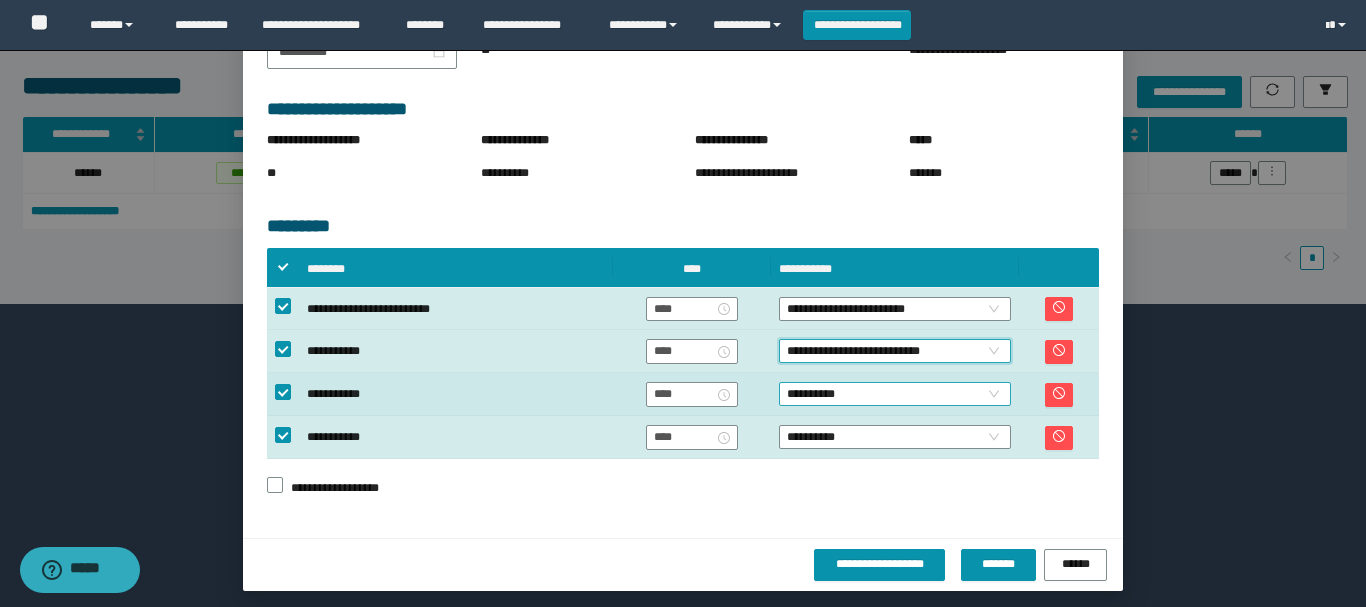 click on "**********" at bounding box center (895, 394) 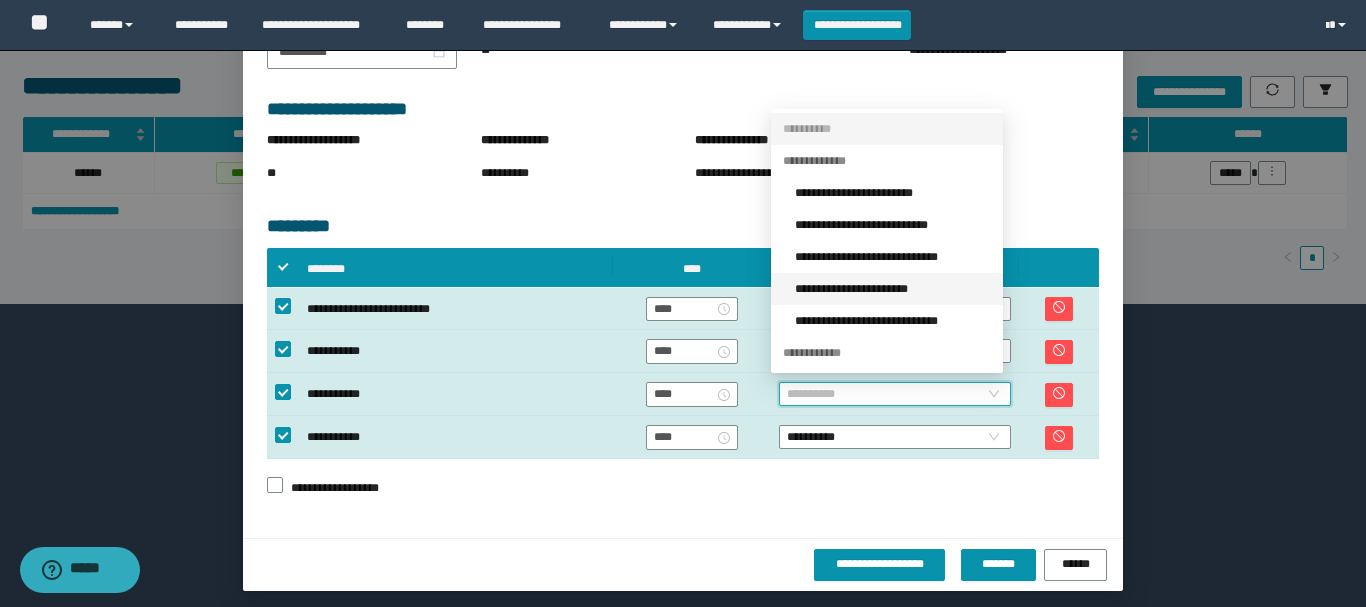 click on "**********" at bounding box center (893, 289) 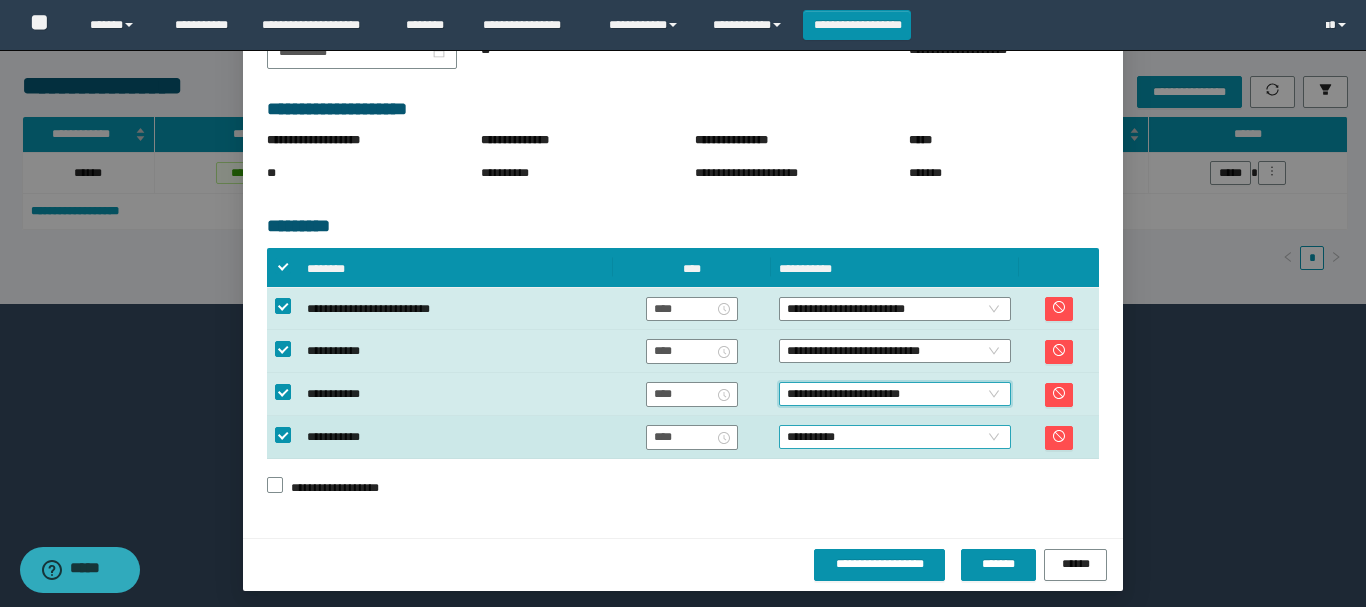 click on "**********" at bounding box center (895, 437) 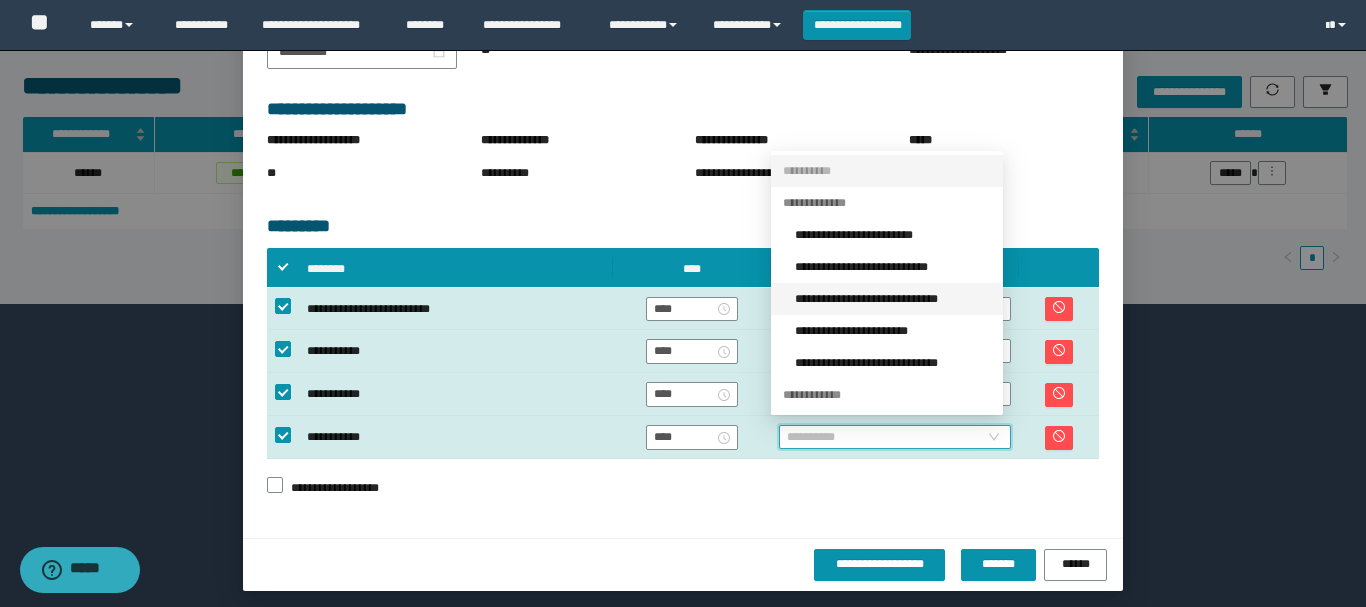 click on "**********" at bounding box center (893, 299) 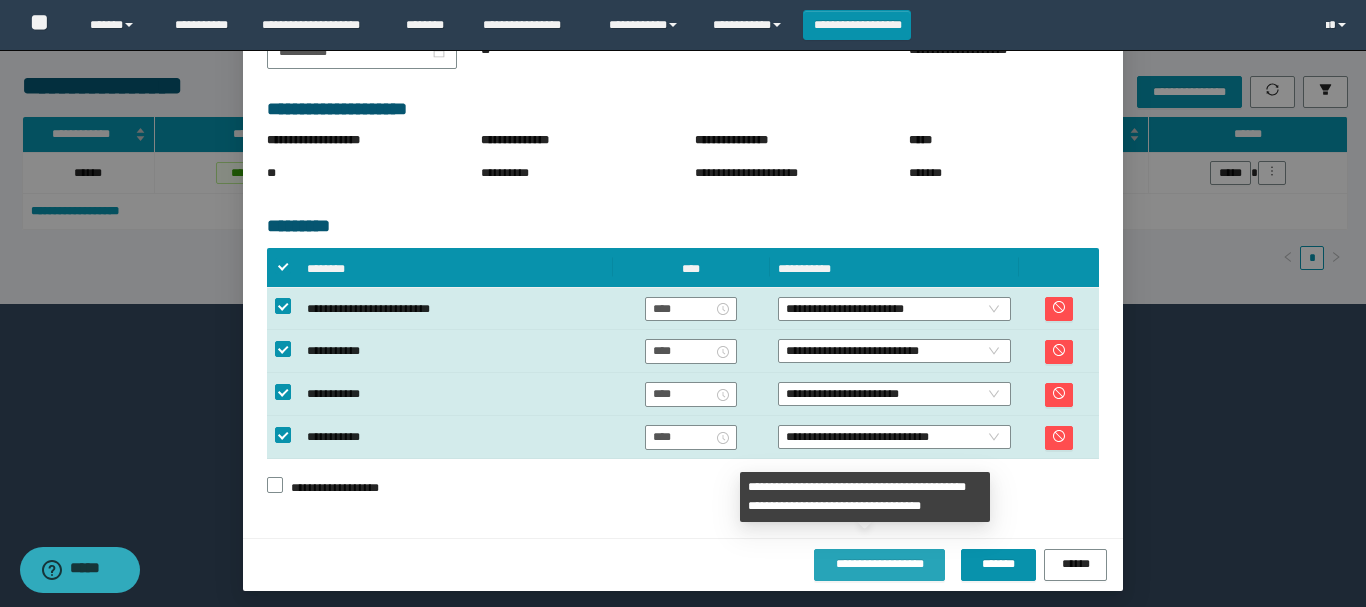 click on "**********" at bounding box center (879, 564) 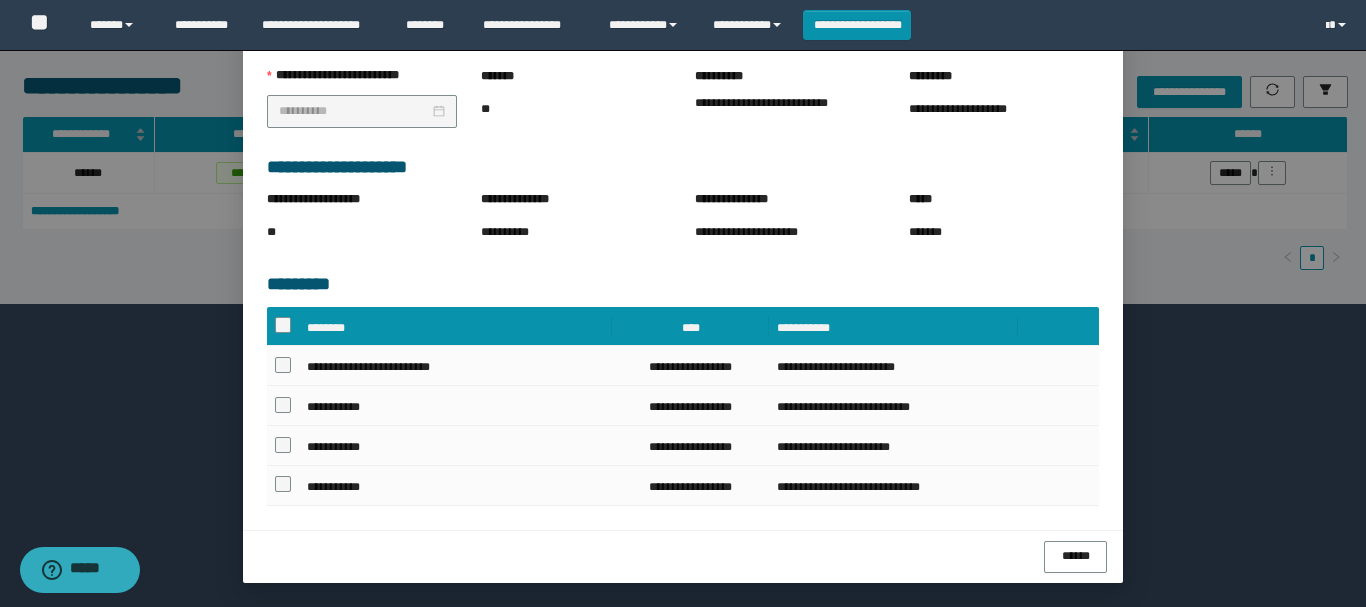 scroll, scrollTop: 287, scrollLeft: 0, axis: vertical 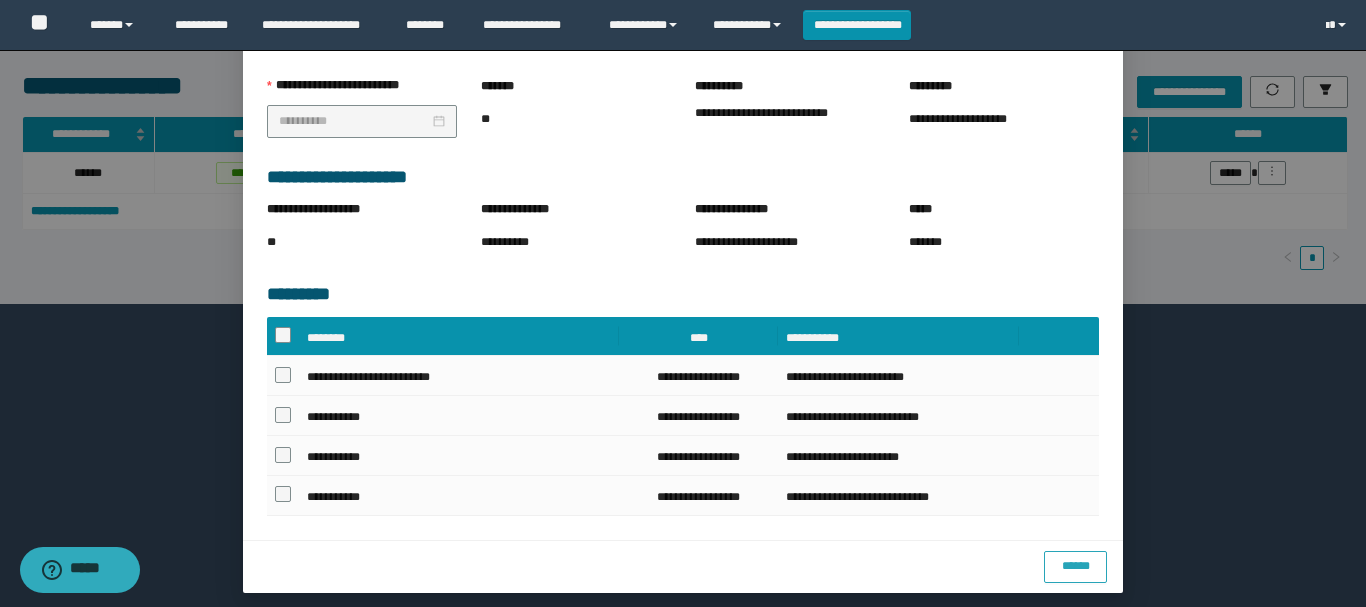 click on "******" at bounding box center (1075, 567) 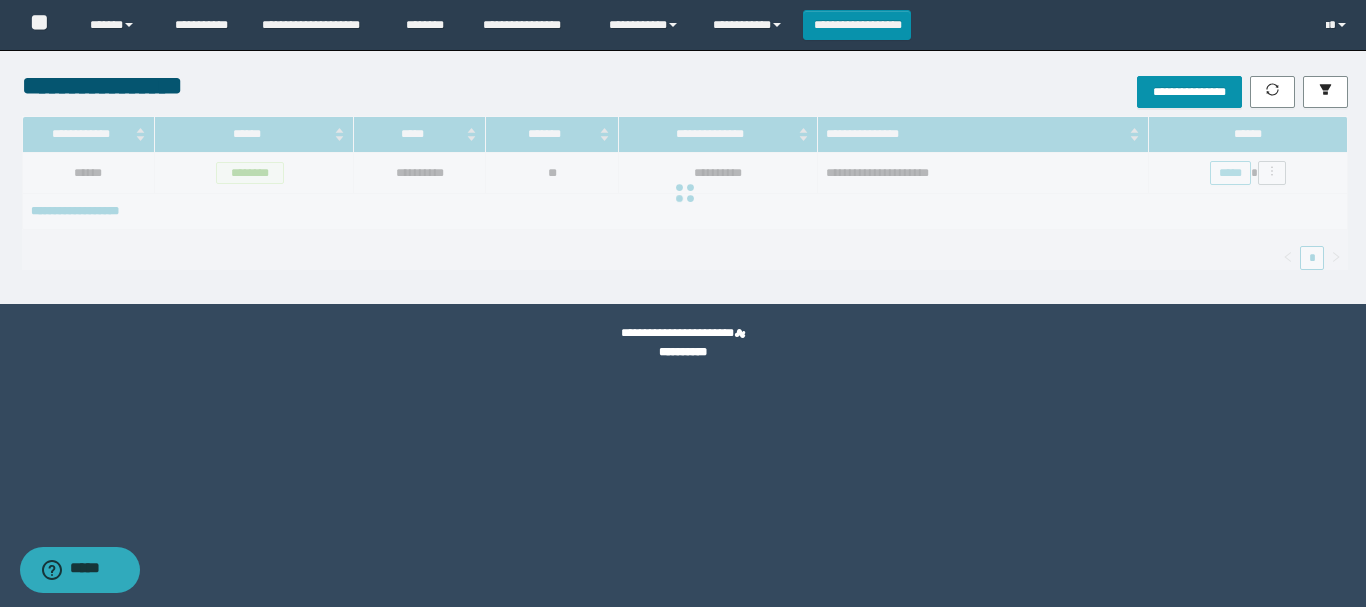 scroll, scrollTop: 0, scrollLeft: 0, axis: both 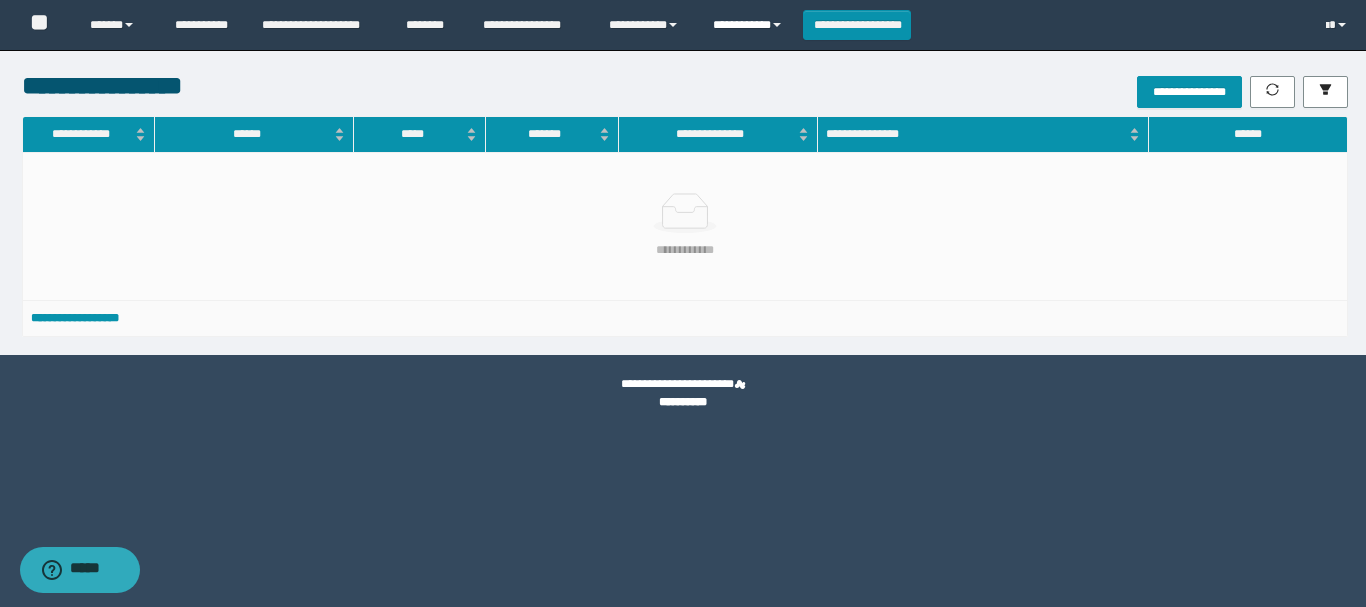 click on "**********" at bounding box center (750, 25) 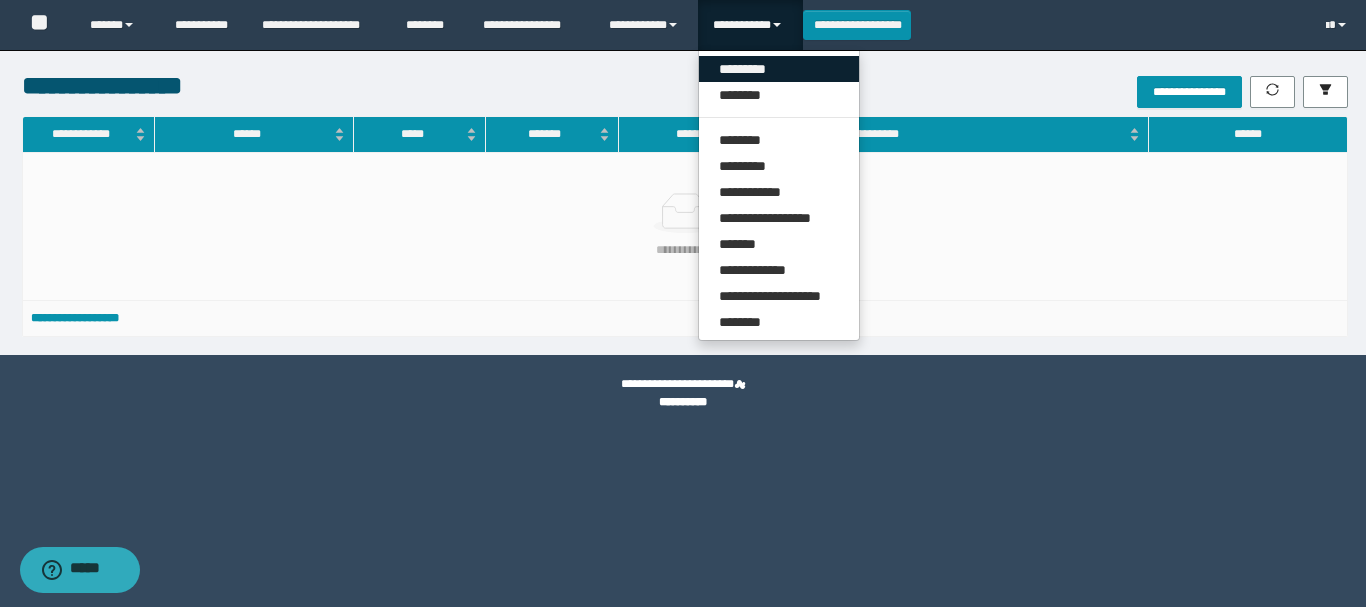 click on "*********" at bounding box center [779, 69] 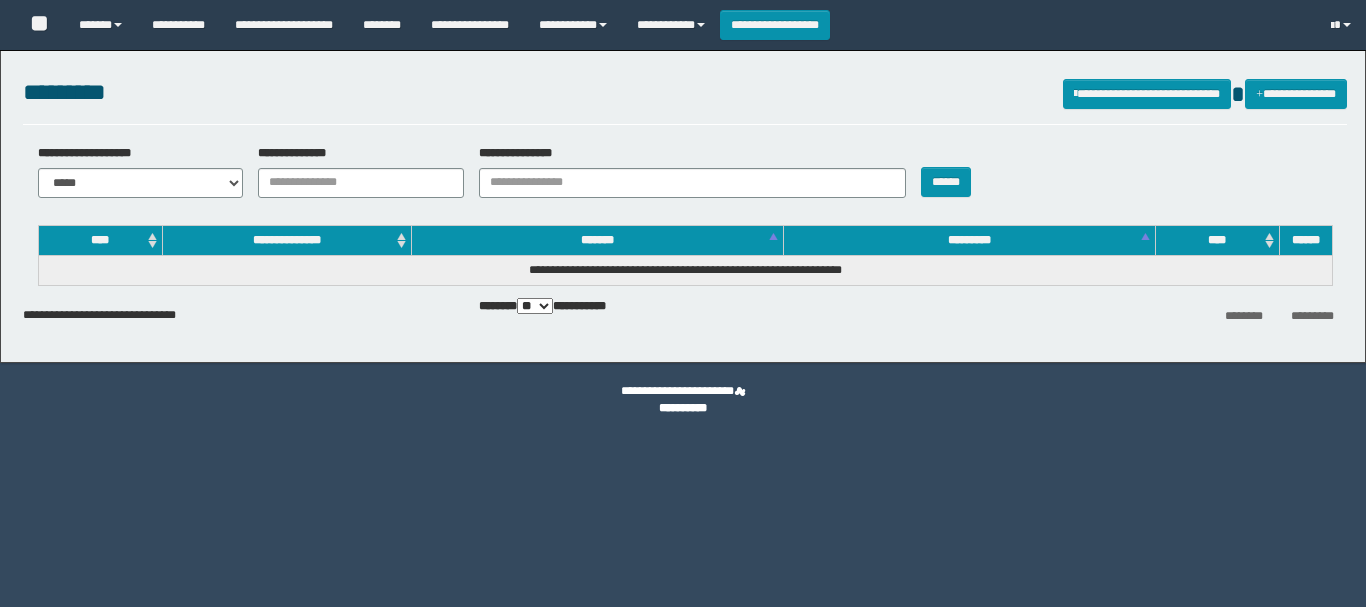 scroll, scrollTop: 0, scrollLeft: 0, axis: both 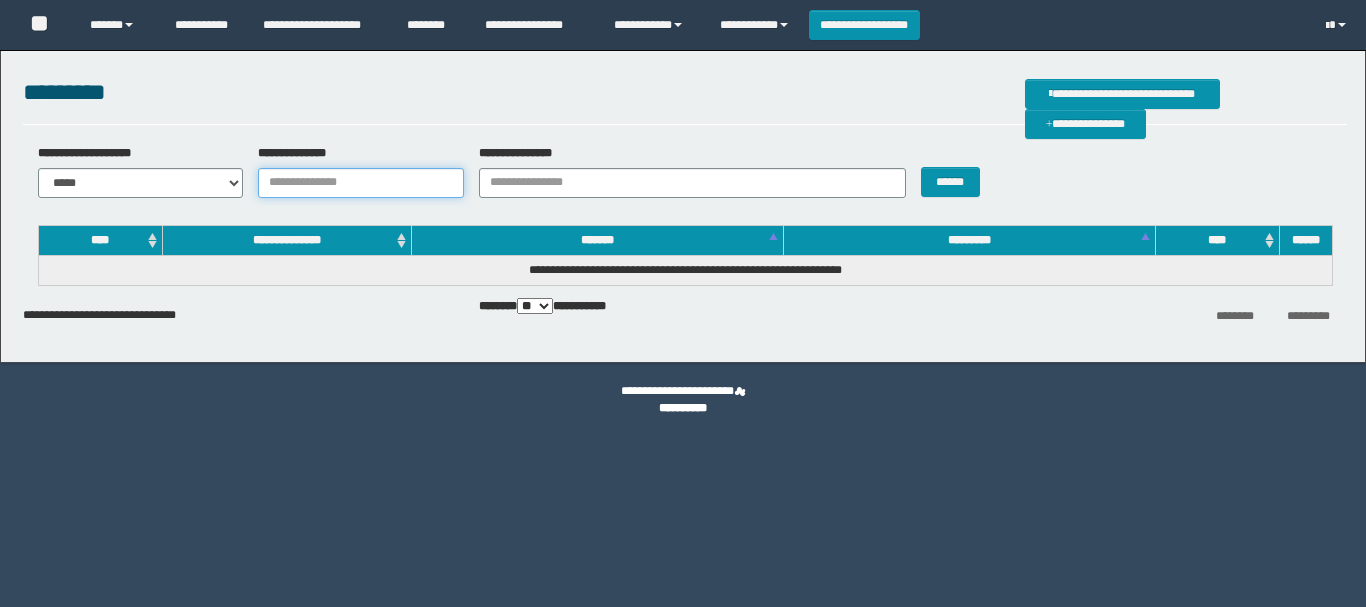 click on "**********" at bounding box center (361, 183) 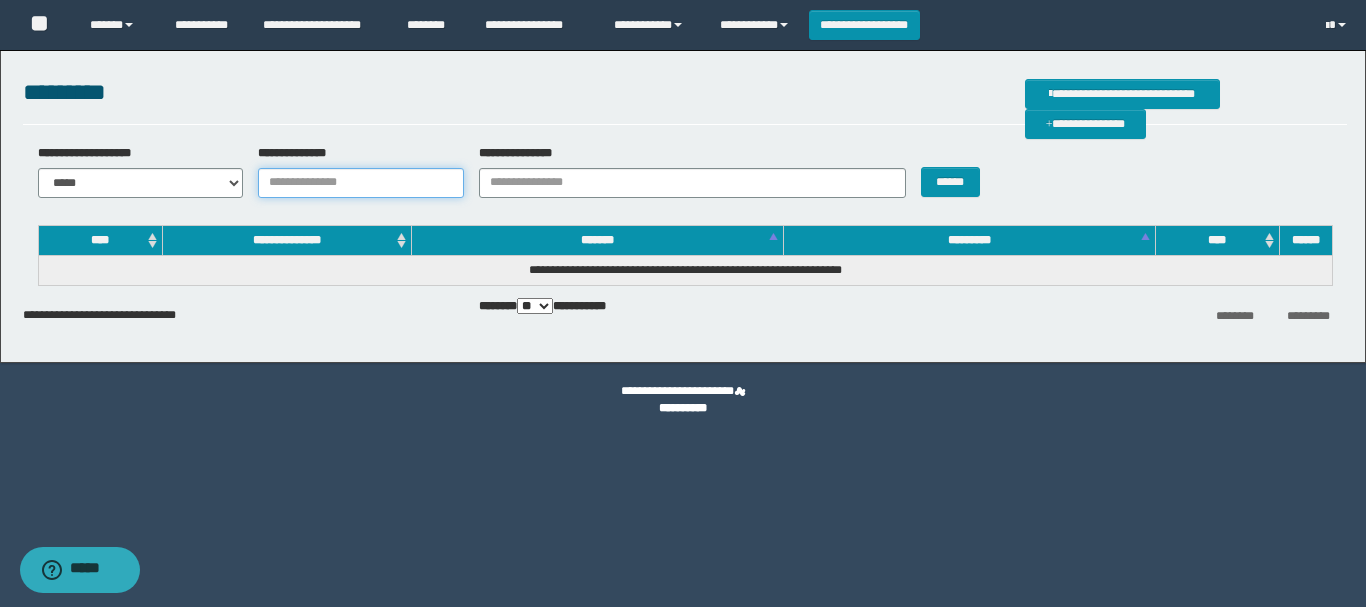 scroll, scrollTop: 0, scrollLeft: 0, axis: both 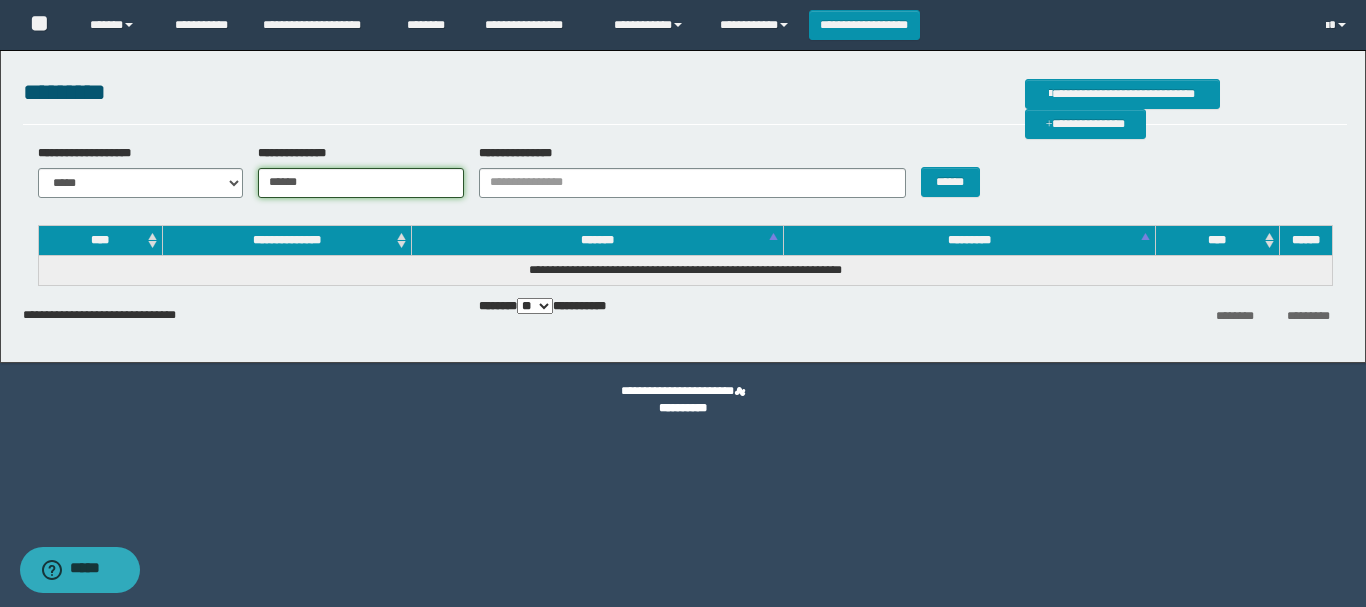 type on "**********" 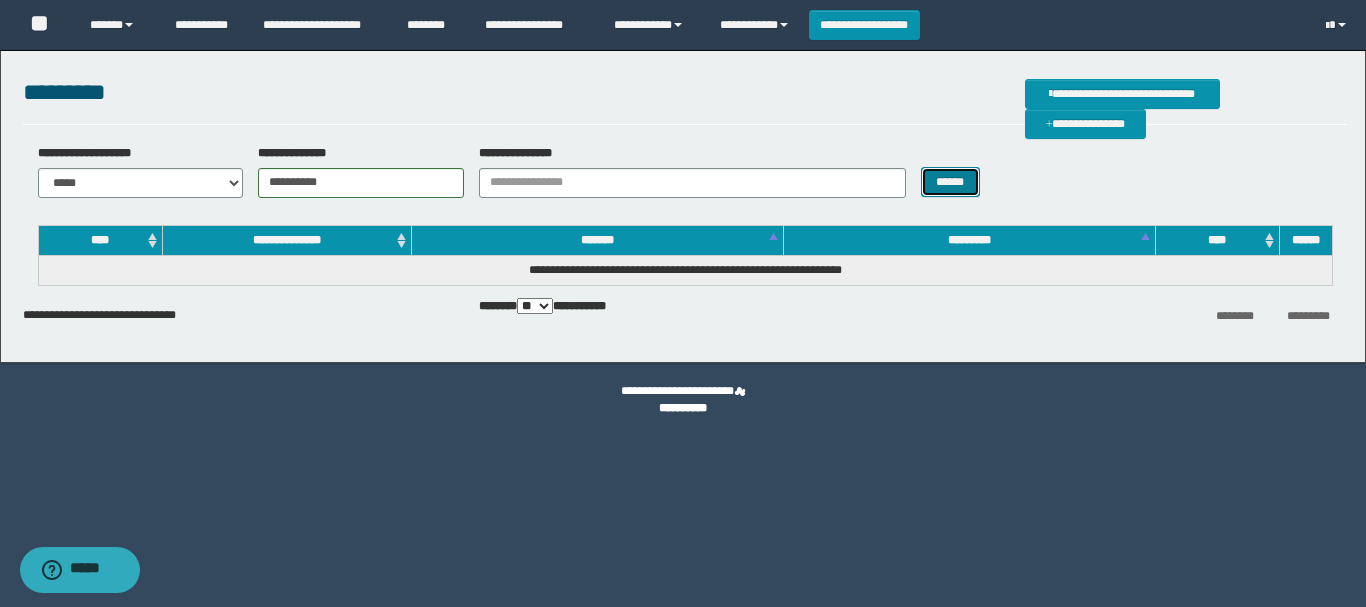 click on "******" at bounding box center (950, 182) 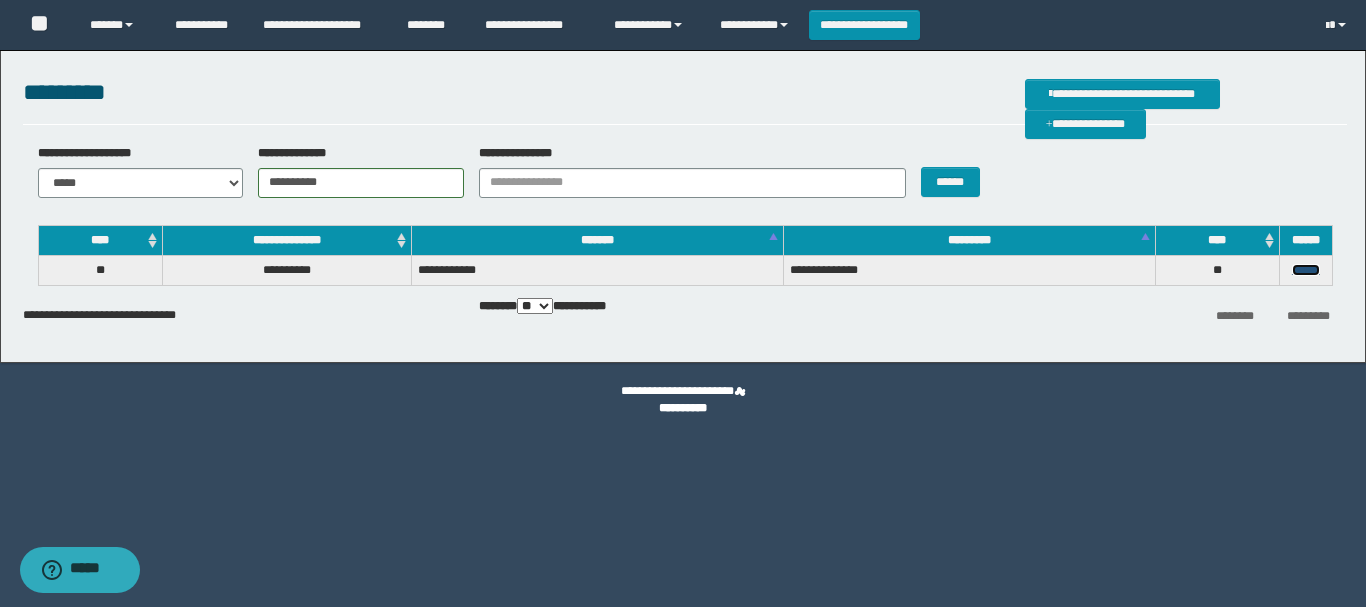 click on "******" at bounding box center (1306, 270) 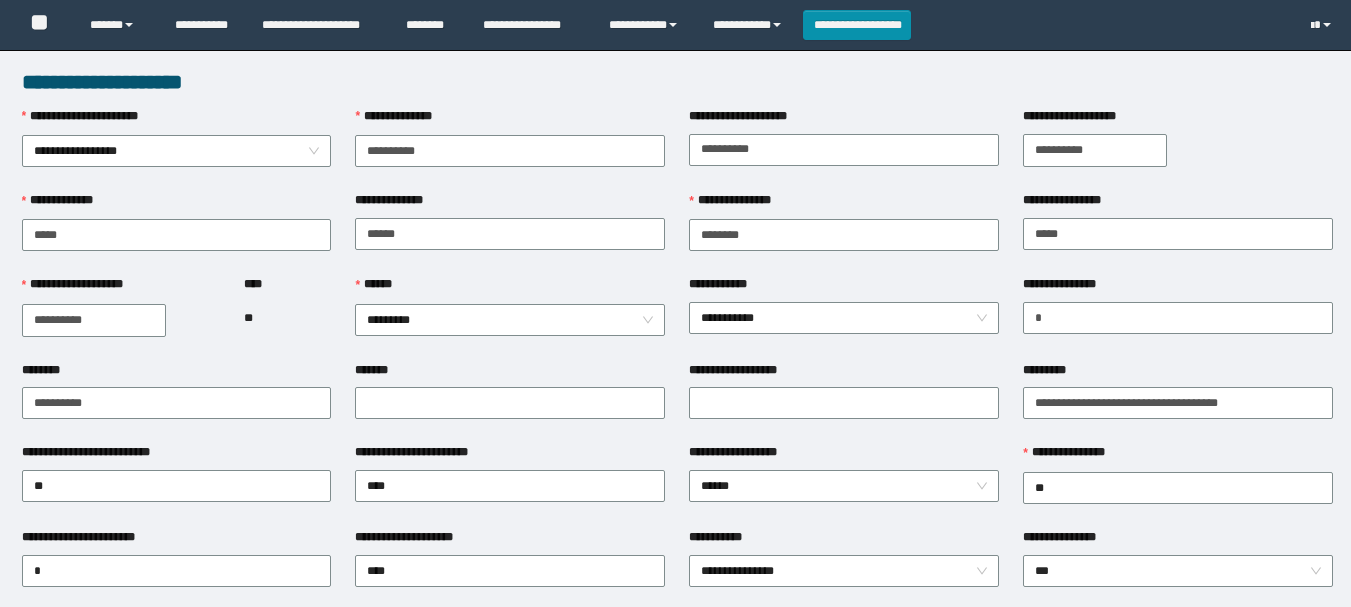 scroll, scrollTop: 0, scrollLeft: 0, axis: both 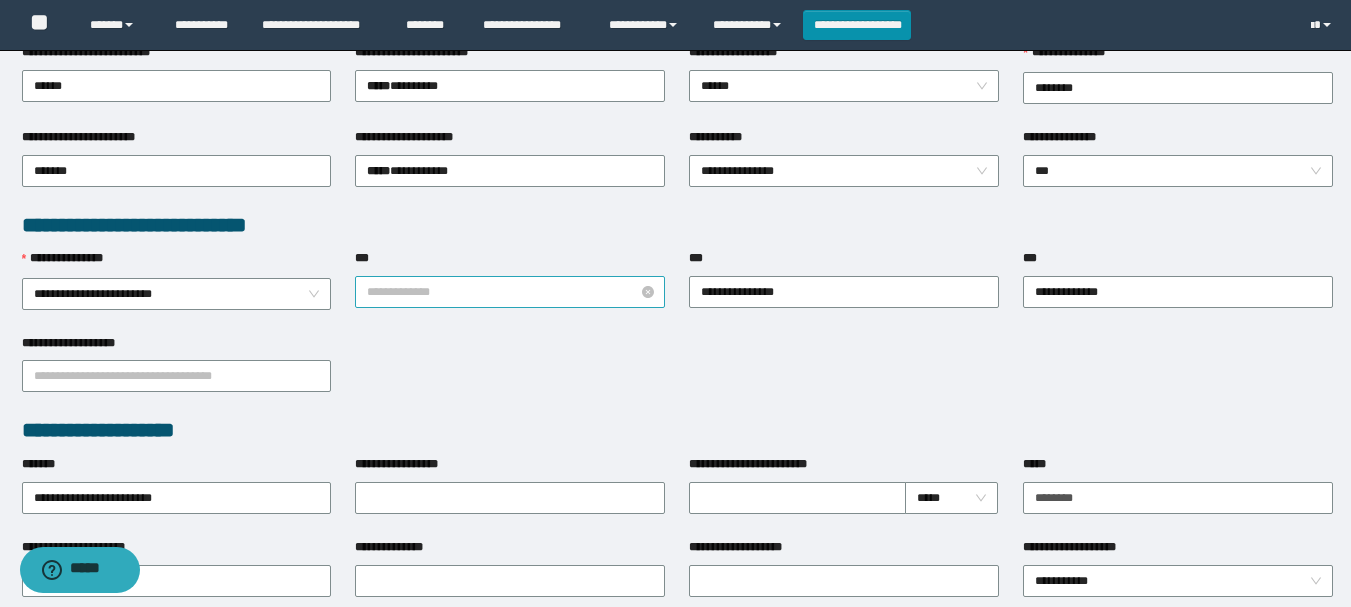 click on "**********" at bounding box center (510, 292) 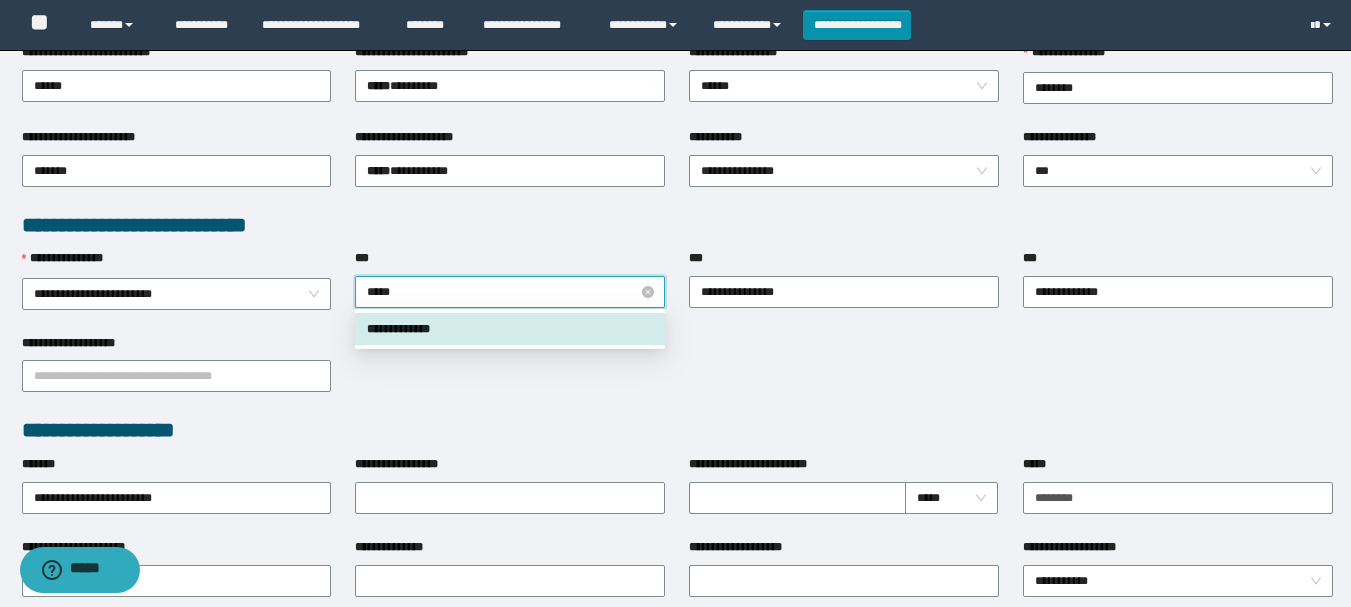 type on "******" 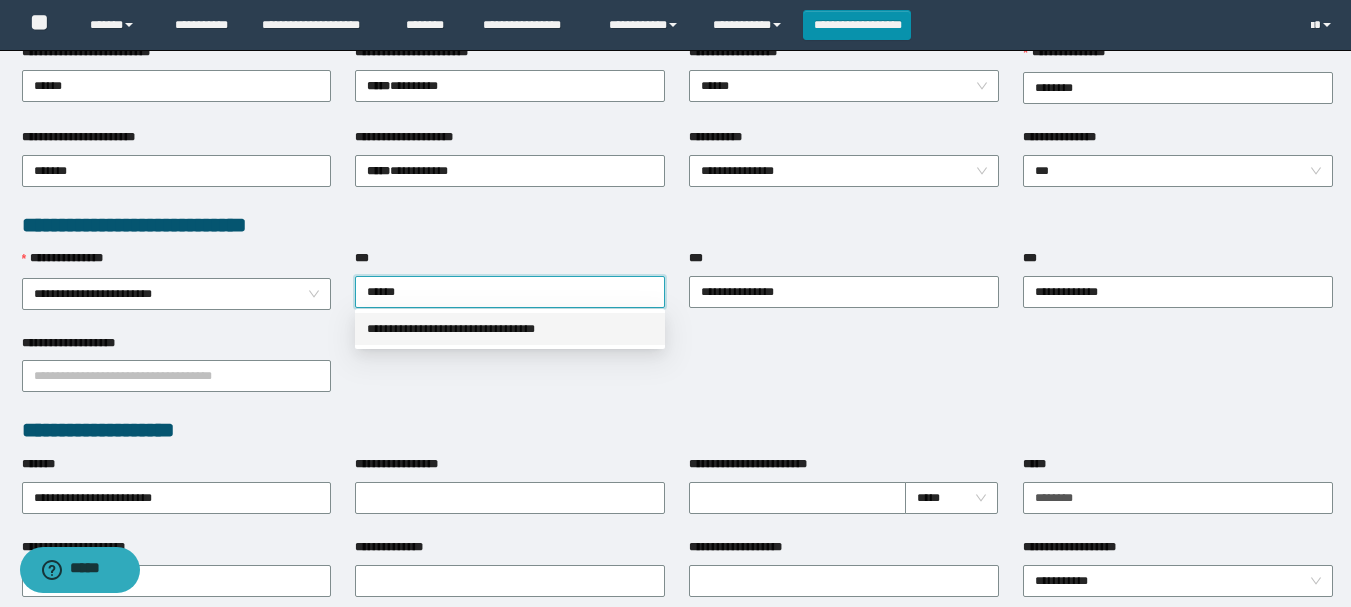 click on "**********" at bounding box center [510, 329] 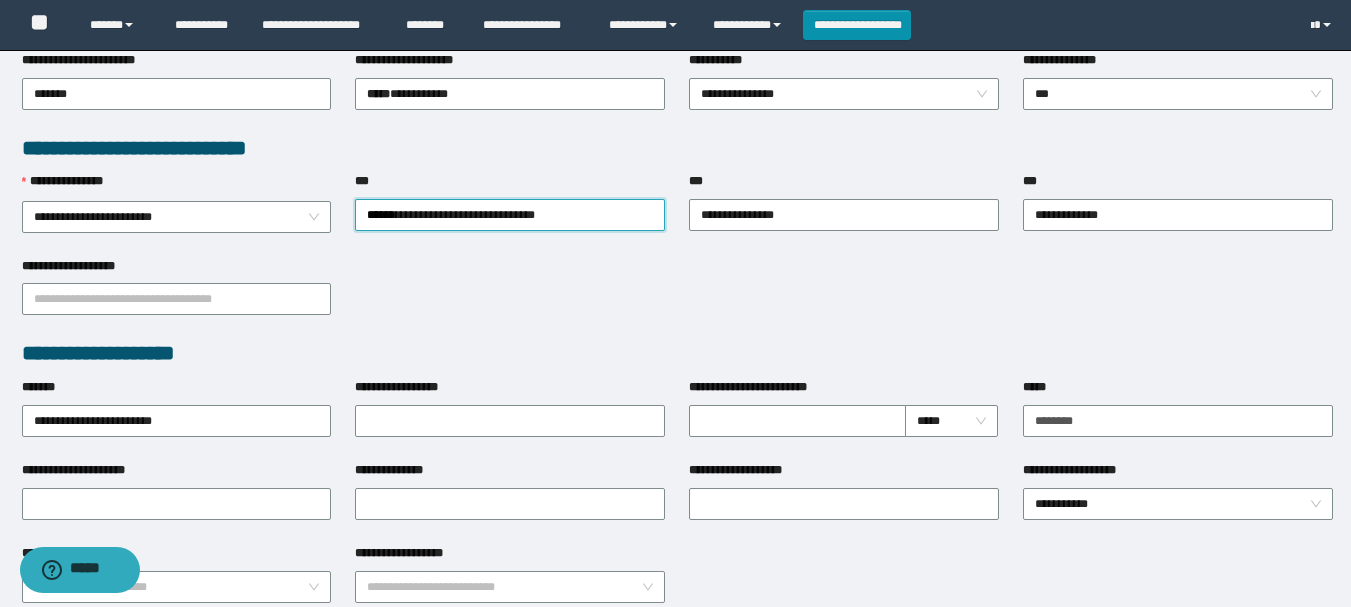 scroll, scrollTop: 500, scrollLeft: 0, axis: vertical 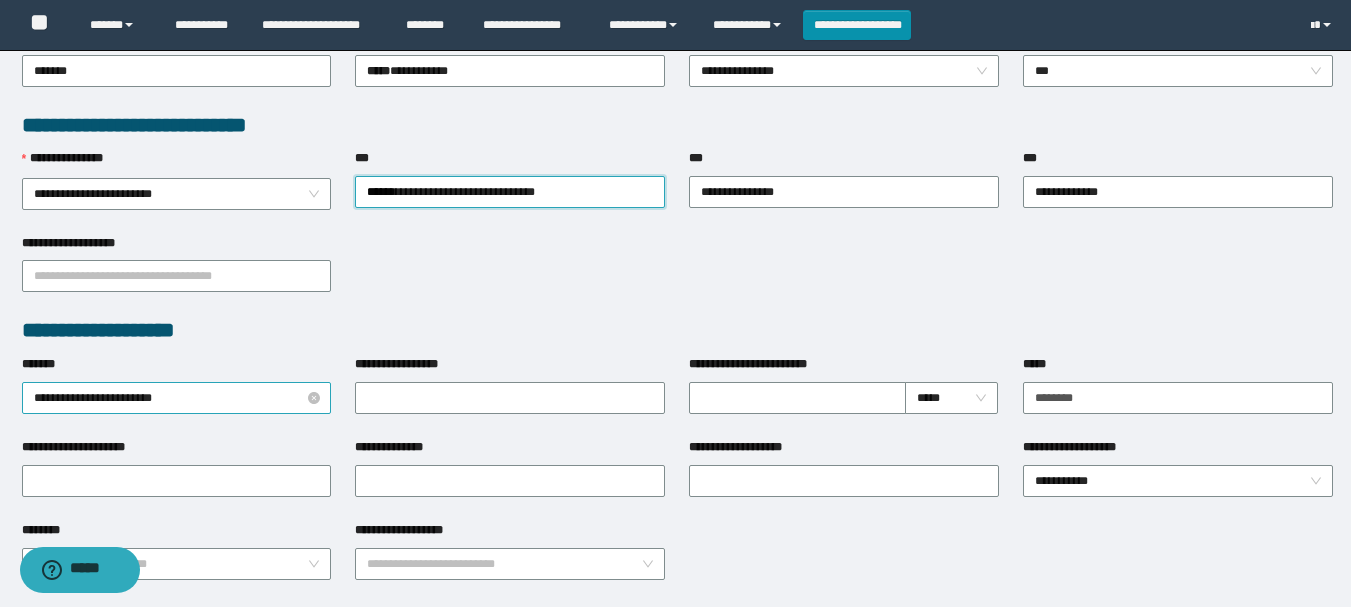 click on "**********" at bounding box center (177, 398) 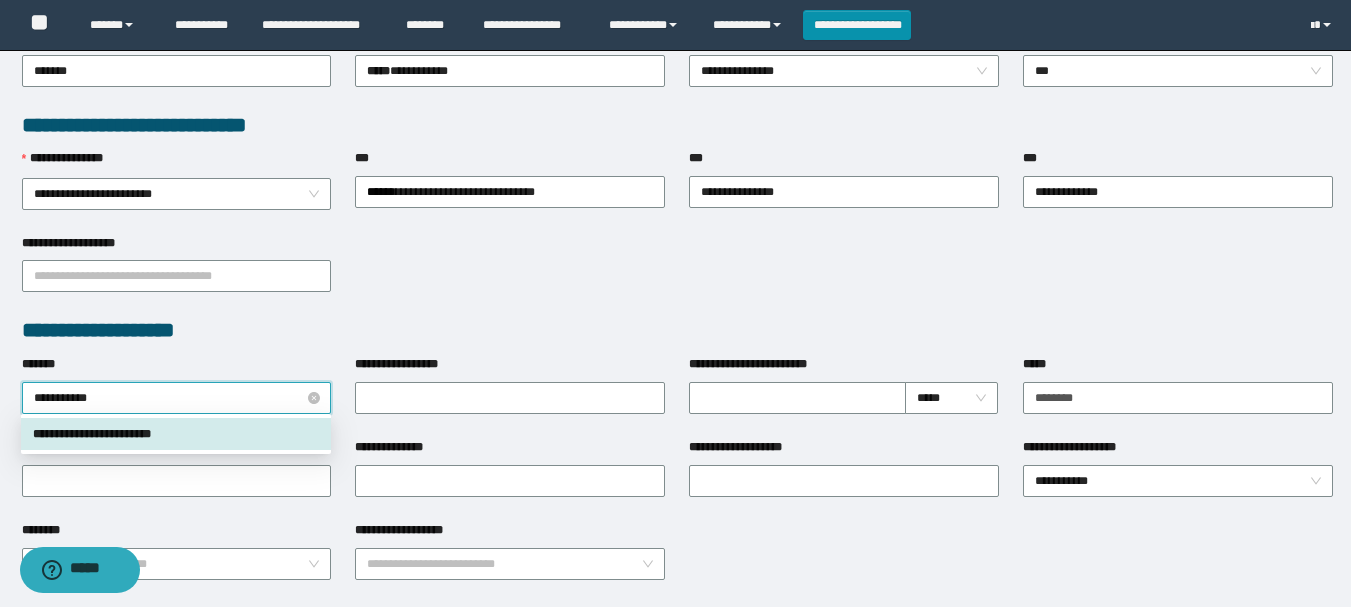 type on "**********" 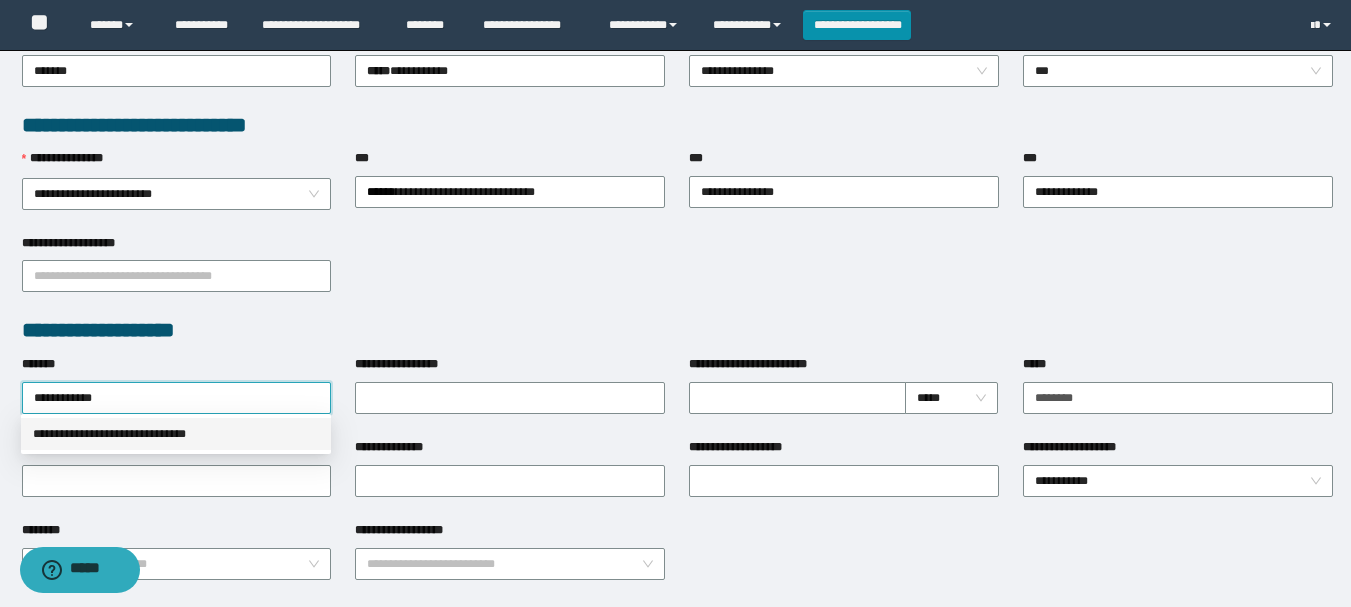click on "**********" at bounding box center [176, 434] 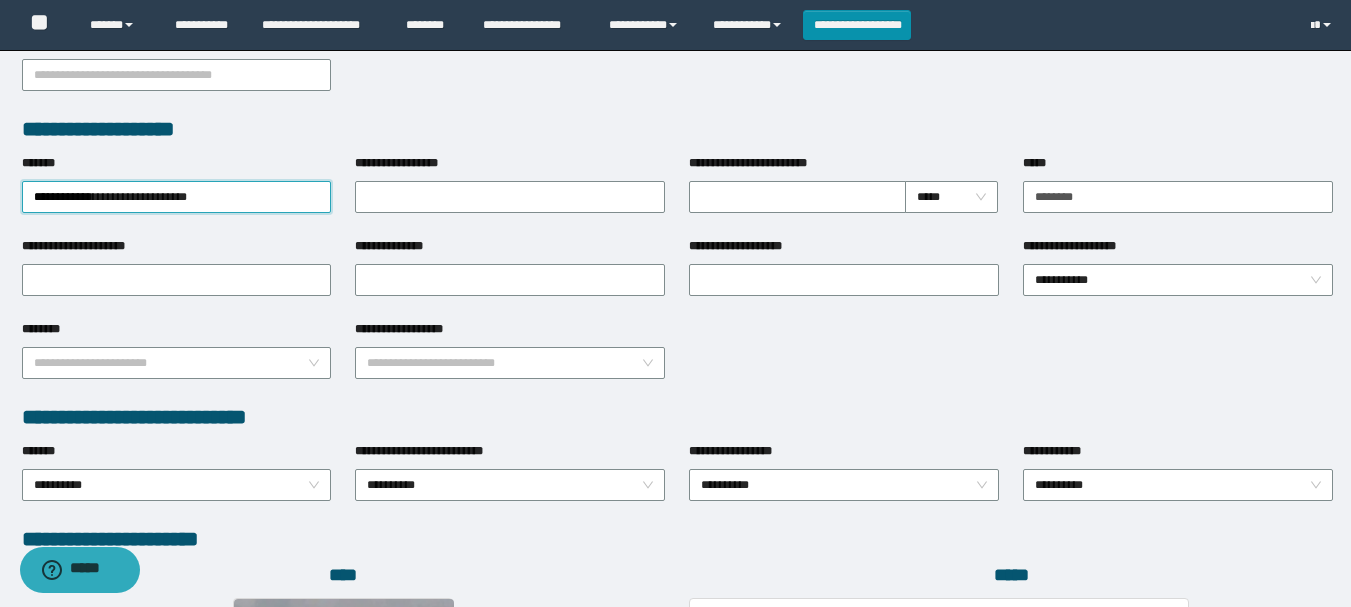 scroll, scrollTop: 1000, scrollLeft: 0, axis: vertical 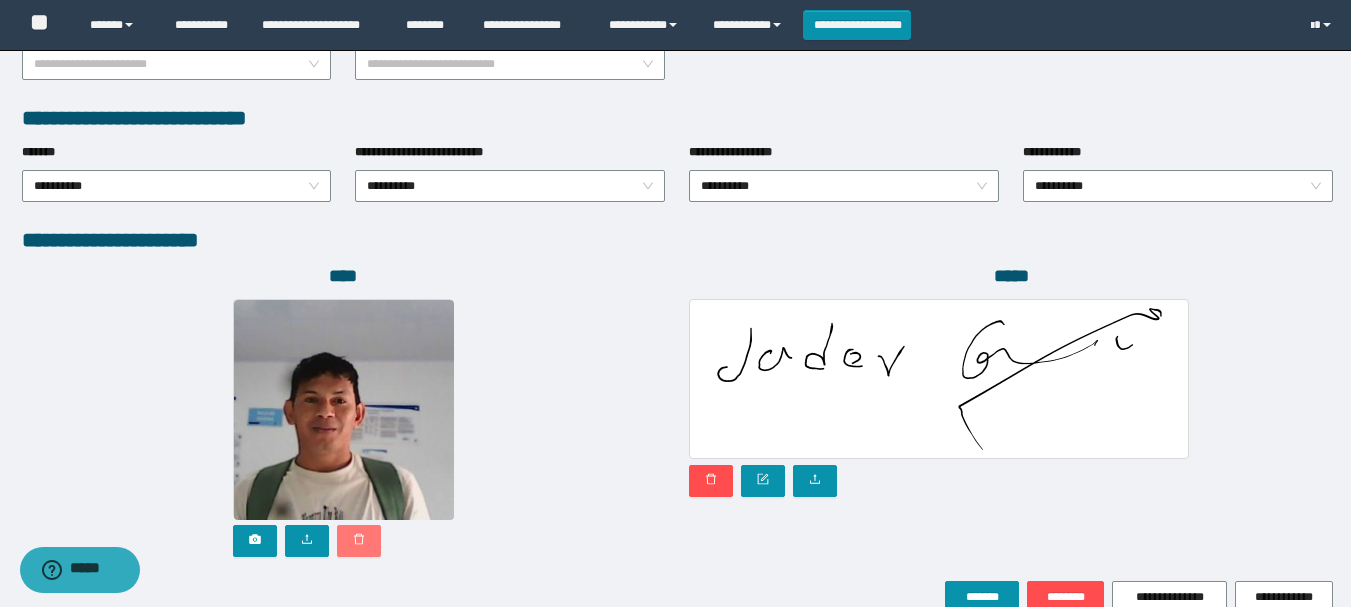 click 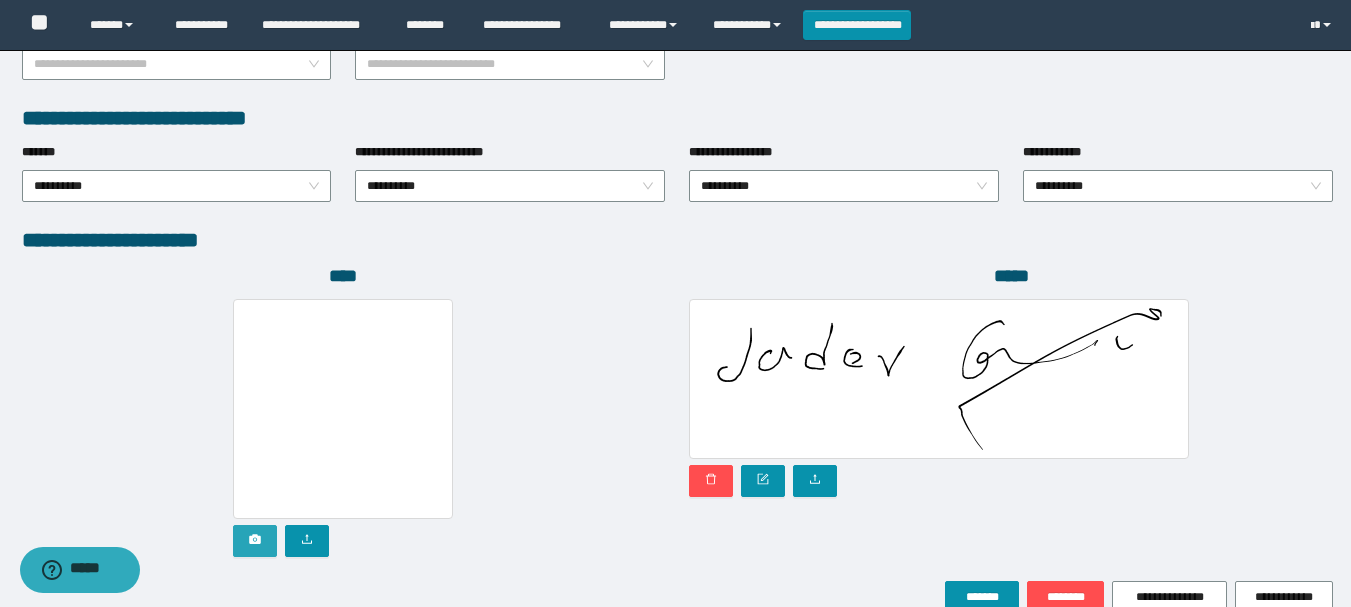 click 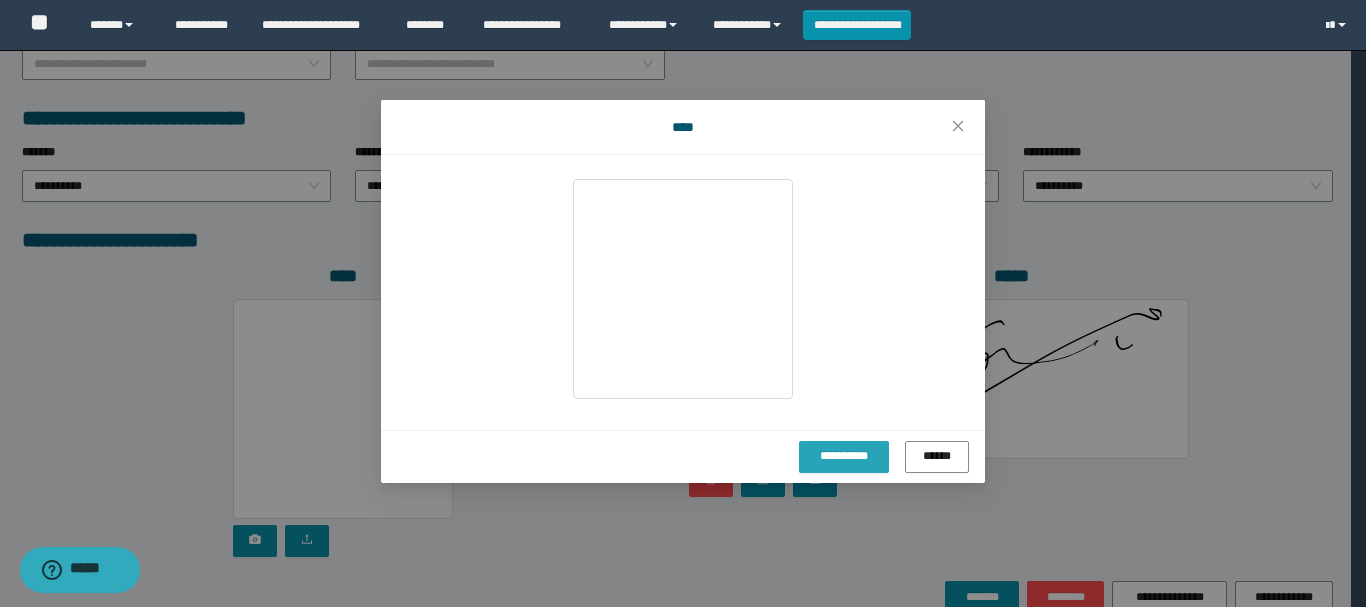 click on "**********" at bounding box center [844, 456] 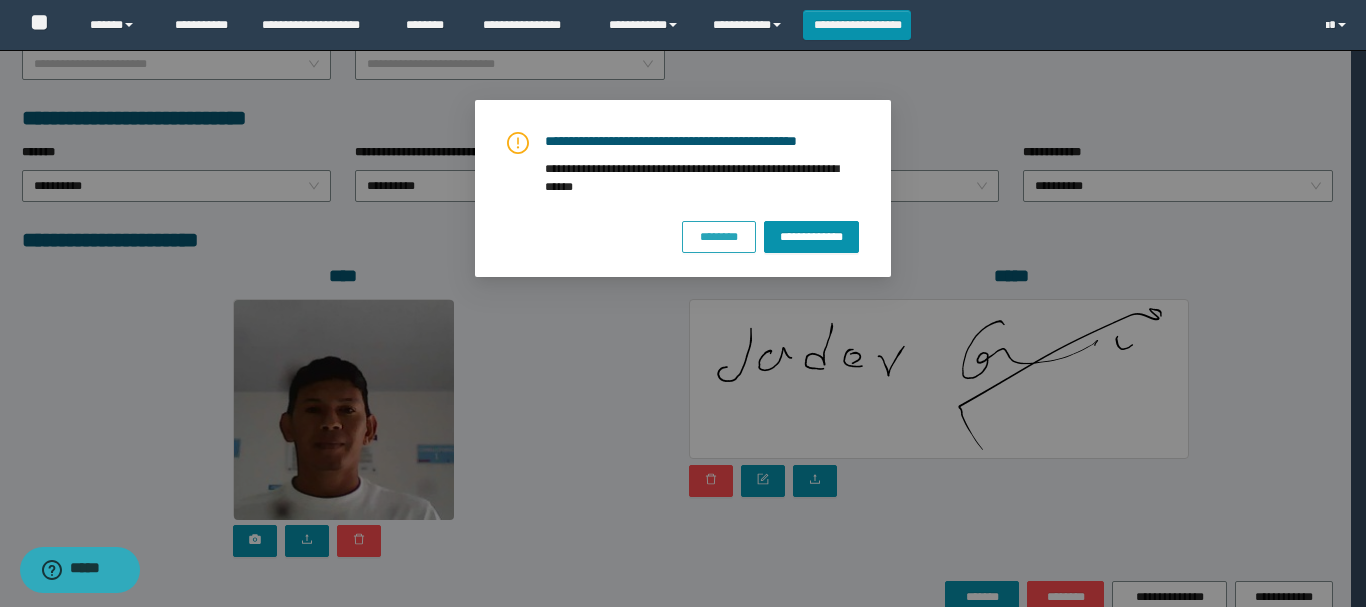 click on "********" at bounding box center (719, 236) 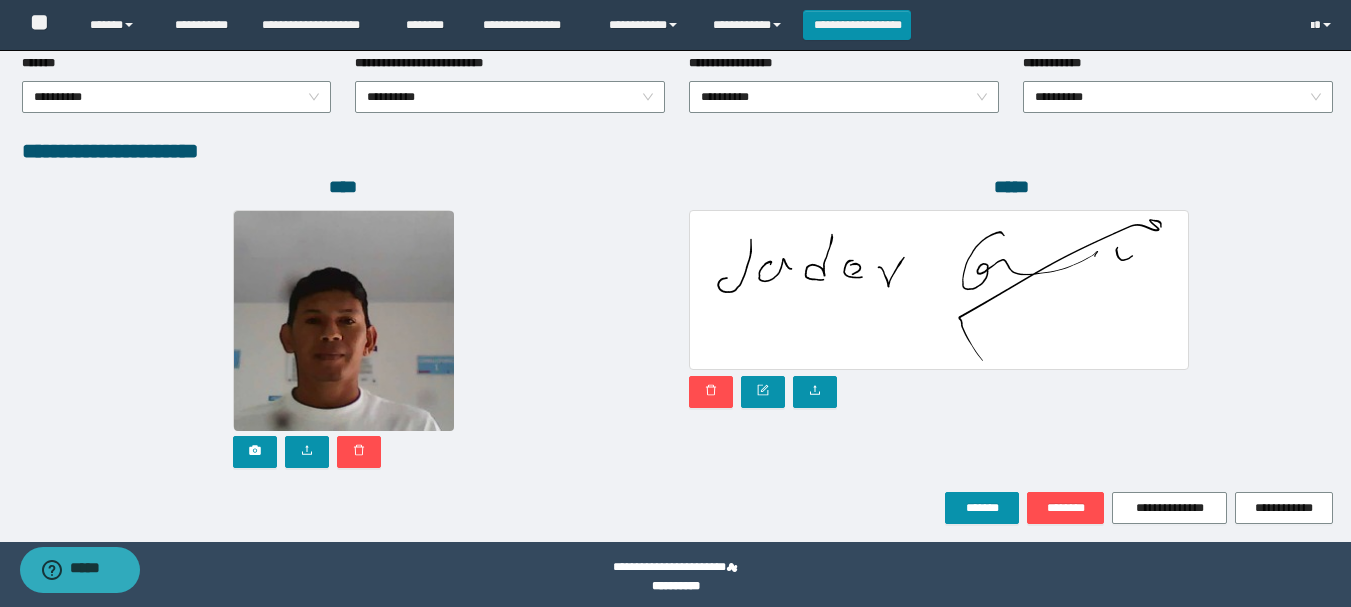 scroll, scrollTop: 1098, scrollLeft: 0, axis: vertical 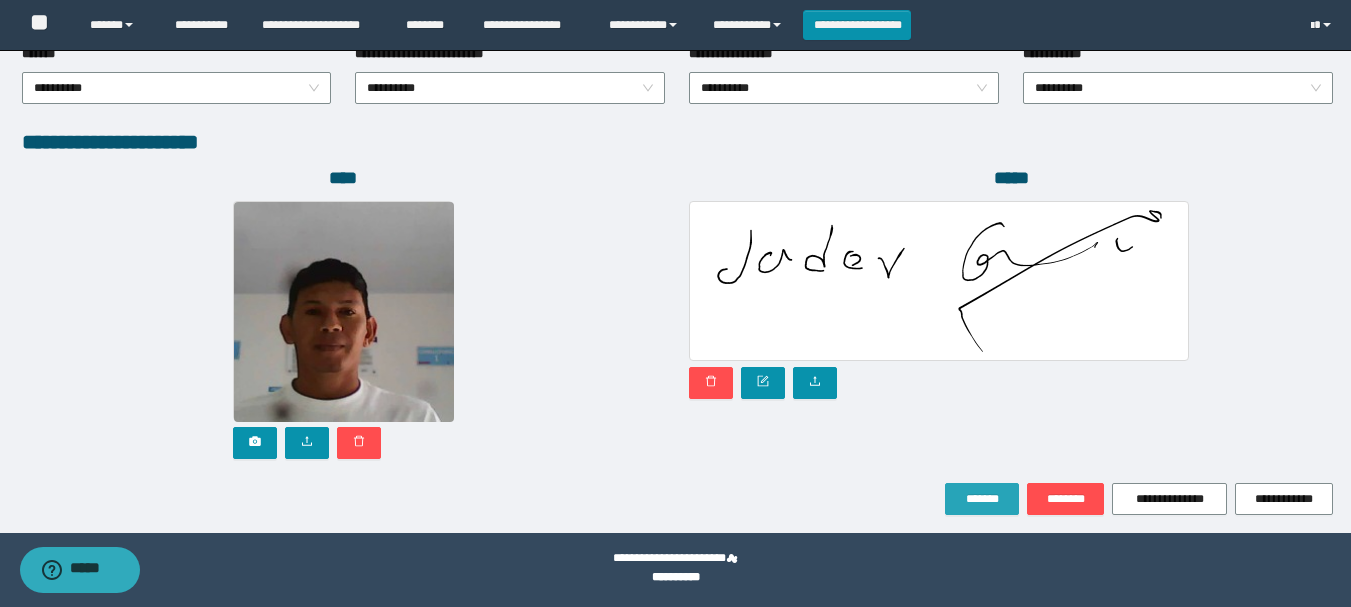 click on "*******" at bounding box center (982, 499) 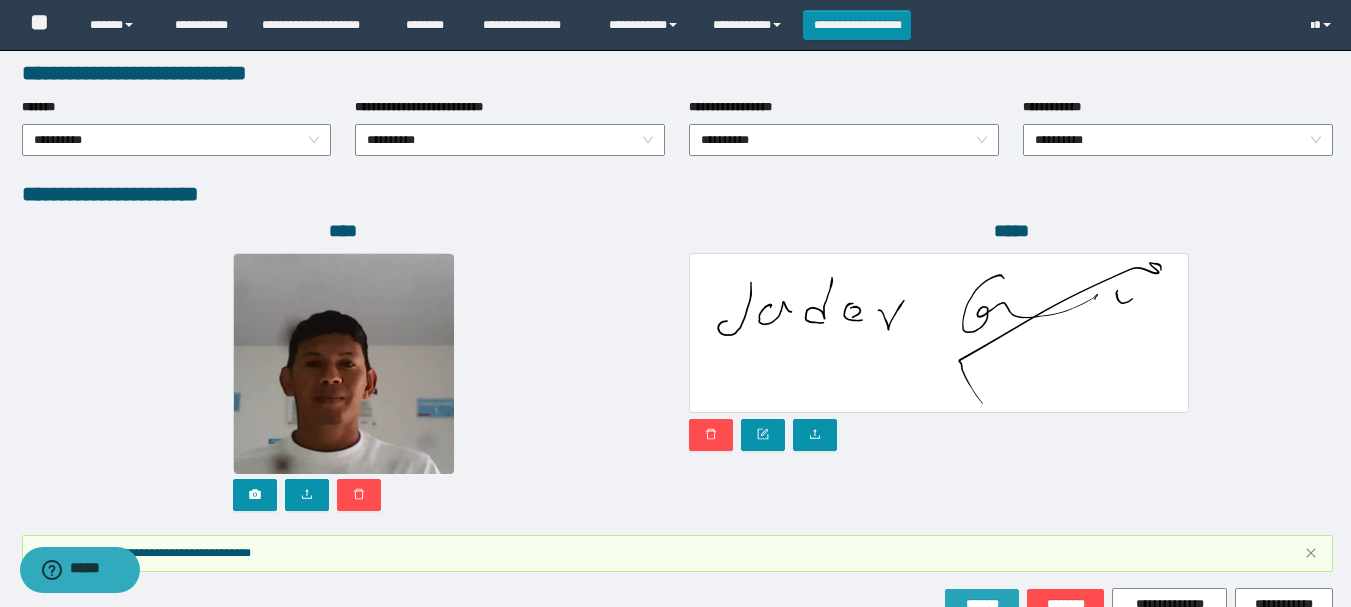 scroll, scrollTop: 1151, scrollLeft: 0, axis: vertical 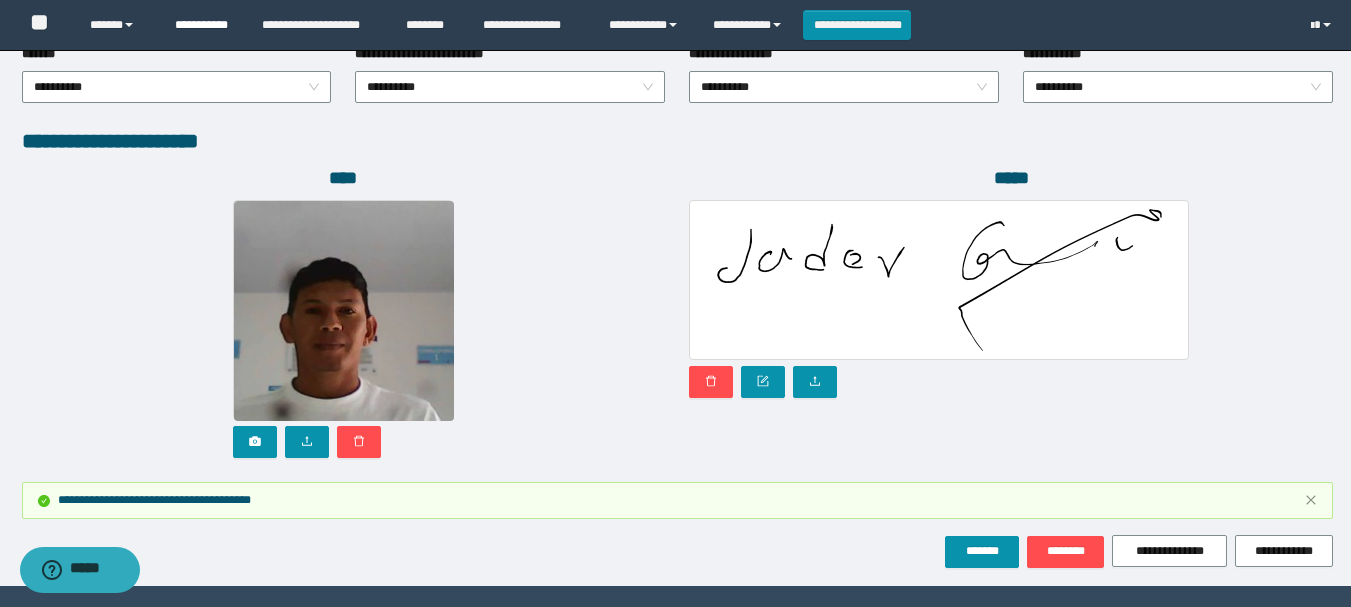 click on "**********" at bounding box center [203, 25] 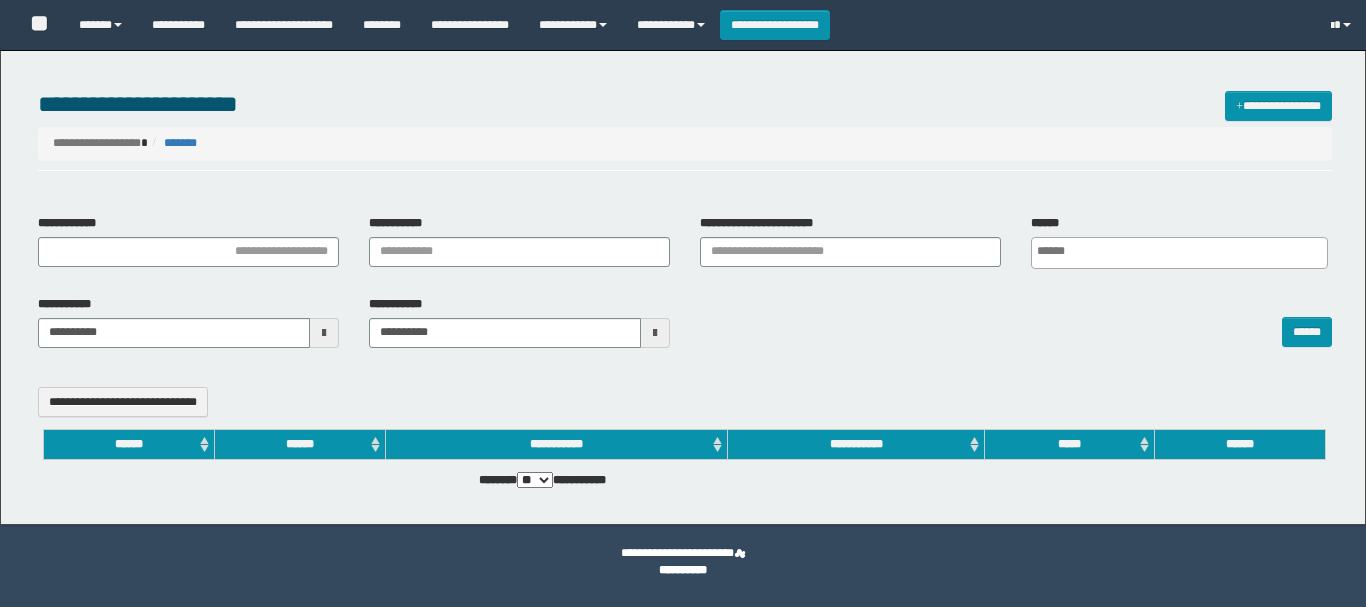 select 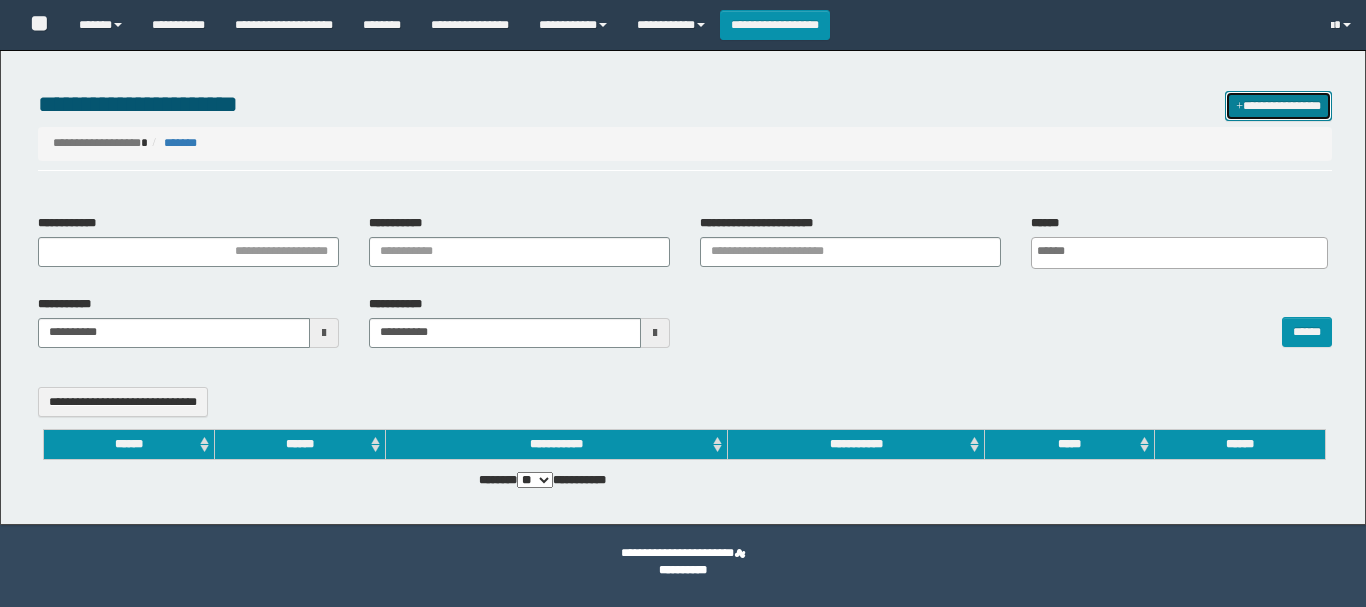 click on "**********" at bounding box center (1278, 106) 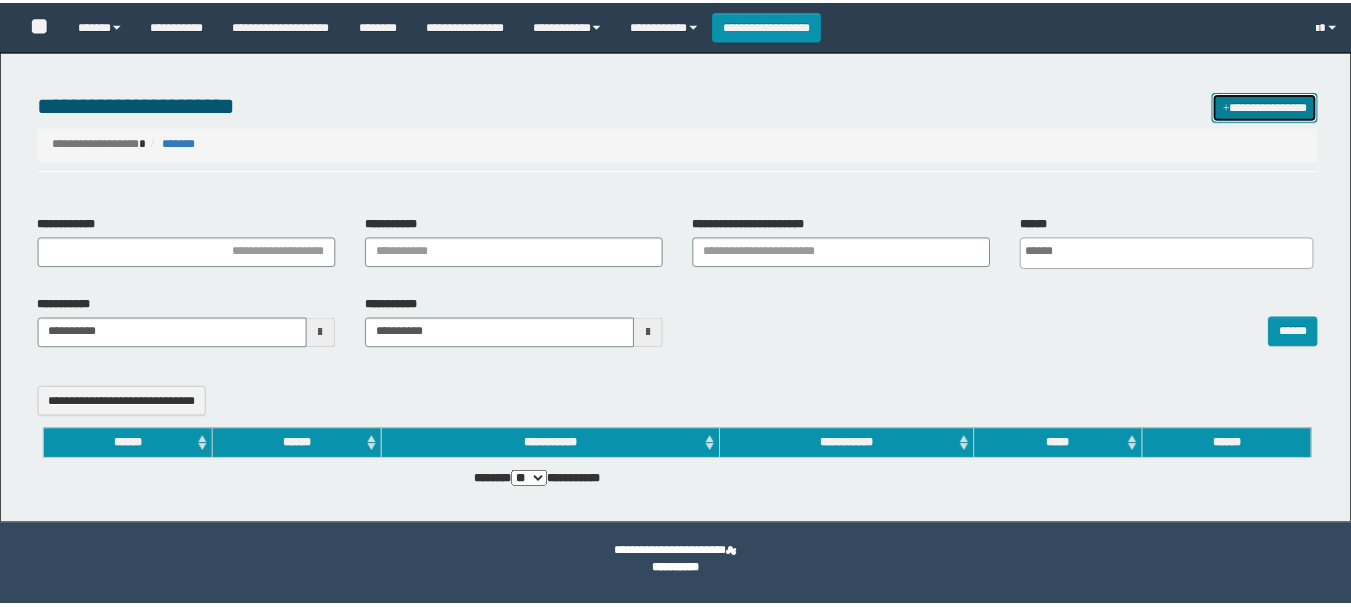 scroll, scrollTop: 0, scrollLeft: 0, axis: both 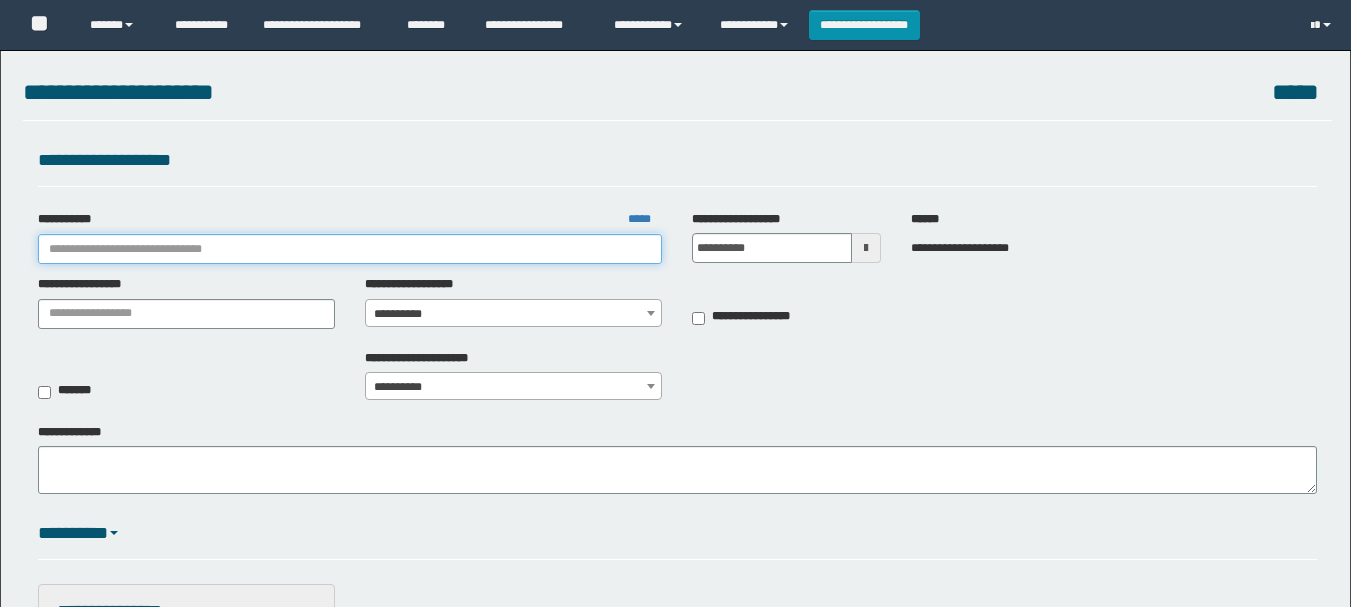 click on "**********" at bounding box center [350, 249] 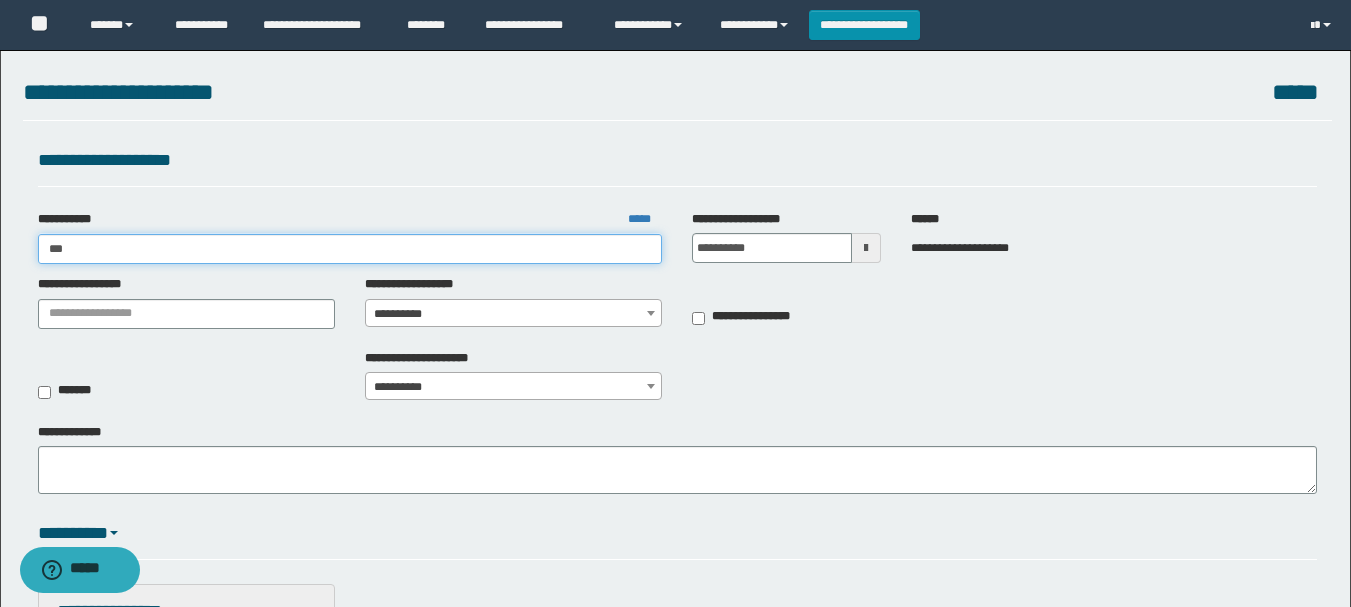 scroll, scrollTop: 0, scrollLeft: 0, axis: both 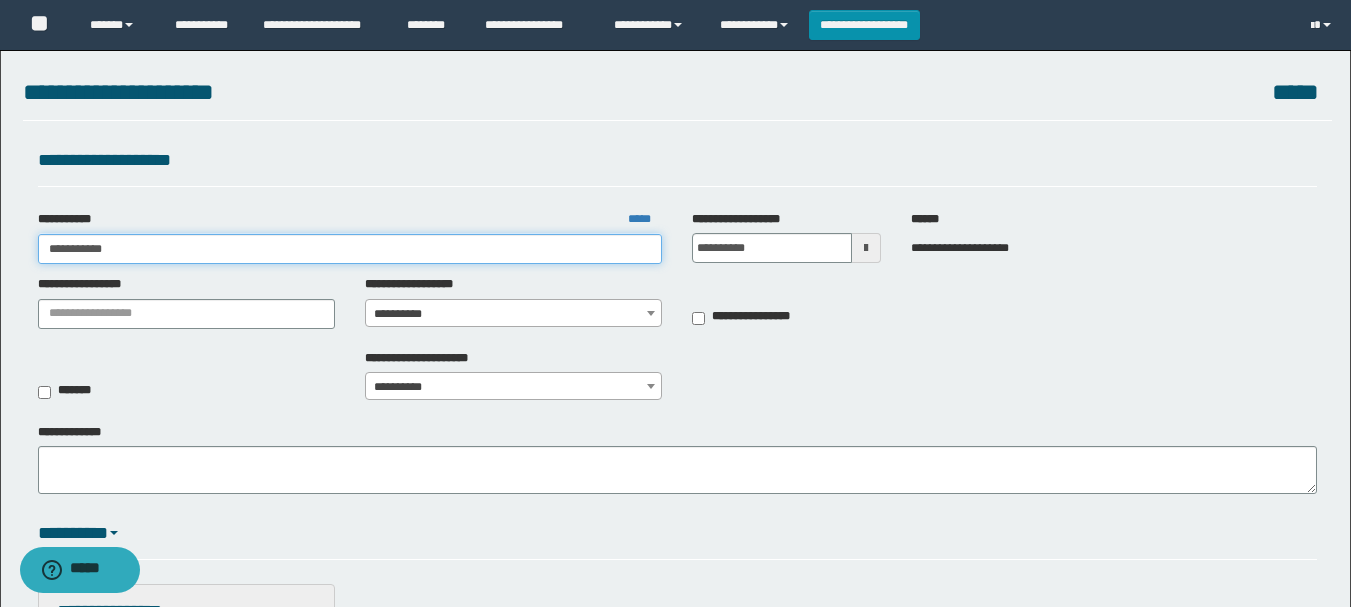 type on "**********" 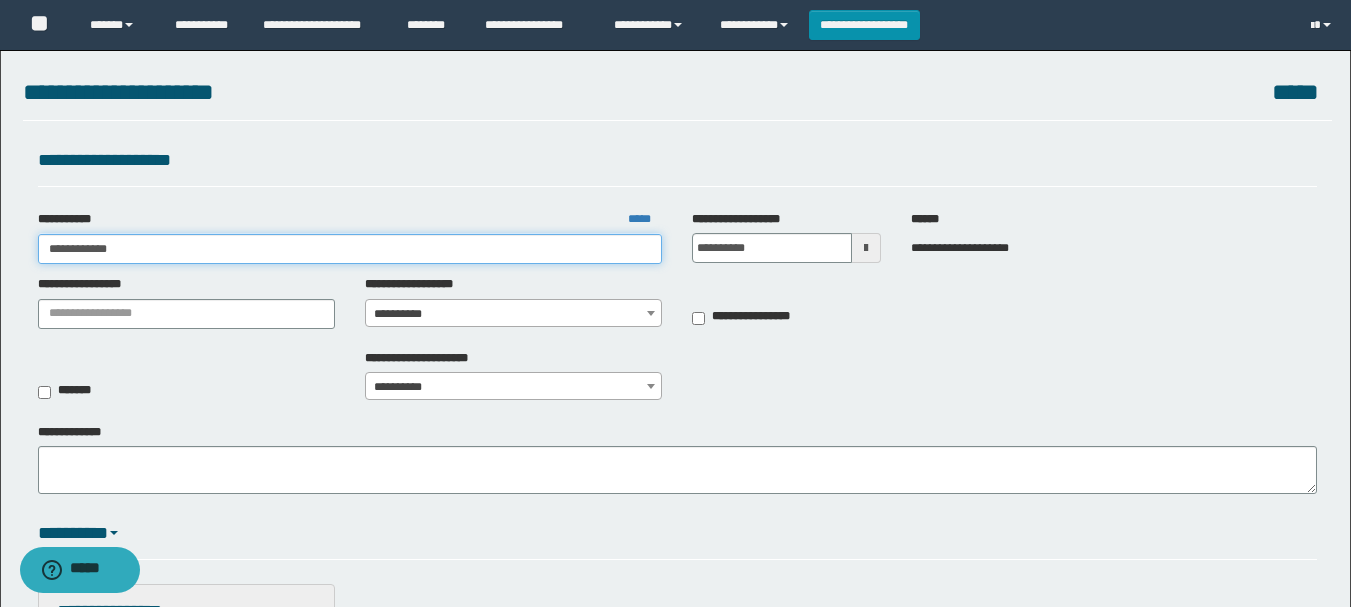 type on "**********" 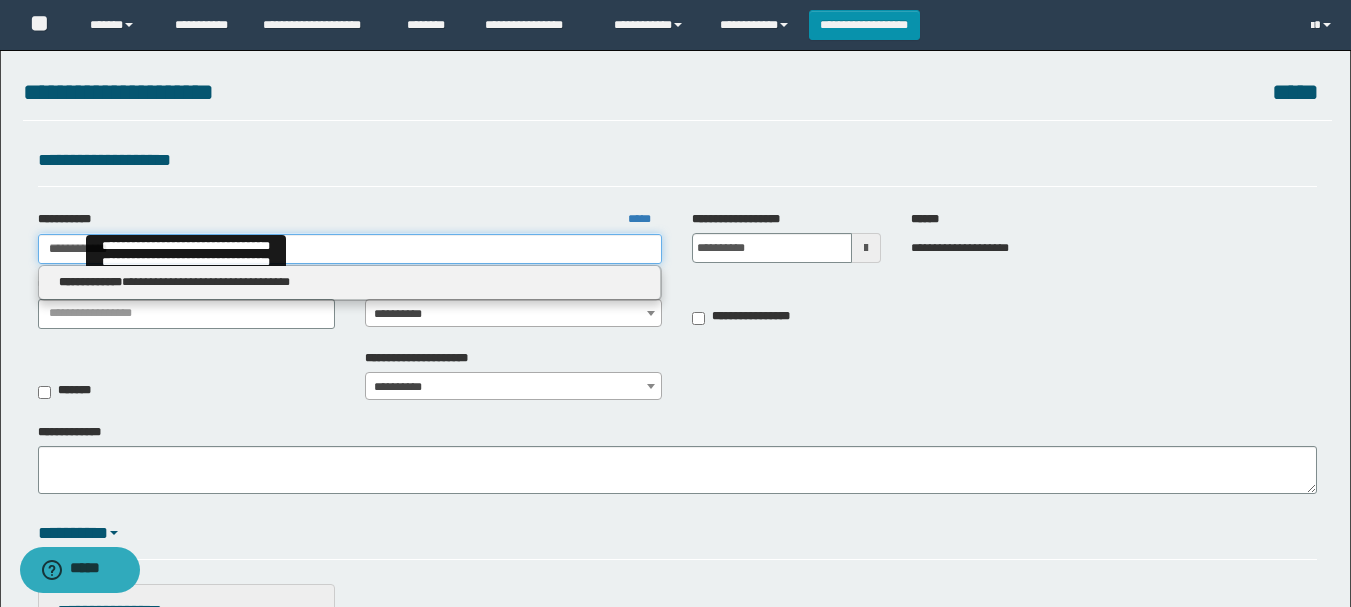 type on "**********" 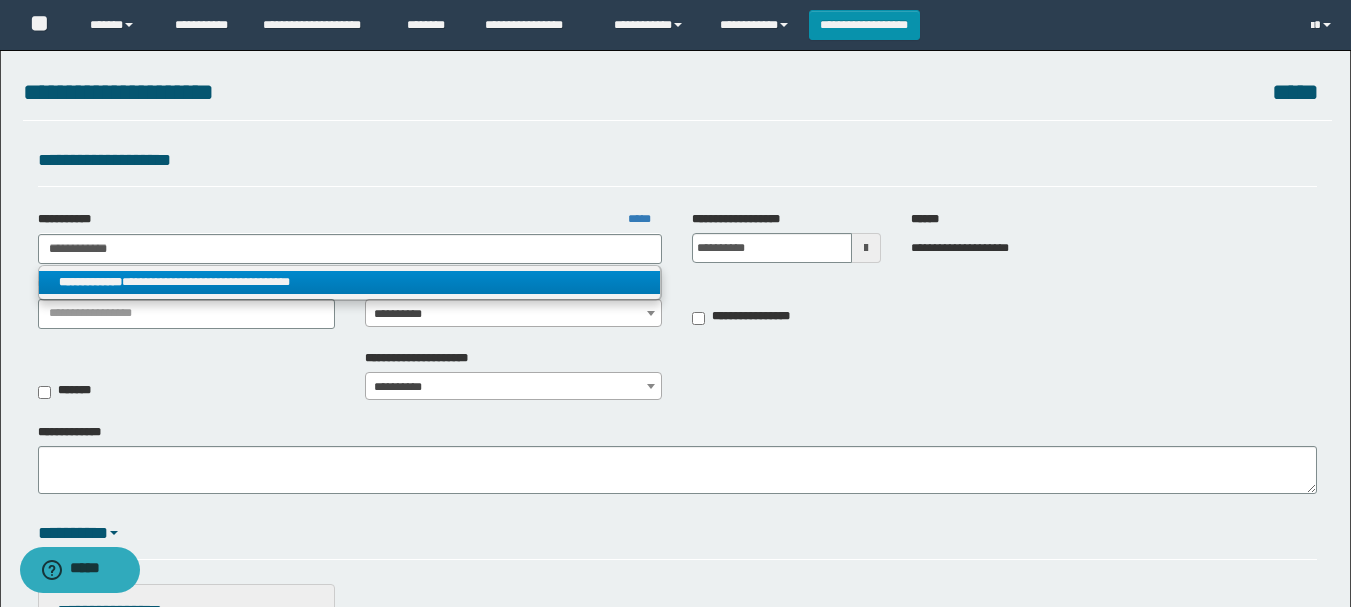 click on "**********" at bounding box center (350, 282) 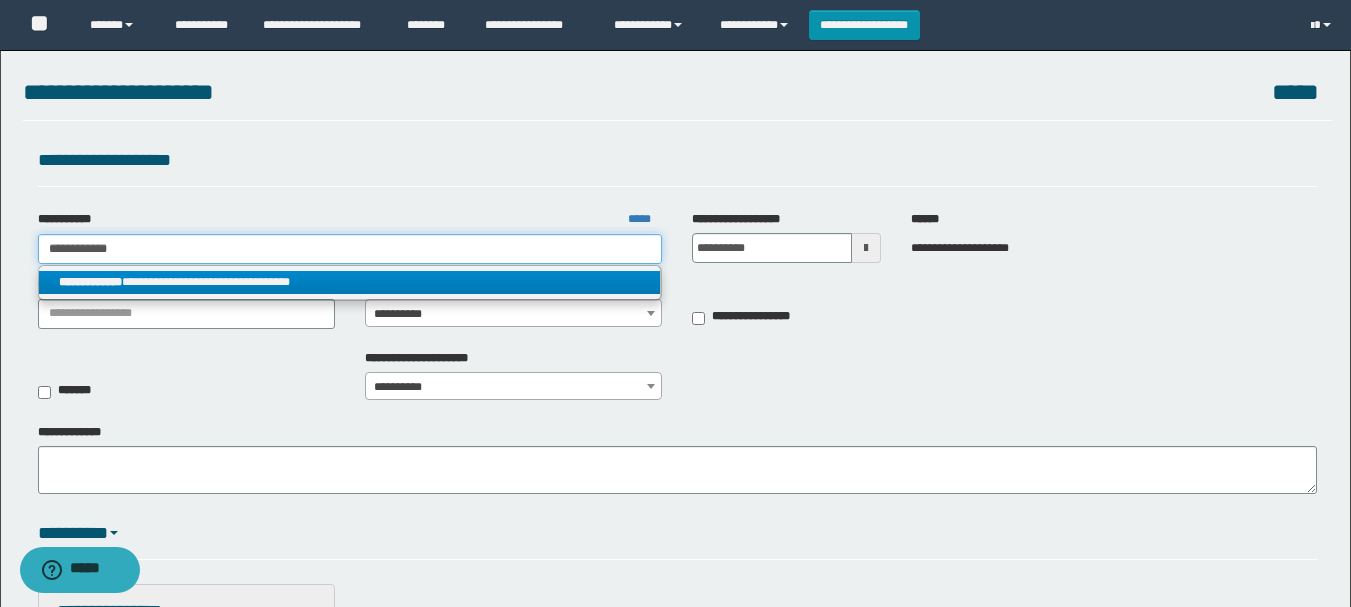 type 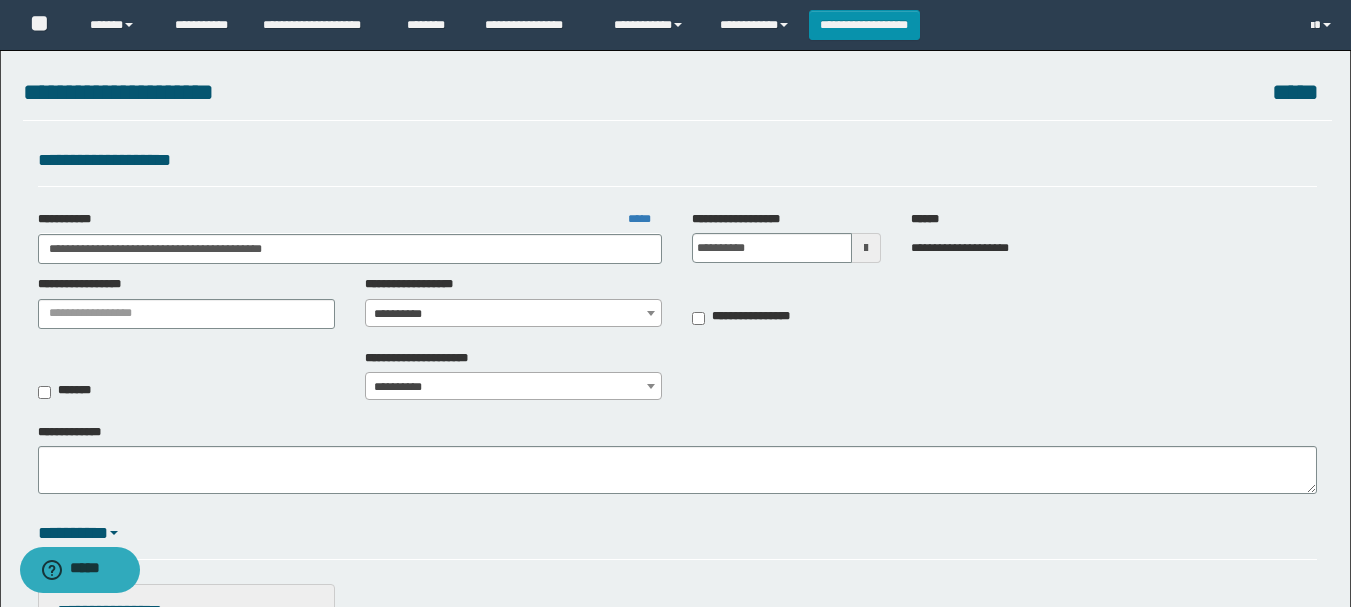 click on "**********" at bounding box center (513, 314) 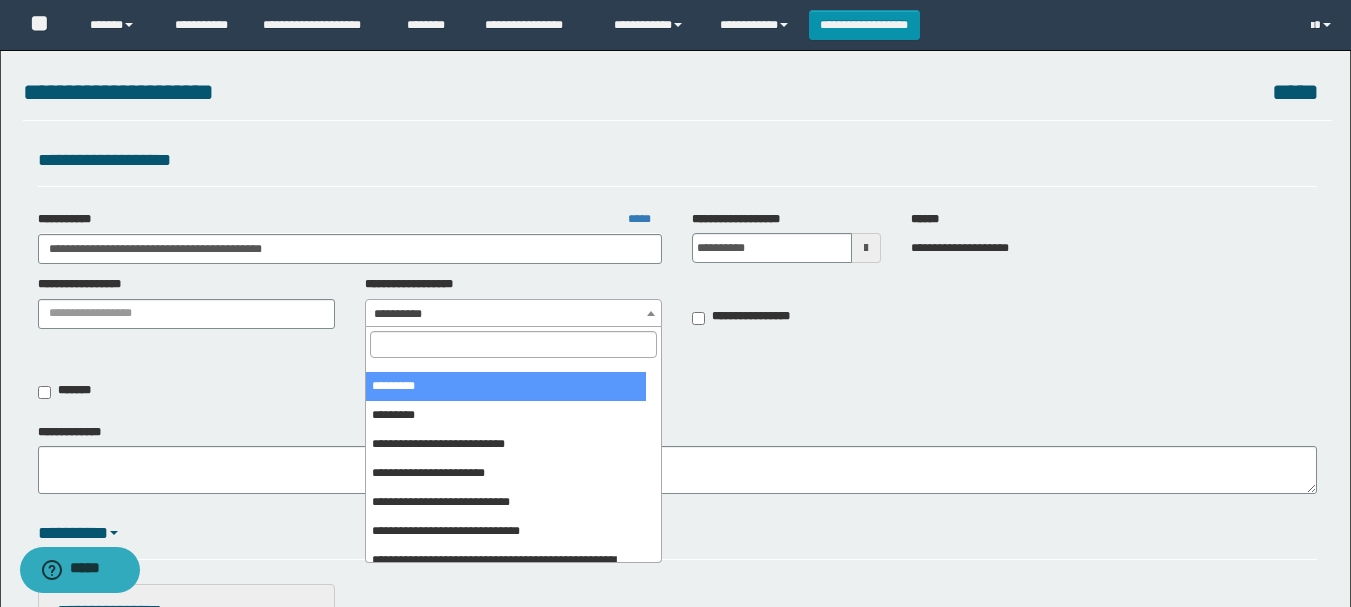 scroll, scrollTop: 400, scrollLeft: 0, axis: vertical 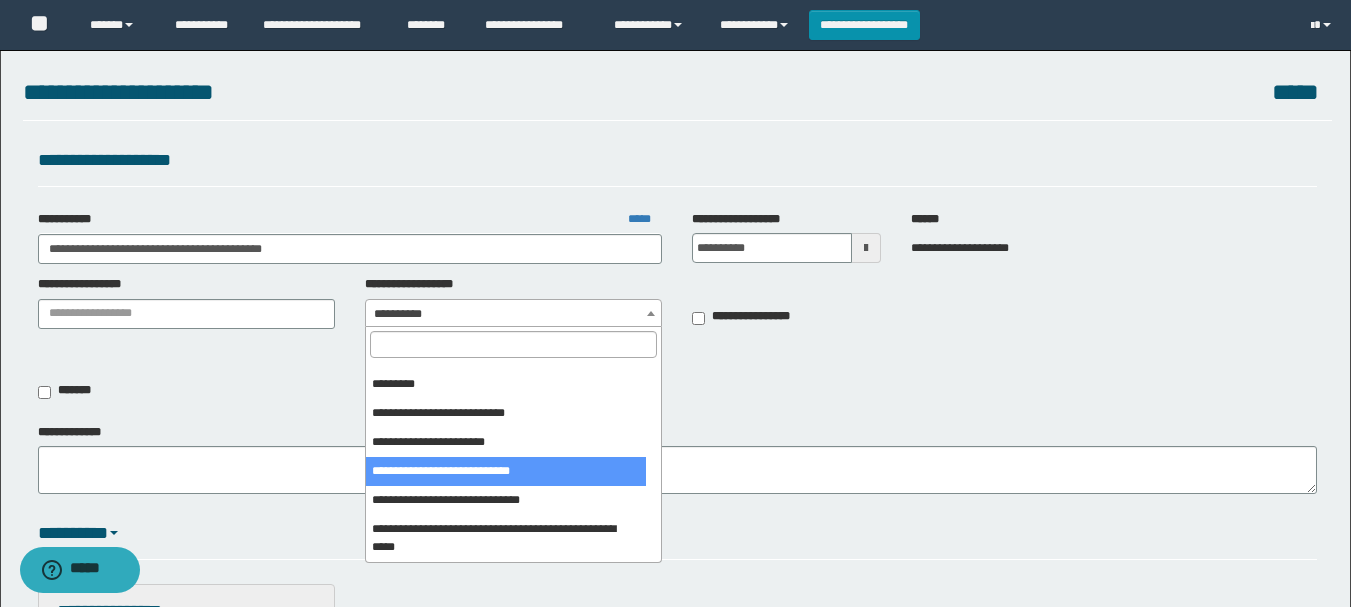 select on "***" 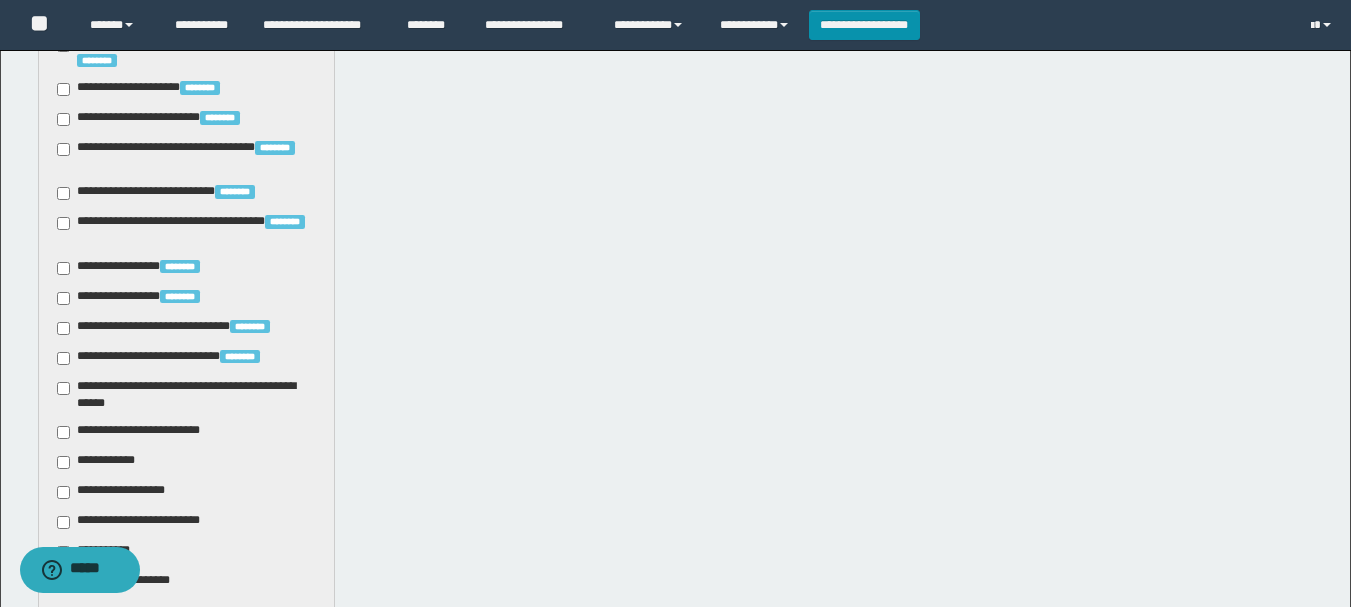 scroll, scrollTop: 1838, scrollLeft: 0, axis: vertical 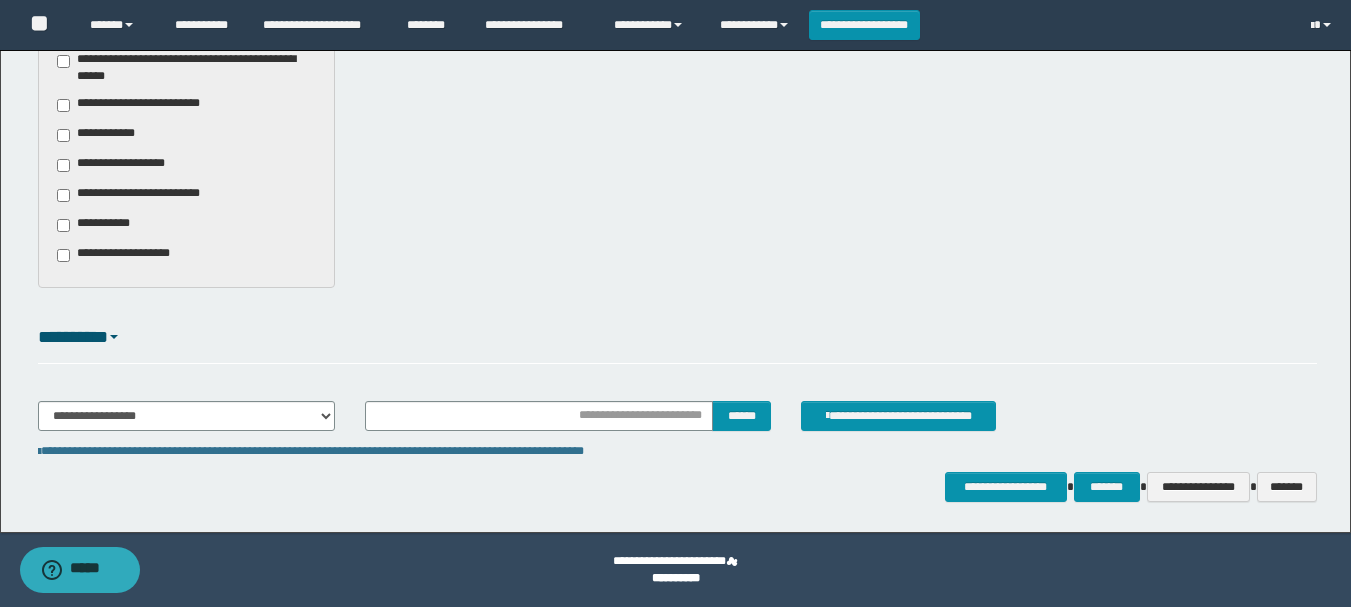 click on "**********" at bounding box center (143, 195) 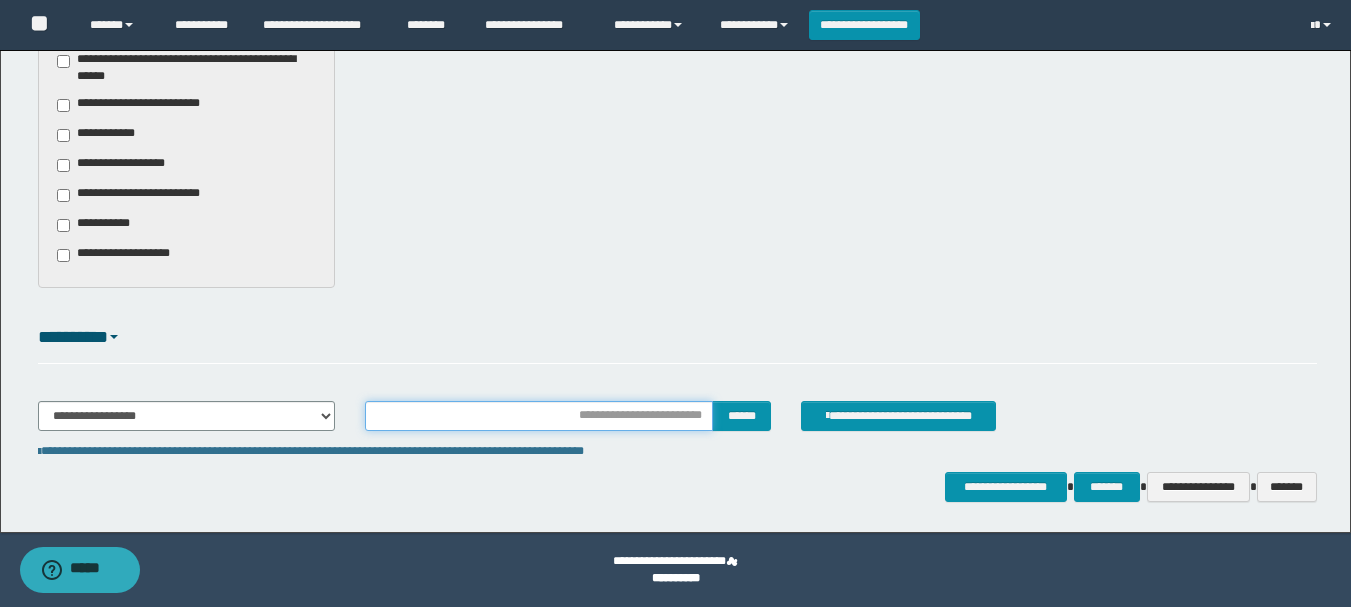 drag, startPoint x: 459, startPoint y: 417, endPoint x: 461, endPoint y: 406, distance: 11.18034 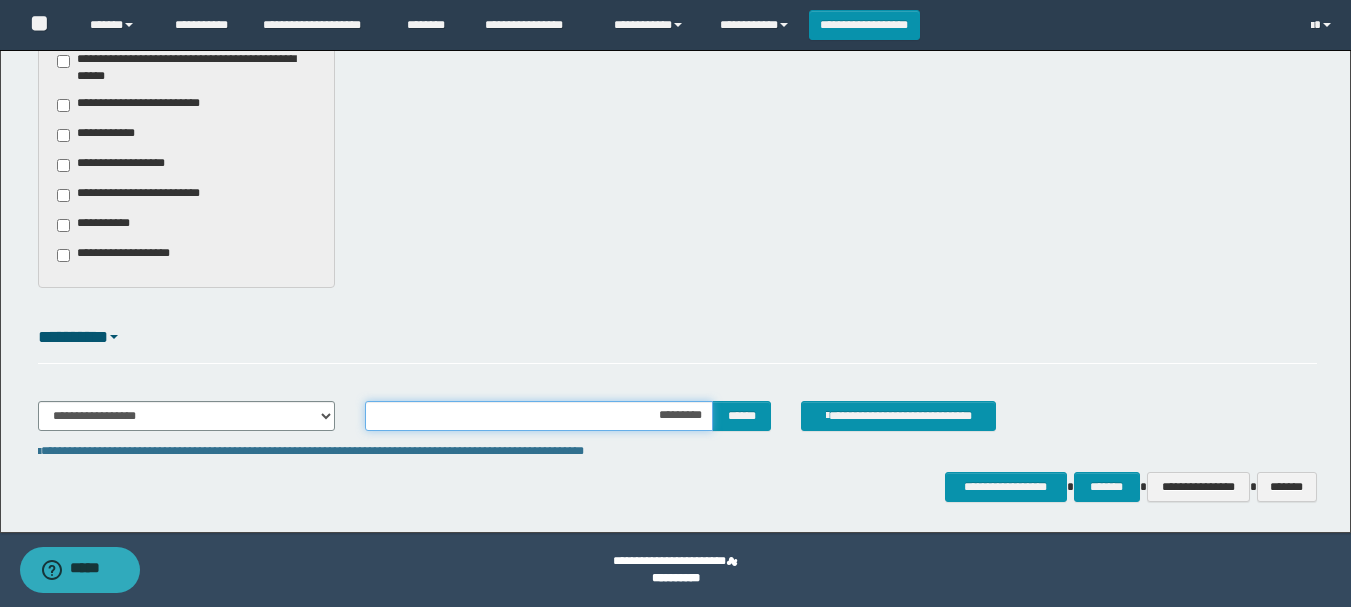 type on "**********" 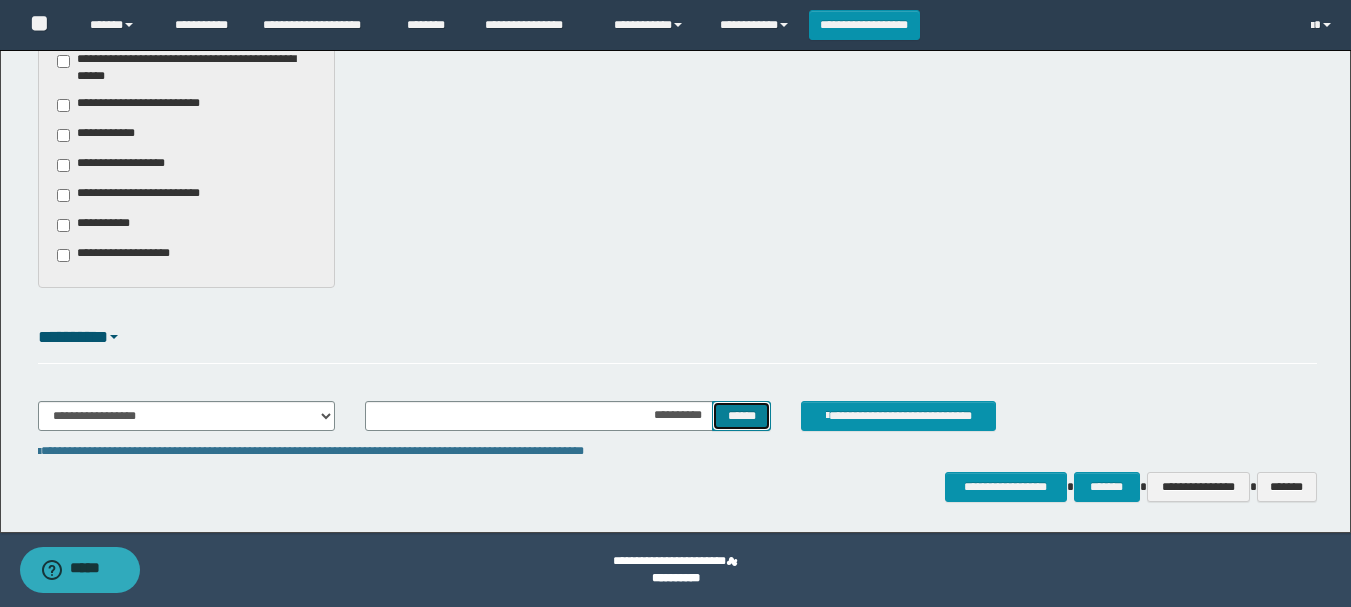 click on "******" at bounding box center (741, 416) 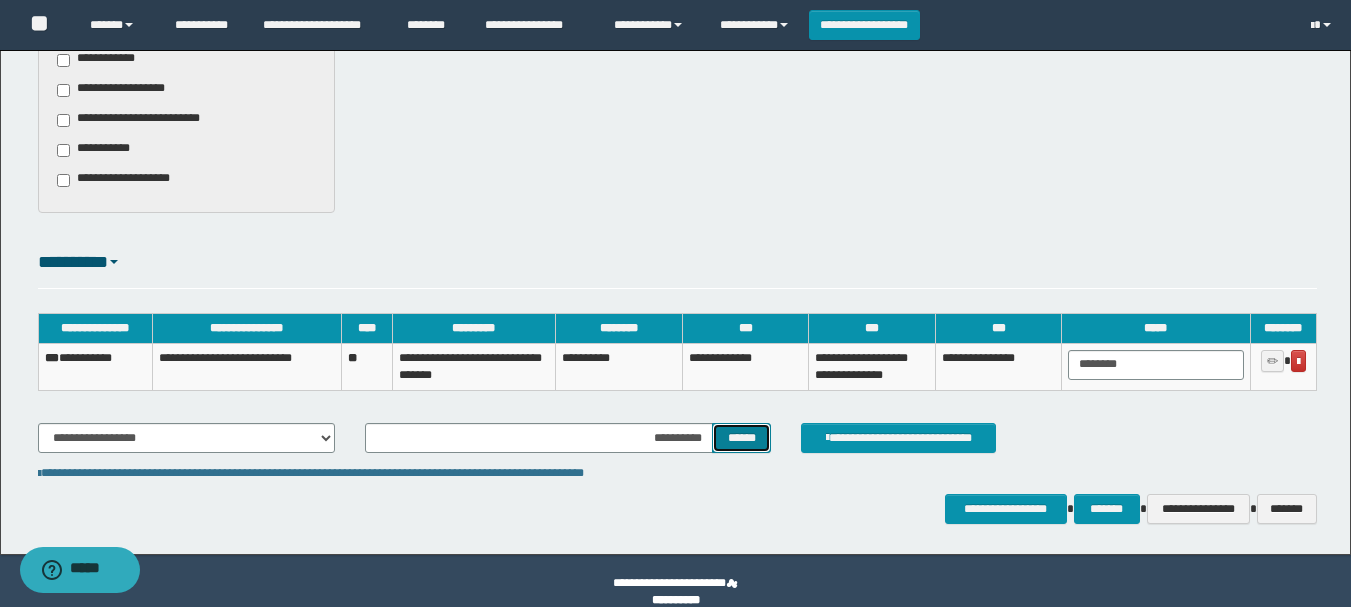 scroll, scrollTop: 1935, scrollLeft: 0, axis: vertical 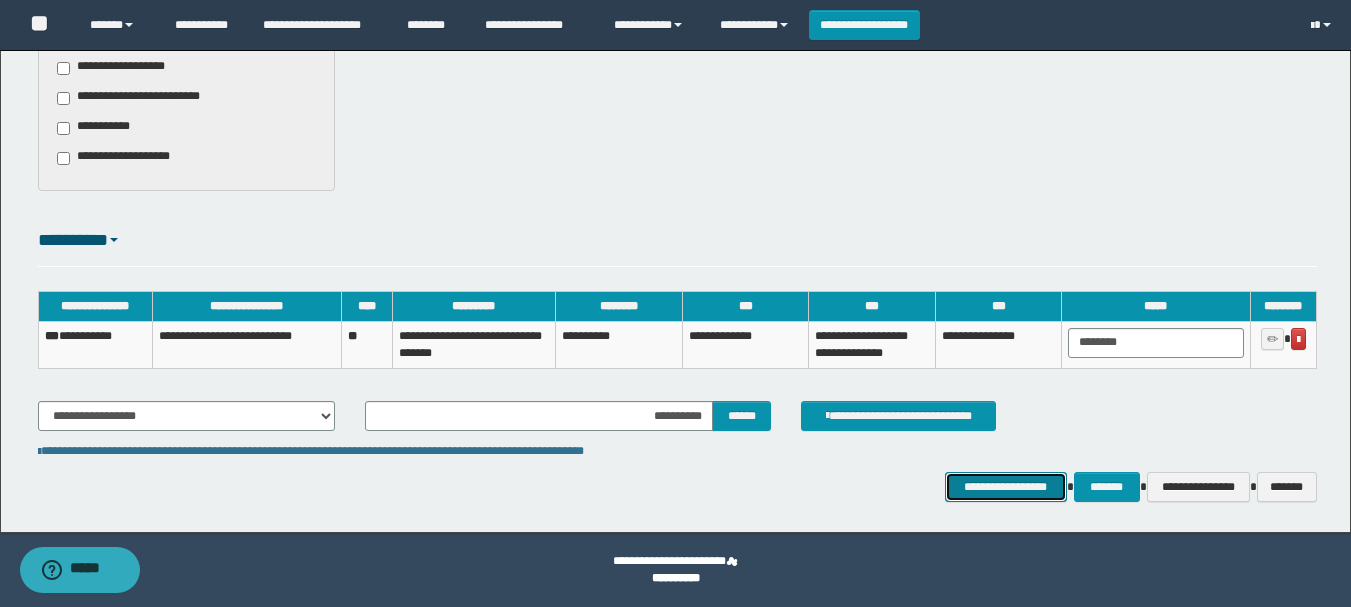 click on "**********" at bounding box center [1006, 487] 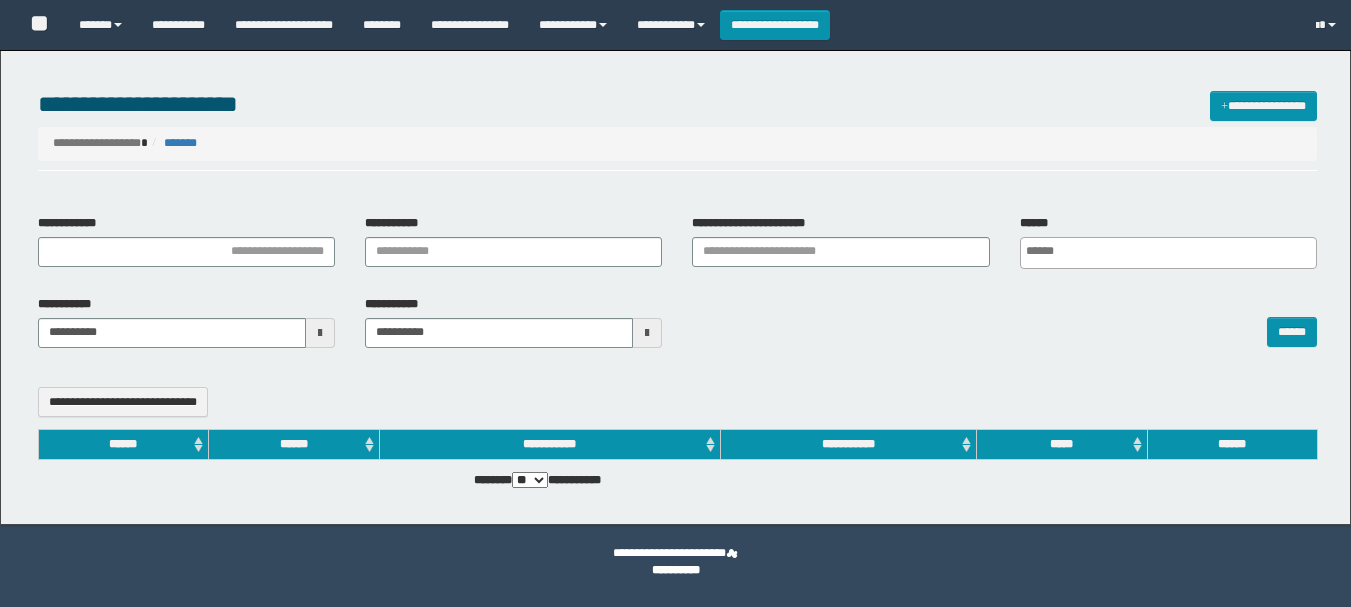 select 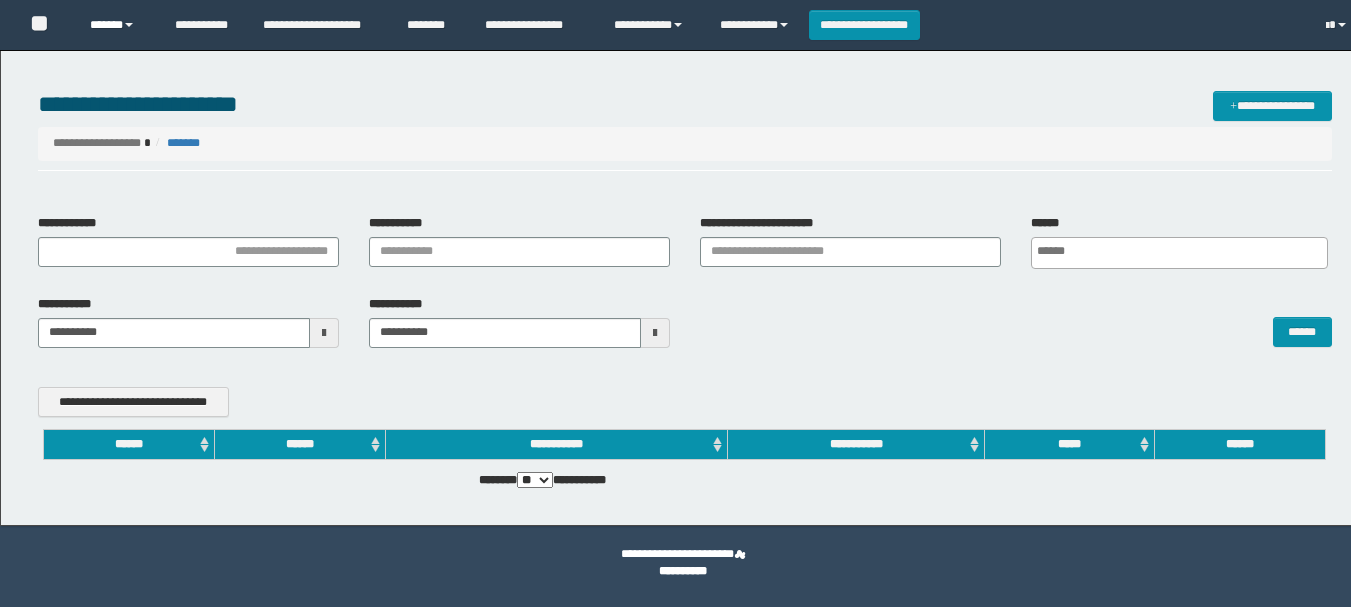 click on "******" at bounding box center [117, 25] 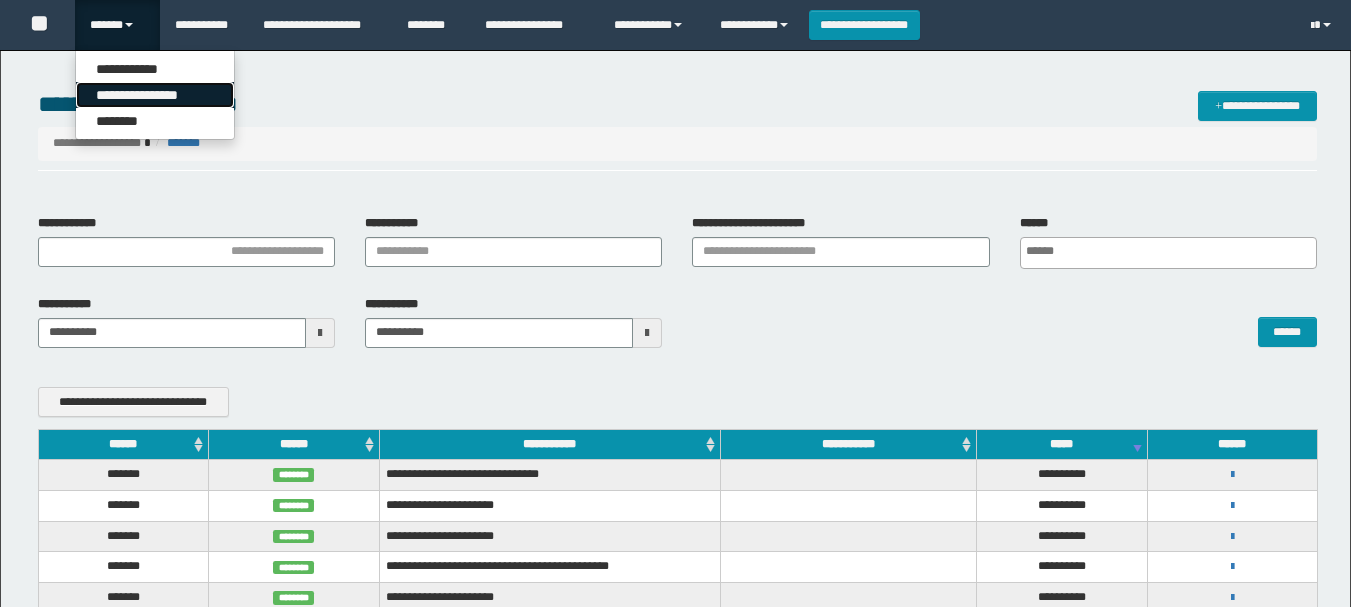 click on "**********" at bounding box center [155, 95] 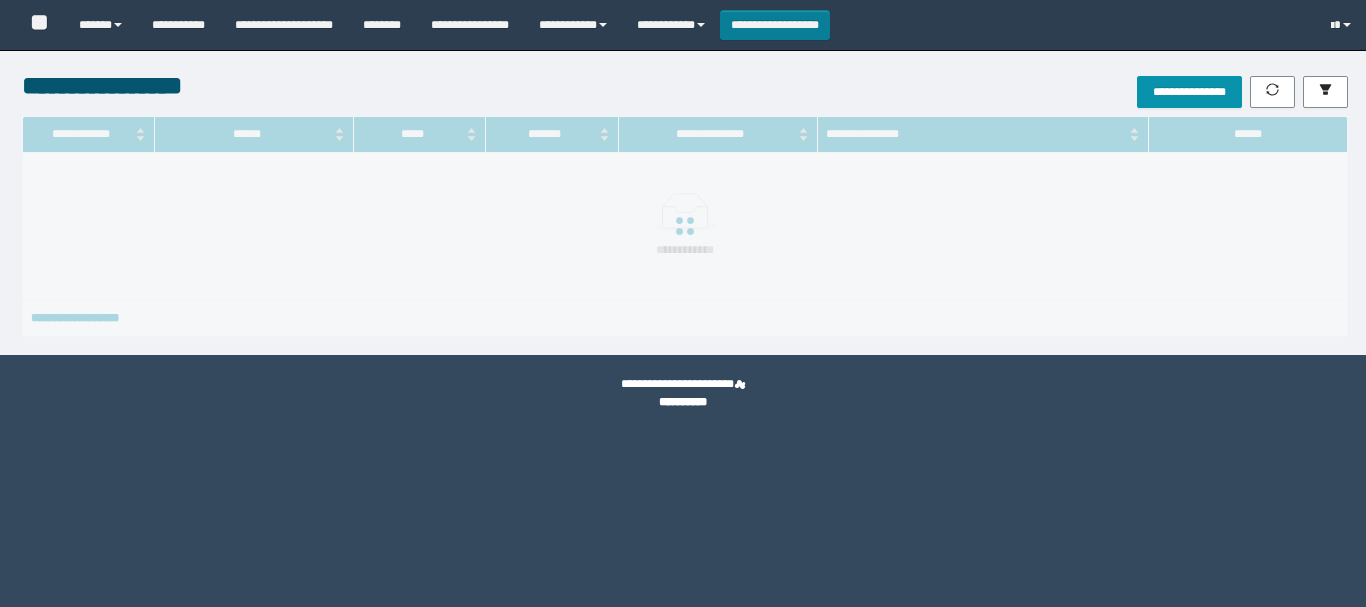 scroll, scrollTop: 0, scrollLeft: 0, axis: both 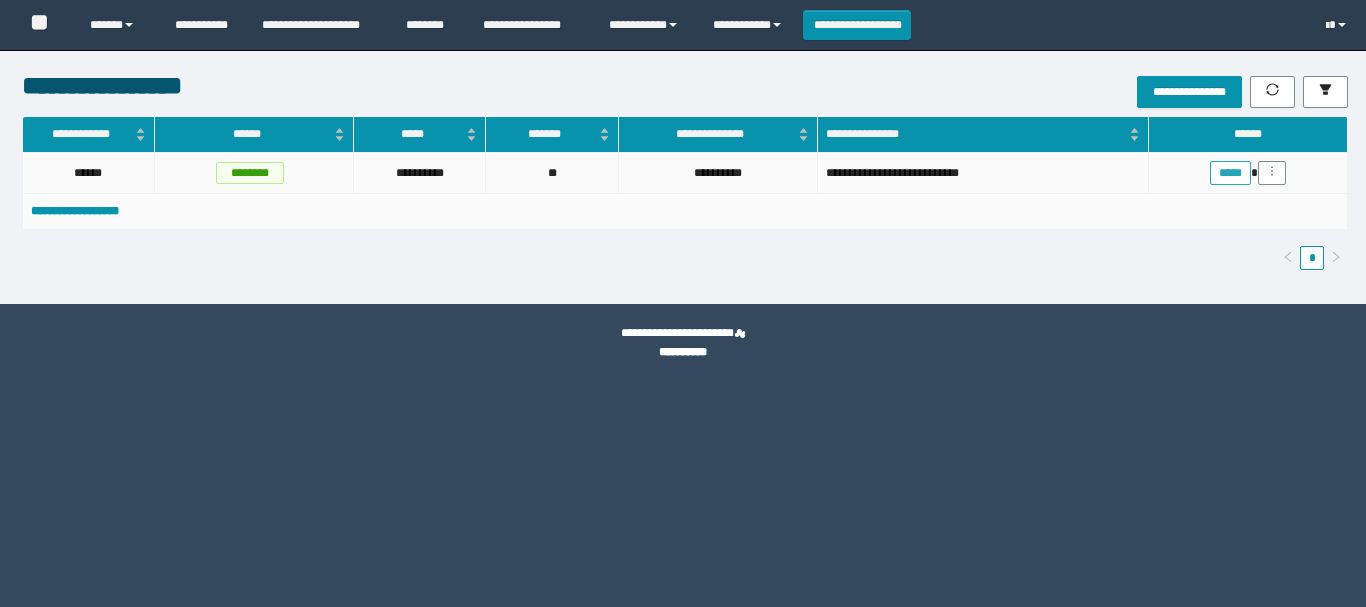 click on "*****" at bounding box center (1230, 173) 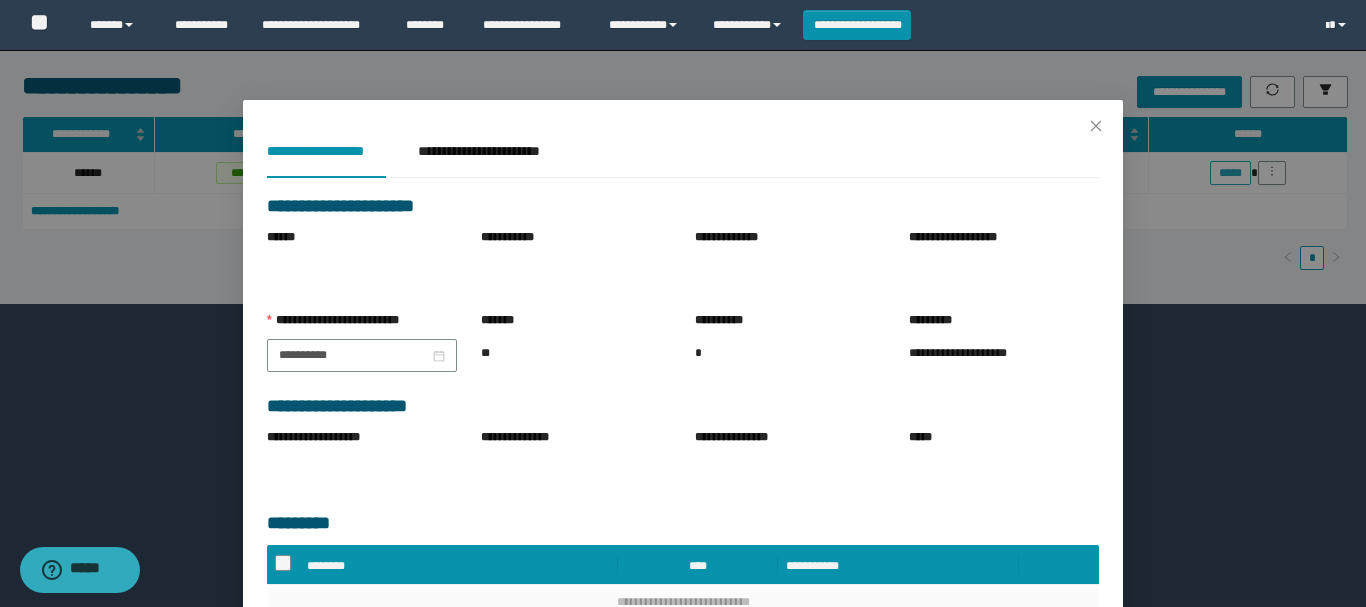 scroll, scrollTop: 0, scrollLeft: 0, axis: both 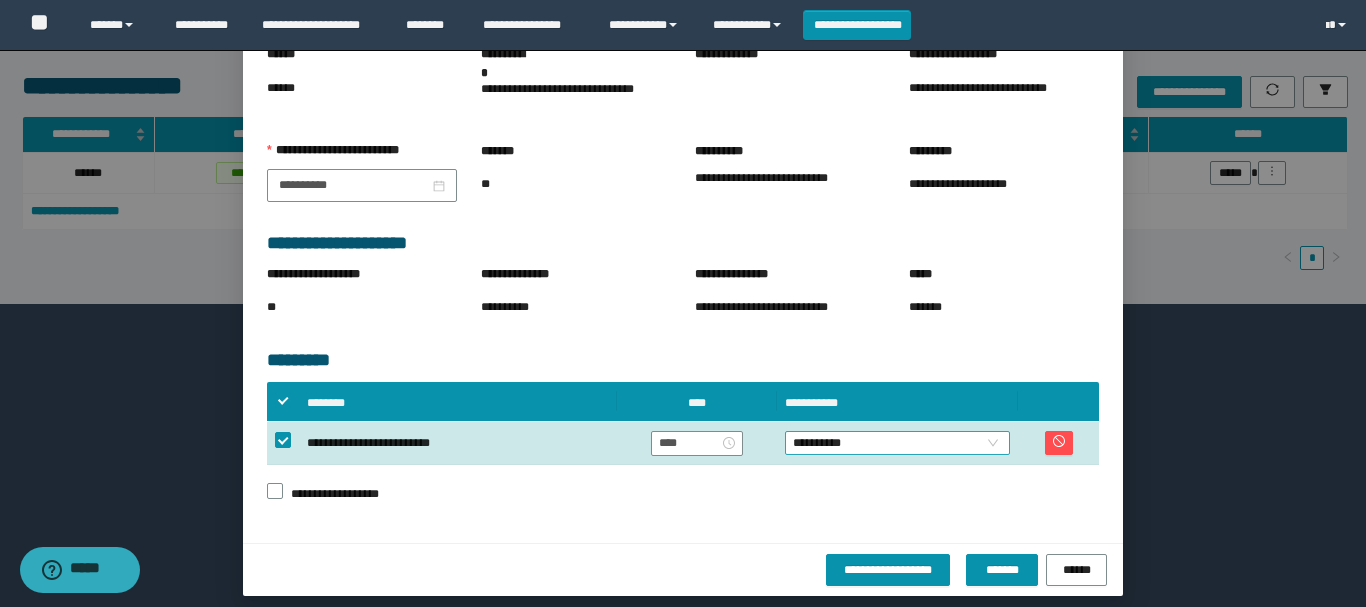 click on "**********" at bounding box center (897, 443) 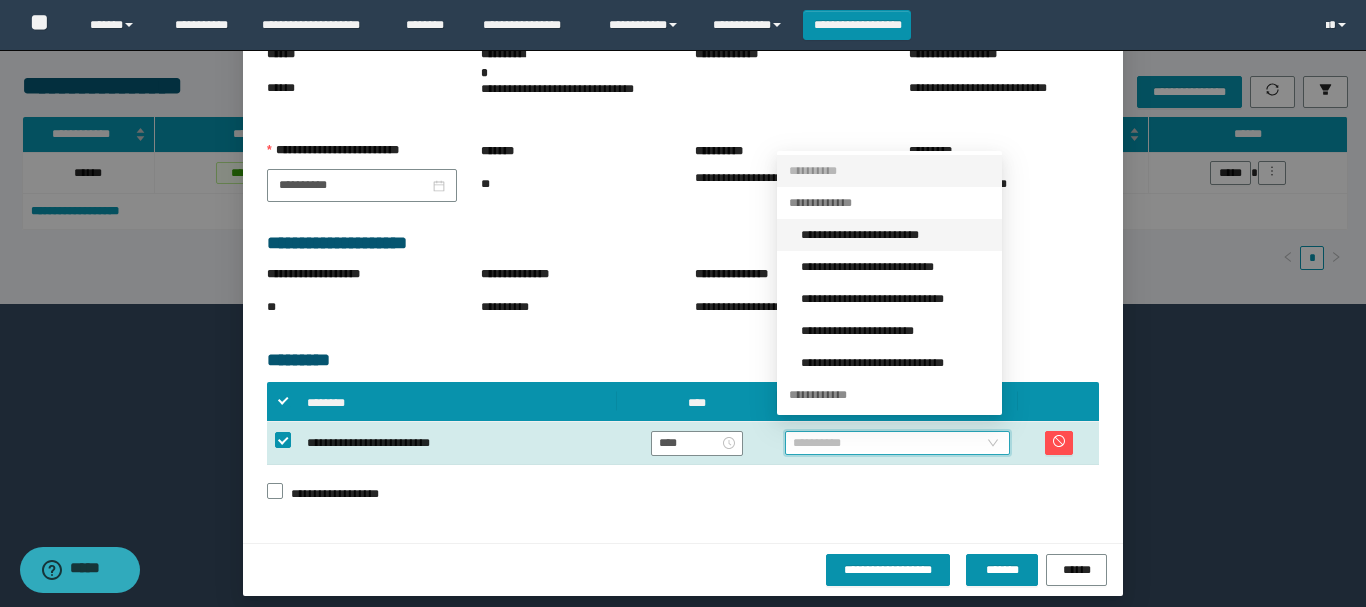 click on "**********" at bounding box center (895, 235) 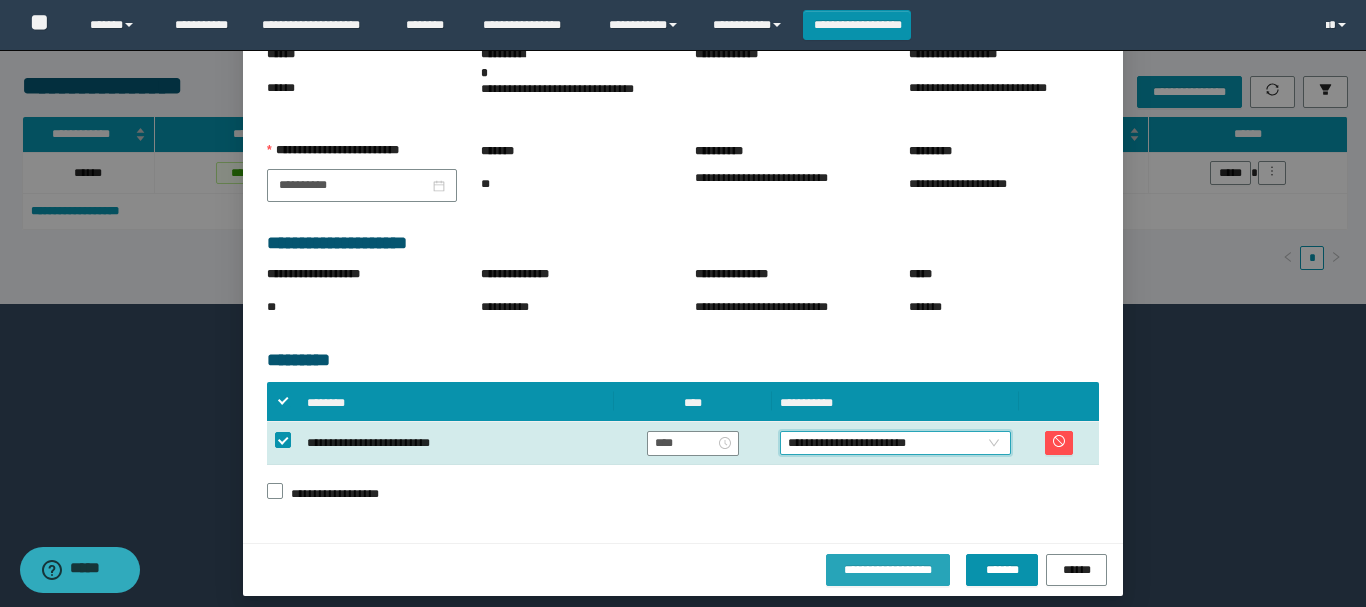 click on "**********" at bounding box center [888, 569] 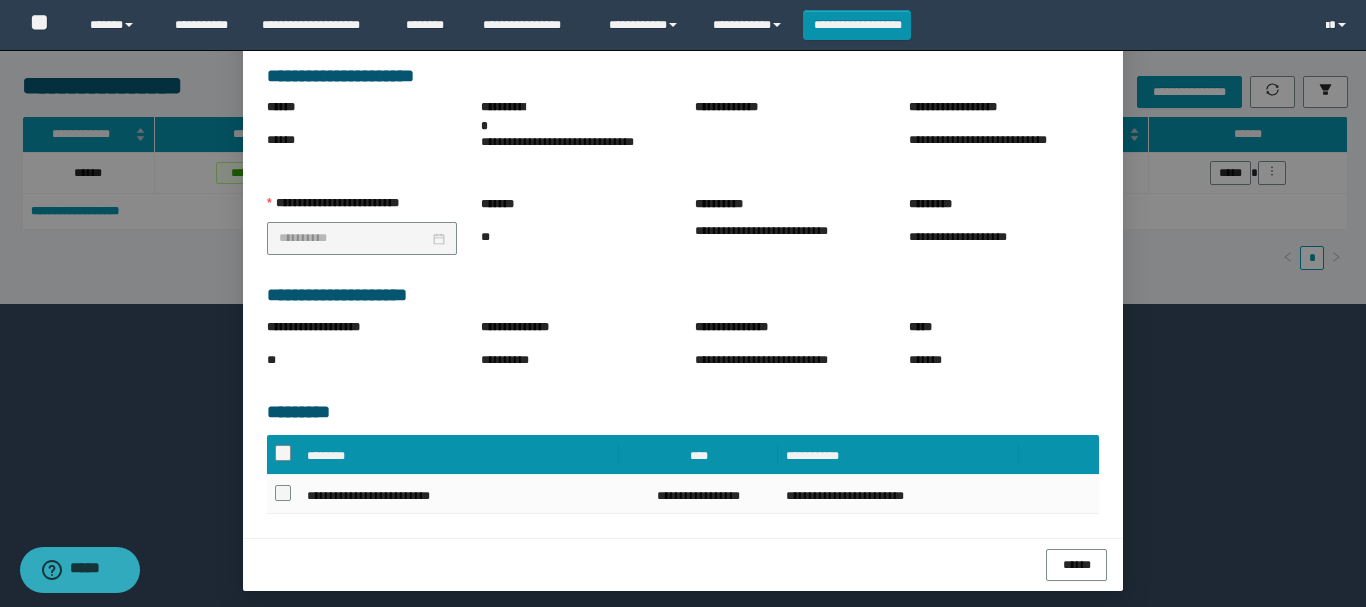 scroll, scrollTop: 179, scrollLeft: 0, axis: vertical 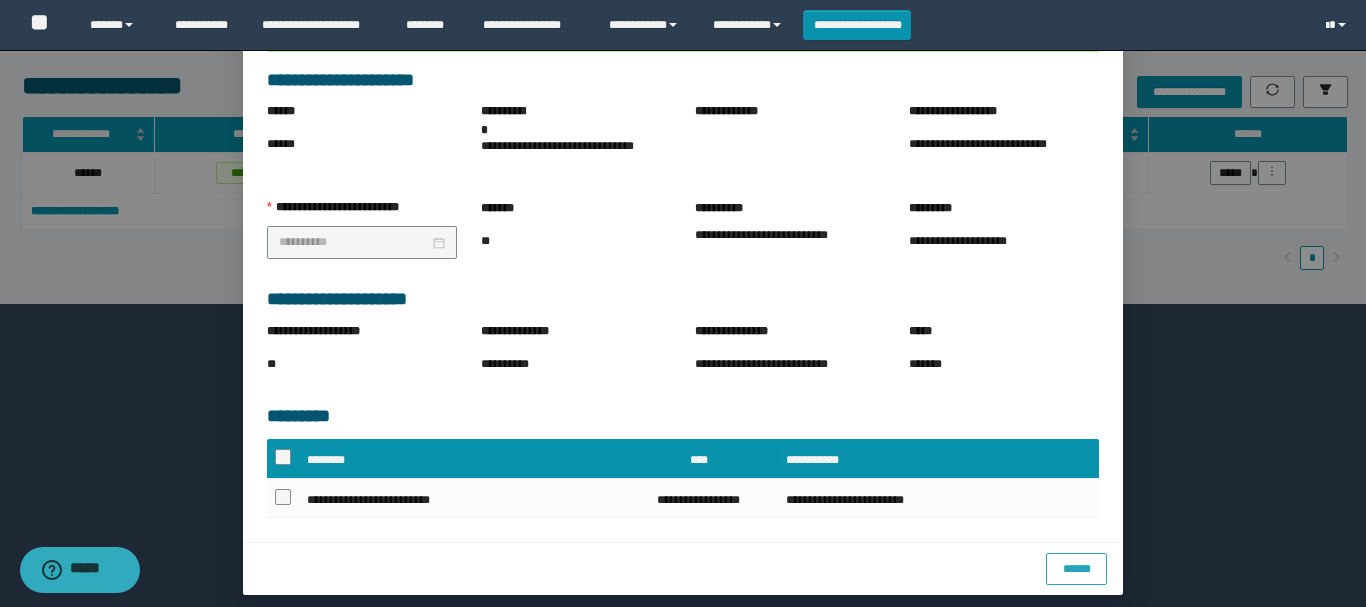 click on "******" at bounding box center [1076, 569] 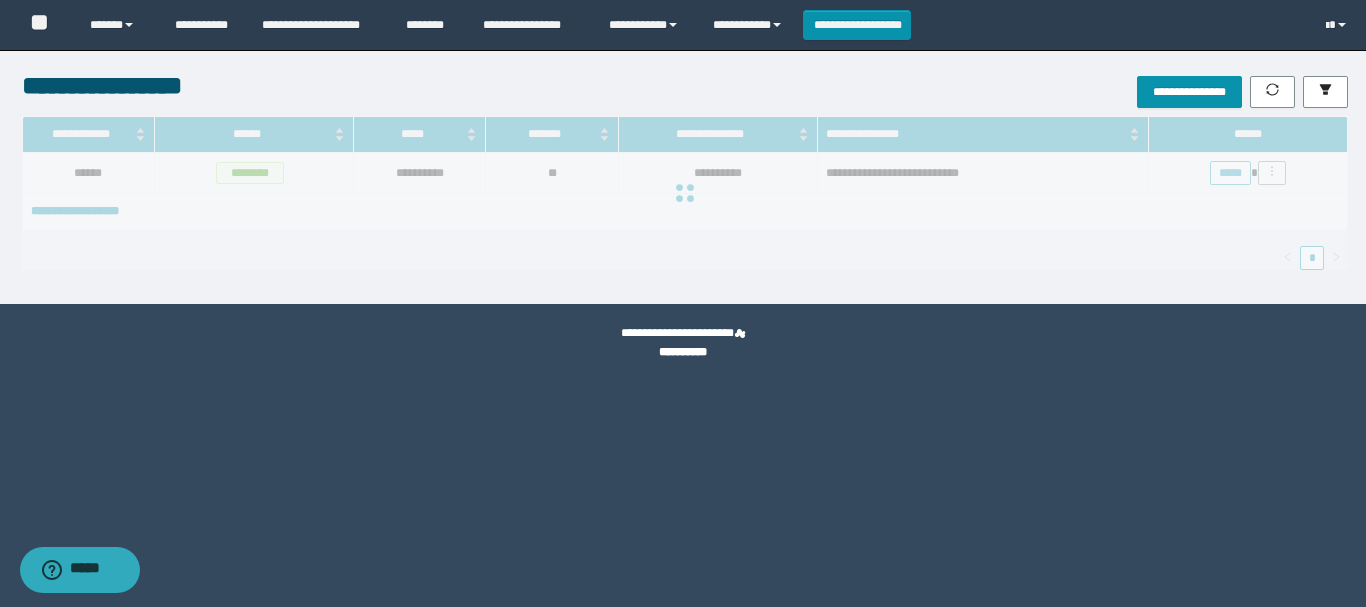 scroll, scrollTop: 0, scrollLeft: 0, axis: both 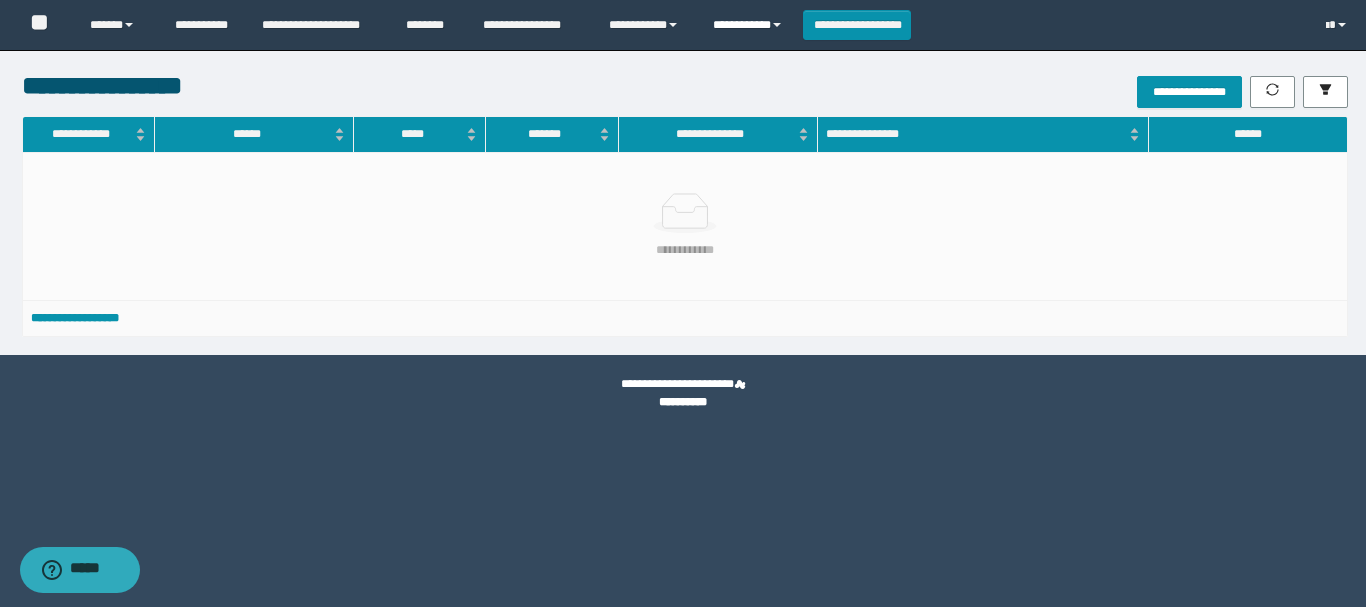click on "**********" at bounding box center [750, 25] 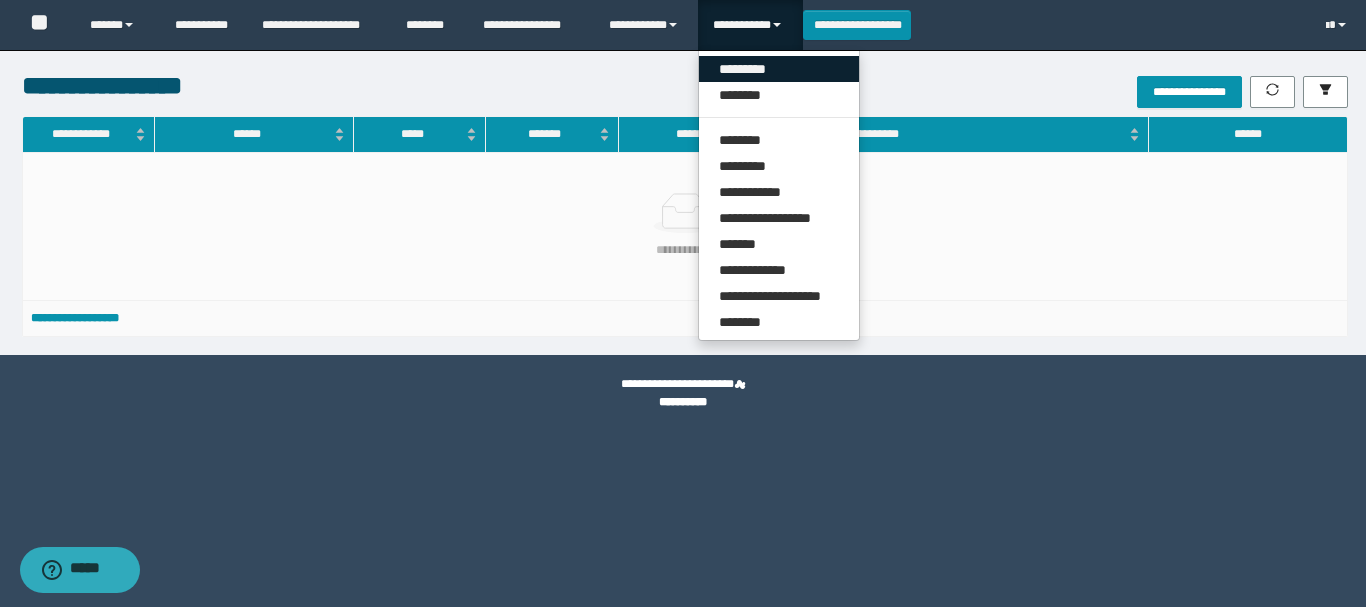 click on "*********" at bounding box center (779, 69) 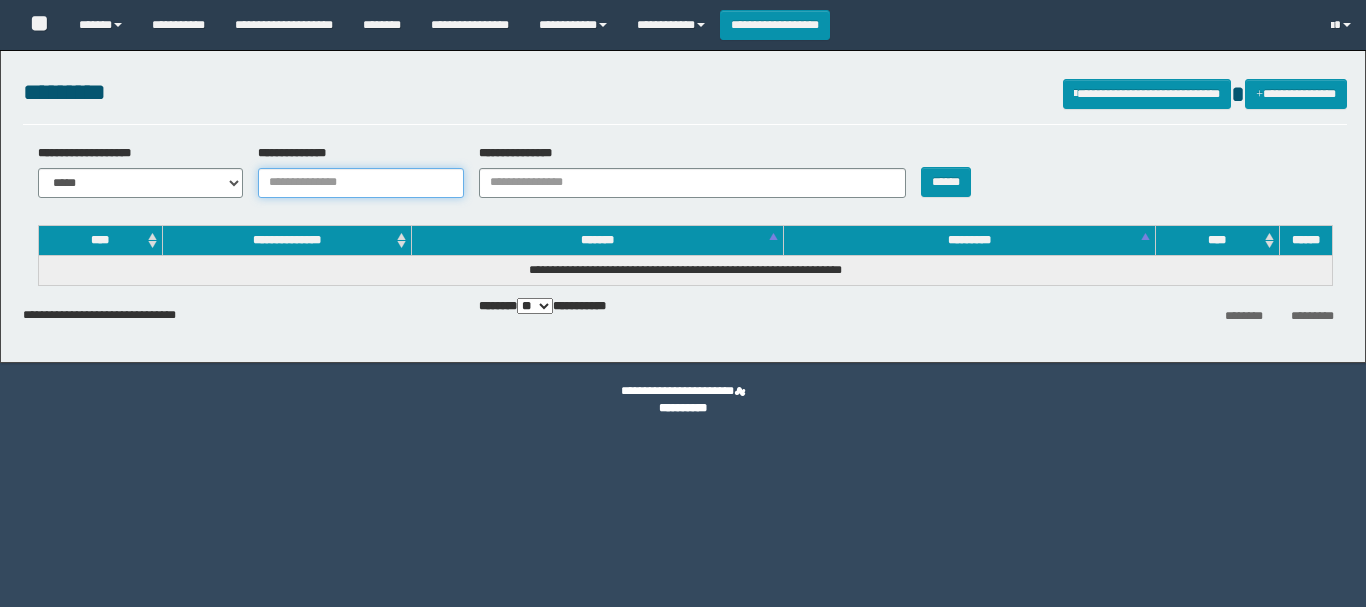 drag, startPoint x: 0, startPoint y: 0, endPoint x: 307, endPoint y: 182, distance: 356.89355 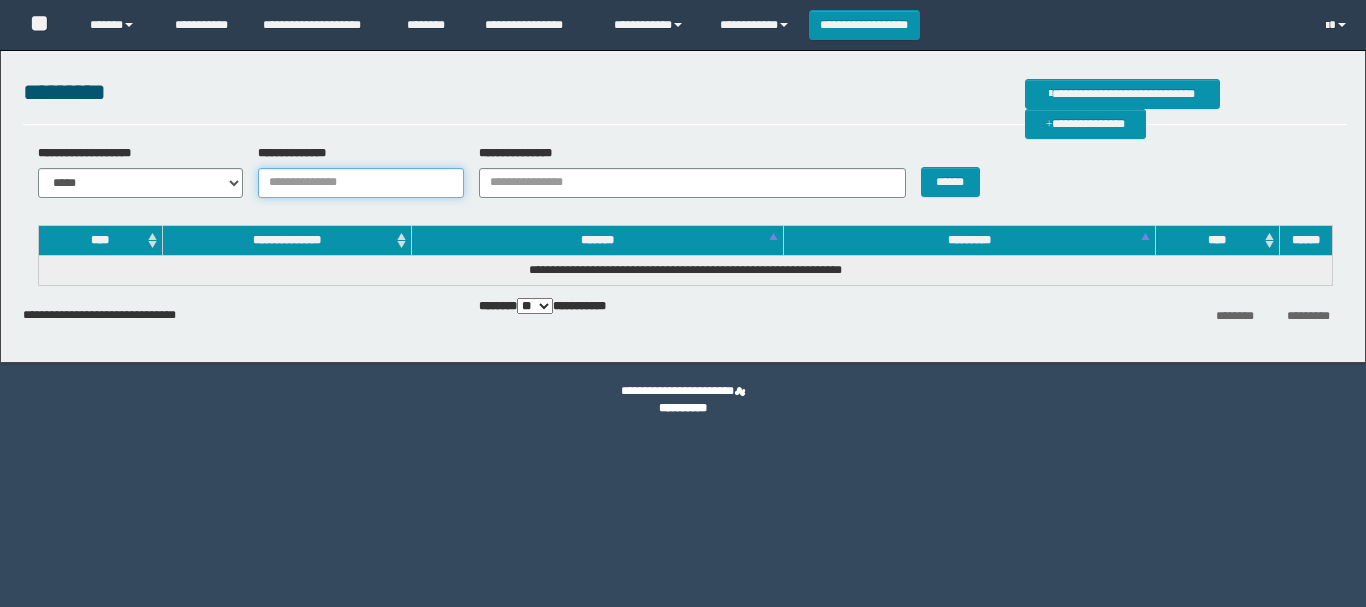 scroll, scrollTop: 0, scrollLeft: 0, axis: both 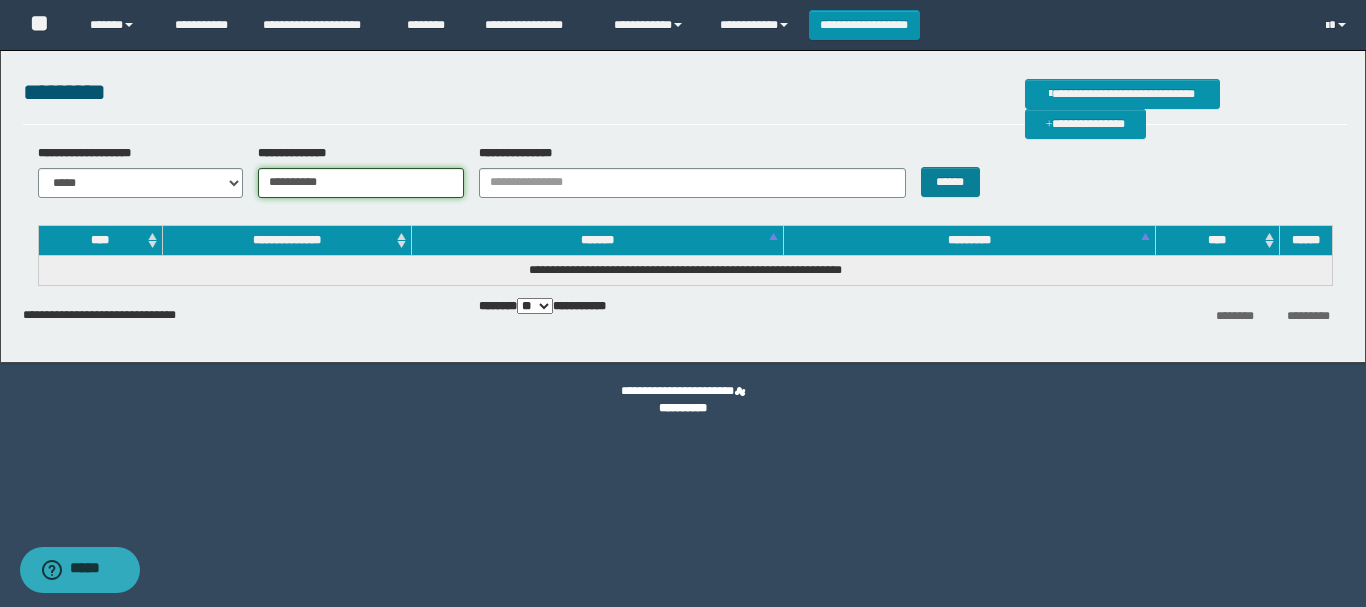 type on "**********" 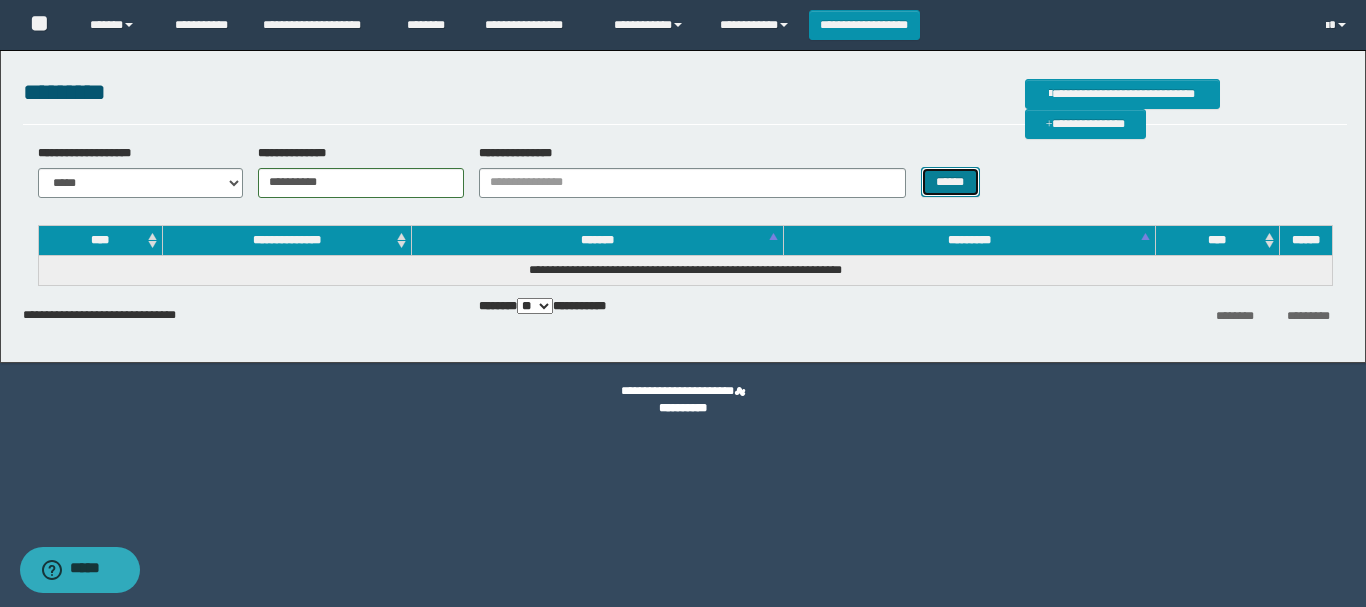 click on "******" at bounding box center [950, 182] 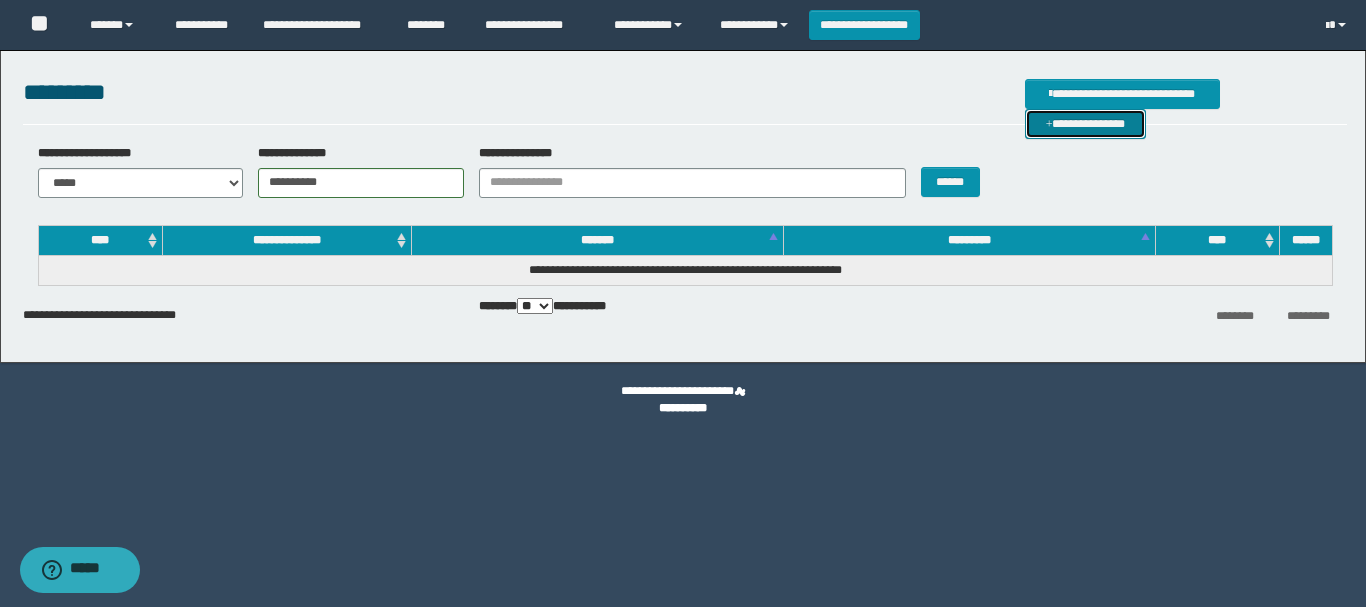 click on "**********" at bounding box center (1085, 124) 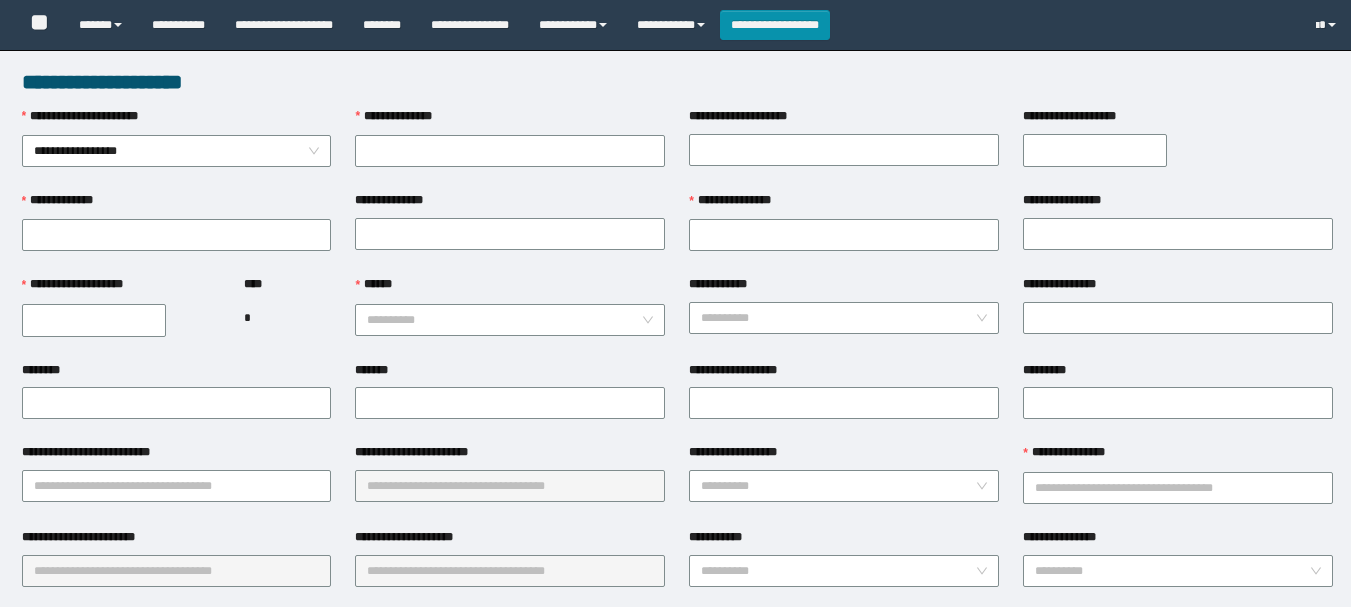 scroll, scrollTop: 0, scrollLeft: 0, axis: both 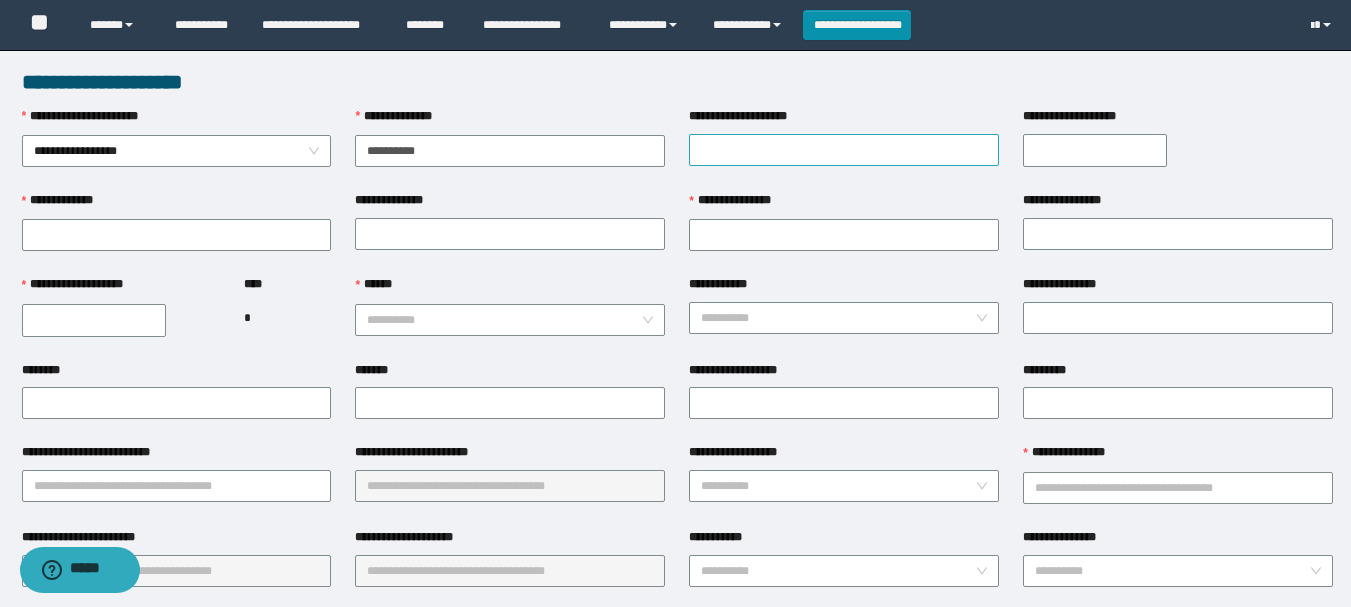 type on "**********" 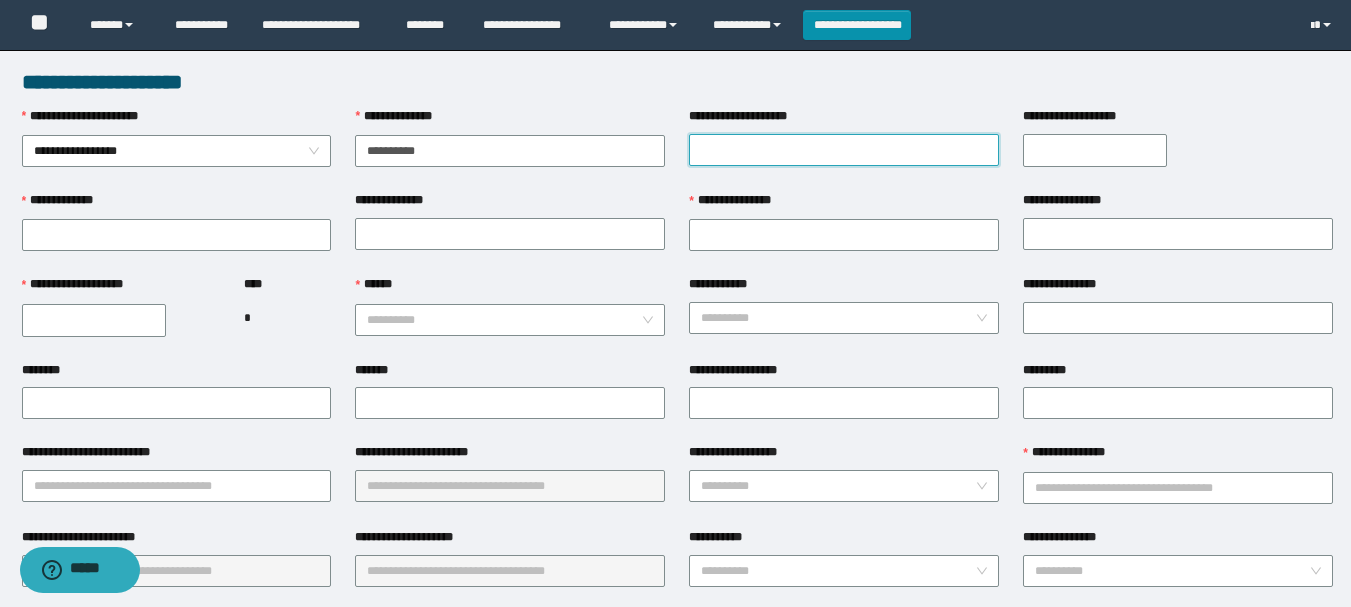 click on "**********" at bounding box center [844, 150] 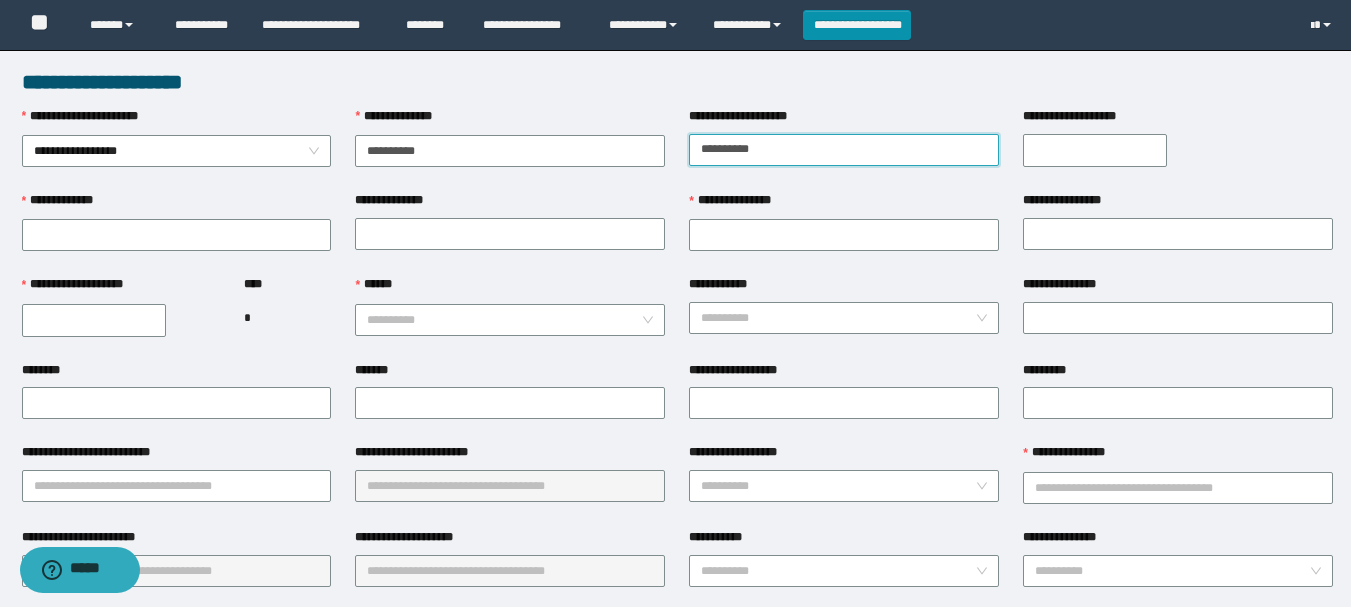 type on "**********" 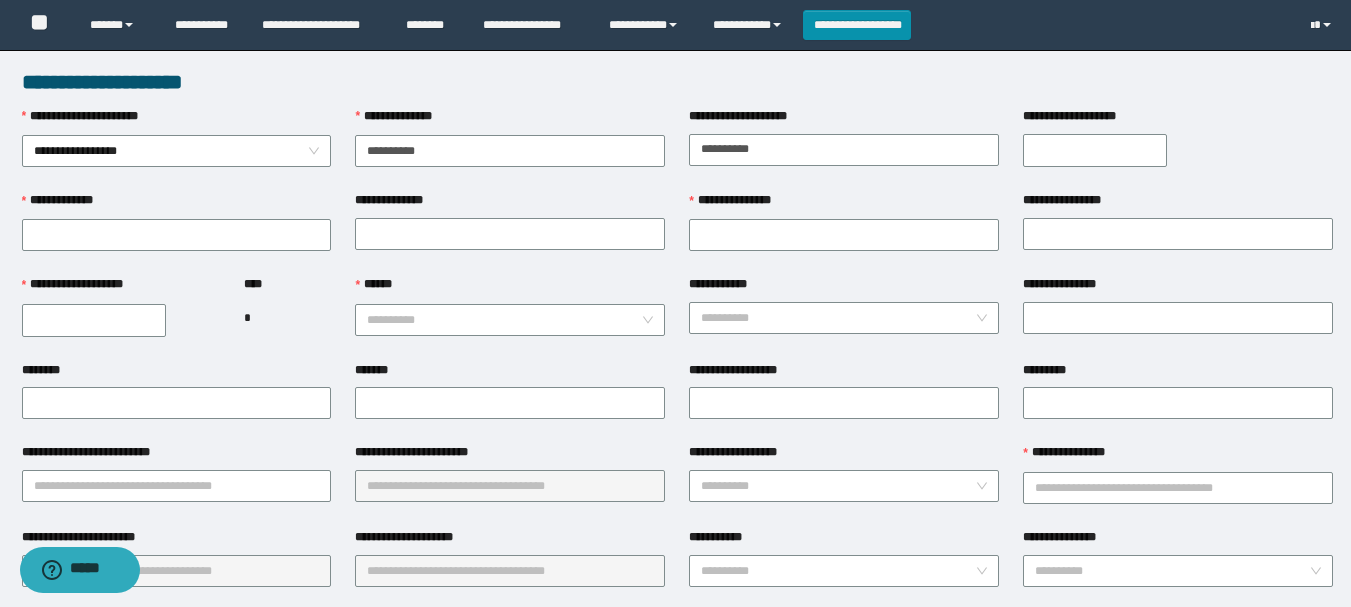 click on "**********" at bounding box center (1095, 150) 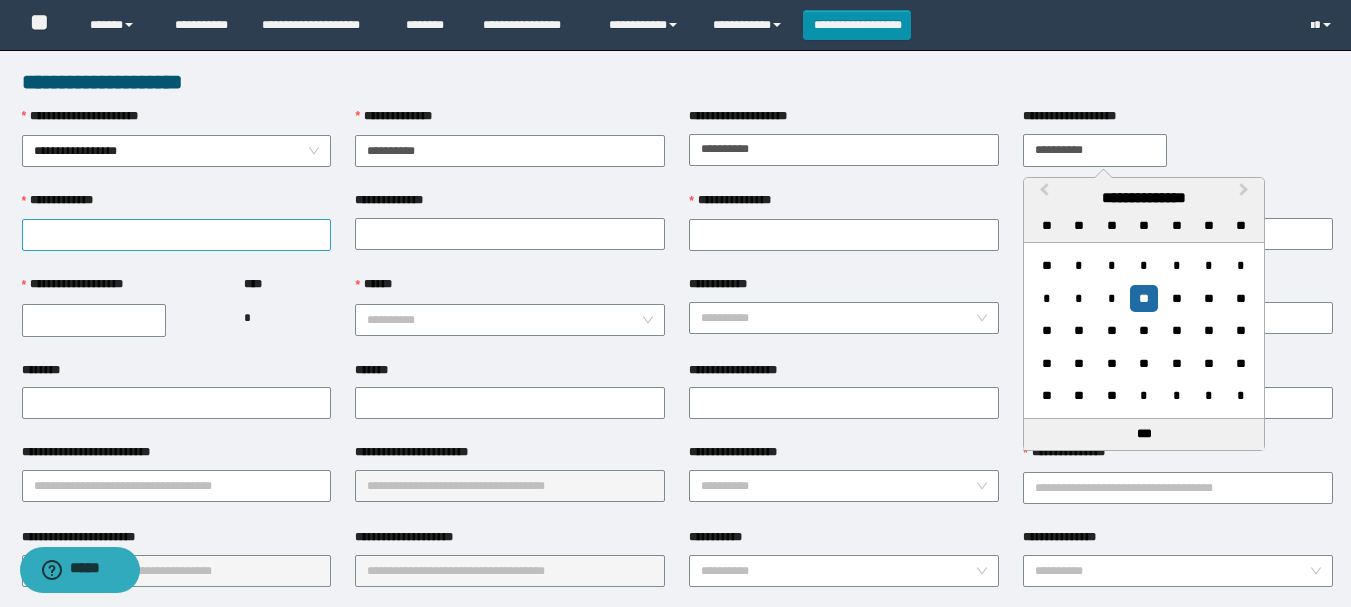 type on "**********" 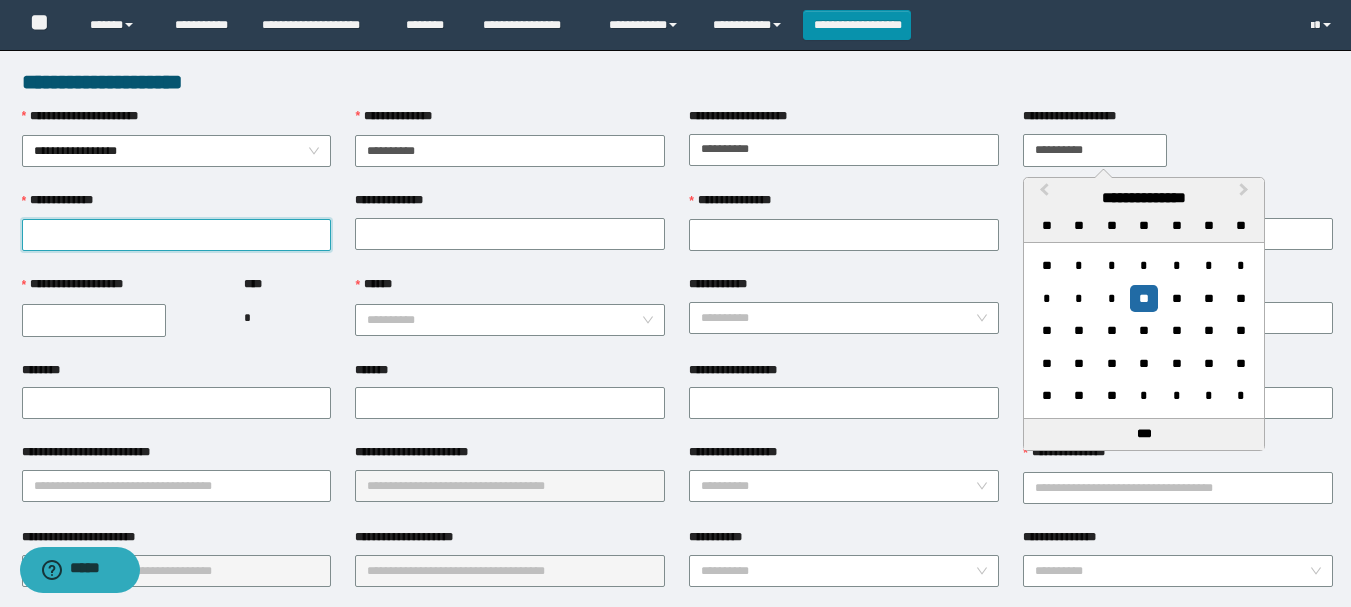click on "**********" at bounding box center [177, 235] 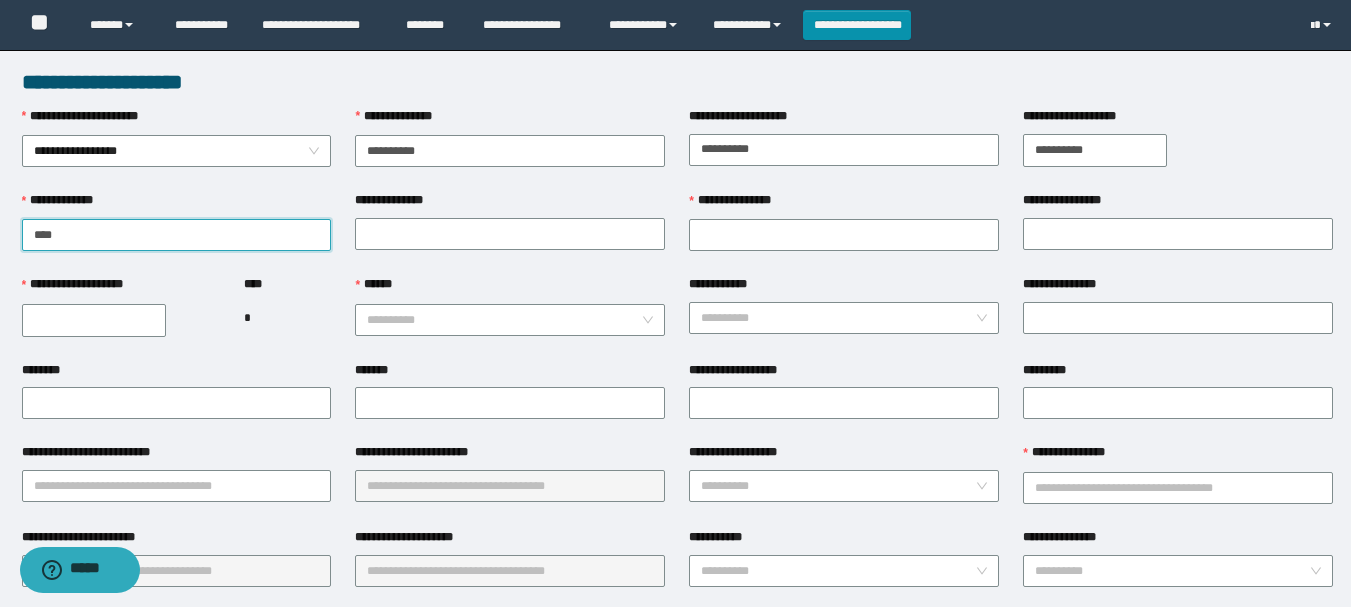 type on "****" 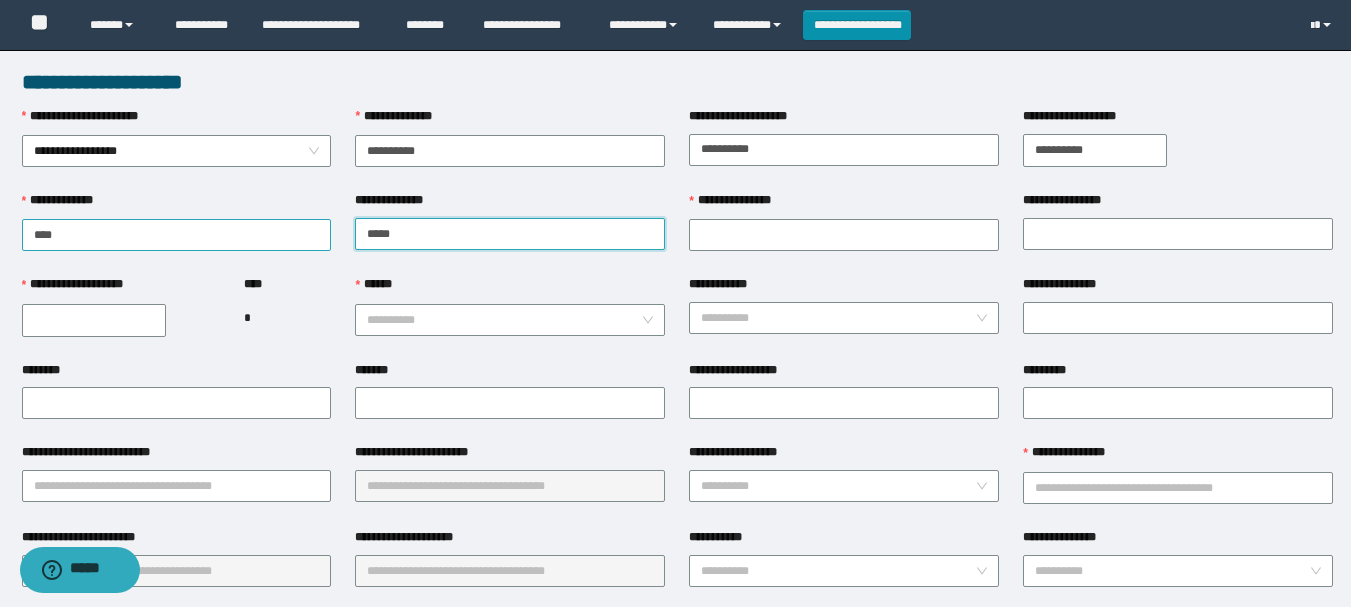 type on "*****" 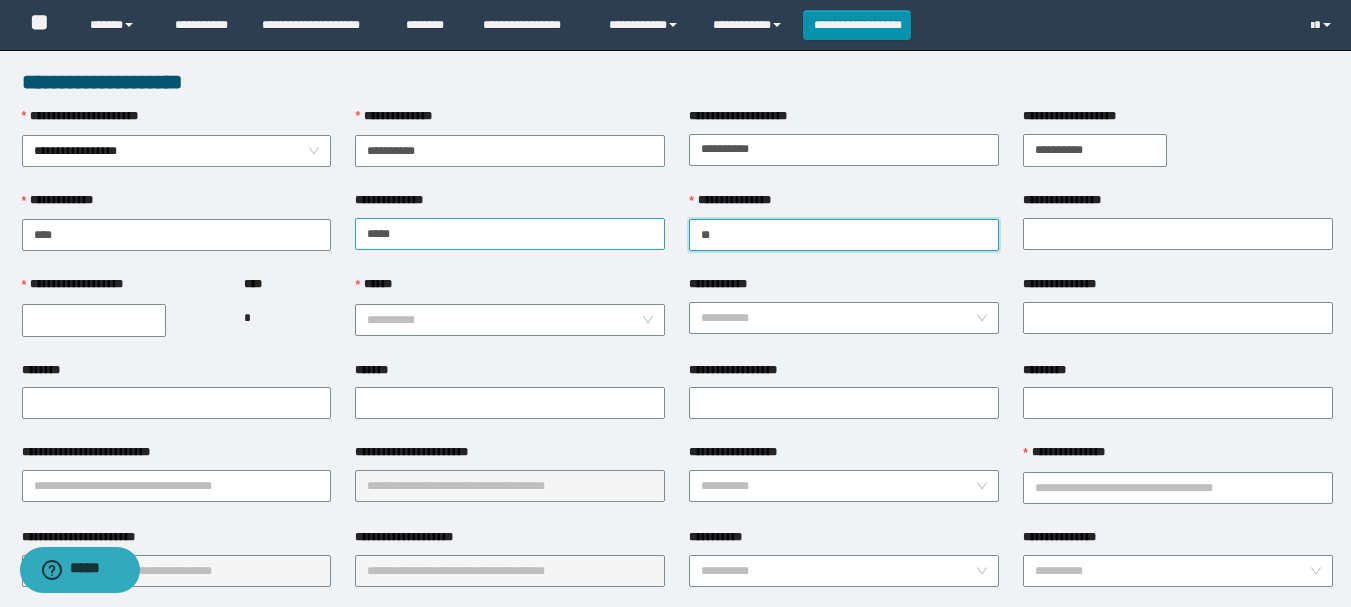 type on "**" 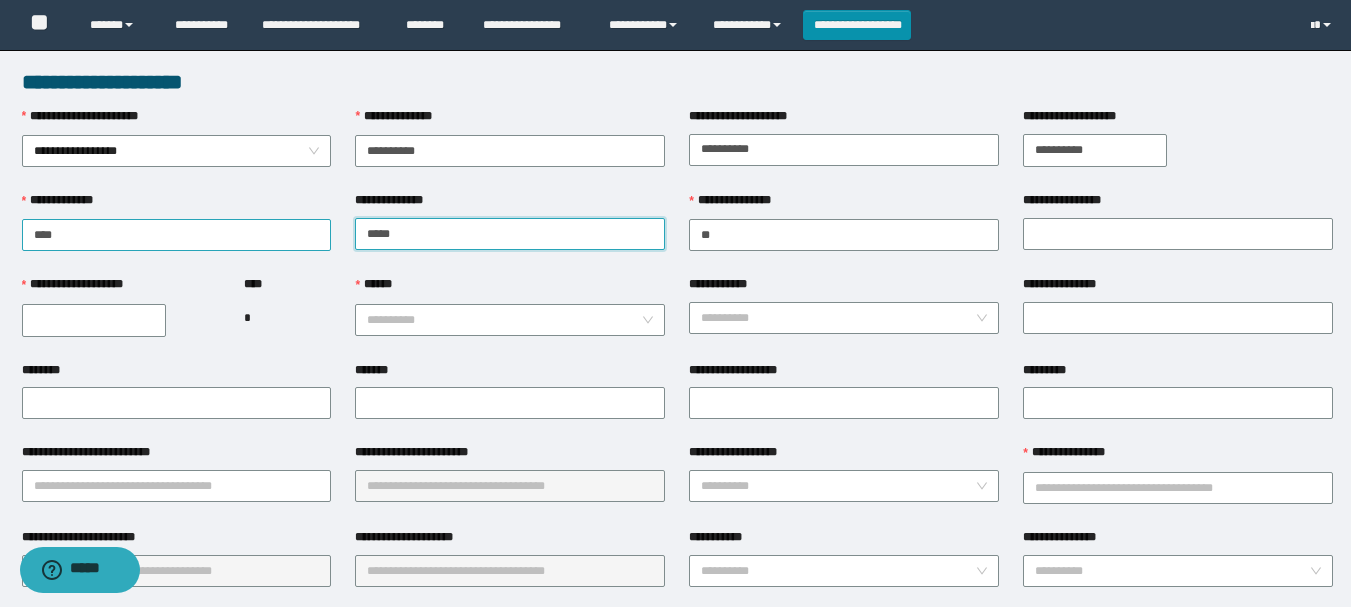 drag, startPoint x: 428, startPoint y: 231, endPoint x: 320, endPoint y: 233, distance: 108.01852 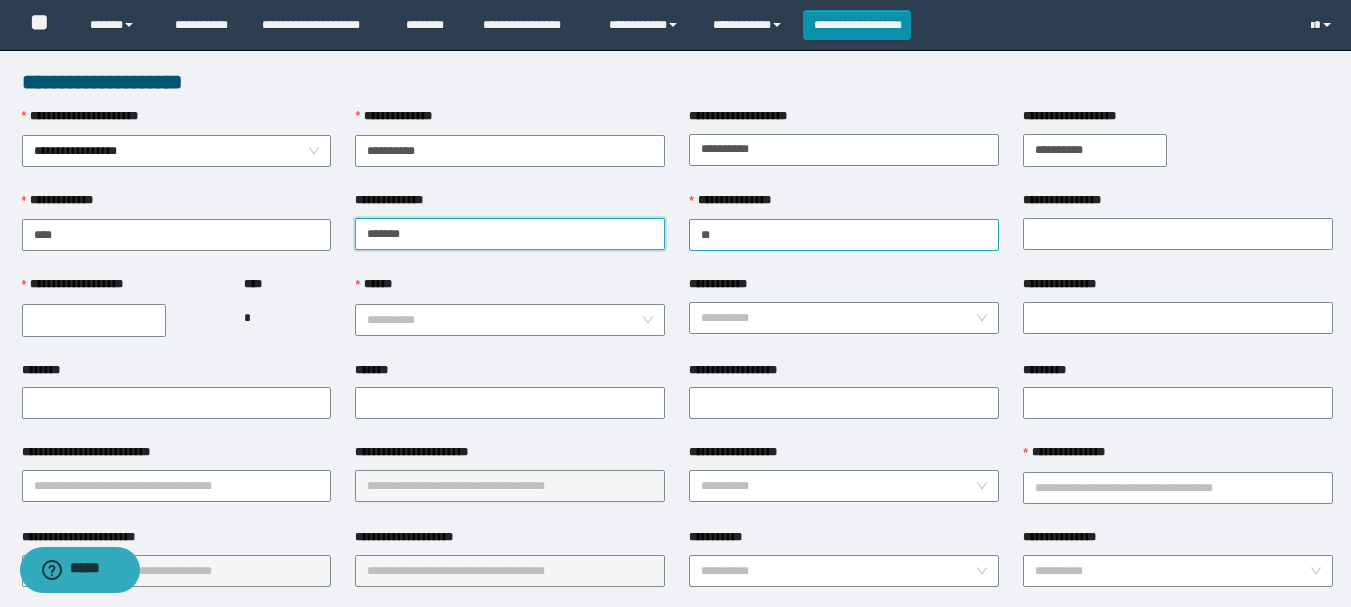 type on "*******" 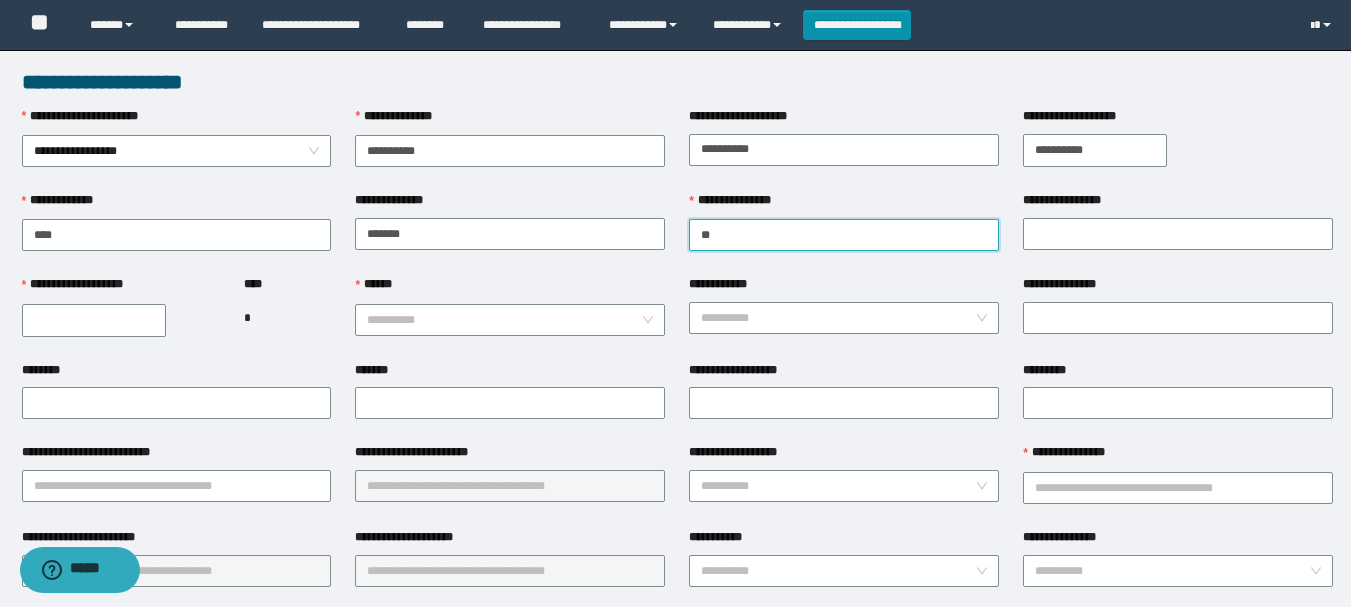 click on "**" at bounding box center [844, 235] 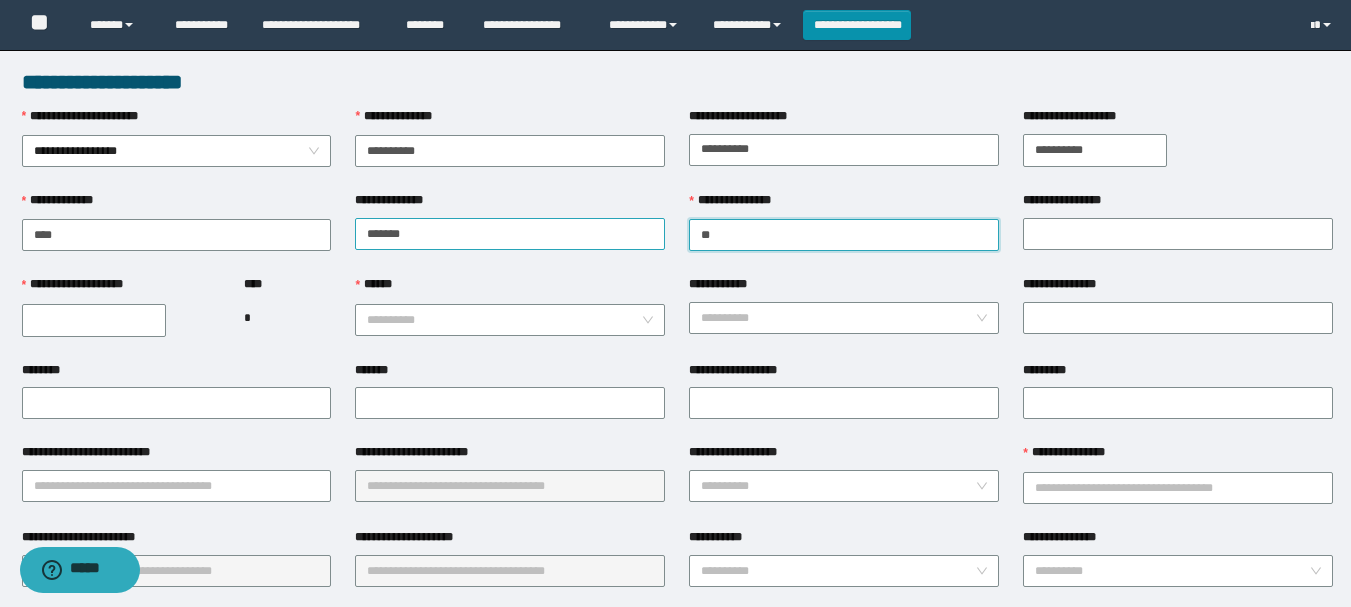 click on "**********" at bounding box center (677, 233) 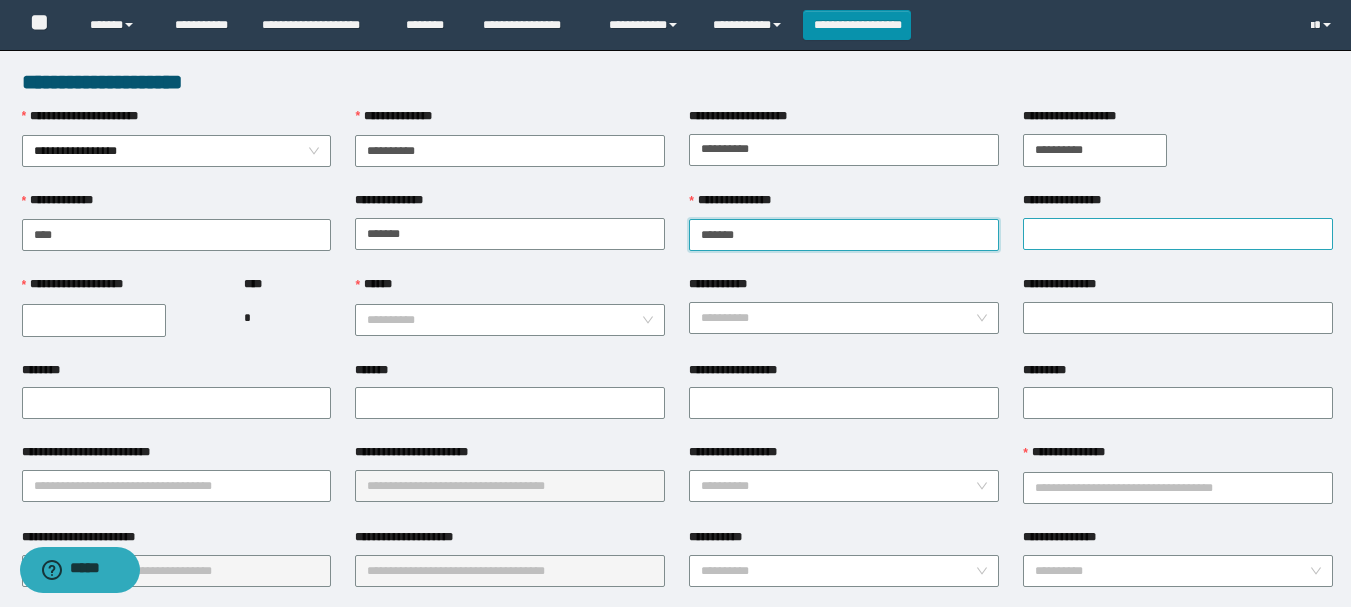 type on "*******" 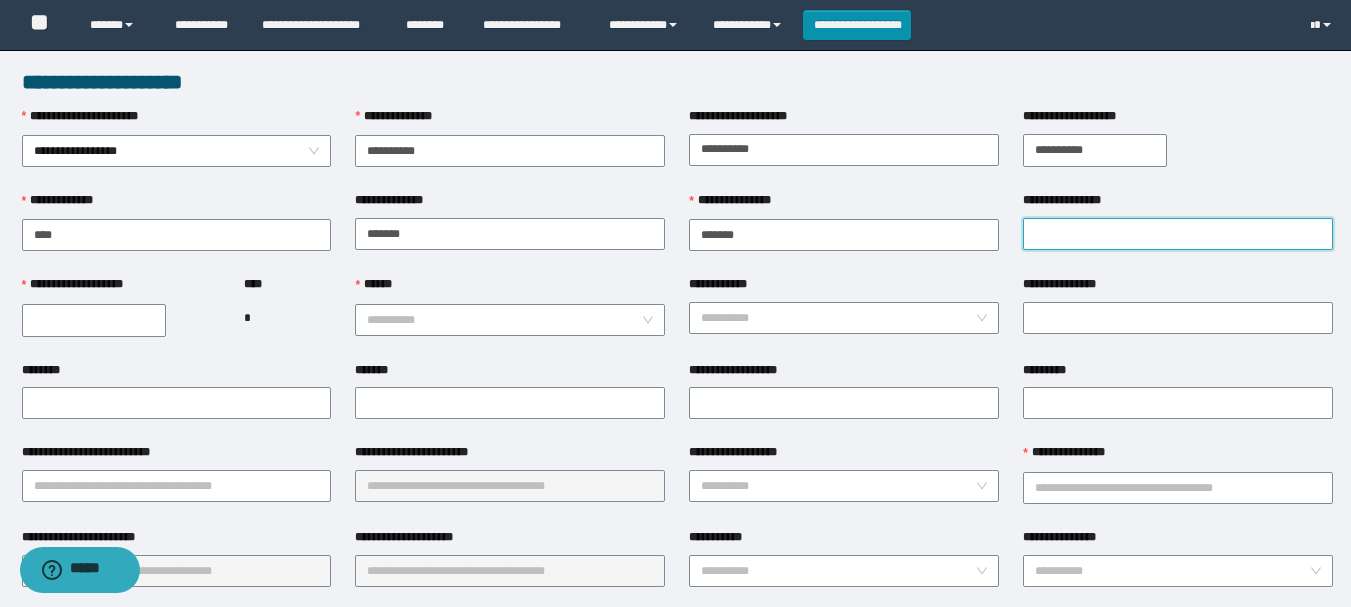 click on "**********" at bounding box center (1178, 234) 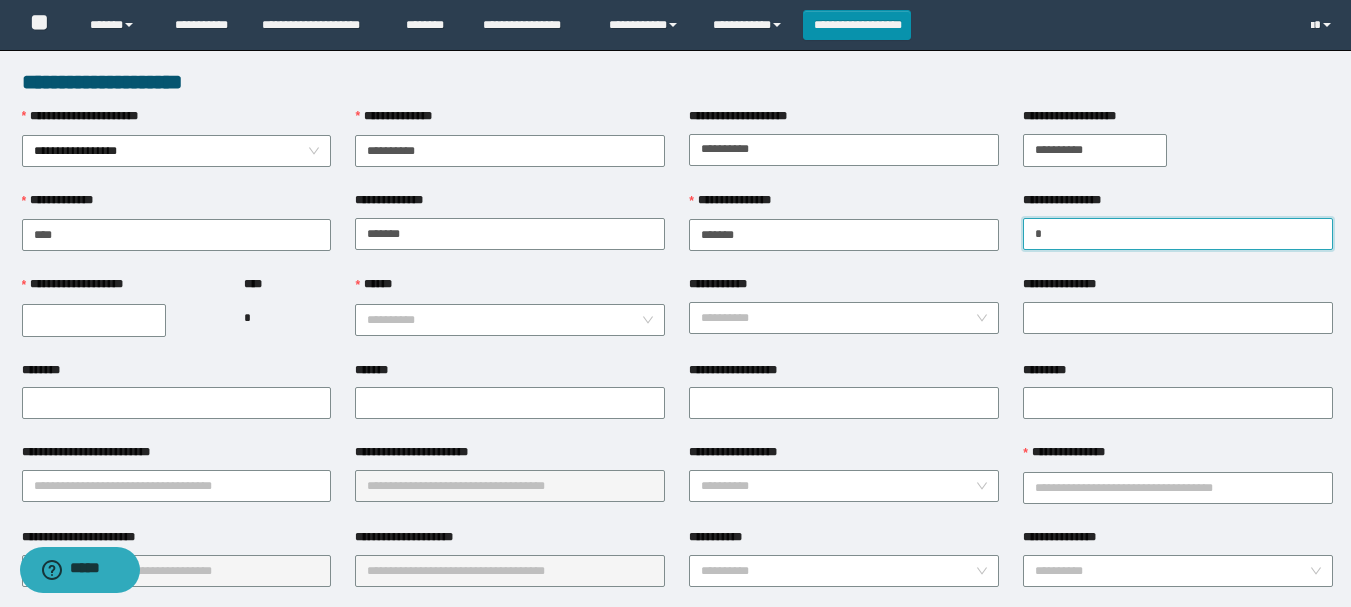 type on "*" 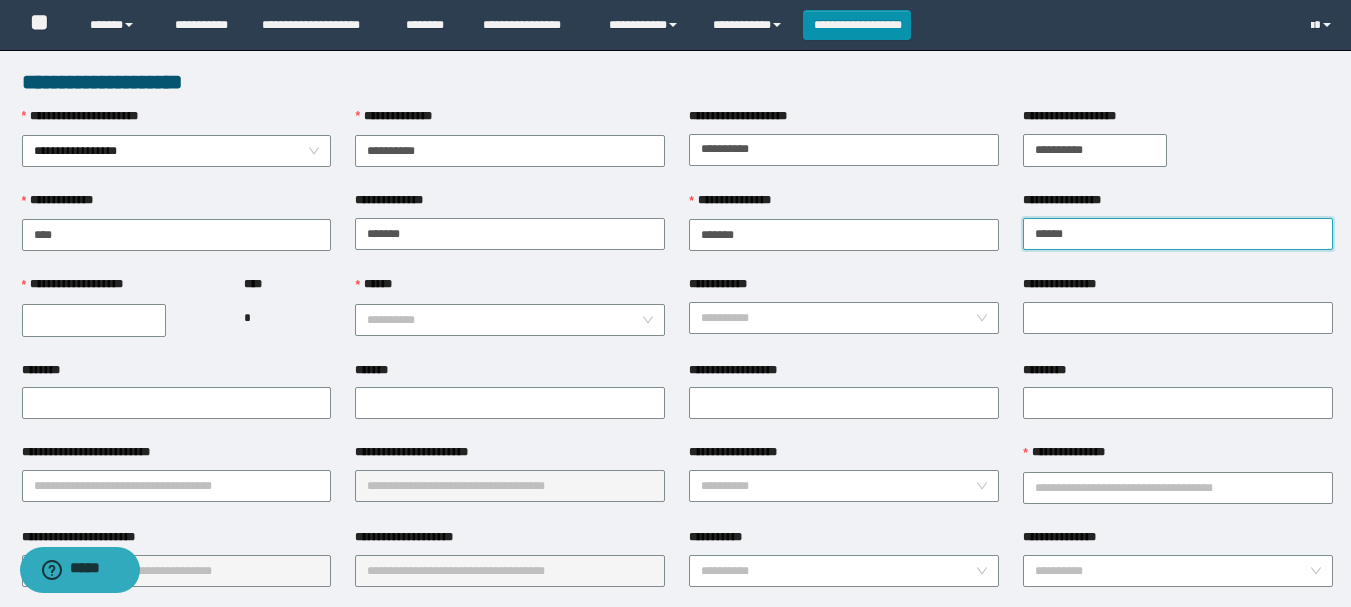 type on "******" 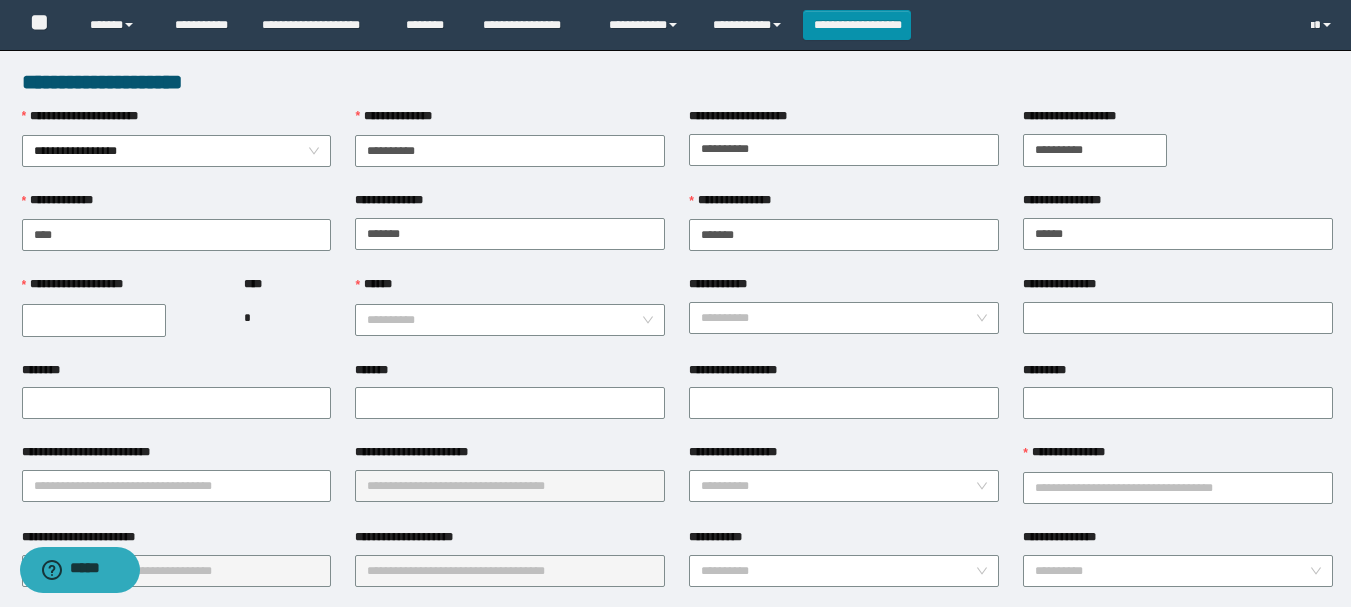 click on "**********" at bounding box center [94, 320] 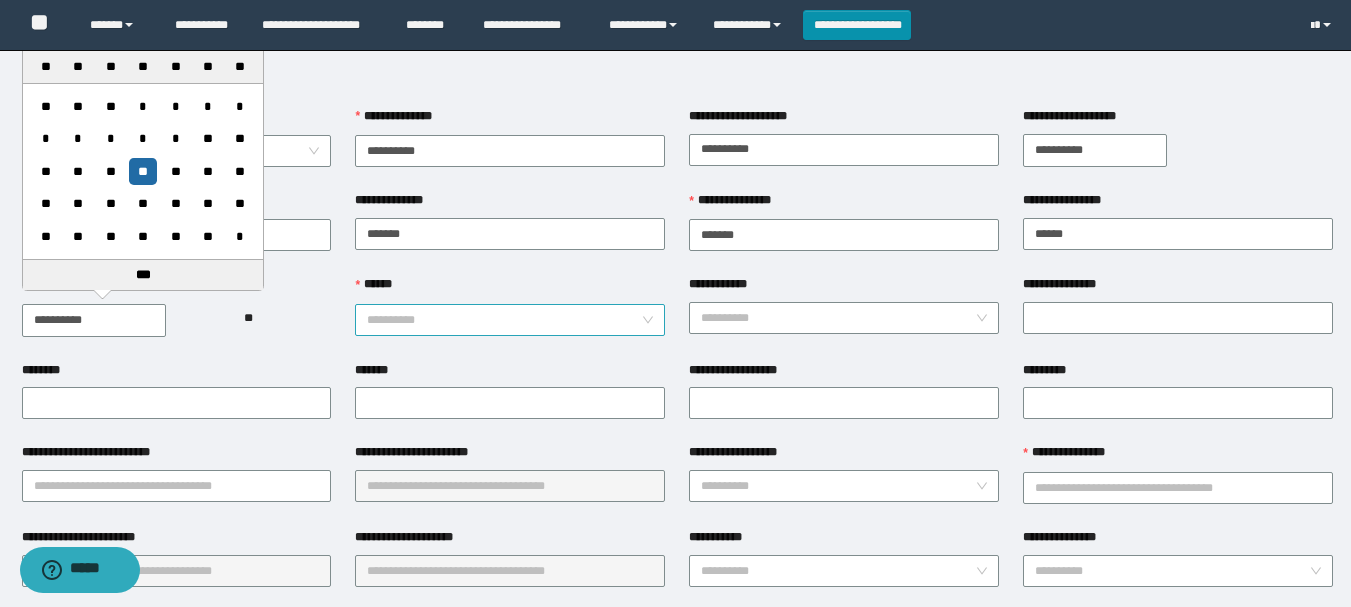 type on "**********" 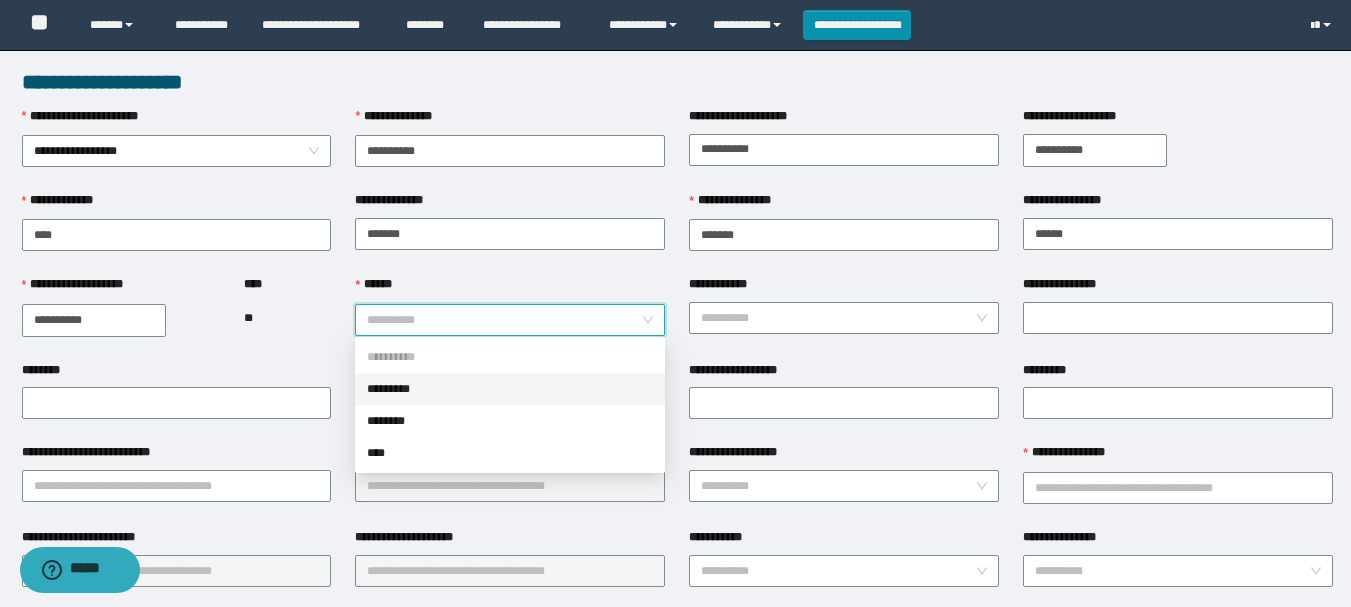 click on "*********" at bounding box center [510, 389] 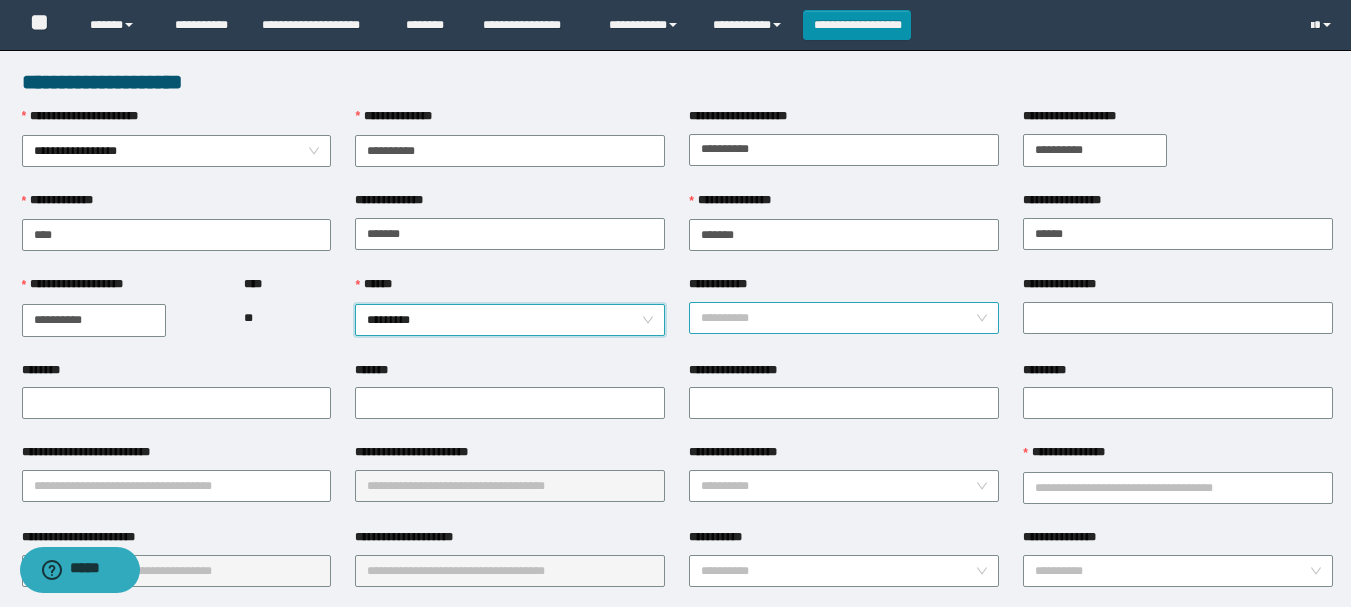 click on "**********" at bounding box center (838, 318) 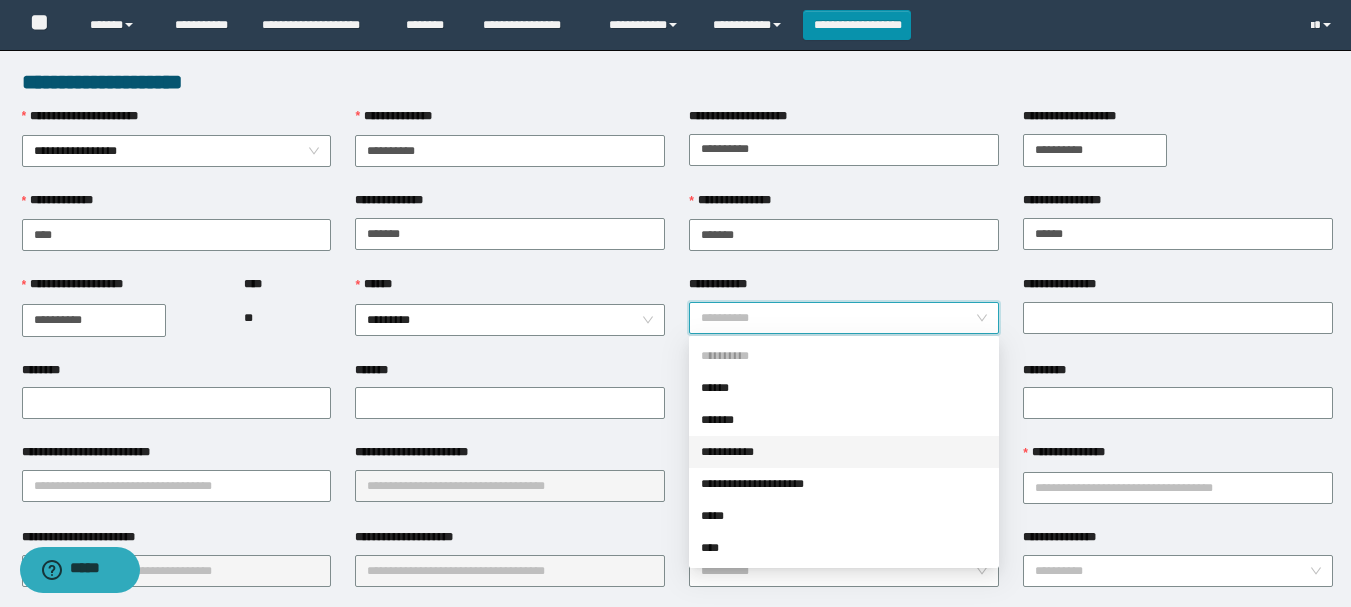 click on "**********" at bounding box center [844, 452] 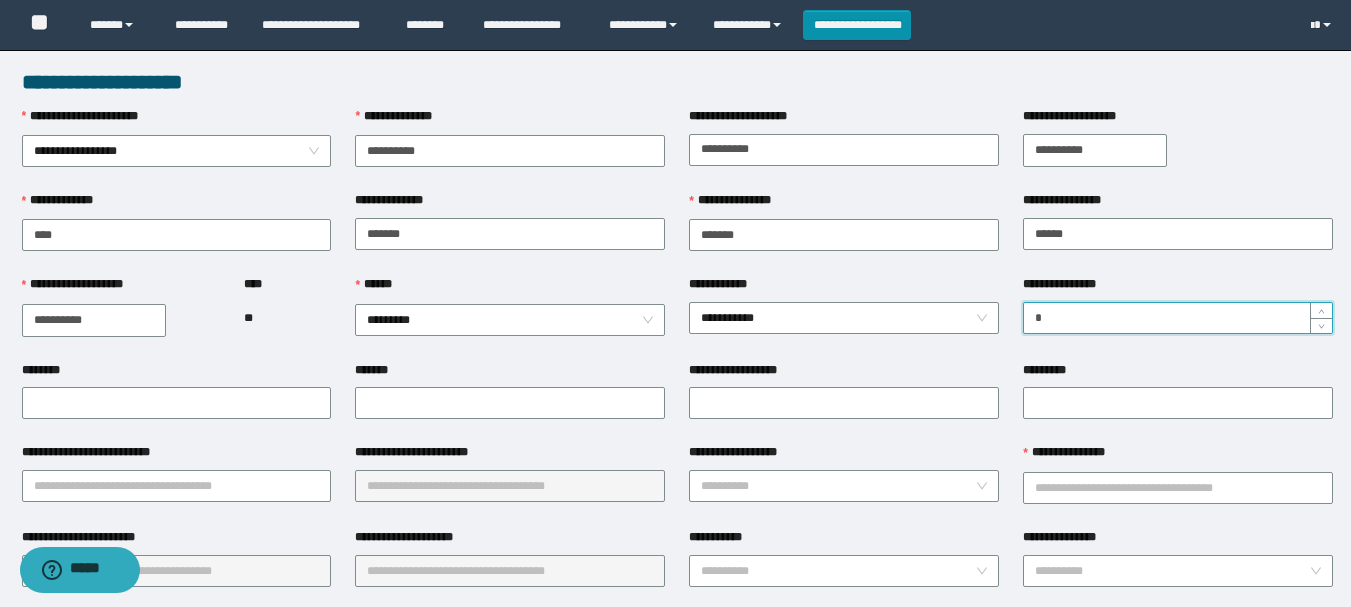 type on "*" 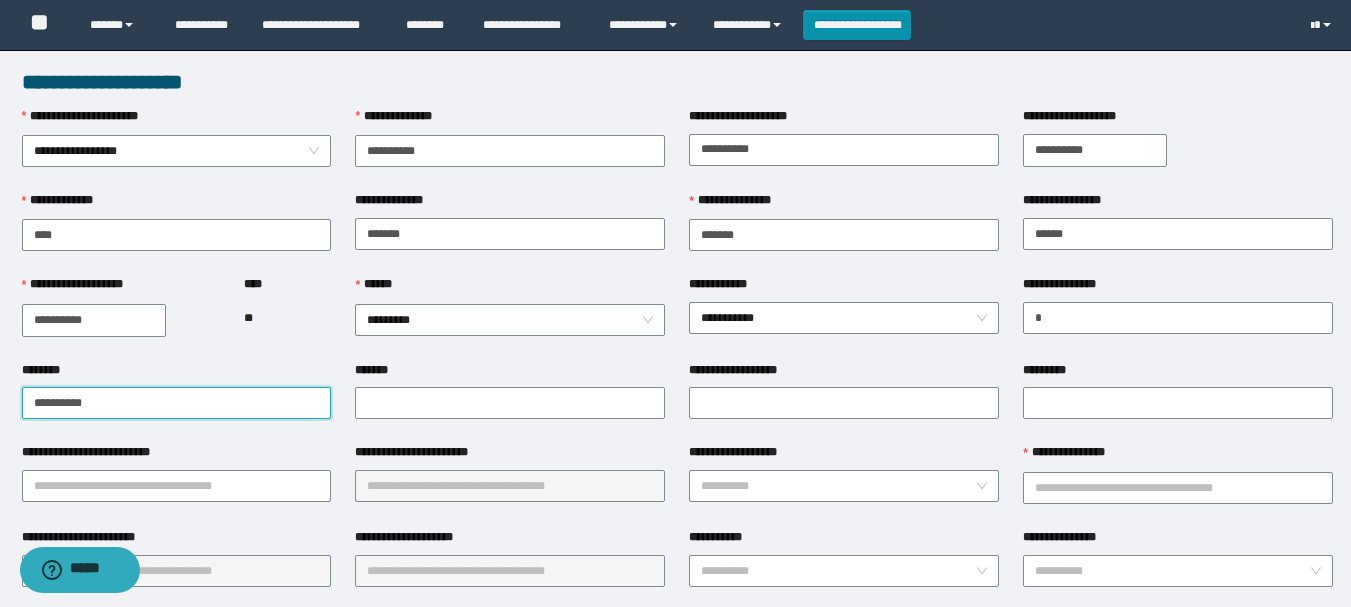 type on "**********" 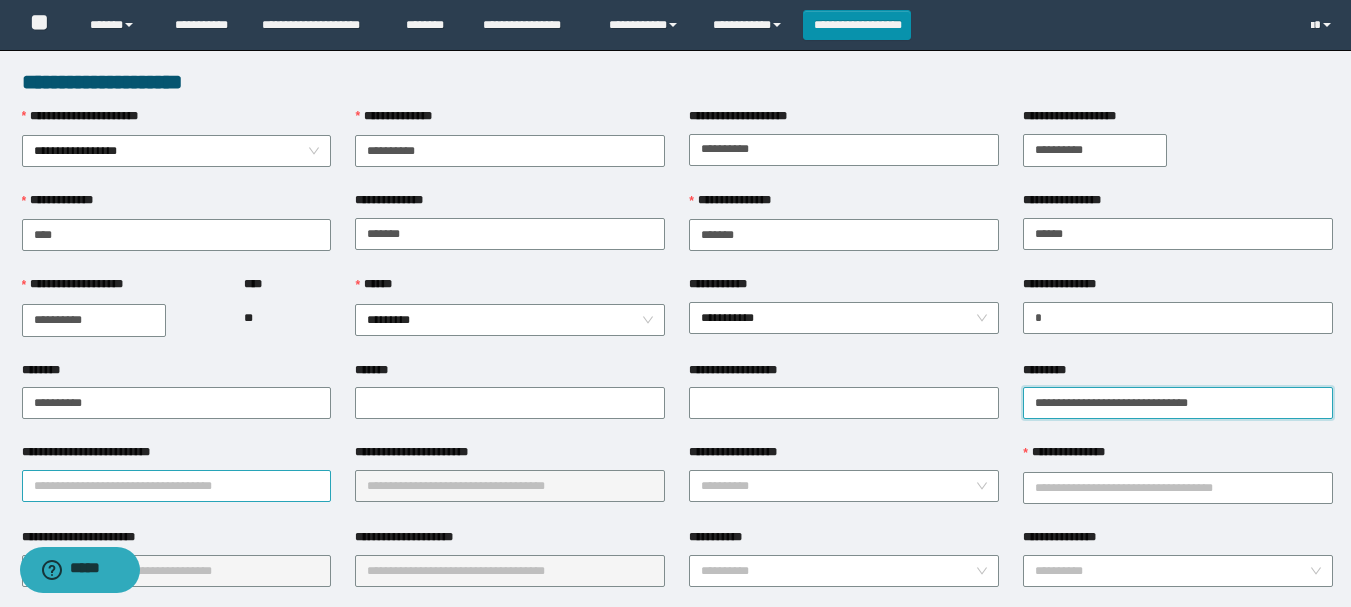 type on "**********" 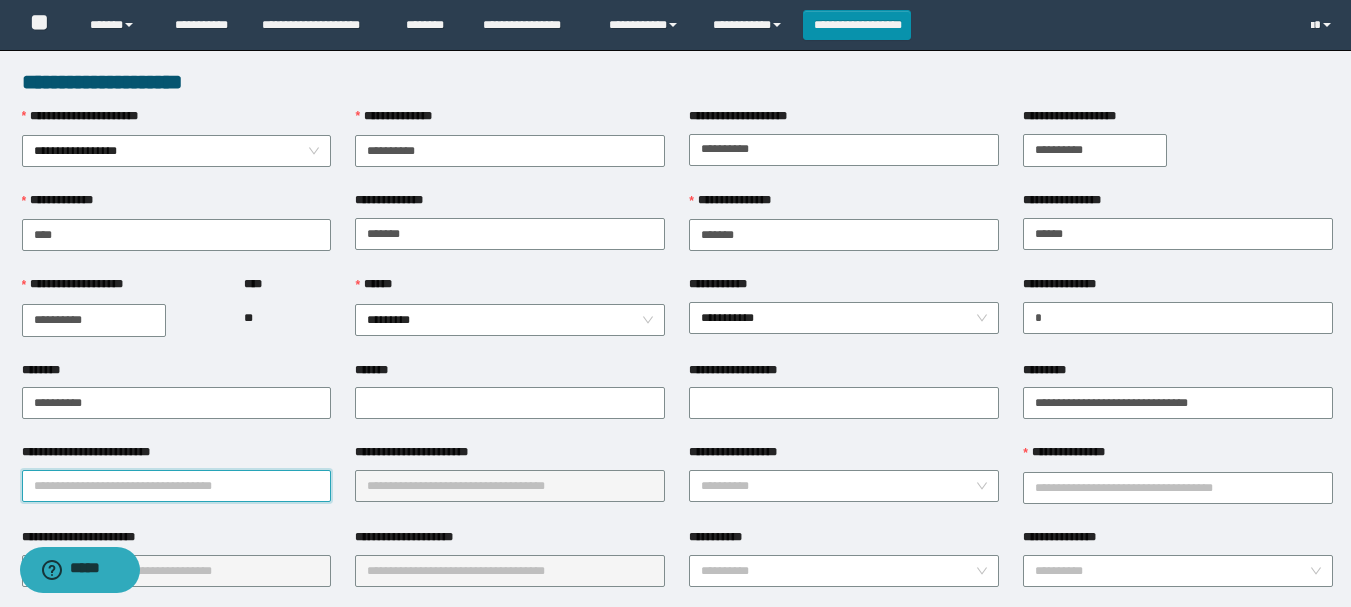 click on "**********" at bounding box center [177, 486] 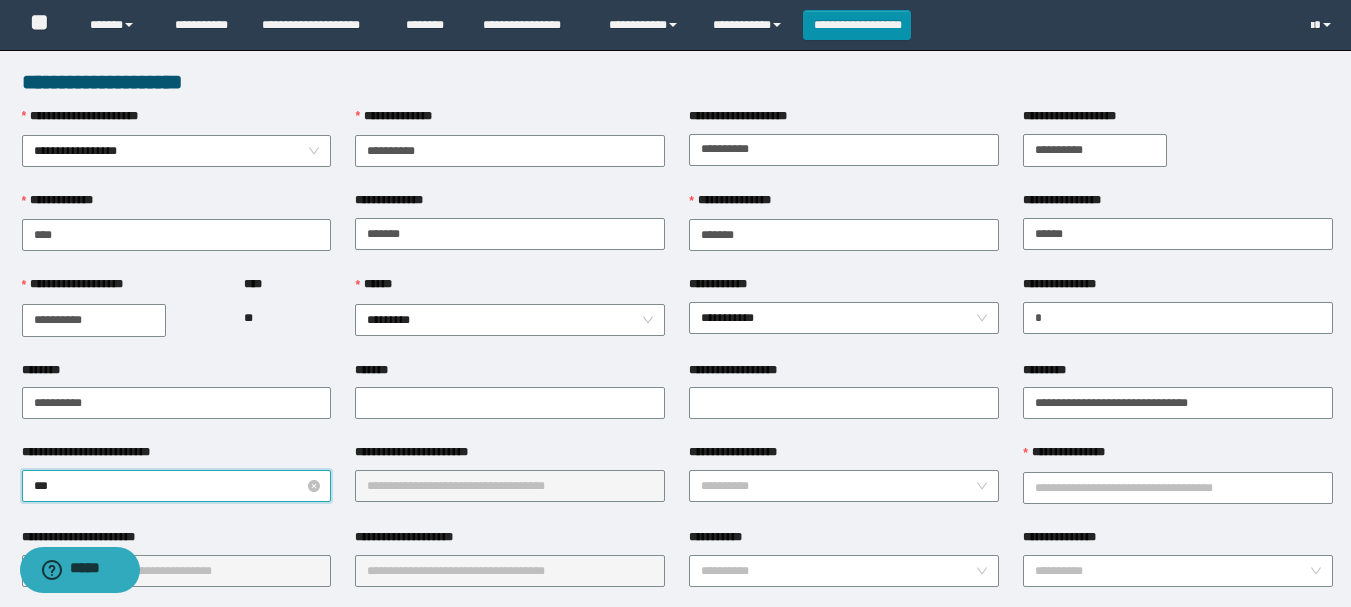 type on "****" 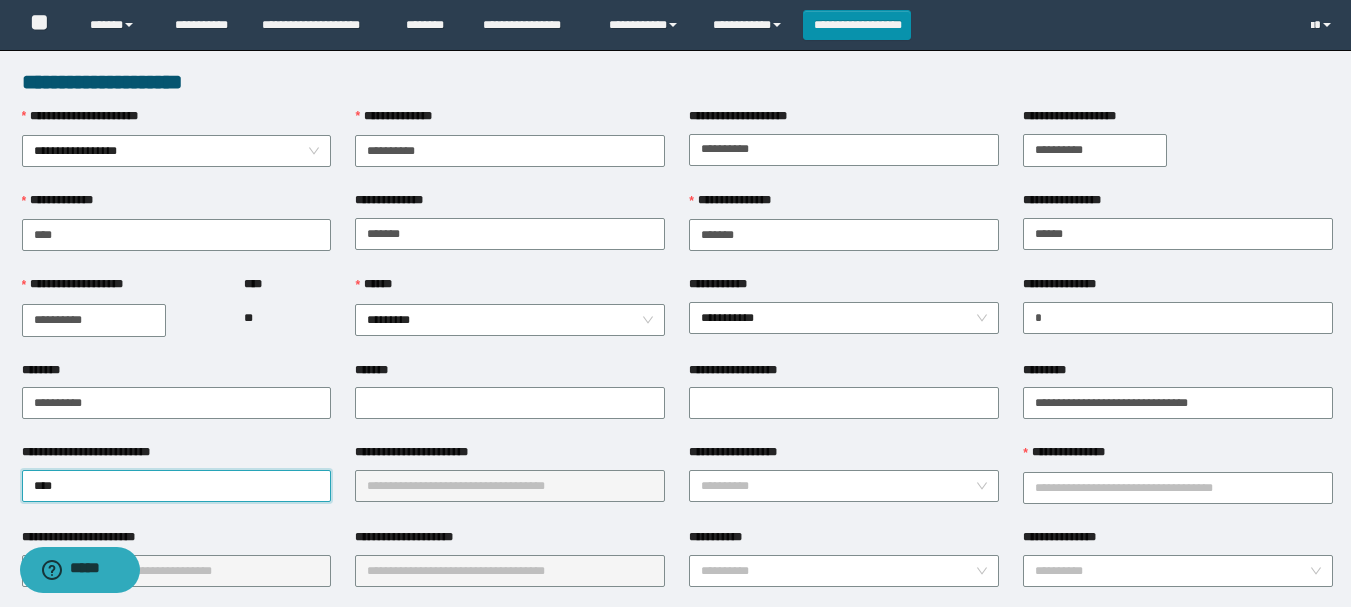 scroll, scrollTop: 100, scrollLeft: 0, axis: vertical 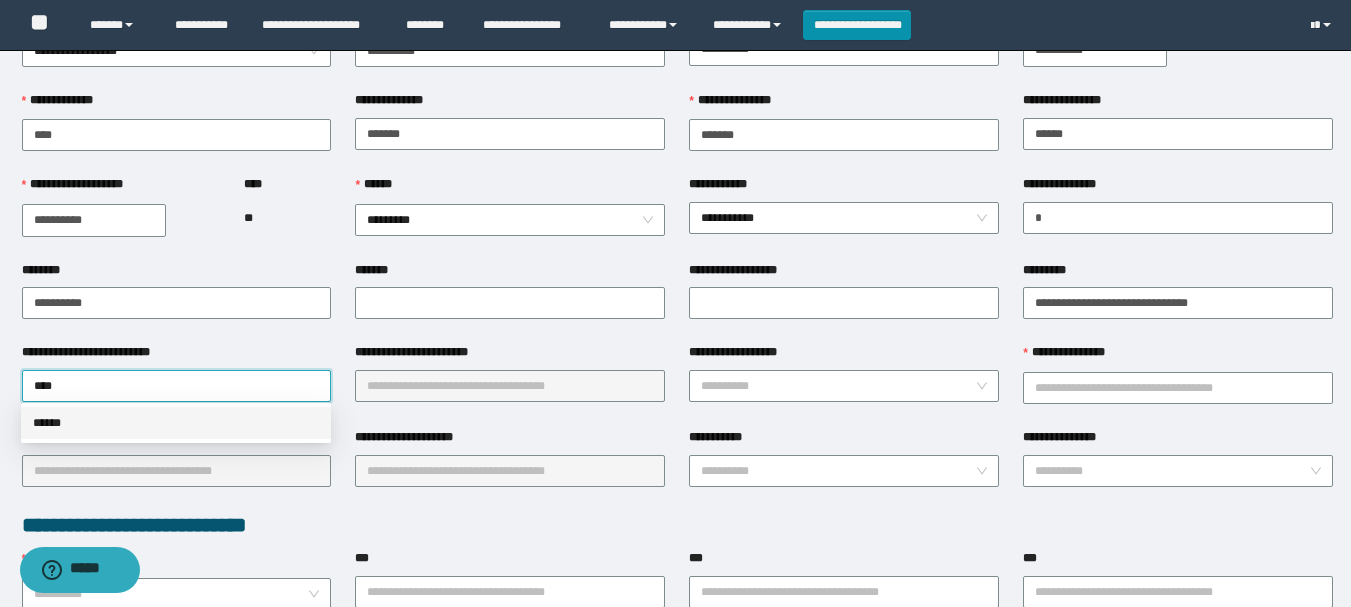 click on "******" at bounding box center [176, 423] 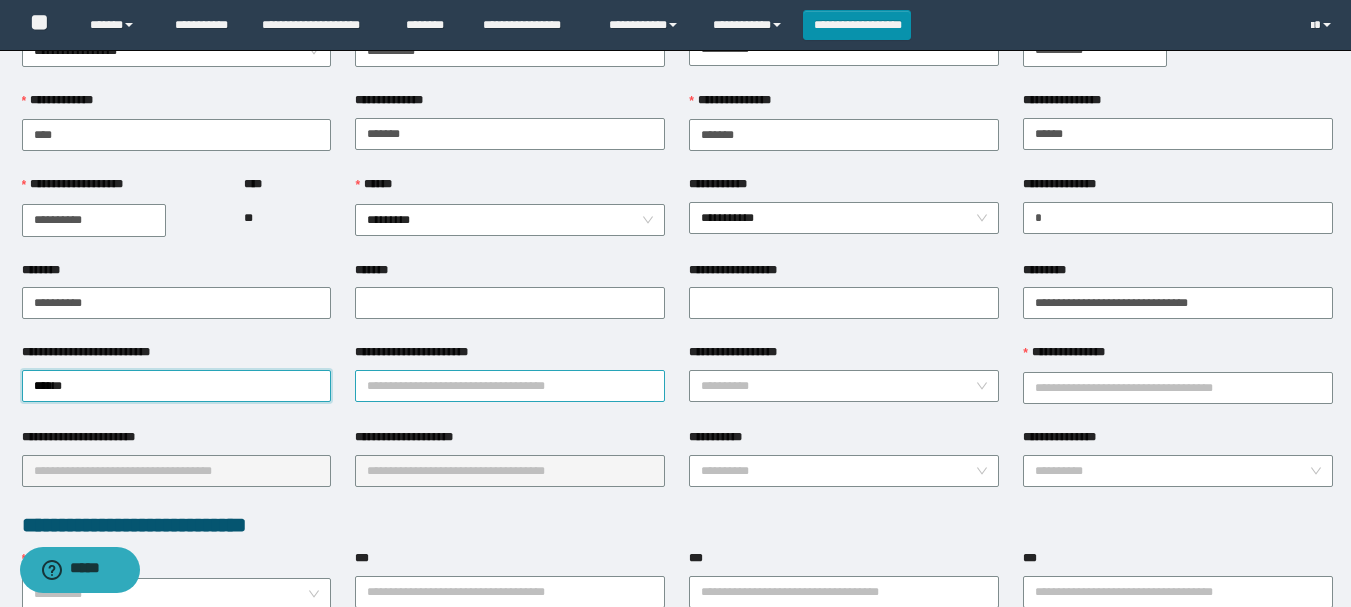 click on "**********" at bounding box center [510, 386] 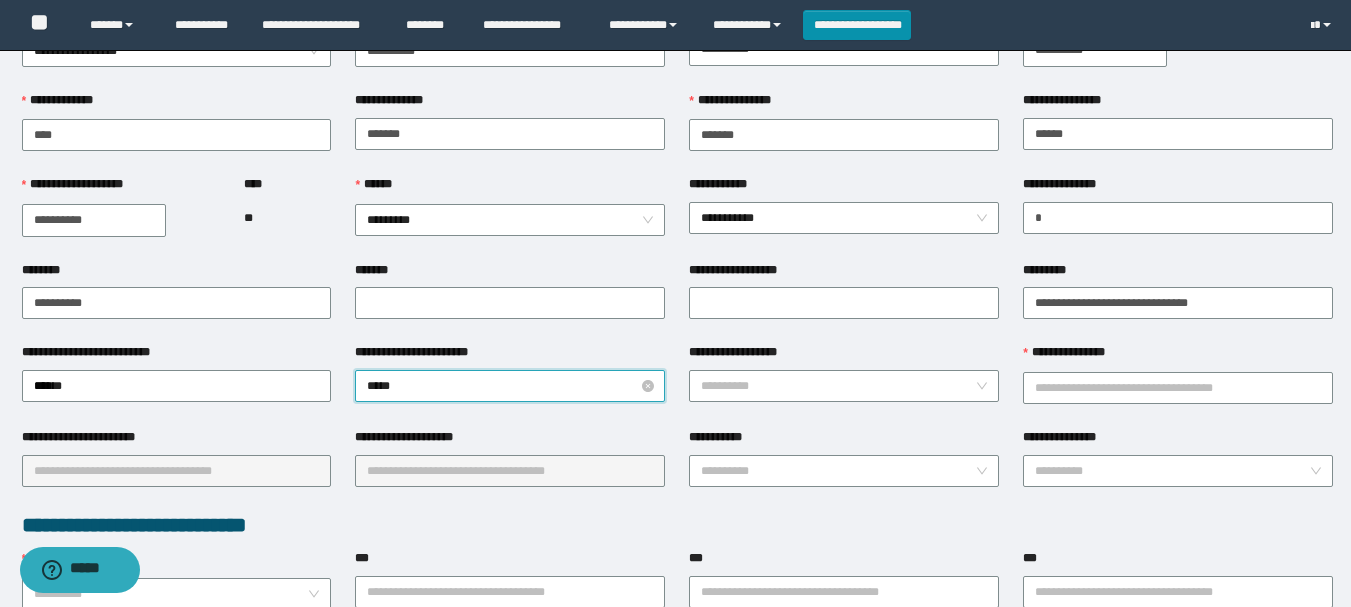 type on "******" 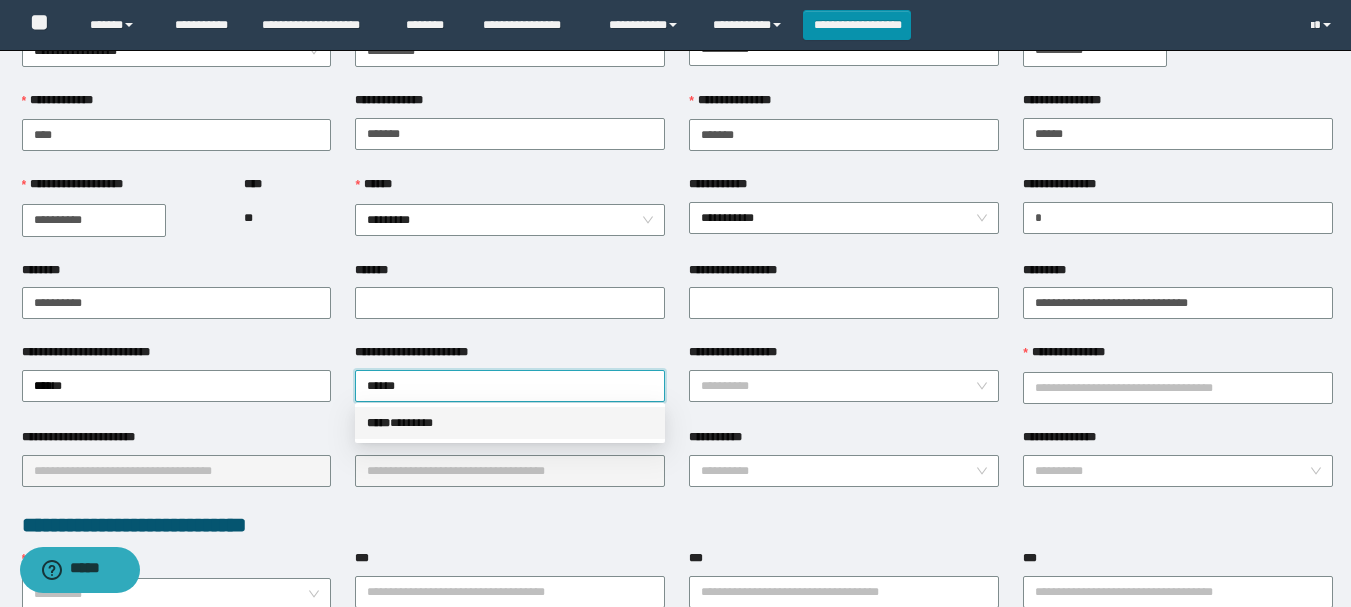 click on "***** * ******" at bounding box center (510, 423) 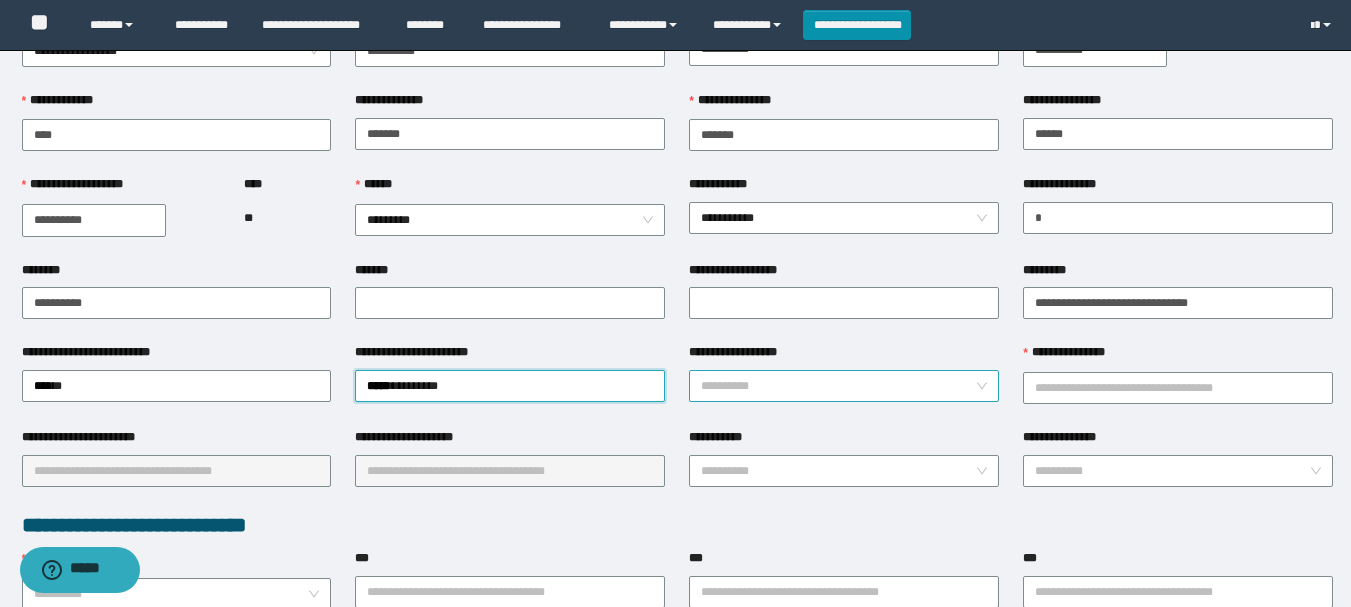 click on "**********" at bounding box center [838, 386] 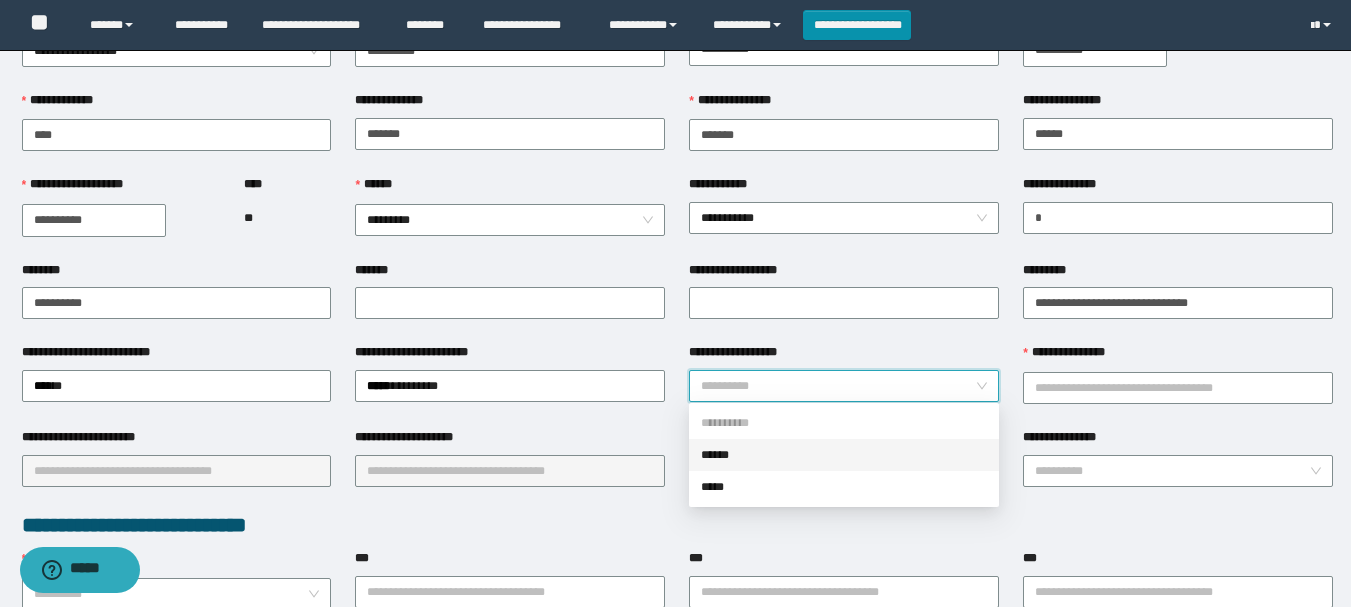 drag, startPoint x: 741, startPoint y: 453, endPoint x: 985, endPoint y: 409, distance: 247.93547 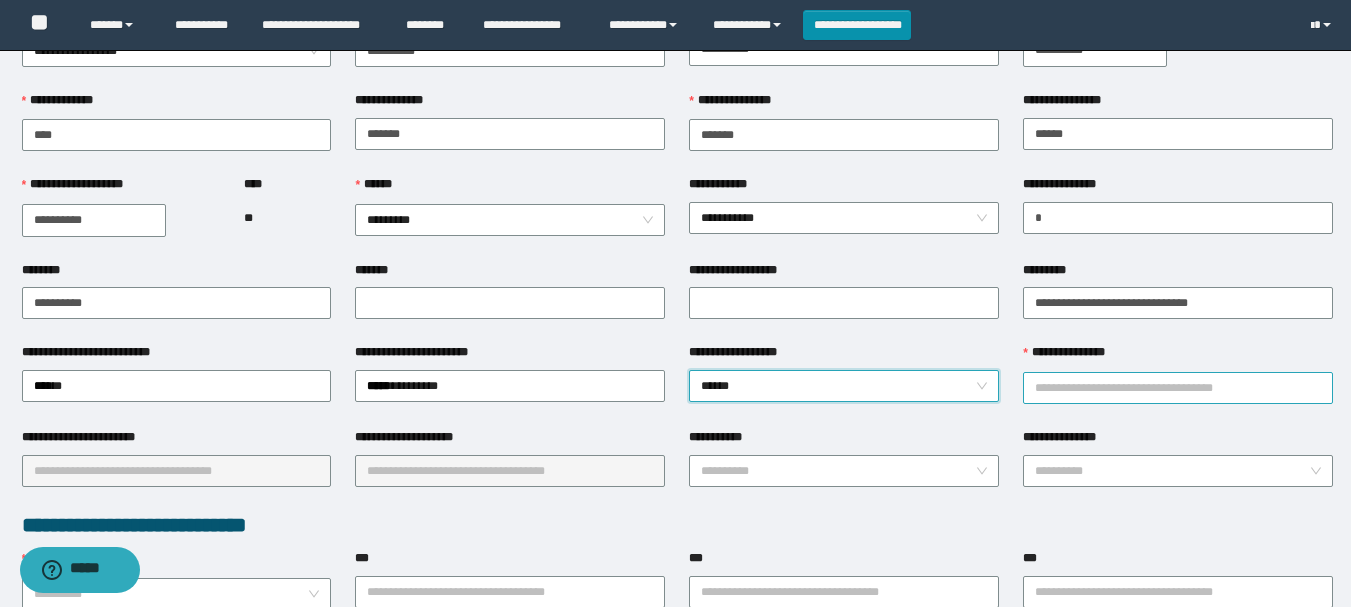 click on "**********" at bounding box center [1178, 388] 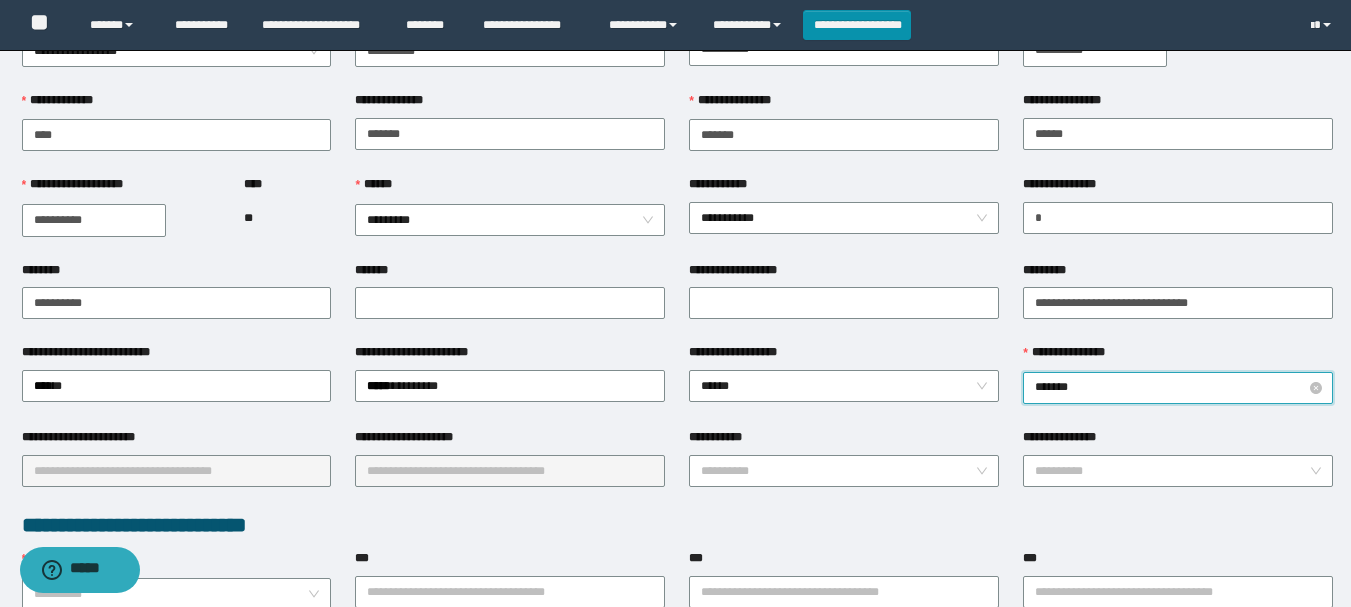 type on "********" 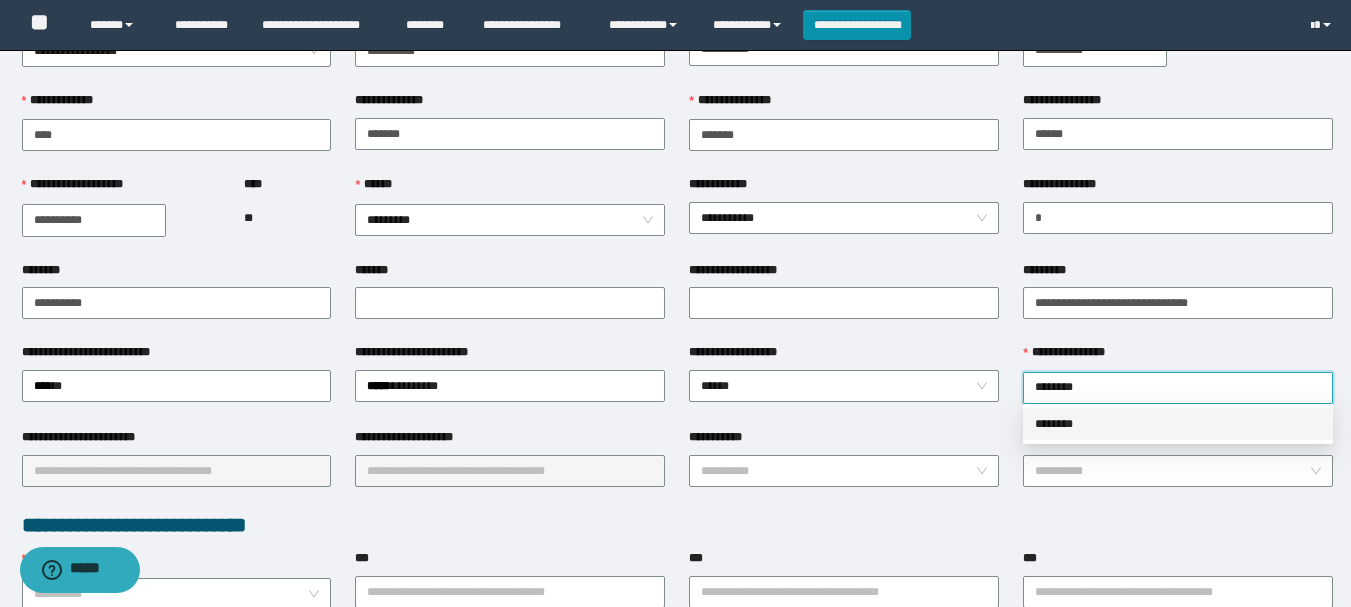 drag, startPoint x: 1047, startPoint y: 423, endPoint x: 661, endPoint y: 433, distance: 386.12952 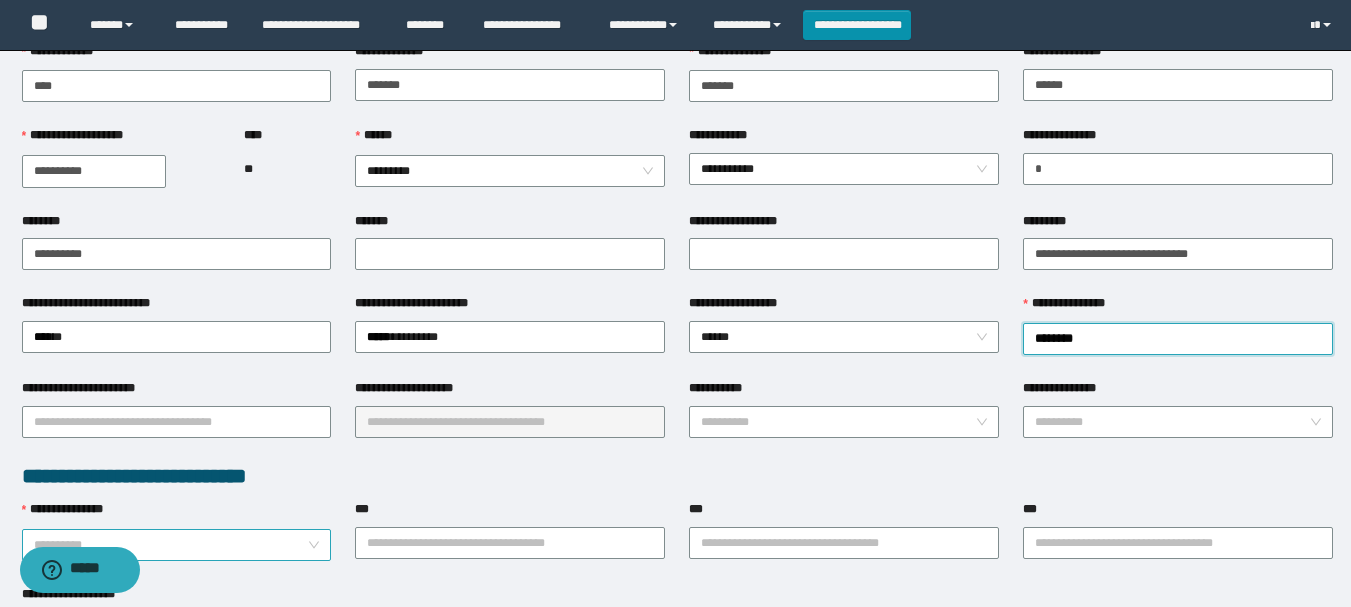 scroll, scrollTop: 300, scrollLeft: 0, axis: vertical 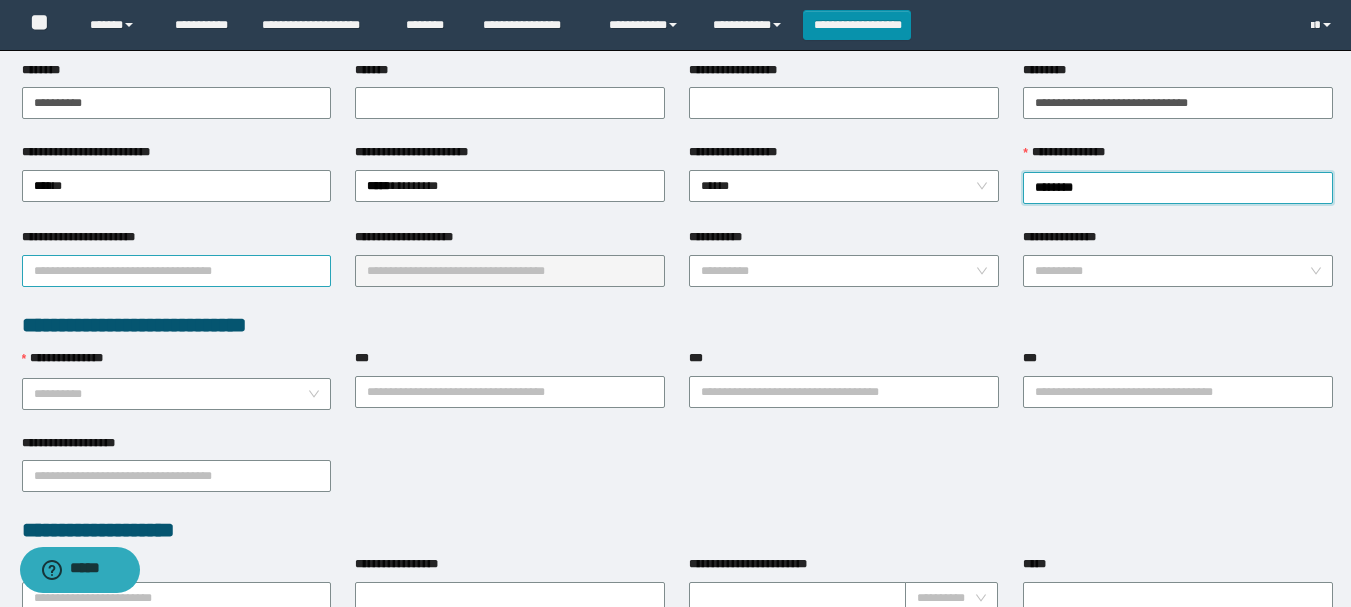 click on "**********" at bounding box center [177, 271] 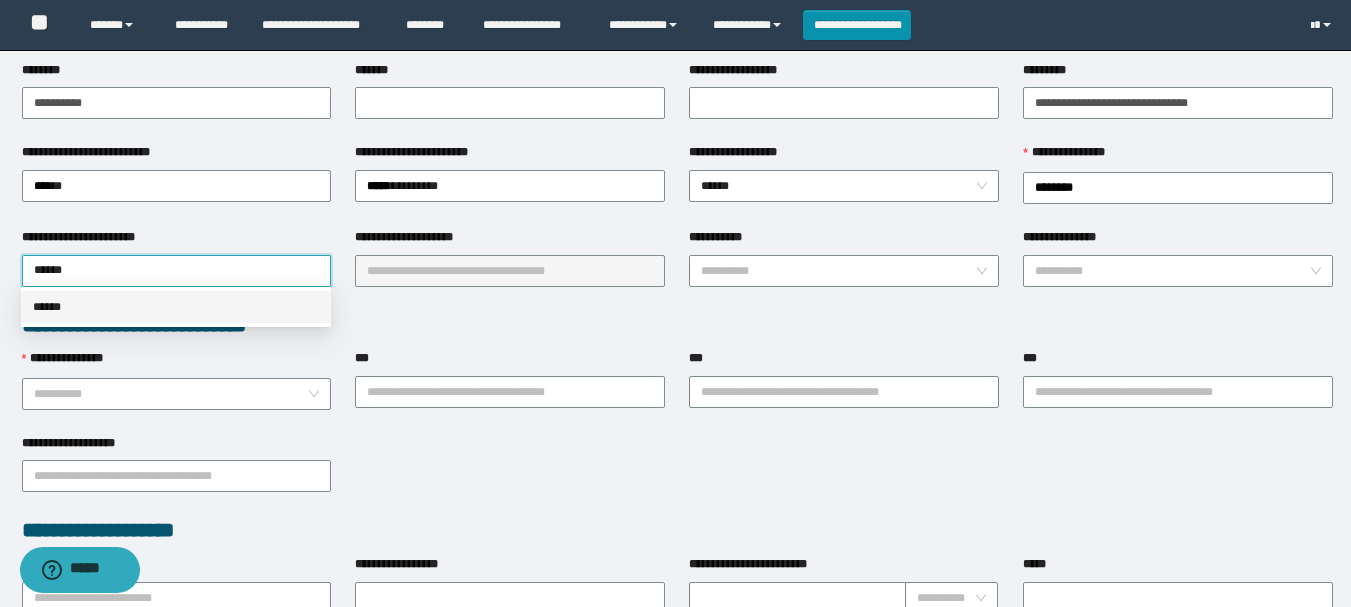 drag, startPoint x: 196, startPoint y: 268, endPoint x: 0, endPoint y: 267, distance: 196.00255 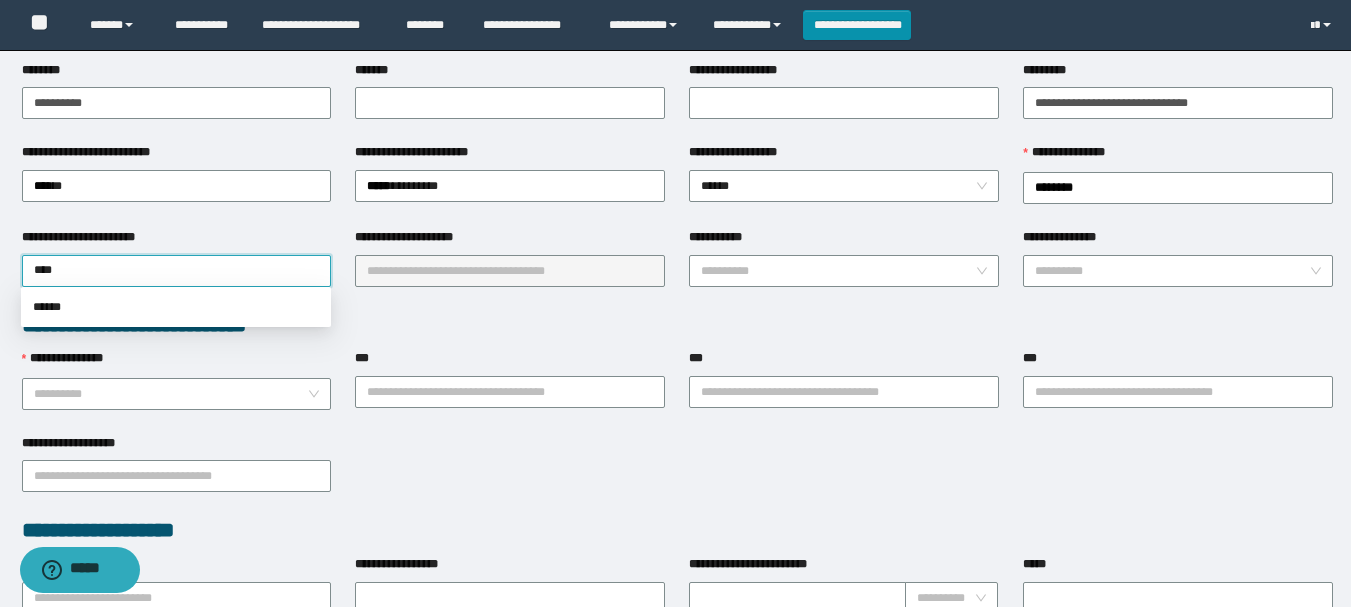 type on "*****" 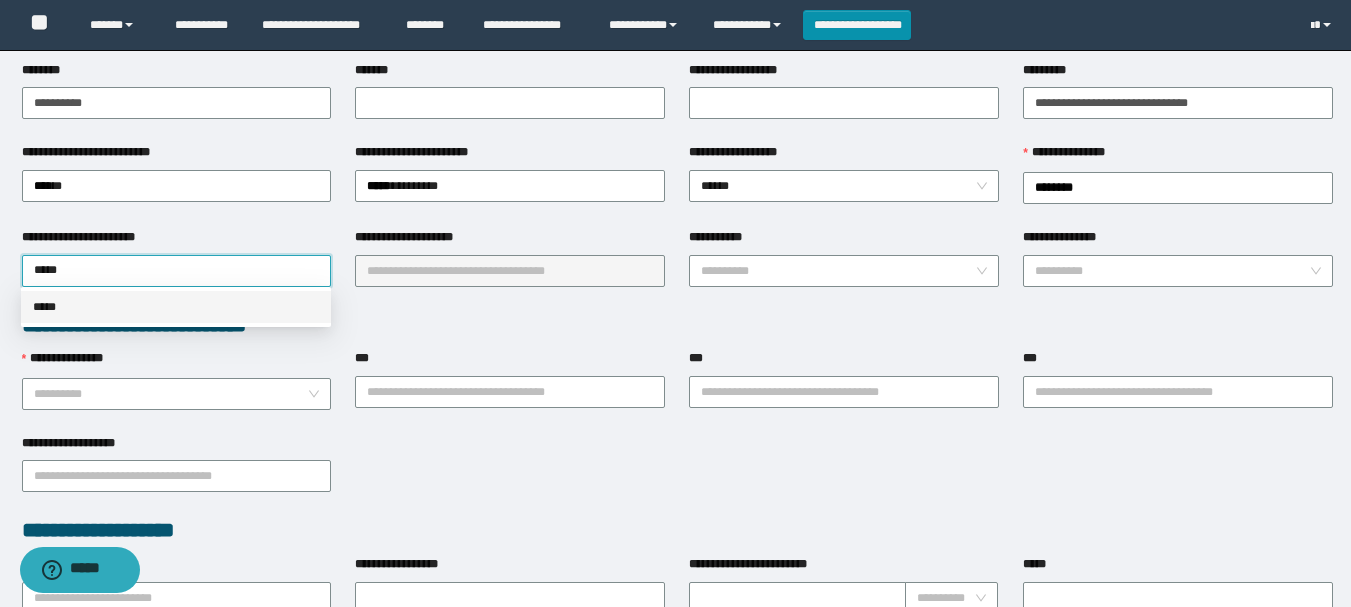 drag, startPoint x: 96, startPoint y: 312, endPoint x: 458, endPoint y: 276, distance: 363.78564 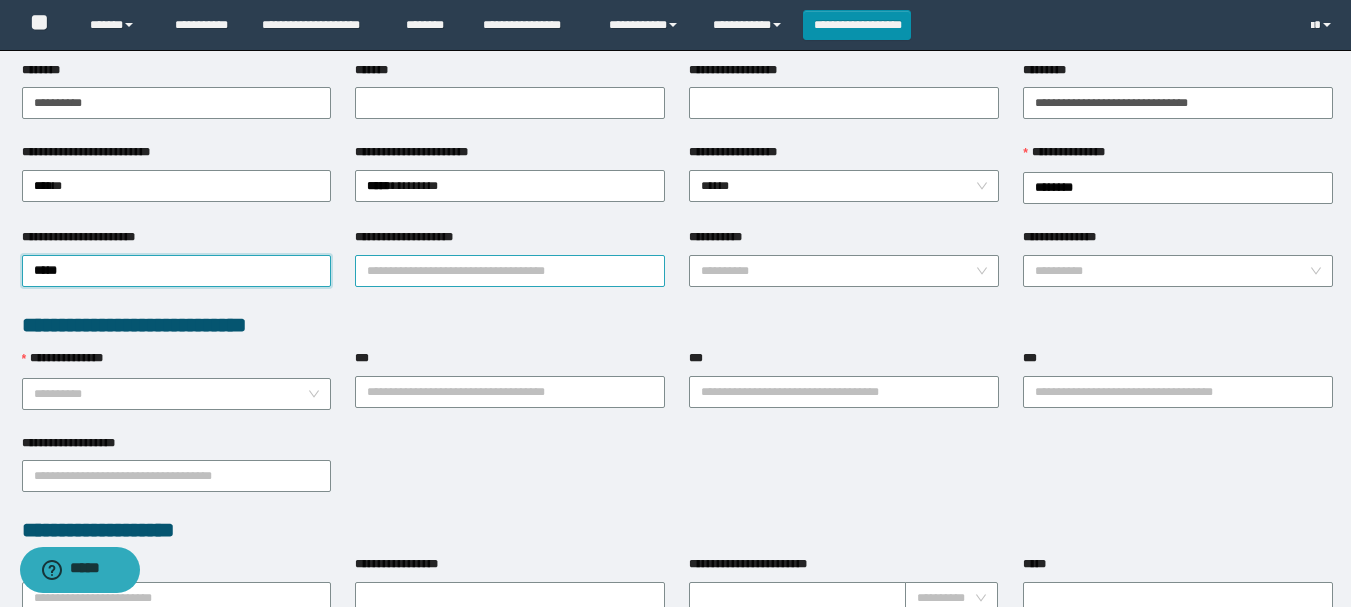 click on "**********" at bounding box center (510, 271) 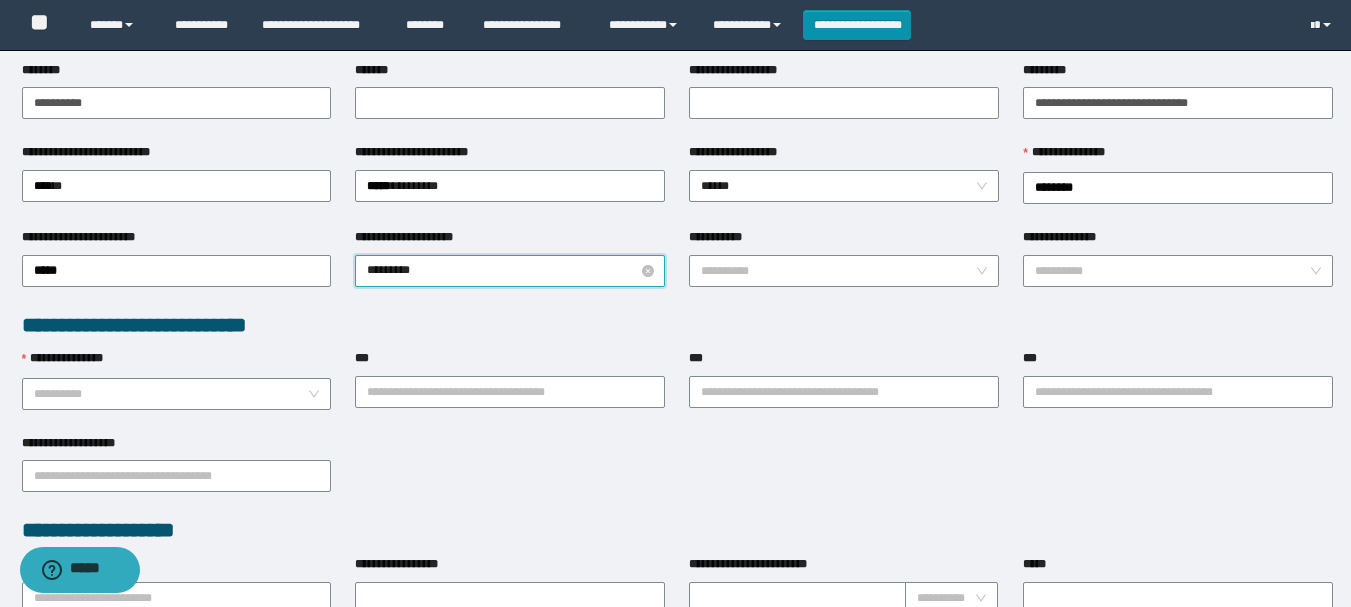 type on "**********" 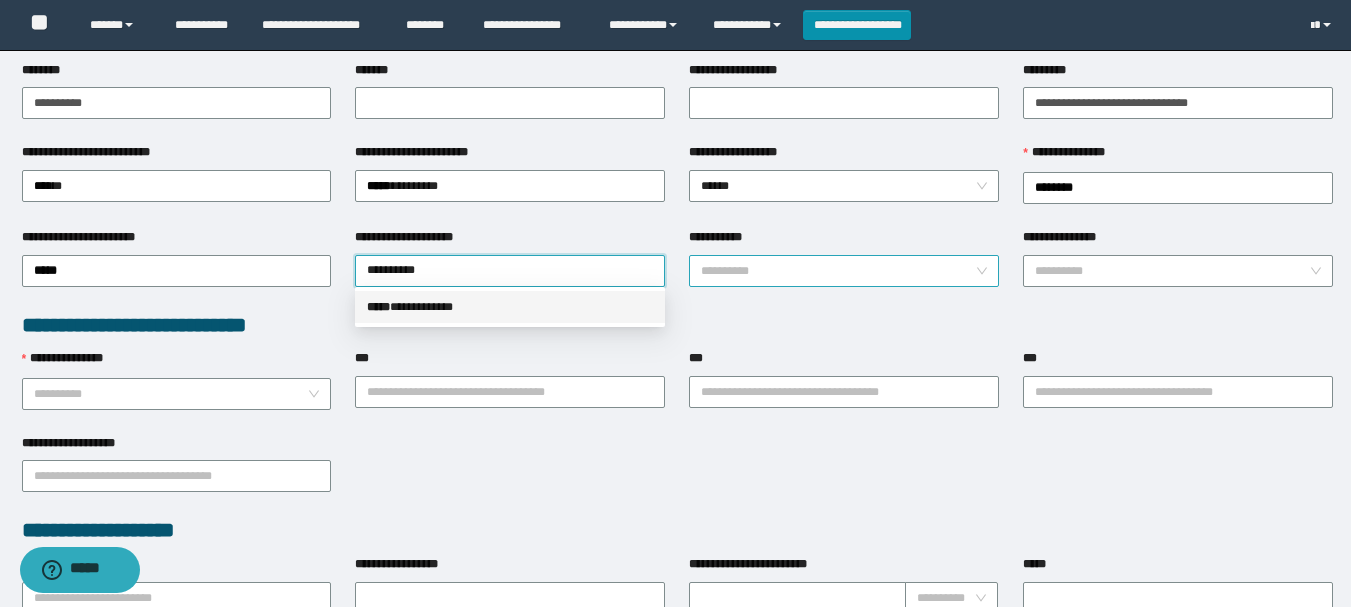 drag, startPoint x: 396, startPoint y: 309, endPoint x: 777, endPoint y: 280, distance: 382.10208 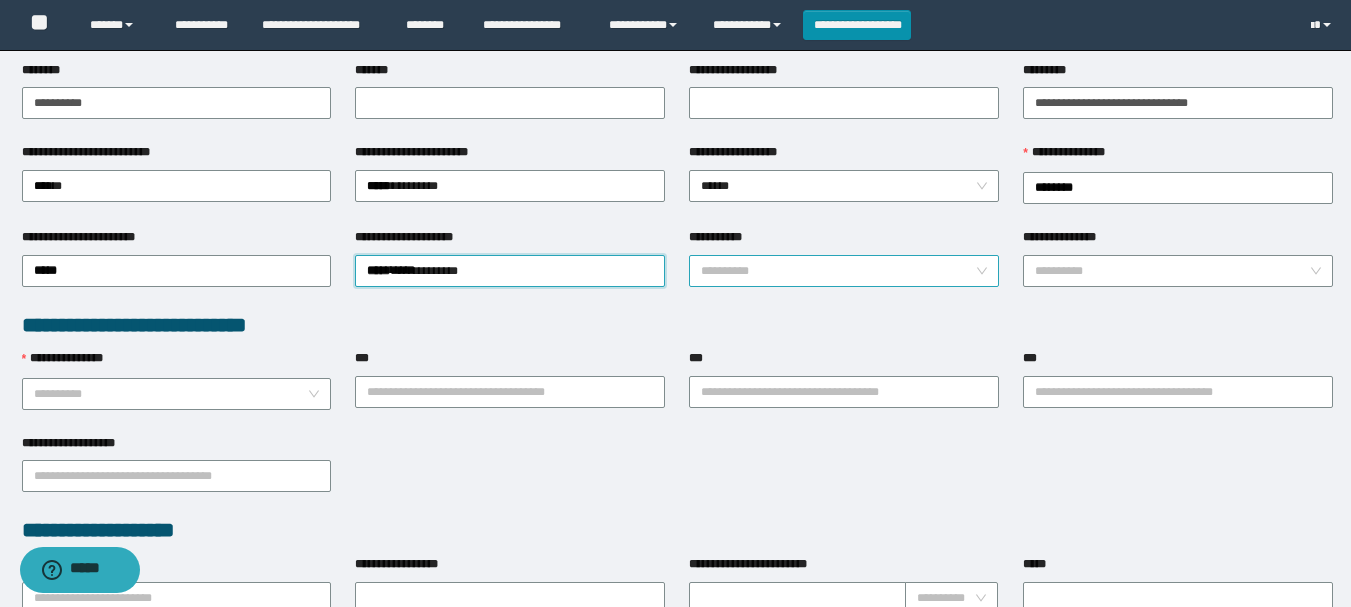 click on "**********" at bounding box center [838, 271] 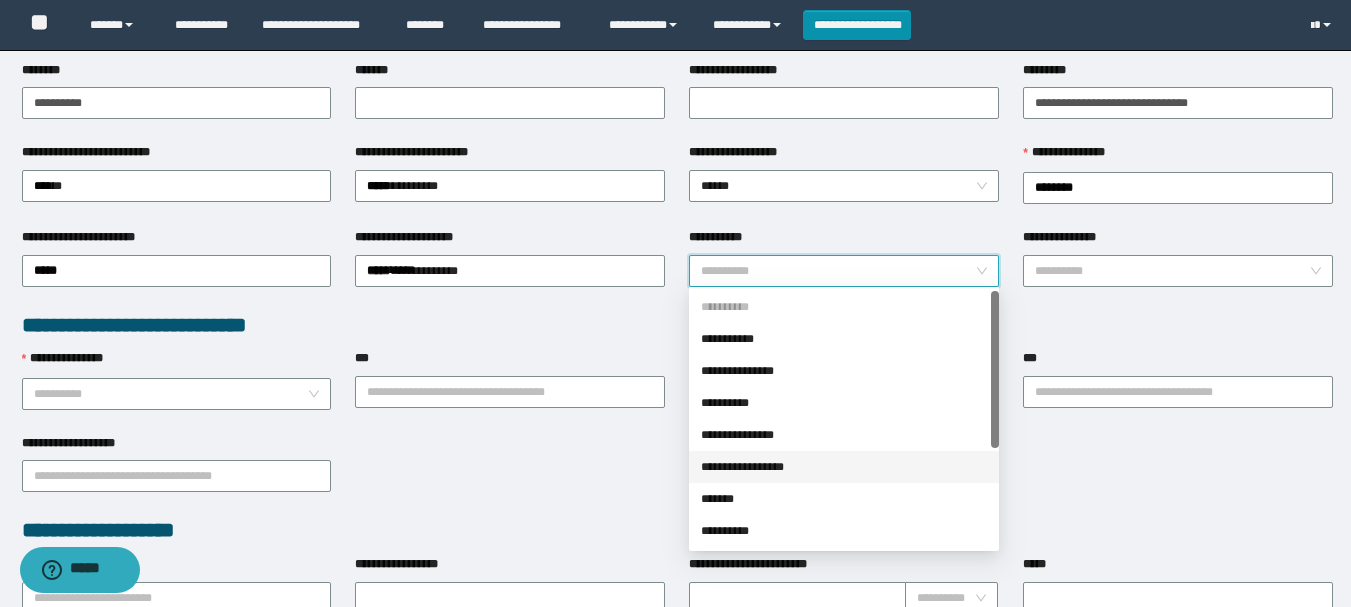 click on "**********" at bounding box center [844, 467] 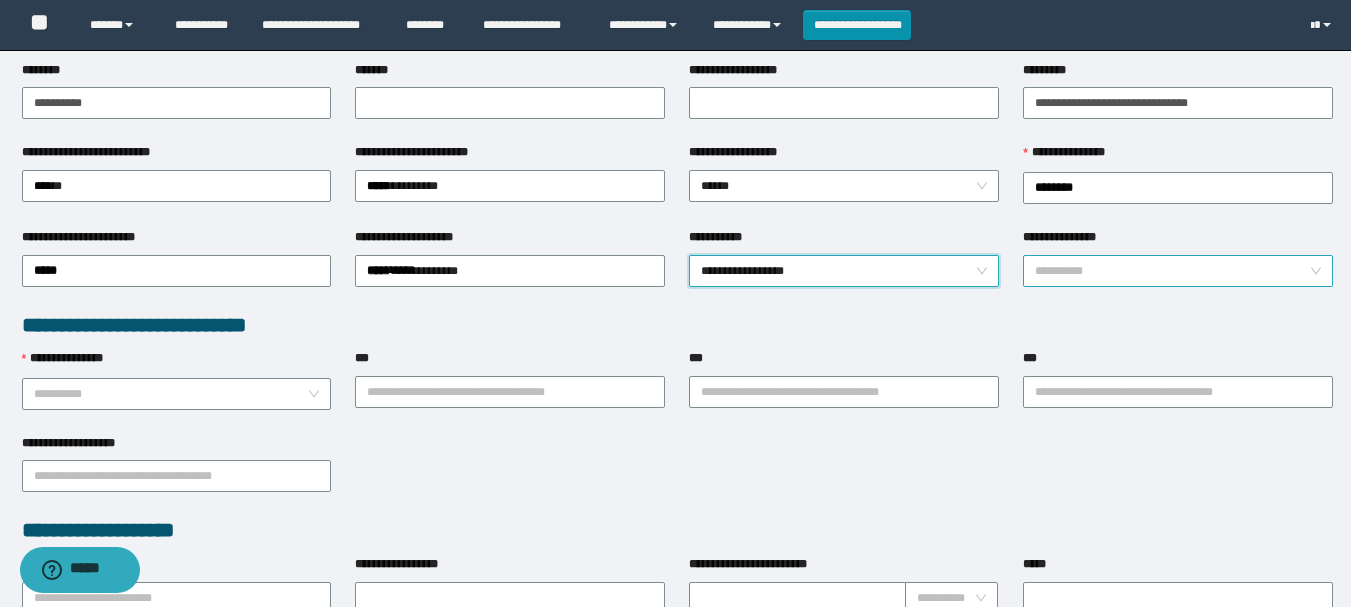 click on "**********" at bounding box center (1172, 271) 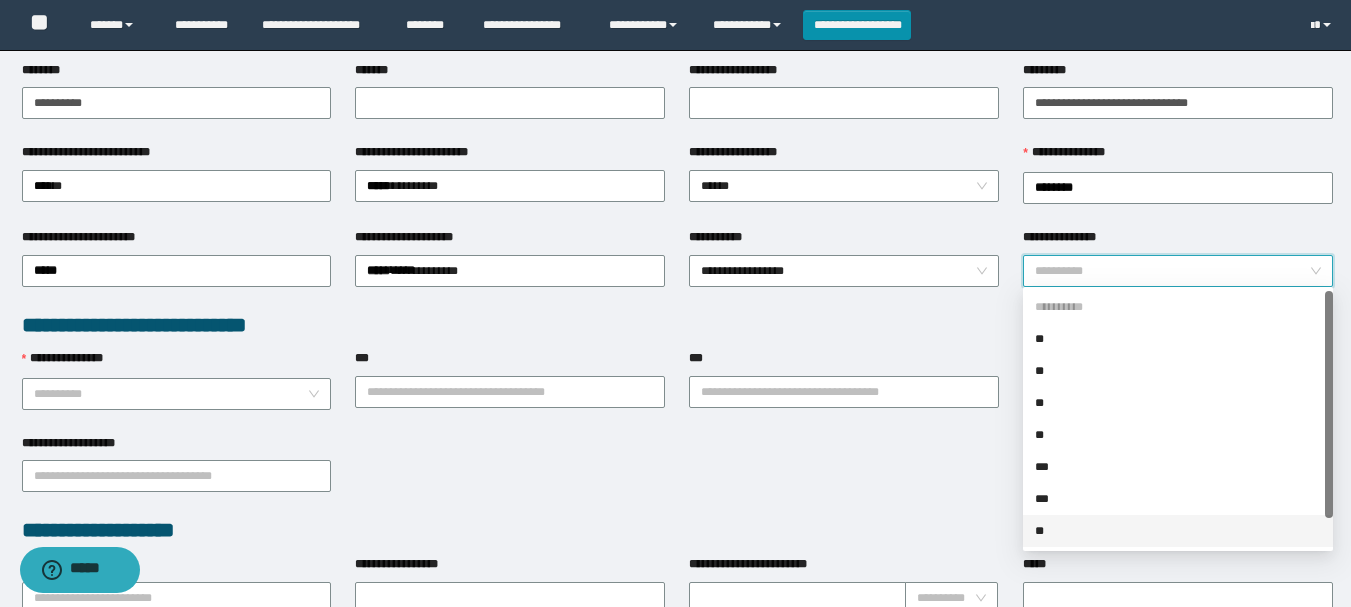 click on "**" at bounding box center (1178, 531) 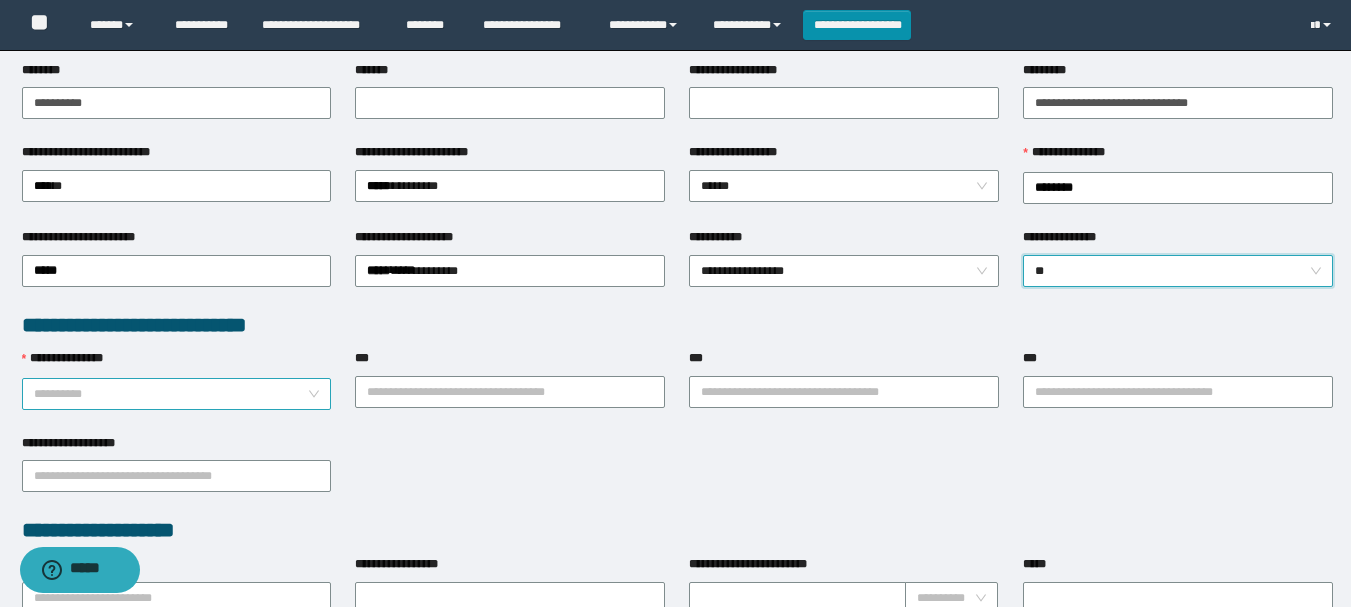 click on "**********" at bounding box center [171, 394] 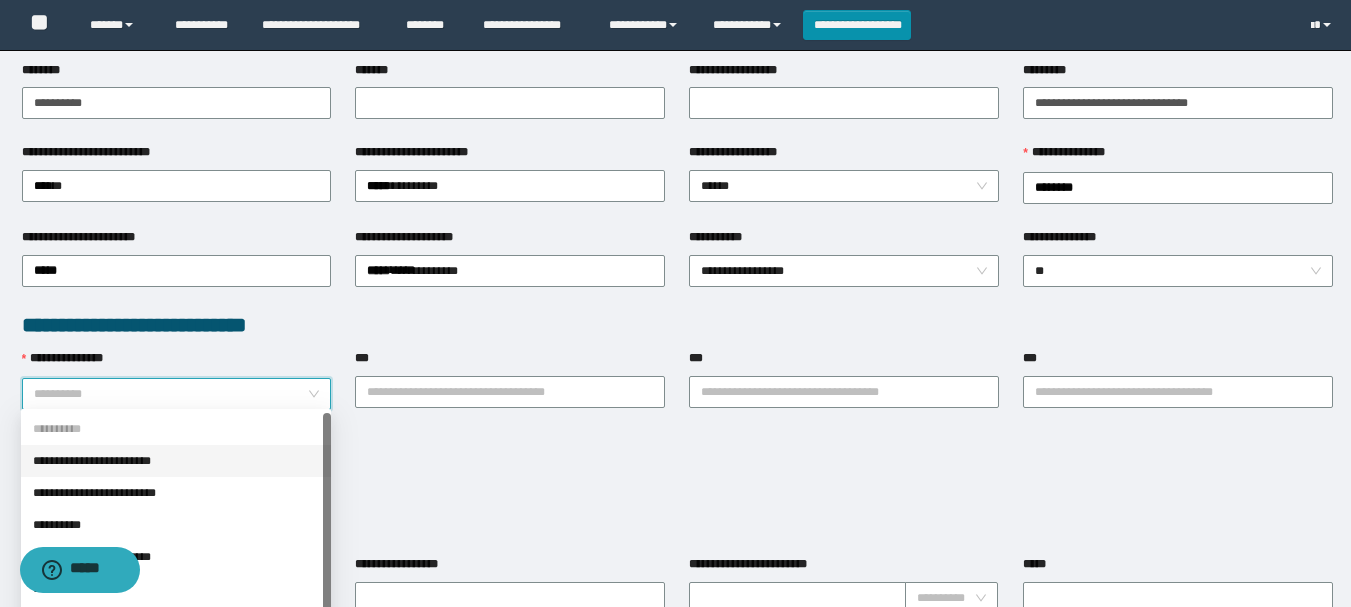 click on "**********" at bounding box center [176, 461] 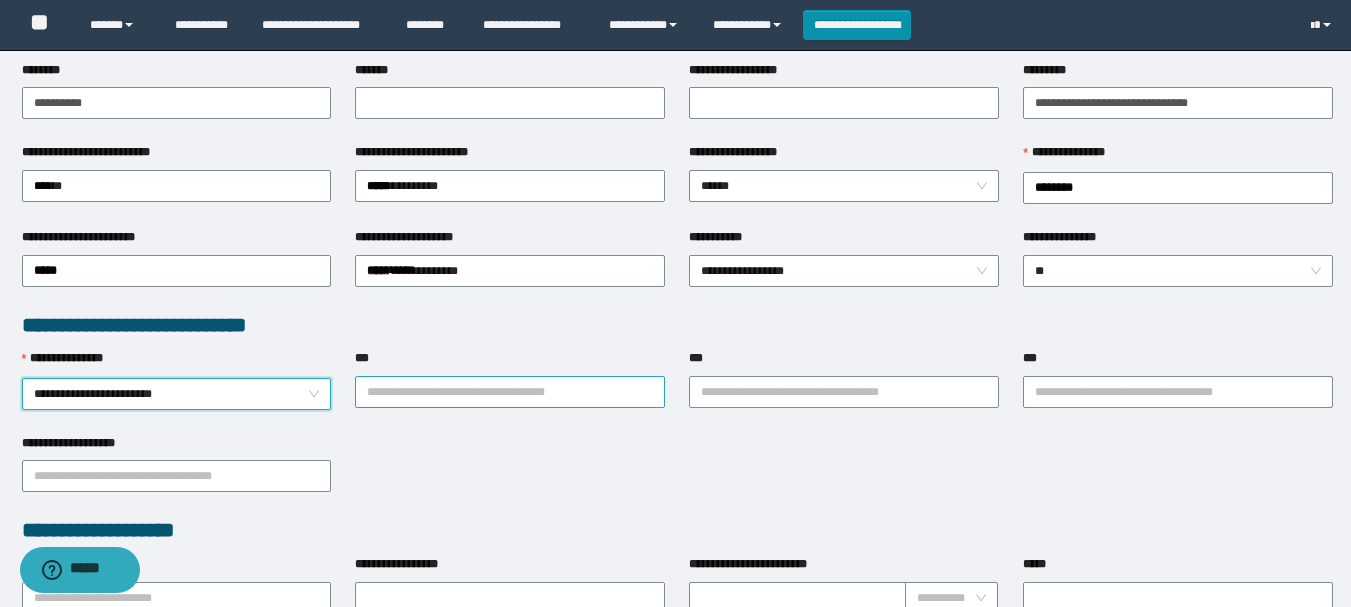 click on "***" at bounding box center (510, 392) 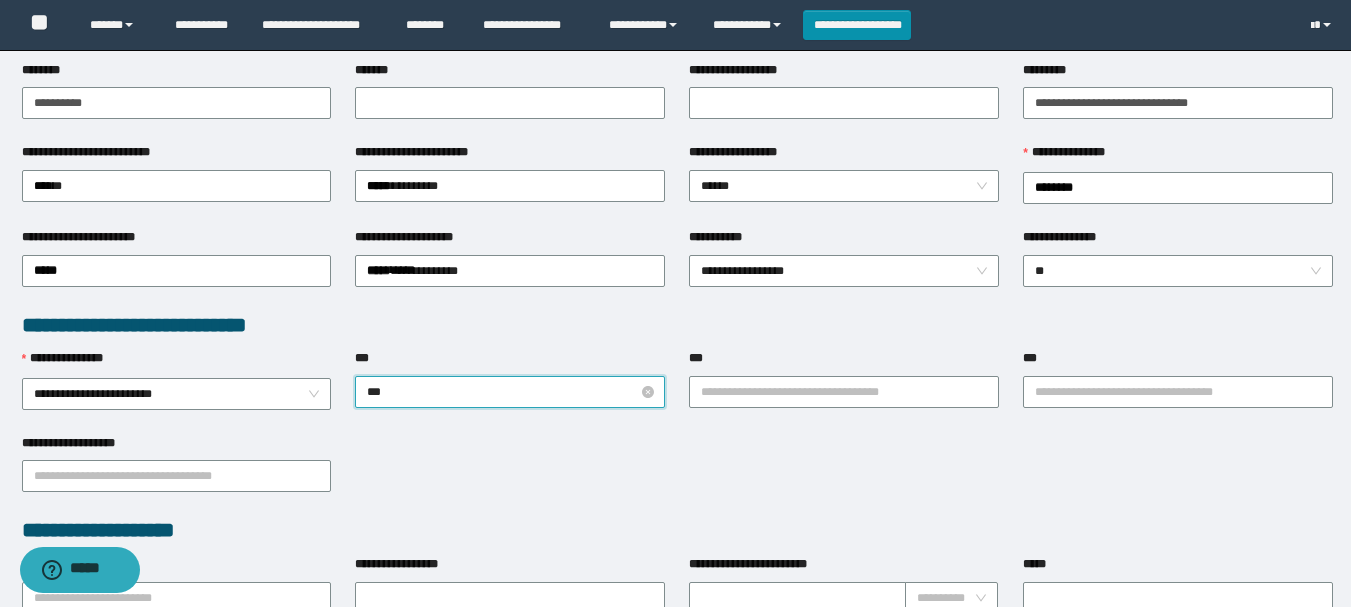 type on "****" 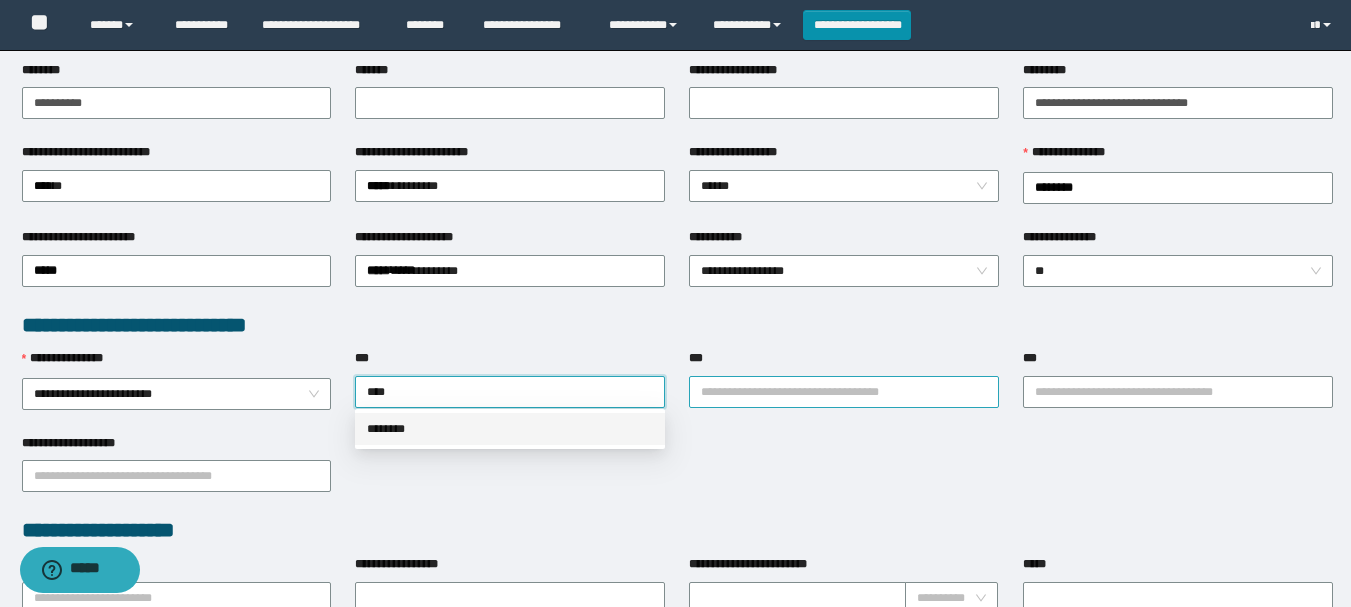 drag, startPoint x: 414, startPoint y: 426, endPoint x: 829, endPoint y: 392, distance: 416.39044 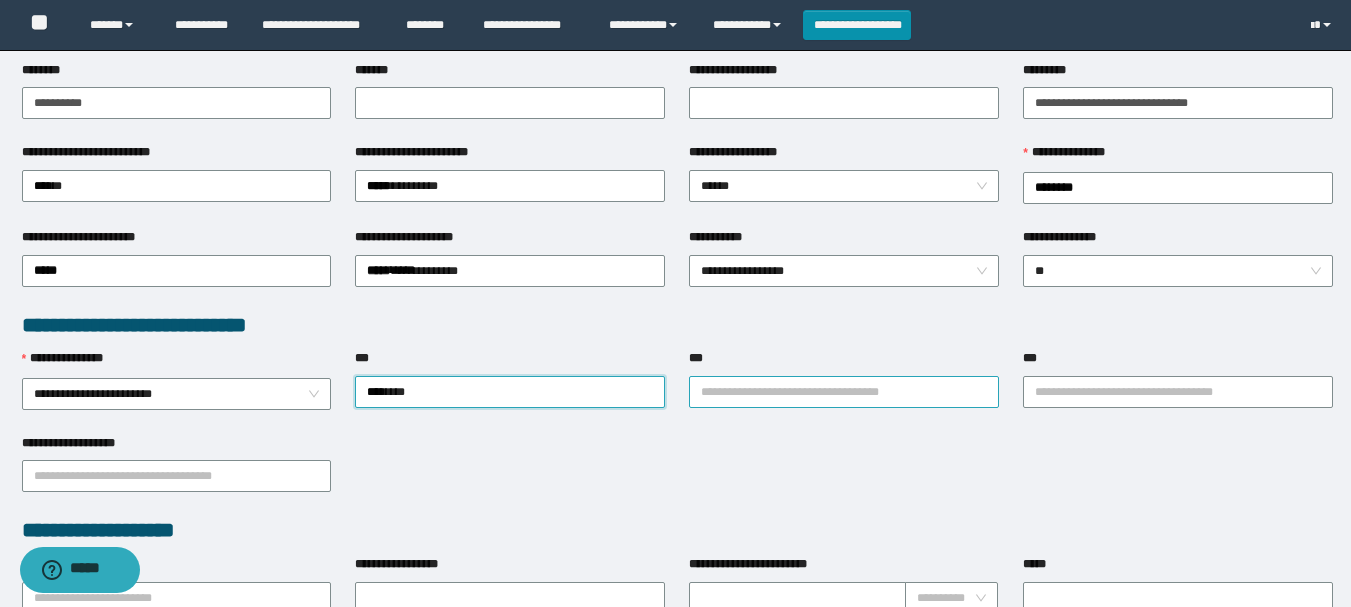 click on "***" at bounding box center [844, 392] 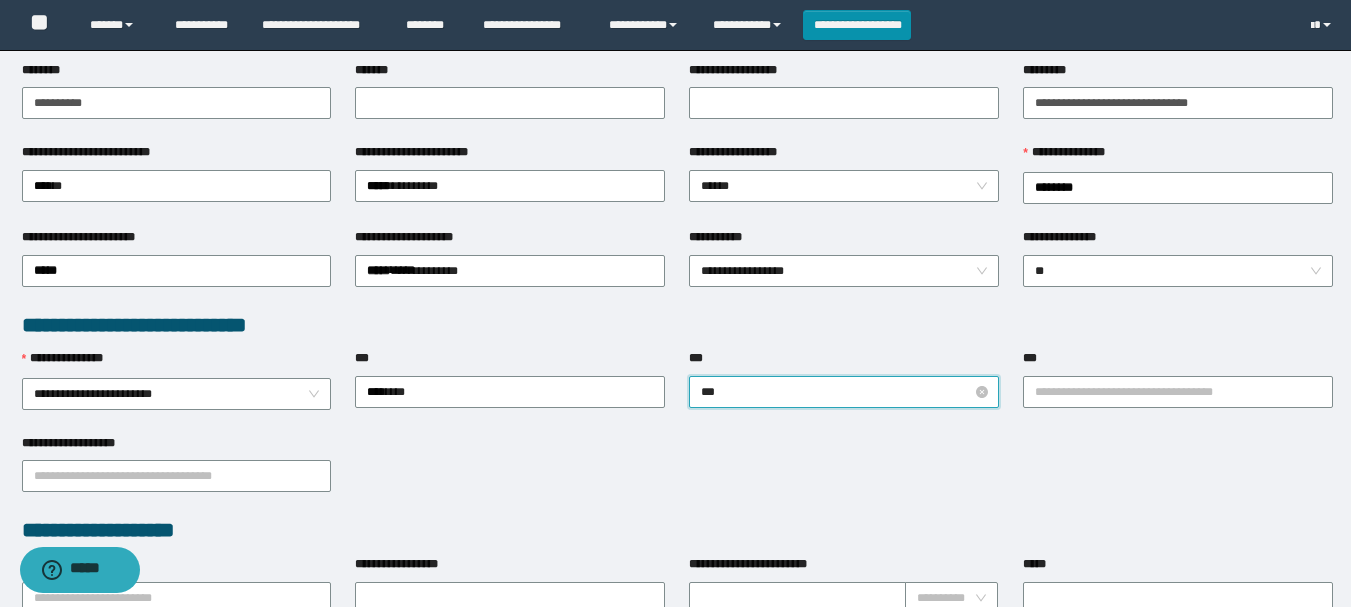 type on "****" 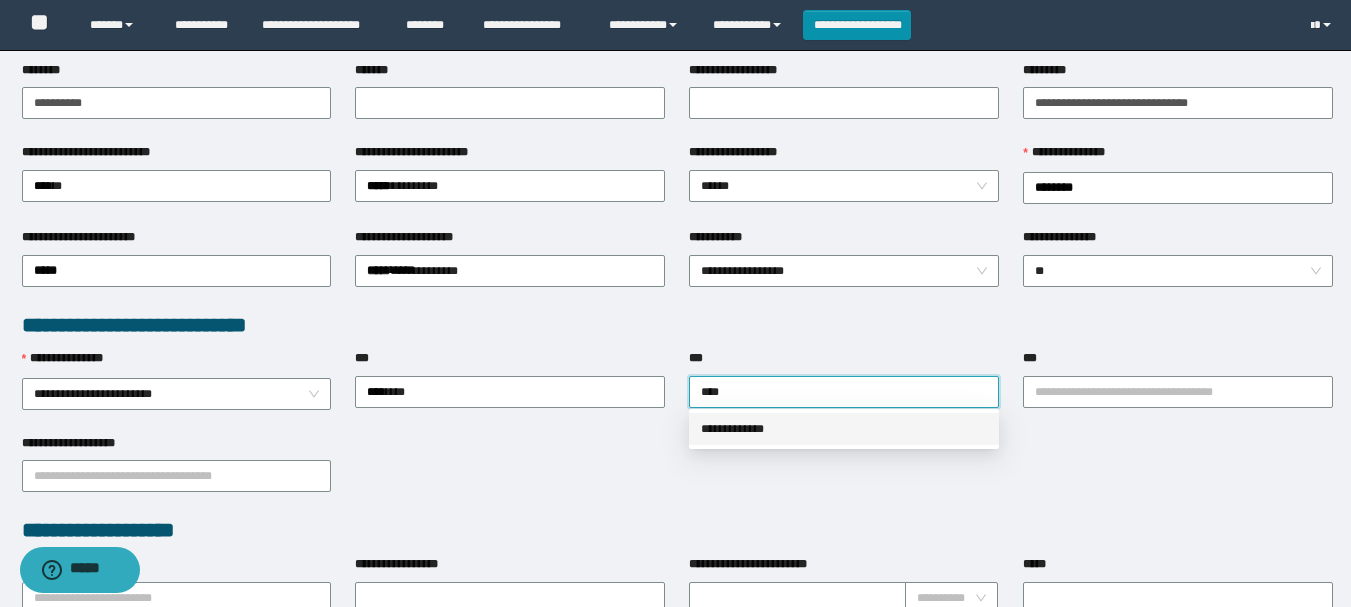 click on "**********" at bounding box center (844, 429) 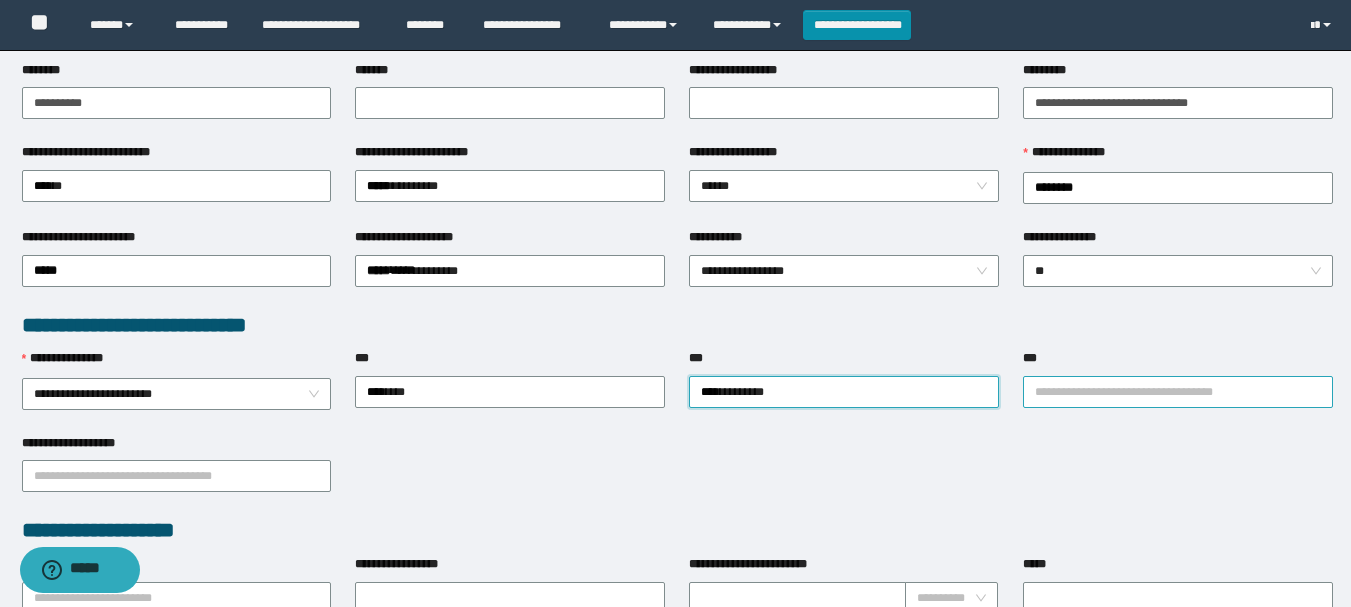 click on "***" at bounding box center (1178, 392) 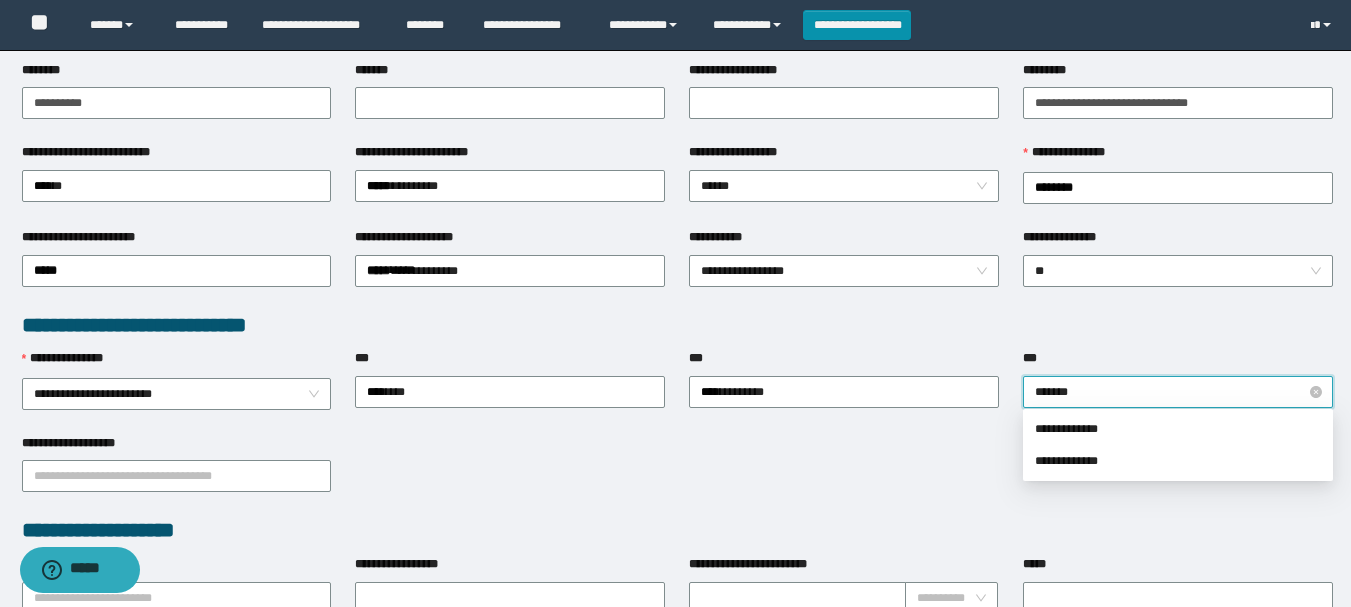 type on "********" 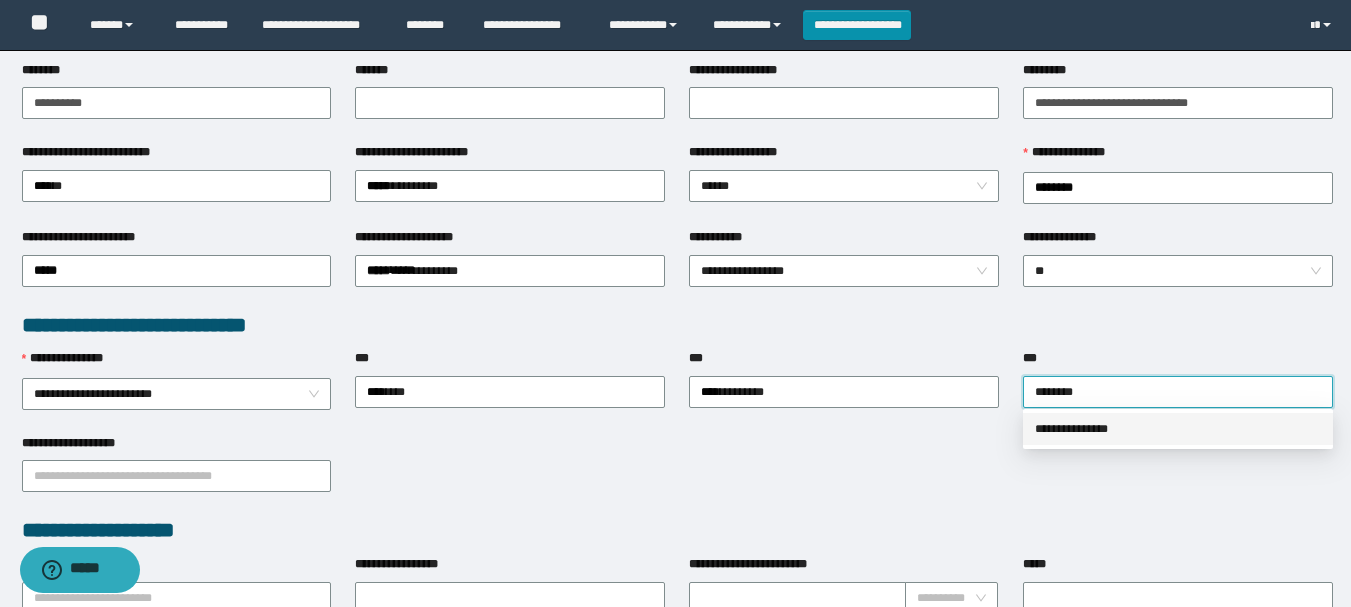 click on "**********" at bounding box center (1178, 429) 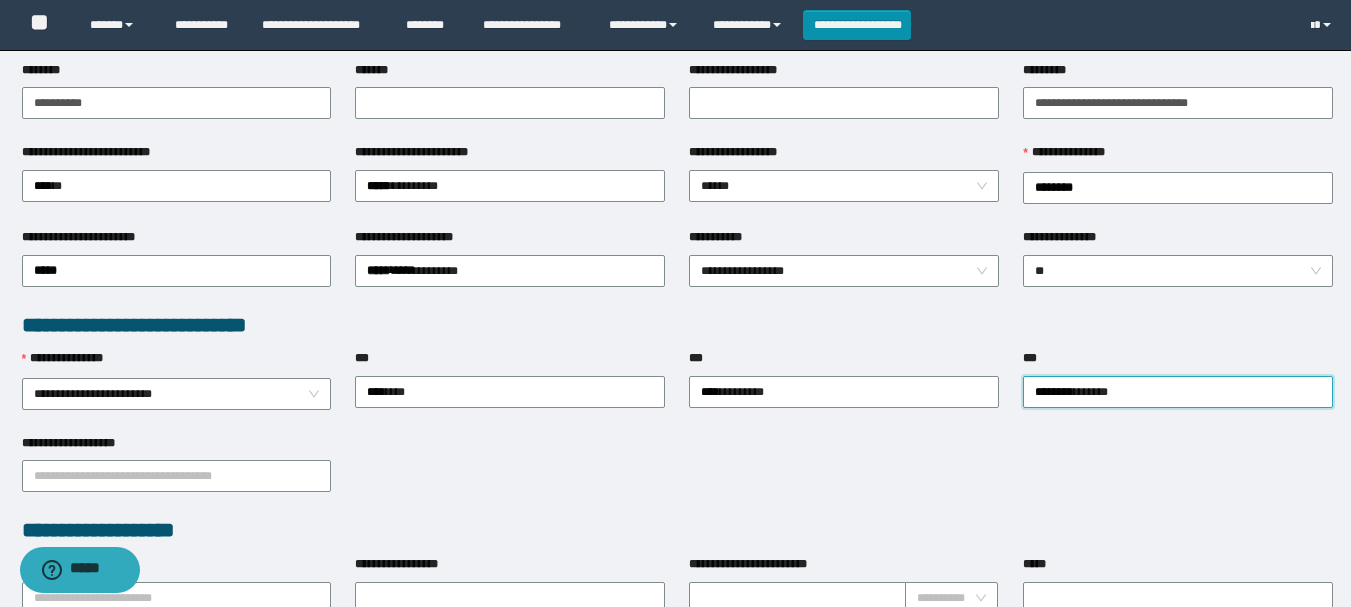 scroll, scrollTop: 600, scrollLeft: 0, axis: vertical 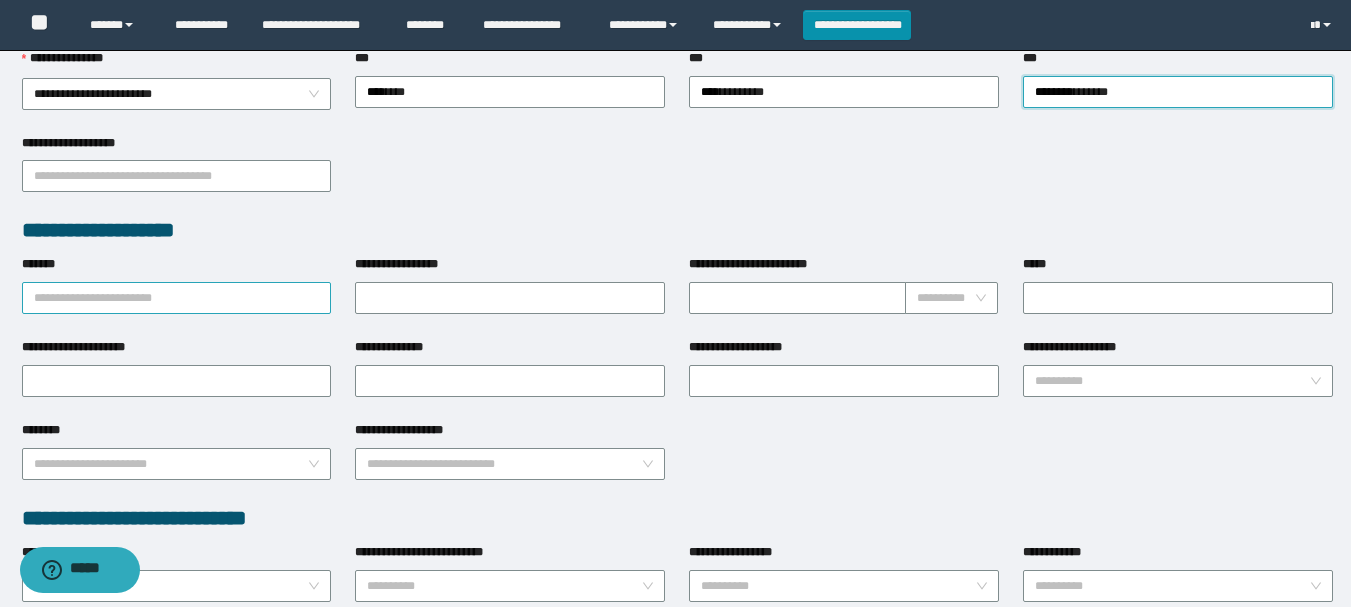 click on "*******" at bounding box center [177, 298] 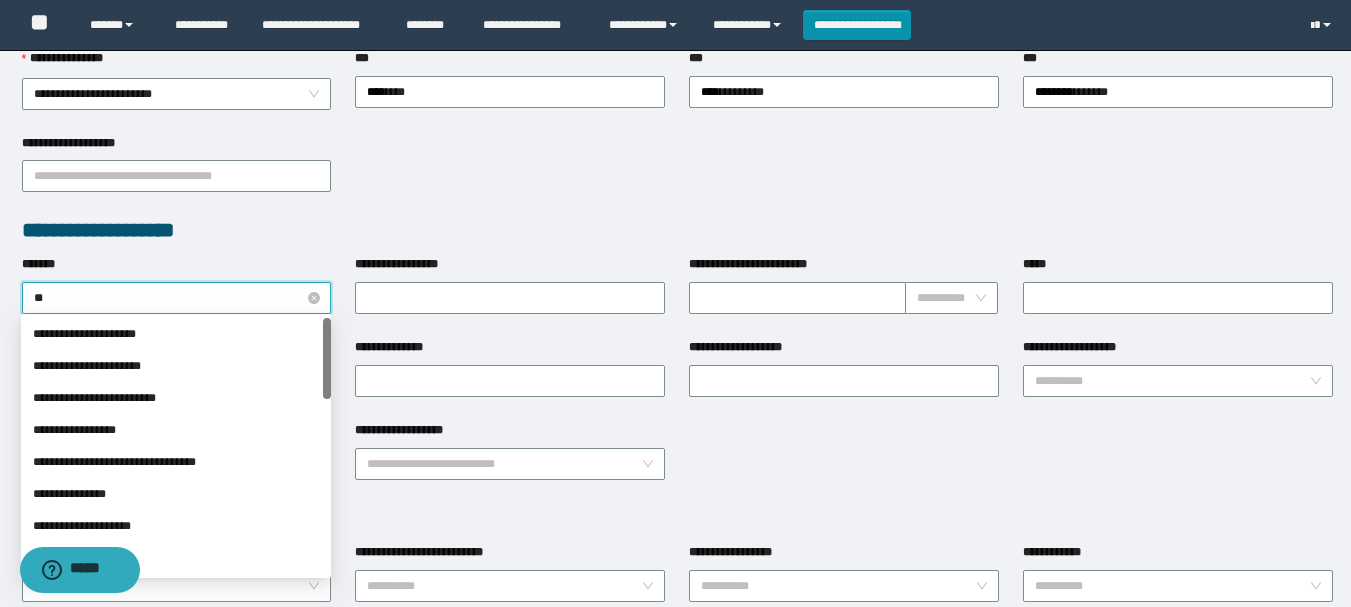 type on "***" 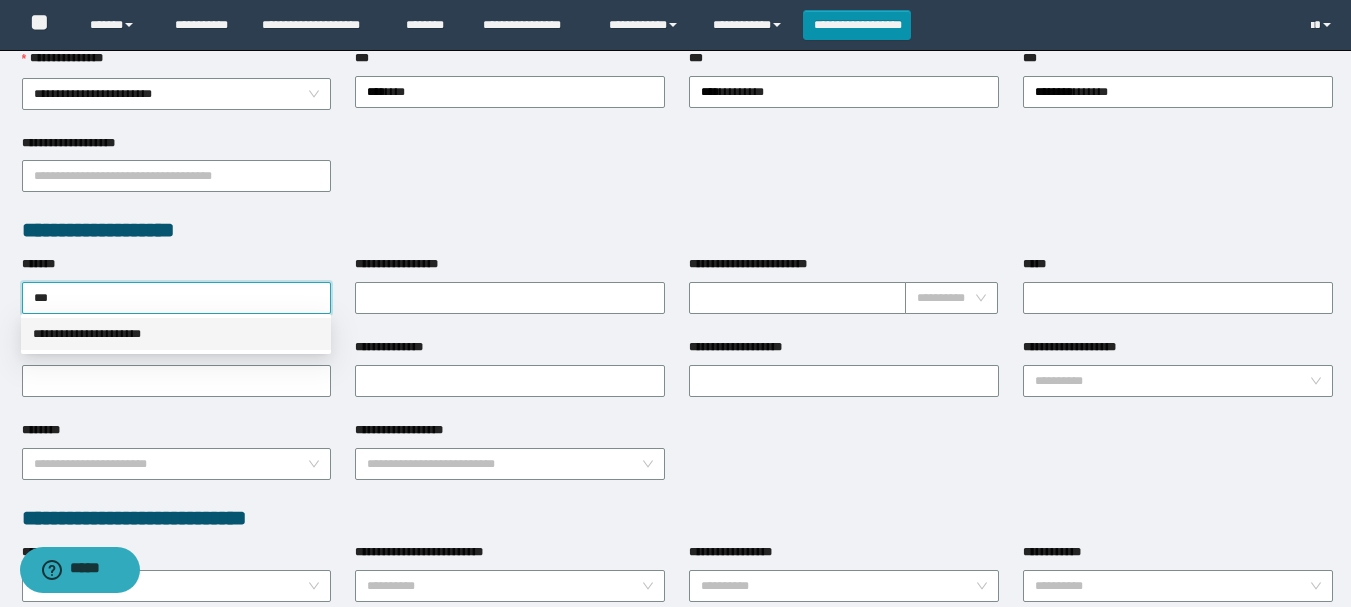 click on "**********" at bounding box center (176, 334) 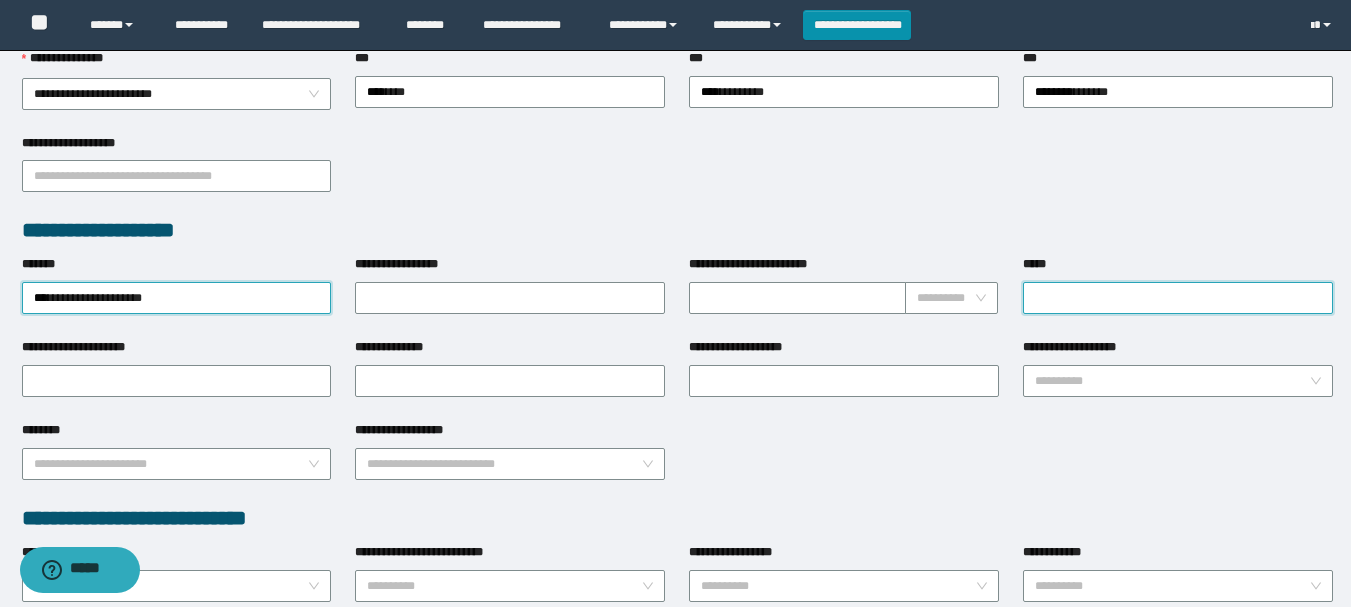 click on "*****" at bounding box center [1178, 298] 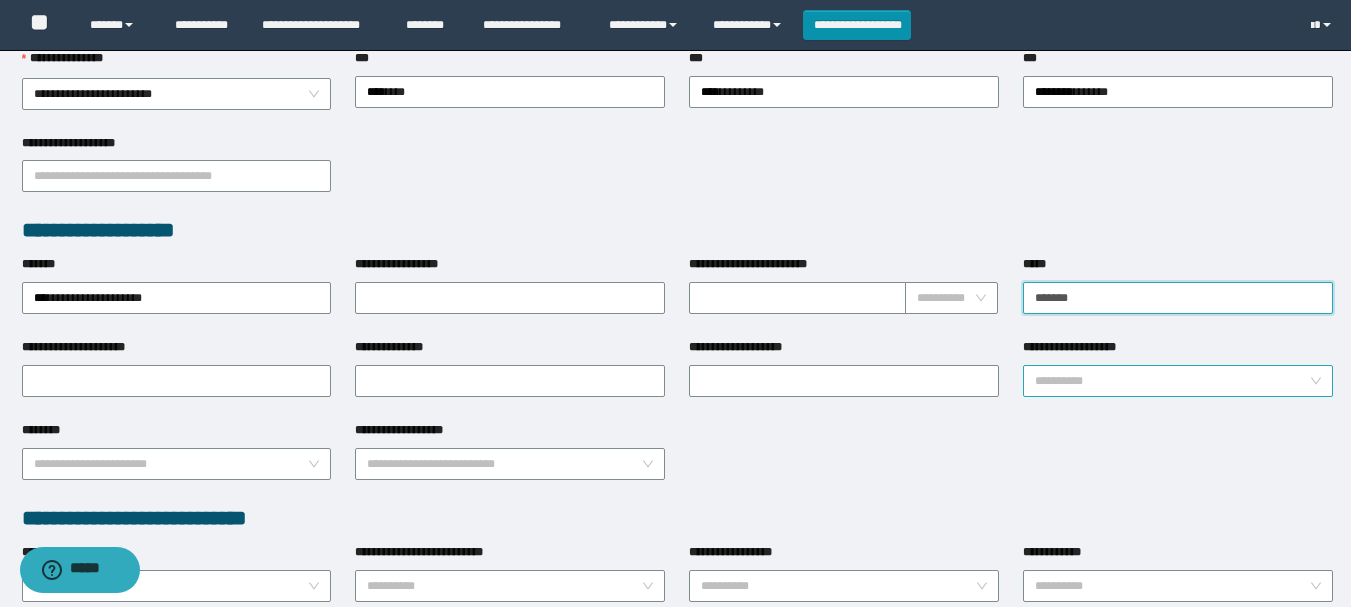 type on "*******" 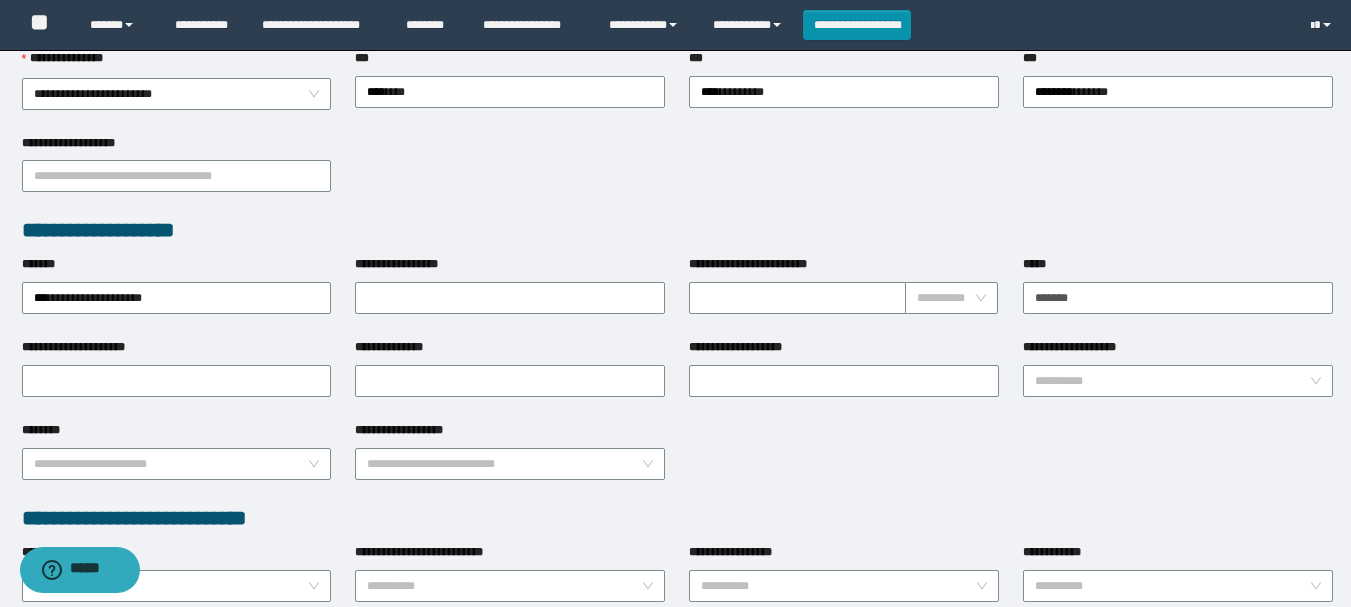 drag, startPoint x: 1066, startPoint y: 378, endPoint x: 1067, endPoint y: 418, distance: 40.012497 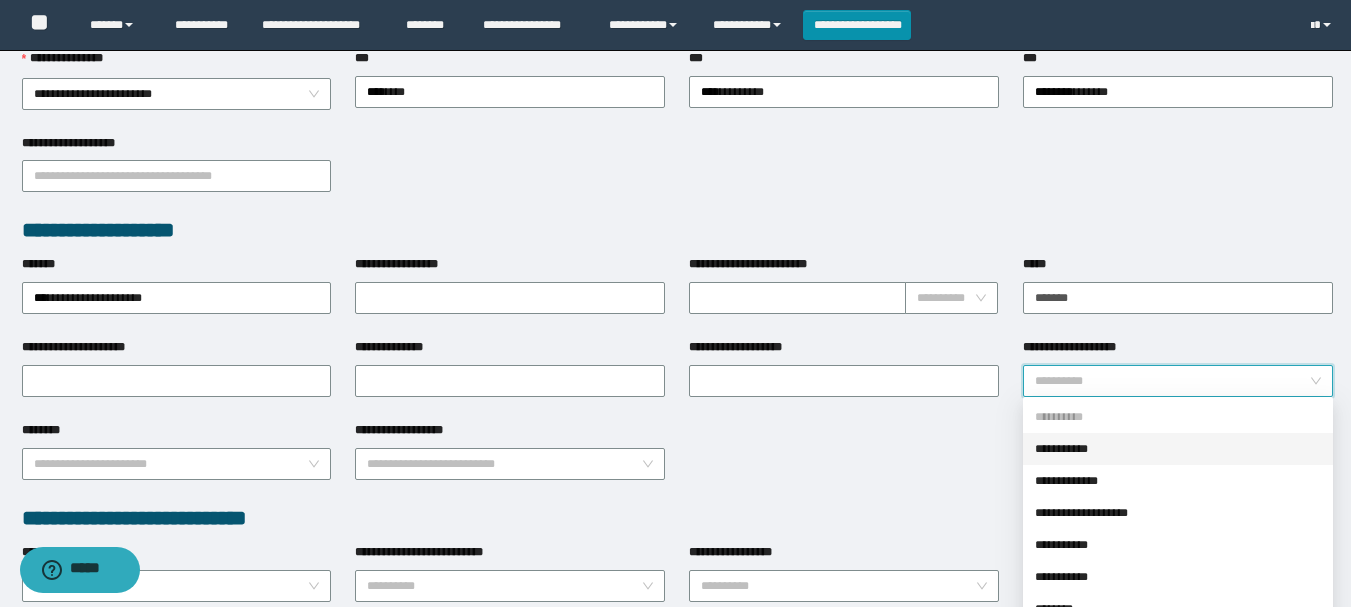 click on "**********" at bounding box center (1178, 449) 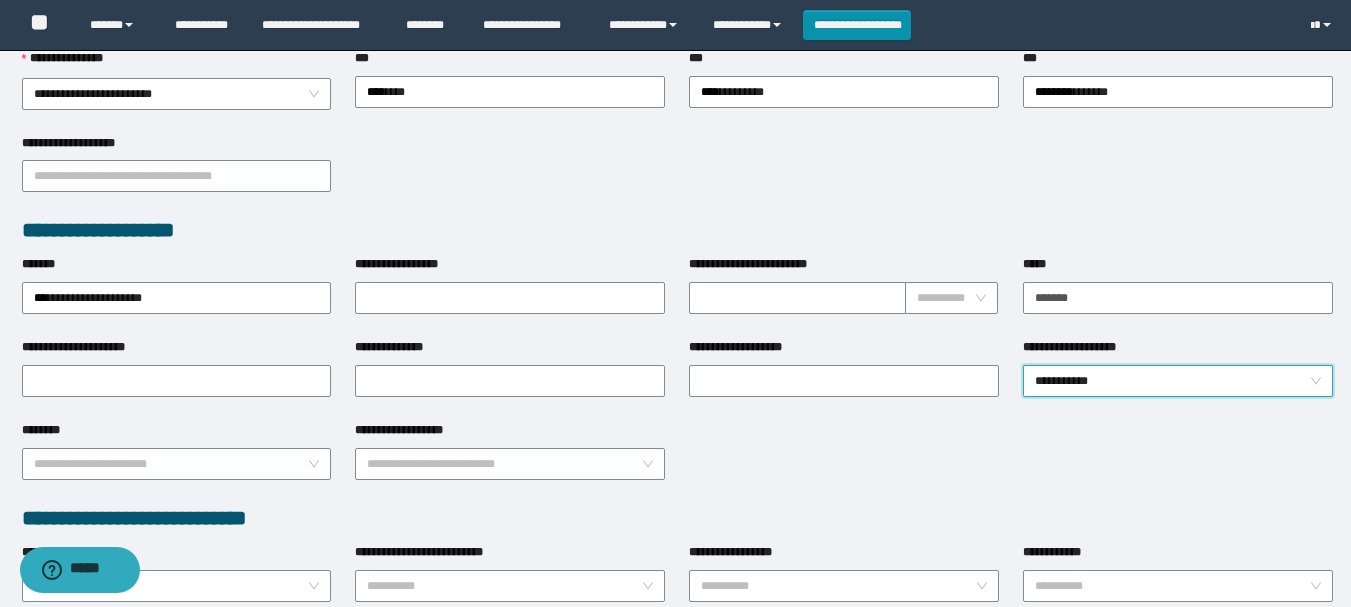 scroll, scrollTop: 1098, scrollLeft: 0, axis: vertical 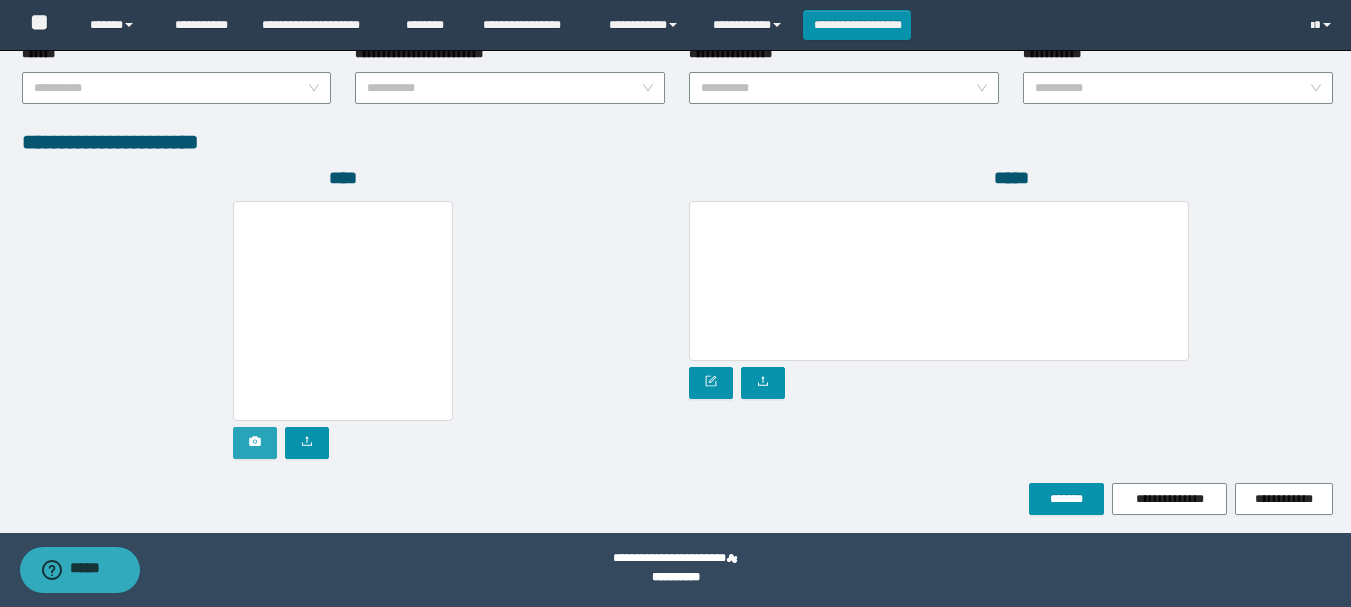 drag, startPoint x: 249, startPoint y: 440, endPoint x: 277, endPoint y: 426, distance: 31.304953 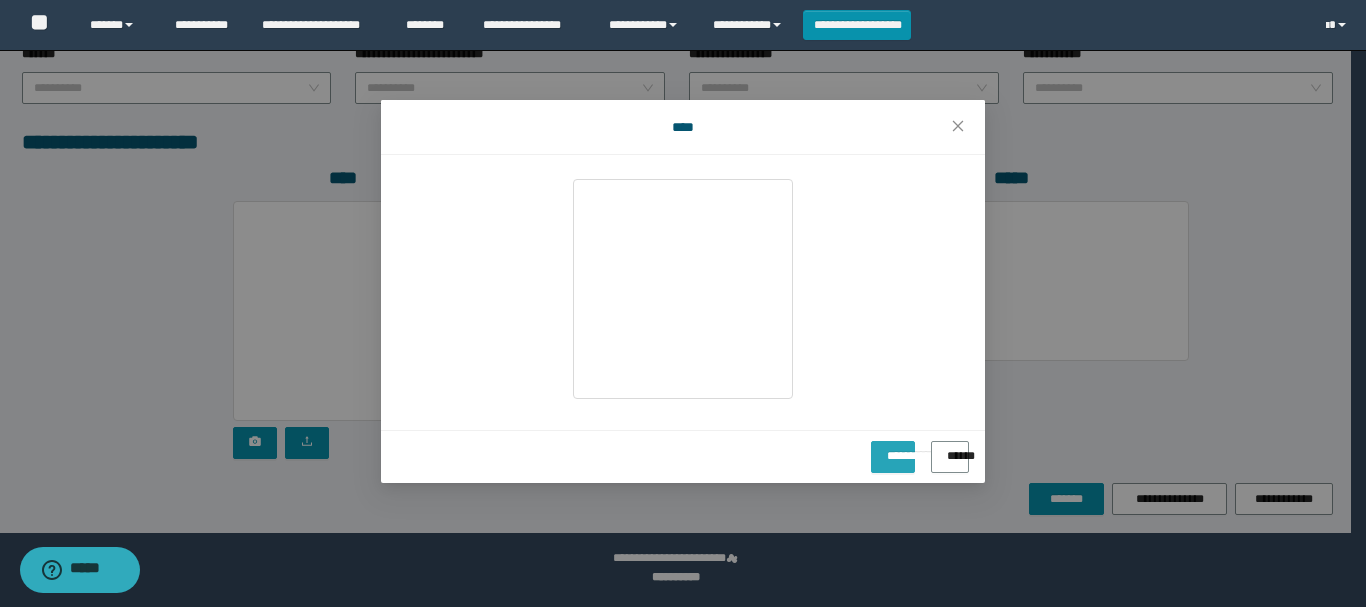 click on "**********" at bounding box center (893, 457) 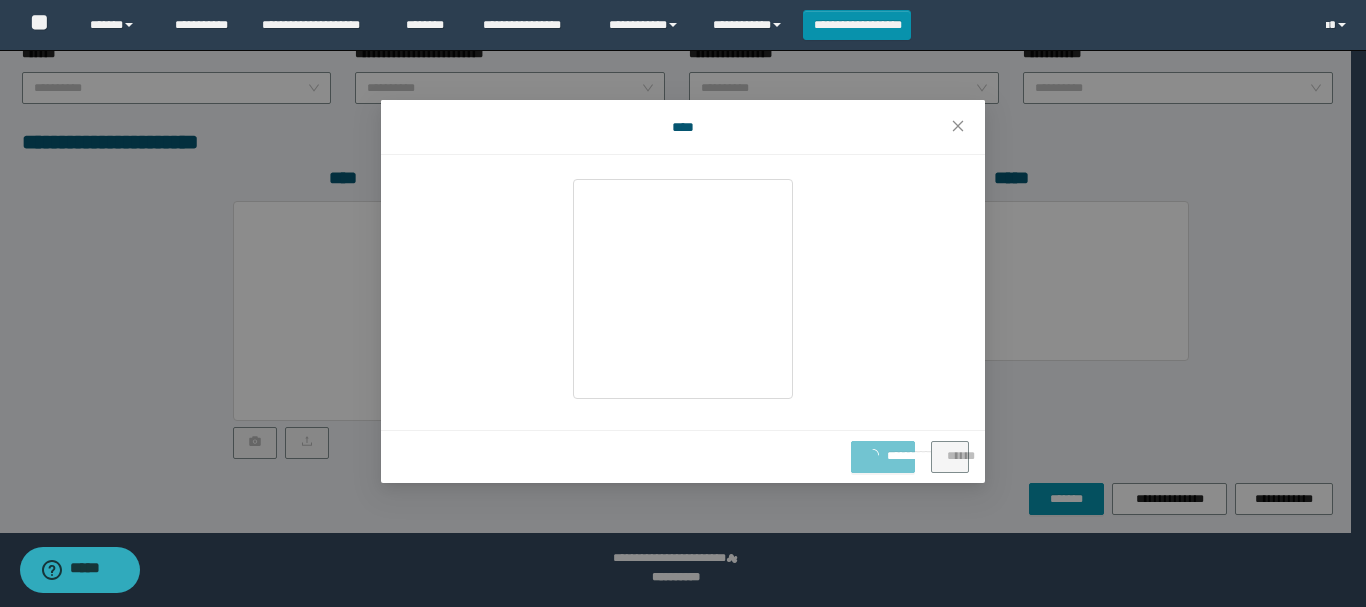 click on "**********" at bounding box center (893, 449) 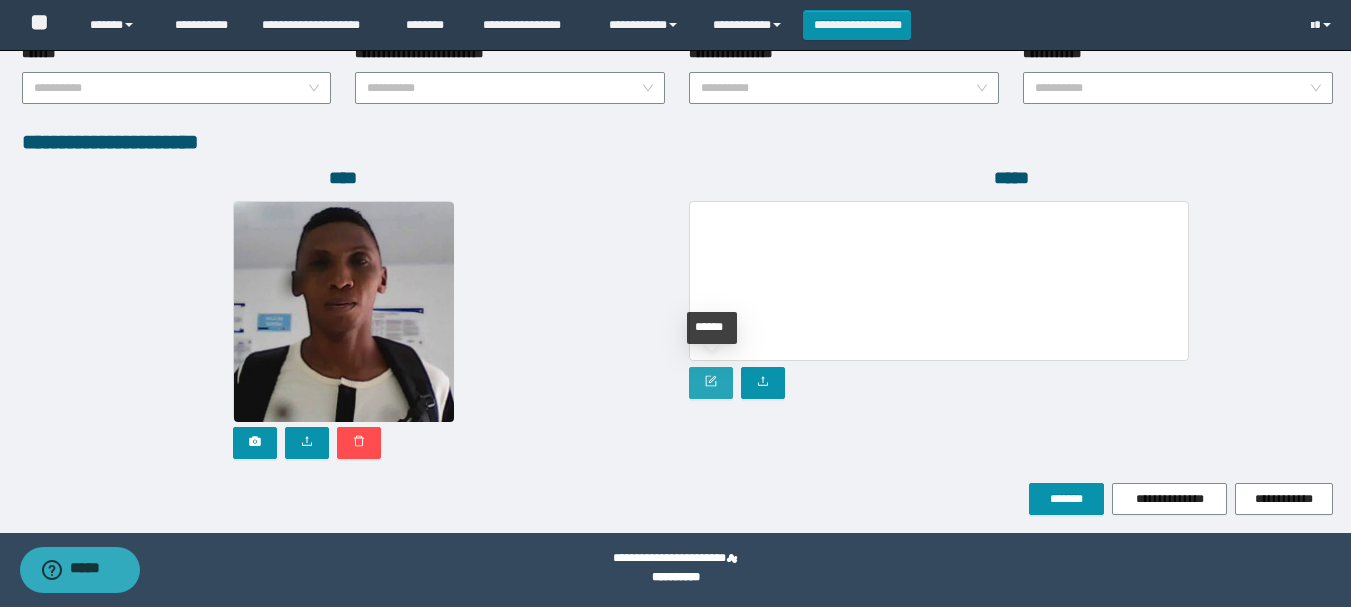 click at bounding box center (711, 383) 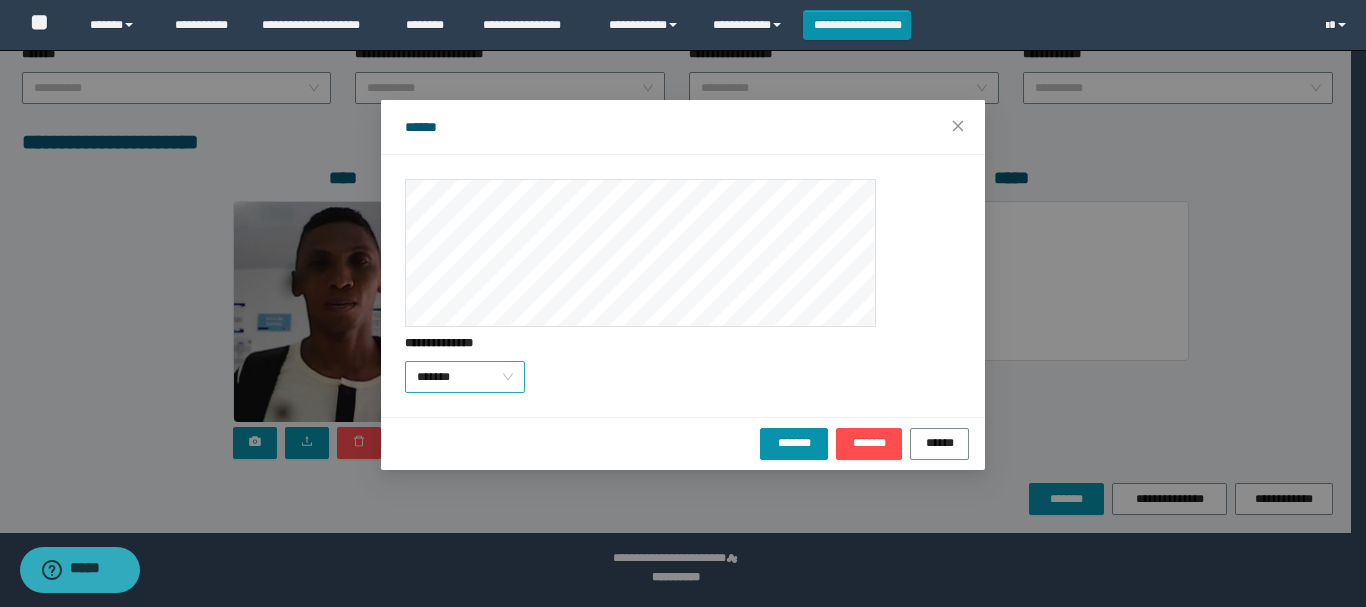 click on "*******" at bounding box center [465, 377] 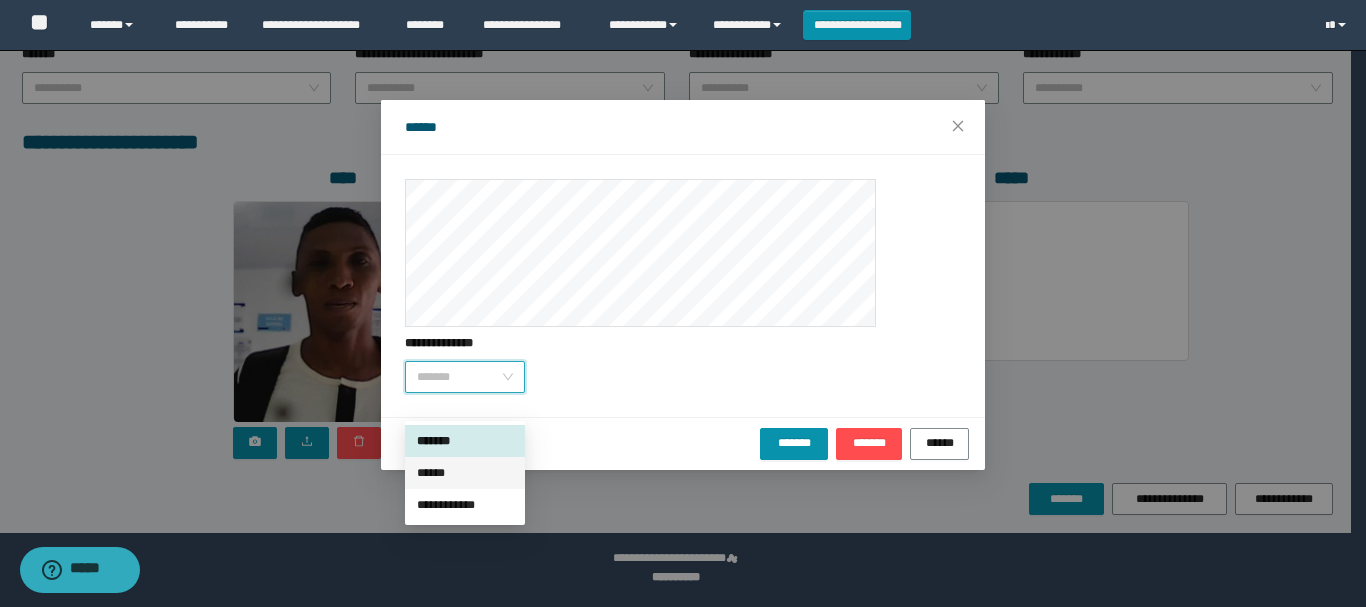 click on "******" at bounding box center (465, 473) 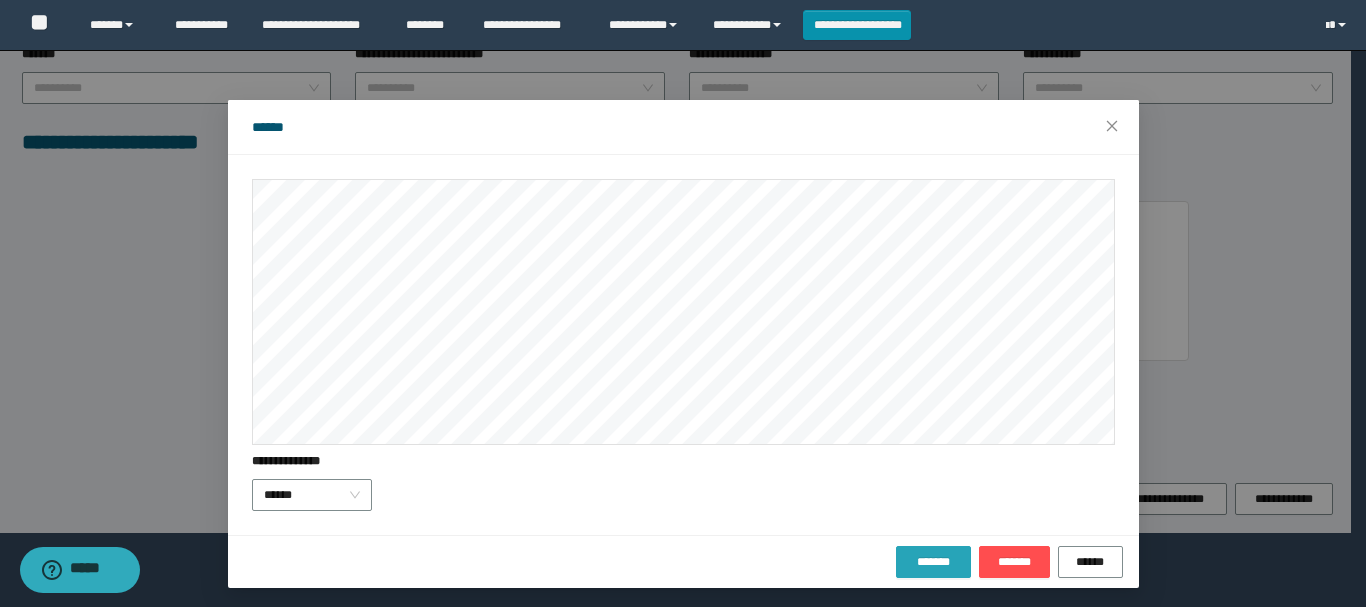 click on "*******" at bounding box center (933, 562) 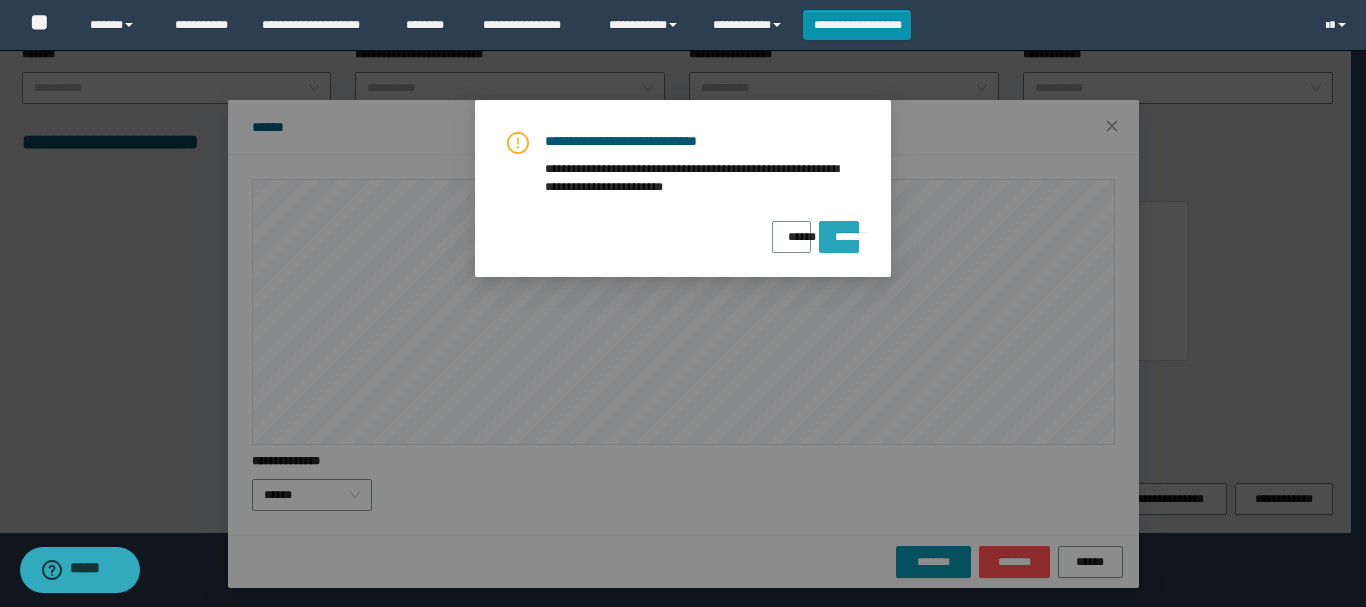 click on "*******" at bounding box center (839, 230) 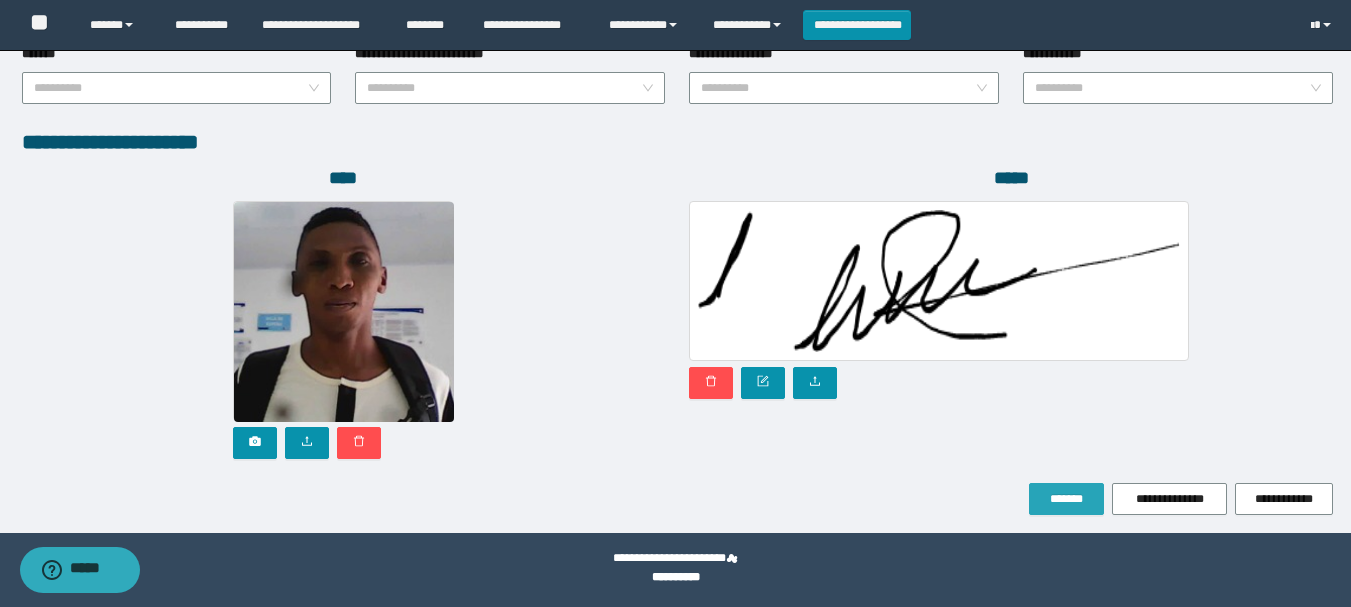 click on "*******" at bounding box center (1066, 499) 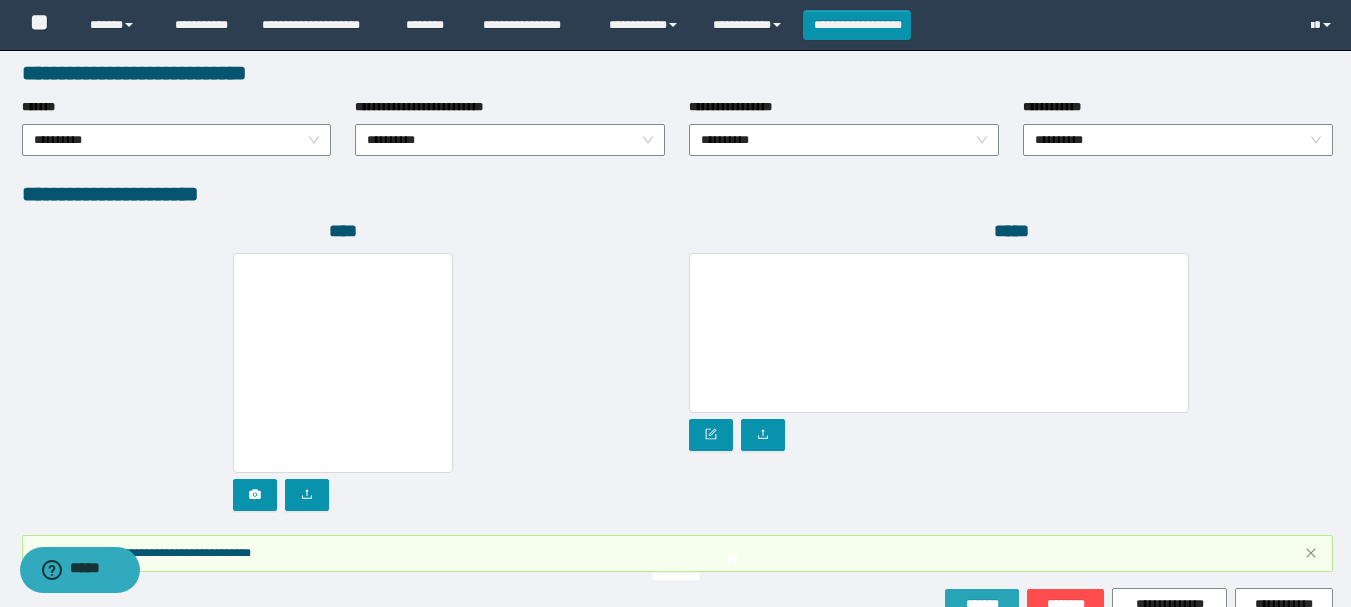 scroll, scrollTop: 1151, scrollLeft: 0, axis: vertical 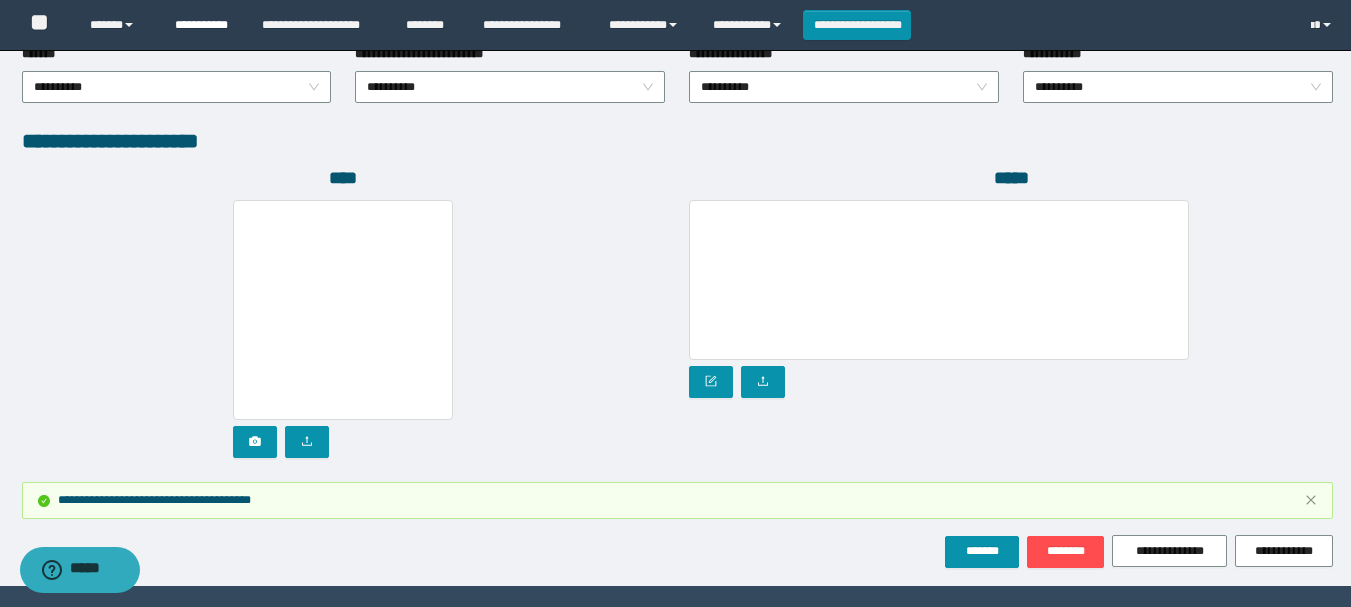 click on "**********" at bounding box center [203, 25] 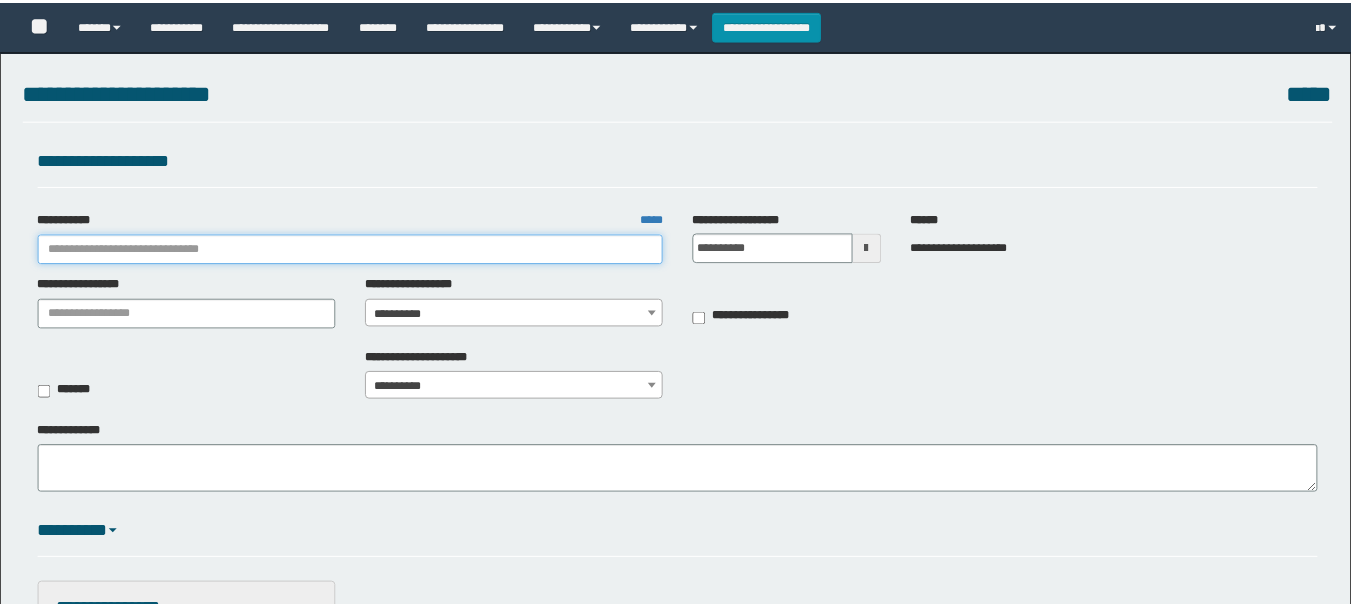 scroll, scrollTop: 0, scrollLeft: 0, axis: both 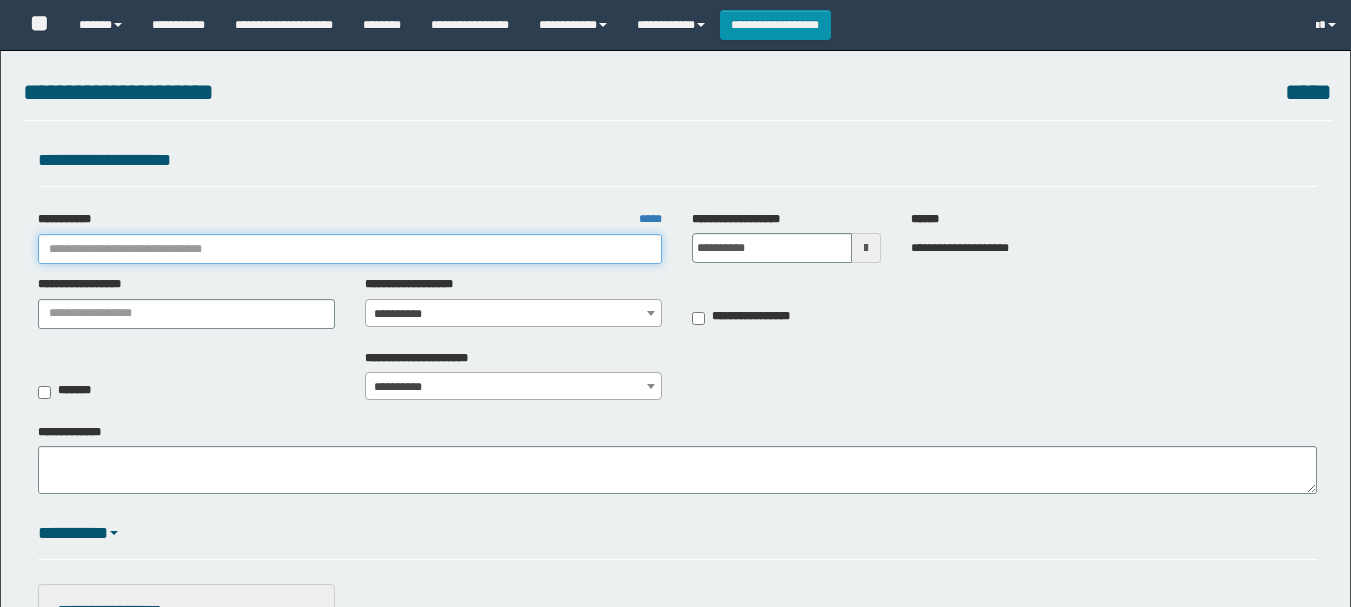 click on "**********" at bounding box center (350, 249) 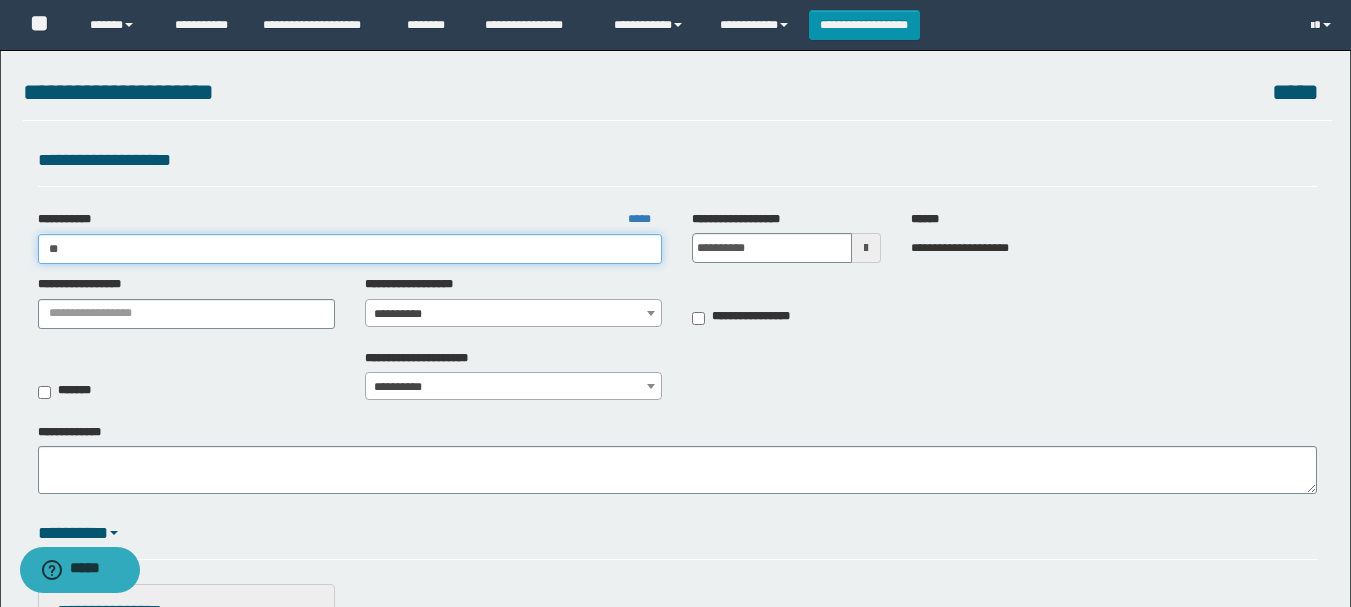 scroll, scrollTop: 0, scrollLeft: 0, axis: both 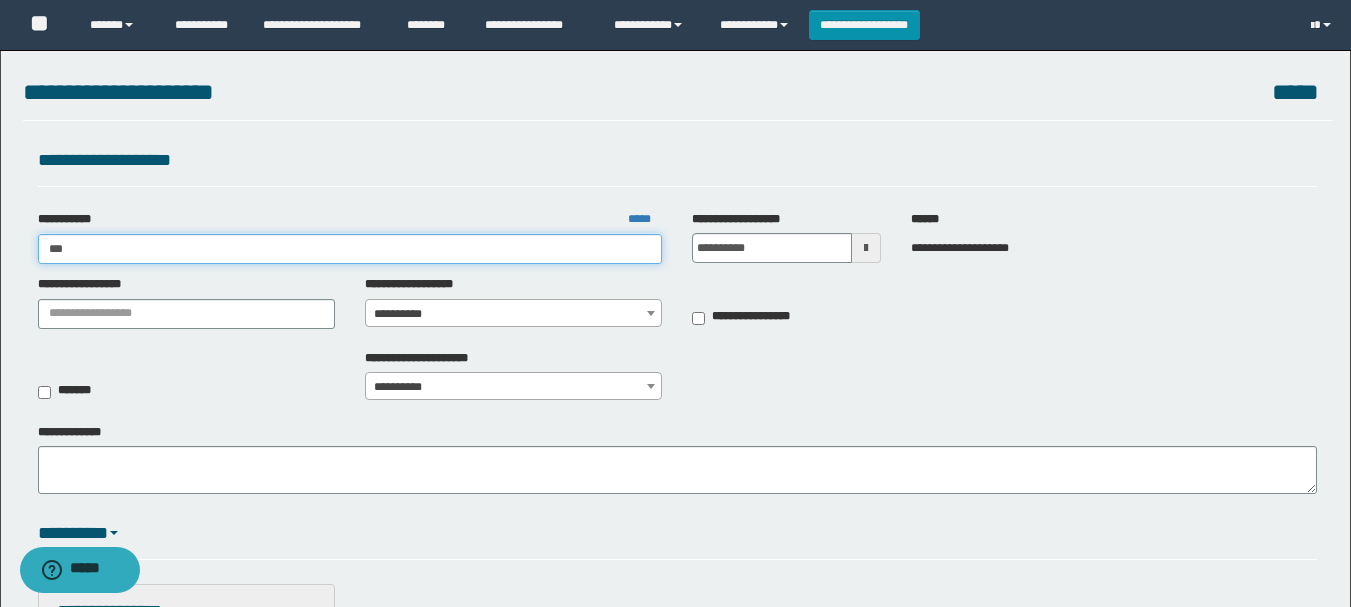 type on "***" 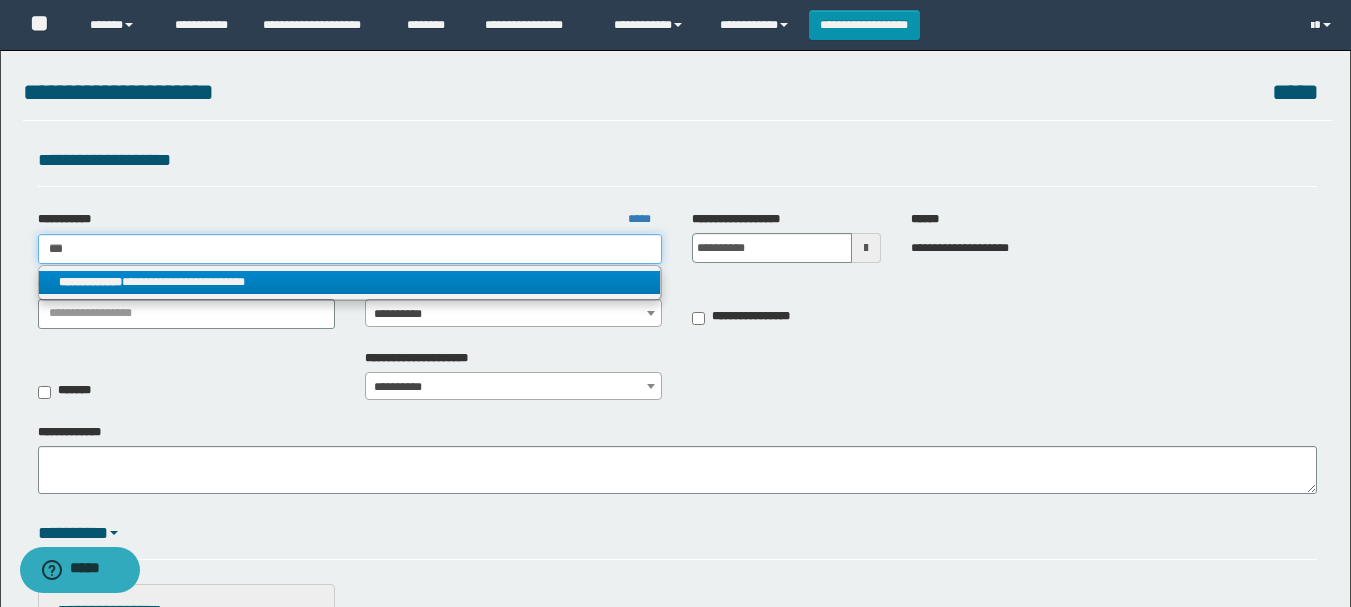 type on "***" 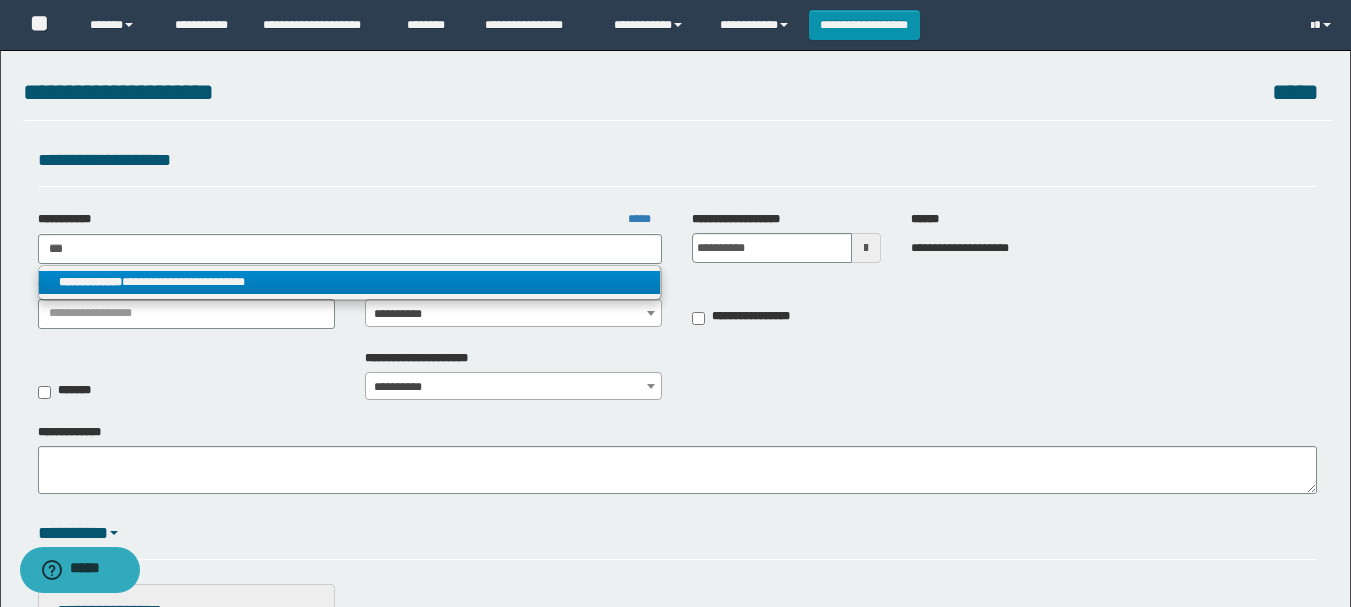 click on "**********" at bounding box center (350, 282) 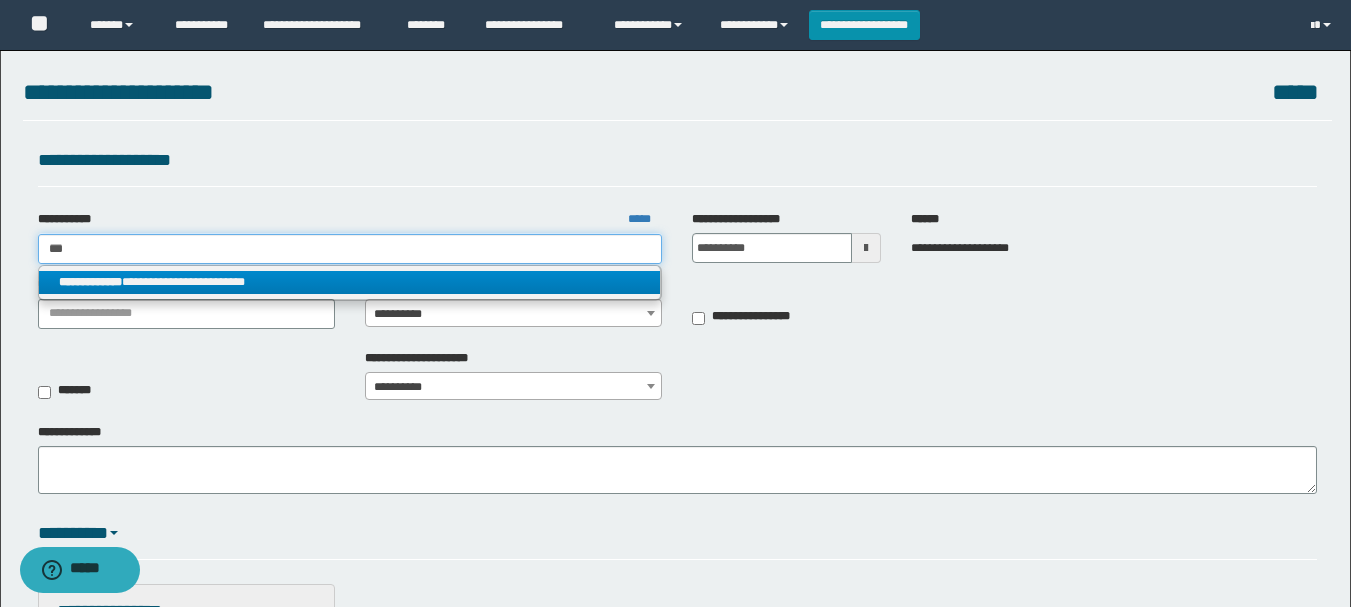 type 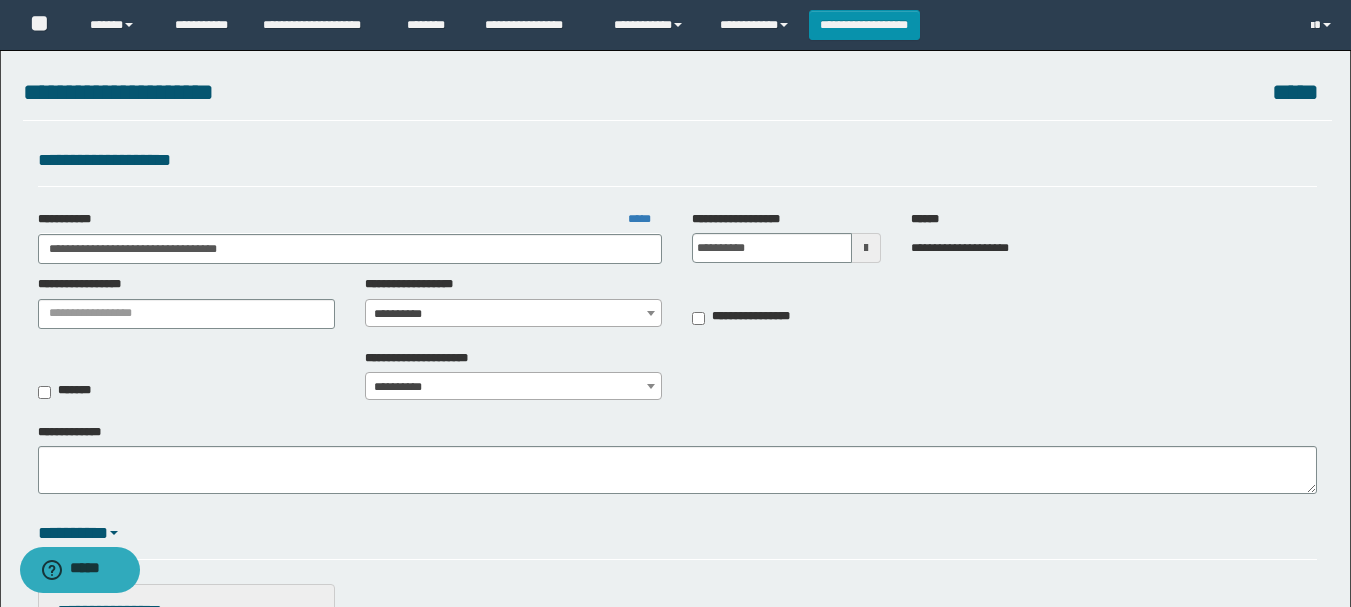 click on "**********" at bounding box center [513, 314] 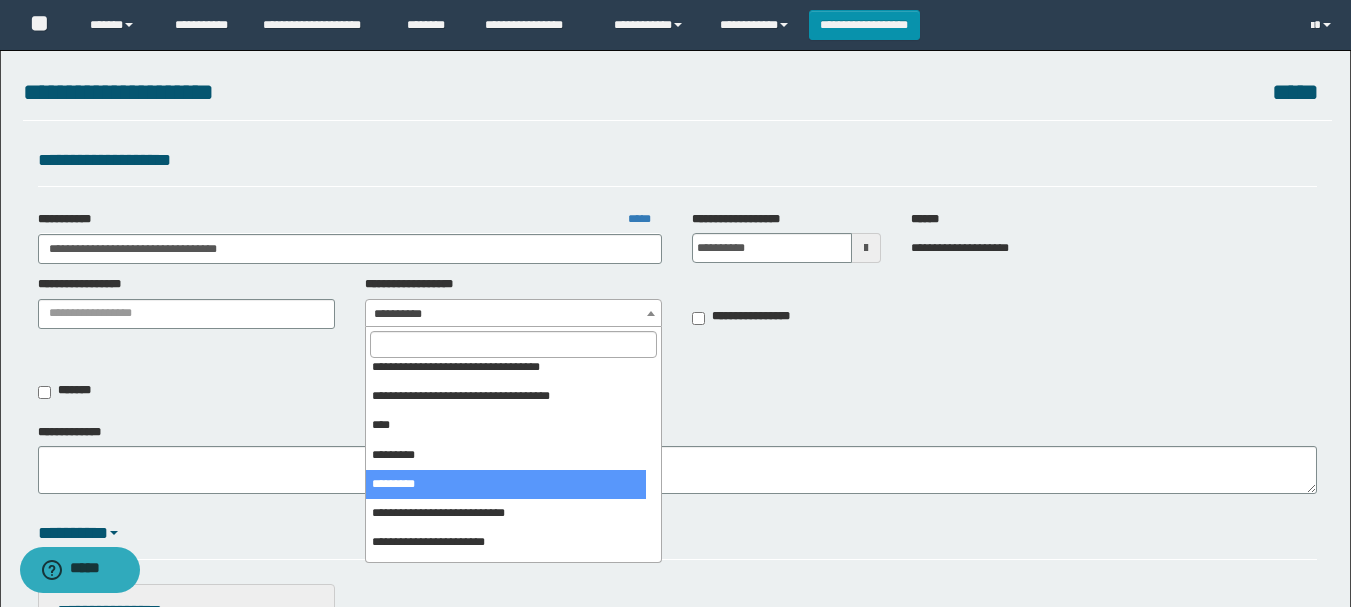 scroll, scrollTop: 400, scrollLeft: 0, axis: vertical 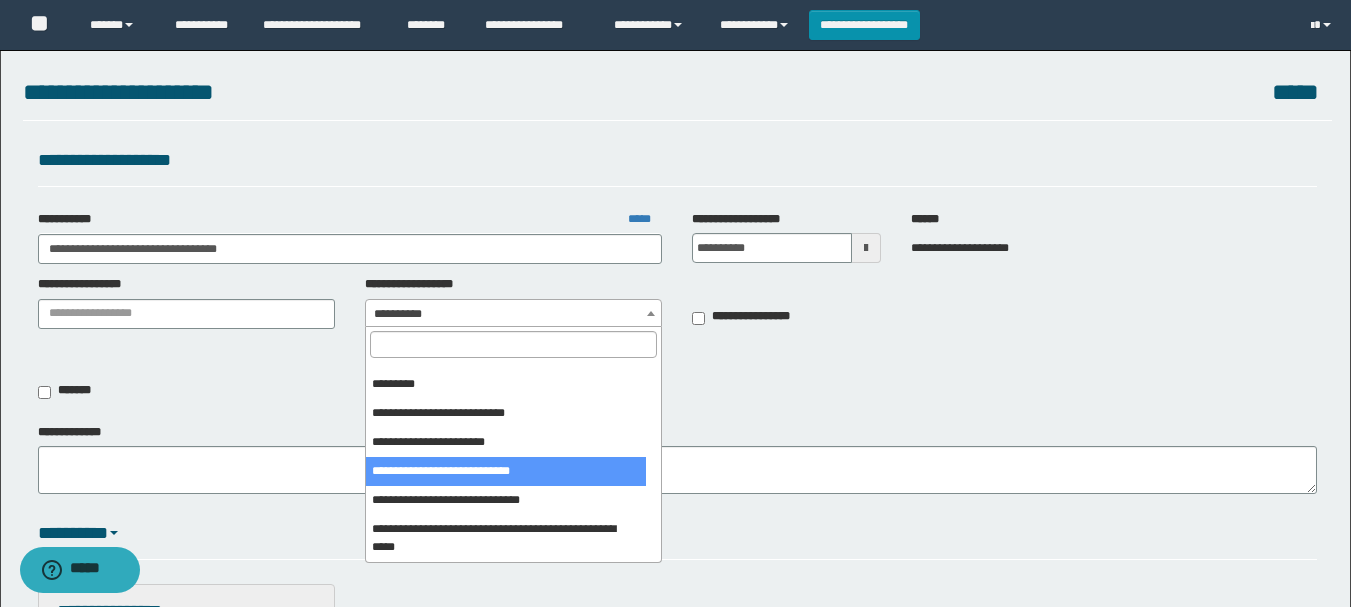 select on "***" 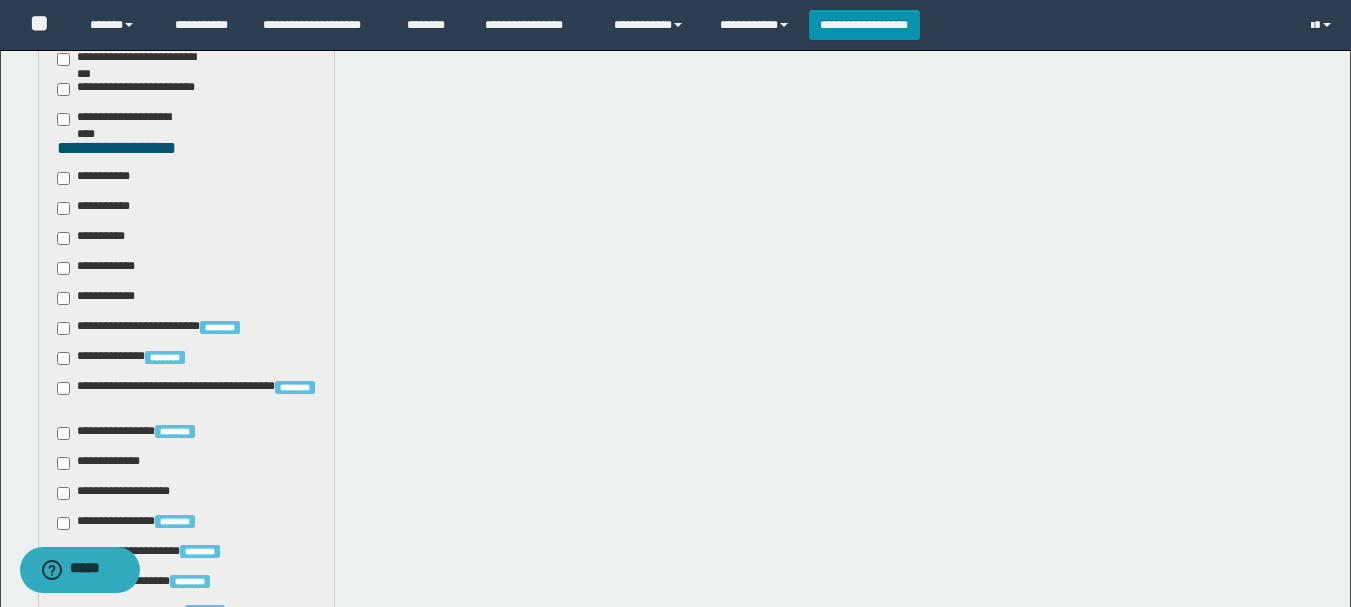 scroll, scrollTop: 700, scrollLeft: 0, axis: vertical 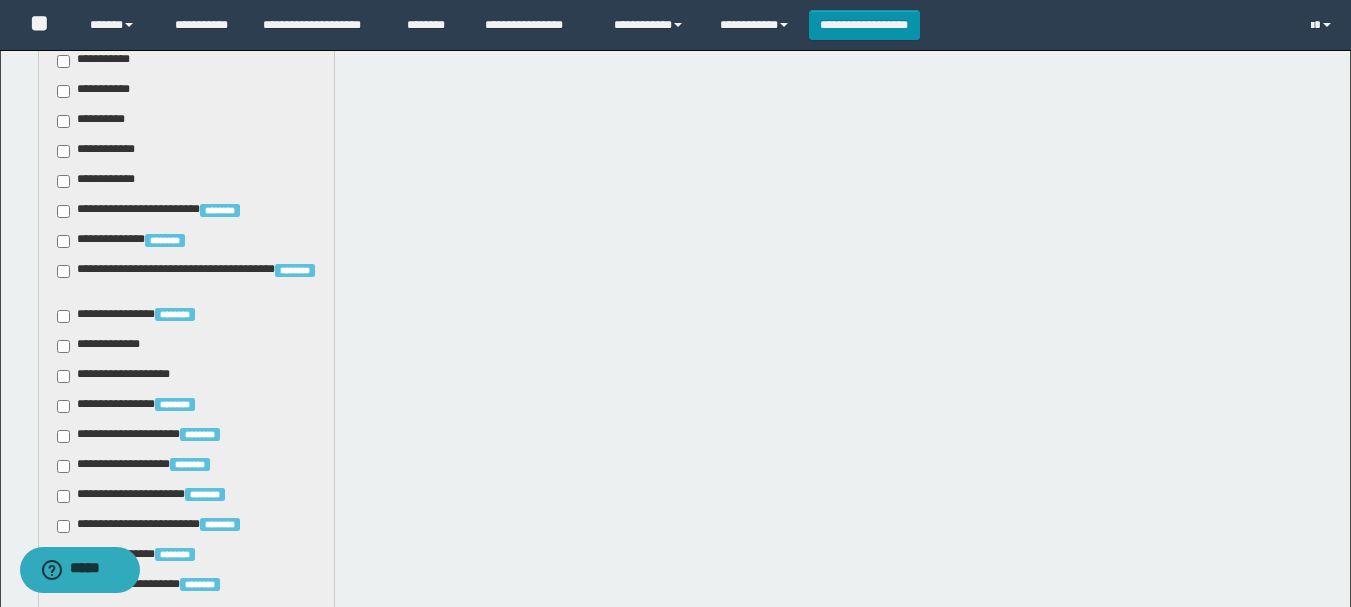 click on "**********" at bounding box center [99, 61] 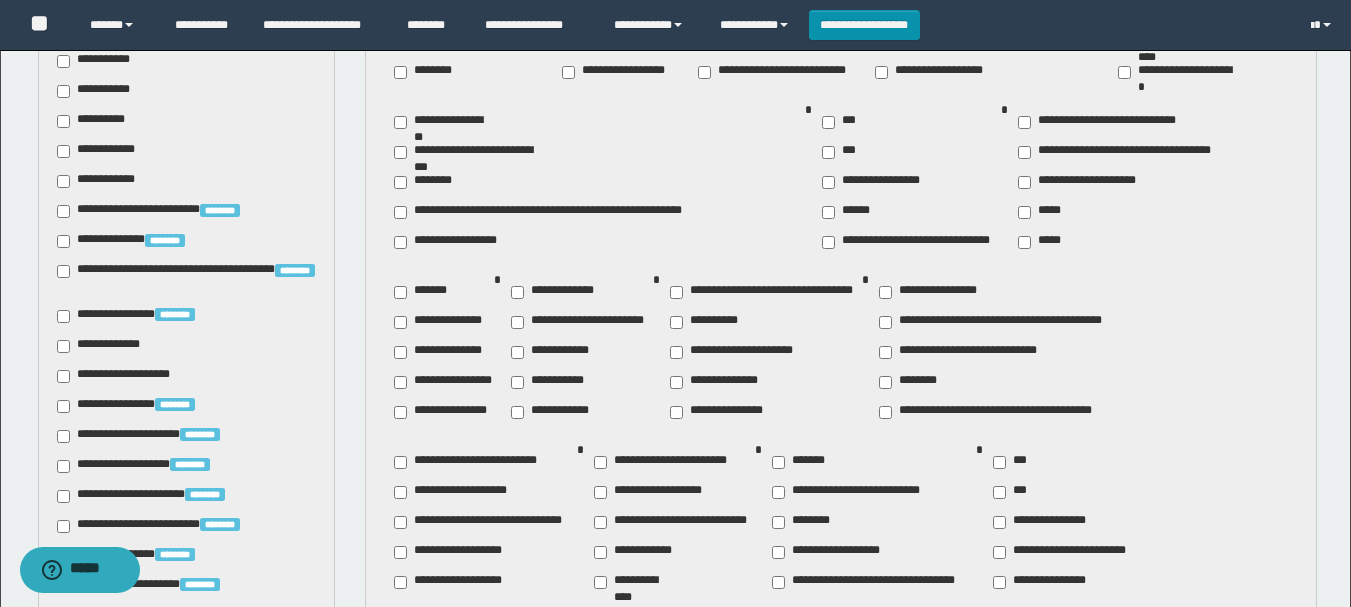 click on "**********" at bounding box center [444, 382] 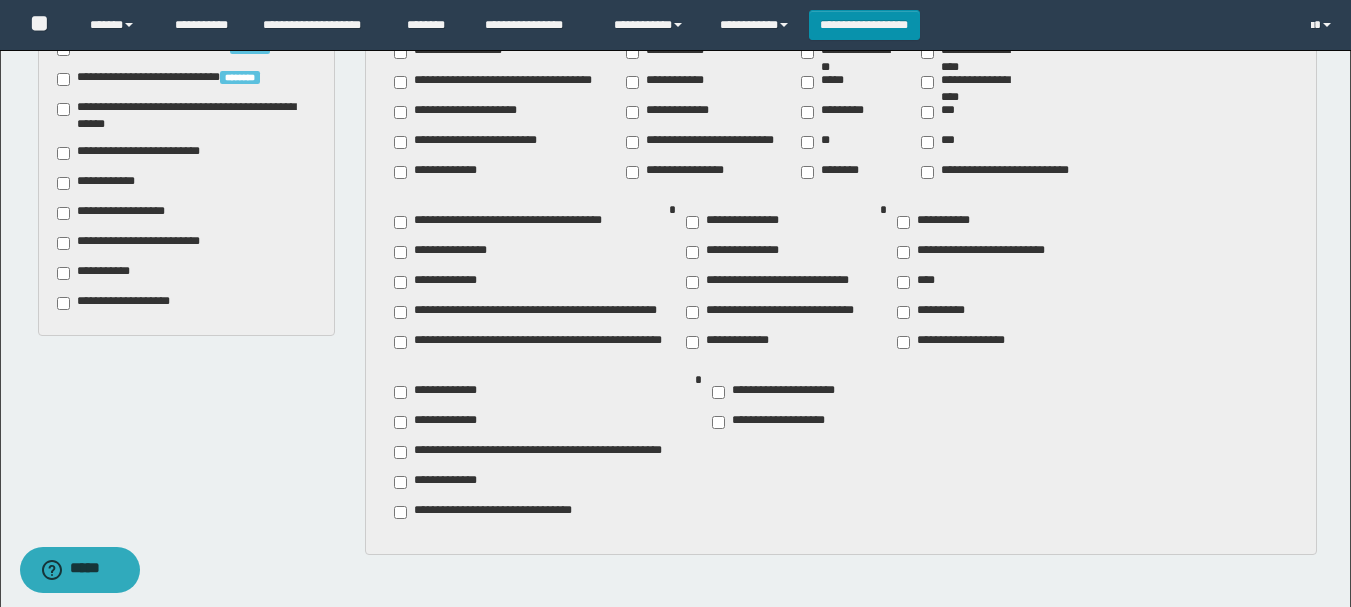 scroll, scrollTop: 1800, scrollLeft: 0, axis: vertical 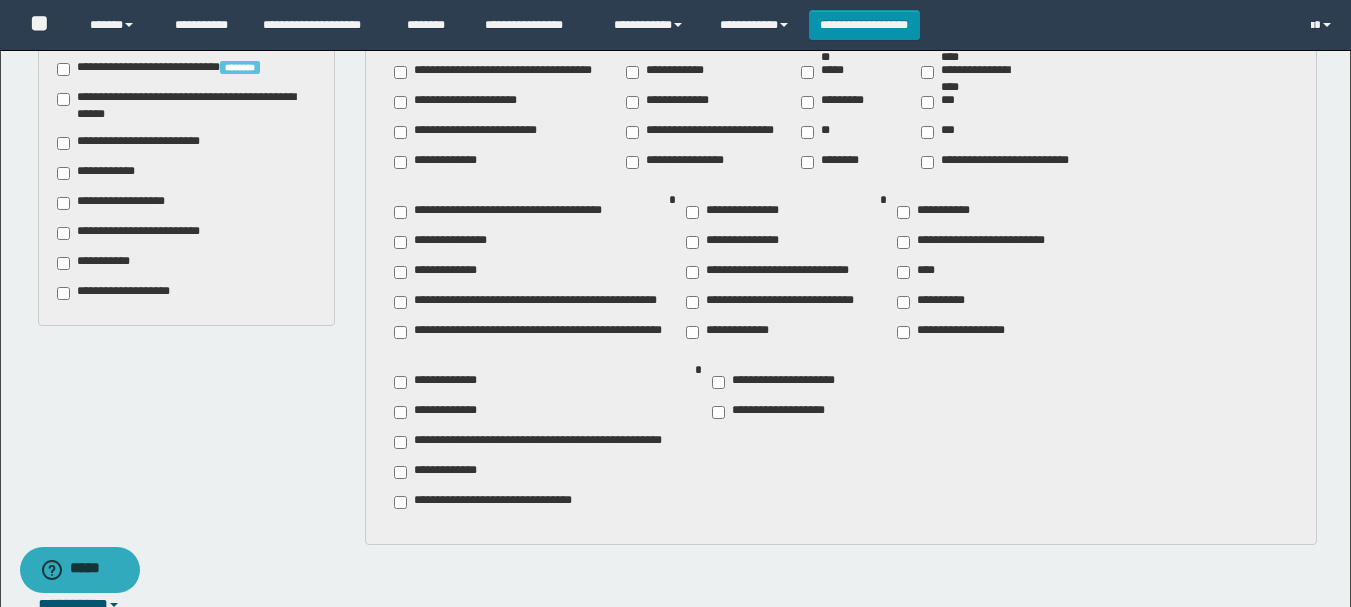 click on "**********" at bounding box center [728, 332] 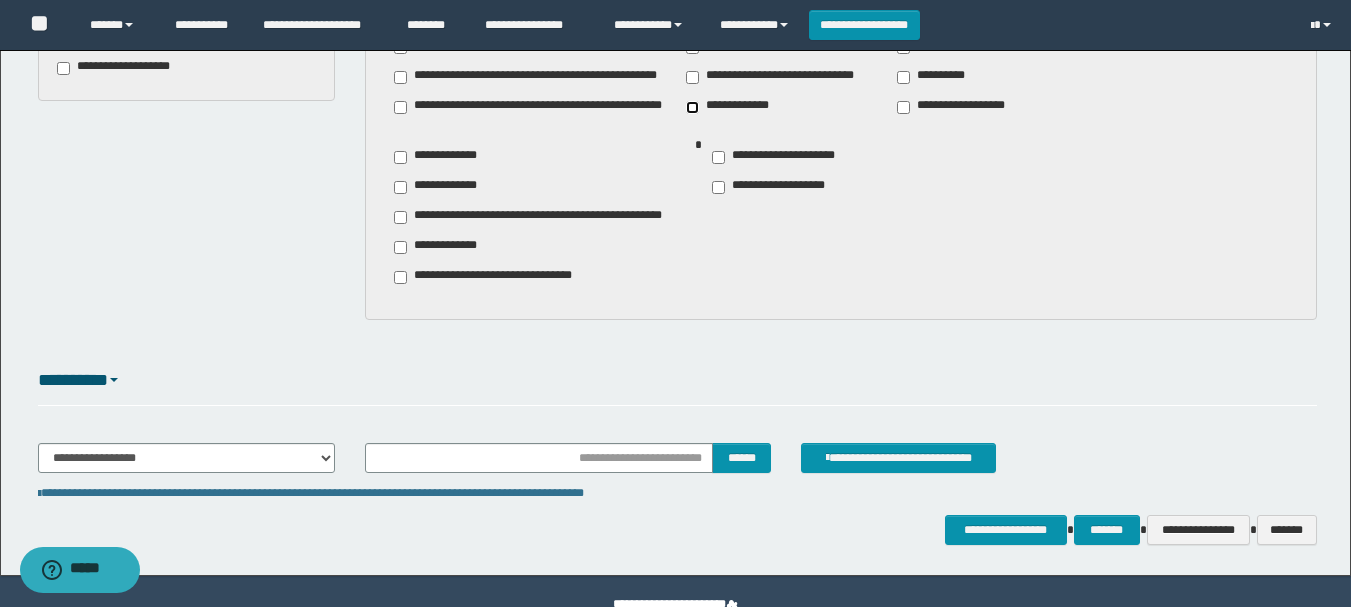 scroll, scrollTop: 2068, scrollLeft: 0, axis: vertical 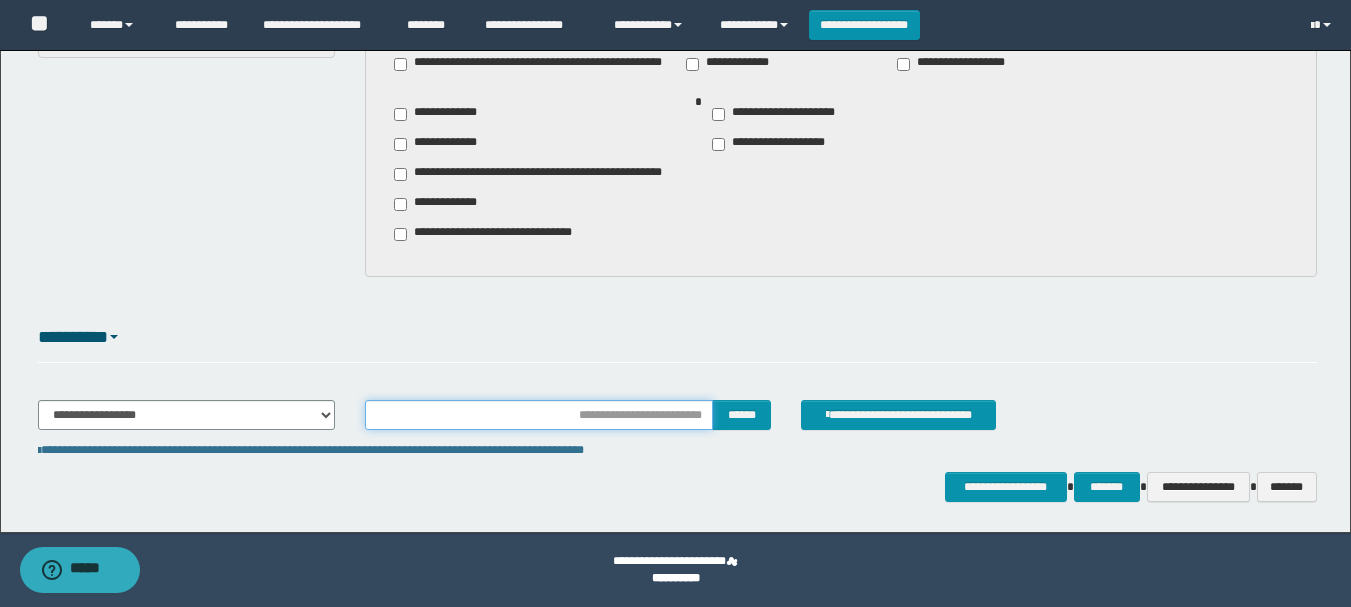 click at bounding box center [539, 415] 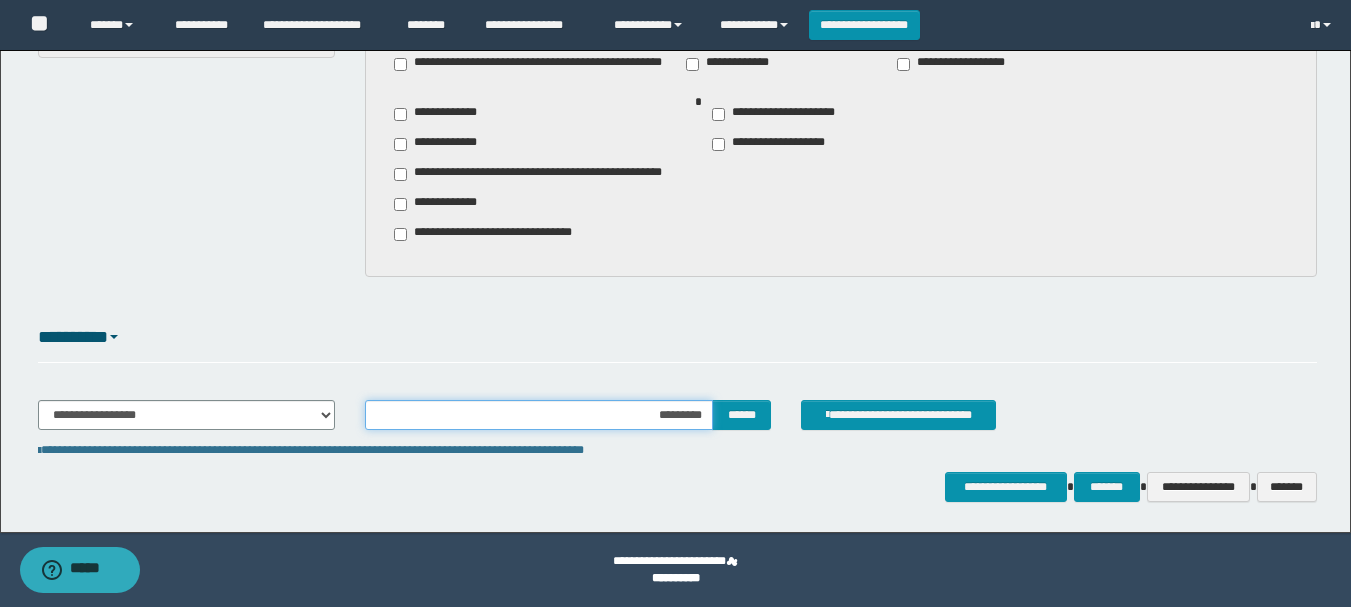 type on "**********" 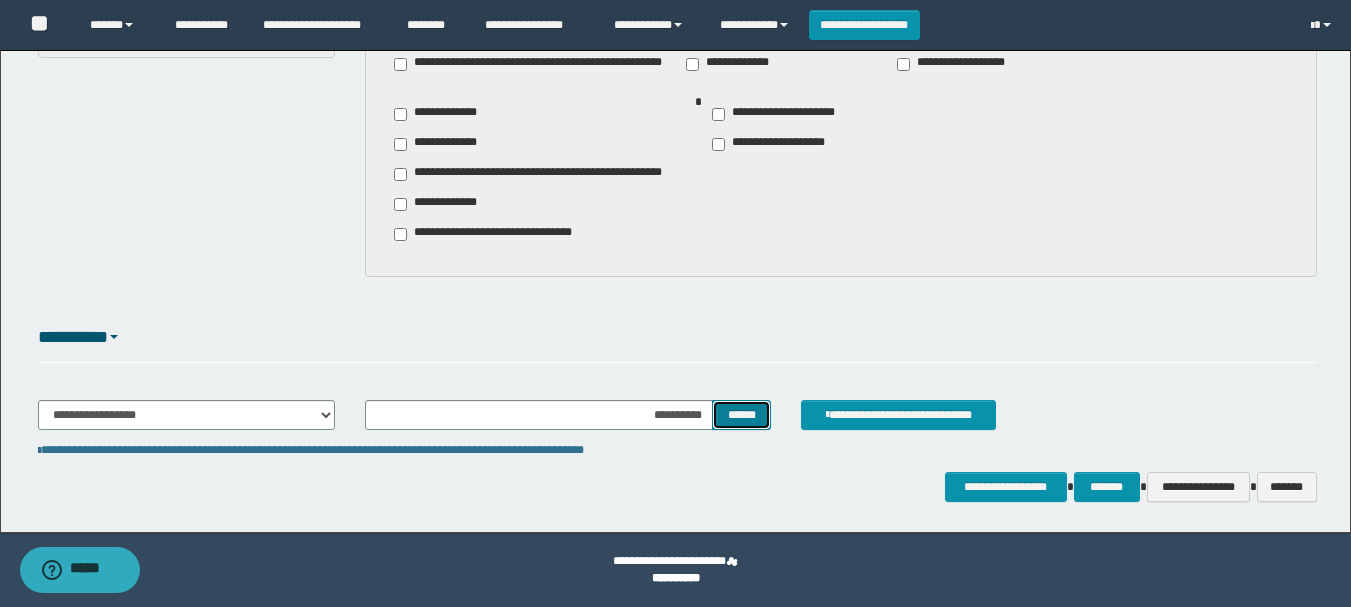 click on "******" at bounding box center [741, 415] 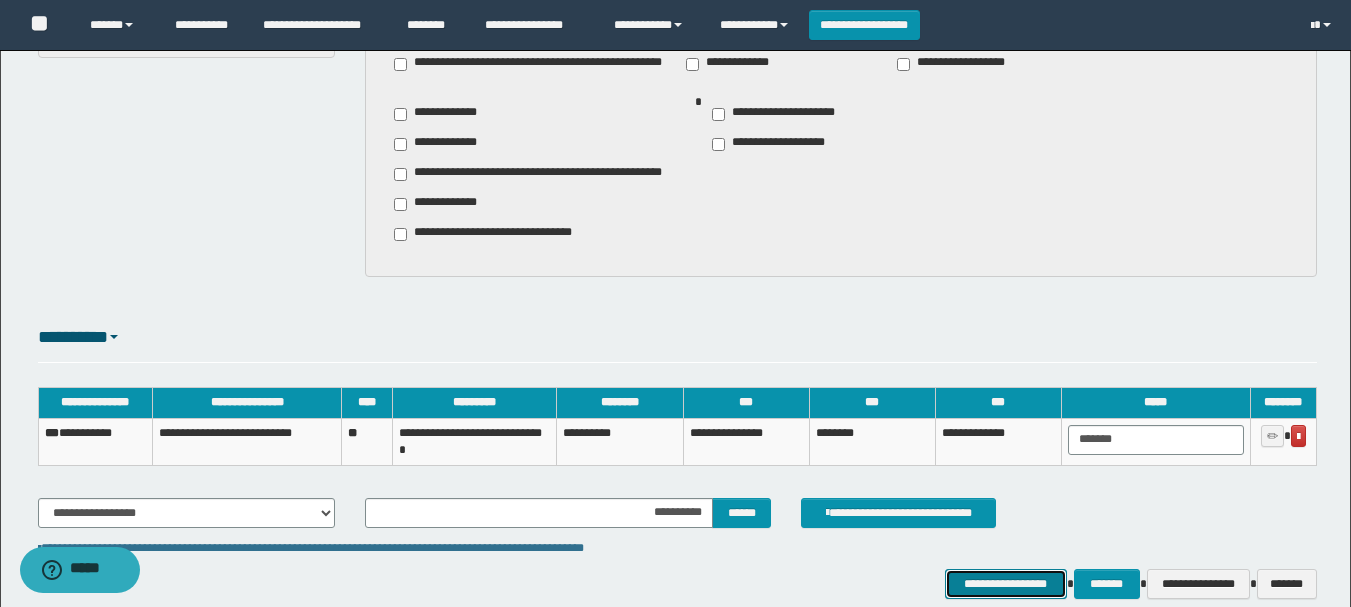 click on "**********" at bounding box center (1006, 584) 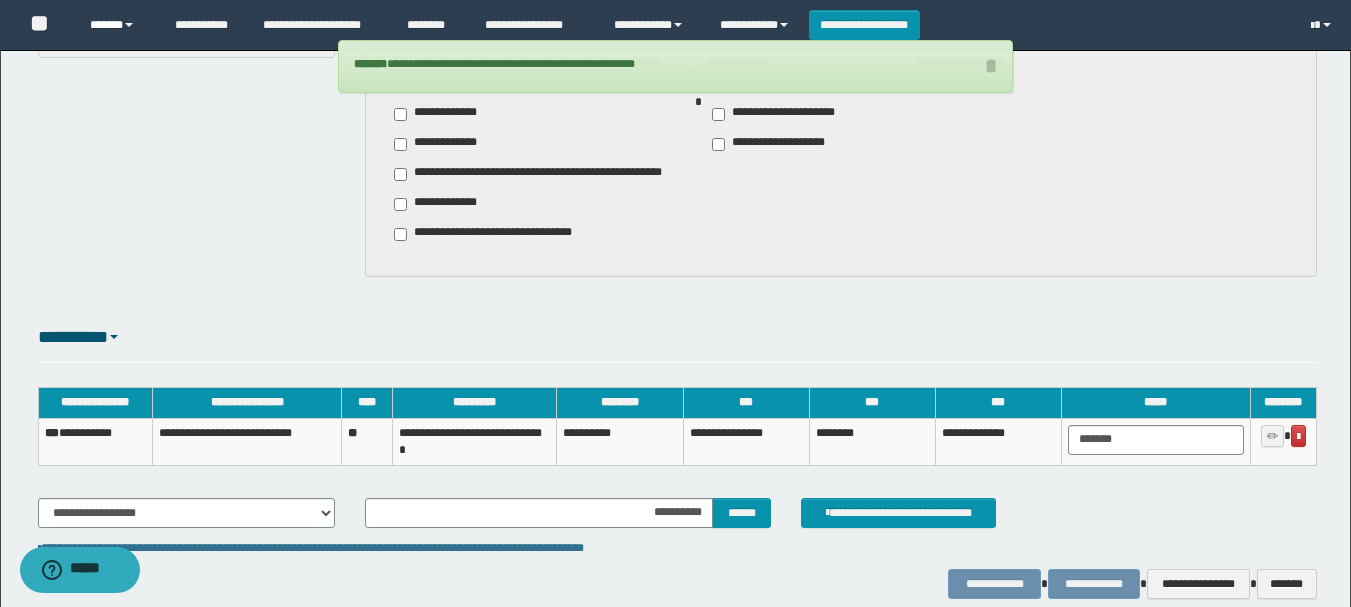 click on "******" at bounding box center (117, 25) 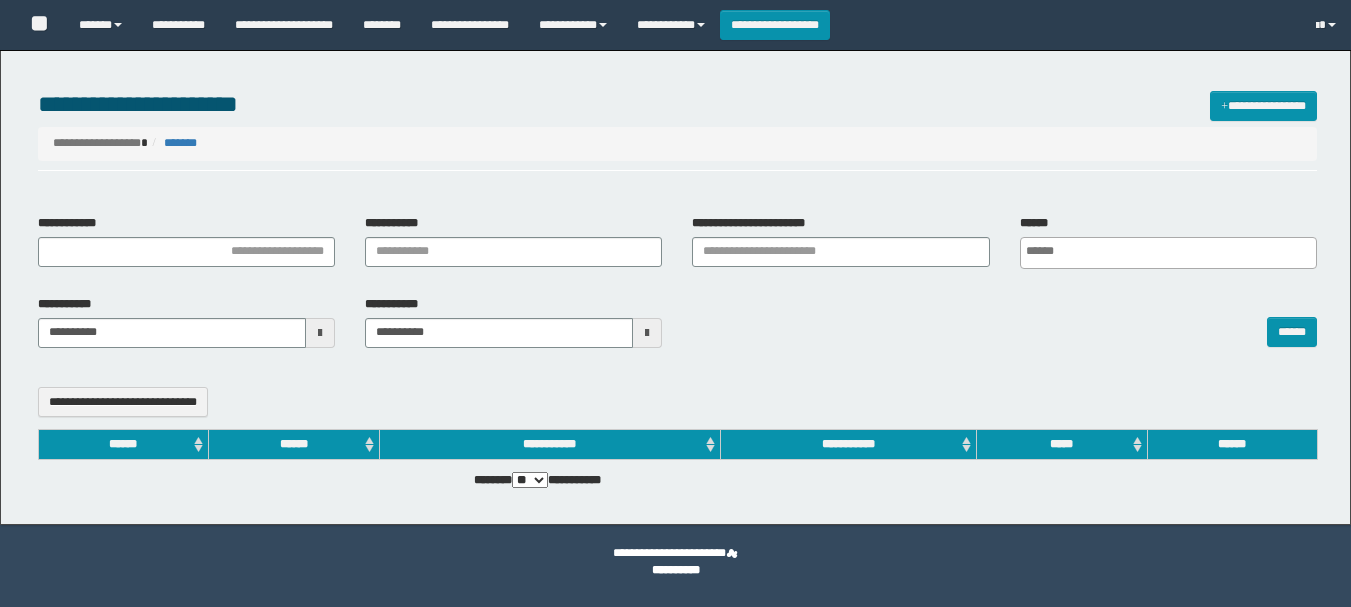 select 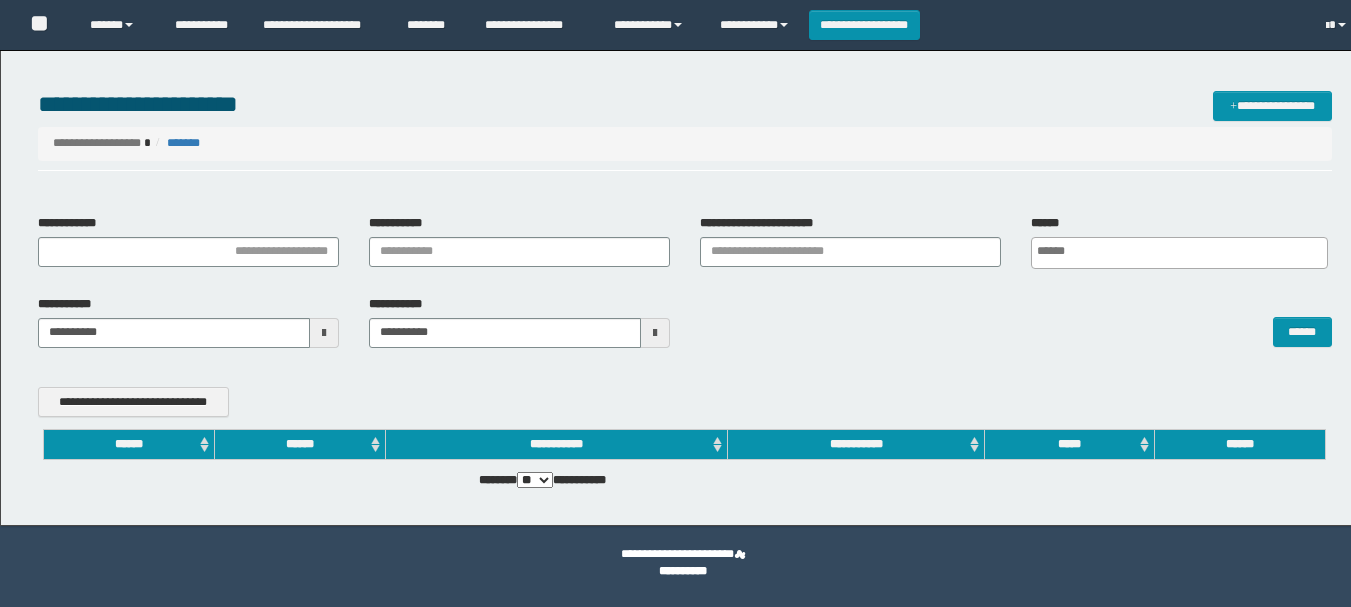 scroll, scrollTop: 0, scrollLeft: 0, axis: both 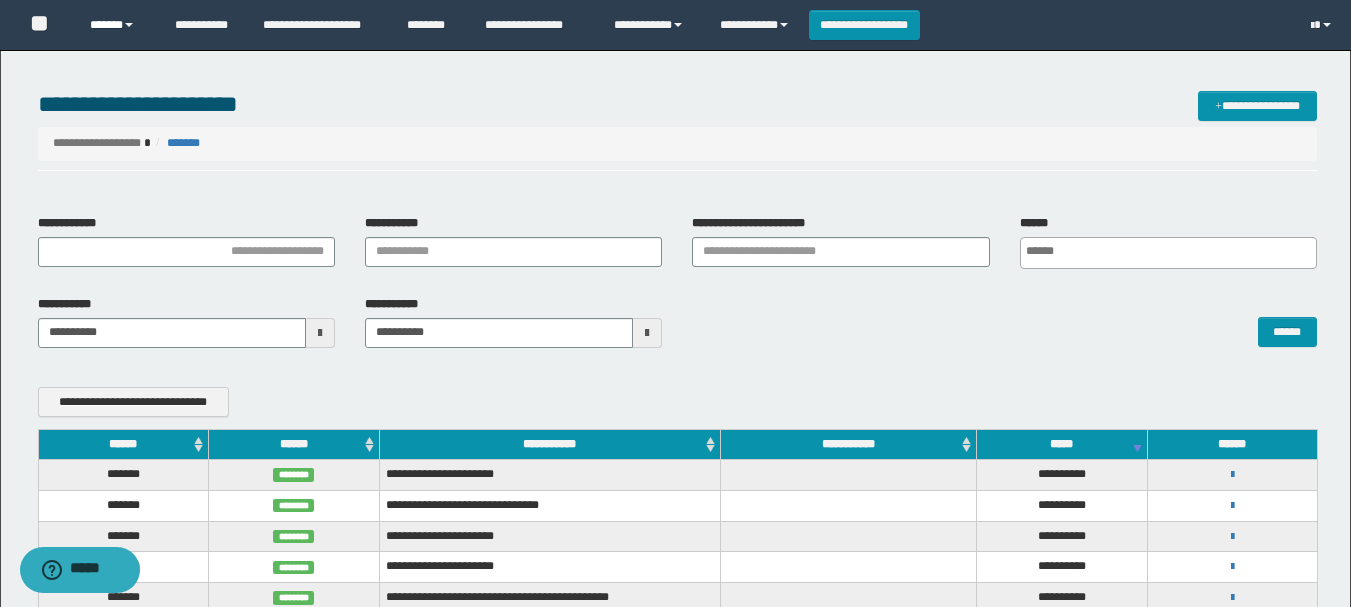 click on "******" at bounding box center (117, 25) 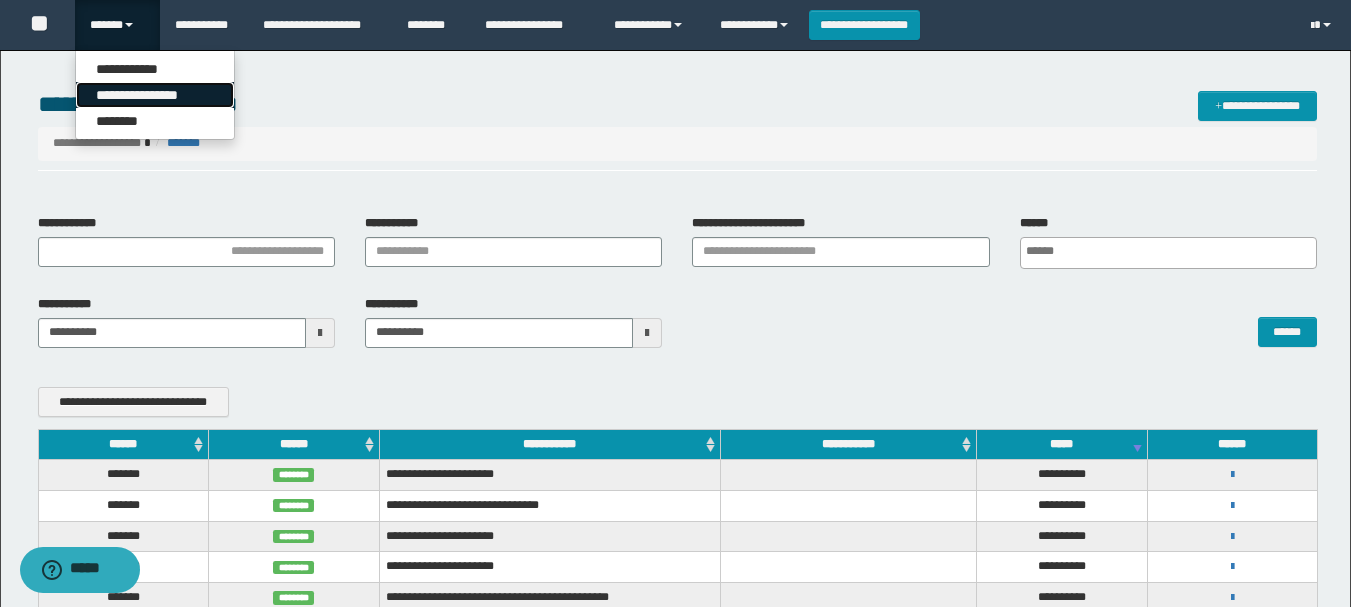 click on "**********" at bounding box center (155, 95) 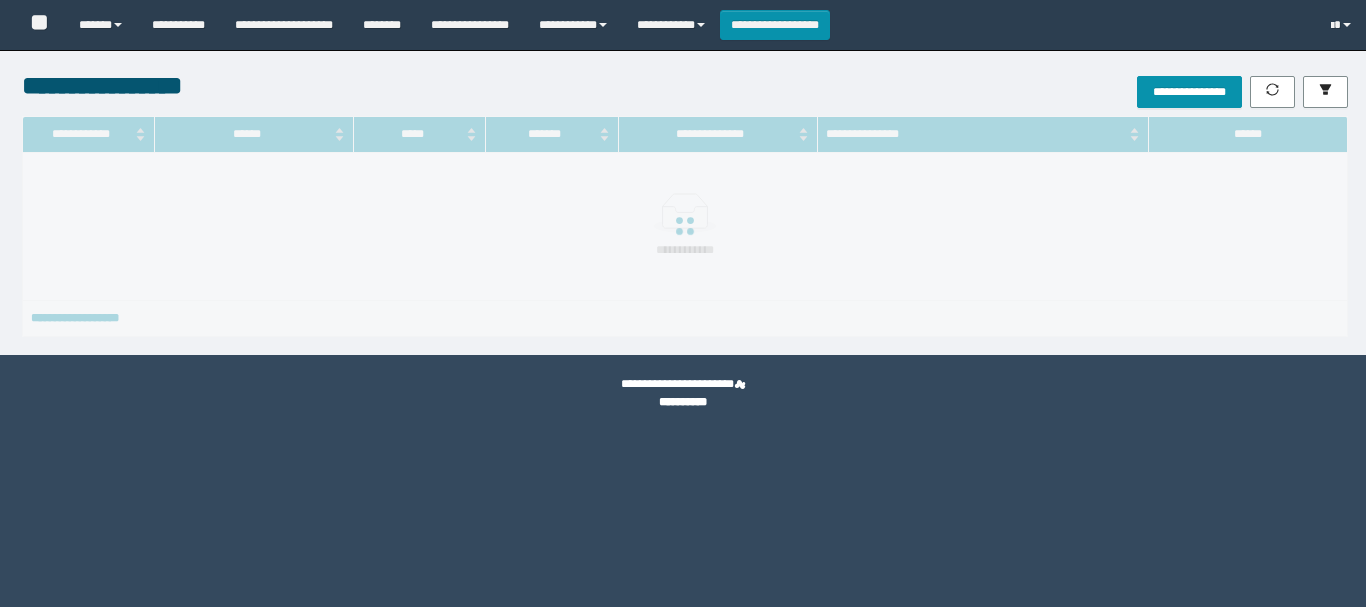 scroll, scrollTop: 0, scrollLeft: 0, axis: both 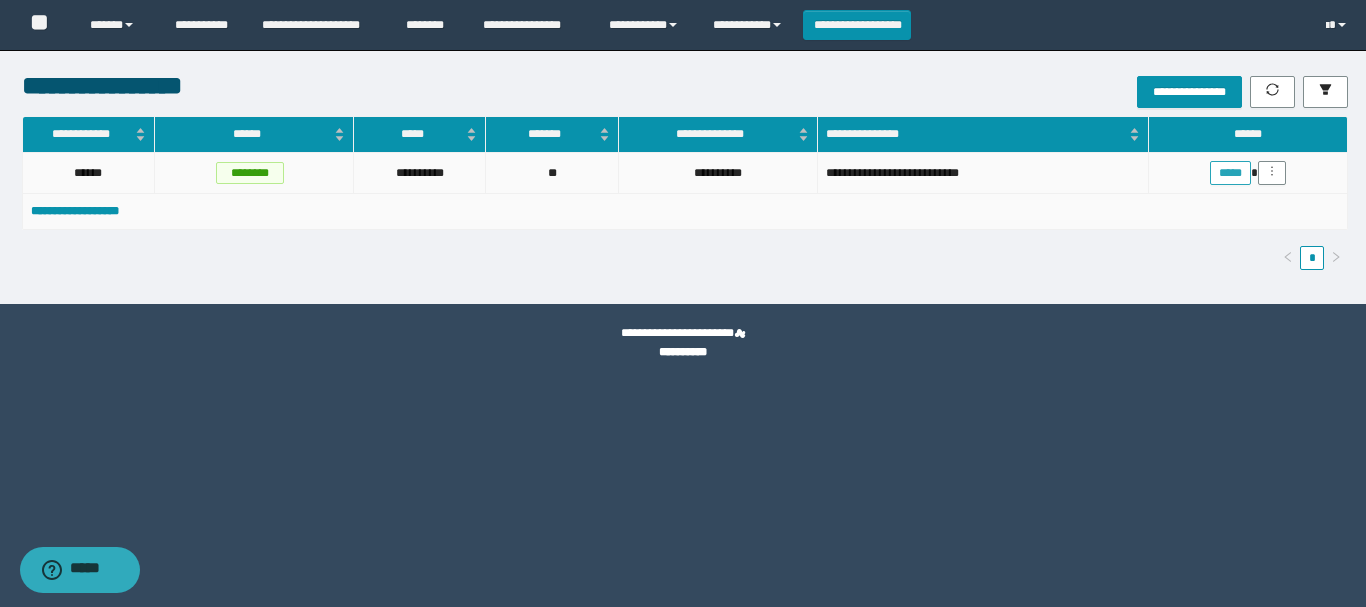 click on "*****" at bounding box center (1230, 173) 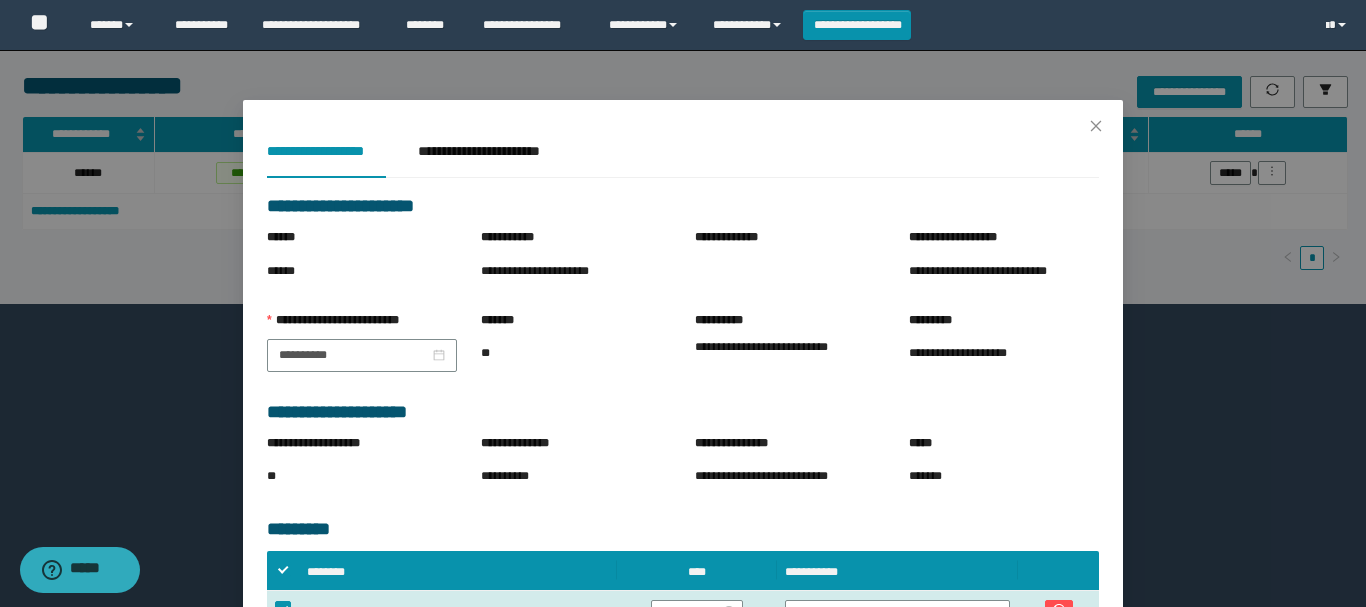 scroll, scrollTop: 303, scrollLeft: 0, axis: vertical 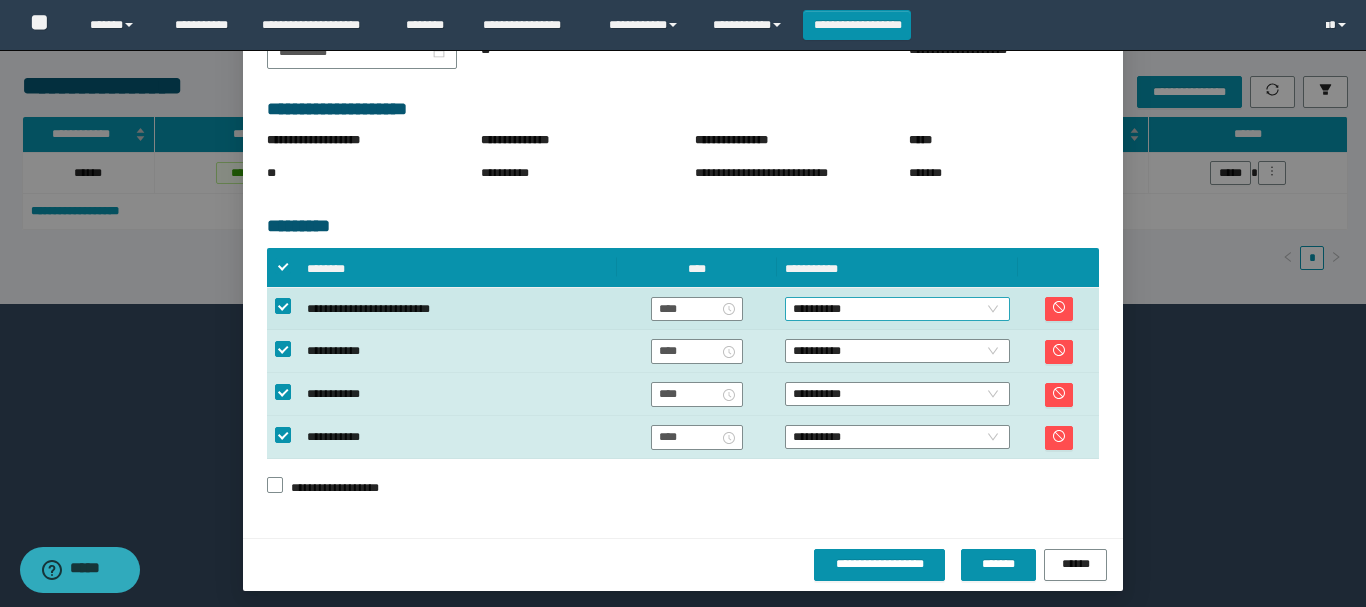 click on "**********" at bounding box center (897, 309) 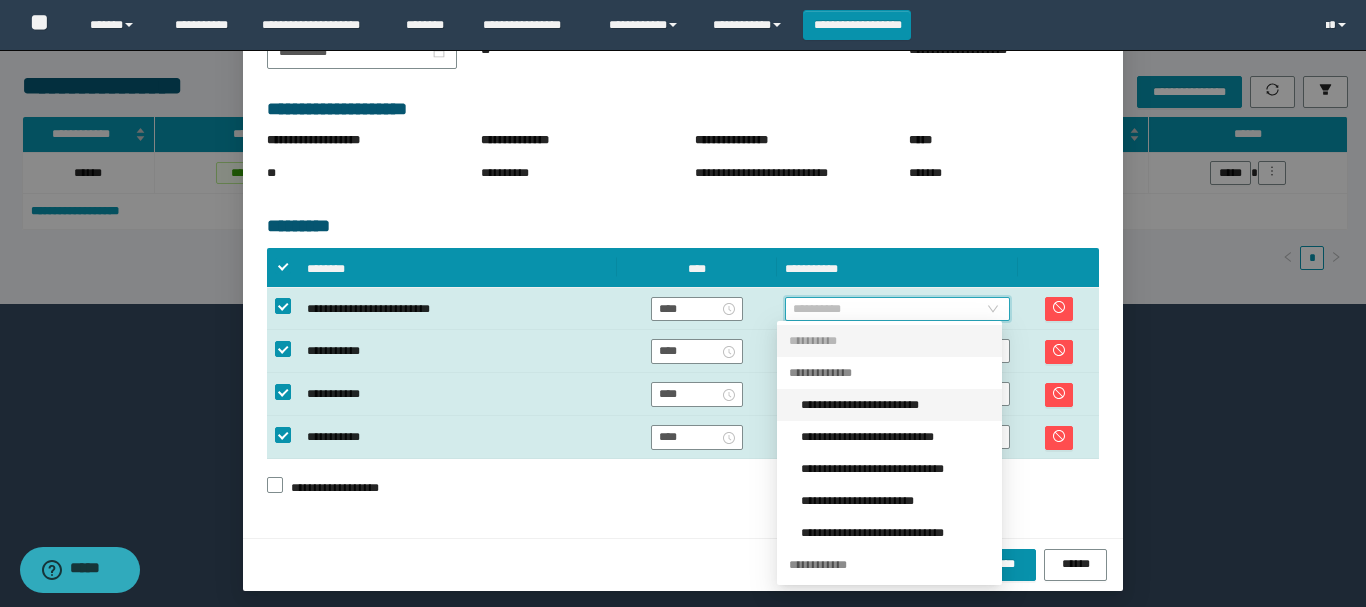 click on "**********" at bounding box center (895, 405) 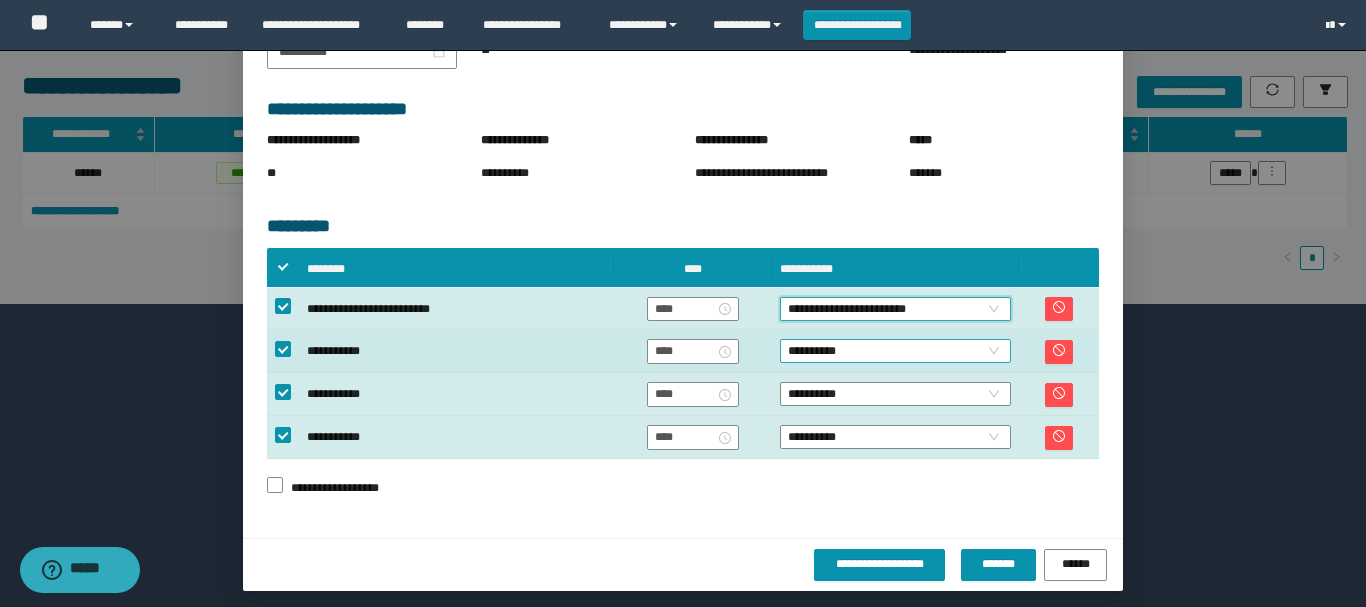 click on "**********" at bounding box center (895, 351) 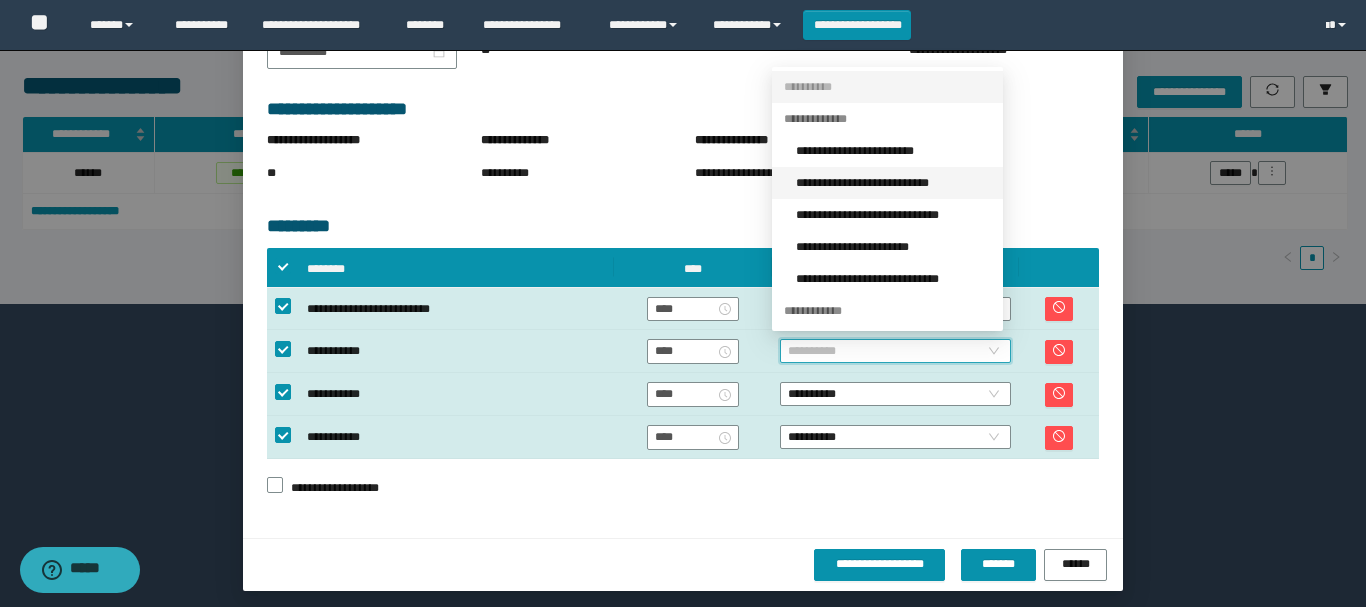 click on "**********" at bounding box center (893, 183) 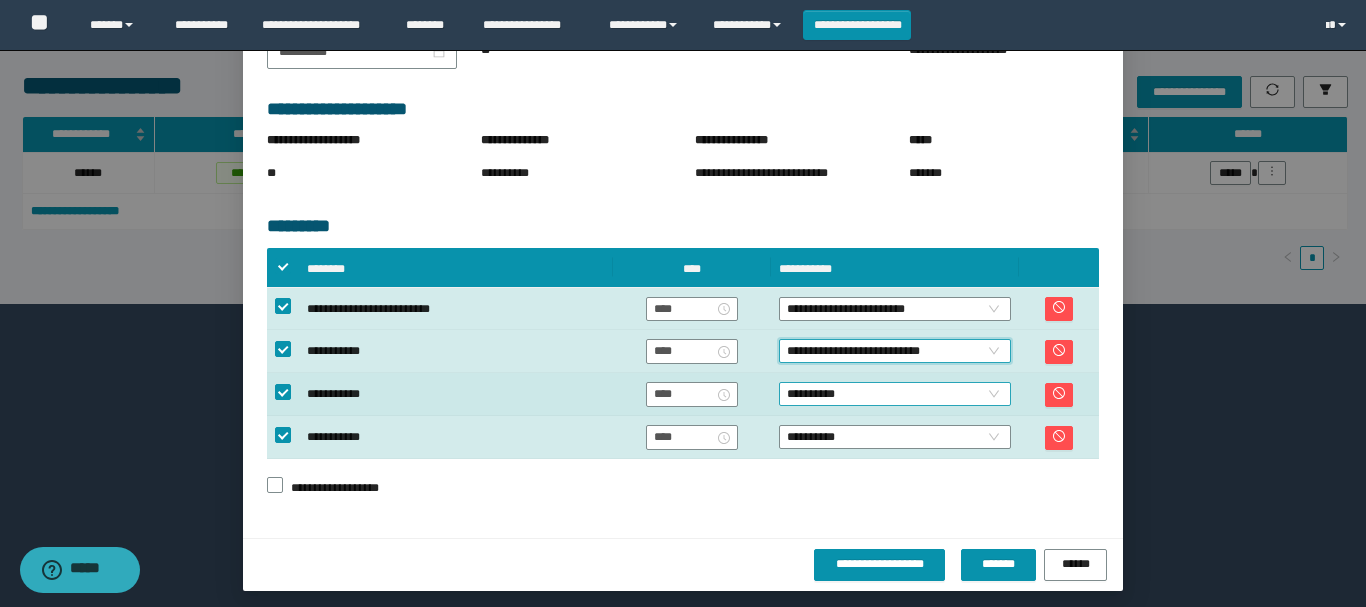 click on "**********" at bounding box center (895, 394) 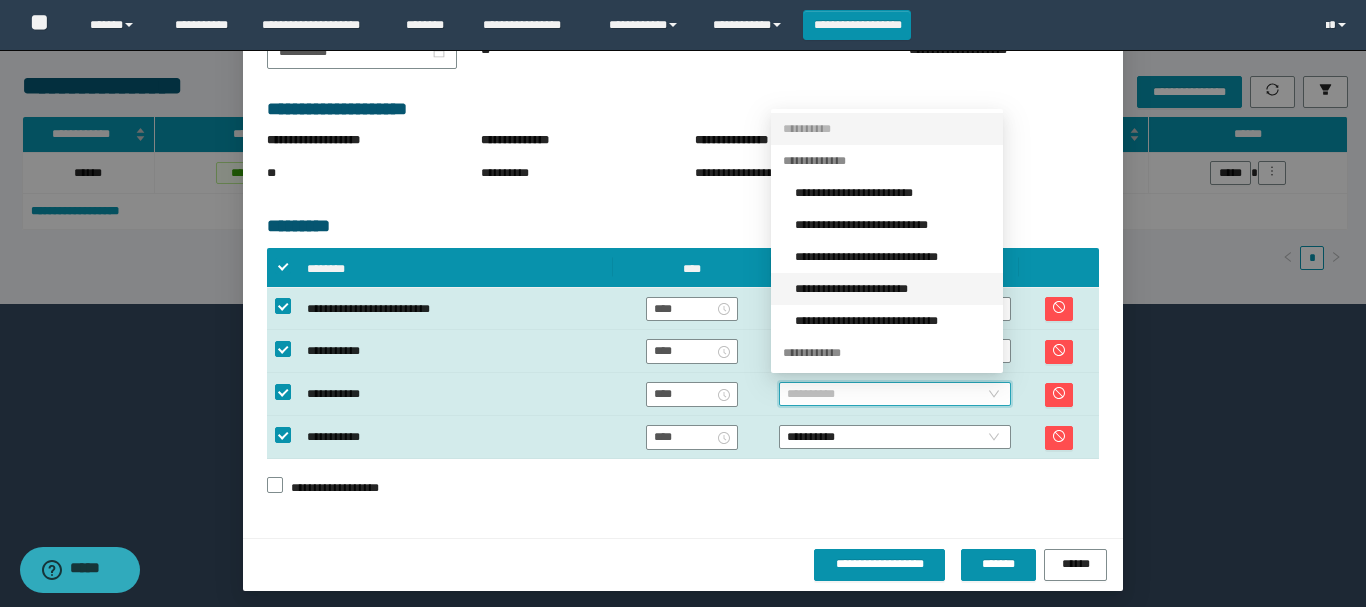 click on "**********" at bounding box center [893, 289] 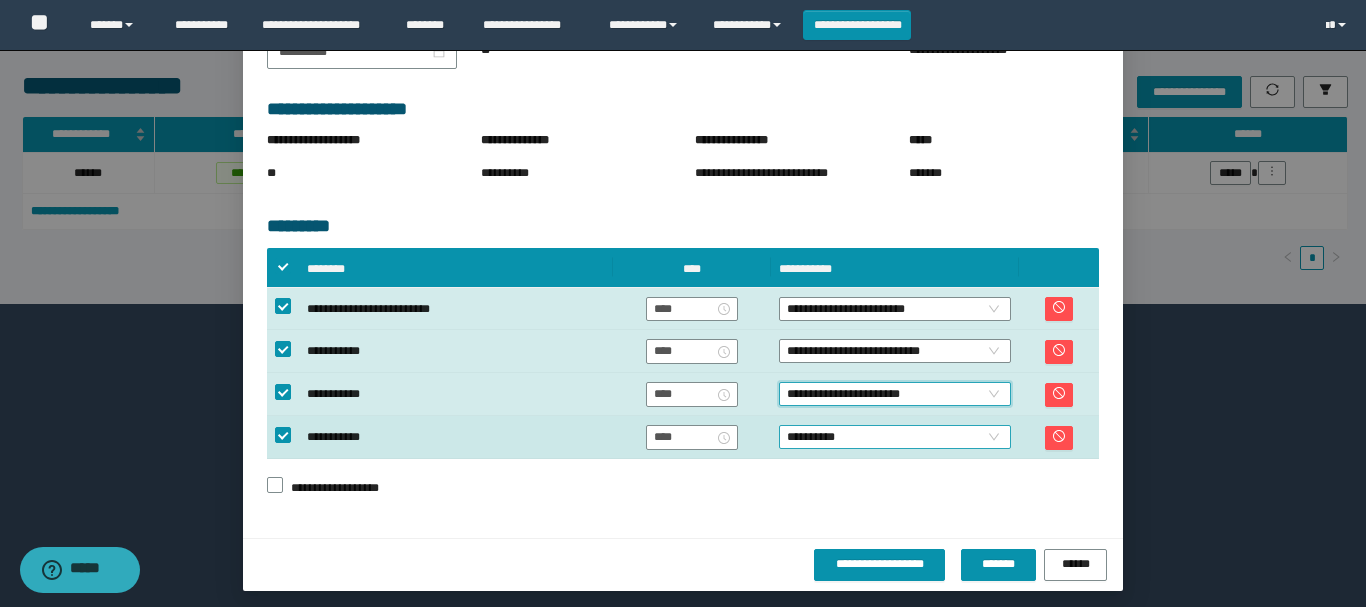 click on "**********" at bounding box center (895, 437) 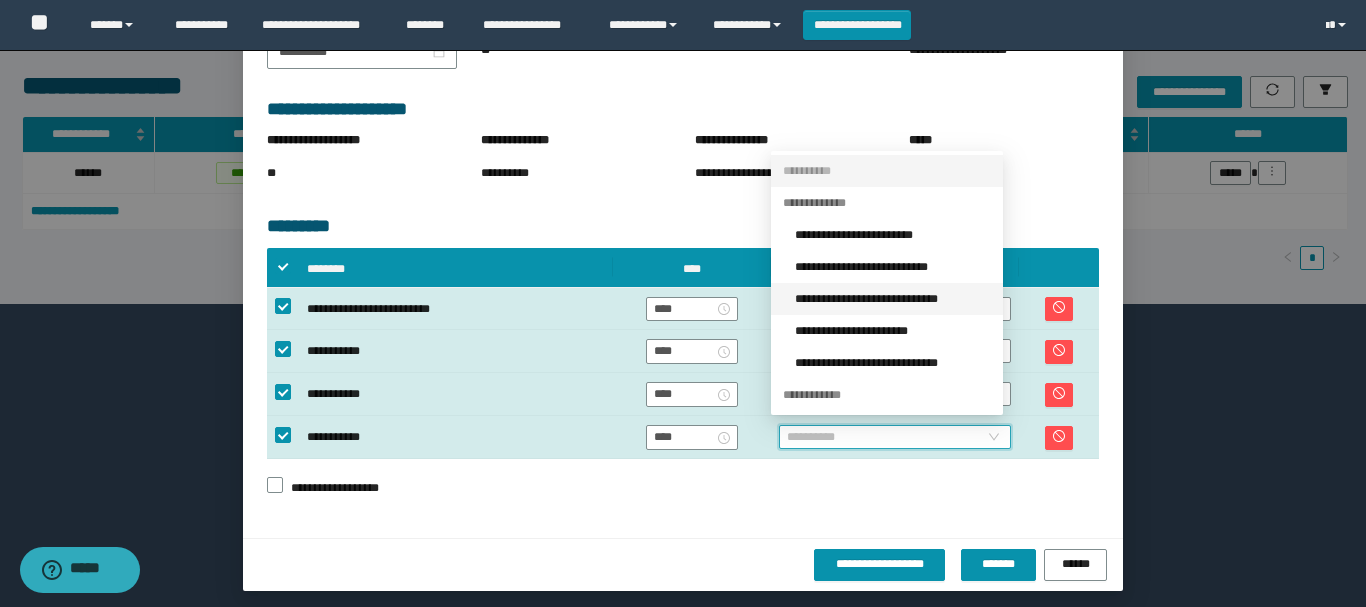 click on "**********" at bounding box center [893, 299] 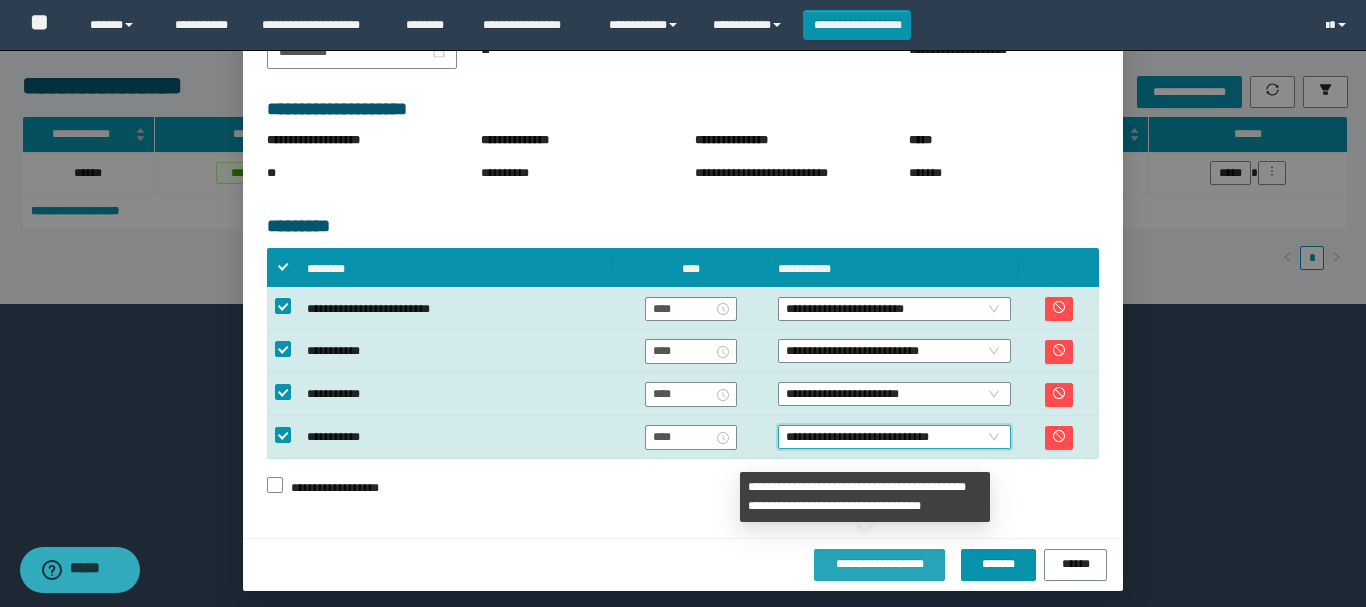 click on "**********" at bounding box center (879, 564) 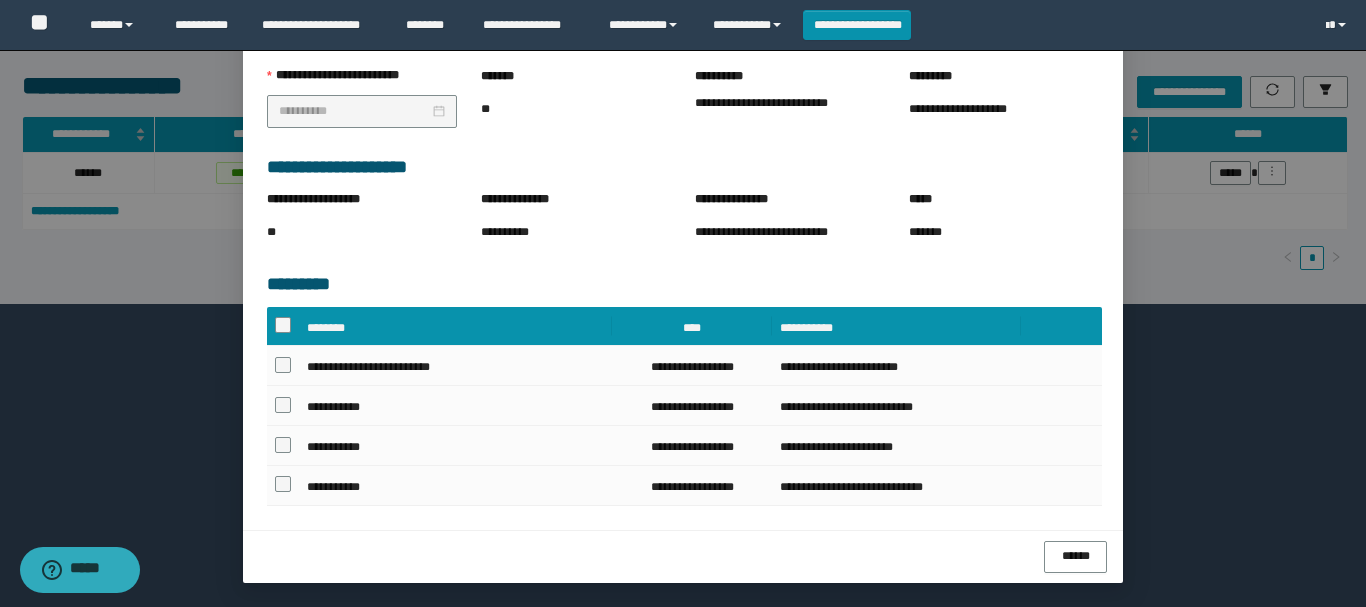 scroll, scrollTop: 287, scrollLeft: 0, axis: vertical 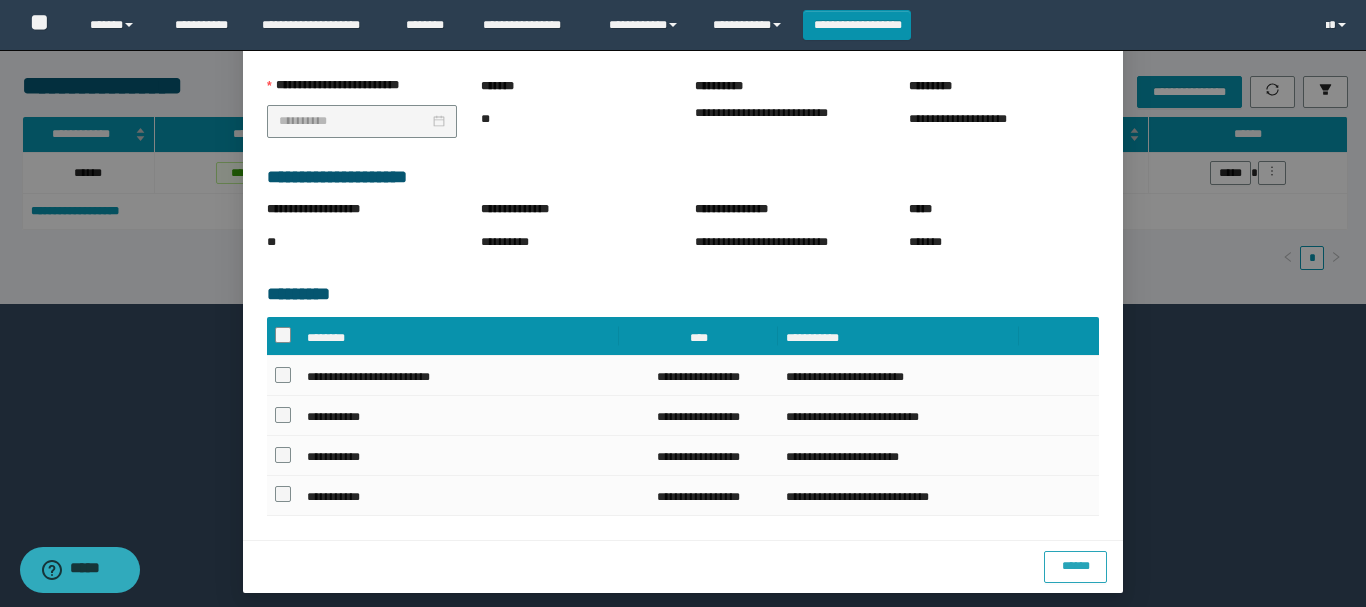 click on "******" at bounding box center [1075, 567] 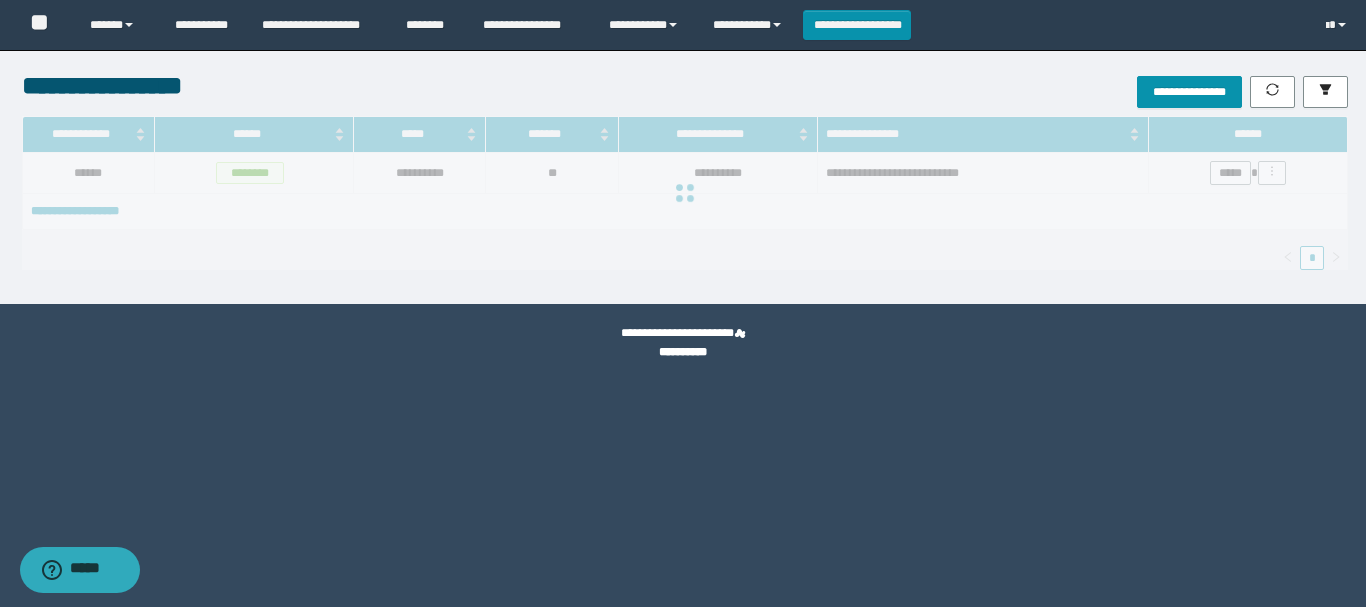 scroll, scrollTop: 187, scrollLeft: 0, axis: vertical 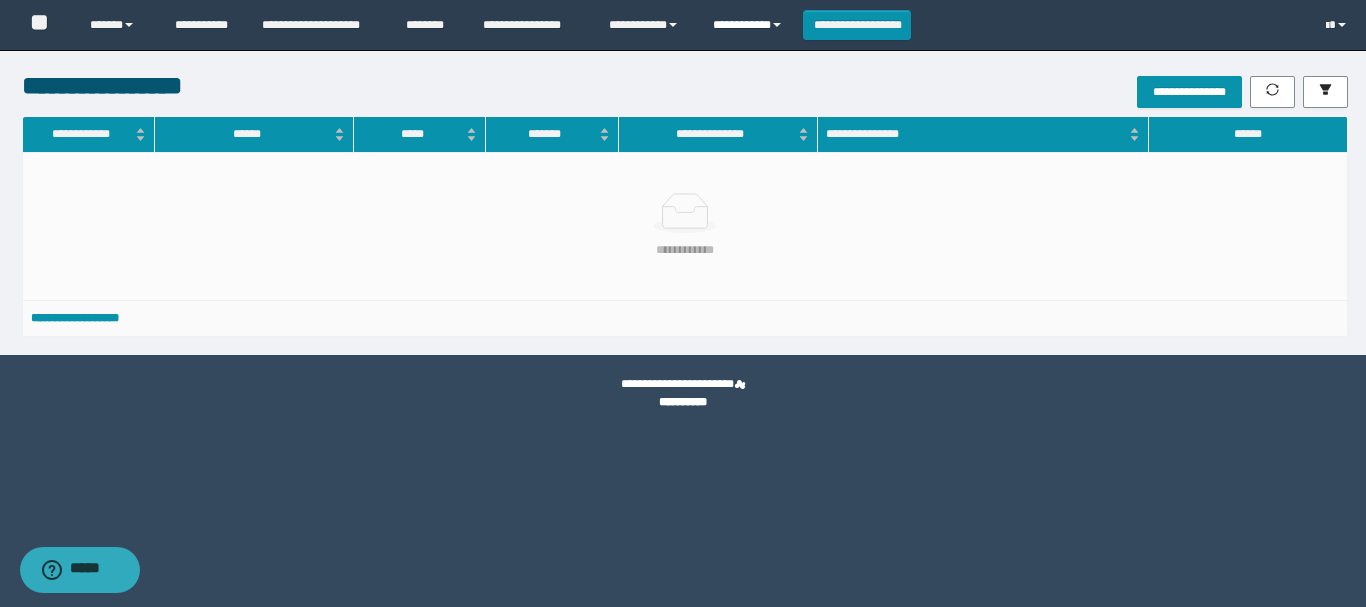 click on "**********" at bounding box center (750, 25) 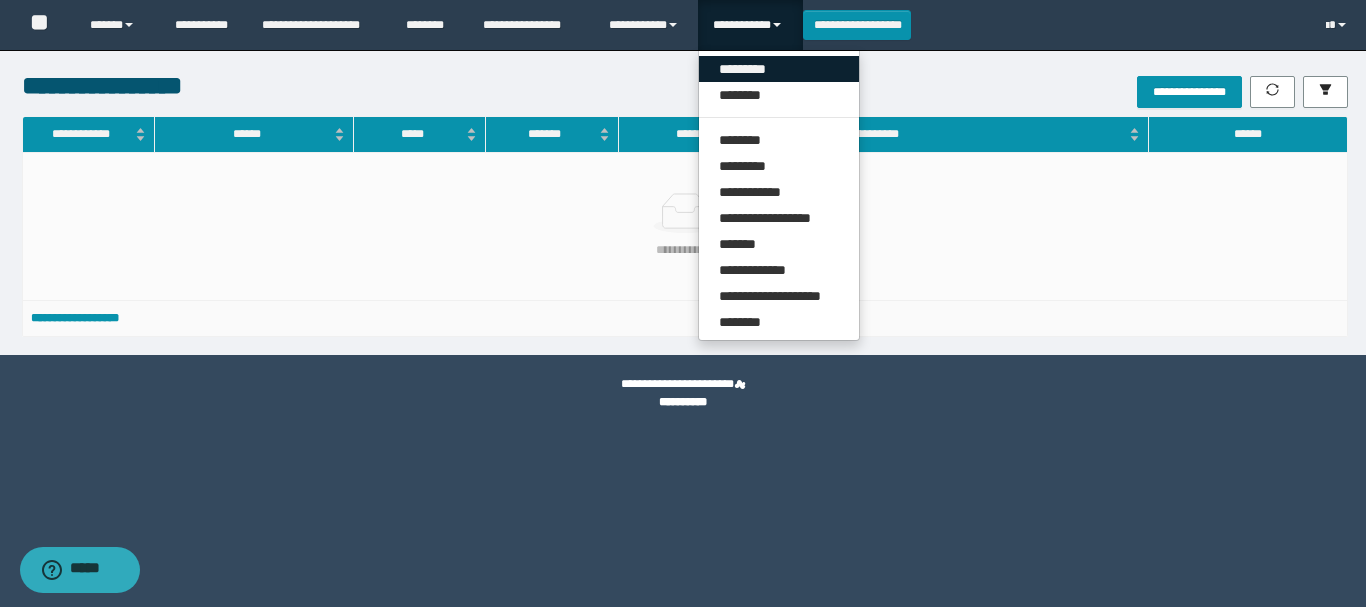 click on "*********" at bounding box center (779, 69) 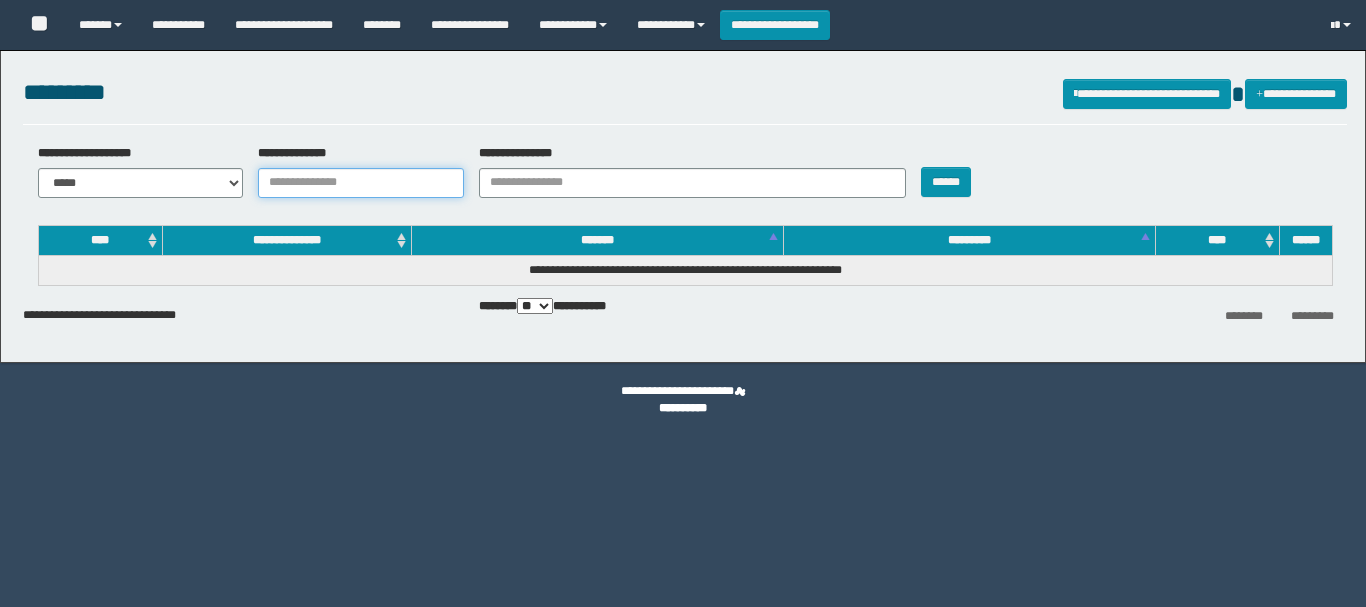 click on "**********" at bounding box center [361, 183] 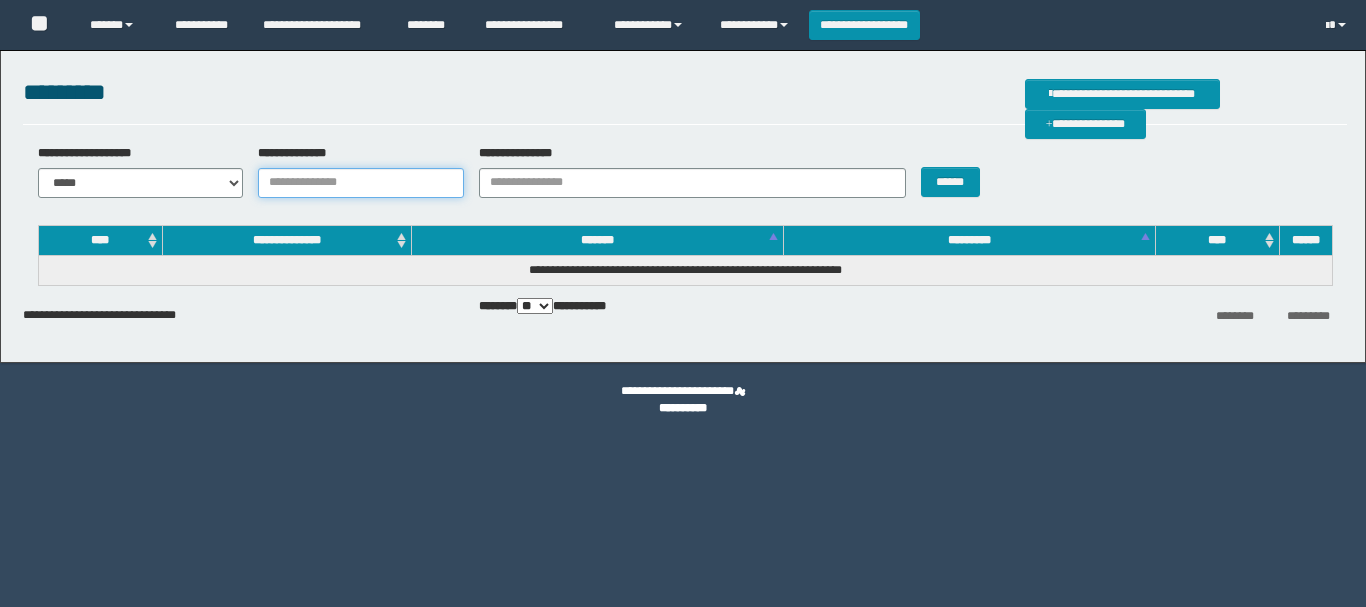 scroll, scrollTop: 0, scrollLeft: 0, axis: both 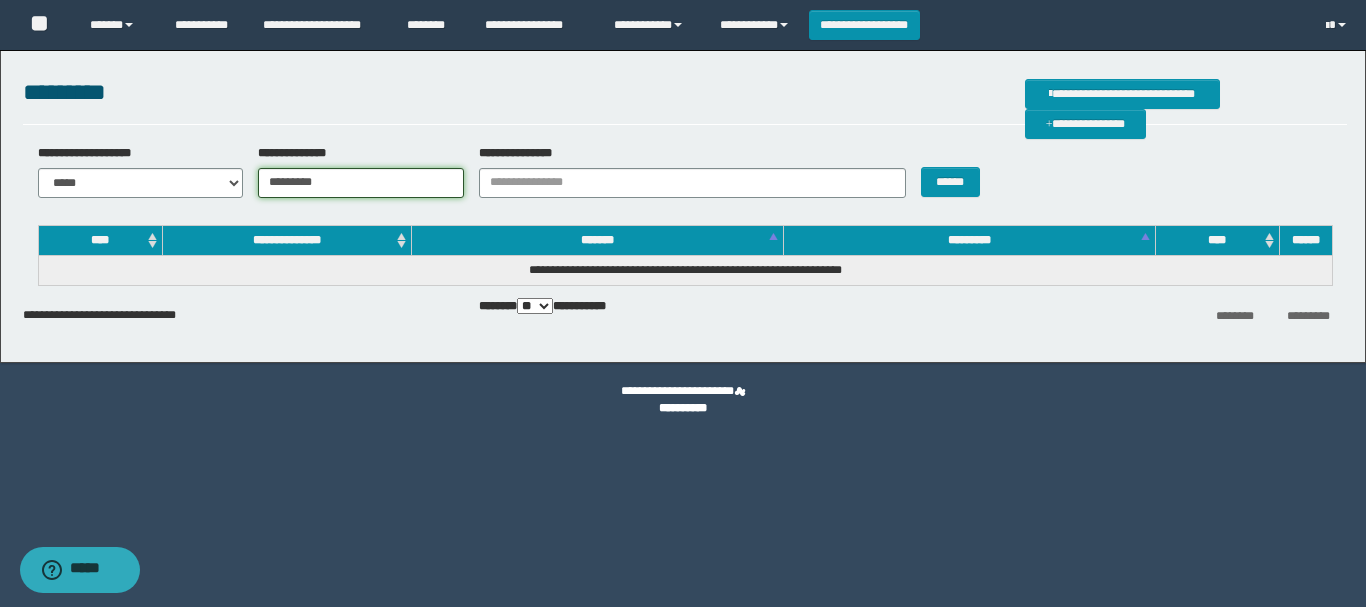 type on "**********" 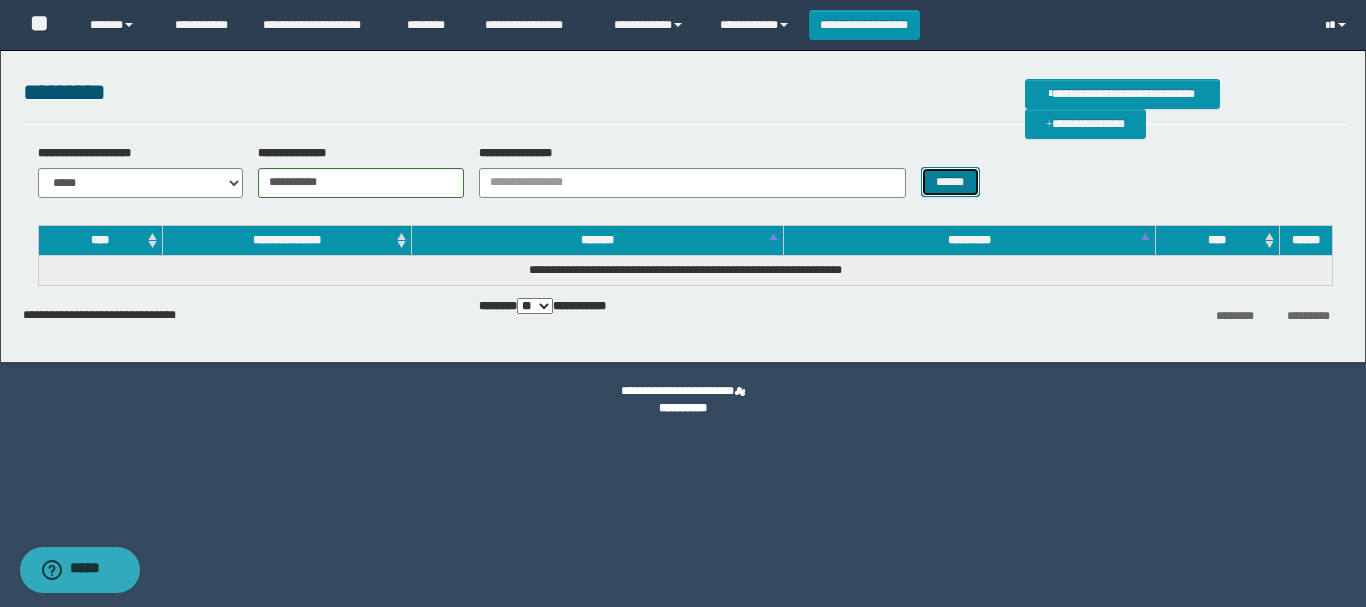 click on "******" at bounding box center (950, 182) 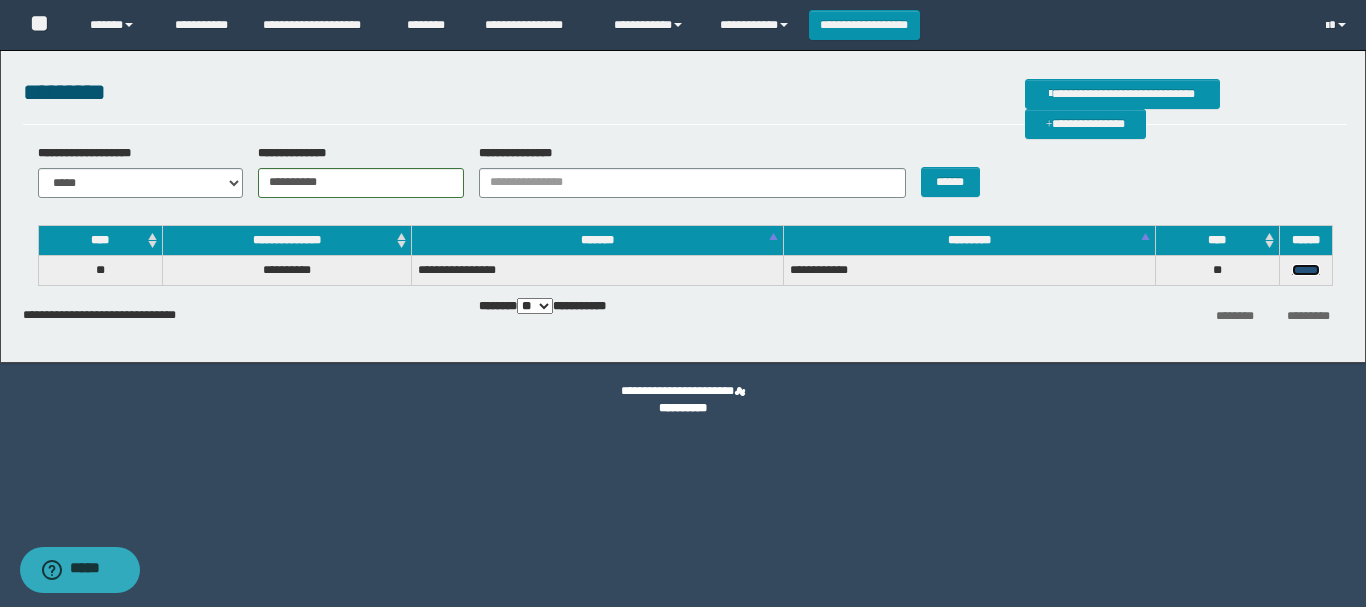 click on "******" at bounding box center (1306, 270) 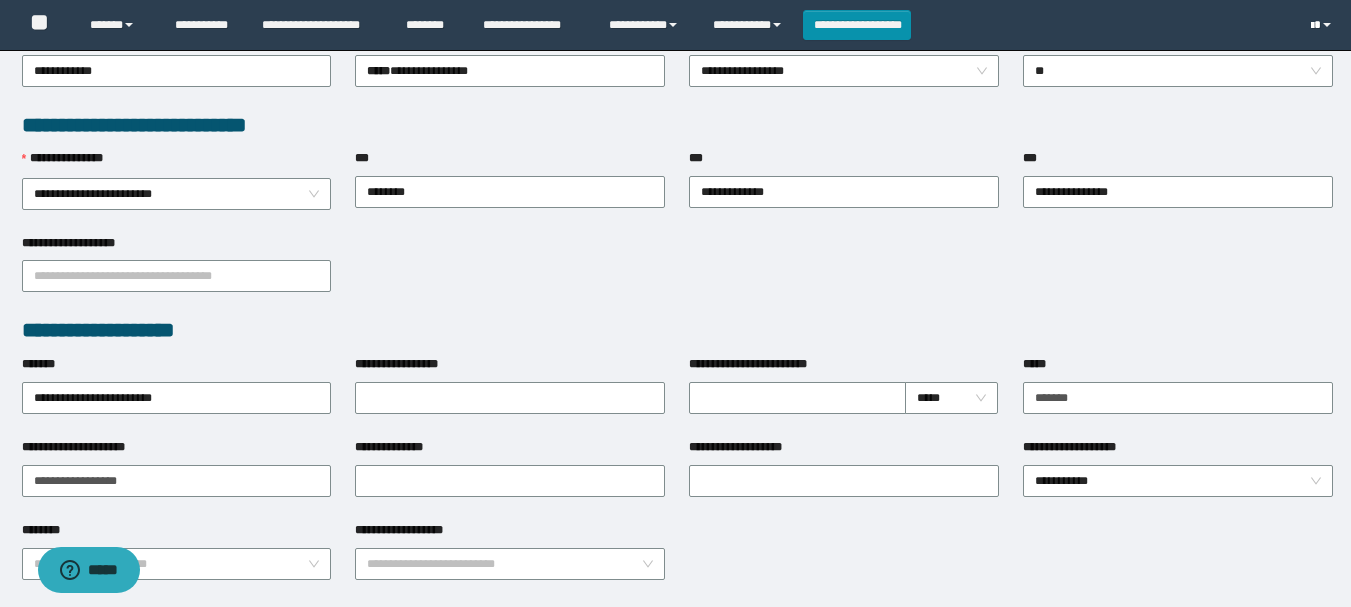 scroll, scrollTop: 500, scrollLeft: 0, axis: vertical 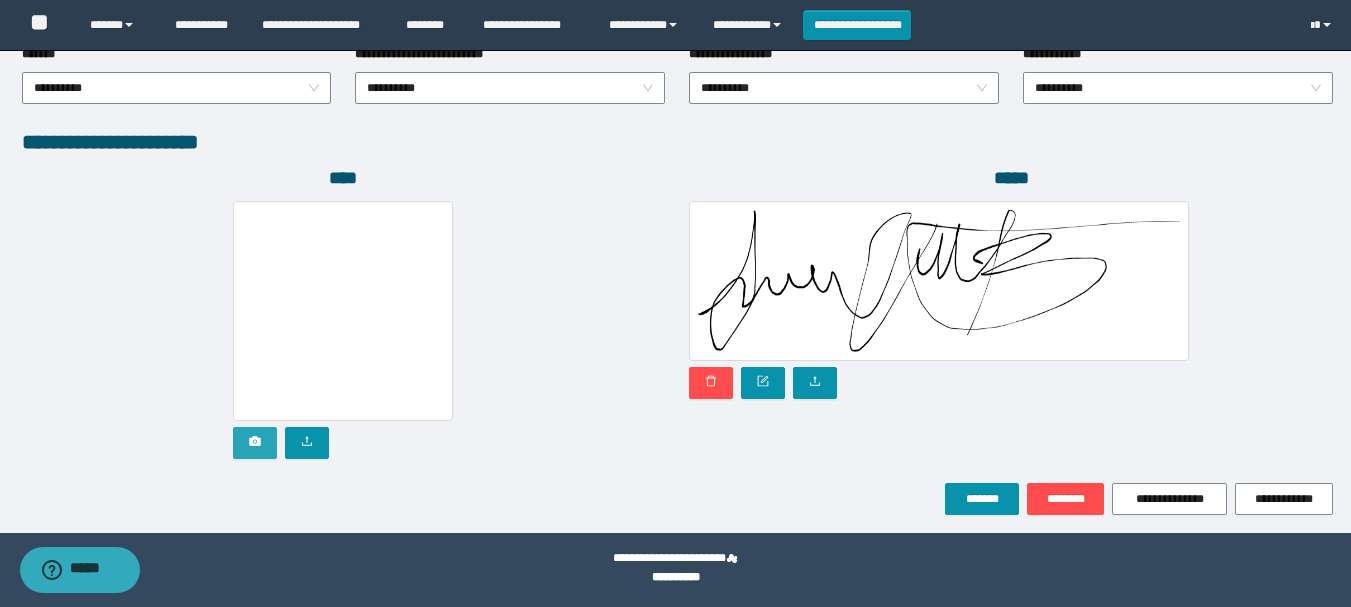 click 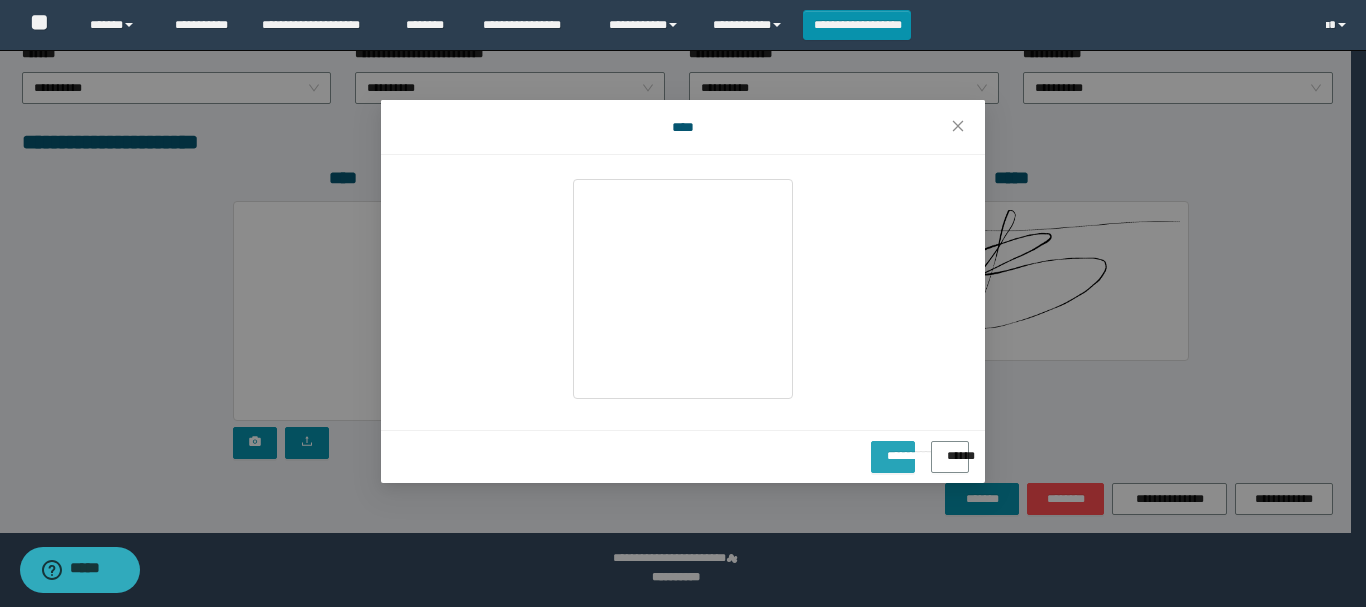 click on "**********" at bounding box center (893, 449) 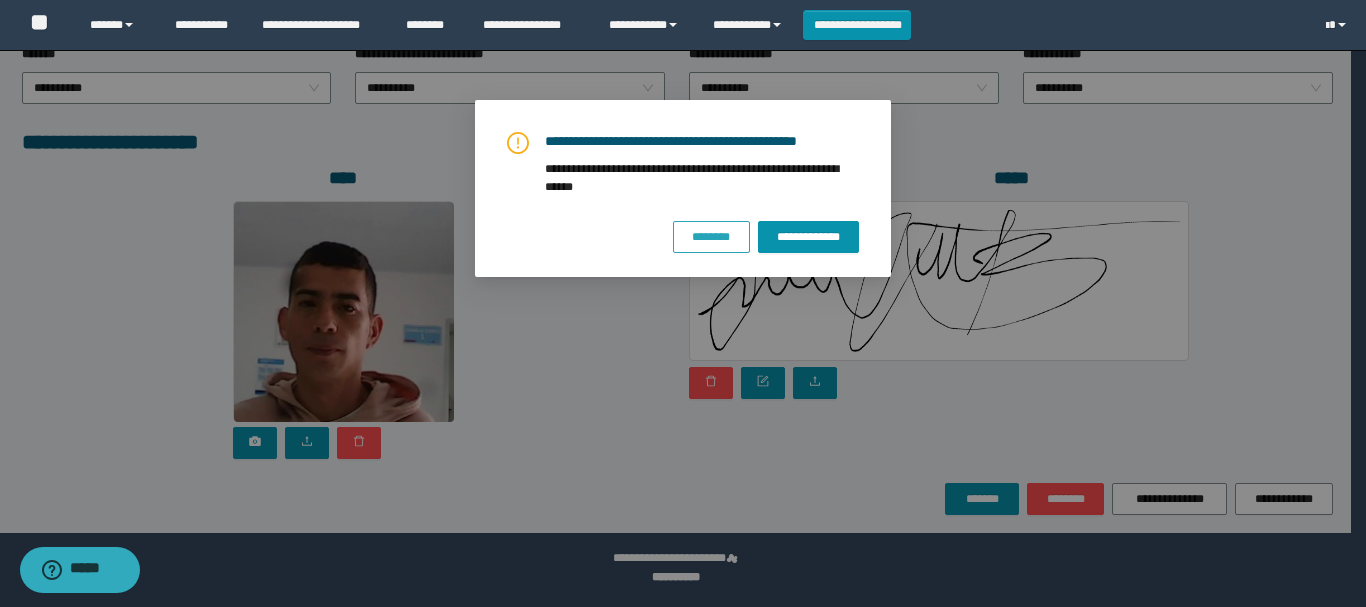 click on "********" at bounding box center [711, 237] 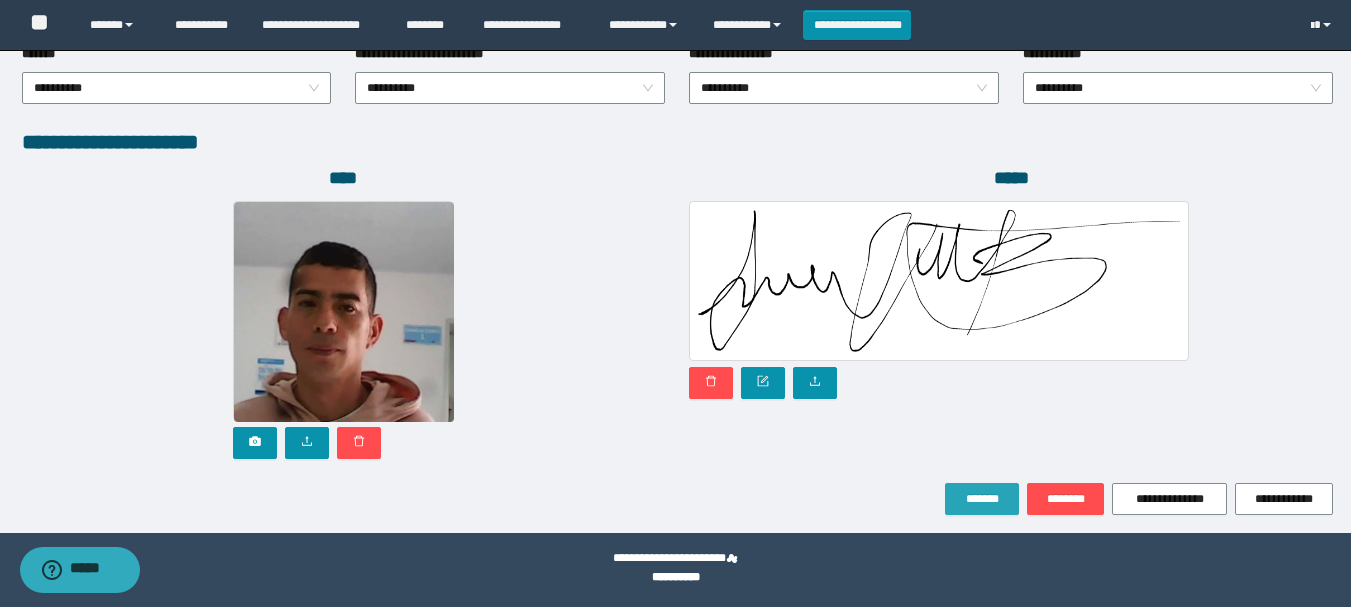 click on "*******" at bounding box center [982, 499] 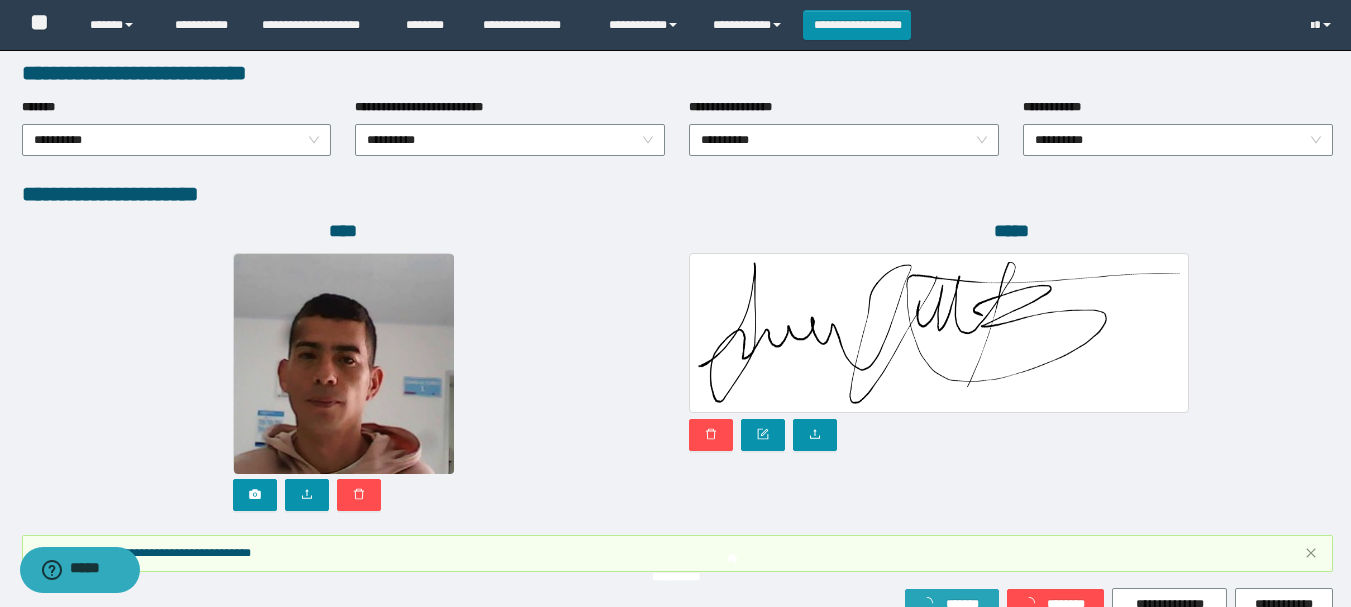 scroll, scrollTop: 1151, scrollLeft: 0, axis: vertical 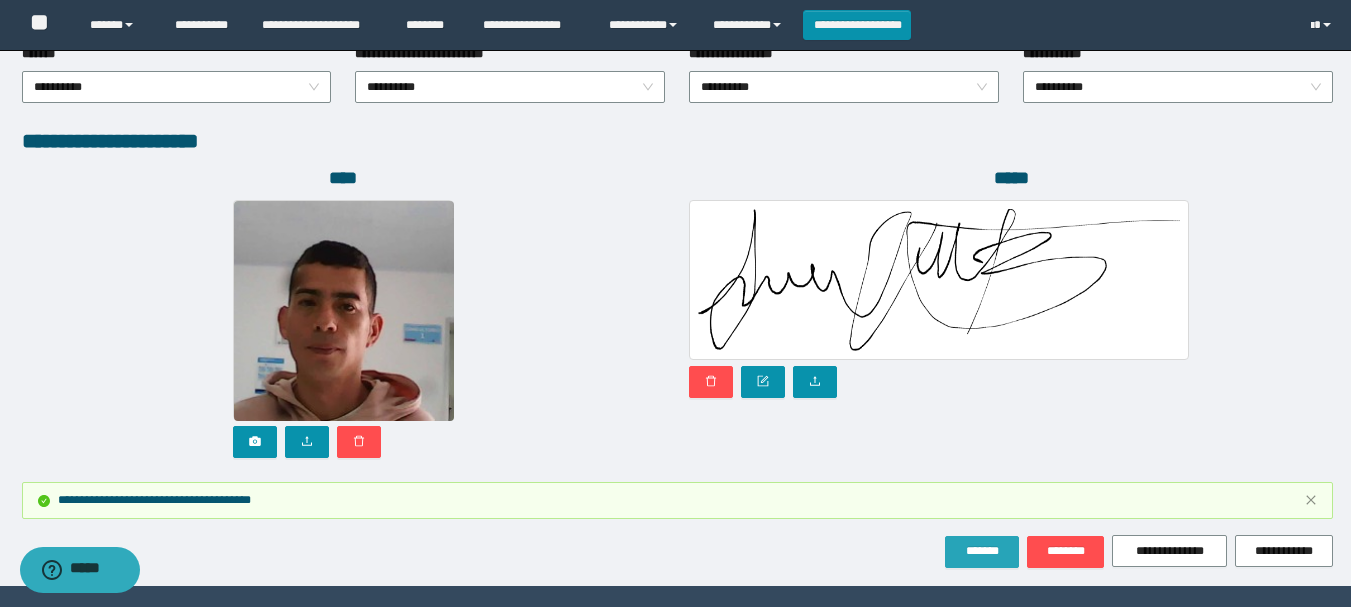 click on "*******" at bounding box center [982, 552] 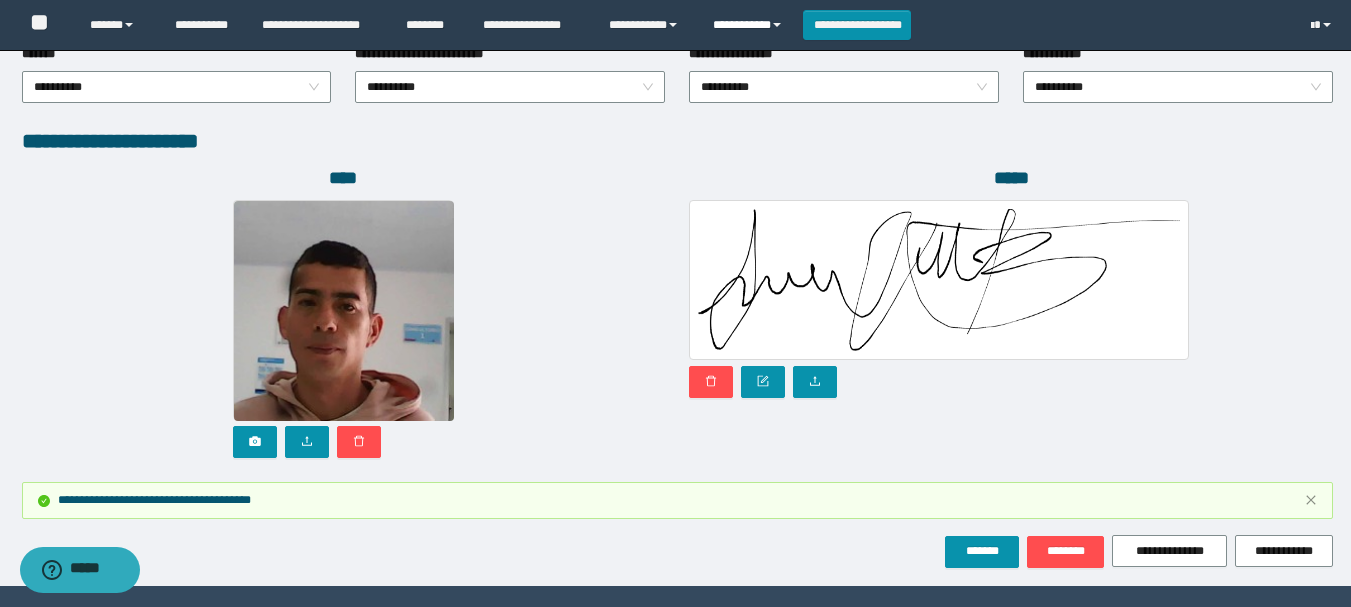 click on "**********" at bounding box center (750, 25) 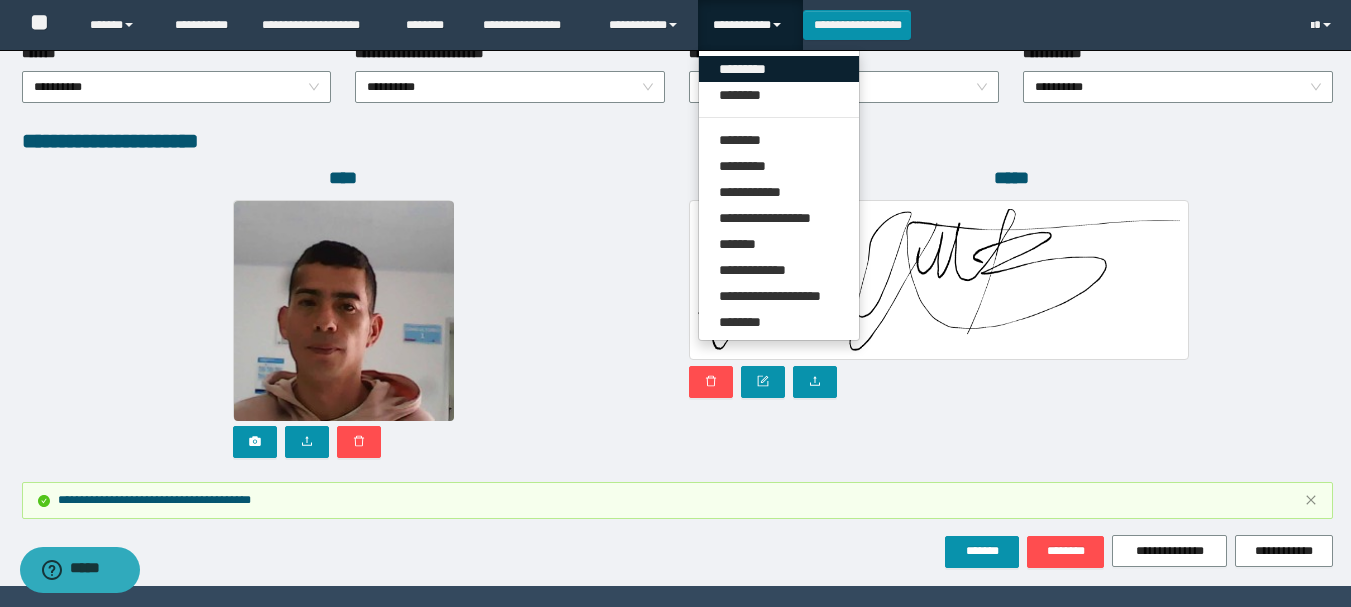 click on "*********" at bounding box center (779, 69) 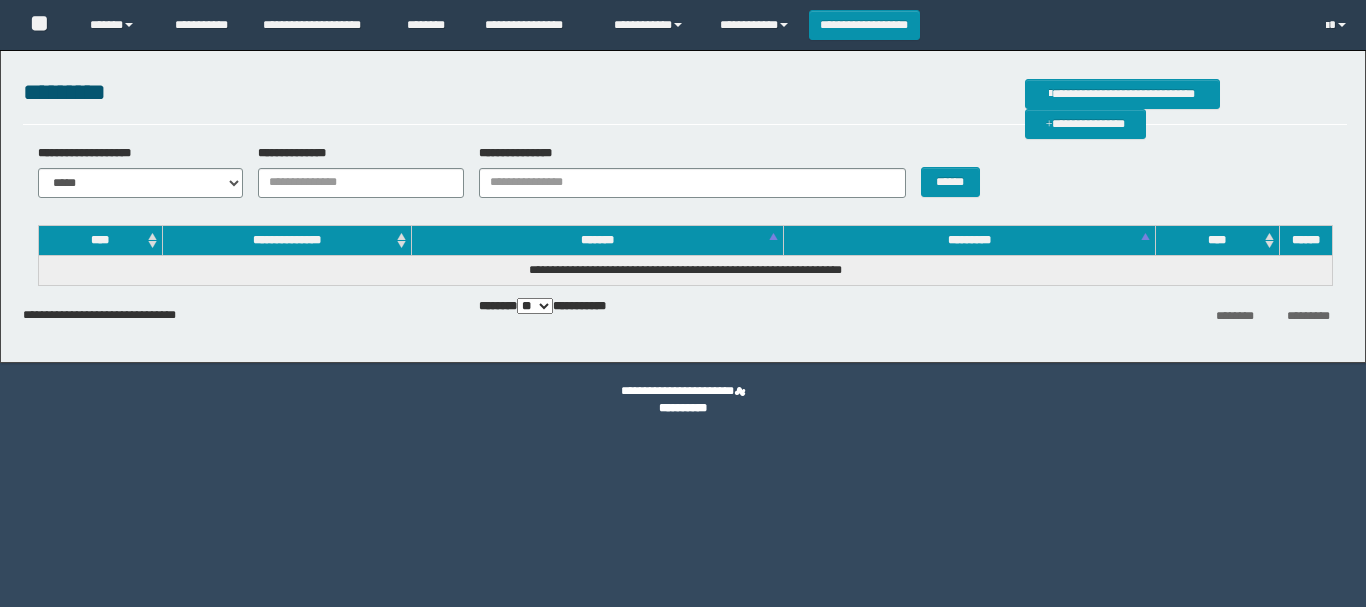 scroll, scrollTop: 0, scrollLeft: 0, axis: both 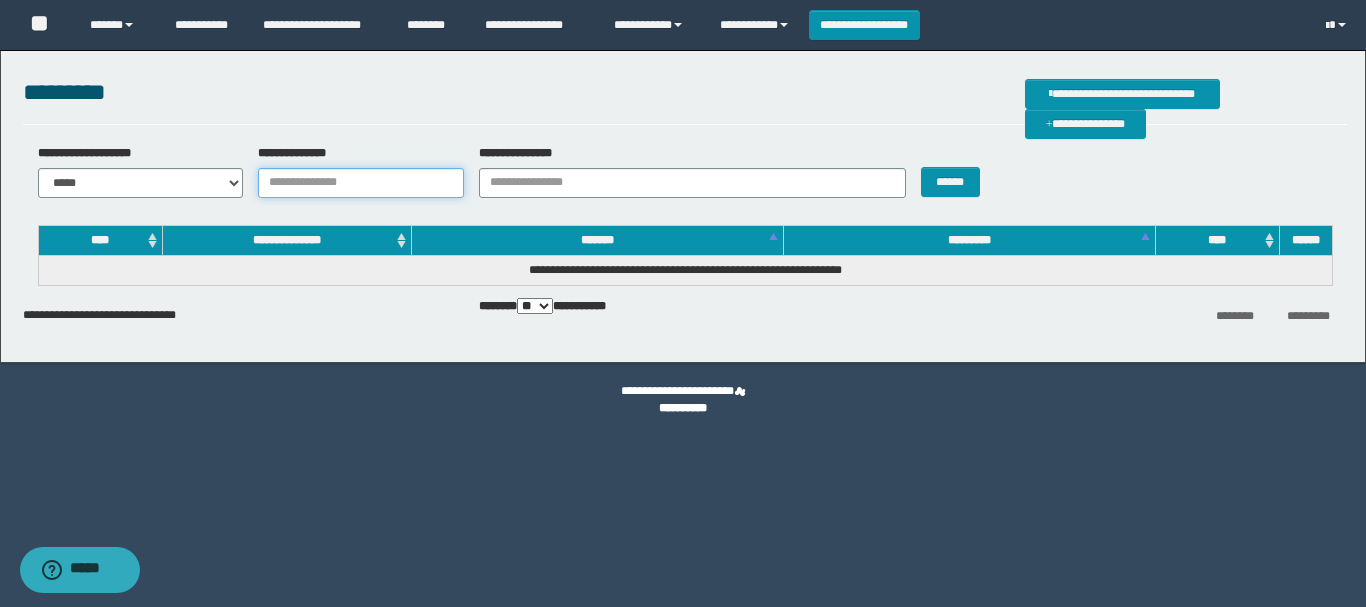 click on "**********" at bounding box center [361, 183] 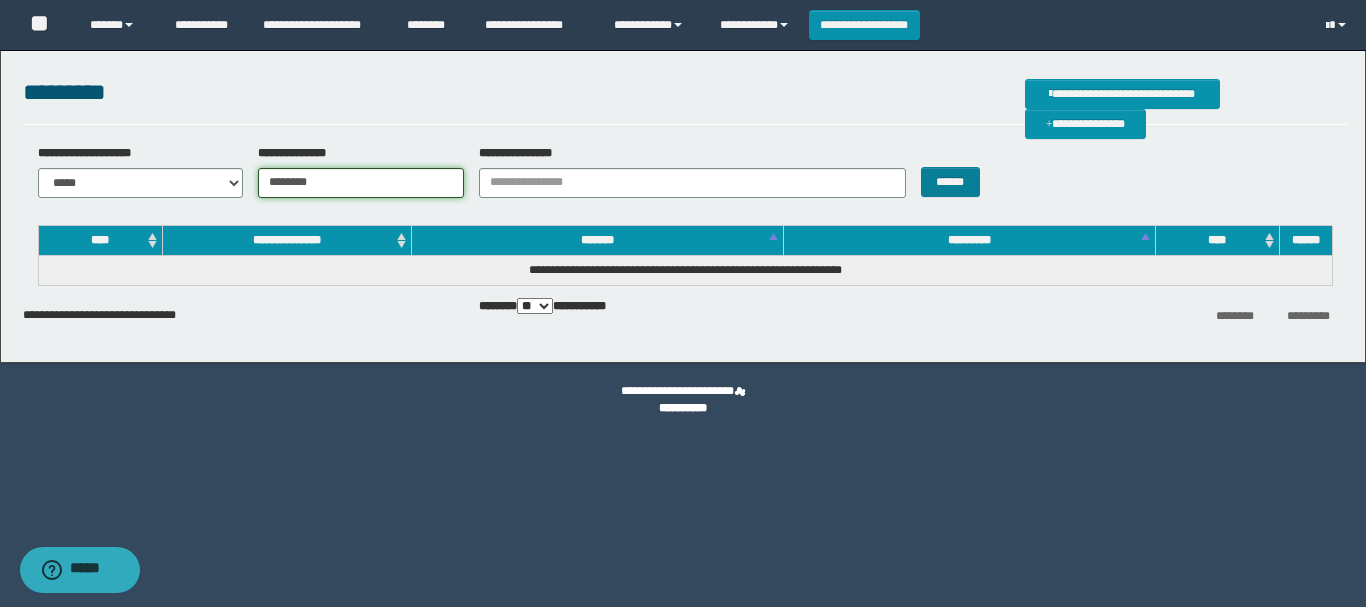 type on "********" 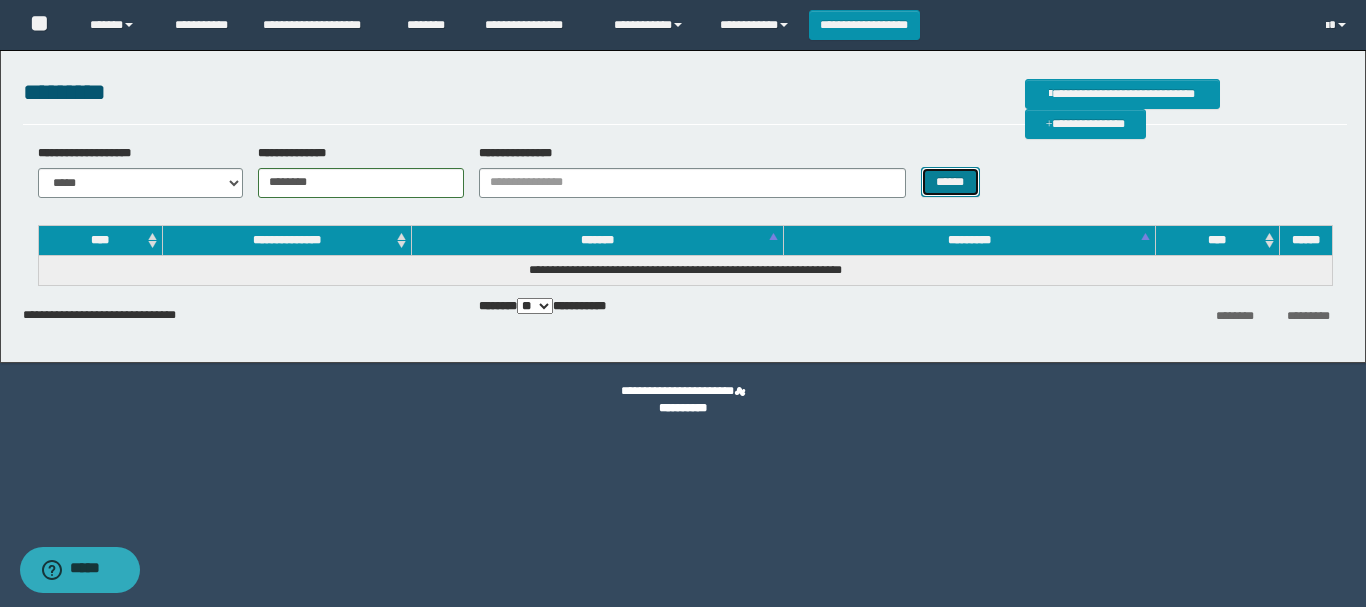 click on "******" at bounding box center (950, 182) 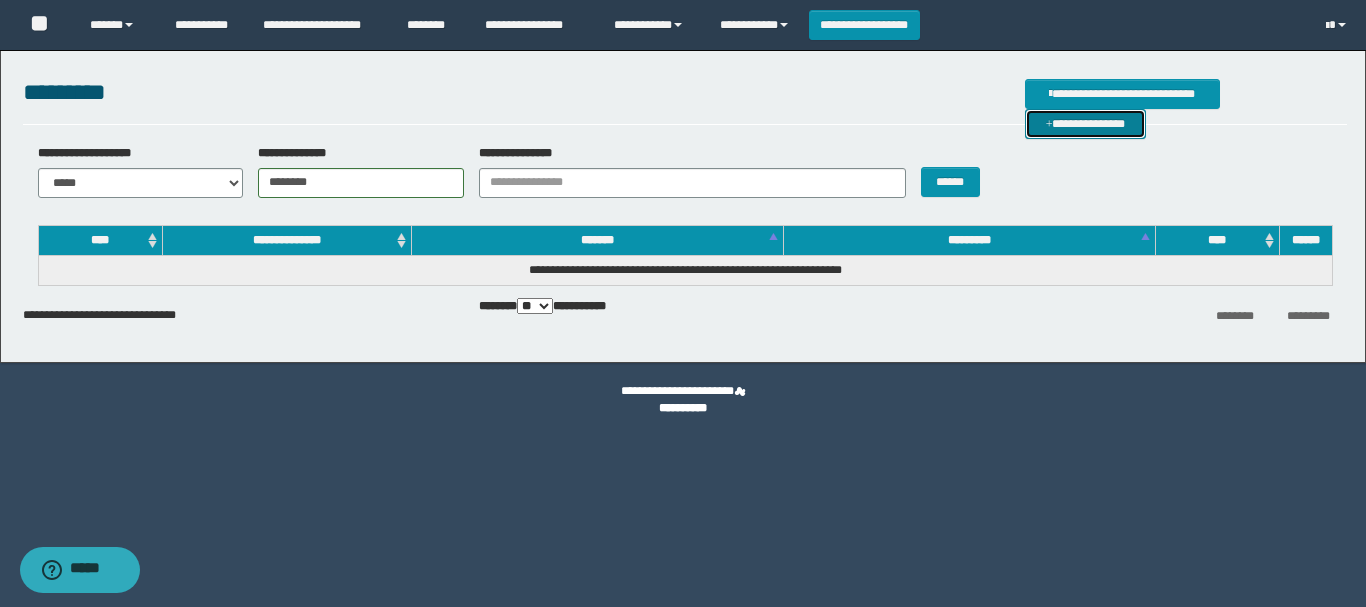 click on "**********" at bounding box center [1085, 124] 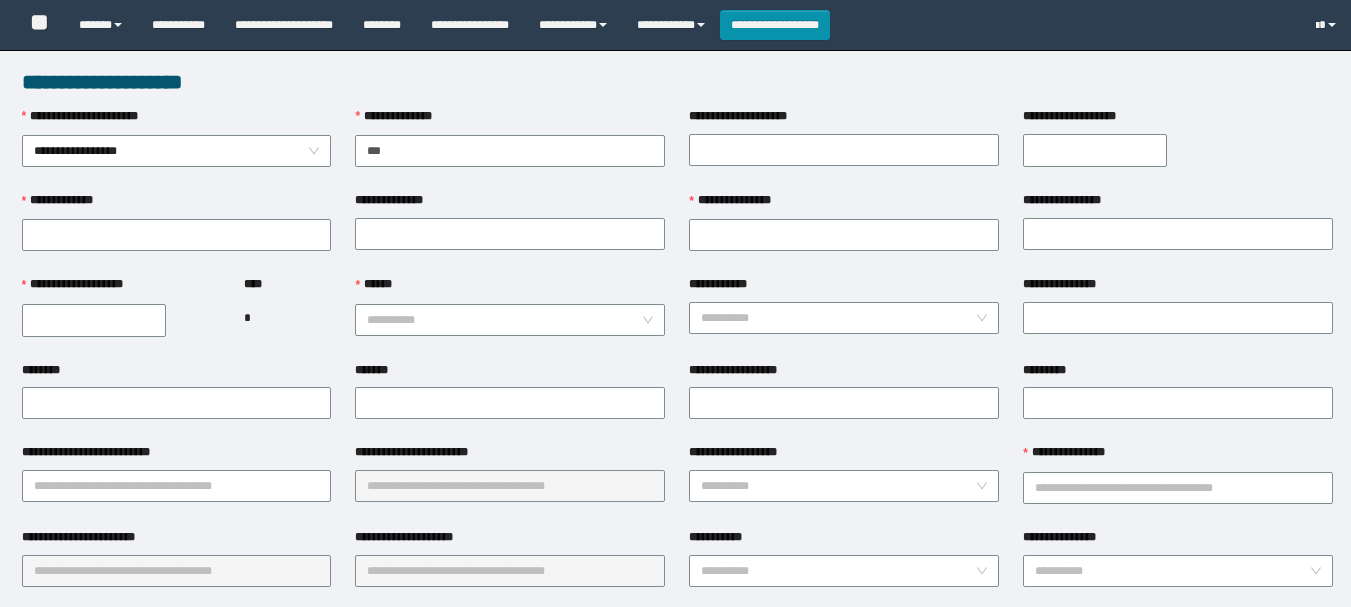 scroll, scrollTop: 0, scrollLeft: 0, axis: both 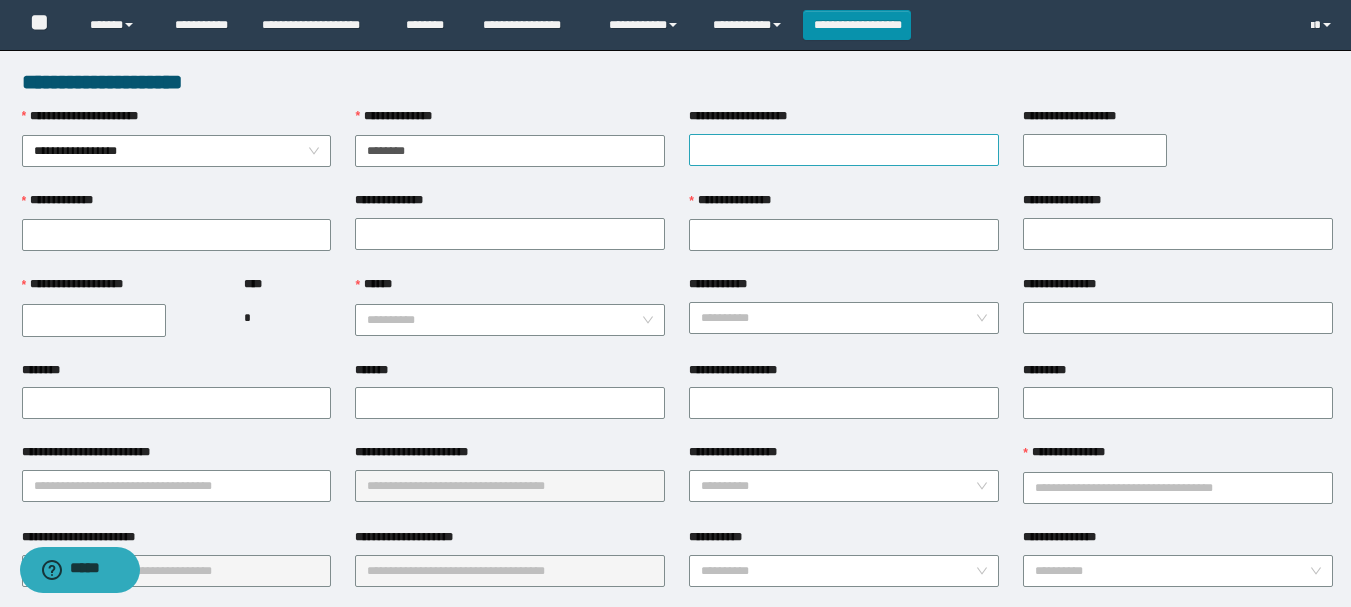 type on "********" 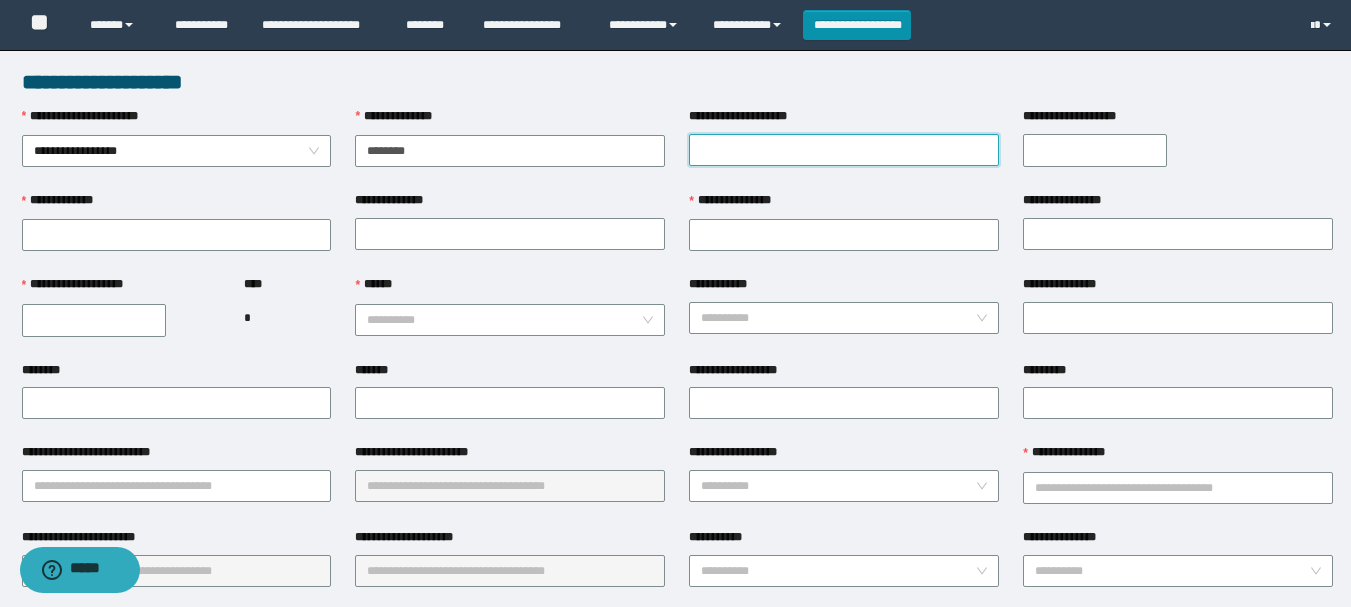 click on "**********" at bounding box center [844, 150] 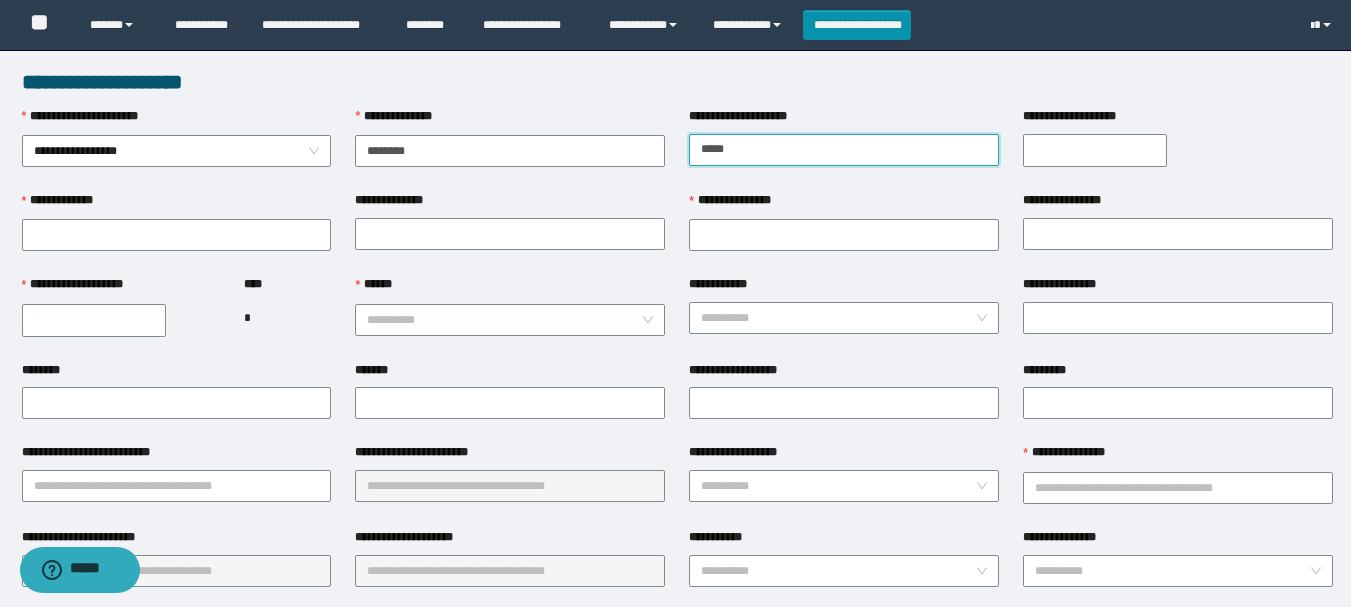 type on "*****" 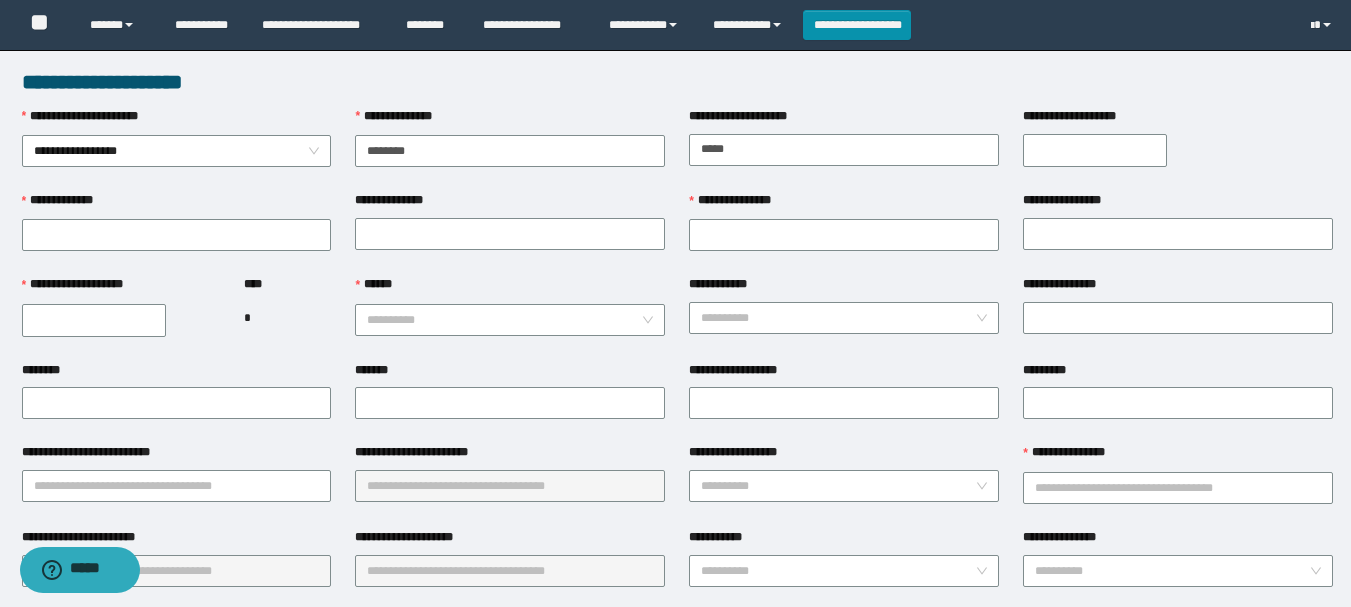 click on "**********" at bounding box center [1095, 150] 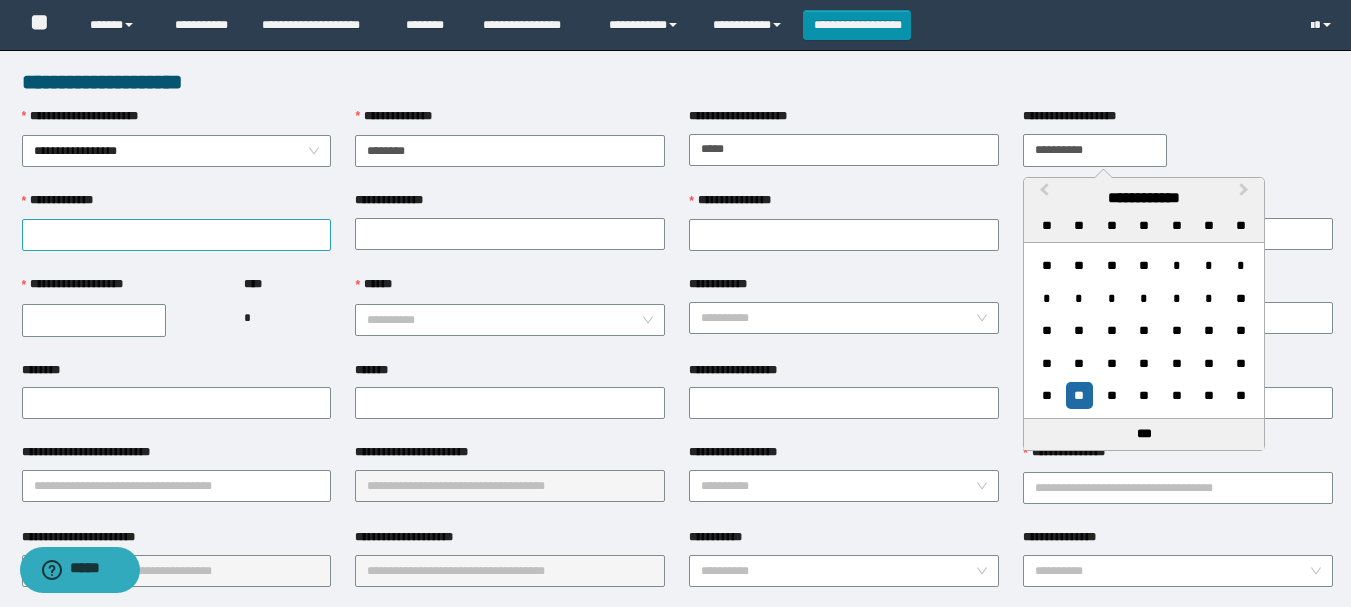 type on "**********" 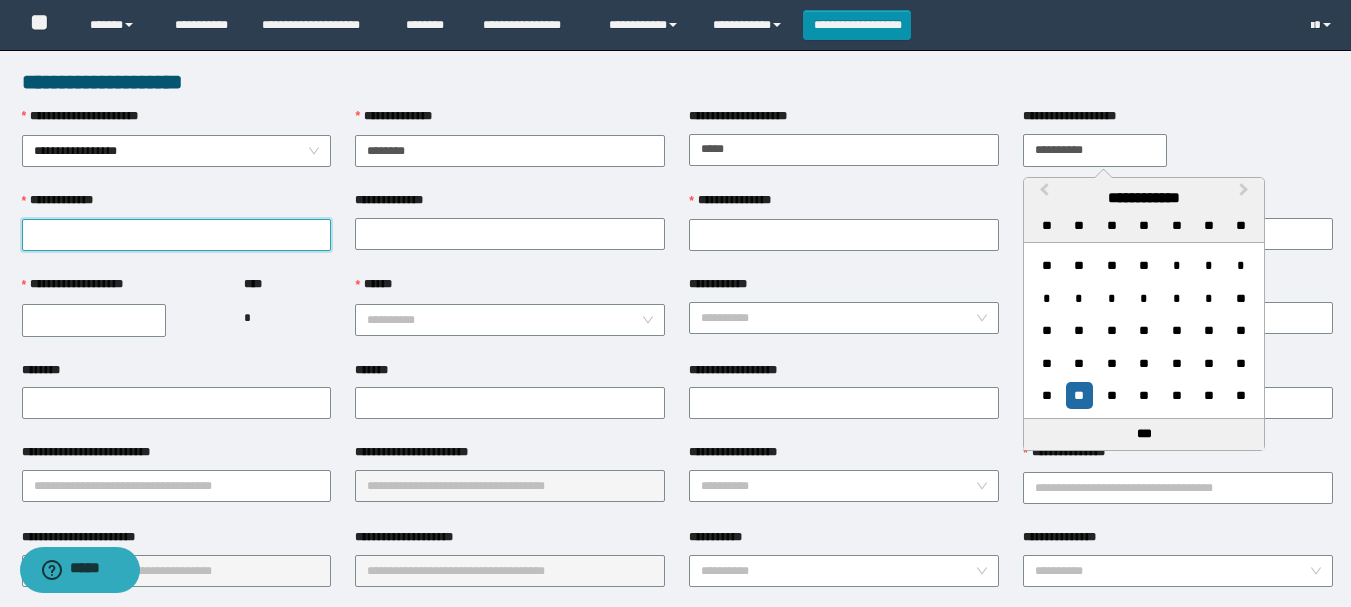 click on "**********" at bounding box center [177, 235] 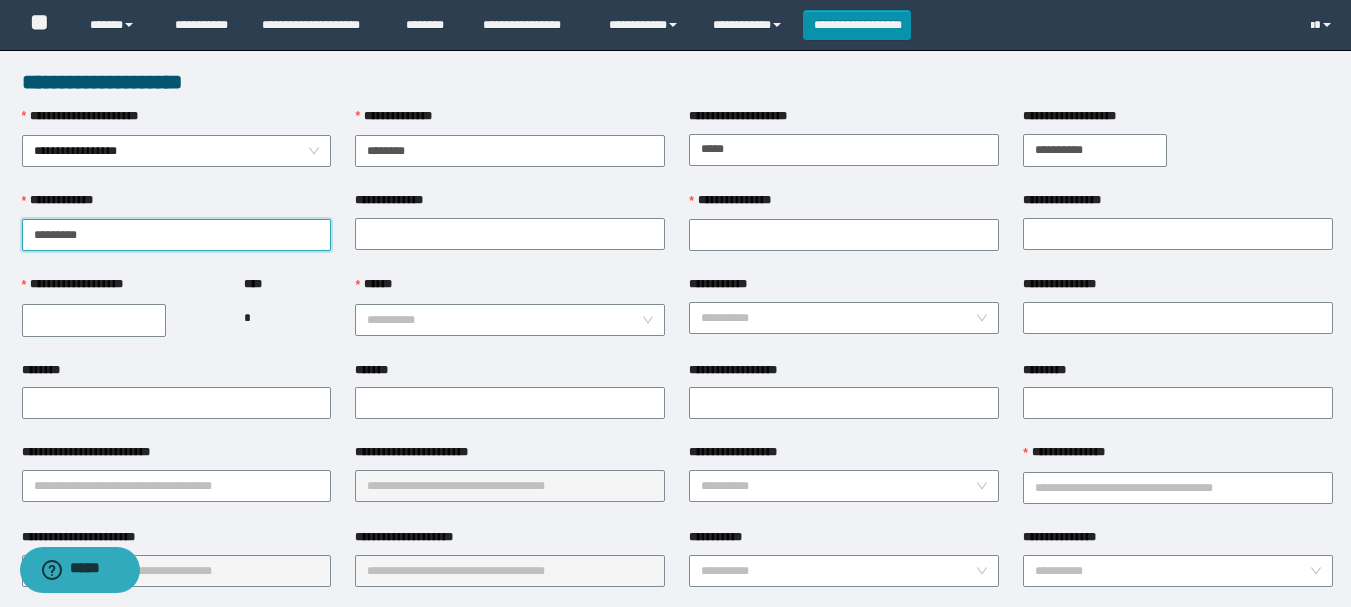 type on "*********" 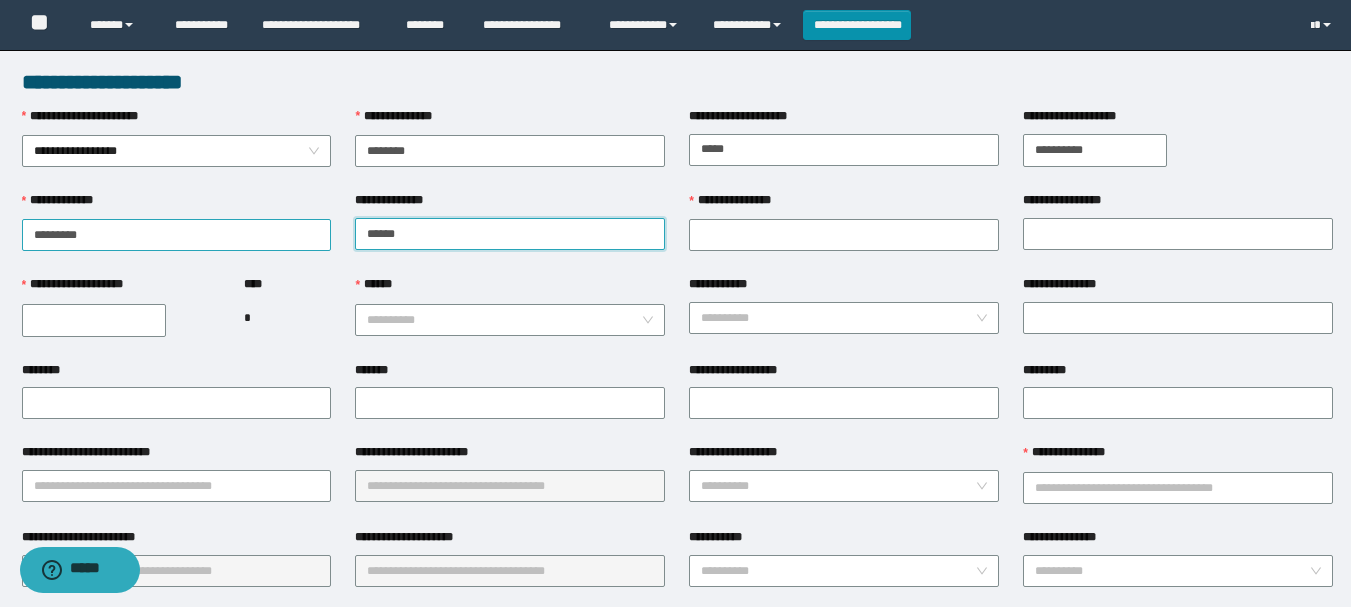 type on "******" 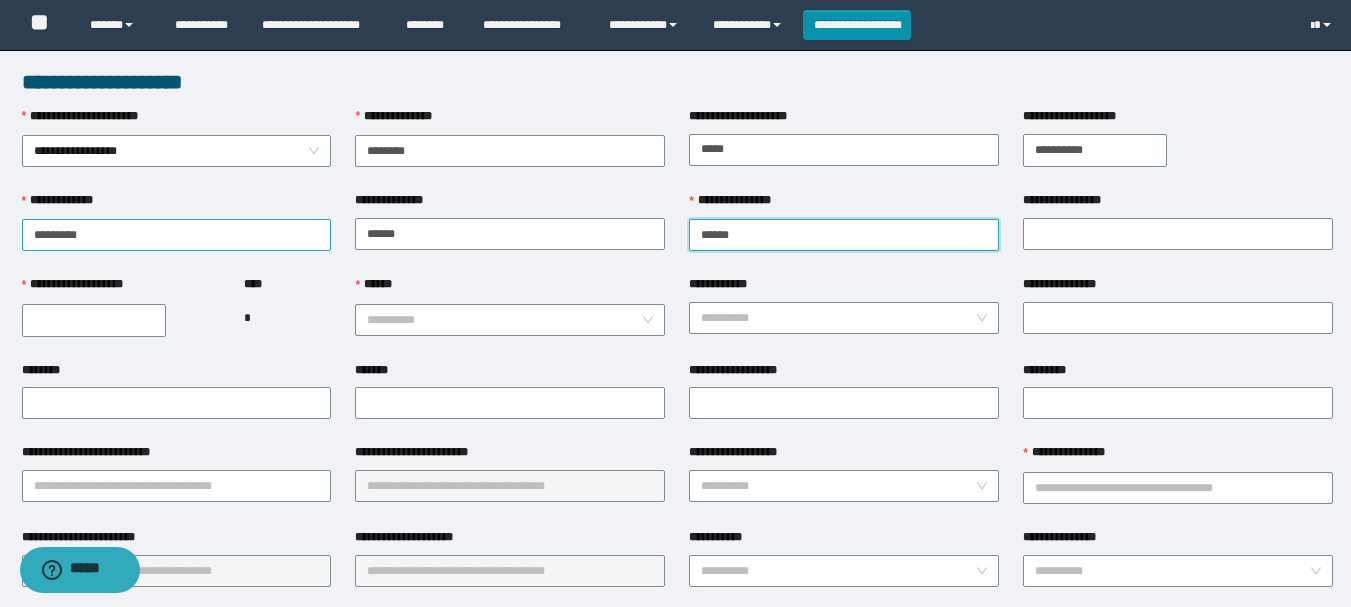 type on "******" 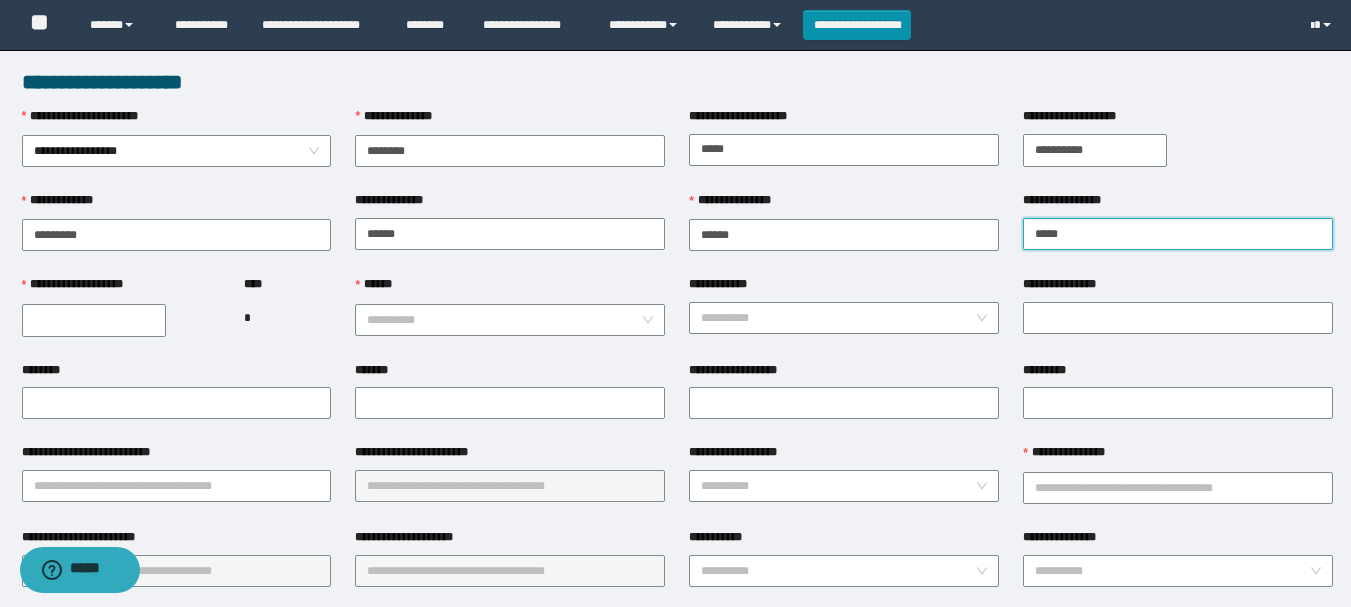 type on "*****" 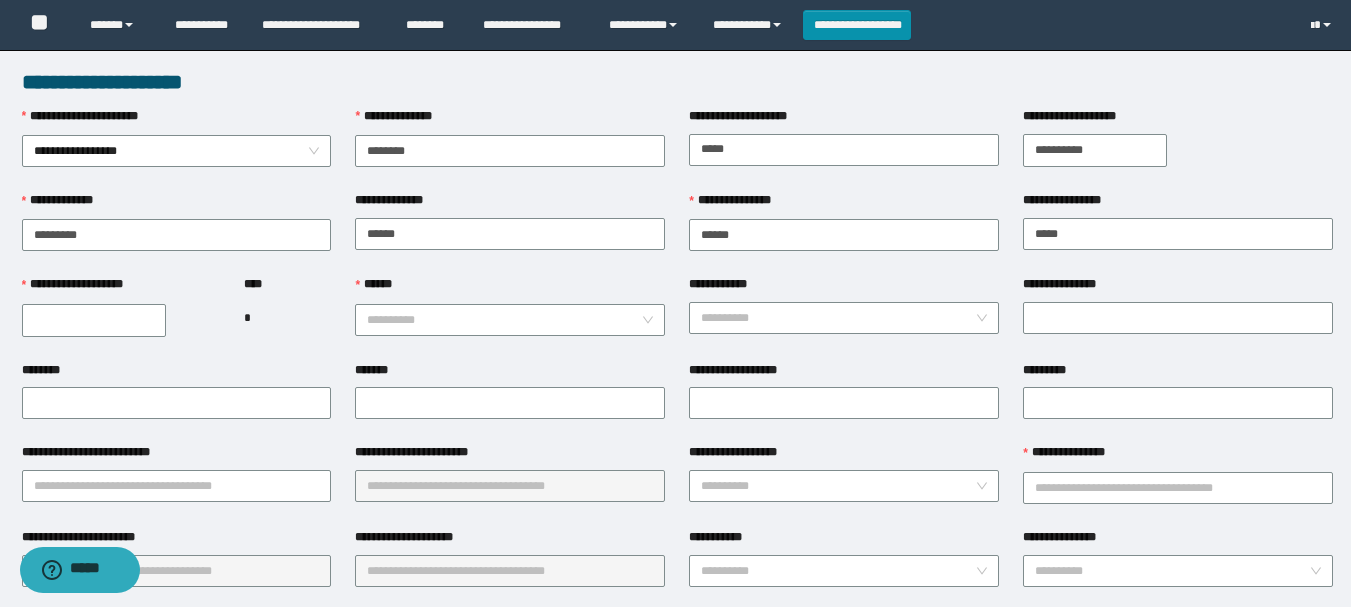 click on "**********" at bounding box center (94, 320) 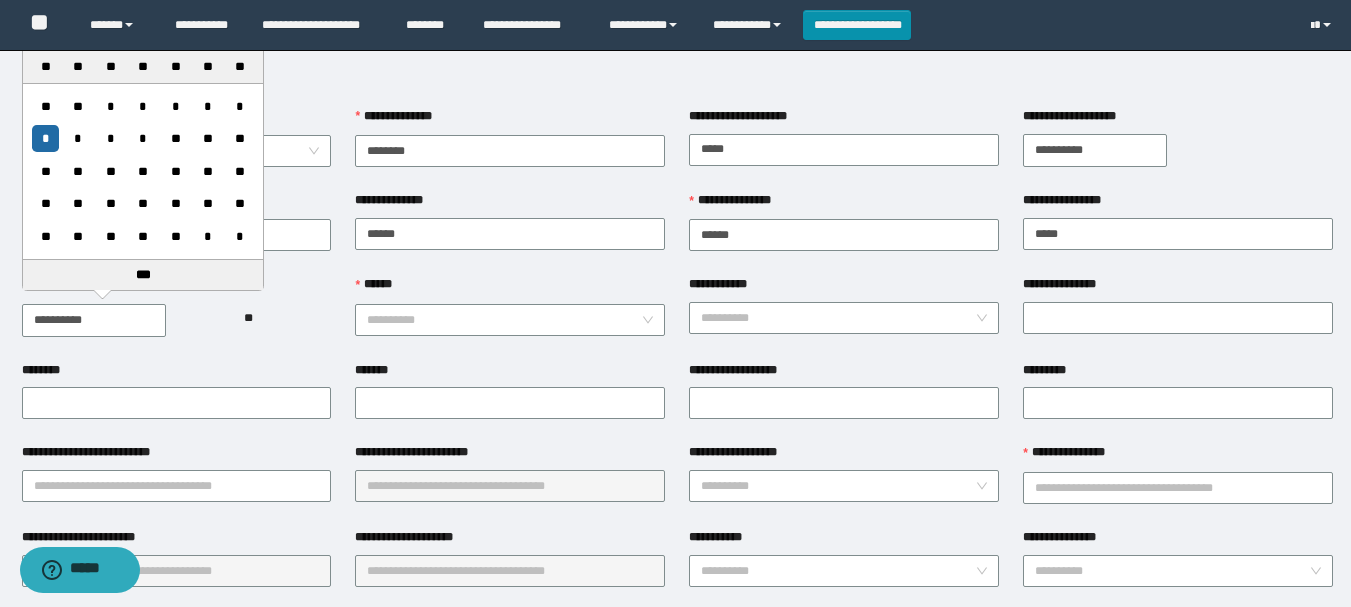 type on "**********" 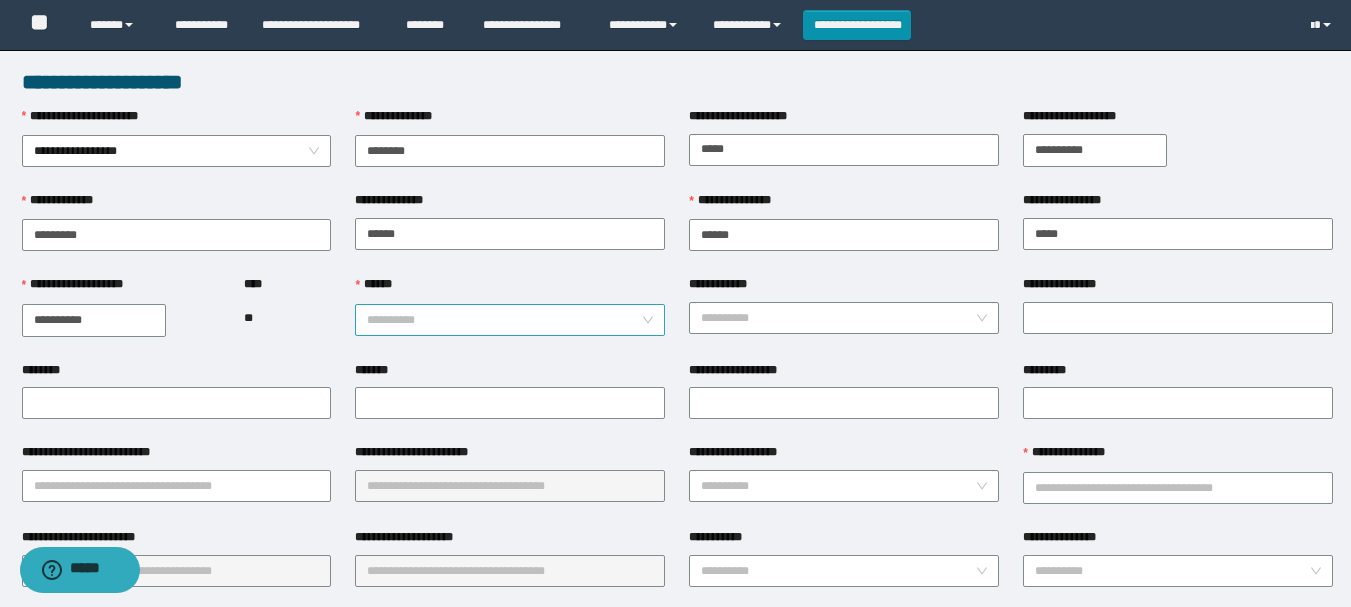 click on "******" at bounding box center [504, 320] 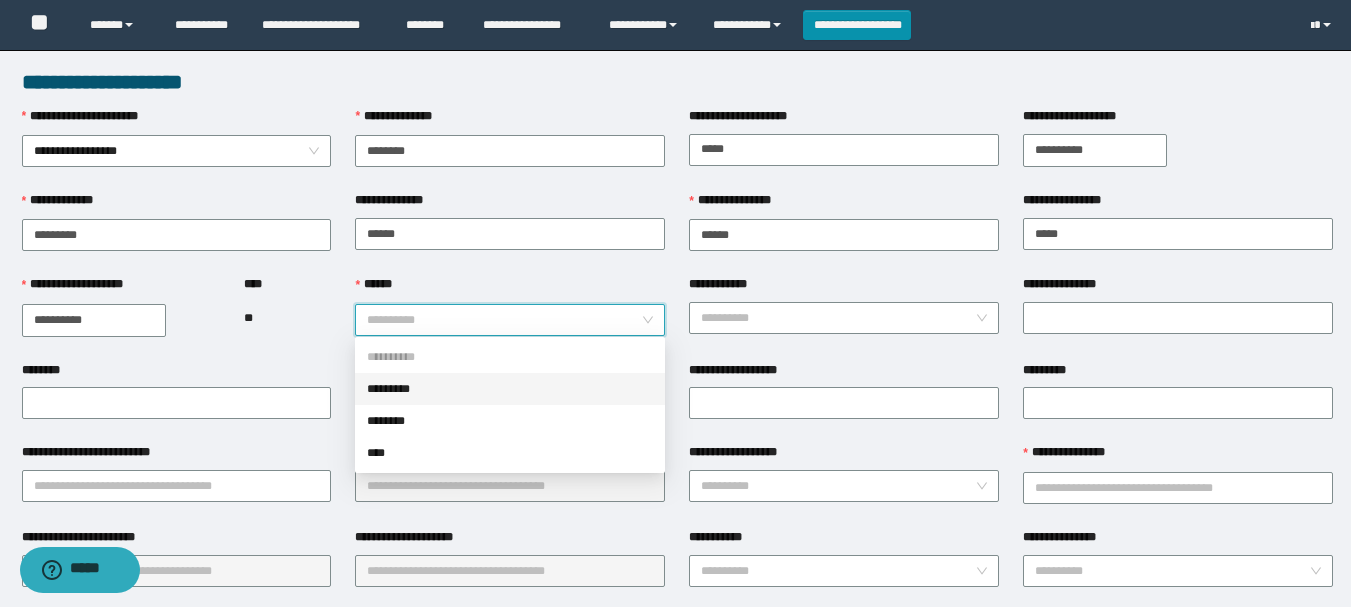 click on "*********" at bounding box center [510, 389] 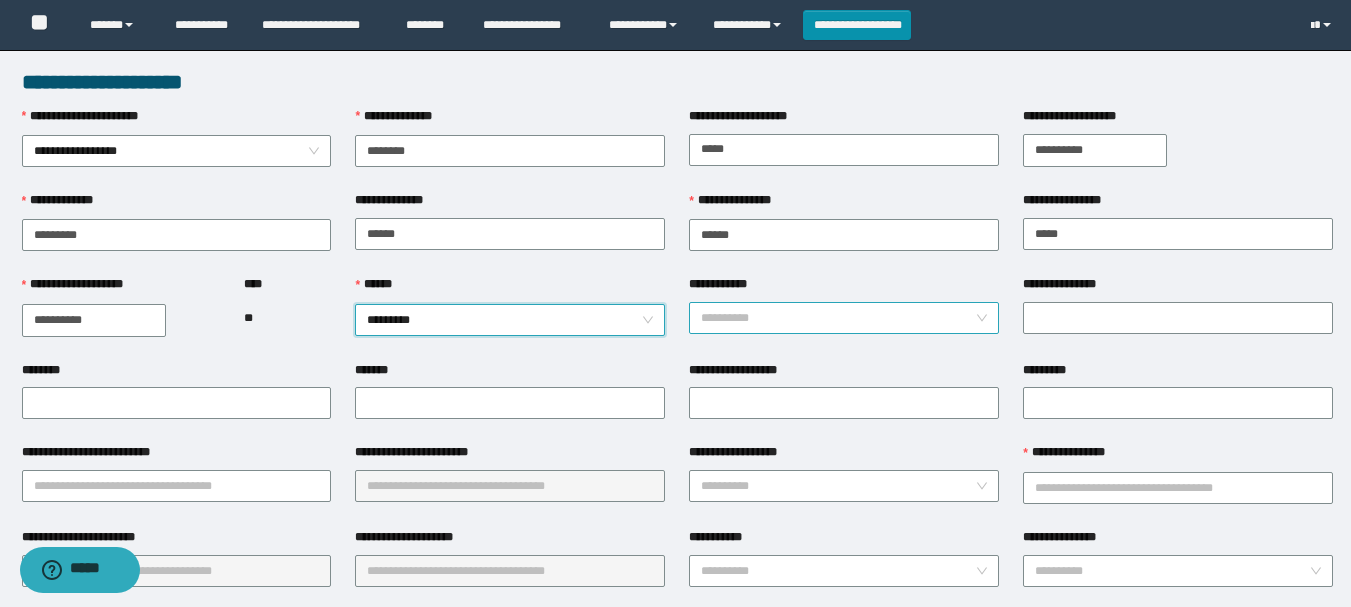 click on "**********" at bounding box center [838, 318] 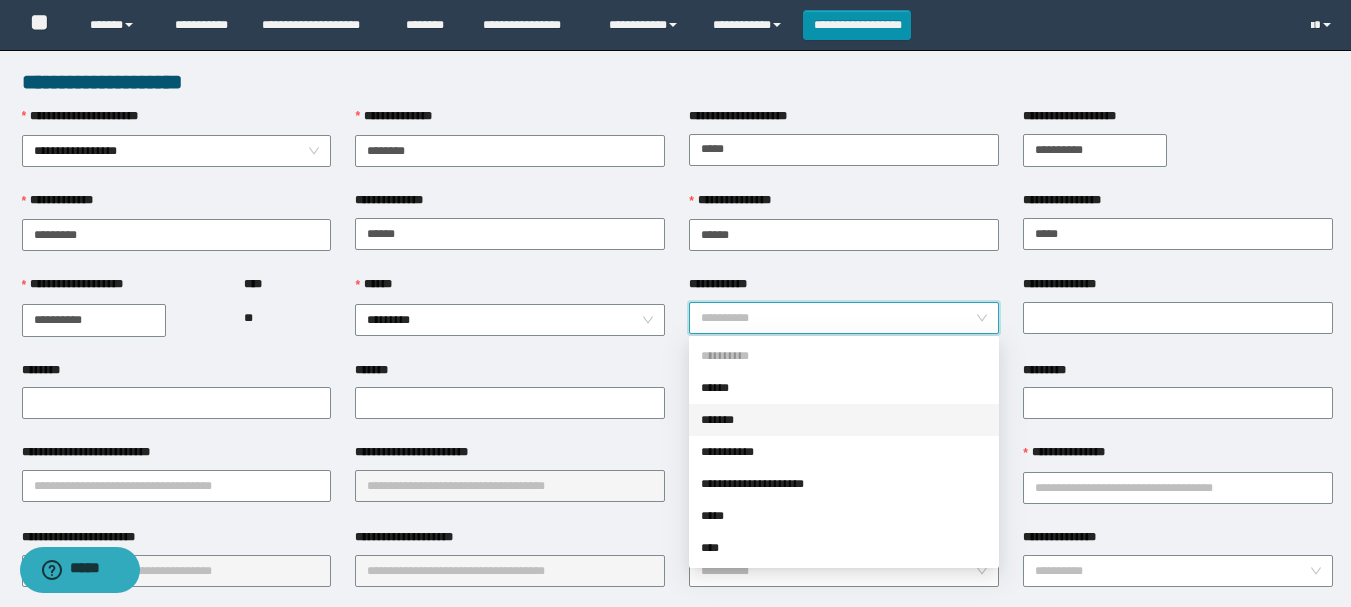 click on "*******" at bounding box center [844, 420] 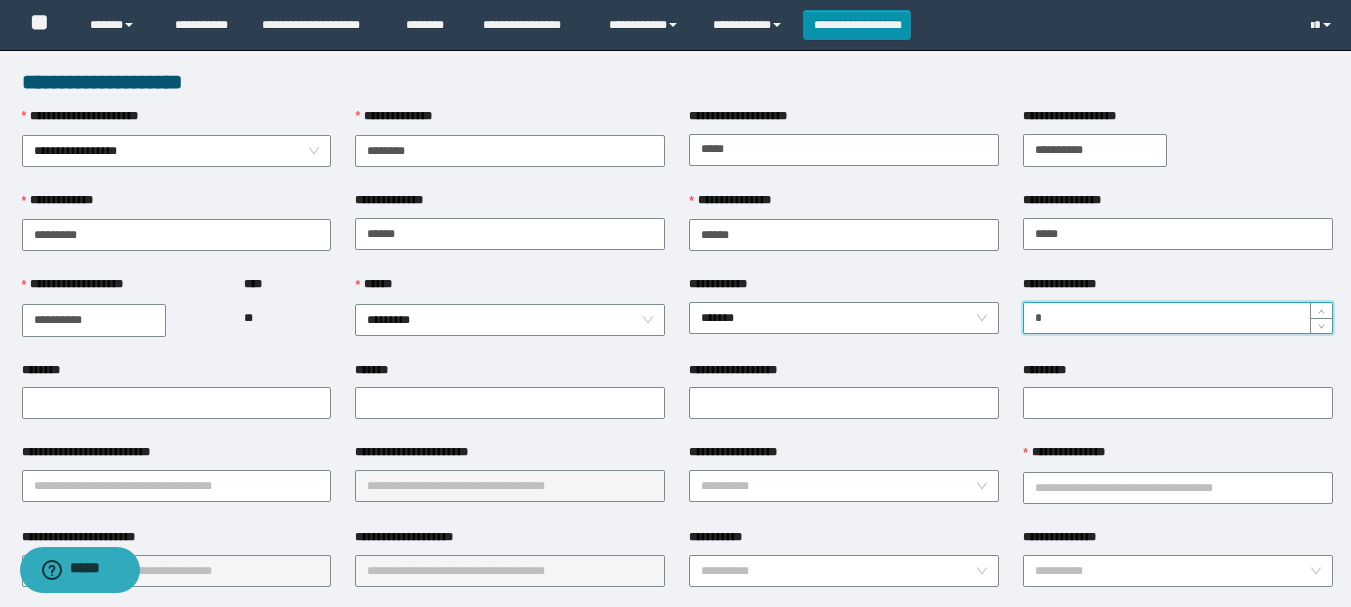 type on "*" 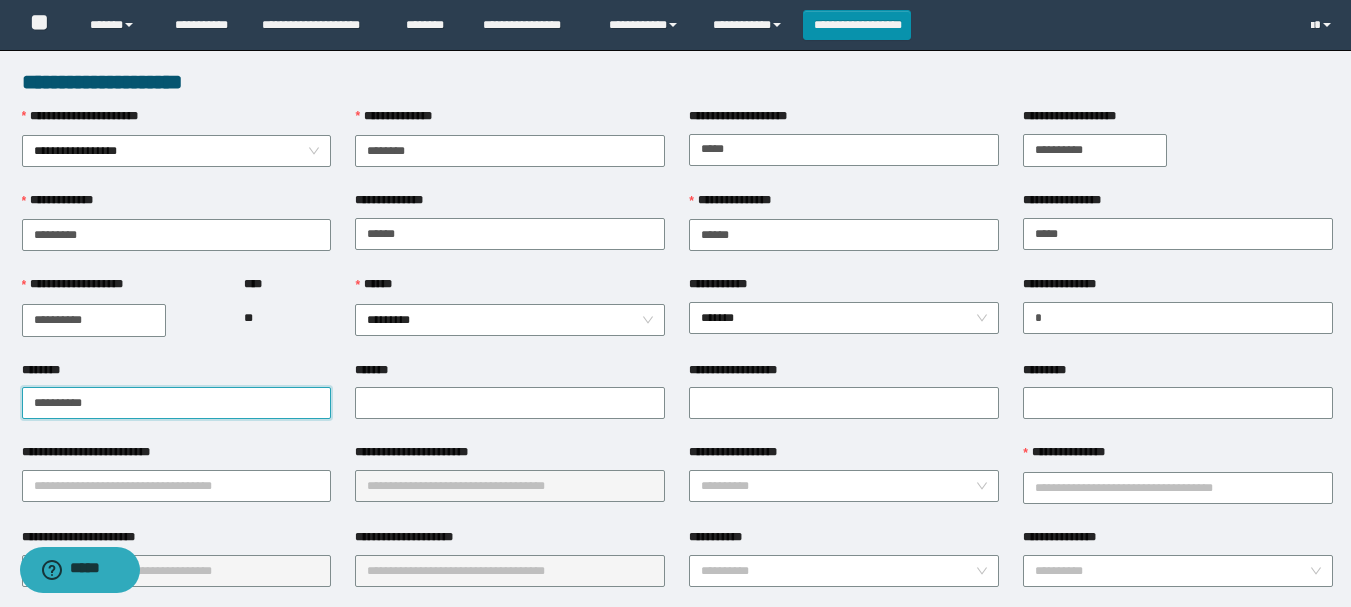 type on "**********" 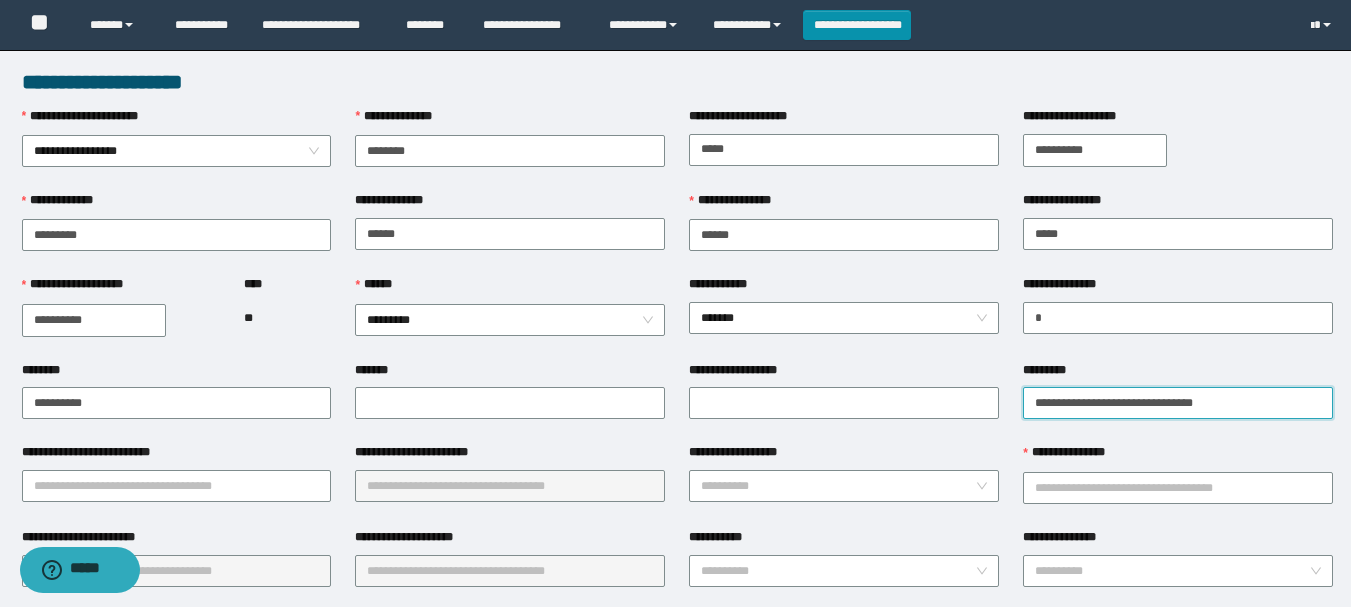 scroll, scrollTop: 100, scrollLeft: 0, axis: vertical 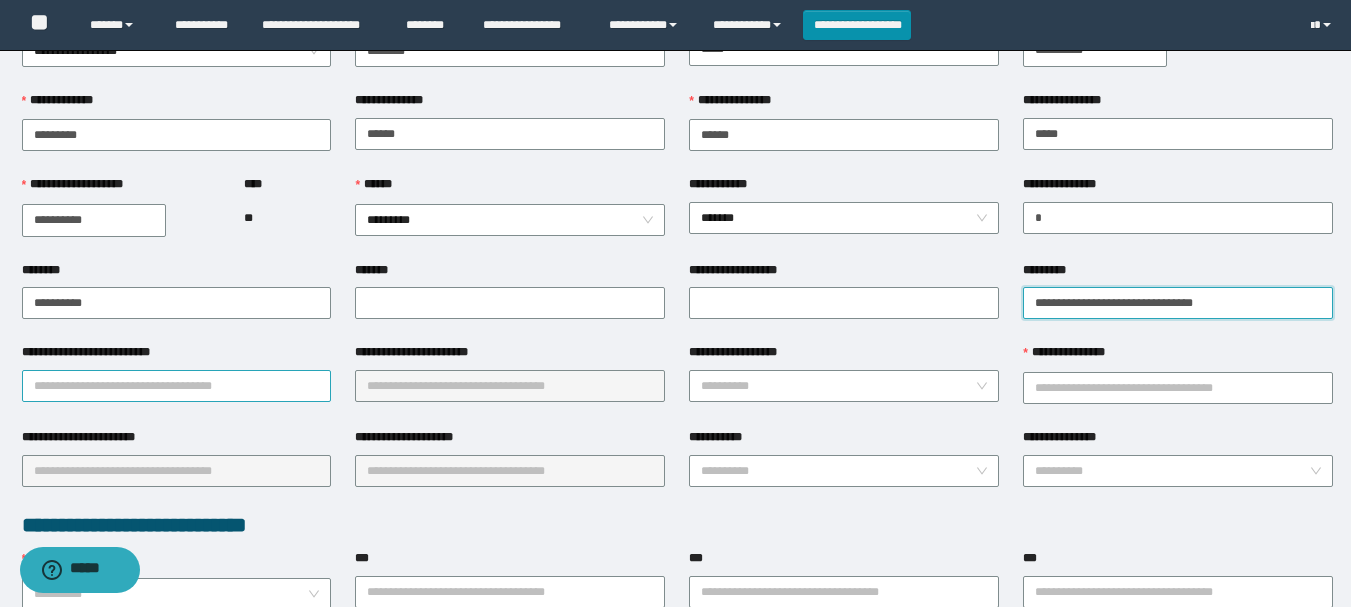 type on "**********" 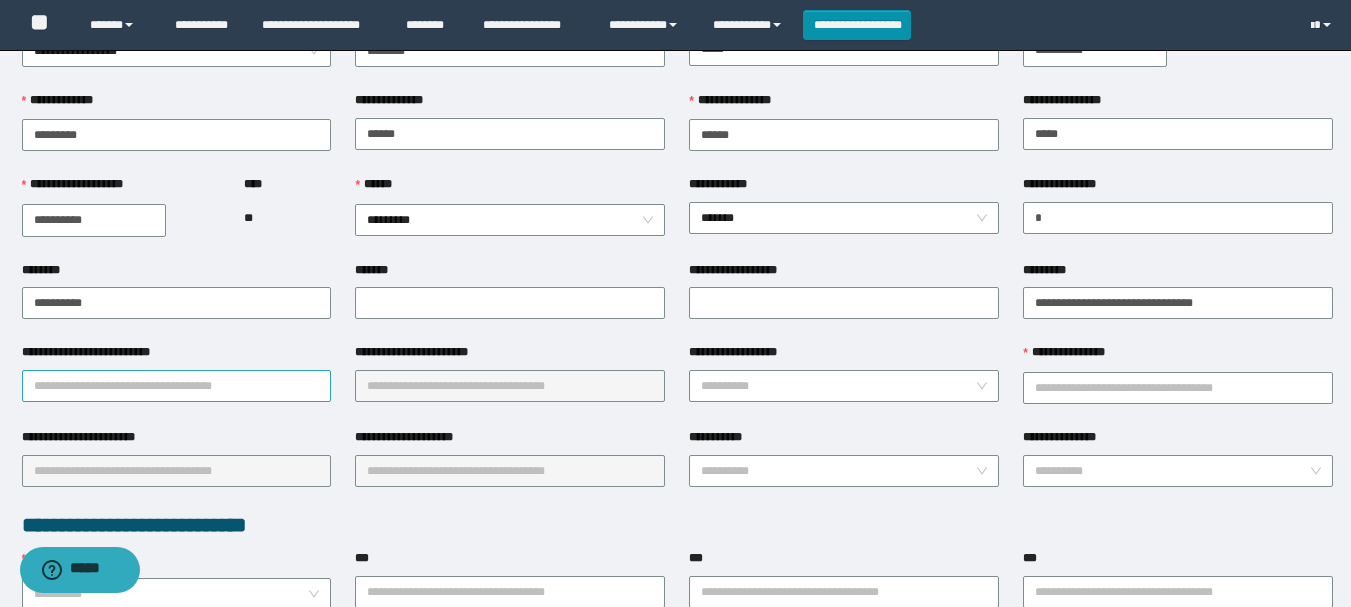 click on "**********" at bounding box center [177, 386] 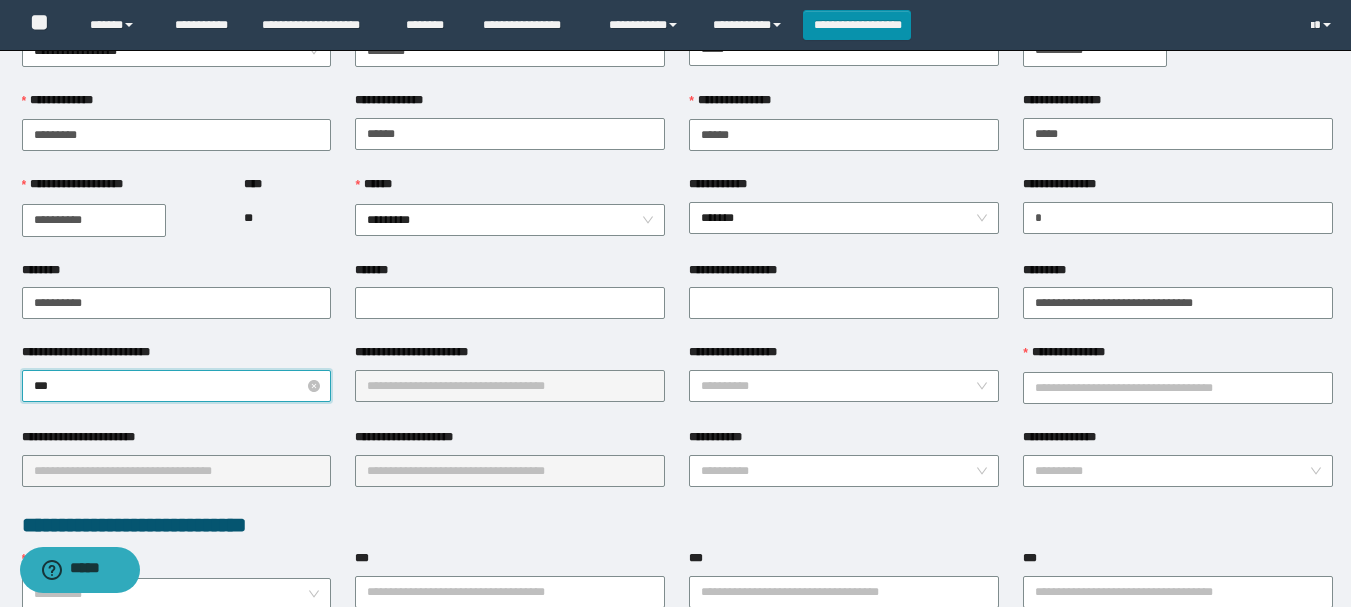 type on "****" 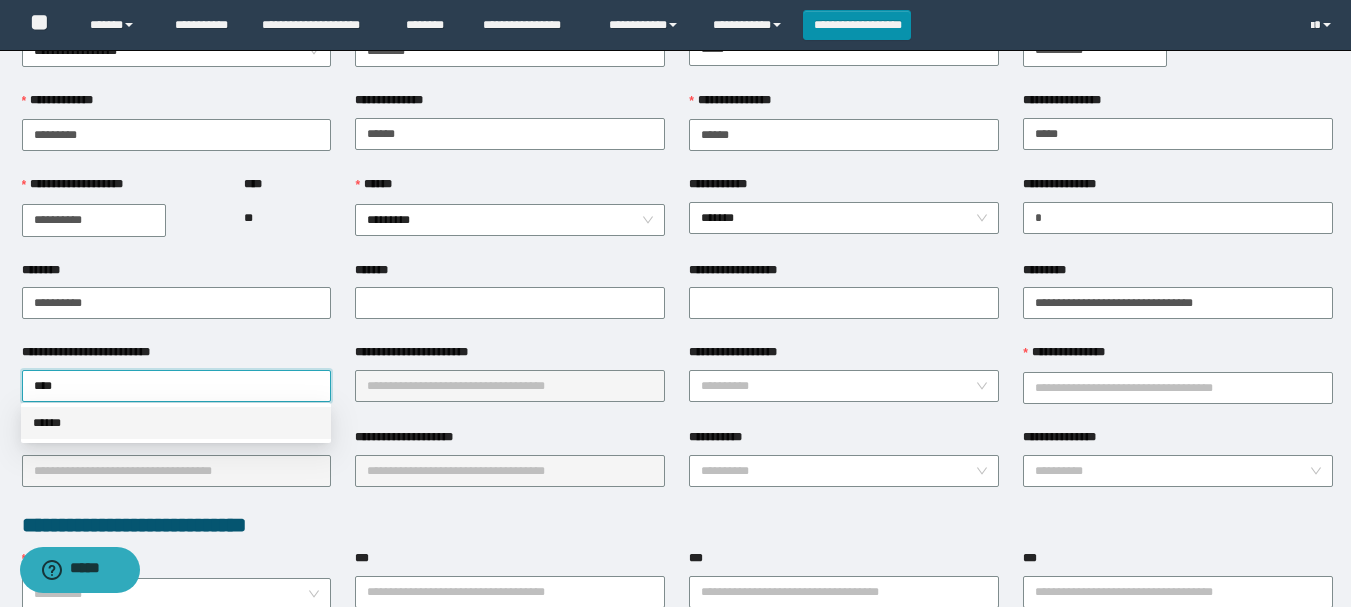 click on "******" at bounding box center (176, 423) 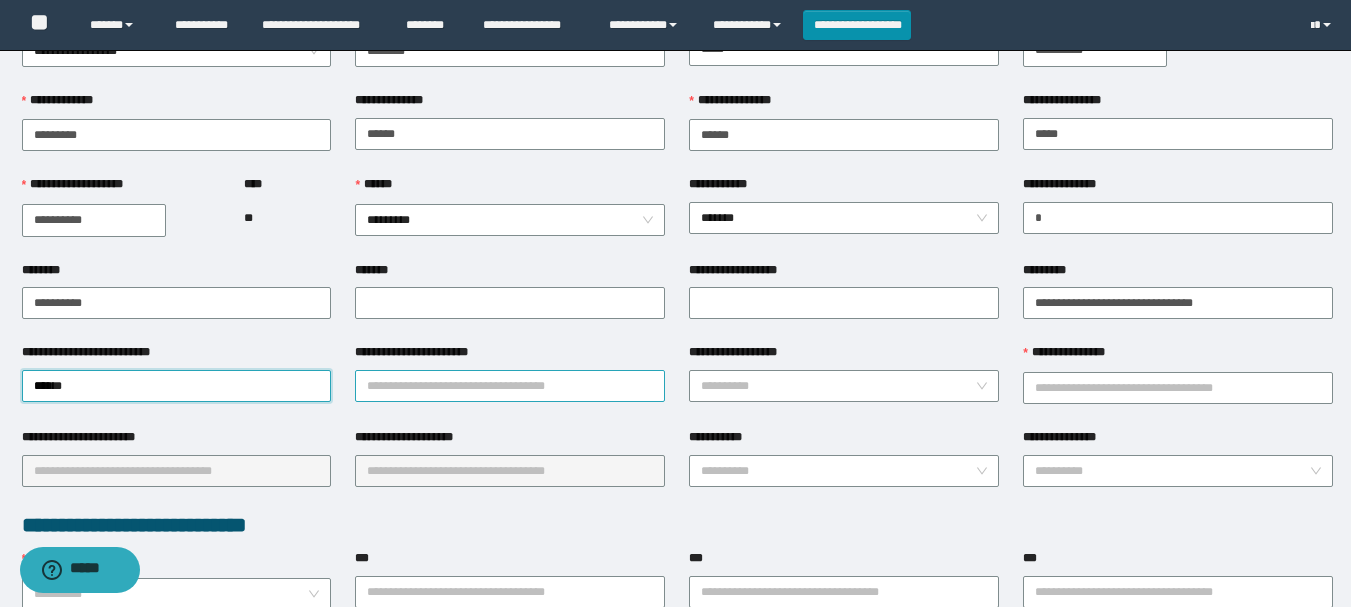 click on "**********" at bounding box center (510, 386) 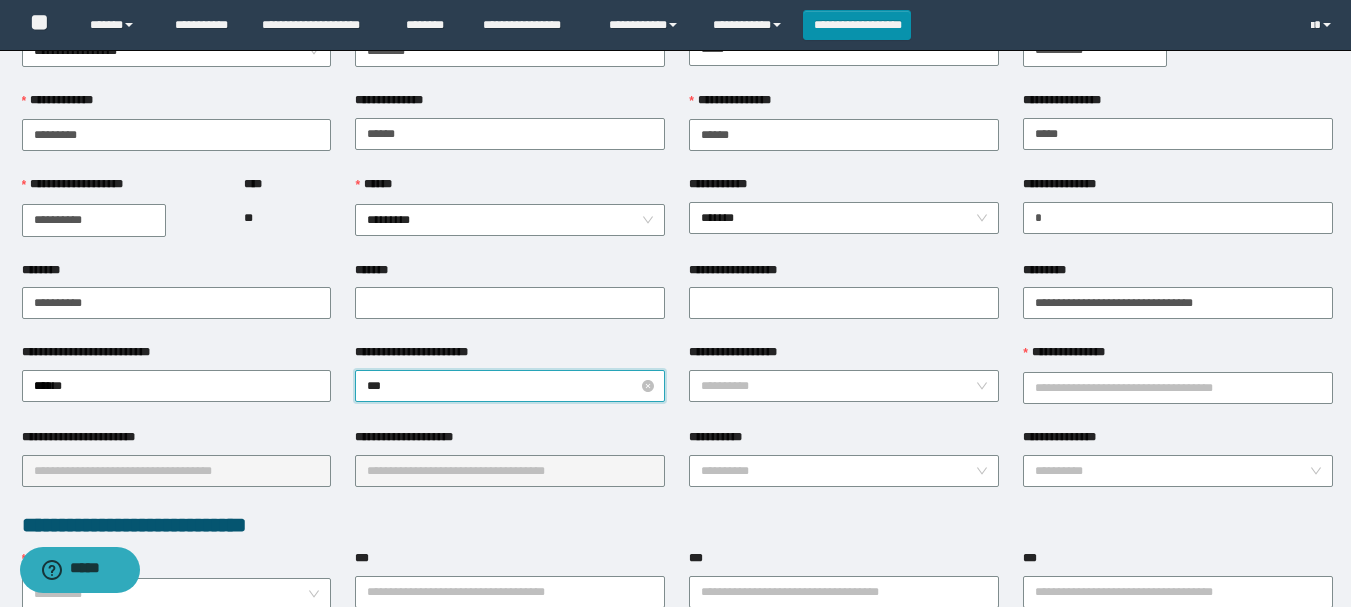 type on "****" 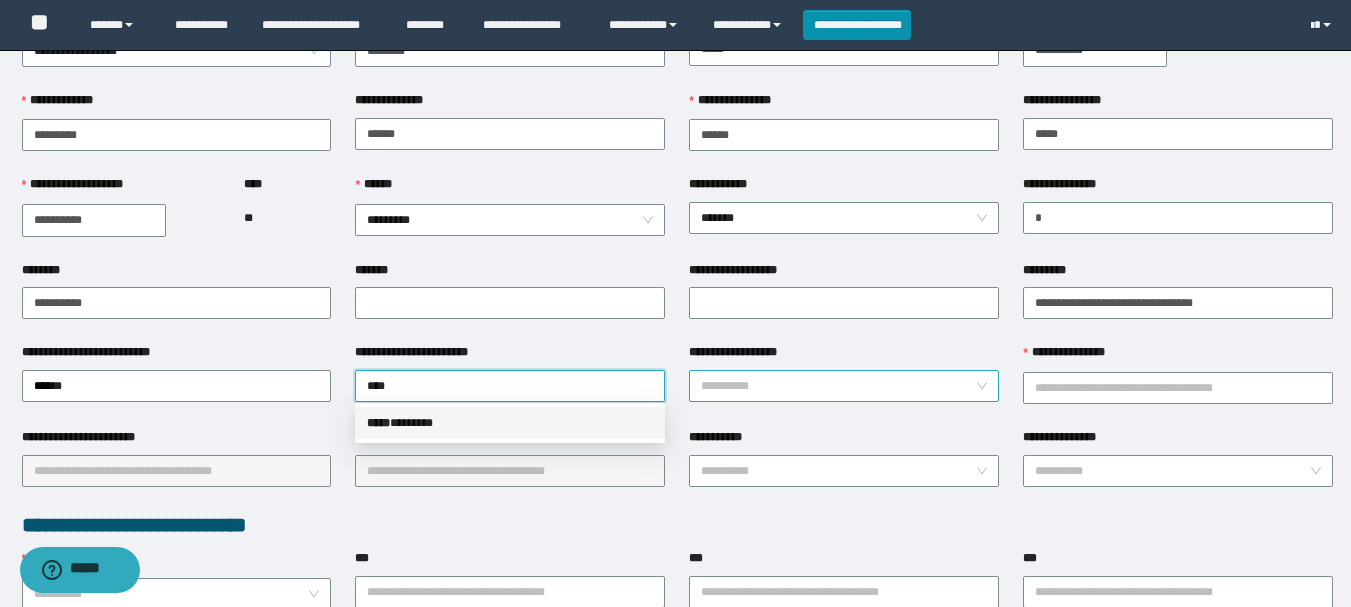 click on "***** * ******" at bounding box center (510, 423) 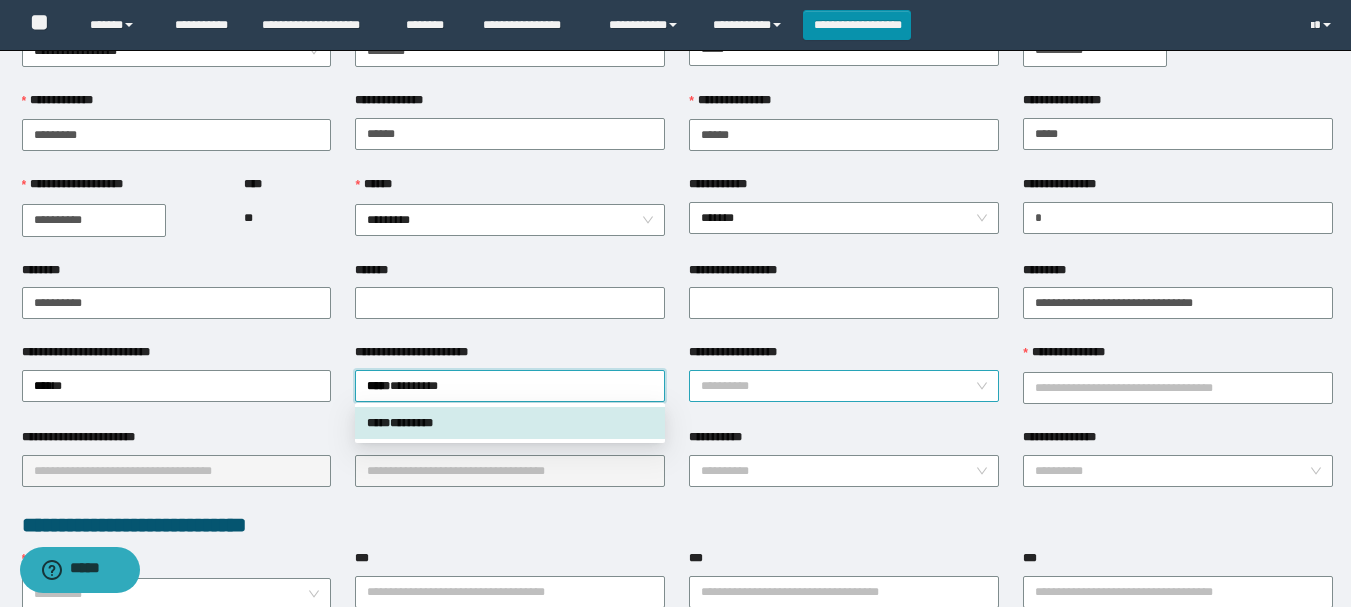 click on "**********" at bounding box center (838, 386) 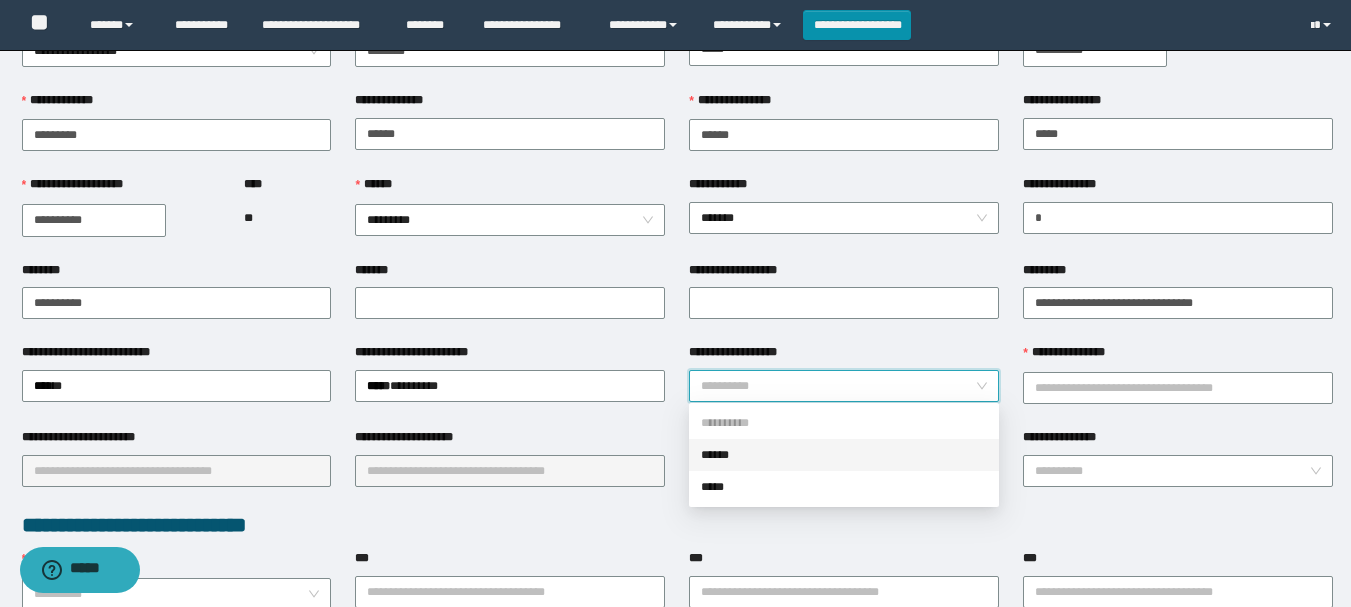 click on "******" at bounding box center [844, 455] 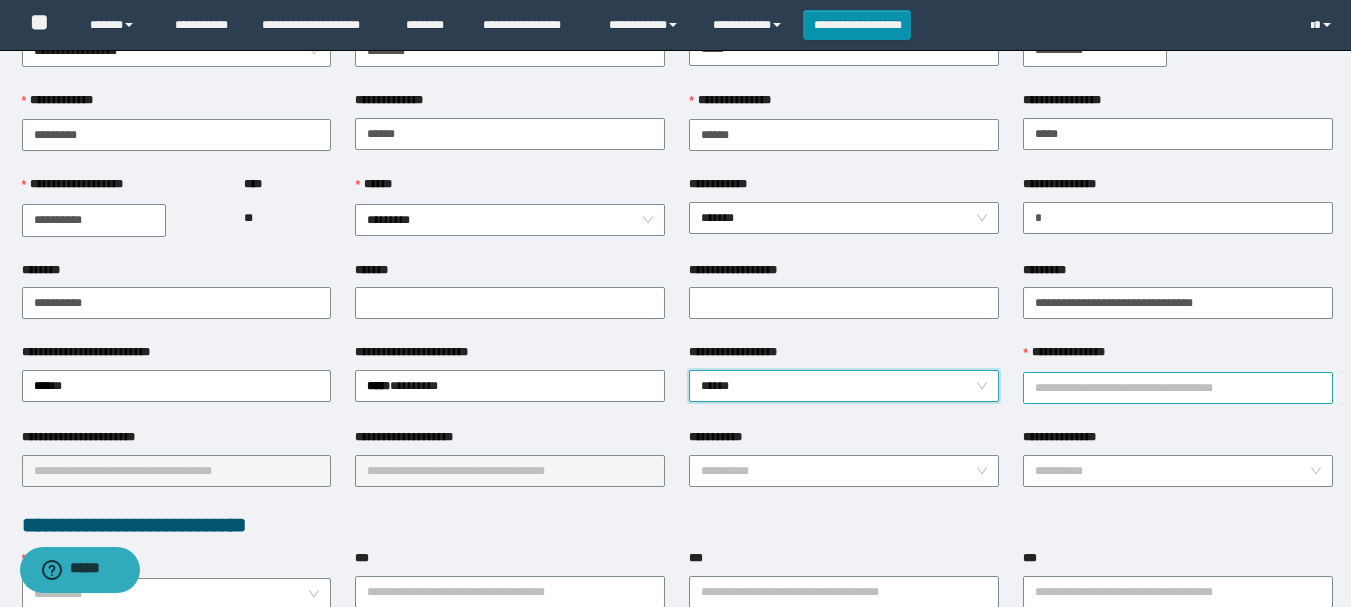 click on "**********" at bounding box center (1178, 388) 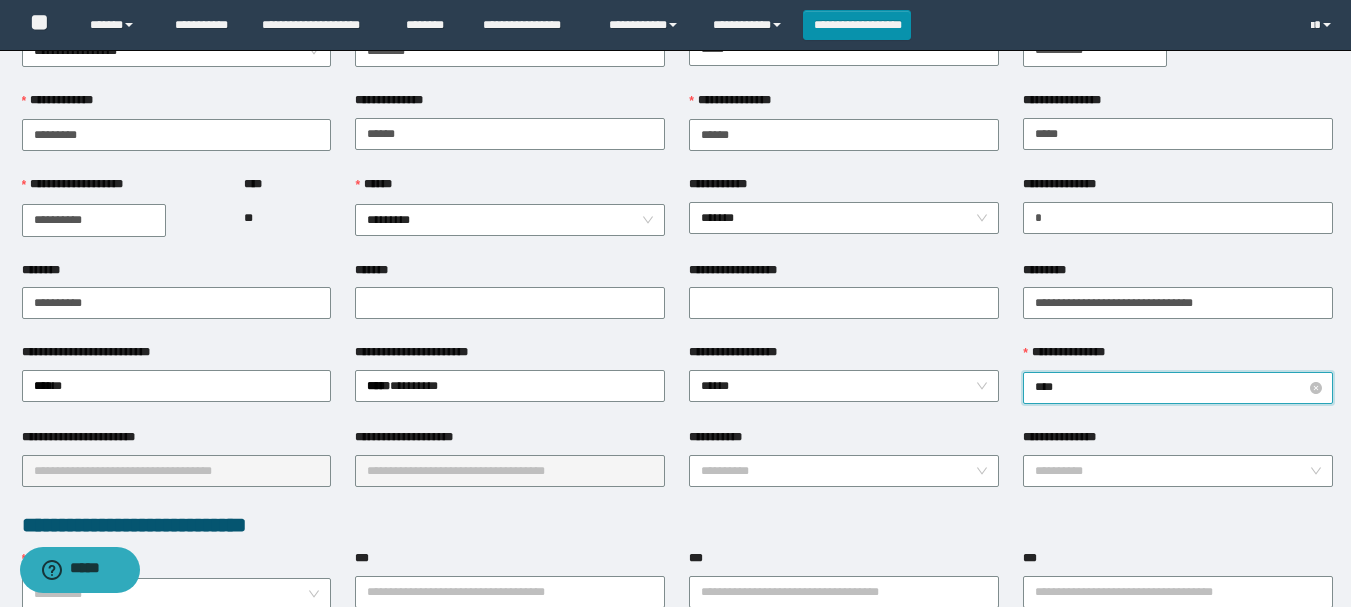 type on "*****" 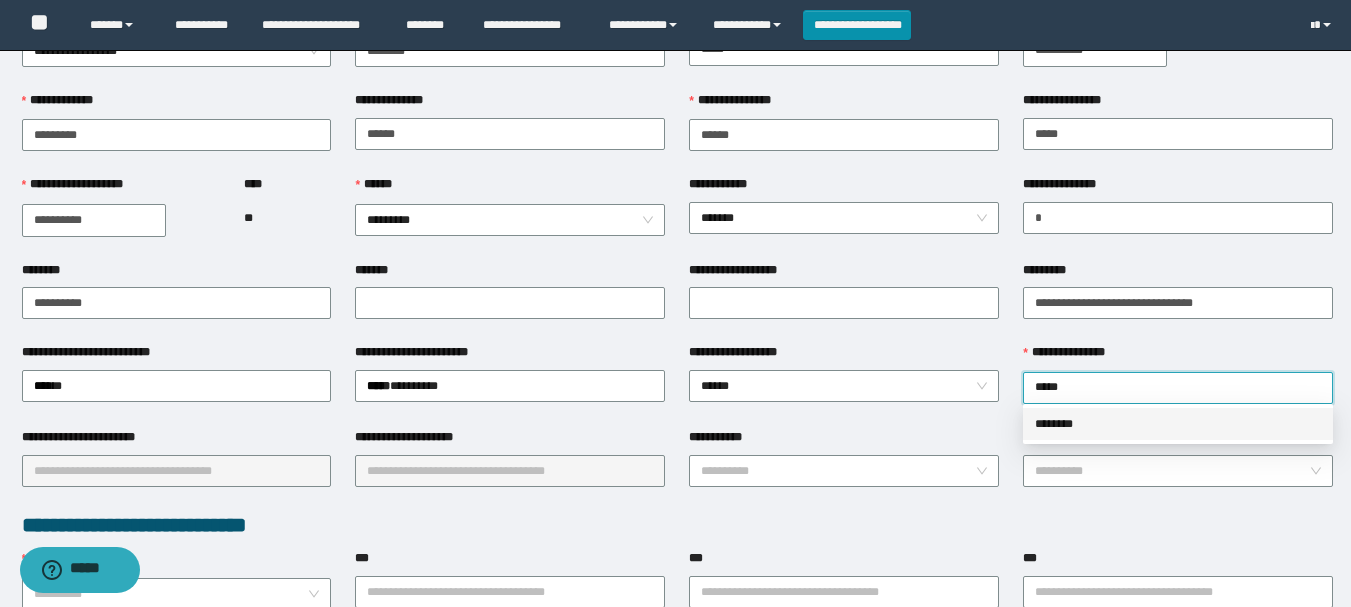 drag, startPoint x: 1072, startPoint y: 423, endPoint x: 159, endPoint y: 462, distance: 913.8326 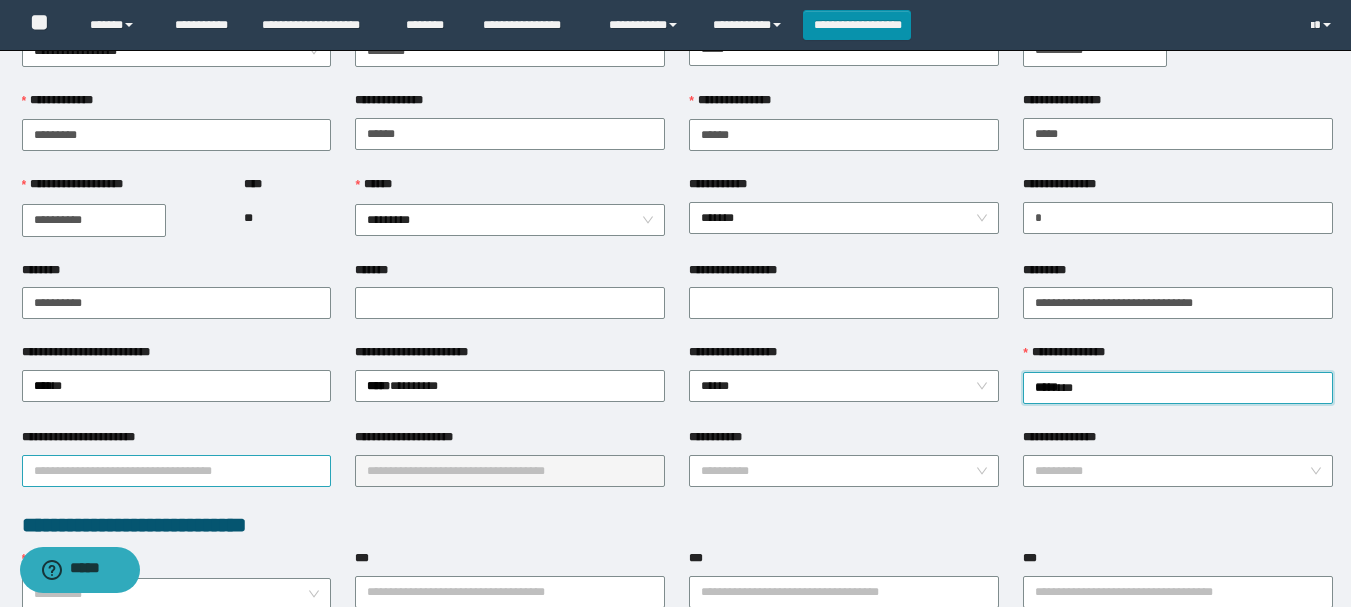 click on "**********" at bounding box center (177, 471) 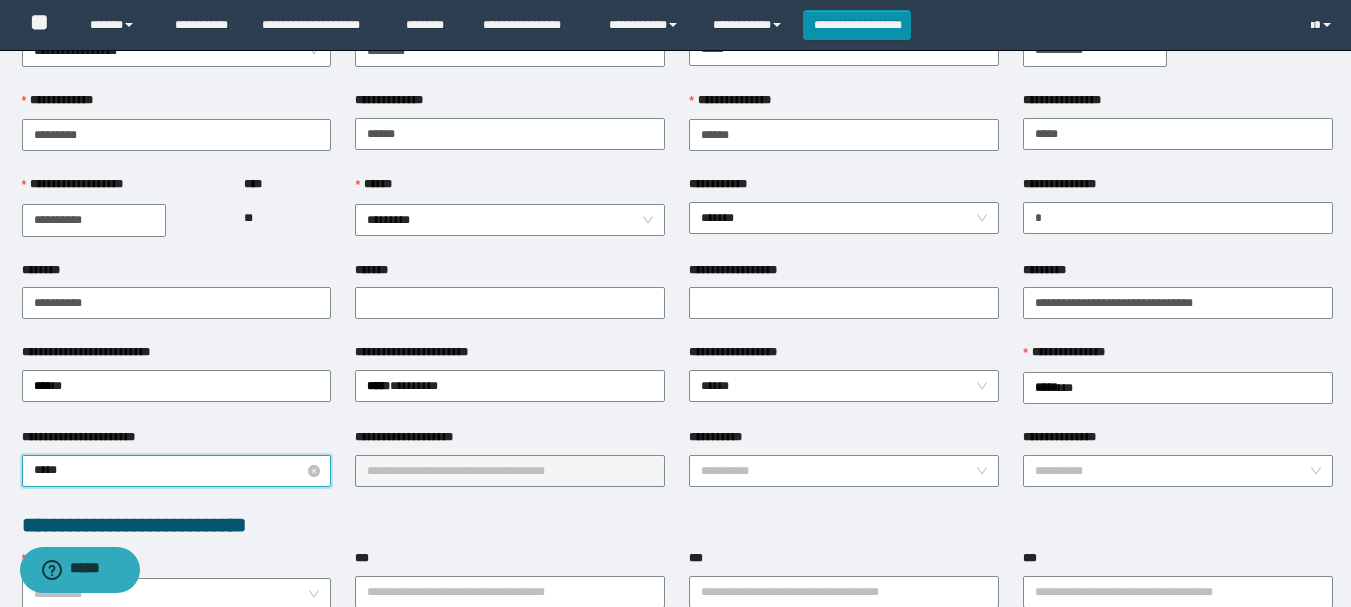 type on "******" 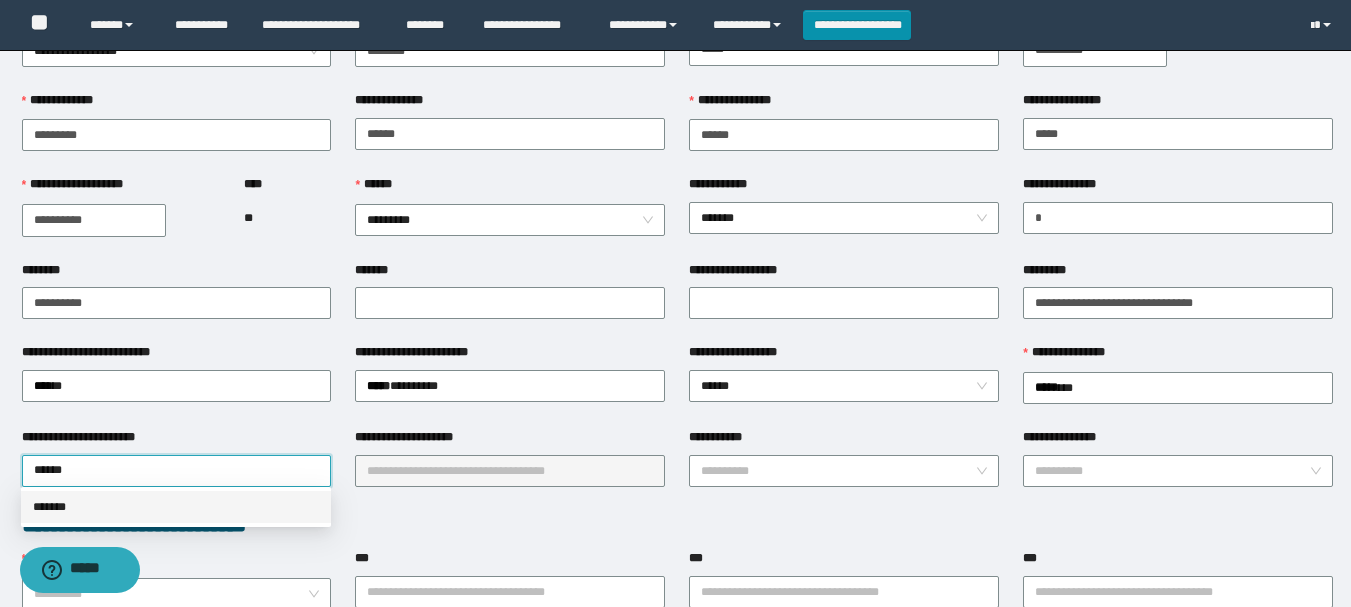 click on "*******" at bounding box center (176, 507) 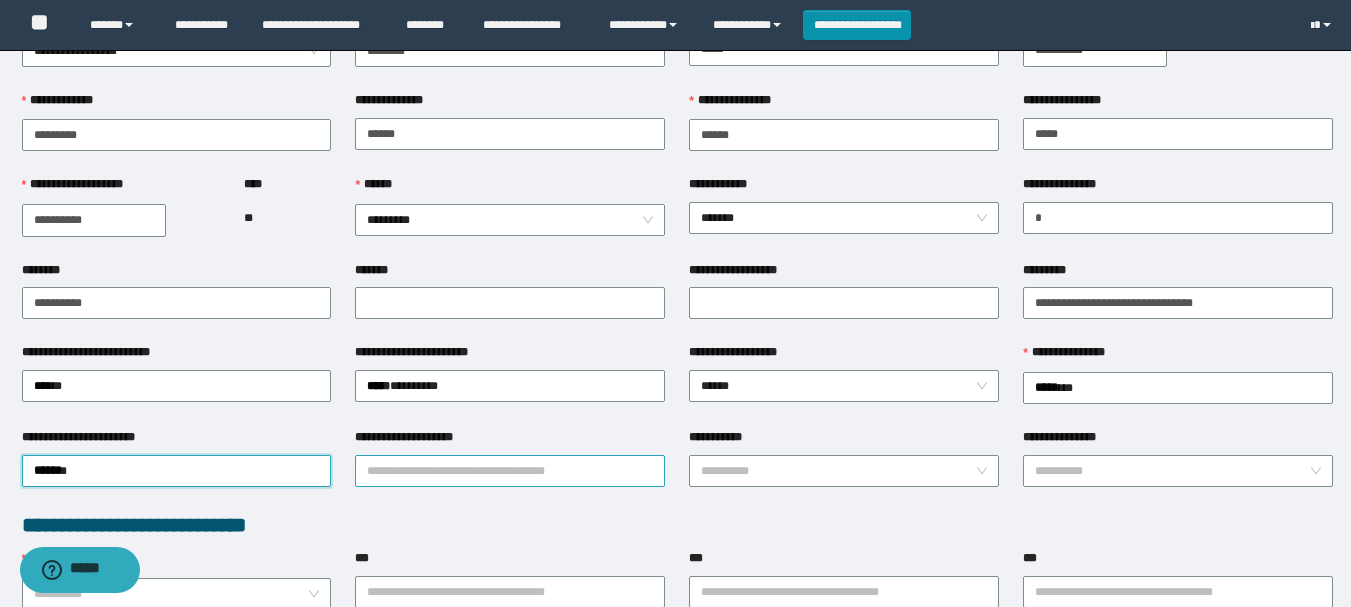 click on "**********" at bounding box center [510, 471] 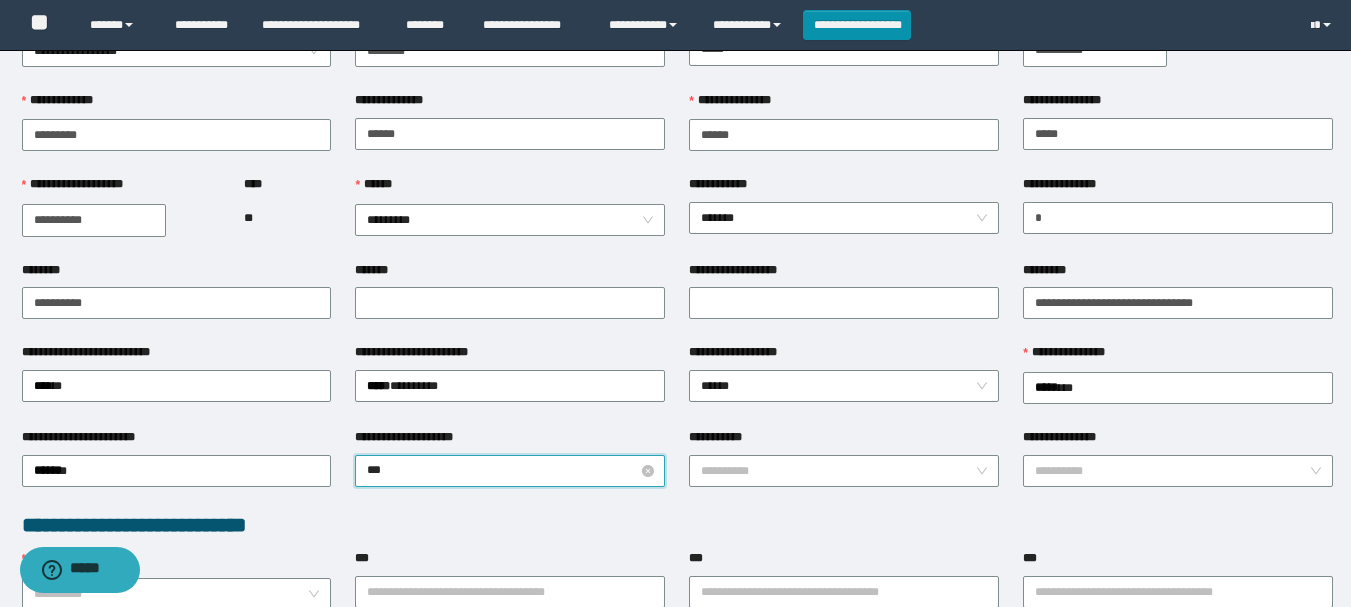 type on "****" 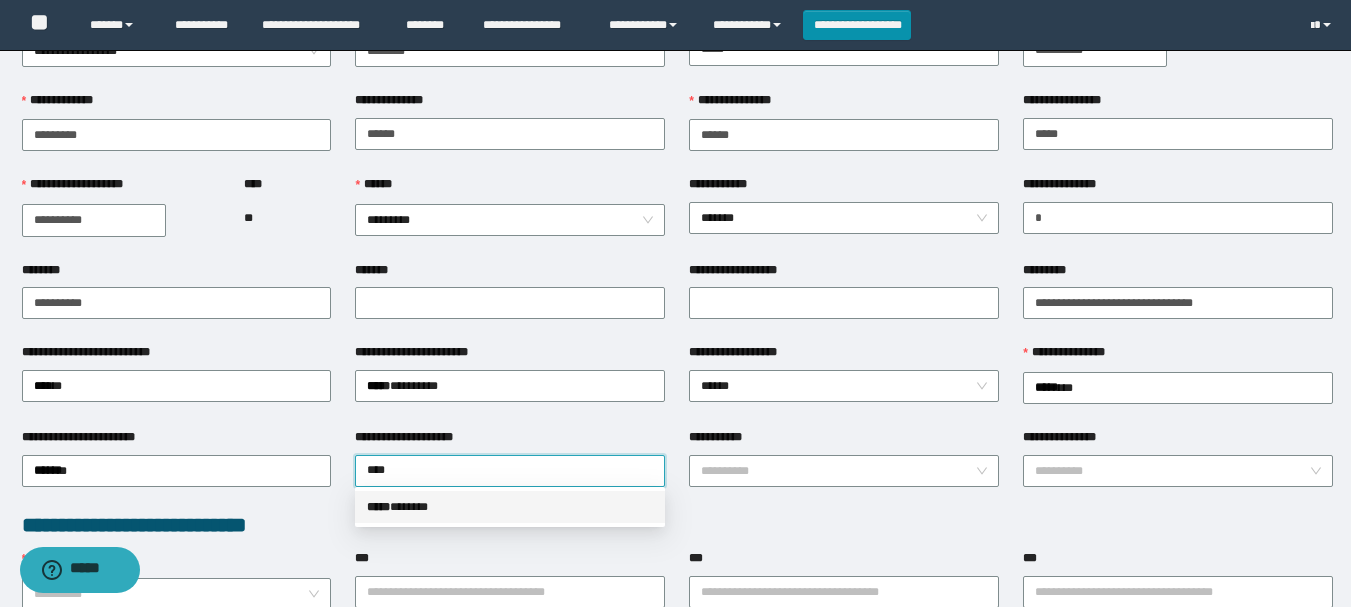 drag, startPoint x: 432, startPoint y: 511, endPoint x: 733, endPoint y: 497, distance: 301.3254 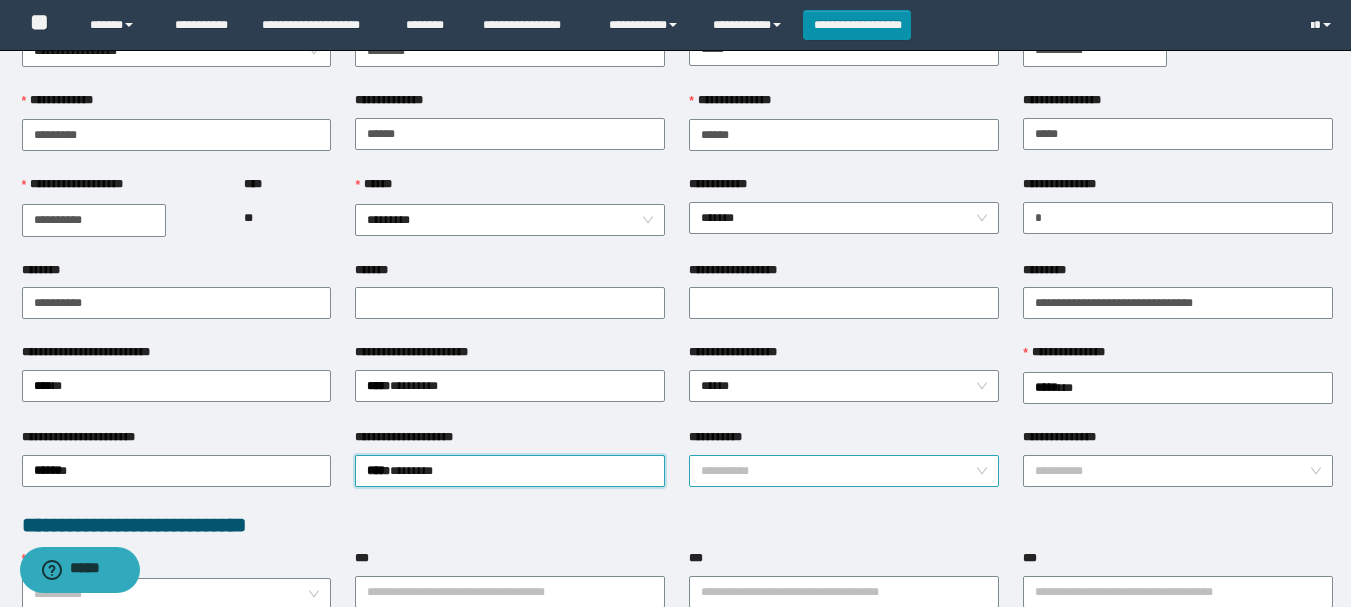click on "**********" at bounding box center (838, 471) 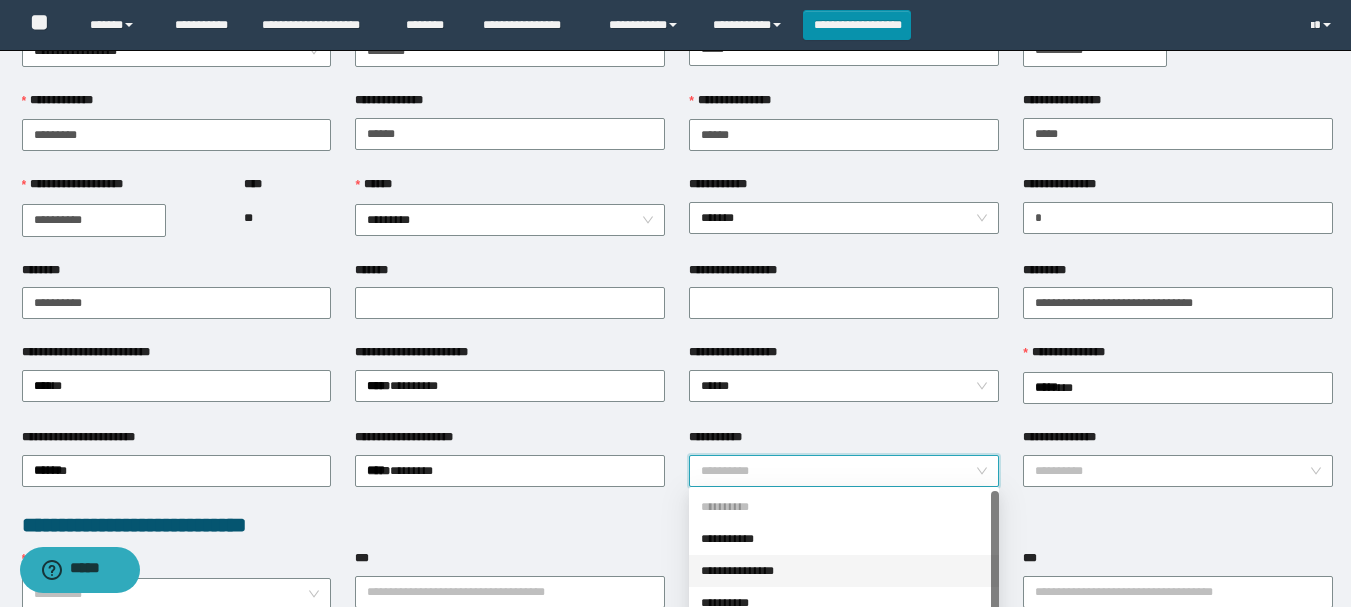 drag, startPoint x: 757, startPoint y: 569, endPoint x: 999, endPoint y: 503, distance: 250.8386 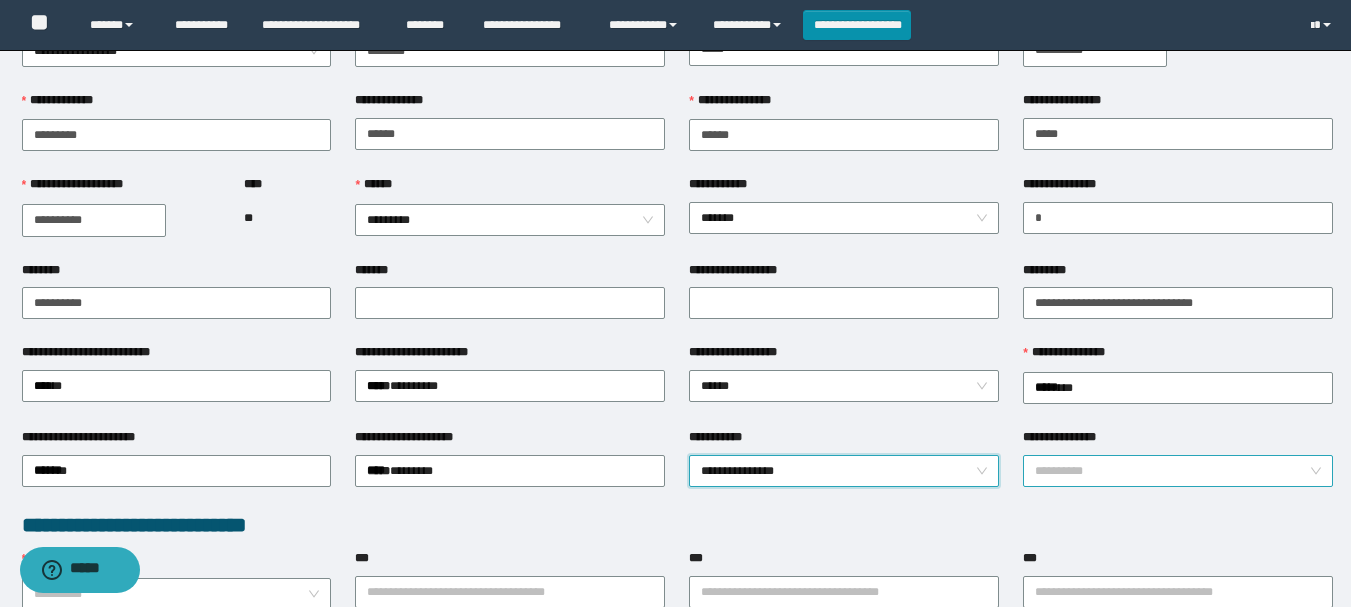 click on "**********" at bounding box center (1172, 471) 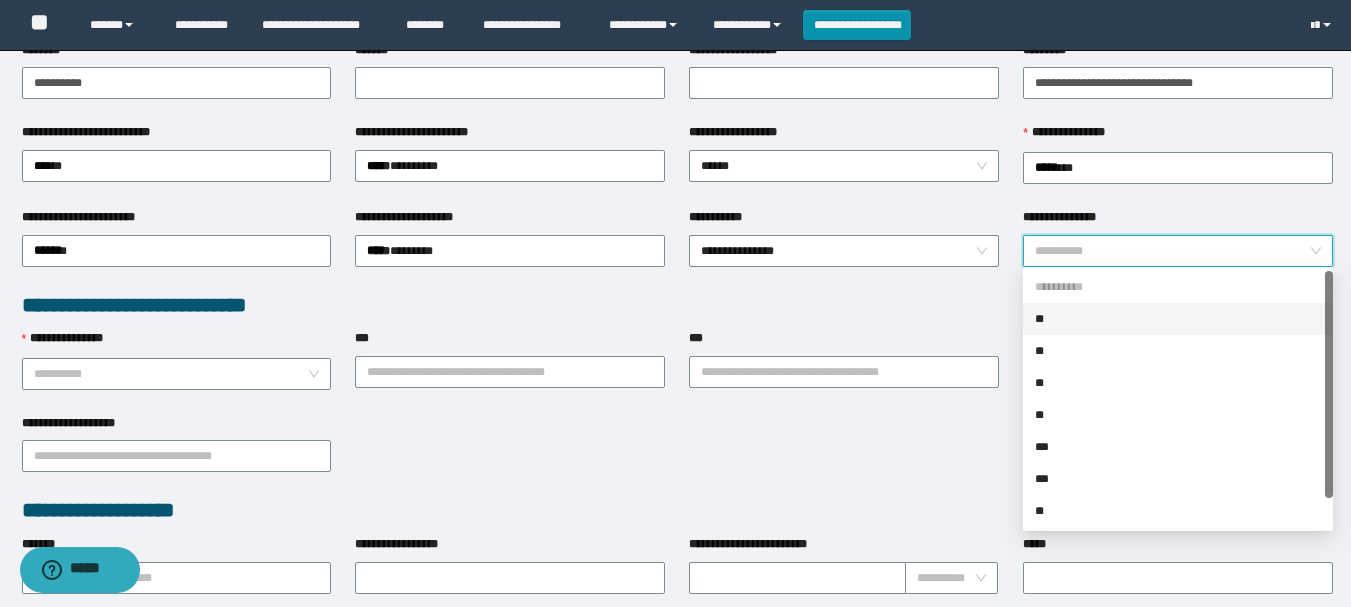 scroll, scrollTop: 400, scrollLeft: 0, axis: vertical 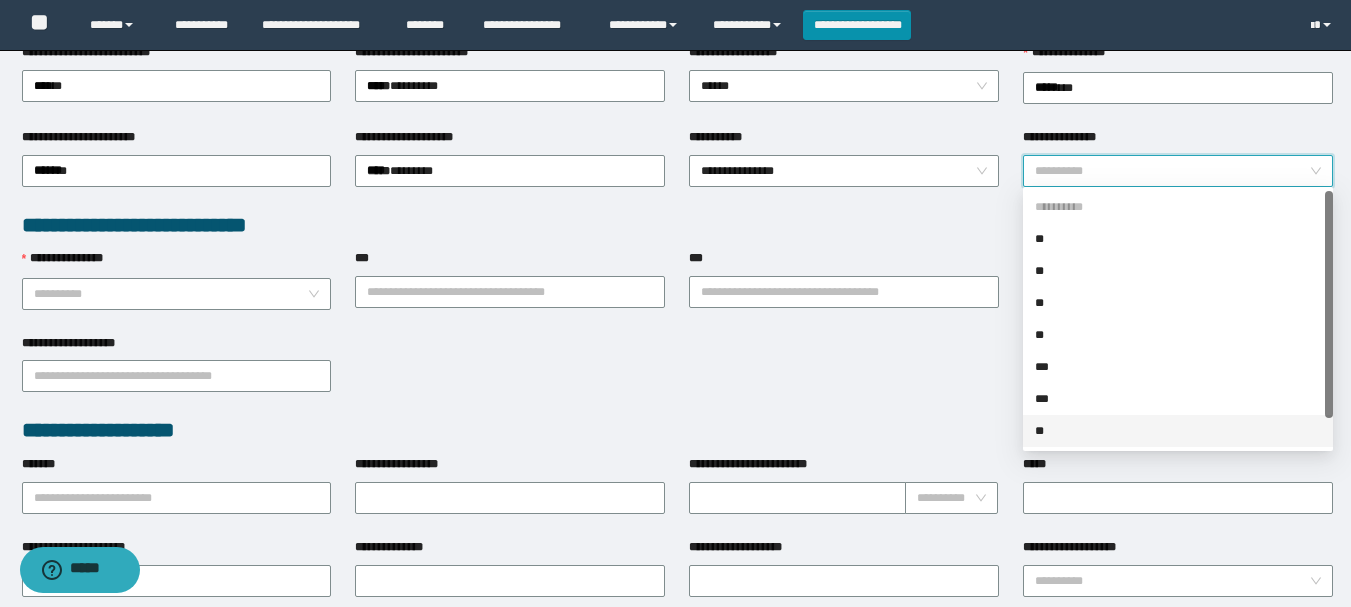 drag, startPoint x: 1043, startPoint y: 426, endPoint x: 636, endPoint y: 355, distance: 413.14645 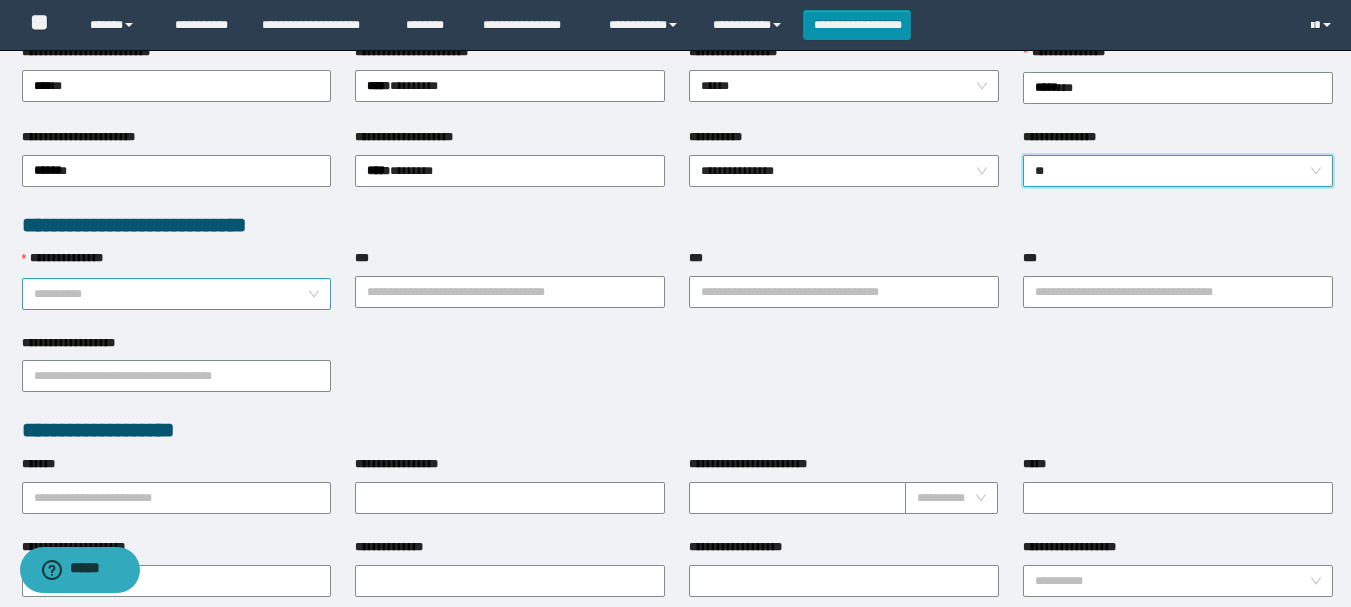 click on "**********" at bounding box center (171, 294) 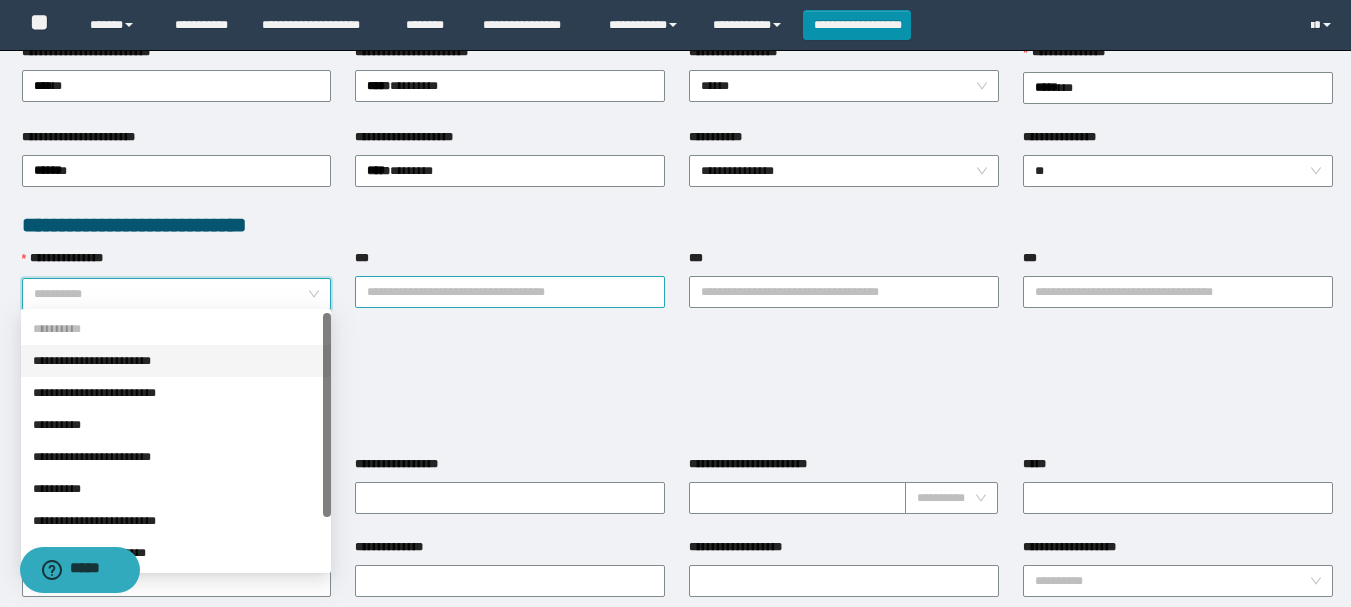 drag, startPoint x: 117, startPoint y: 361, endPoint x: 378, endPoint y: 298, distance: 268.49582 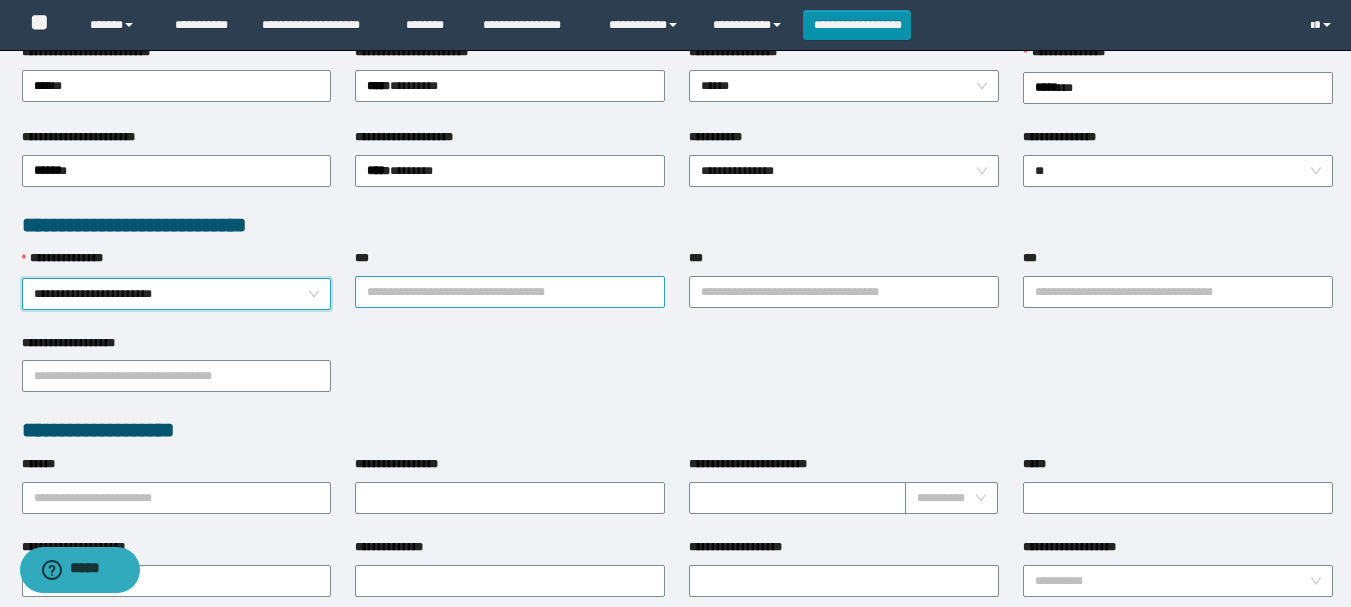 click on "***" at bounding box center (510, 292) 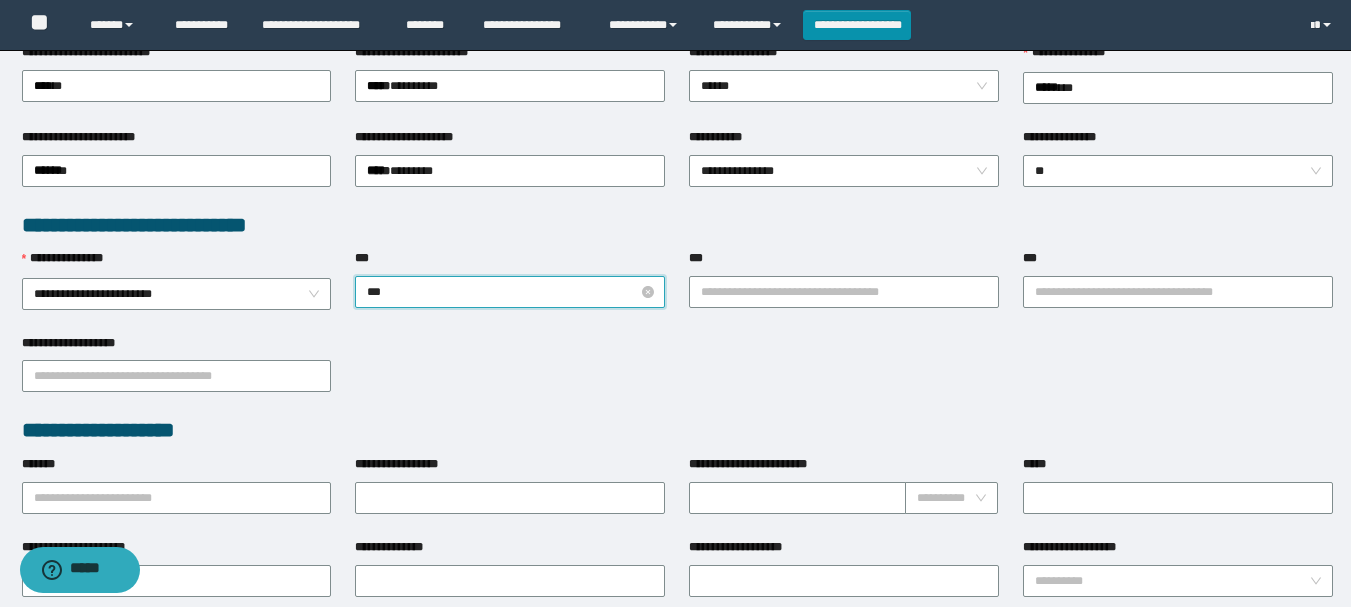 type on "****" 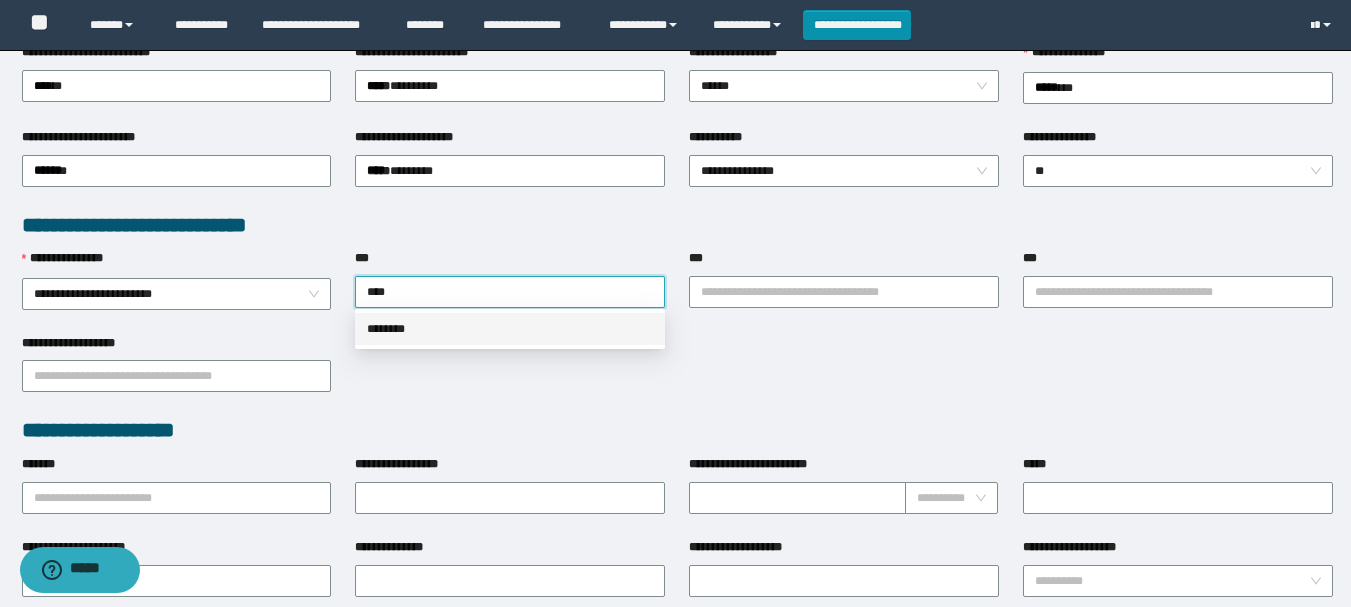 drag, startPoint x: 428, startPoint y: 326, endPoint x: 202, endPoint y: 424, distance: 246.33311 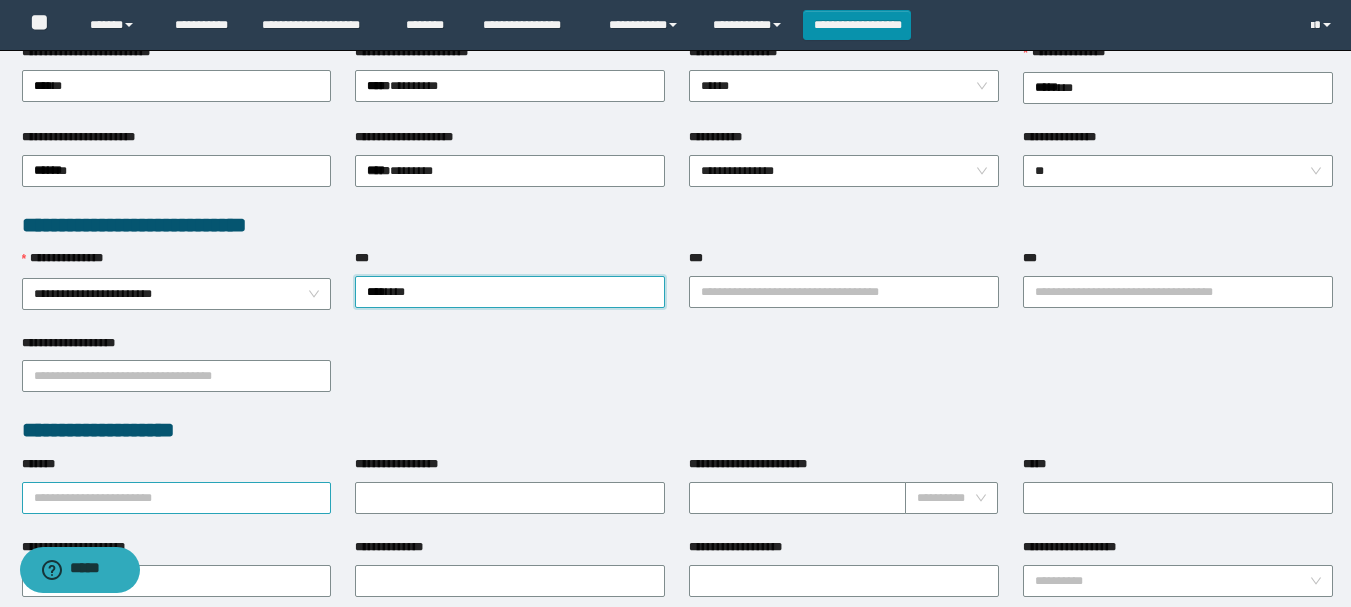 click on "*******" at bounding box center (177, 498) 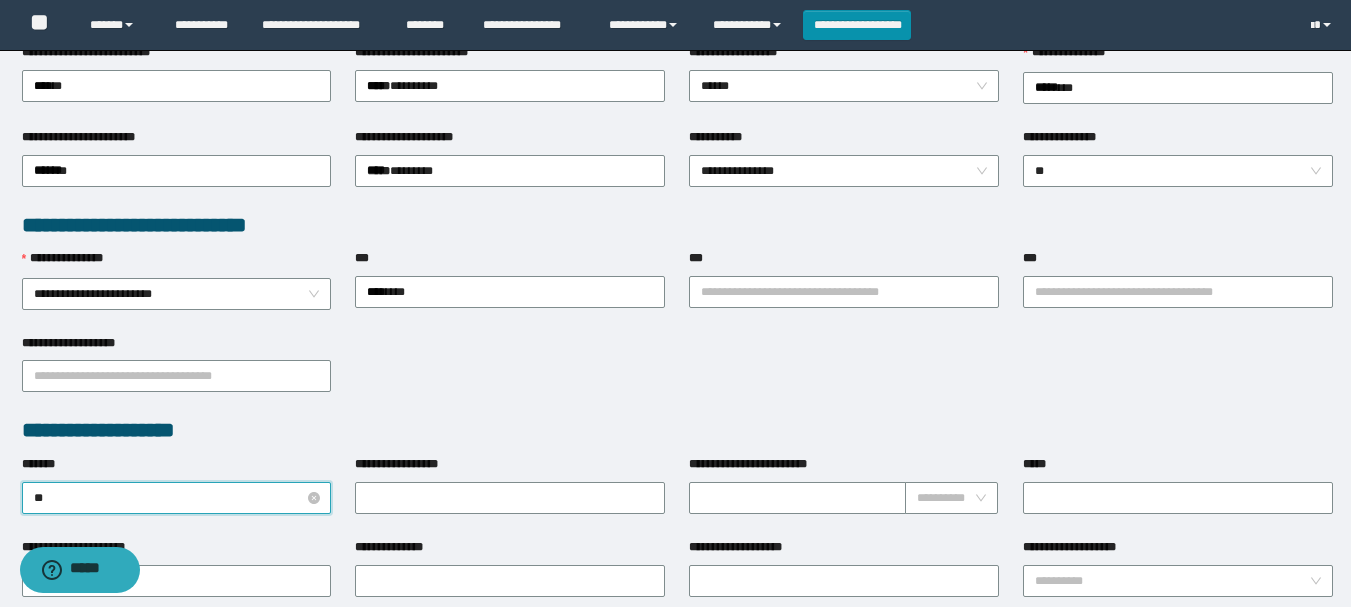 type on "***" 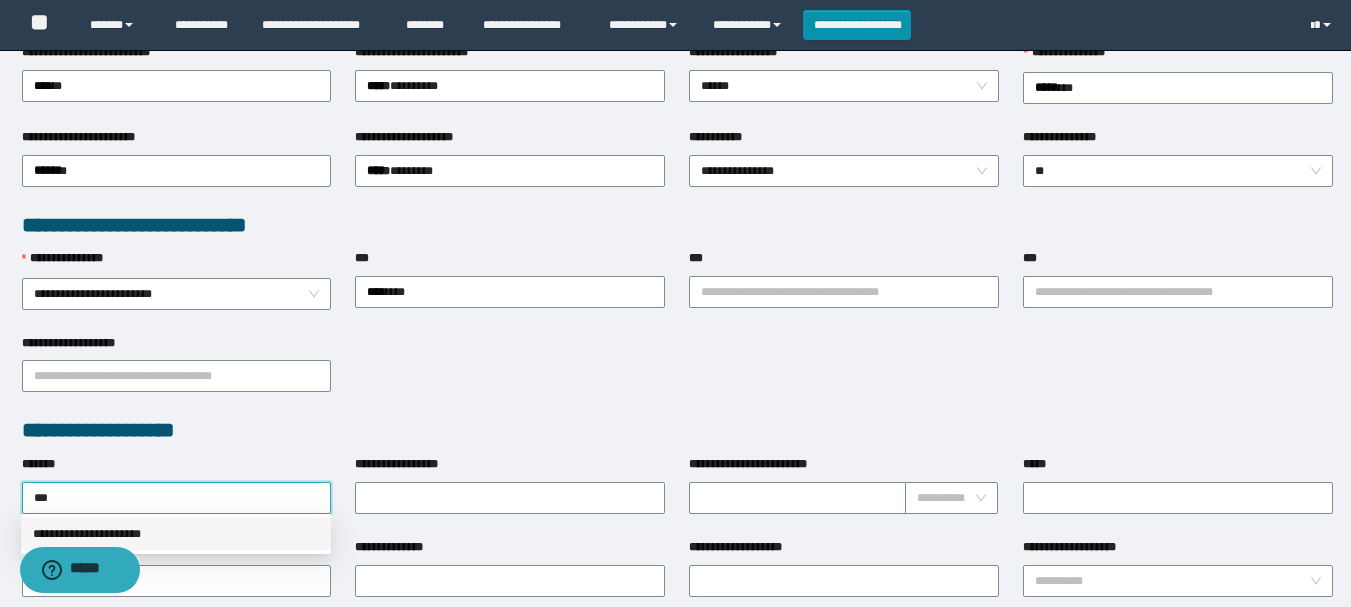 click on "**********" at bounding box center [176, 534] 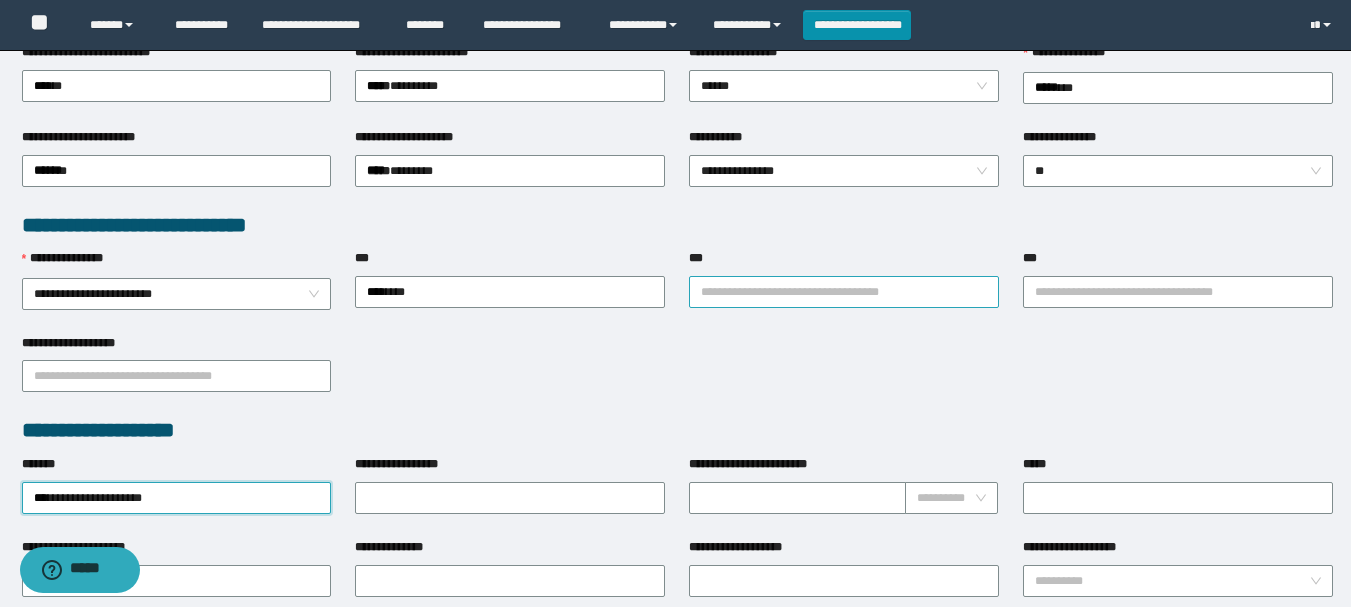 click on "***" at bounding box center (844, 292) 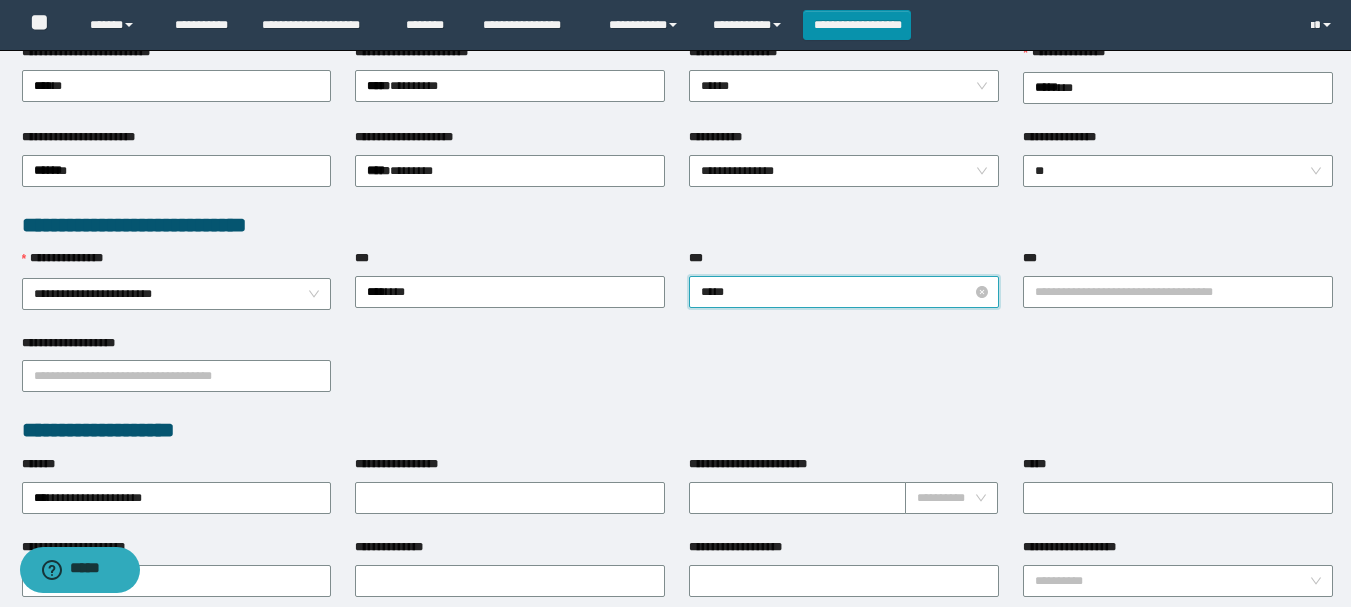 type on "******" 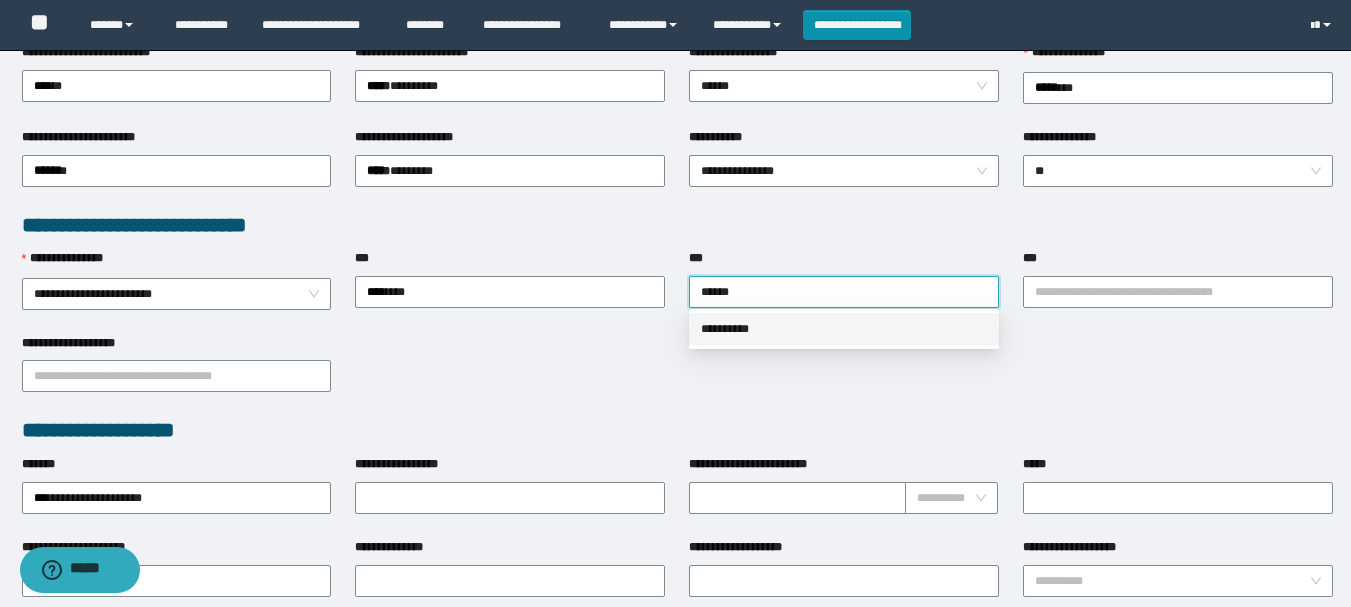 click on "**********" at bounding box center [844, 329] 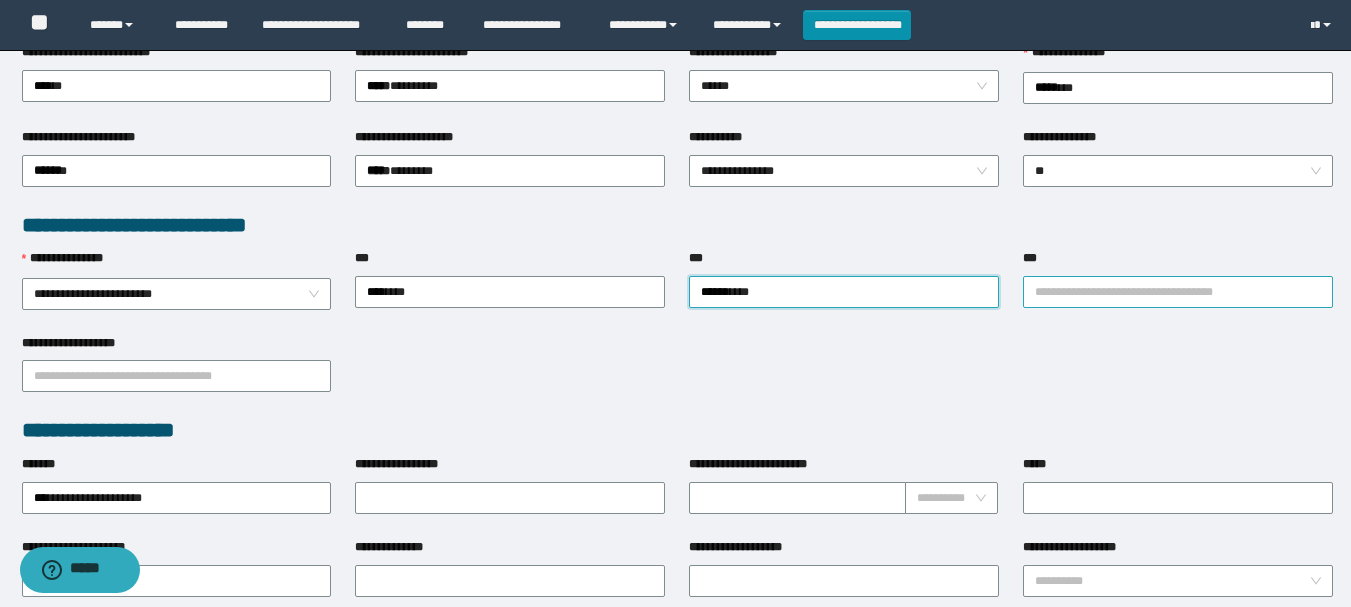 click on "***" at bounding box center [1178, 292] 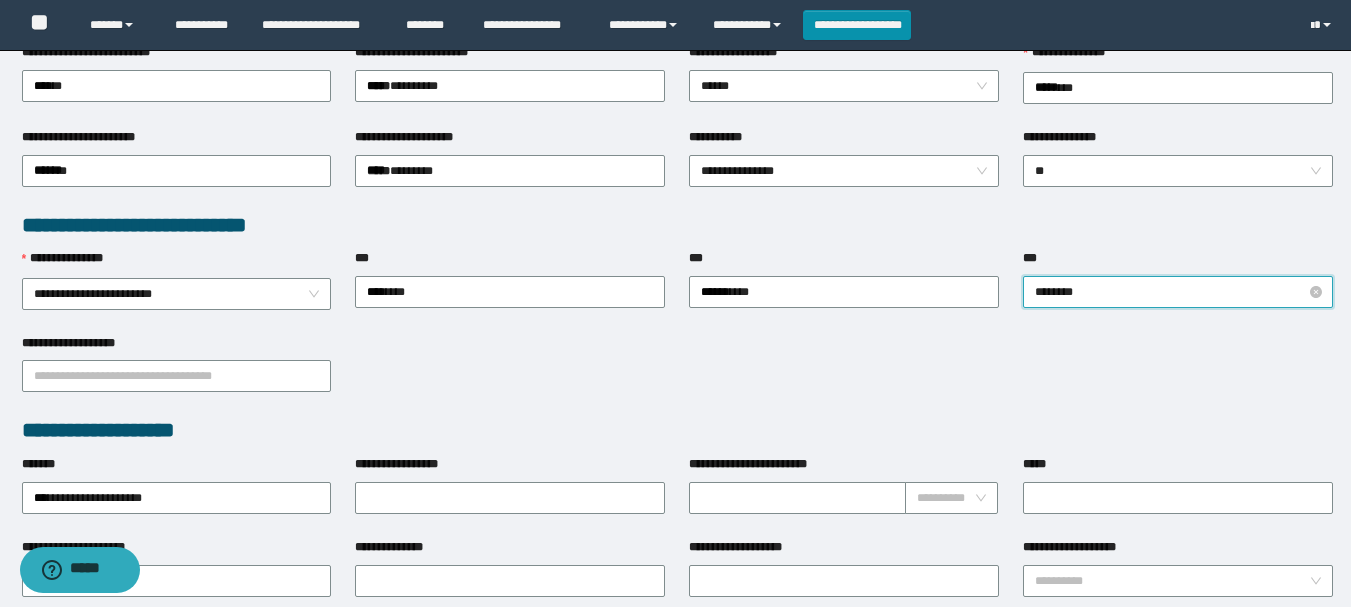 type on "*********" 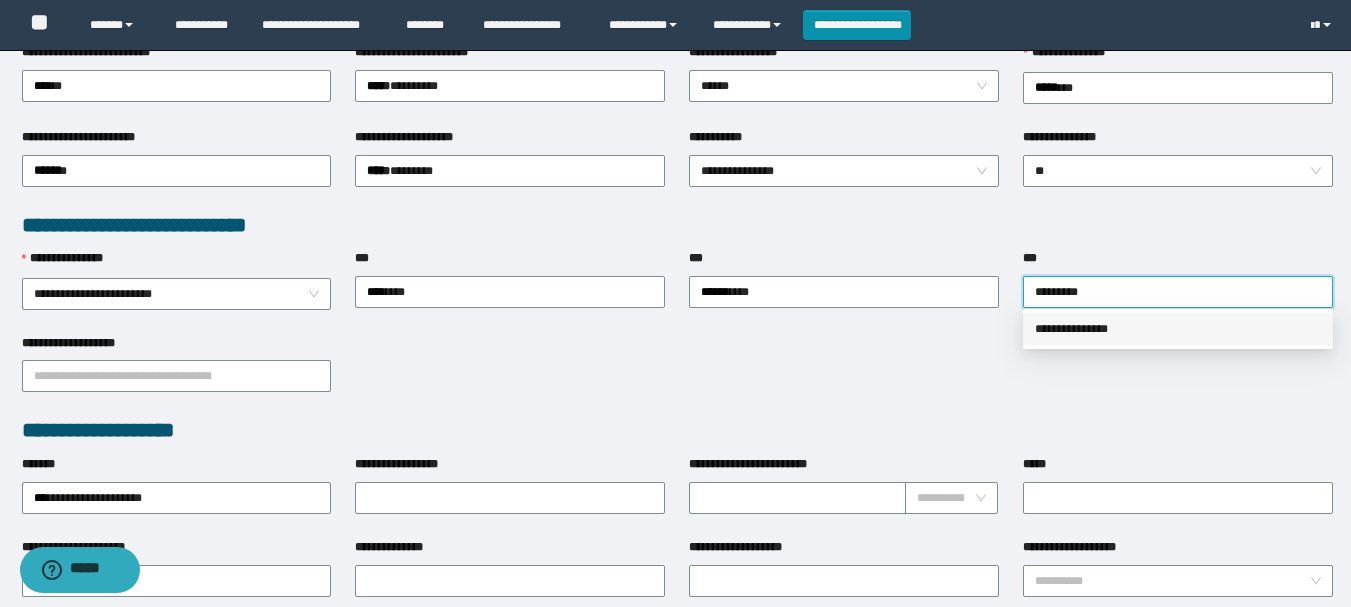 click on "**********" at bounding box center [1178, 329] 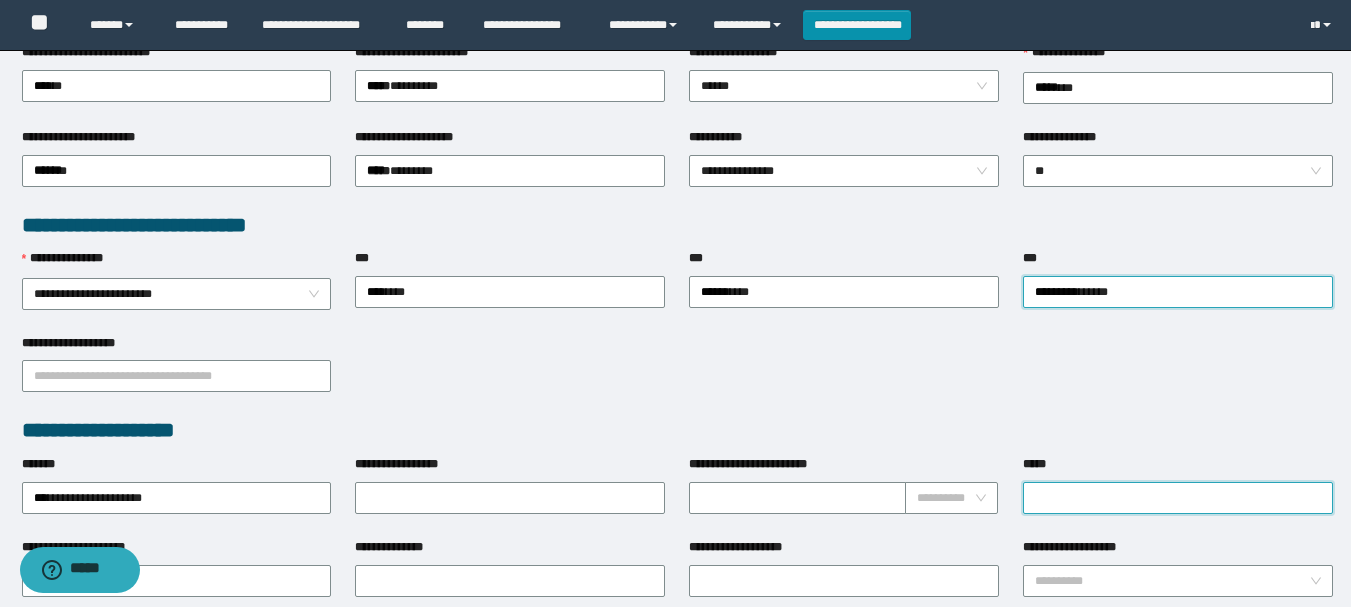 click on "*****" at bounding box center [1178, 498] 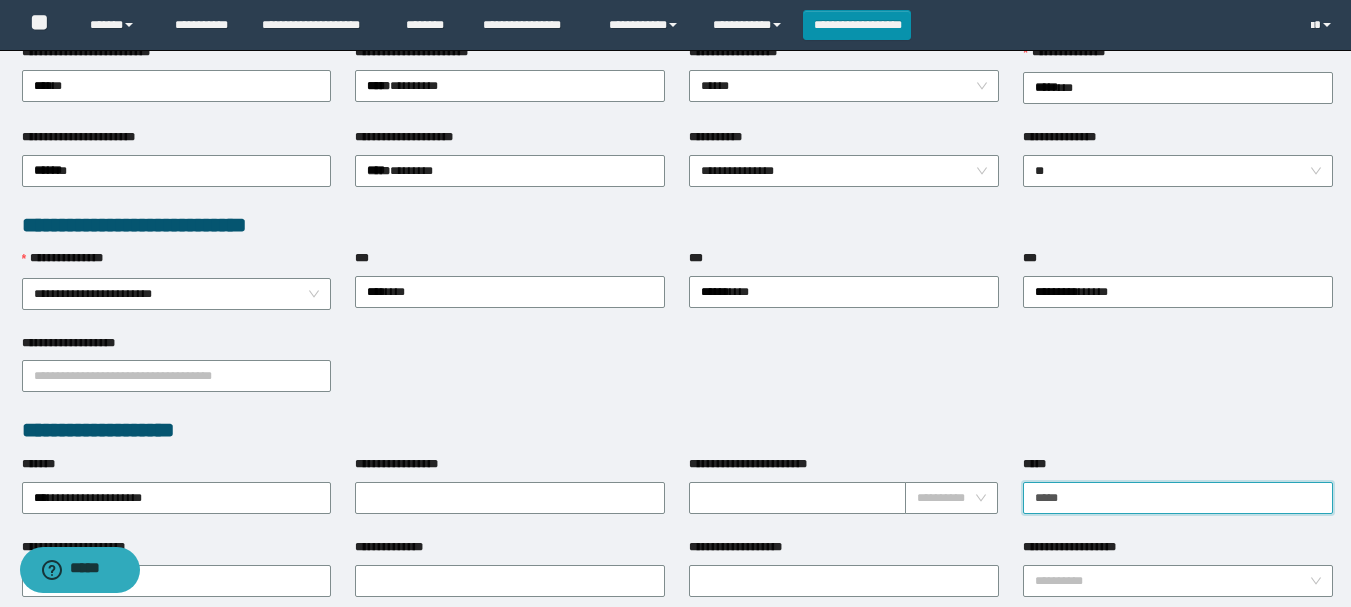 type on "*******" 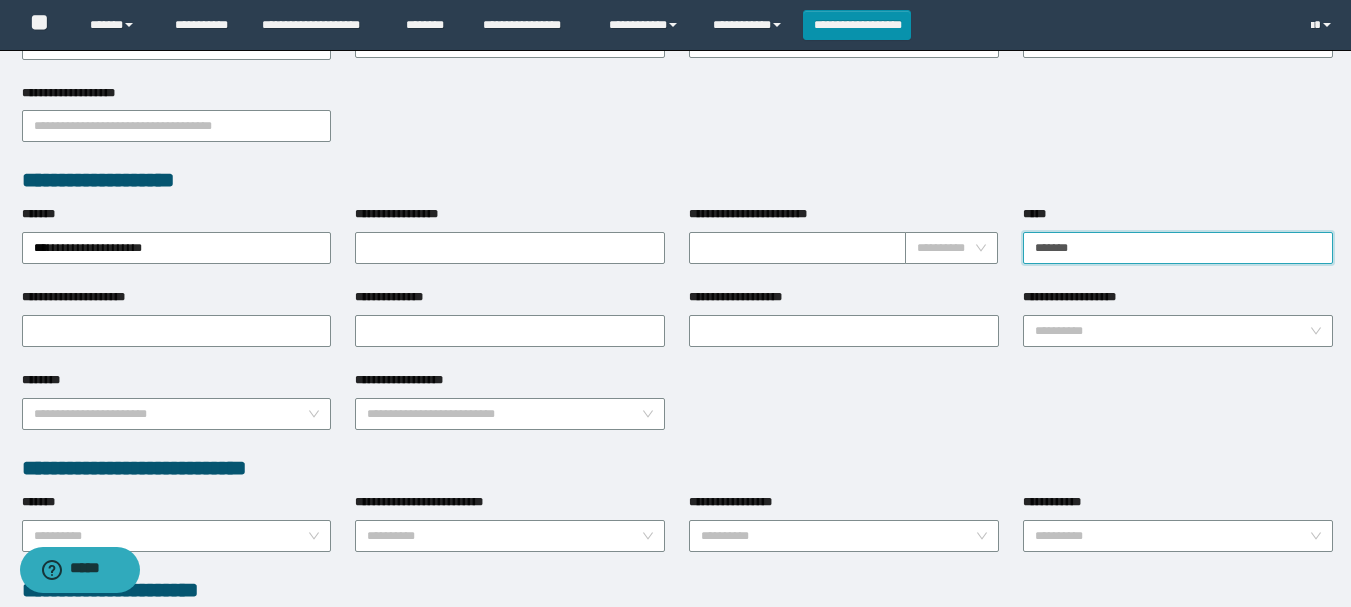 scroll, scrollTop: 700, scrollLeft: 0, axis: vertical 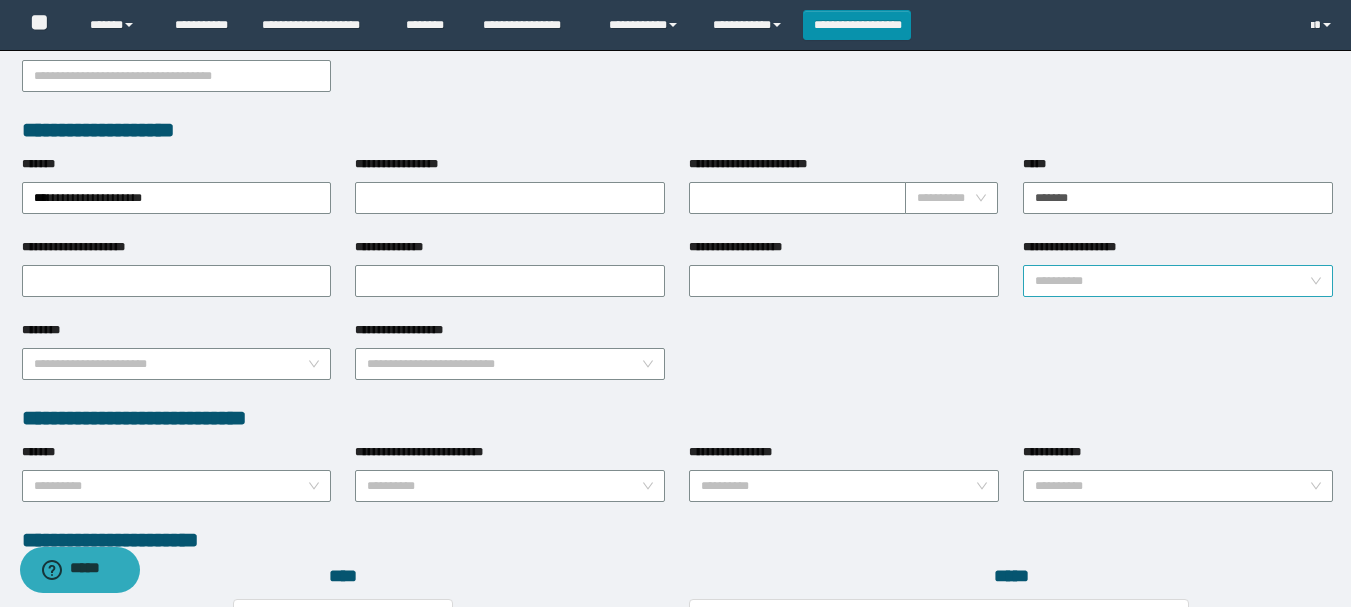 click on "**********" at bounding box center [1172, 281] 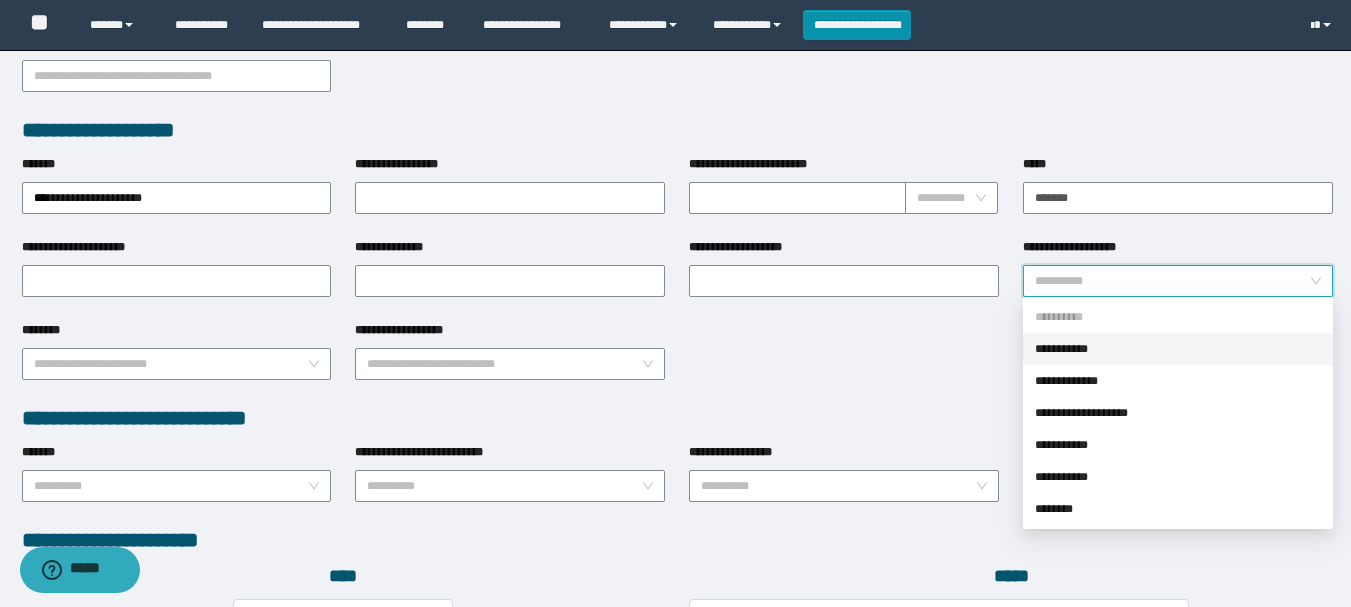 click on "**********" at bounding box center (1178, 349) 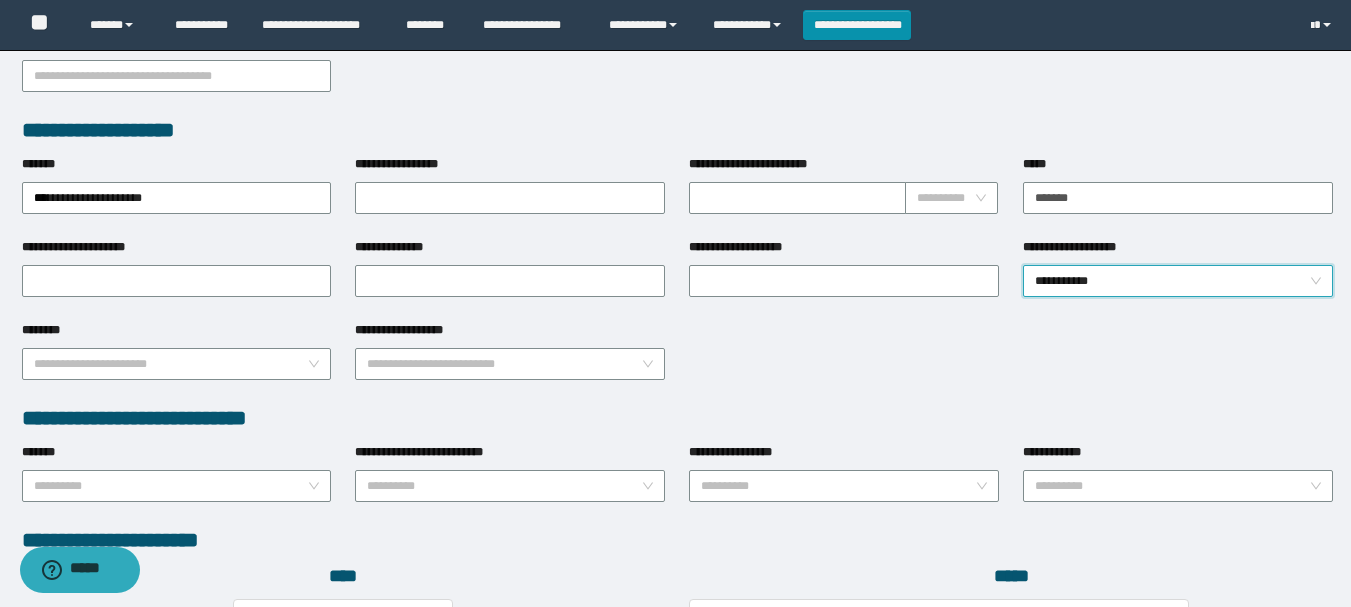 scroll, scrollTop: 1098, scrollLeft: 0, axis: vertical 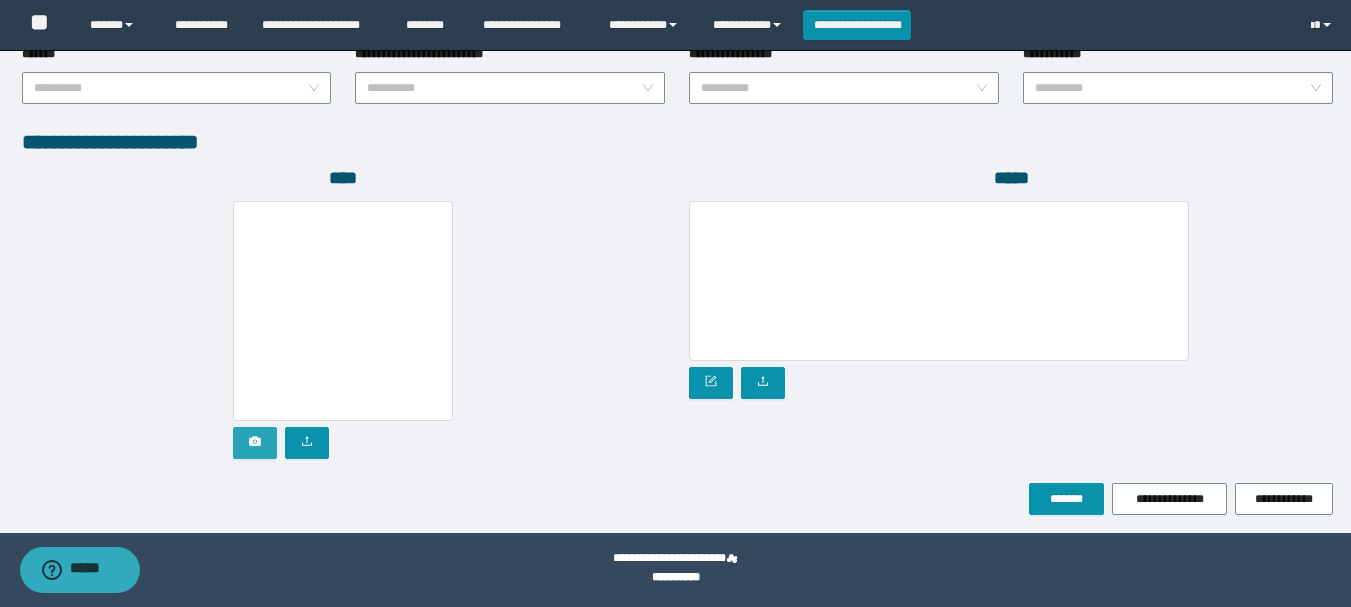 click at bounding box center [255, 443] 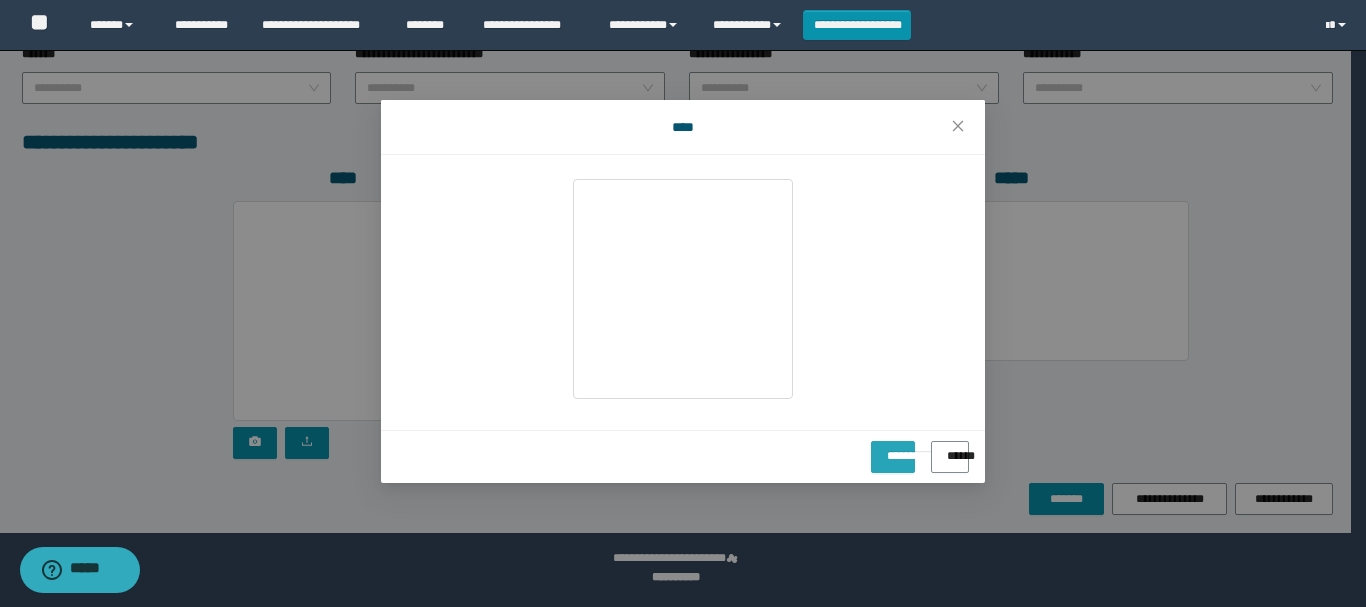 click on "**********" at bounding box center [893, 449] 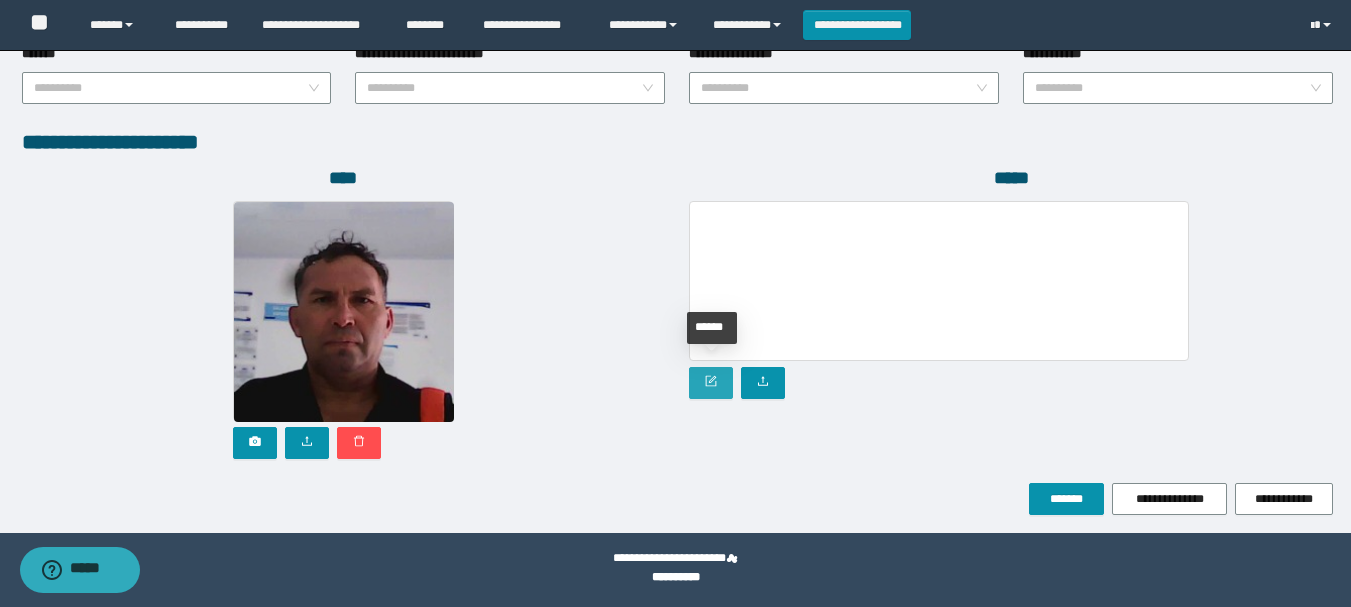 click at bounding box center (711, 383) 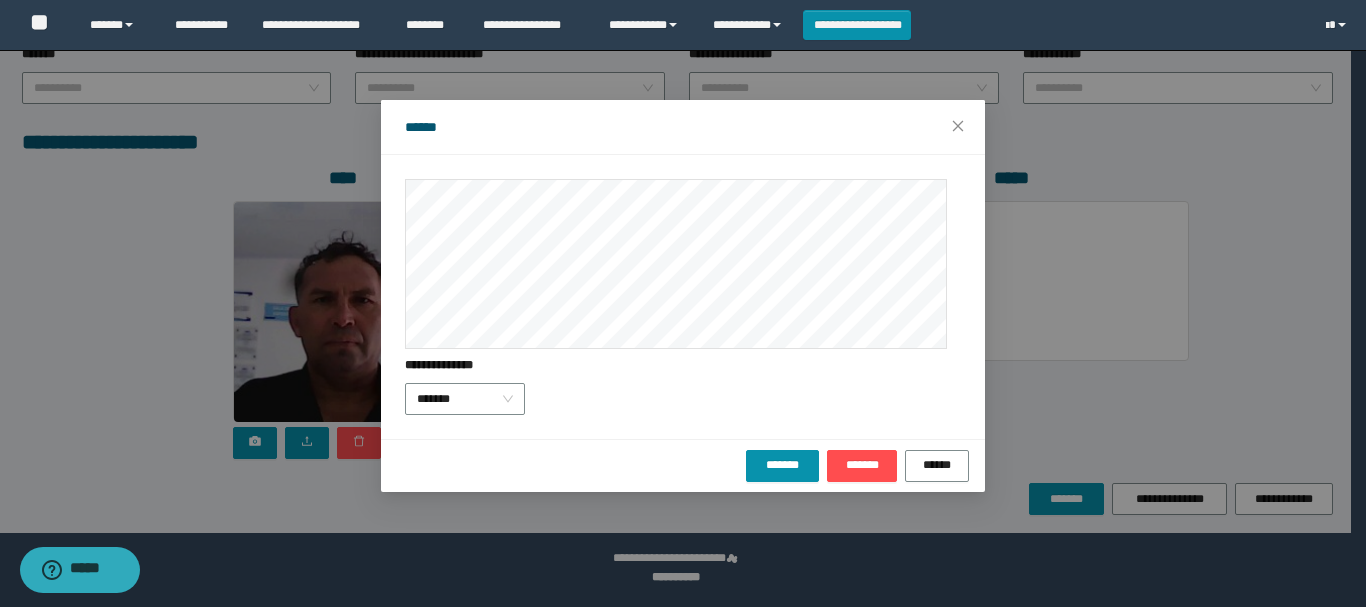 click on "*******" at bounding box center (465, 399) 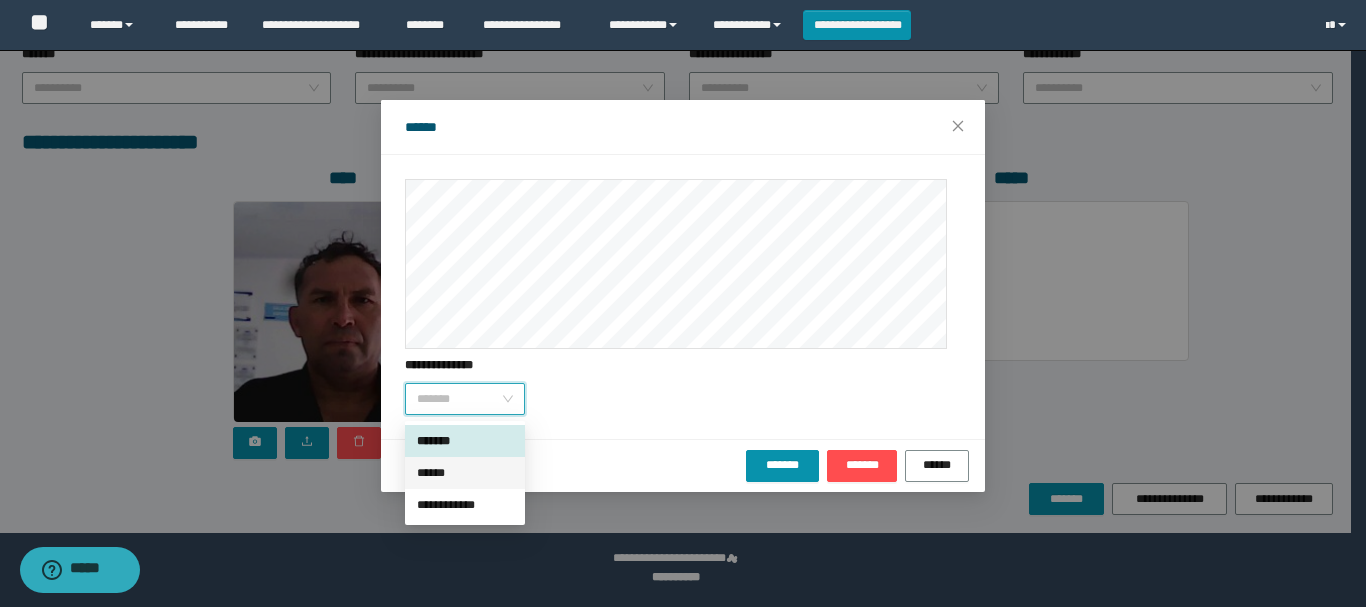click on "******" at bounding box center (465, 473) 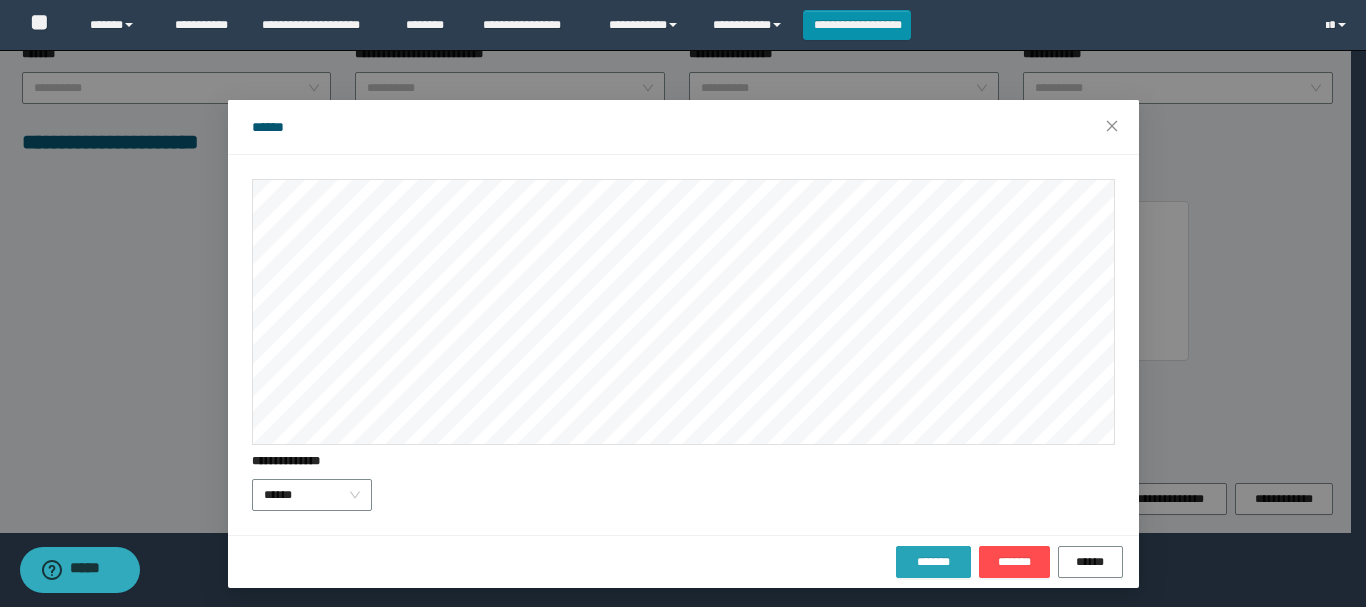 click on "*******" at bounding box center (933, 562) 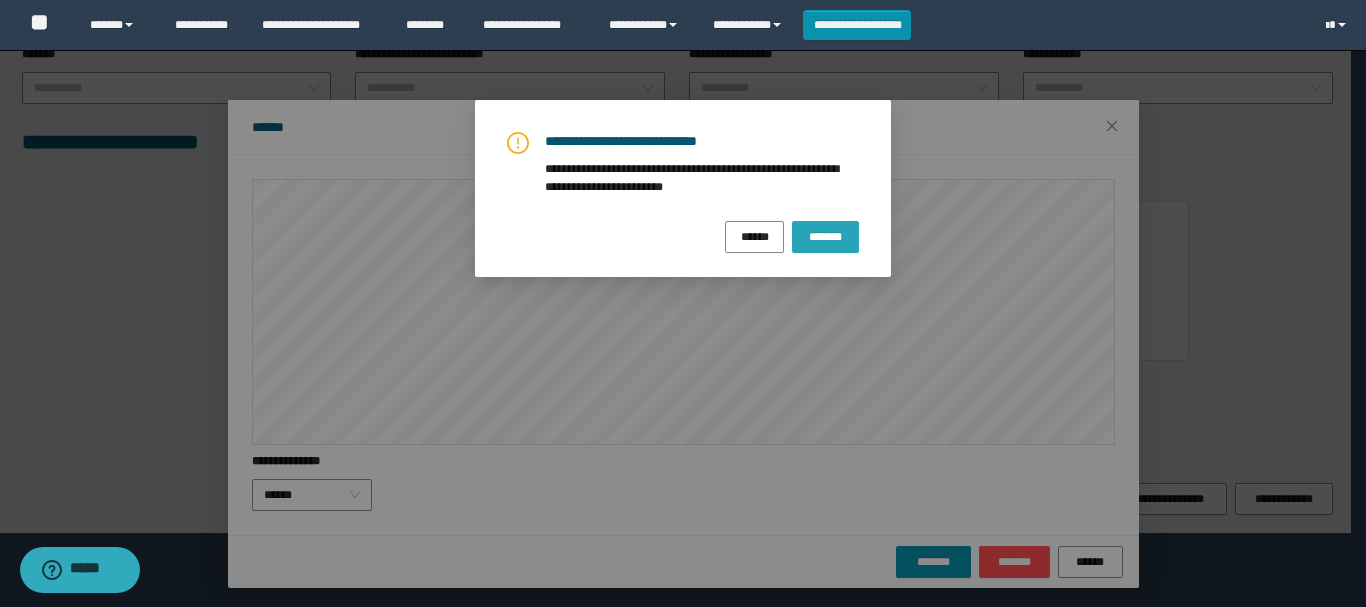 click on "*******" at bounding box center [825, 236] 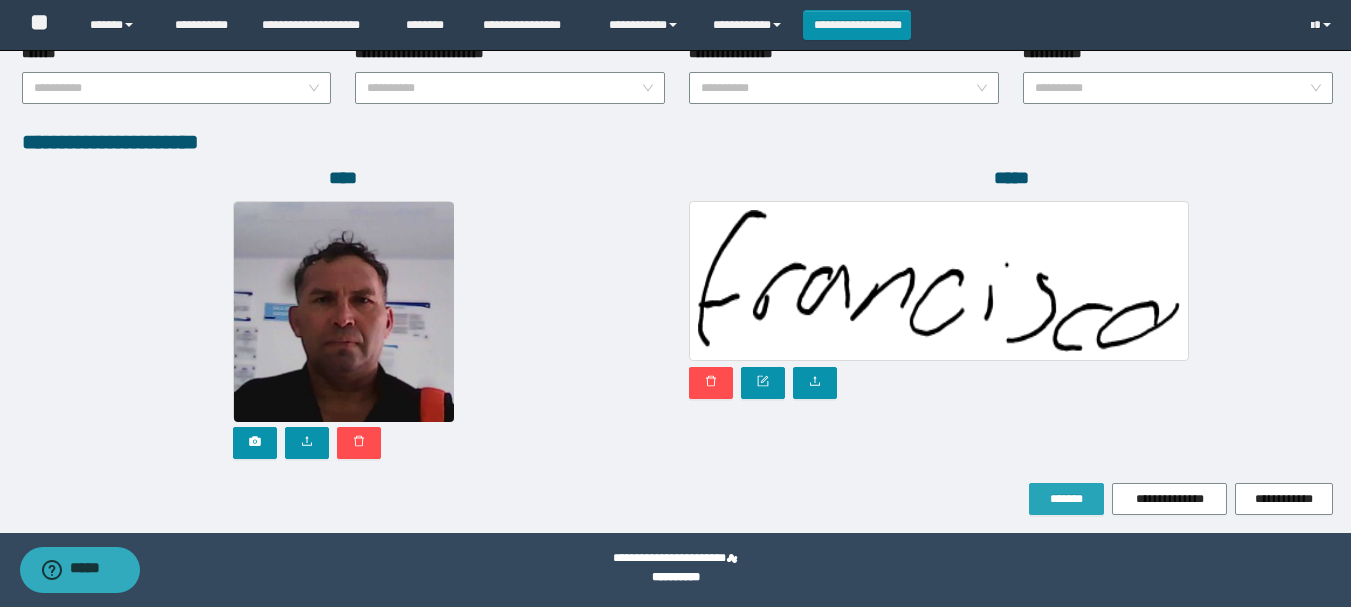 click on "*******" at bounding box center (1066, 499) 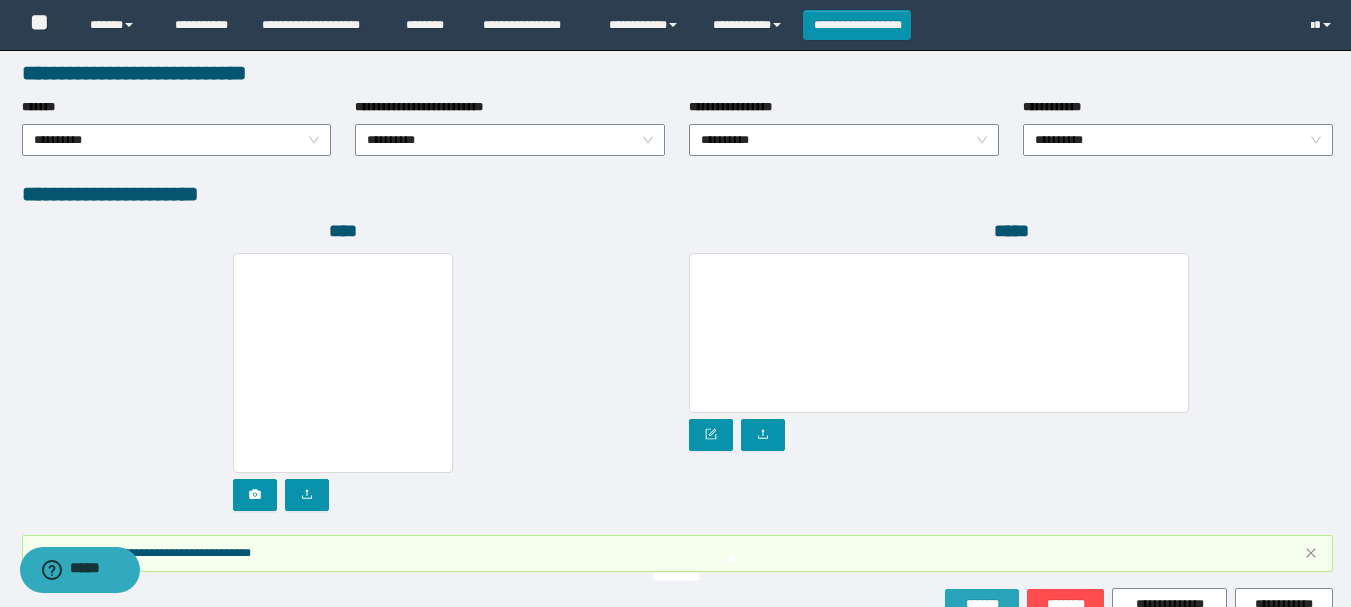 scroll, scrollTop: 1151, scrollLeft: 0, axis: vertical 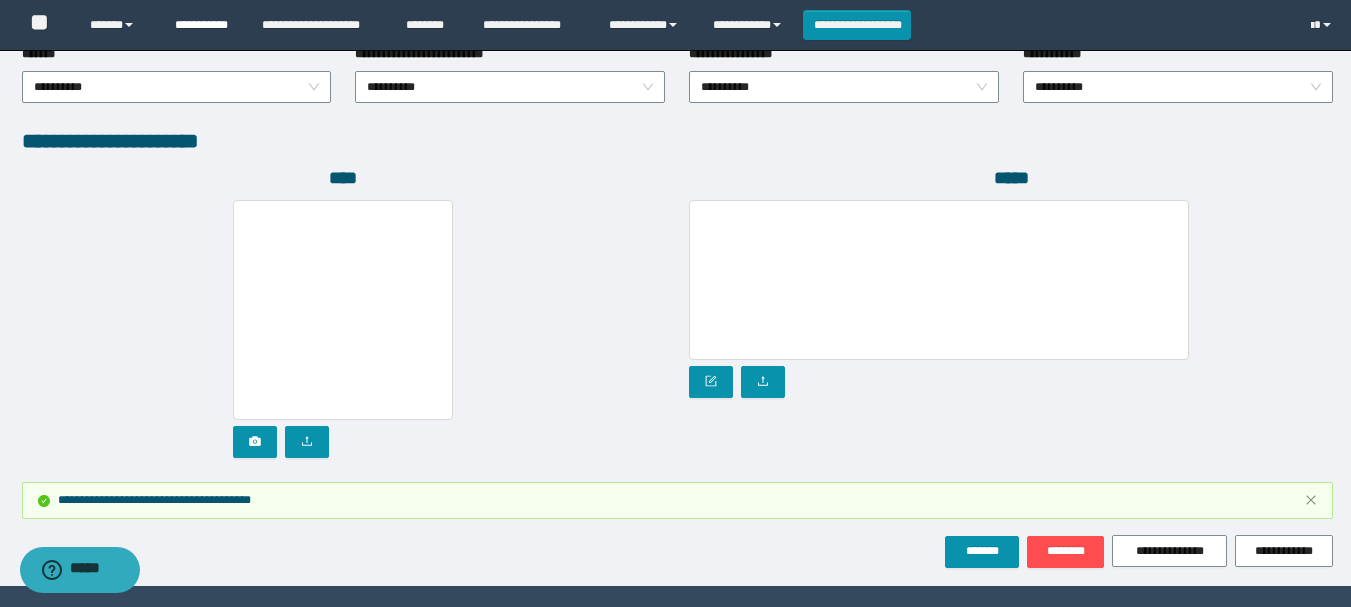 click on "**********" at bounding box center [203, 25] 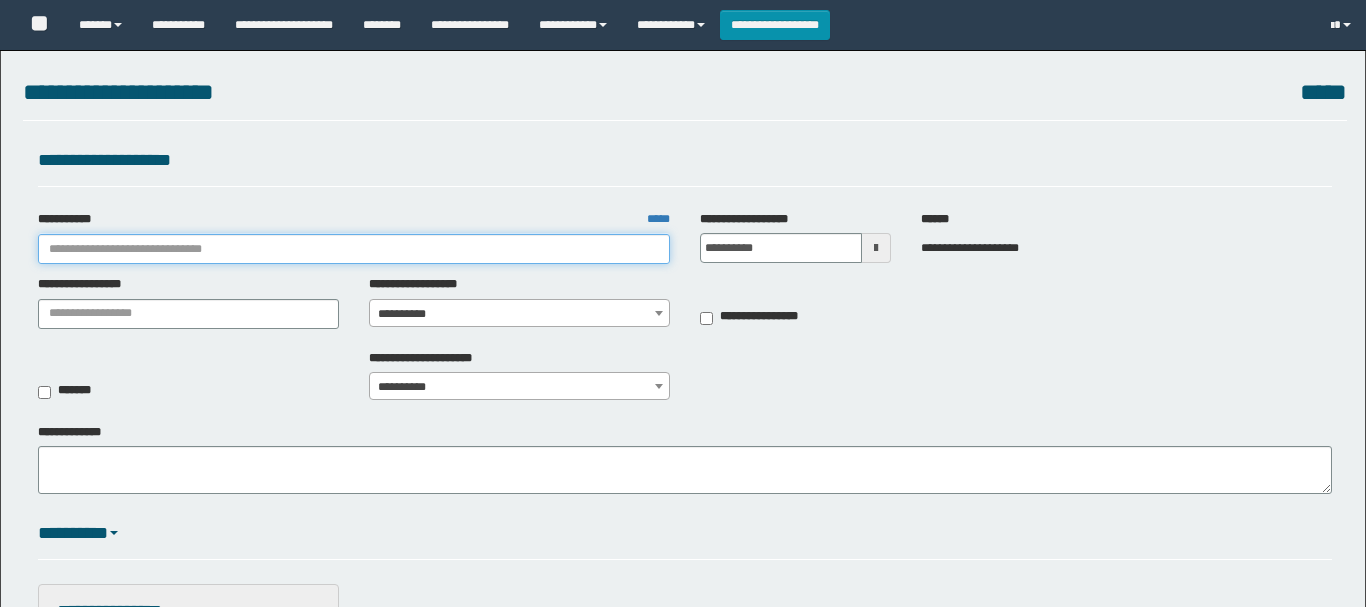 click on "**********" at bounding box center (354, 249) 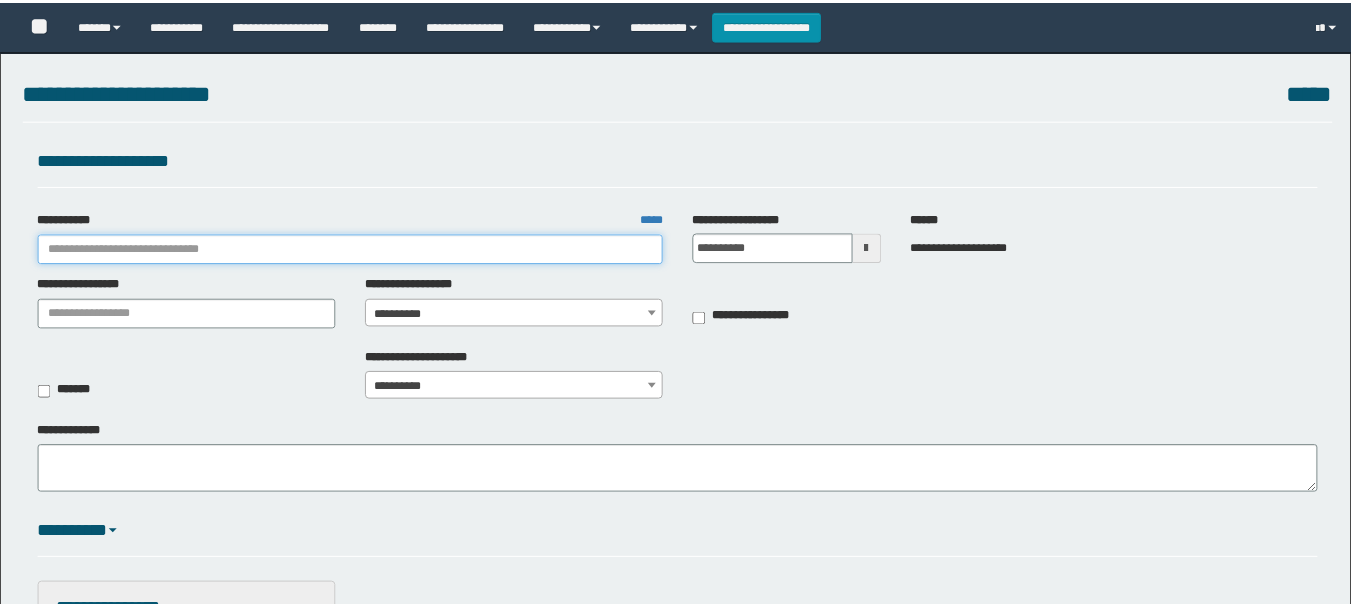 scroll, scrollTop: 0, scrollLeft: 0, axis: both 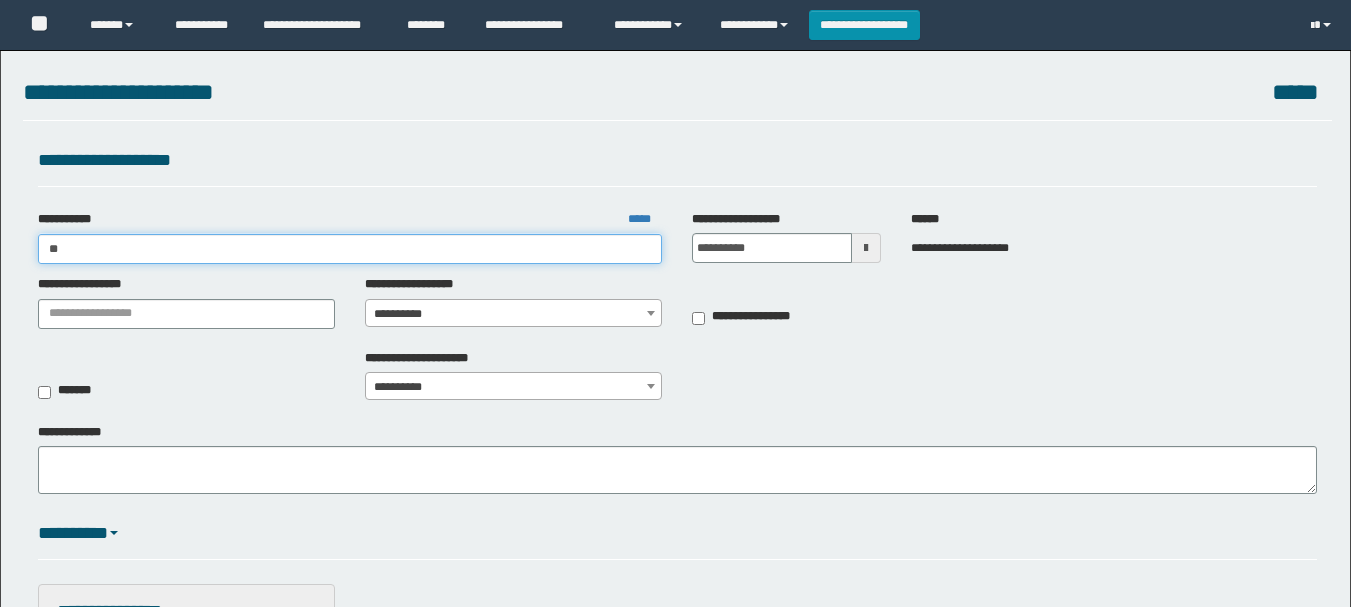 type on "***" 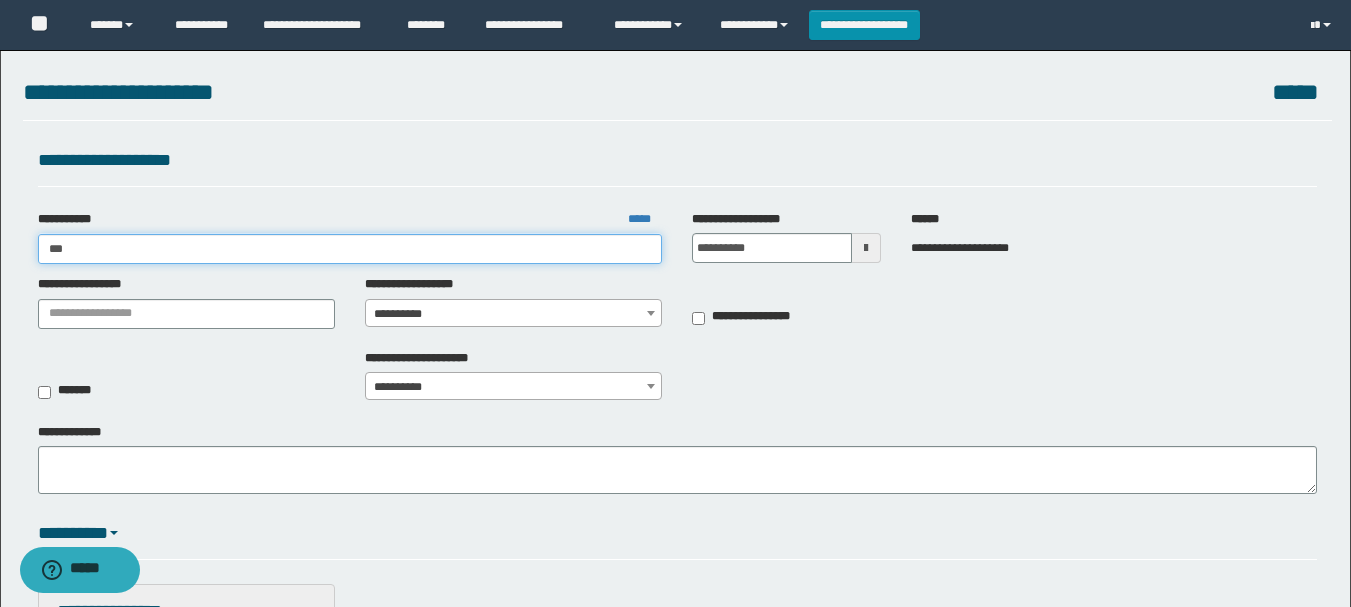 scroll, scrollTop: 0, scrollLeft: 0, axis: both 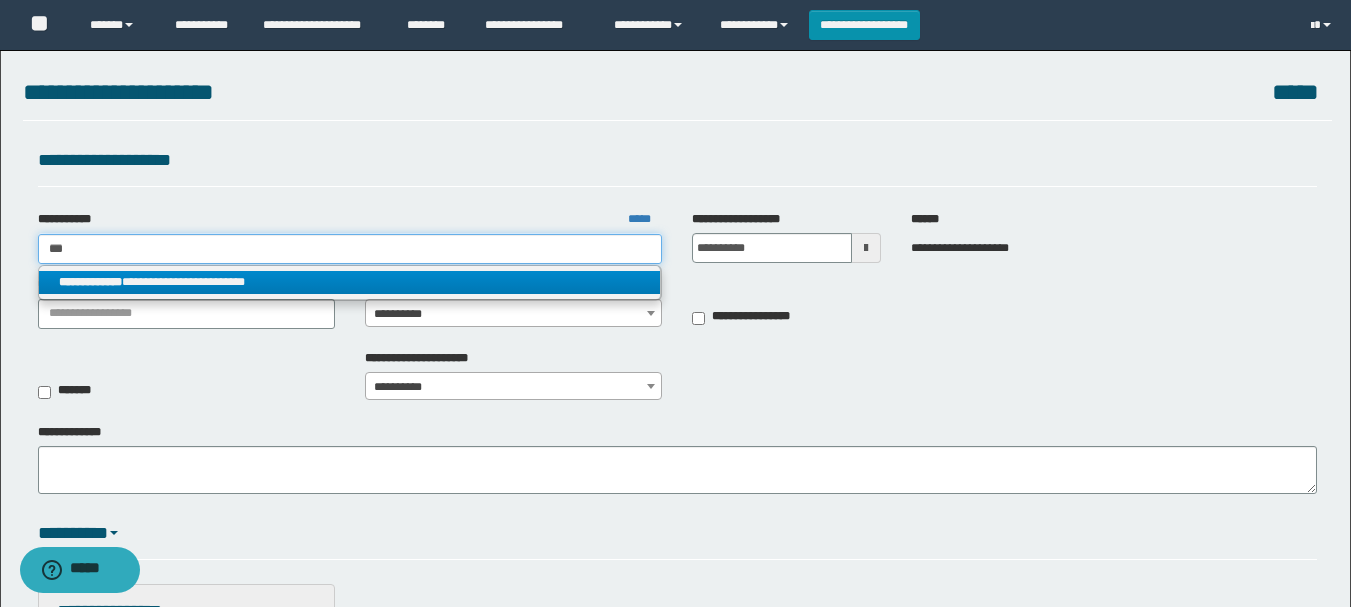 type on "***" 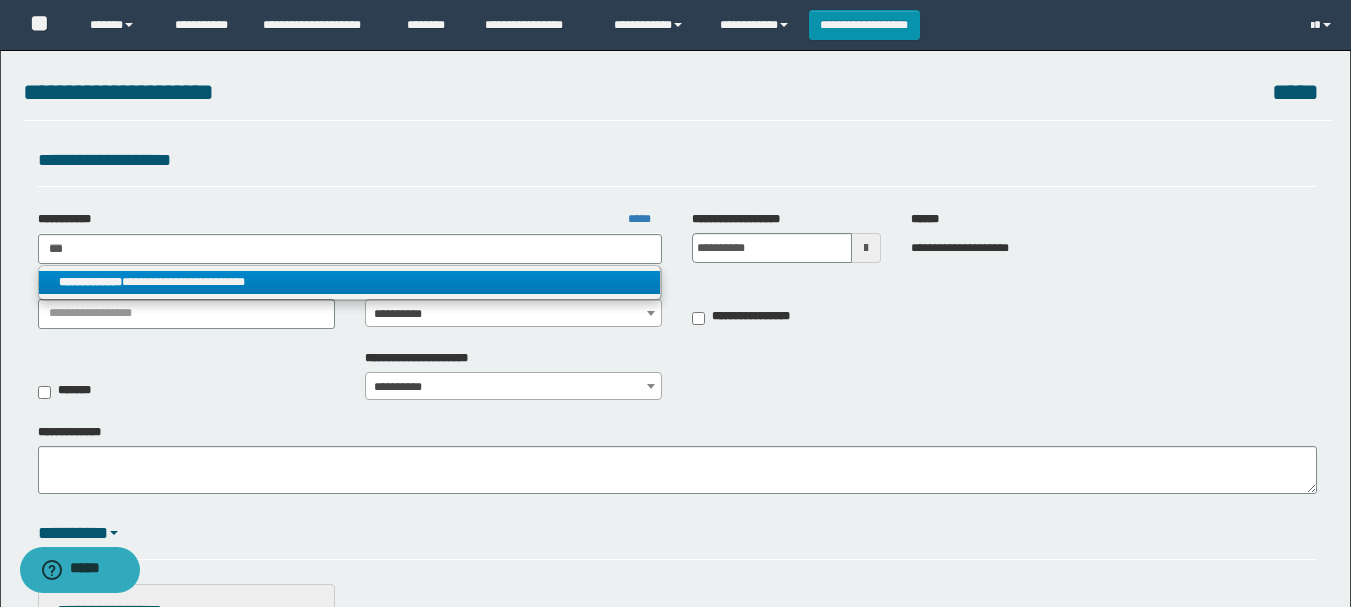 drag, startPoint x: 230, startPoint y: 276, endPoint x: 380, endPoint y: 316, distance: 155.24174 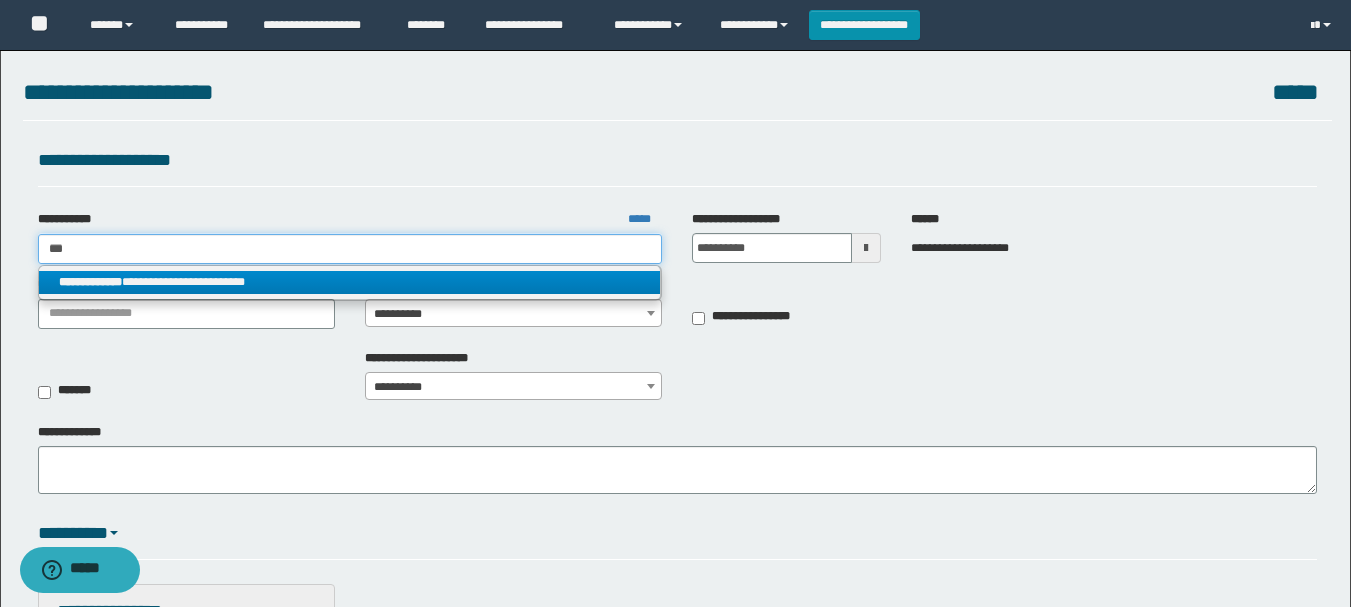 type 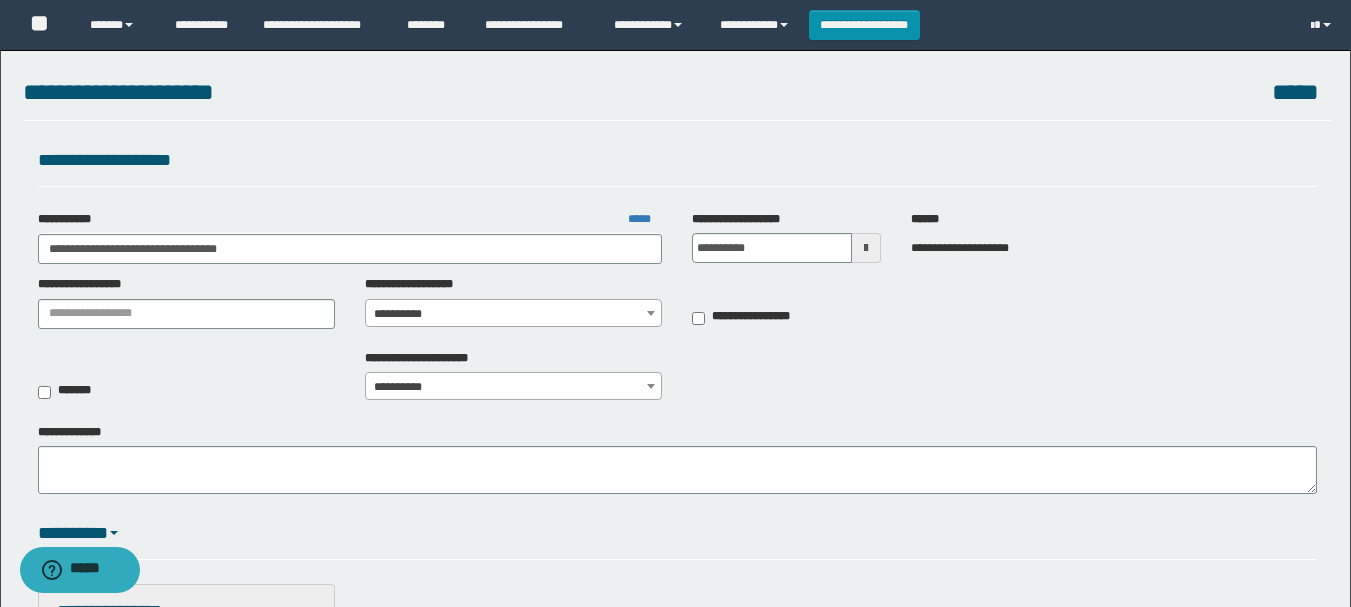 click on "**********" at bounding box center (513, 314) 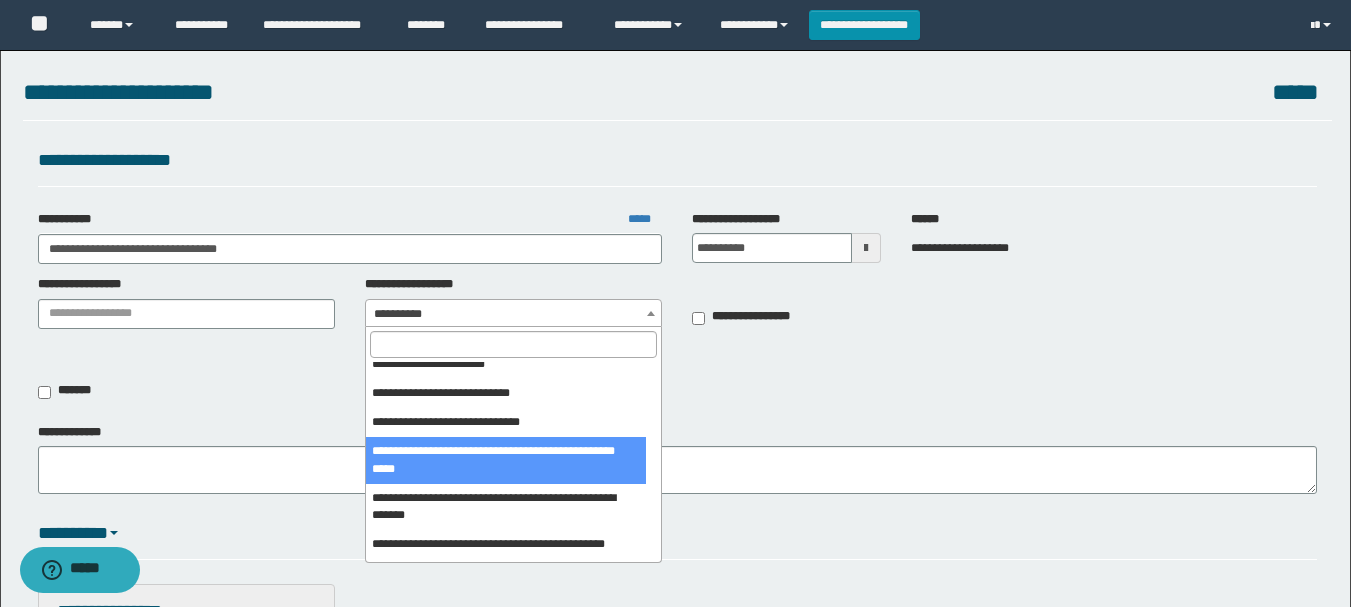 scroll, scrollTop: 500, scrollLeft: 0, axis: vertical 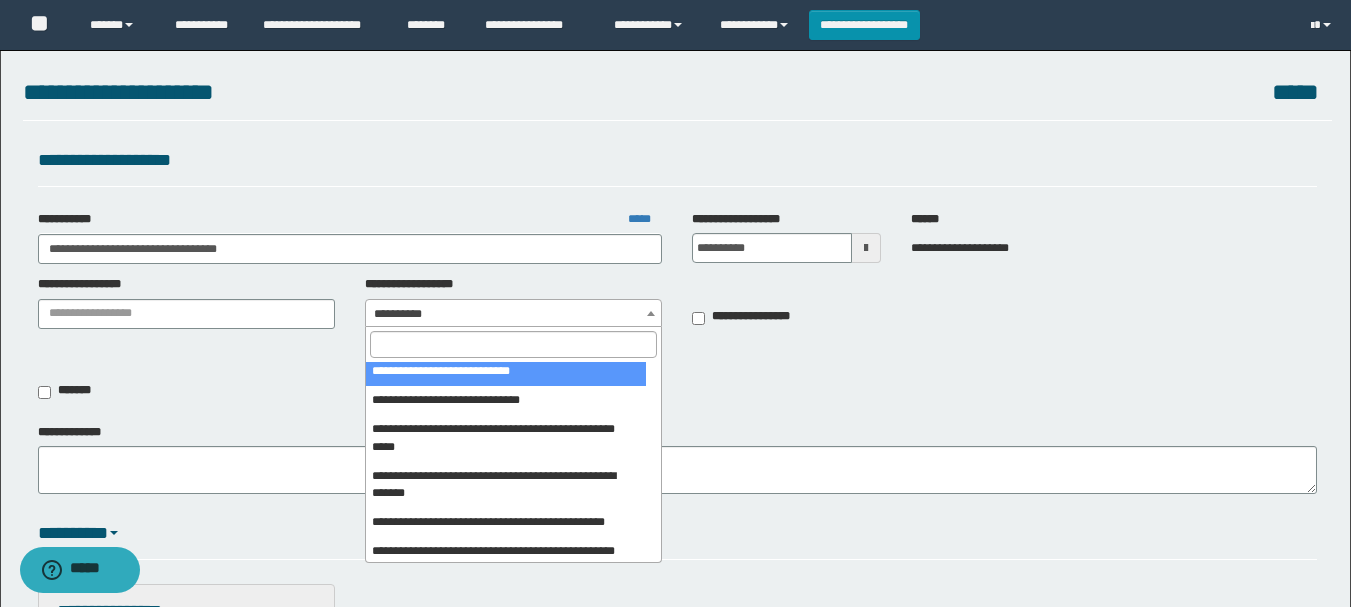 select on "***" 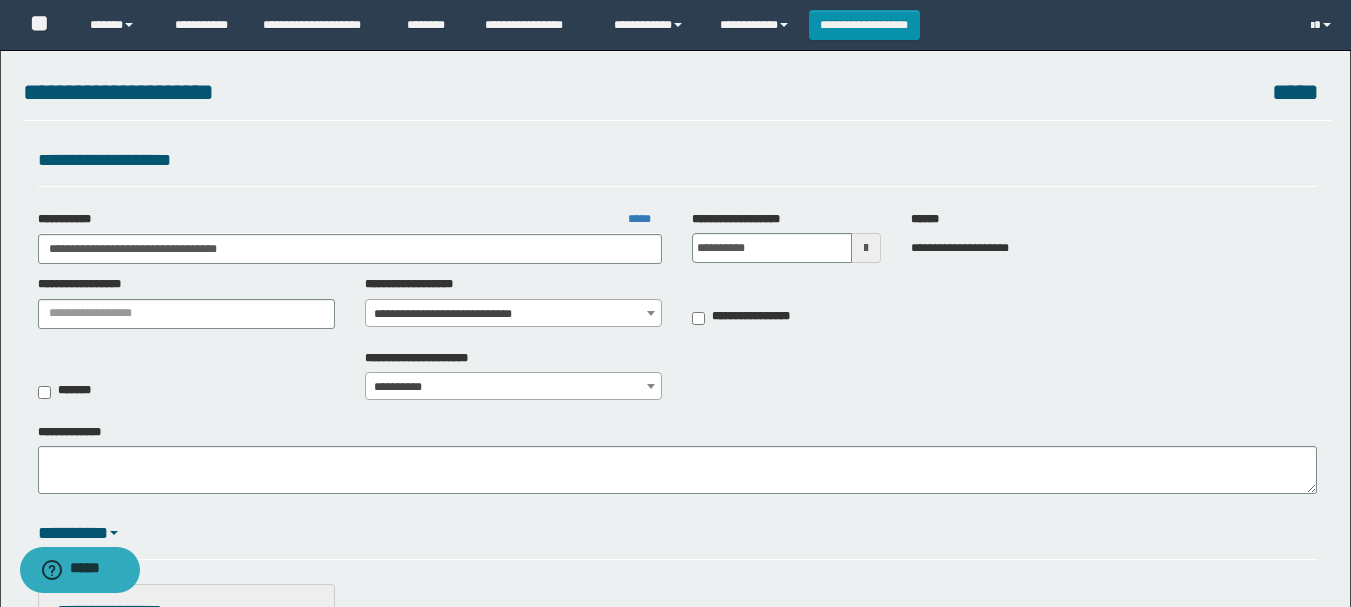 scroll, scrollTop: 400, scrollLeft: 0, axis: vertical 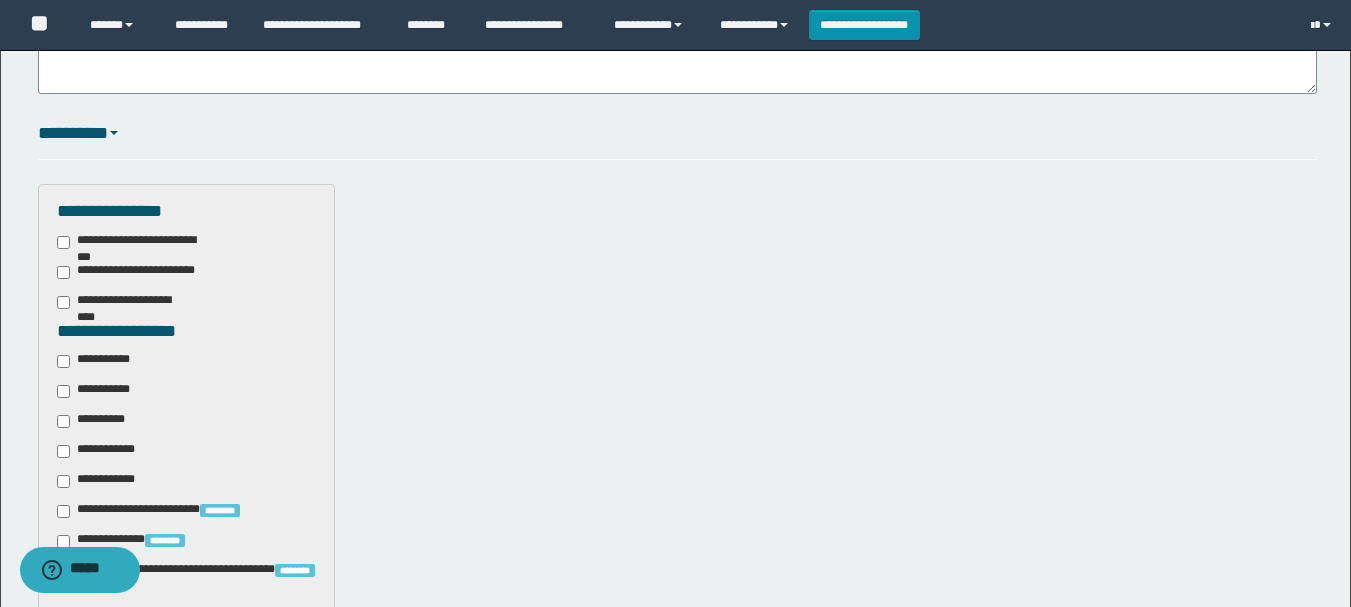 click on "**********" at bounding box center [99, 361] 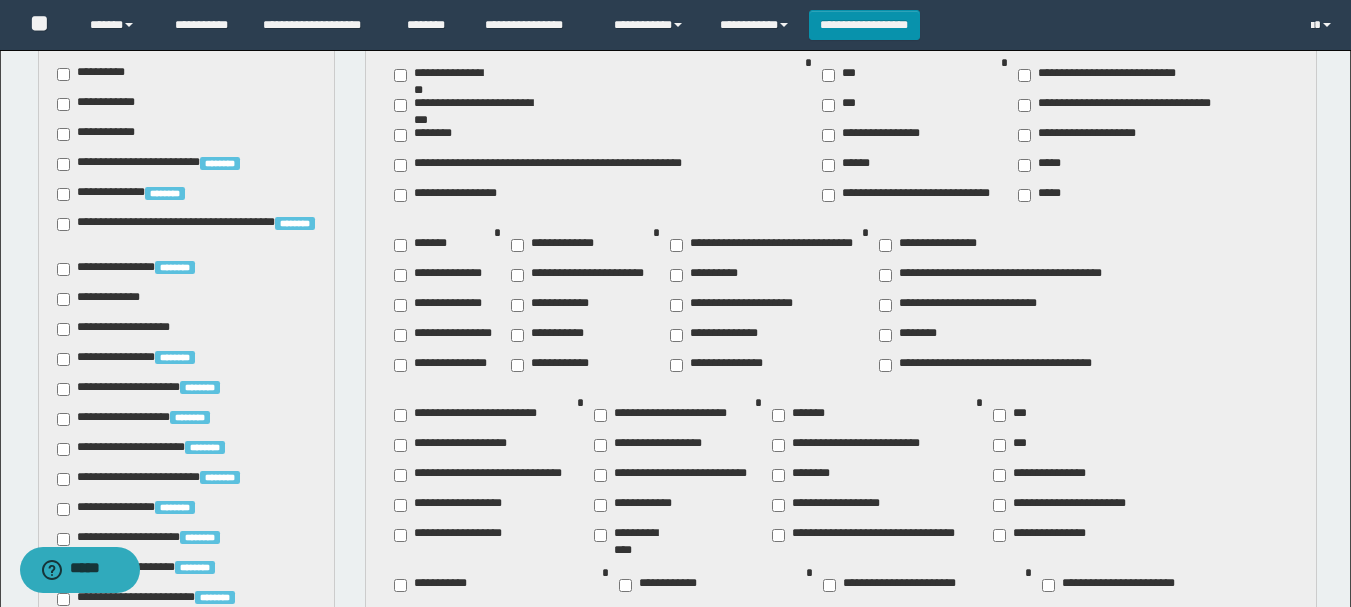 scroll, scrollTop: 800, scrollLeft: 0, axis: vertical 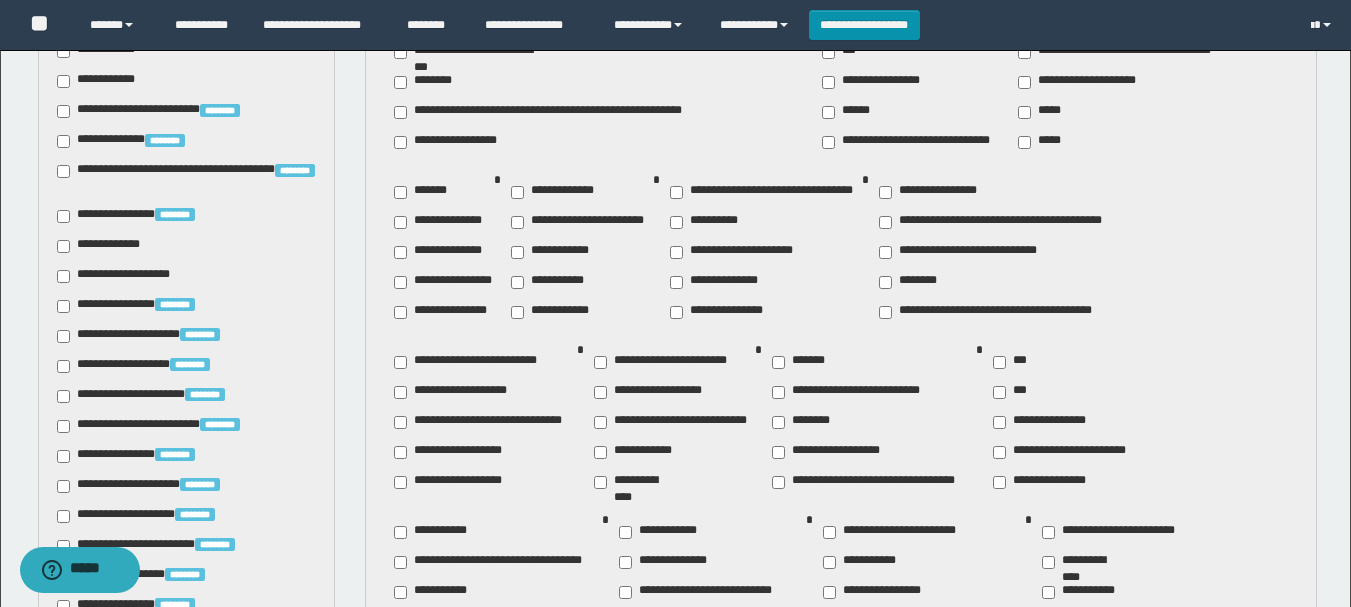 click on "**********" at bounding box center (444, 282) 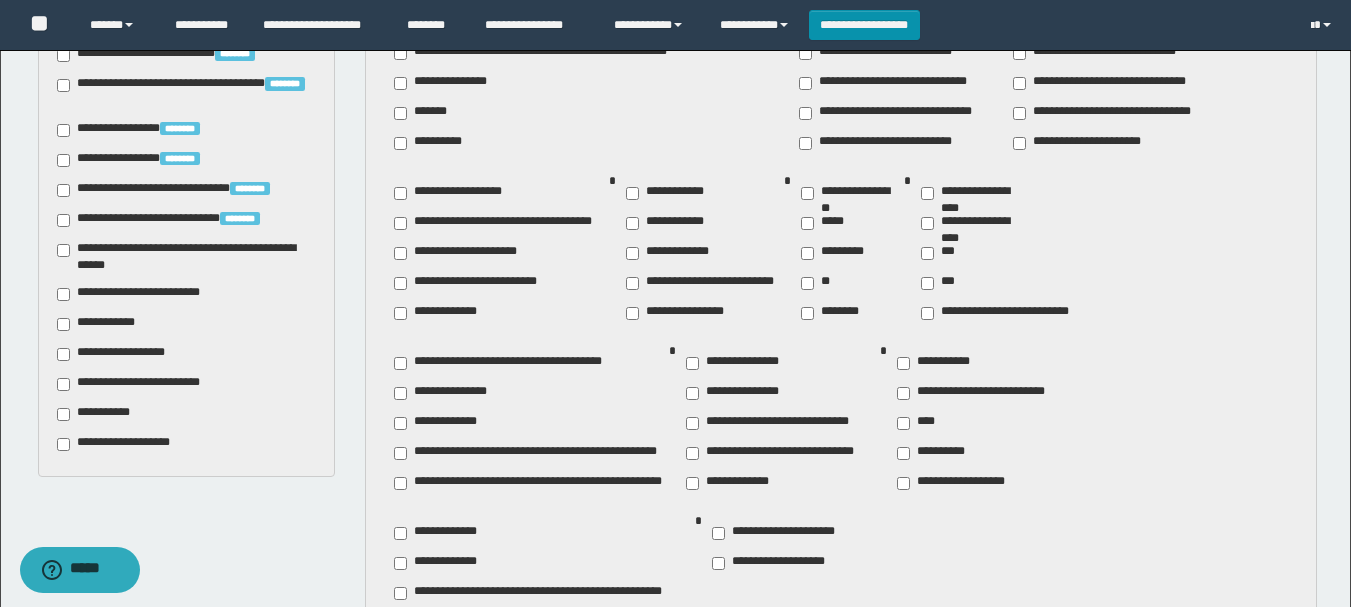 scroll, scrollTop: 1700, scrollLeft: 0, axis: vertical 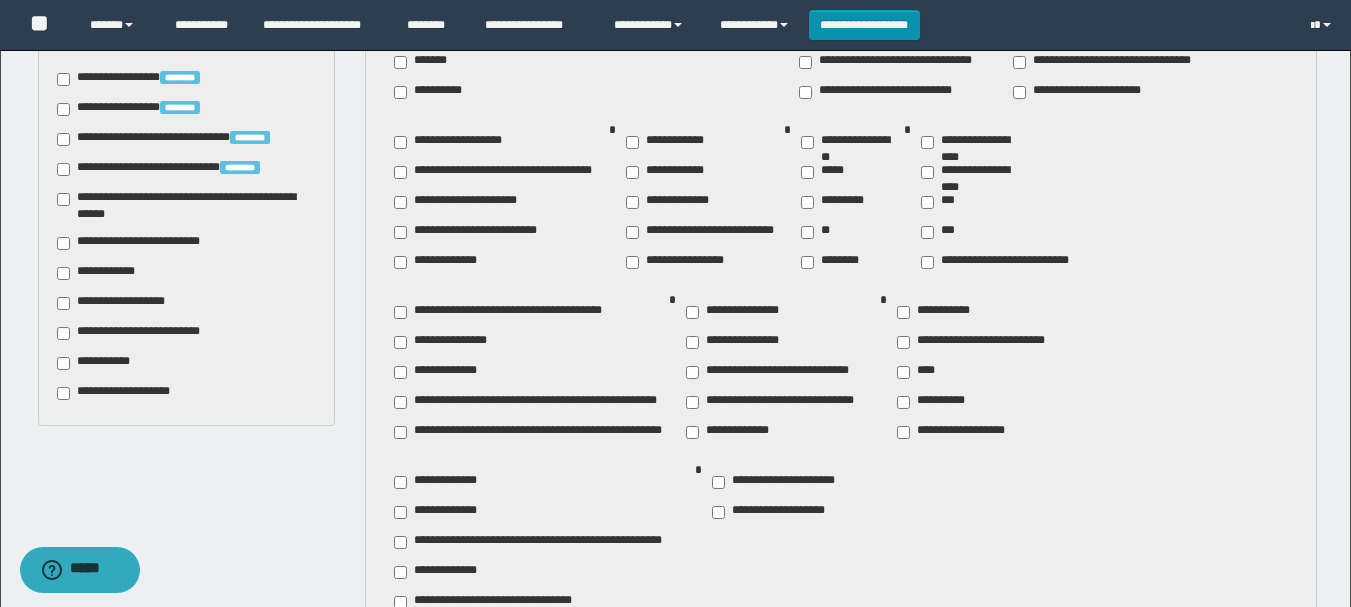 click on "**********" at bounding box center (728, 432) 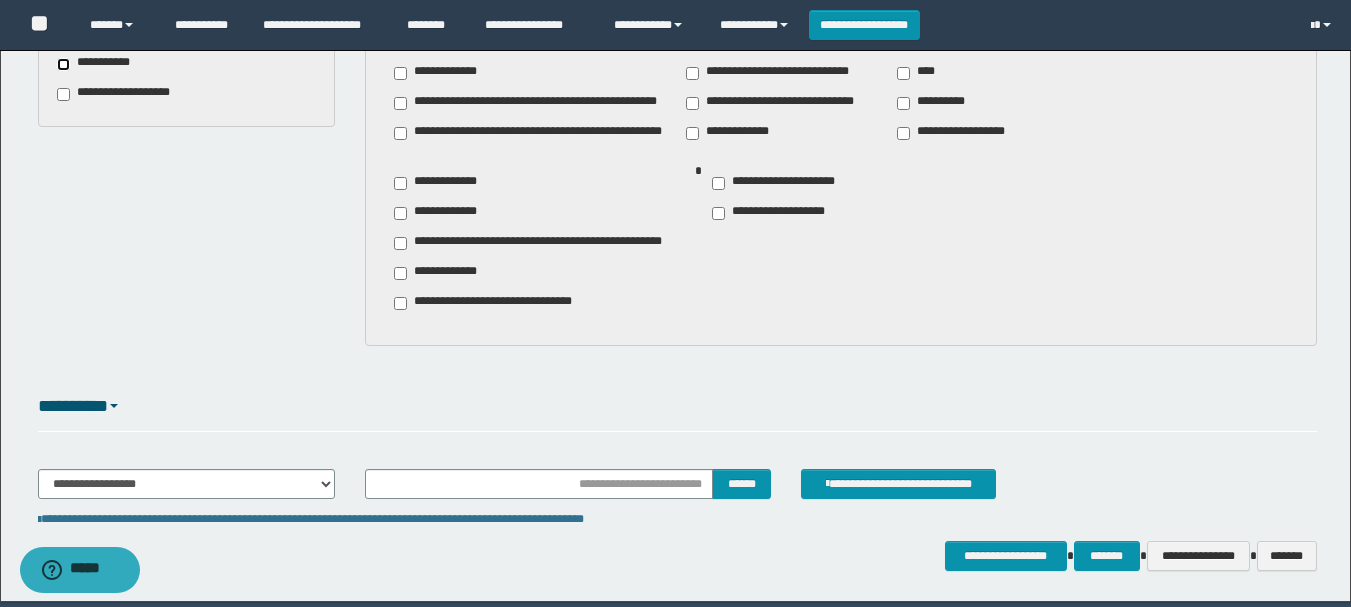 scroll, scrollTop: 2000, scrollLeft: 0, axis: vertical 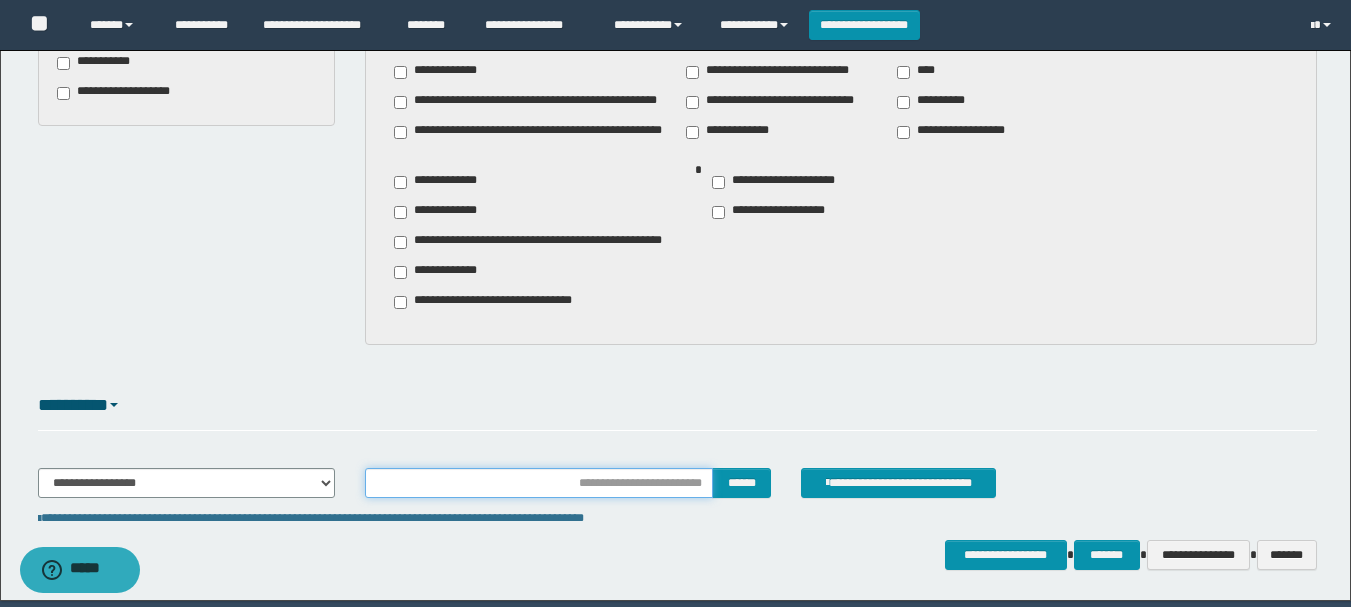 click at bounding box center [539, 483] 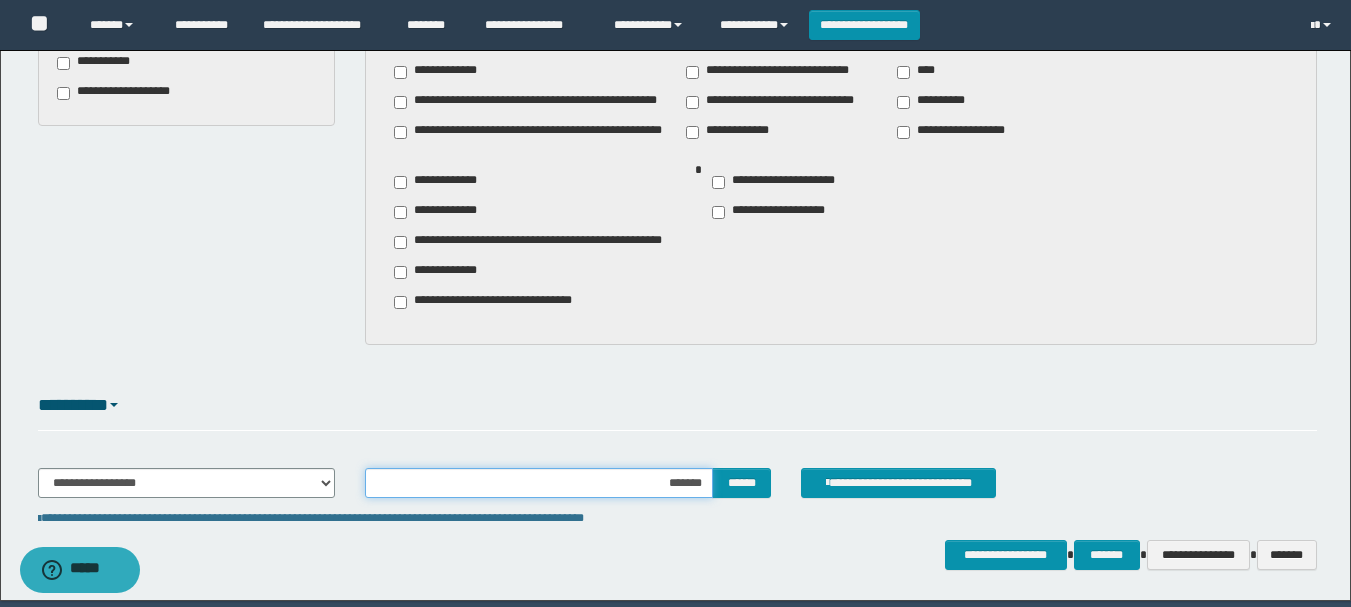 type on "********" 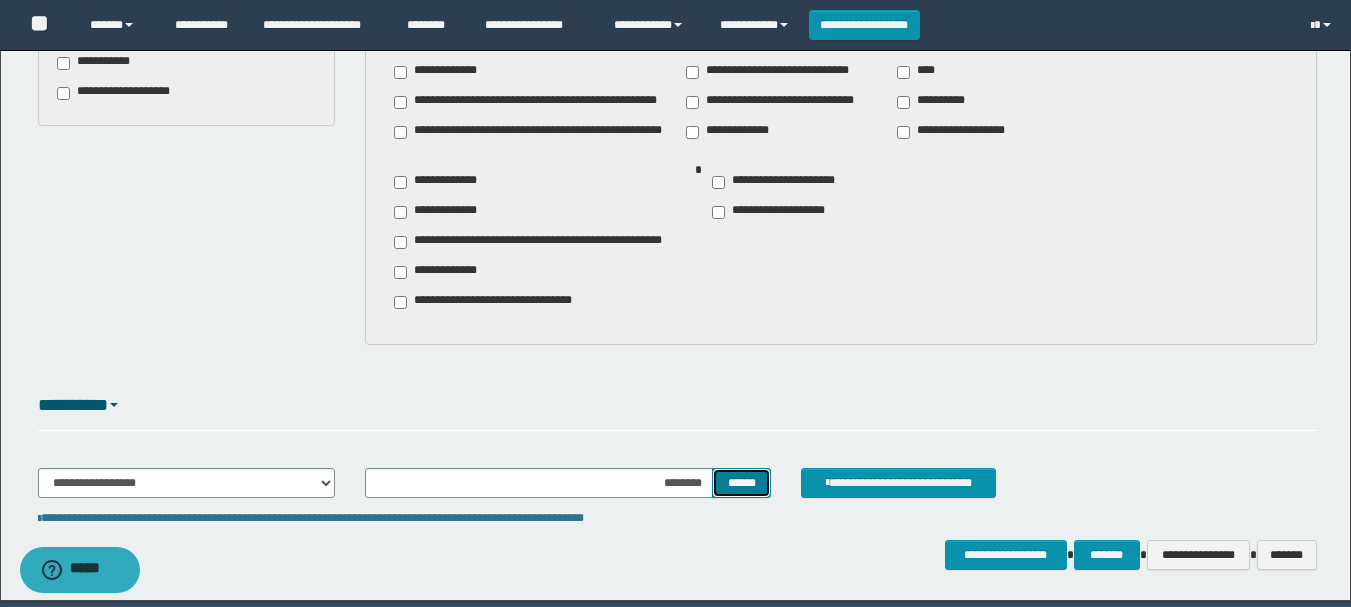 click on "******" at bounding box center (741, 483) 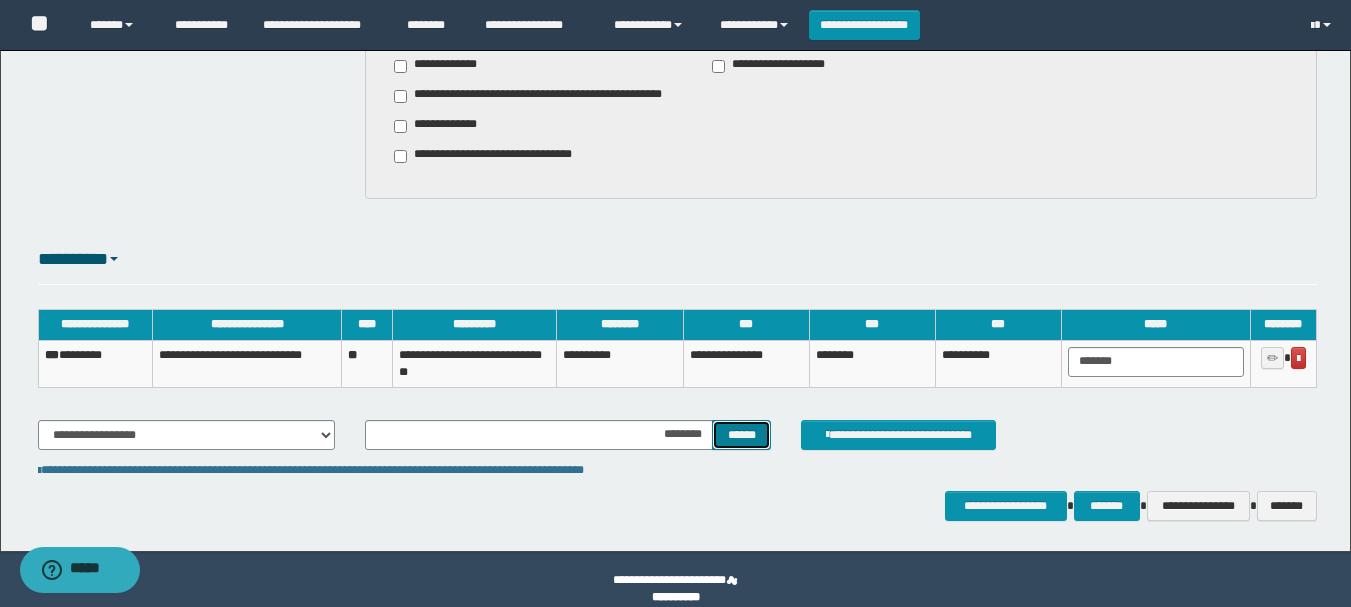 scroll, scrollTop: 2165, scrollLeft: 0, axis: vertical 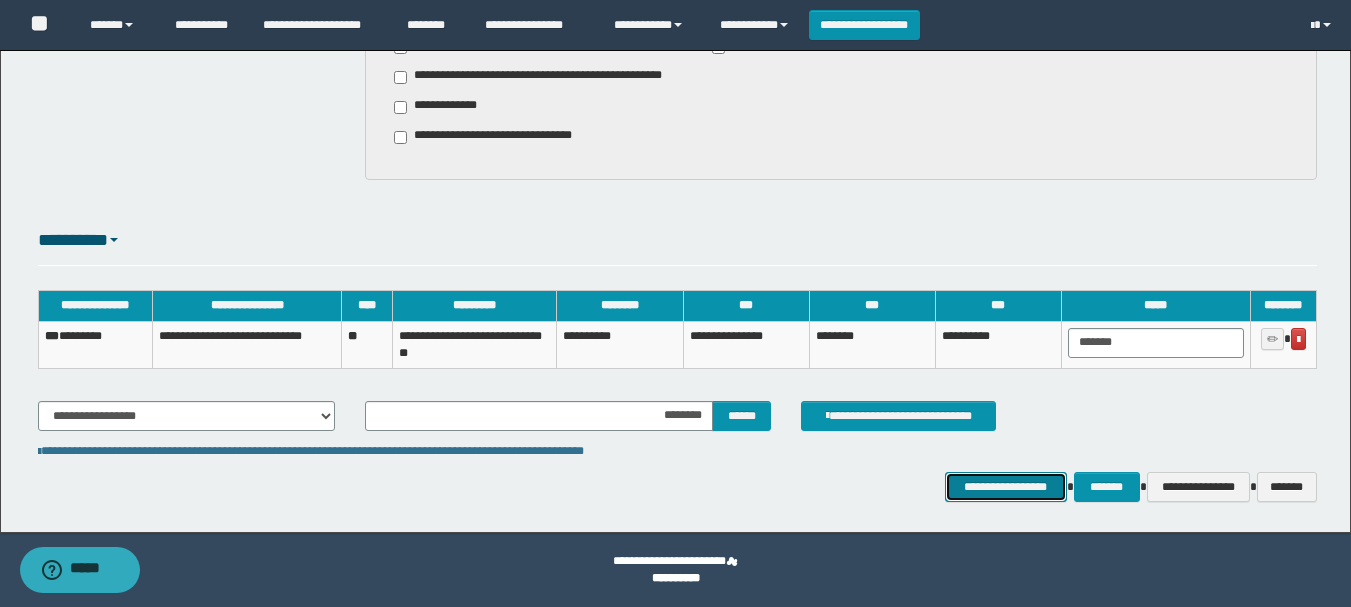 click on "**********" at bounding box center (1006, 487) 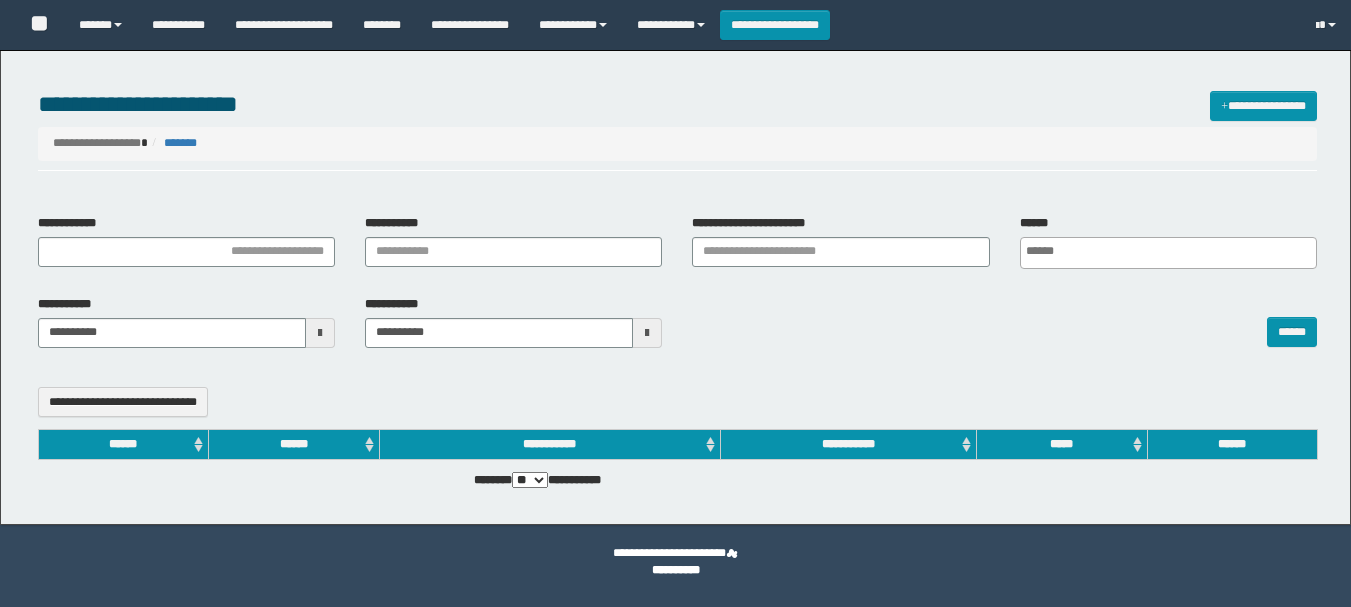 select 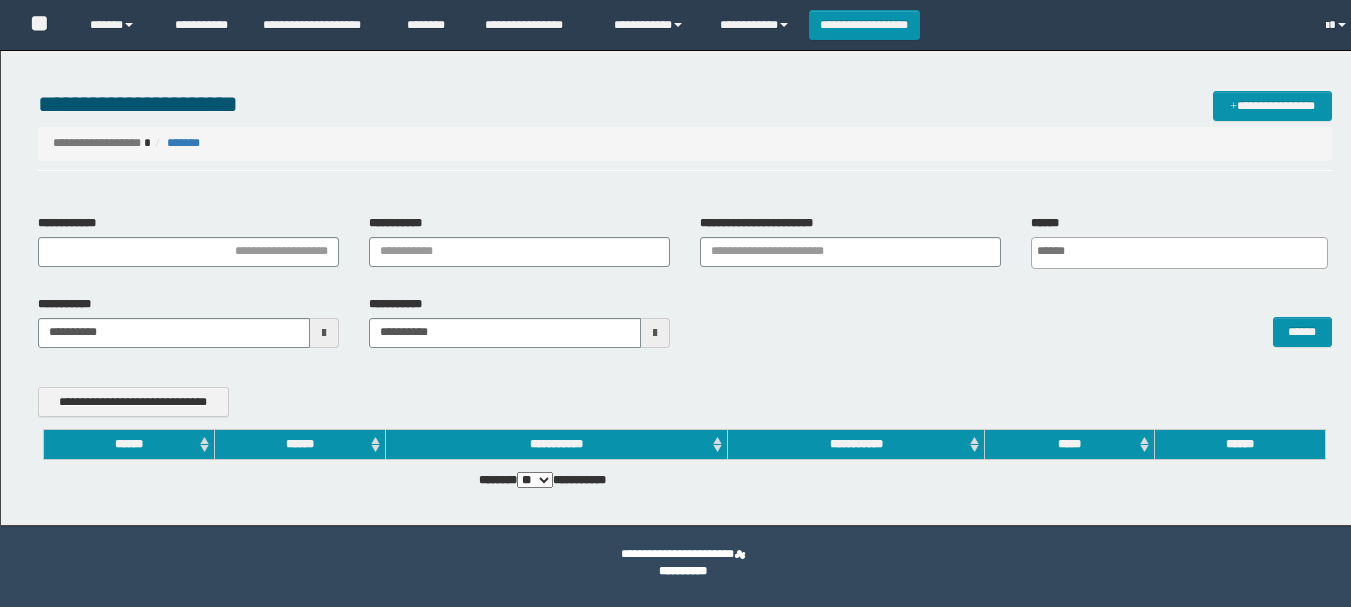 scroll, scrollTop: 0, scrollLeft: 0, axis: both 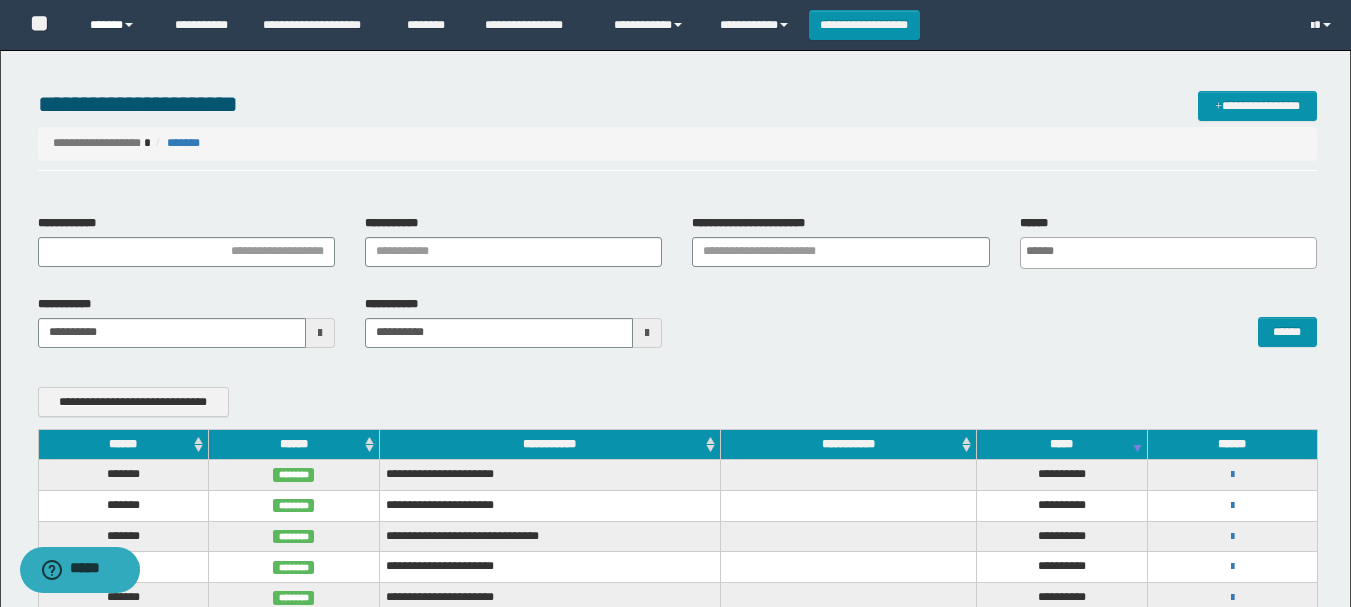 click on "******" at bounding box center (117, 25) 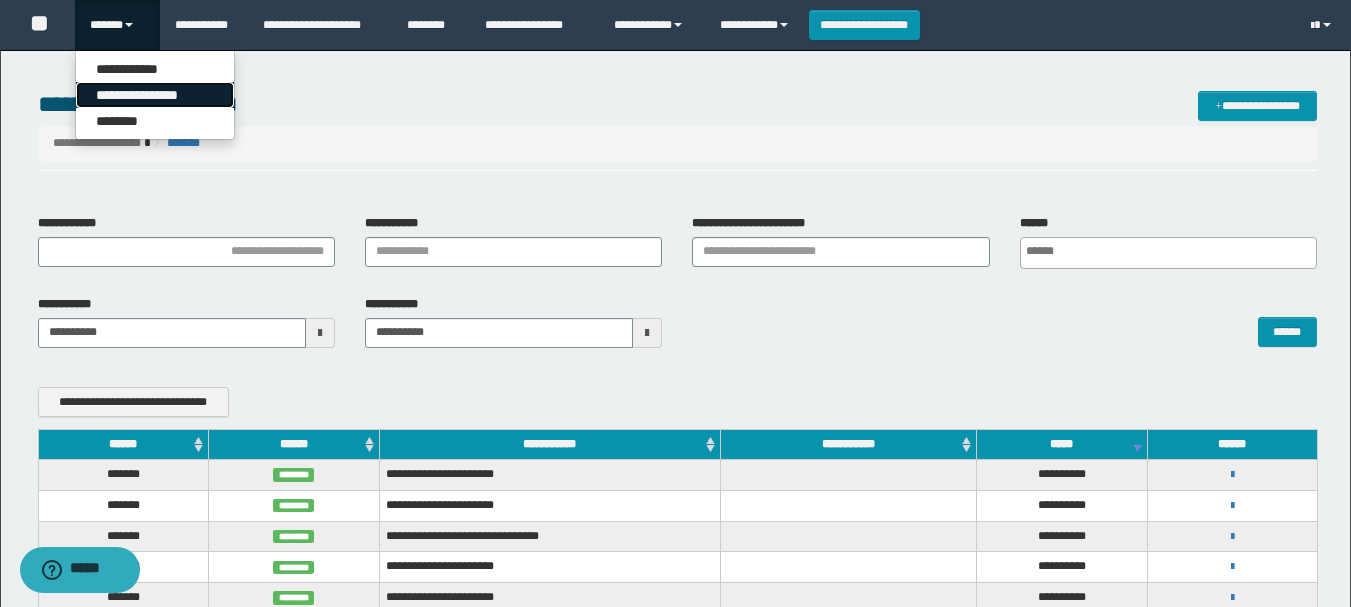 click on "**********" at bounding box center [155, 95] 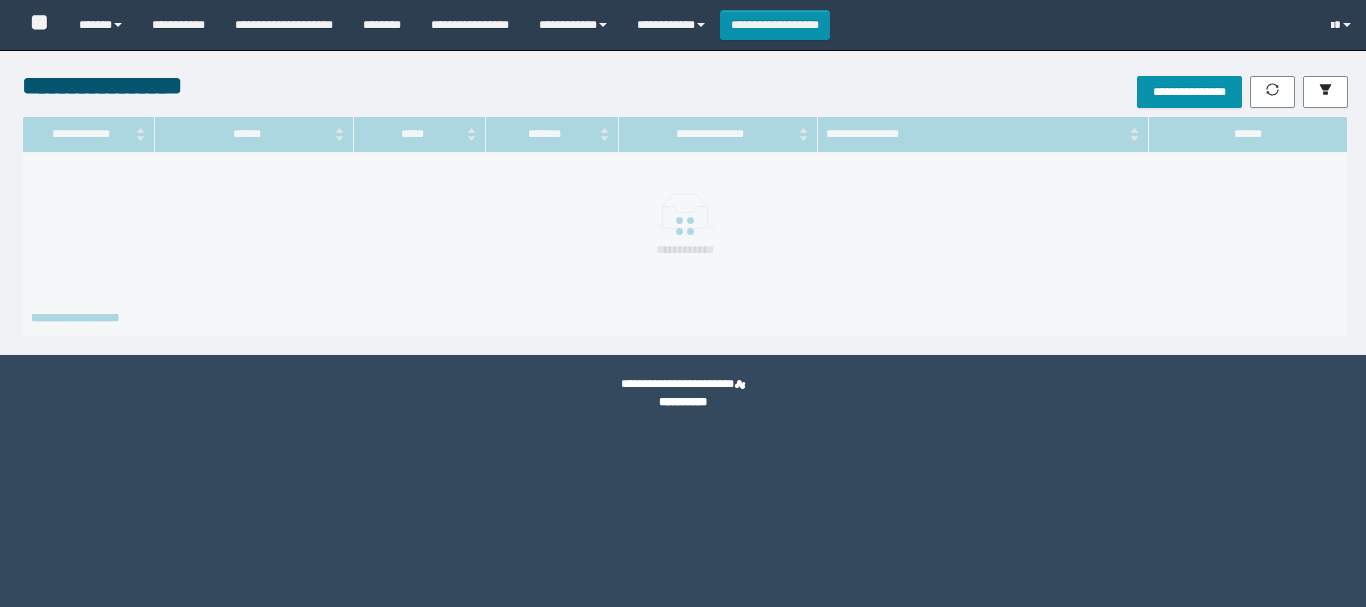 scroll, scrollTop: 0, scrollLeft: 0, axis: both 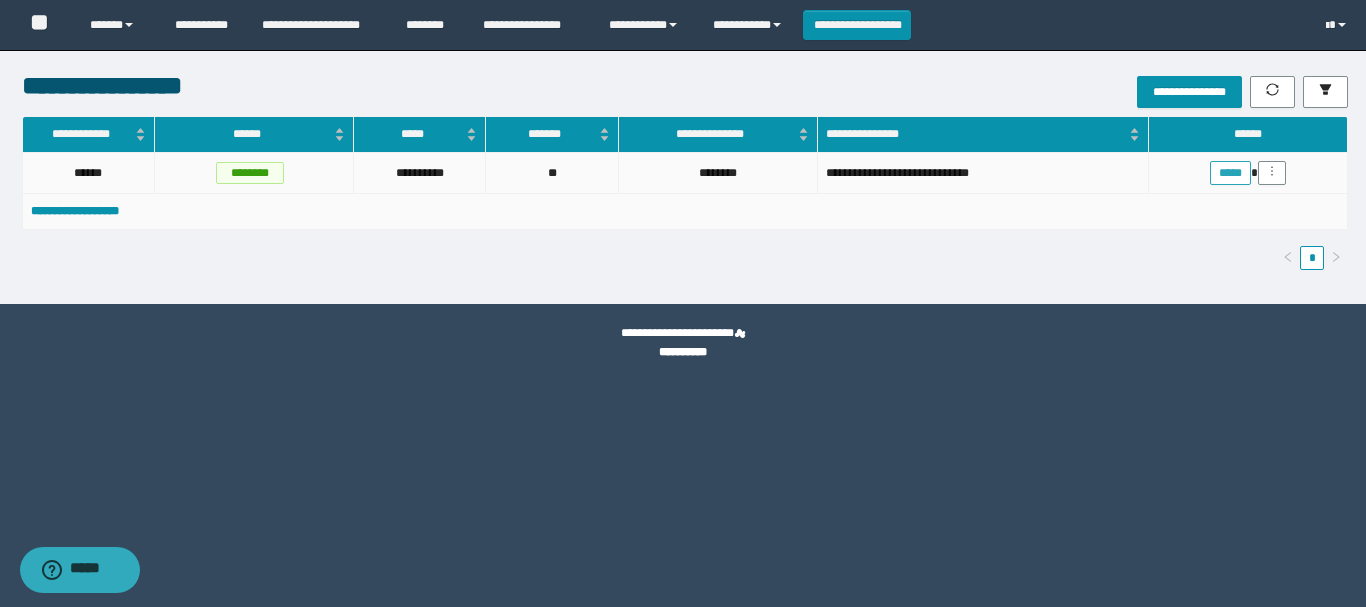 click on "*****" at bounding box center [1230, 173] 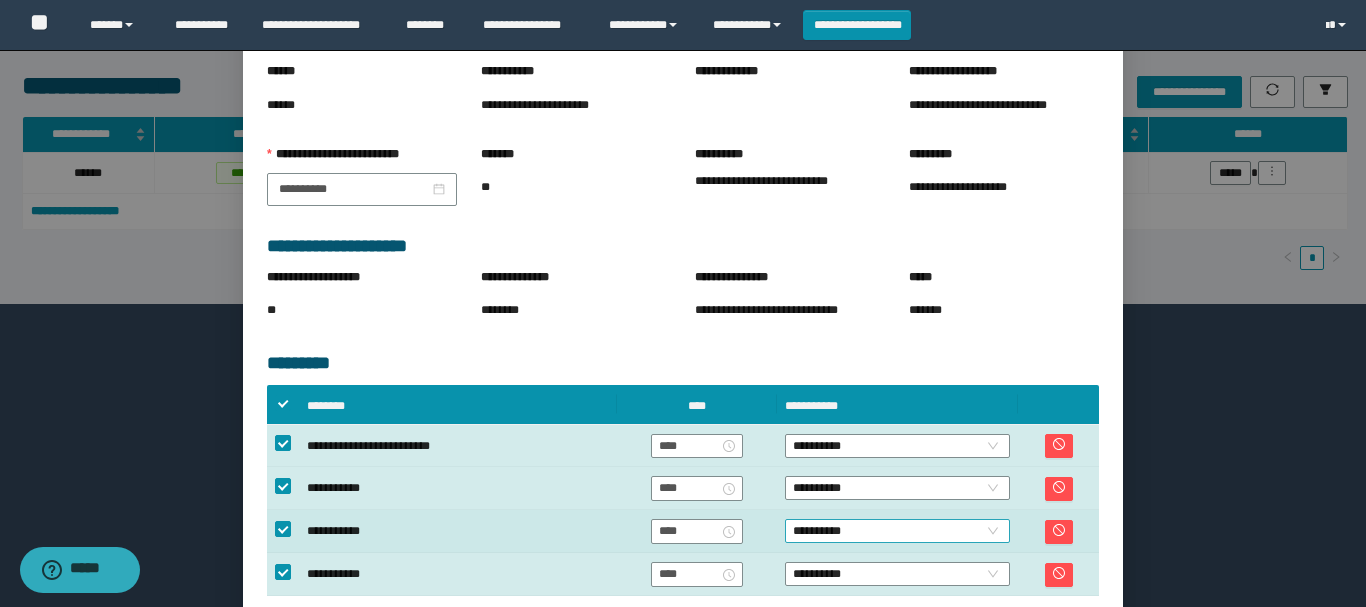 scroll, scrollTop: 303, scrollLeft: 0, axis: vertical 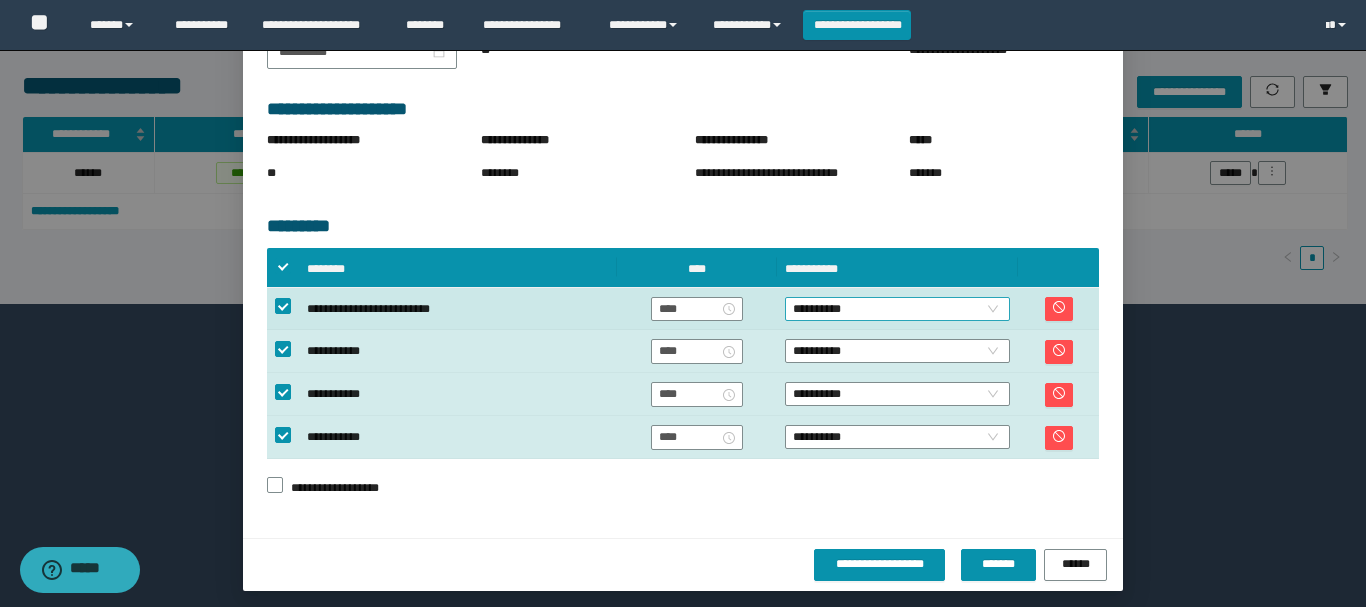 click on "**********" at bounding box center [897, 309] 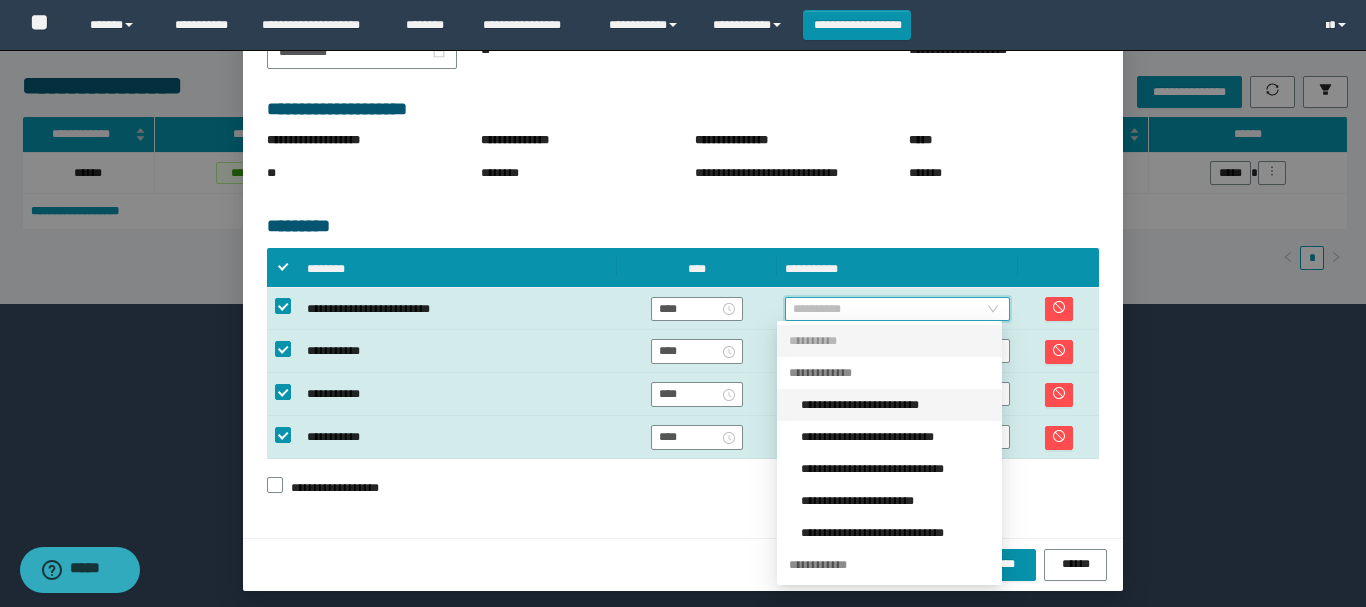 click on "**********" at bounding box center (895, 405) 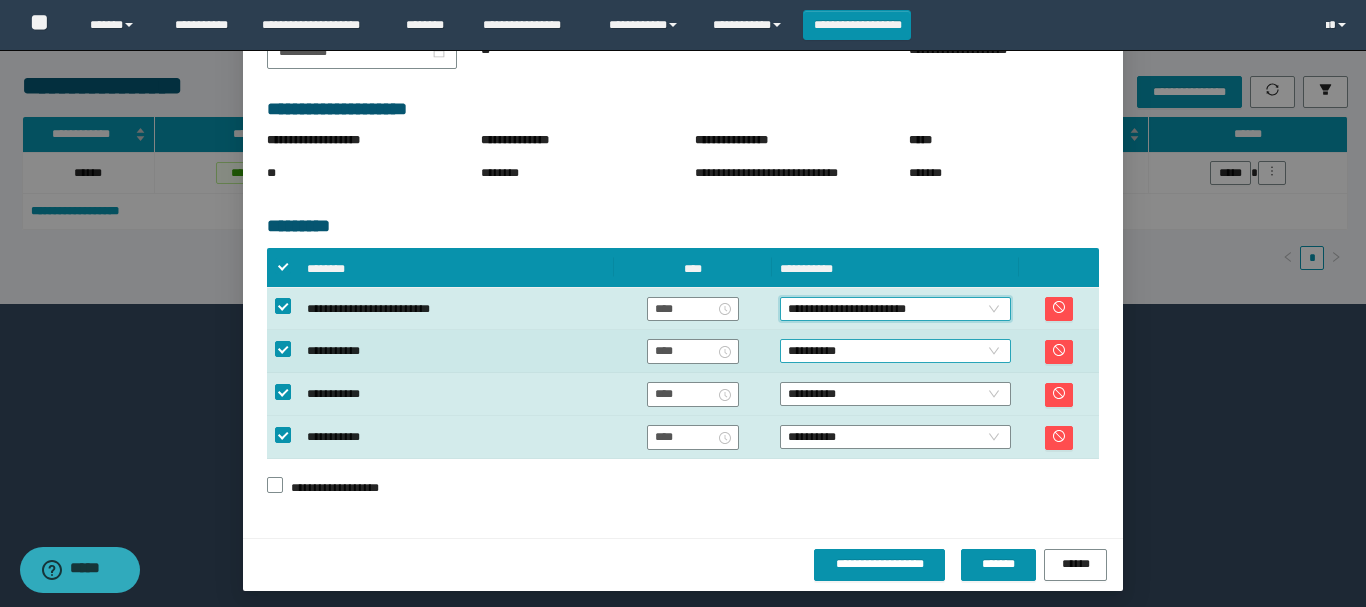 click on "**********" at bounding box center (895, 351) 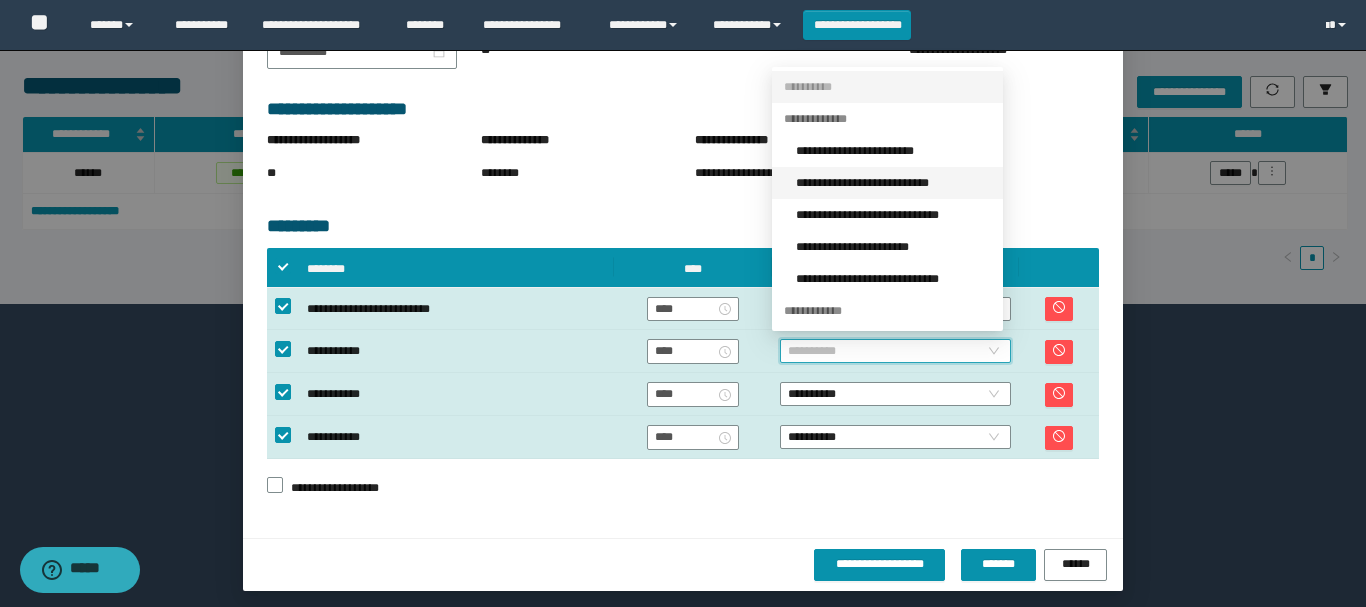 click on "**********" at bounding box center [893, 183] 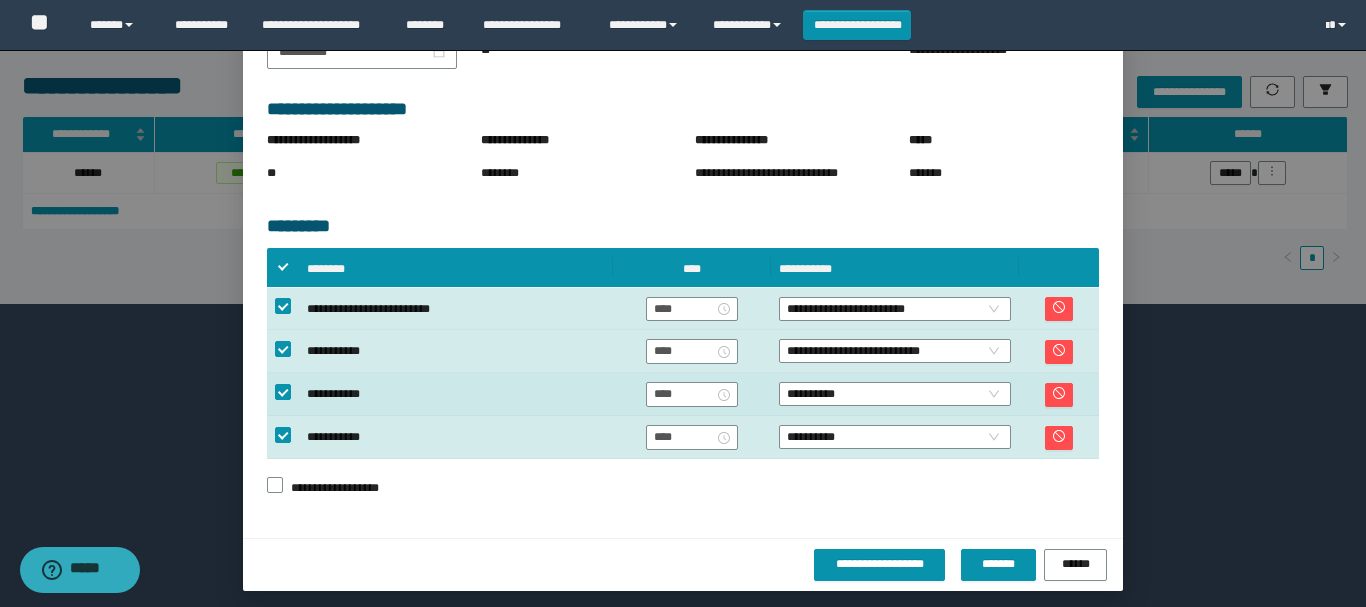click on "**********" at bounding box center (895, 394) 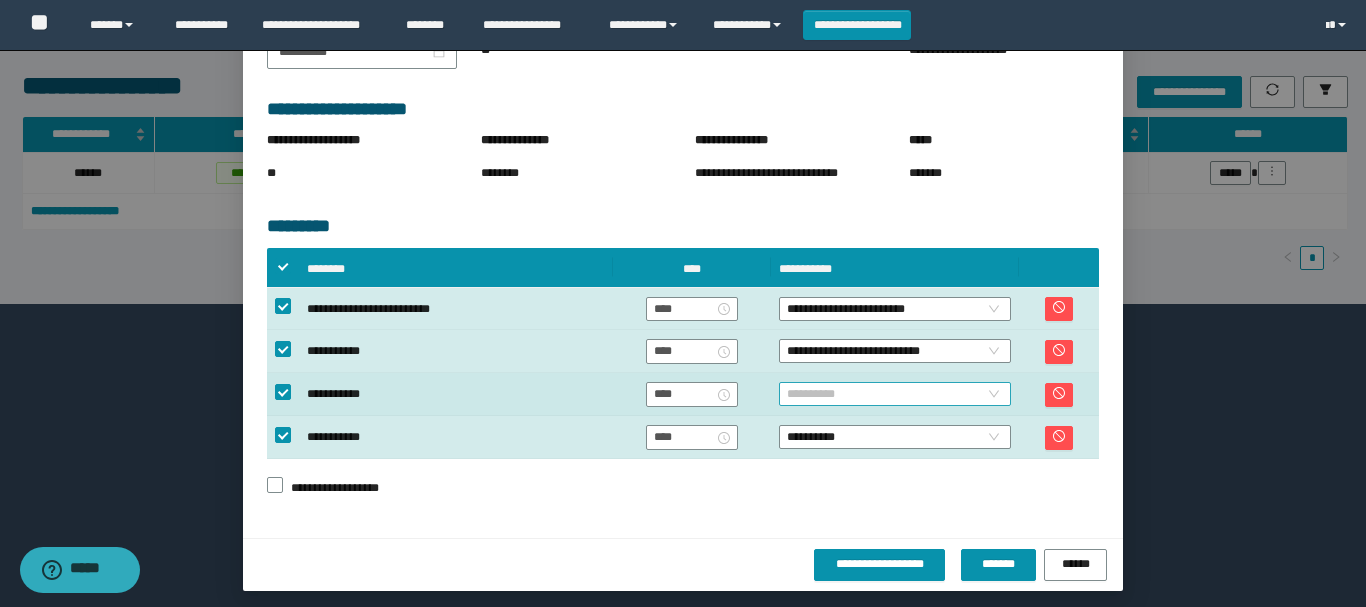 click on "**********" at bounding box center (895, 394) 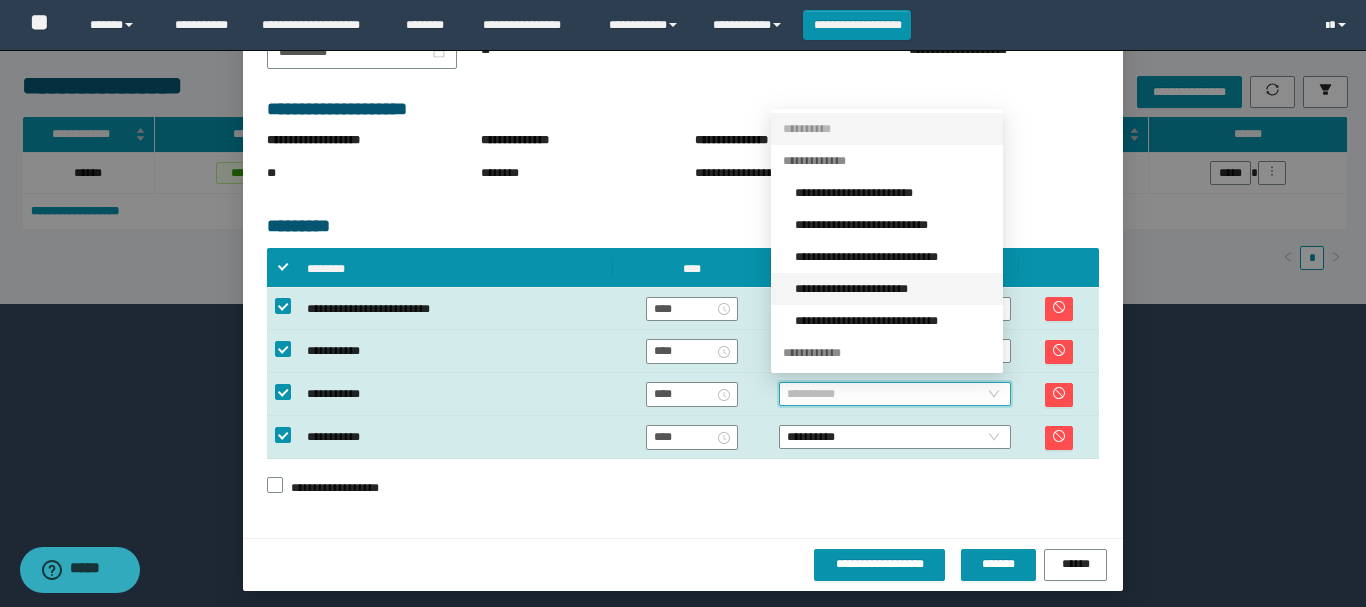 click on "**********" at bounding box center (893, 289) 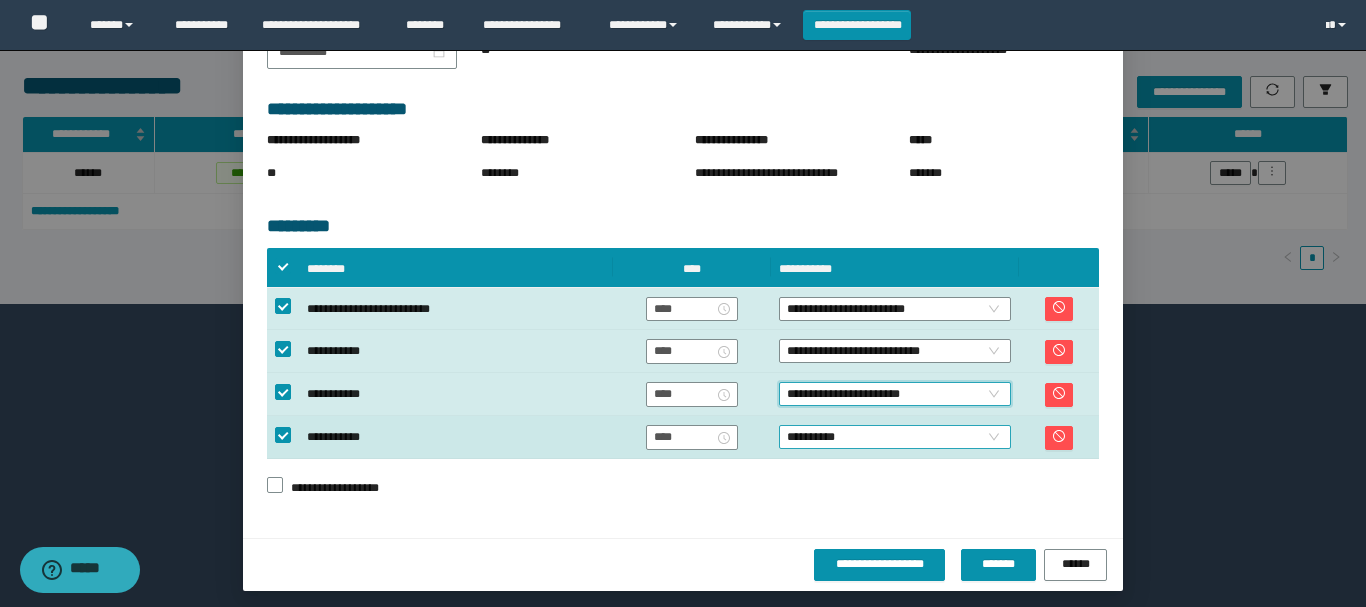 click on "**********" at bounding box center [895, 437] 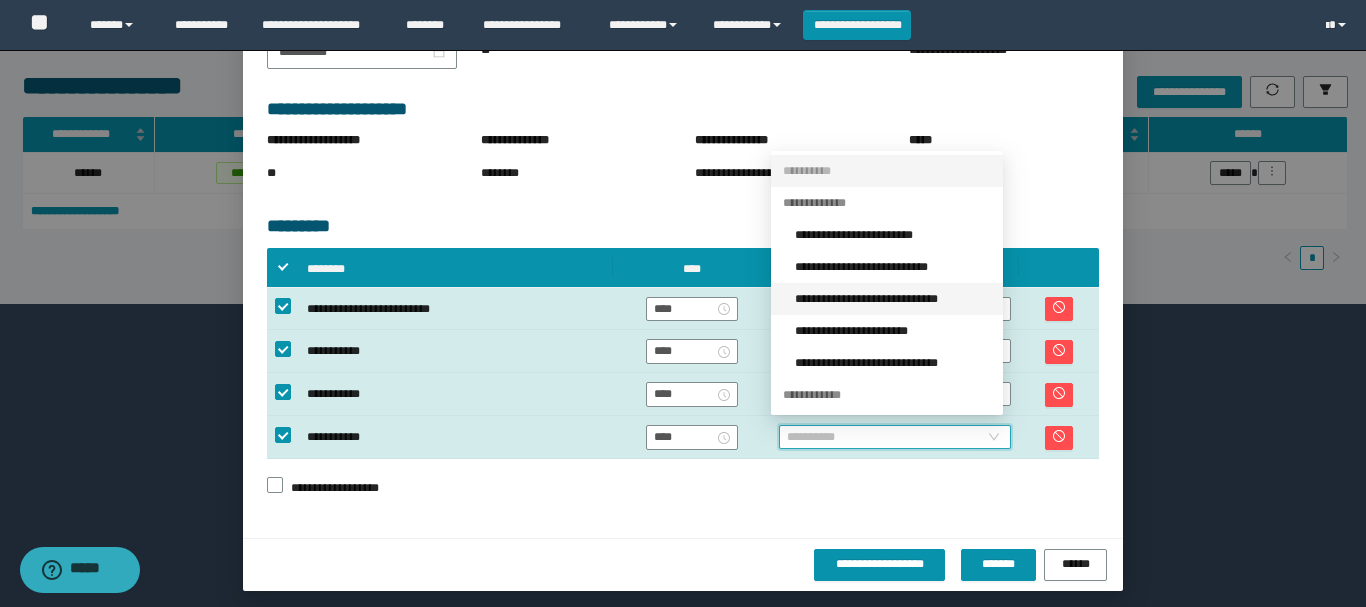 click on "**********" at bounding box center [893, 299] 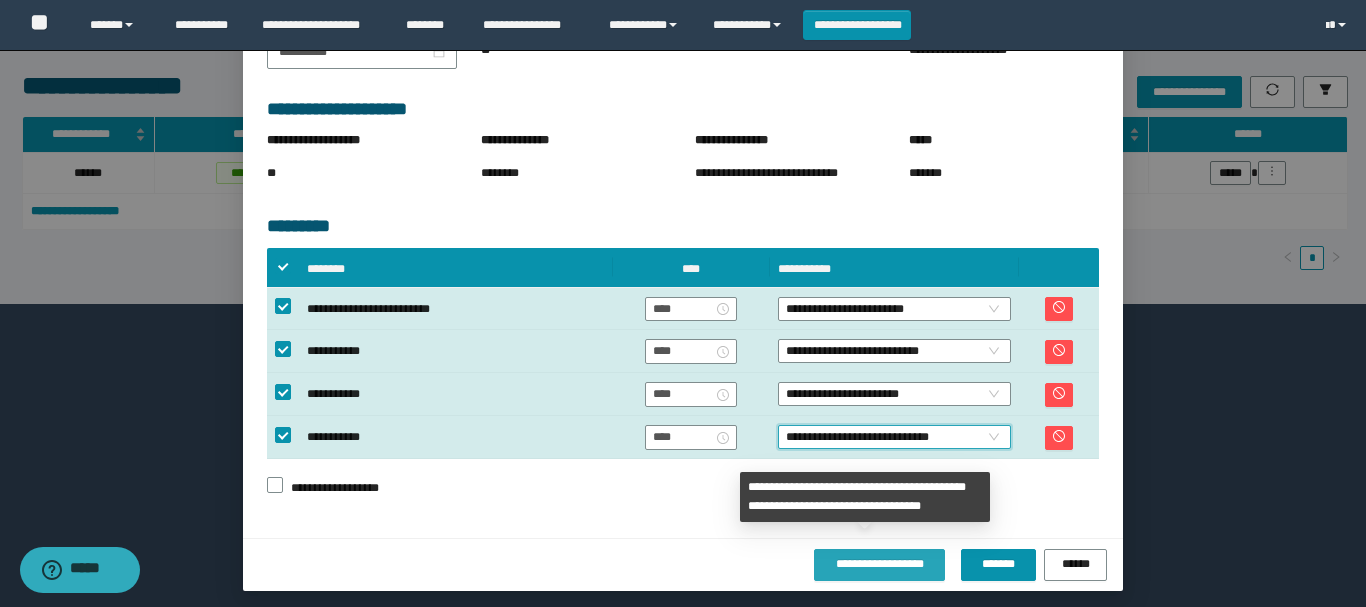 click on "**********" at bounding box center (879, 564) 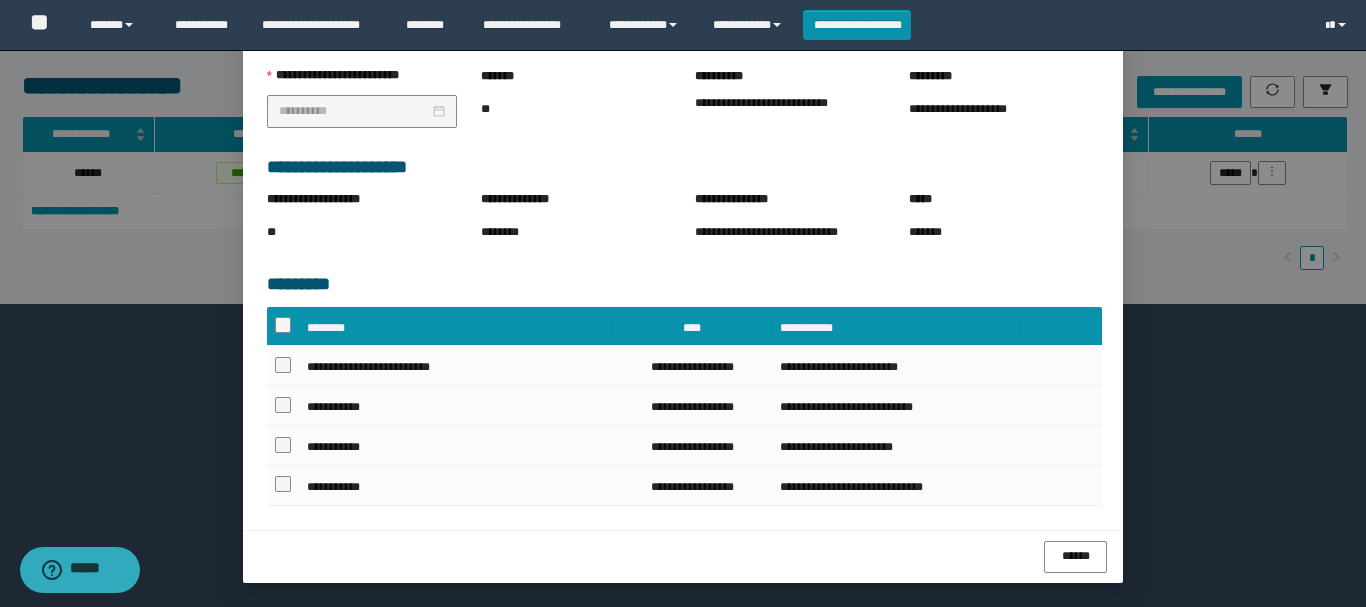 scroll, scrollTop: 287, scrollLeft: 0, axis: vertical 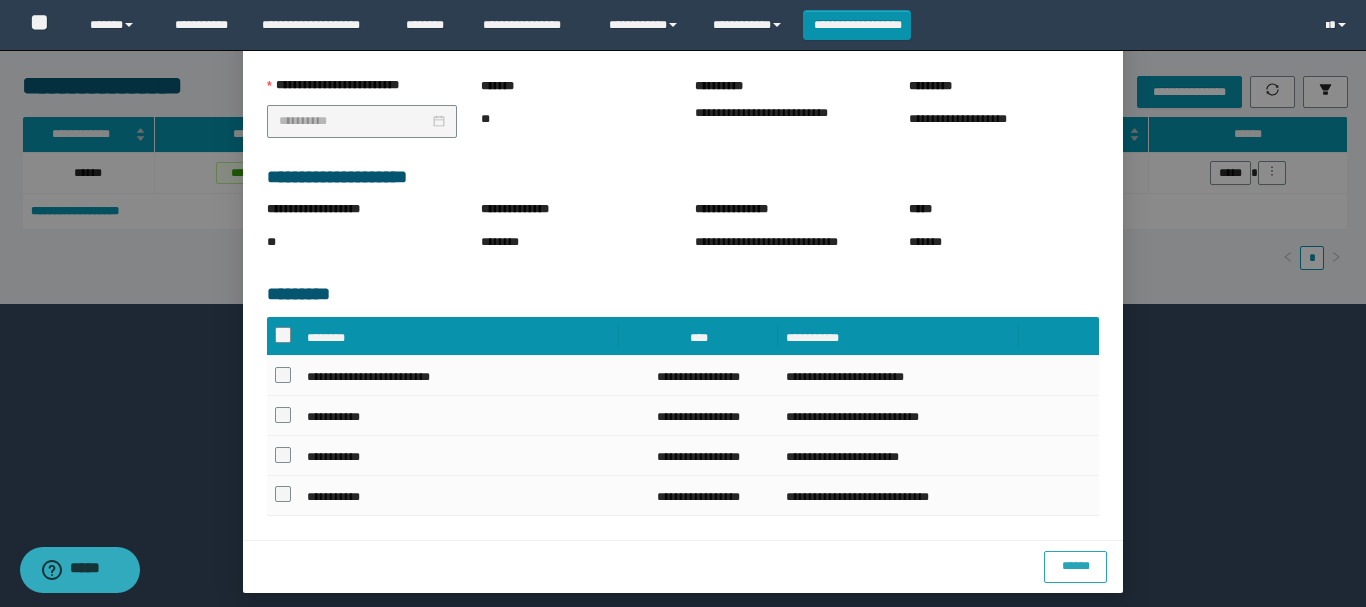 click on "******" at bounding box center [1075, 566] 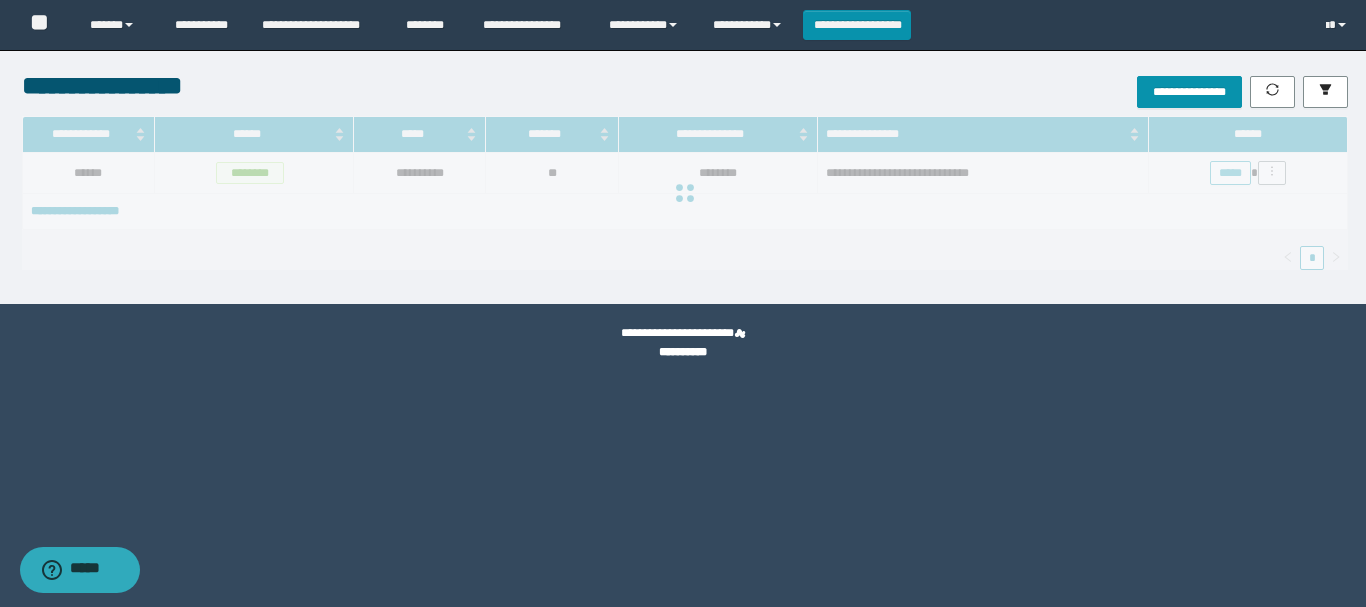 scroll, scrollTop: 0, scrollLeft: 0, axis: both 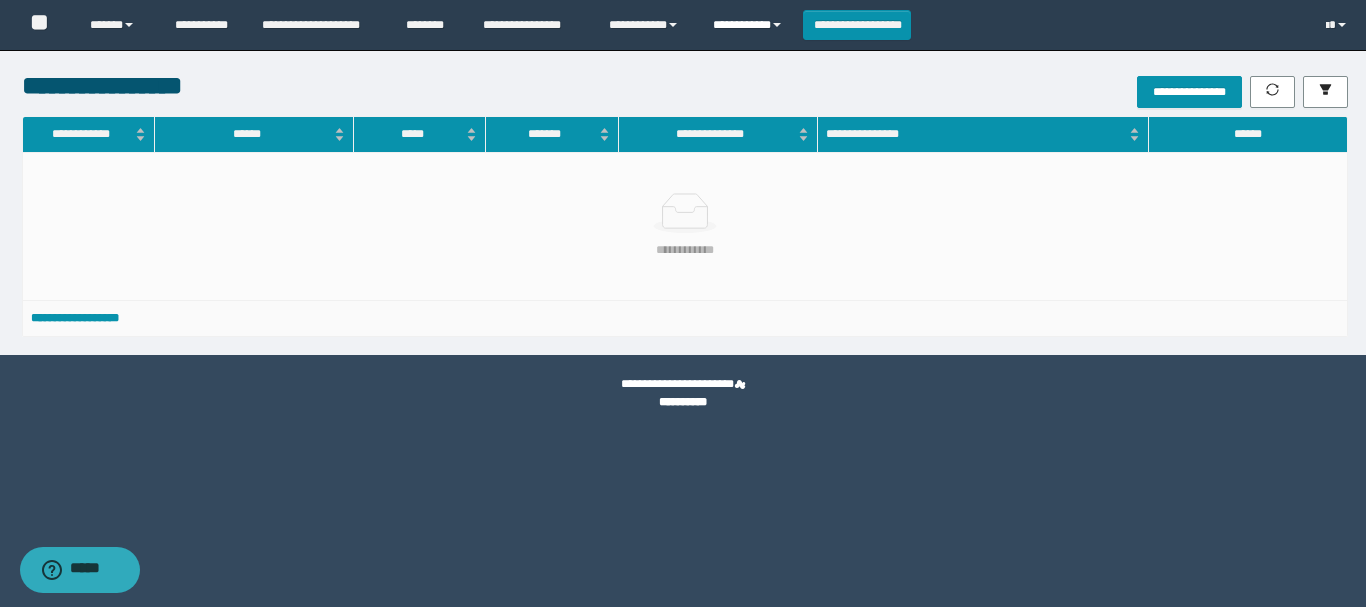click on "**********" at bounding box center [750, 25] 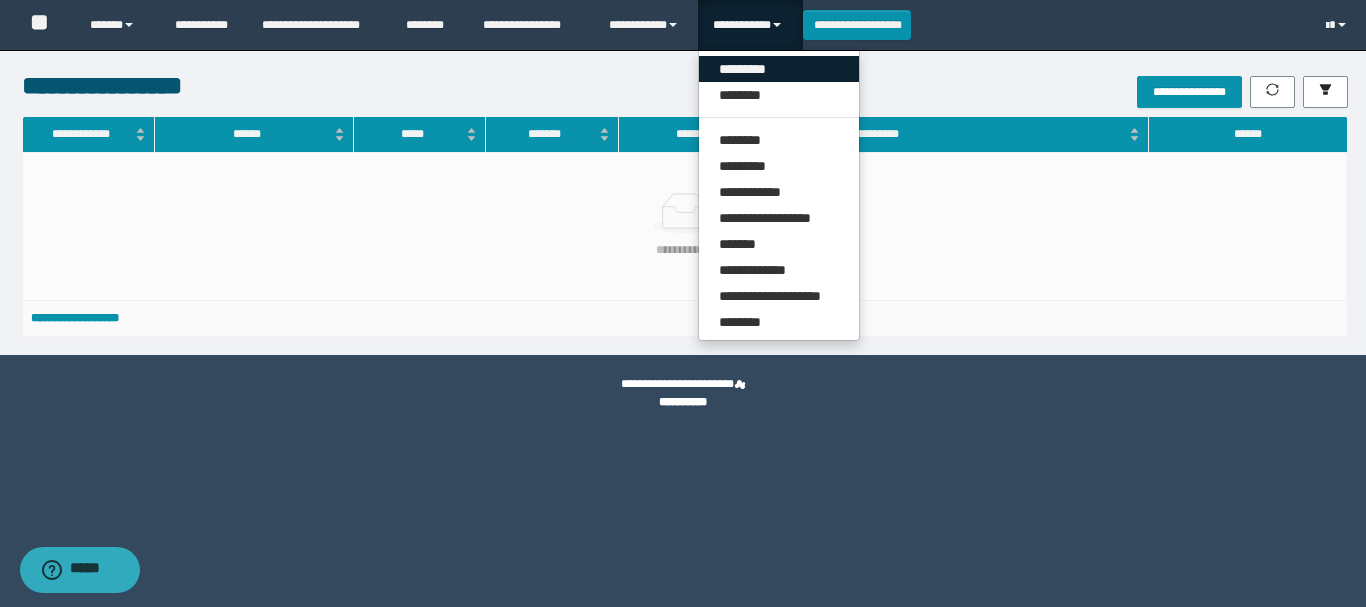 click on "*********" at bounding box center [779, 69] 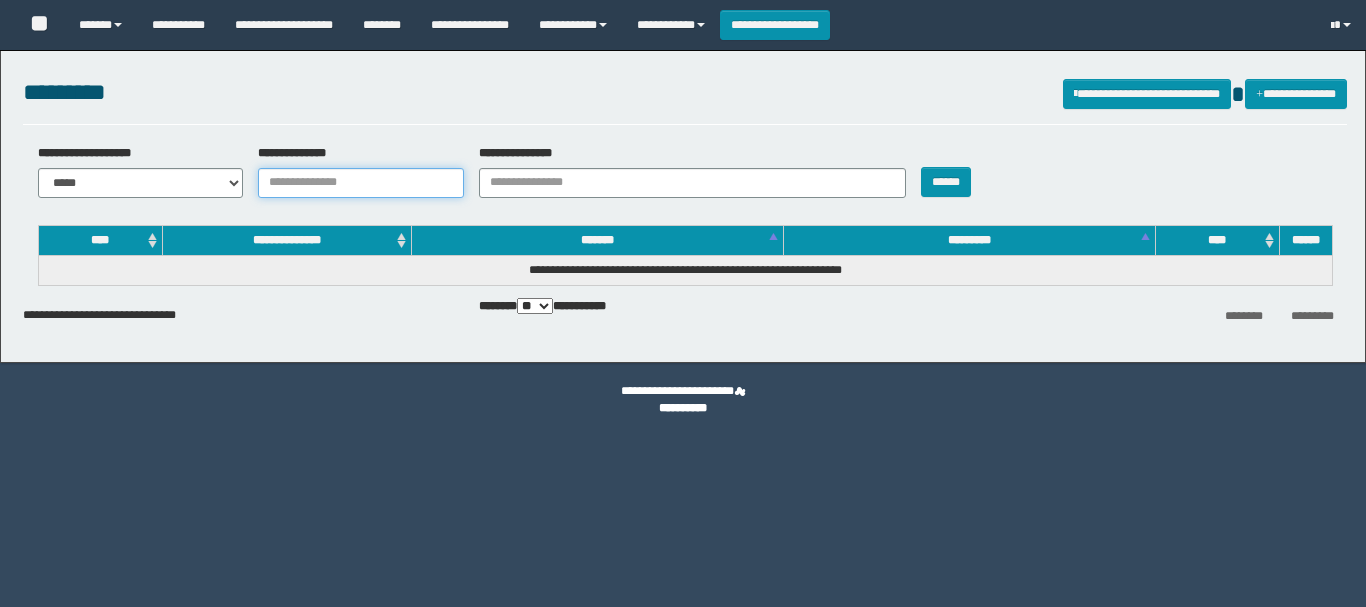 click on "**********" at bounding box center [361, 183] 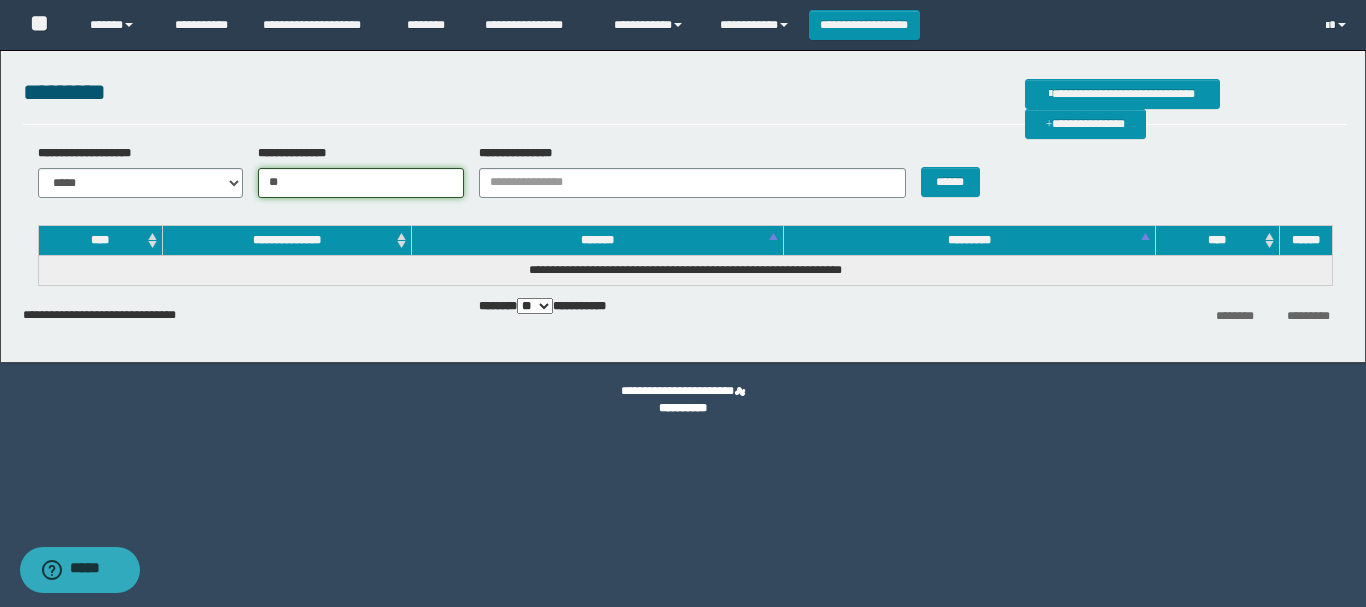 scroll, scrollTop: 0, scrollLeft: 0, axis: both 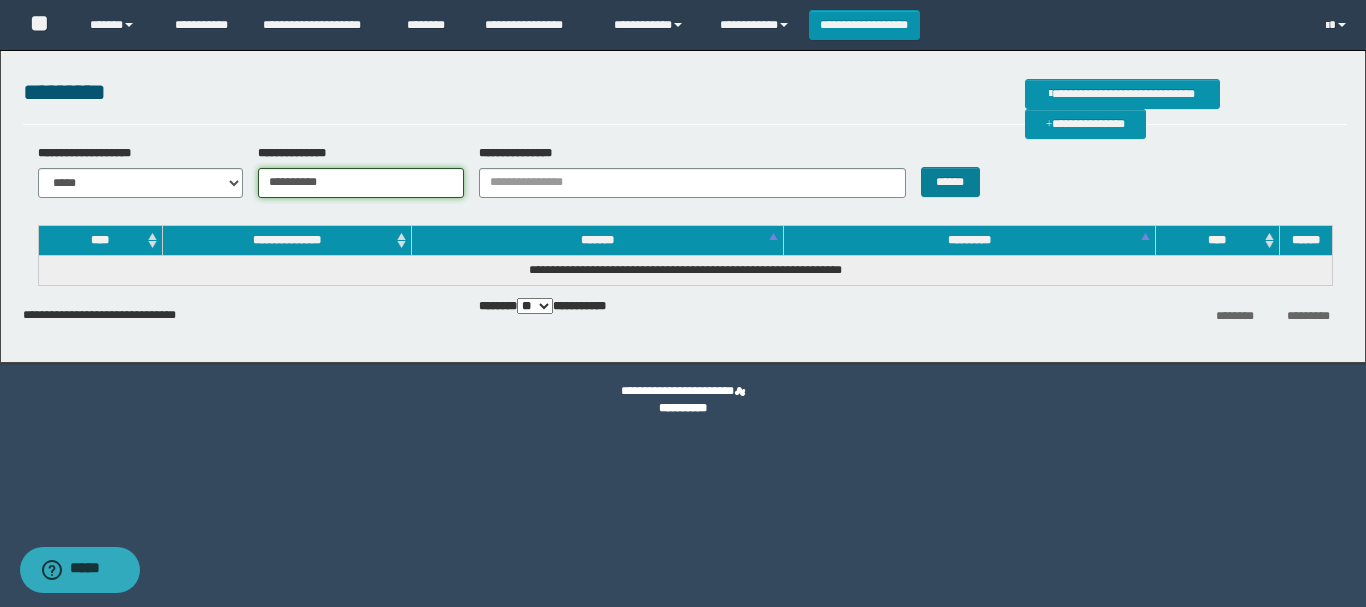 type on "**********" 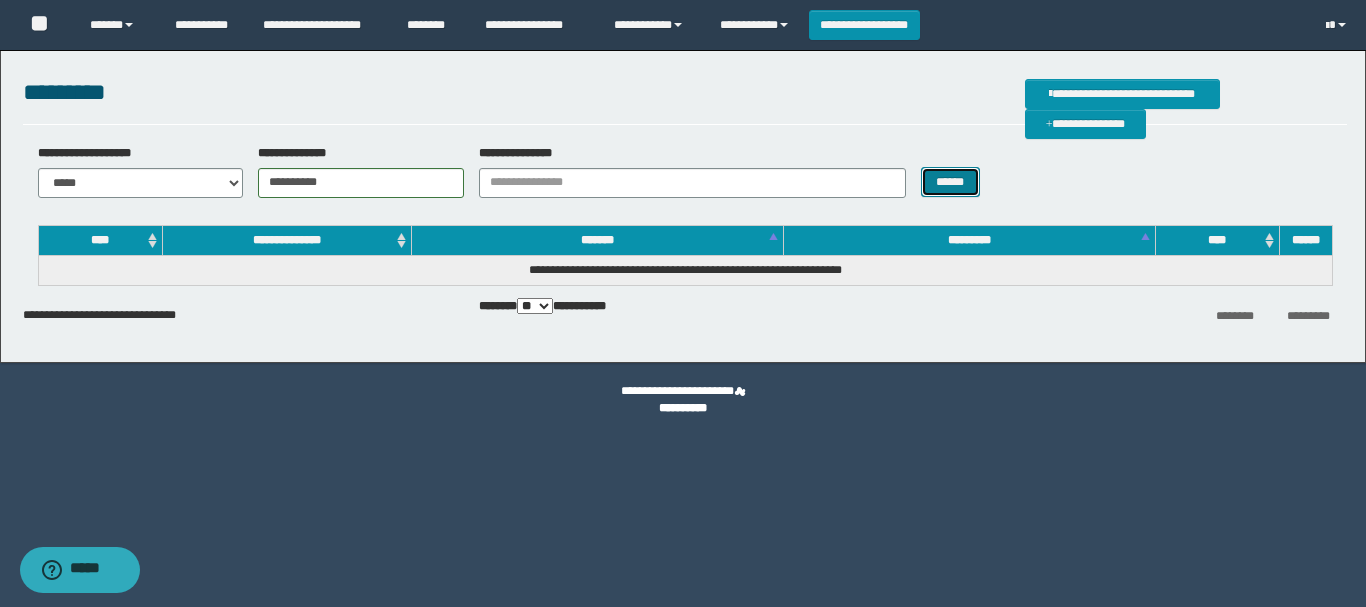 click on "******" at bounding box center (950, 182) 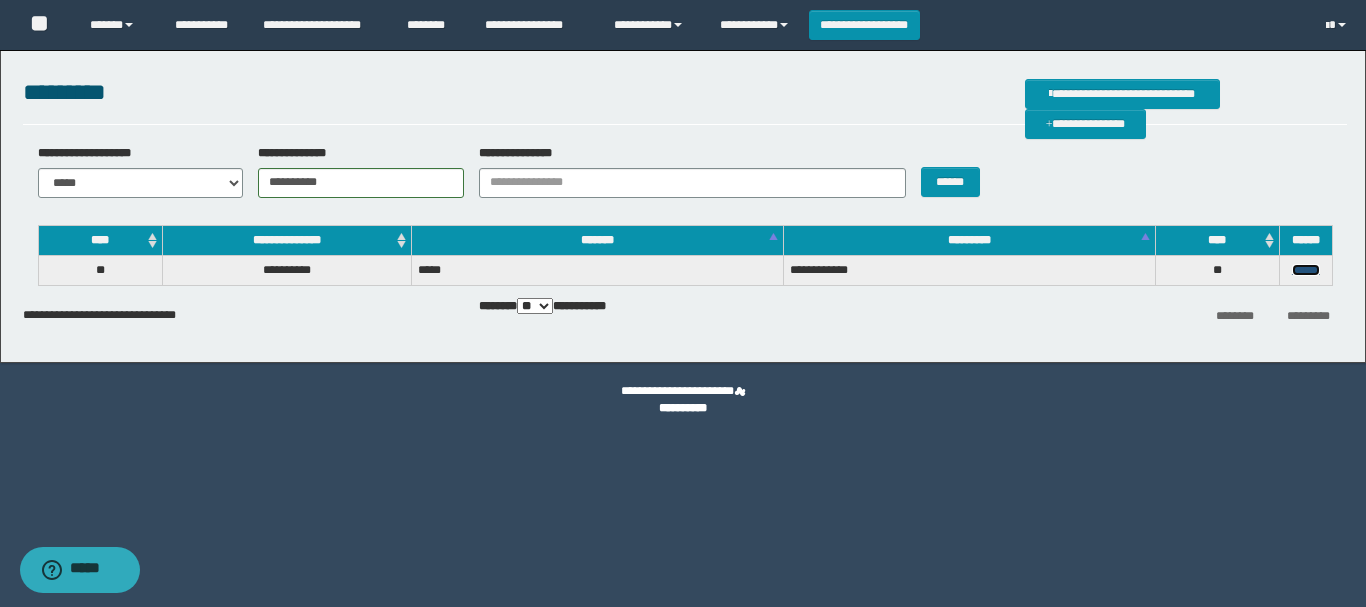 click on "******" at bounding box center (1306, 270) 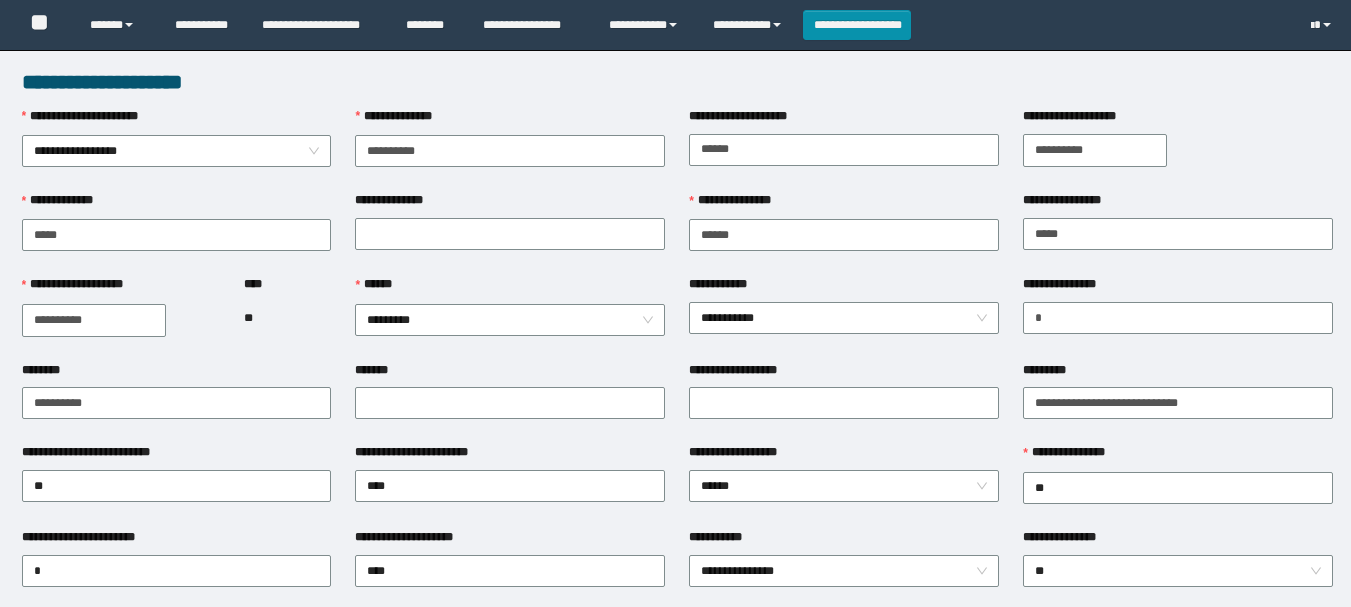scroll, scrollTop: 0, scrollLeft: 0, axis: both 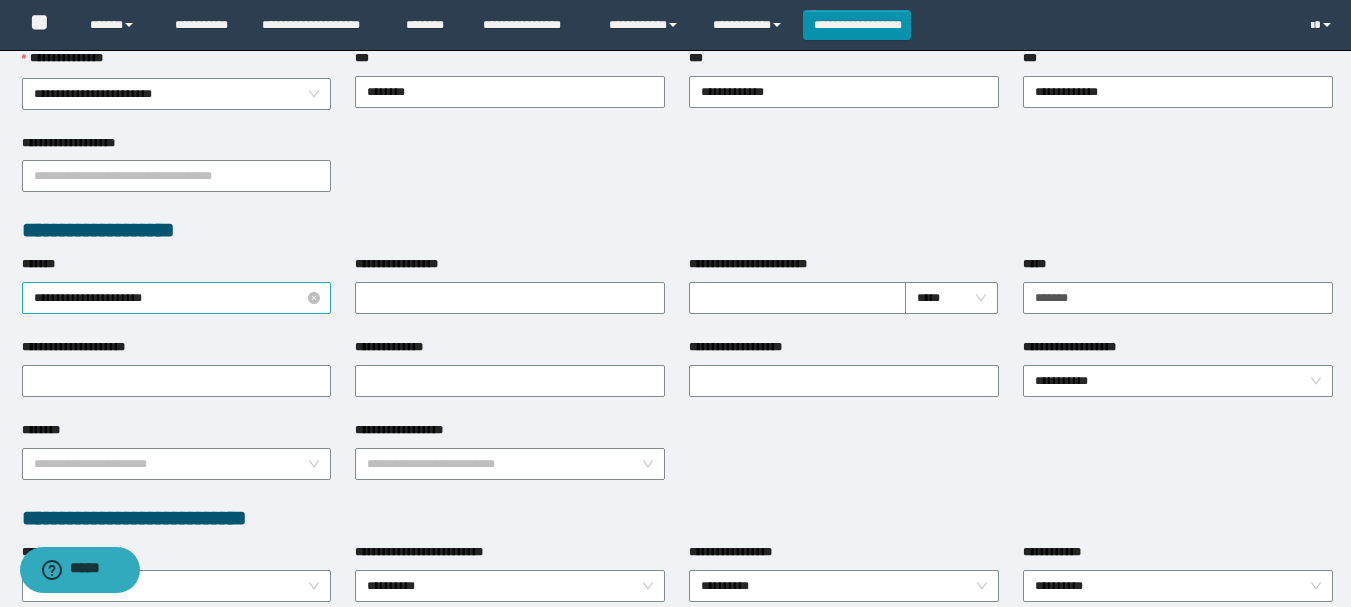 click on "**********" at bounding box center [177, 298] 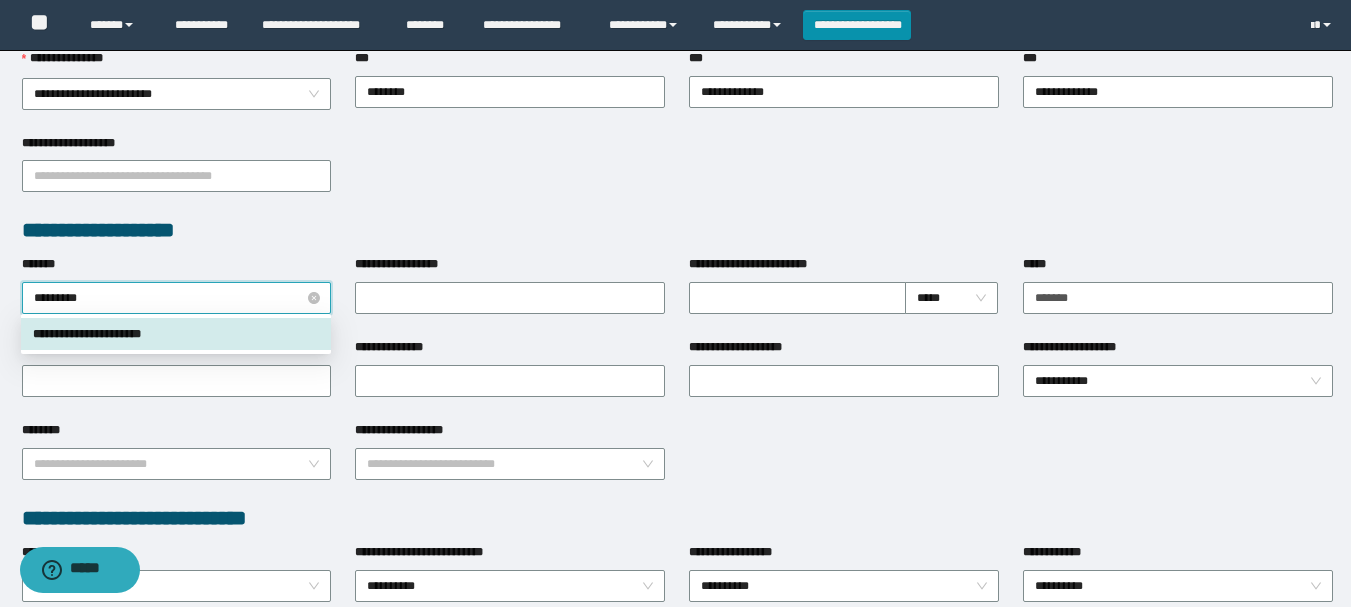 type on "**********" 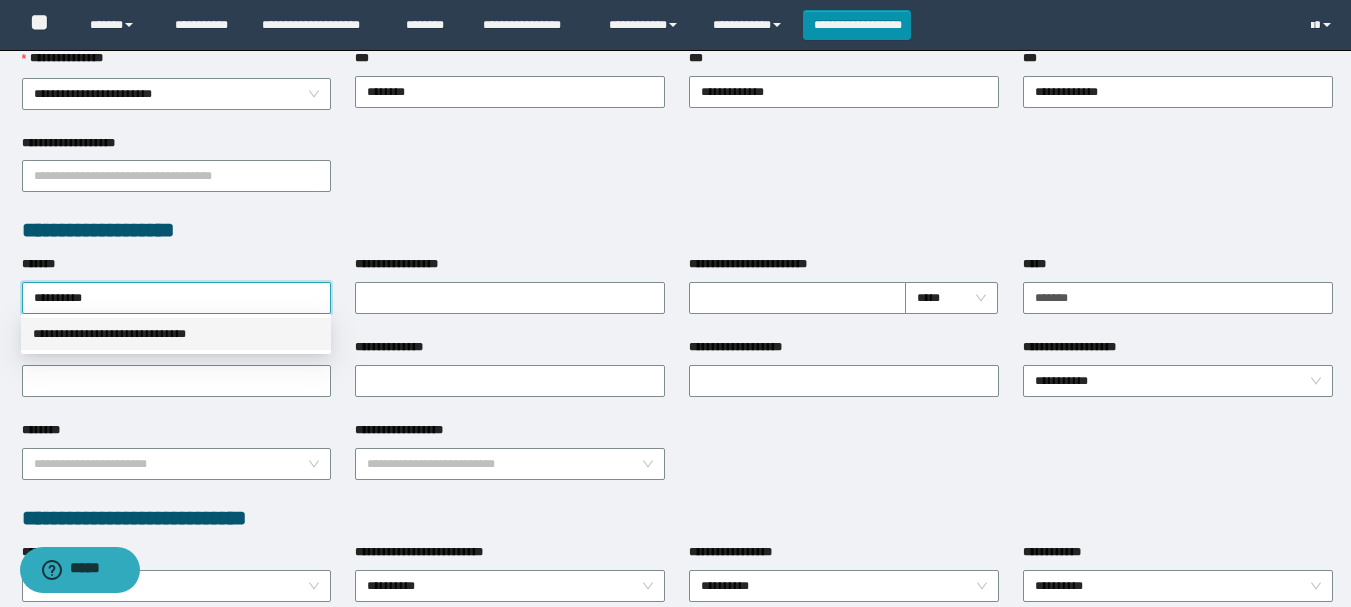 click on "**********" at bounding box center [176, 334] 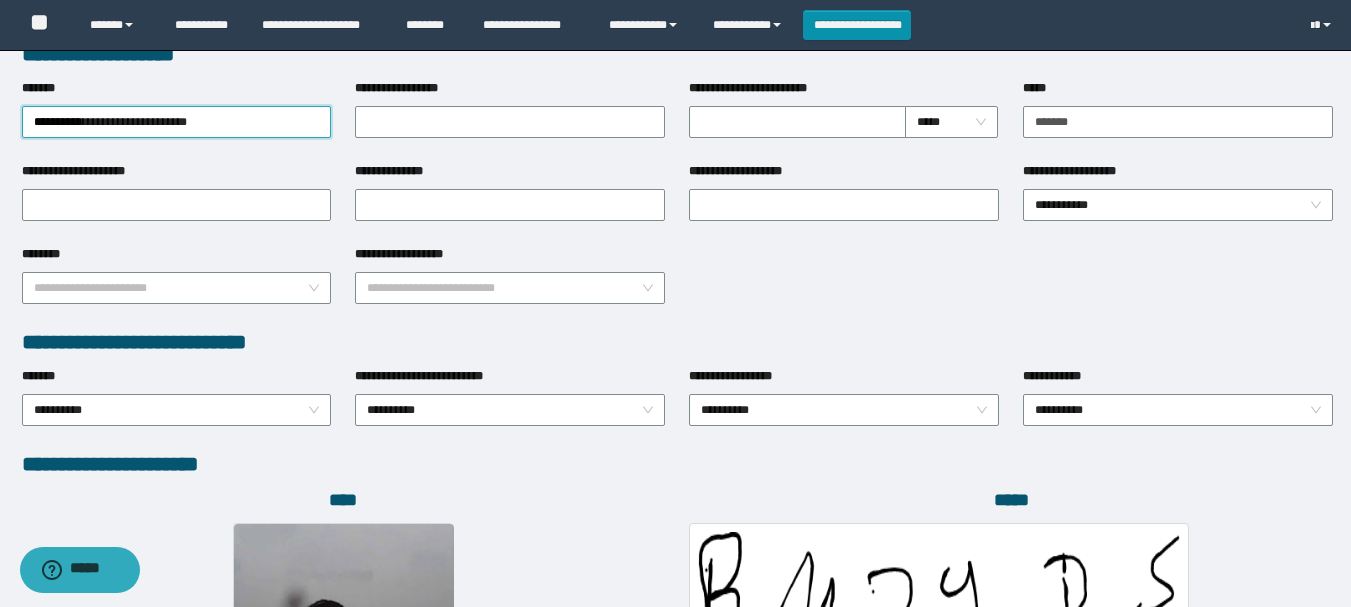 scroll, scrollTop: 1000, scrollLeft: 0, axis: vertical 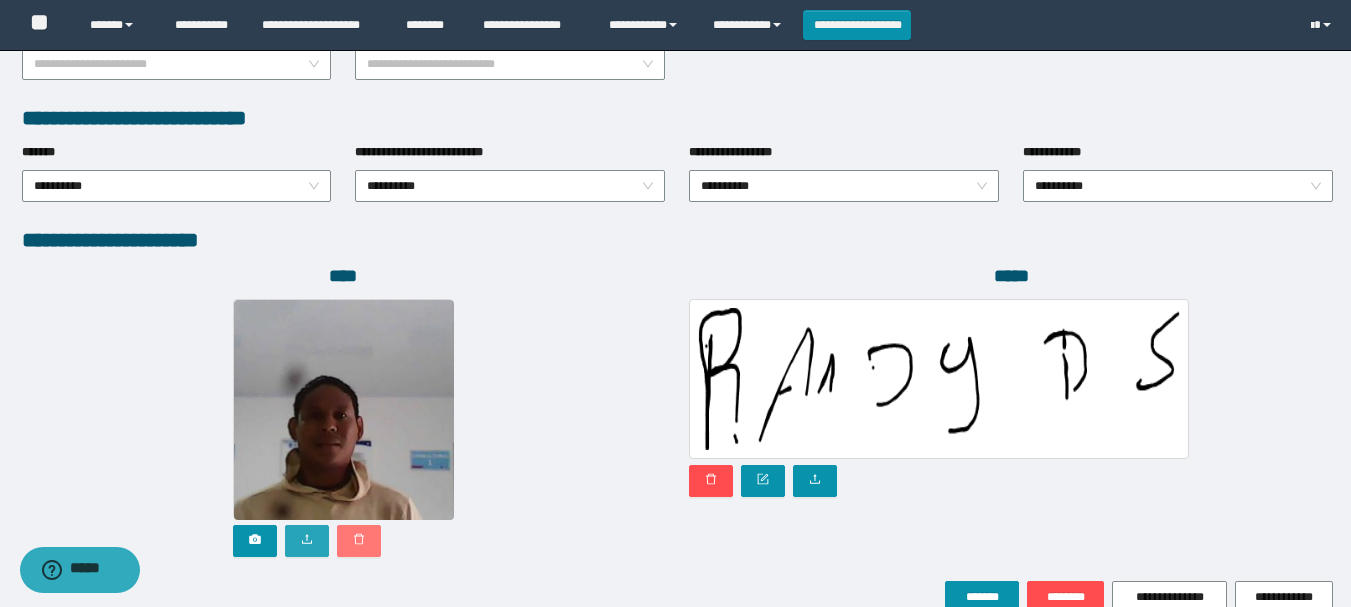 drag, startPoint x: 372, startPoint y: 538, endPoint x: 327, endPoint y: 541, distance: 45.099888 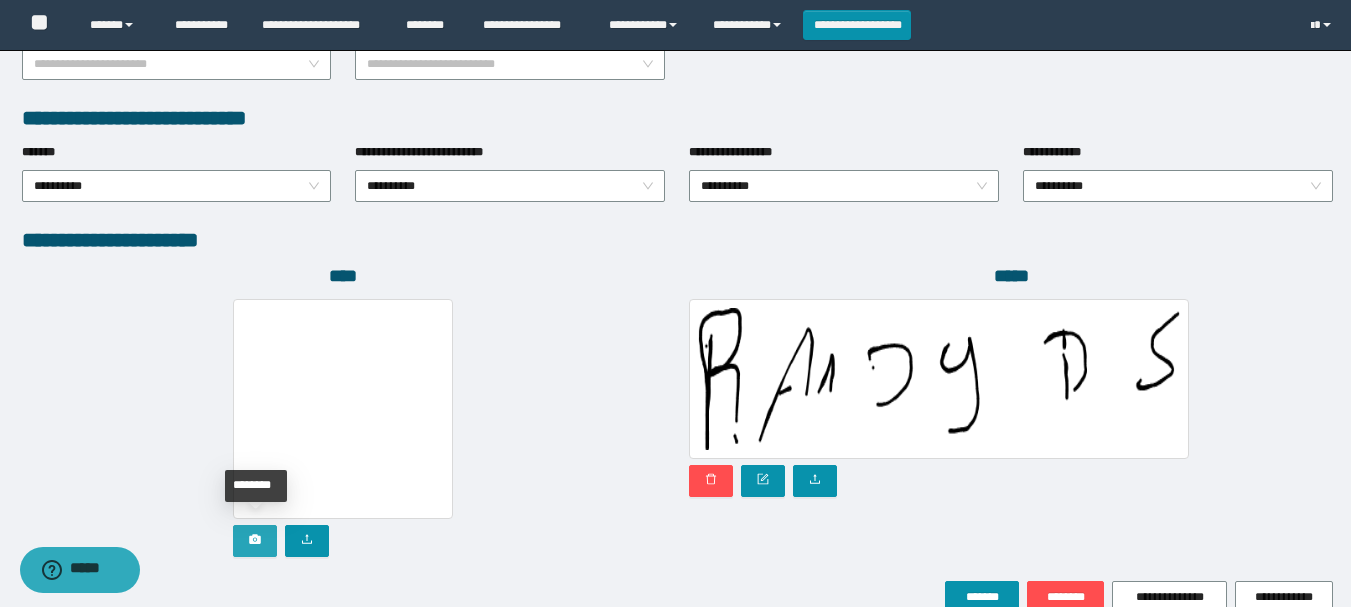 click 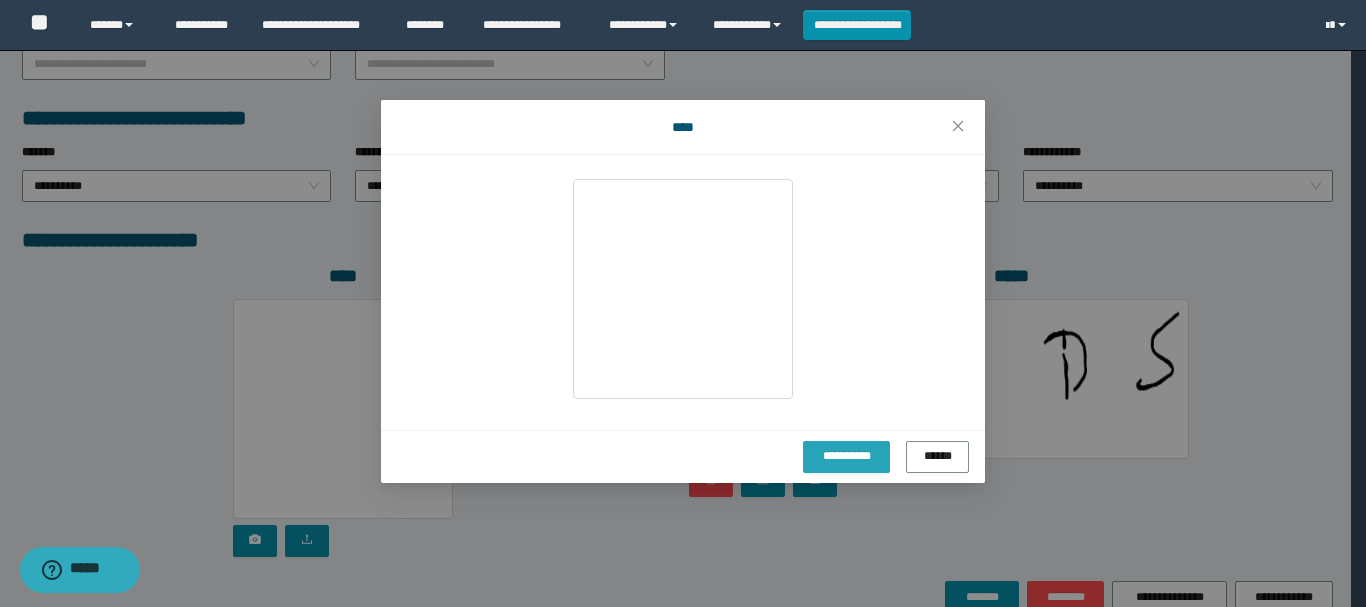 click on "**********" at bounding box center [846, 456] 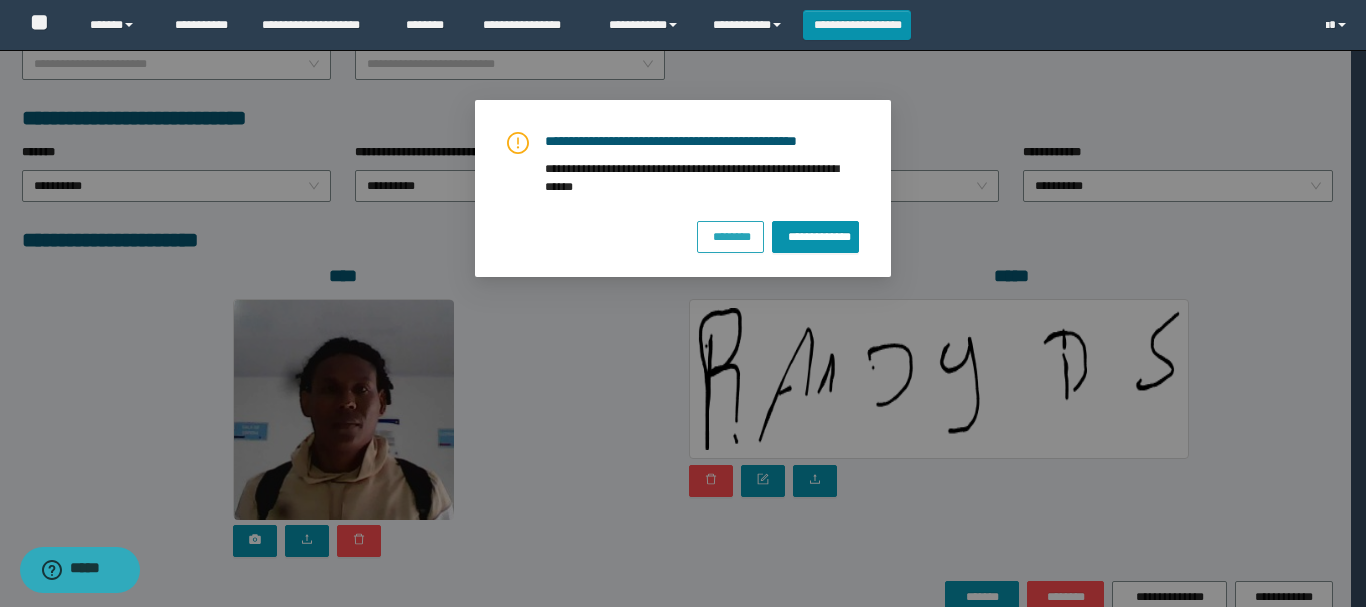 click on "********" at bounding box center [731, 235] 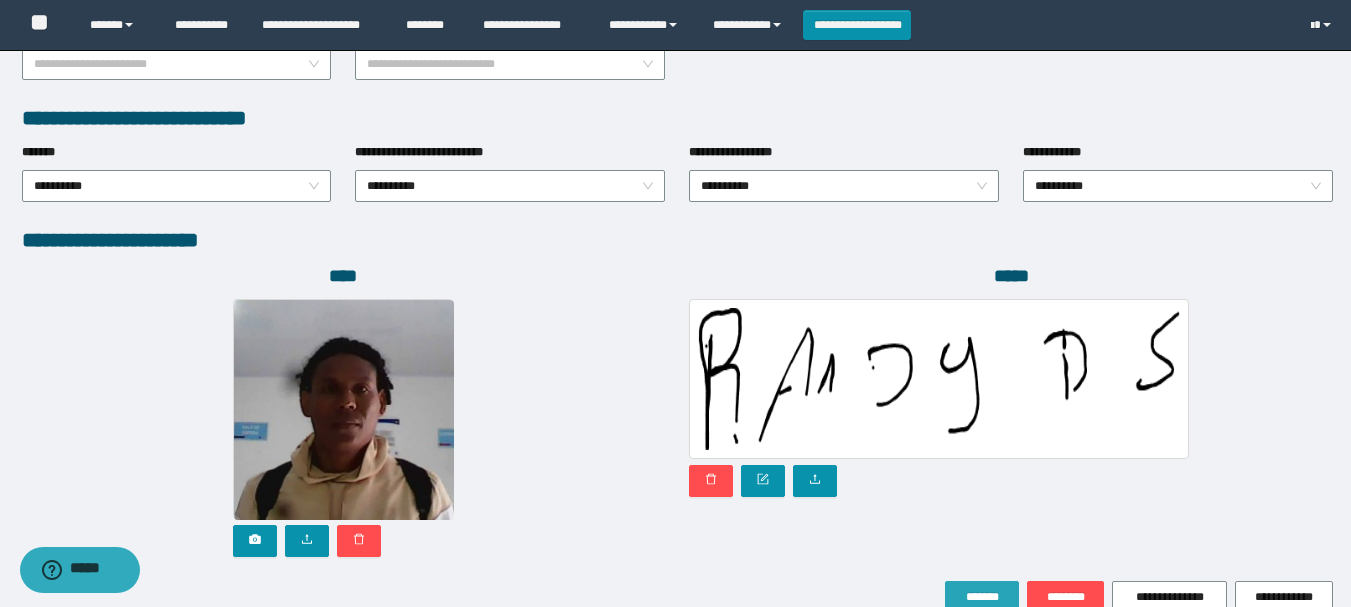 click on "*******" at bounding box center [982, 597] 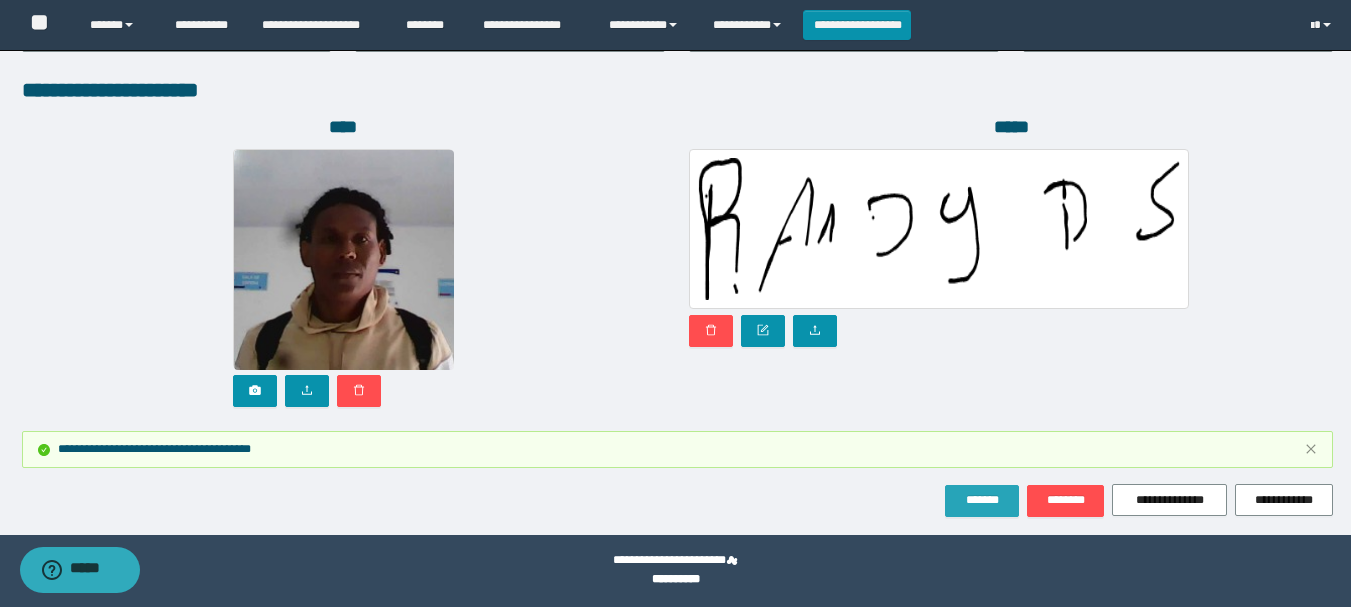 scroll, scrollTop: 1203, scrollLeft: 0, axis: vertical 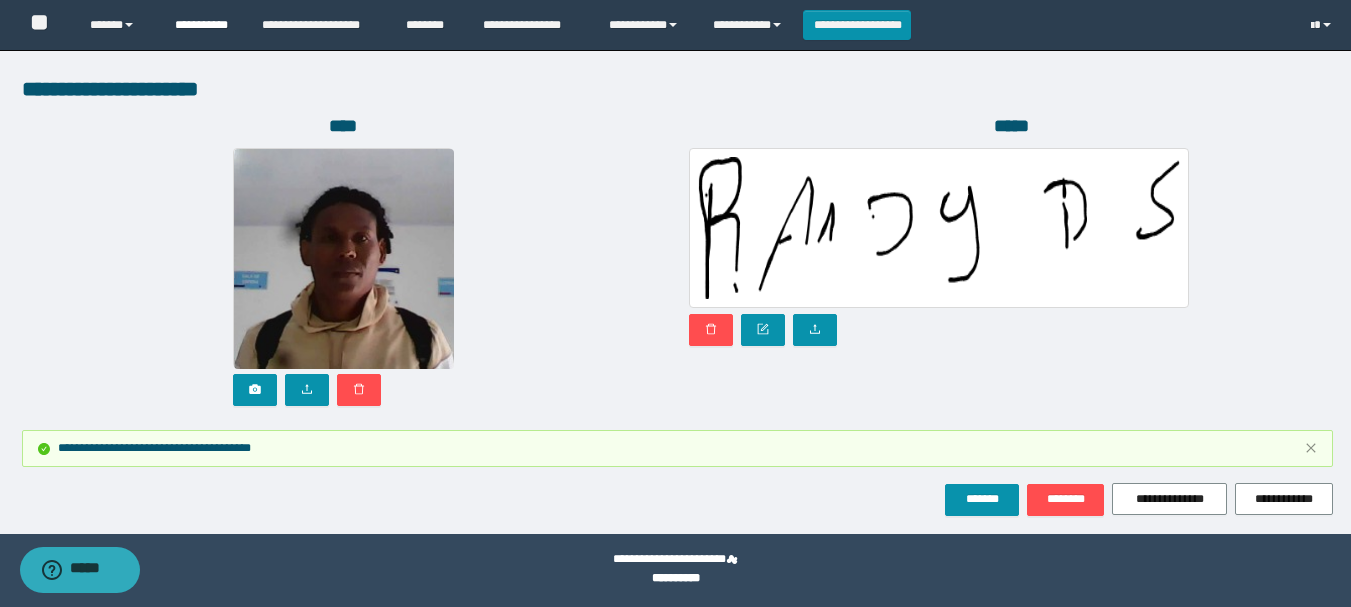 click on "**********" at bounding box center (203, 25) 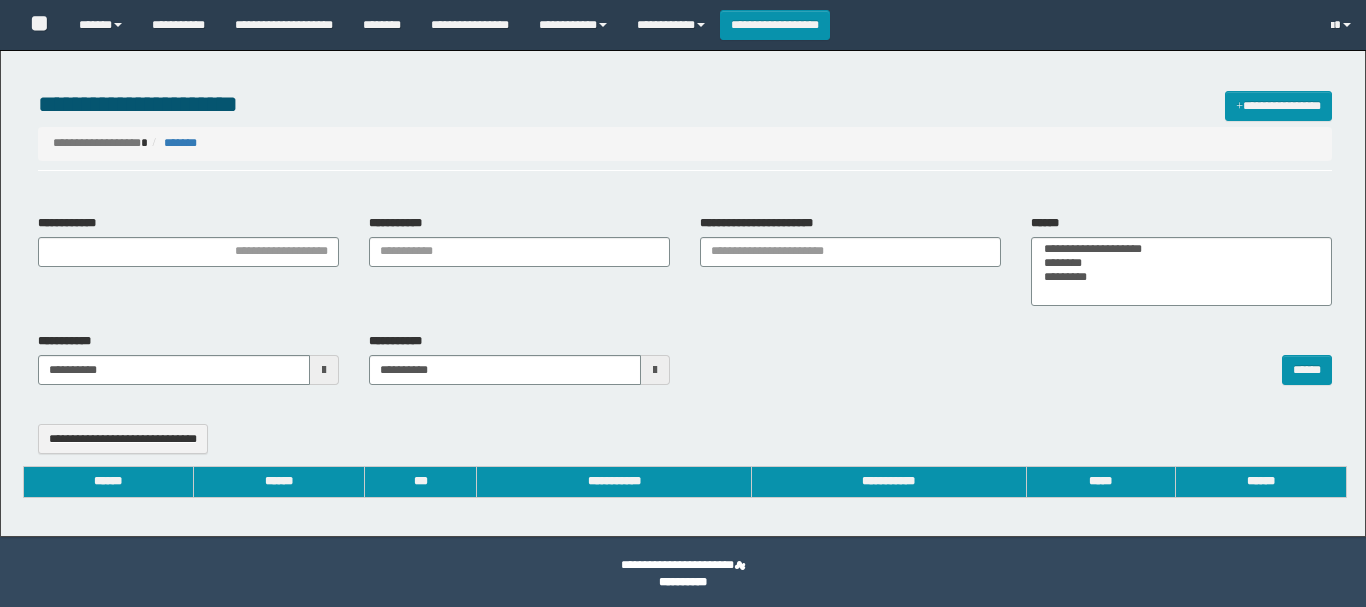 select 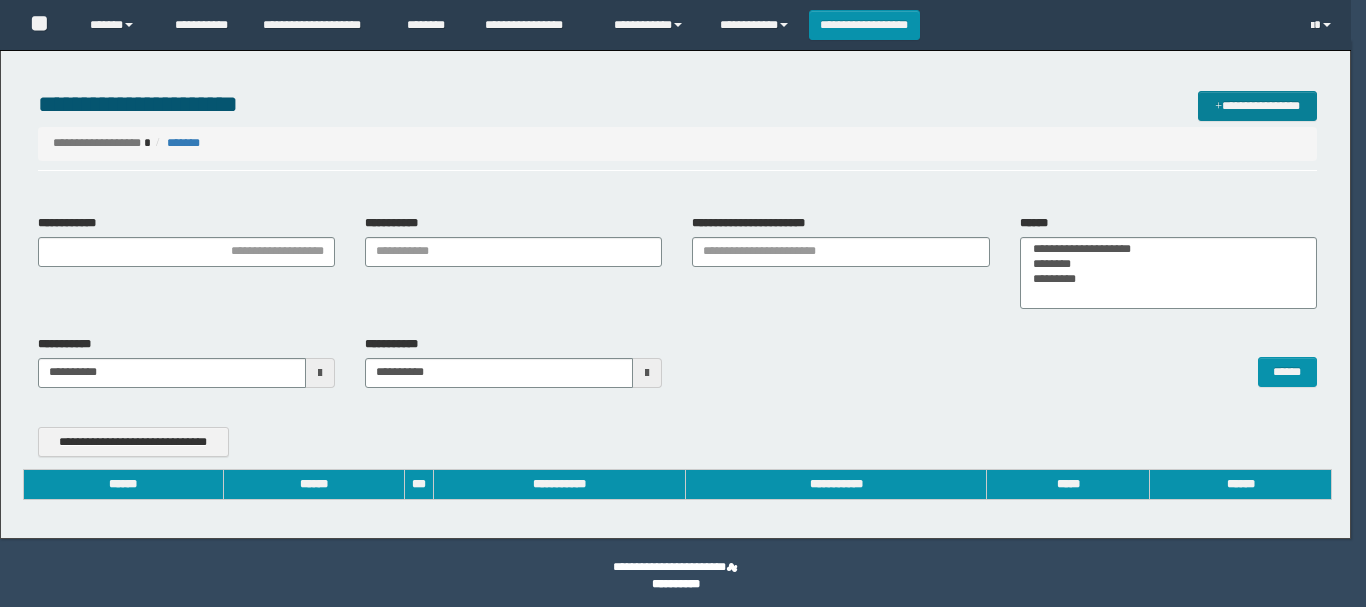 type on "**********" 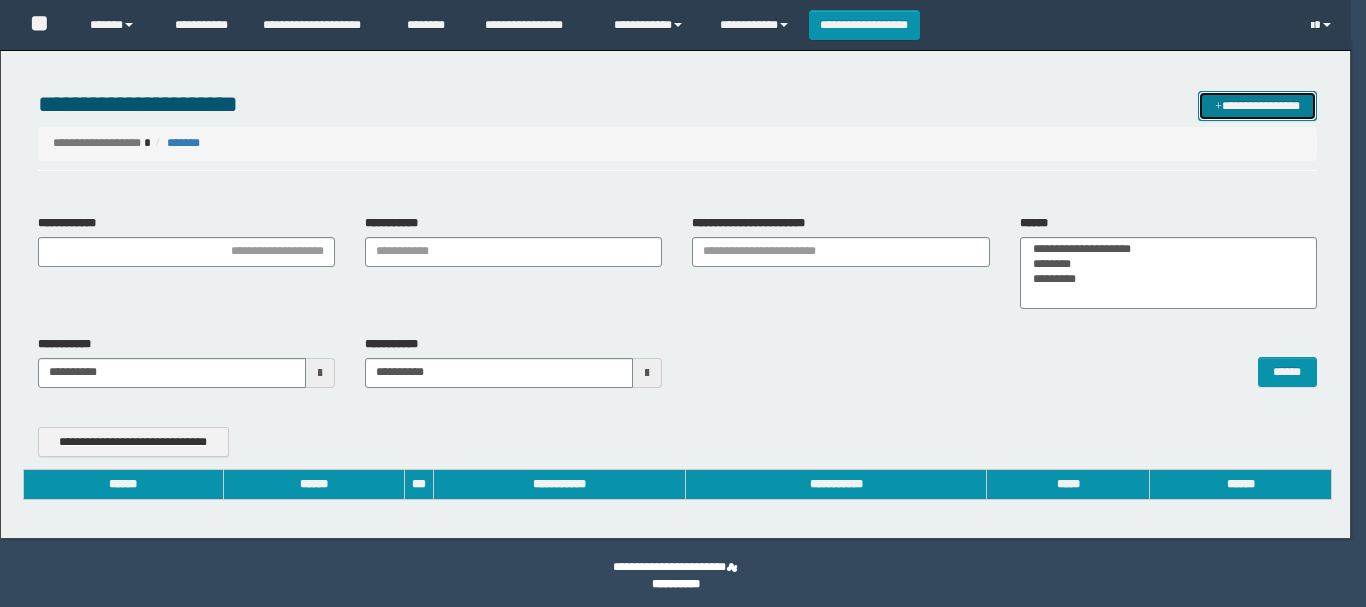 click on "**********" at bounding box center (1257, 106) 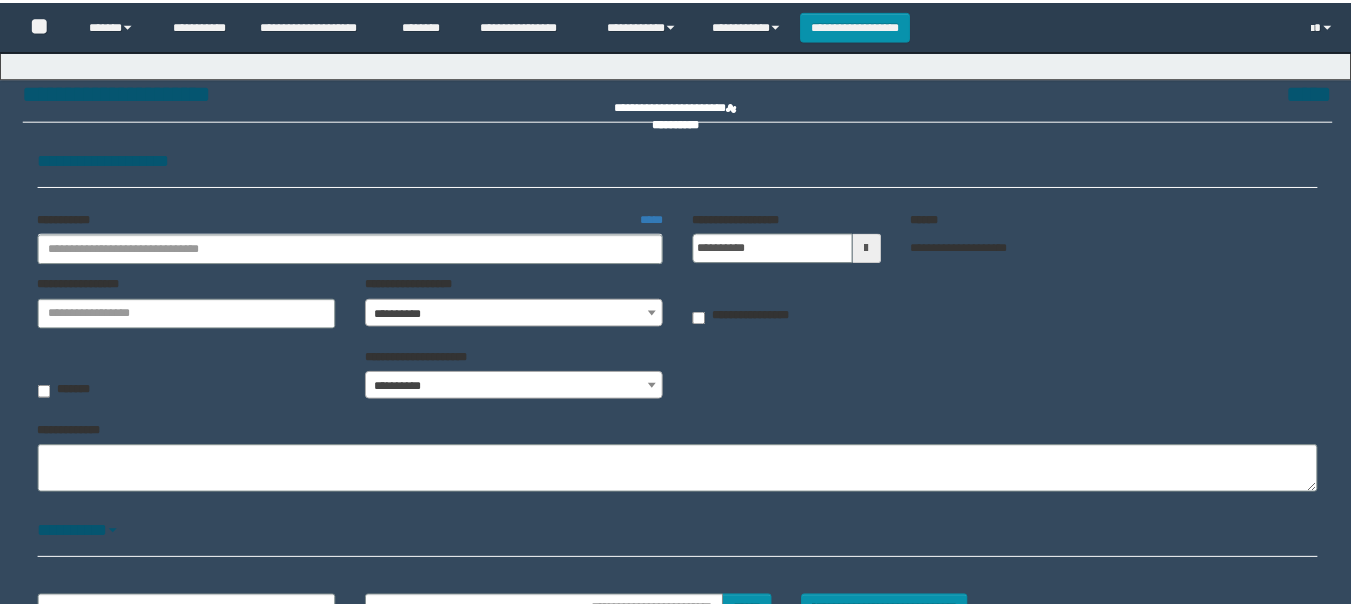 scroll, scrollTop: 0, scrollLeft: 0, axis: both 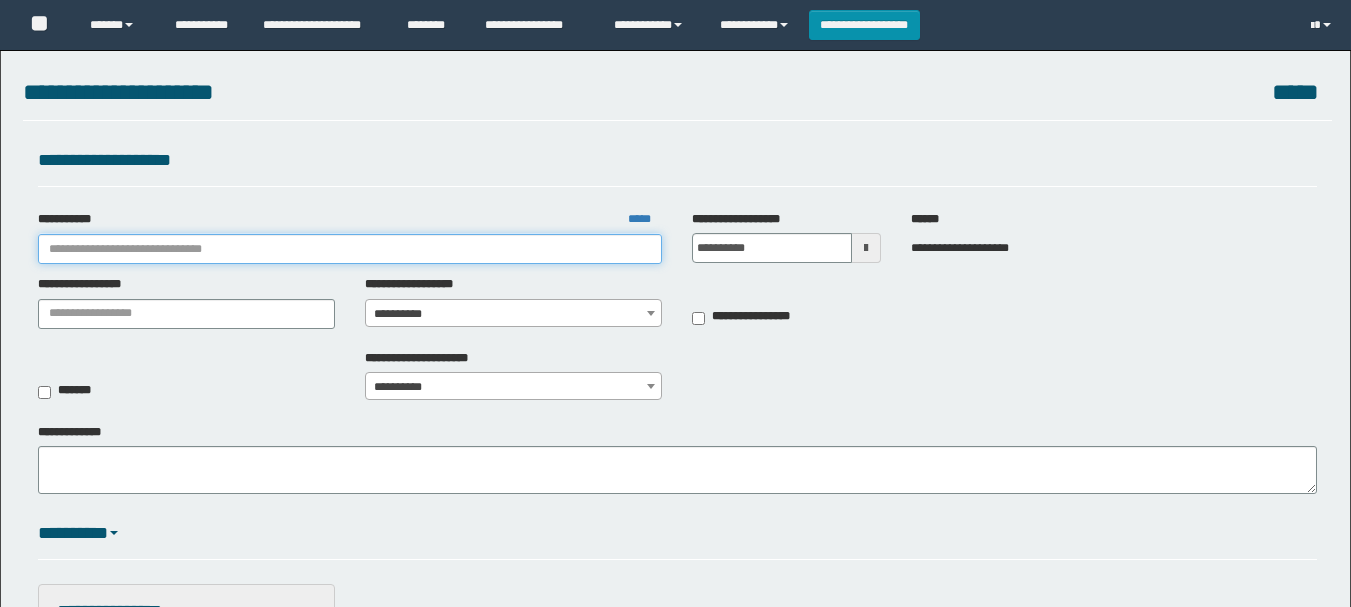 click on "**********" at bounding box center (350, 249) 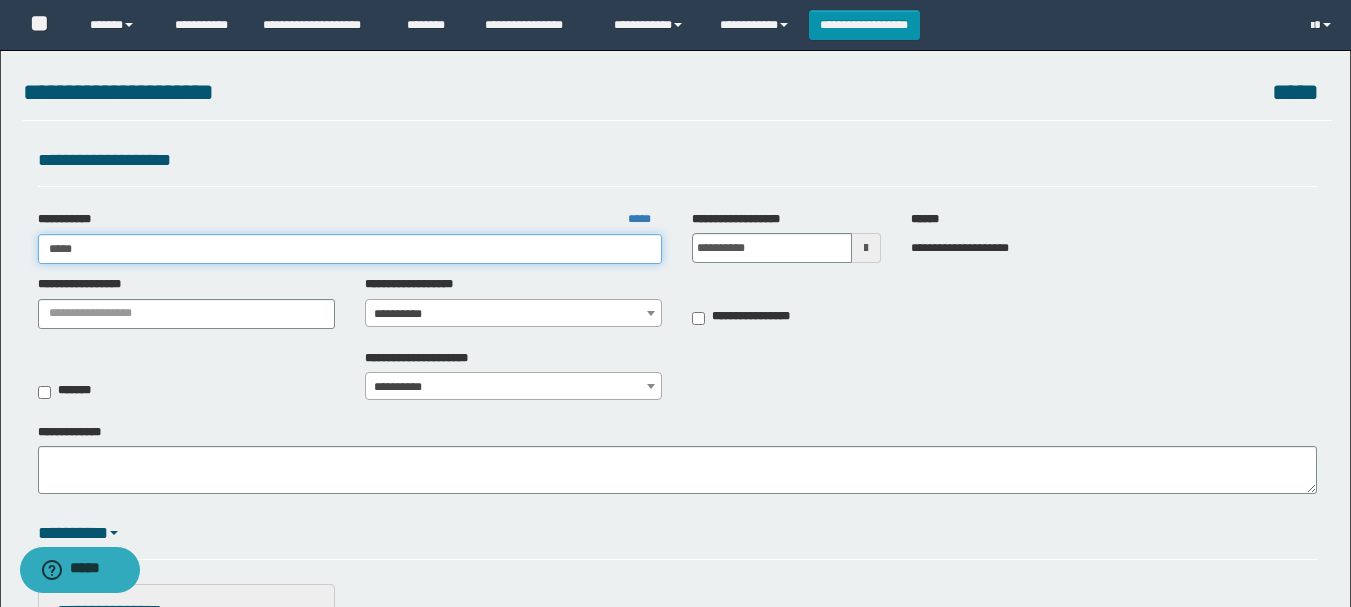 scroll, scrollTop: 0, scrollLeft: 0, axis: both 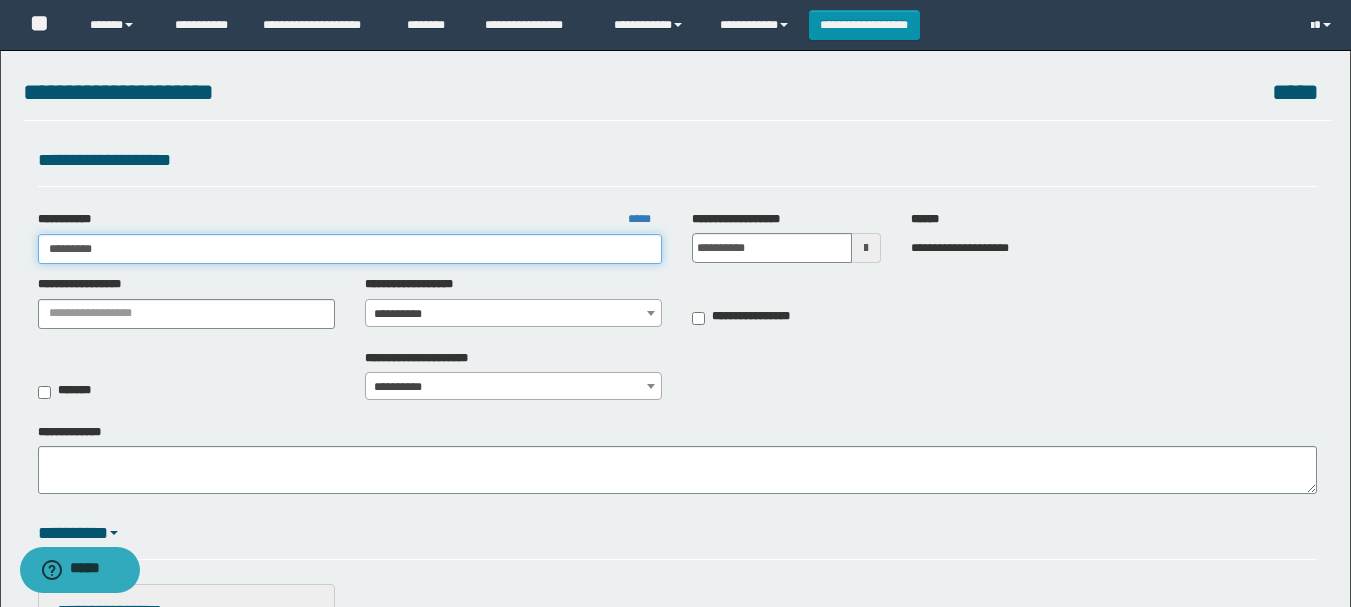 type on "**********" 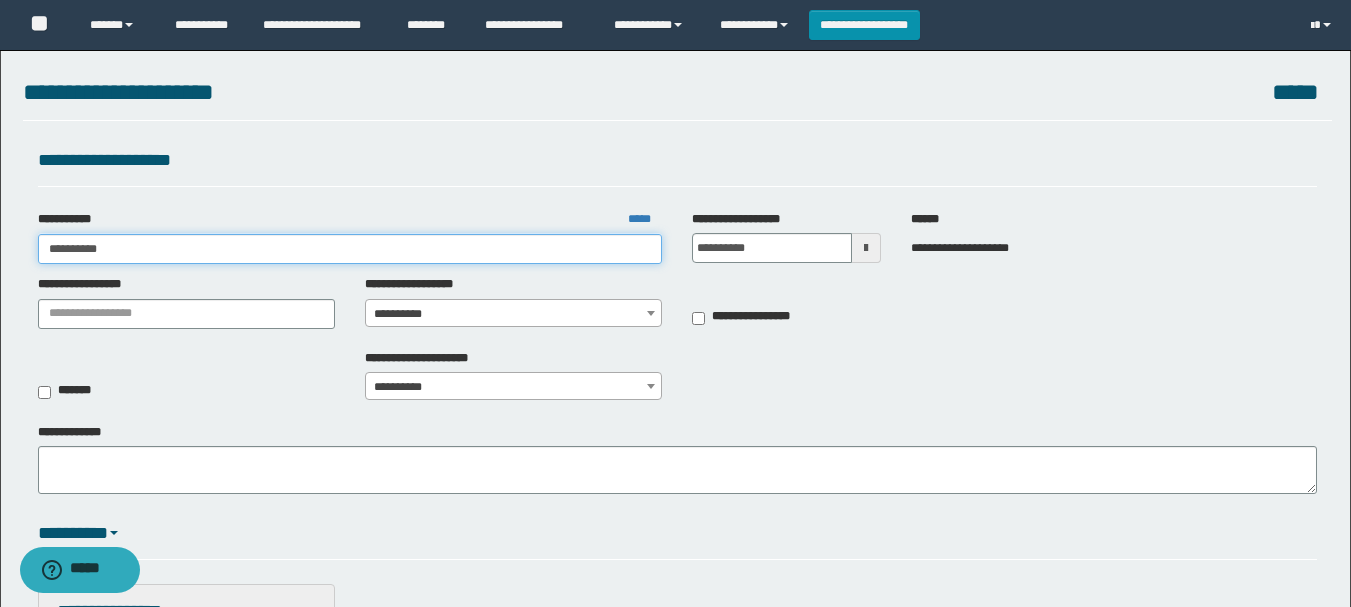 type on "**********" 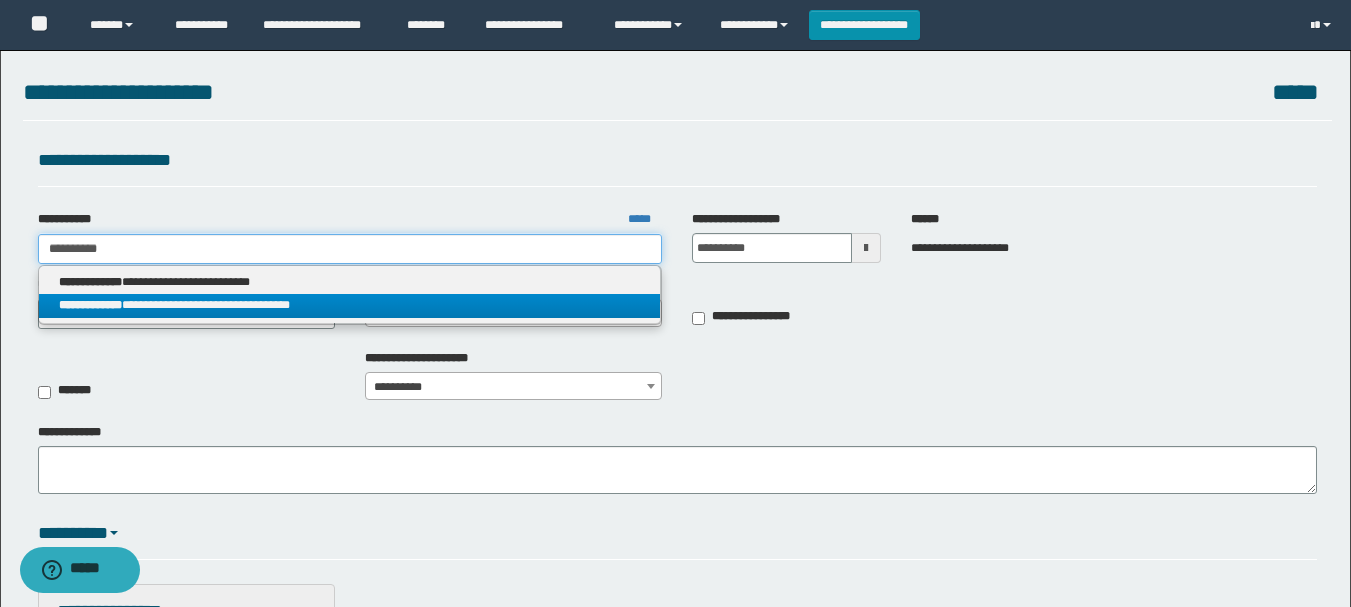 type on "**********" 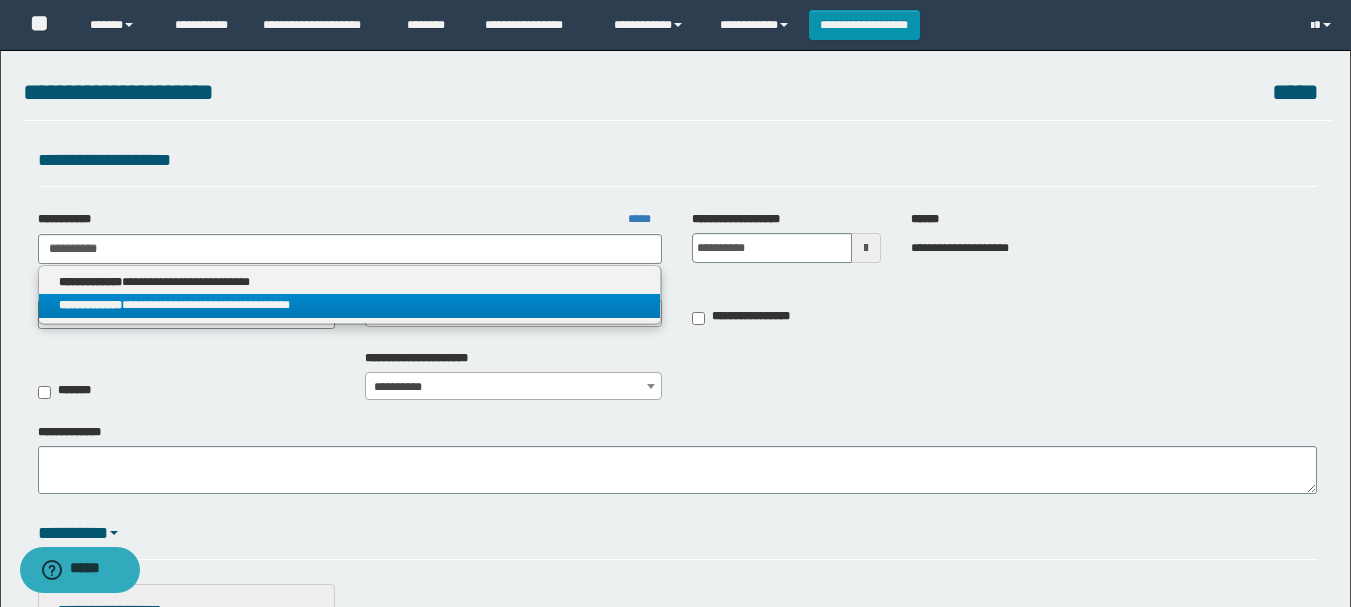 click on "**********" at bounding box center (350, 305) 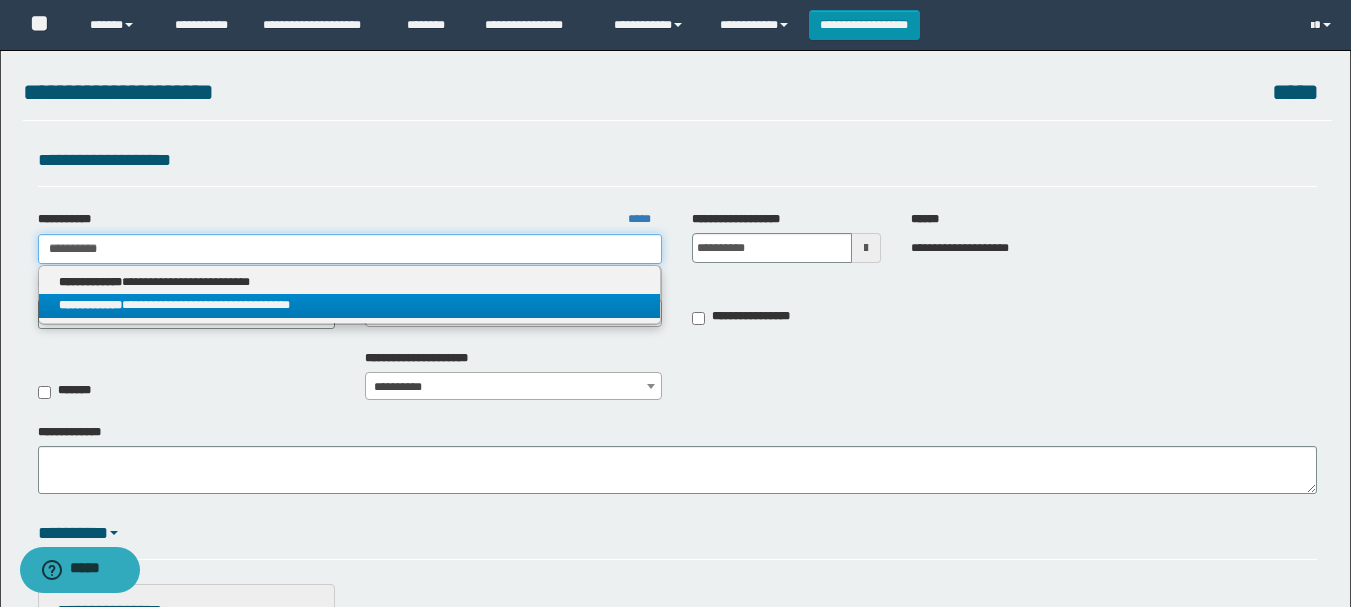 type 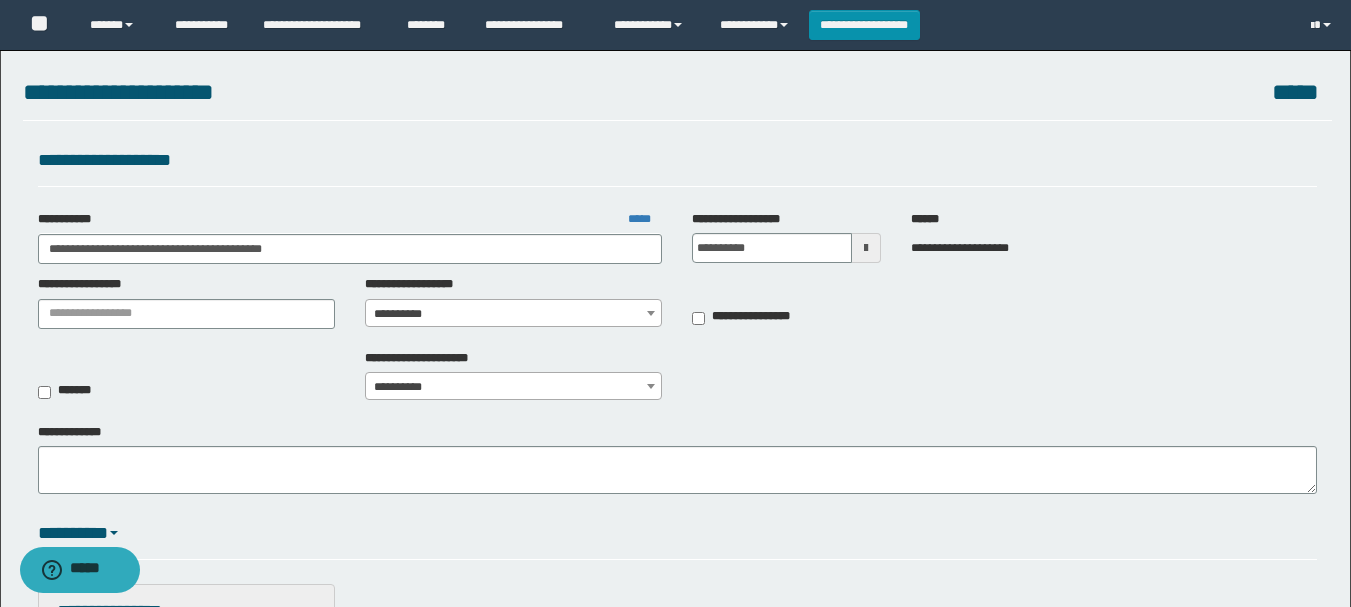 click on "**********" at bounding box center (513, 314) 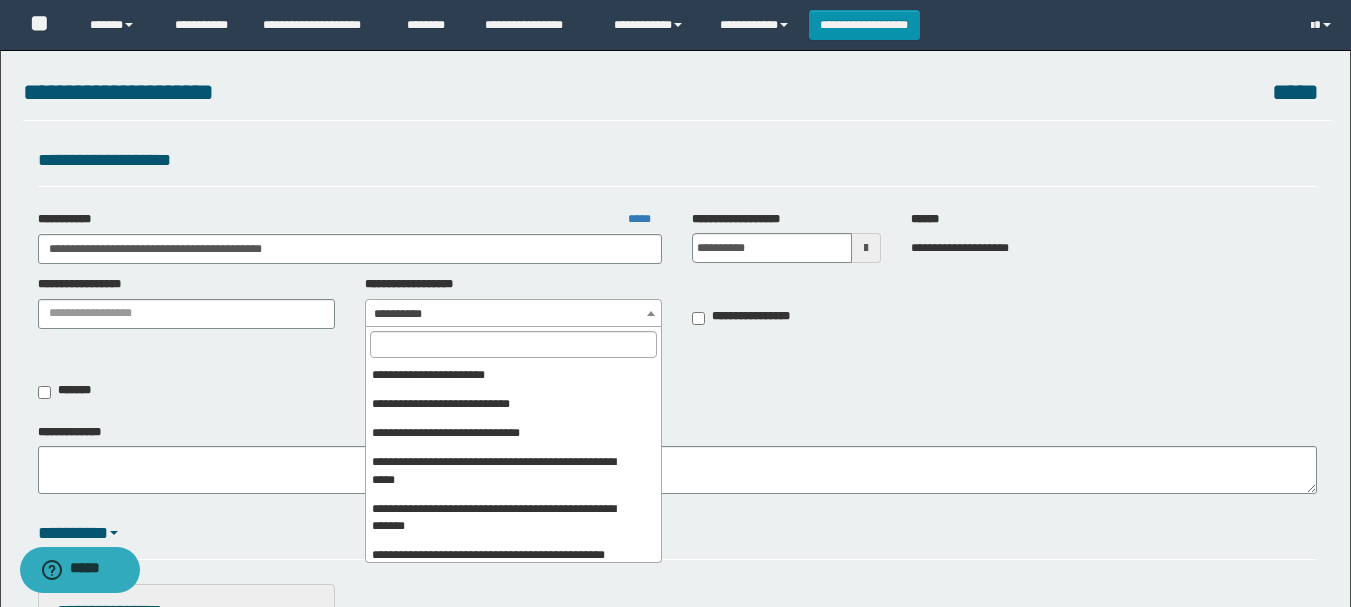 scroll, scrollTop: 500, scrollLeft: 0, axis: vertical 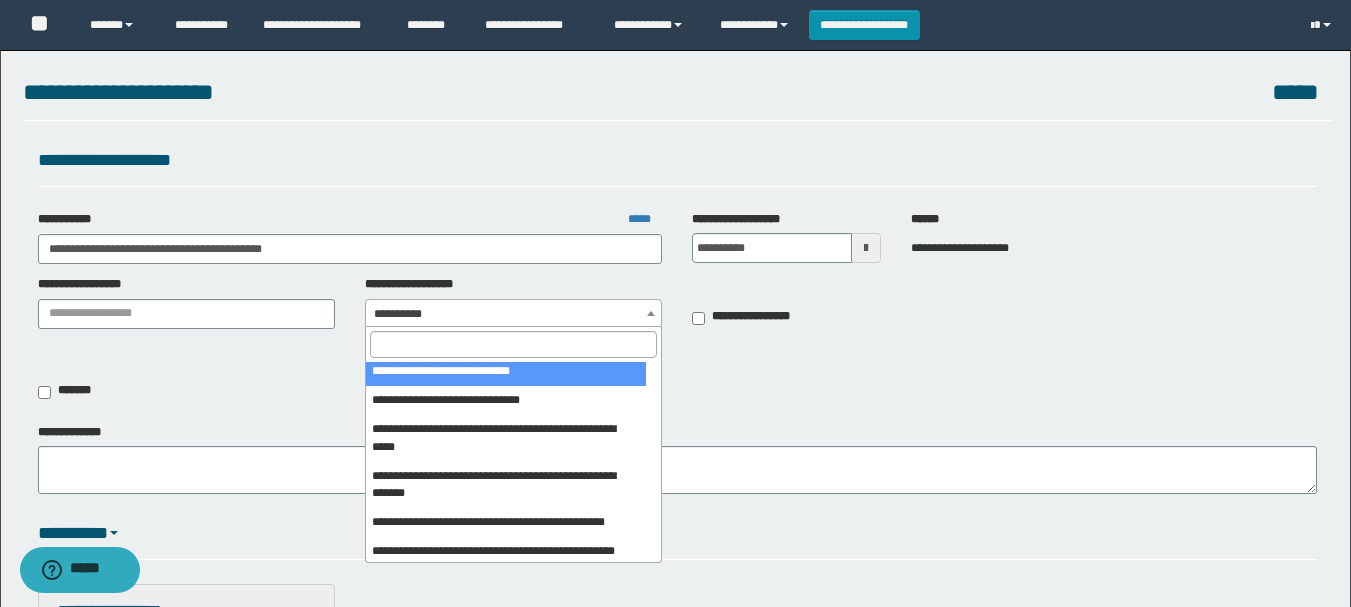 select on "***" 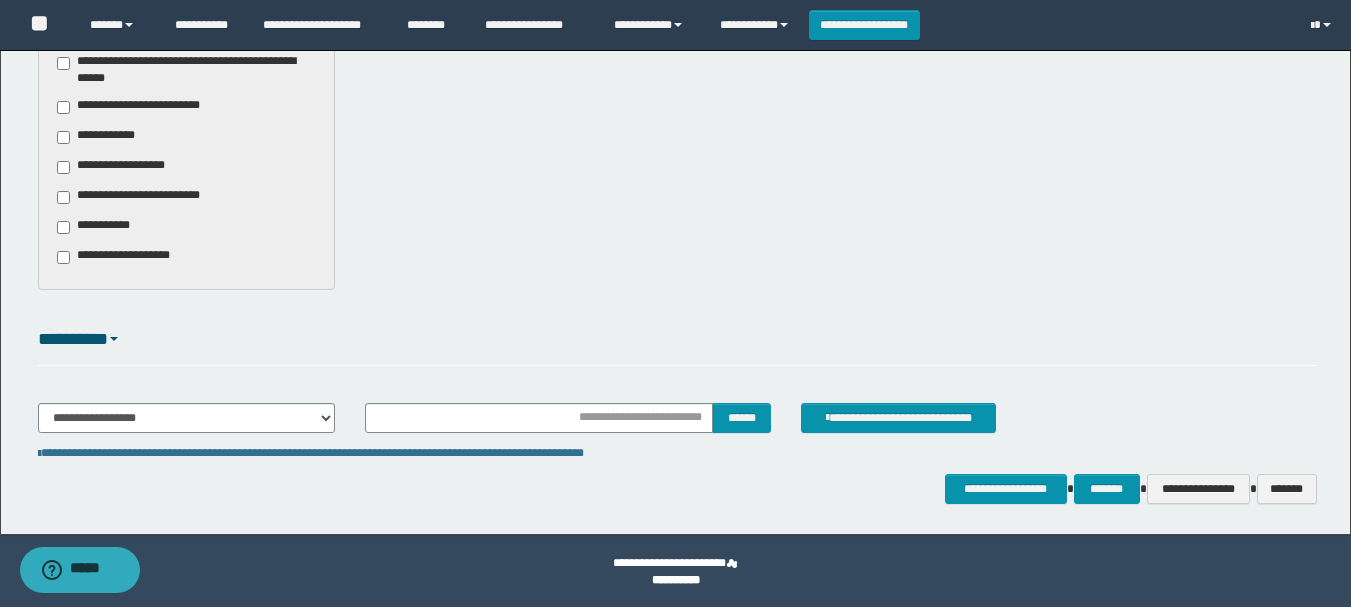 scroll, scrollTop: 1838, scrollLeft: 0, axis: vertical 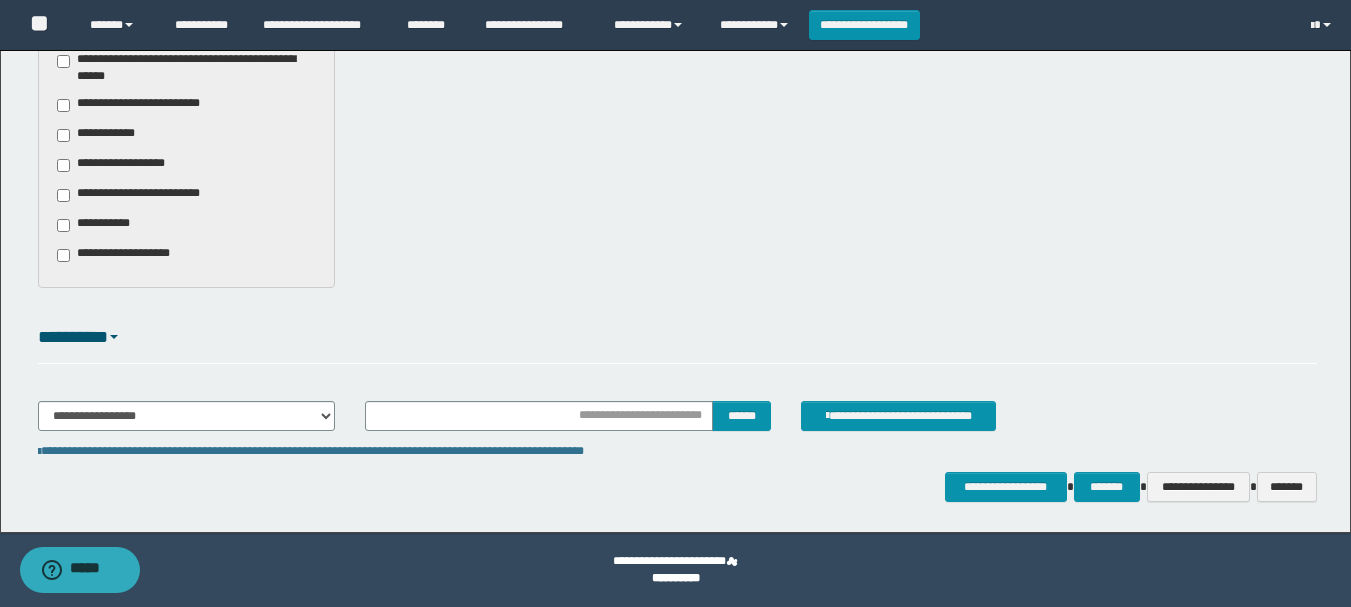 click on "**********" at bounding box center (143, 195) 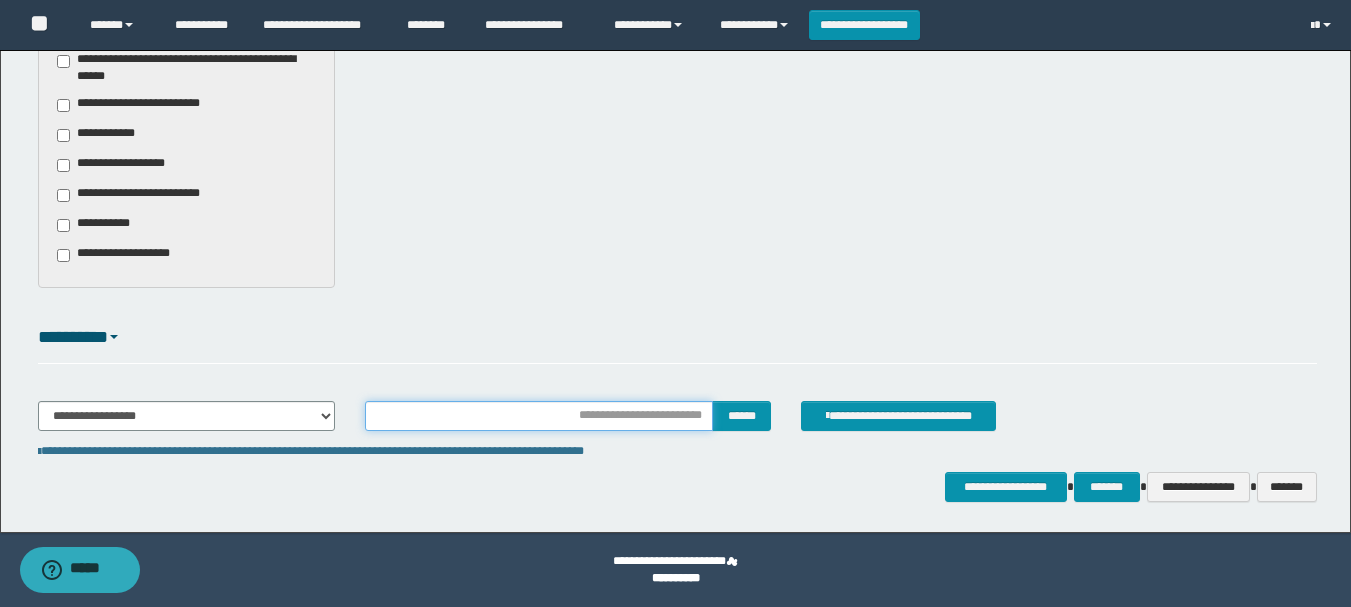 click at bounding box center (539, 416) 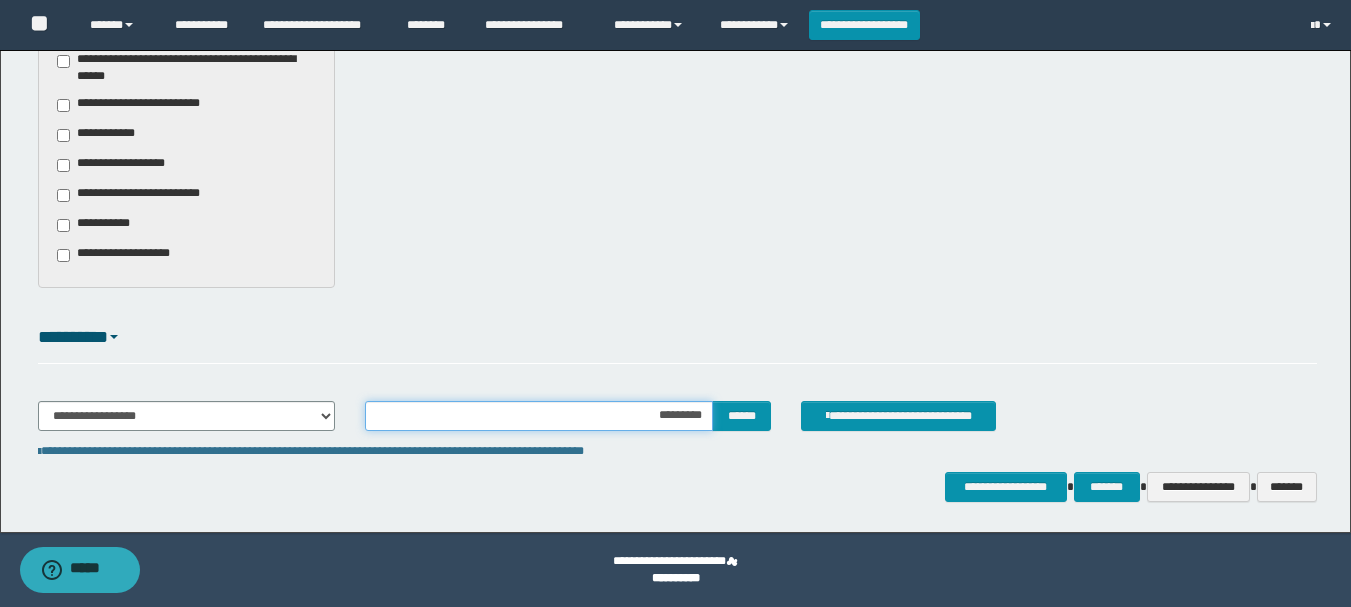 type on "**********" 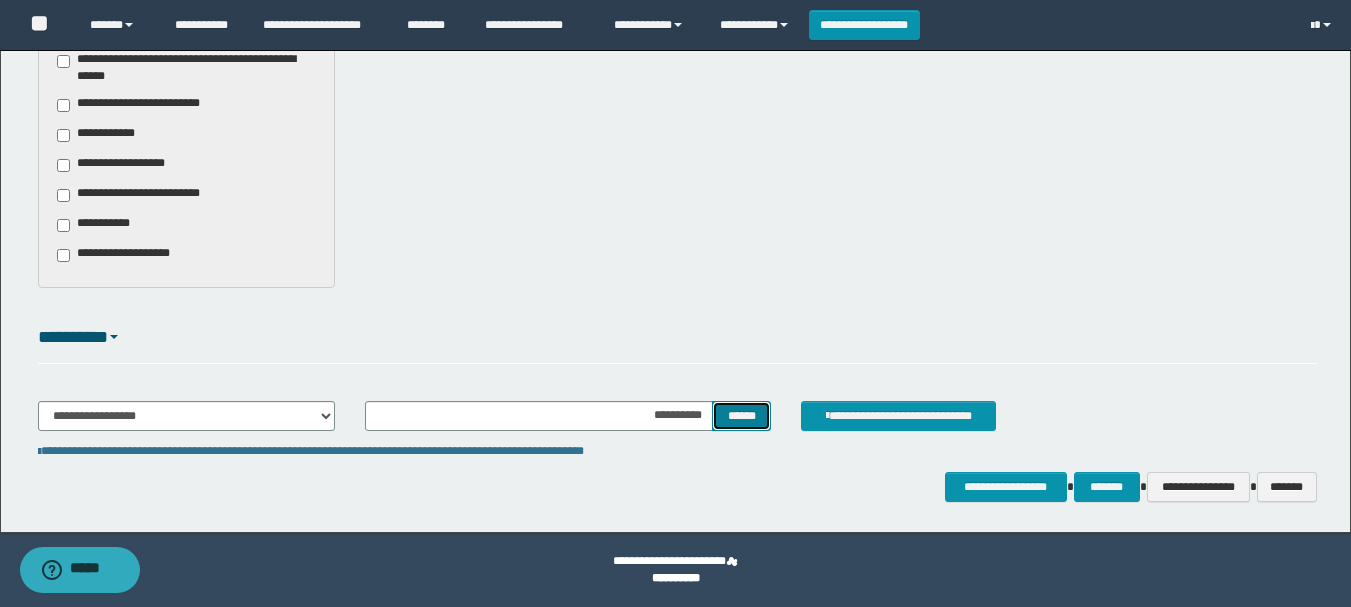 click on "******" at bounding box center [741, 416] 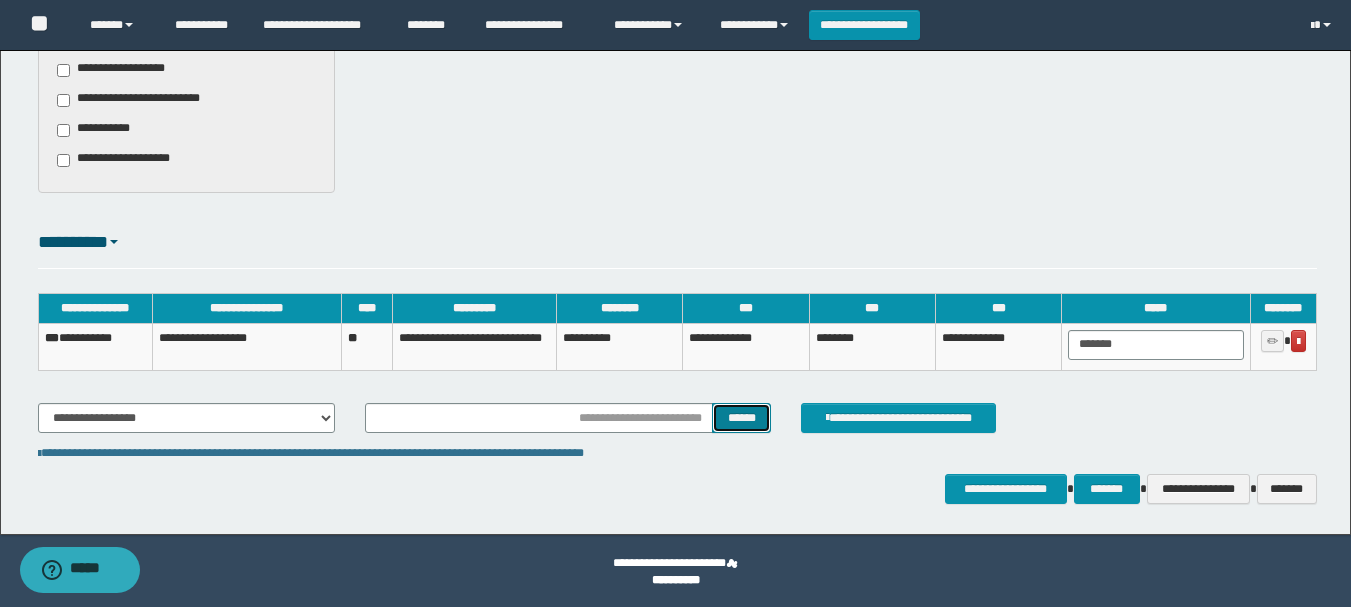 scroll, scrollTop: 1935, scrollLeft: 0, axis: vertical 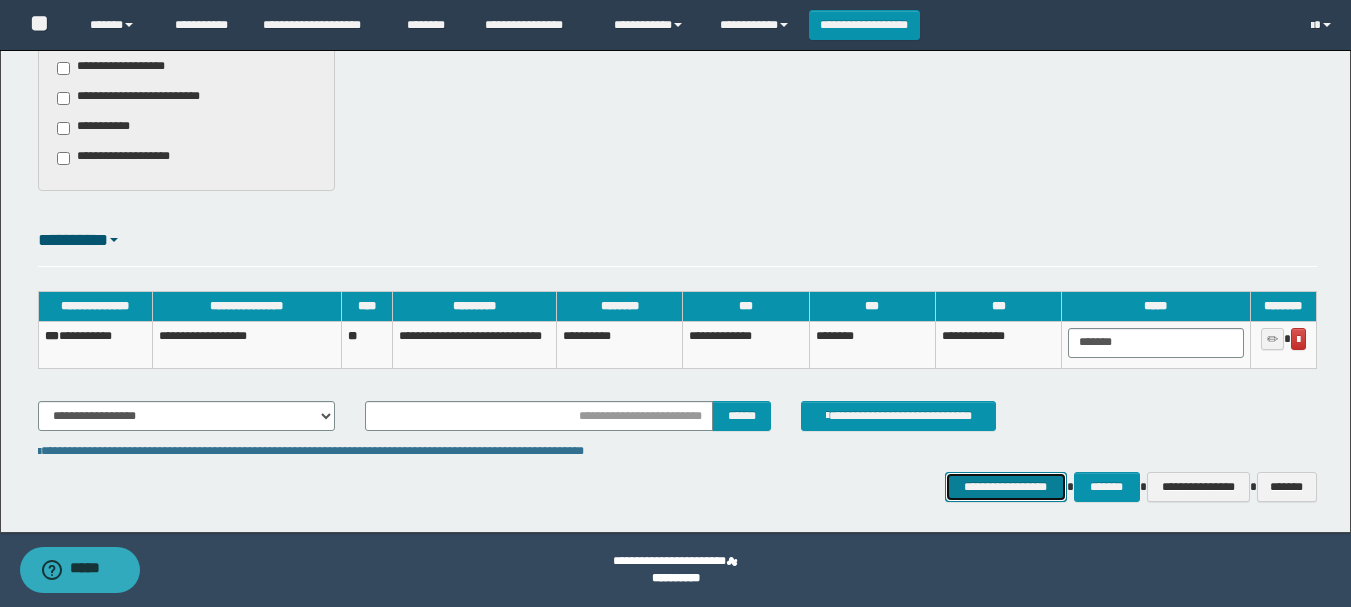 click on "**********" at bounding box center [1006, 487] 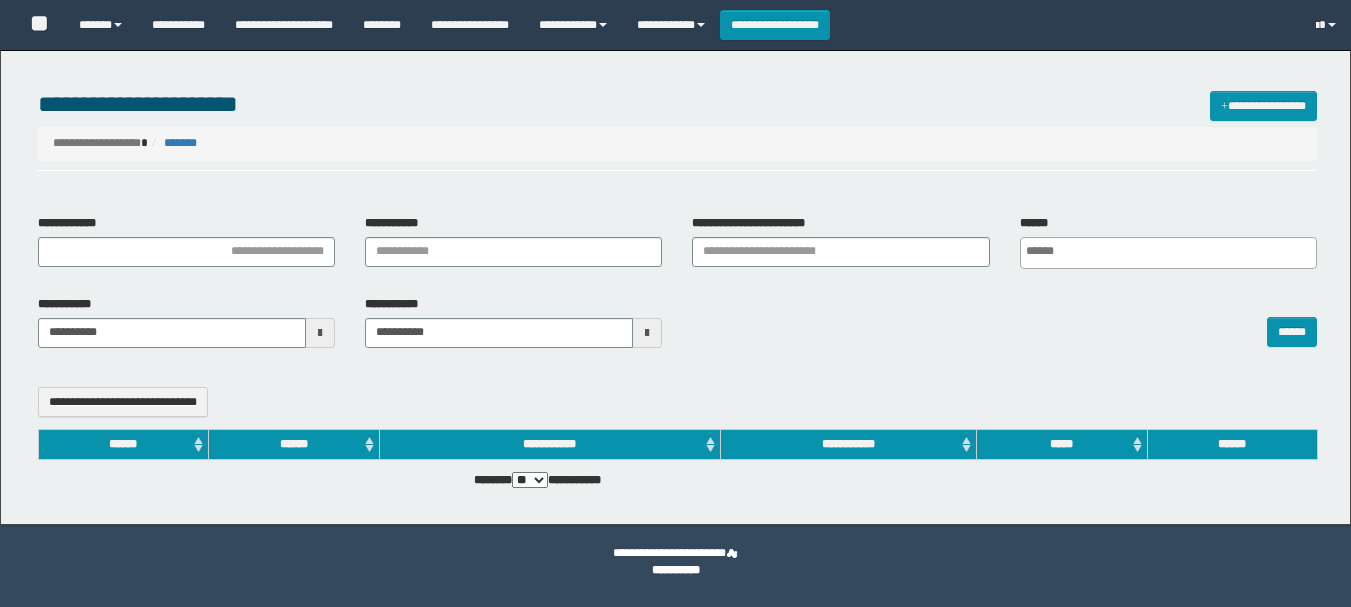 select 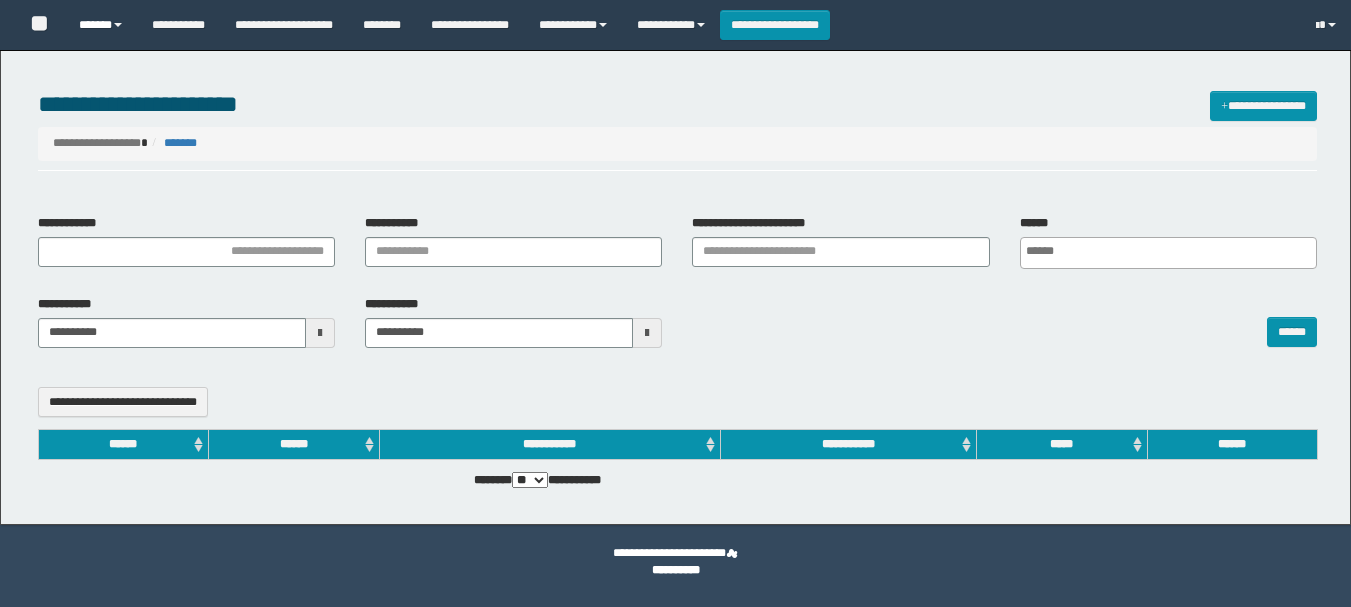 scroll, scrollTop: 0, scrollLeft: 0, axis: both 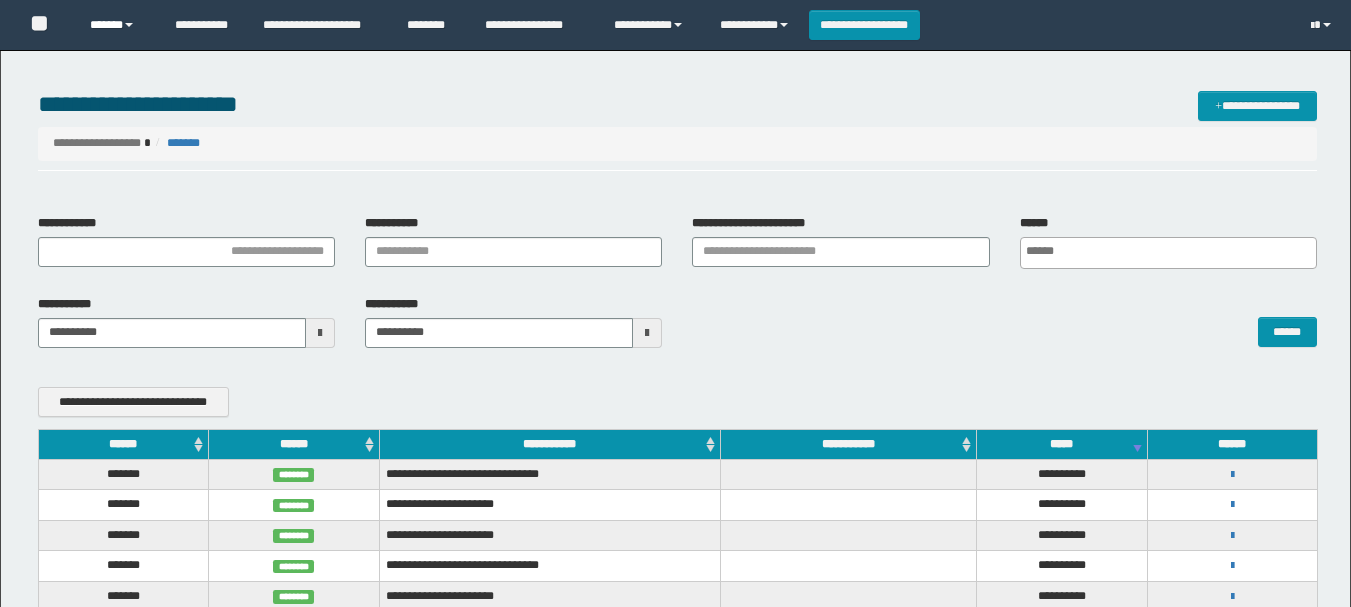 click on "******" at bounding box center [117, 25] 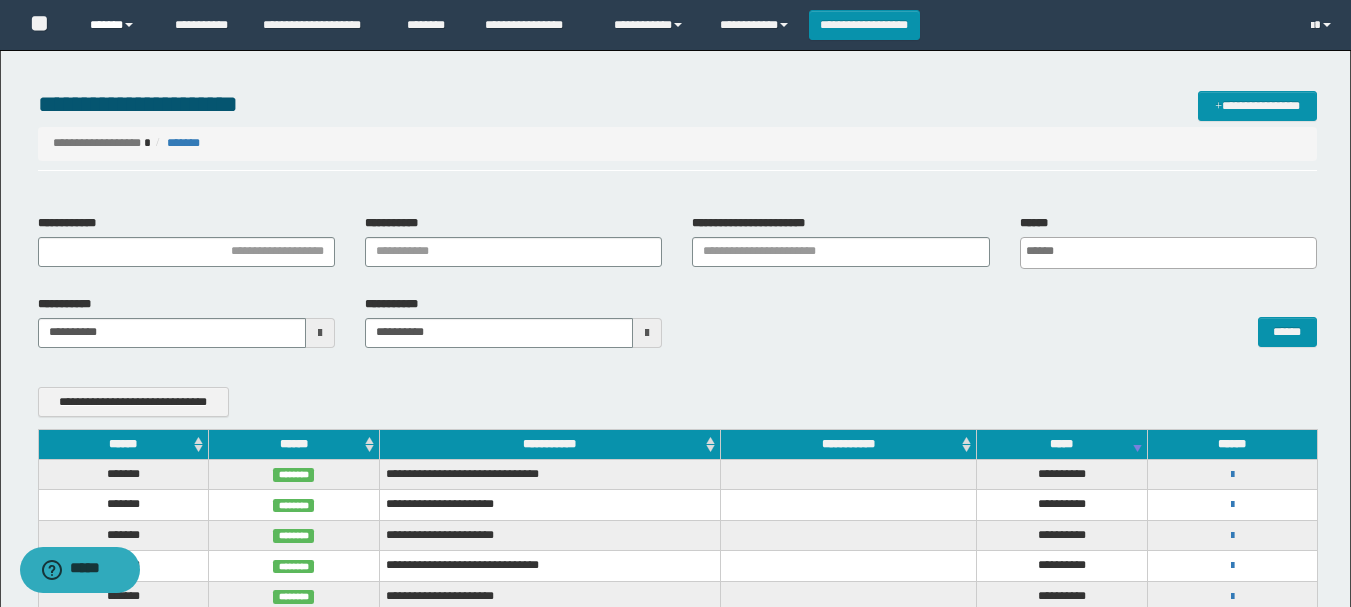 scroll, scrollTop: 0, scrollLeft: 0, axis: both 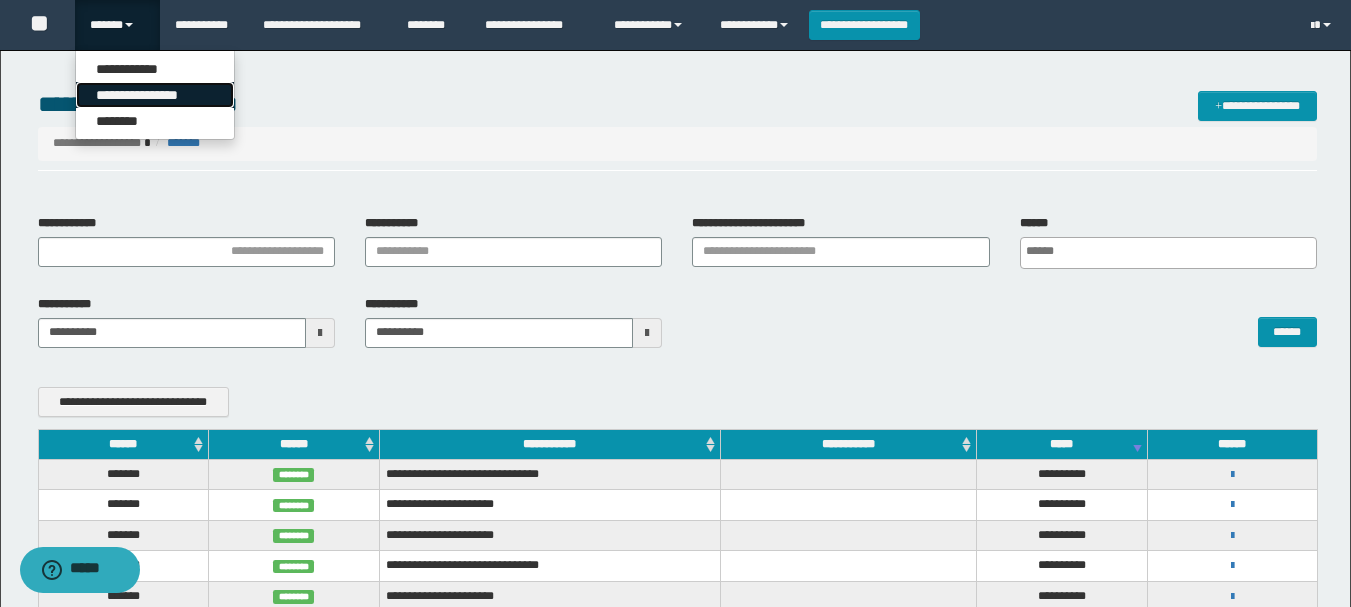 click on "**********" at bounding box center (155, 95) 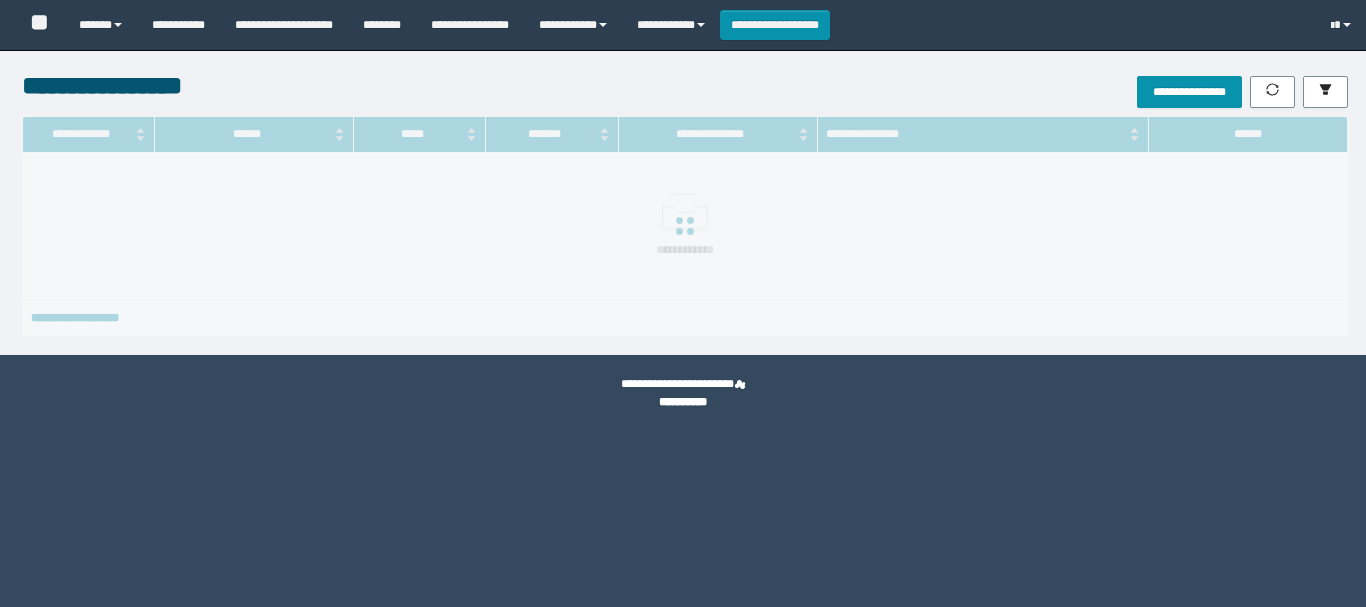 scroll, scrollTop: 0, scrollLeft: 0, axis: both 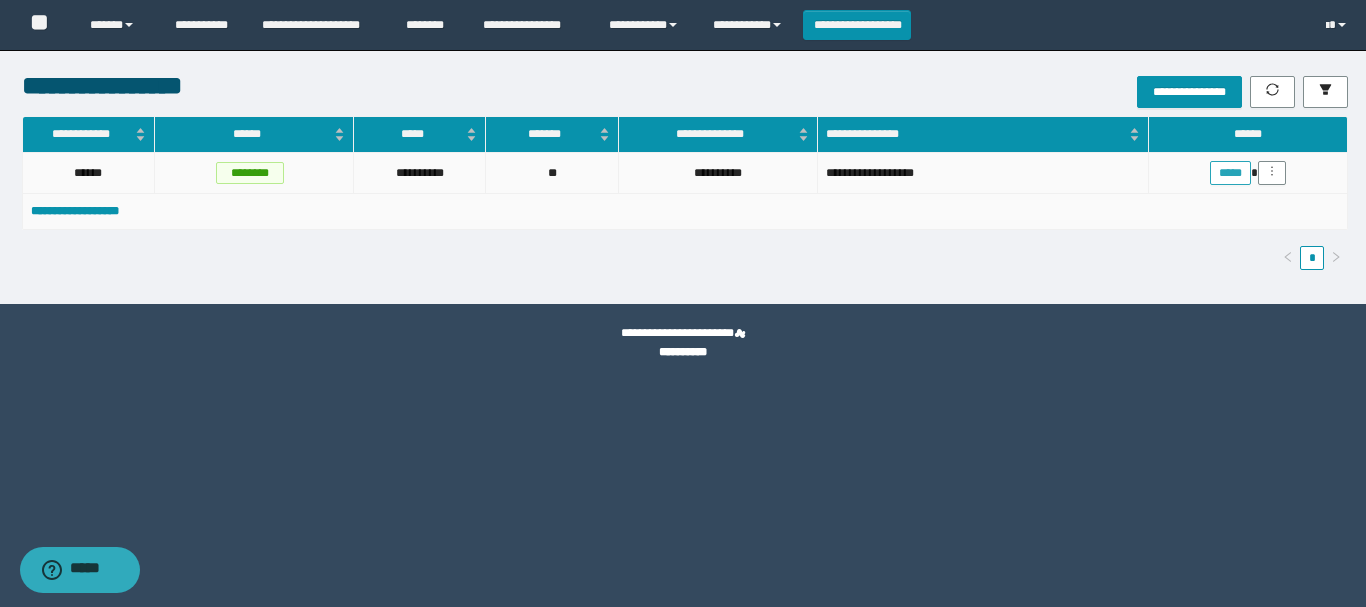 click on "*****" at bounding box center (1230, 173) 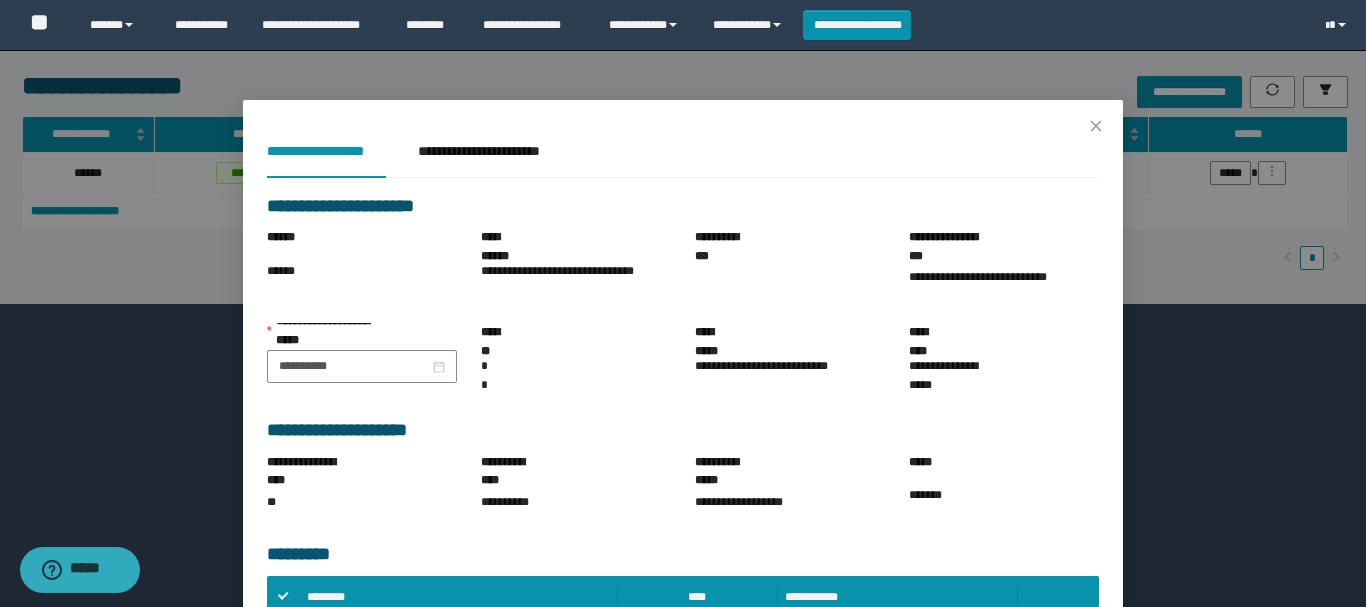 scroll, scrollTop: 183, scrollLeft: 0, axis: vertical 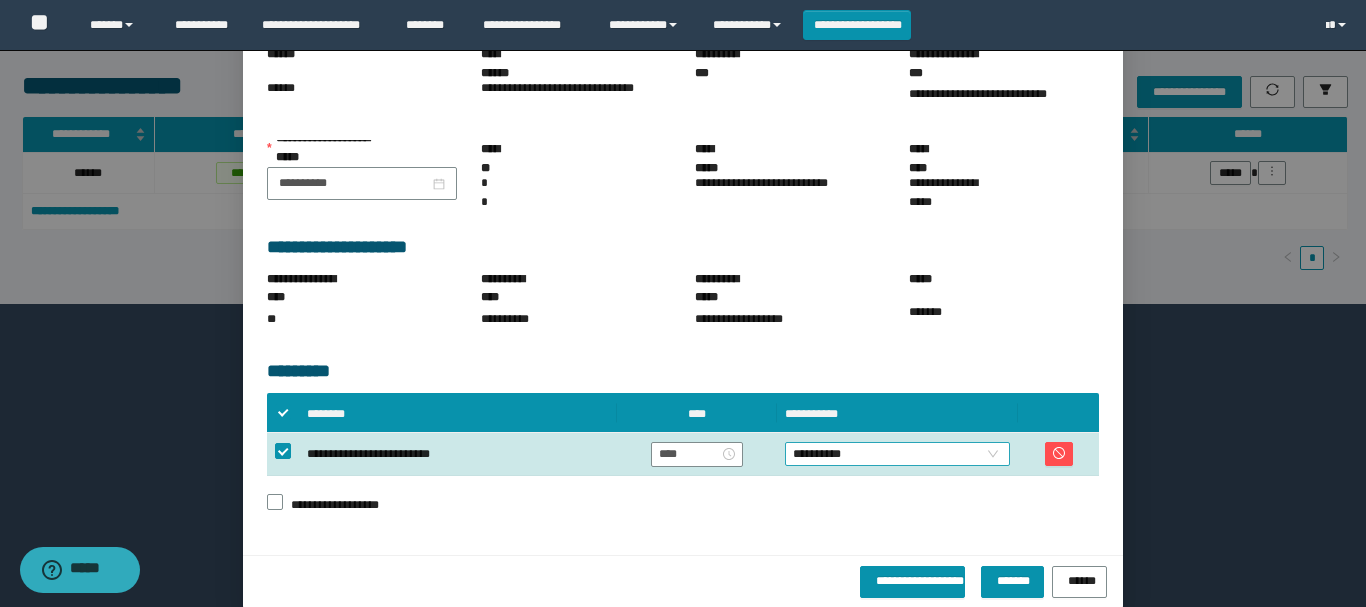 click on "**********" at bounding box center (897, 454) 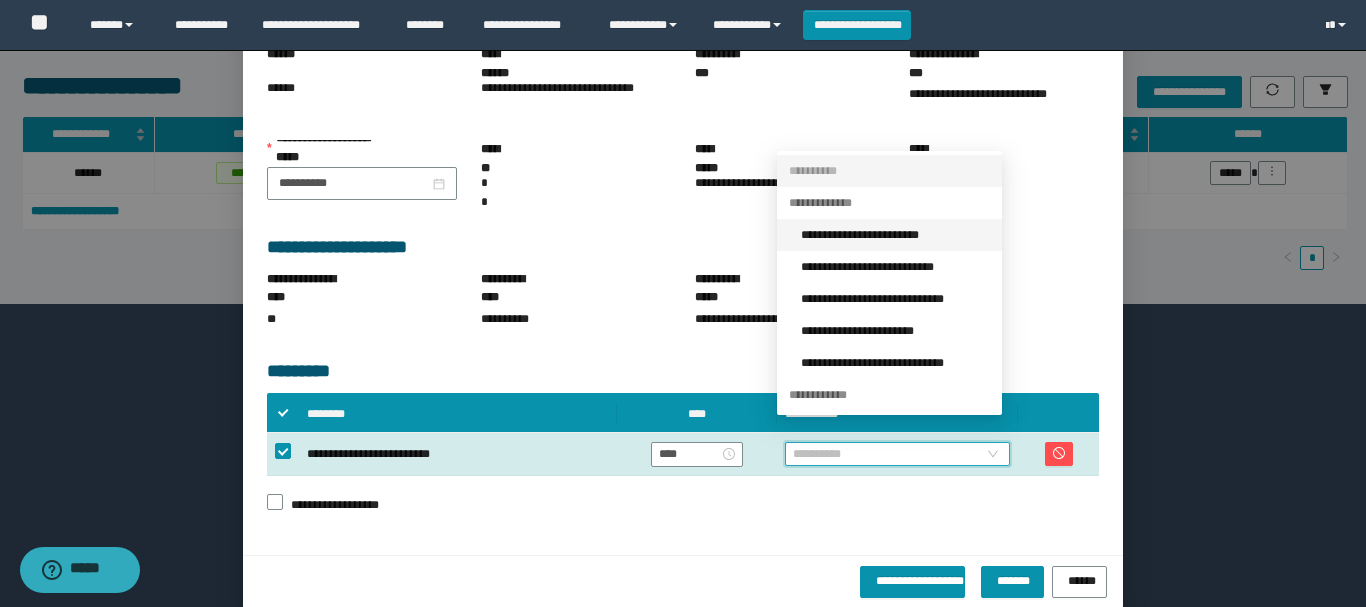 click on "**********" at bounding box center [895, 235] 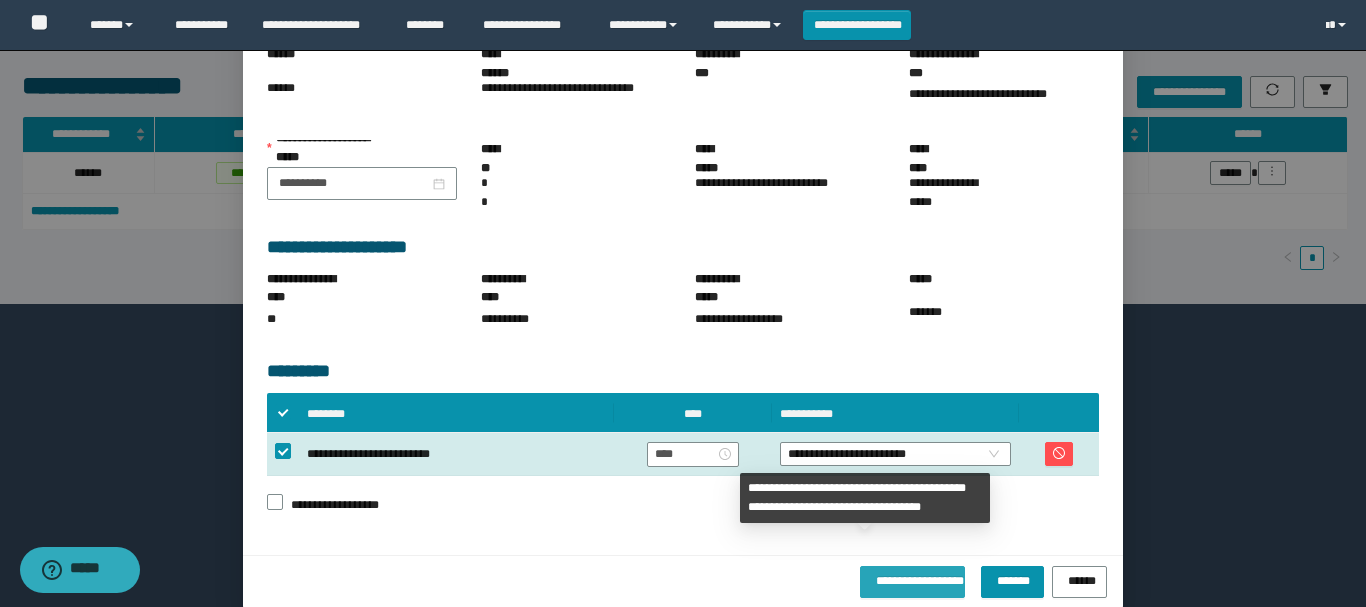 click on "**********" at bounding box center [912, 578] 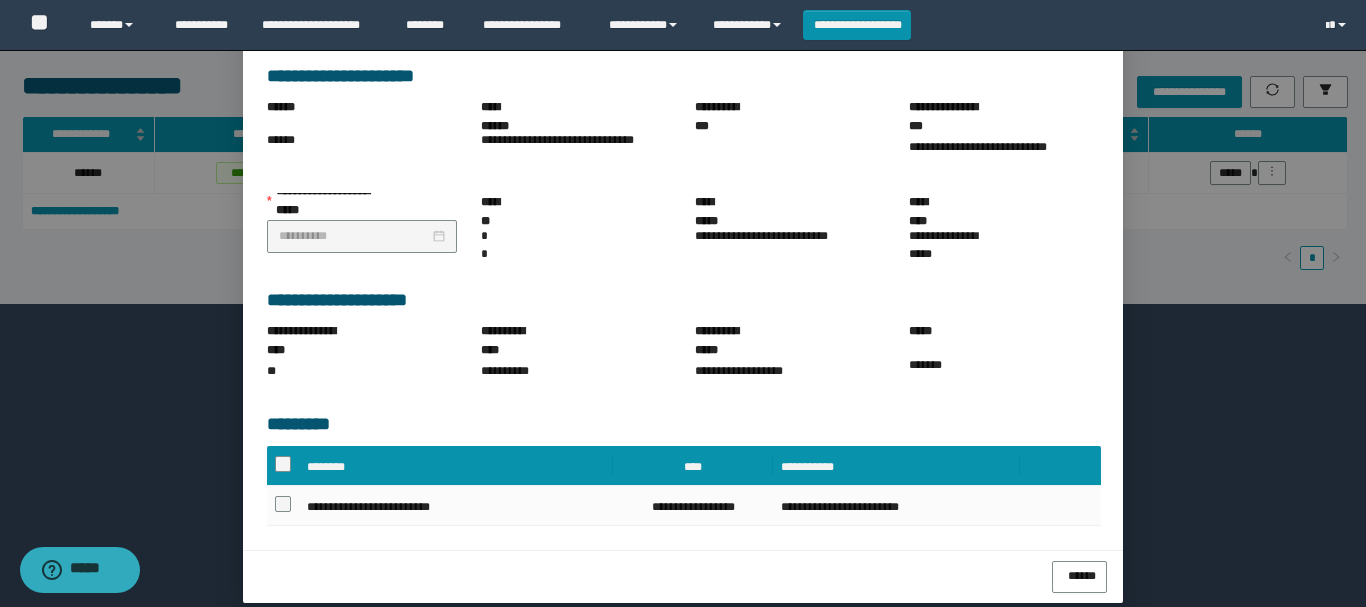scroll, scrollTop: 179, scrollLeft: 0, axis: vertical 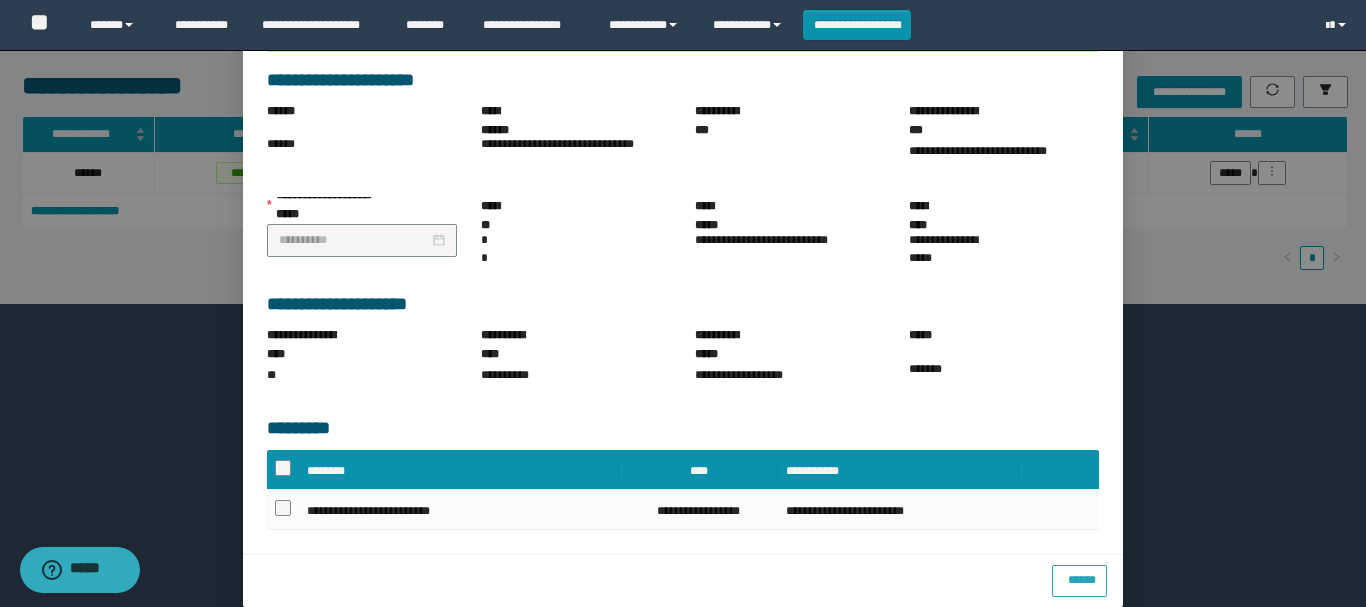 click on "******" at bounding box center (1079, 581) 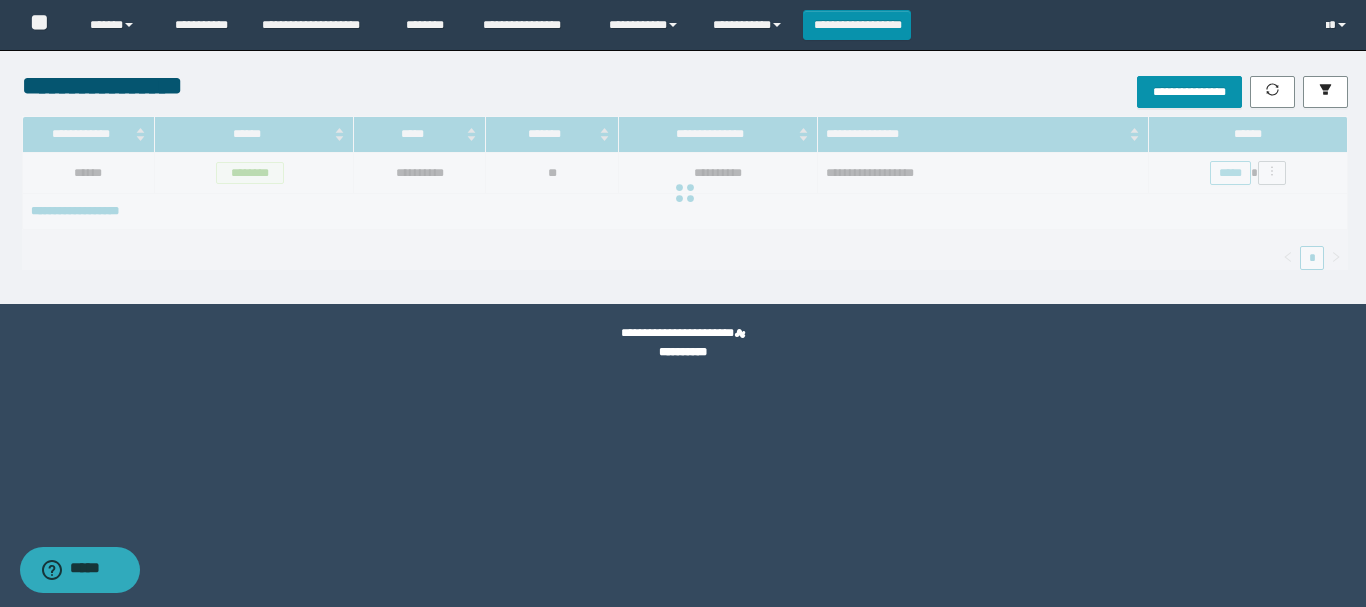 scroll, scrollTop: 0, scrollLeft: 0, axis: both 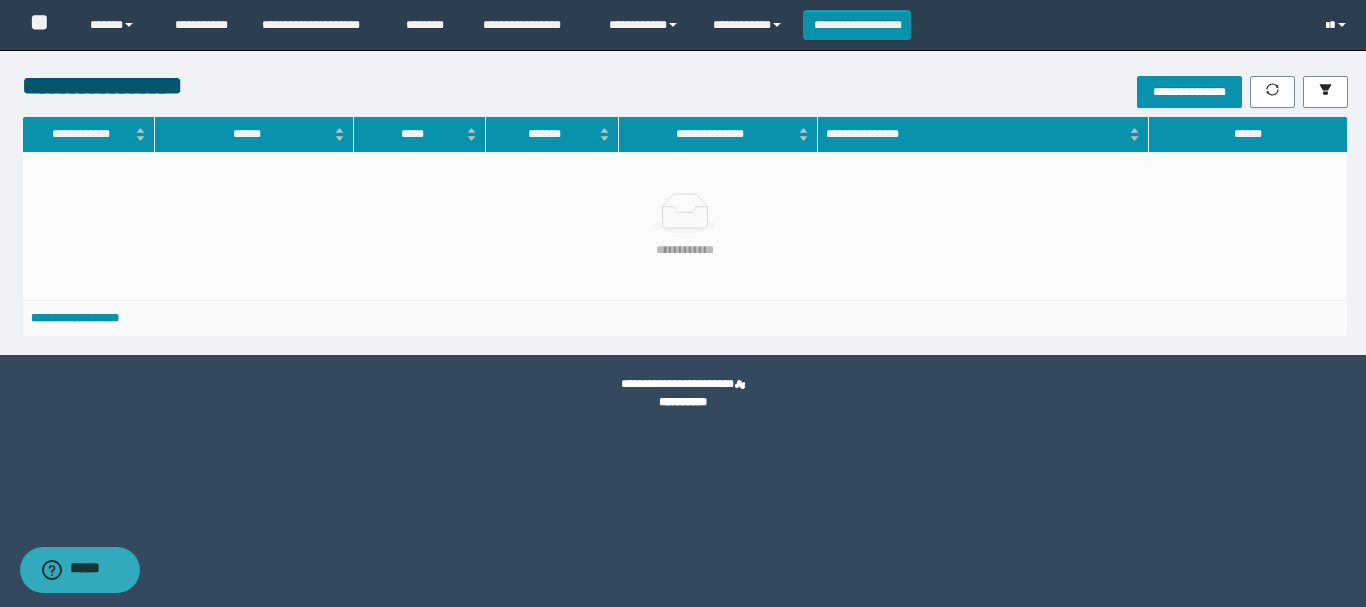 click at bounding box center [1338, 25] 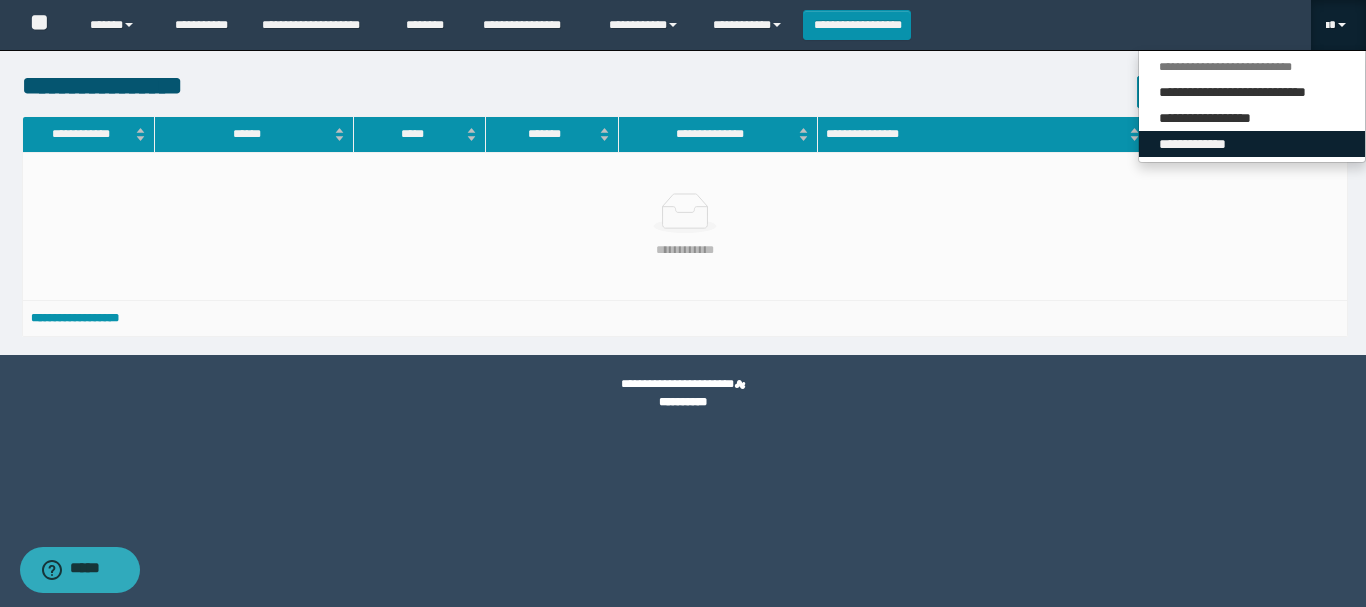click on "**********" at bounding box center [1252, 144] 